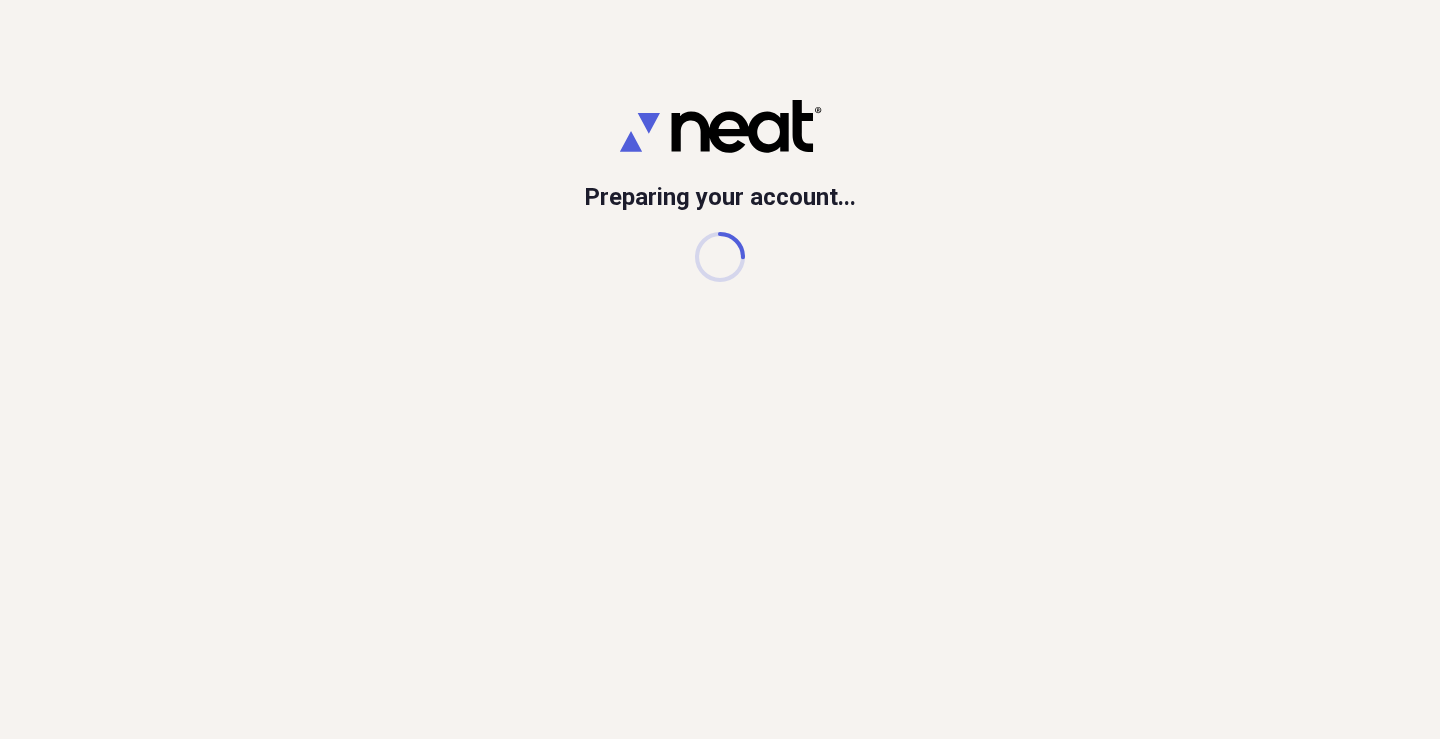 scroll, scrollTop: 0, scrollLeft: 0, axis: both 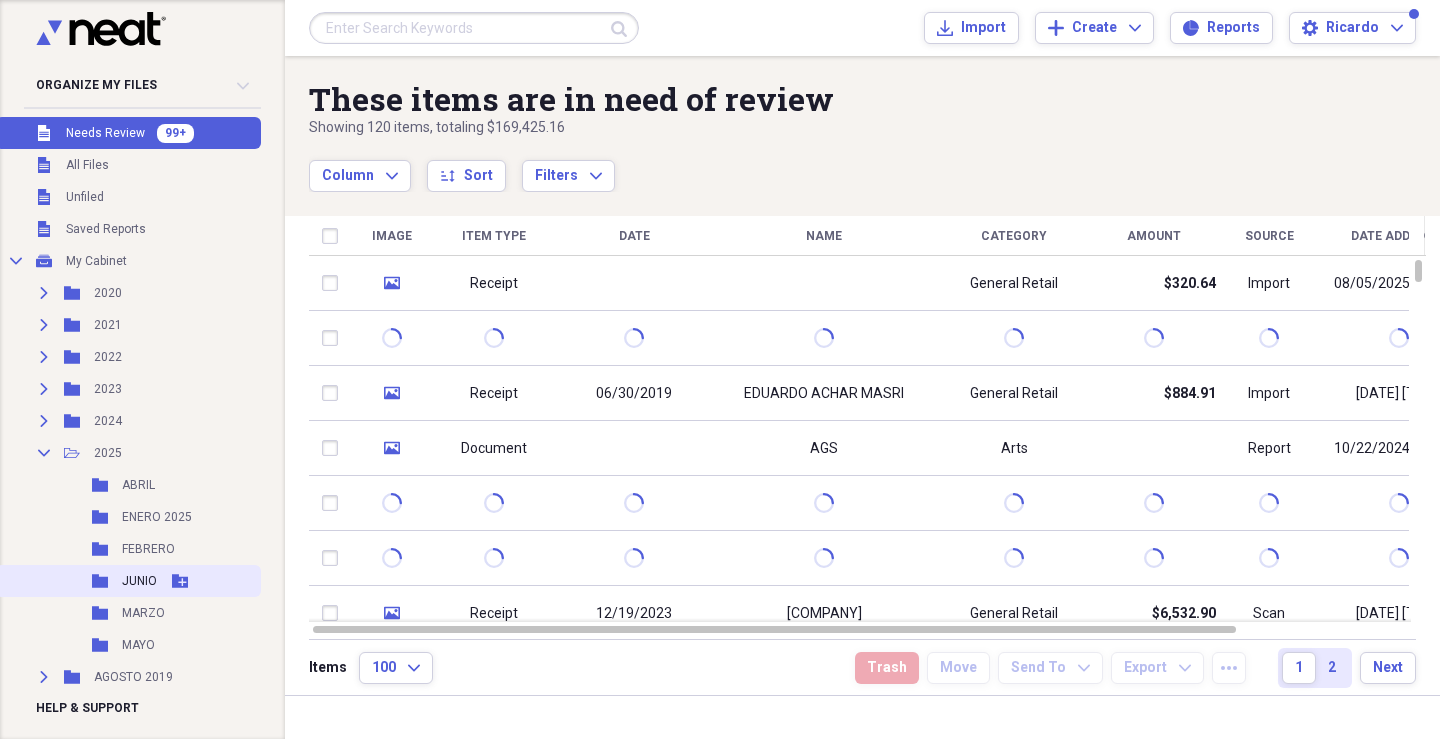 click on "JUNIO" at bounding box center [139, 581] 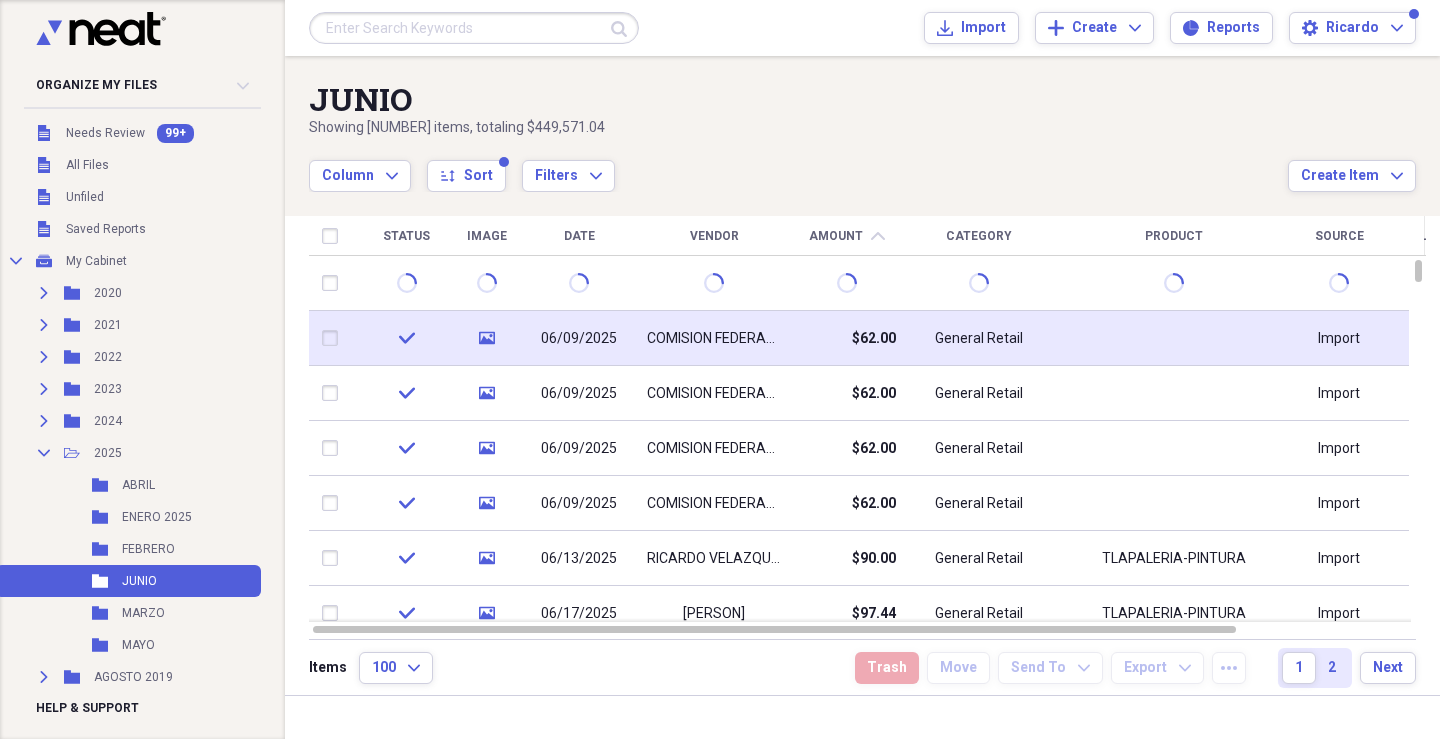 click on "COMISION FEDERAL DE ELECTRICIDAD" at bounding box center (714, 339) 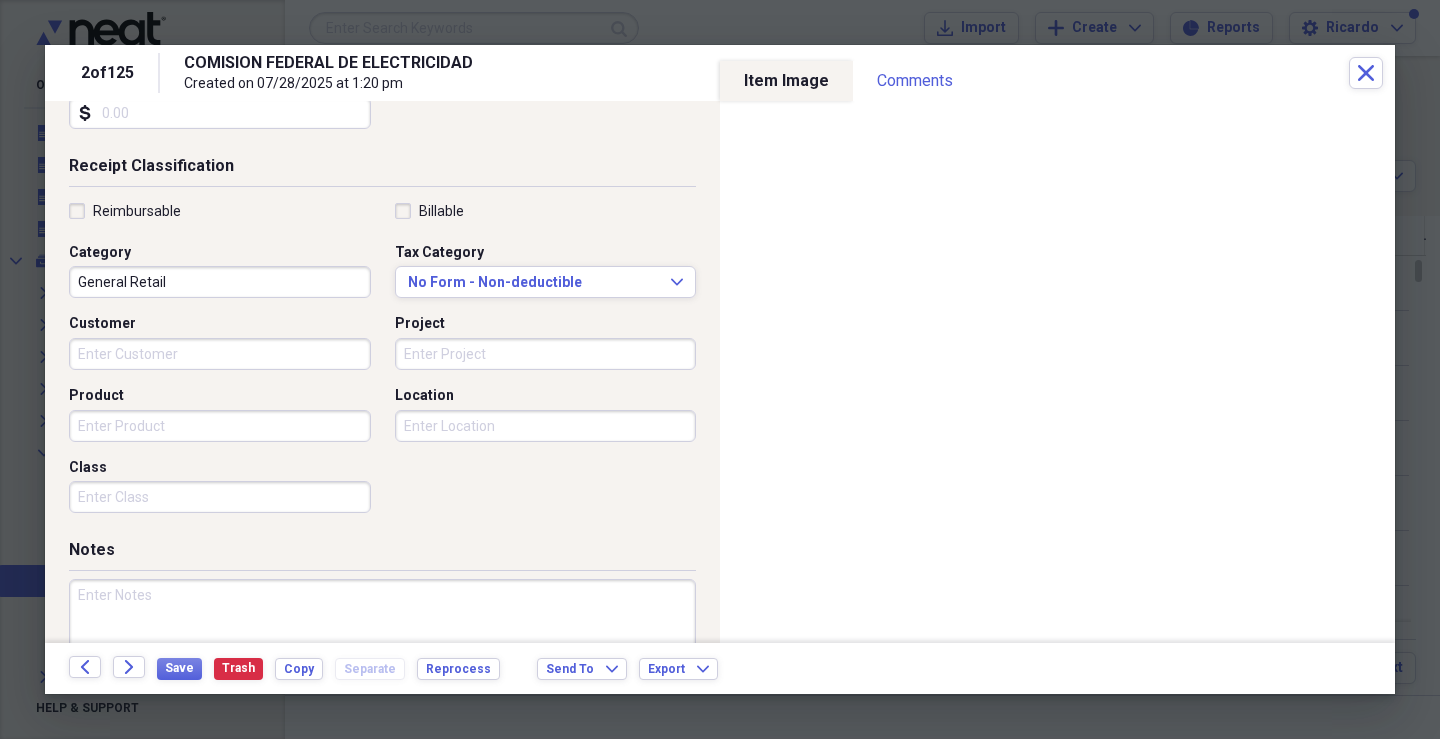 scroll, scrollTop: 400, scrollLeft: 0, axis: vertical 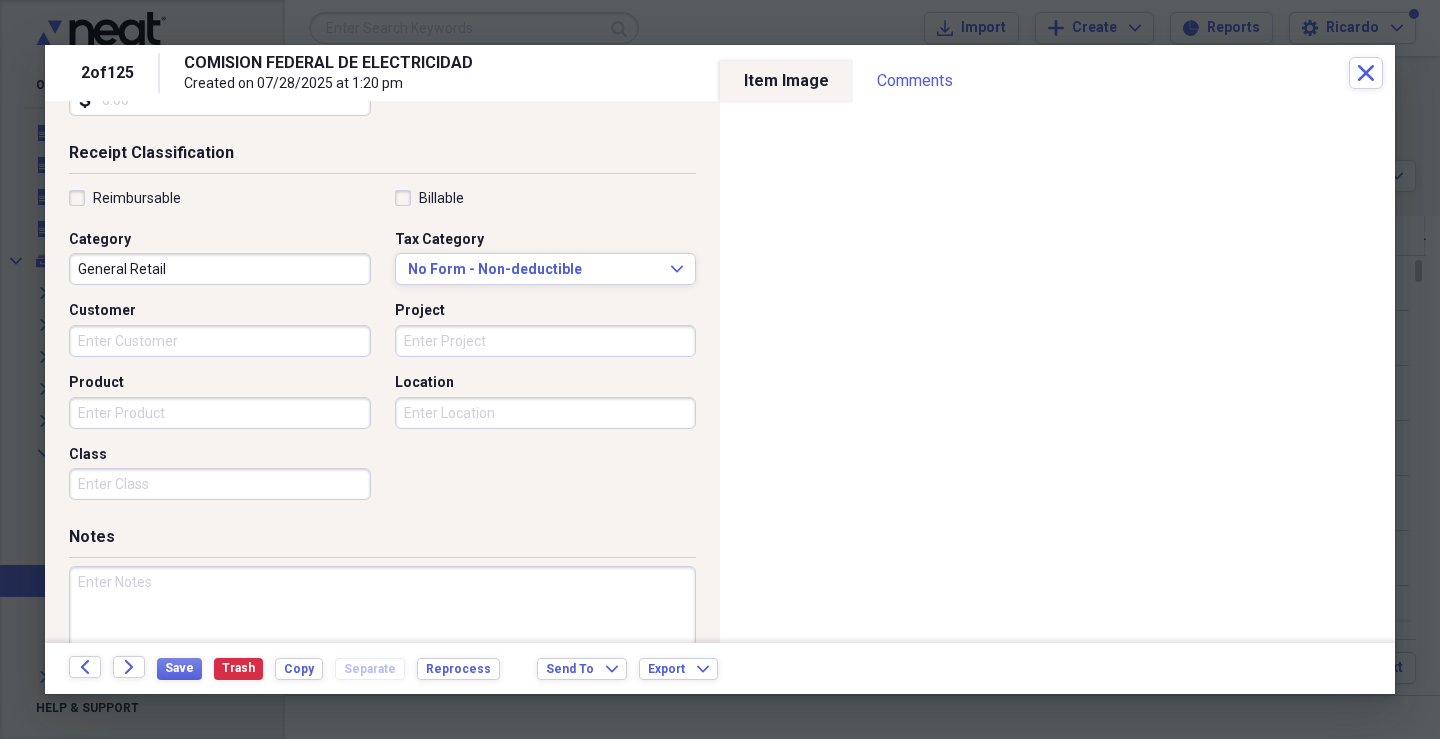 click on "Customer" at bounding box center [220, 341] 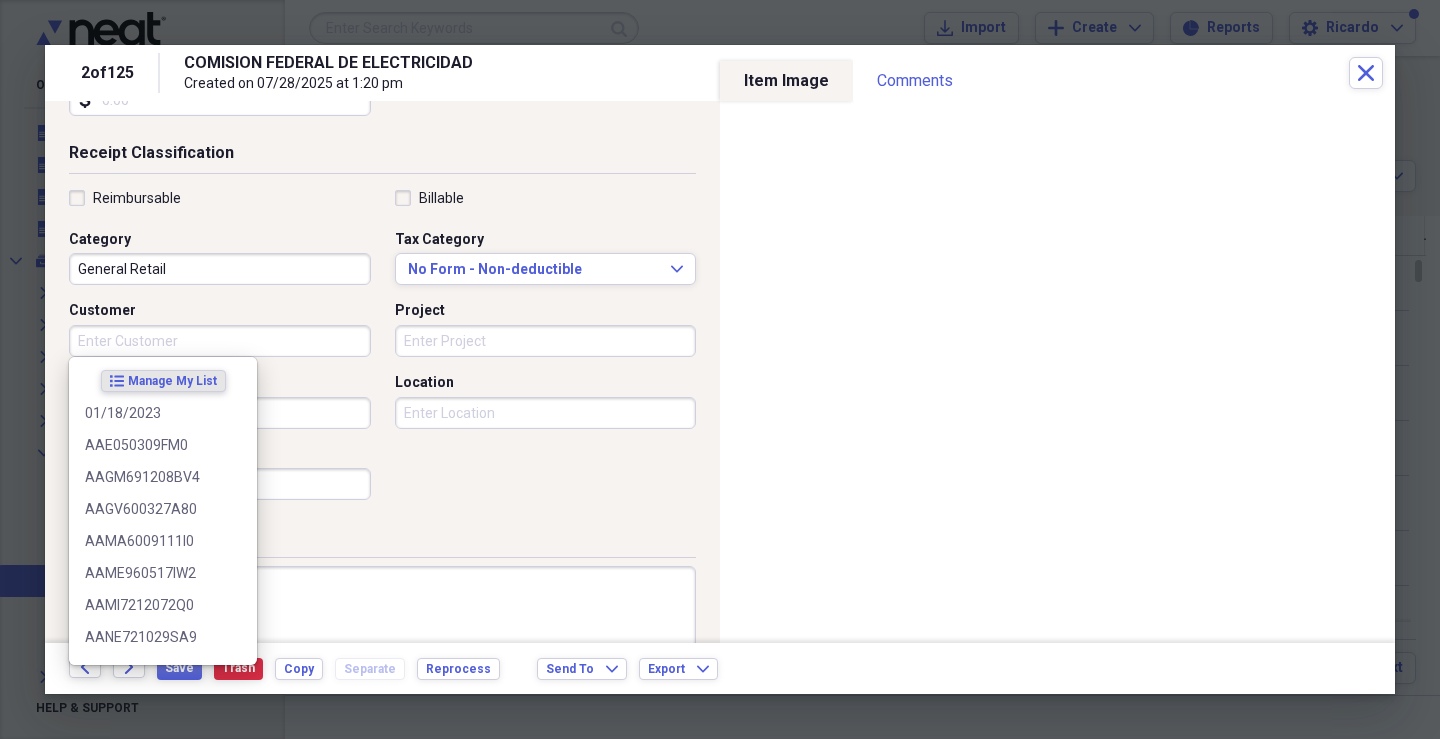 click on "Customer" at bounding box center [220, 341] 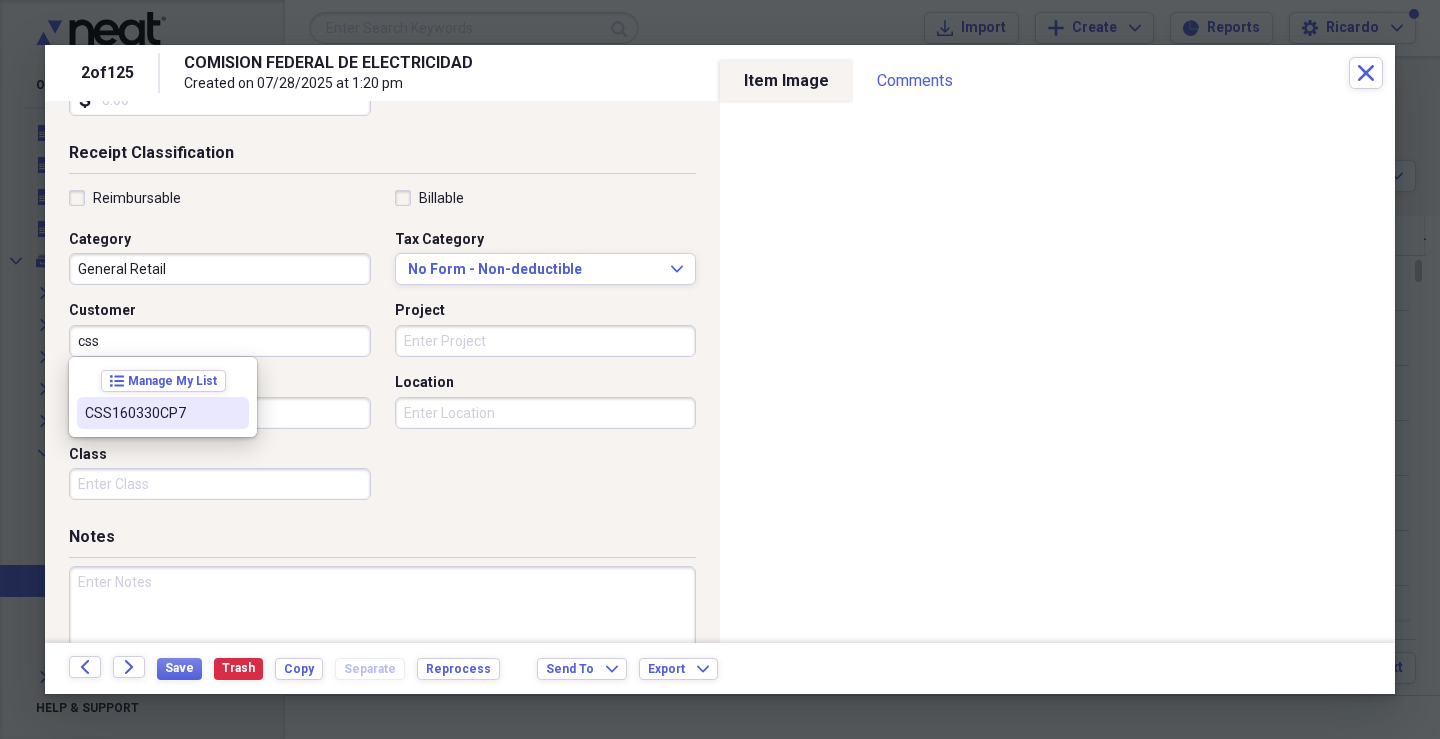 click on "CSS160330CP7" at bounding box center (163, 413) 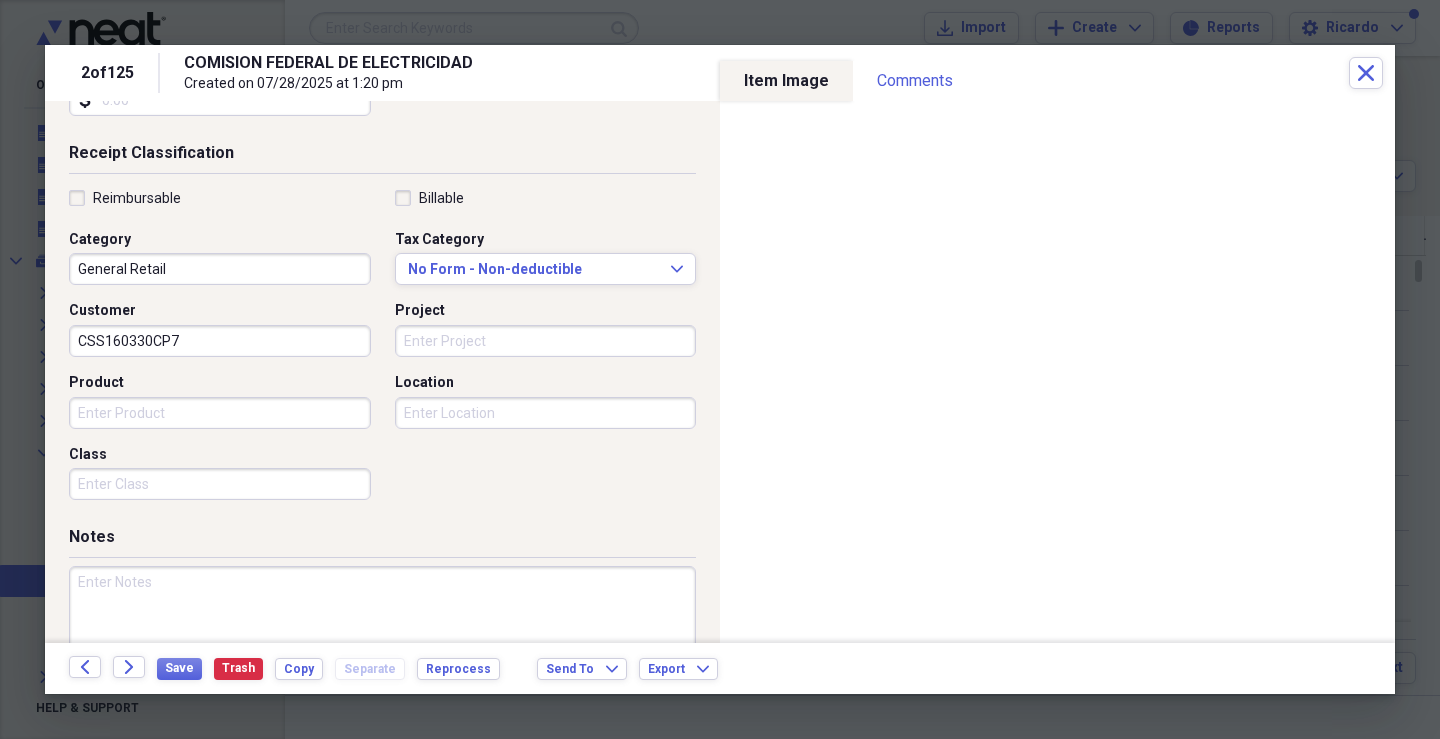 click on "Project" at bounding box center (546, 341) 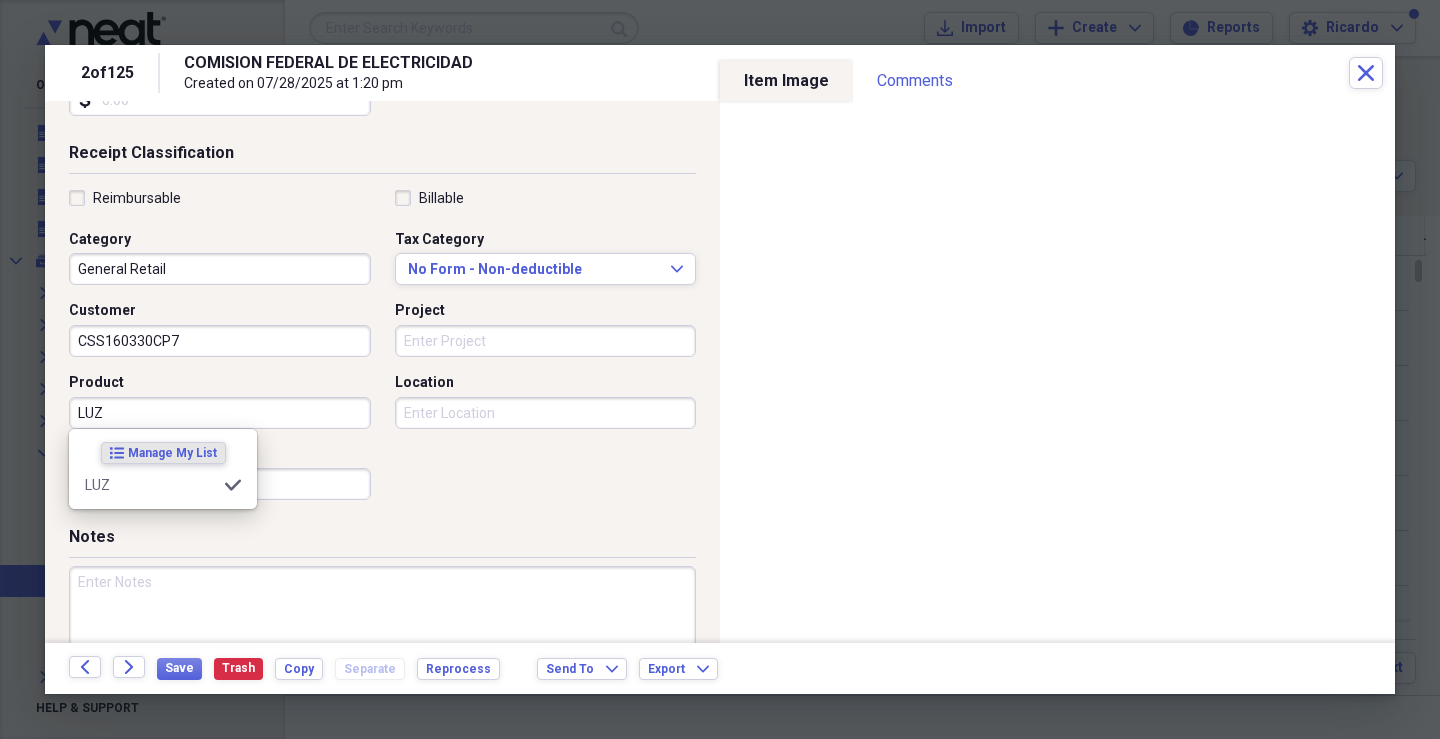 type on "LUZ" 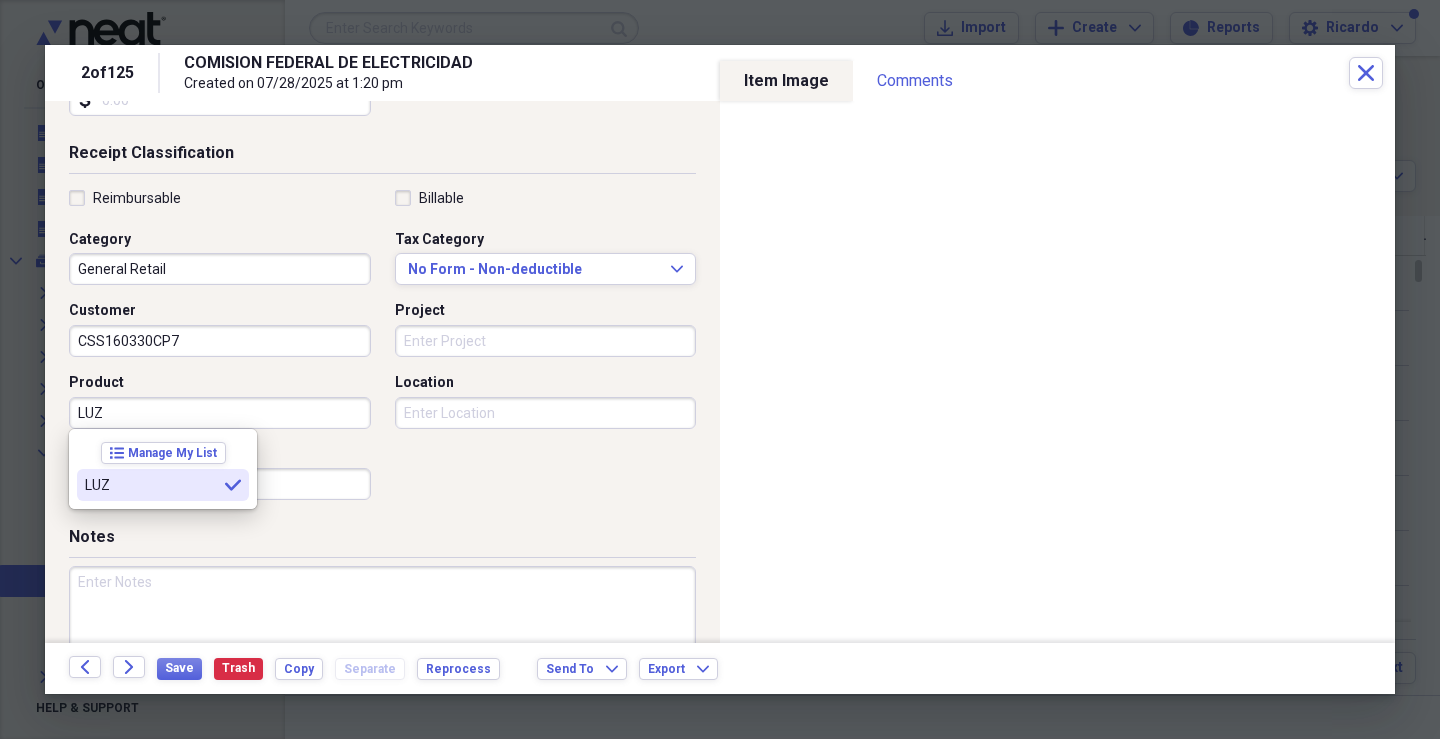 click on "LUZ selected" at bounding box center [163, 485] 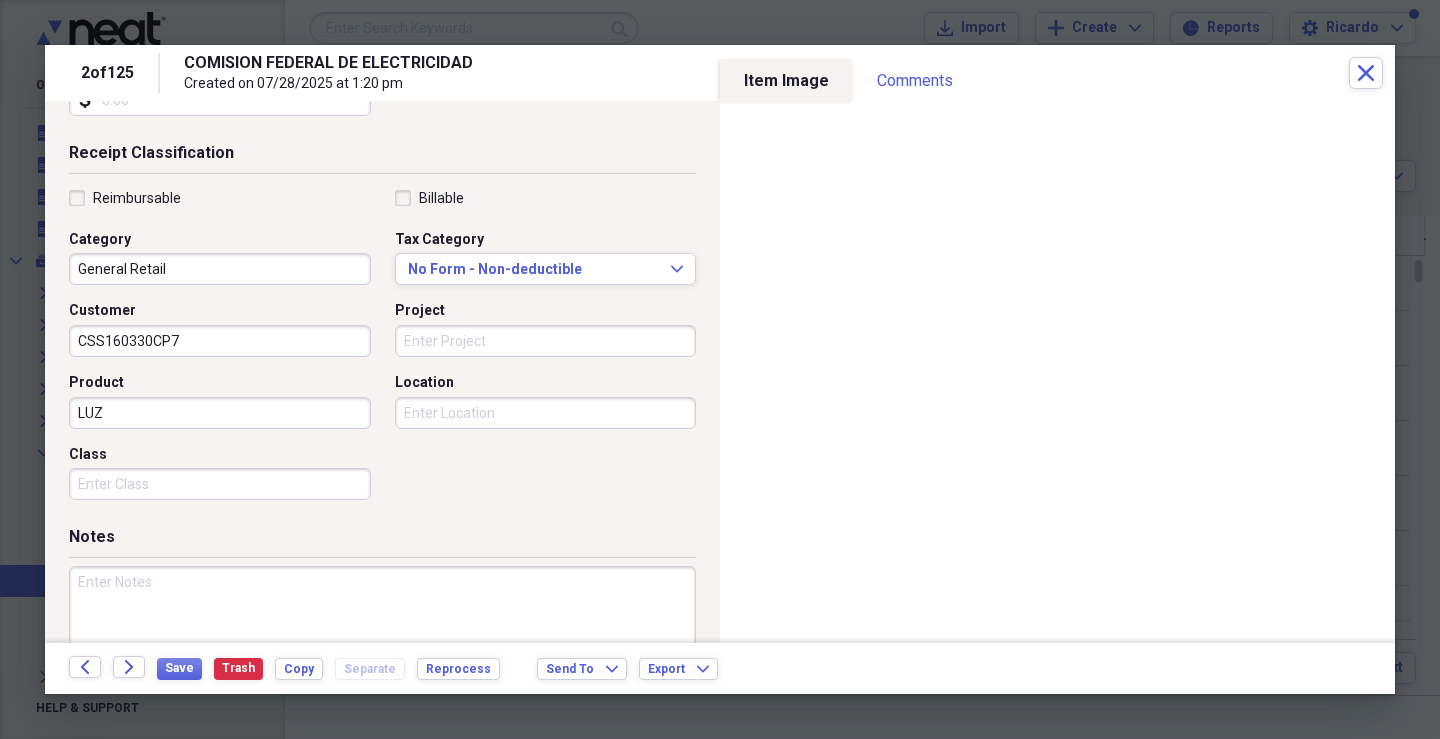 click on "Class" at bounding box center (220, 484) 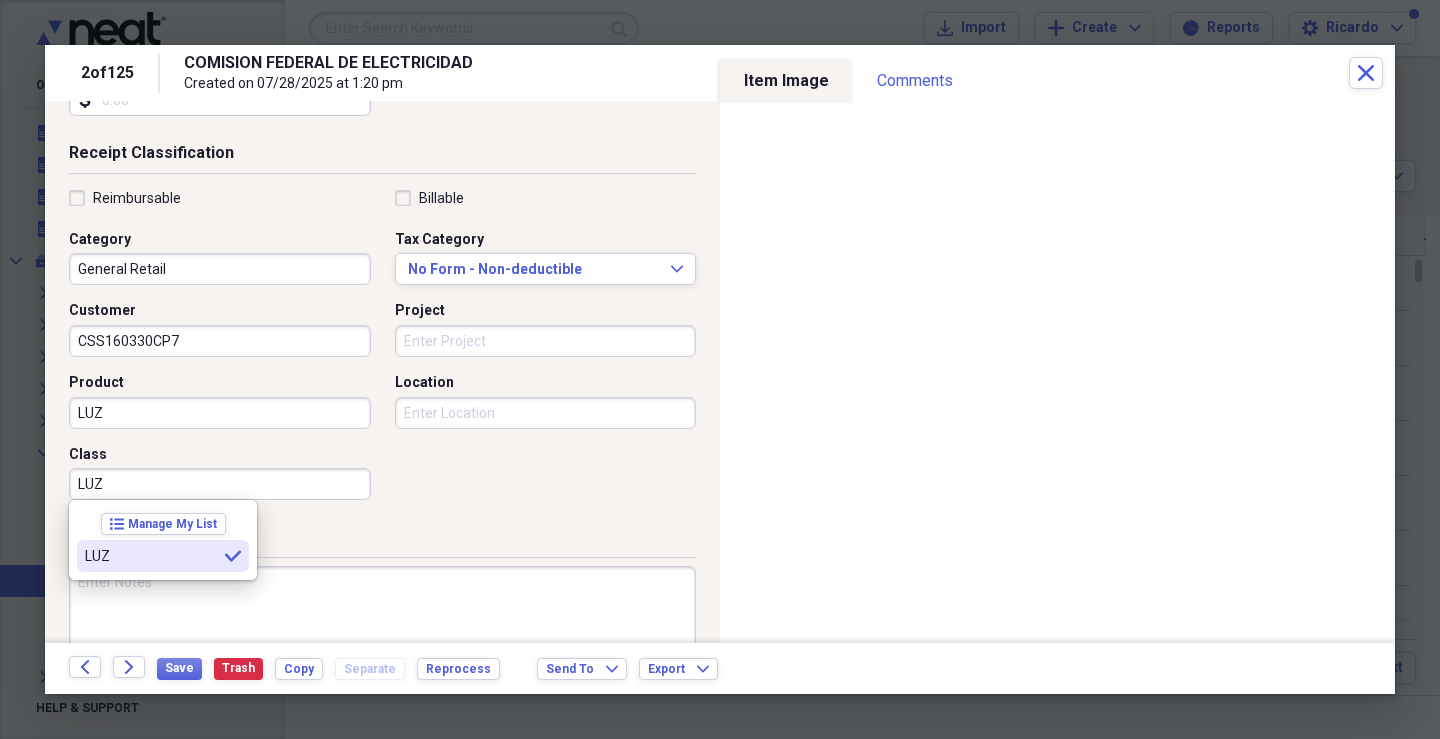type on "LUZ" 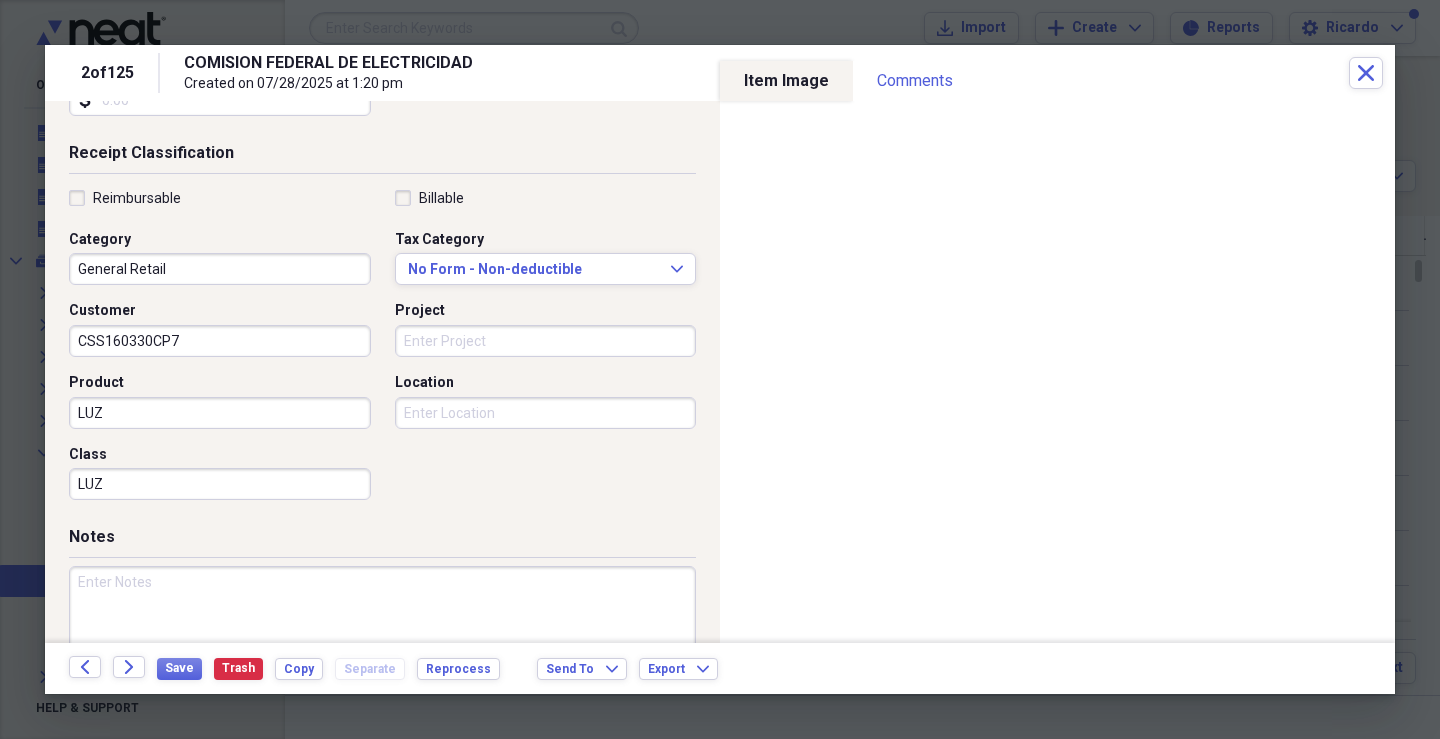 click on "Location" at bounding box center (546, 413) 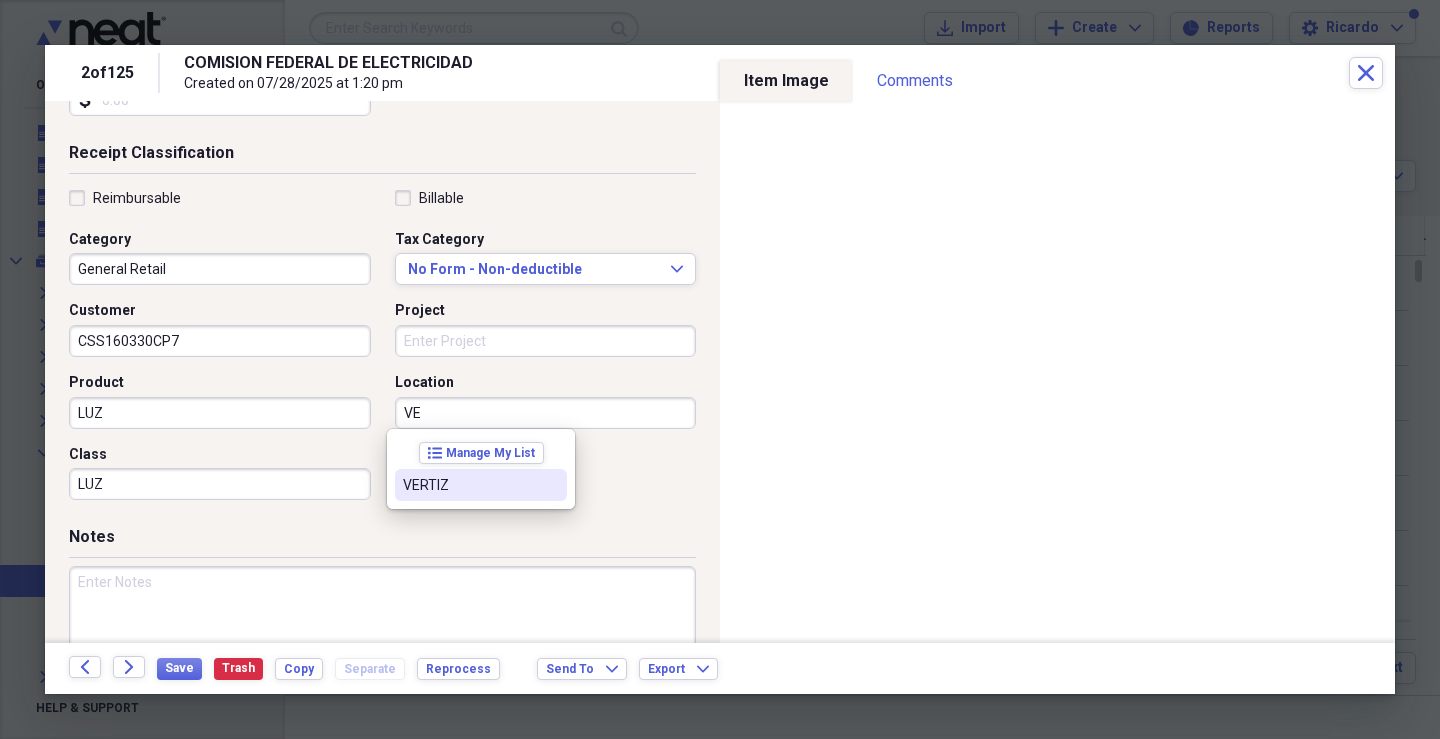 drag, startPoint x: 451, startPoint y: 474, endPoint x: 397, endPoint y: 499, distance: 59.5063 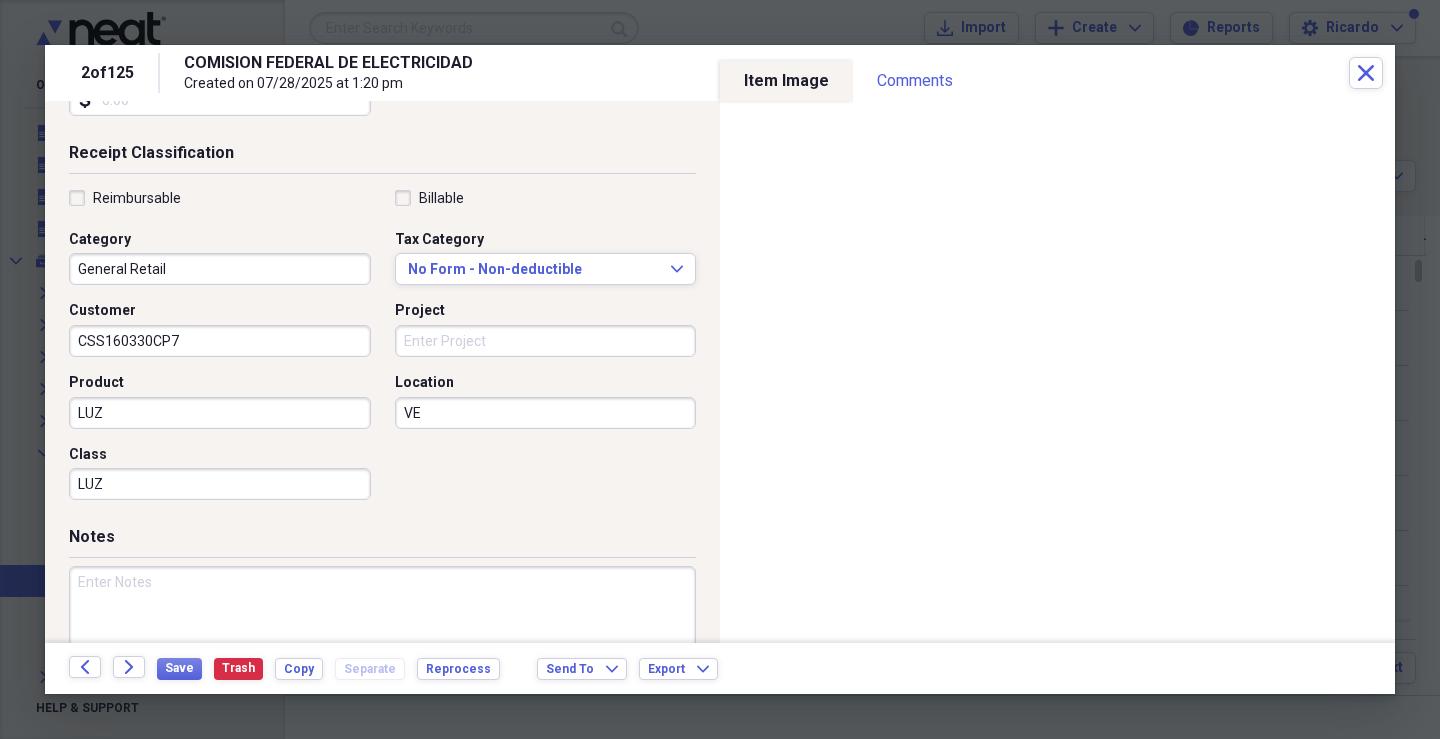 type on "VERTIZ" 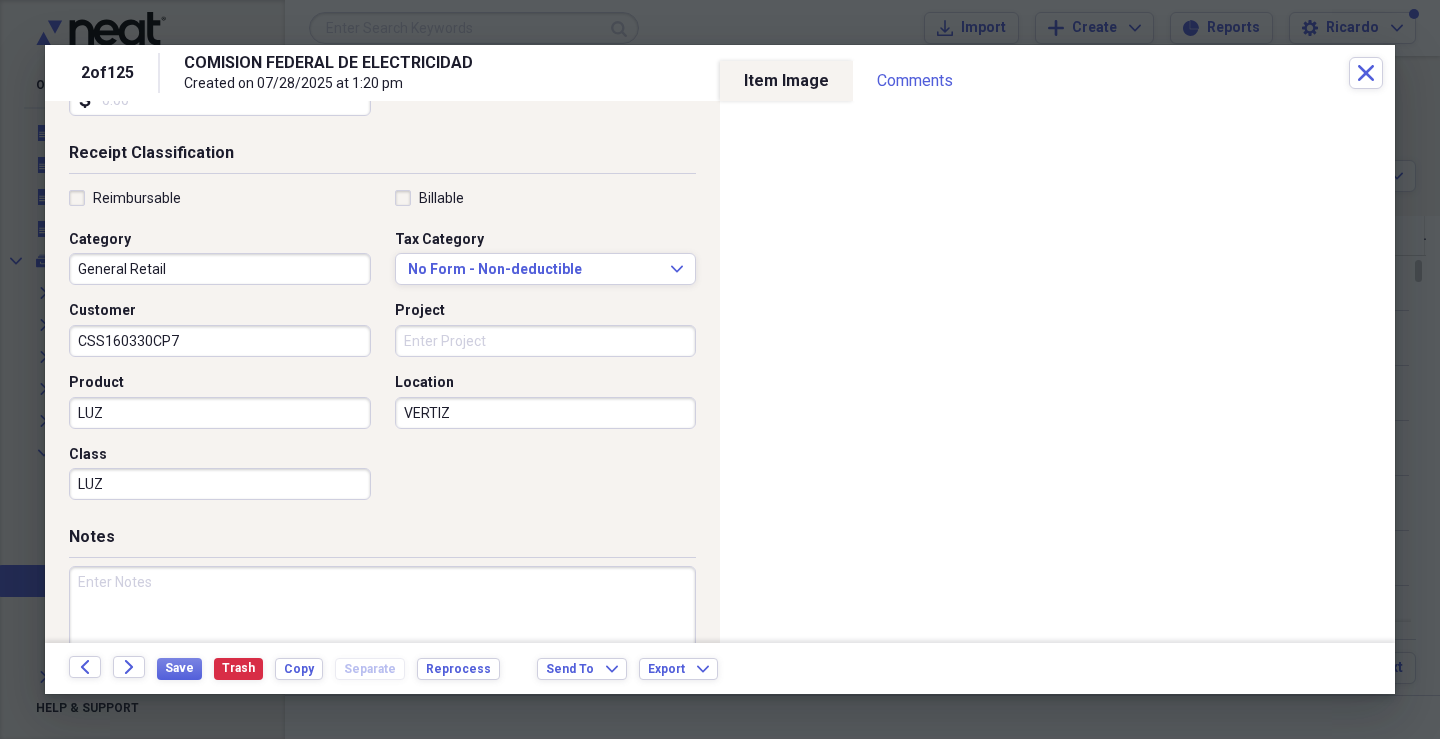 click at bounding box center (382, 631) 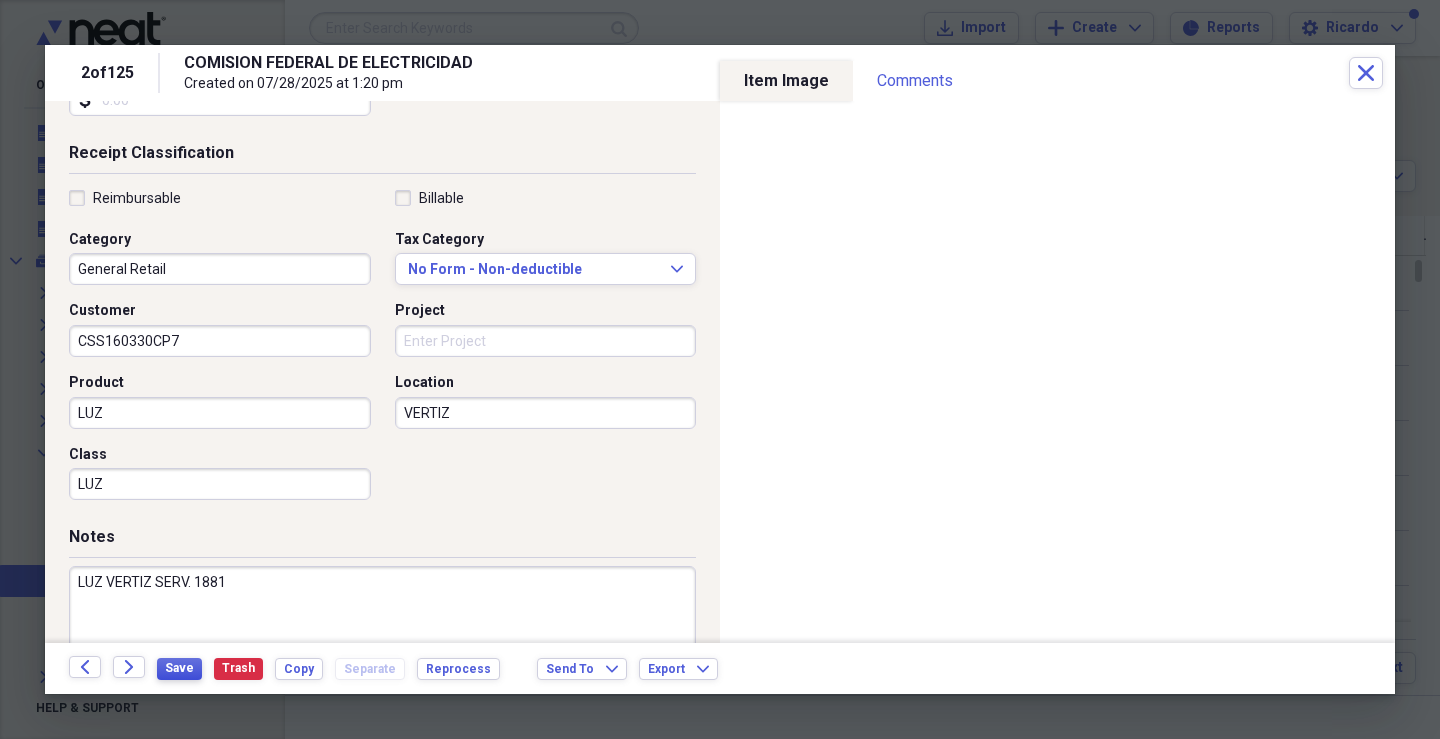 type on "LUZ VERTIZ SERV. 1881" 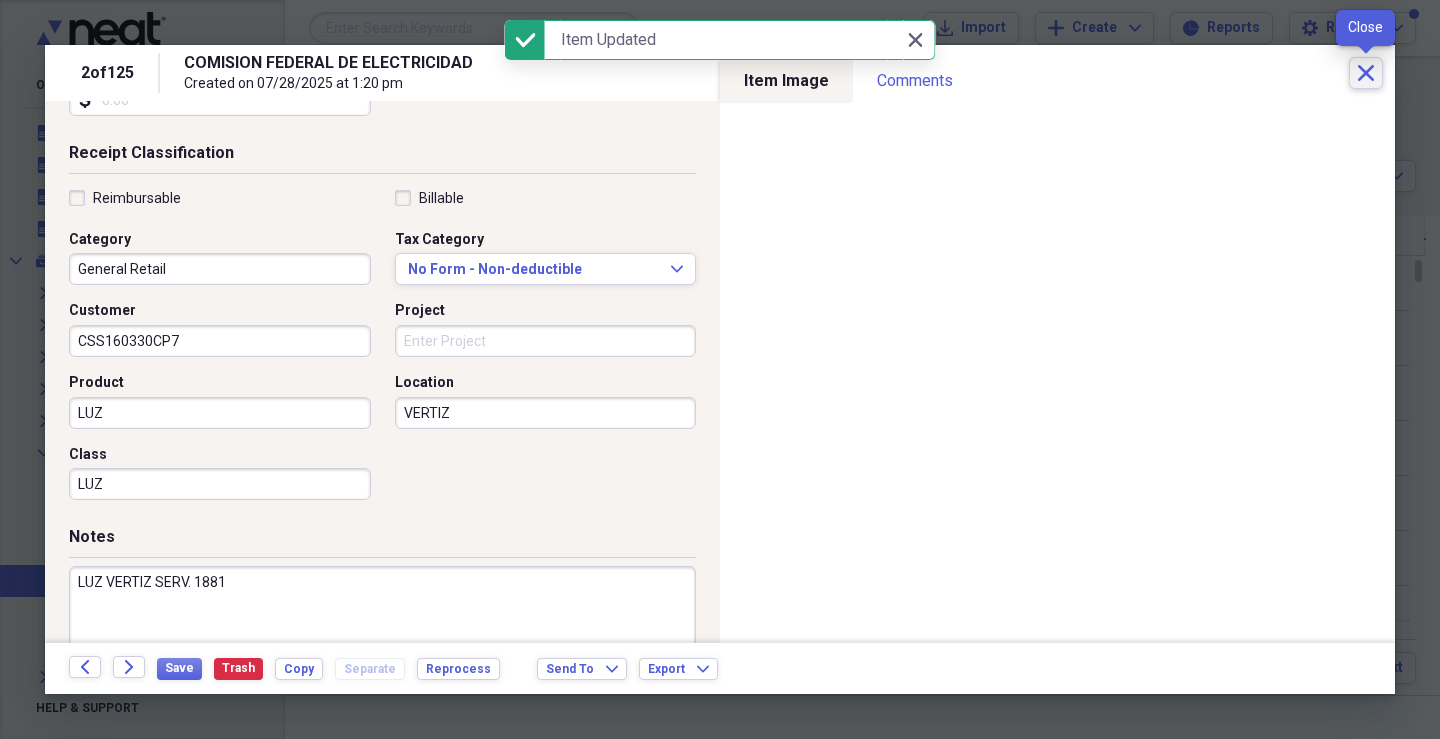 click on "Close" at bounding box center [1366, 73] 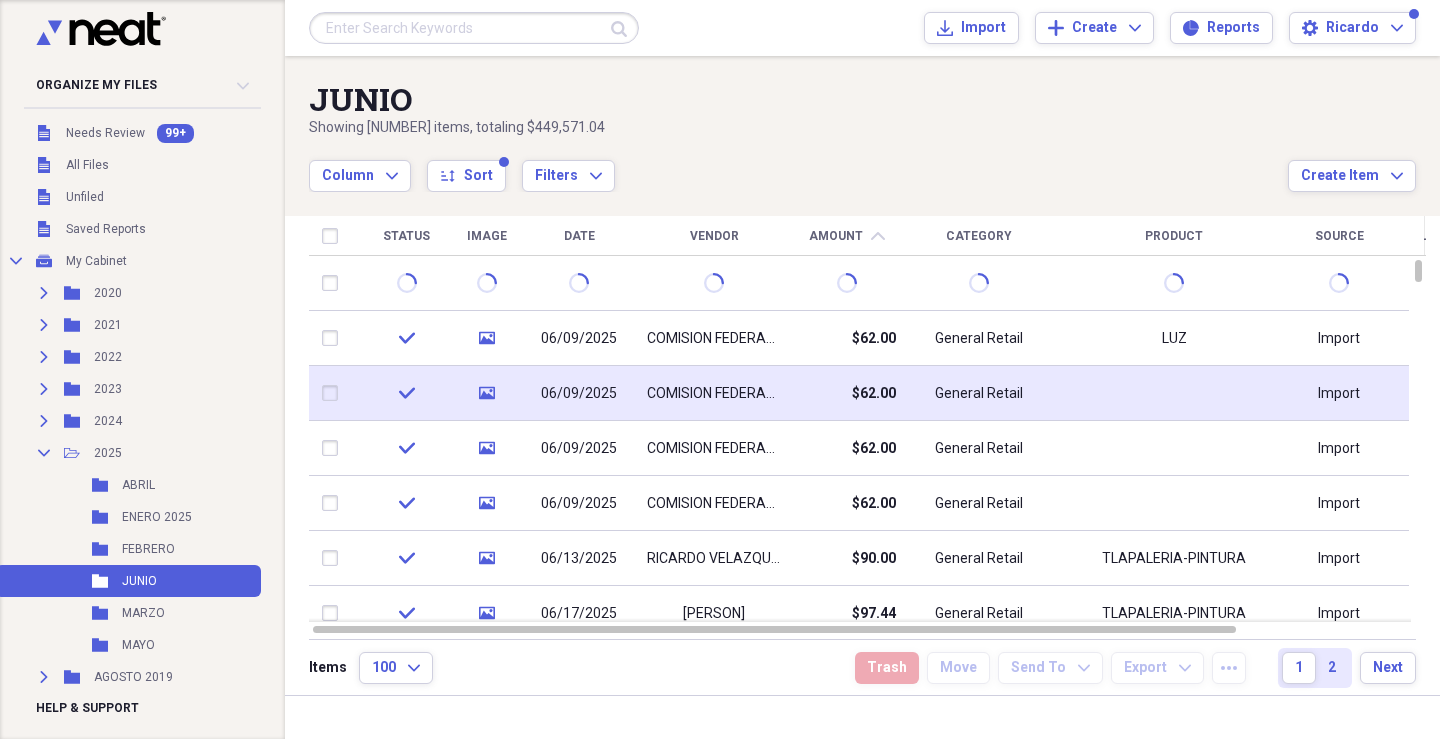 click on "06/09/2025" at bounding box center (579, 393) 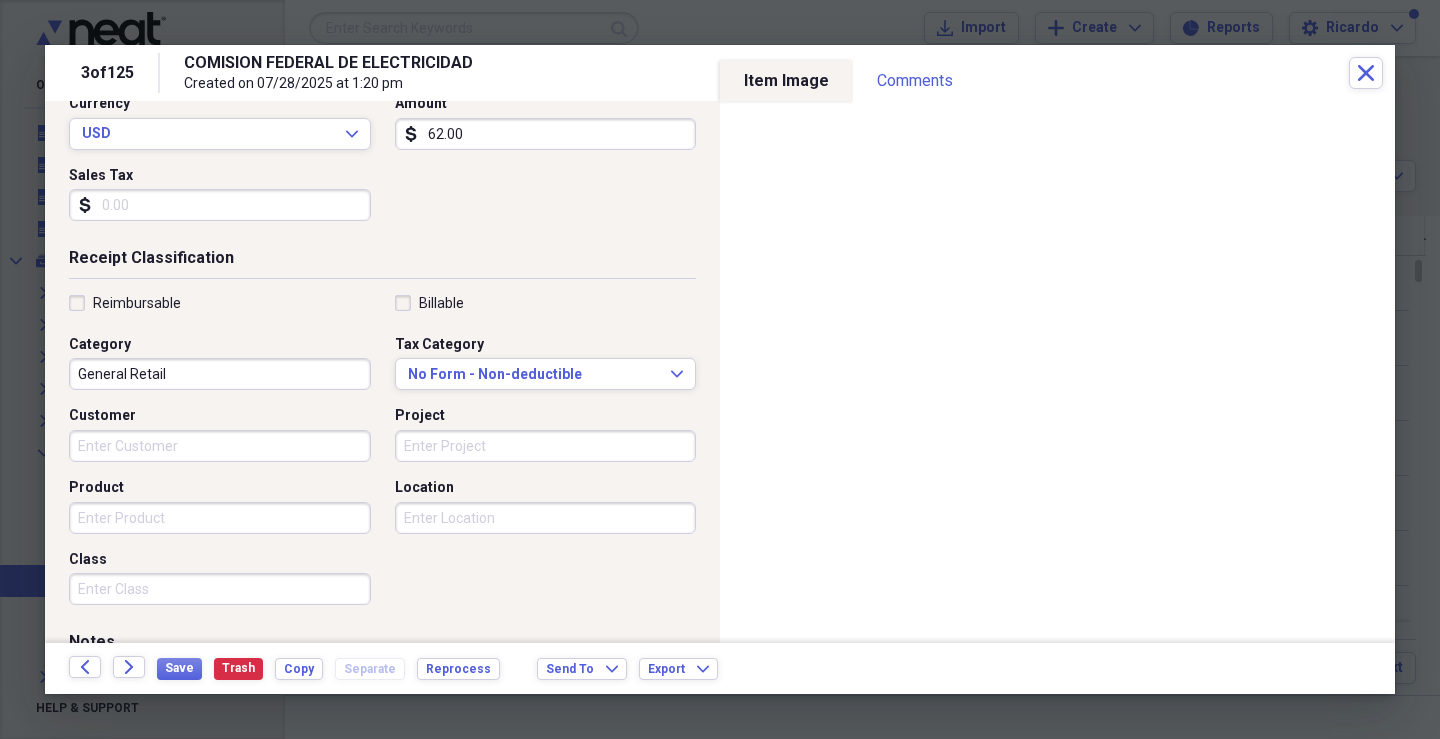 scroll, scrollTop: 300, scrollLeft: 0, axis: vertical 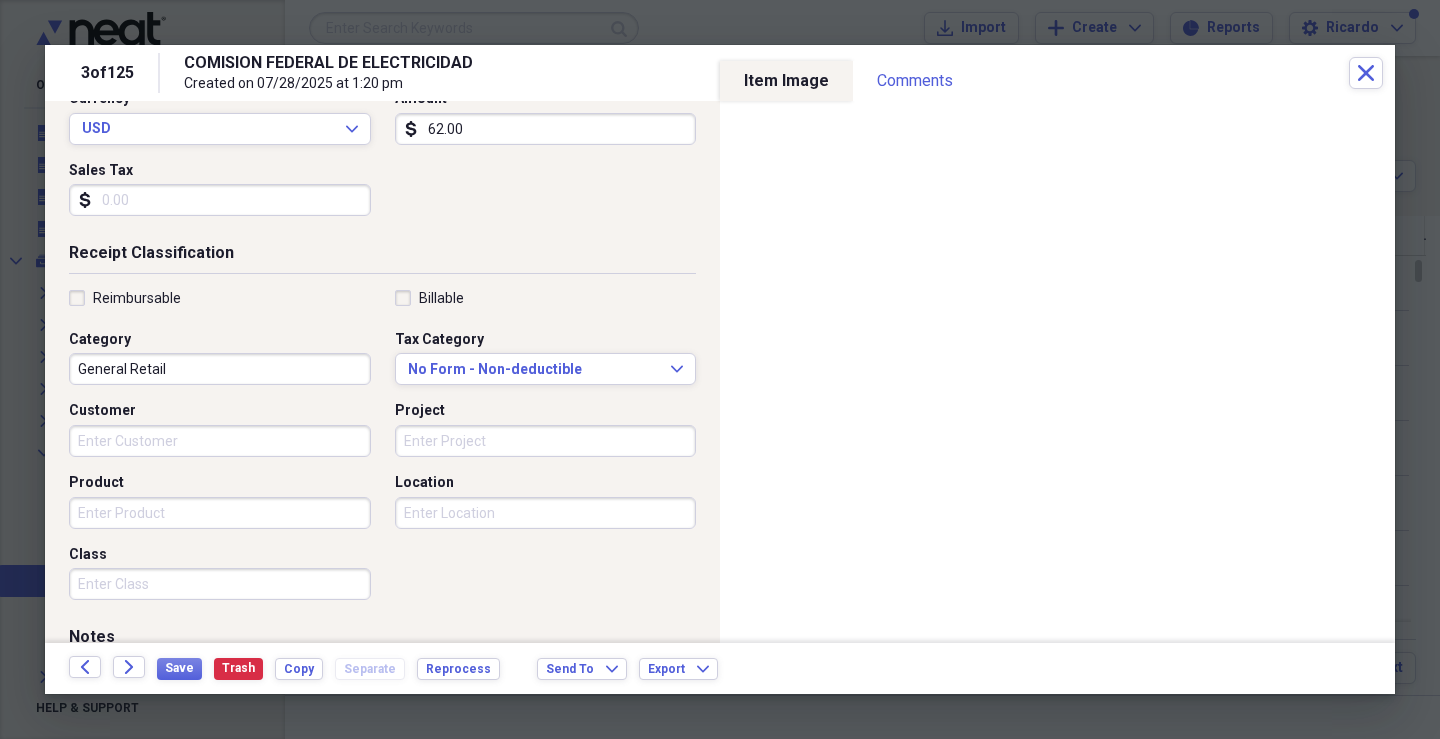 click on "Customer" at bounding box center [220, 441] 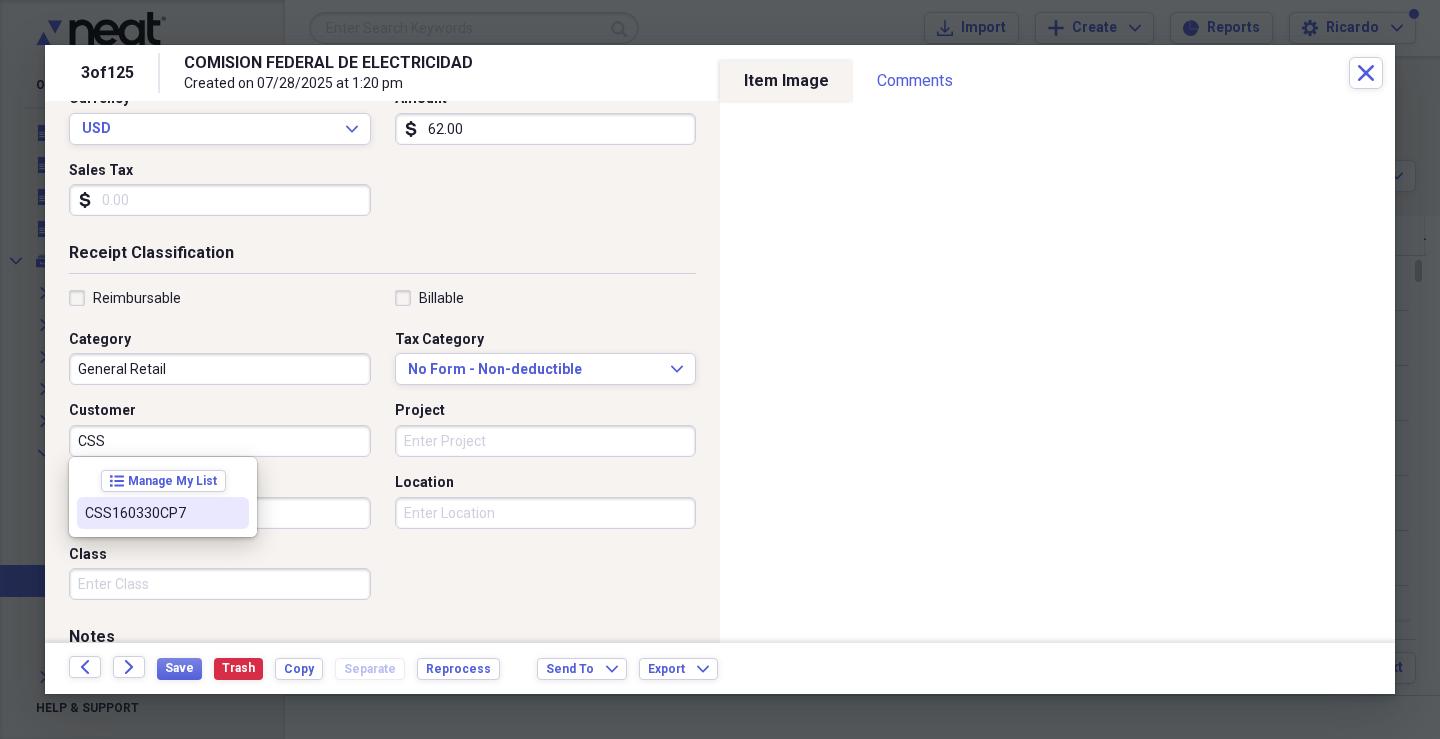 drag, startPoint x: 155, startPoint y: 511, endPoint x: 239, endPoint y: 487, distance: 87.36132 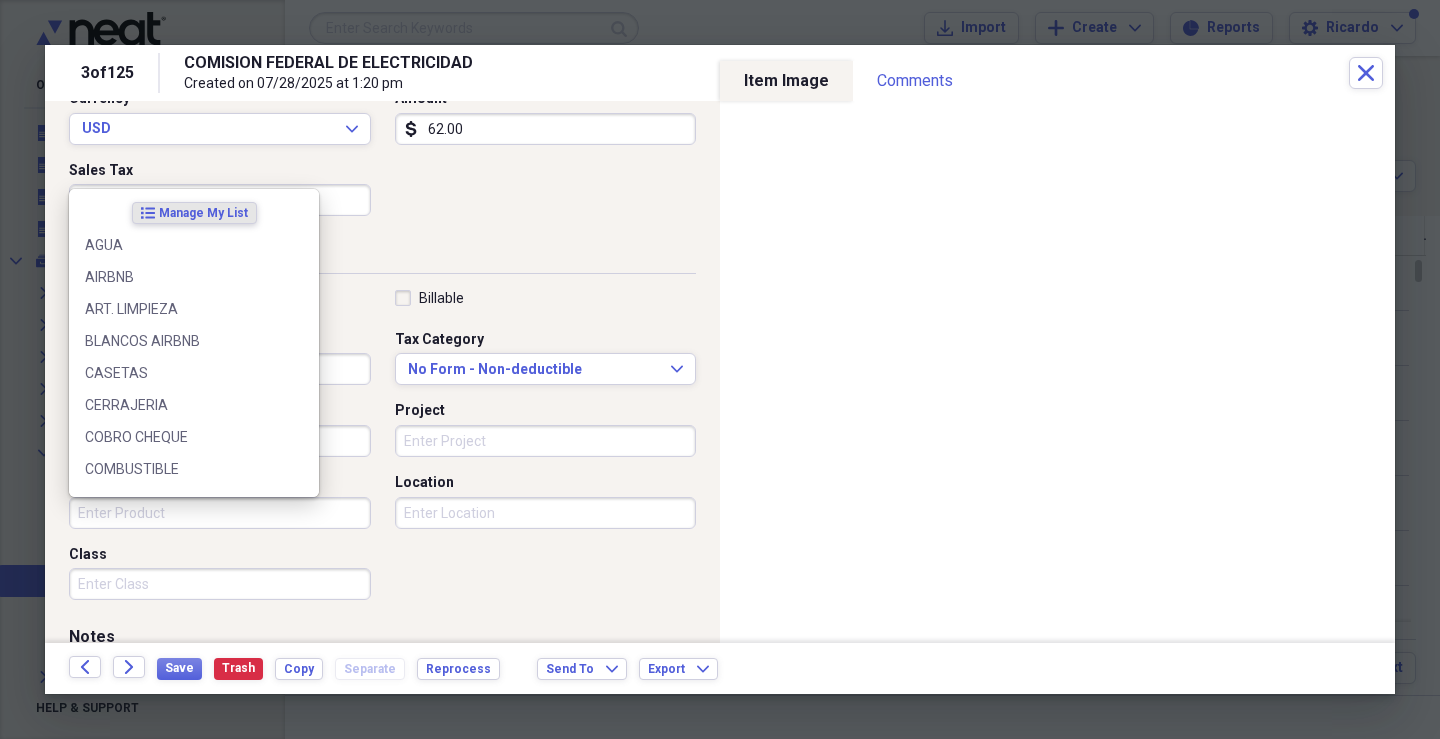 click on "Product" at bounding box center (220, 513) 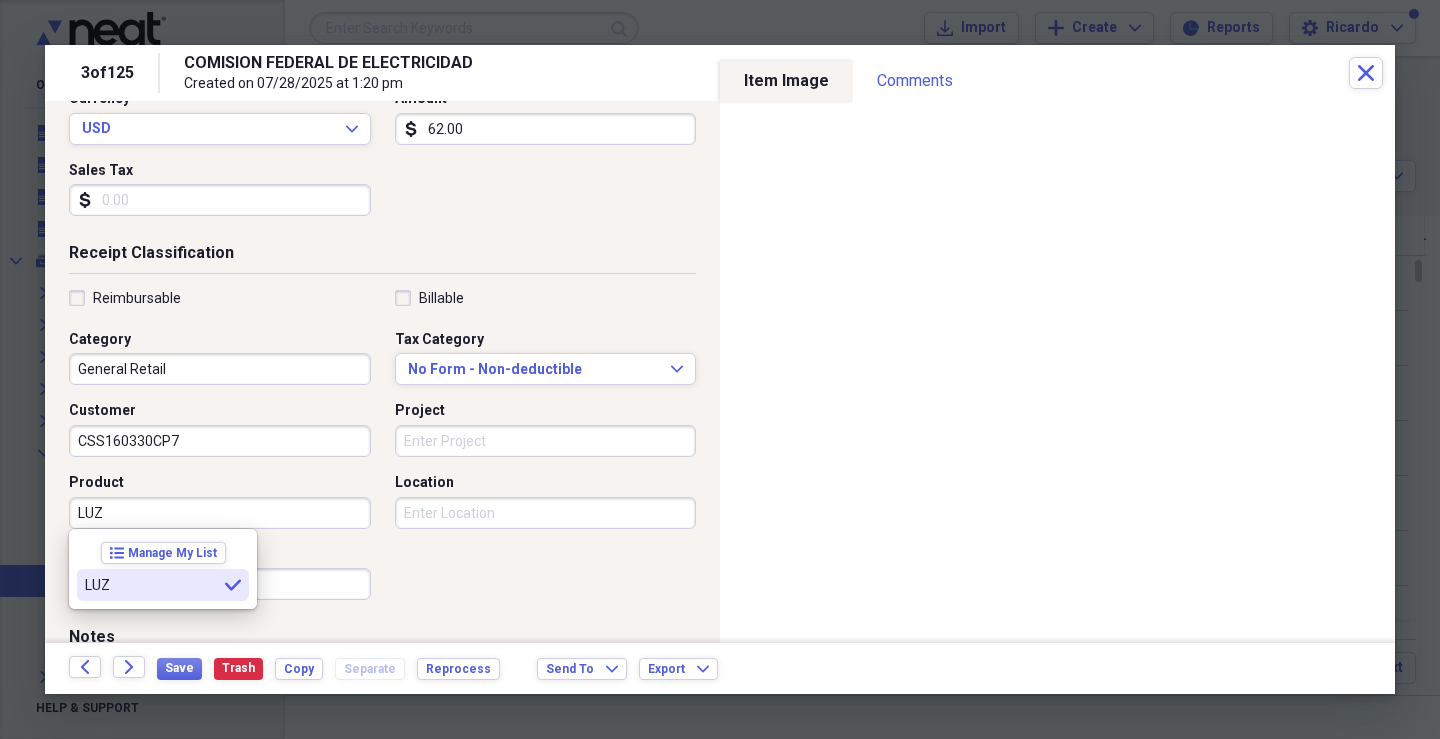type on "LUZ" 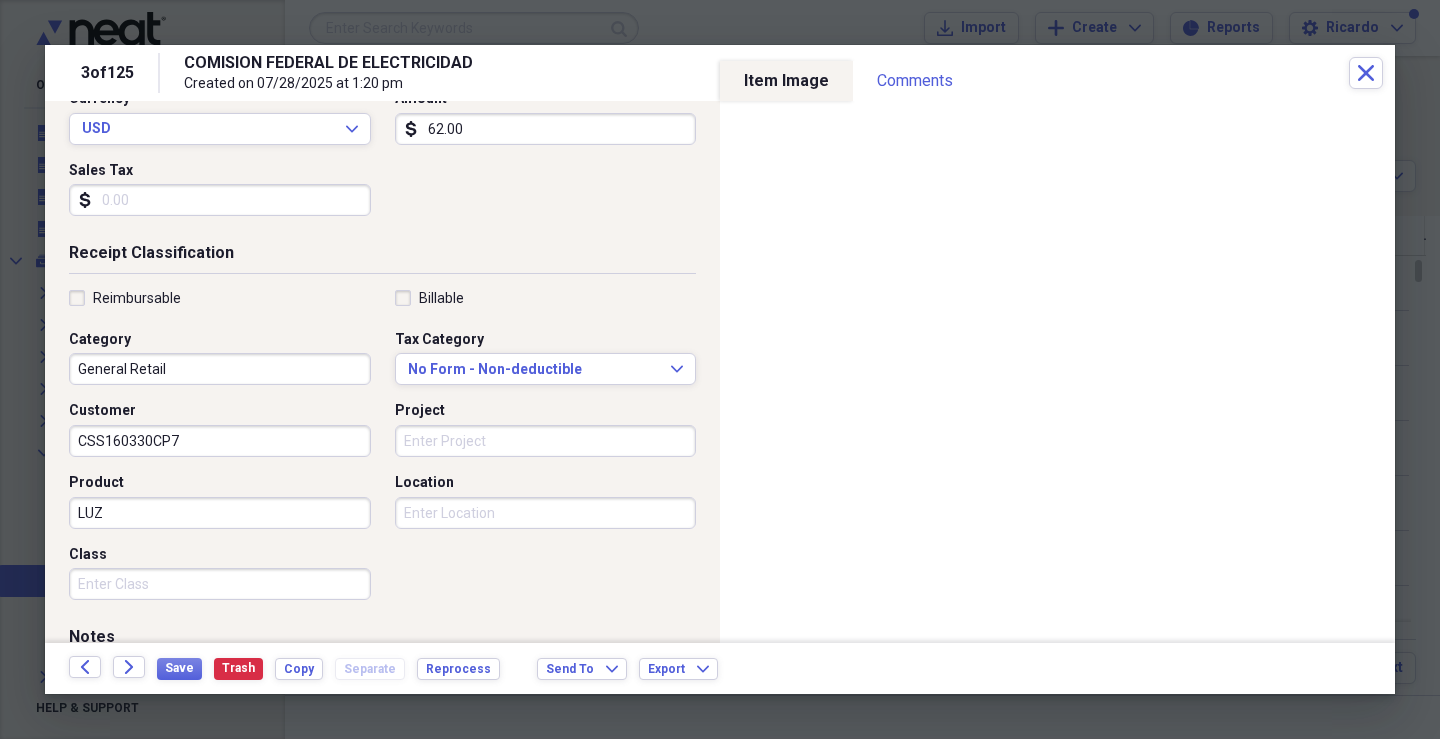 click on "Class" at bounding box center [220, 584] 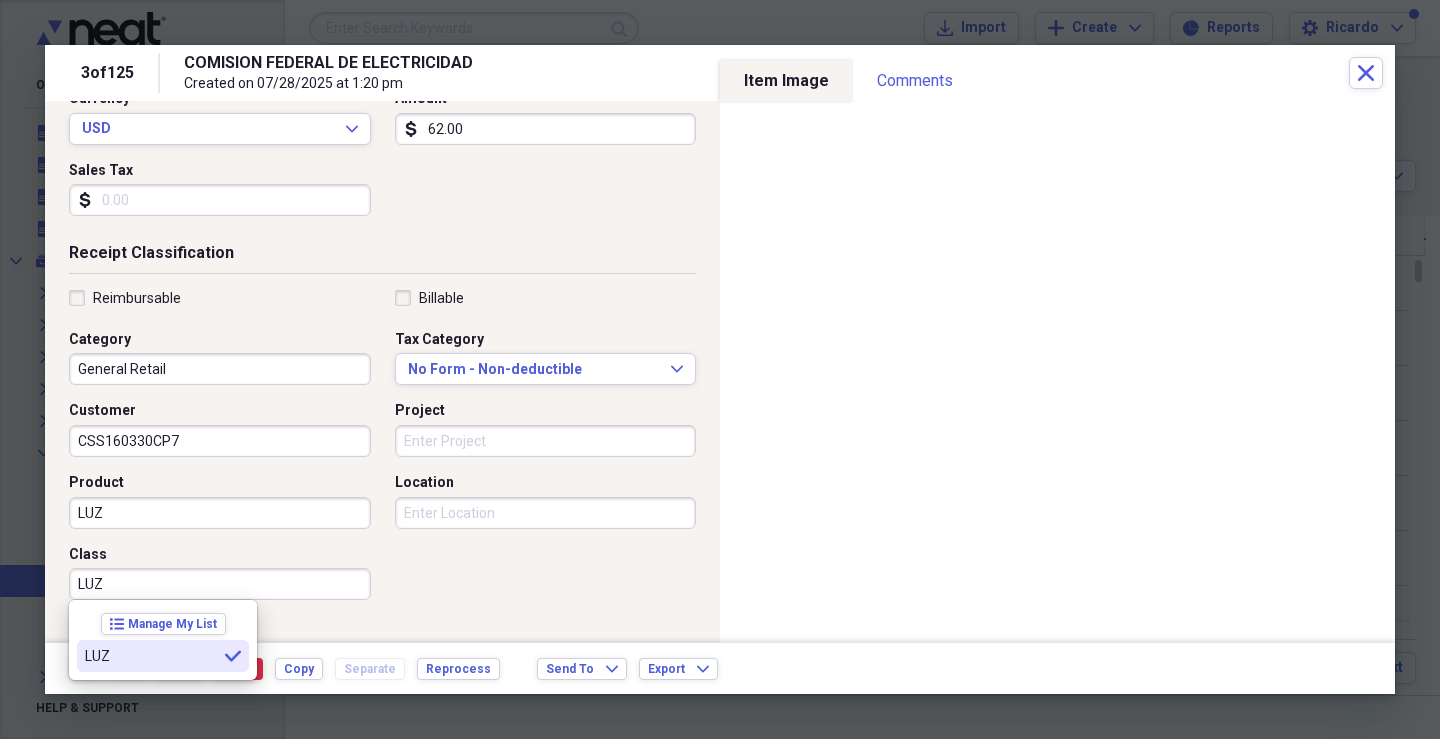 type on "LUZ" 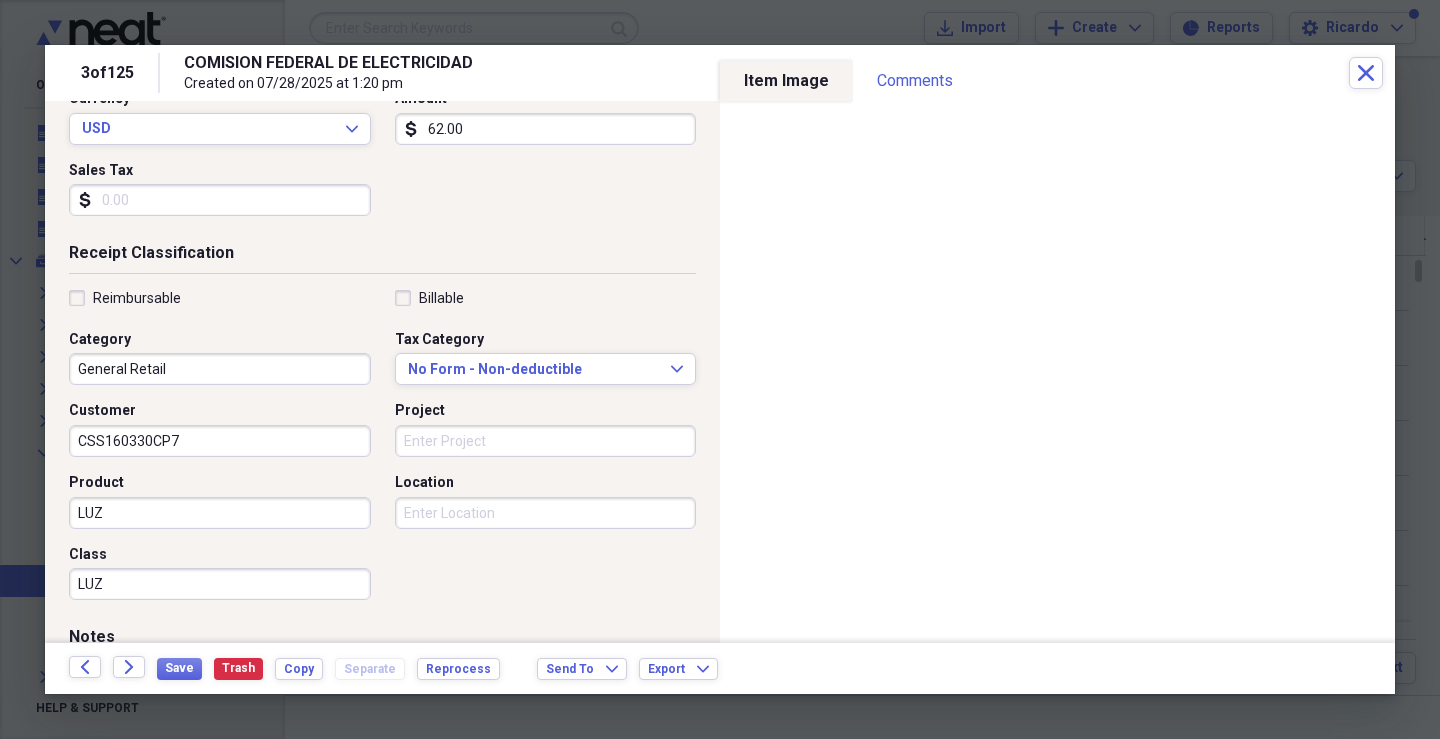 click on "Location" at bounding box center [546, 513] 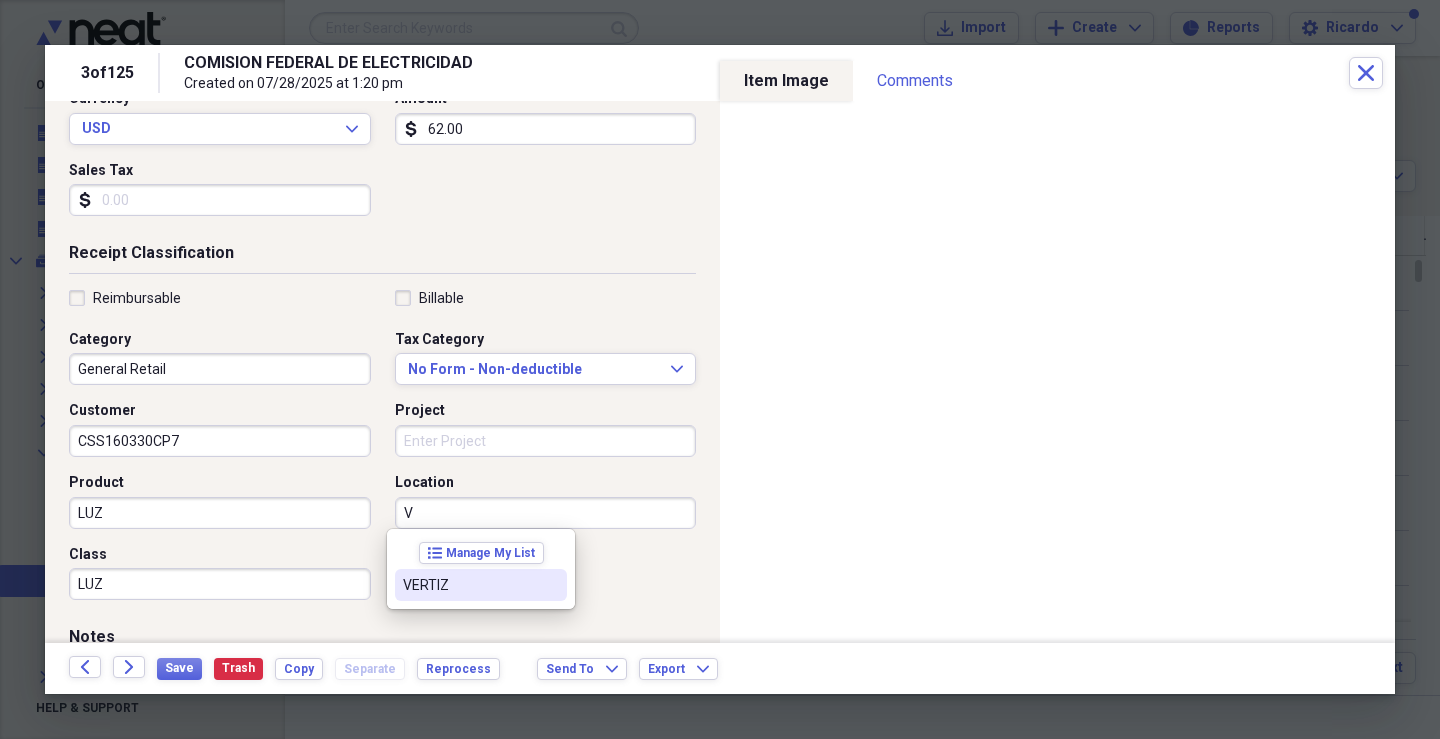 drag, startPoint x: 463, startPoint y: 593, endPoint x: 420, endPoint y: 592, distance: 43.011627 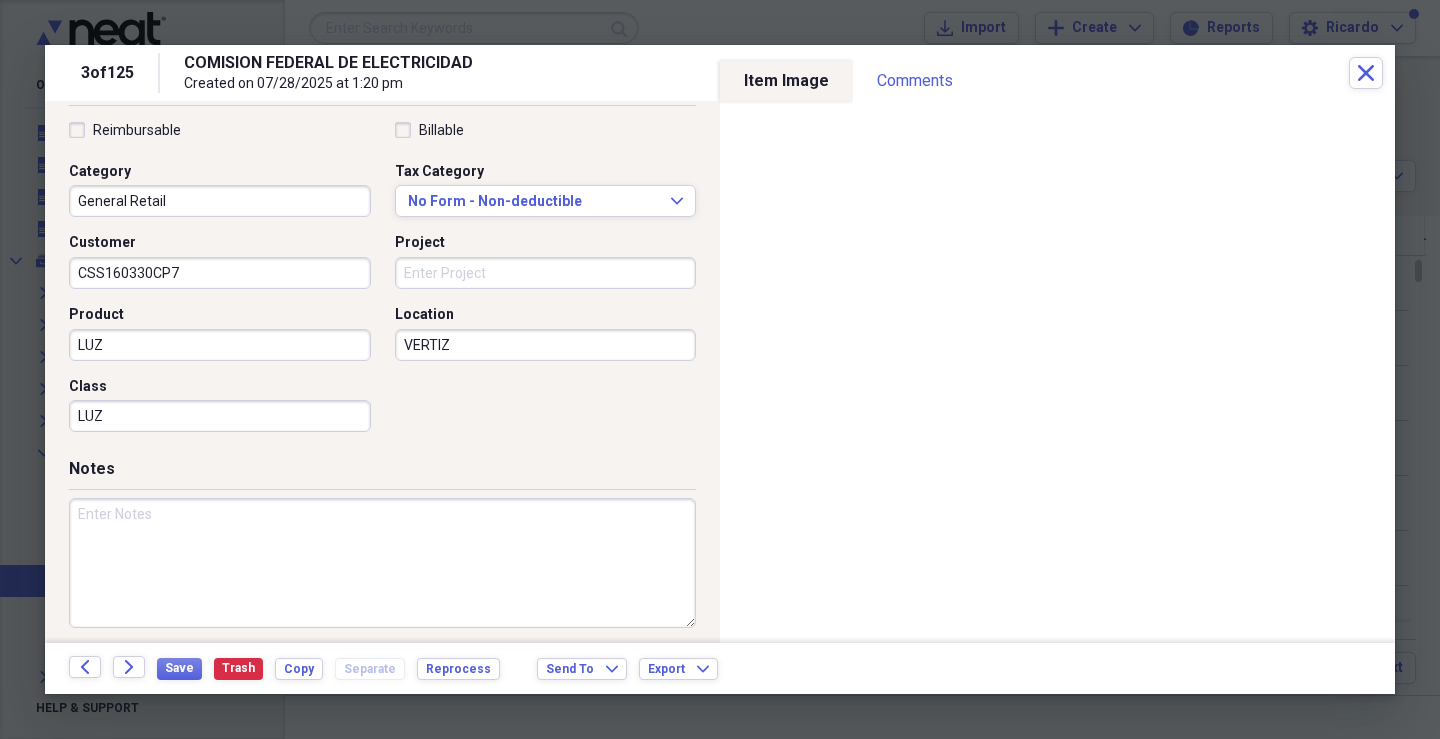 scroll, scrollTop: 479, scrollLeft: 0, axis: vertical 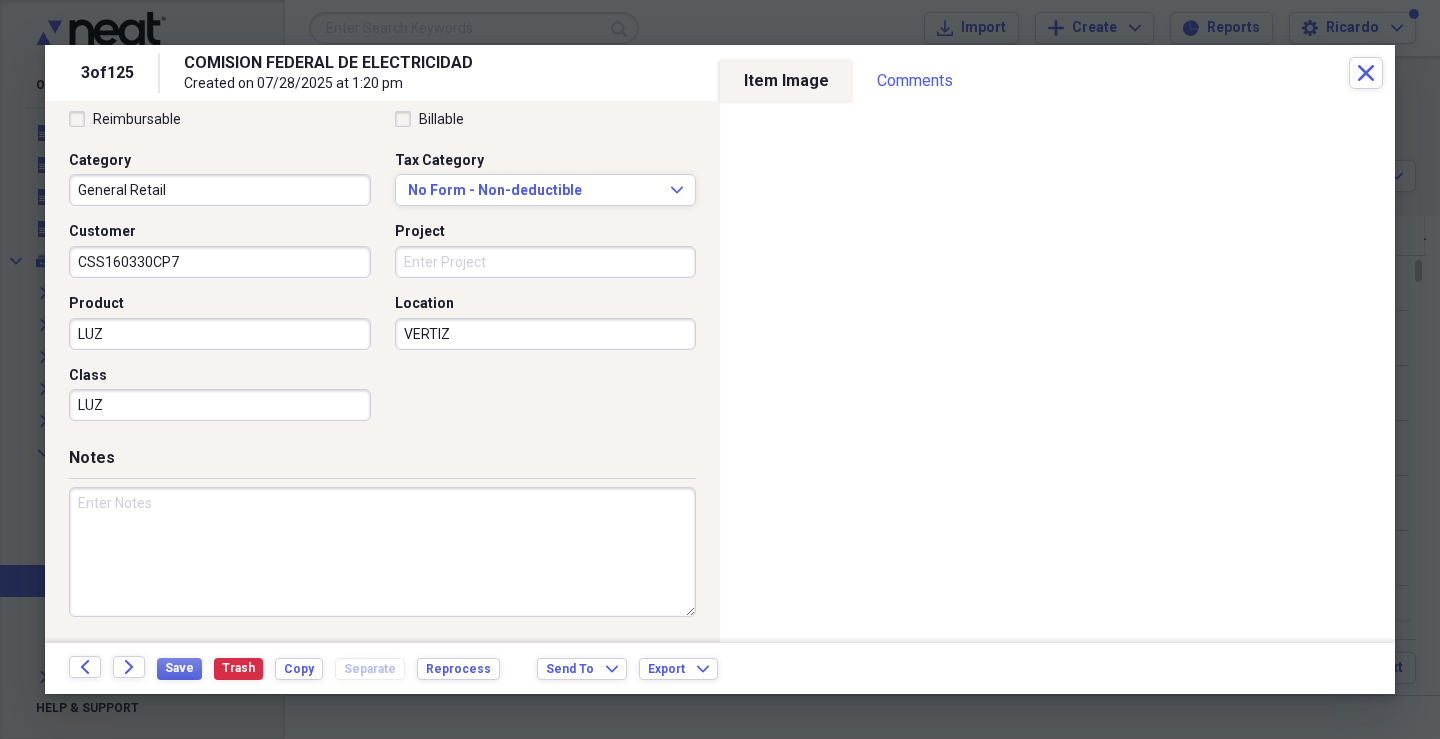 click at bounding box center (382, 552) 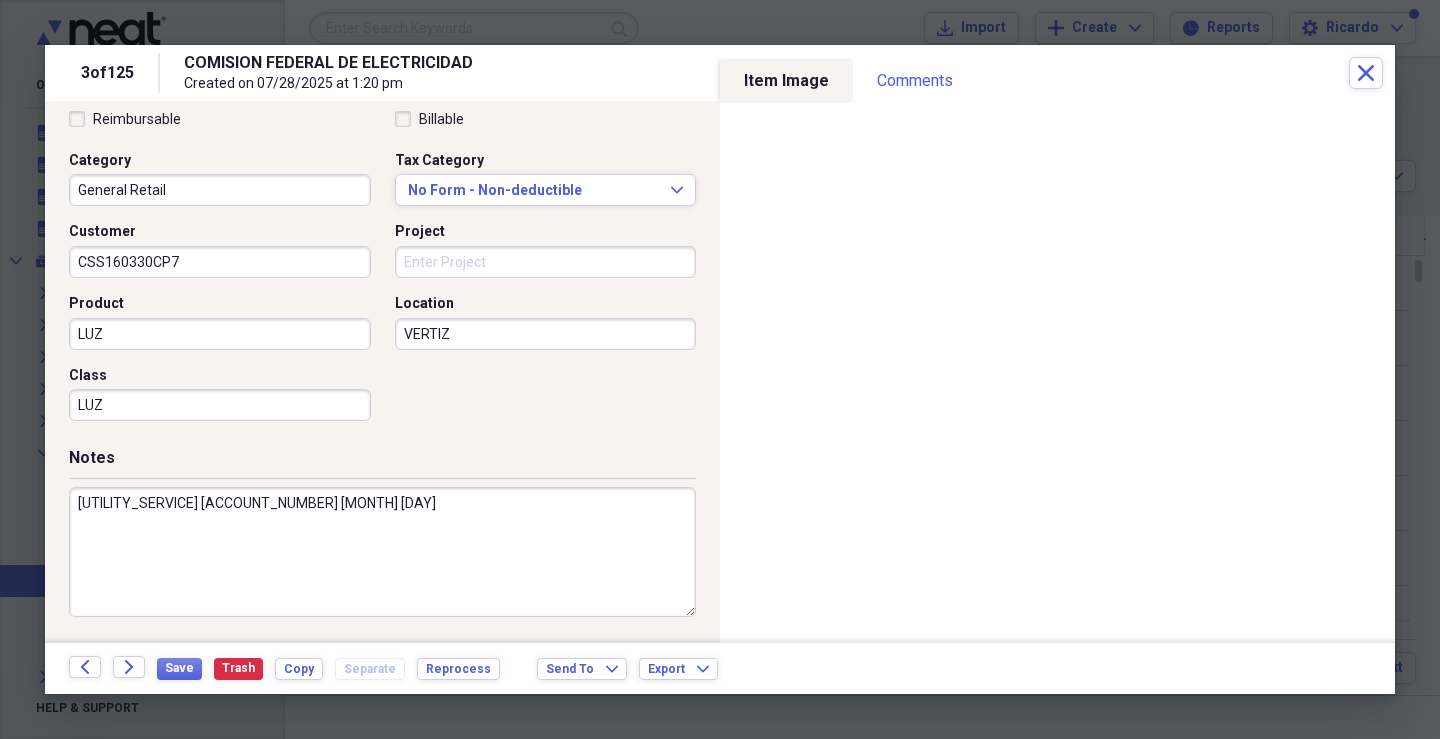 drag, startPoint x: 228, startPoint y: 501, endPoint x: 279, endPoint y: 501, distance: 51 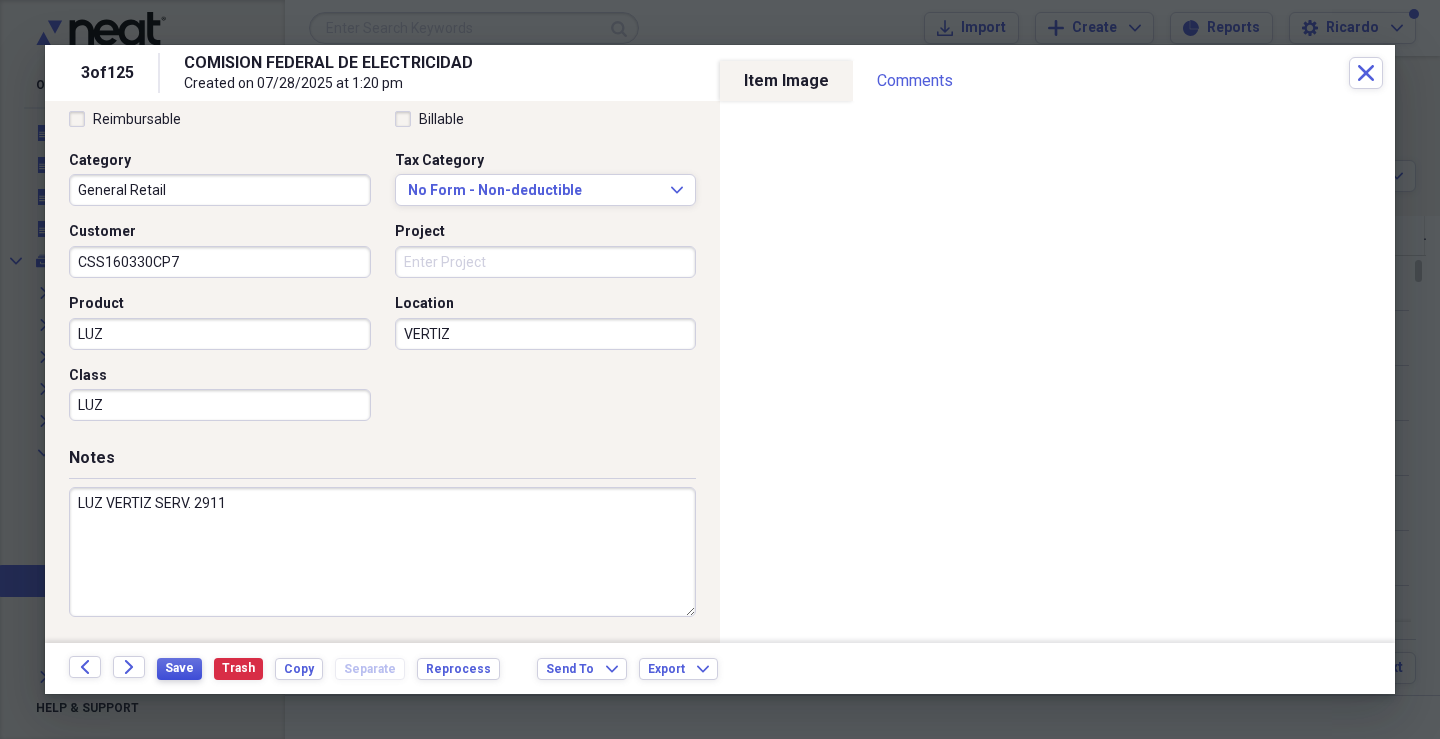 click on "Save" at bounding box center [179, 668] 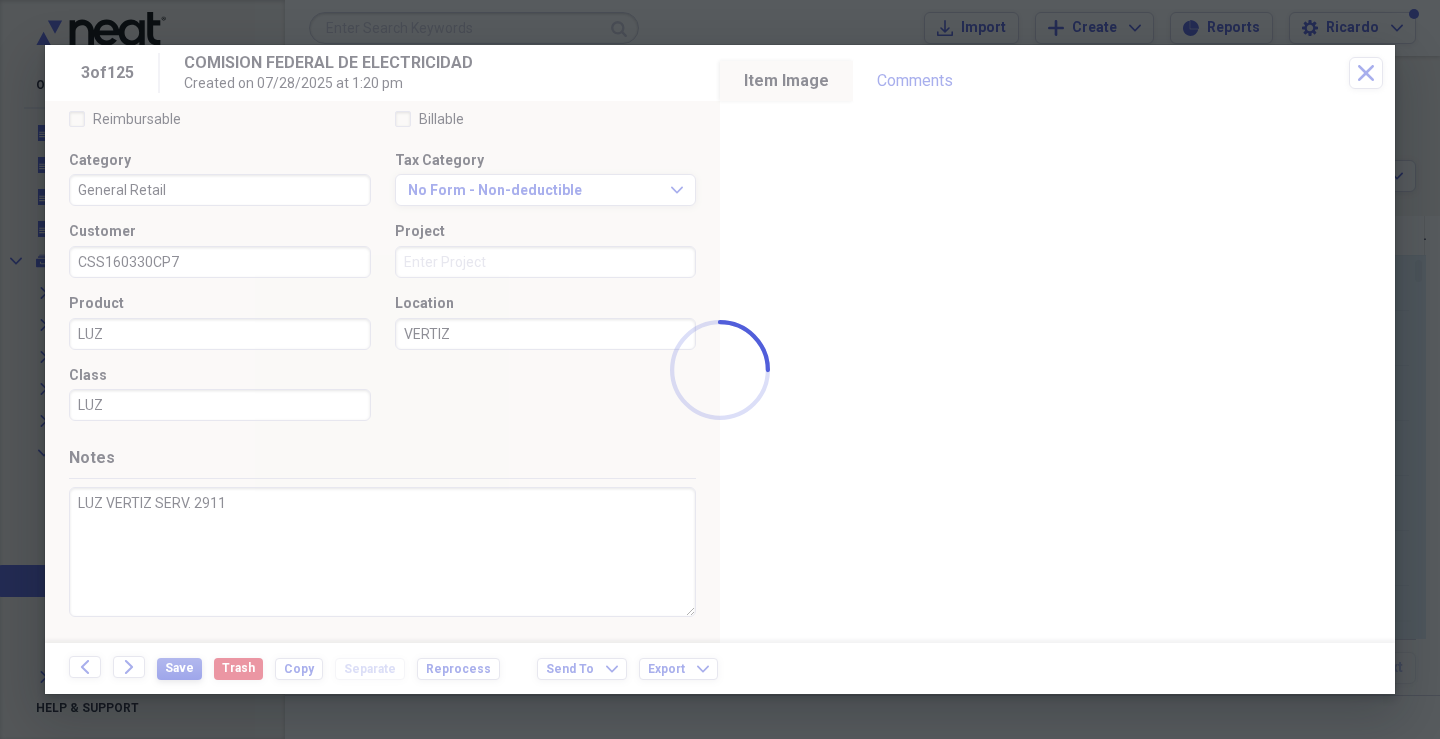 type on "LUZ VERTIZ SERV. 2911" 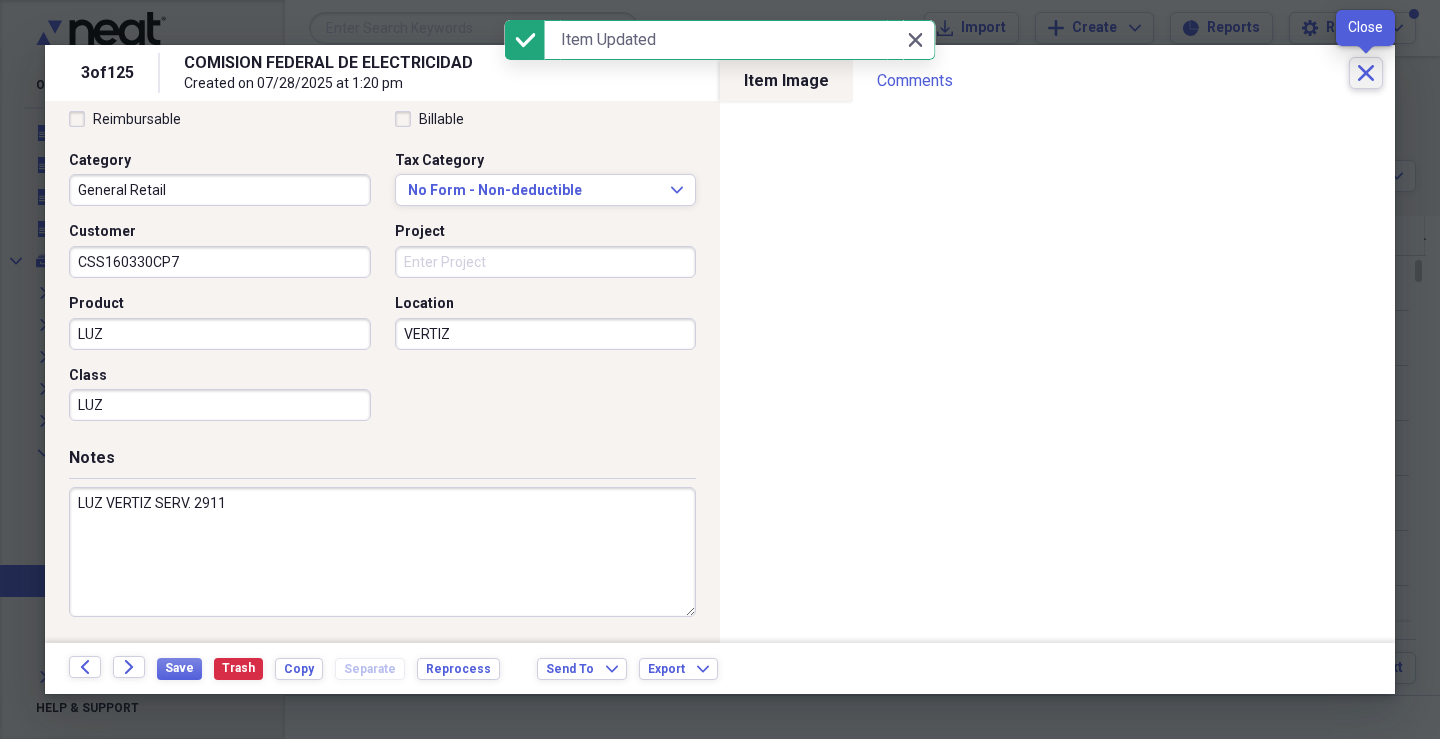 click on "Close" at bounding box center [1366, 73] 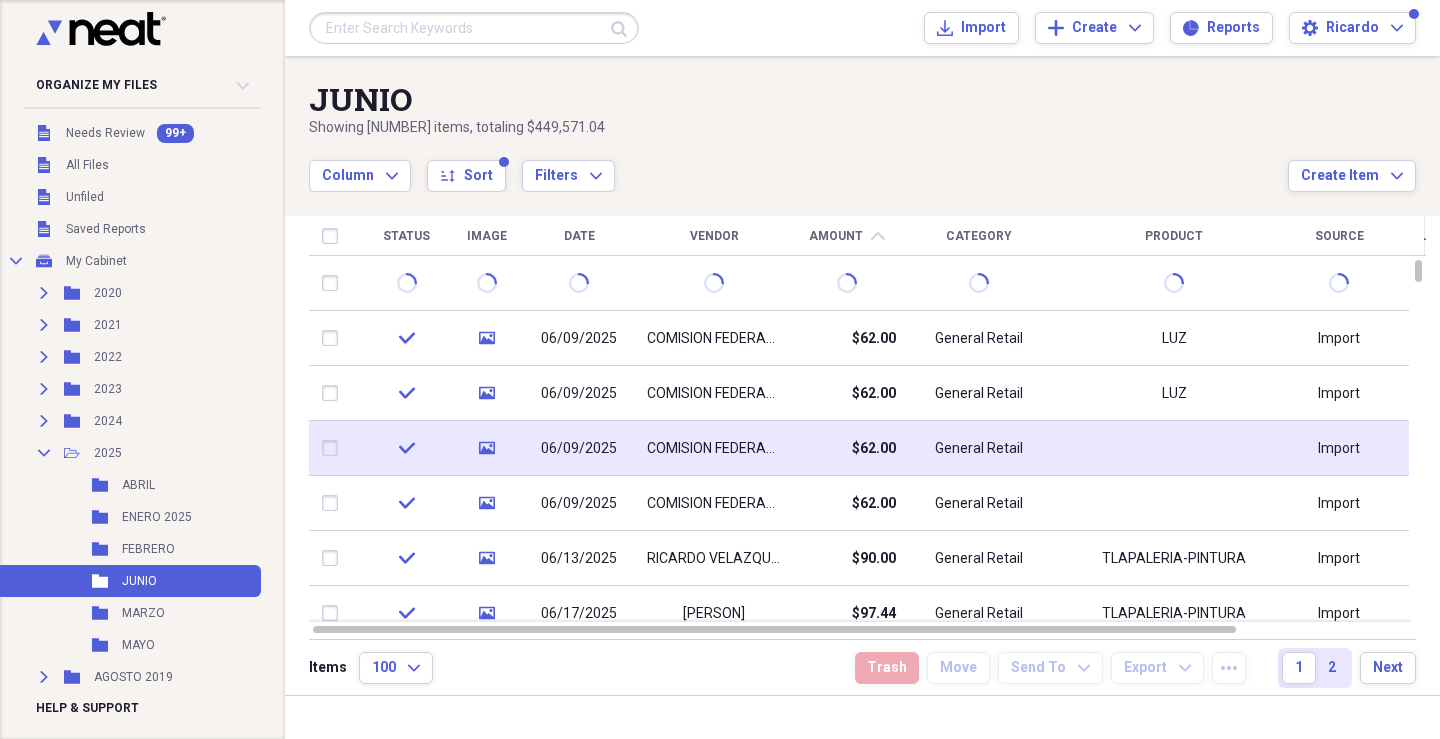 click on "$62.00" at bounding box center (846, 448) 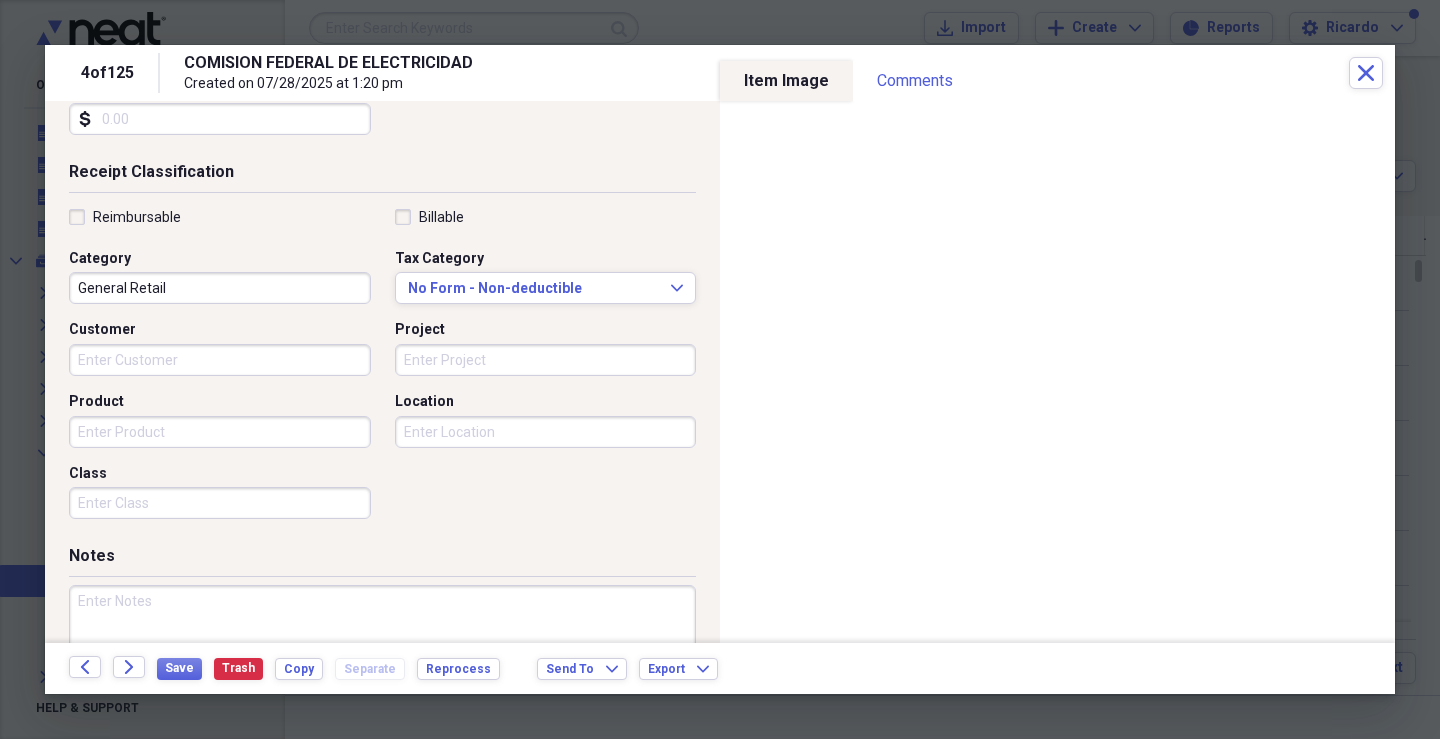 scroll, scrollTop: 400, scrollLeft: 0, axis: vertical 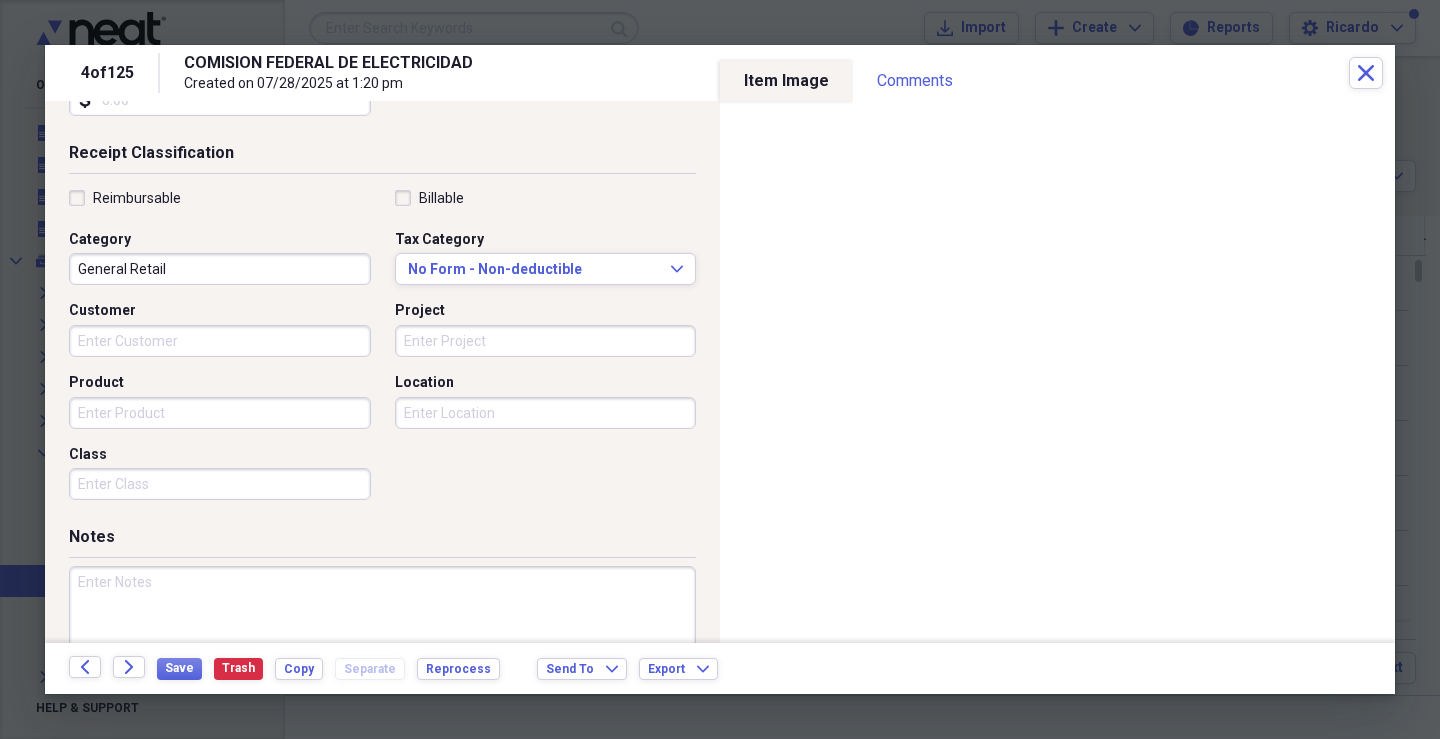 click on "Customer" at bounding box center (220, 341) 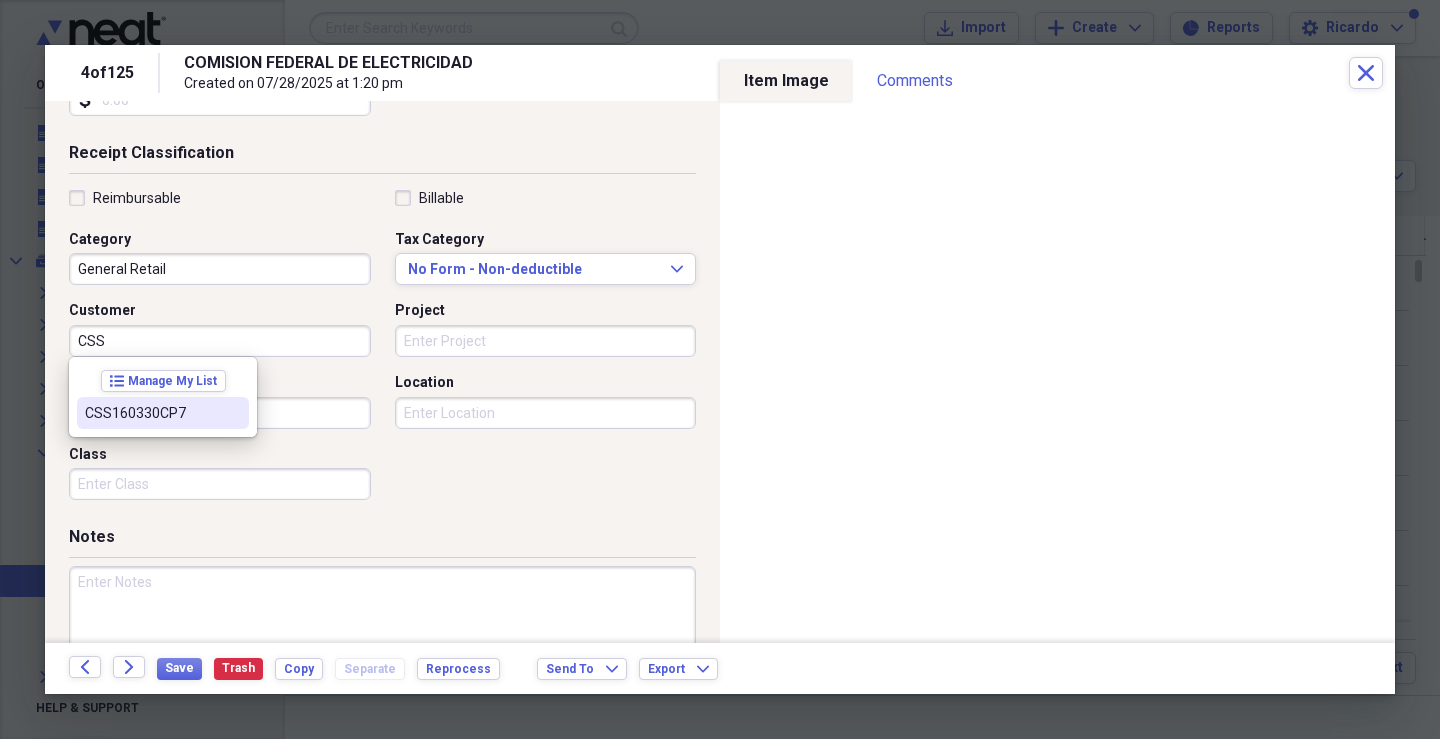 click on "CSS160330CP7" at bounding box center [151, 413] 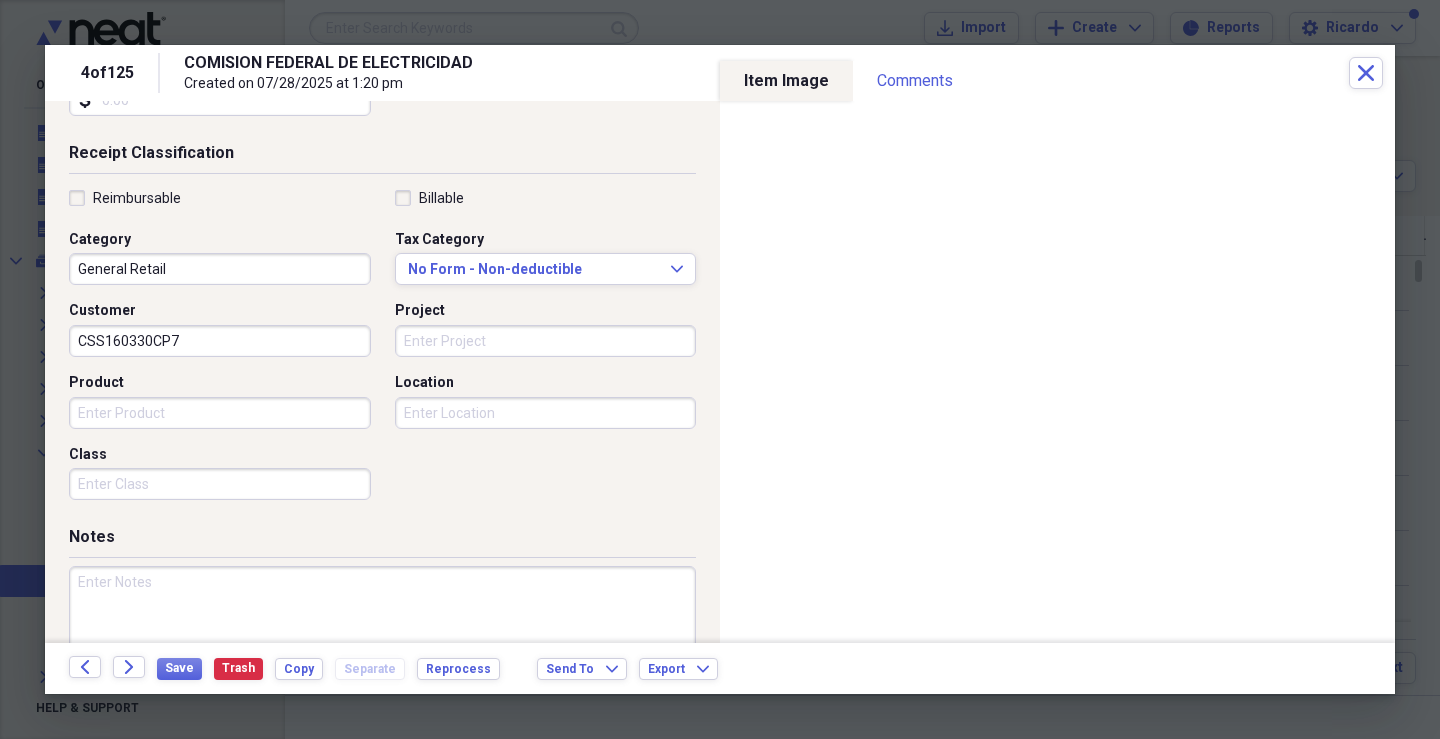 click on "Project" at bounding box center [546, 341] 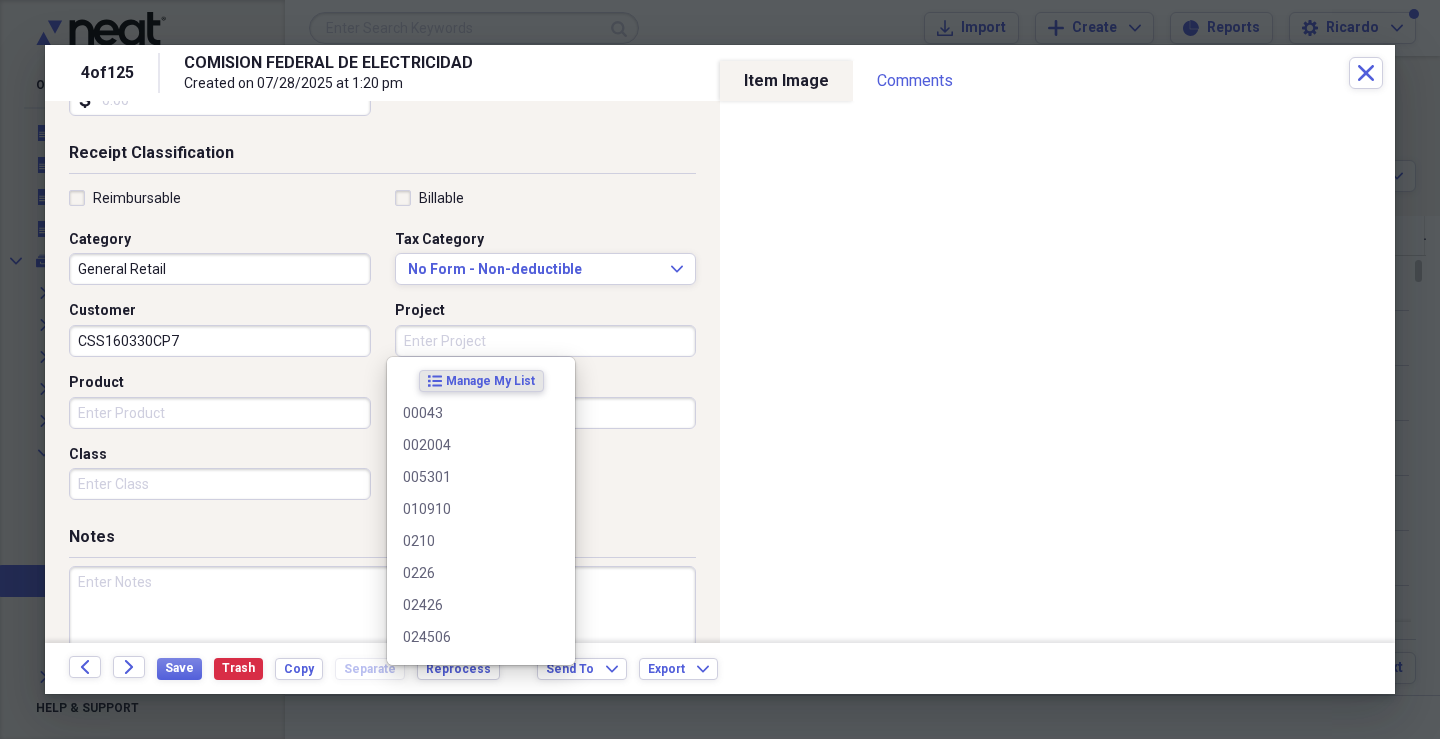 click on "Product" at bounding box center (220, 413) 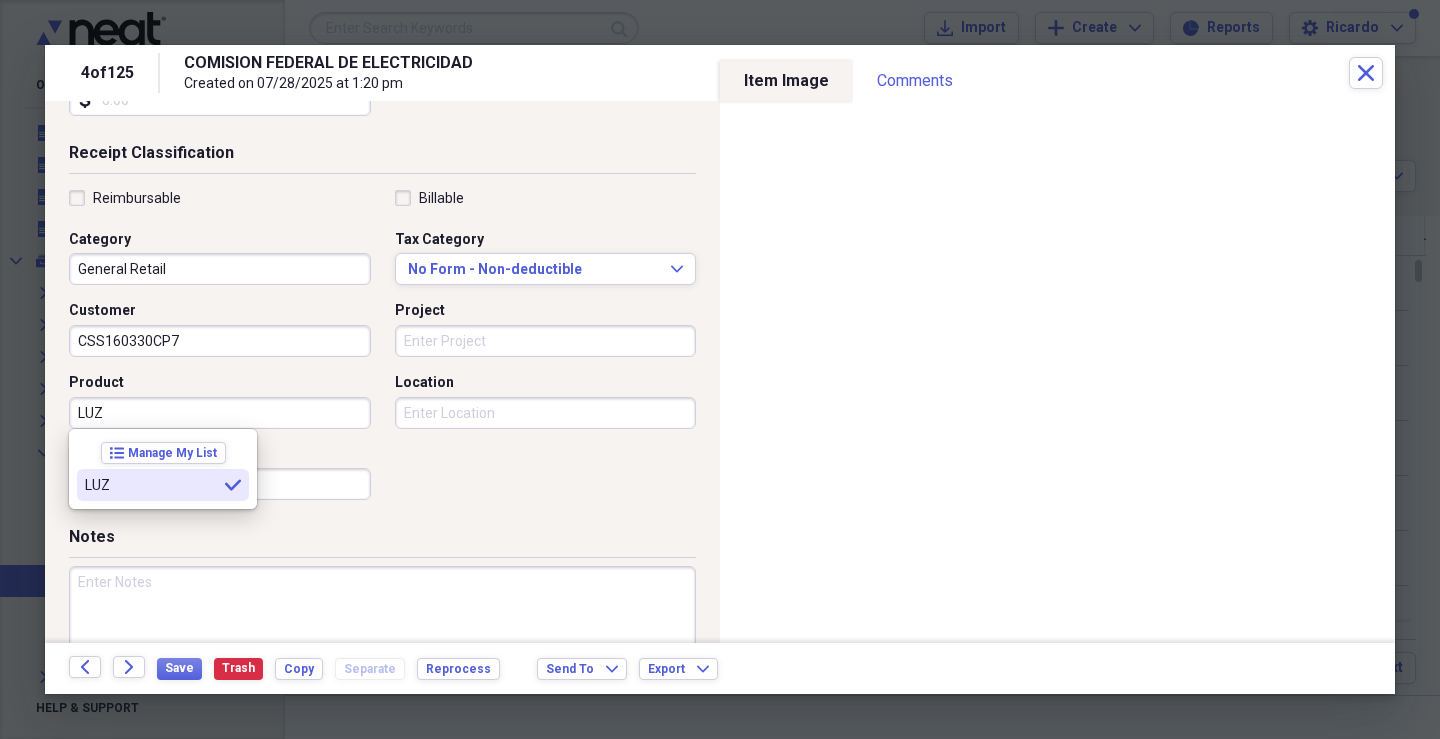 type on "LUZ" 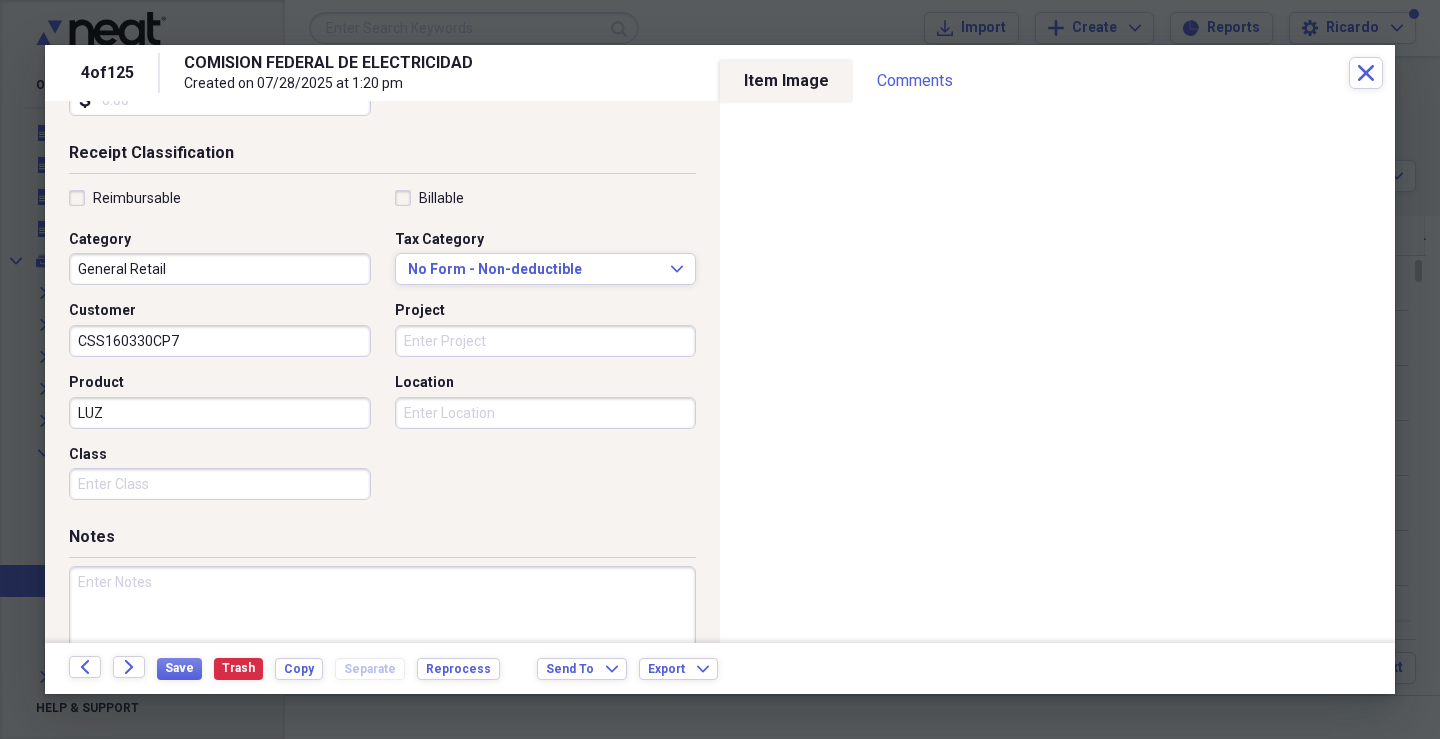 click on "Class" at bounding box center (220, 484) 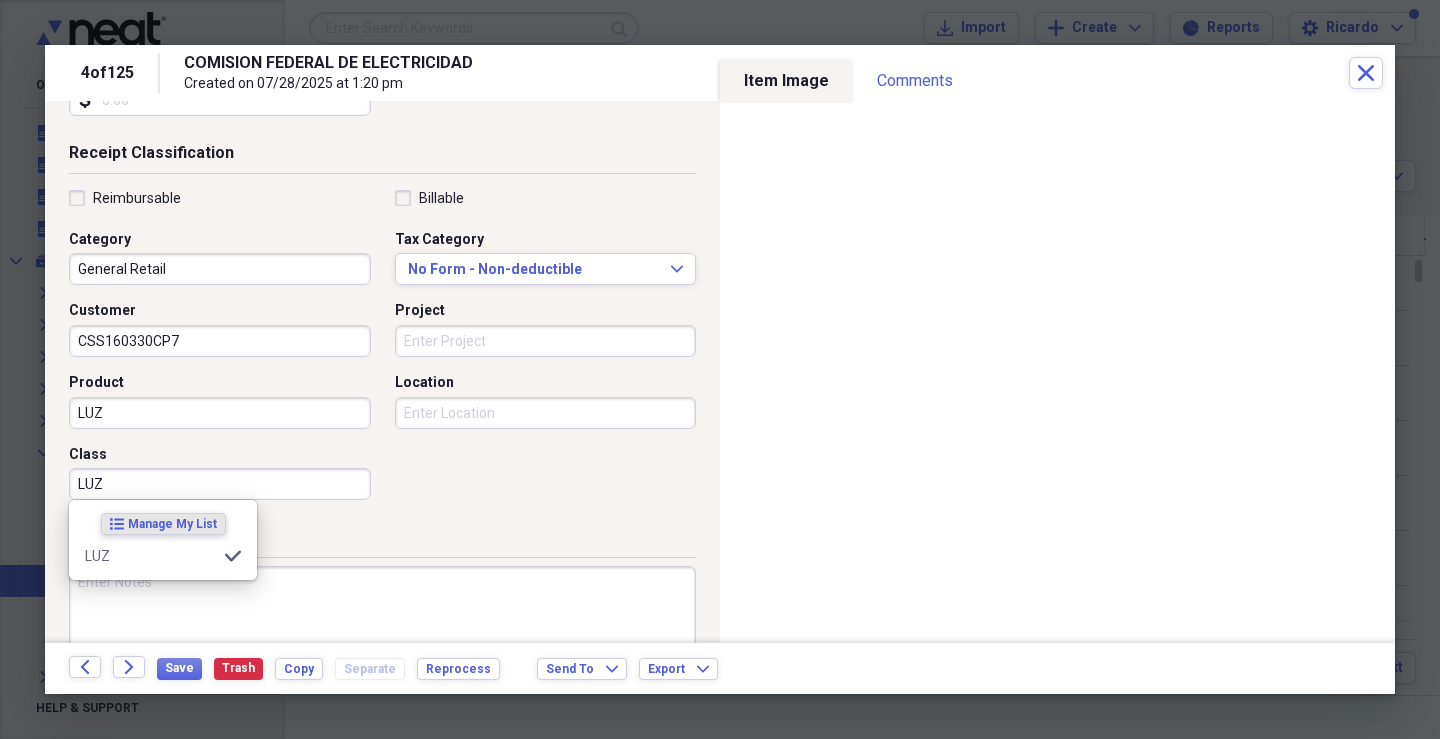 type on "LUZ" 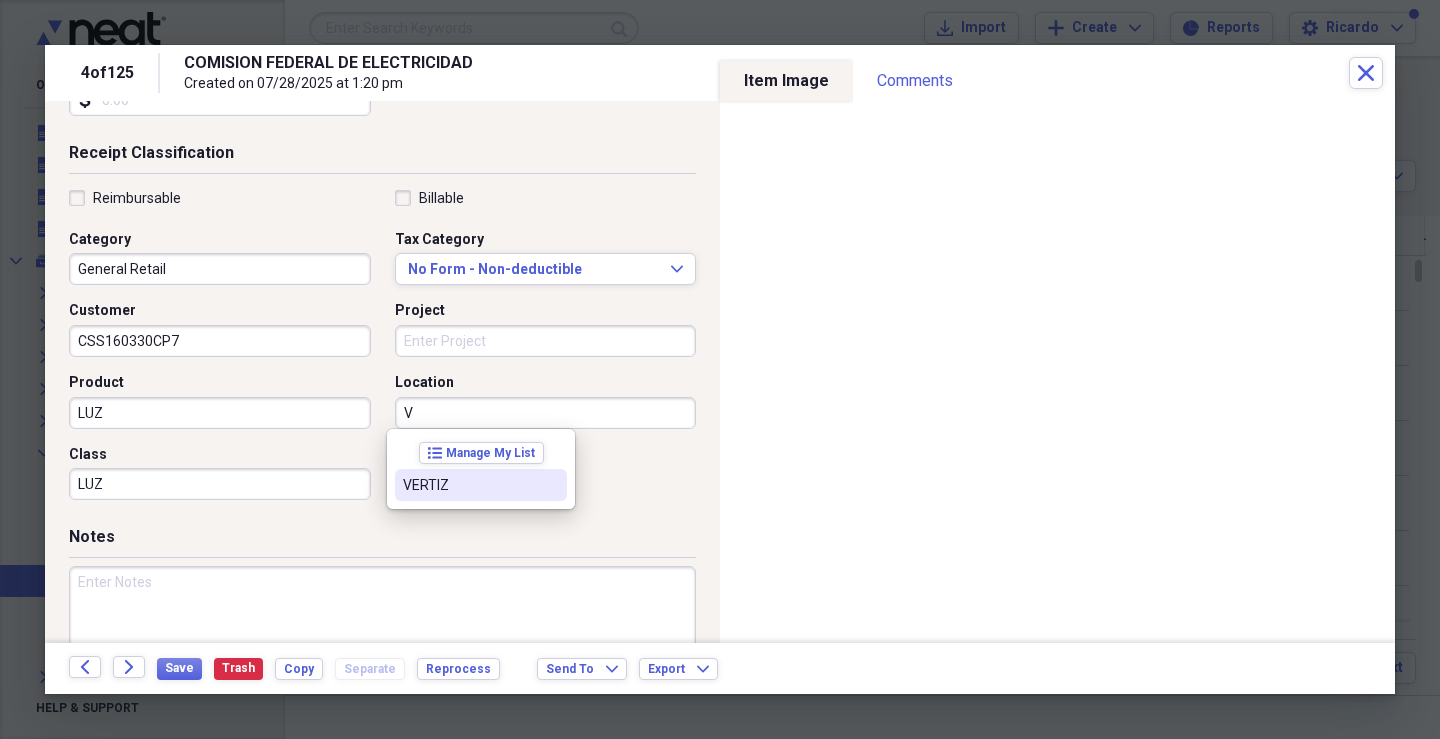 click on "VERTIZ" at bounding box center [481, 485] 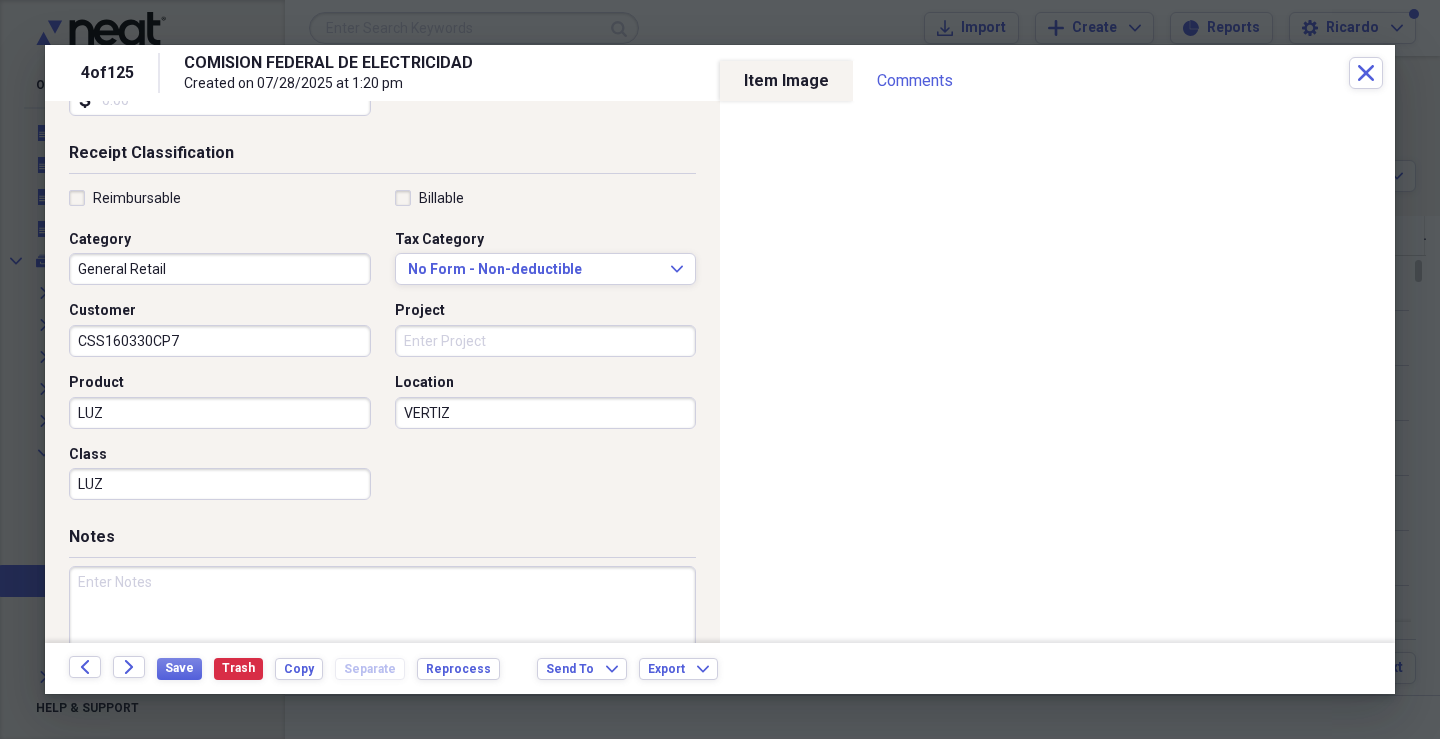 click at bounding box center (382, 631) 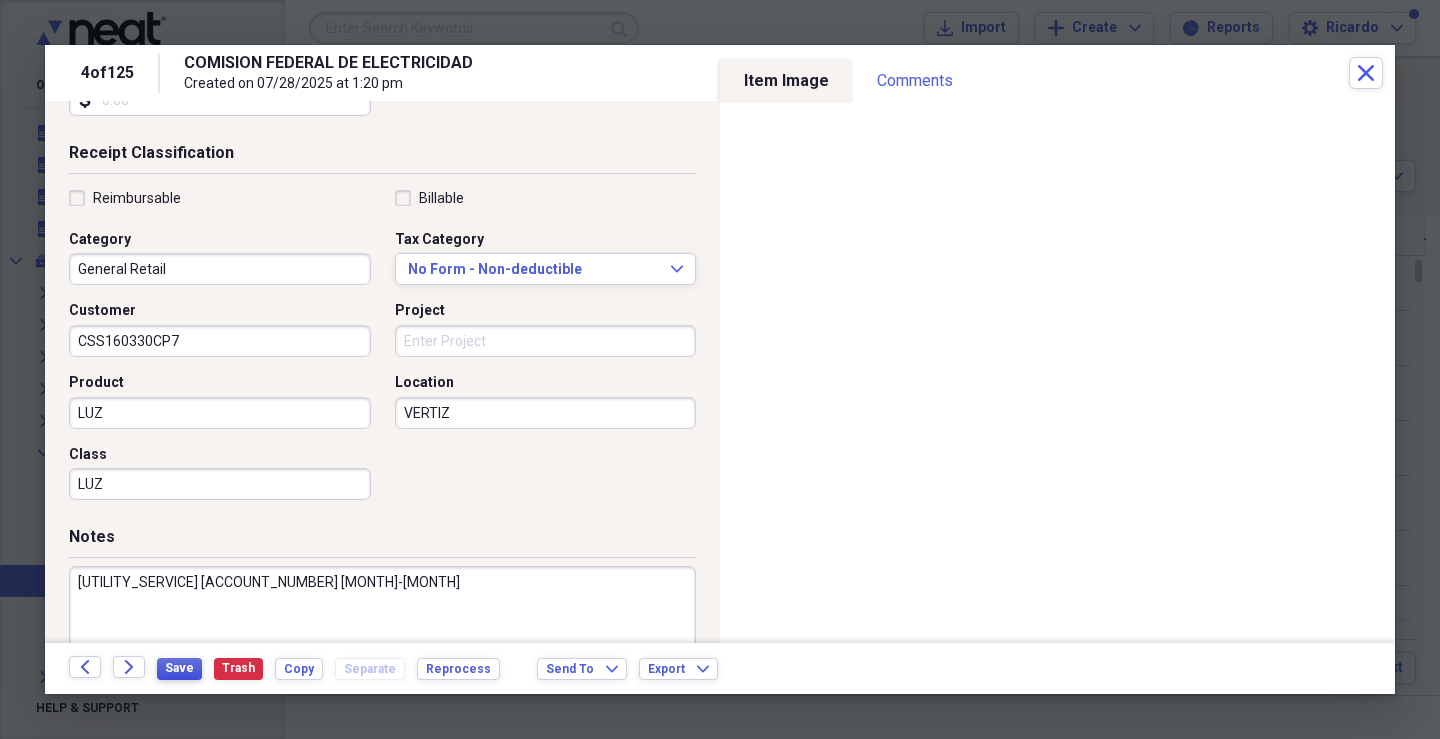type on "[UTILITY_SERVICE] [ACCOUNT_NUMBER] [MONTH]-[MONTH]" 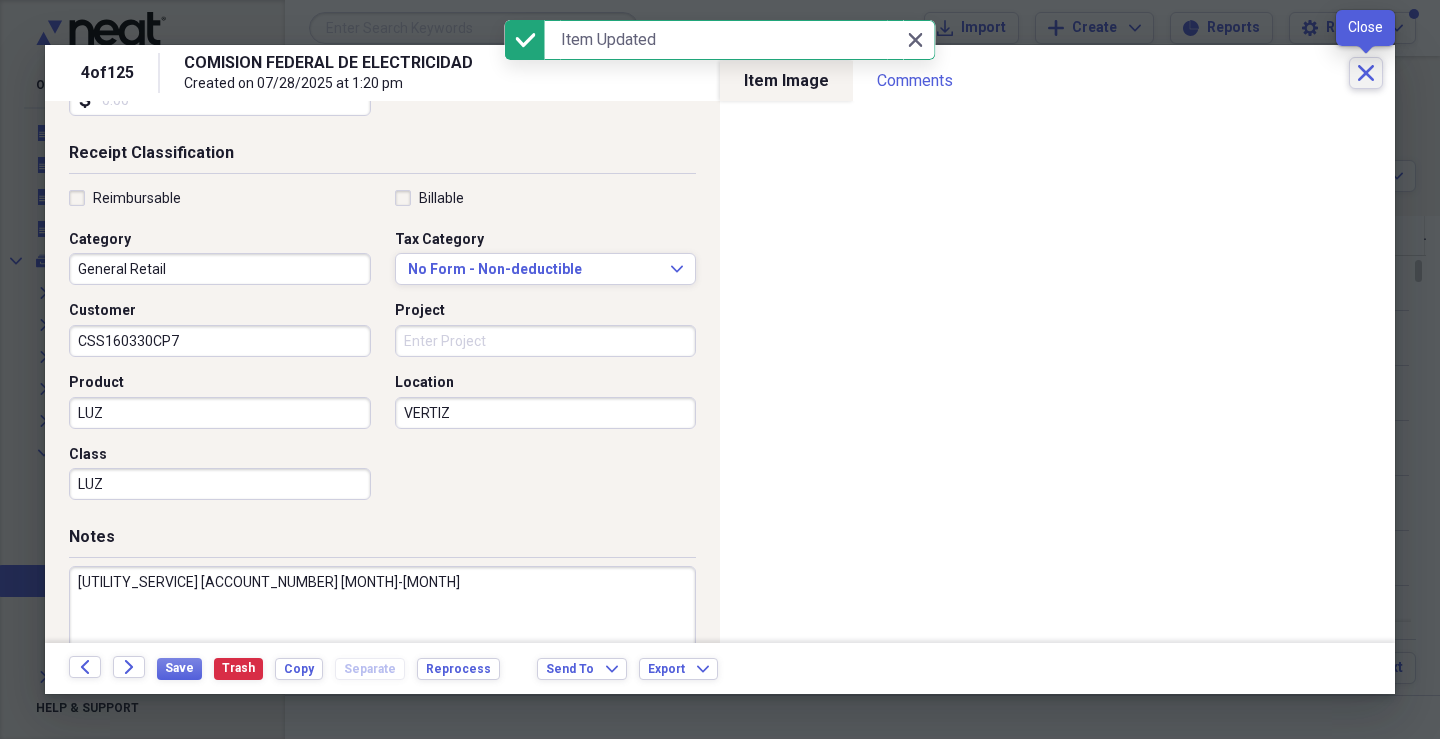 click on "Close" 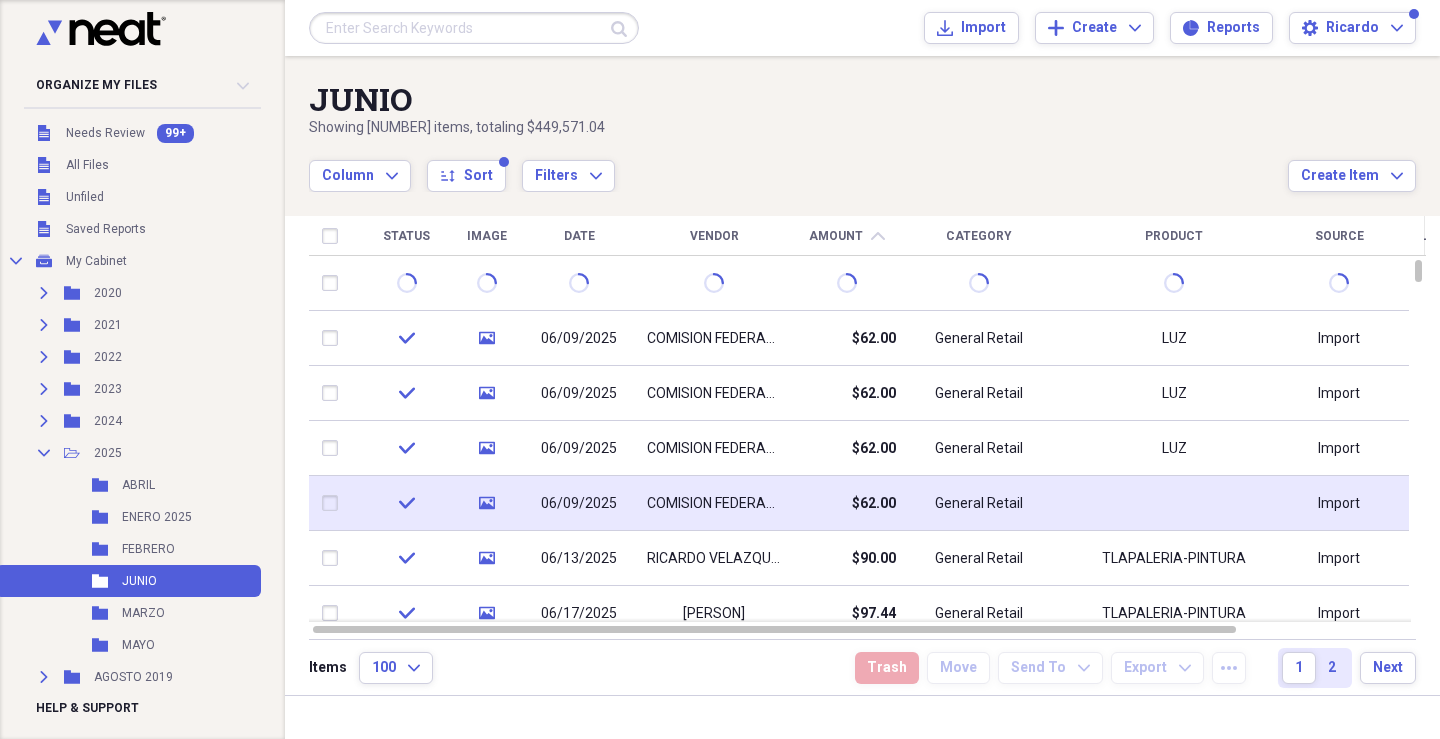 click on "$62.00" at bounding box center [874, 504] 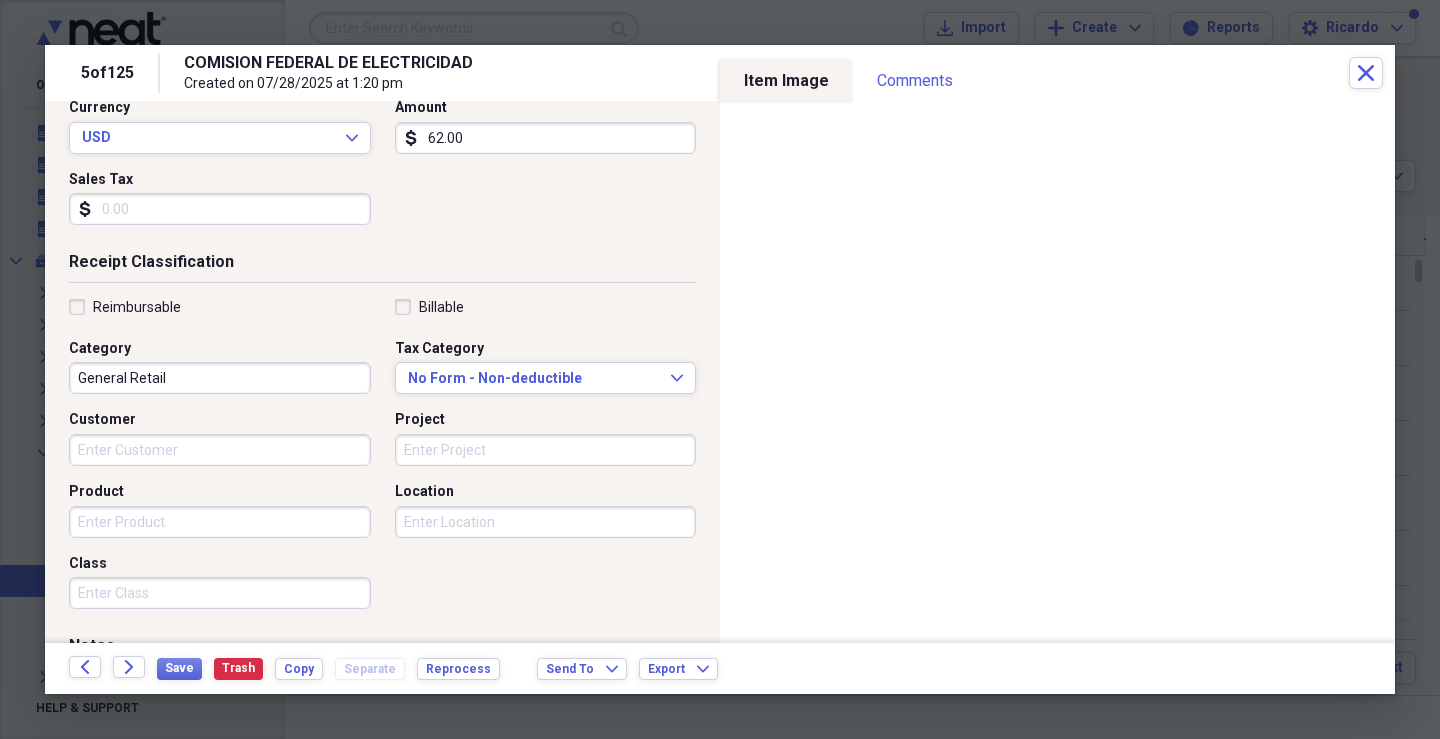 scroll, scrollTop: 479, scrollLeft: 0, axis: vertical 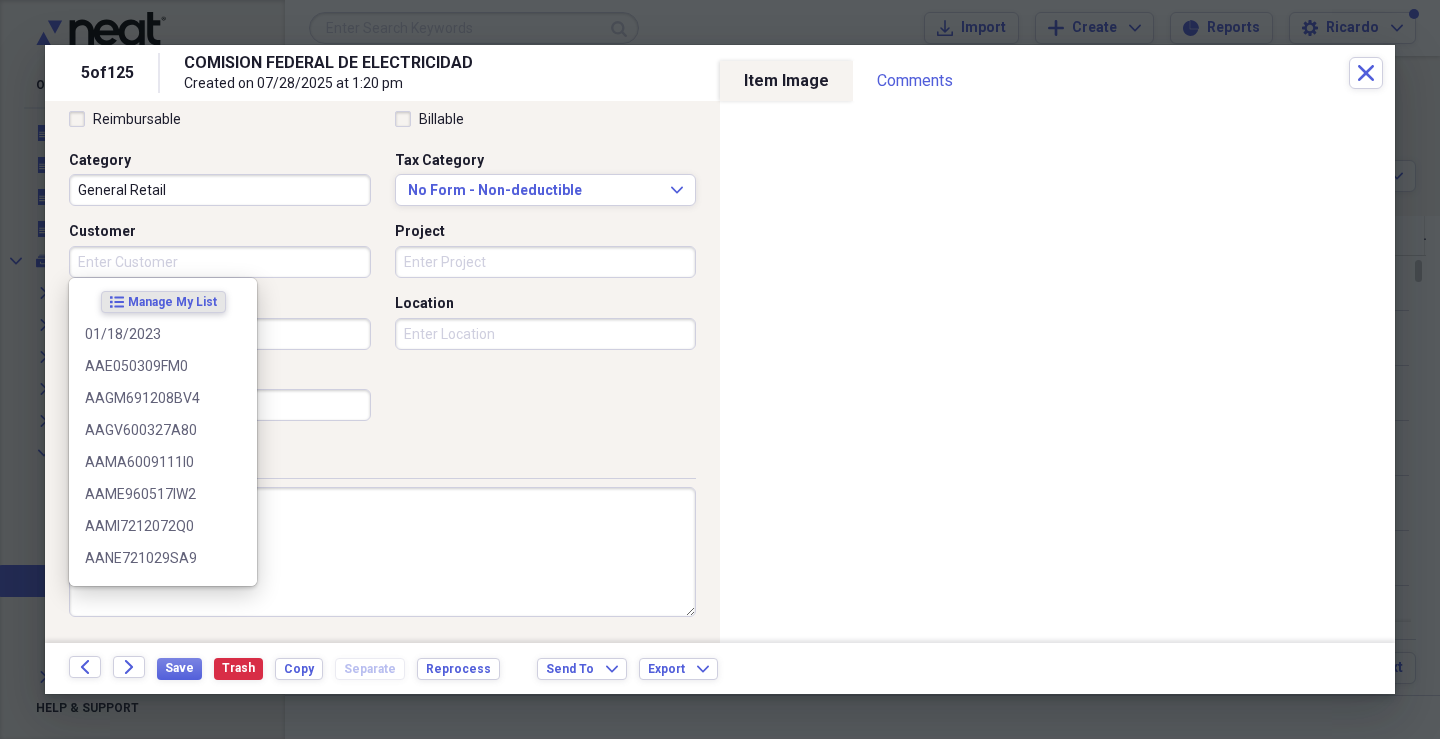 click on "Customer" at bounding box center (220, 262) 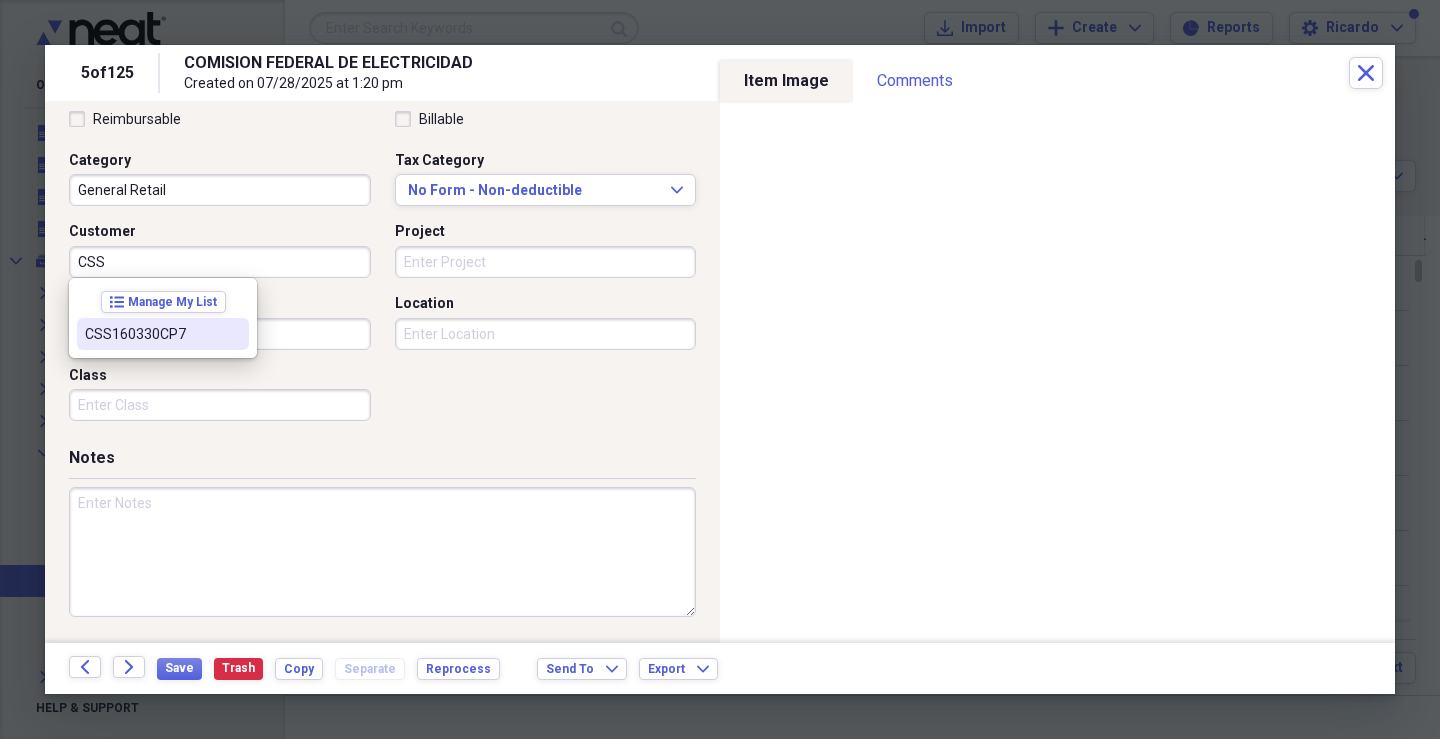 click on "CSS160330CP7" at bounding box center (151, 334) 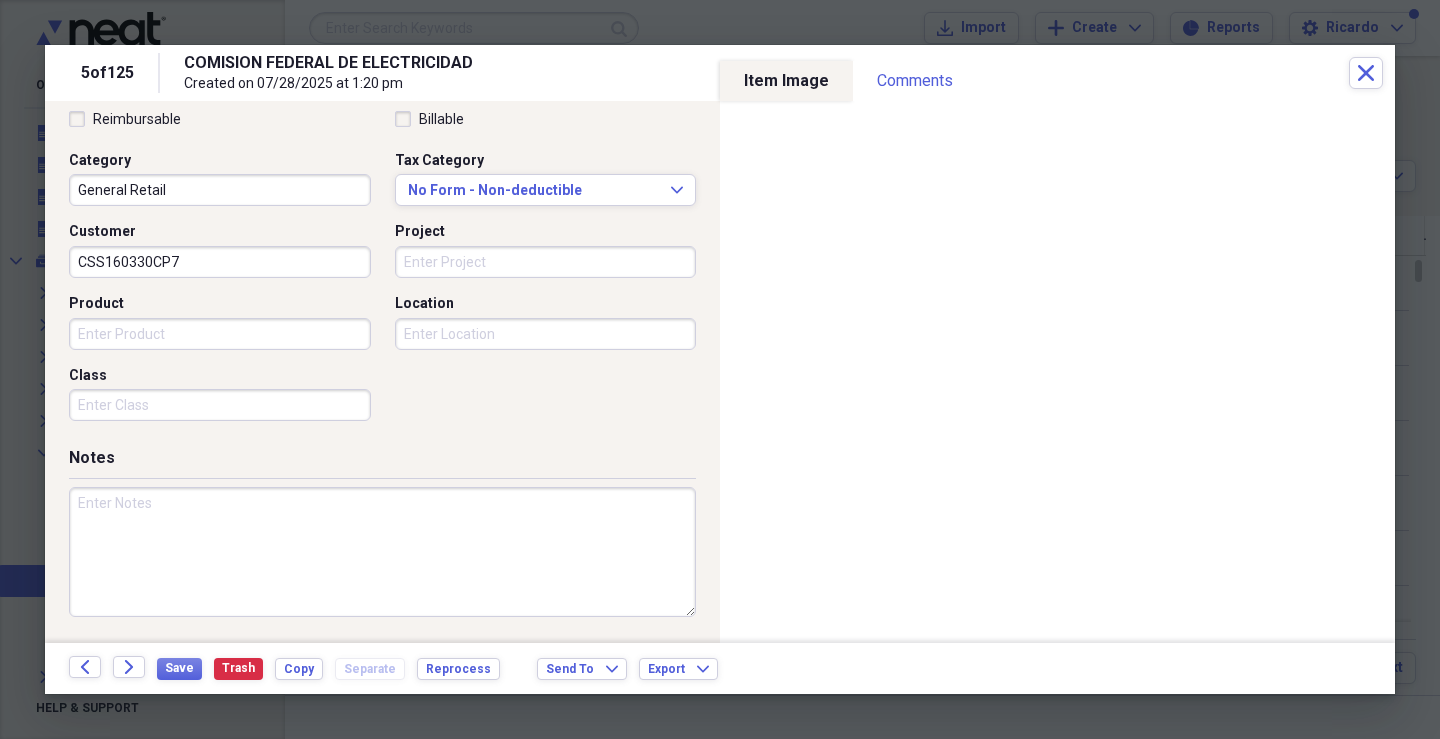 click on "Product" at bounding box center (220, 334) 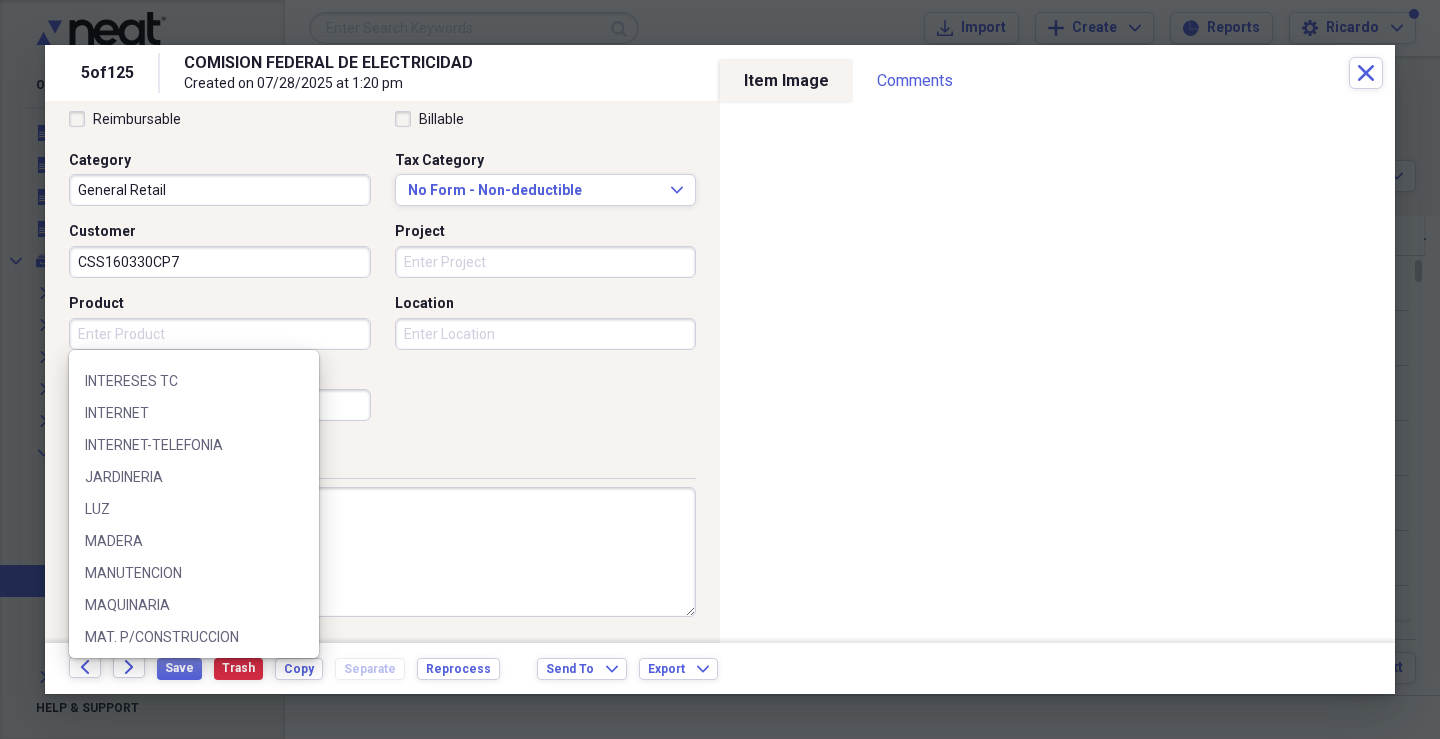 scroll, scrollTop: 1000, scrollLeft: 0, axis: vertical 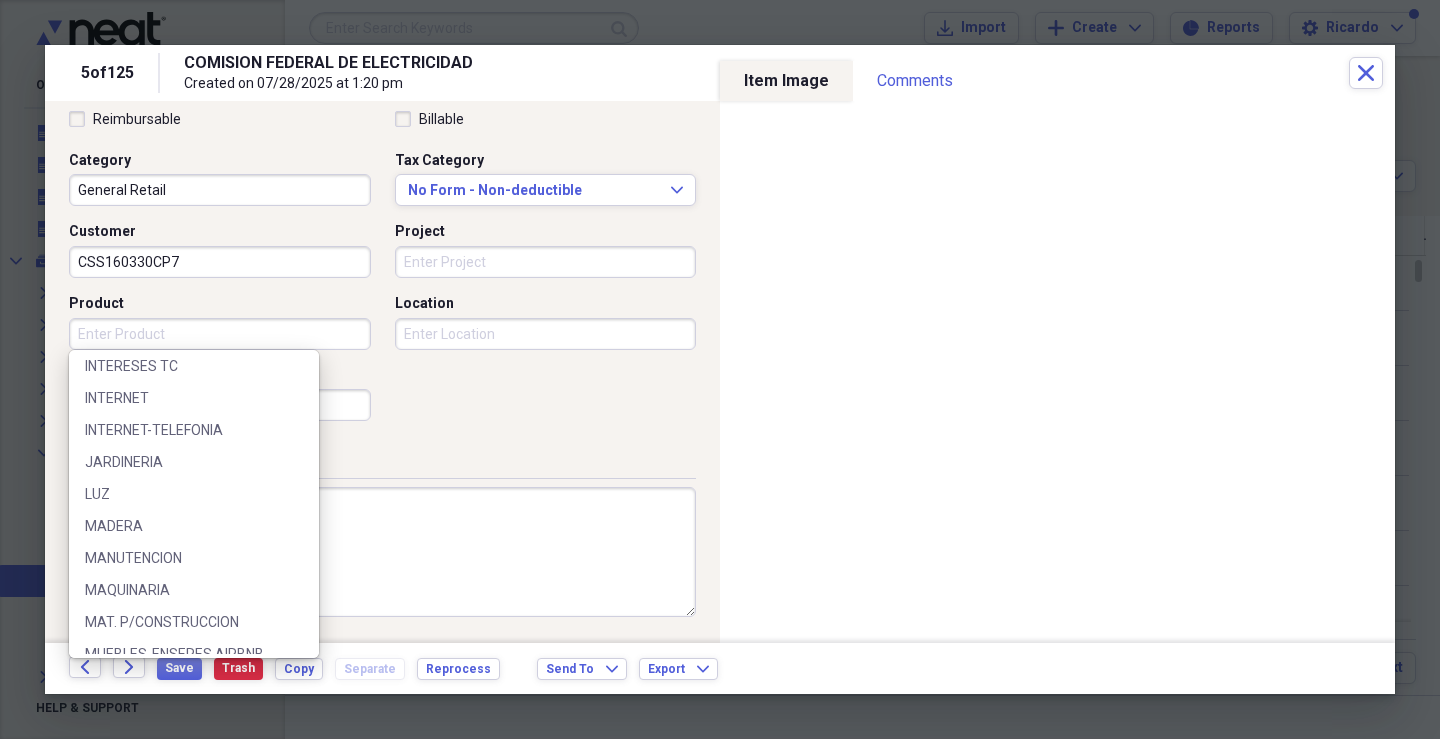 click on "LUZ" at bounding box center (182, 494) 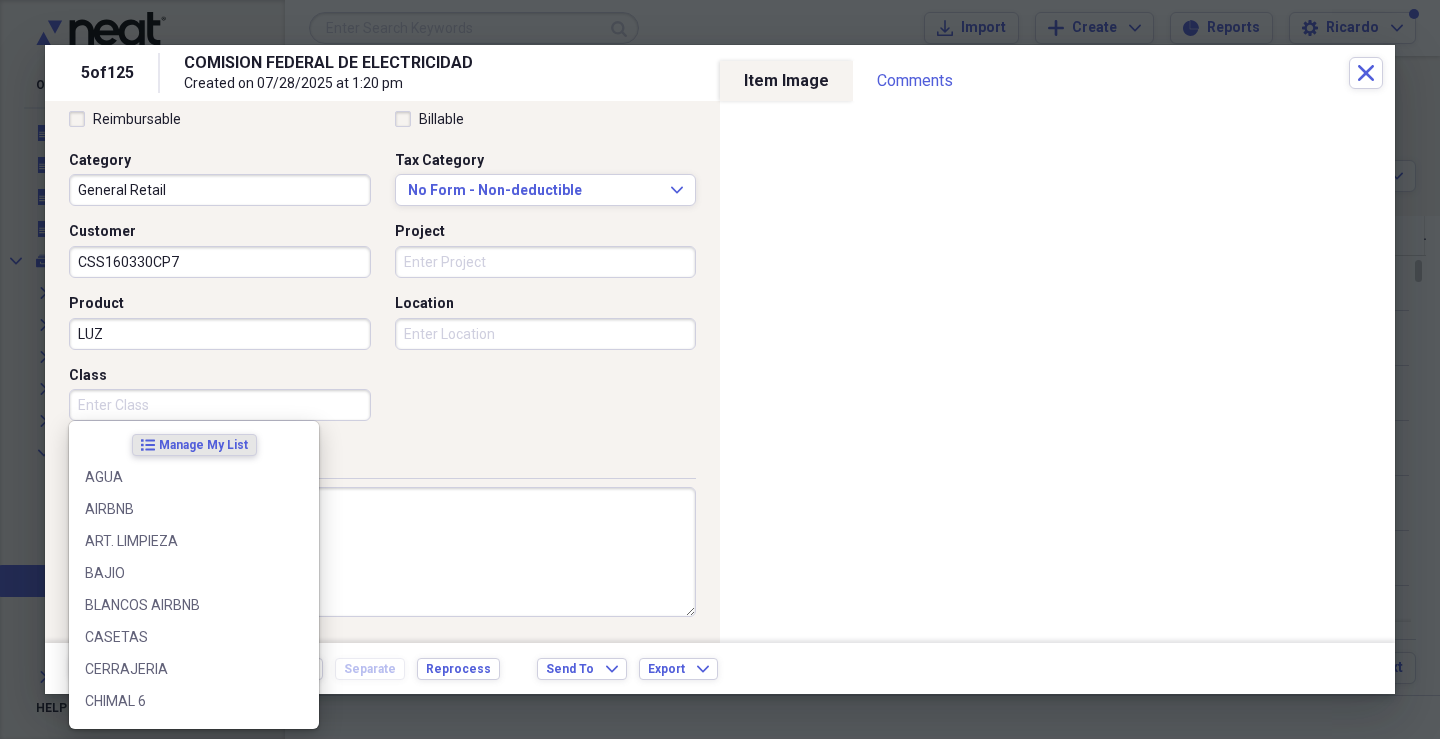 click on "Class" at bounding box center [220, 405] 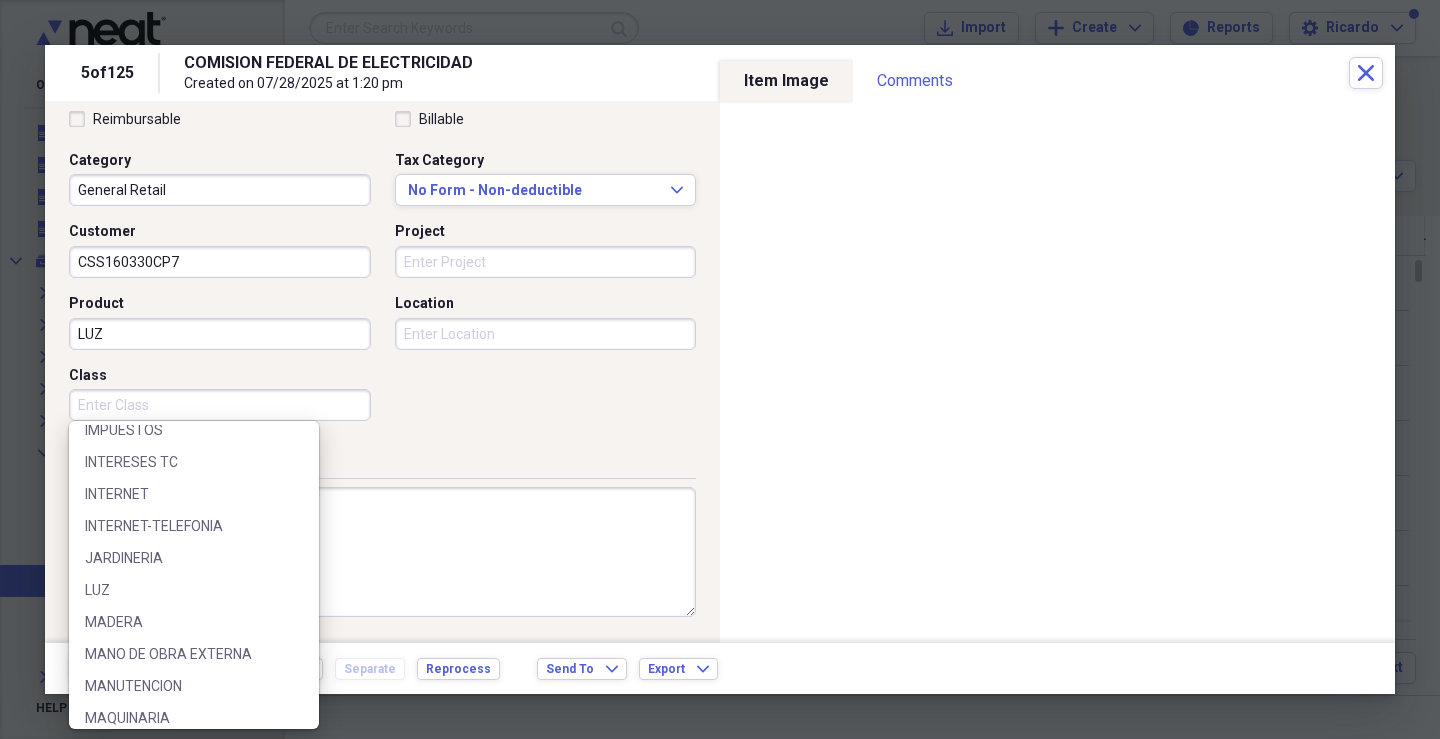 scroll, scrollTop: 1100, scrollLeft: 0, axis: vertical 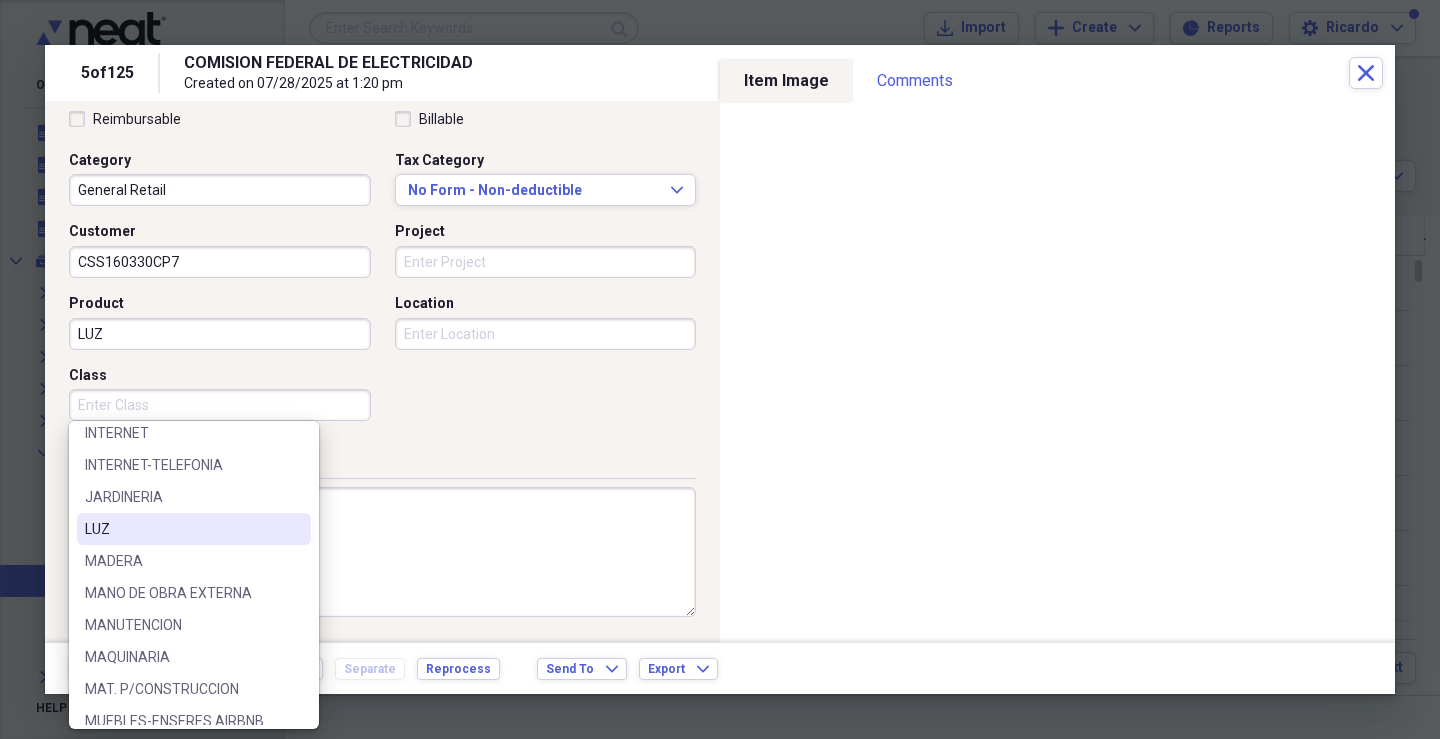 click on "LUZ" at bounding box center [194, 529] 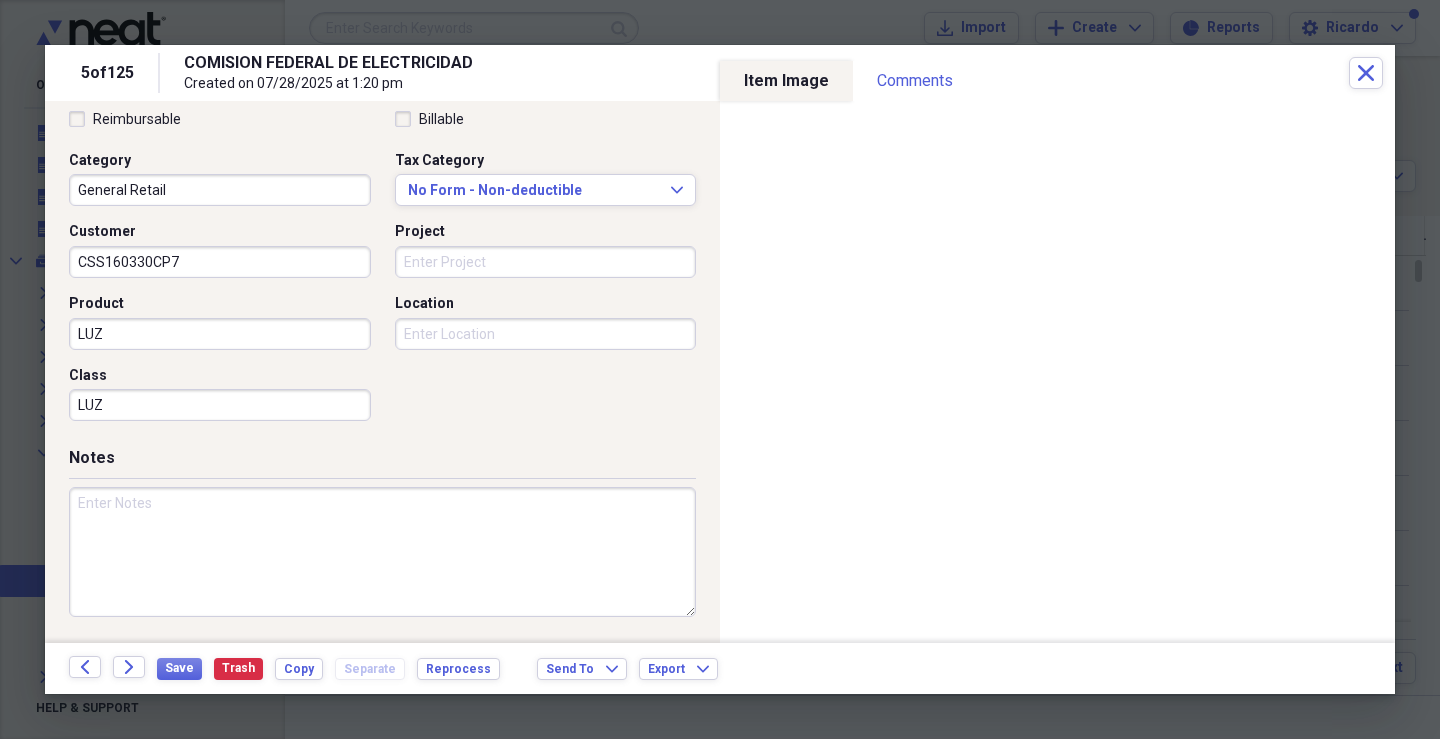 click on "Location" at bounding box center [546, 334] 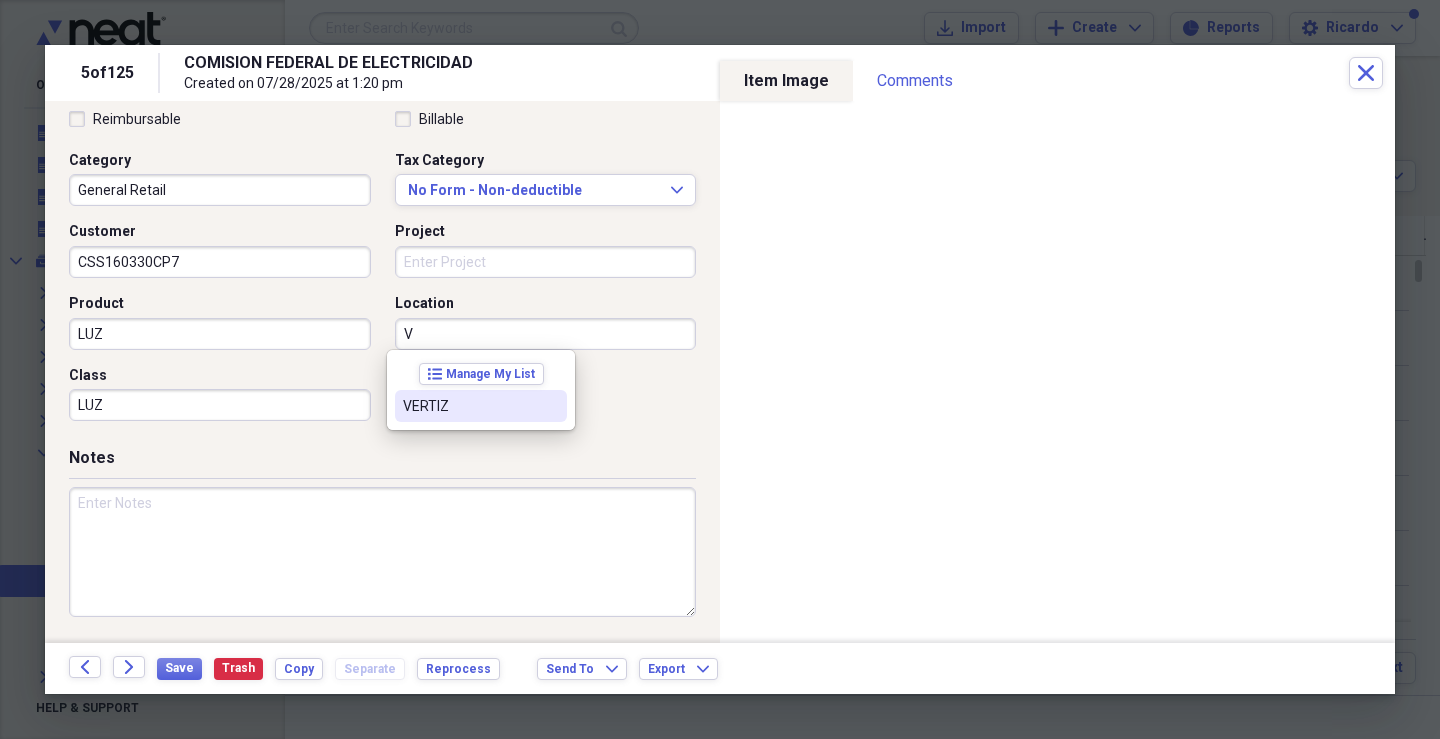 click on "VERTIZ" at bounding box center (481, 406) 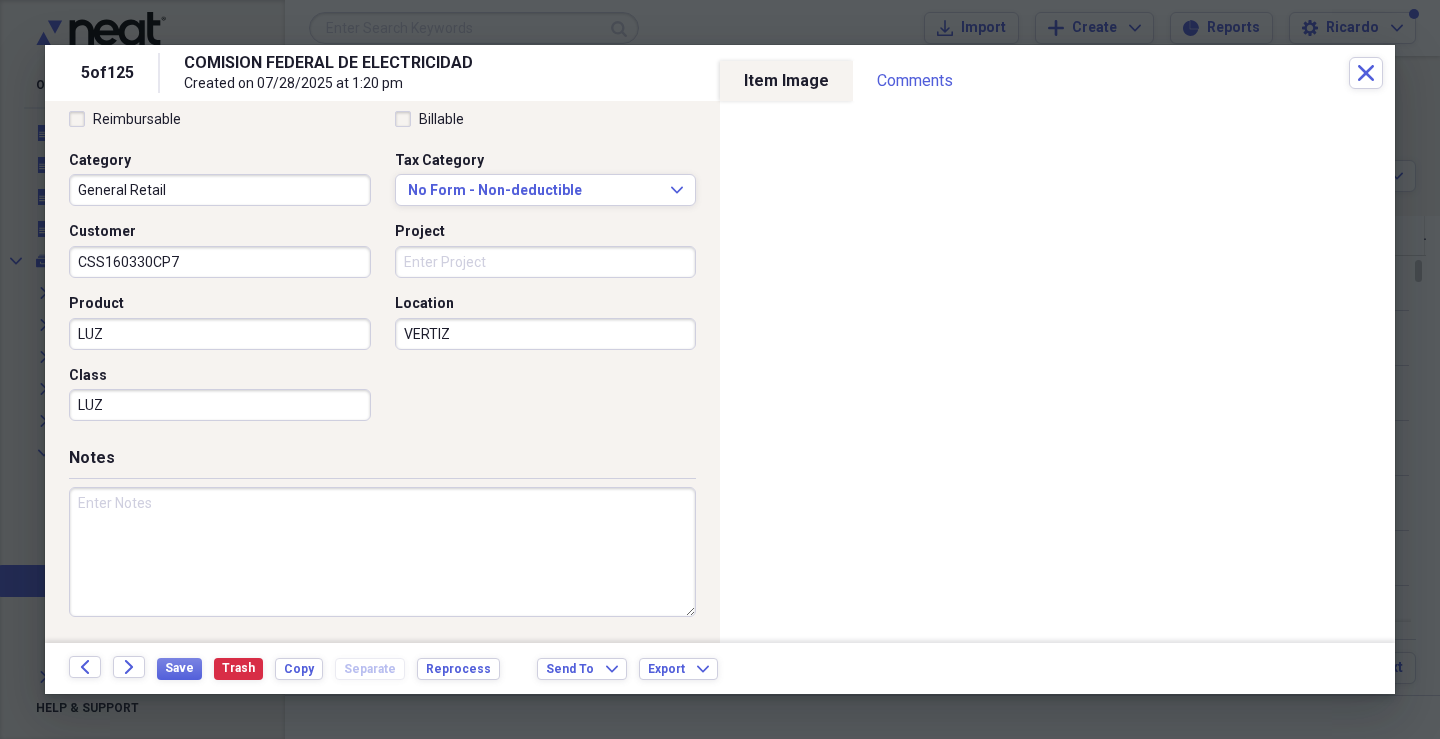 click at bounding box center [382, 552] 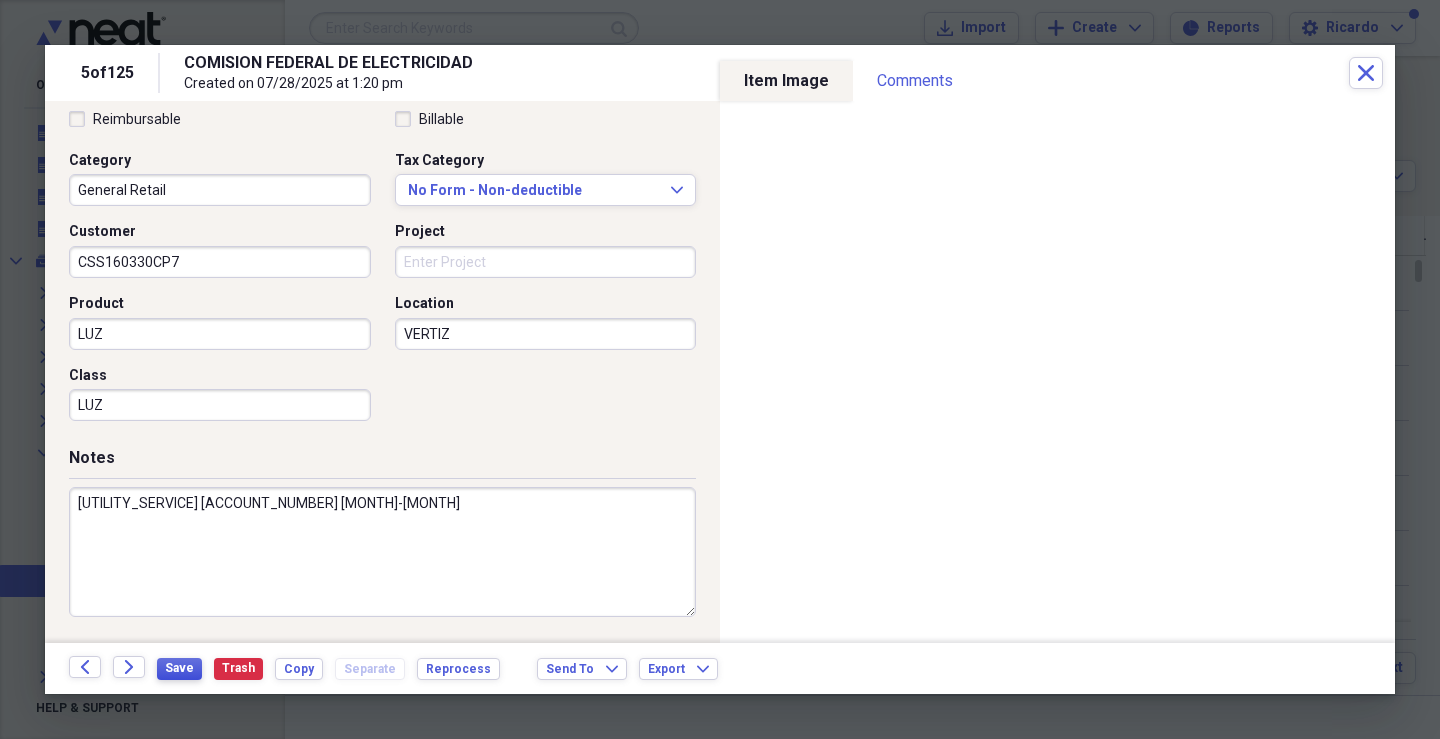 type on "[UTILITY_SERVICE] [ACCOUNT_NUMBER] [MONTH]-[MONTH]" 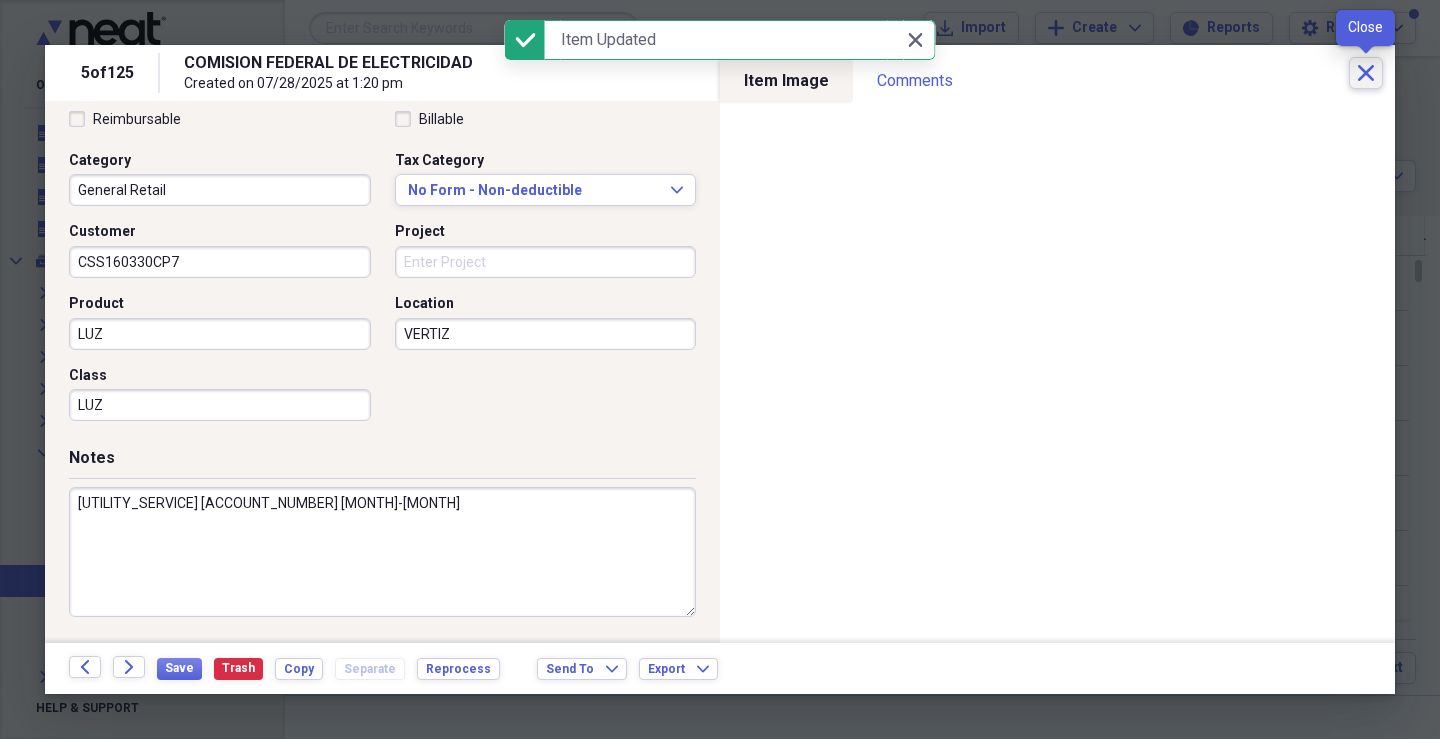 click on "Close" 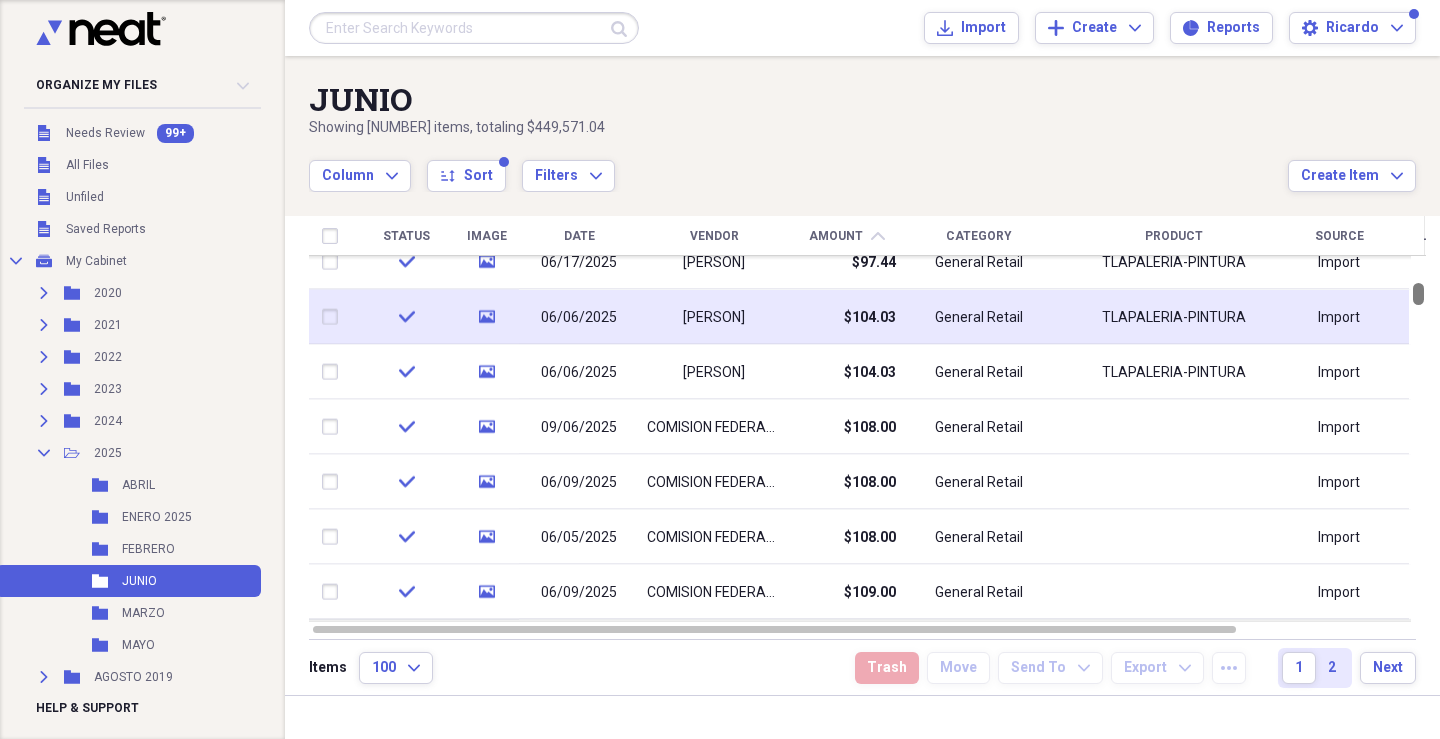 drag, startPoint x: 1428, startPoint y: 273, endPoint x: 1423, endPoint y: 287, distance: 14.866069 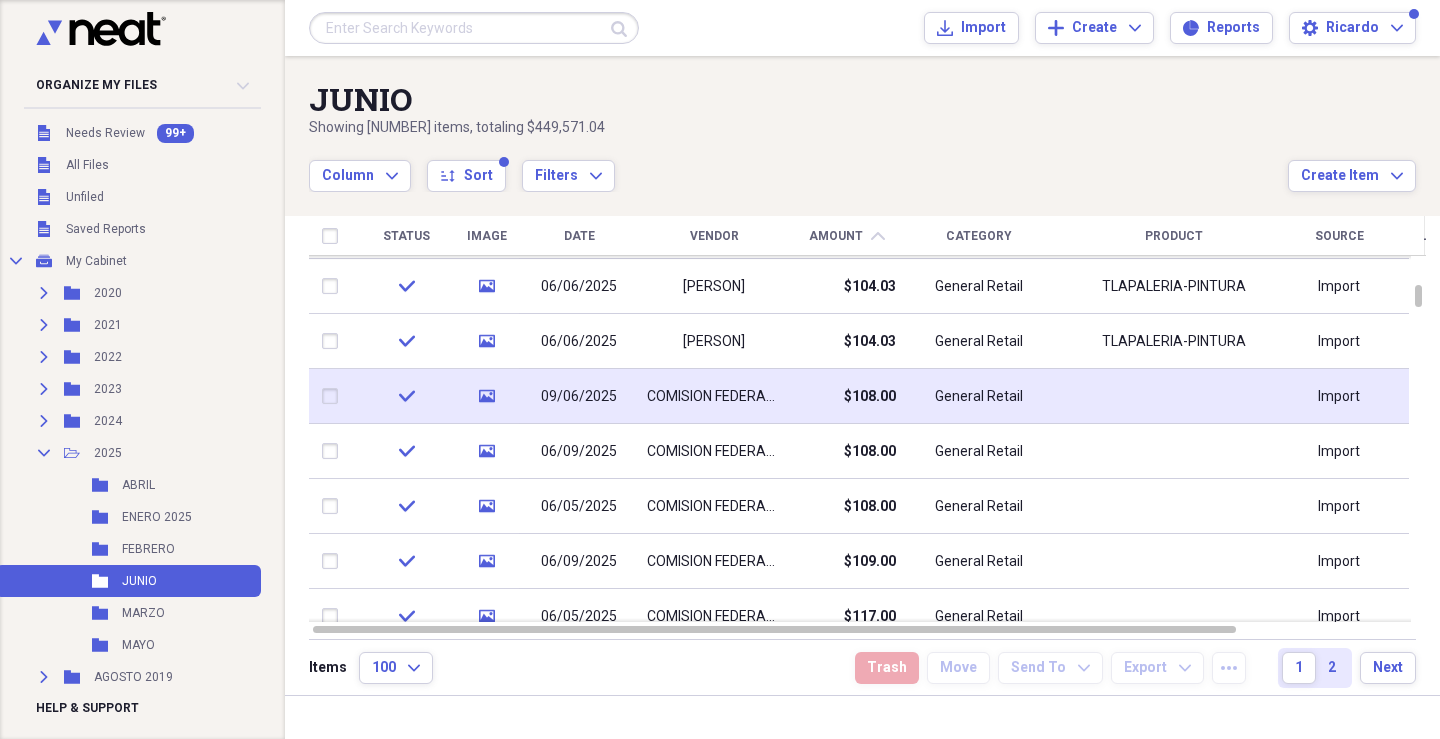 click on "COMISION FEDERAL DE ELECTRICIDAD" at bounding box center [714, 397] 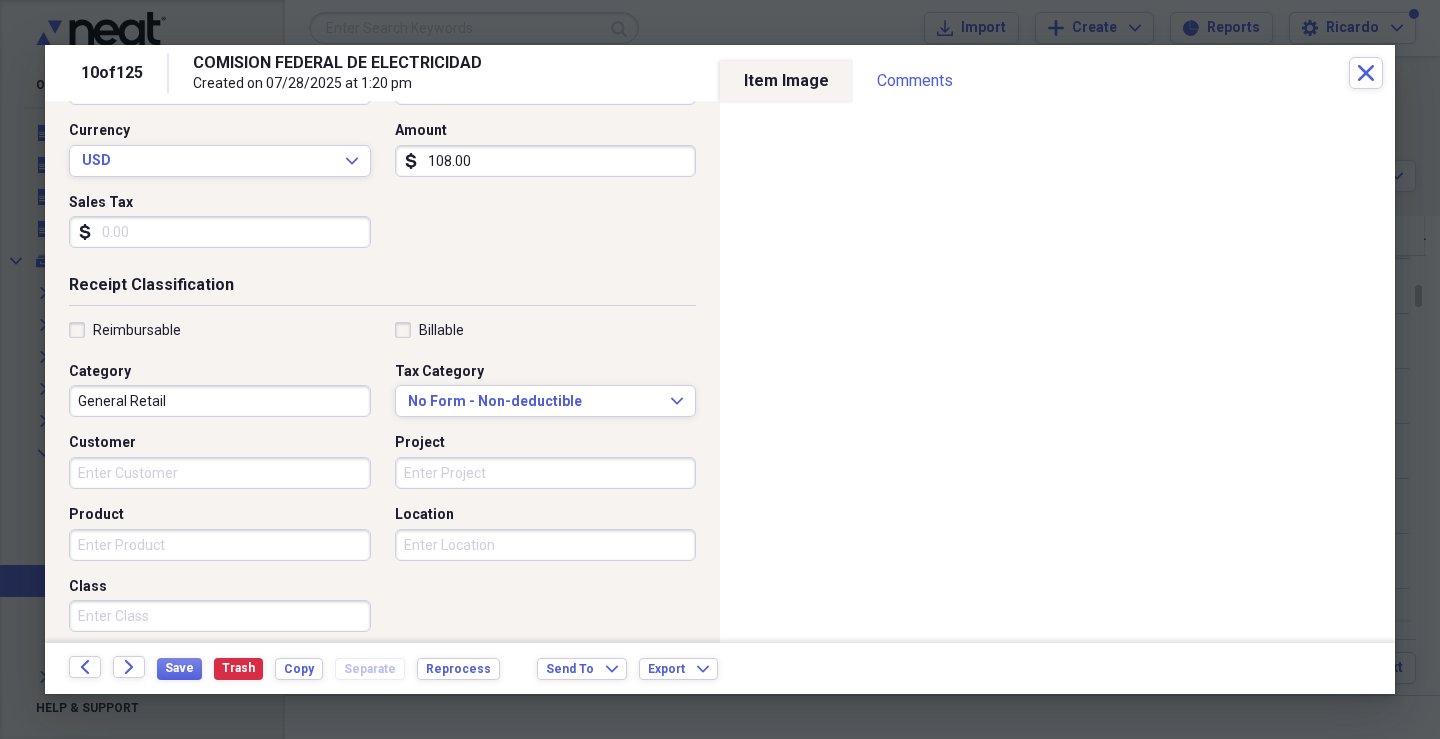 scroll, scrollTop: 300, scrollLeft: 0, axis: vertical 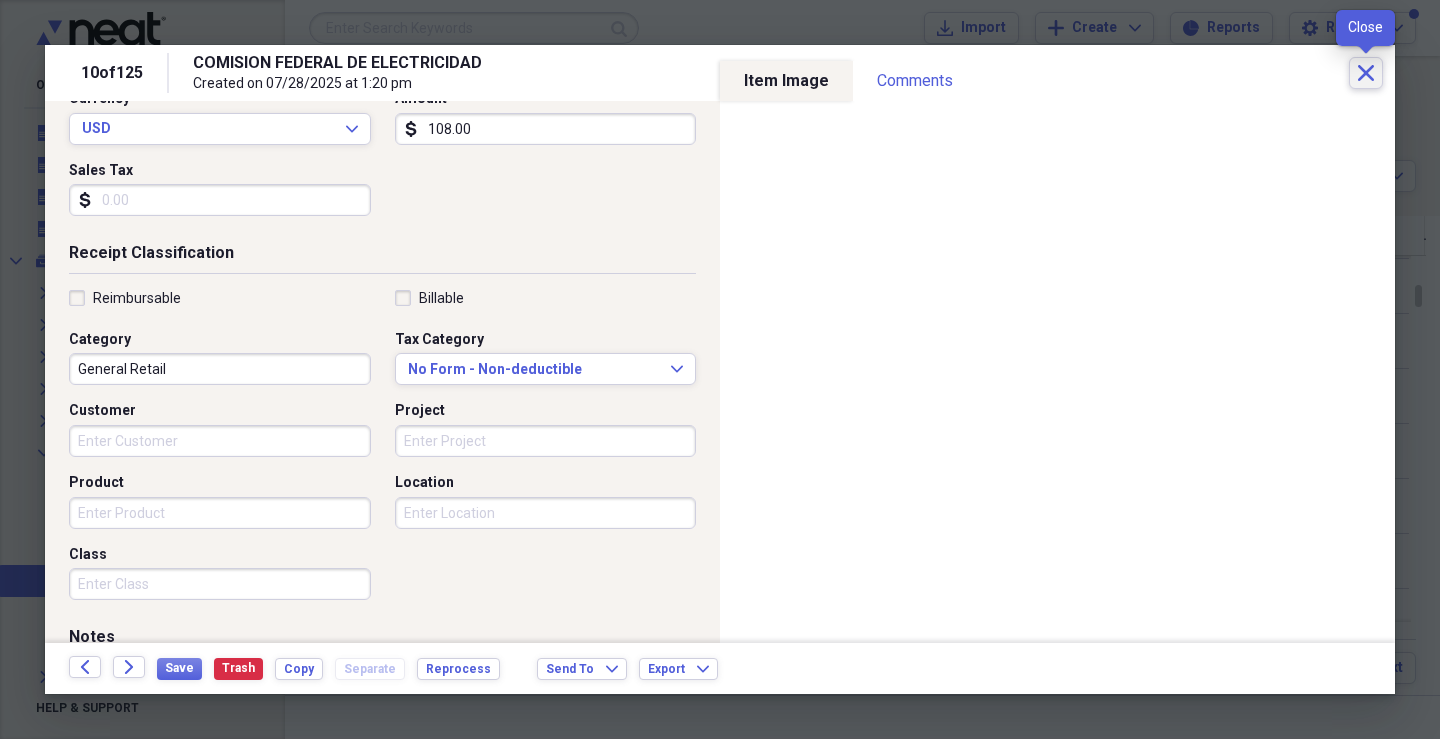 click on "Close" at bounding box center [1366, 73] 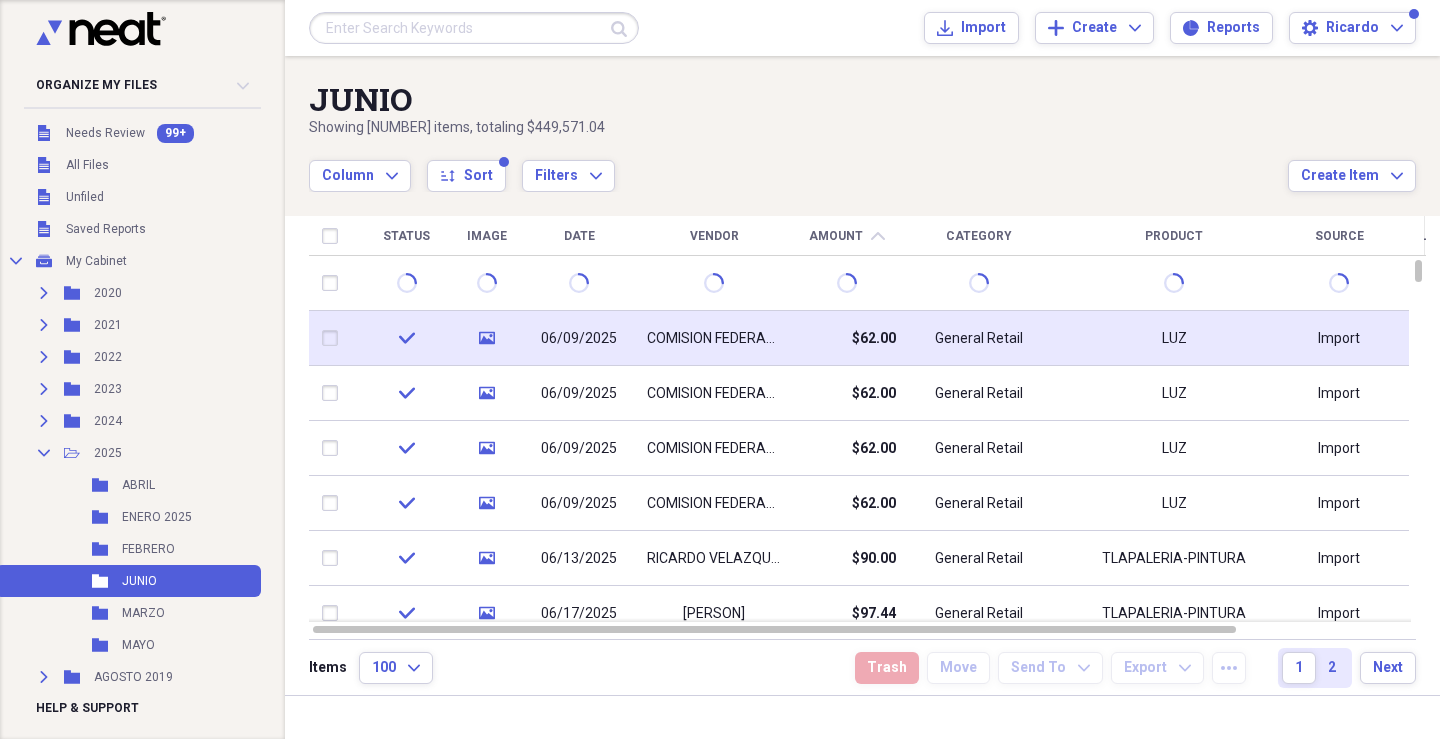 click on "06/09/2025" at bounding box center (579, 338) 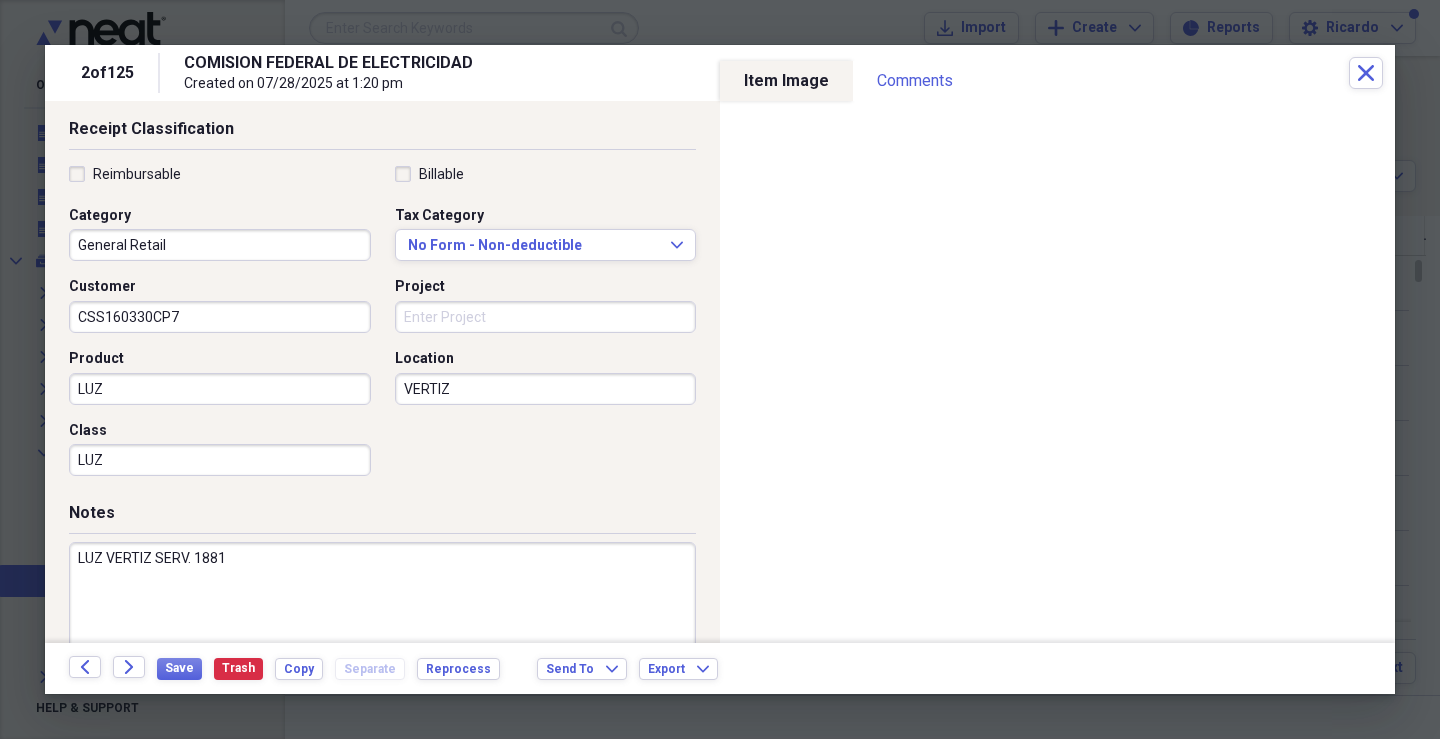 scroll, scrollTop: 479, scrollLeft: 0, axis: vertical 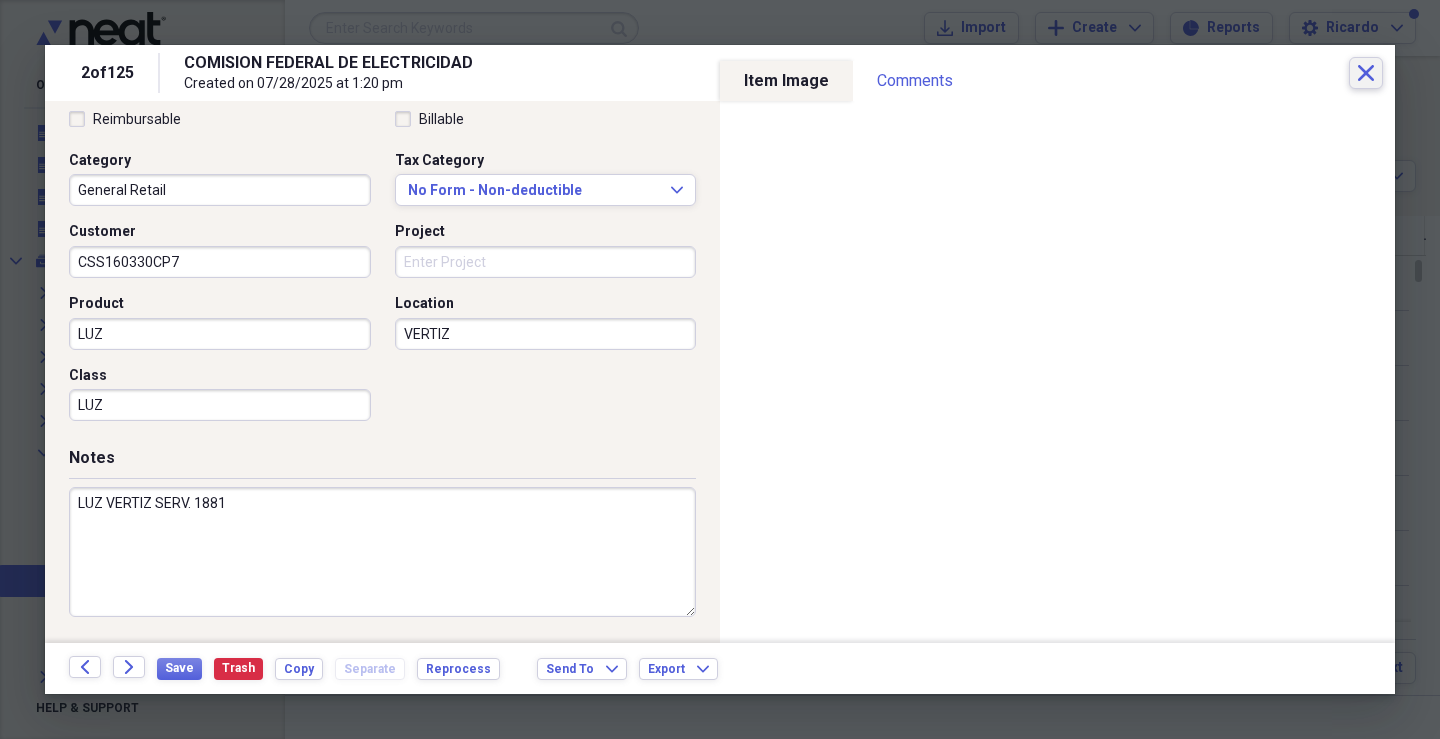 click on "Close" at bounding box center (1366, 73) 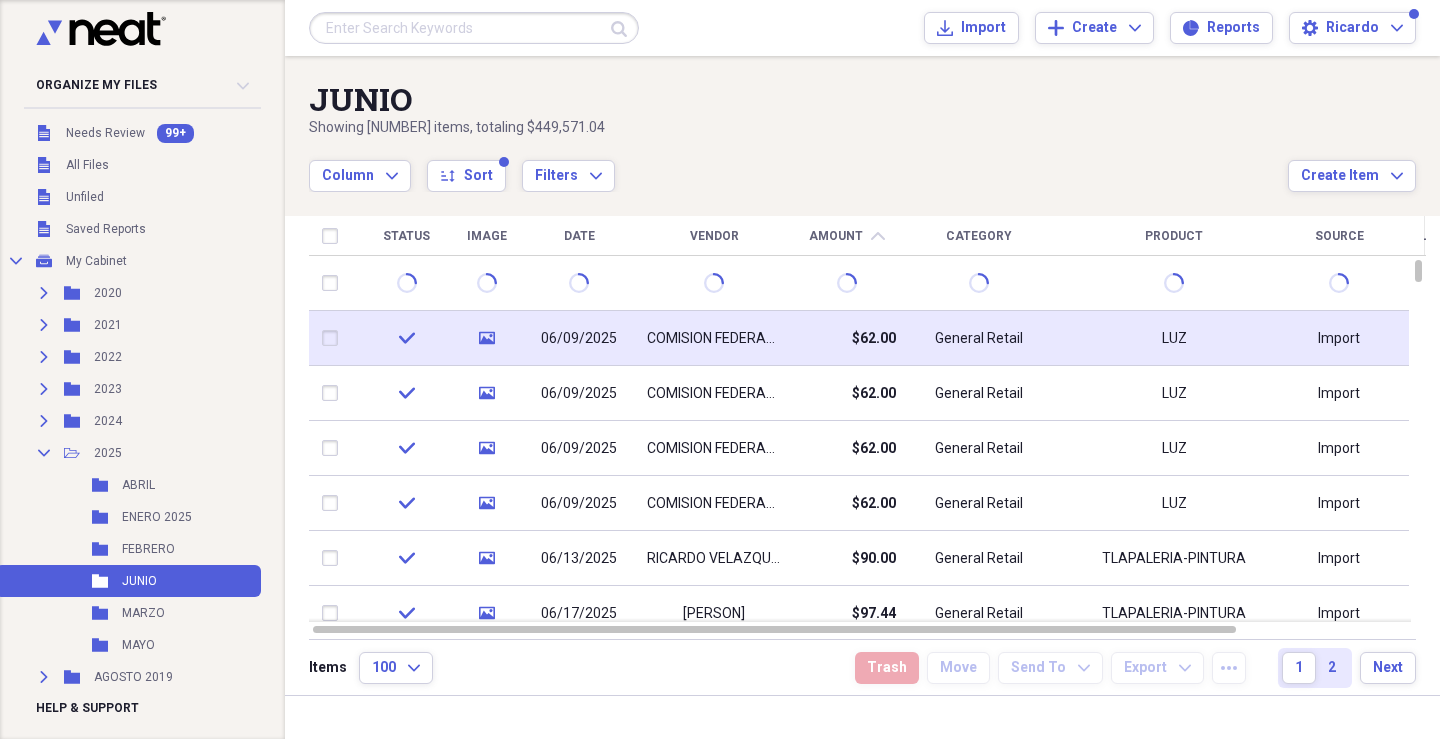 click on "COMISION FEDERAL DE ELECTRICIDAD" at bounding box center (714, 339) 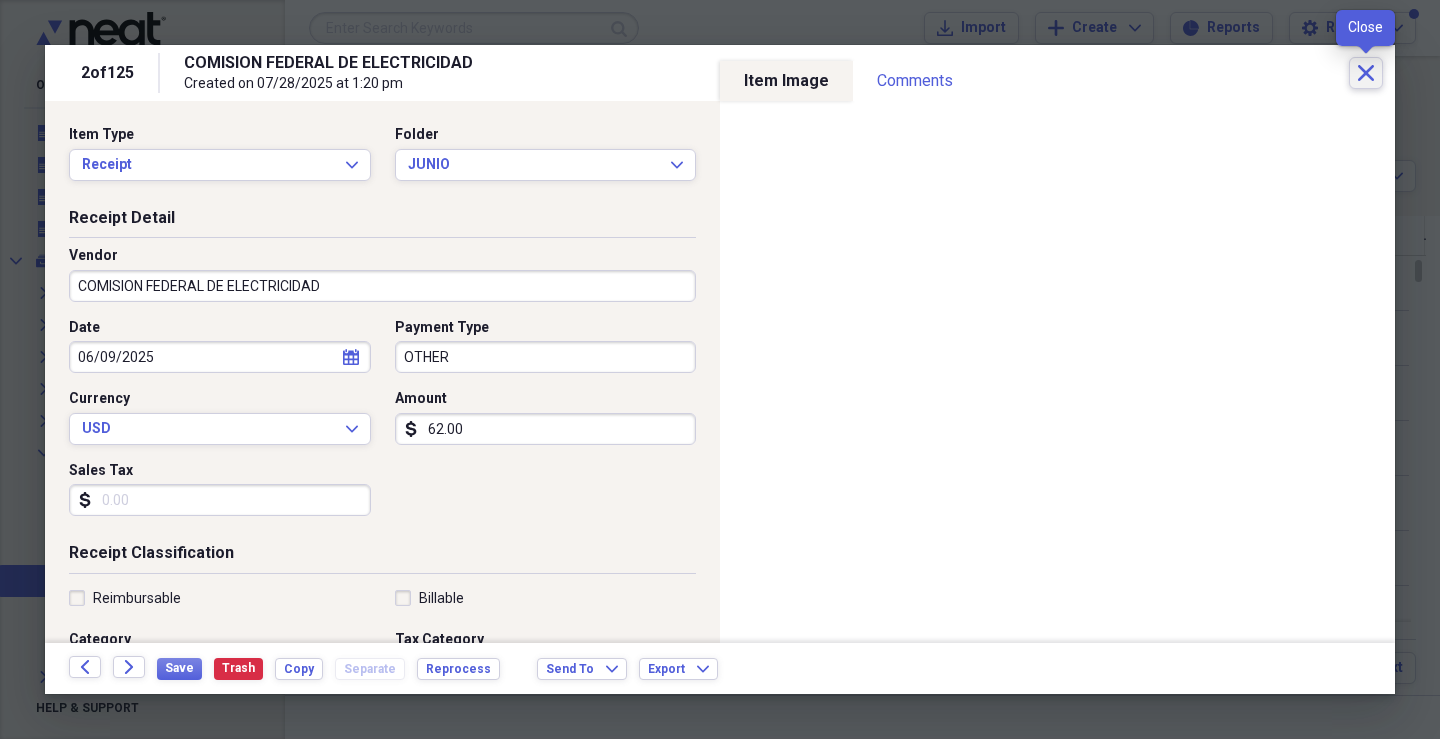 click on "Close" 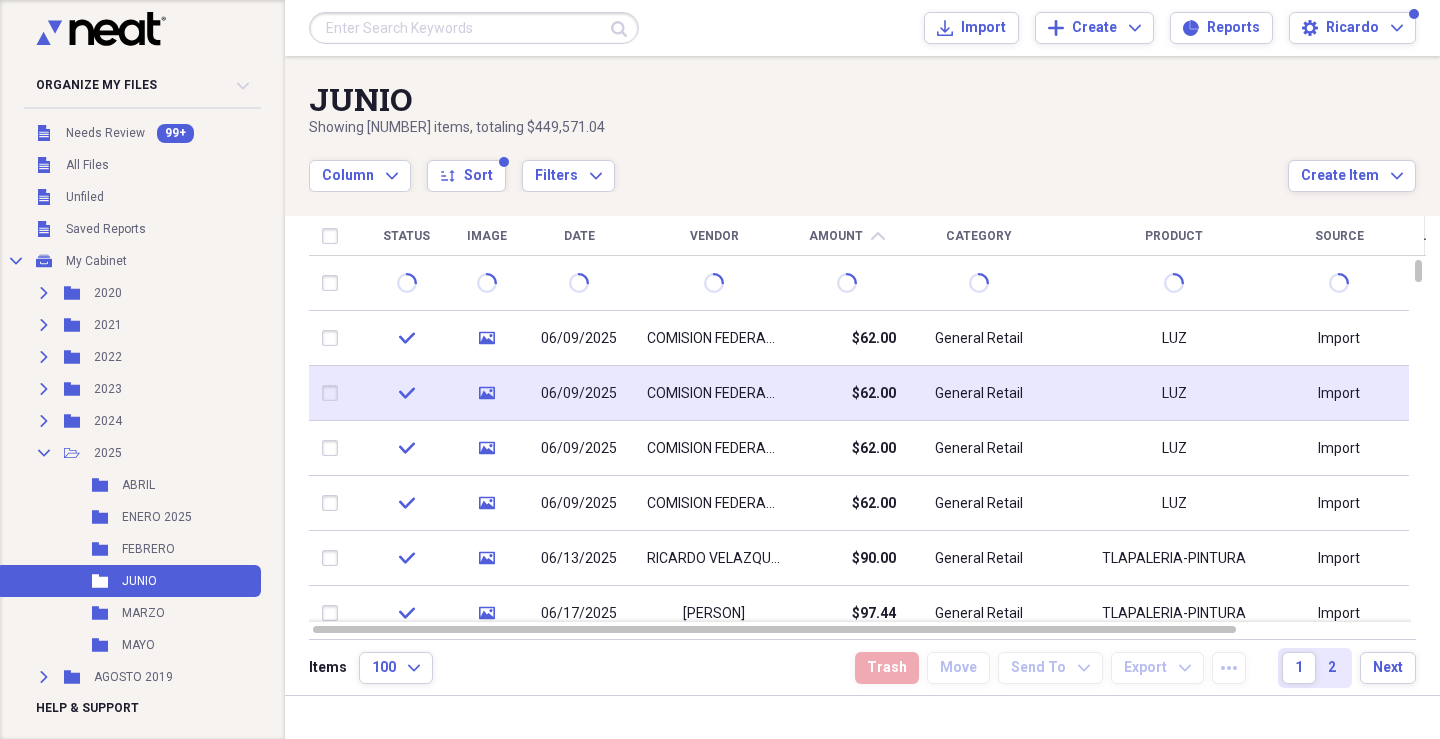 click on "06/09/2025" at bounding box center [579, 393] 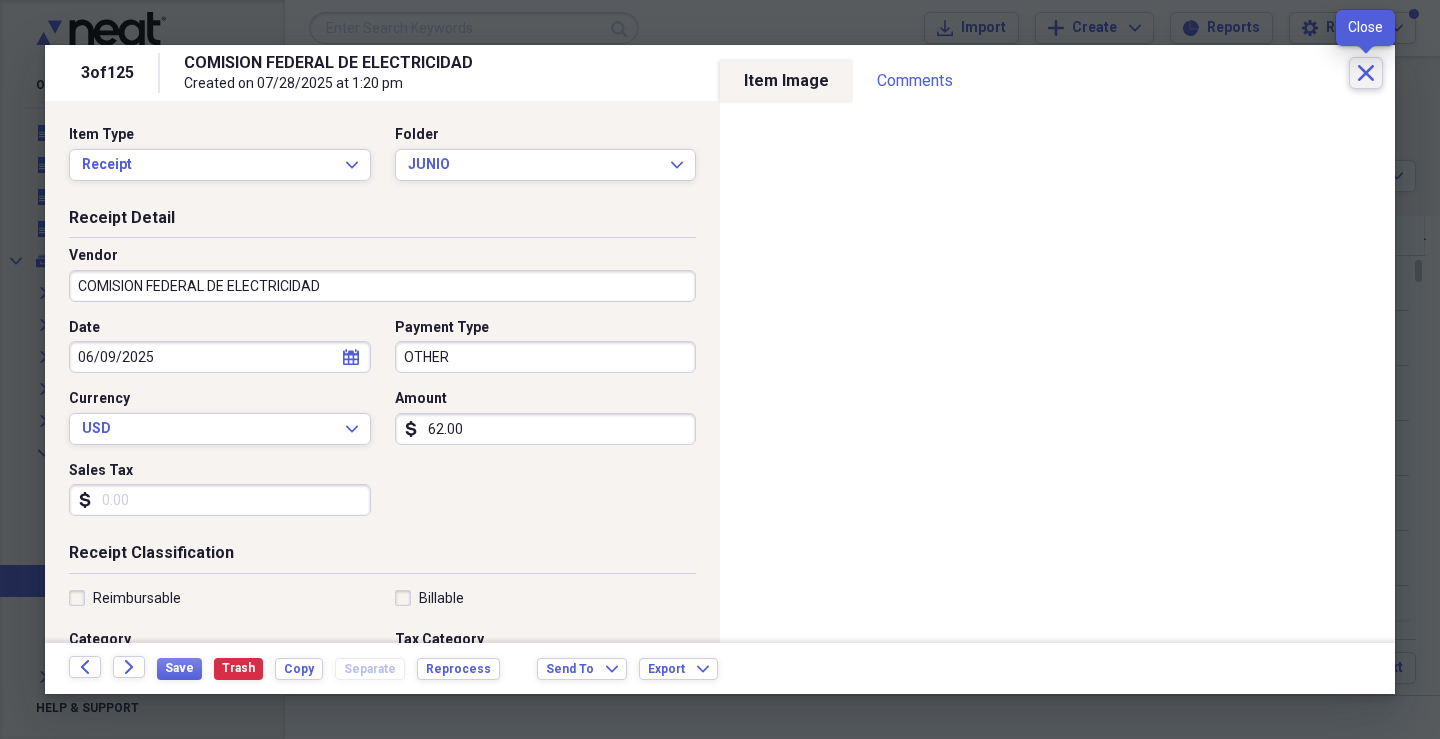 click on "Close" at bounding box center [1366, 73] 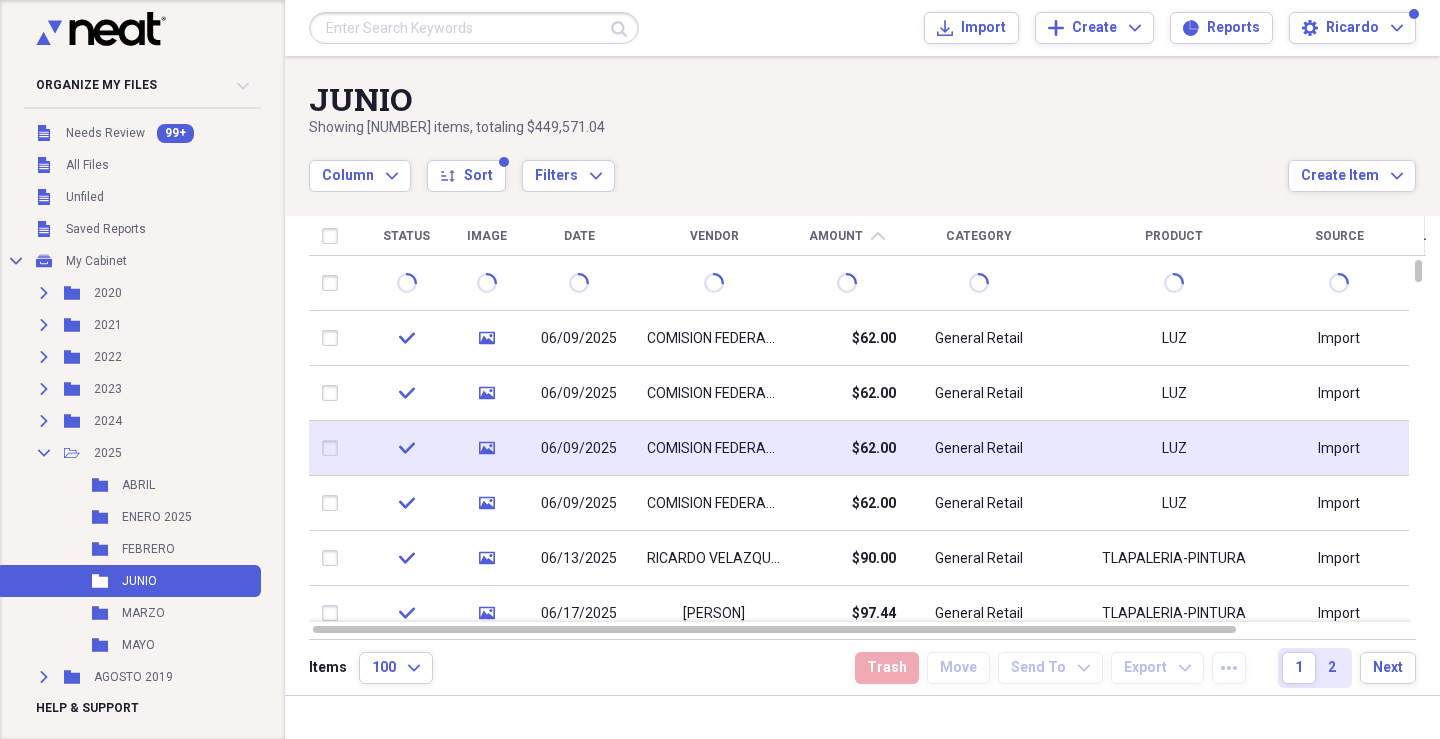 click on "$62.00" at bounding box center (874, 449) 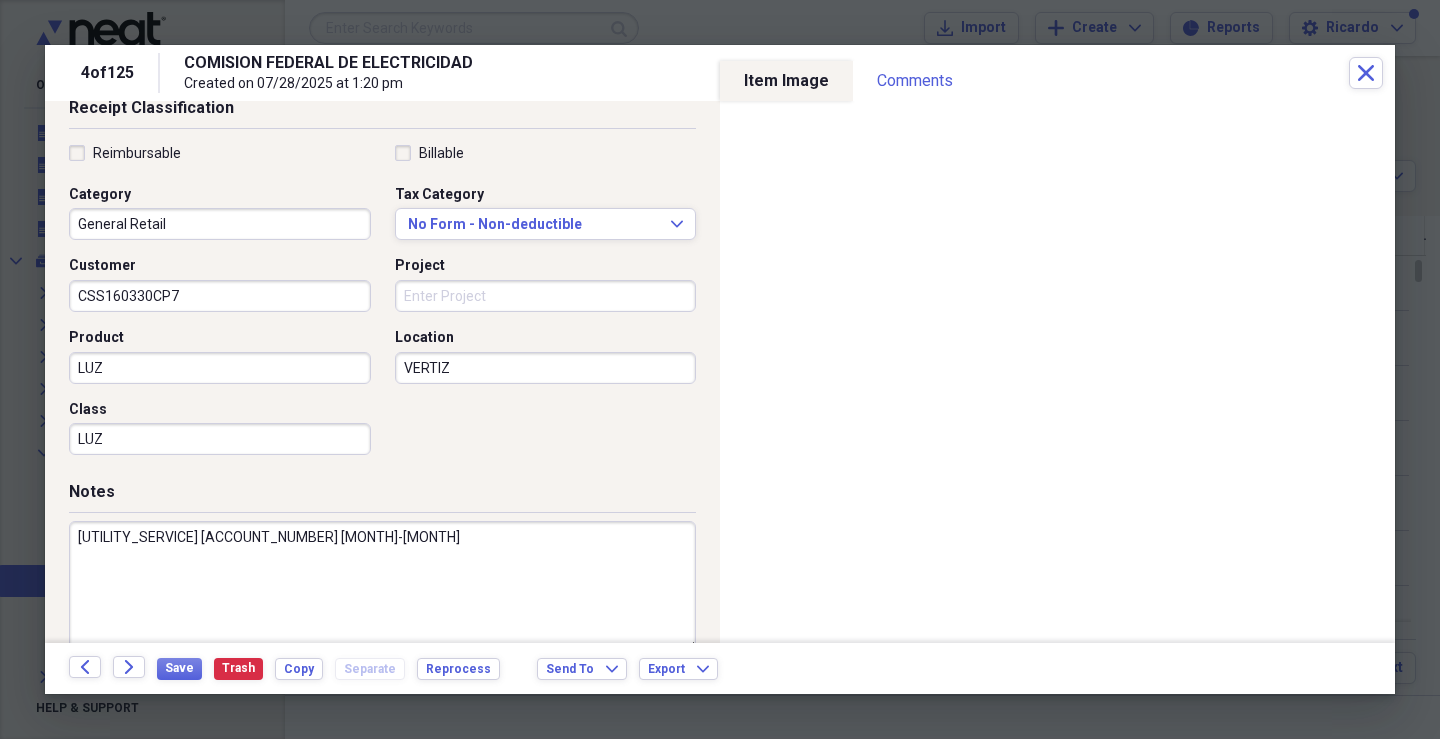 scroll, scrollTop: 479, scrollLeft: 0, axis: vertical 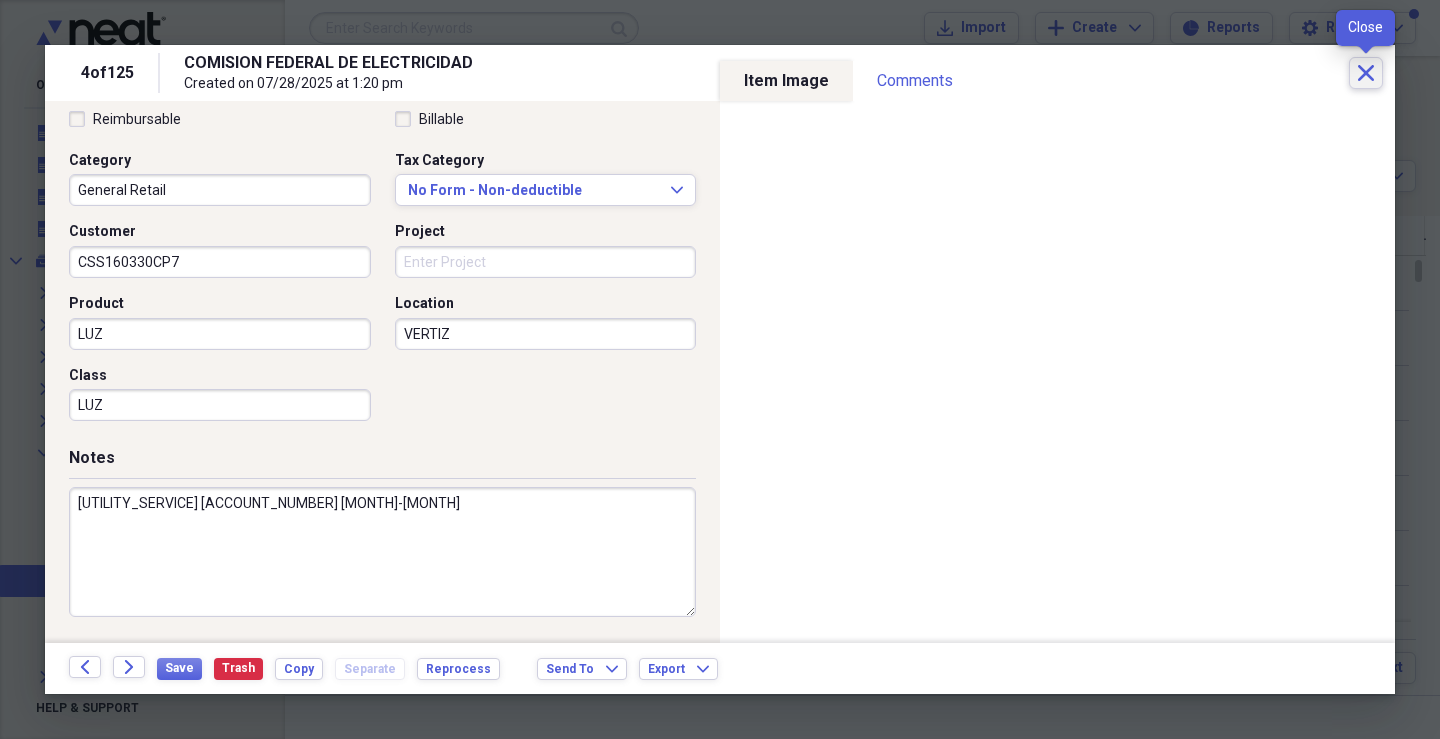 click on "Close" at bounding box center [1366, 73] 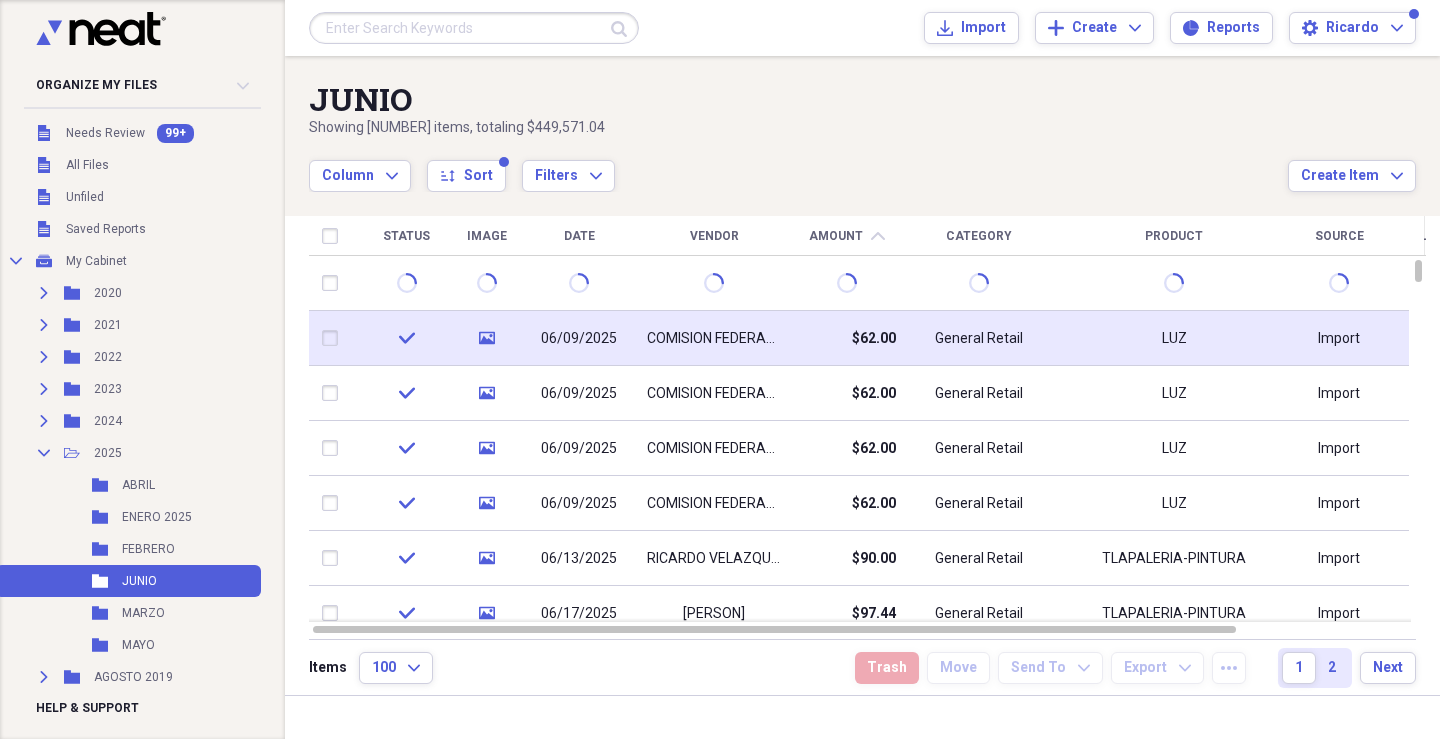 click on "COMISION FEDERAL DE ELECTRICIDAD" at bounding box center (714, 339) 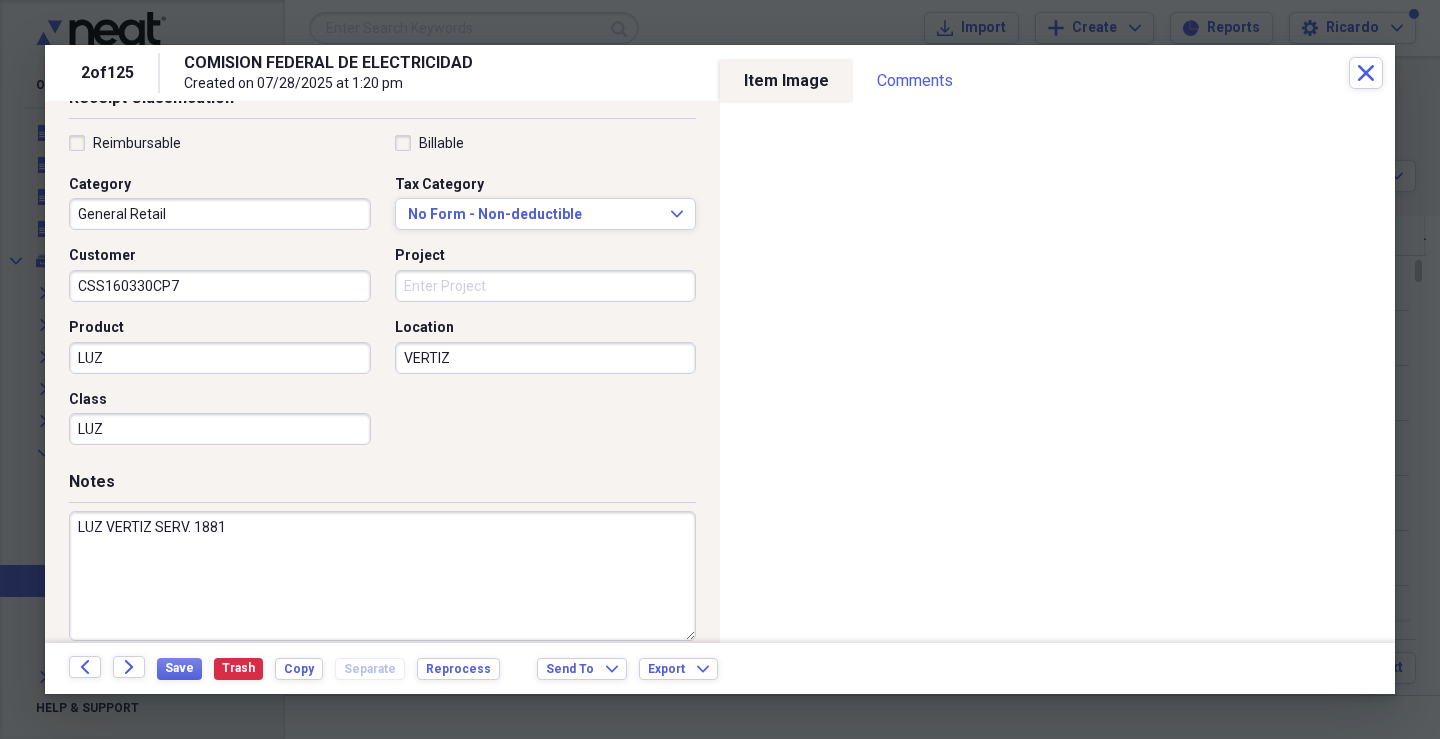 scroll, scrollTop: 471, scrollLeft: 0, axis: vertical 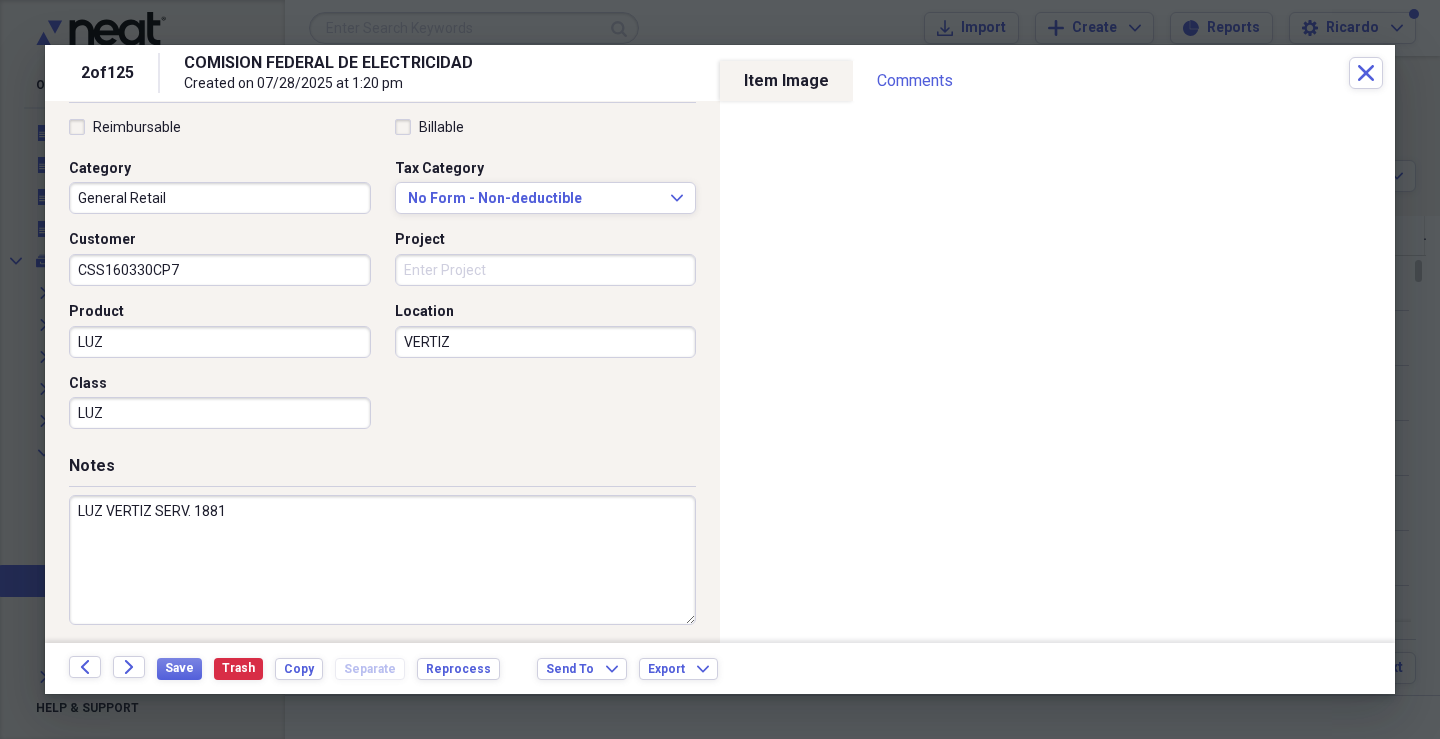 click on "LUZ VERTIZ SERV. 1881" at bounding box center [382, 560] 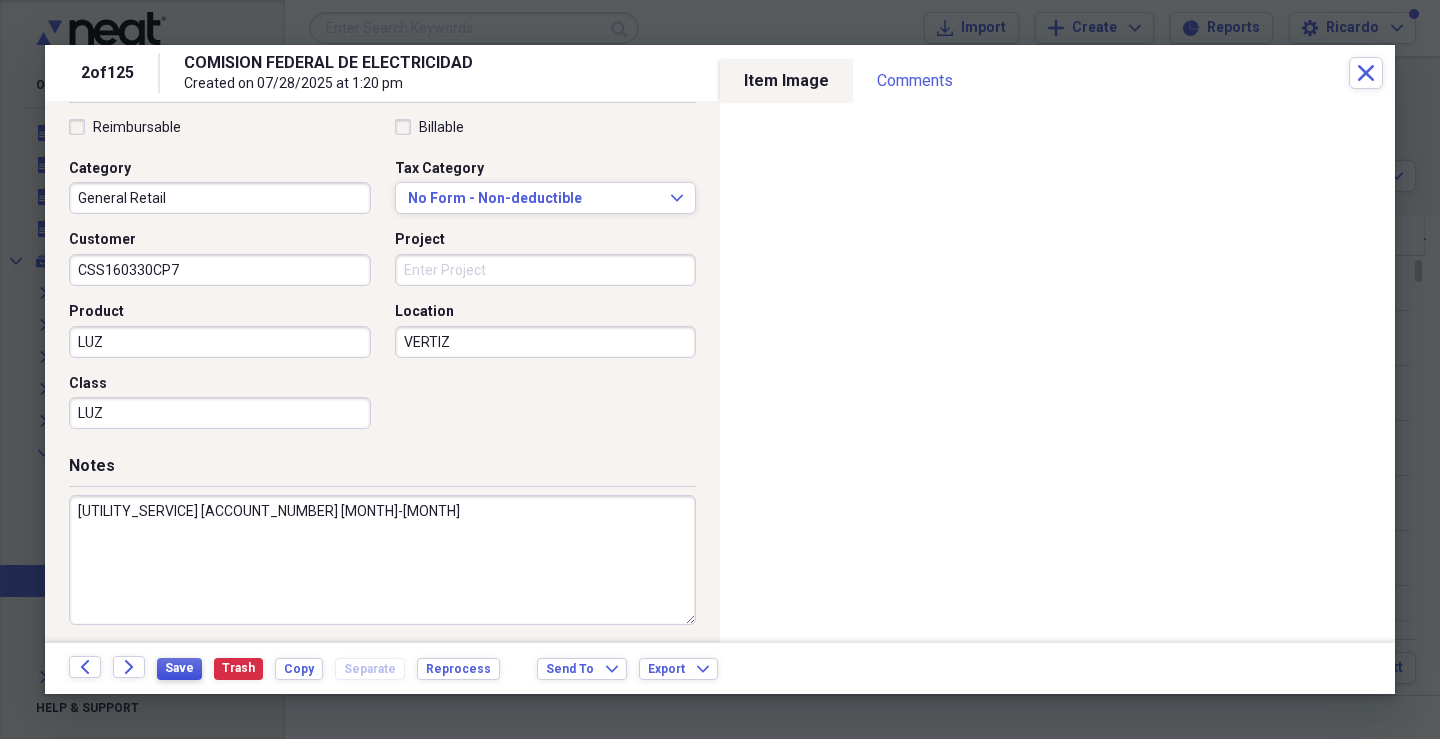 type on "[UTILITY_SERVICE] [ACCOUNT_NUMBER] [MONTH]-[MONTH]" 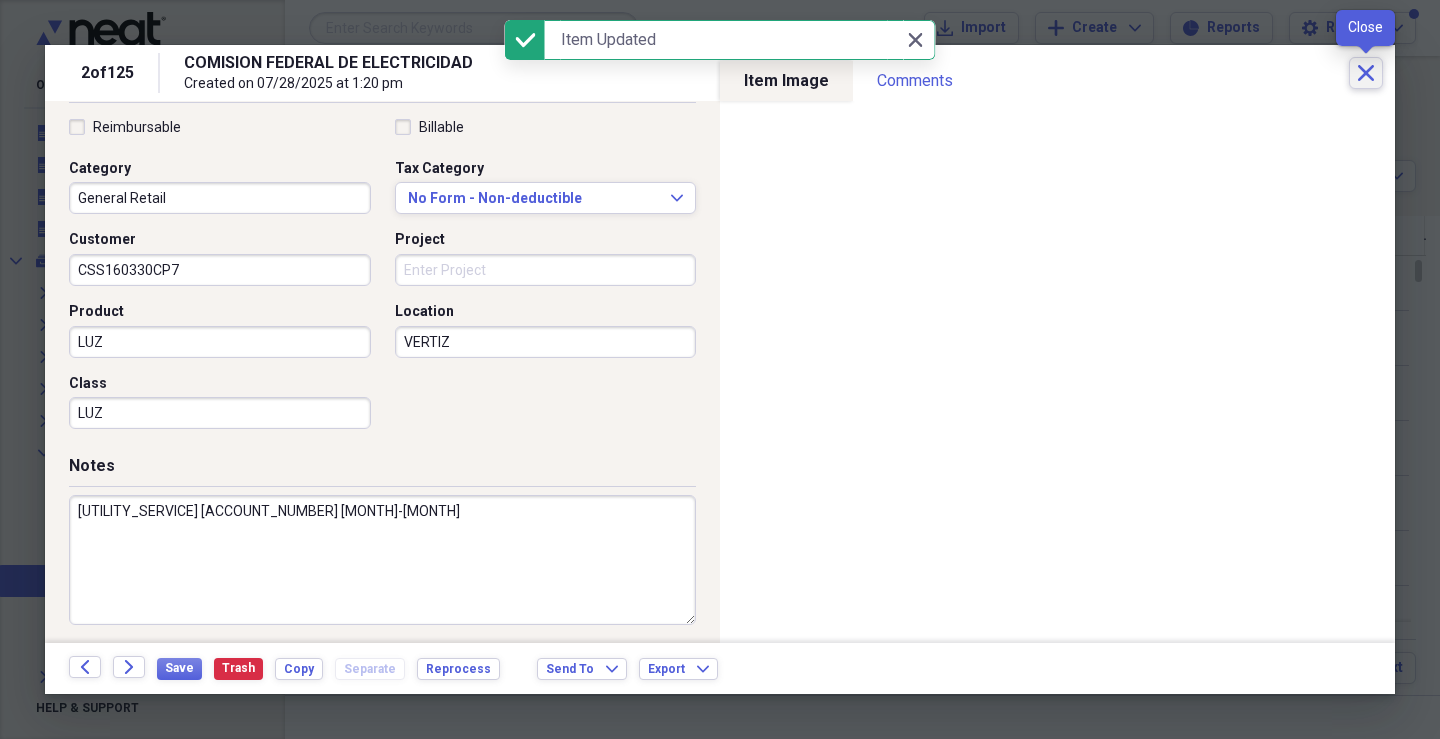 click on "Close" 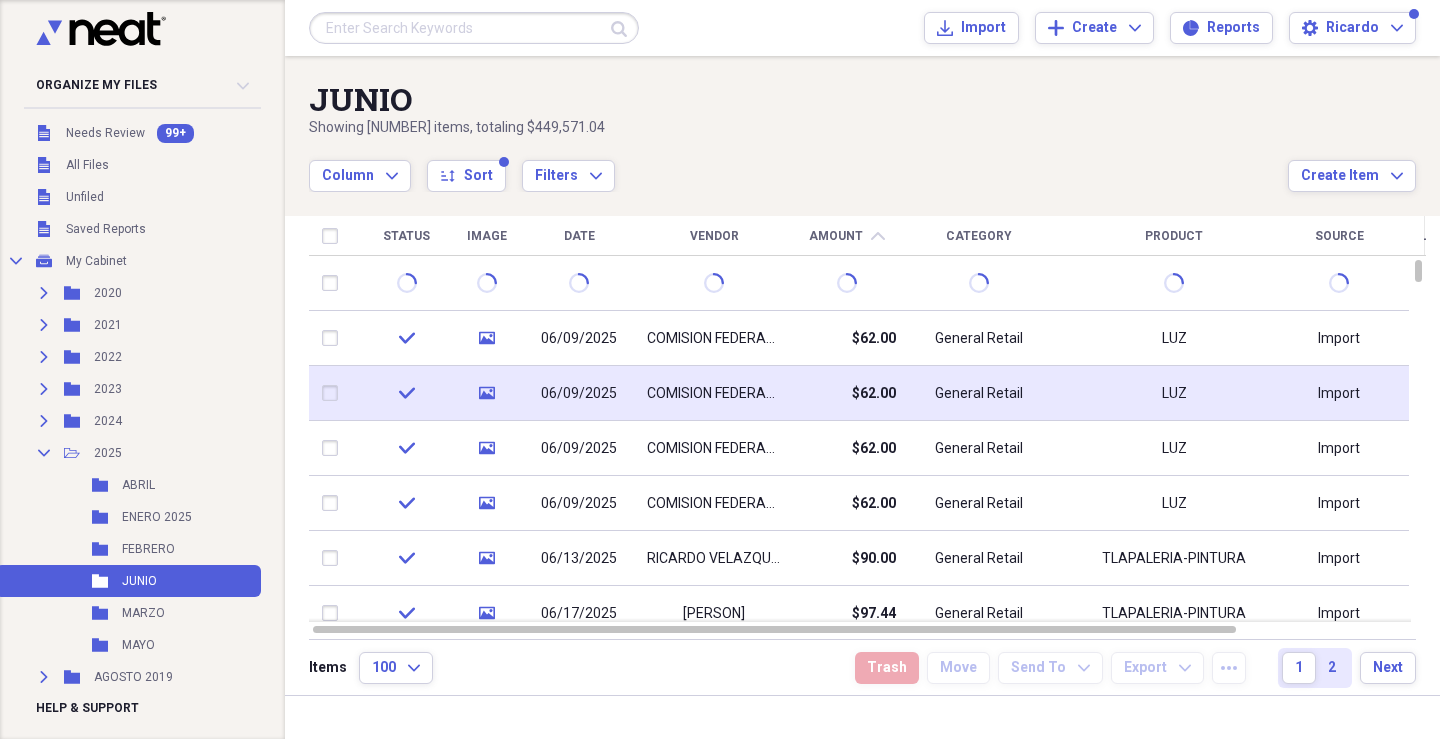 click on "$62.00" at bounding box center [874, 394] 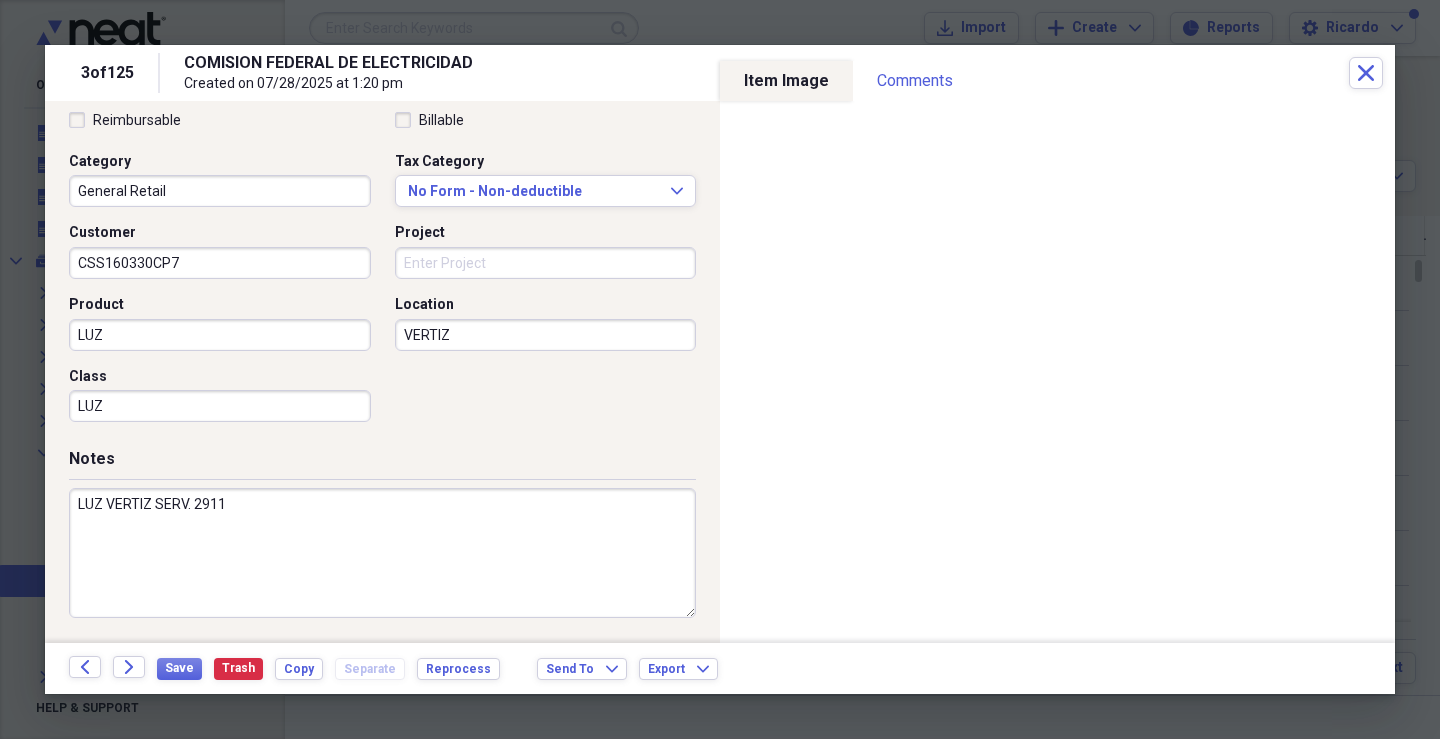 scroll, scrollTop: 479, scrollLeft: 0, axis: vertical 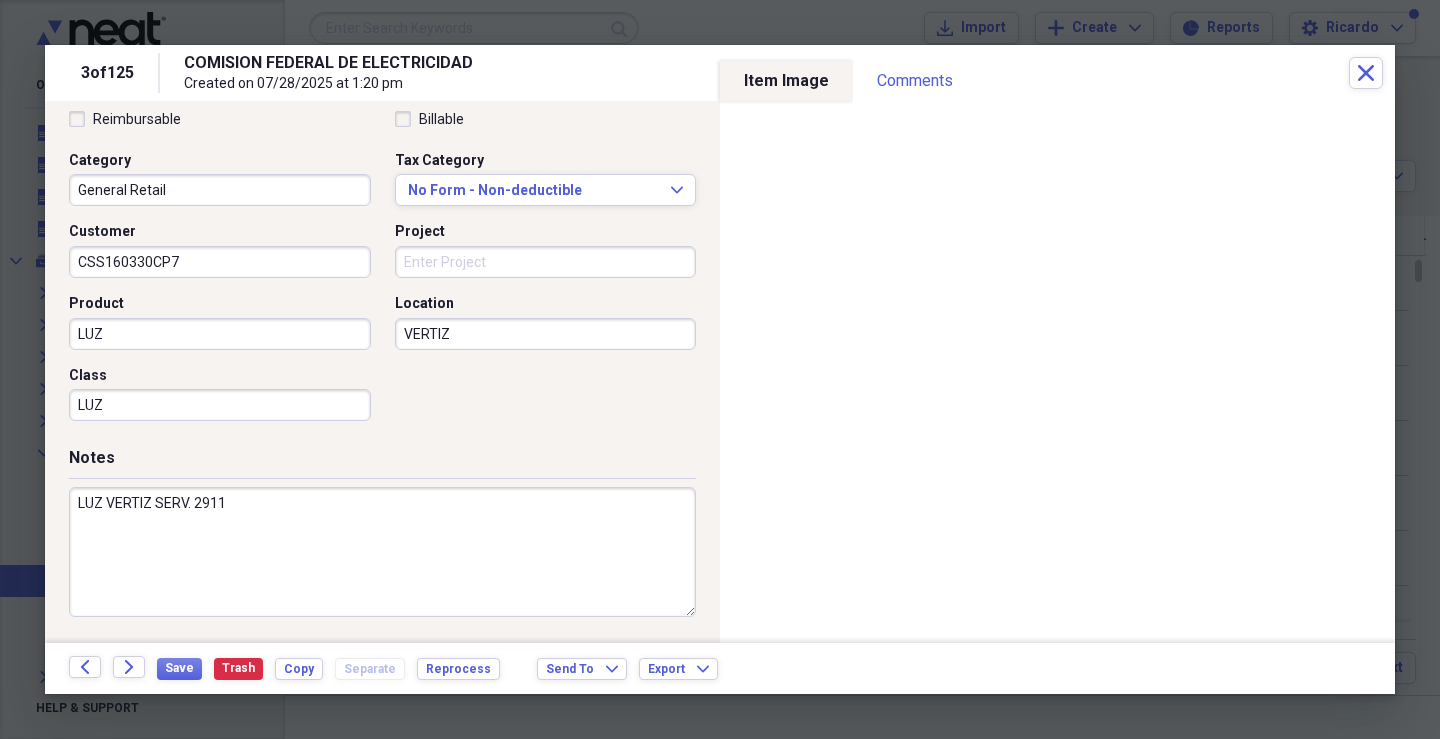 click on "LUZ VERTIZ SERV. 2911" at bounding box center (382, 552) 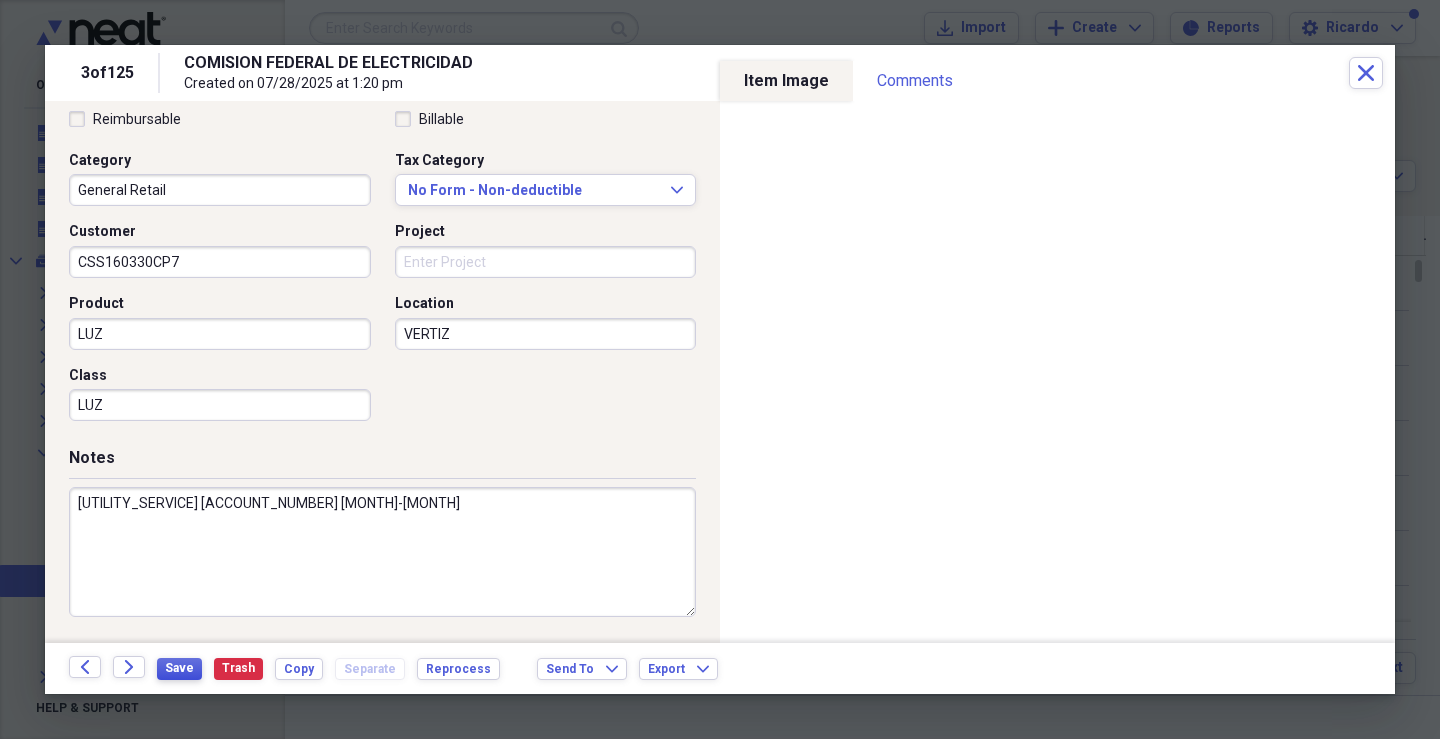 type on "[UTILITY_SERVICE] [ACCOUNT_NUMBER] [MONTH]-[MONTH]" 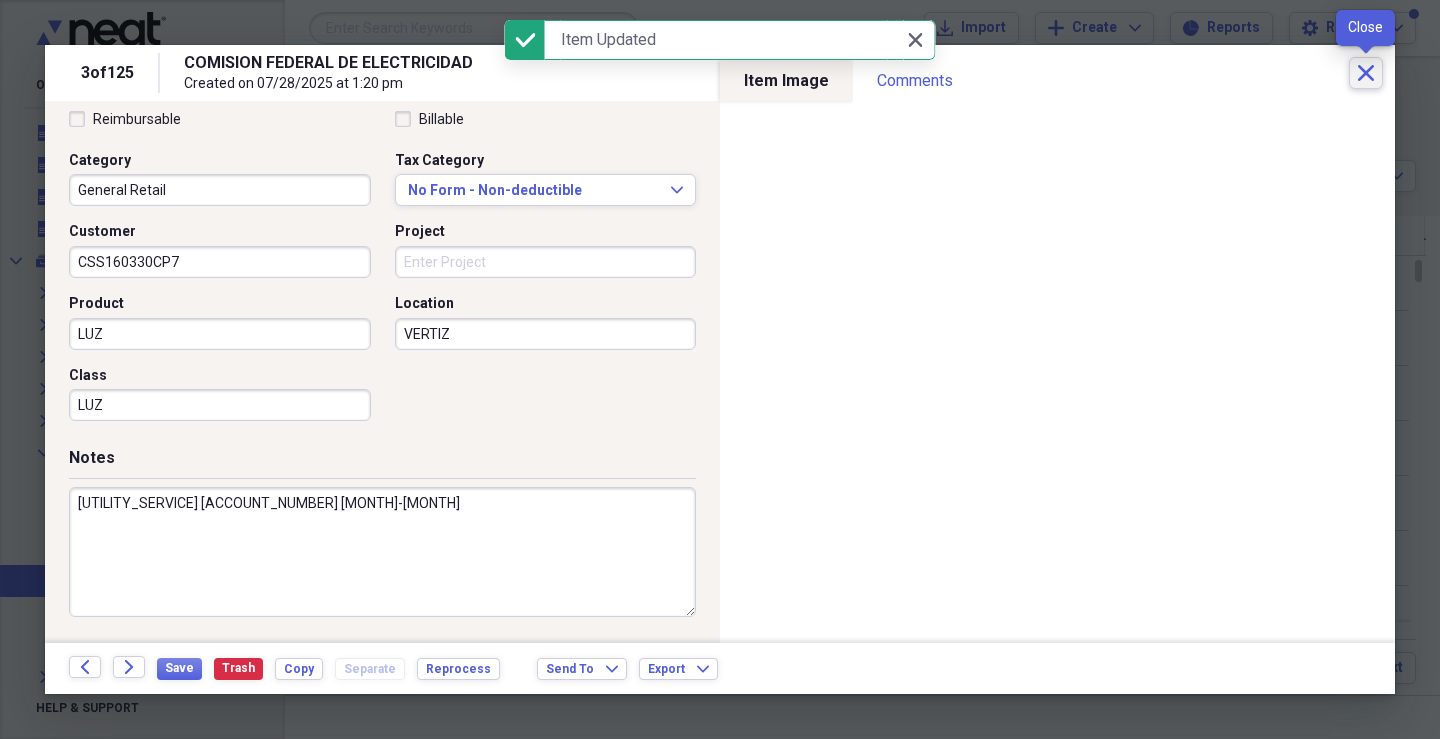 click on "Close" at bounding box center [1366, 73] 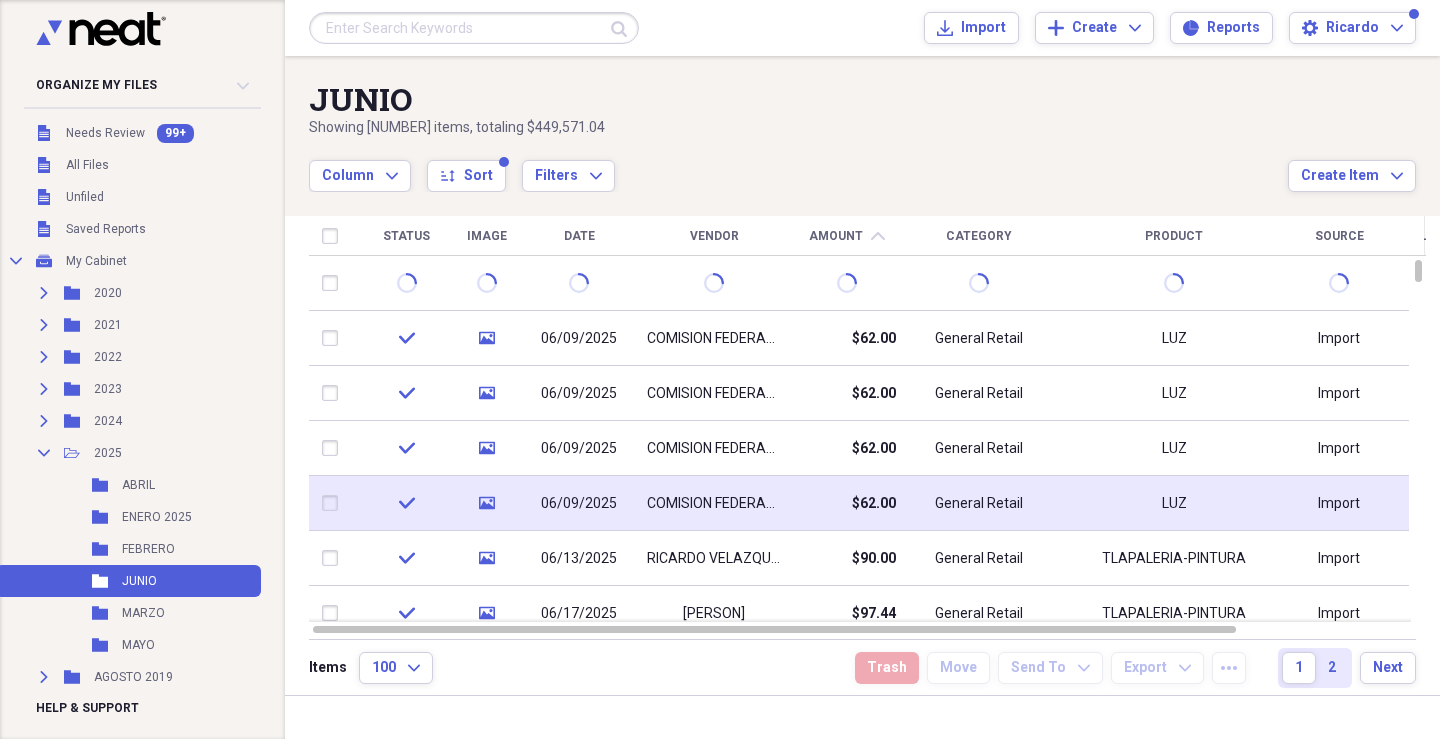 click on "$62.00" at bounding box center [874, 504] 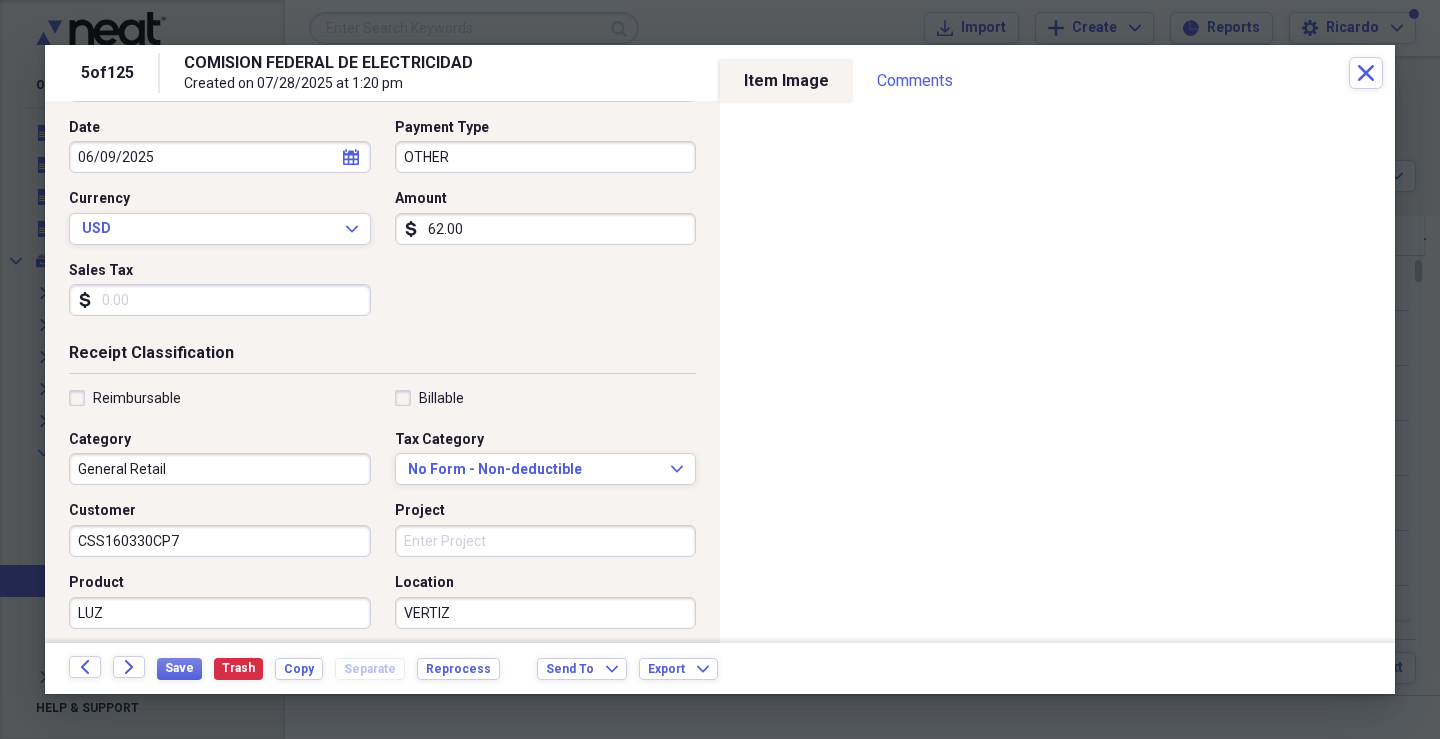 scroll, scrollTop: 479, scrollLeft: 0, axis: vertical 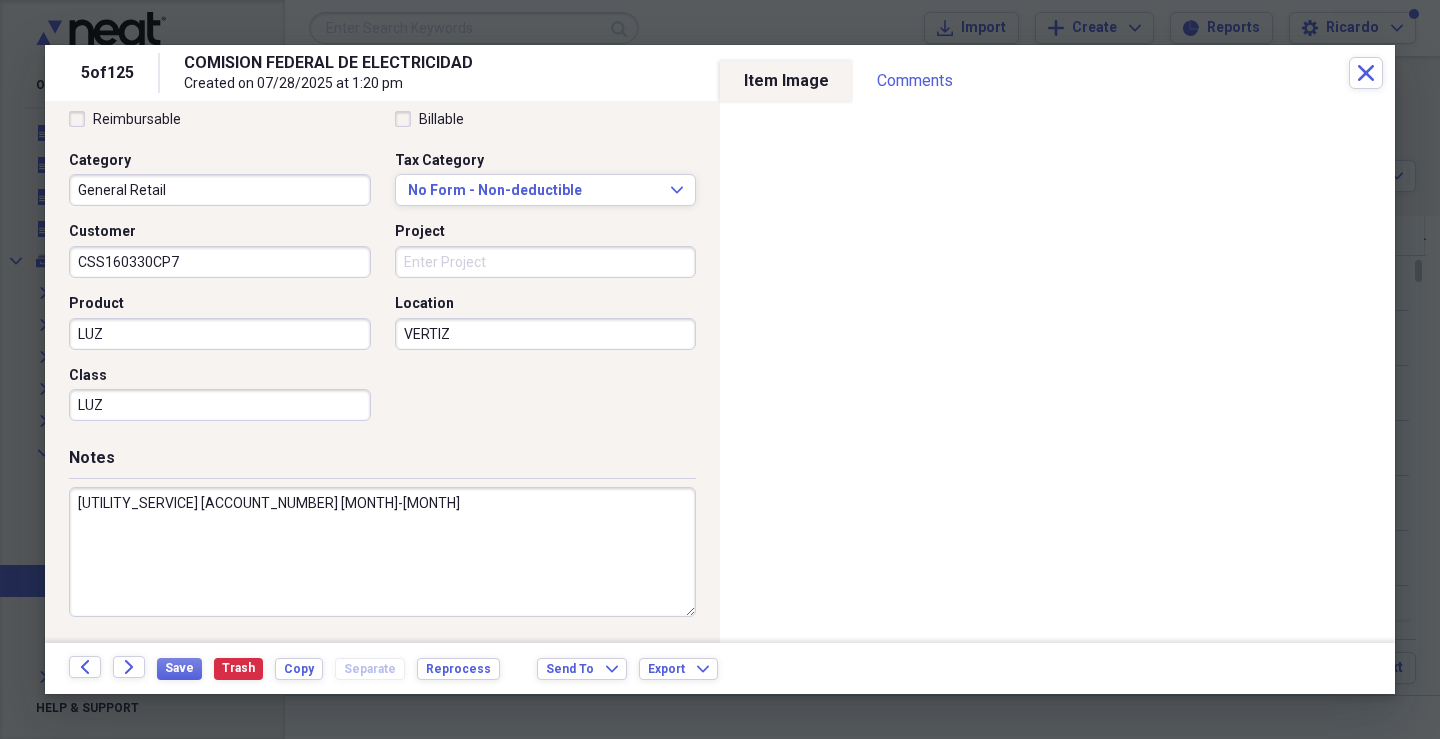 drag, startPoint x: 232, startPoint y: 502, endPoint x: 338, endPoint y: 507, distance: 106.11786 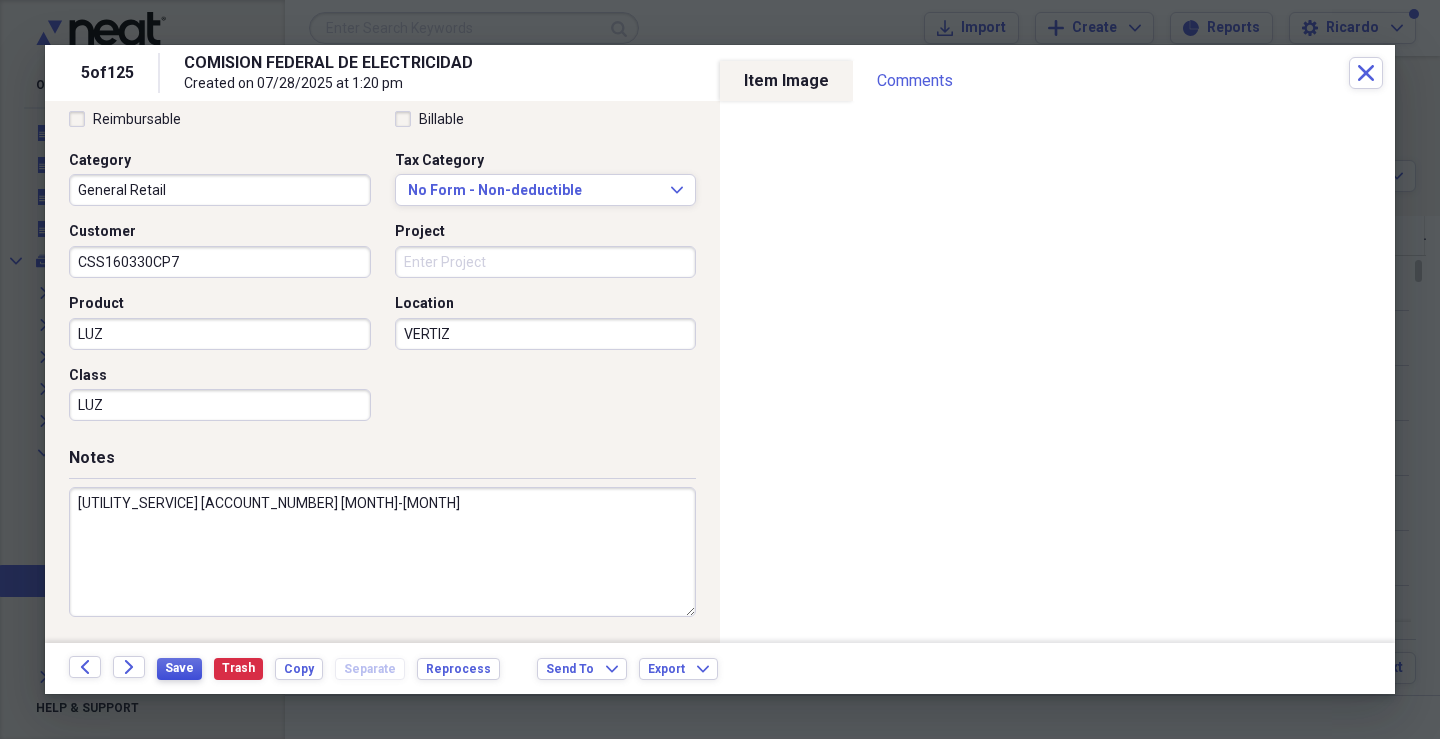 type on "[UTILITY_SERVICE] [ACCOUNT_NUMBER] [MONTH]-[MONTH]" 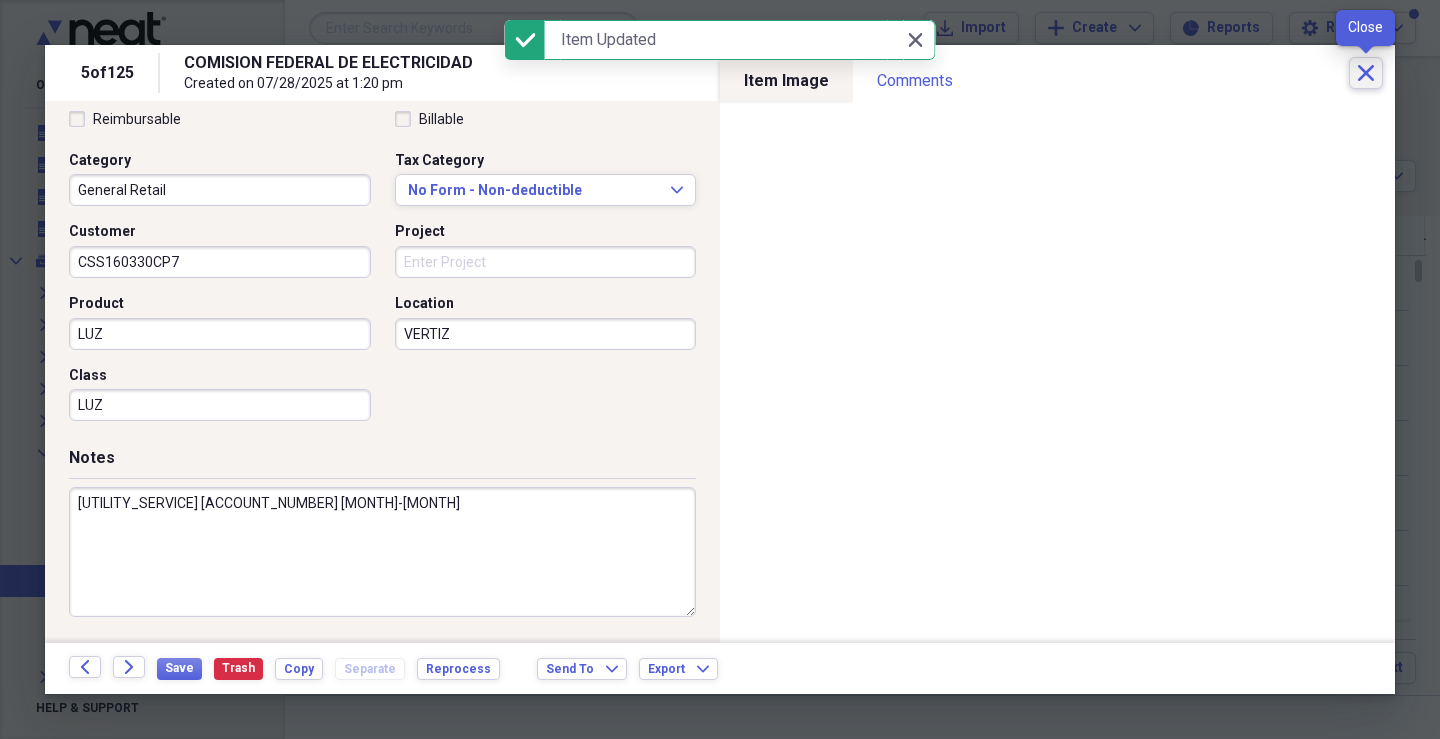 click on "Close" 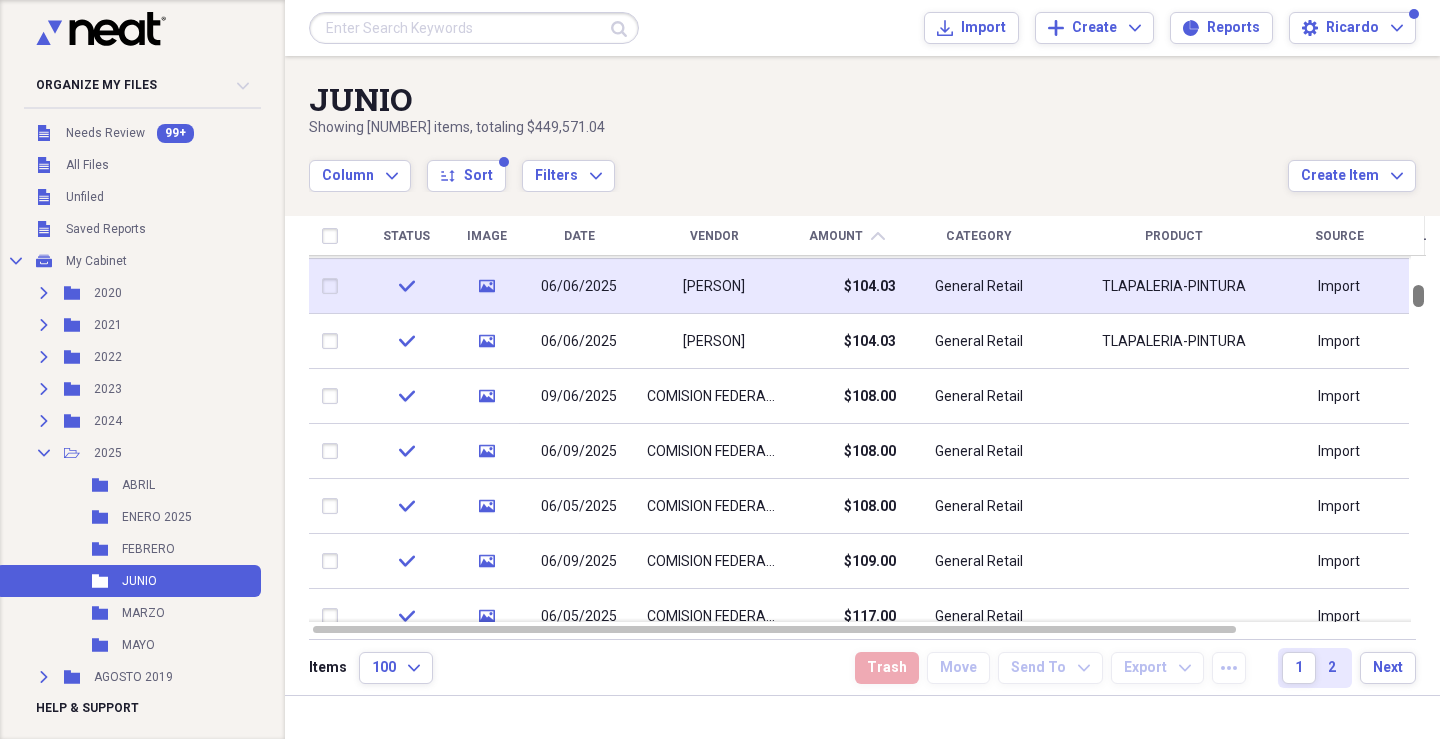 drag, startPoint x: 1432, startPoint y: 269, endPoint x: 1423, endPoint y: 294, distance: 26.57066 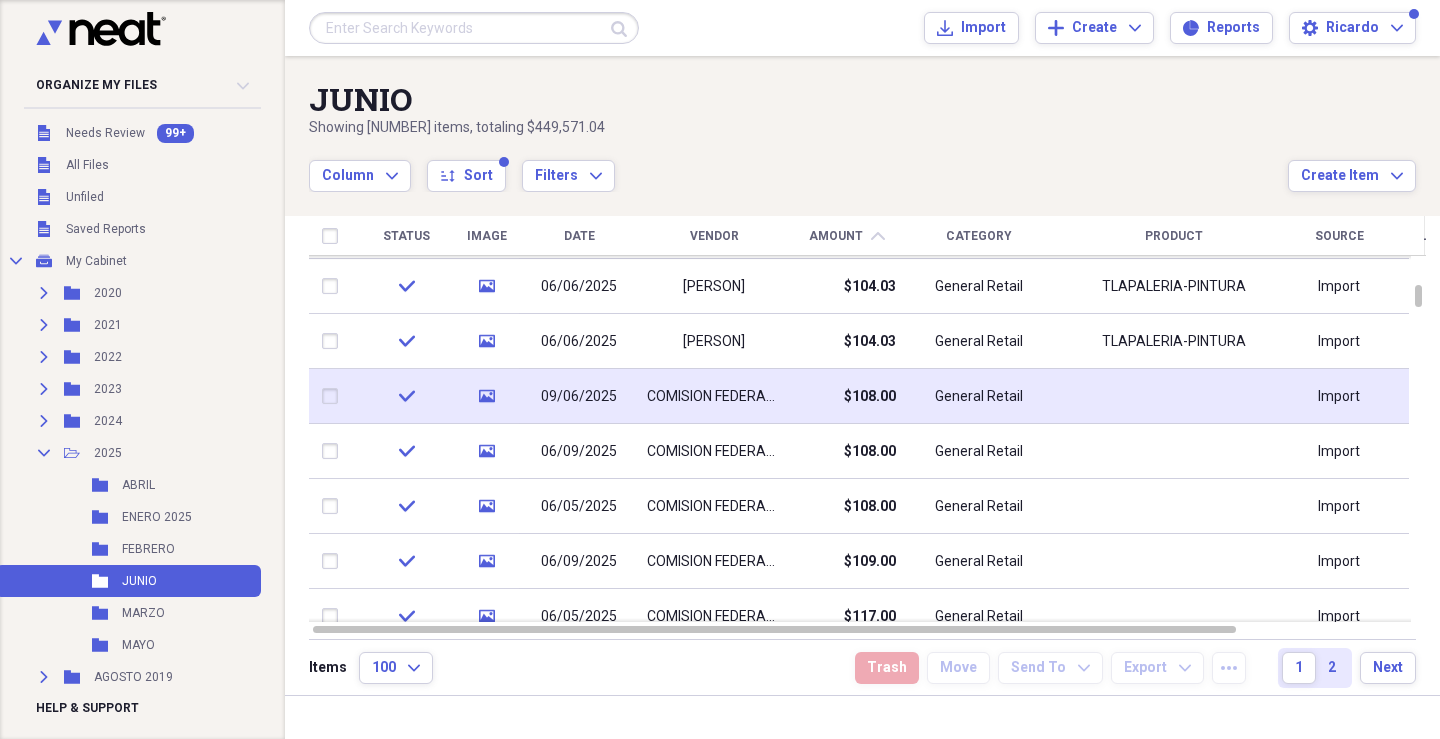 click on "COMISION FEDERAL DE ELECTRICIDAD" at bounding box center (714, 397) 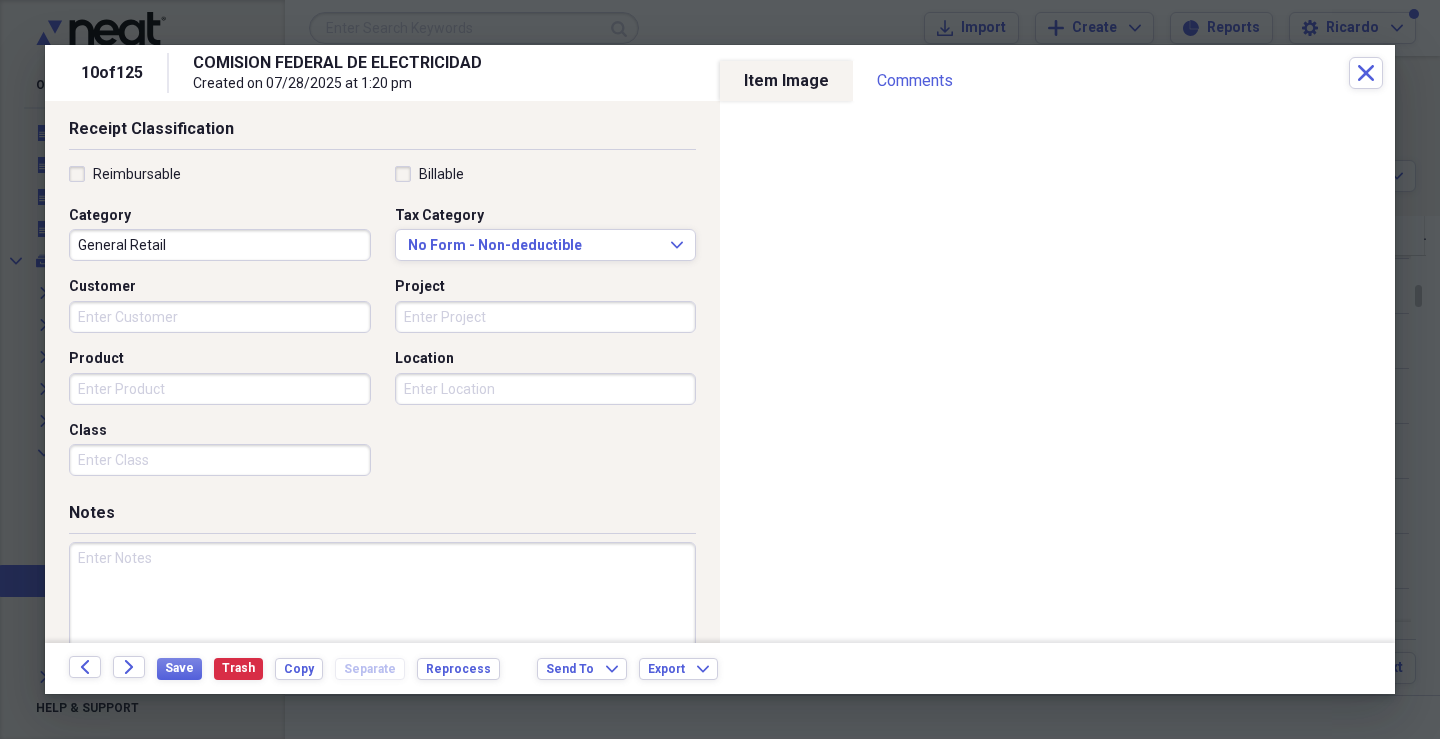 scroll, scrollTop: 426, scrollLeft: 0, axis: vertical 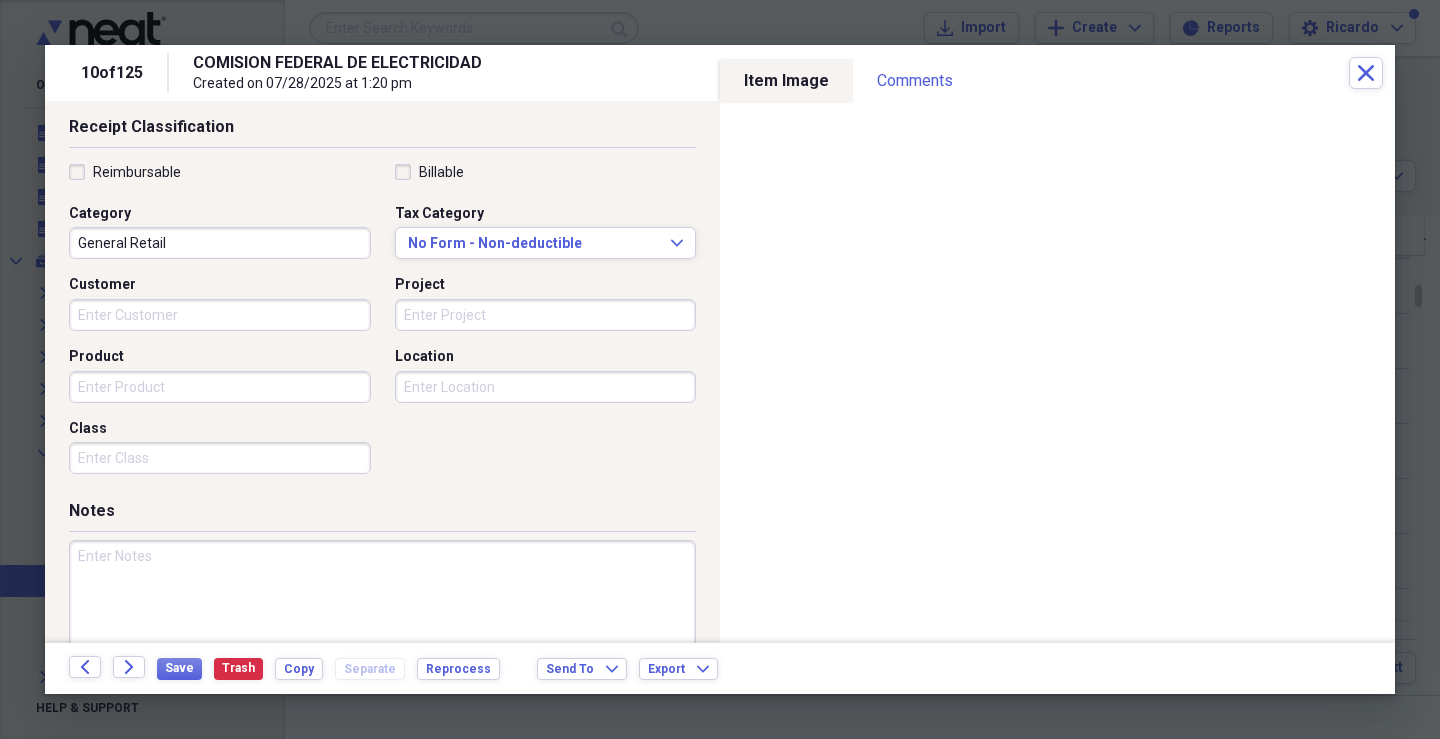 click on "Customer" at bounding box center (220, 315) 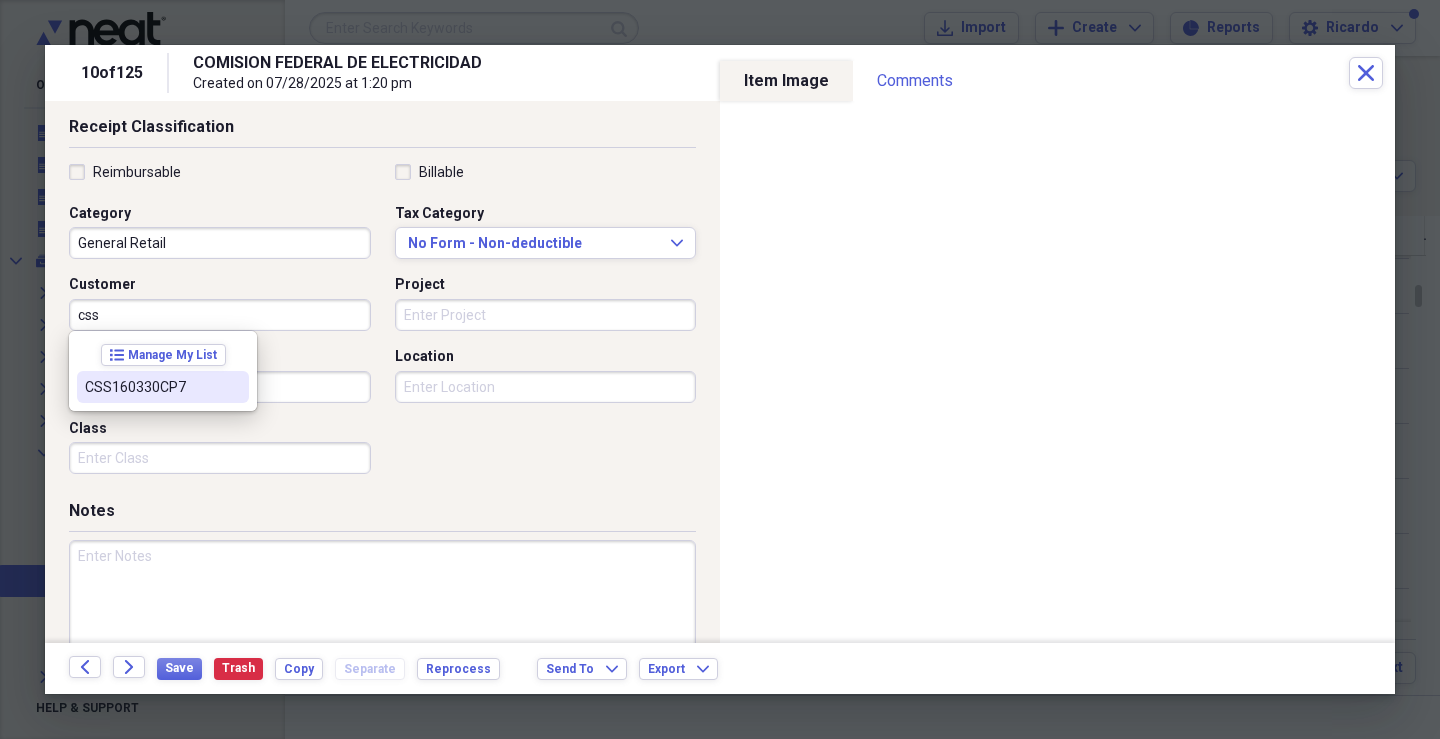 click on "CSS160330CP7" at bounding box center [151, 387] 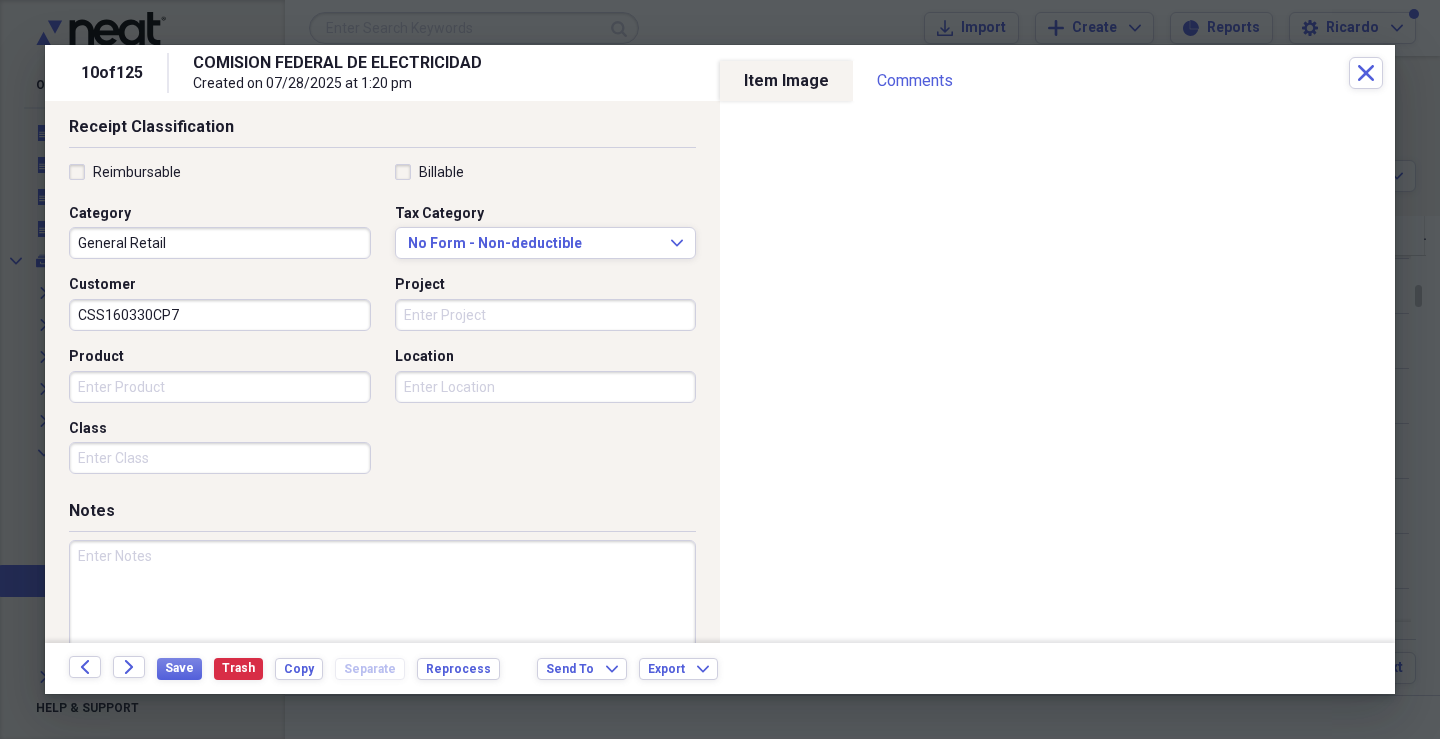 click on "Product" at bounding box center [220, 387] 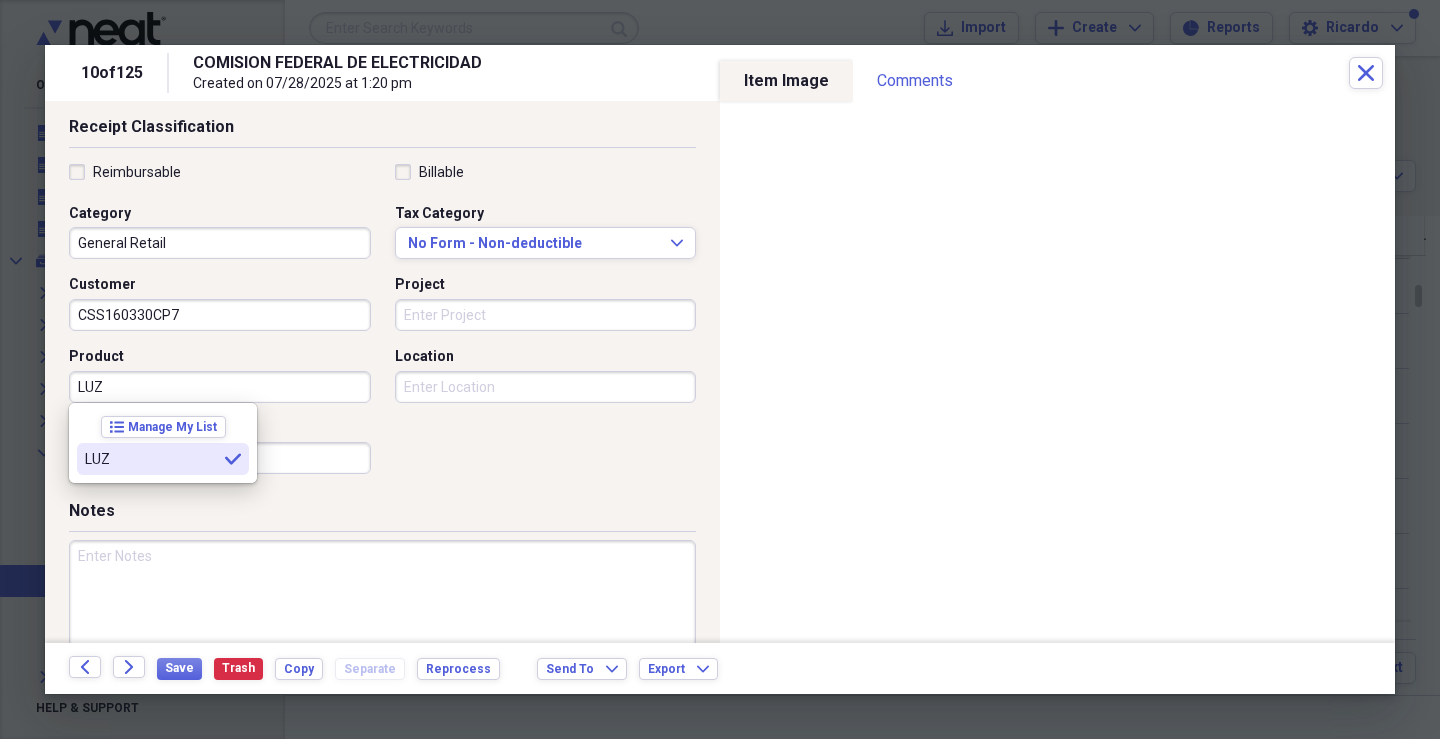 type on "LUZ" 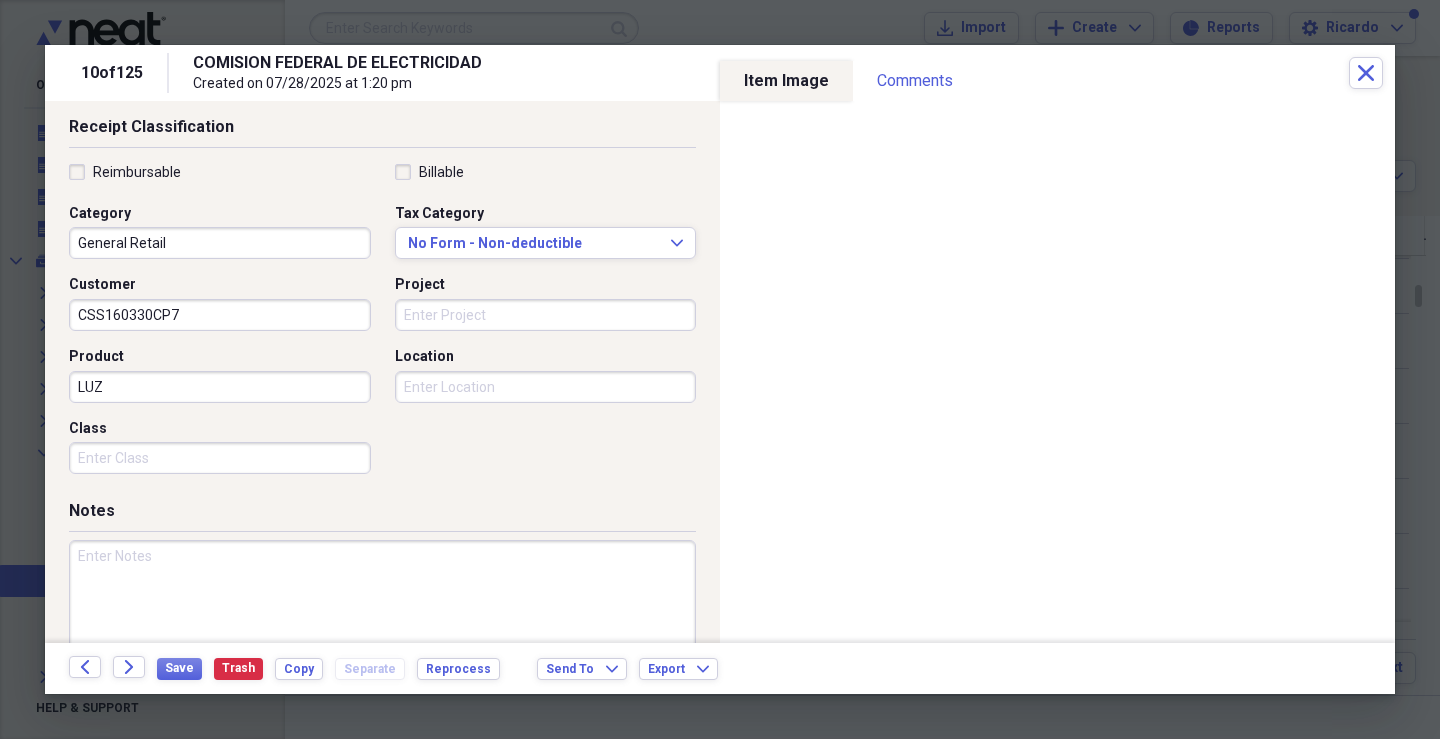click on "Class" at bounding box center (220, 458) 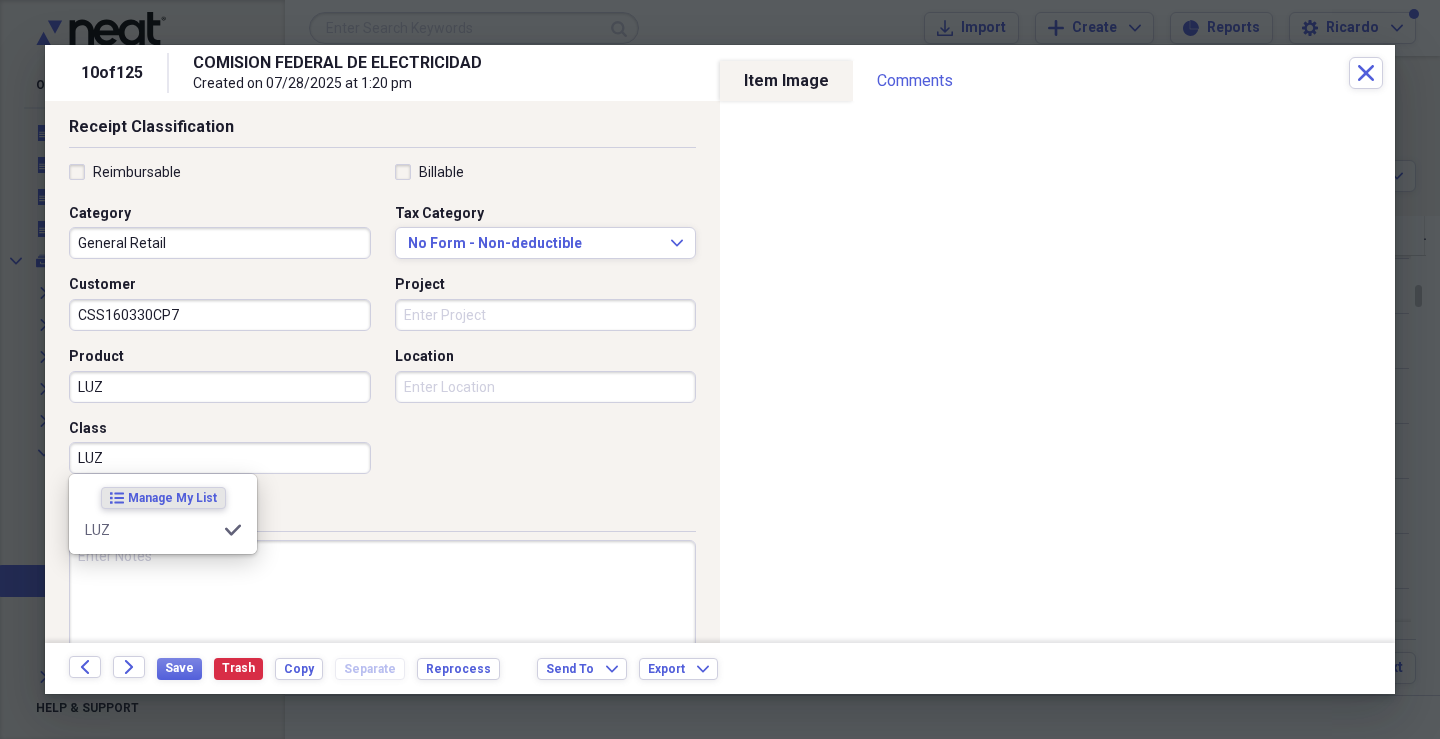 type on "LUZ" 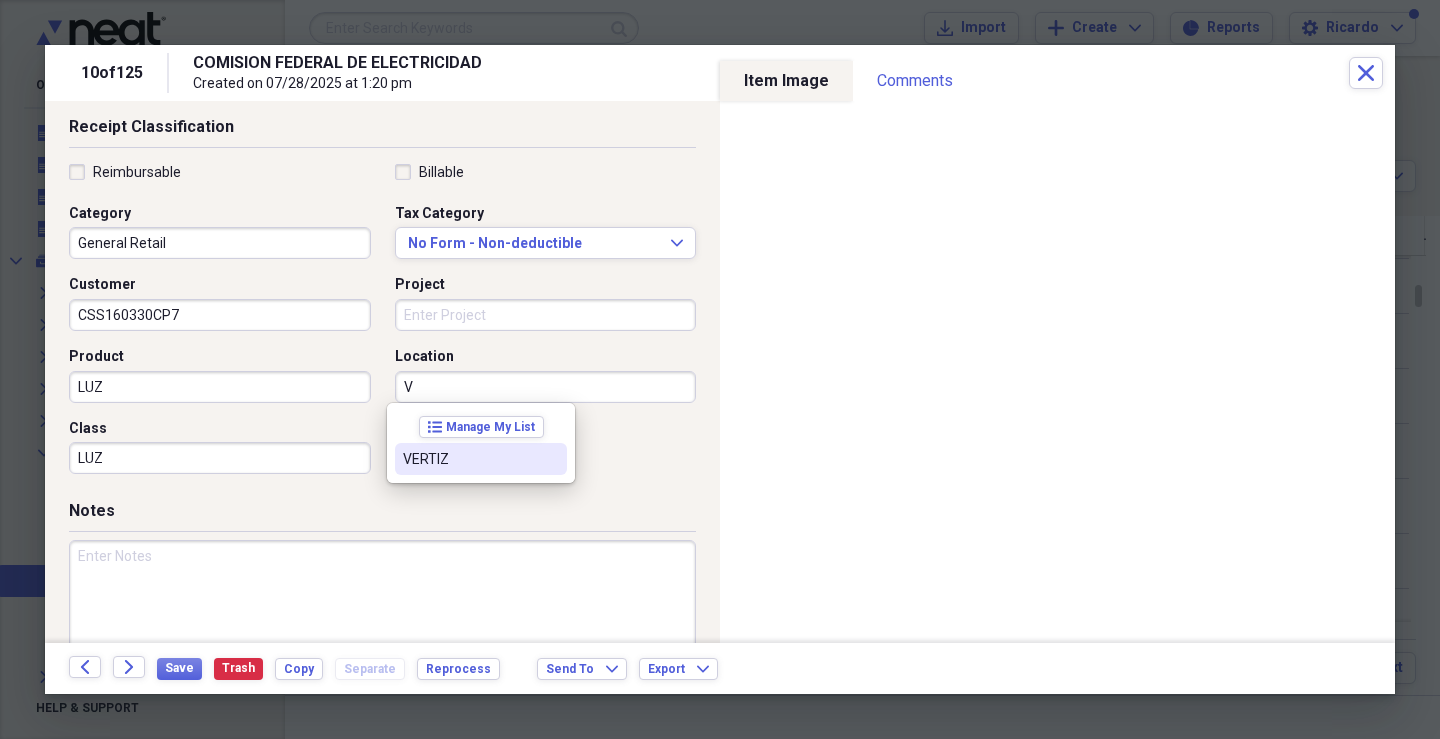 drag, startPoint x: 453, startPoint y: 453, endPoint x: 296, endPoint y: 569, distance: 195.20502 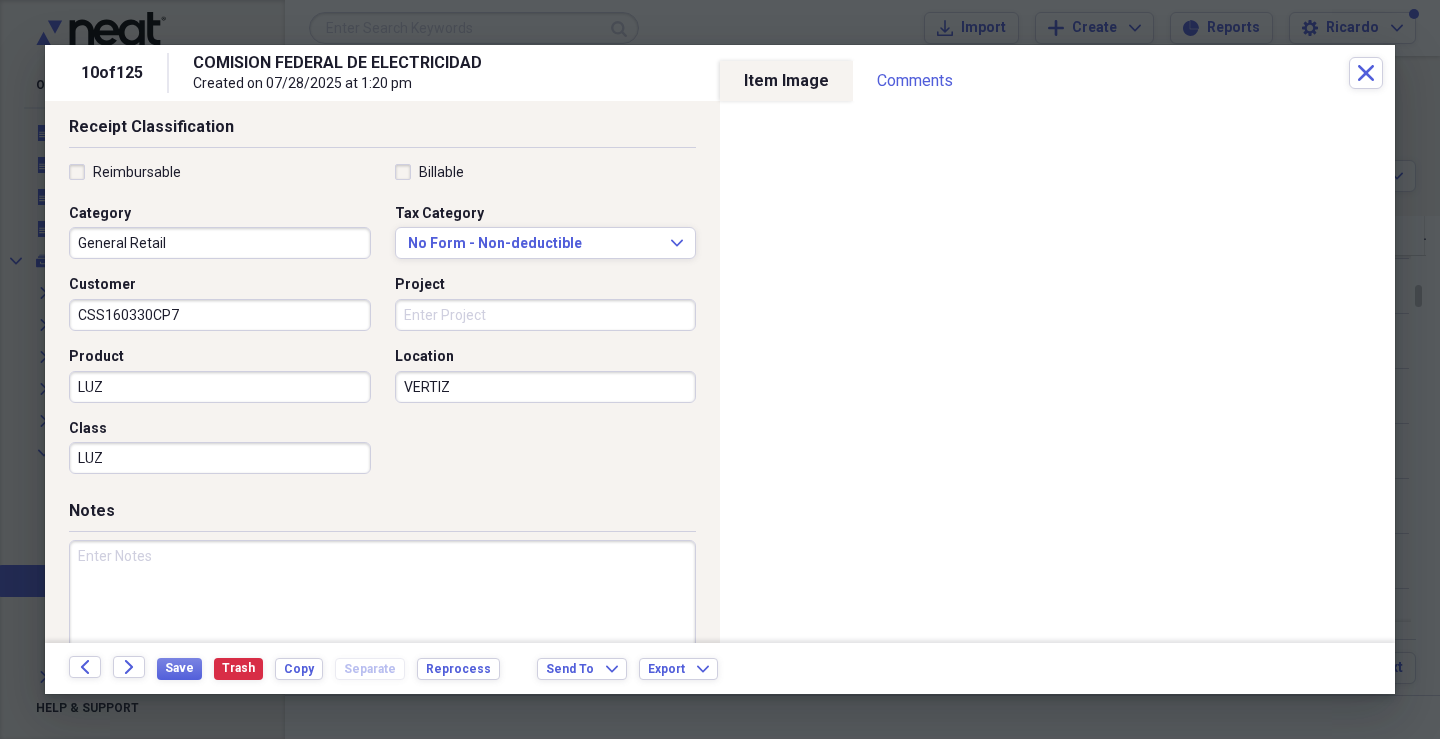 click at bounding box center [382, 605] 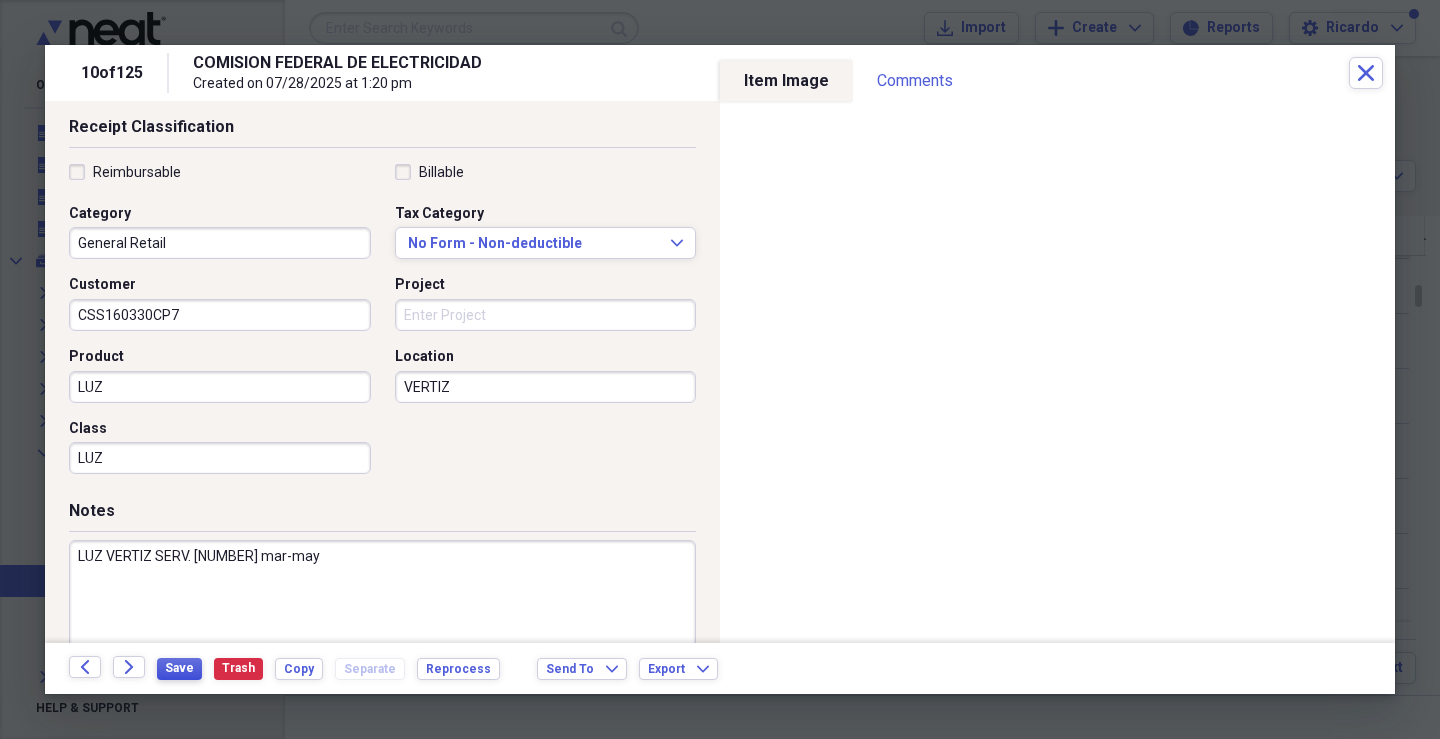 type on "LUZ VERTIZ SERV. [NUMBER] mar-may" 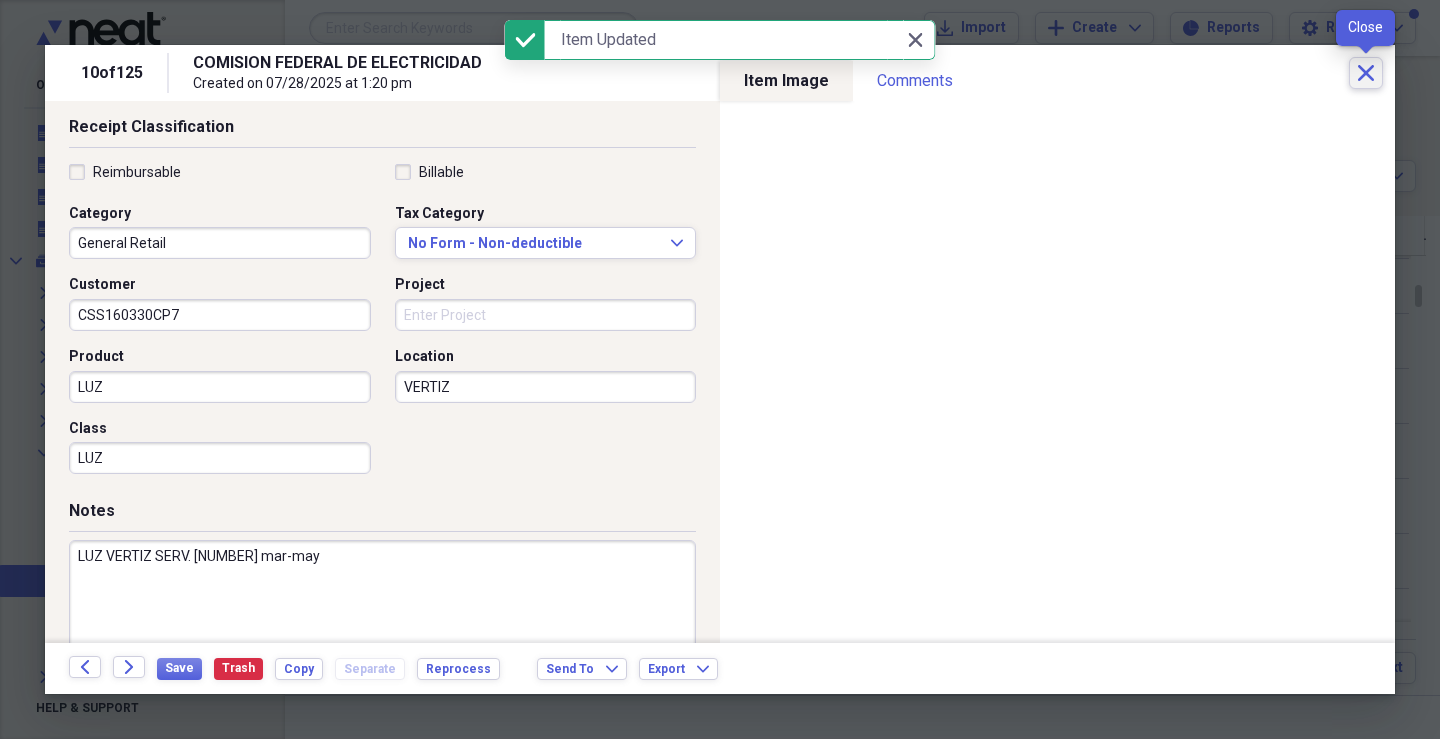 click on "Close" at bounding box center (1366, 73) 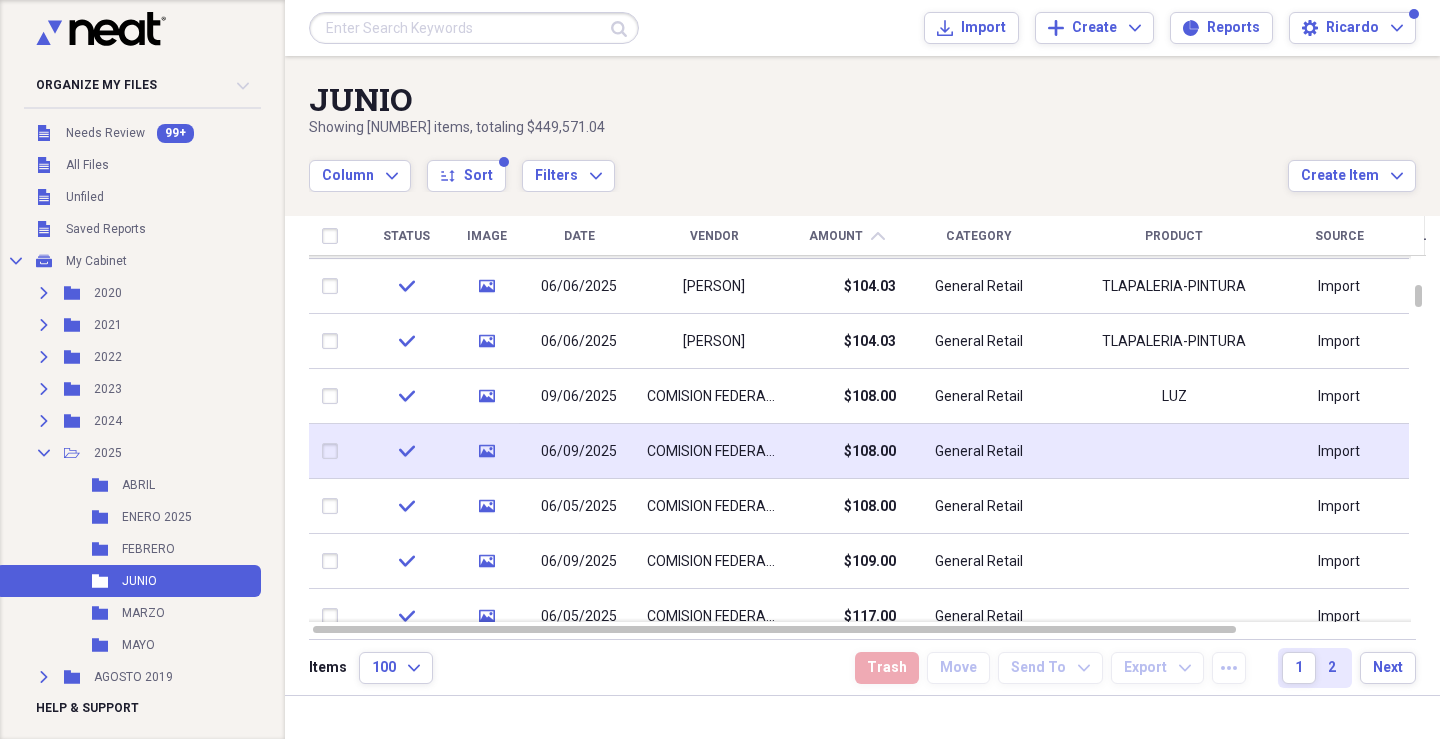click on "$108.00" at bounding box center (846, 451) 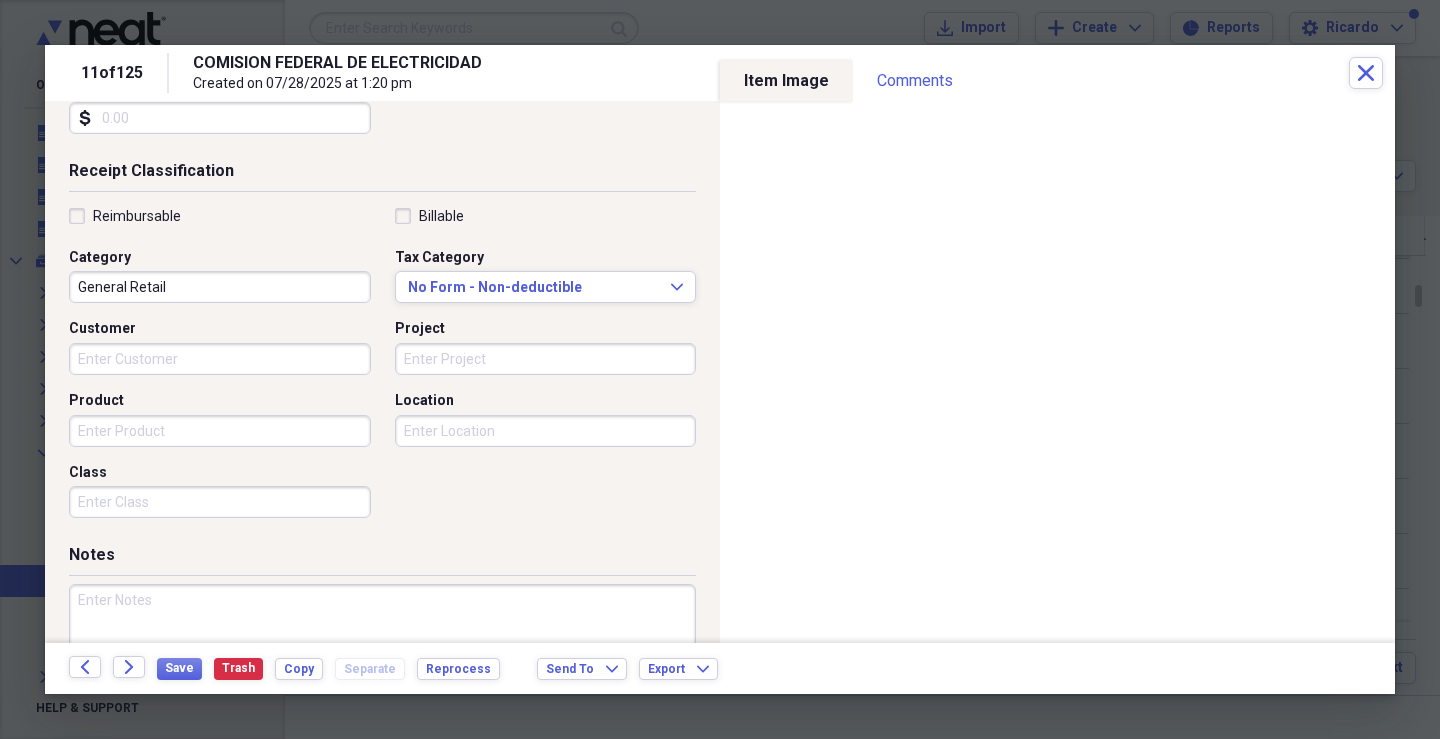 scroll, scrollTop: 384, scrollLeft: 0, axis: vertical 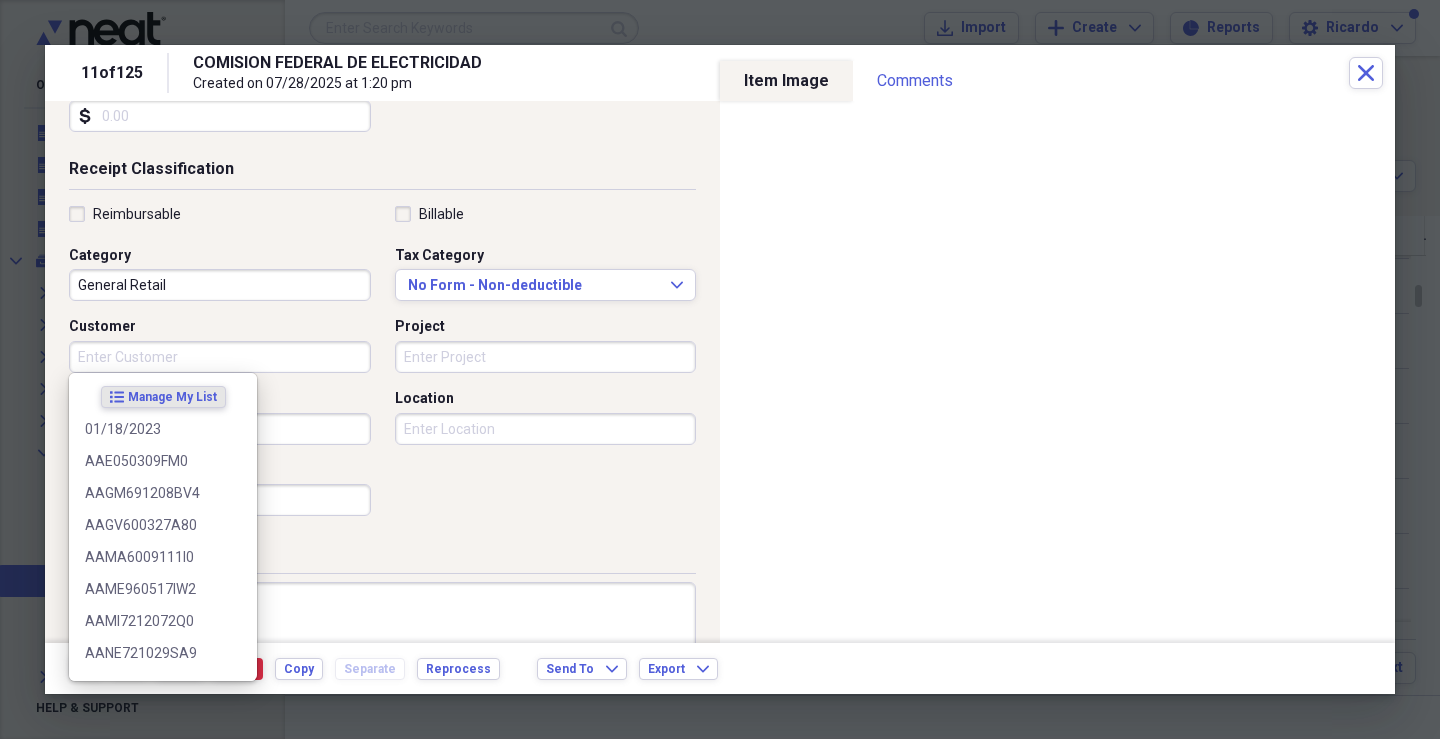 click on "Customer" at bounding box center (220, 357) 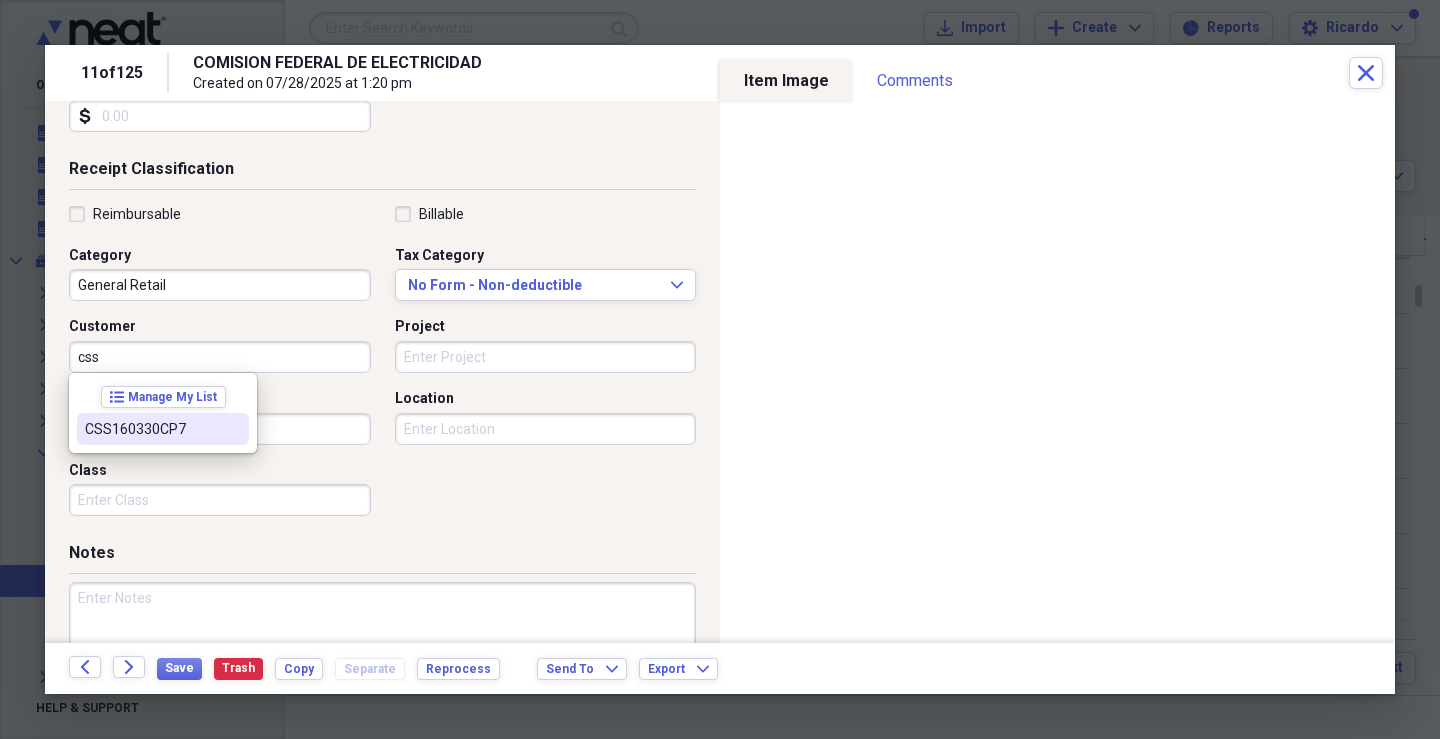 drag, startPoint x: 101, startPoint y: 440, endPoint x: 135, endPoint y: 426, distance: 36.769554 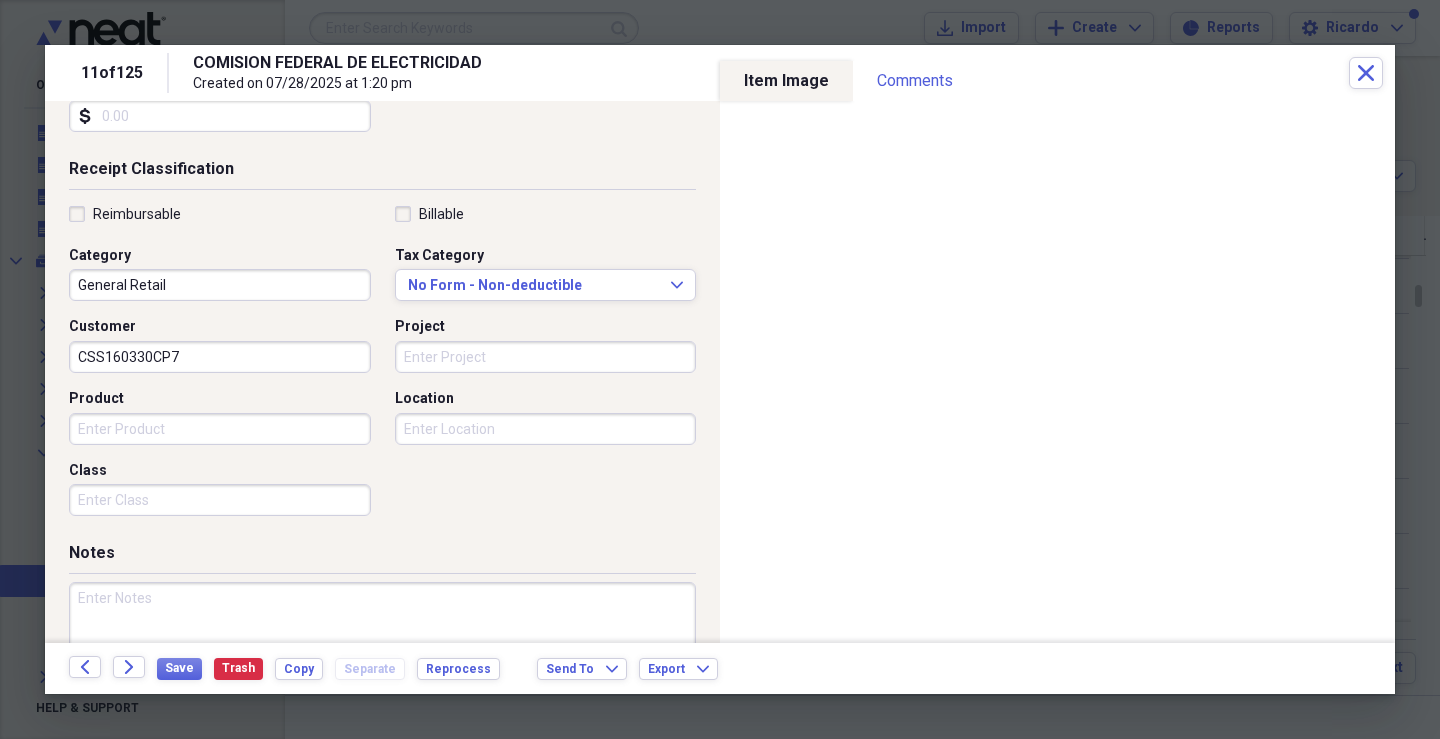 click on "Project" at bounding box center (546, 357) 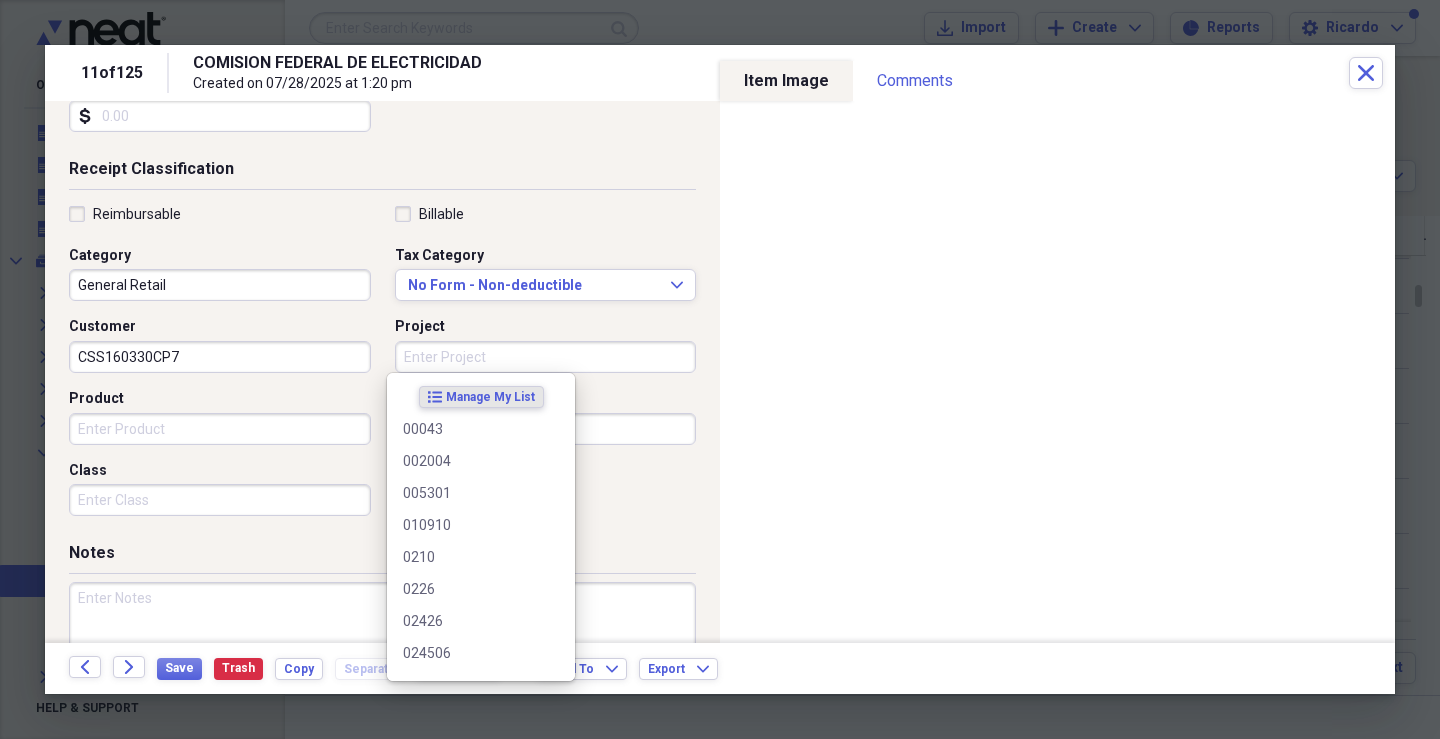 click on "Product" at bounding box center (220, 429) 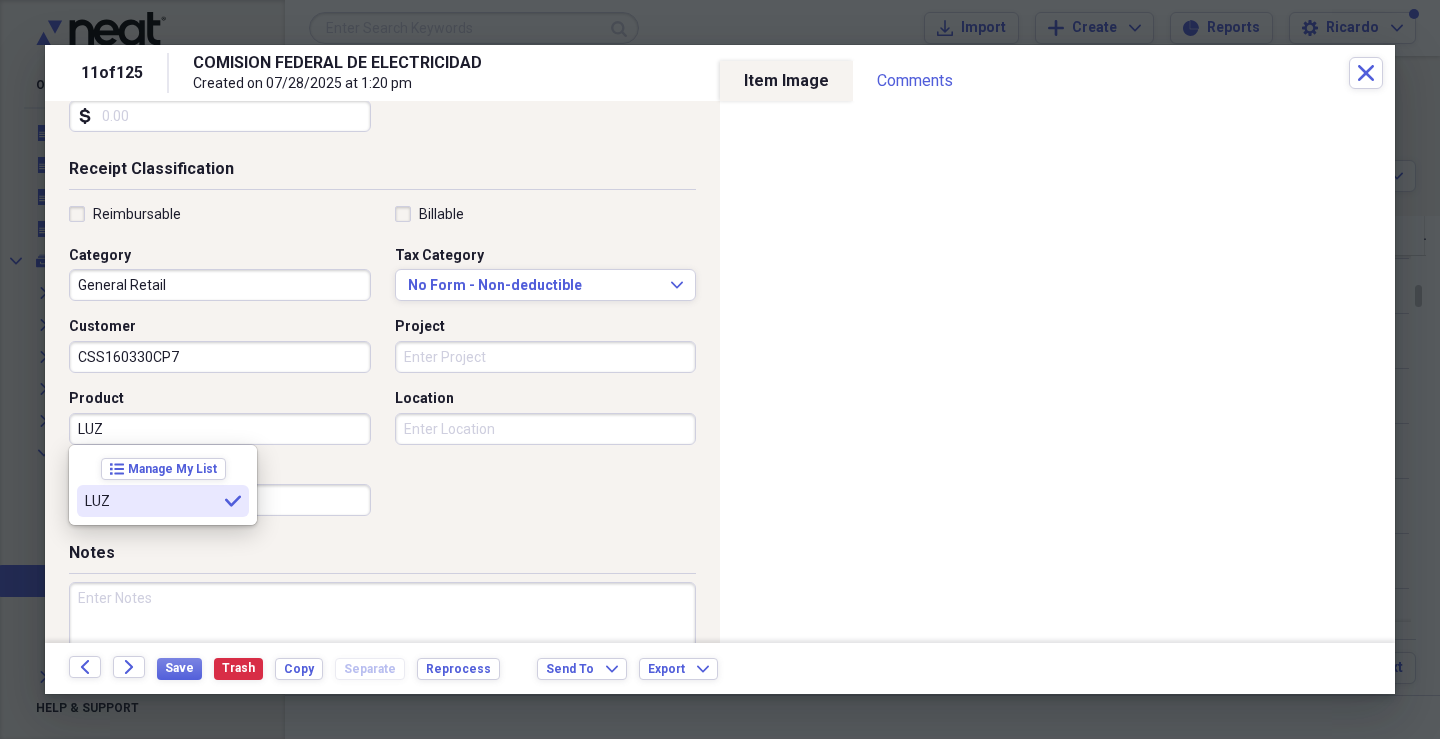 type on "LUZ" 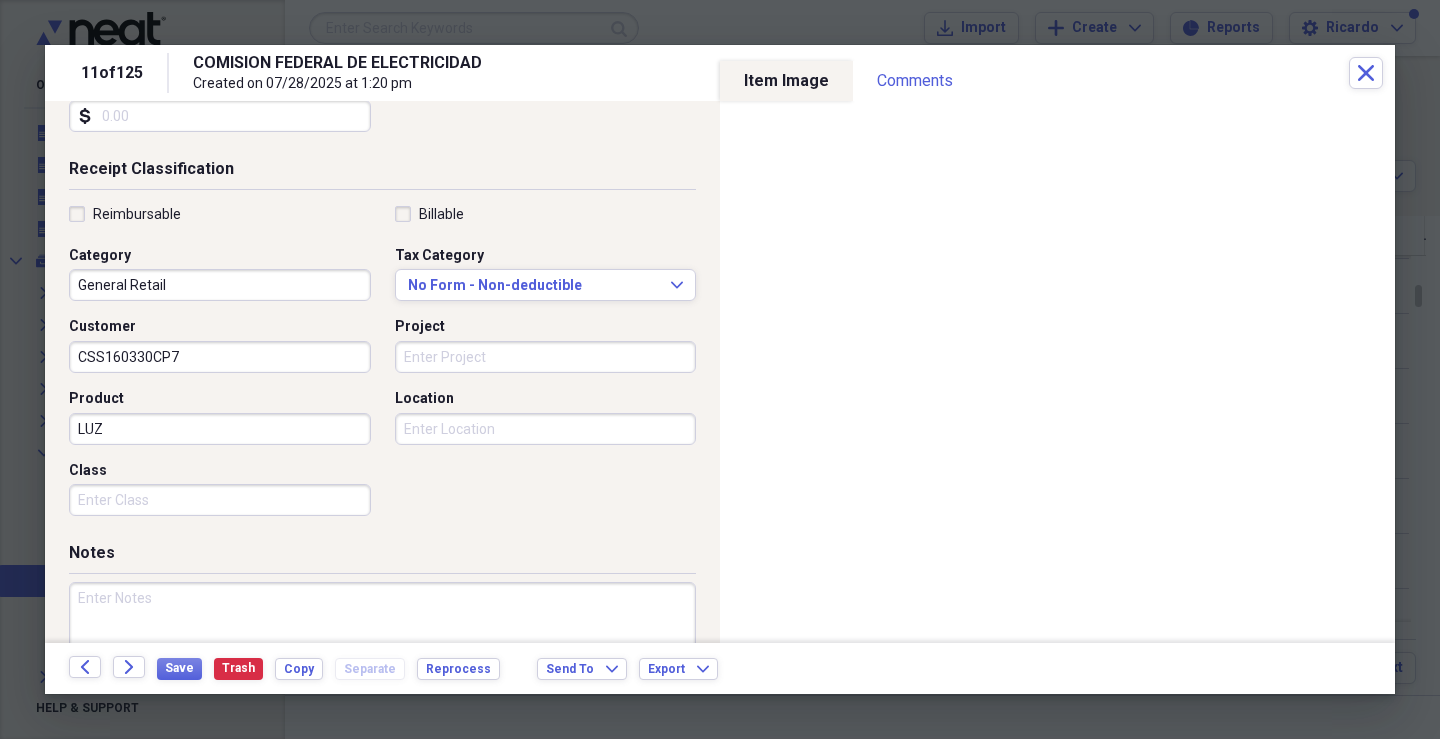 click on "Class" at bounding box center (220, 500) 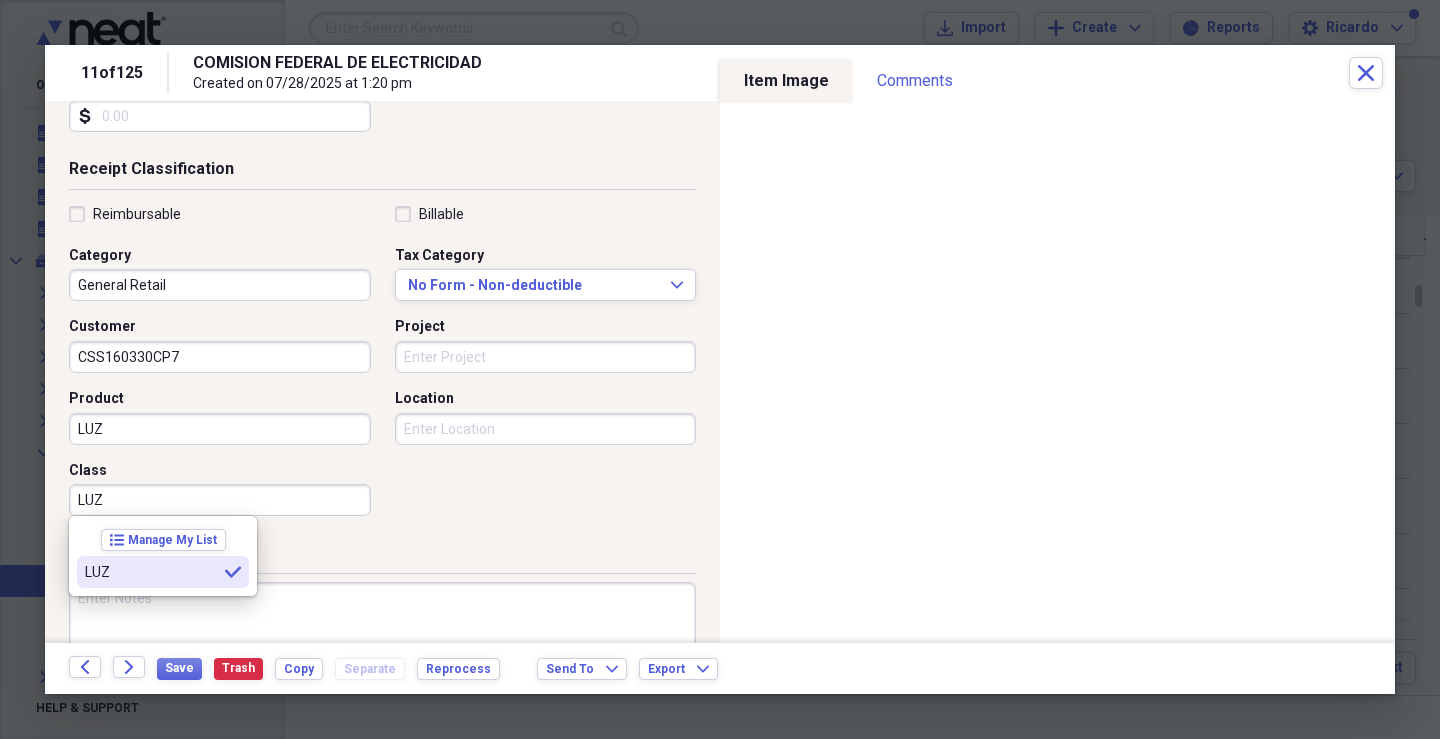 type on "LUZ" 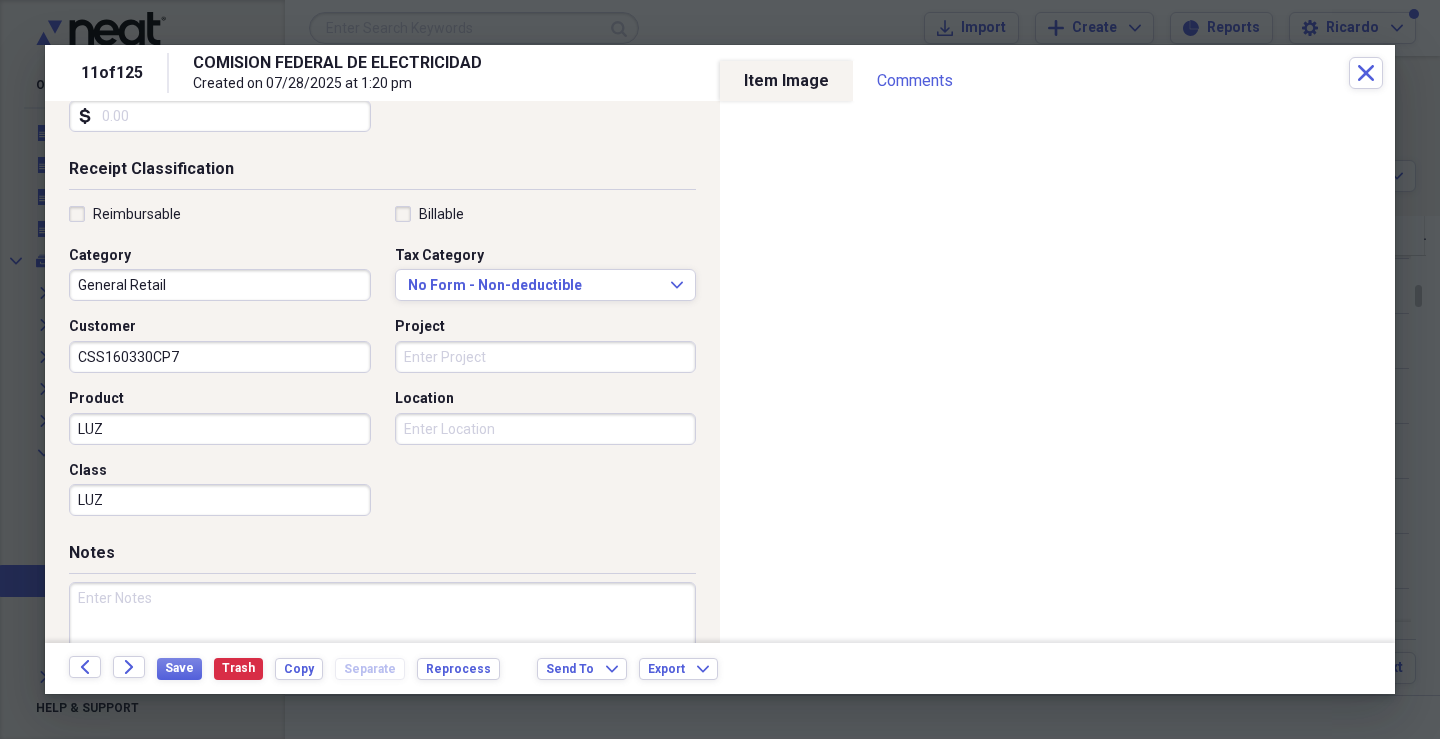 click on "Location" at bounding box center (546, 429) 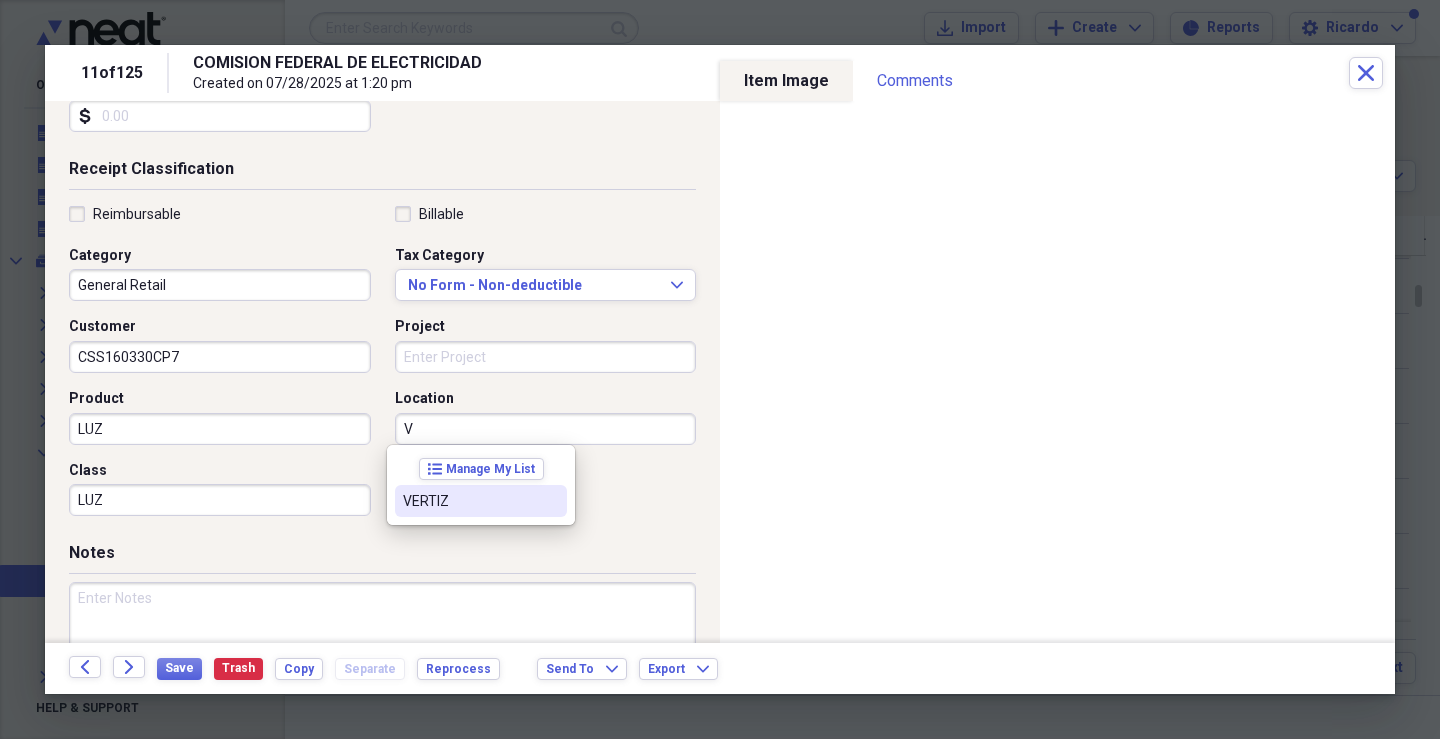 click on "VERTIZ" at bounding box center [469, 501] 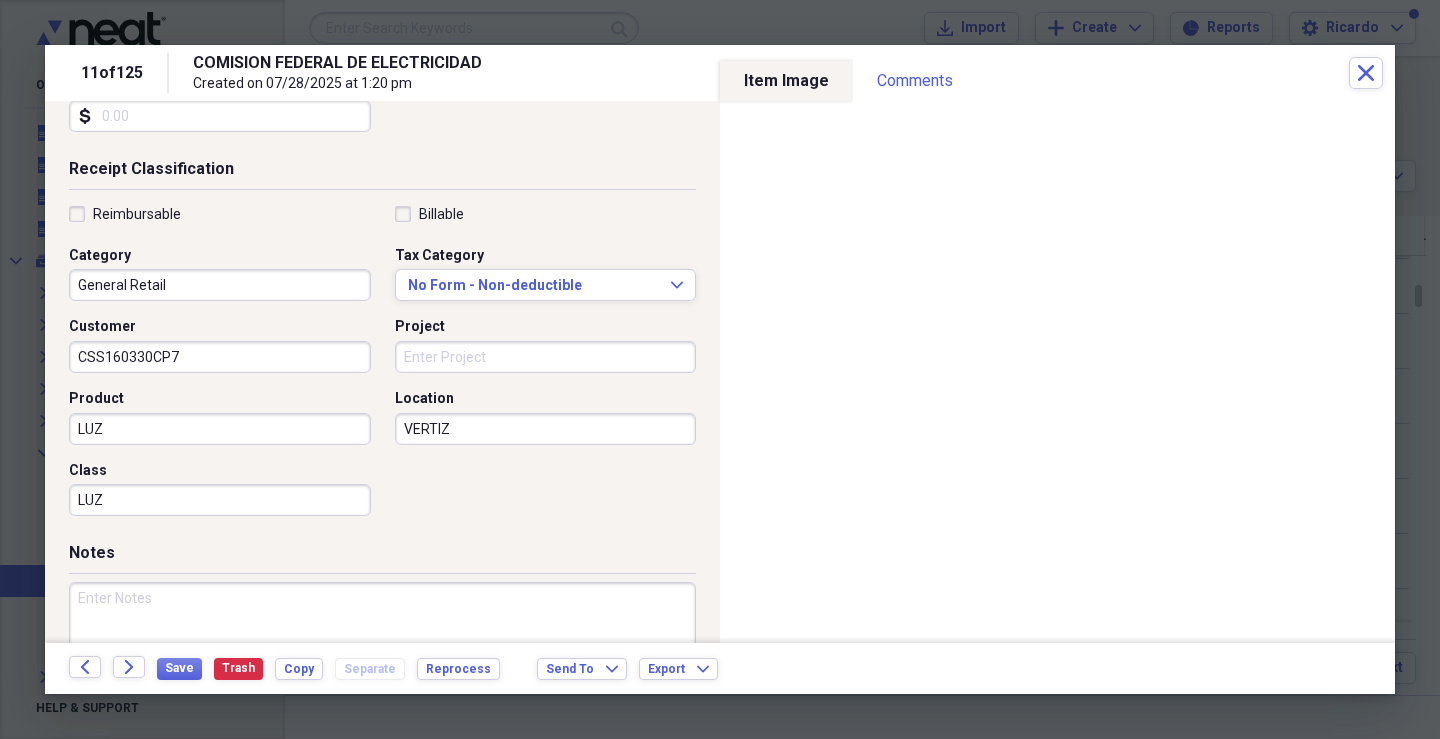 click at bounding box center (382, 647) 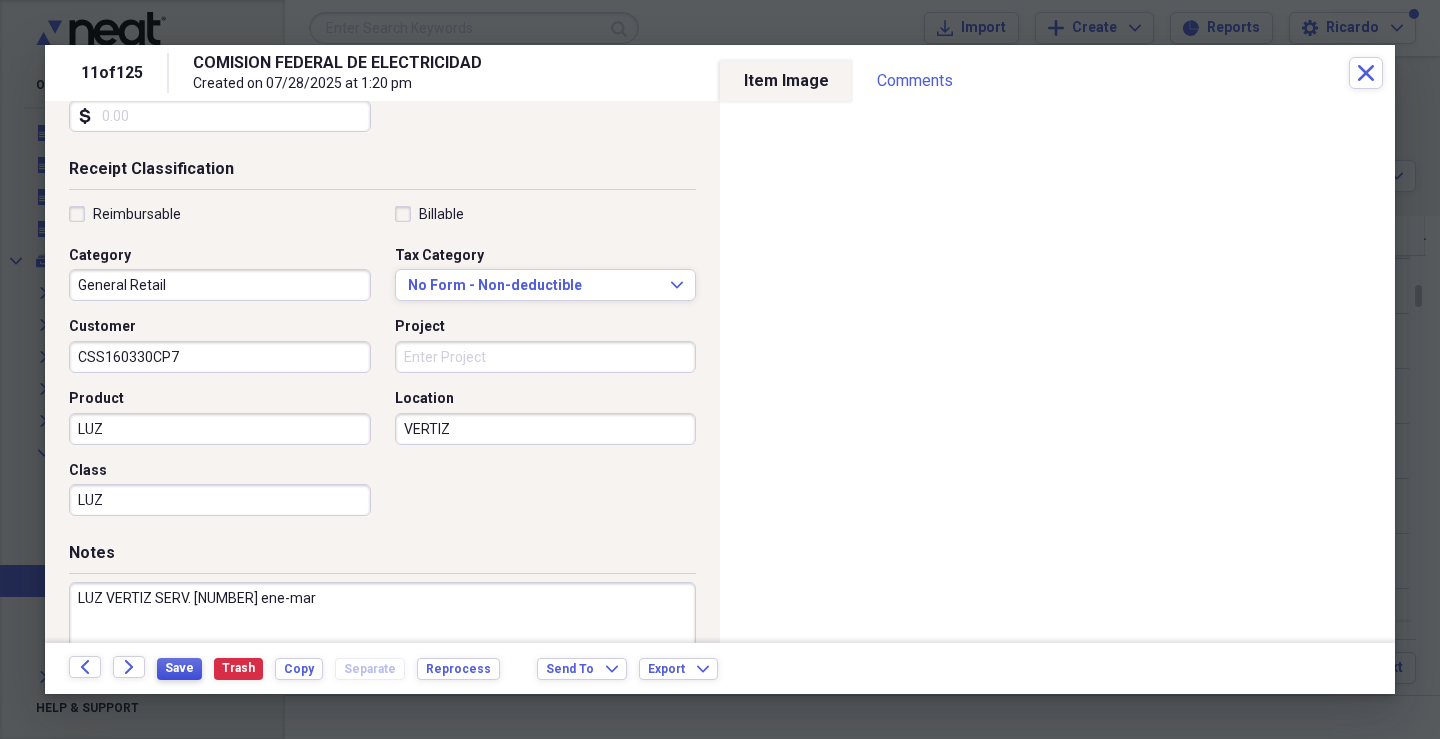 type on "LUZ VERTIZ SERV. [NUMBER] ene-mar" 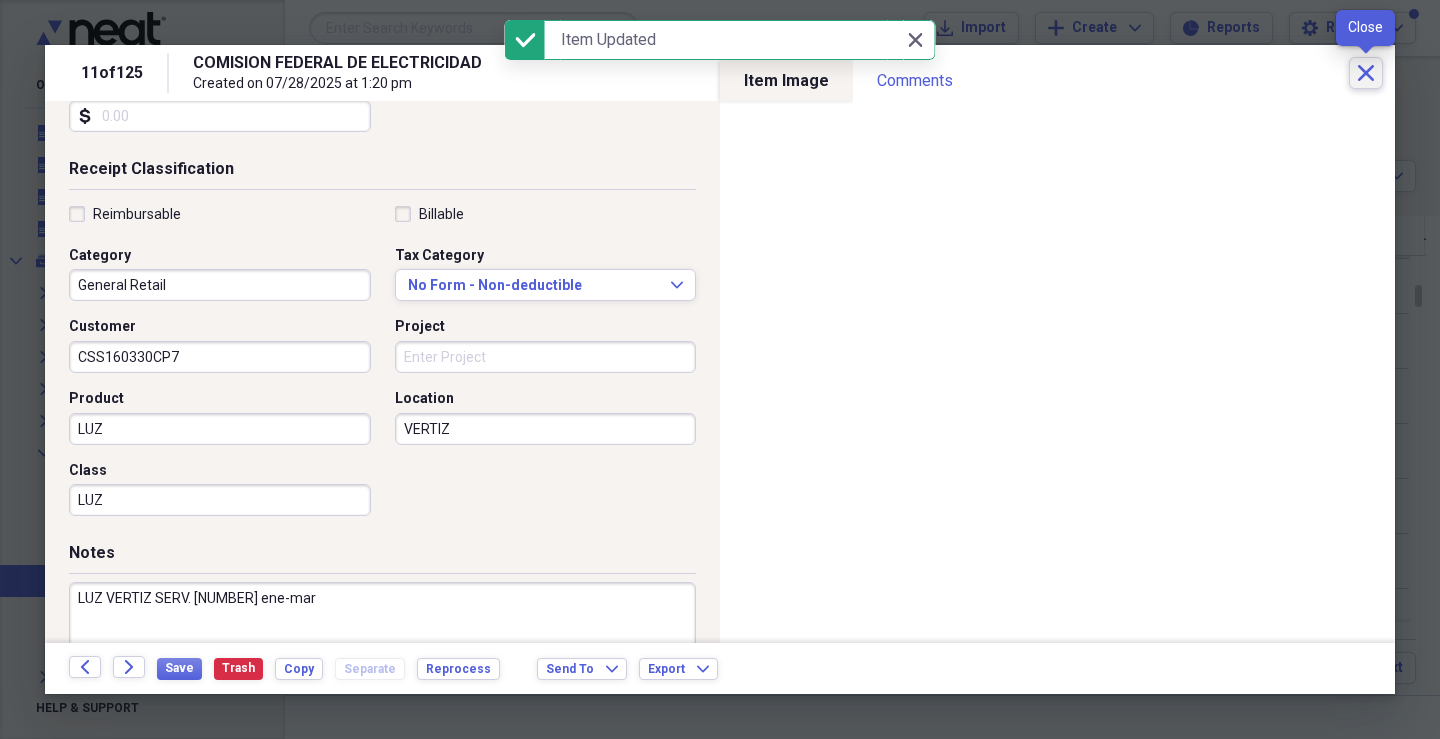 click on "Close" at bounding box center [1366, 73] 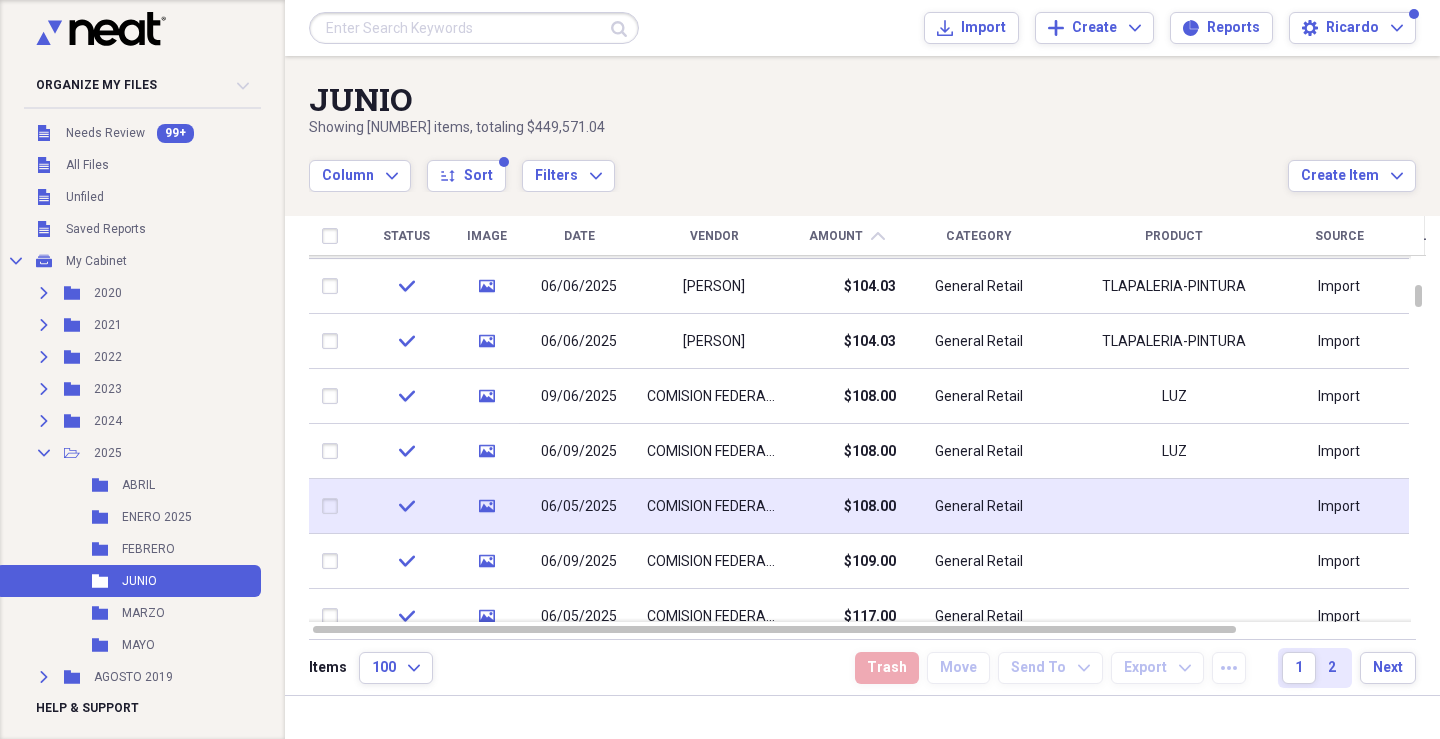 click on "COMISION FEDERAL DE ELECTRICIDAD" at bounding box center (714, 506) 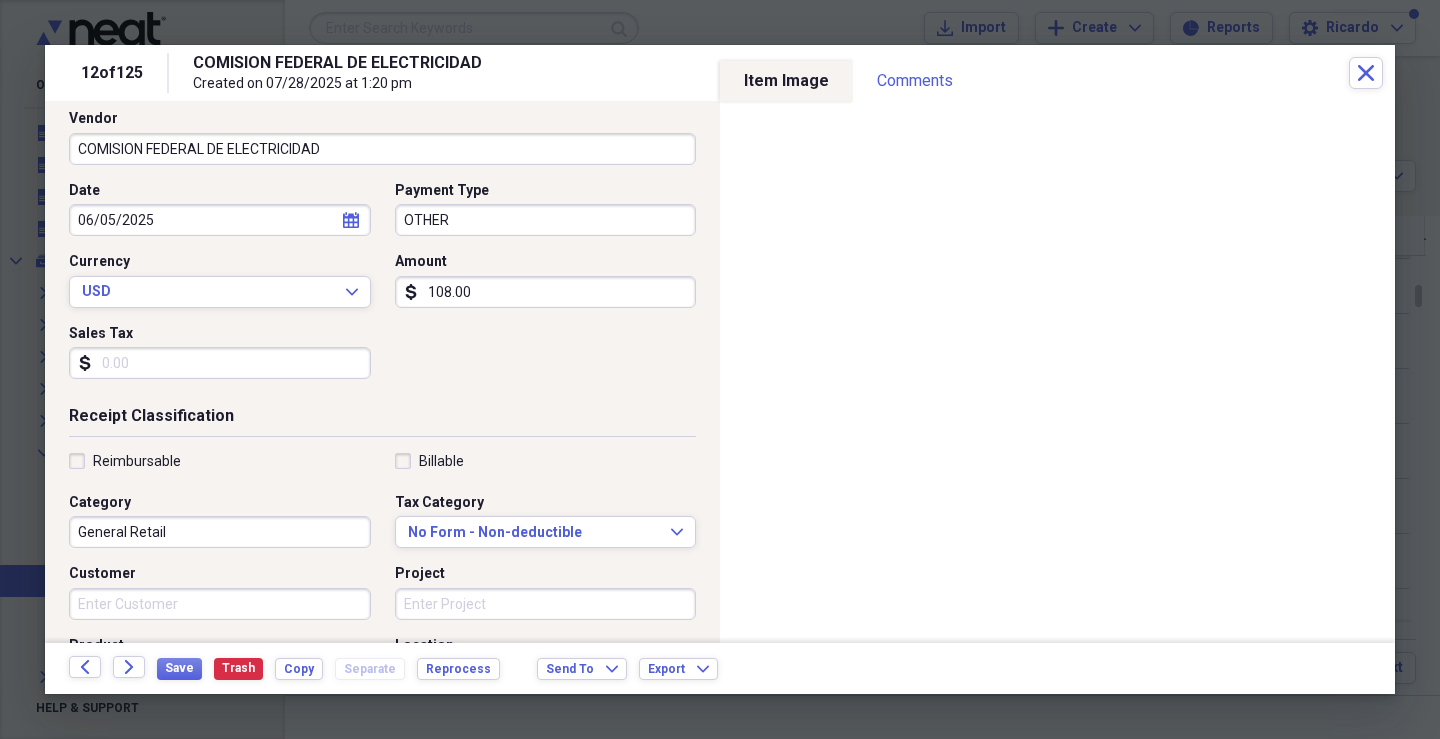 scroll, scrollTop: 305, scrollLeft: 0, axis: vertical 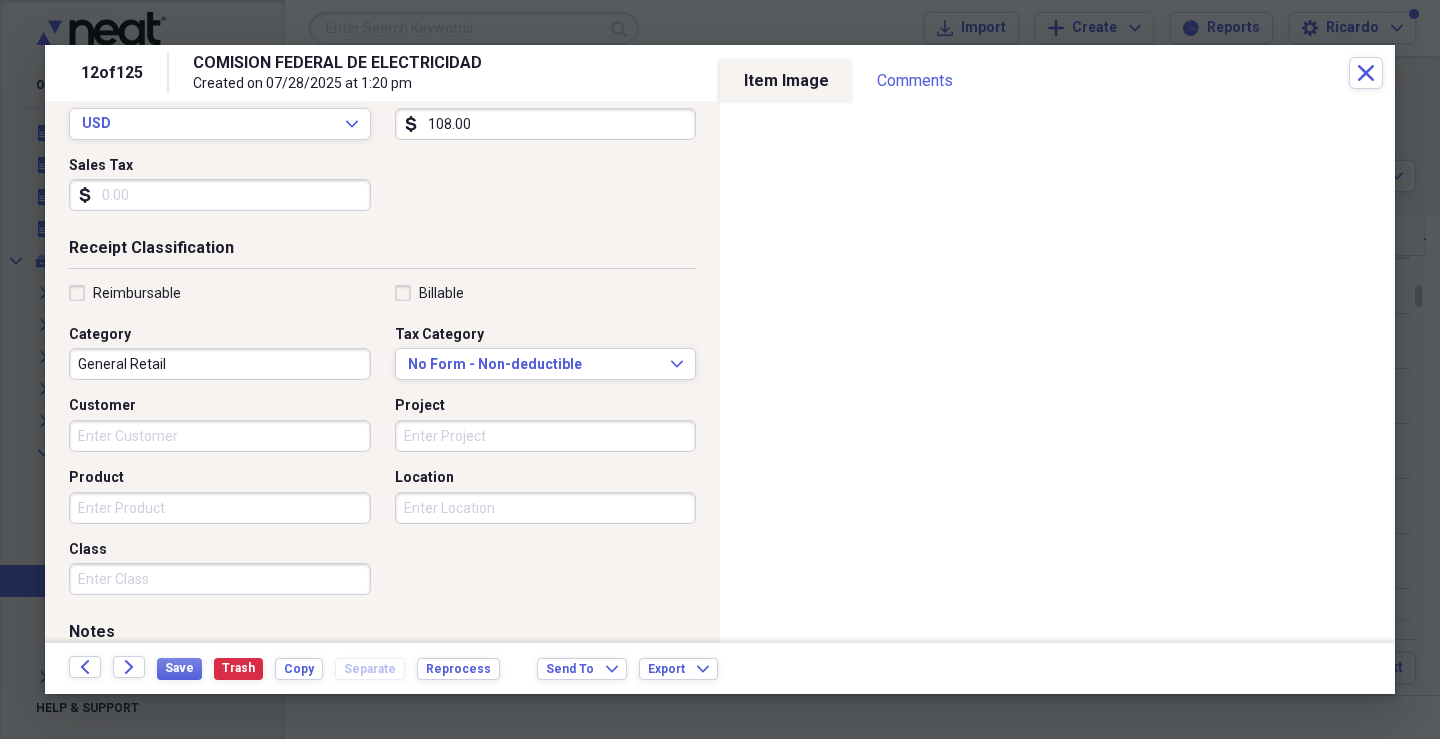 click on "Customer" at bounding box center [220, 436] 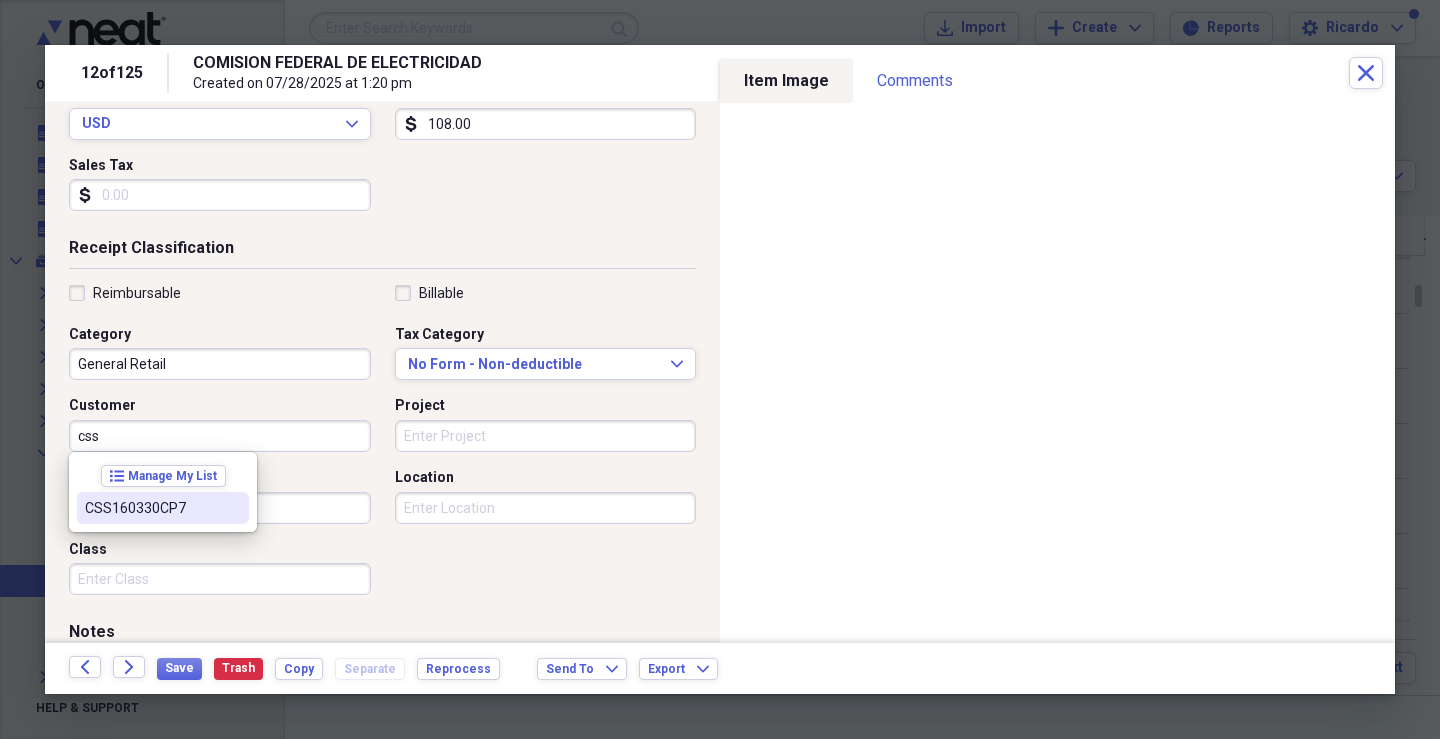 drag, startPoint x: 97, startPoint y: 519, endPoint x: 204, endPoint y: 485, distance: 112.27199 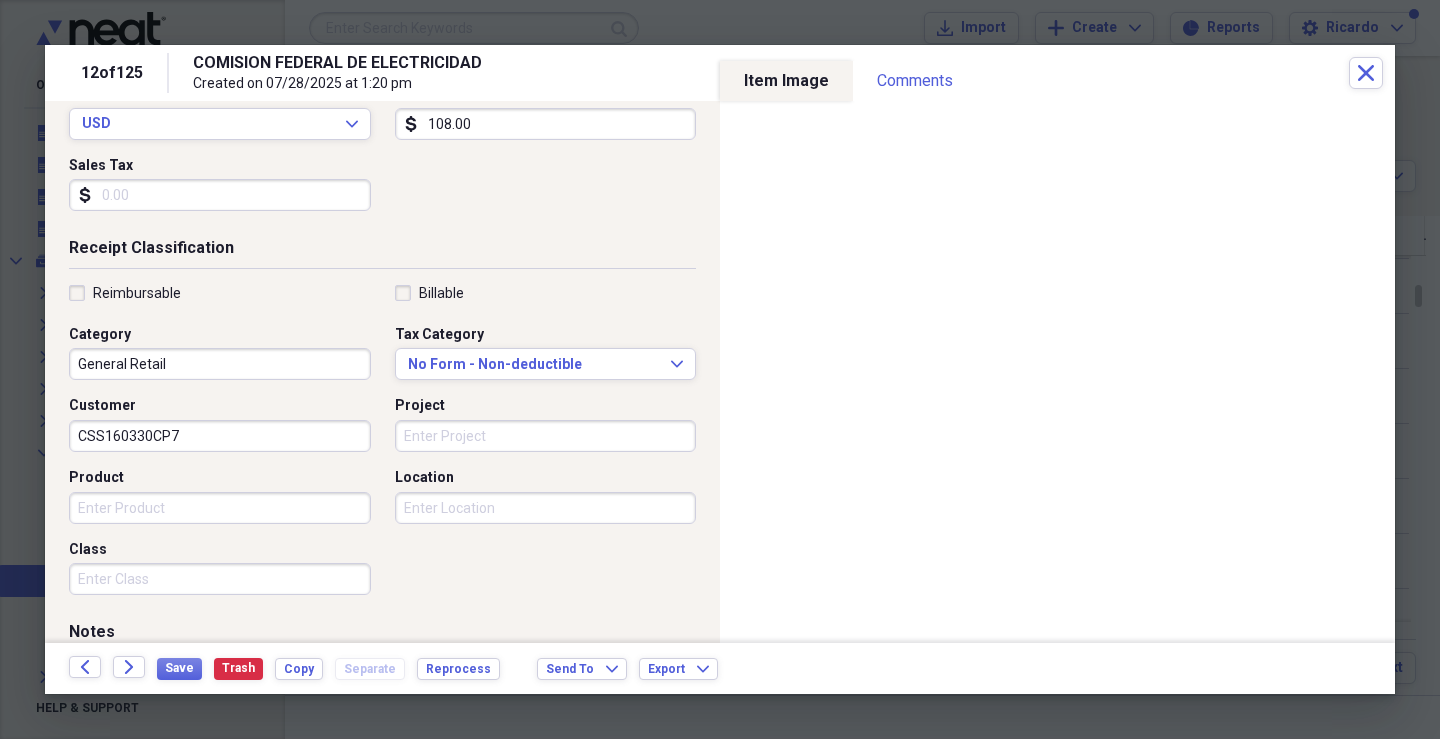 click on "Product" at bounding box center [220, 508] 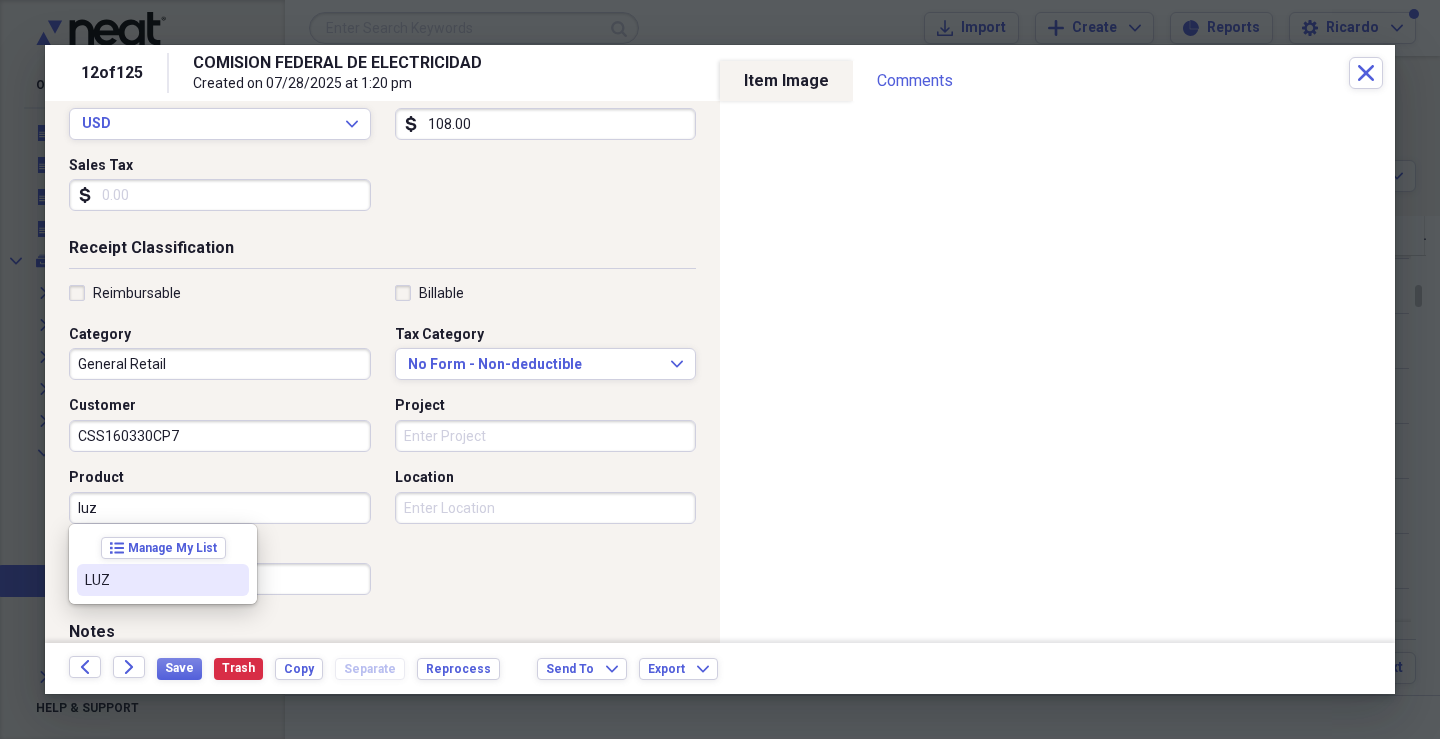 click on "LUZ" at bounding box center (151, 580) 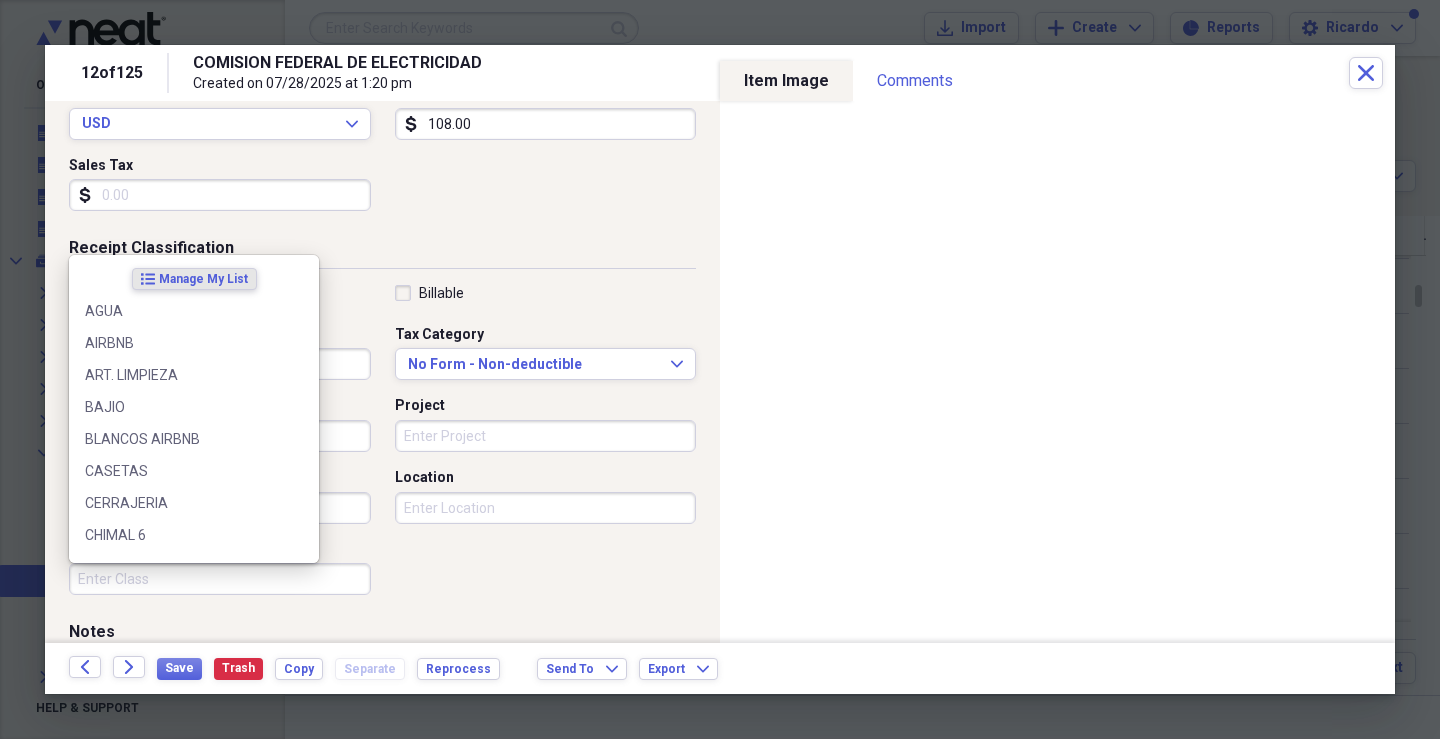 click on "Class" at bounding box center (220, 579) 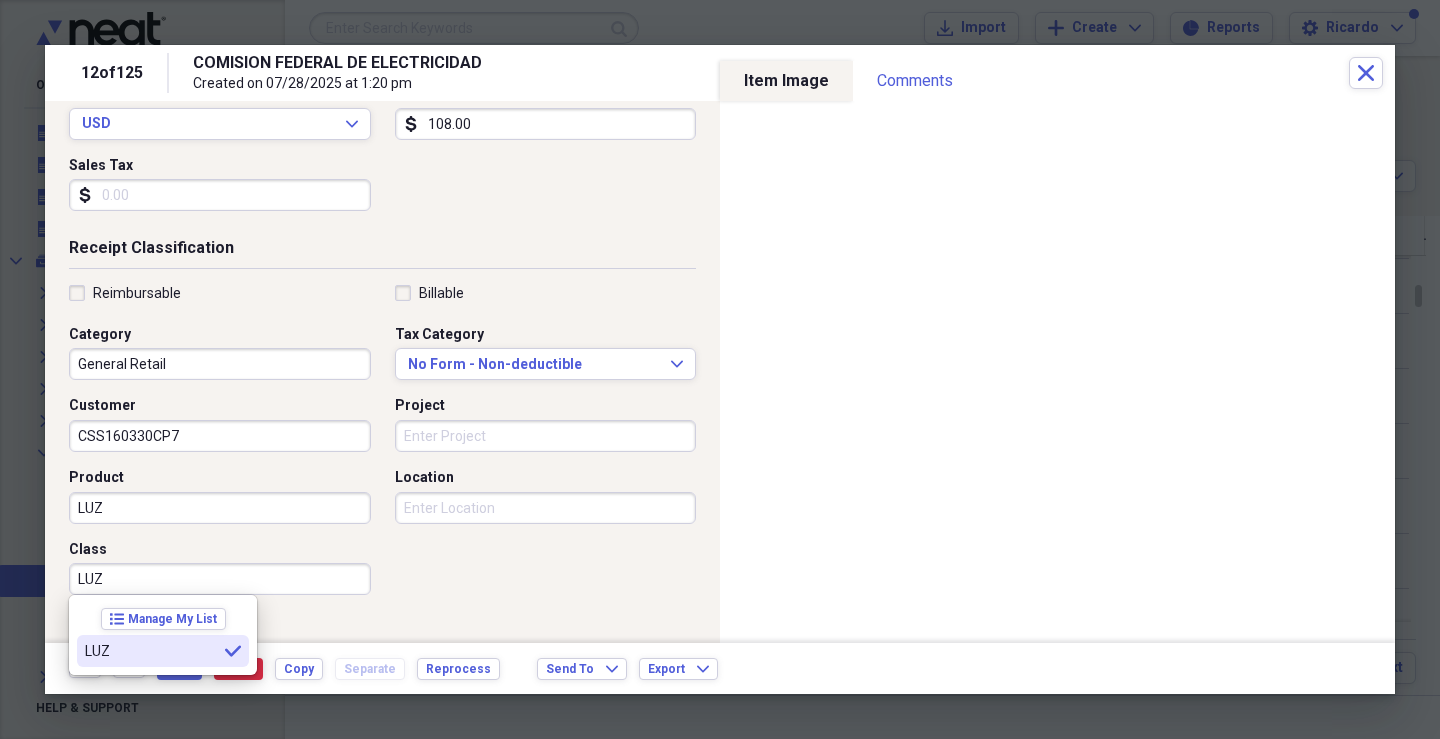 type on "LUZ" 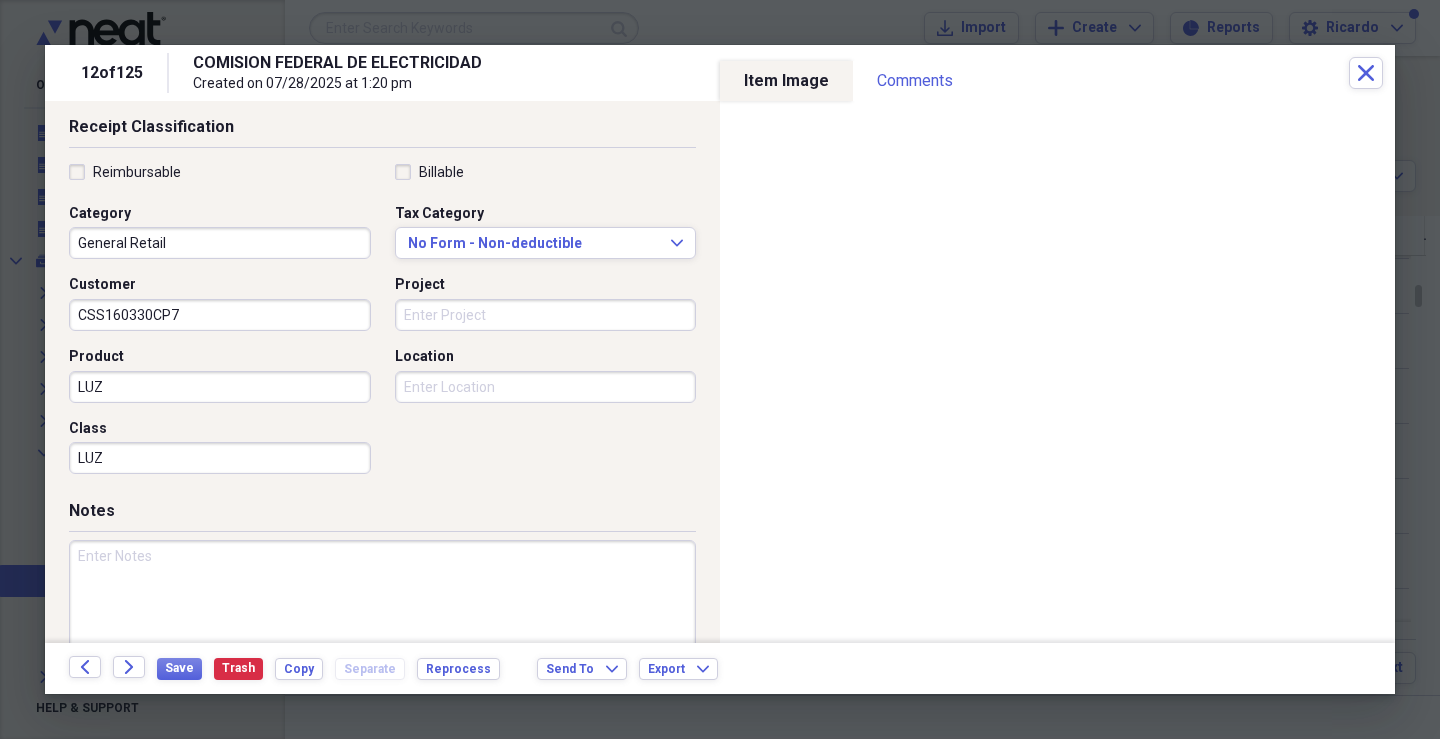 scroll, scrollTop: 479, scrollLeft: 0, axis: vertical 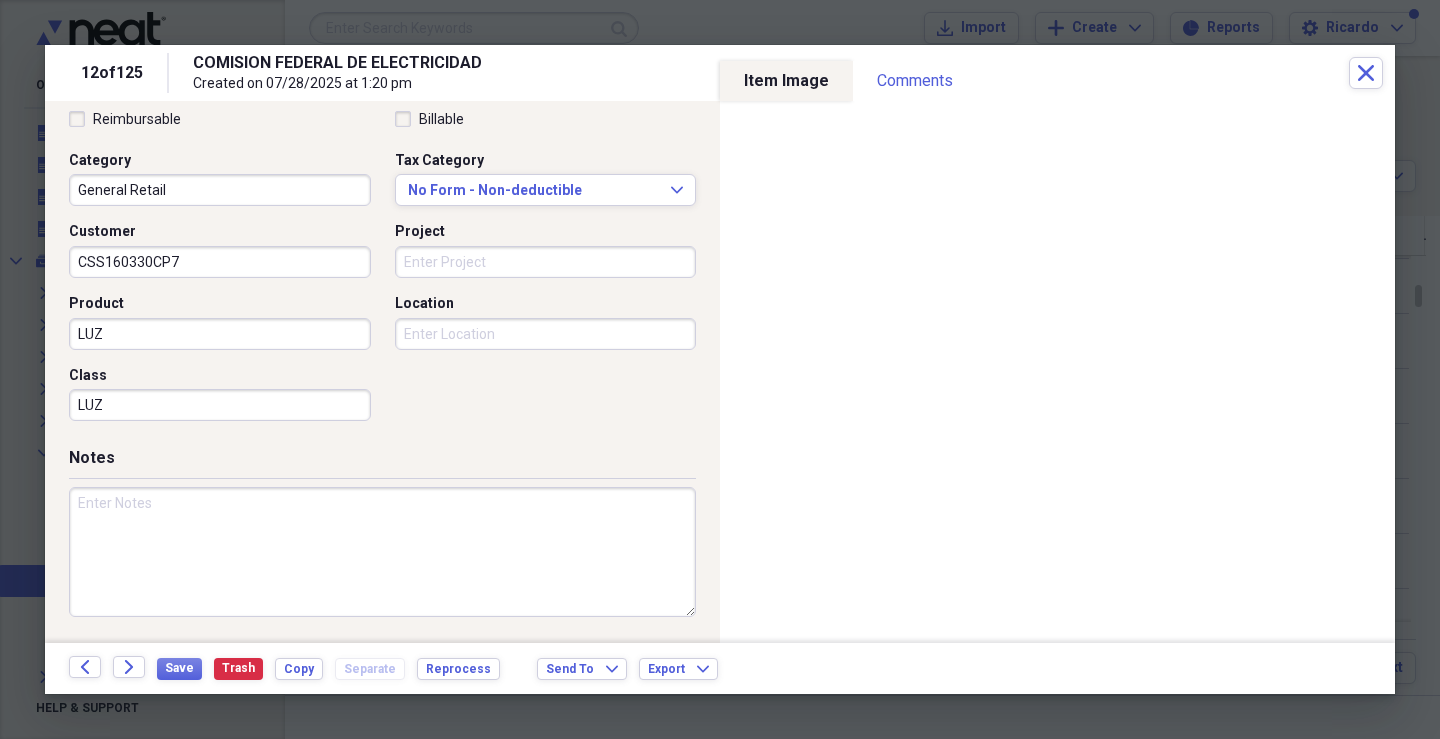 click at bounding box center (382, 552) 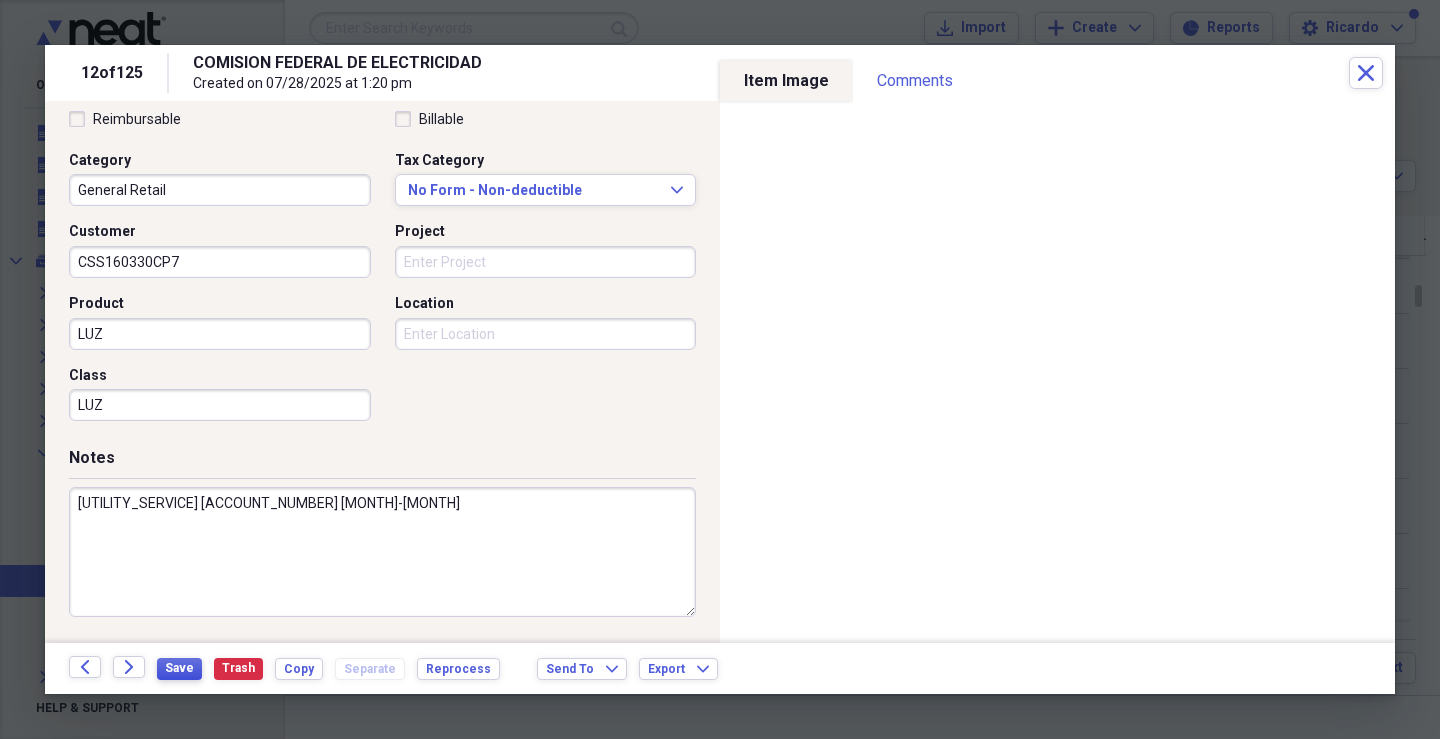type on "[UTILITY_SERVICE] [ACCOUNT_NUMBER] [MONTH]-[MONTH]" 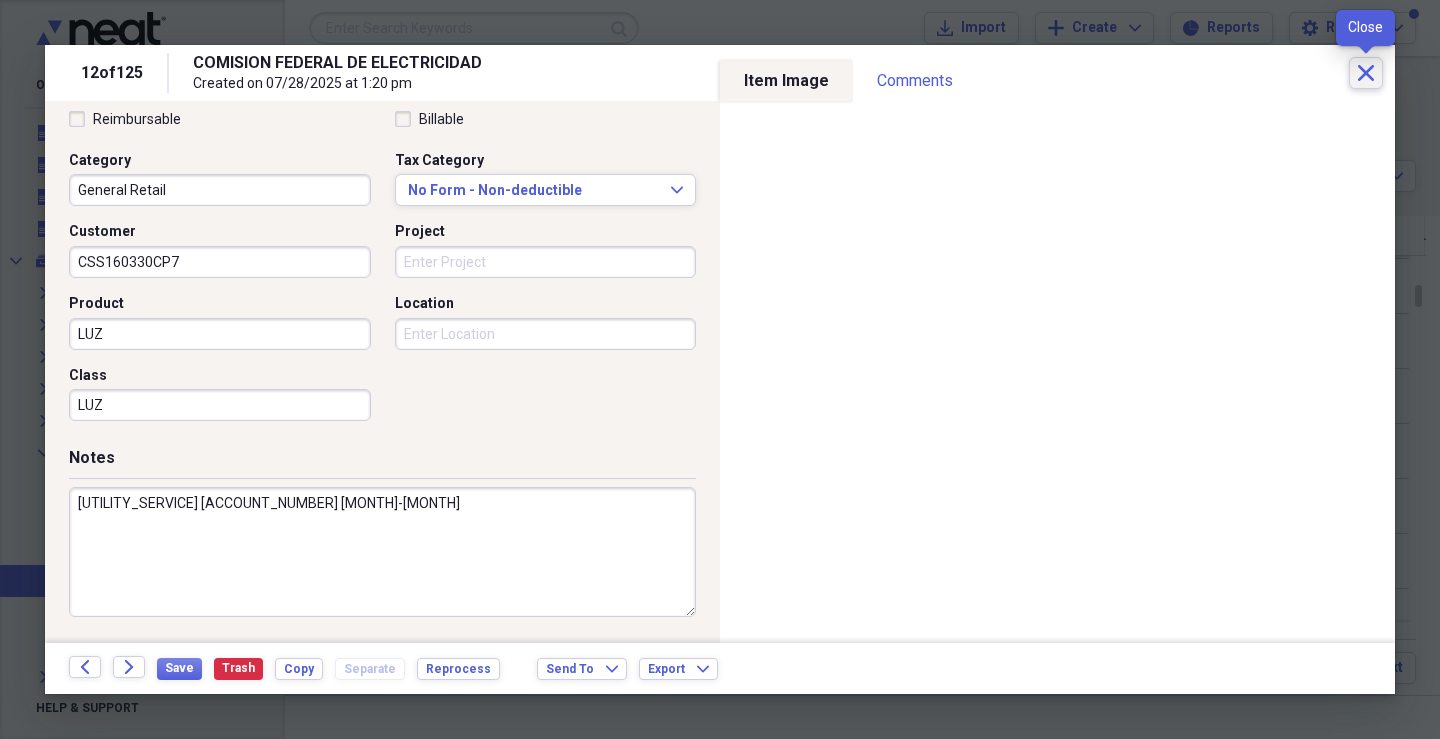 click on "Close" 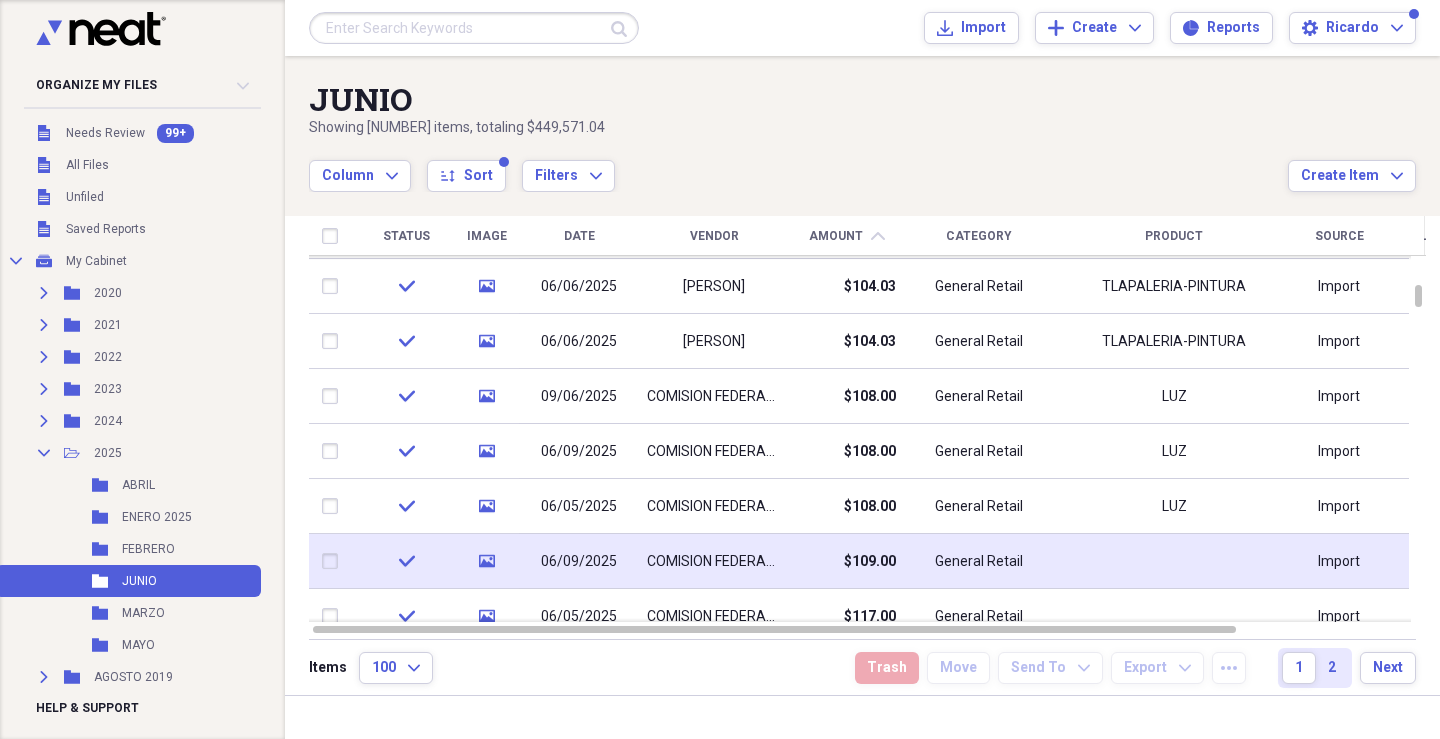 click on "COMISION FEDERAL DE ELECTRICIDAD" at bounding box center [714, 562] 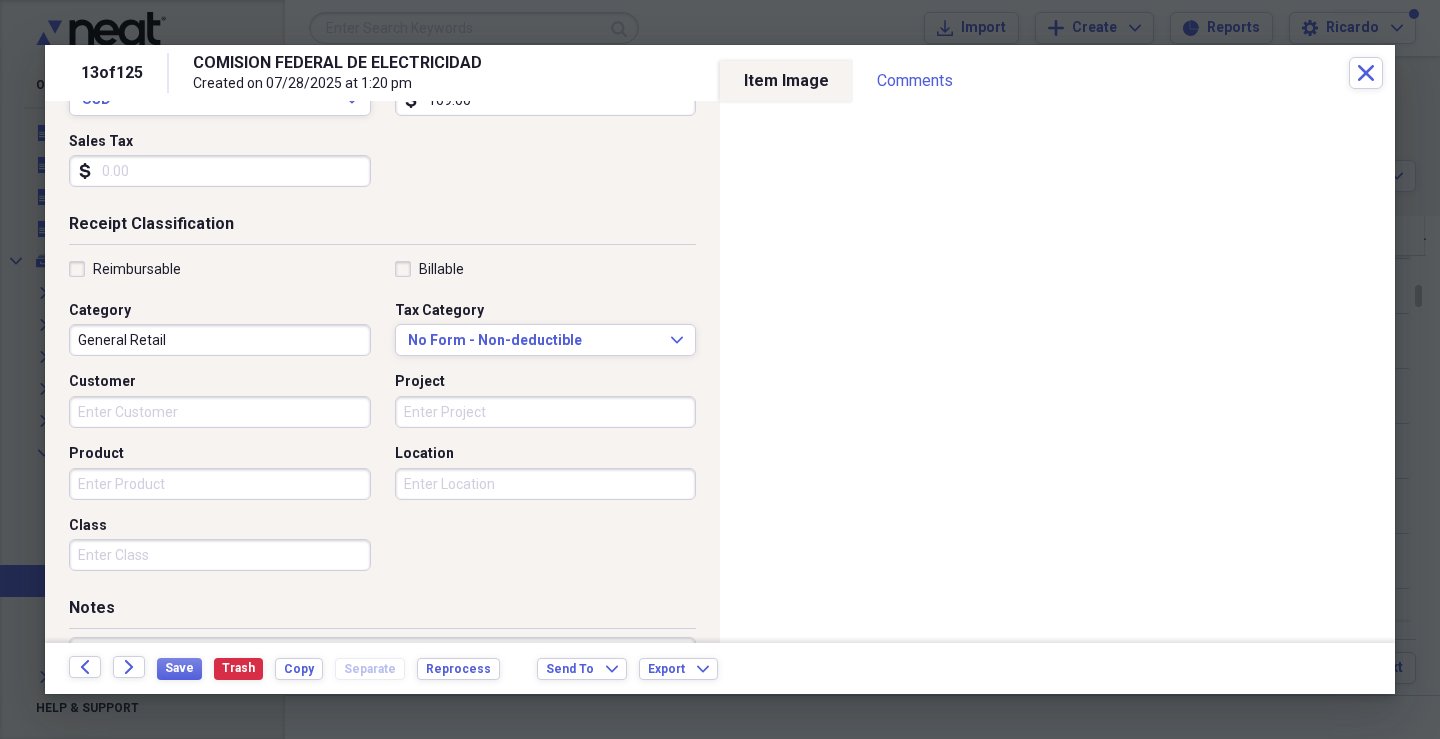 scroll, scrollTop: 333, scrollLeft: 0, axis: vertical 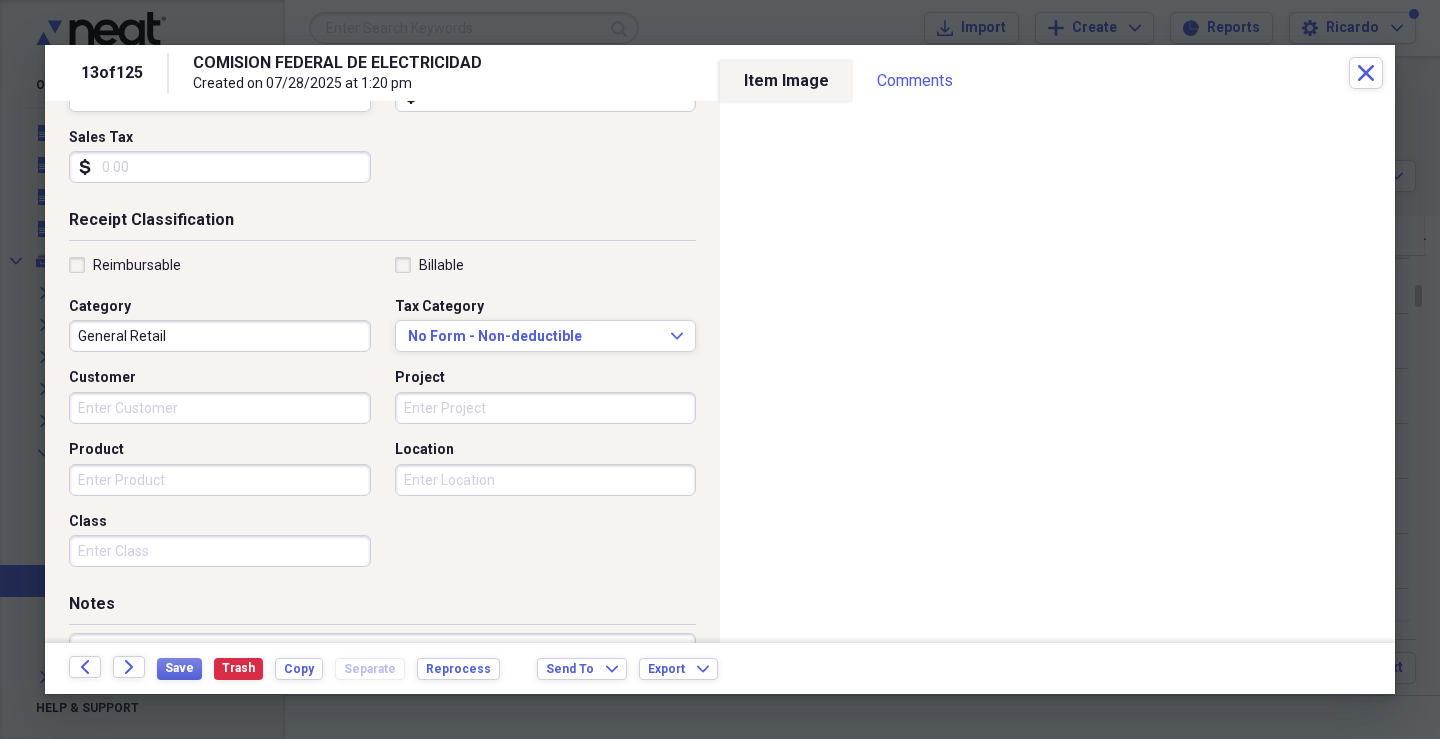 click on "Customer" at bounding box center [220, 408] 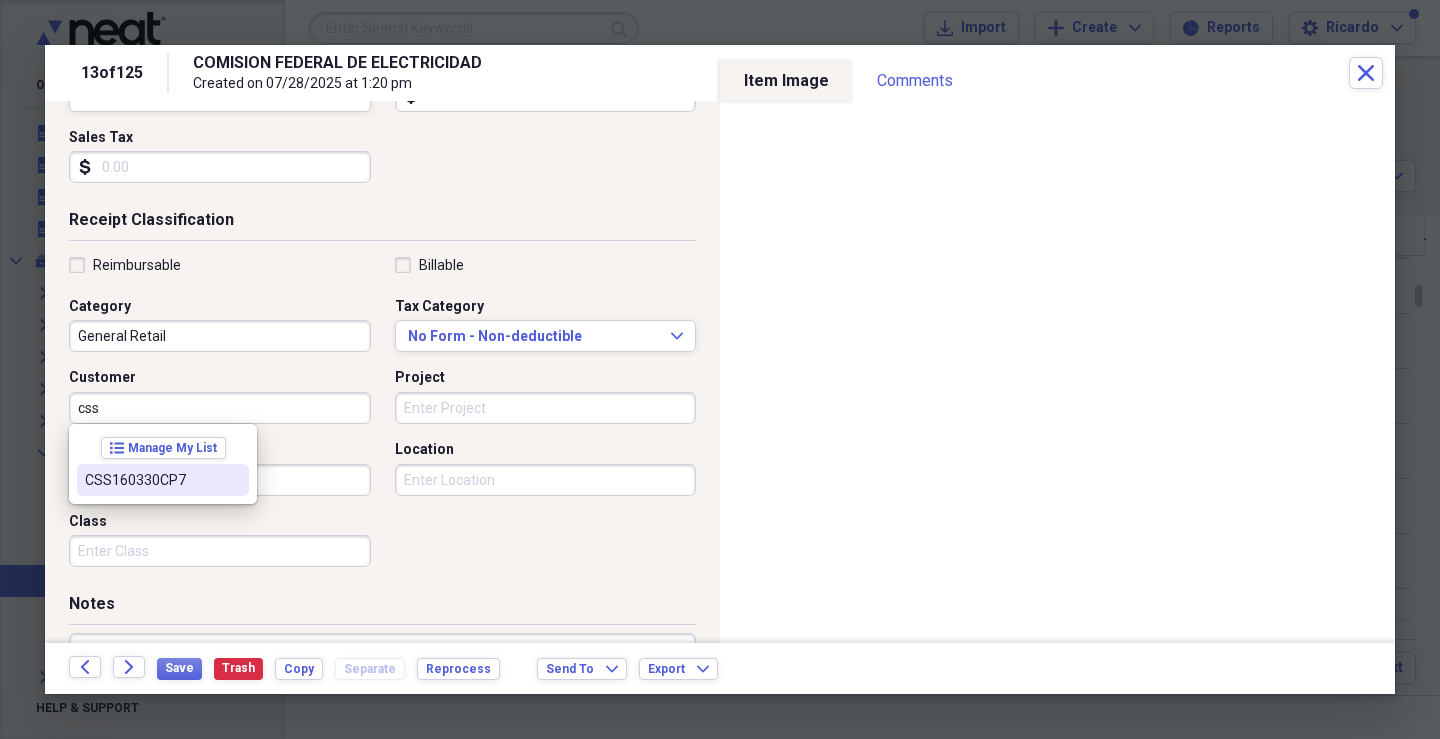 click on "CSS160330CP7" at bounding box center (151, 480) 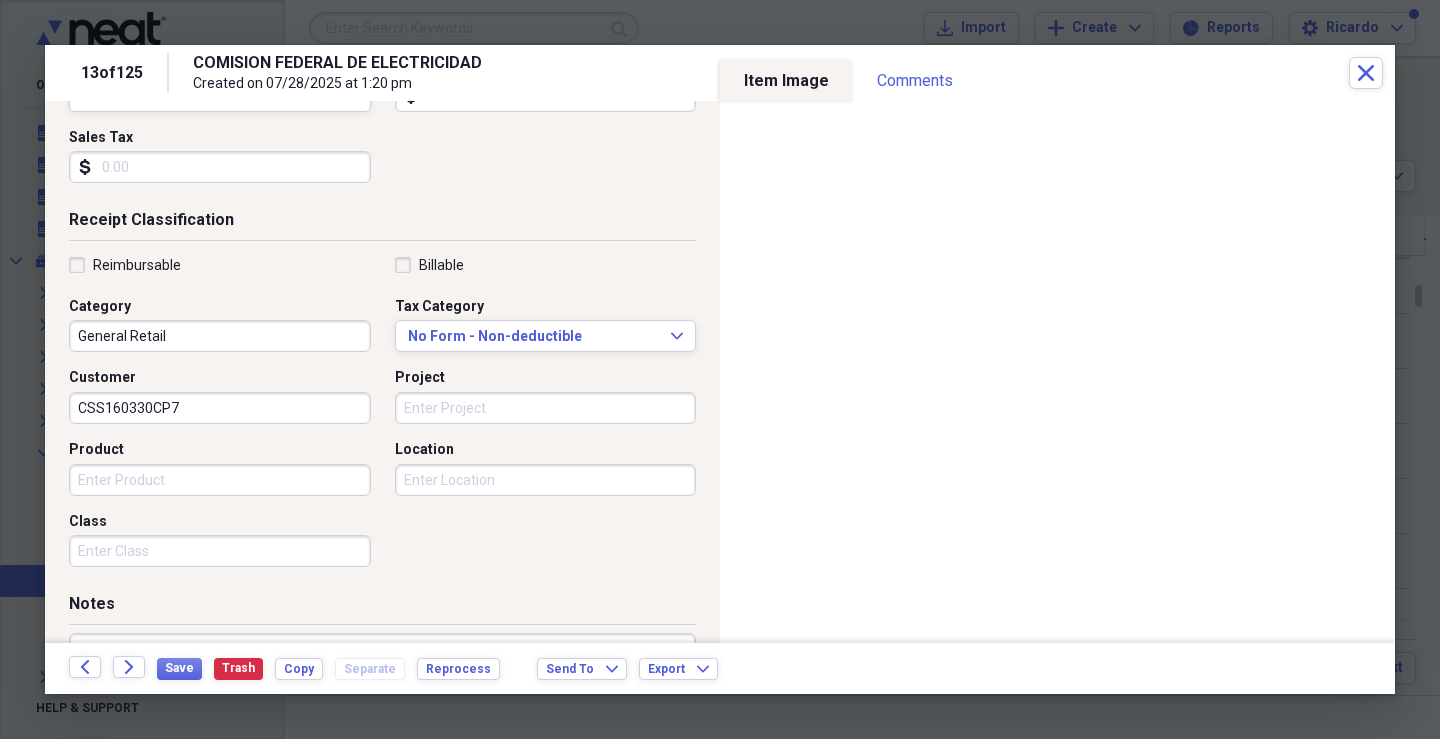 click on "Product" at bounding box center [220, 480] 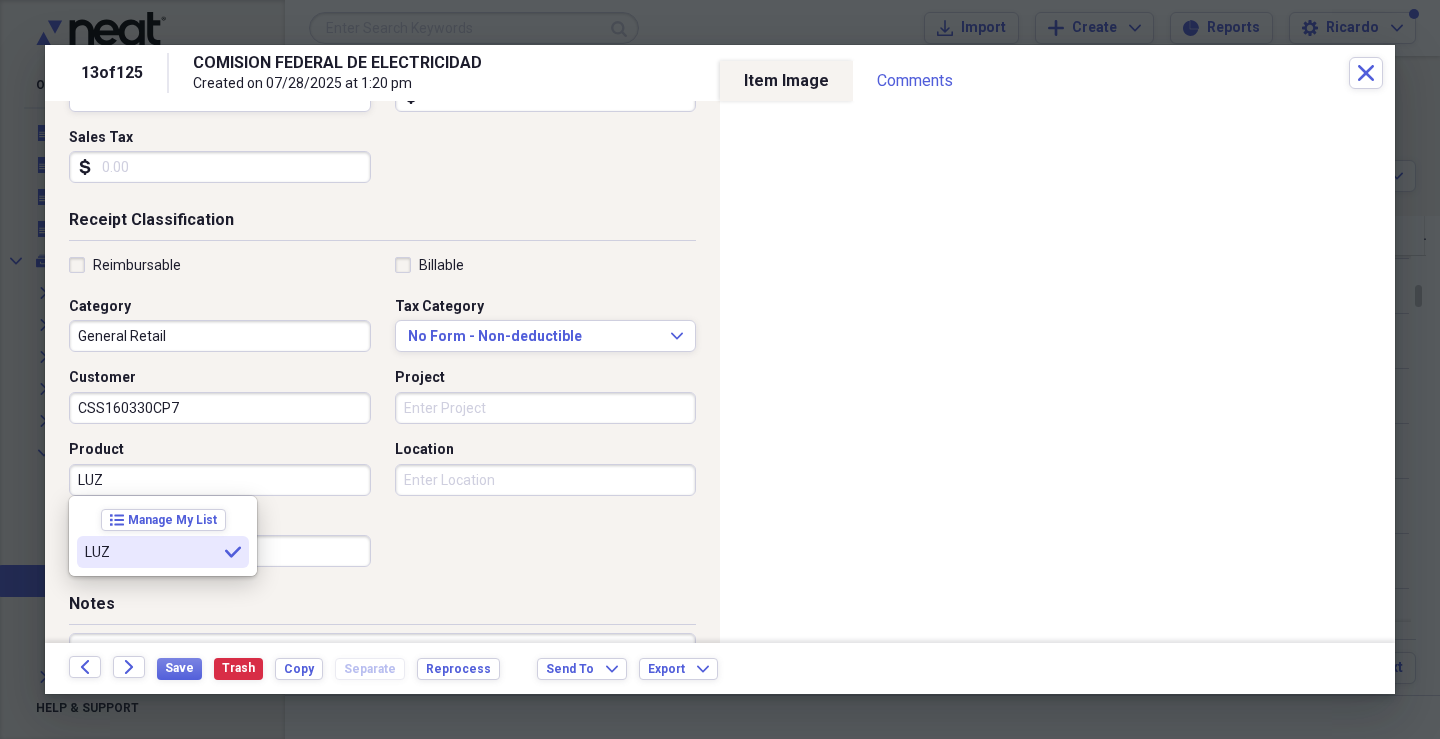 type on "LUZ" 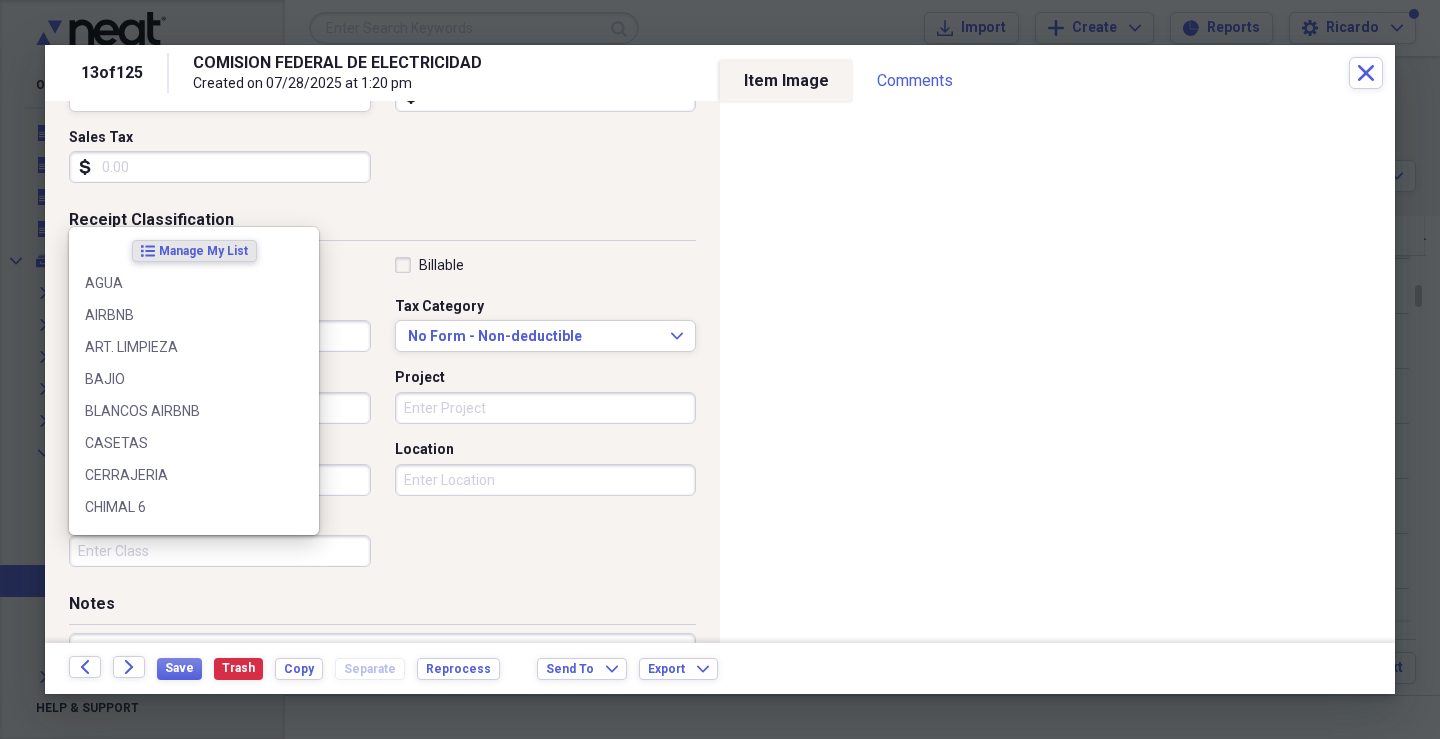 click on "Class" at bounding box center (220, 551) 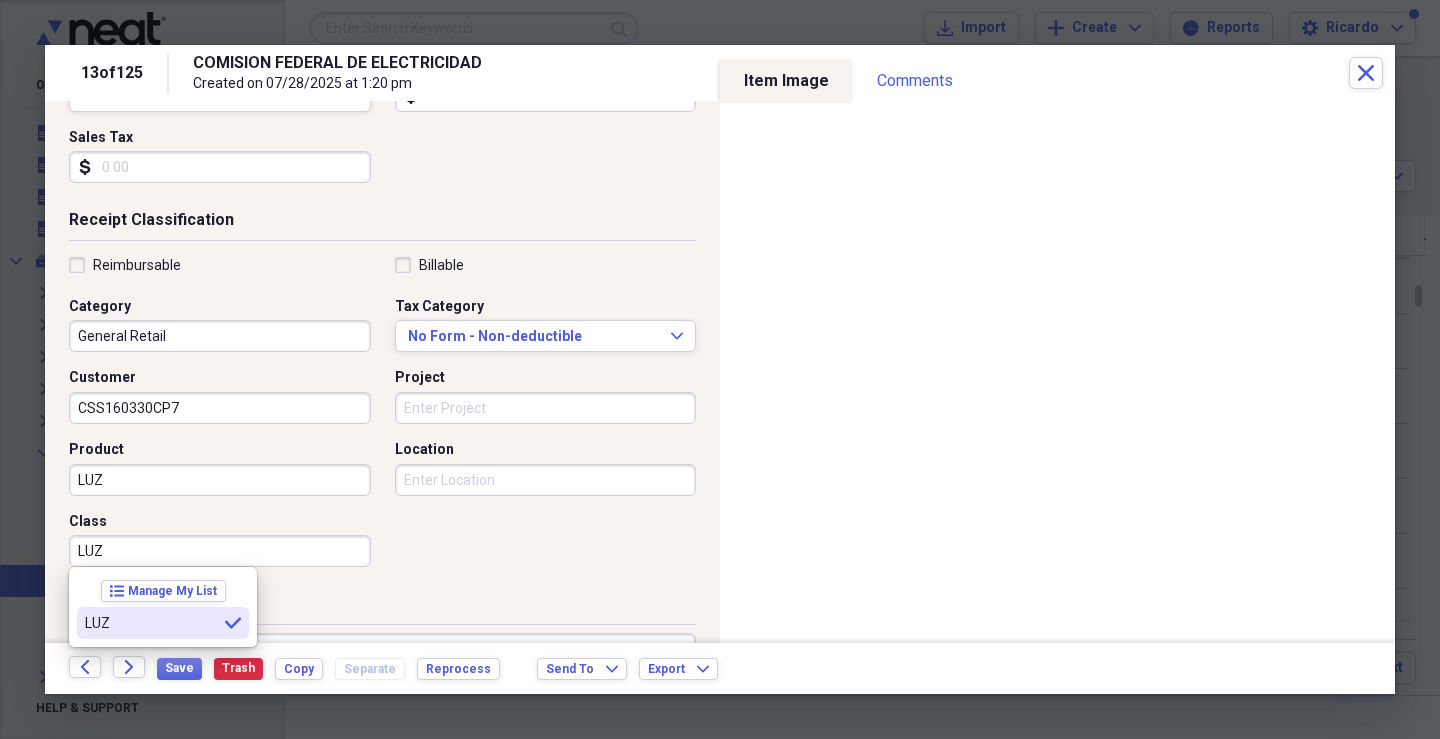 type on "LUZ" 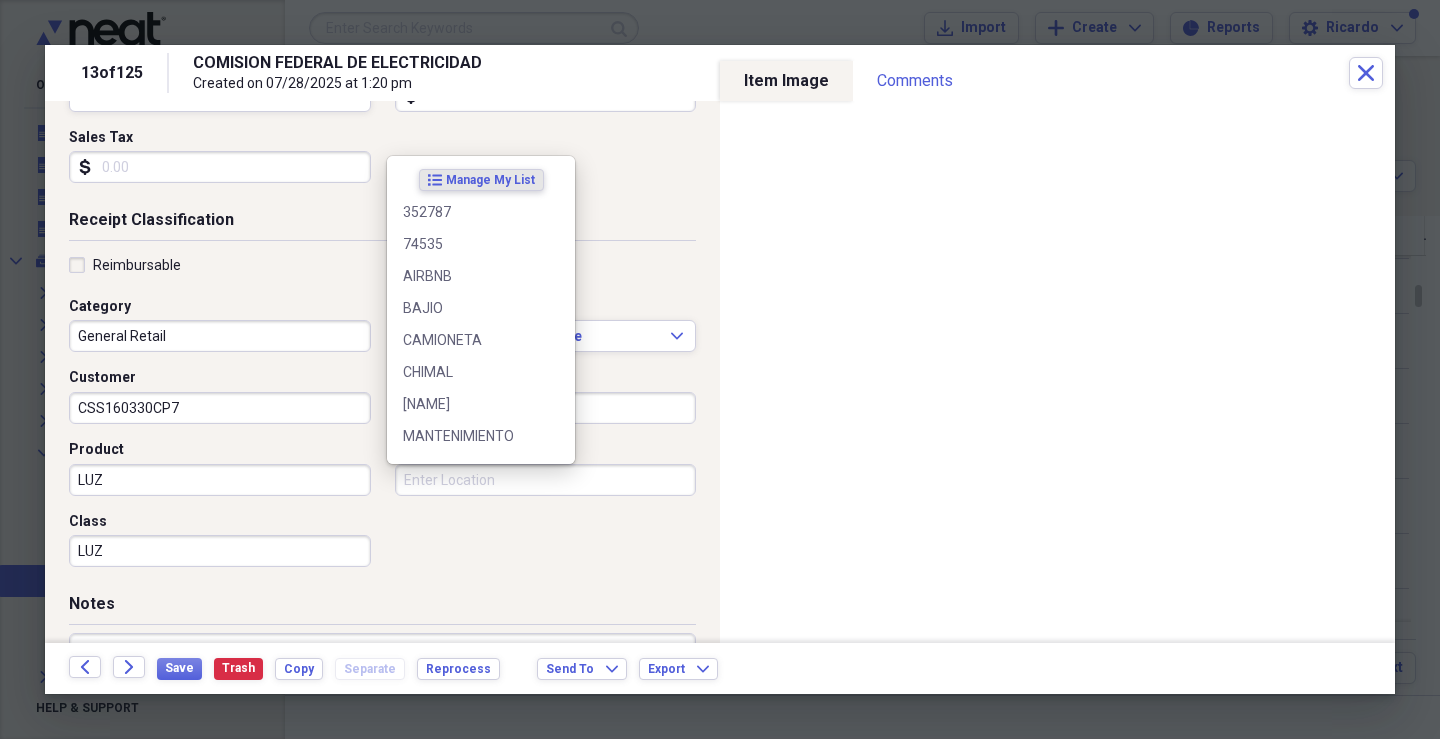 click on "Location" at bounding box center (546, 480) 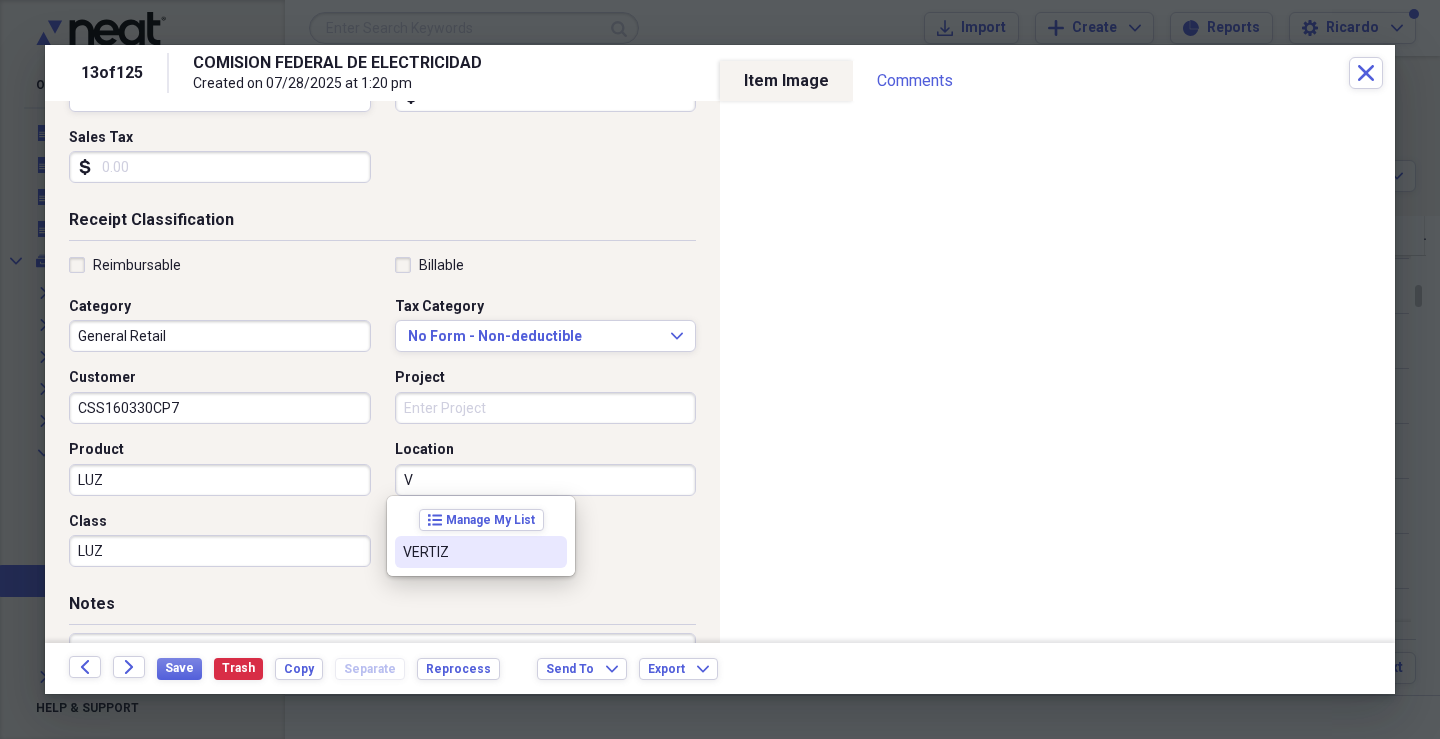 click on "VERTIZ" at bounding box center (481, 552) 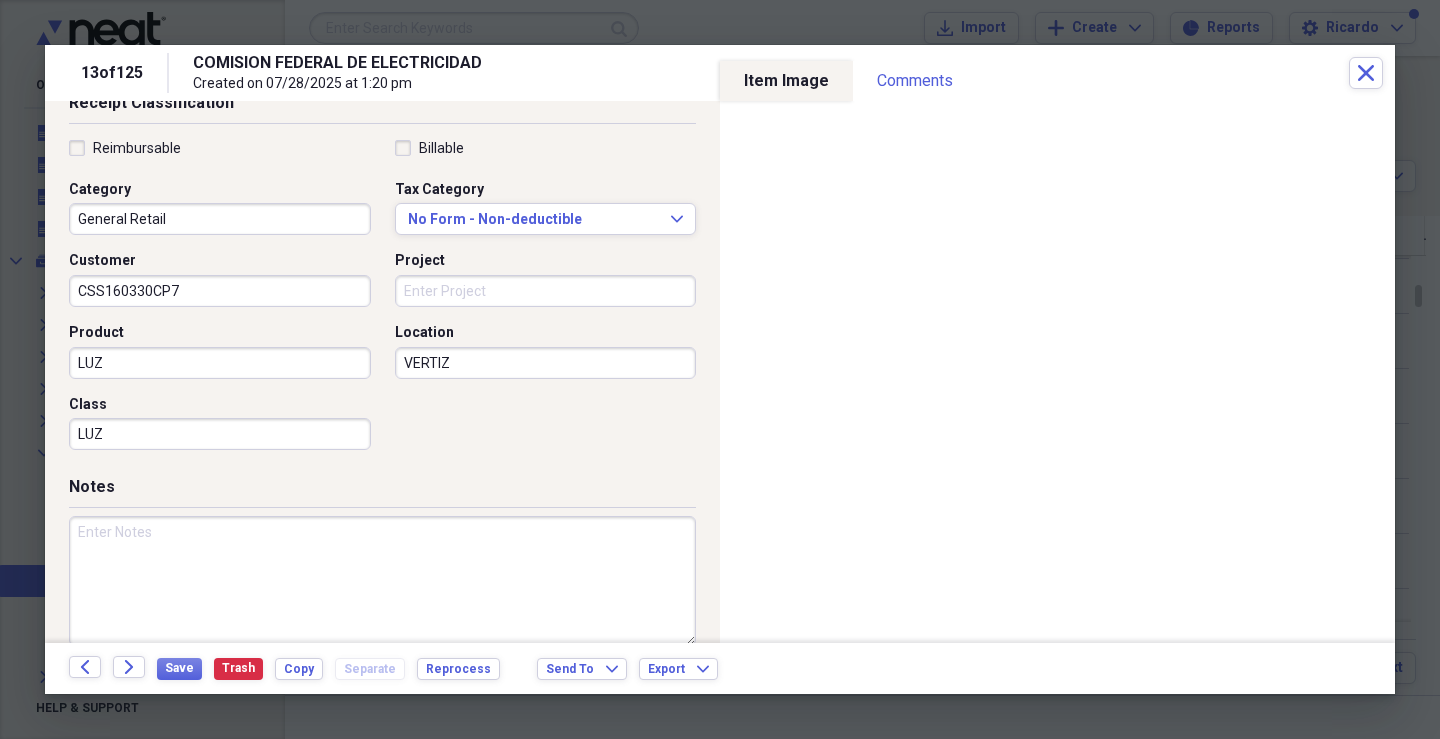 scroll, scrollTop: 479, scrollLeft: 0, axis: vertical 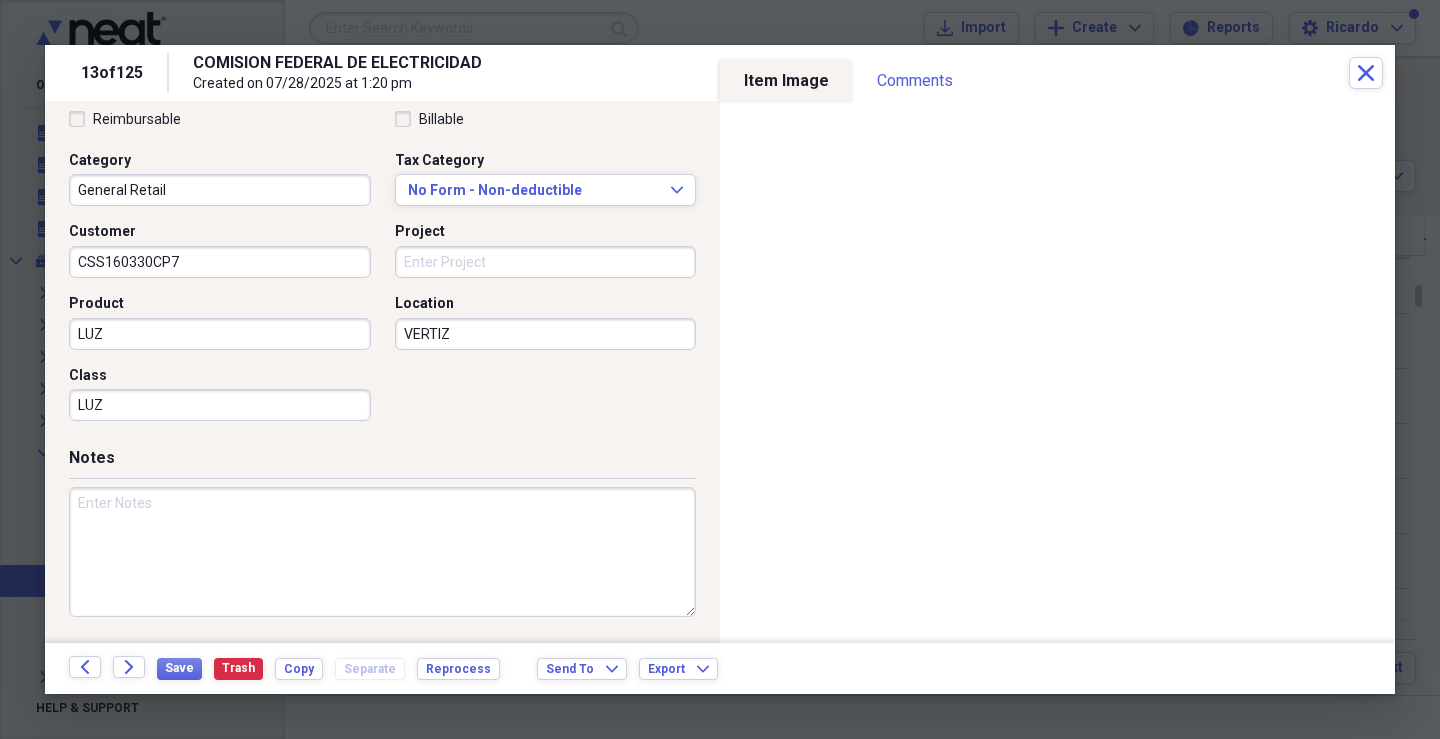 click at bounding box center (382, 552) 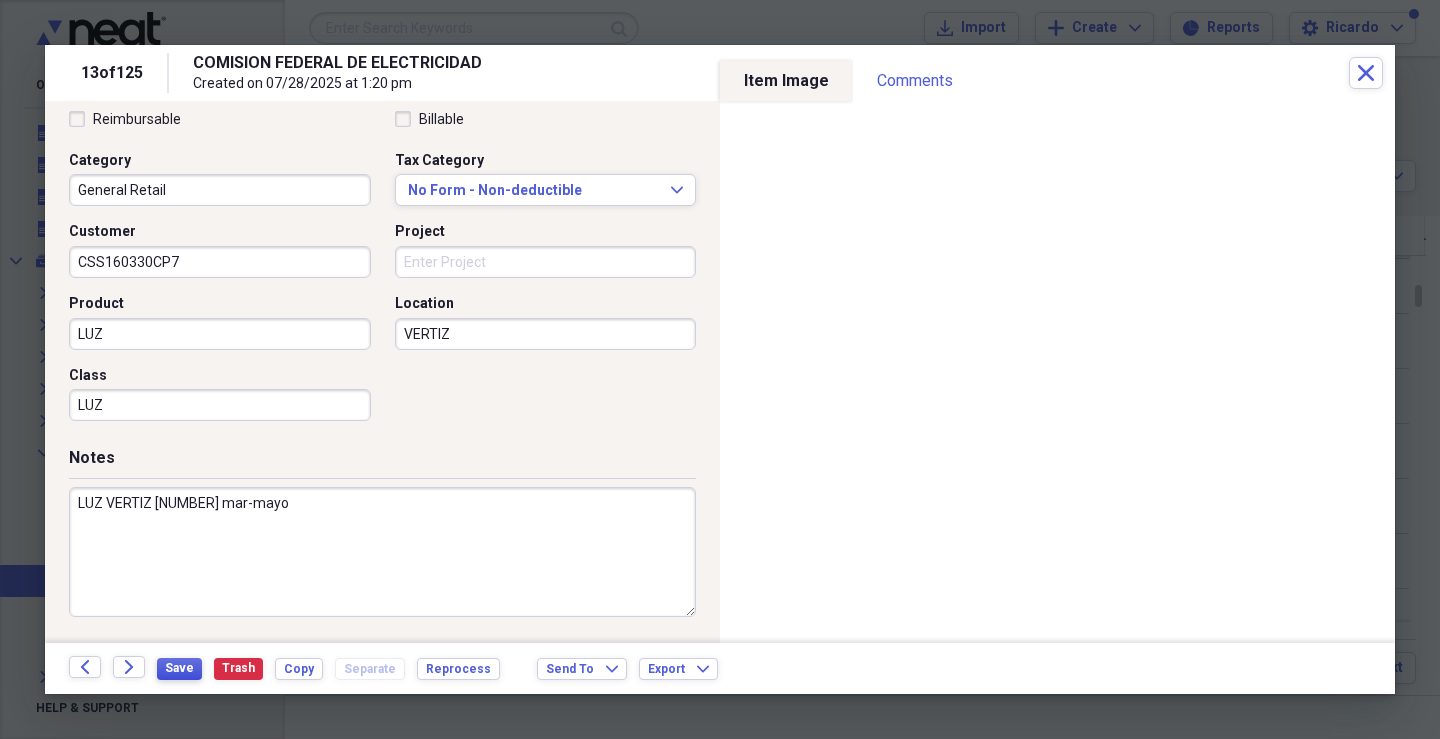 type on "LUZ VERTIZ [NUMBER] mar-mayo" 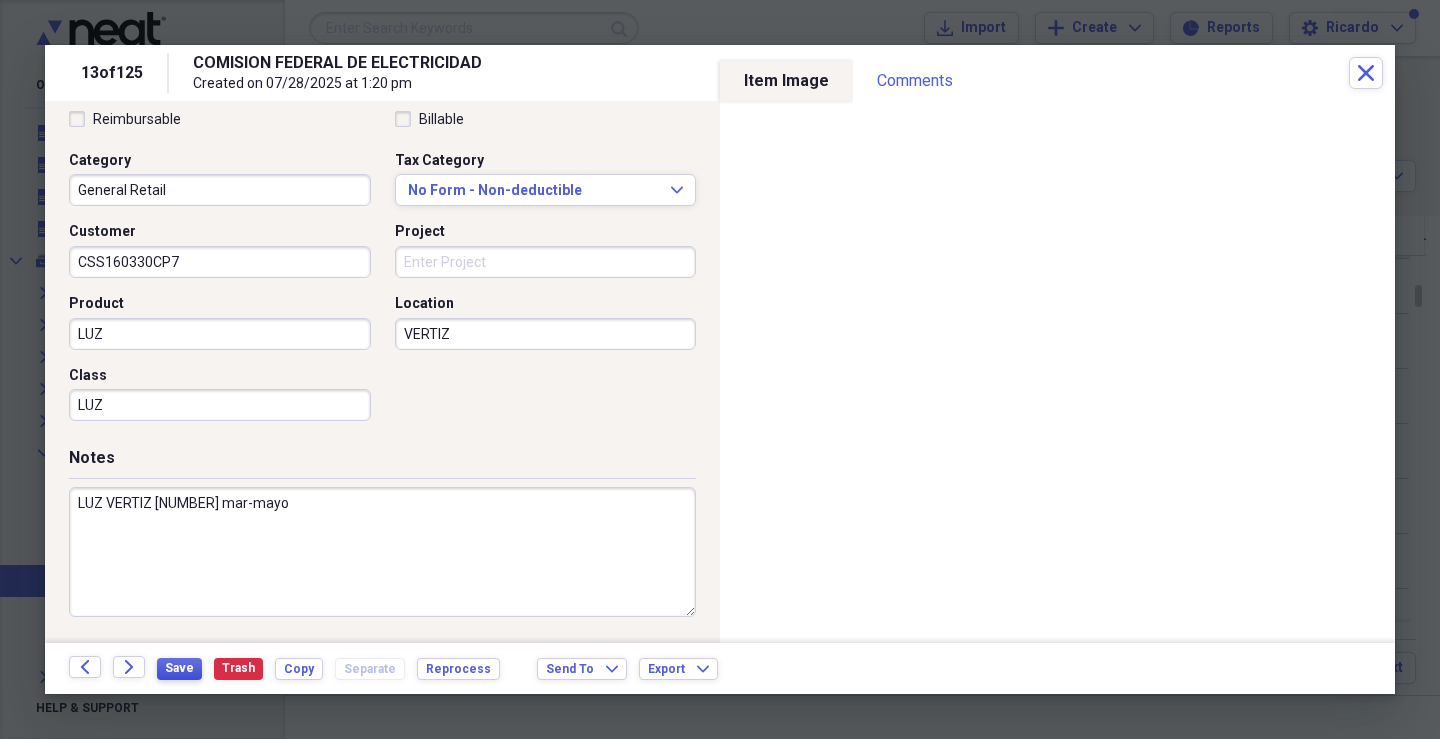 click on "Save" at bounding box center [179, 668] 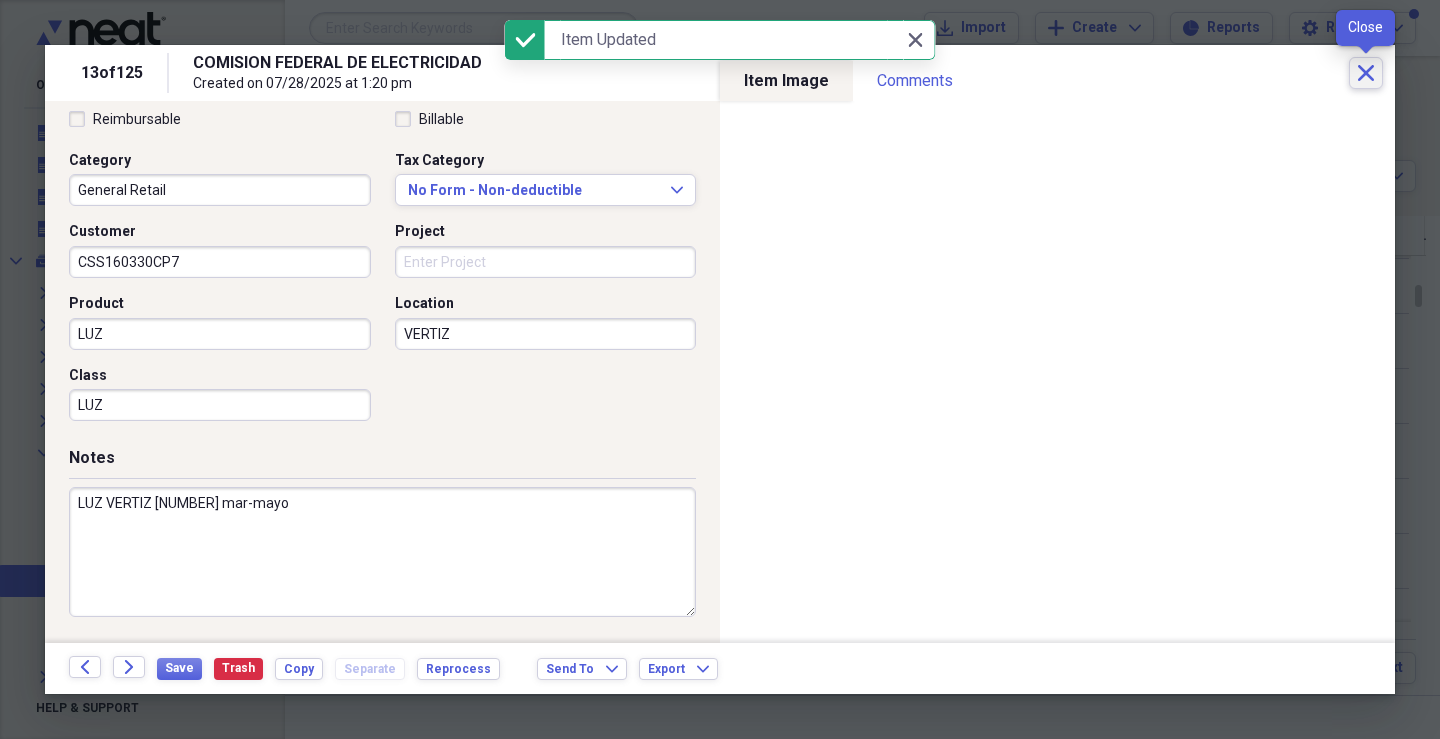 click on "Close" 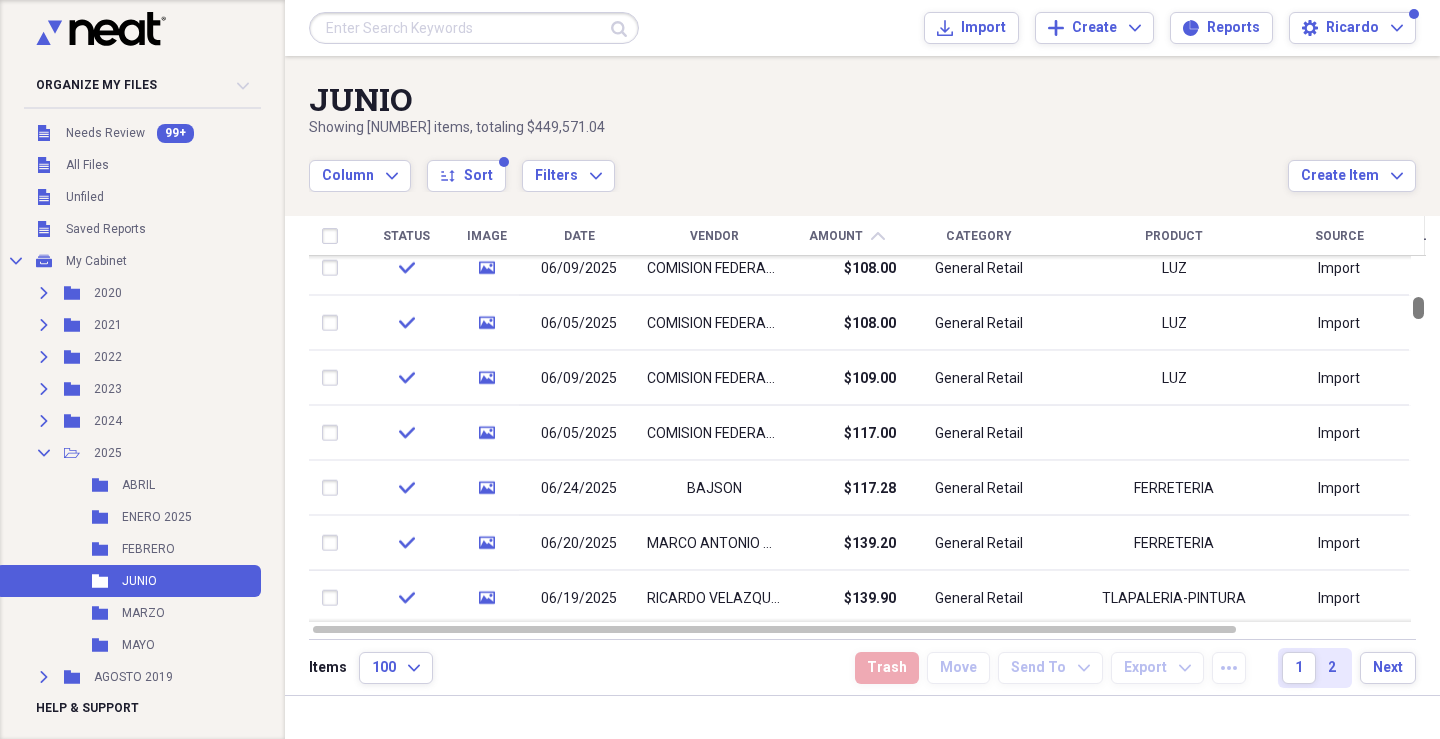 drag, startPoint x: 1425, startPoint y: 301, endPoint x: 1425, endPoint y: 313, distance: 12 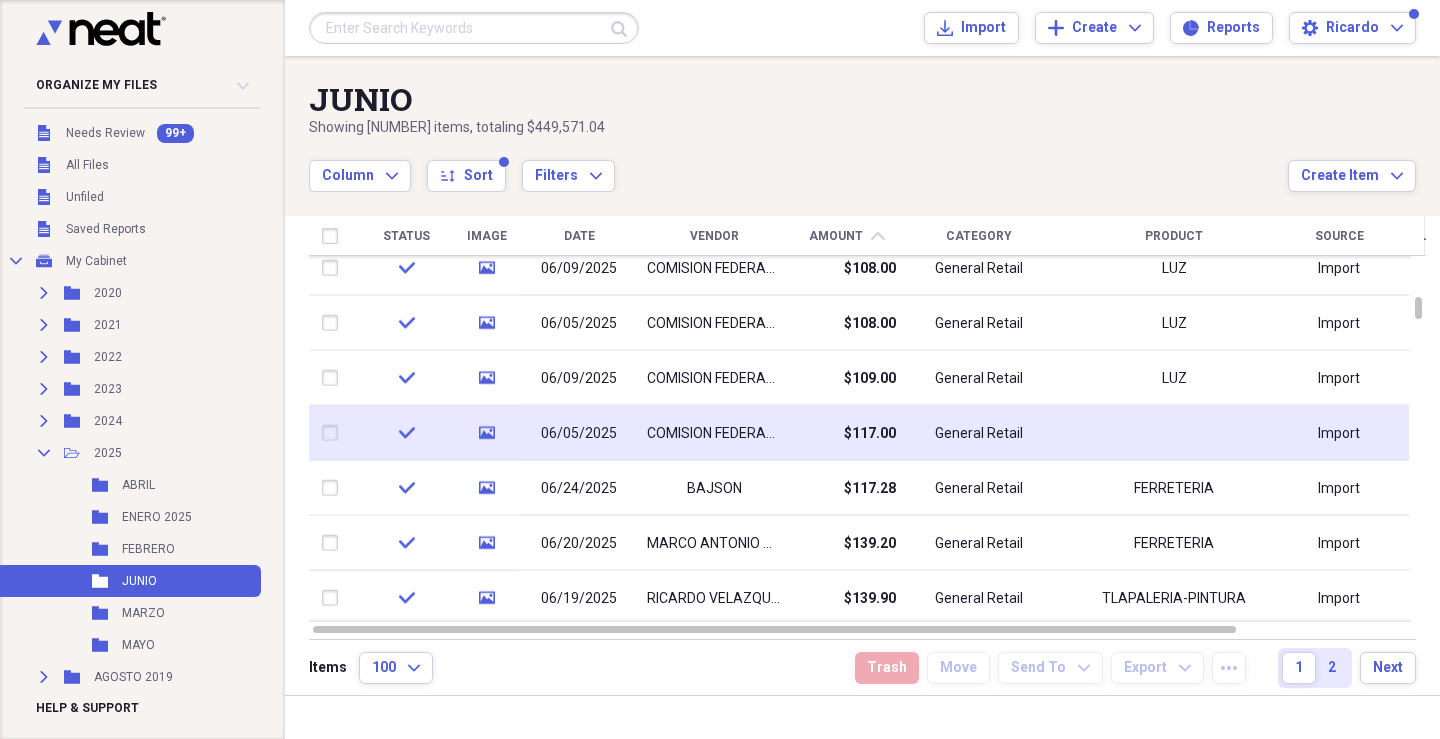 click on "$117.00" at bounding box center [846, 433] 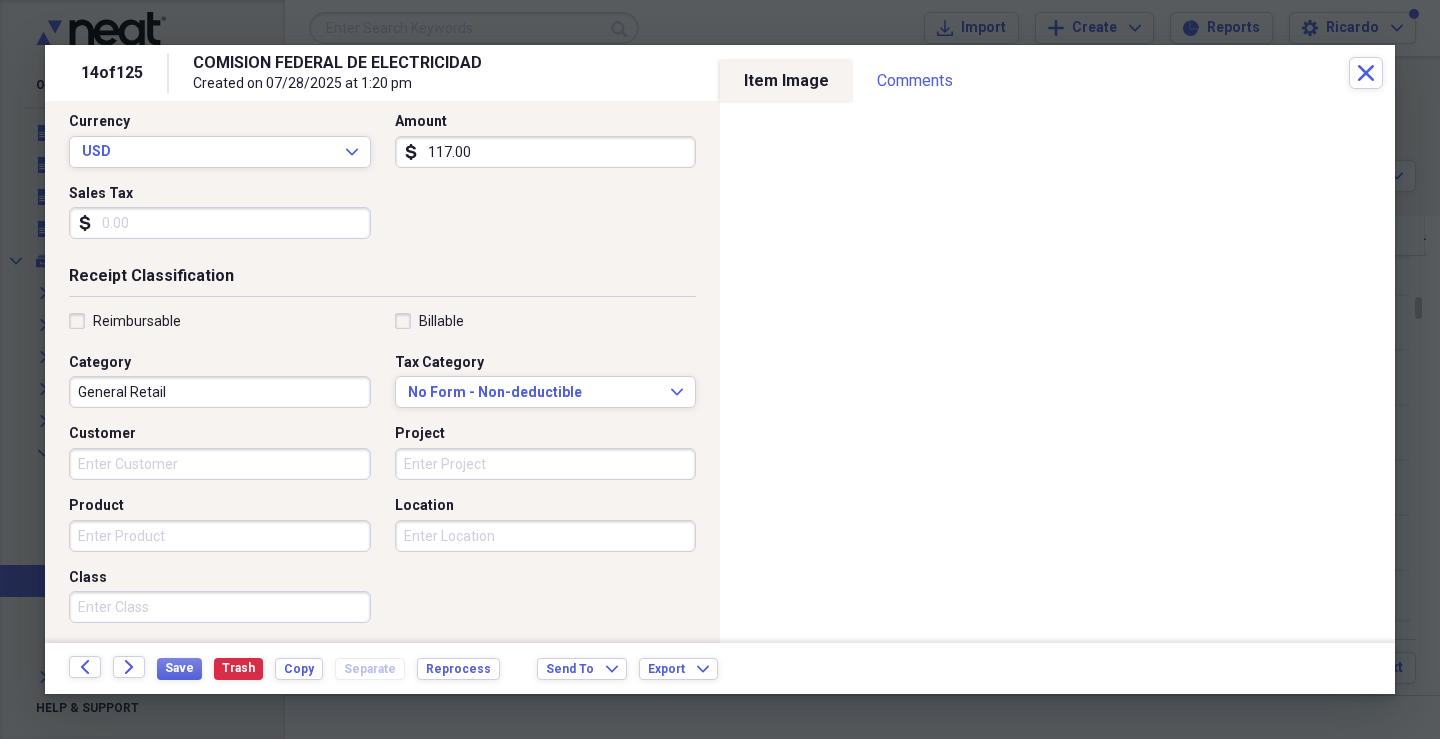 scroll, scrollTop: 479, scrollLeft: 0, axis: vertical 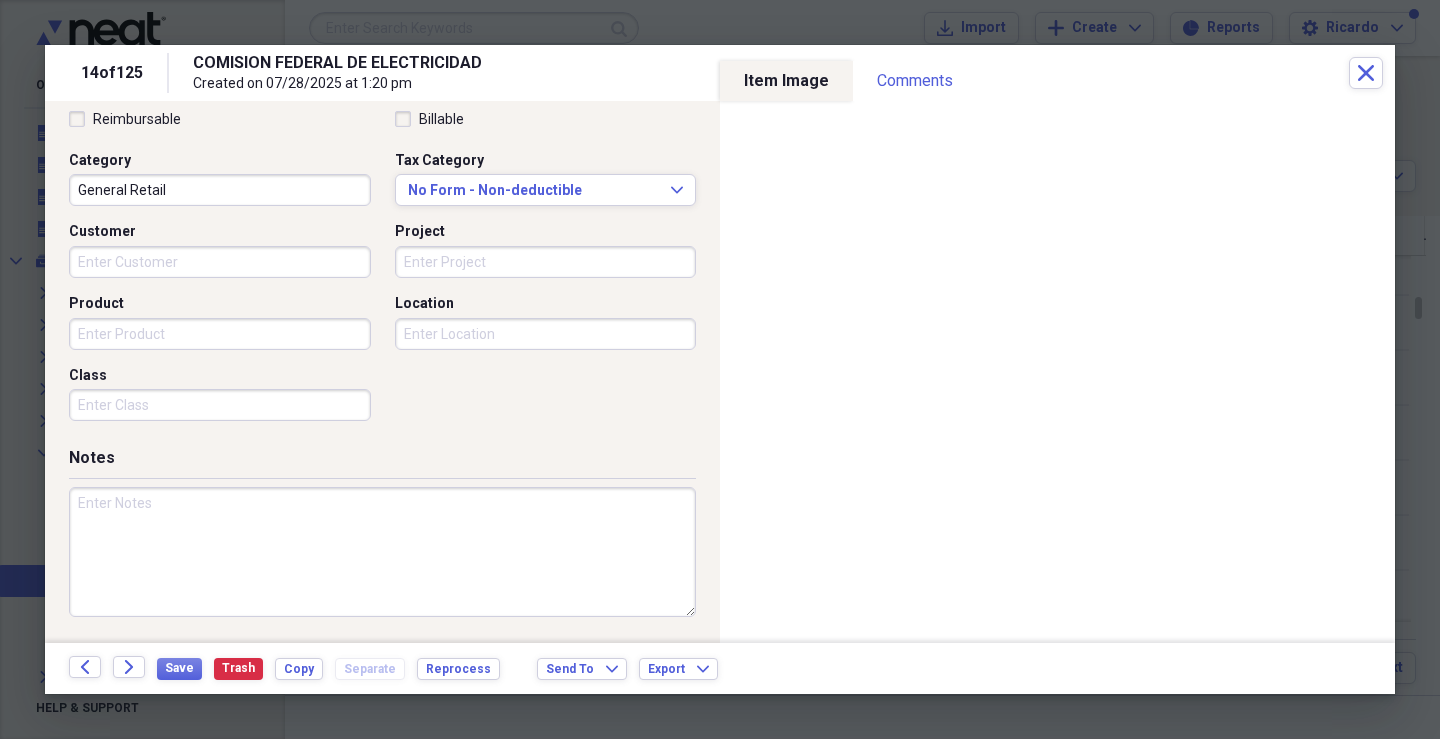 click on "Customer" at bounding box center (220, 262) 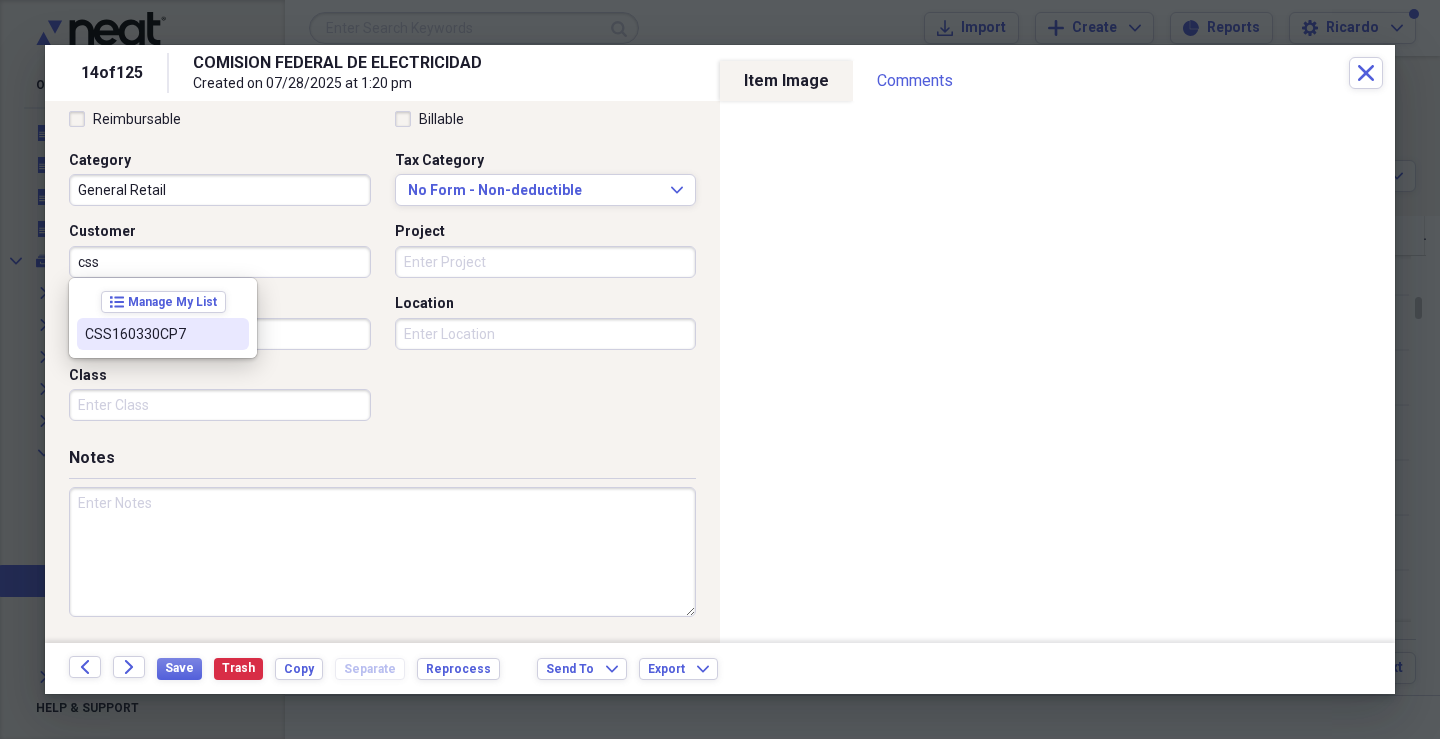 click on "CSS160330CP7" at bounding box center [151, 334] 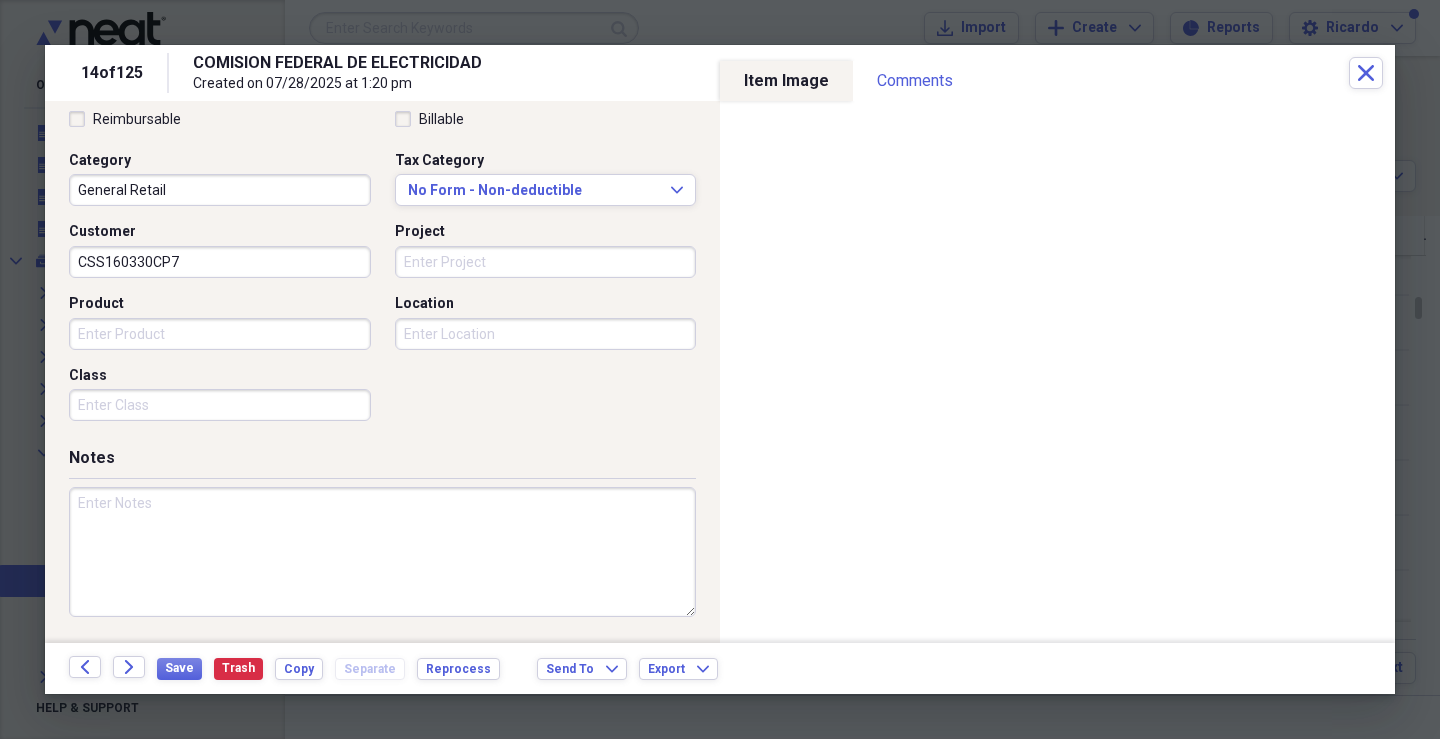 click on "Product" at bounding box center (220, 334) 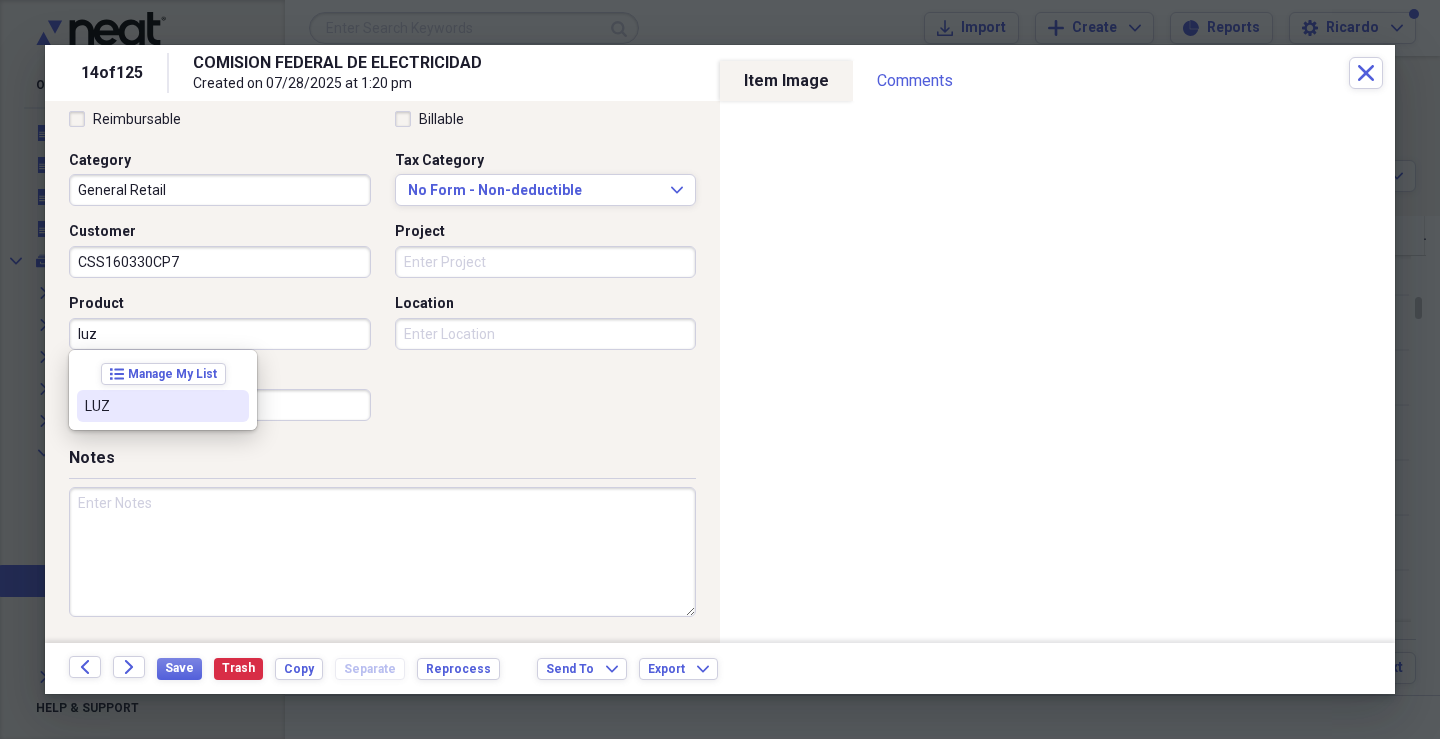 click on "LUZ" at bounding box center [163, 406] 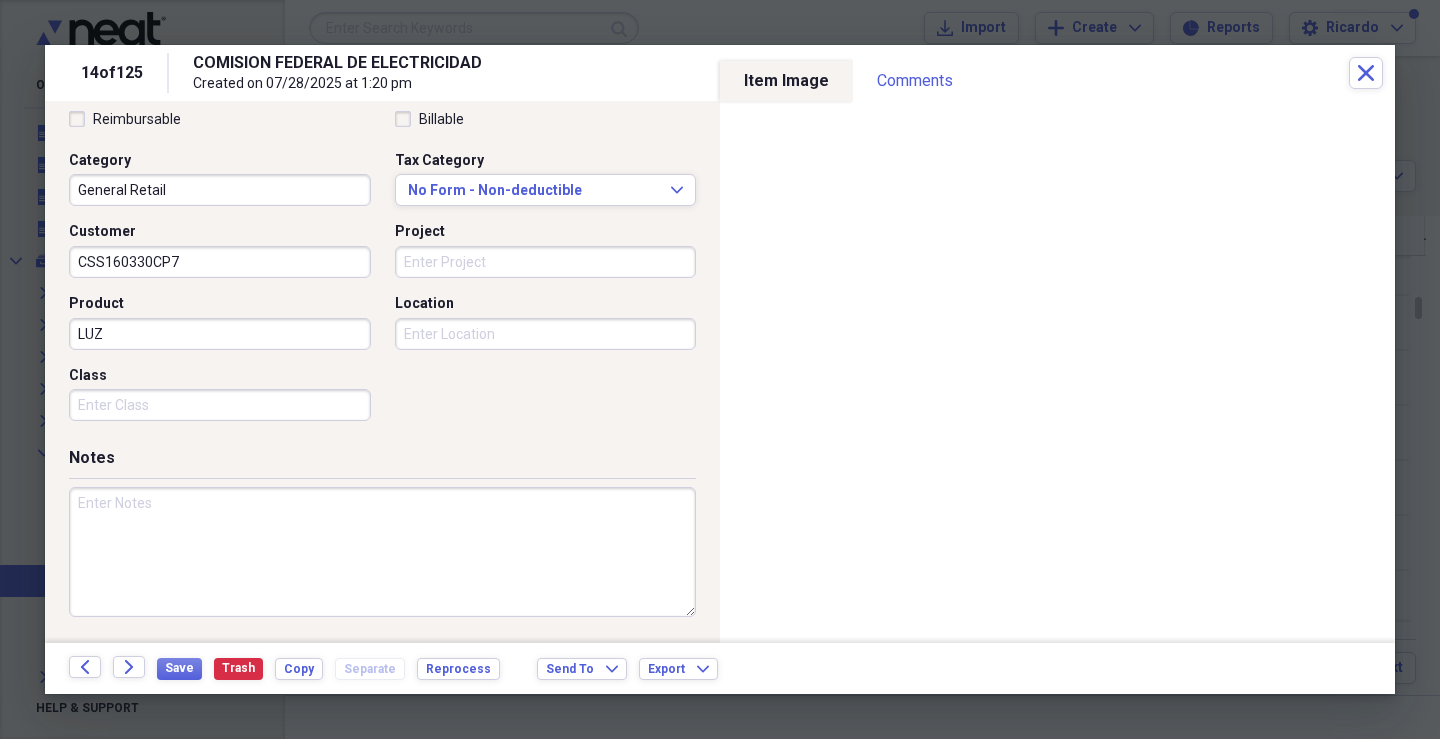 click on "Class" at bounding box center (220, 405) 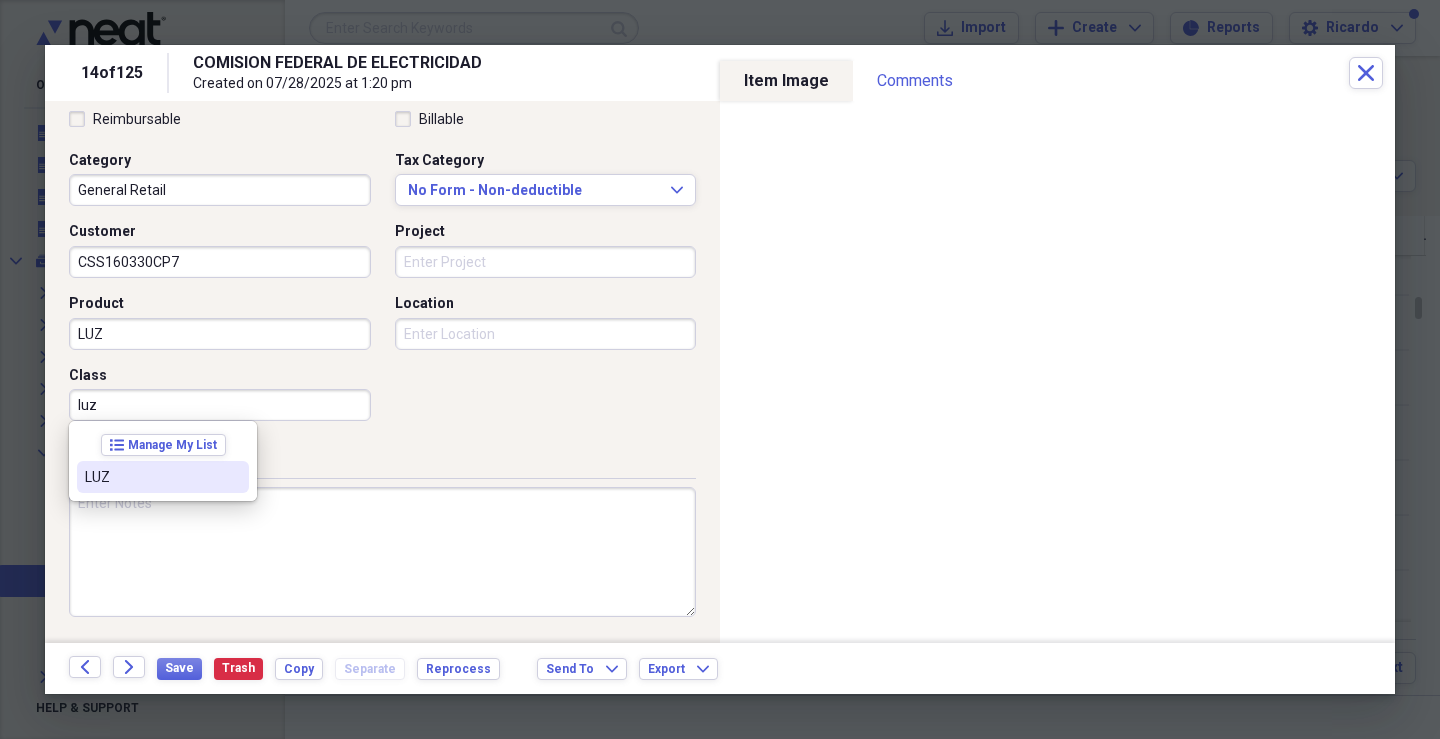 drag, startPoint x: 135, startPoint y: 484, endPoint x: 451, endPoint y: 440, distance: 319.04858 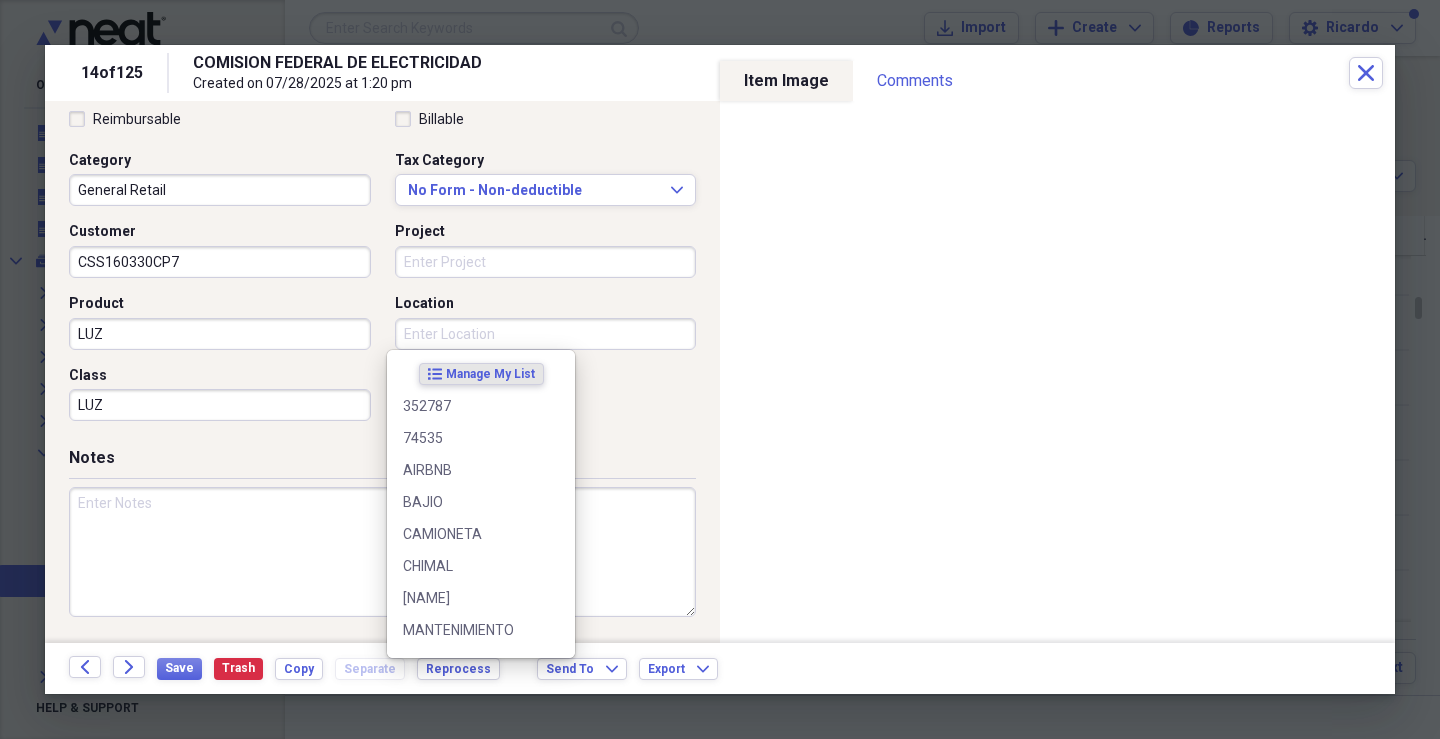 click on "Location" at bounding box center (546, 334) 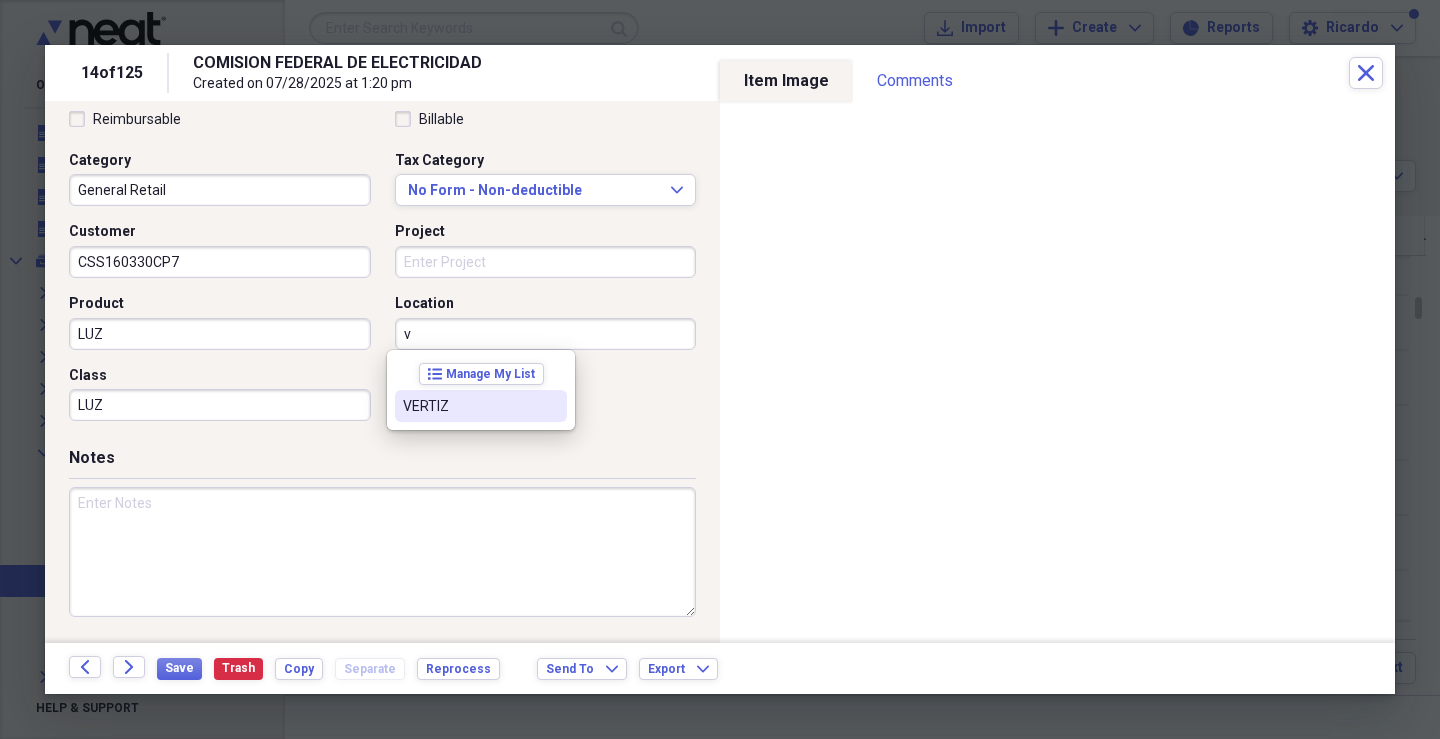 click on "VERTIZ" at bounding box center [481, 406] 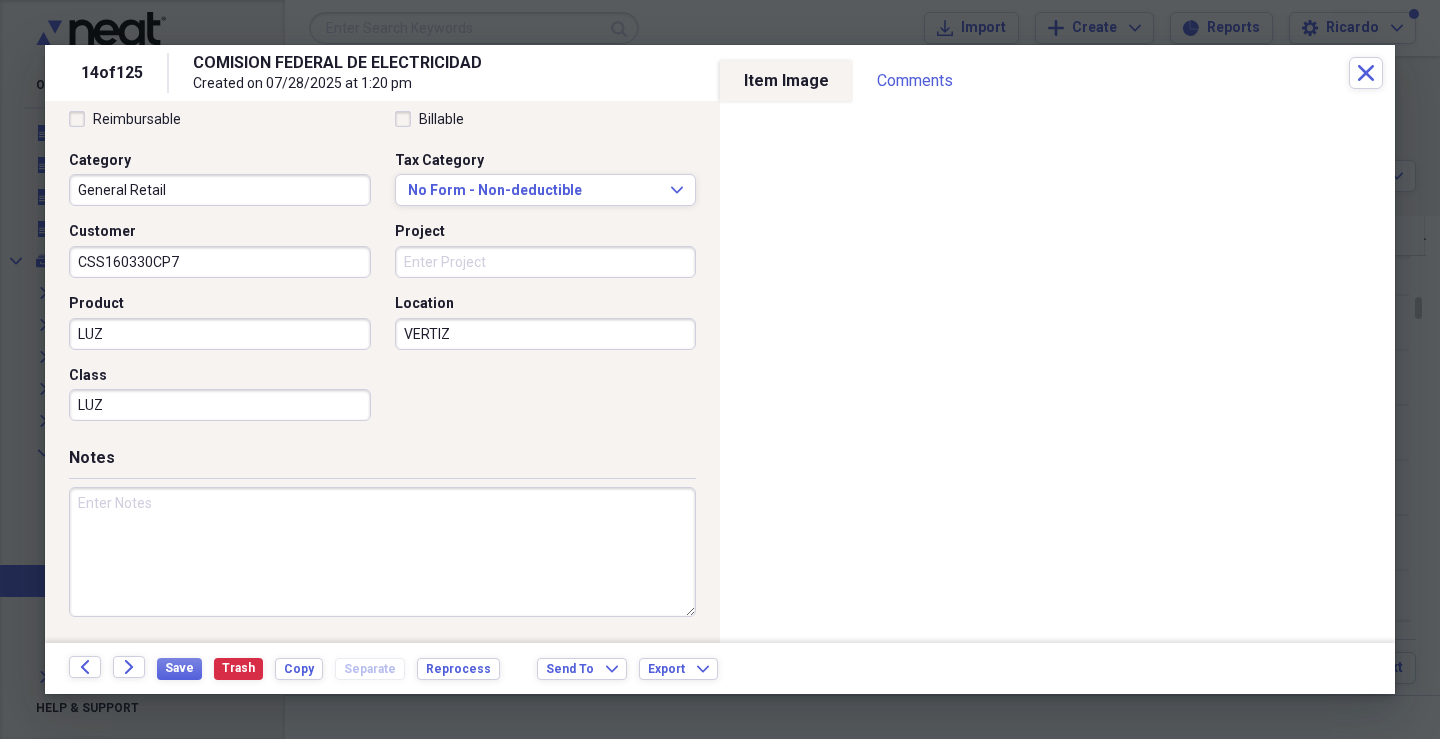 click at bounding box center (382, 552) 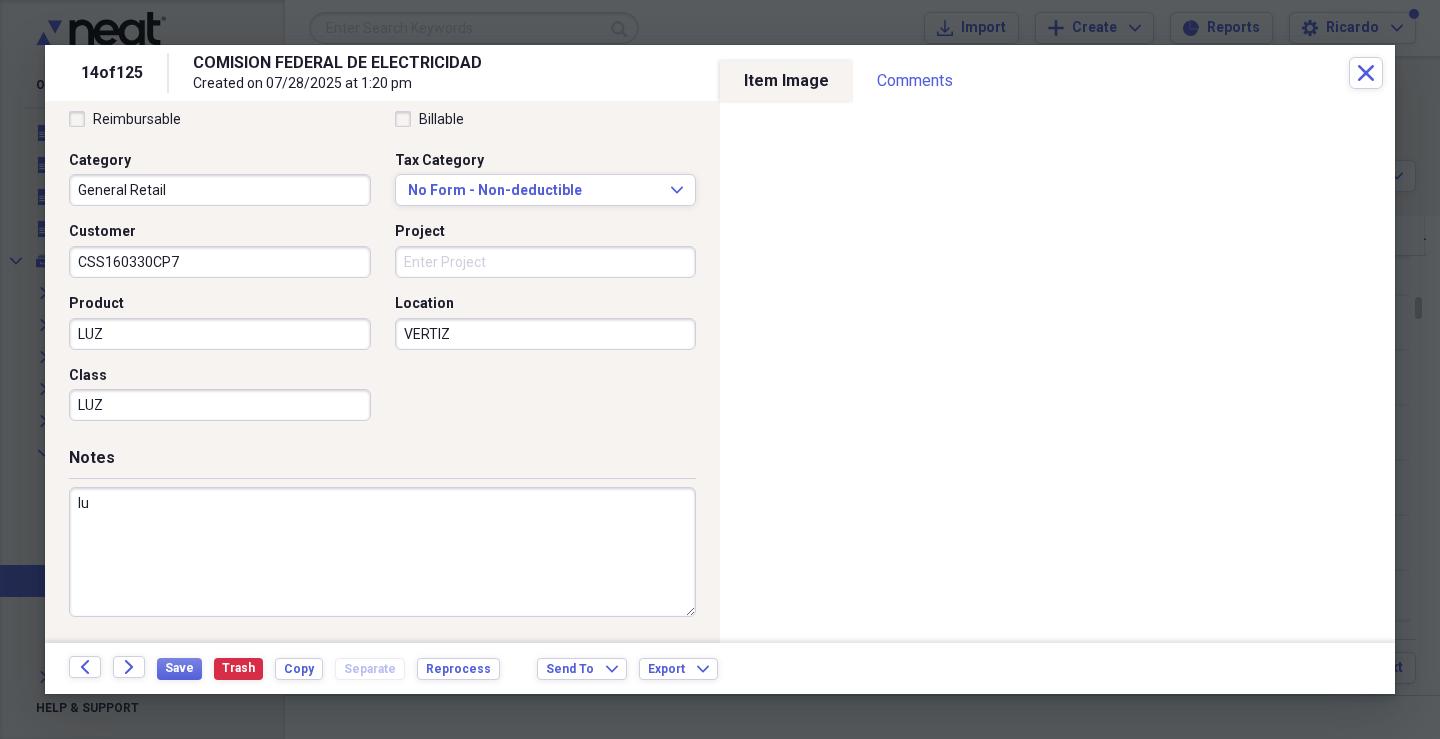 type on "l" 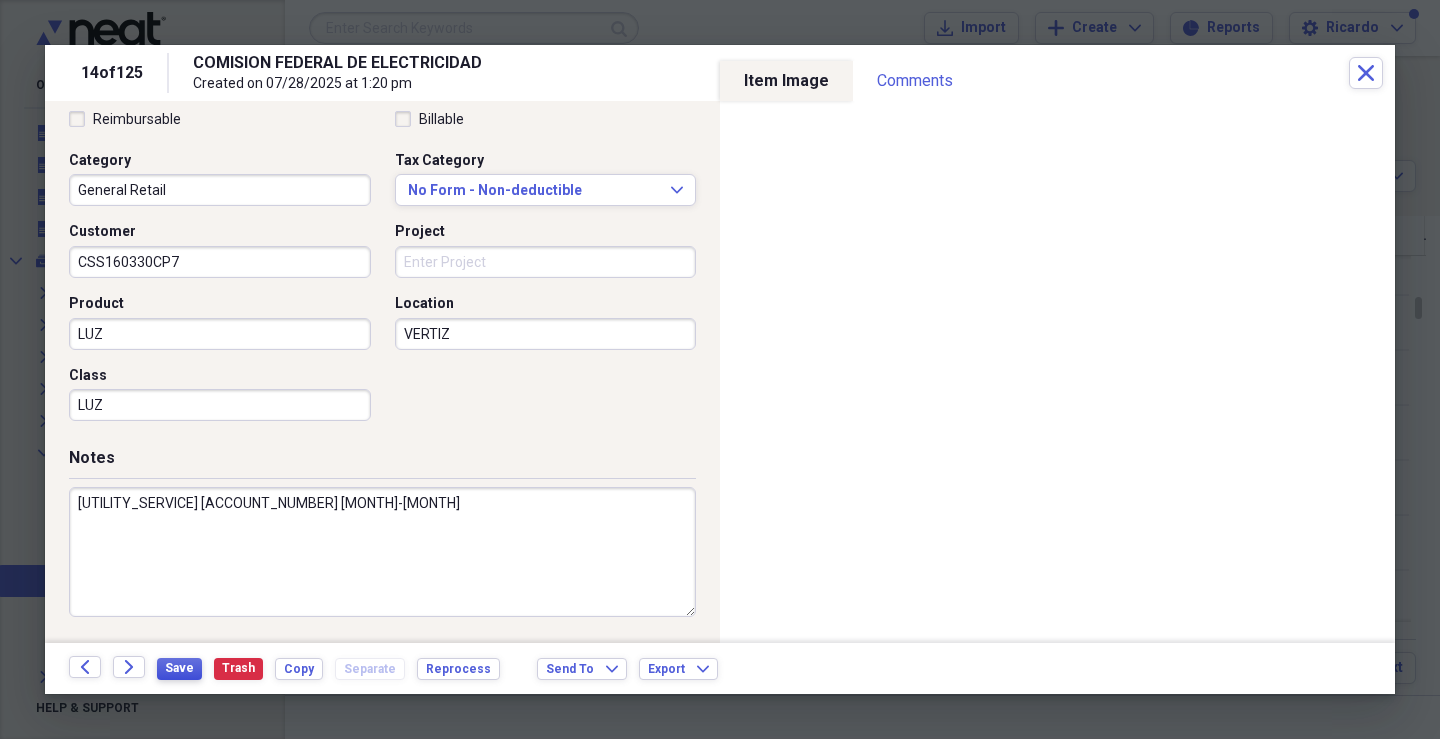 type on "[UTILITY_SERVICE] [ACCOUNT_NUMBER] [MONTH]-[MONTH]" 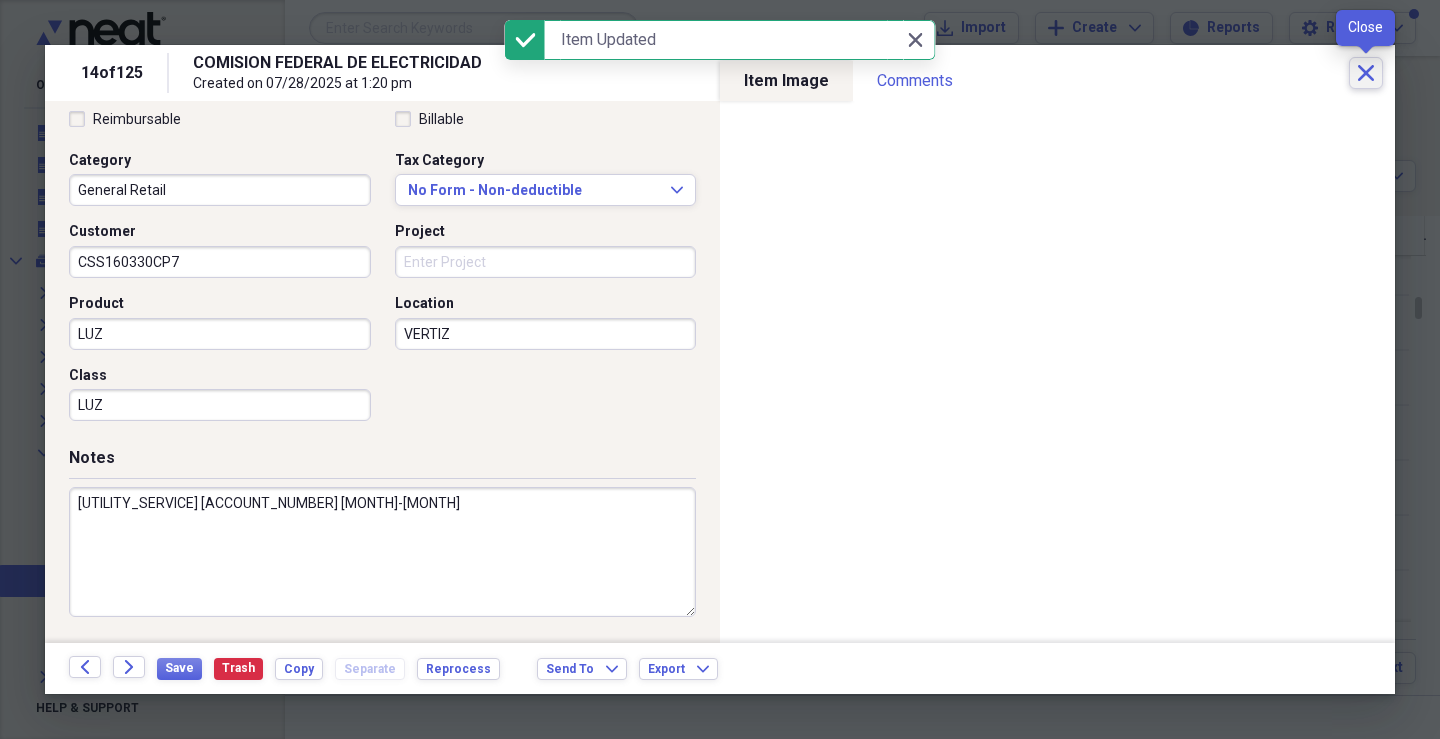 click on "Close" at bounding box center [1366, 73] 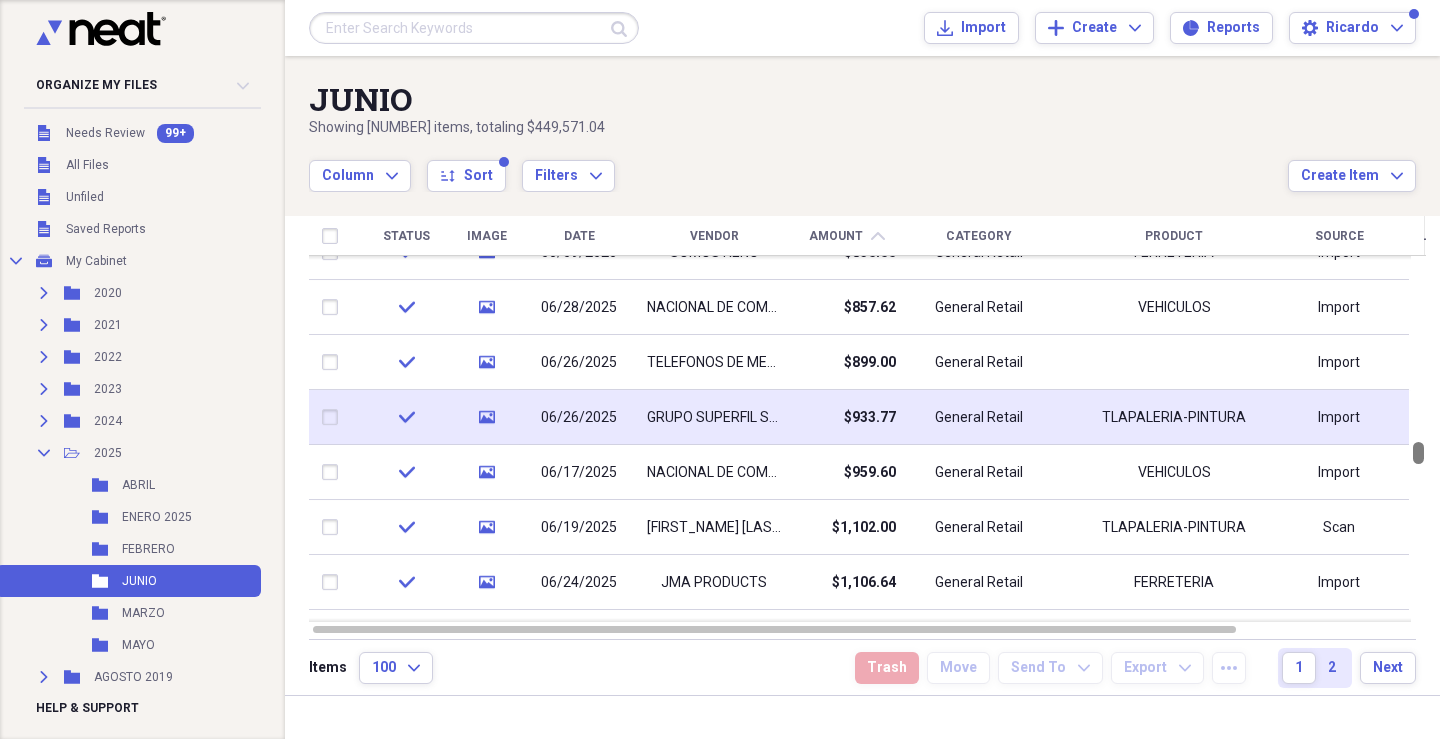 drag, startPoint x: 1431, startPoint y: 307, endPoint x: 1418, endPoint y: 452, distance: 145.58159 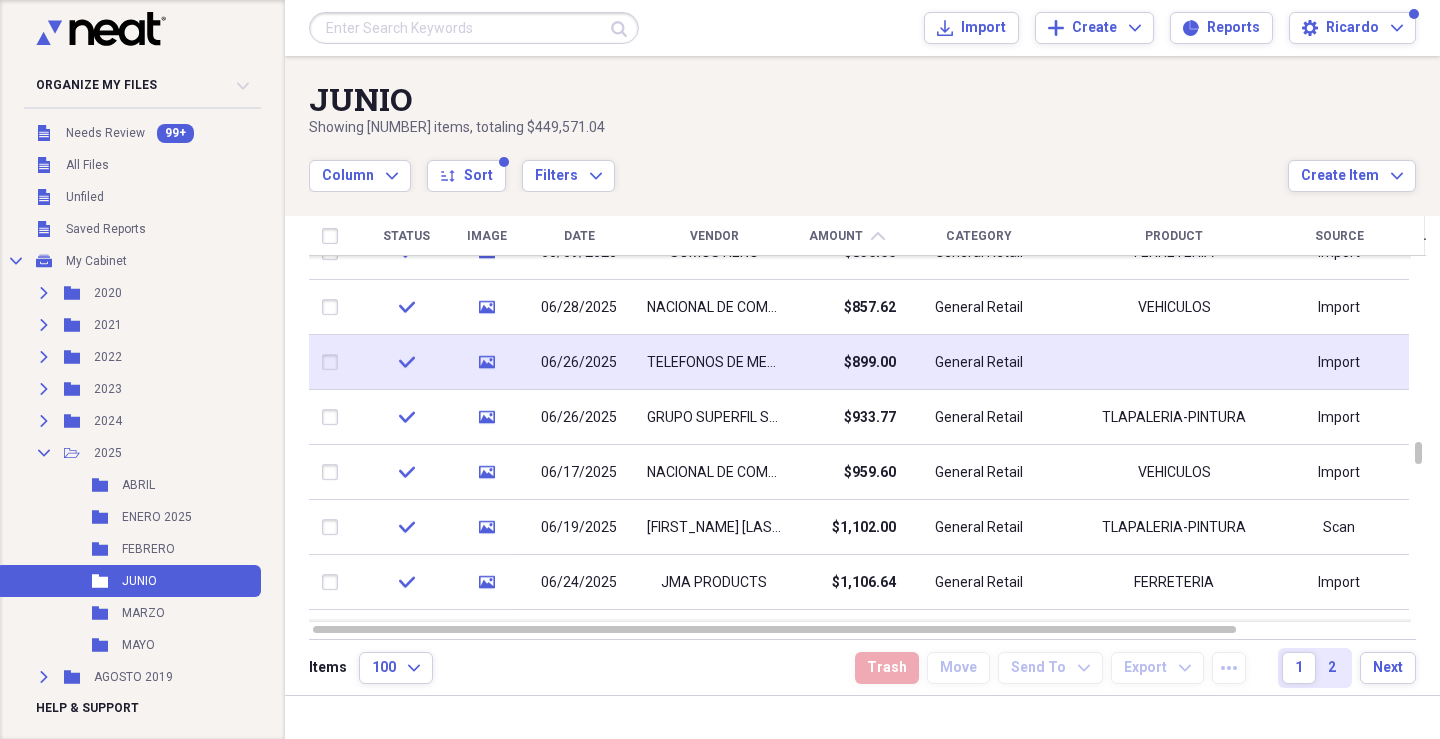 click on "TELEFONOS DE MEXICO SA DE CV" at bounding box center (714, 363) 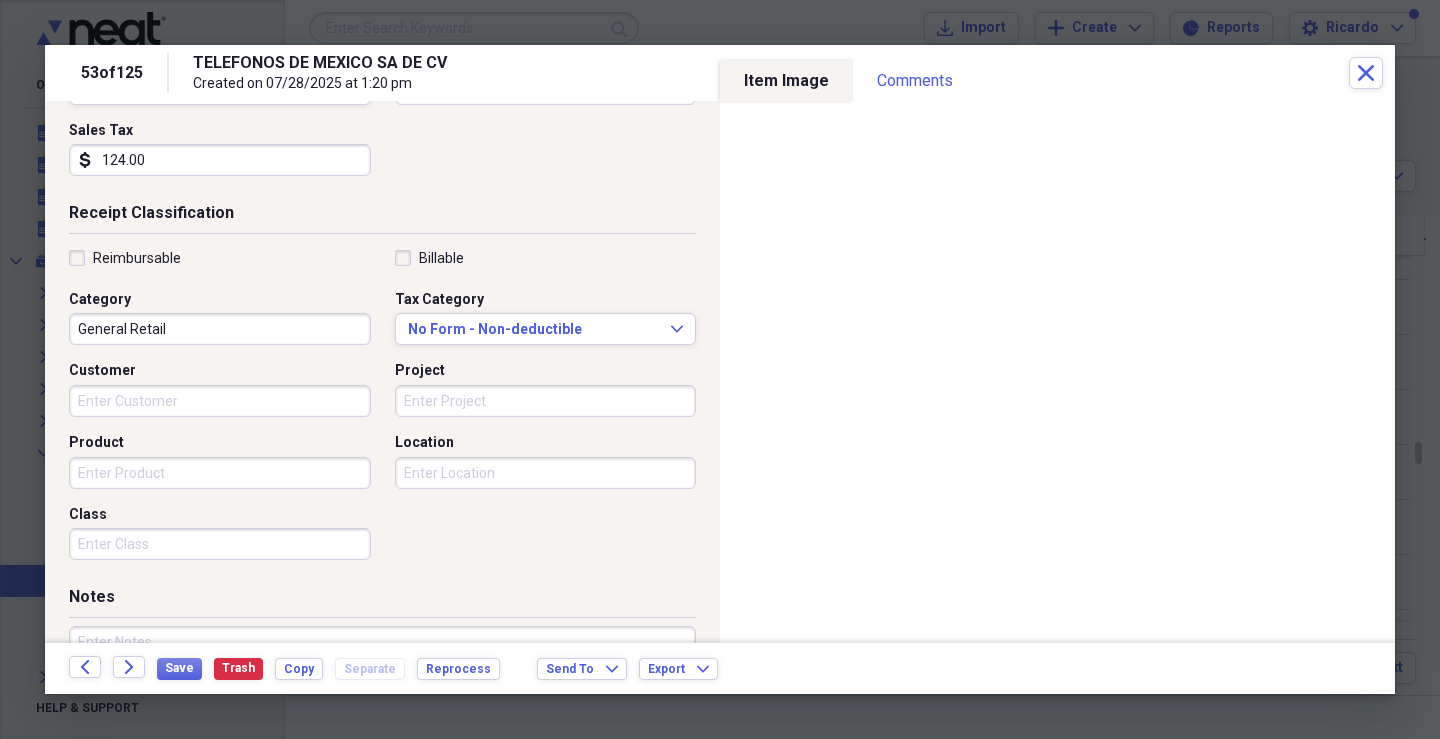 scroll, scrollTop: 342, scrollLeft: 0, axis: vertical 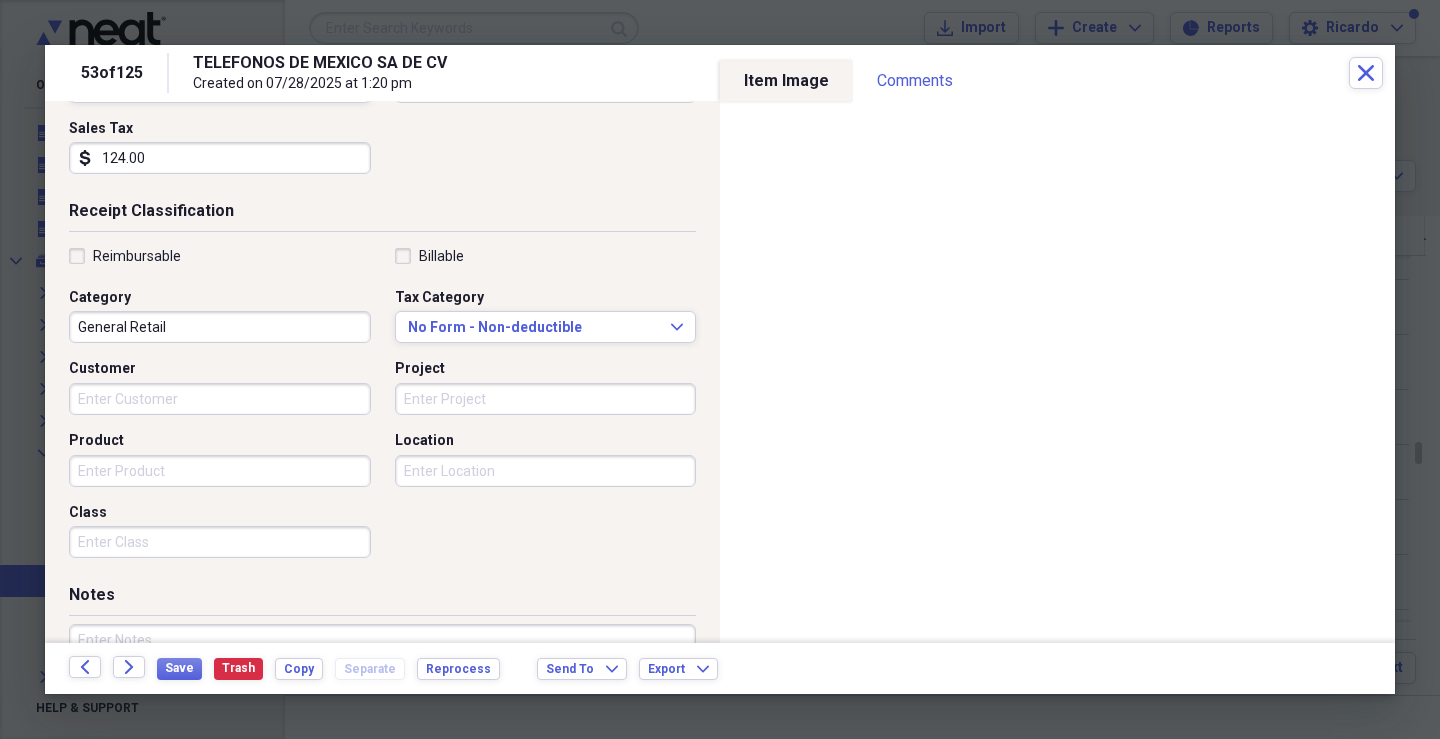 click on "Customer" at bounding box center [220, 399] 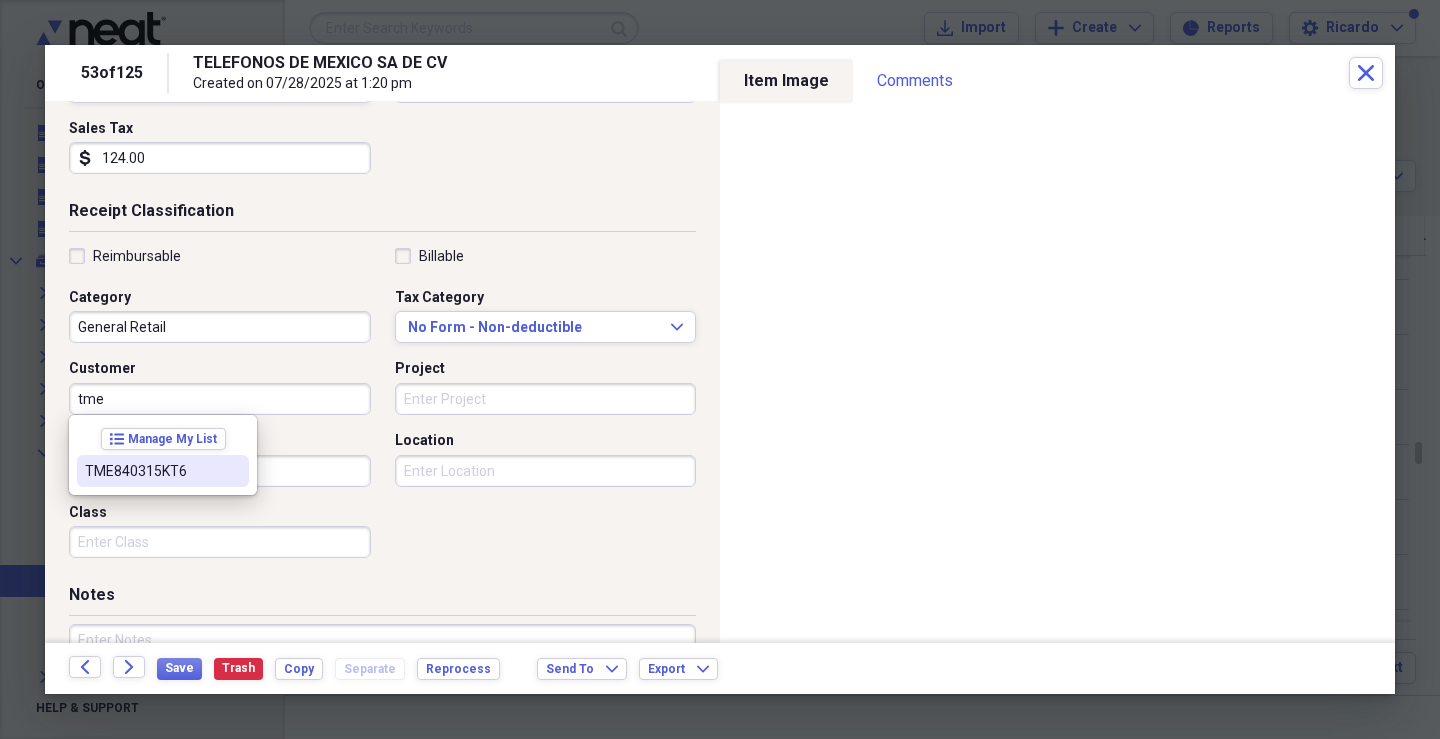drag, startPoint x: 118, startPoint y: 480, endPoint x: 412, endPoint y: 429, distance: 298.3907 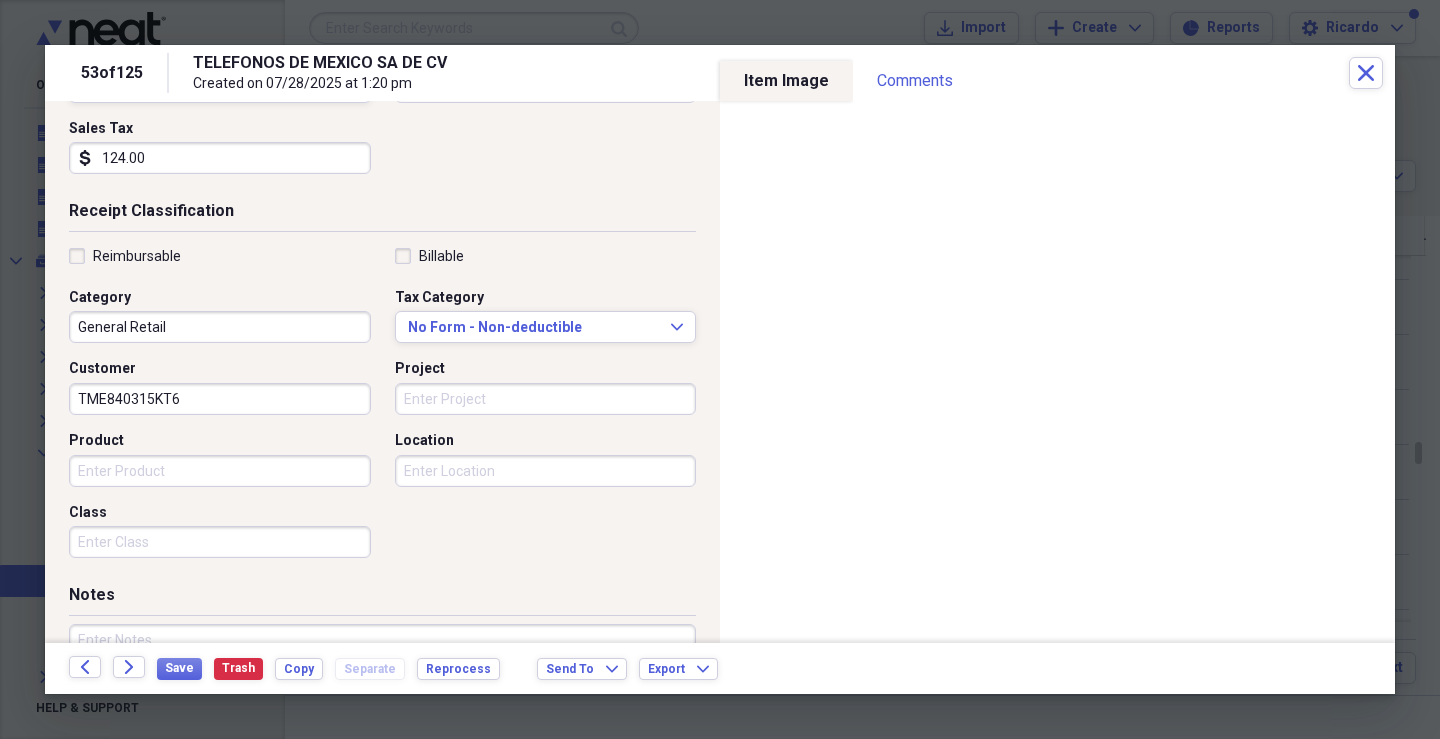 click on "Project" at bounding box center [546, 399] 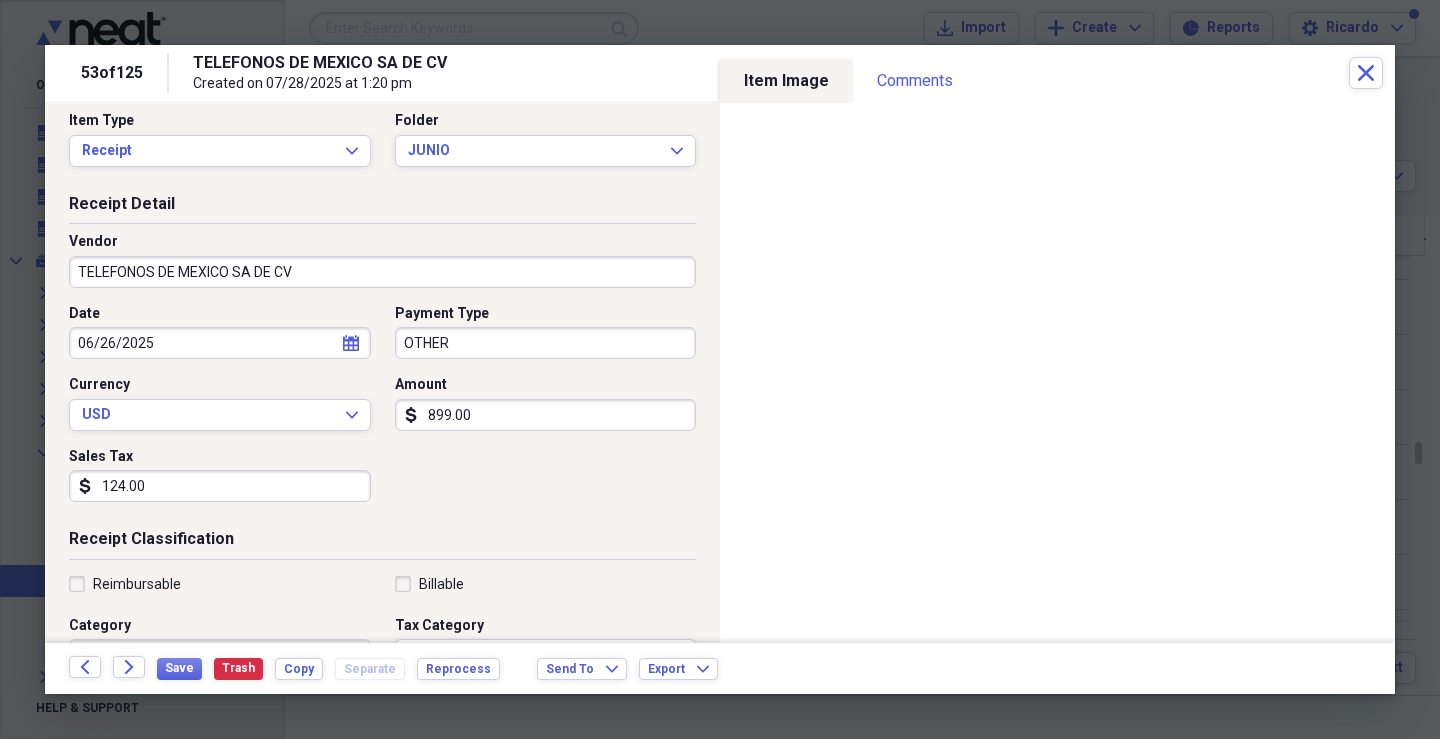 scroll, scrollTop: 0, scrollLeft: 0, axis: both 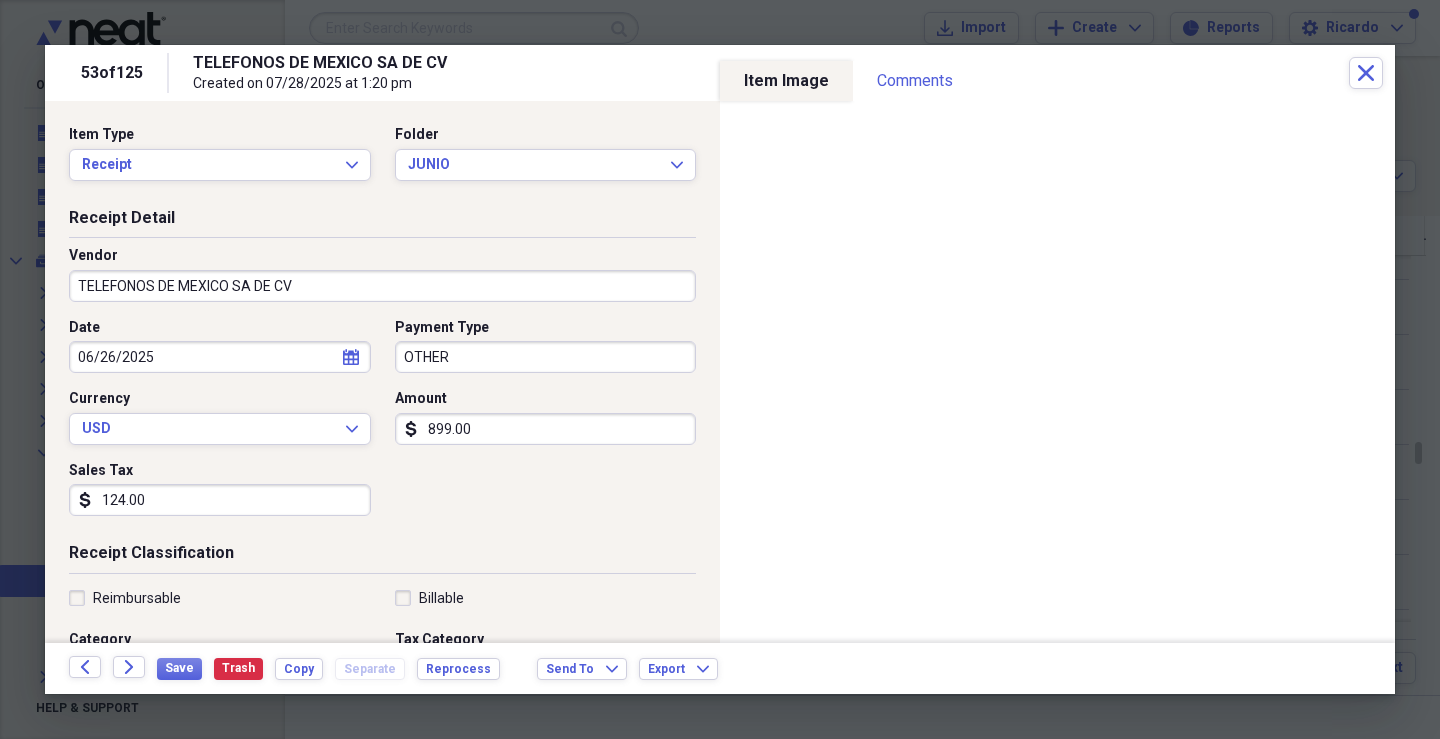 type on "63367" 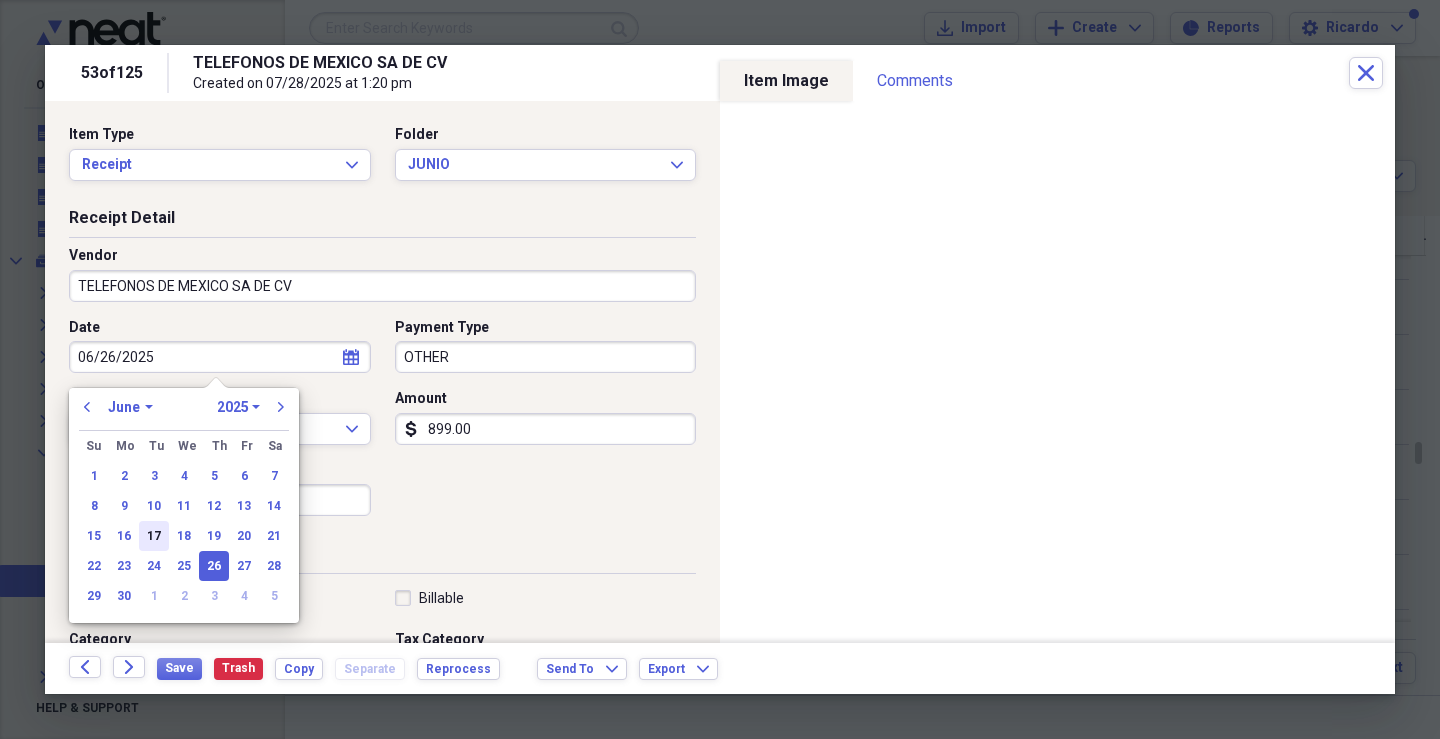 click on "17" at bounding box center [154, 536] 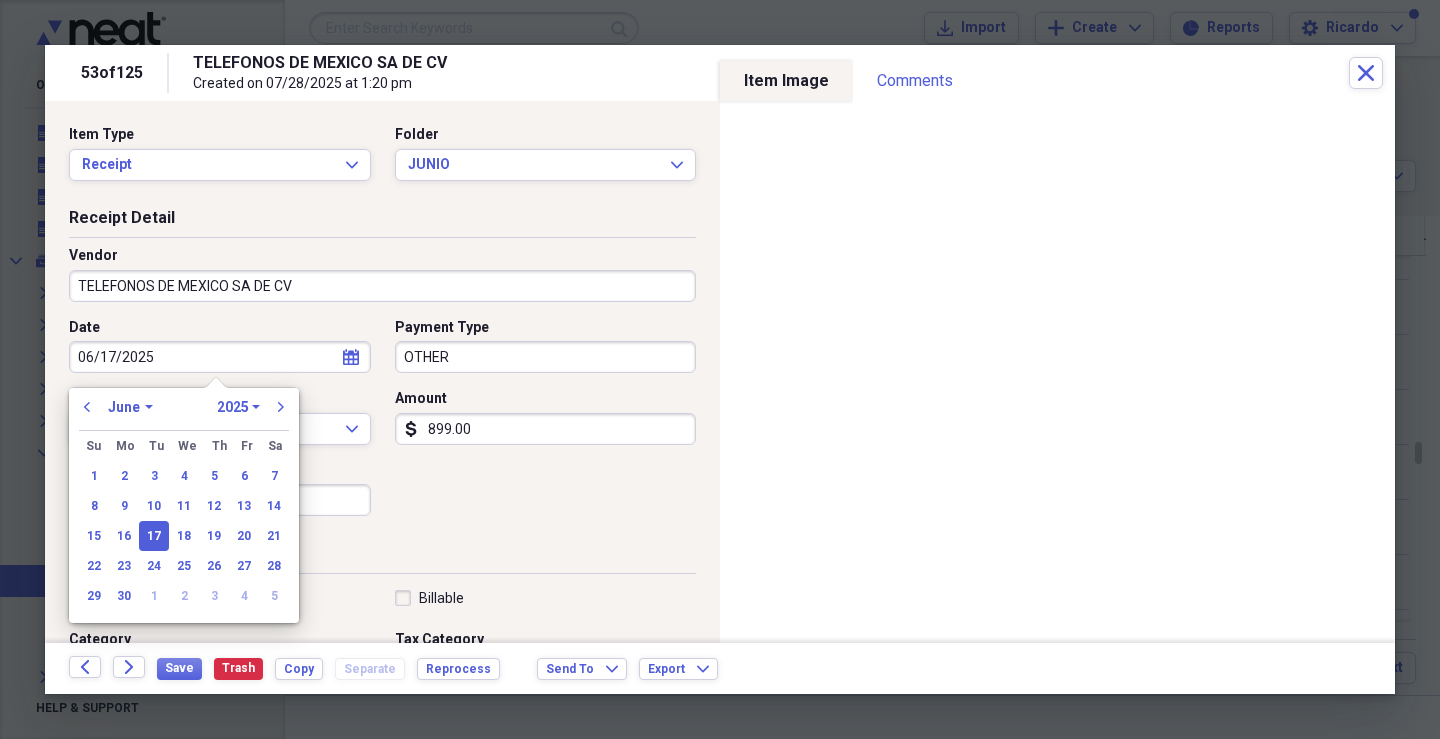 type on "06/17/2025" 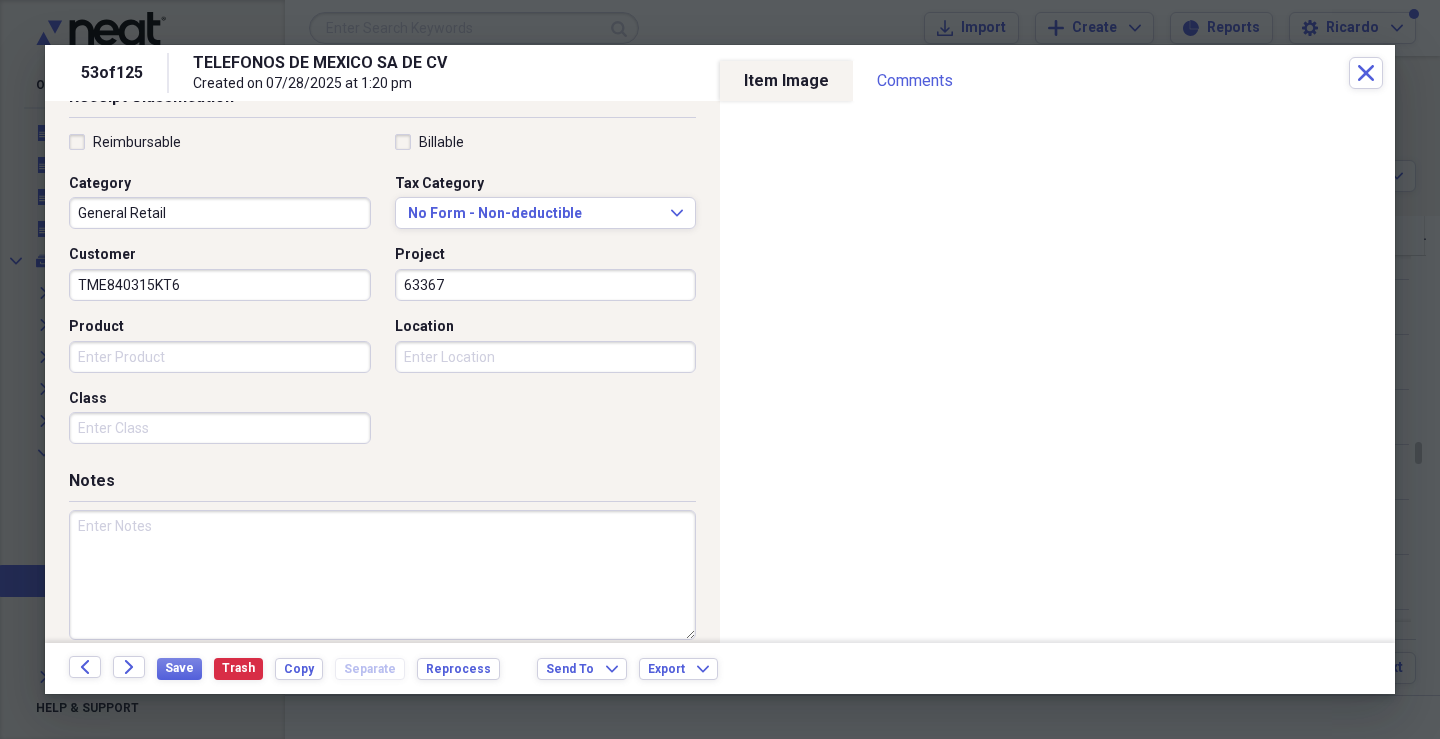 scroll, scrollTop: 479, scrollLeft: 0, axis: vertical 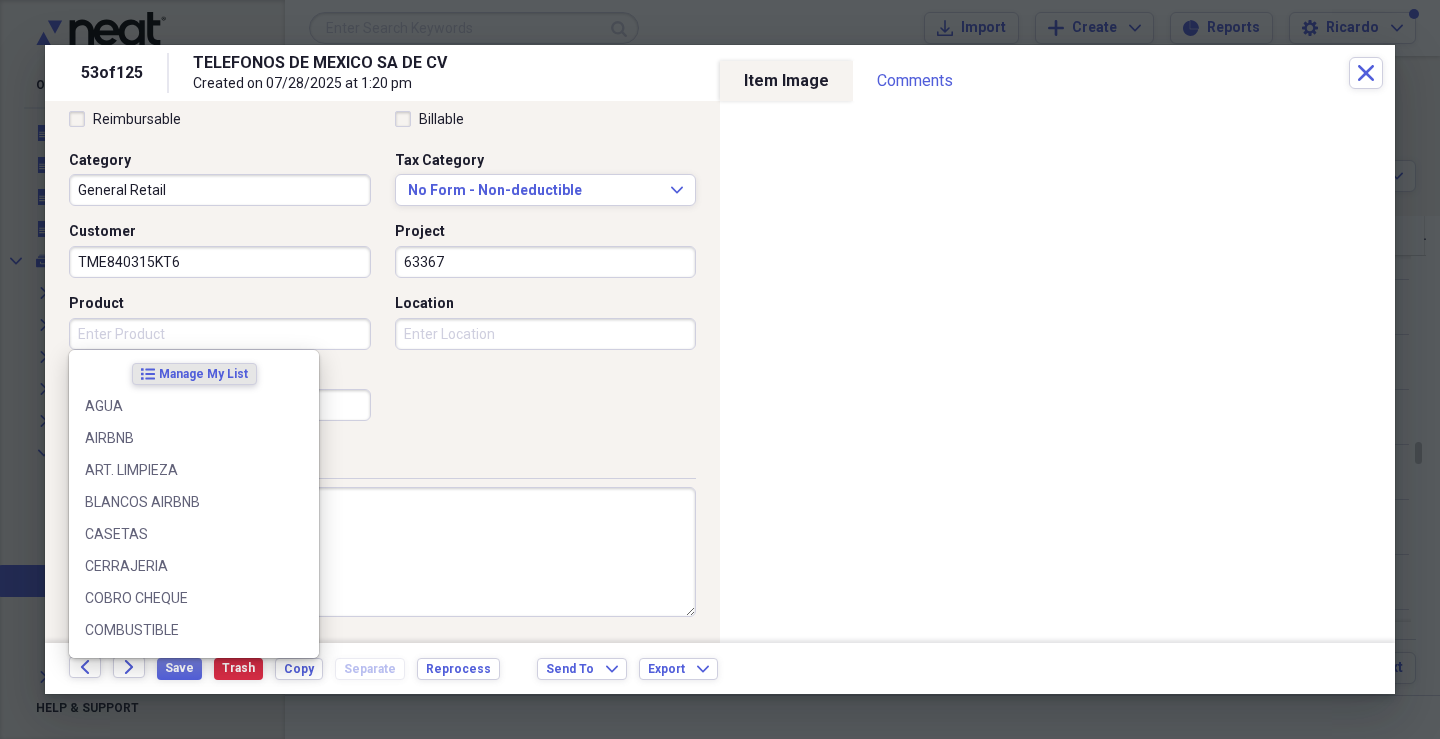 click on "Product" at bounding box center (220, 334) 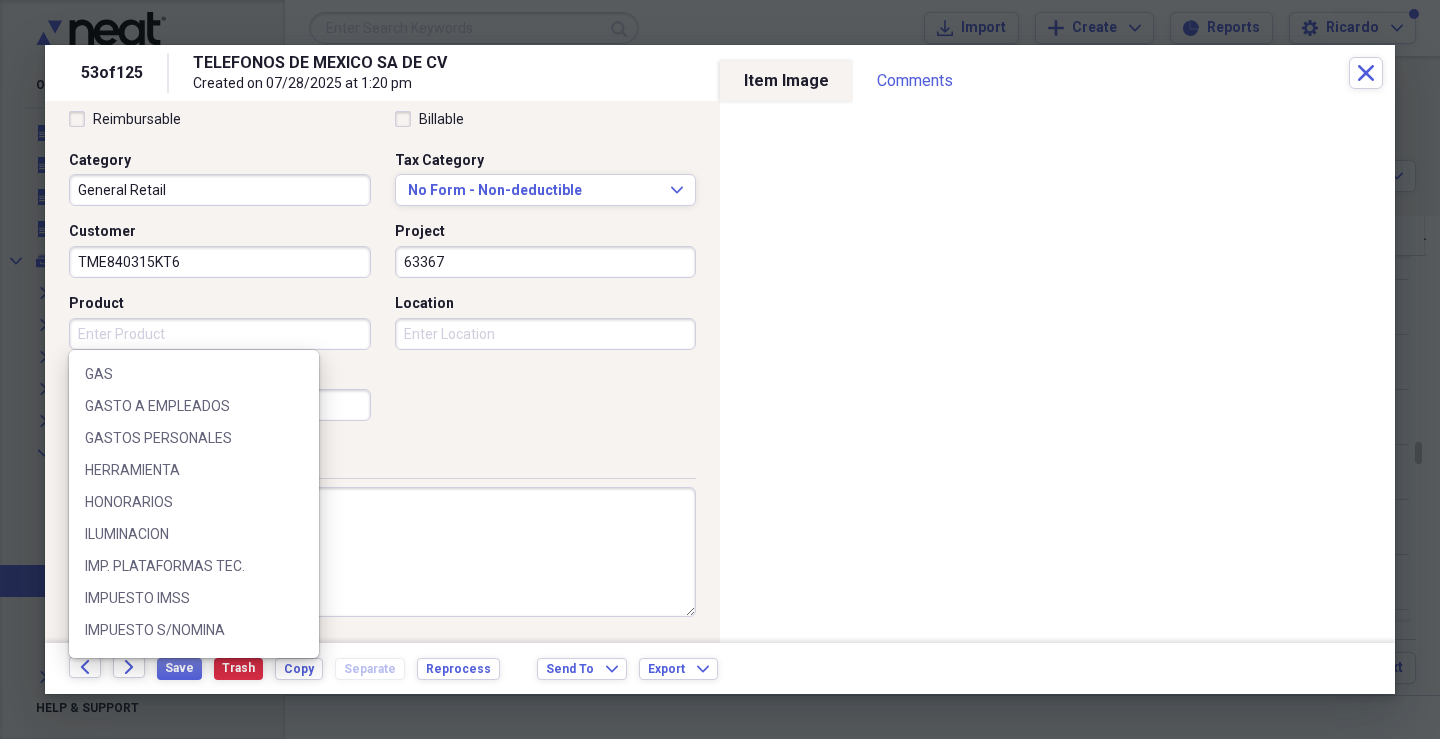 scroll, scrollTop: 680, scrollLeft: 0, axis: vertical 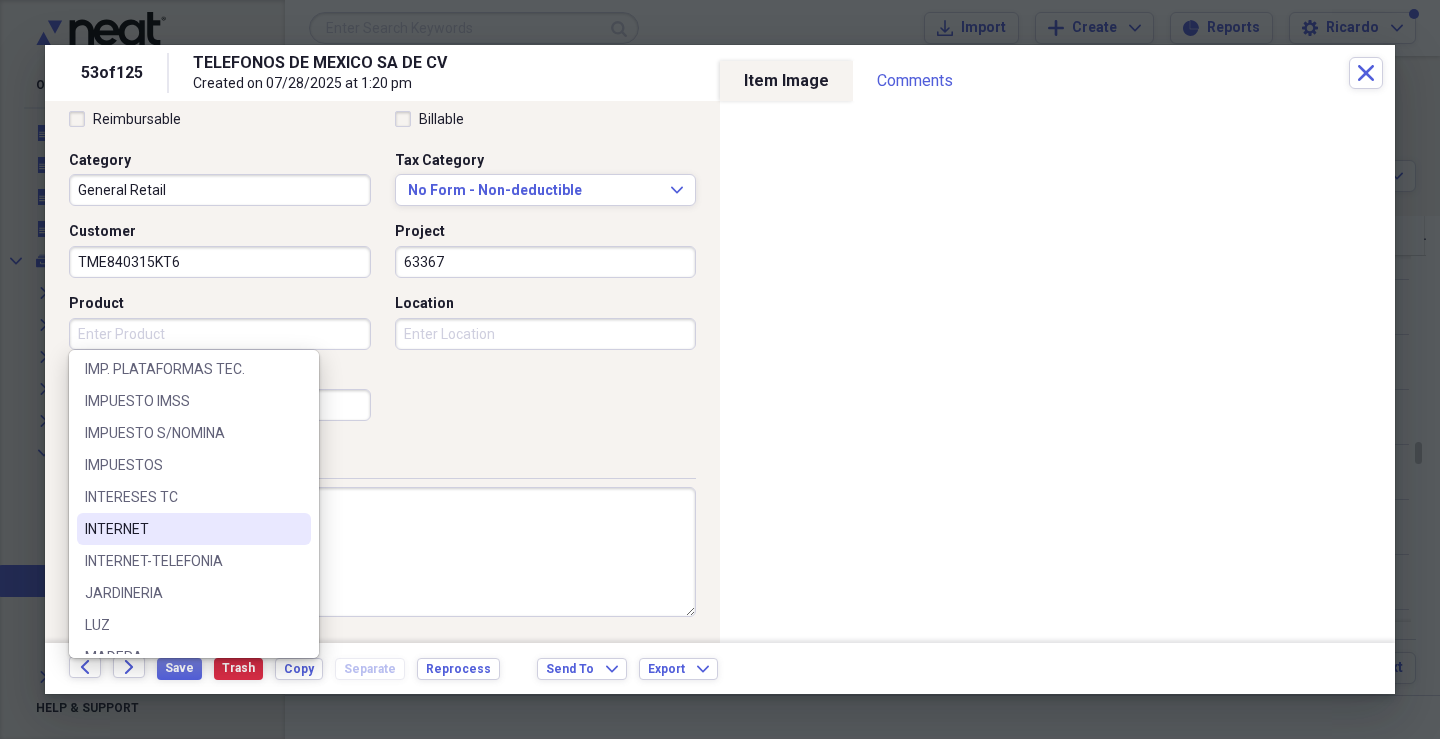 click on "INTERNET" at bounding box center (182, 529) 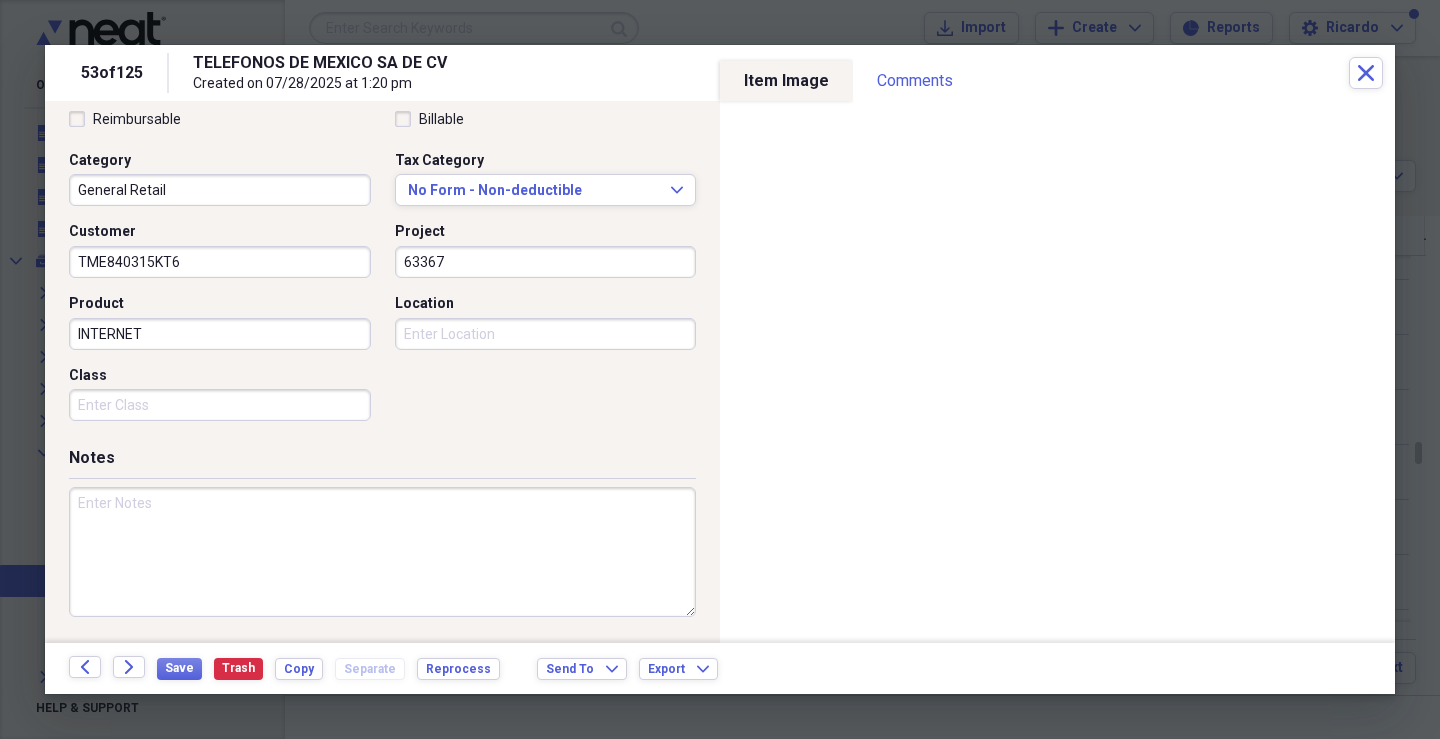click on "Class" at bounding box center (220, 405) 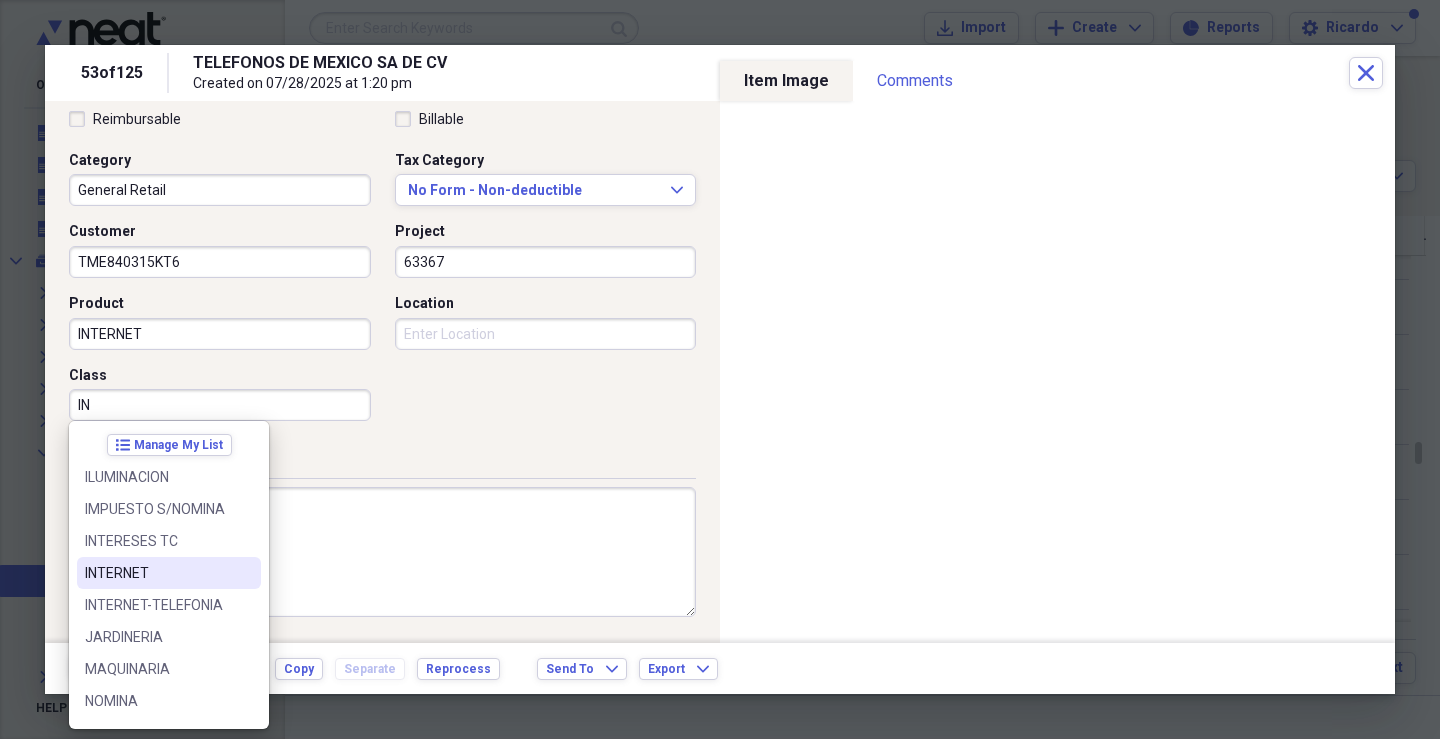 click on "INTERNET" at bounding box center [169, 573] 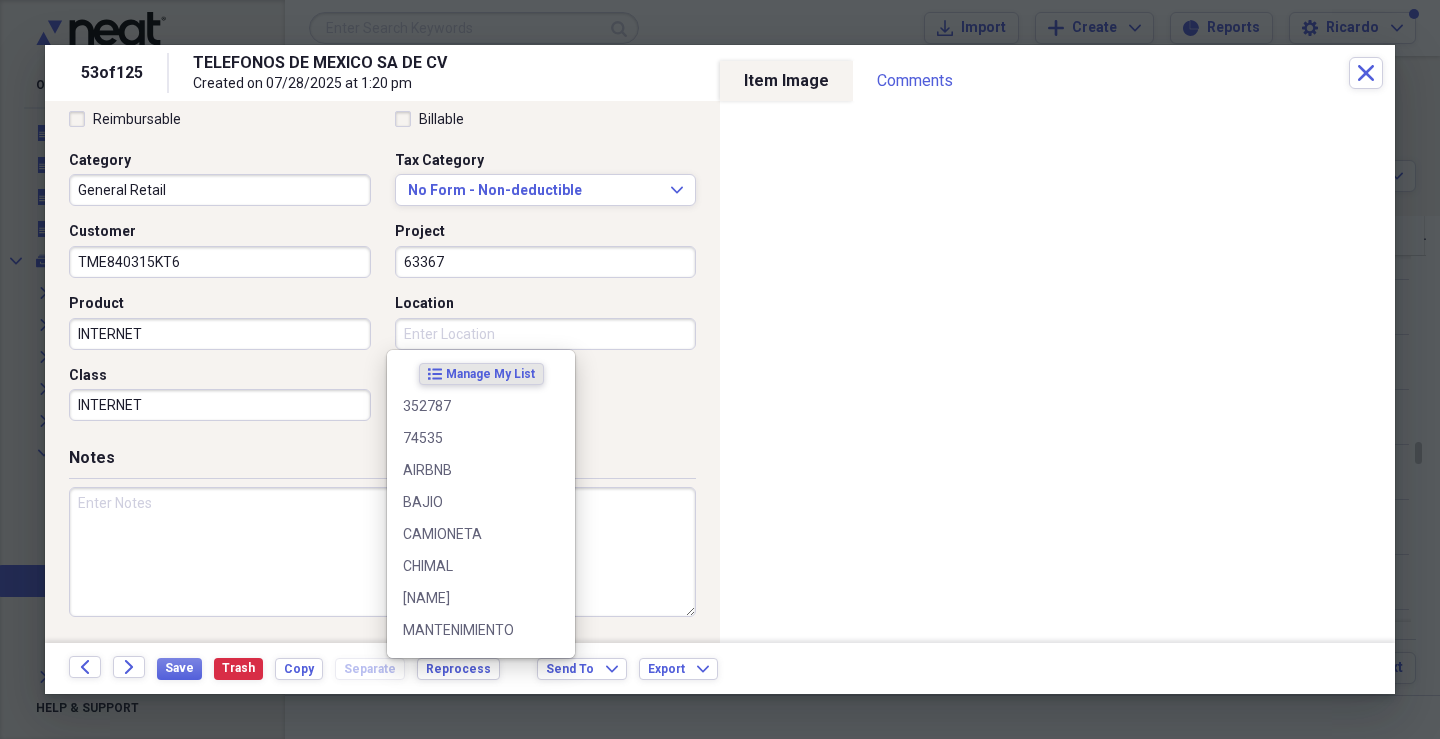 click on "Location" at bounding box center [546, 334] 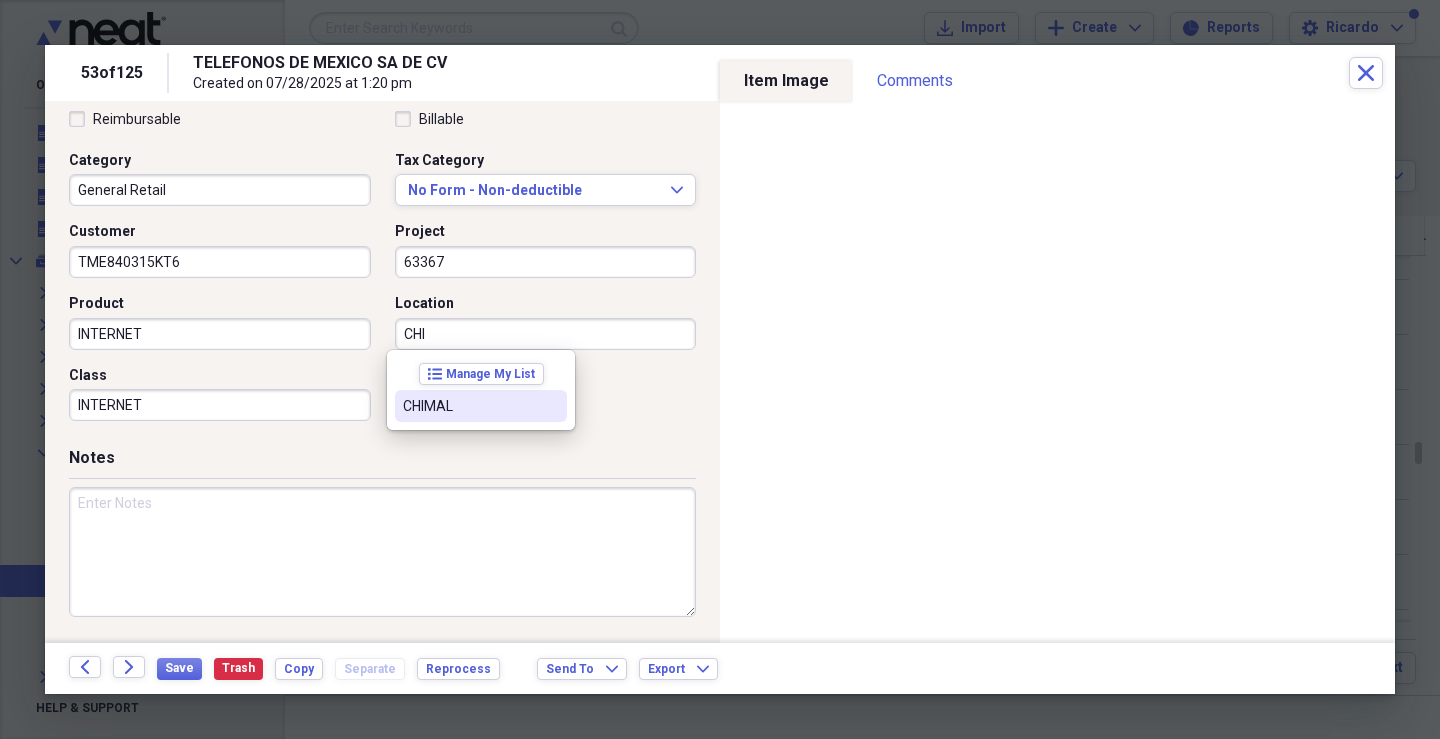 drag, startPoint x: 452, startPoint y: 394, endPoint x: 372, endPoint y: 494, distance: 128.06248 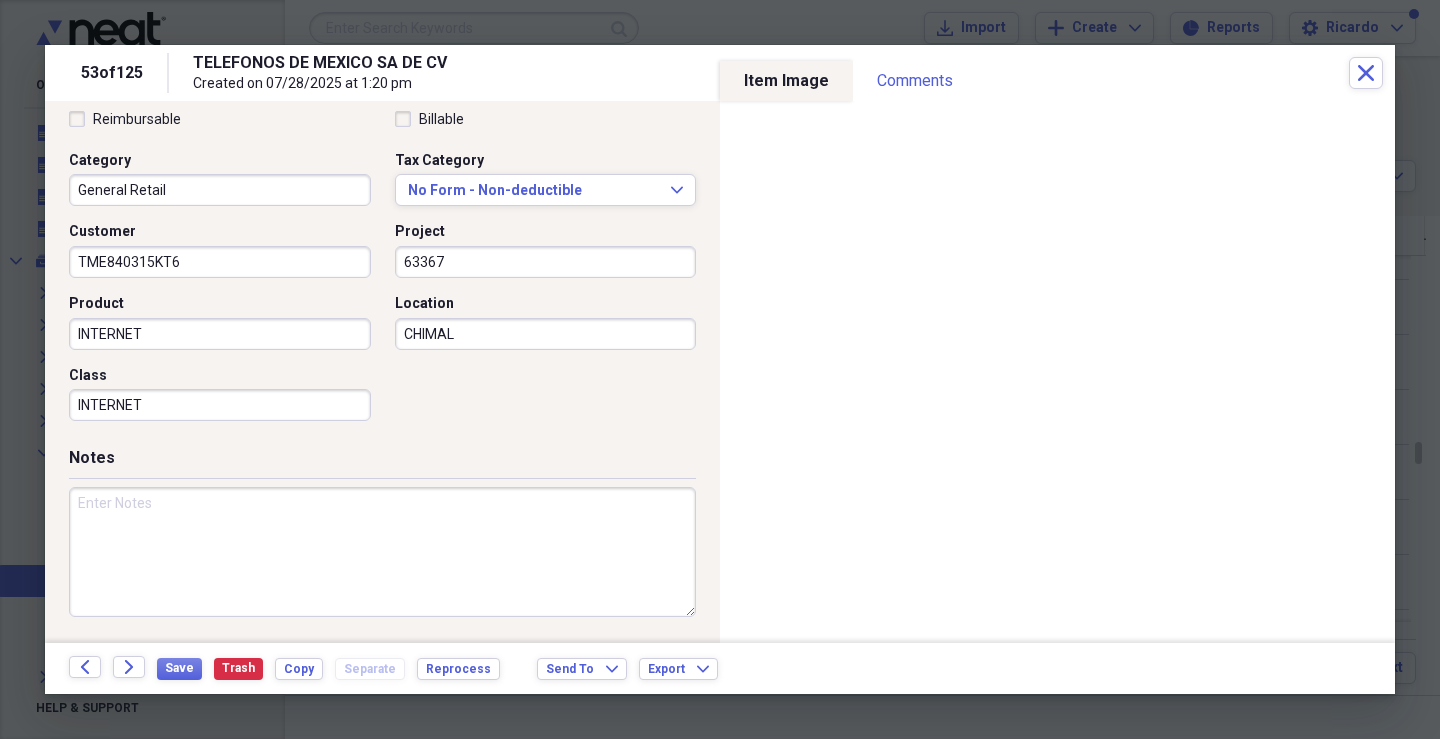 click at bounding box center [382, 552] 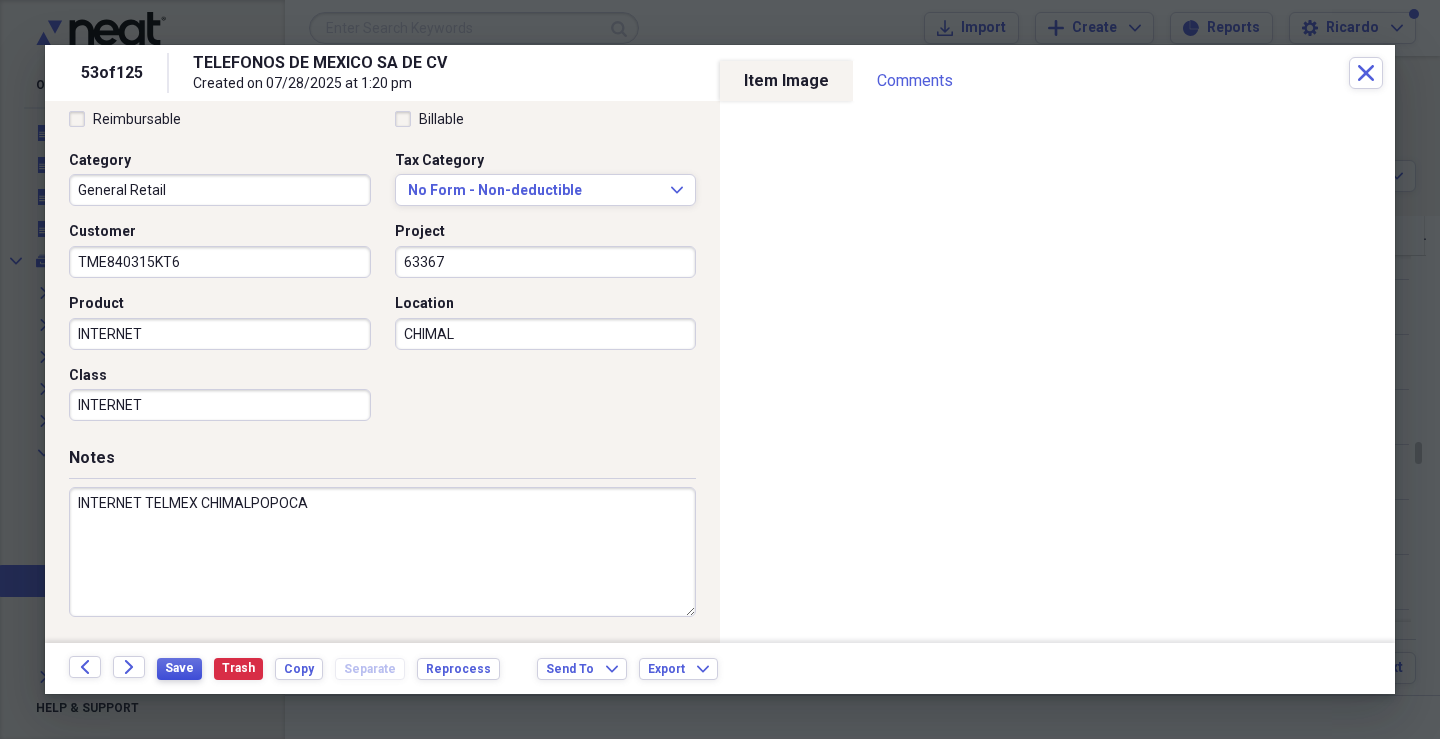 type on "INTERNET TELMEX CHIMALPOPOCA" 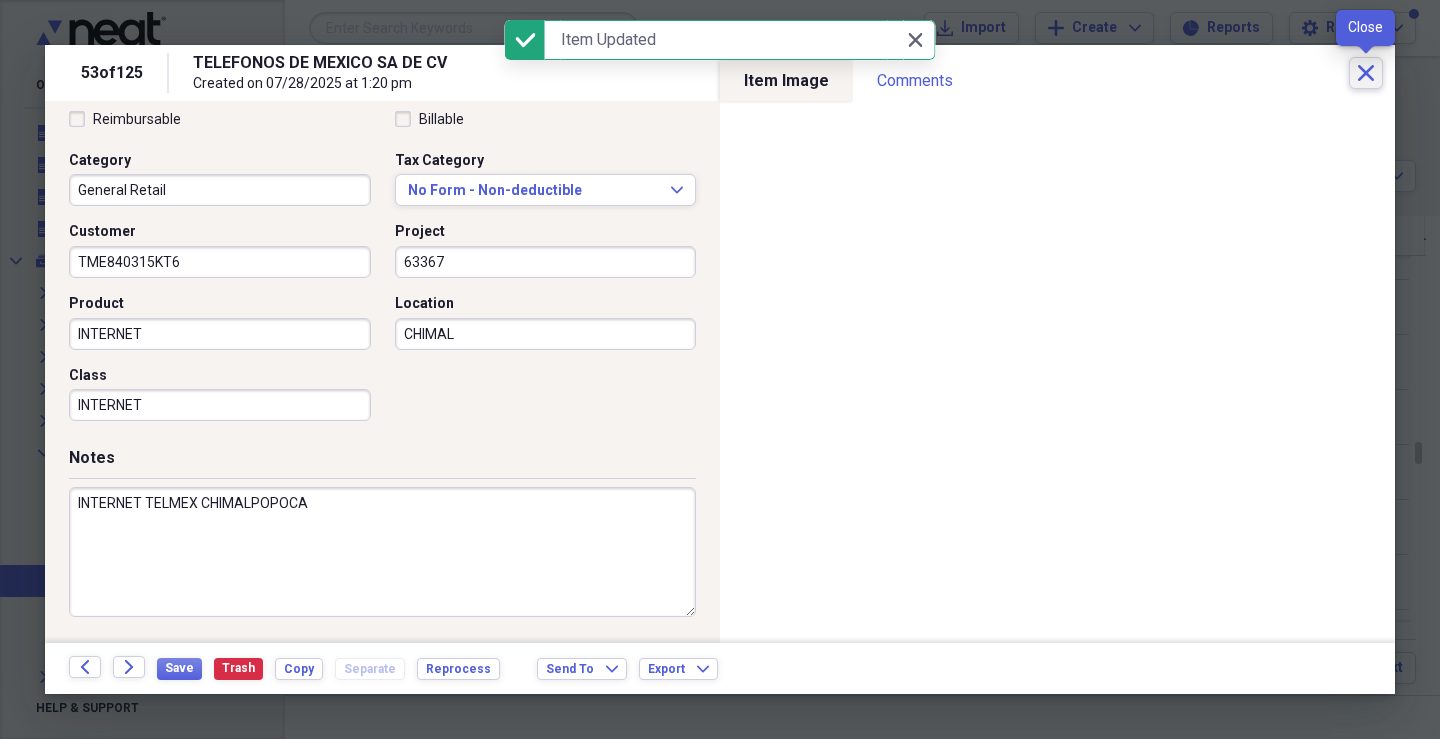 click on "Close" 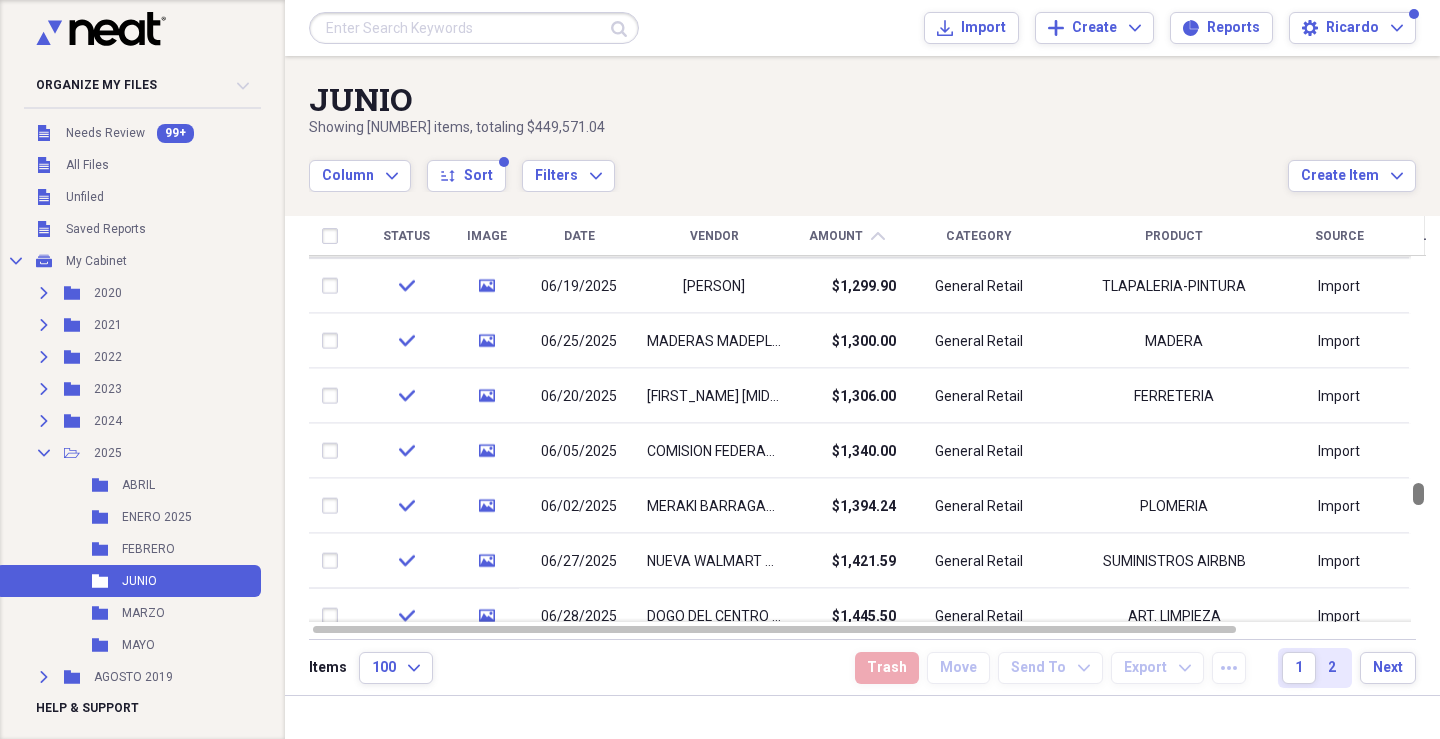 drag, startPoint x: 1433, startPoint y: 448, endPoint x: 1428, endPoint y: 489, distance: 41.303753 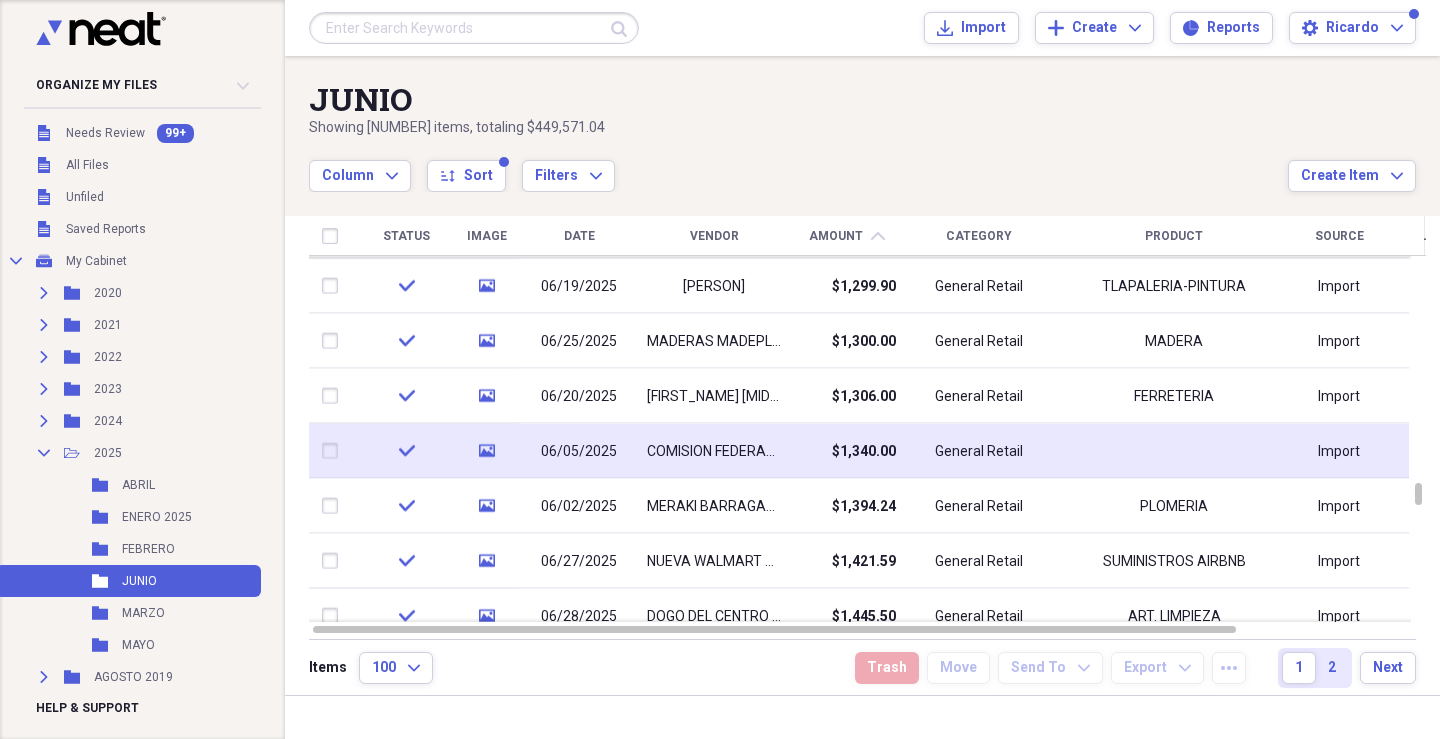 click on "COMISION FEDERAL DE ELECTRICIDAD" at bounding box center [714, 451] 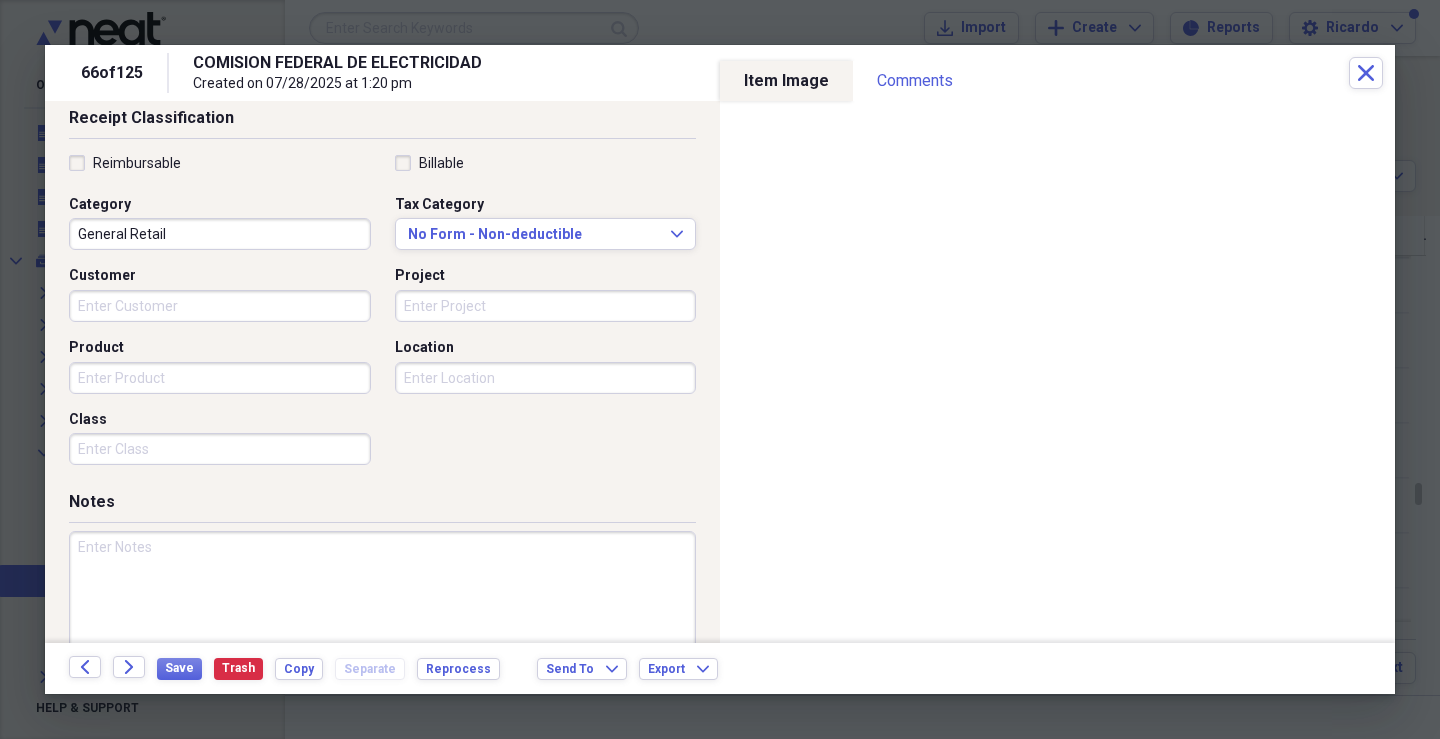 scroll, scrollTop: 441, scrollLeft: 0, axis: vertical 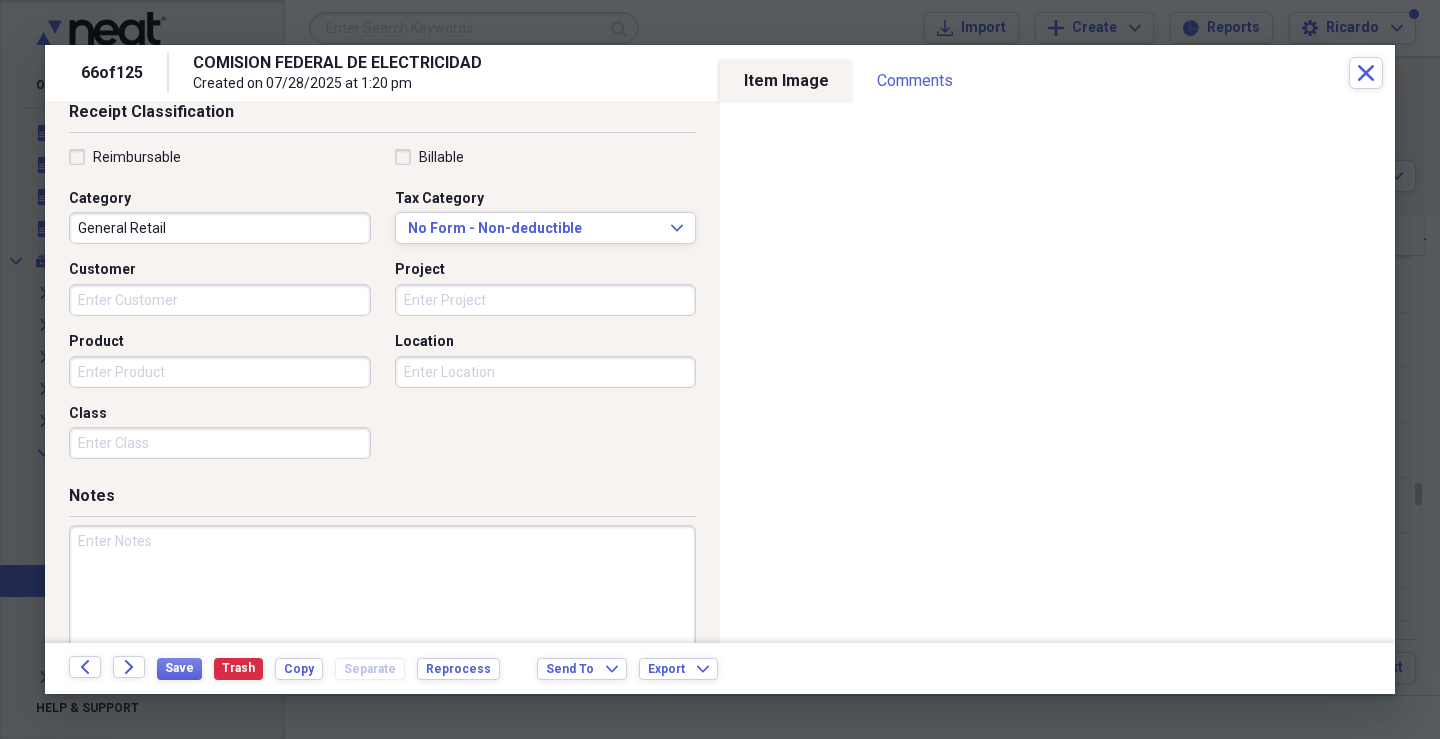 click on "Customer" at bounding box center [220, 300] 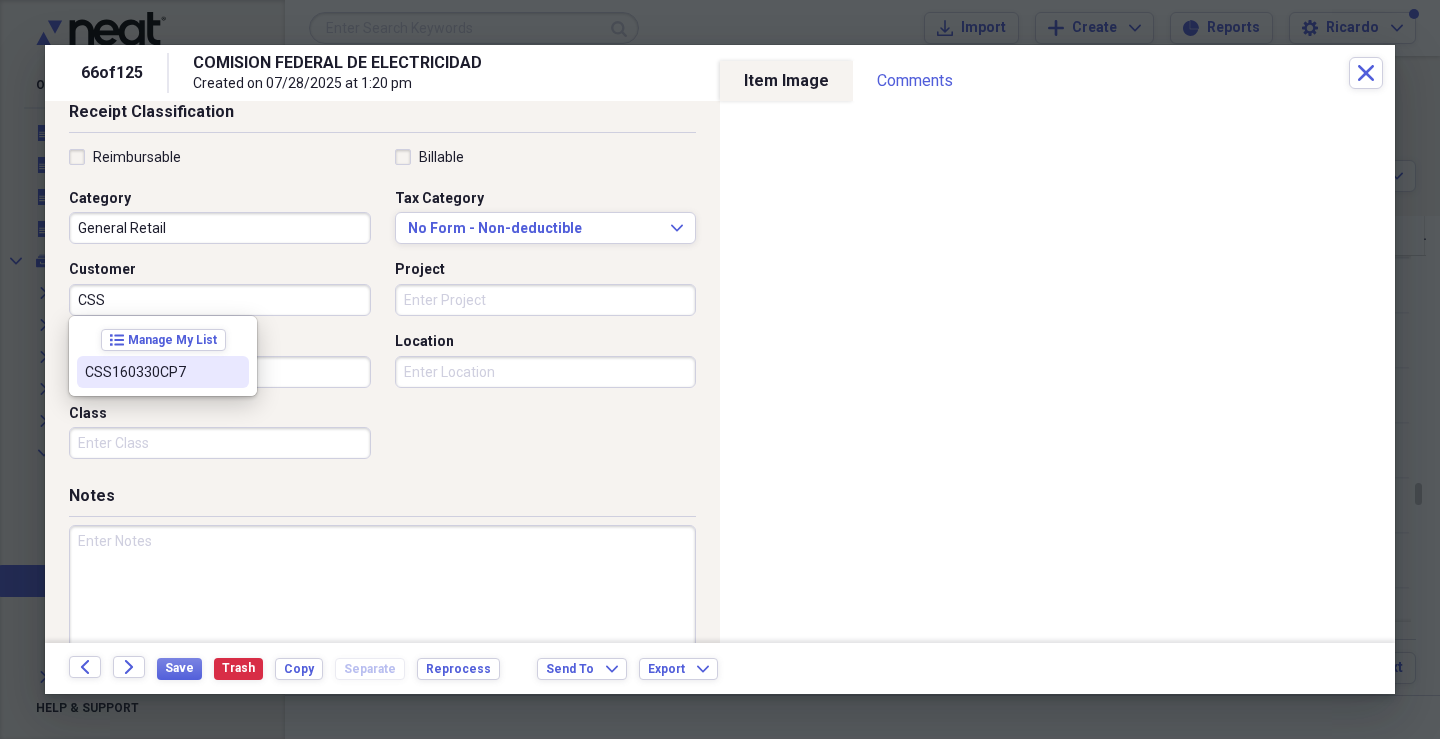 click on "CSS160330CP7" at bounding box center [151, 372] 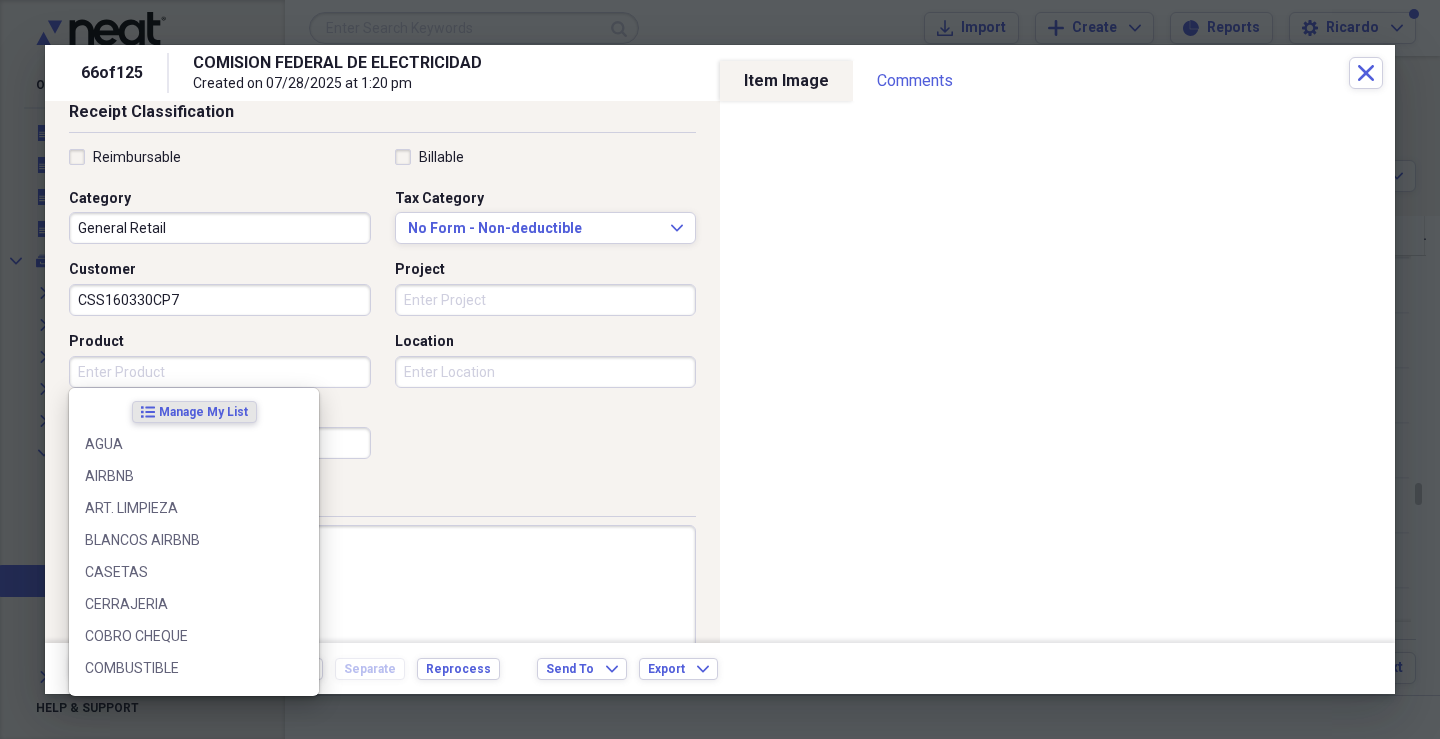 click on "Product" at bounding box center (220, 372) 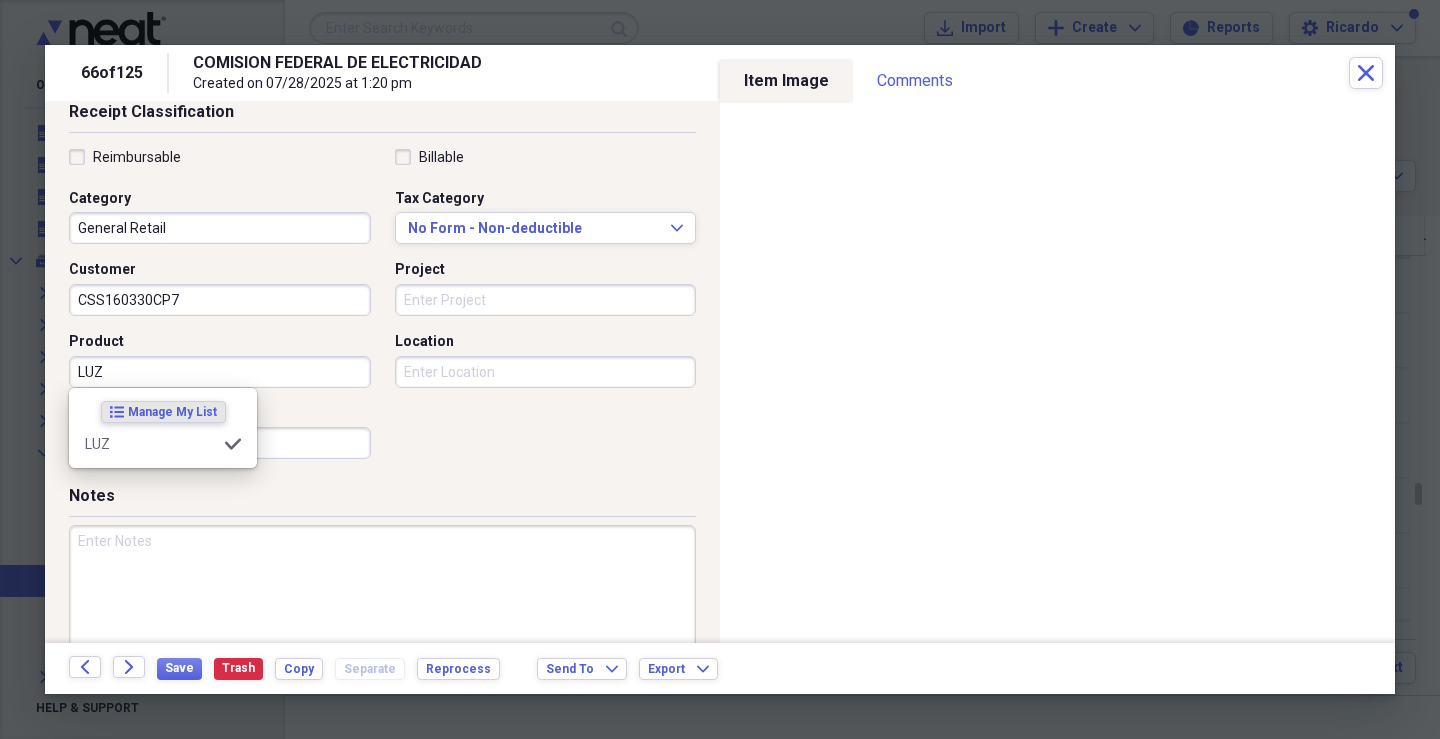 type on "LUZ" 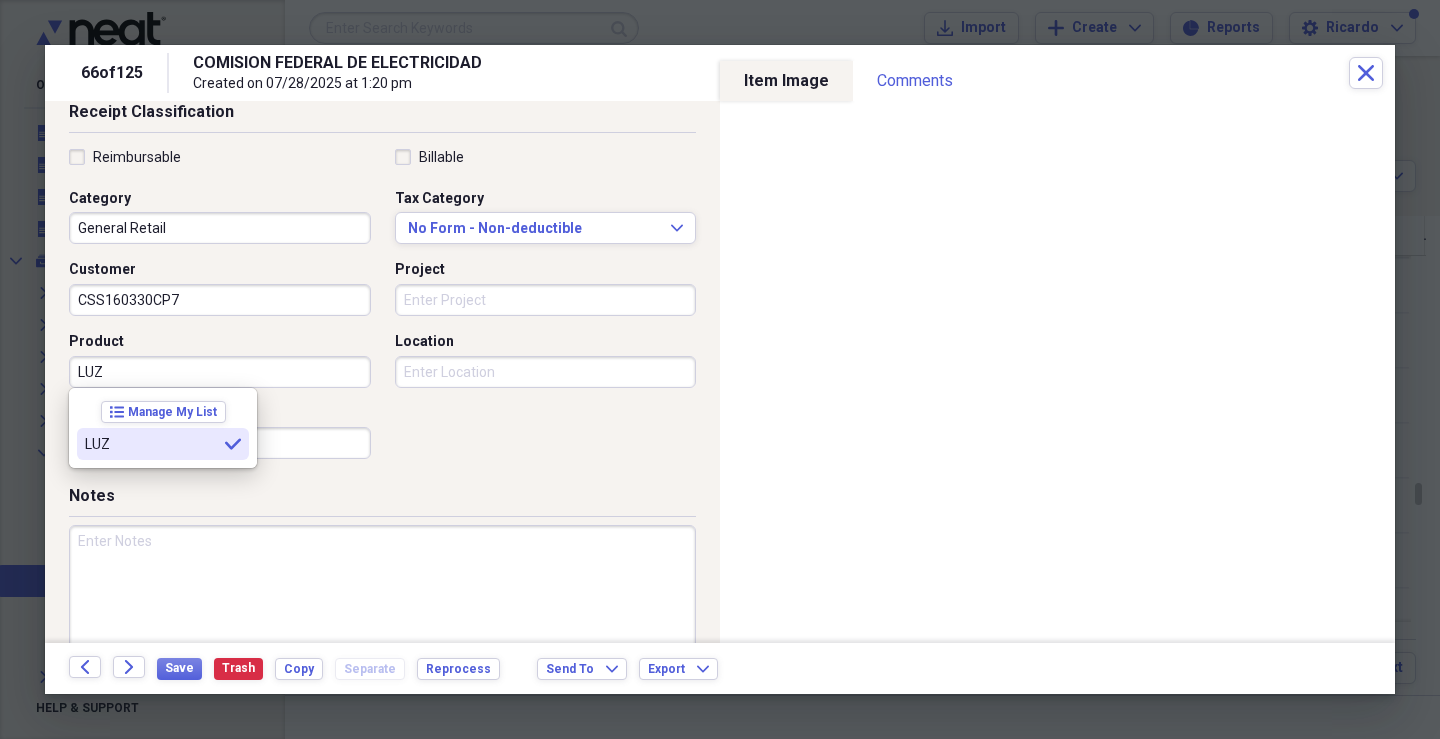 click on "LUZ selected" at bounding box center [163, 444] 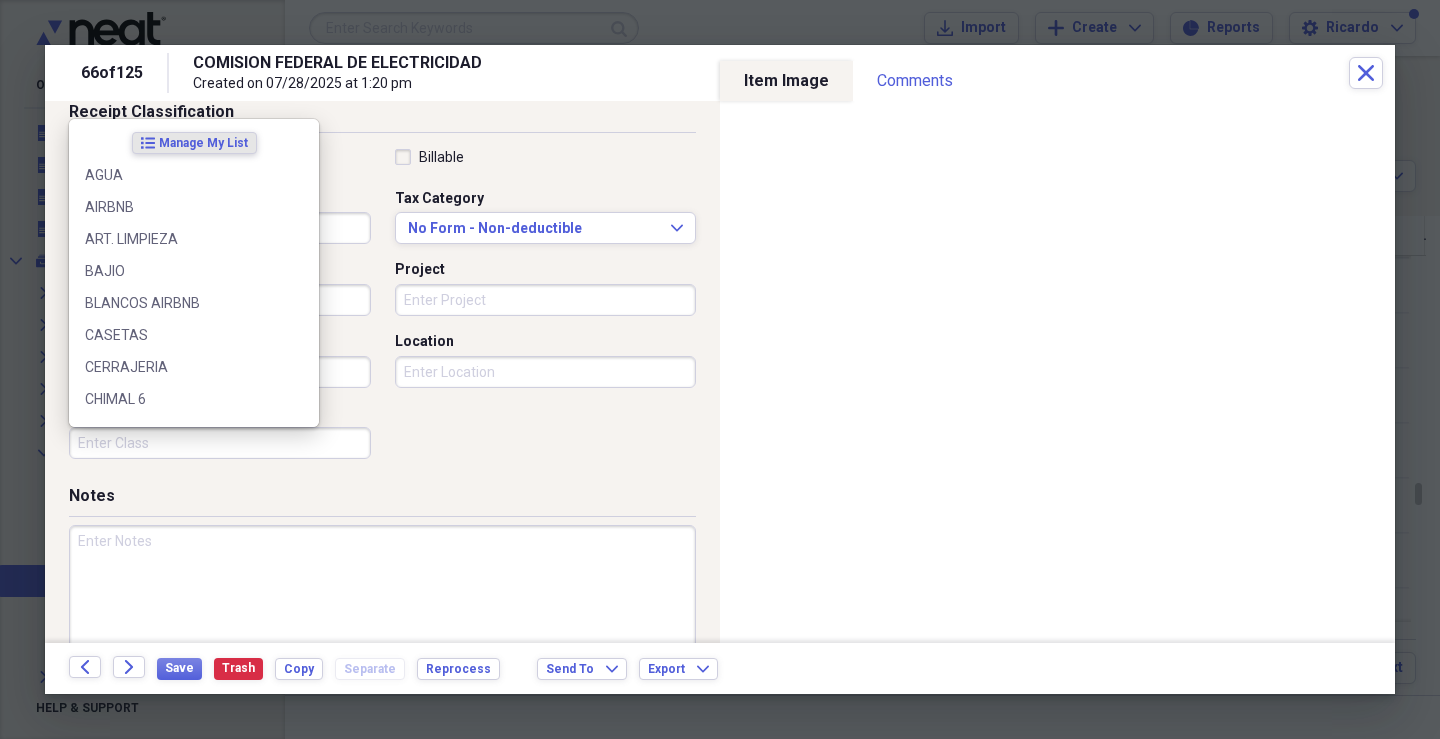 click on "Class" at bounding box center (220, 443) 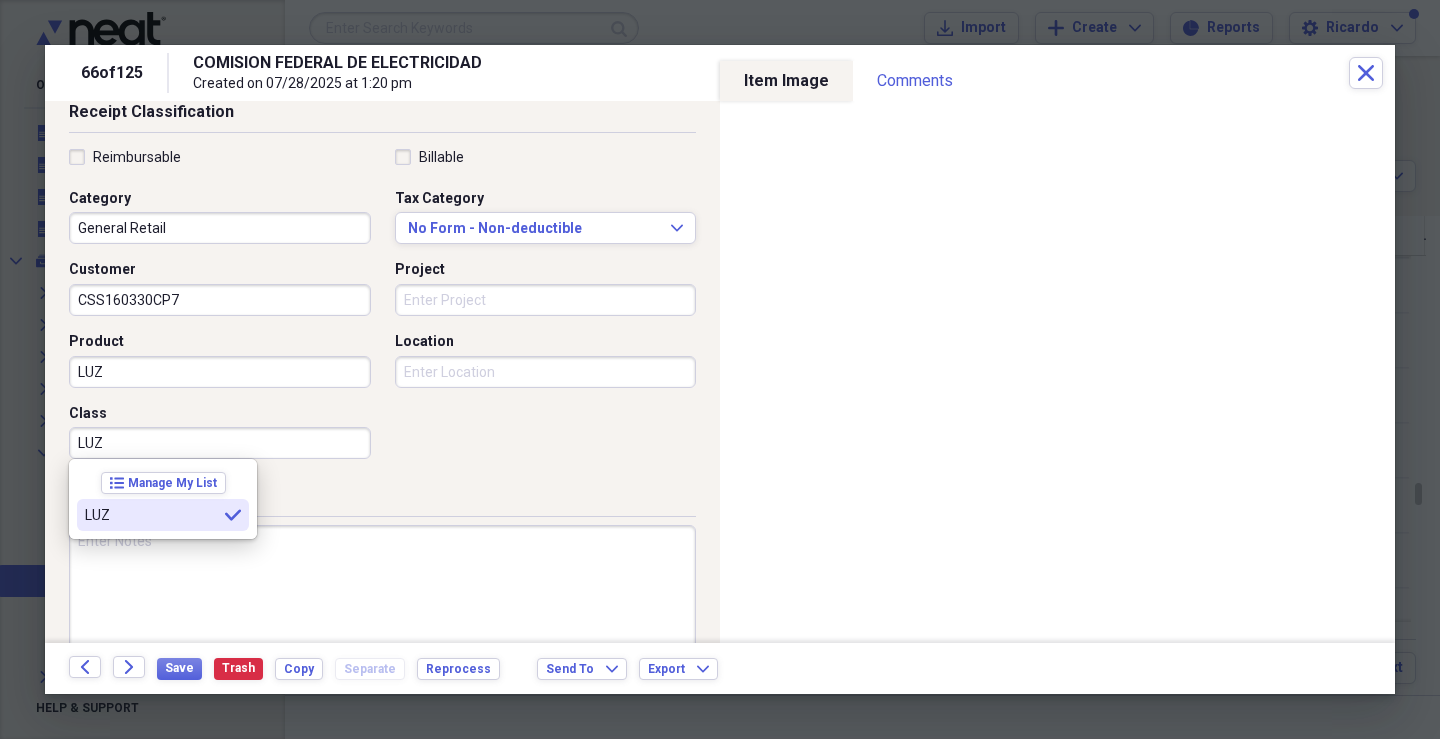 type on "LUZ" 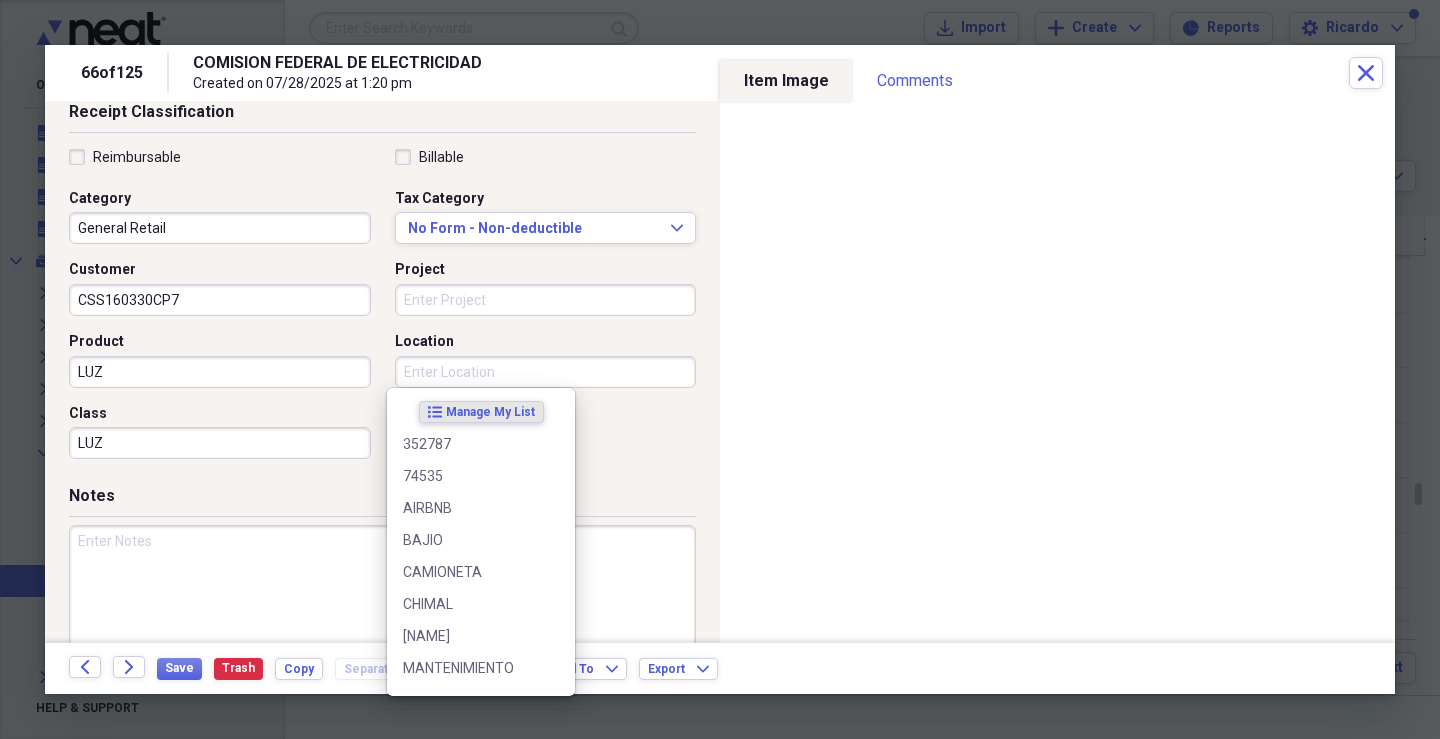 click on "Location" at bounding box center [546, 372] 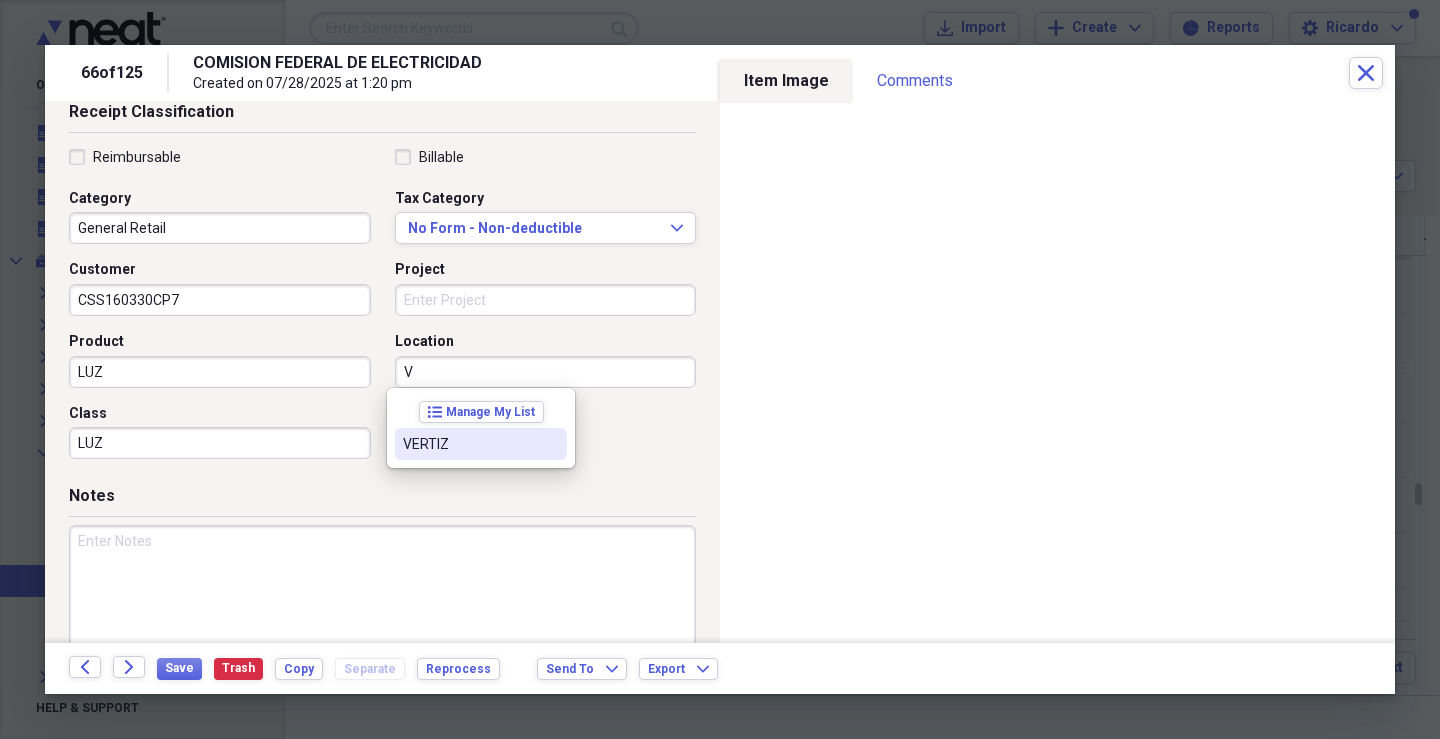 click on "VERTIZ" at bounding box center [469, 444] 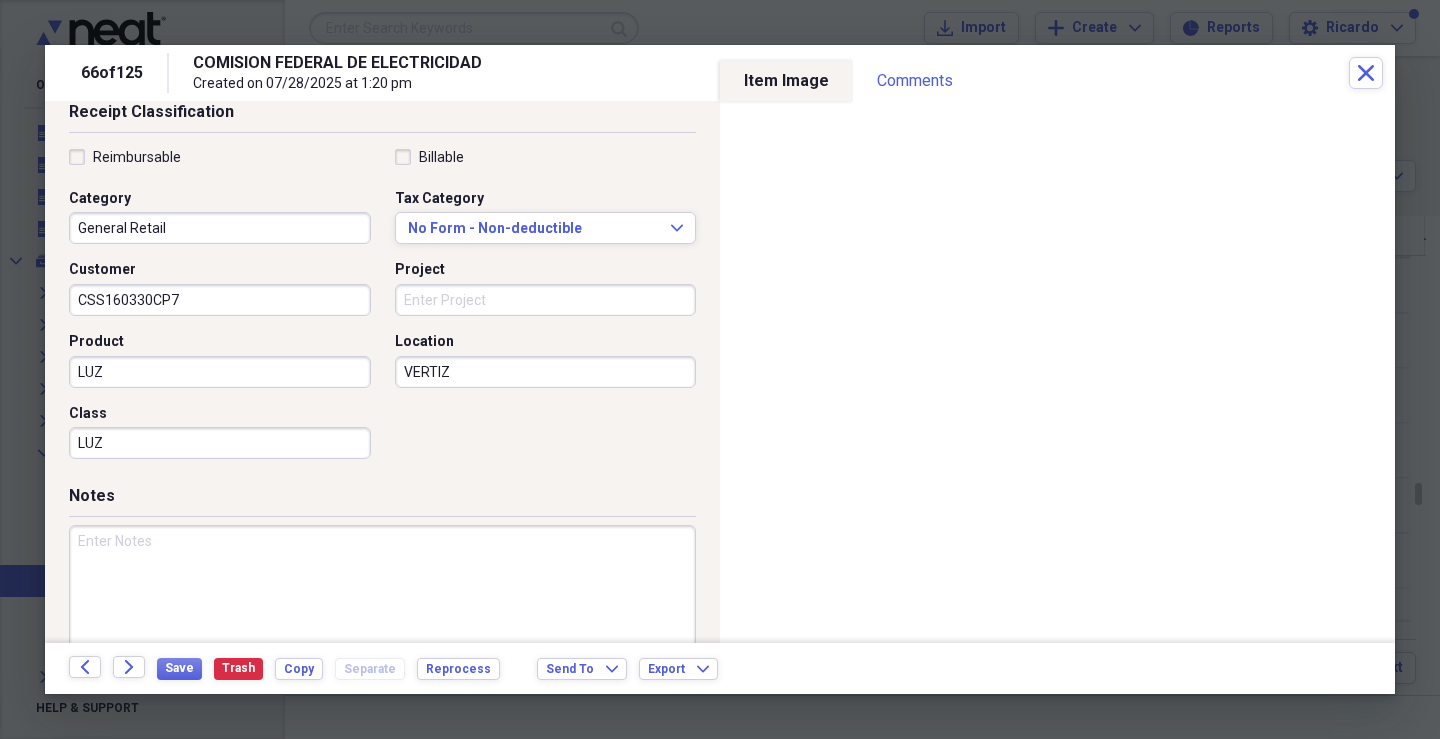 click at bounding box center (382, 590) 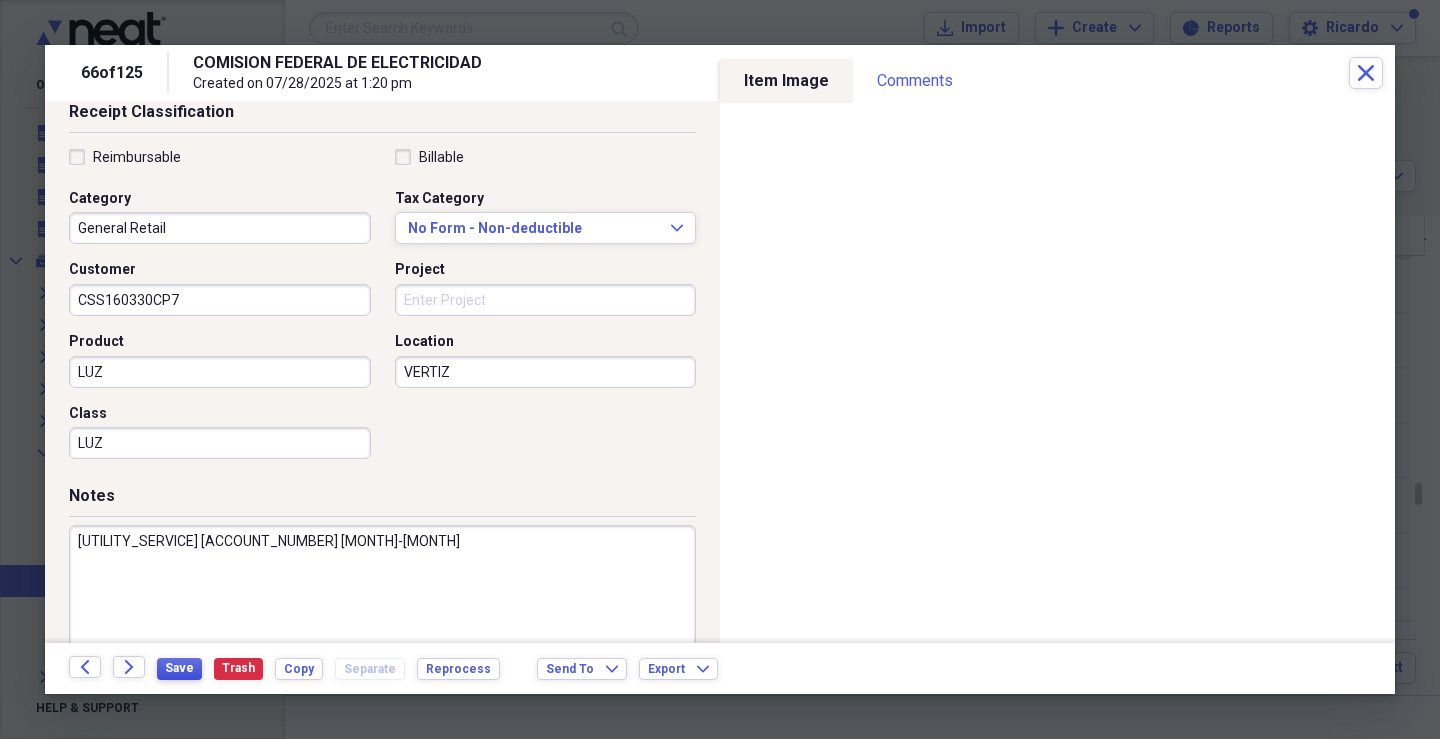 type on "[UTILITY_SERVICE] [ACCOUNT_NUMBER] [MONTH]-[MONTH]" 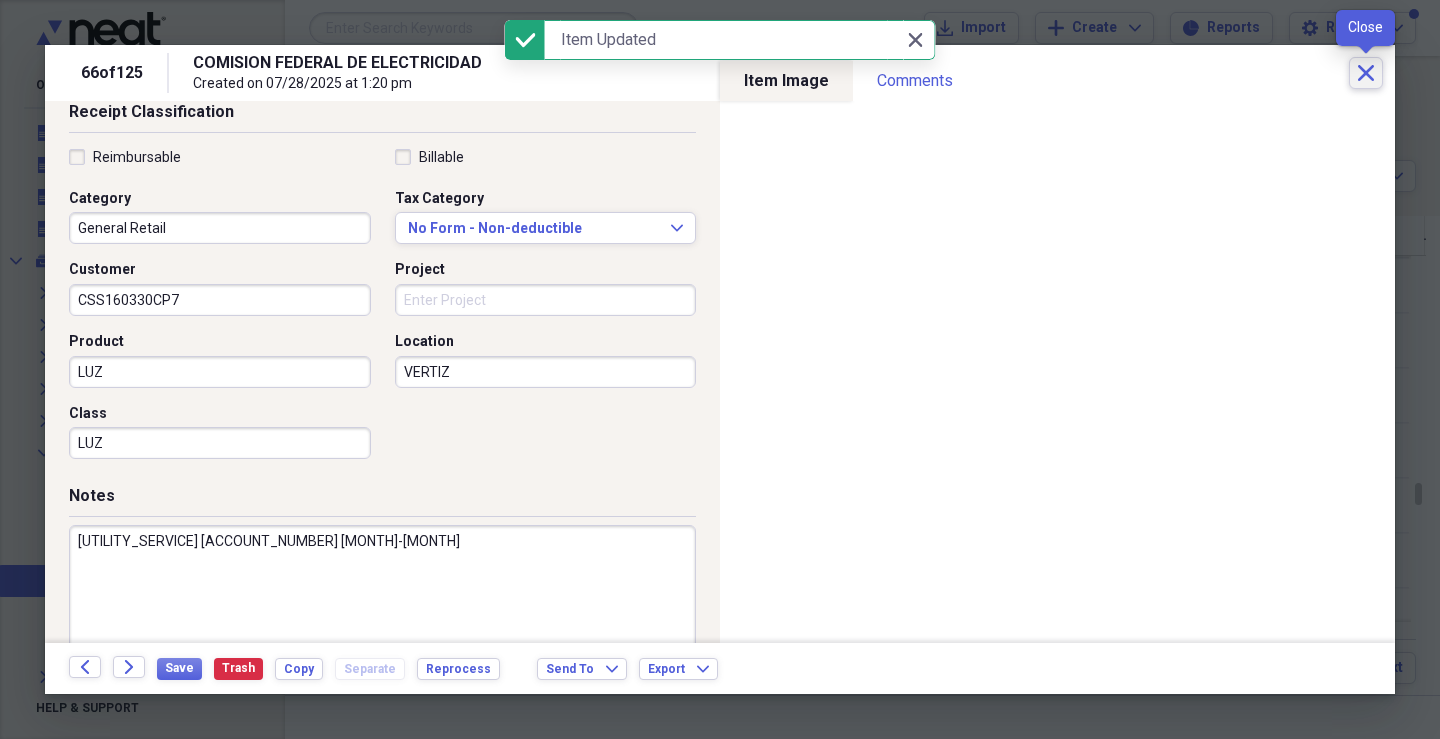 click on "Close" at bounding box center (1366, 73) 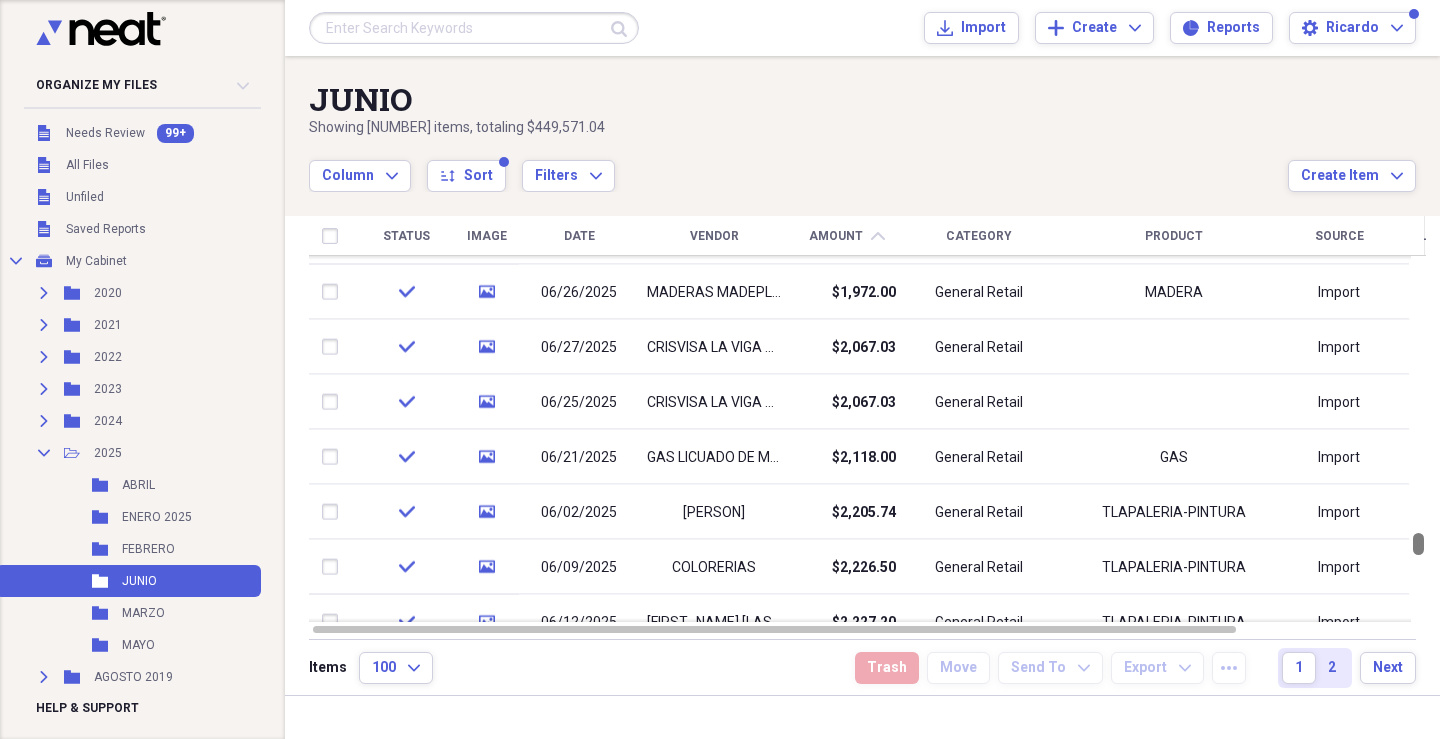 drag, startPoint x: 1434, startPoint y: 493, endPoint x: 1433, endPoint y: 543, distance: 50.01 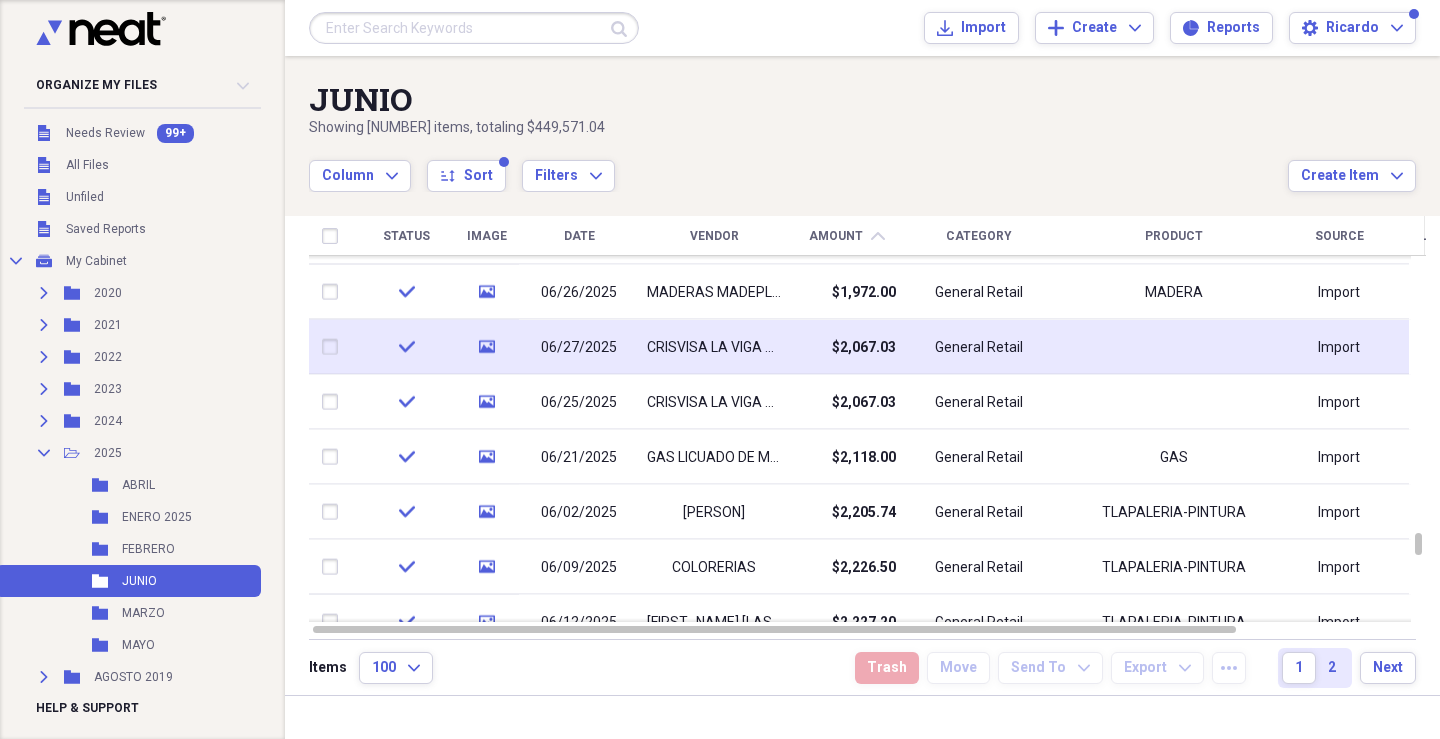 click on "CRISVISA LA VIGA SA DE CV" at bounding box center (714, 347) 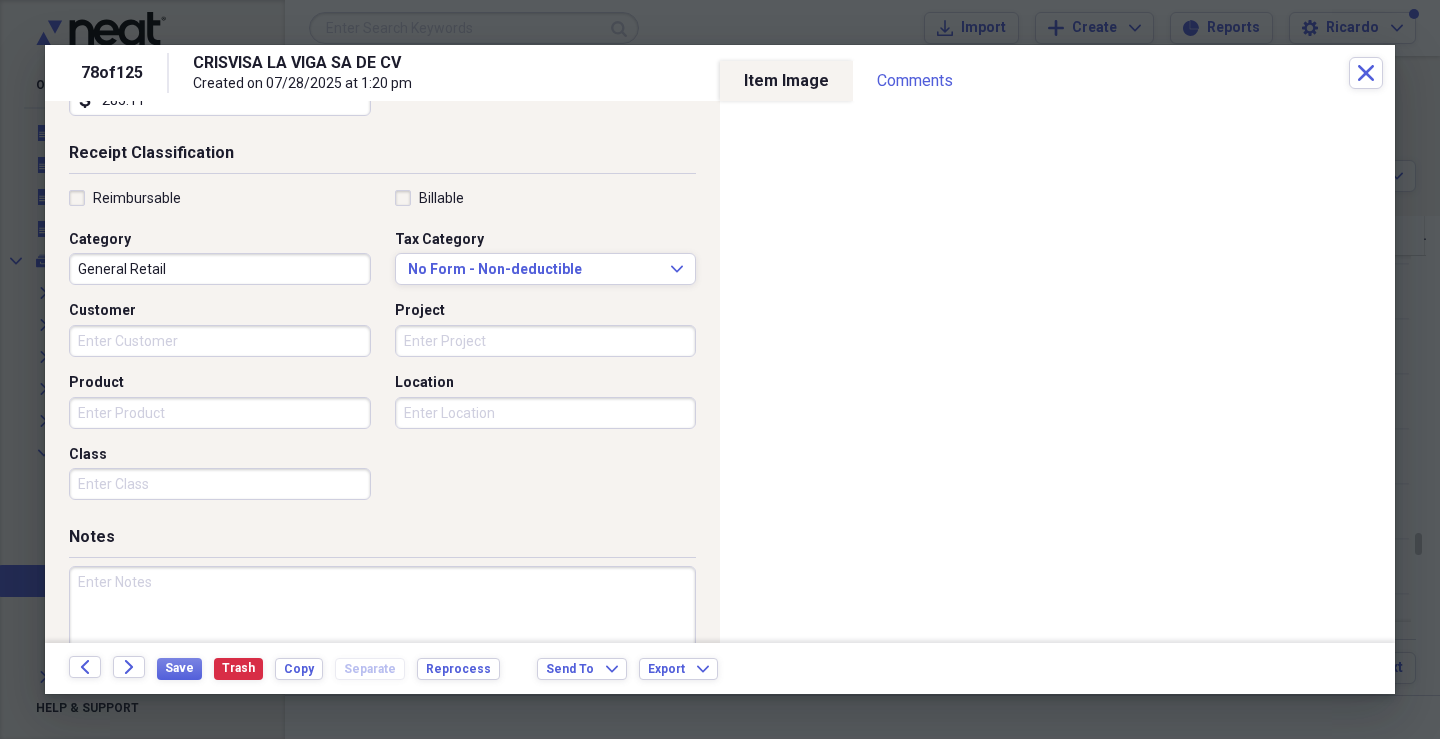scroll, scrollTop: 404, scrollLeft: 0, axis: vertical 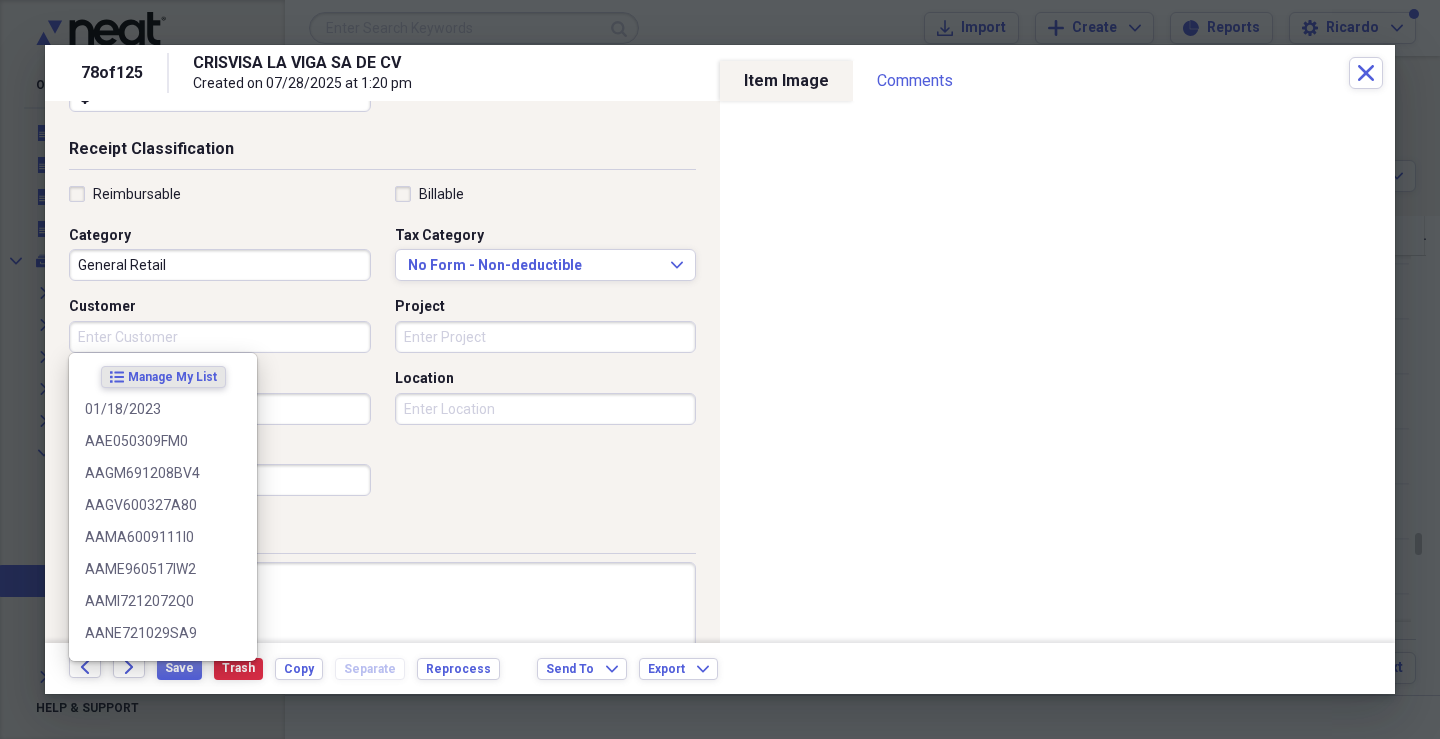 click on "Customer" at bounding box center [220, 337] 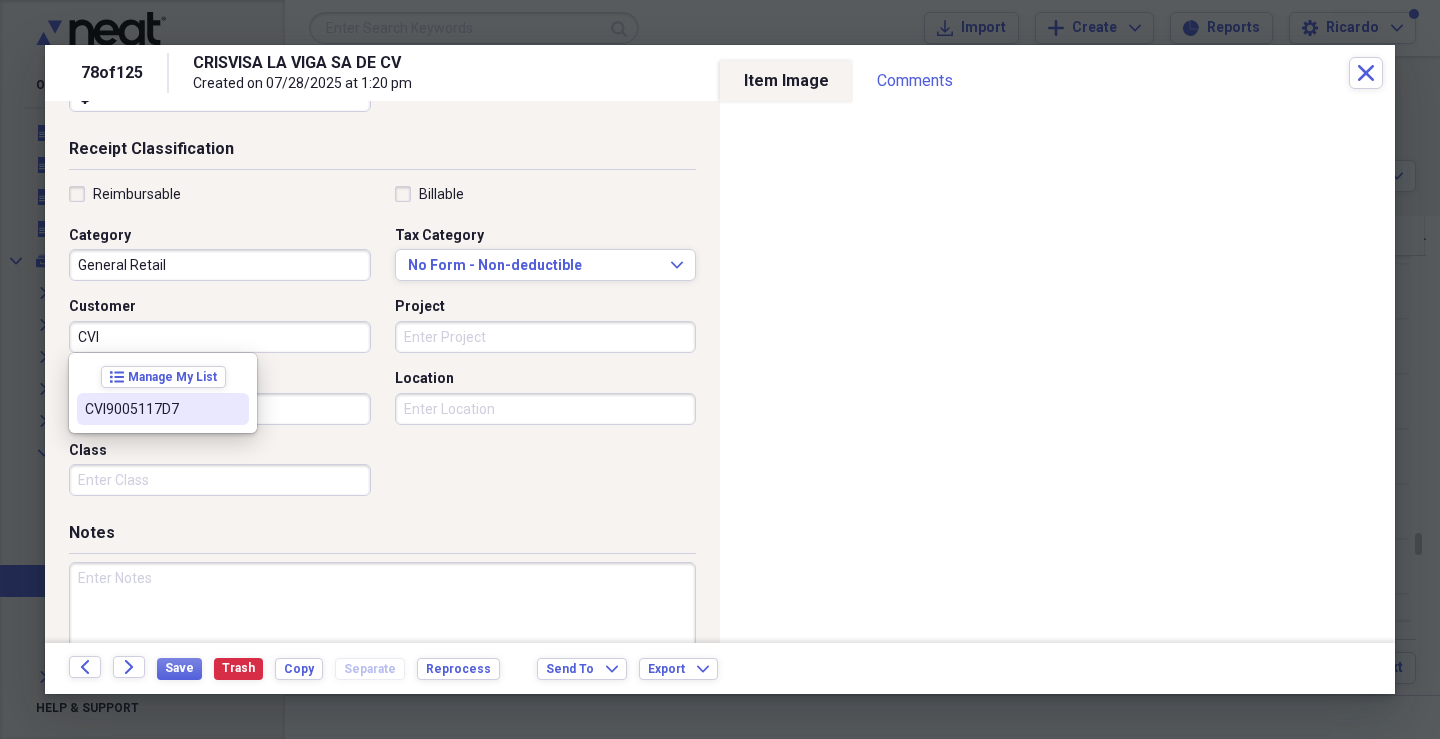 click on "CVI9005117D7" at bounding box center [151, 409] 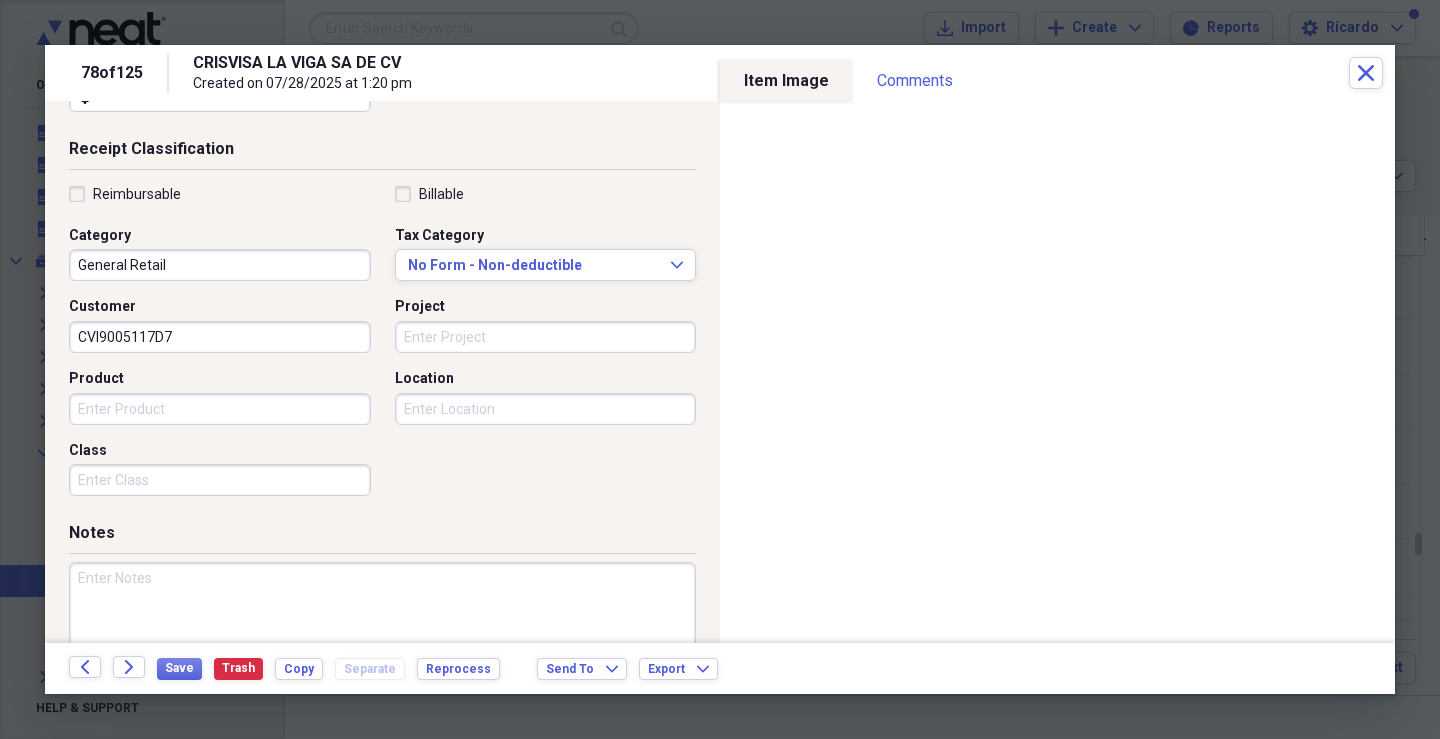 click on "Project" at bounding box center [546, 337] 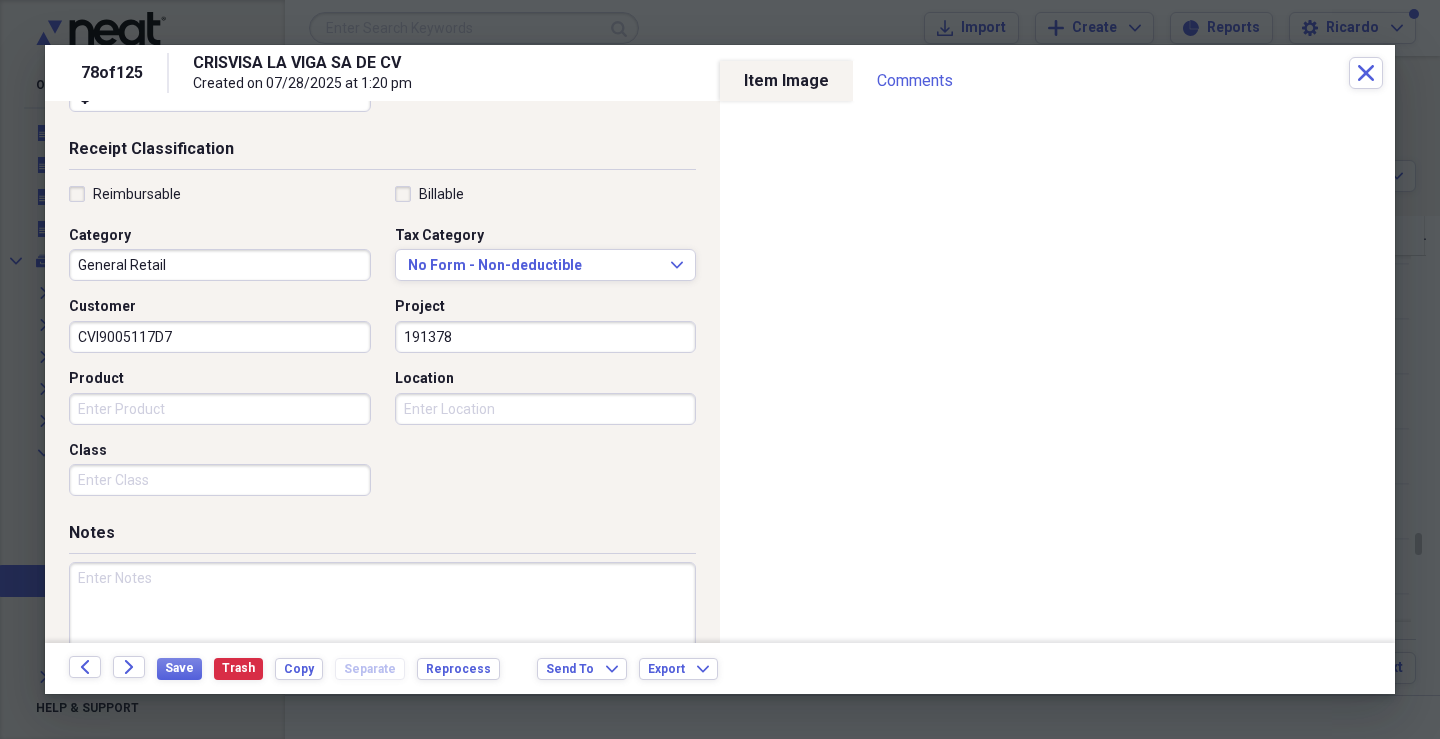 type on "191378" 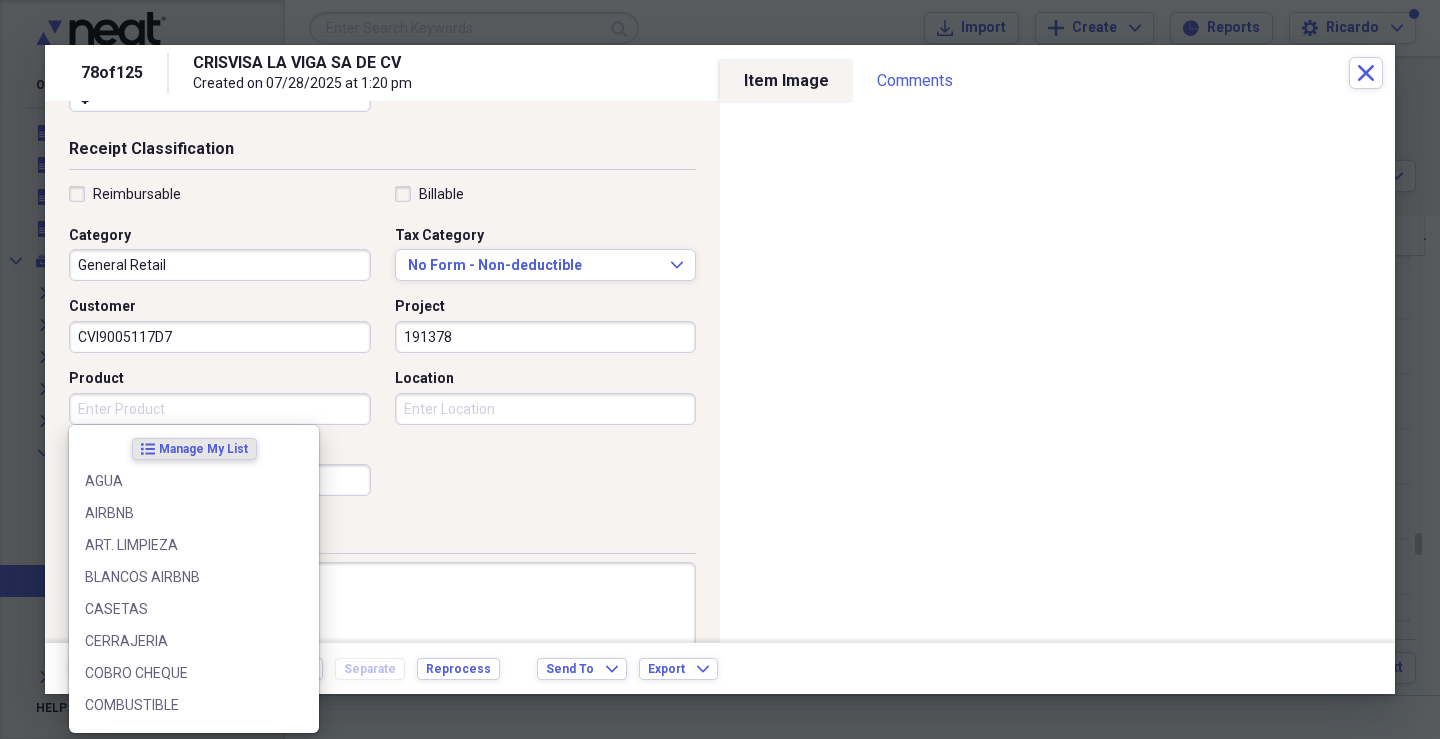 click on "Product" at bounding box center [220, 409] 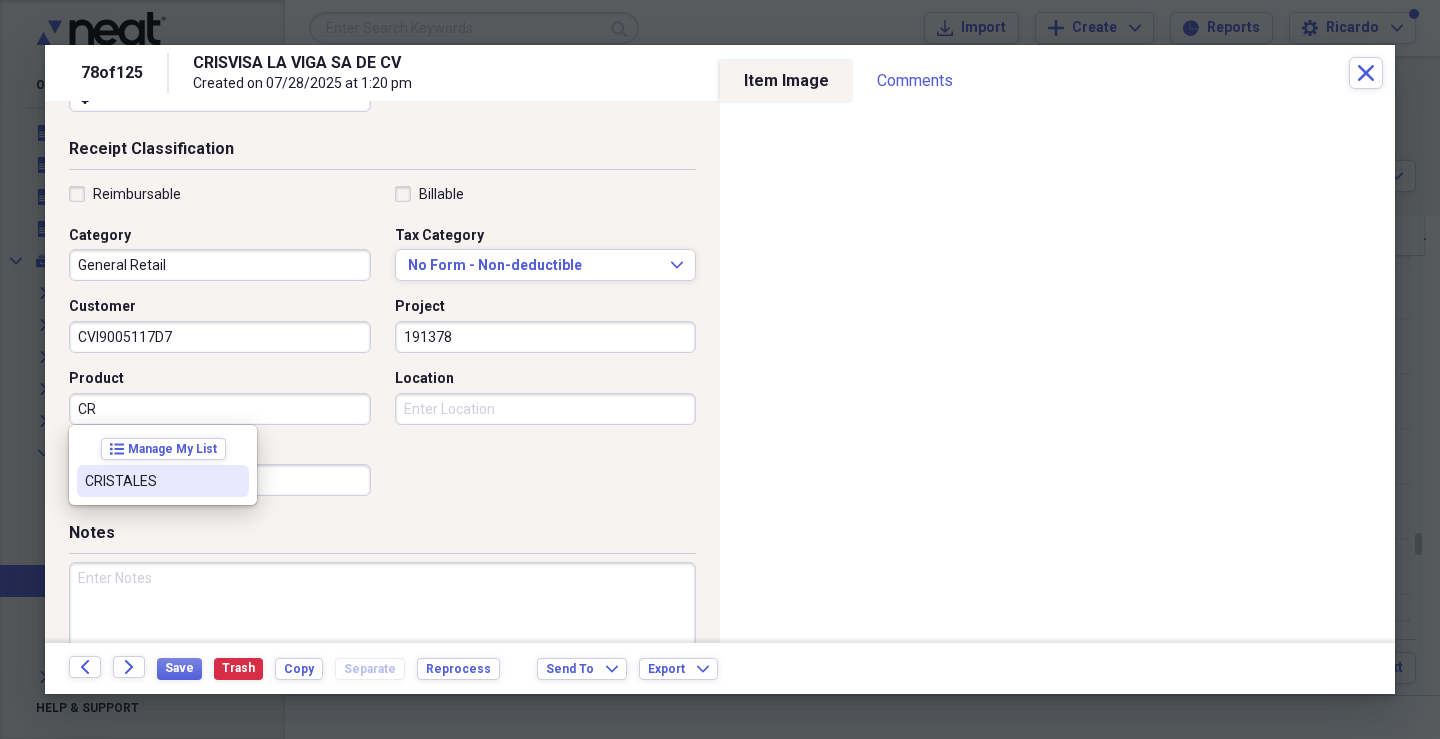 click on "CRISTALES" at bounding box center (163, 481) 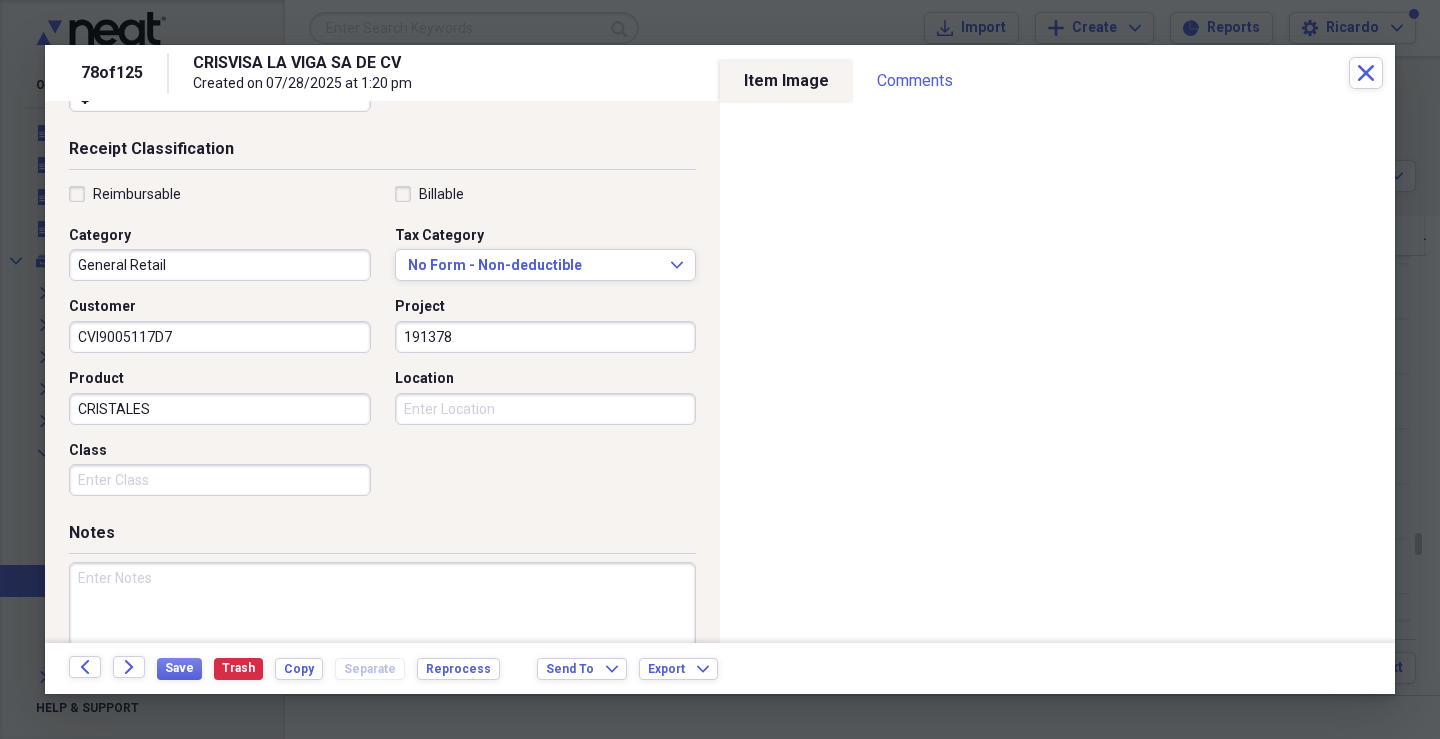 click on "Class" at bounding box center [220, 480] 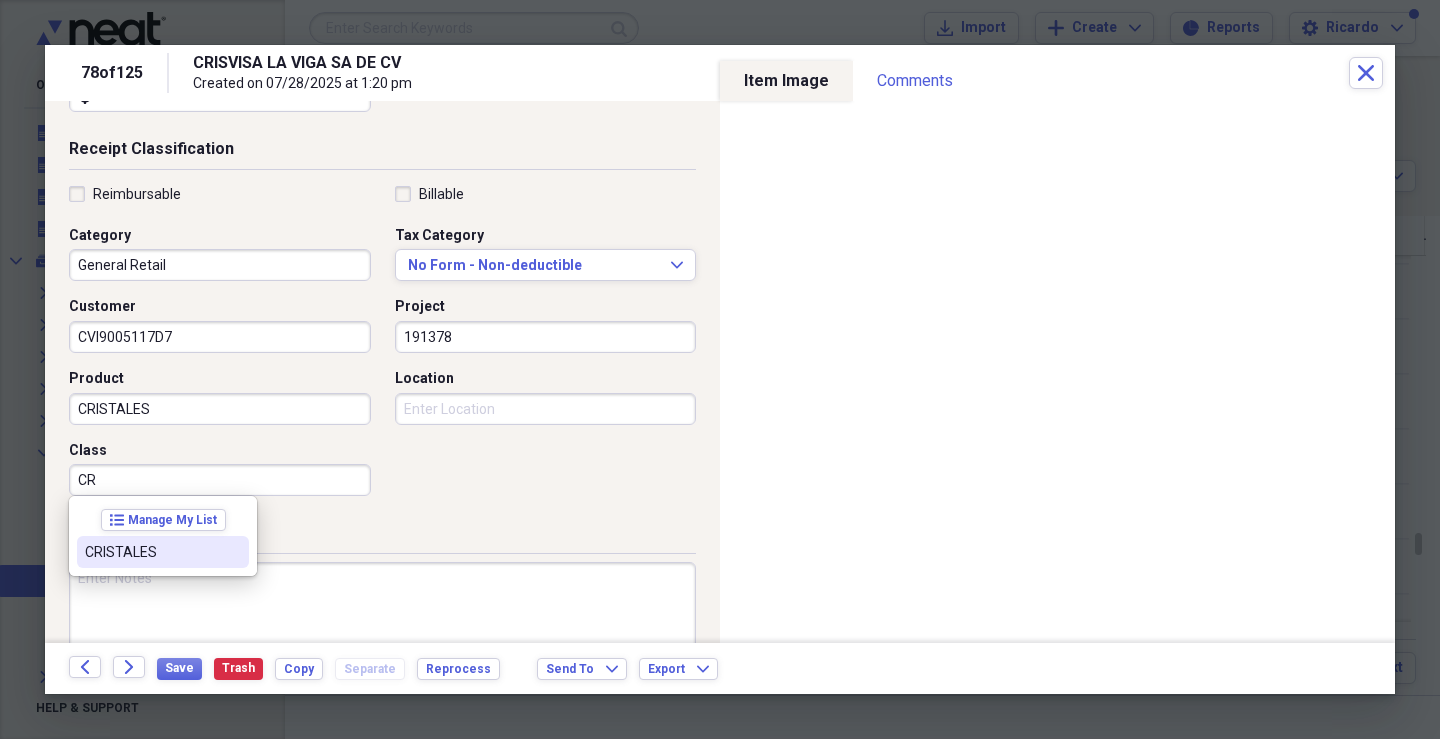 click on "CRISTALES" at bounding box center (151, 552) 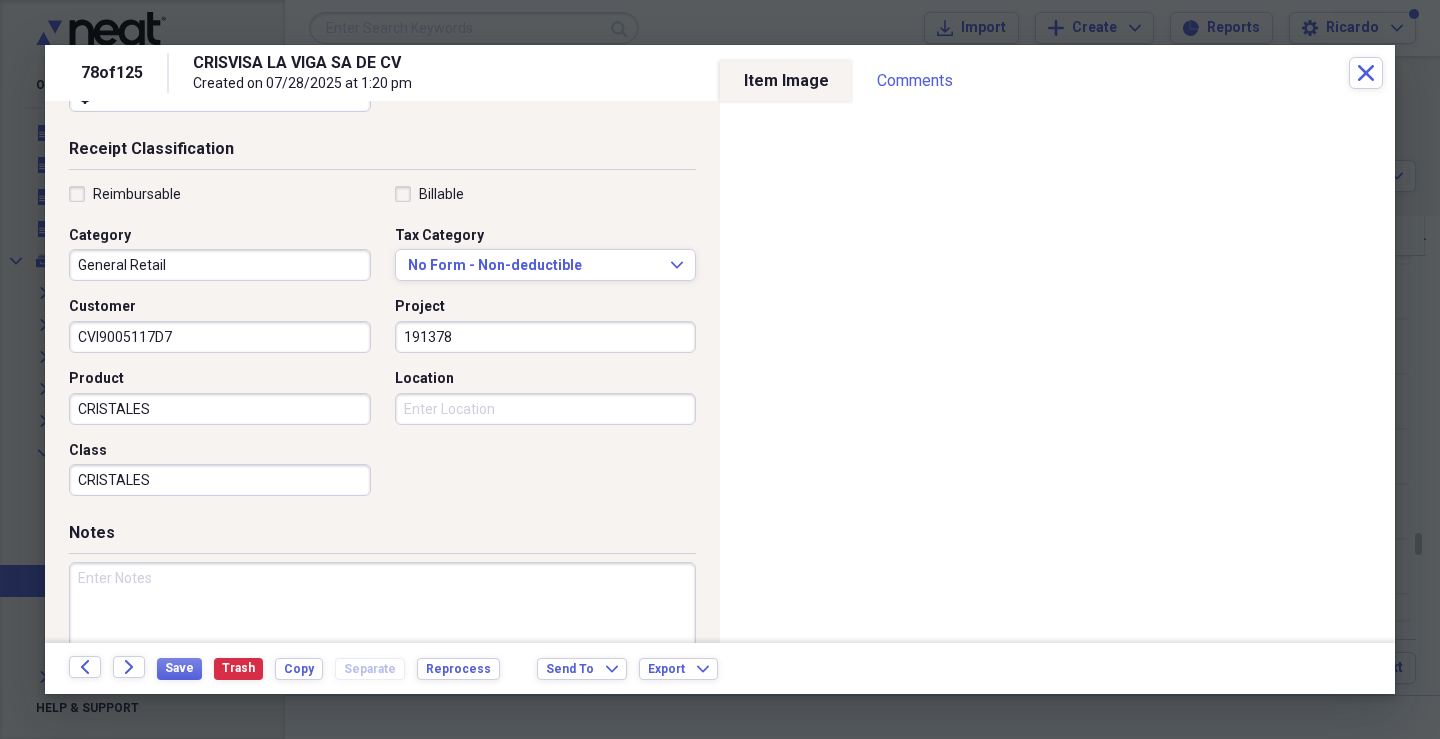 click on "Location" at bounding box center (546, 409) 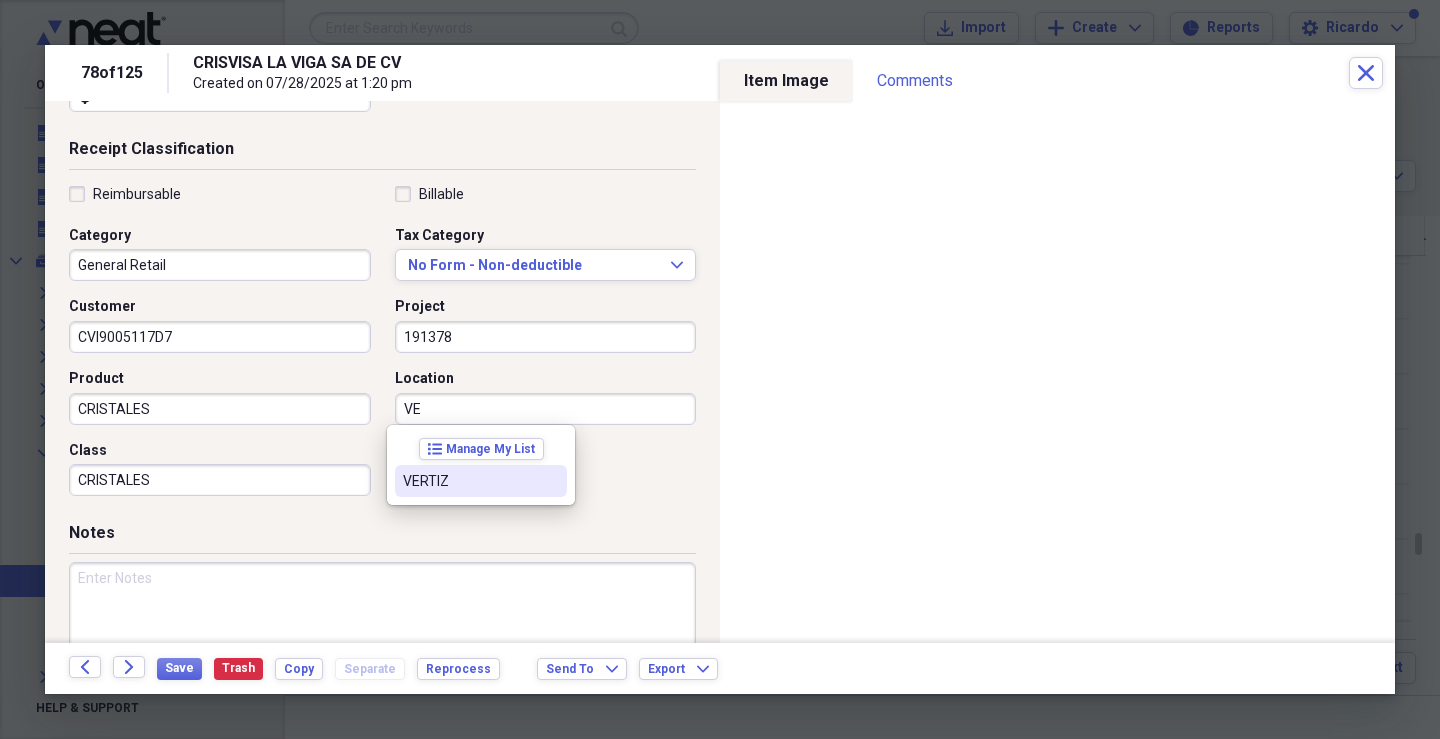 click on "list Manage My List VERTIZ" at bounding box center (481, 465) 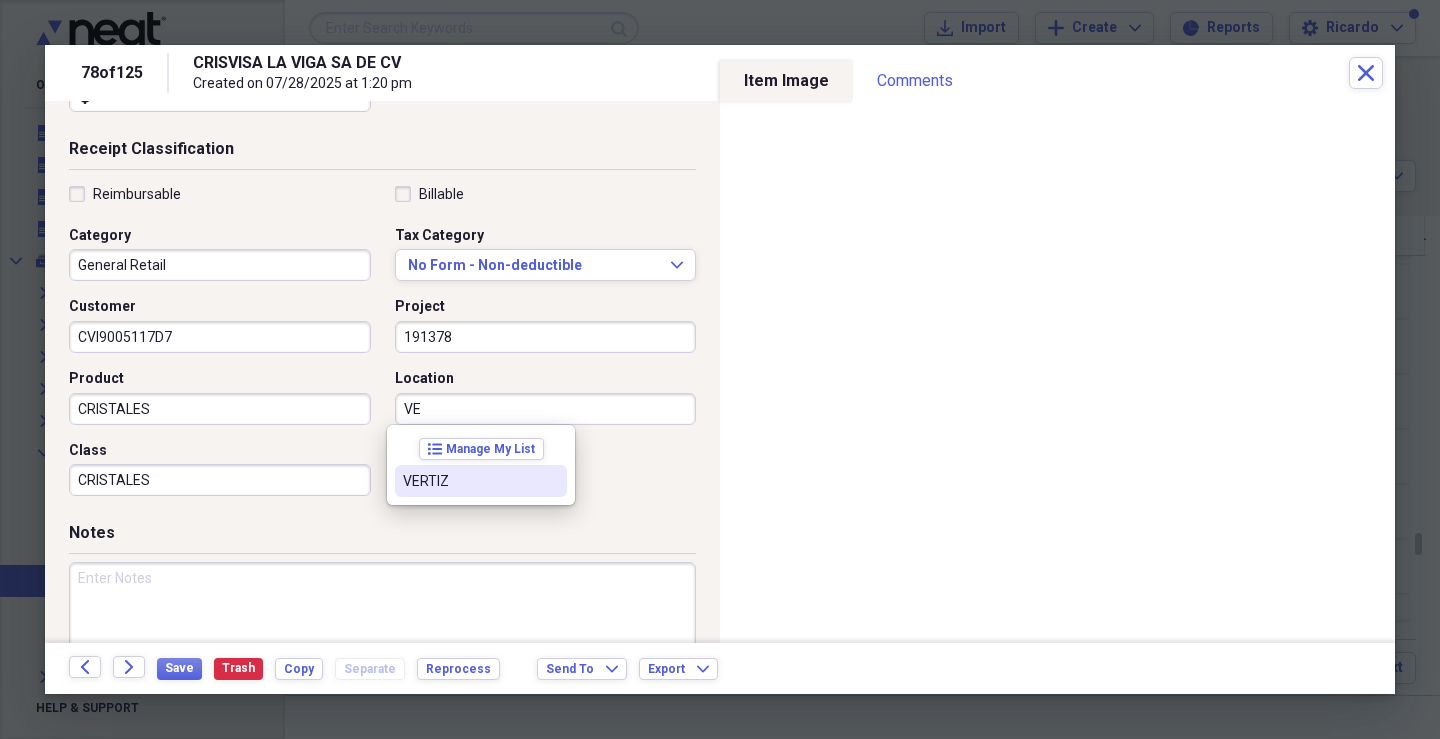 click on "VERTIZ" at bounding box center [481, 481] 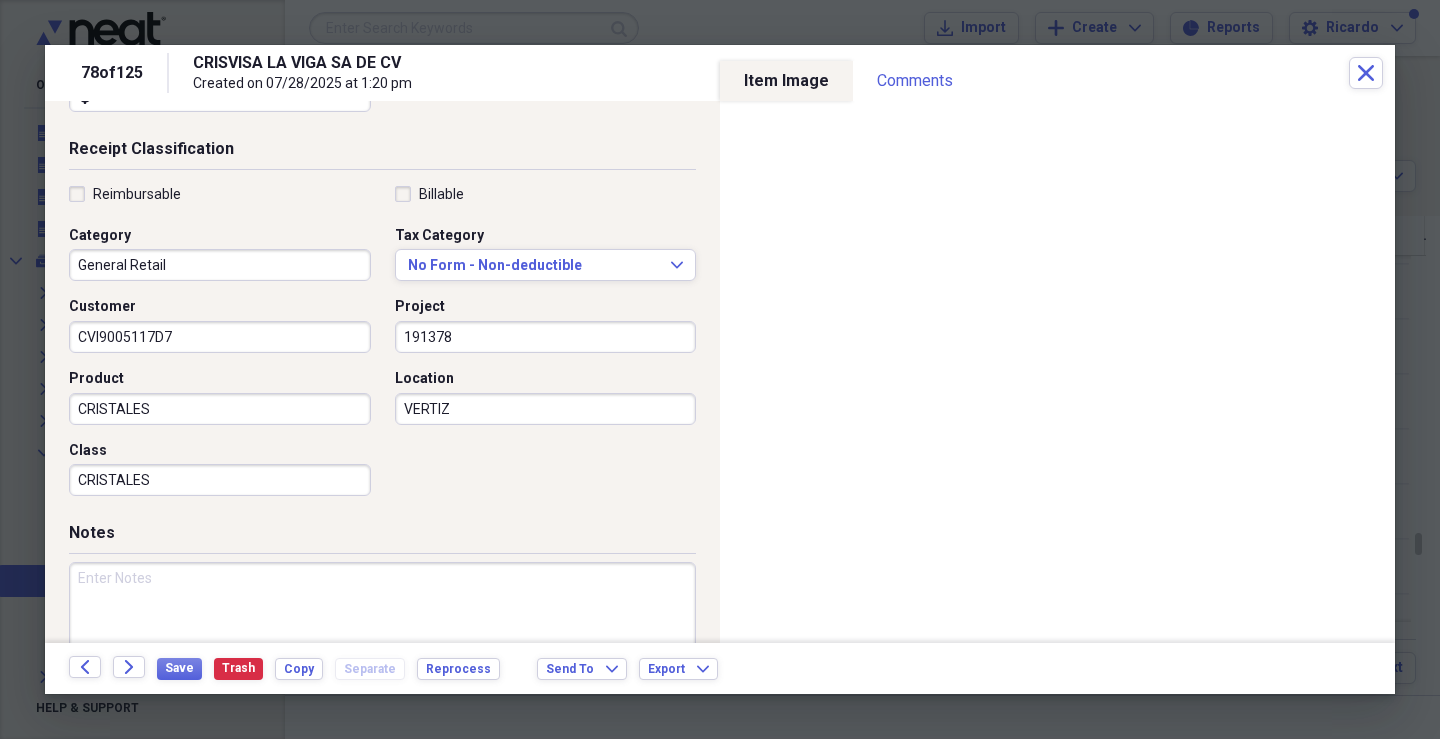 drag, startPoint x: 250, startPoint y: 588, endPoint x: 251, endPoint y: 575, distance: 13.038404 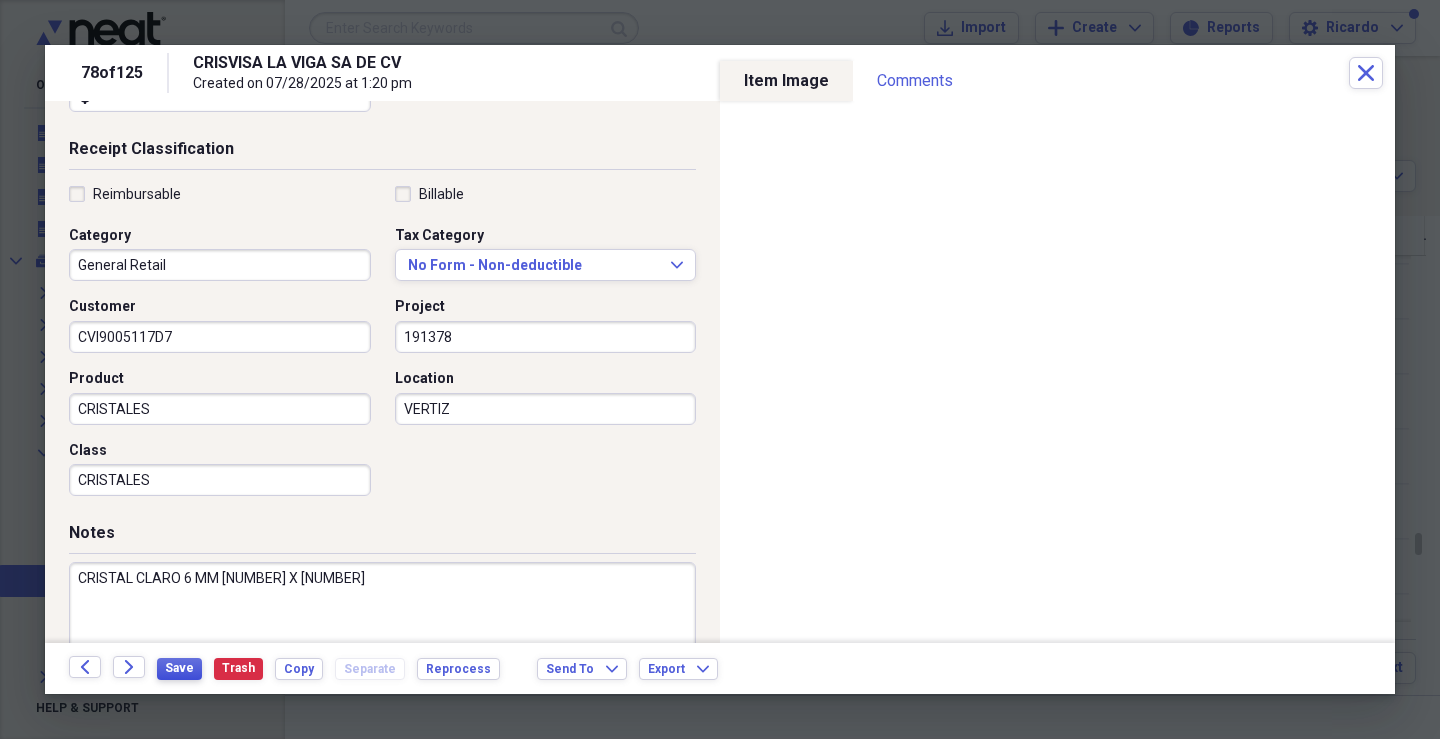 type on "CRISTAL CLARO 6 MM [NUMBER] X [NUMBER]" 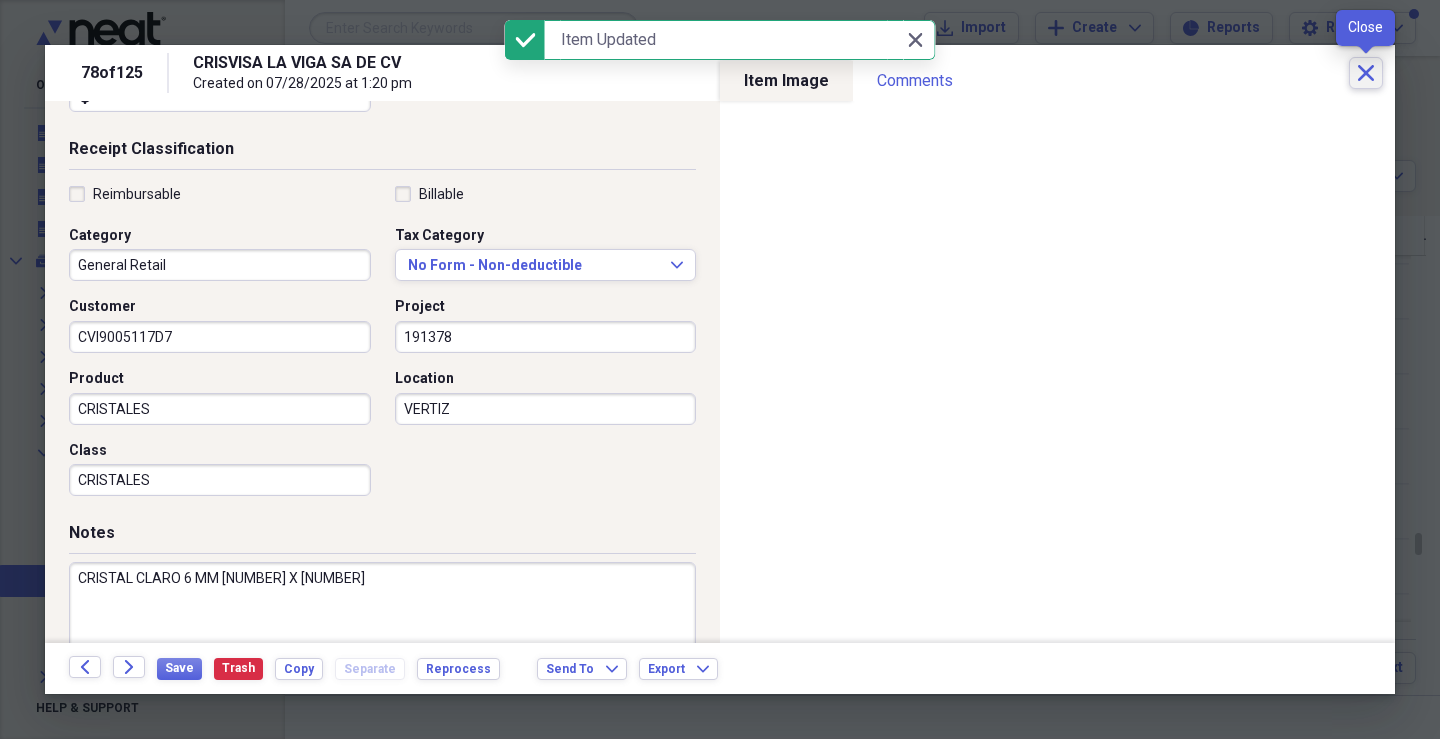 click on "Close" 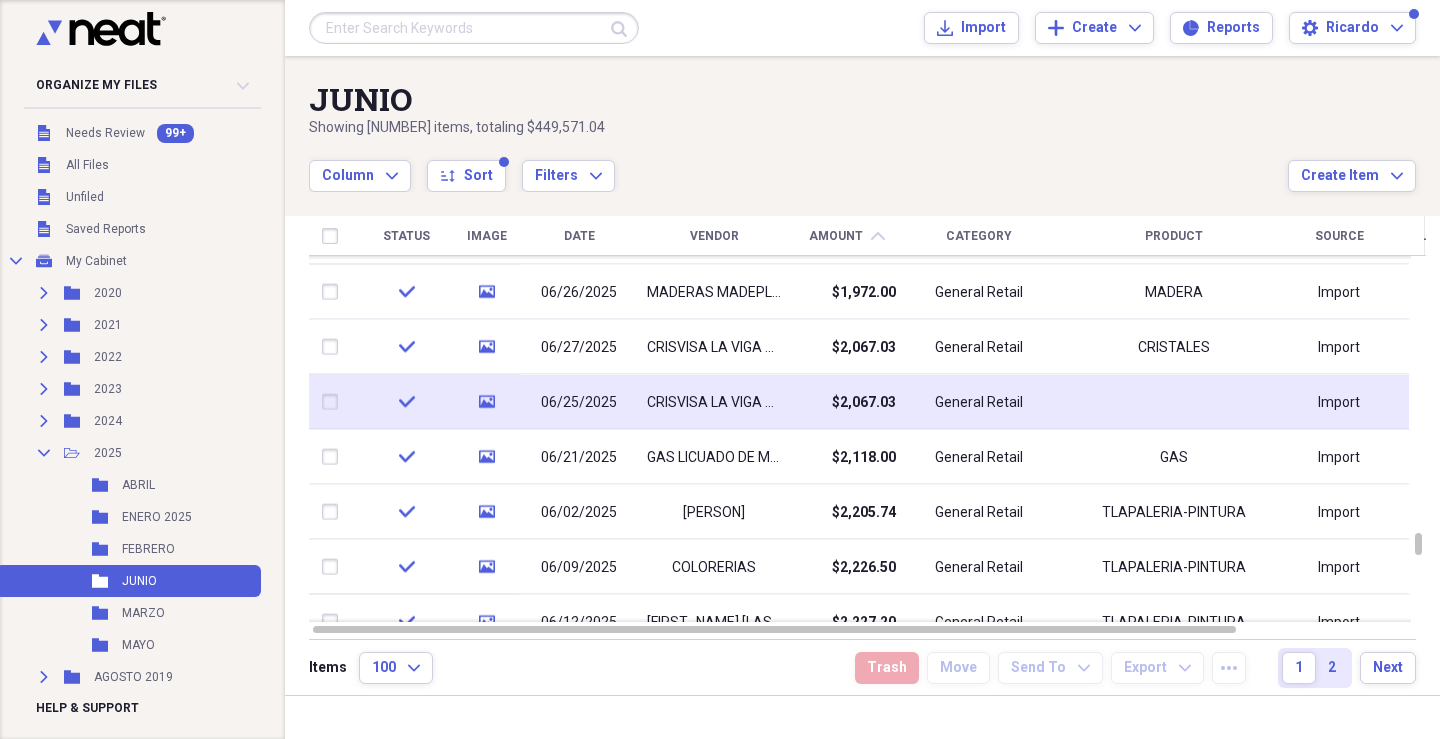 click on "CRISVISA LA VIGA SA DE CV" at bounding box center [714, 402] 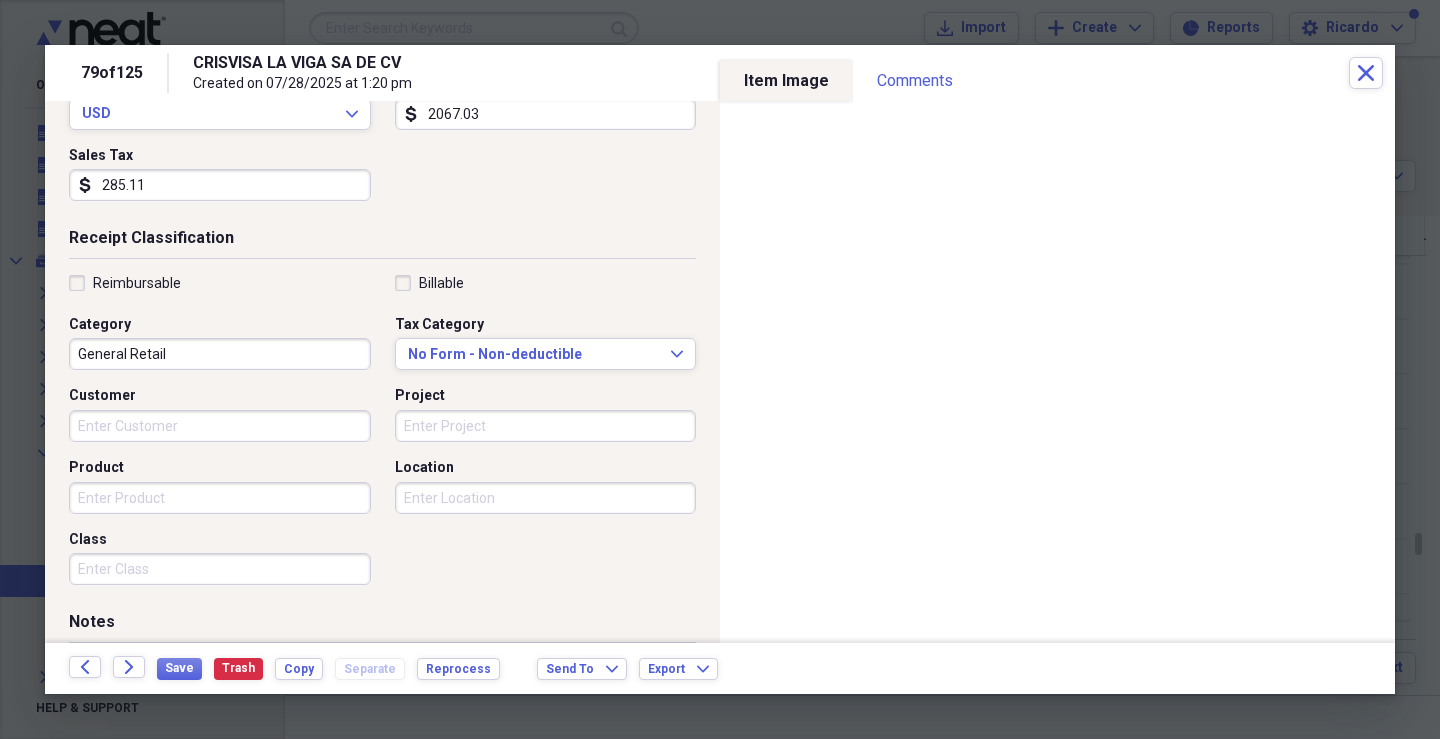 scroll, scrollTop: 479, scrollLeft: 0, axis: vertical 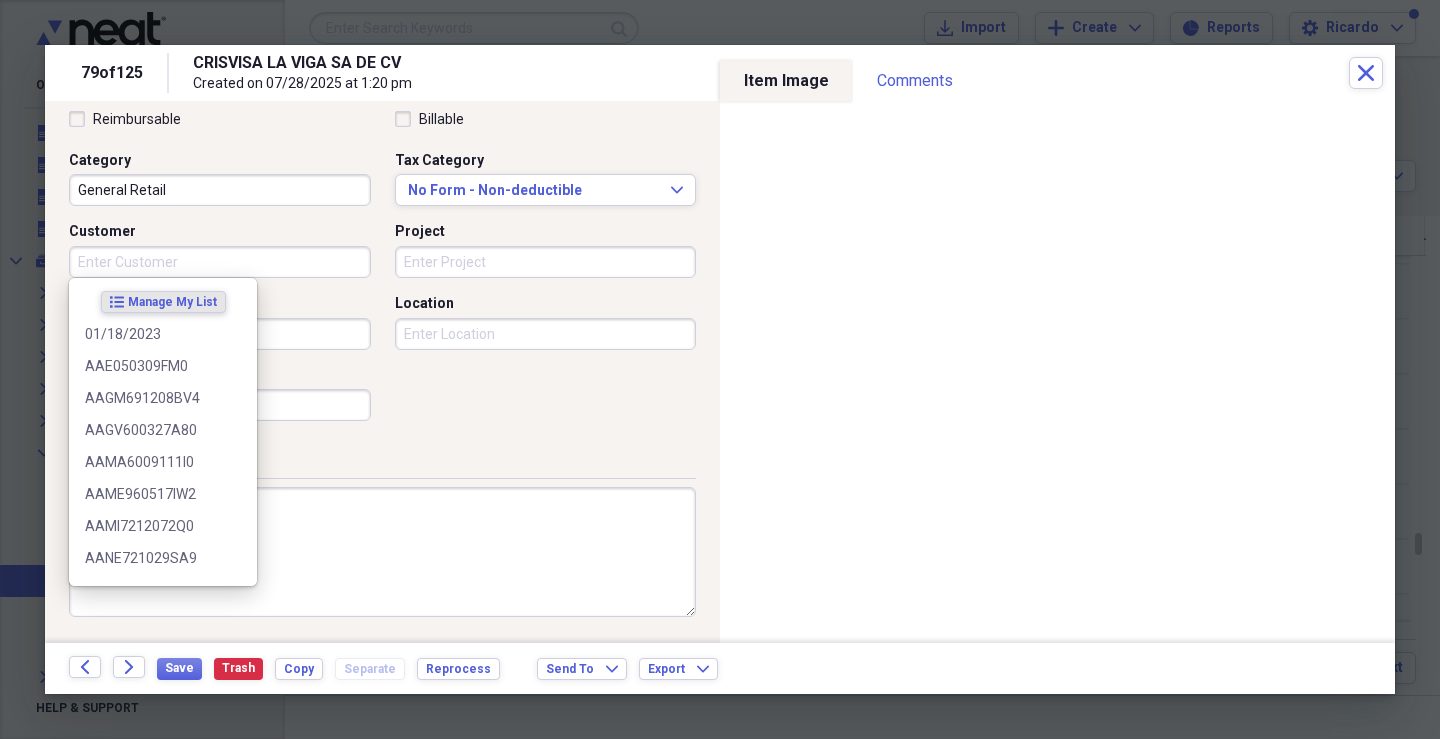click on "Customer" at bounding box center [220, 262] 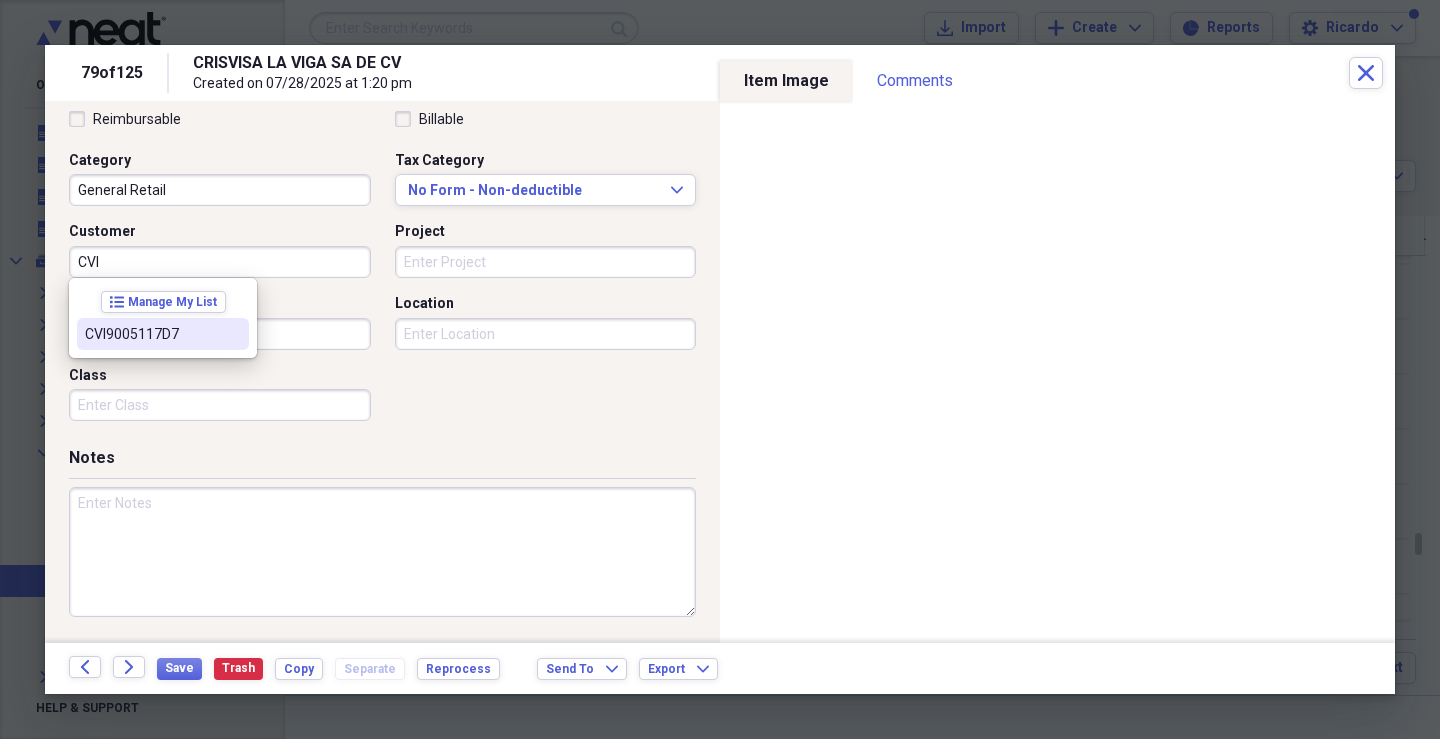 drag, startPoint x: 183, startPoint y: 343, endPoint x: 291, endPoint y: 319, distance: 110.63454 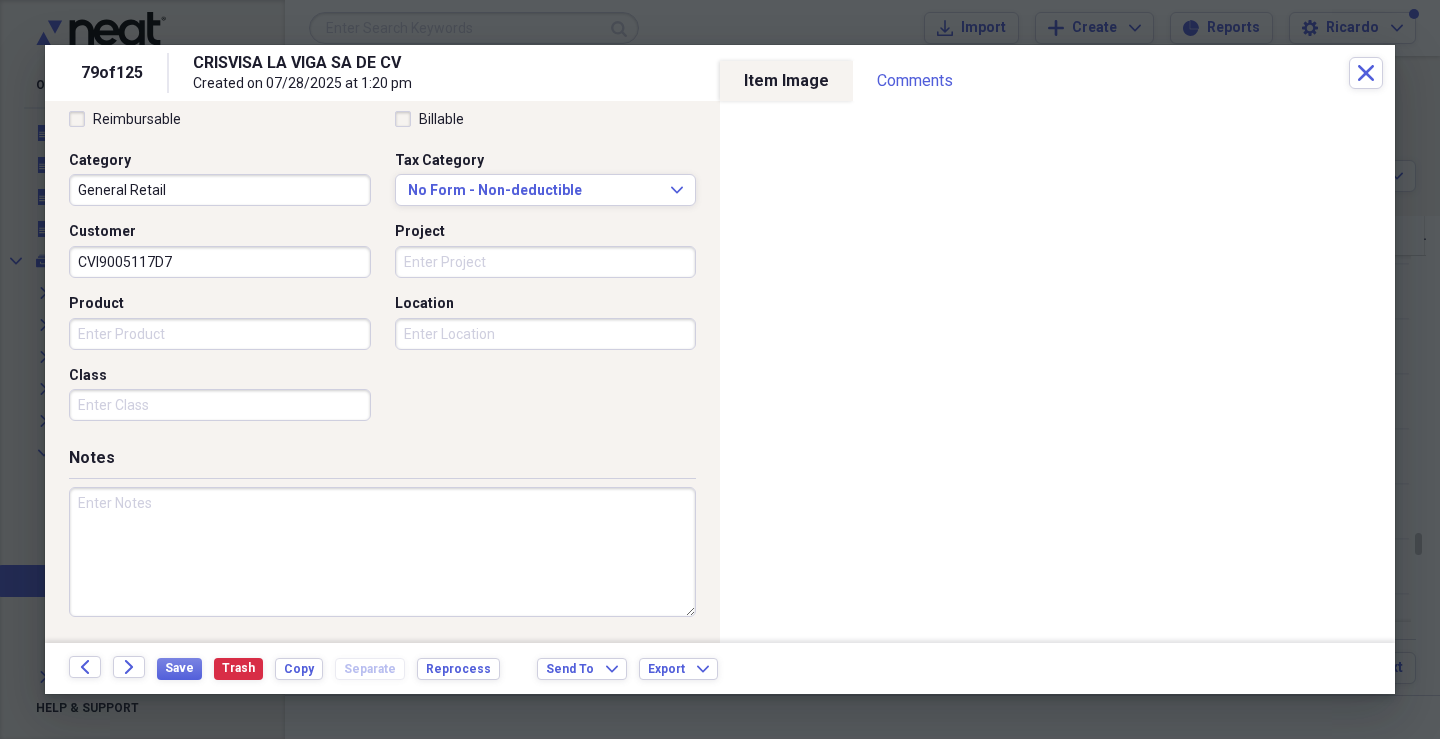 click on "Project" at bounding box center (546, 262) 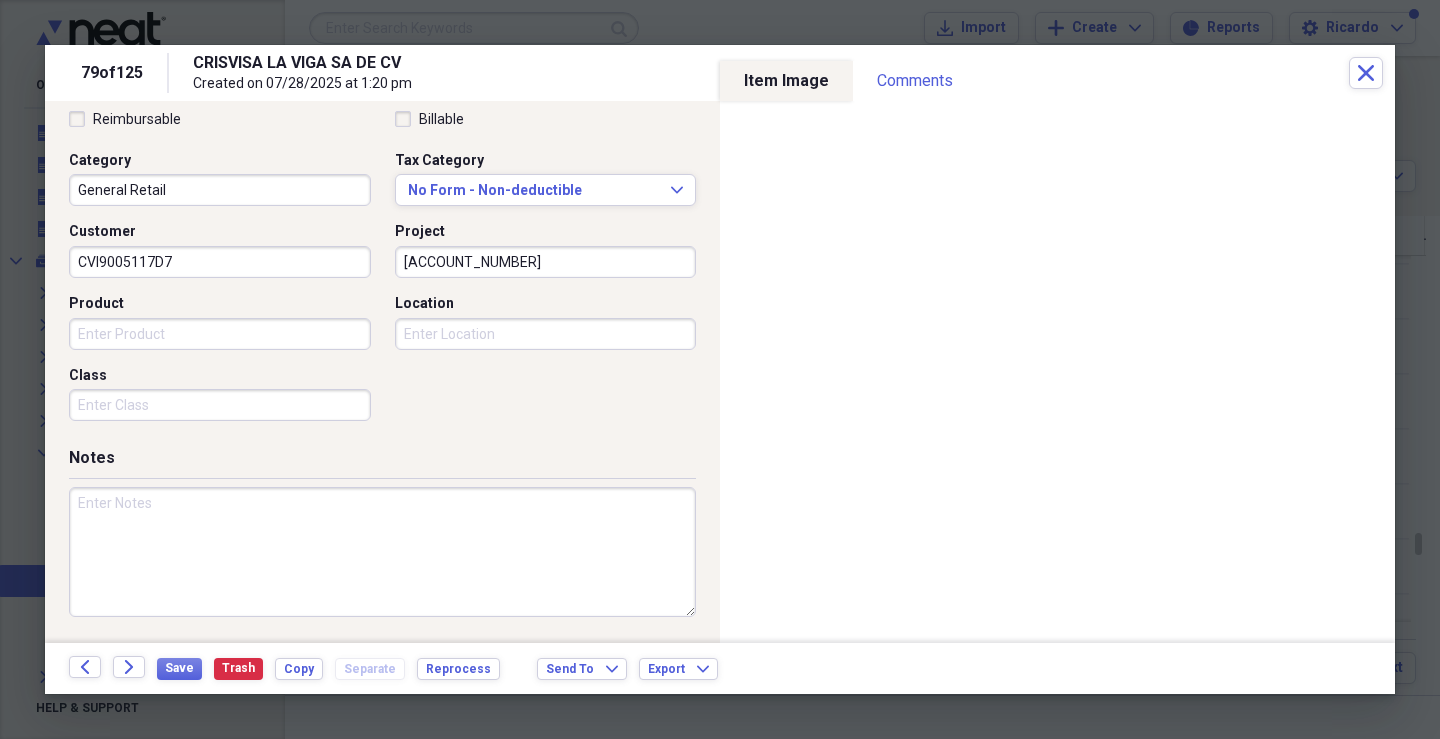 type on "[ACCOUNT_NUMBER]" 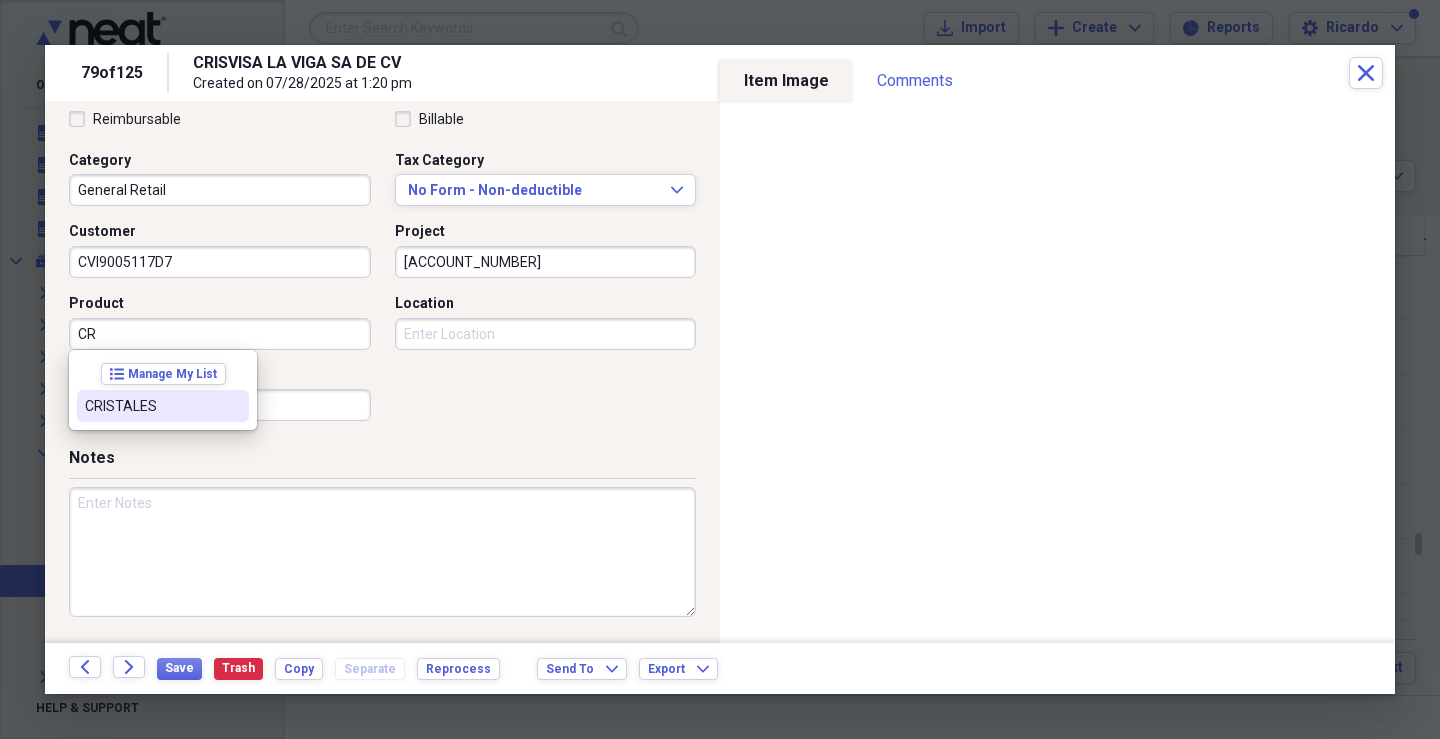 click on "CRISTALES" at bounding box center (163, 406) 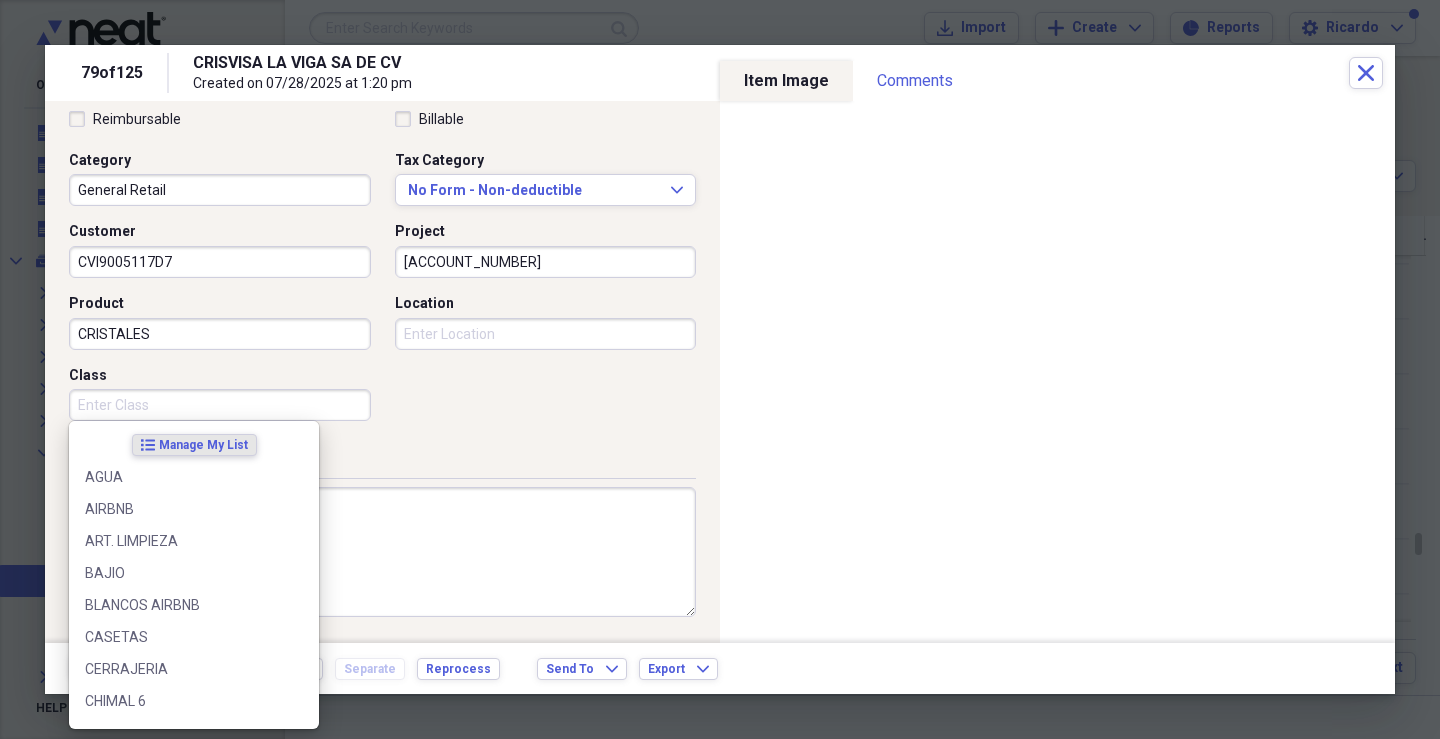 click on "Class" at bounding box center [220, 405] 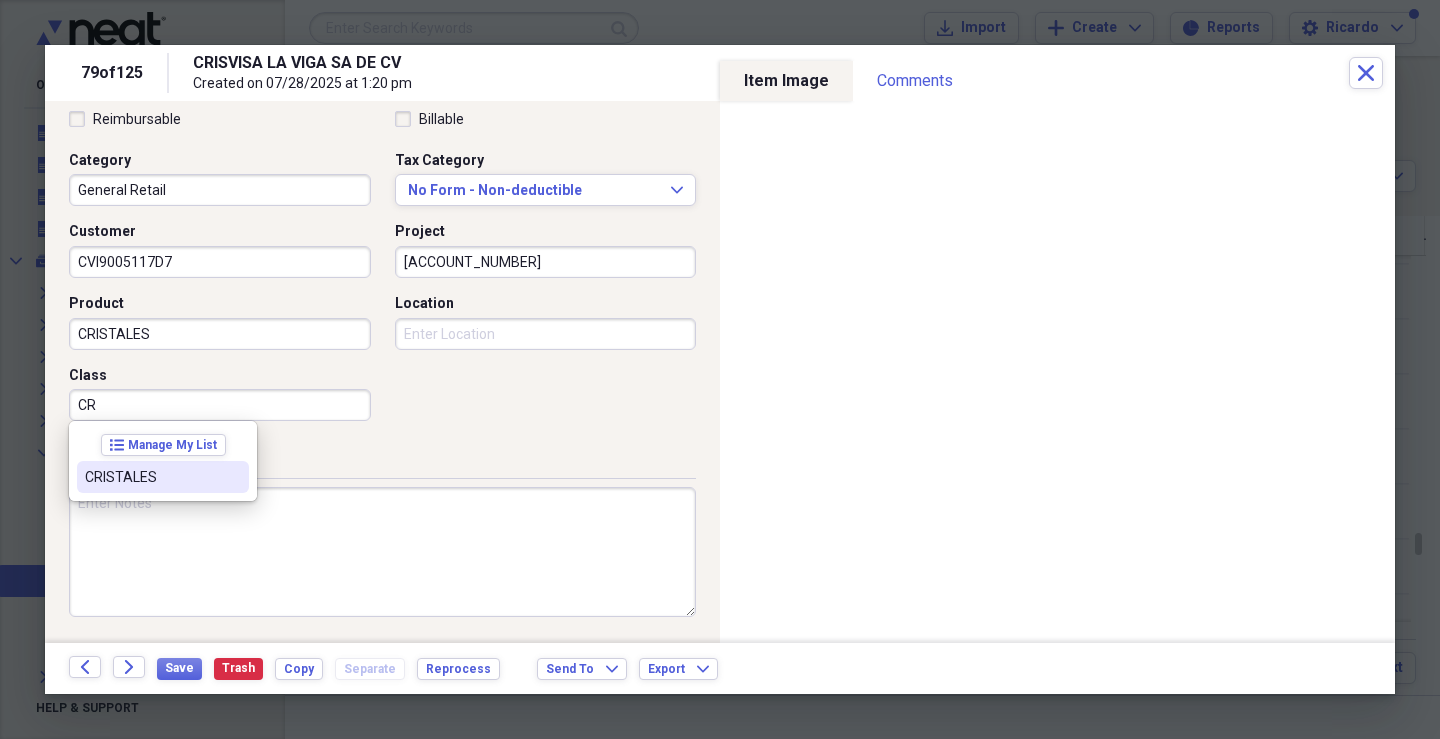 drag, startPoint x: 176, startPoint y: 479, endPoint x: 197, endPoint y: 461, distance: 27.658634 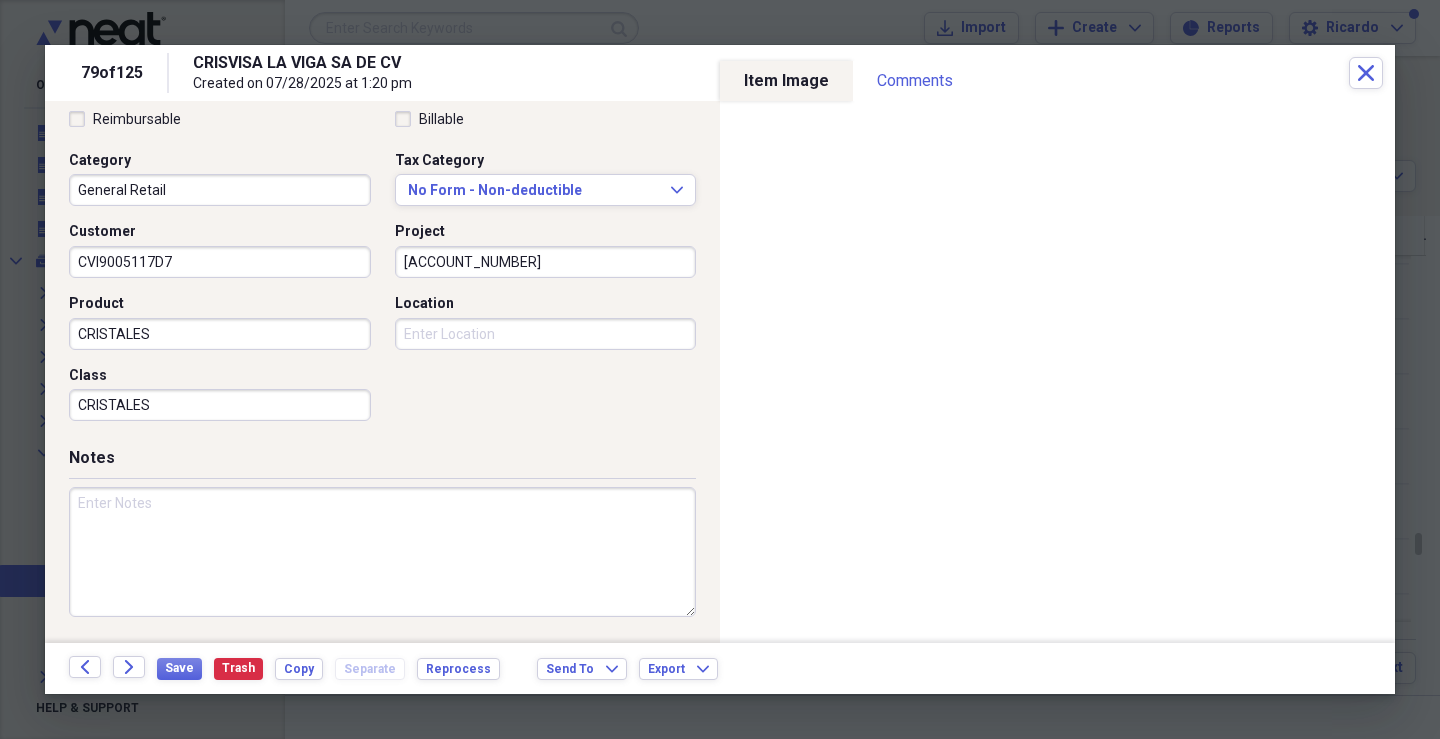 click on "Location" at bounding box center (546, 334) 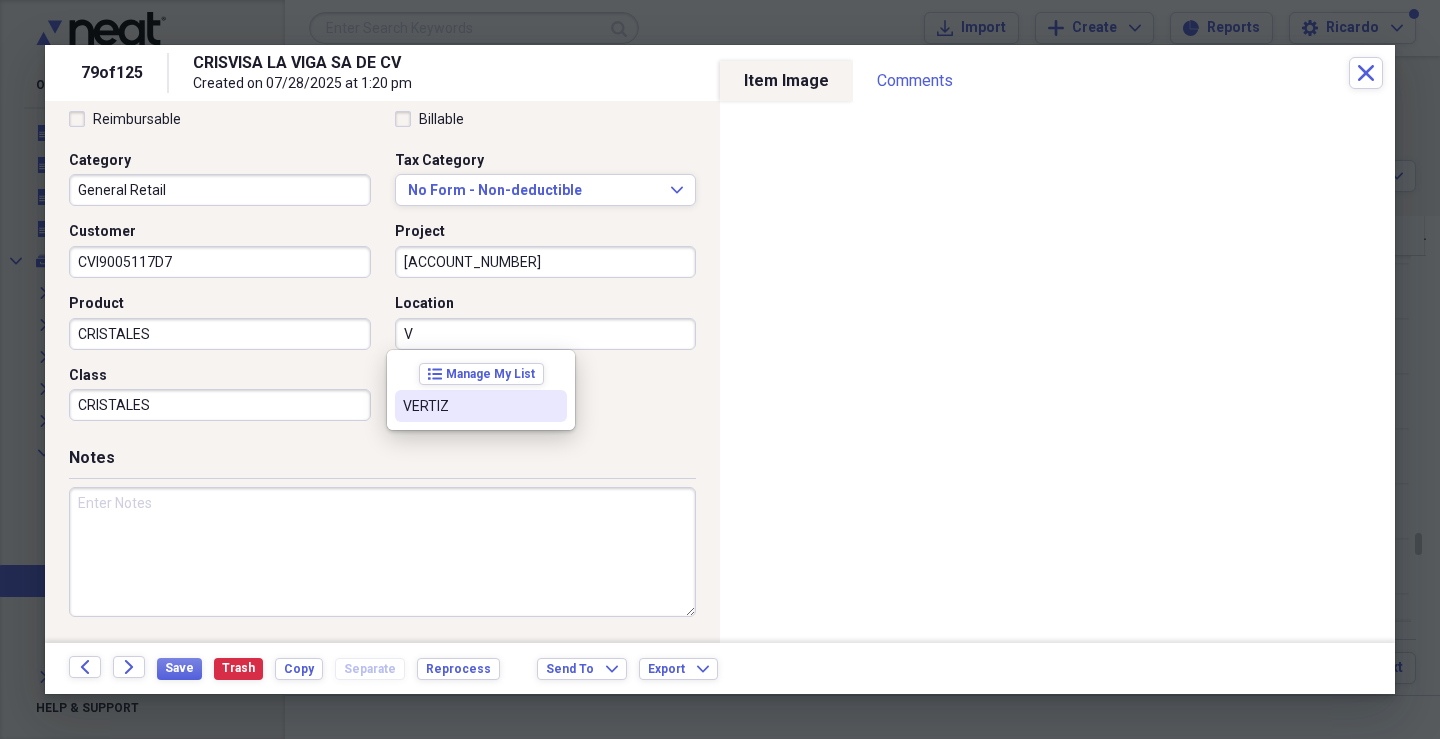 drag, startPoint x: 440, startPoint y: 415, endPoint x: 394, endPoint y: 470, distance: 71.70077 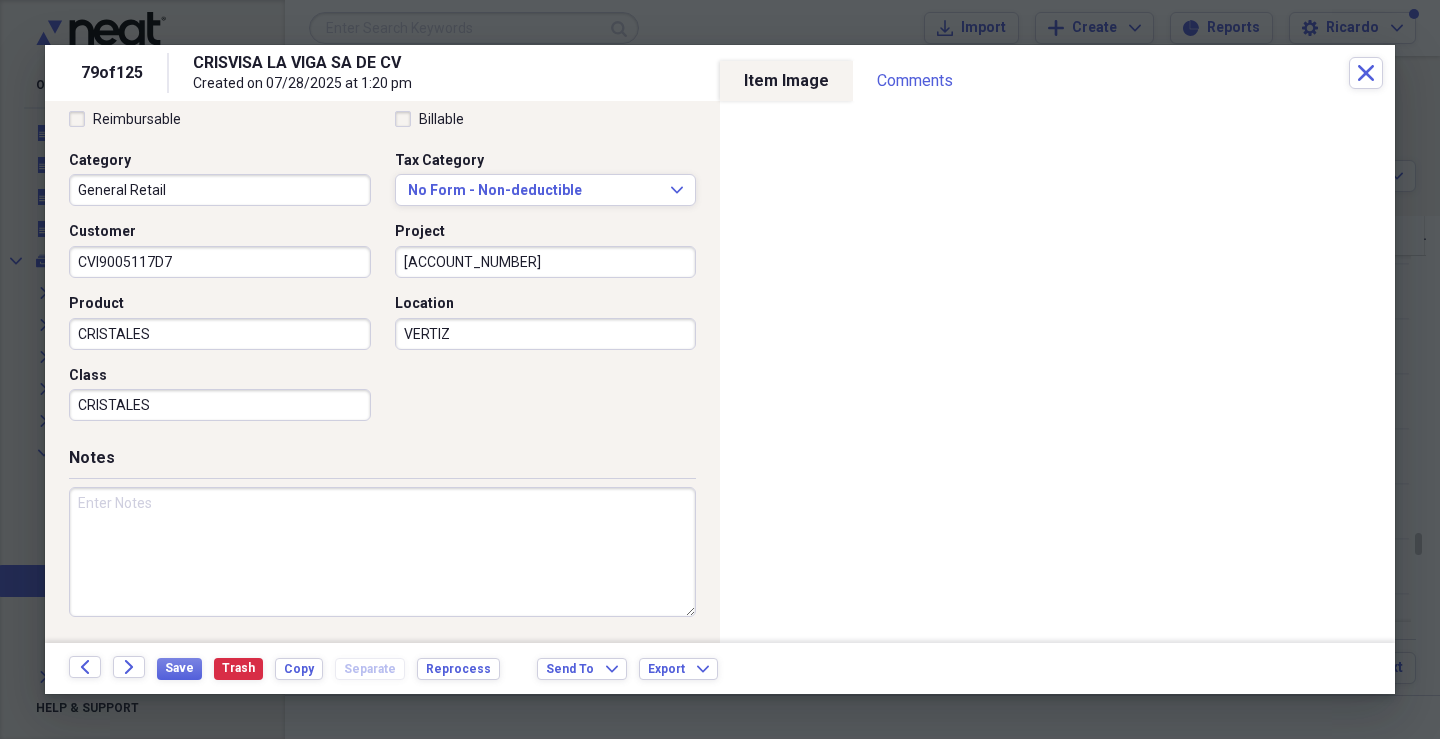 click at bounding box center (382, 552) 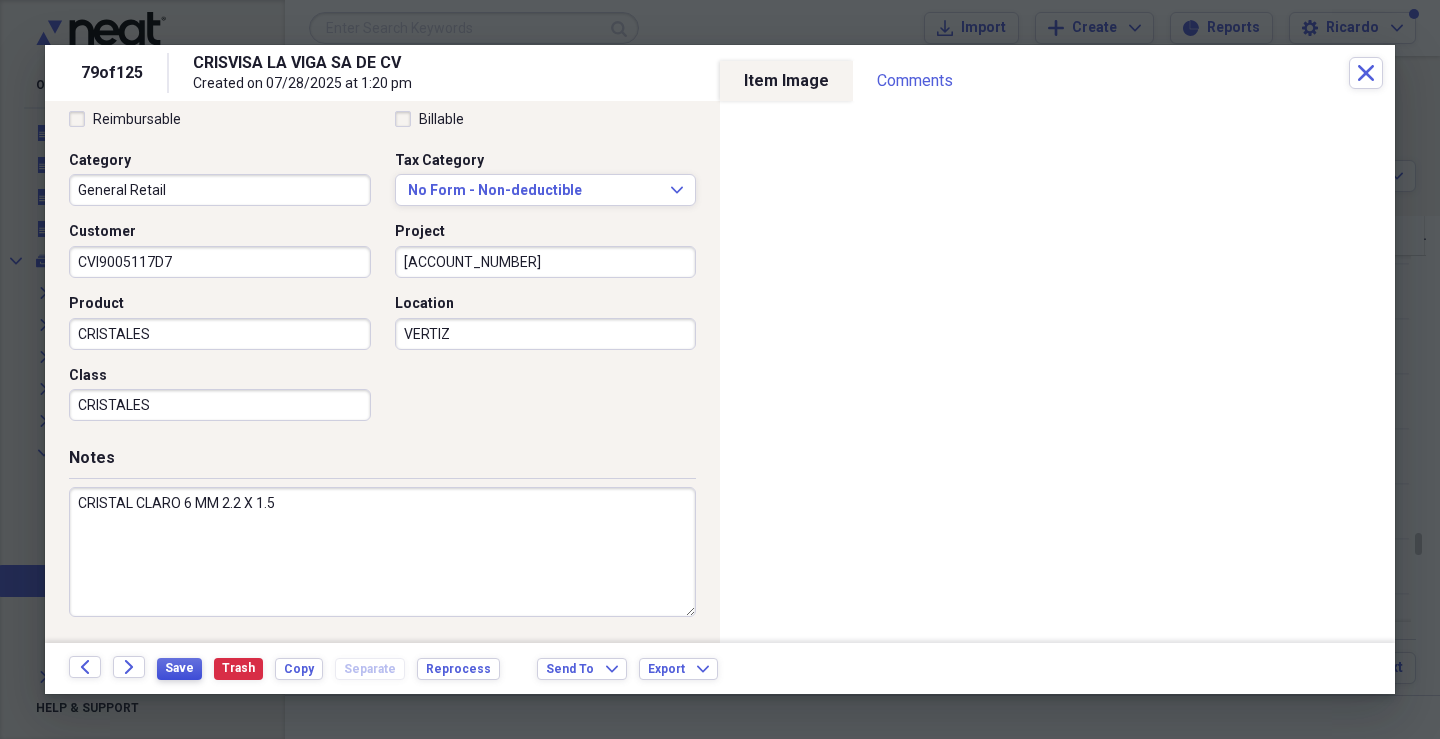 type on "CRISTAL CLARO 6 MM 2.2 X 1.5" 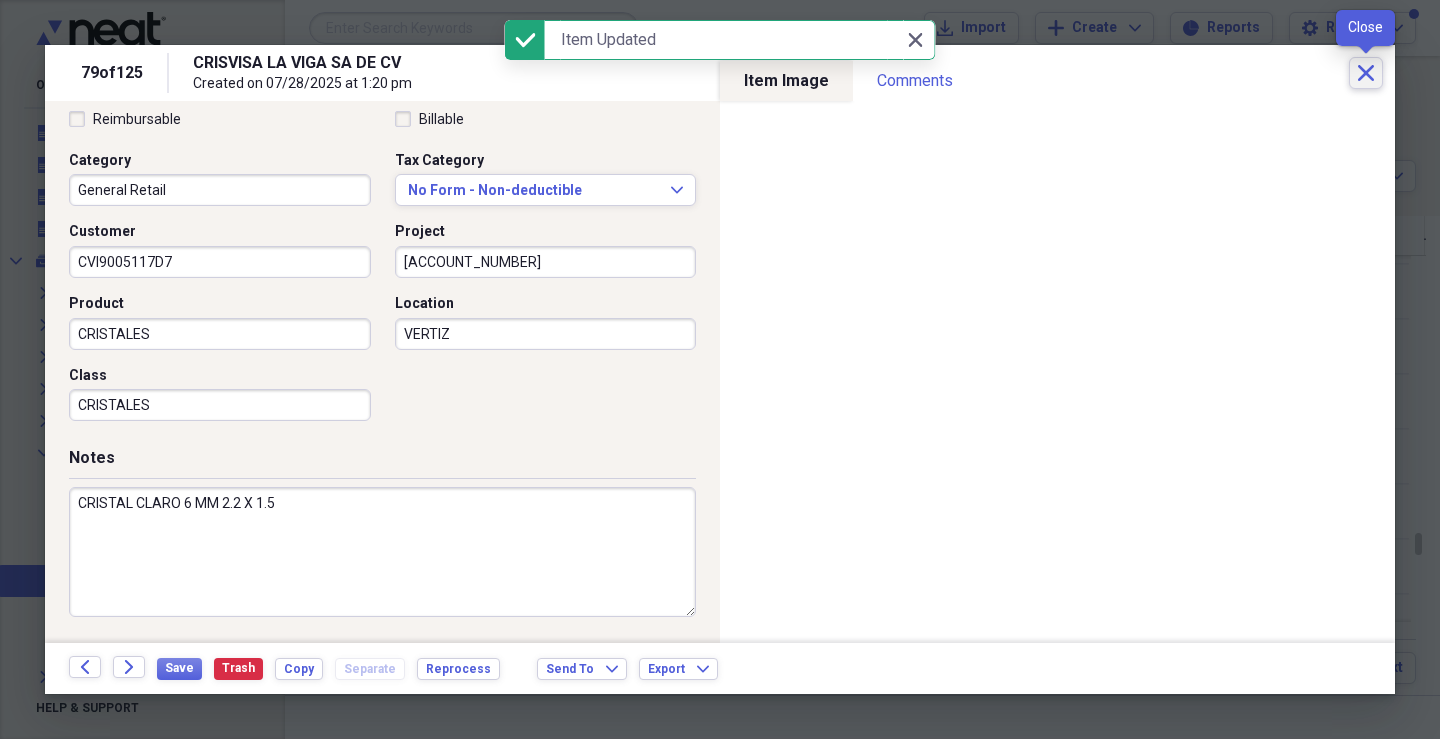 click on "Close" at bounding box center [1366, 73] 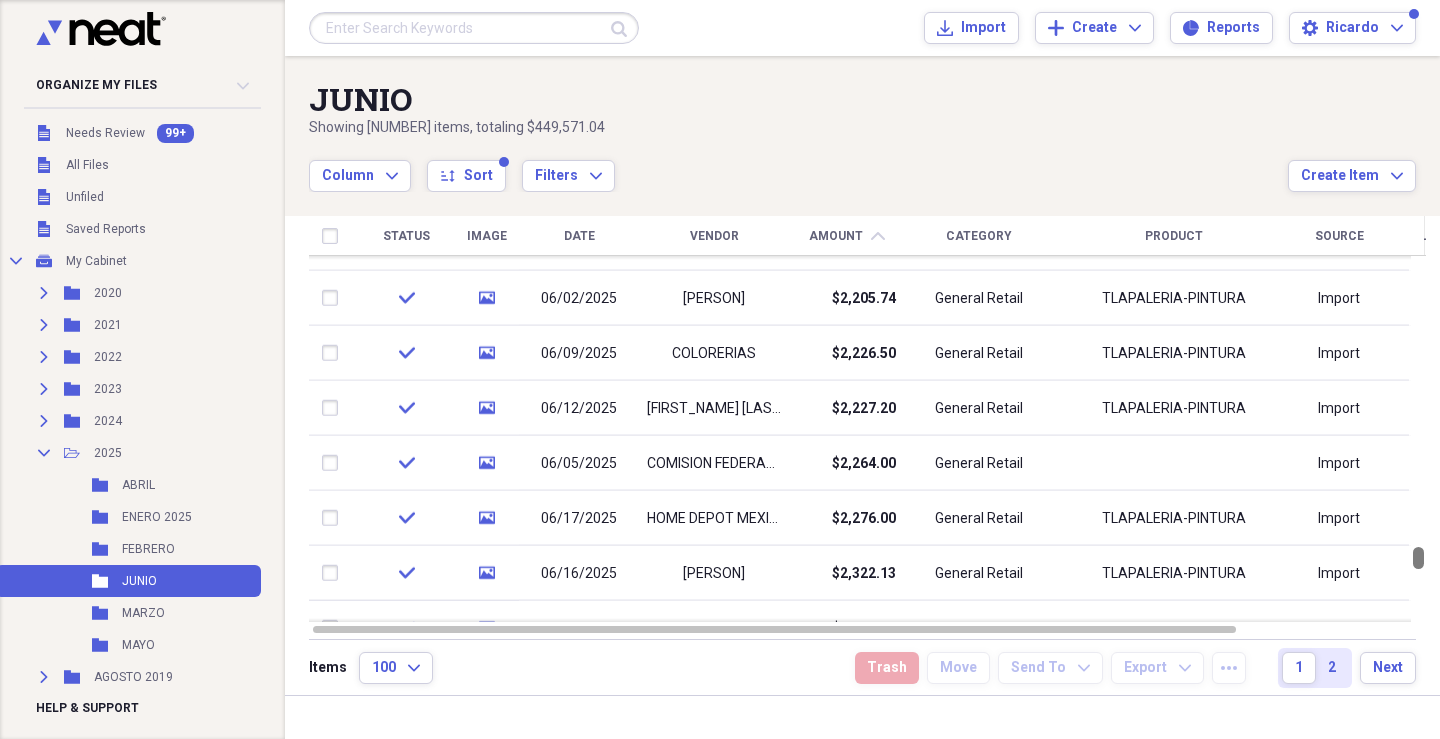 drag, startPoint x: 1430, startPoint y: 544, endPoint x: 1430, endPoint y: 558, distance: 14 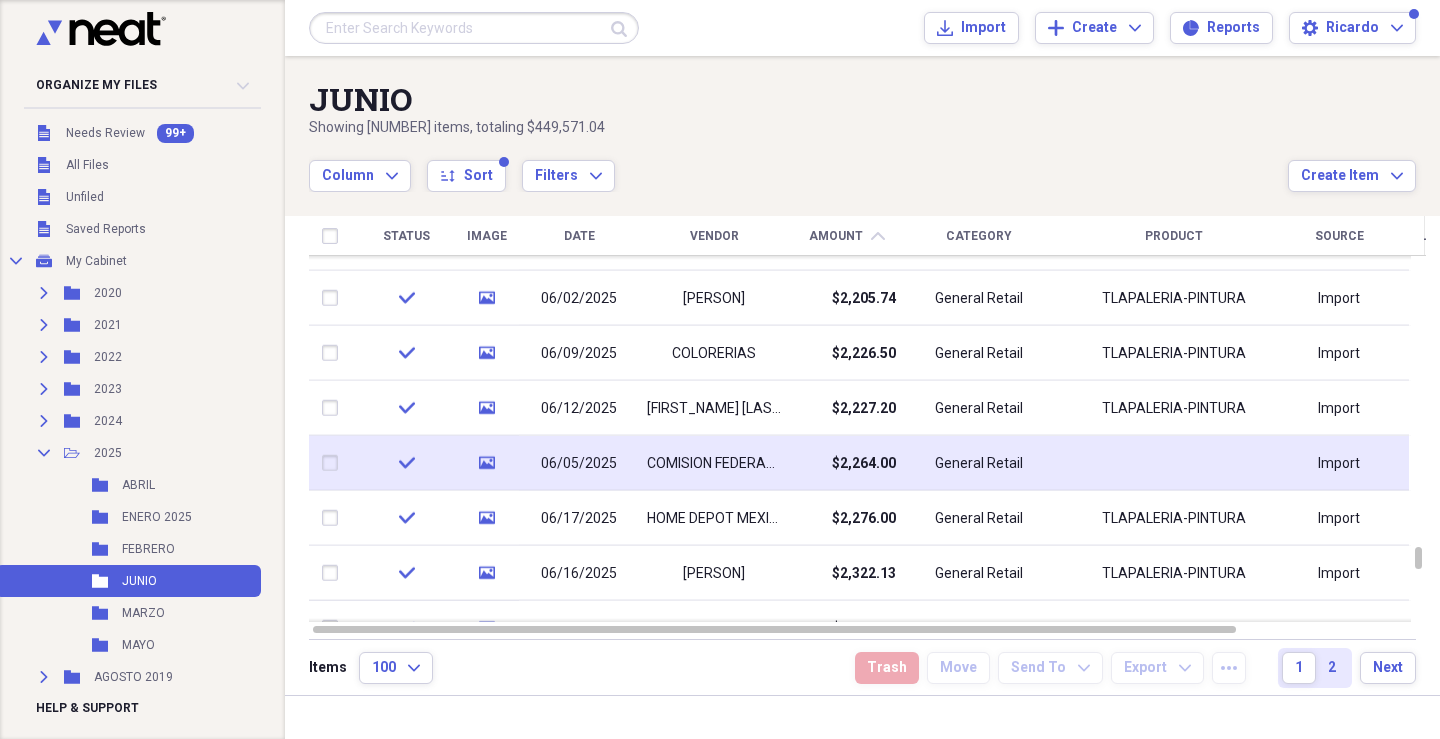 click on "COMISION FEDERAL DE ELECTRICIDAD" at bounding box center [714, 463] 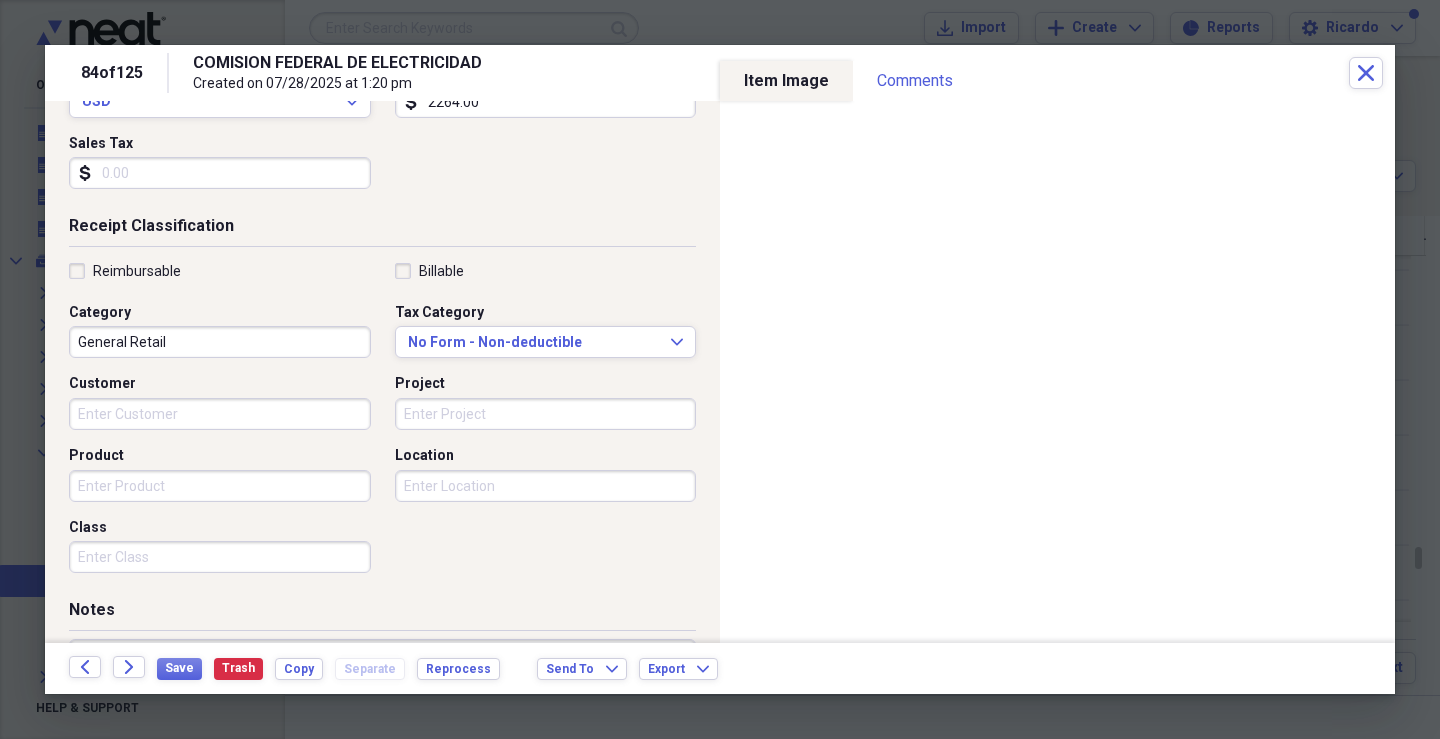 scroll, scrollTop: 346, scrollLeft: 0, axis: vertical 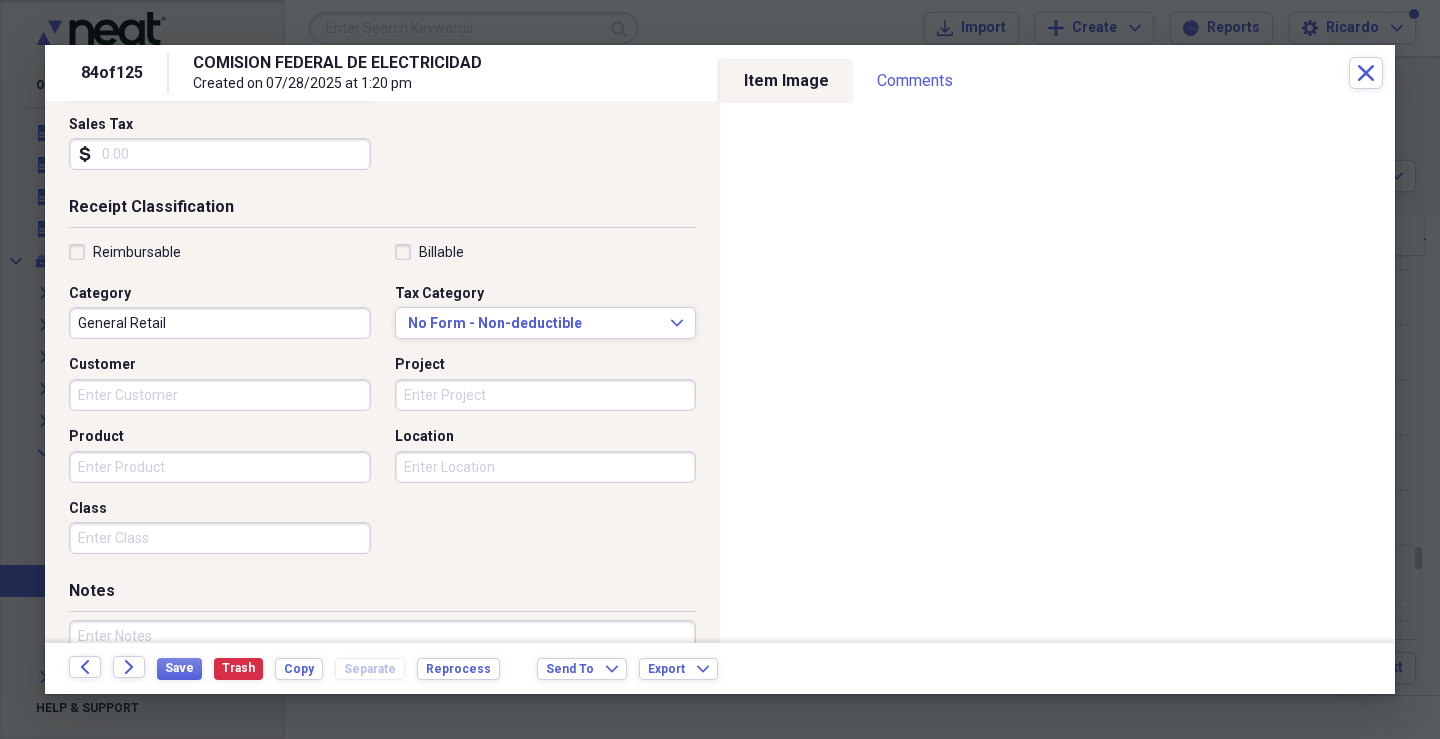 click on "Customer" at bounding box center (220, 395) 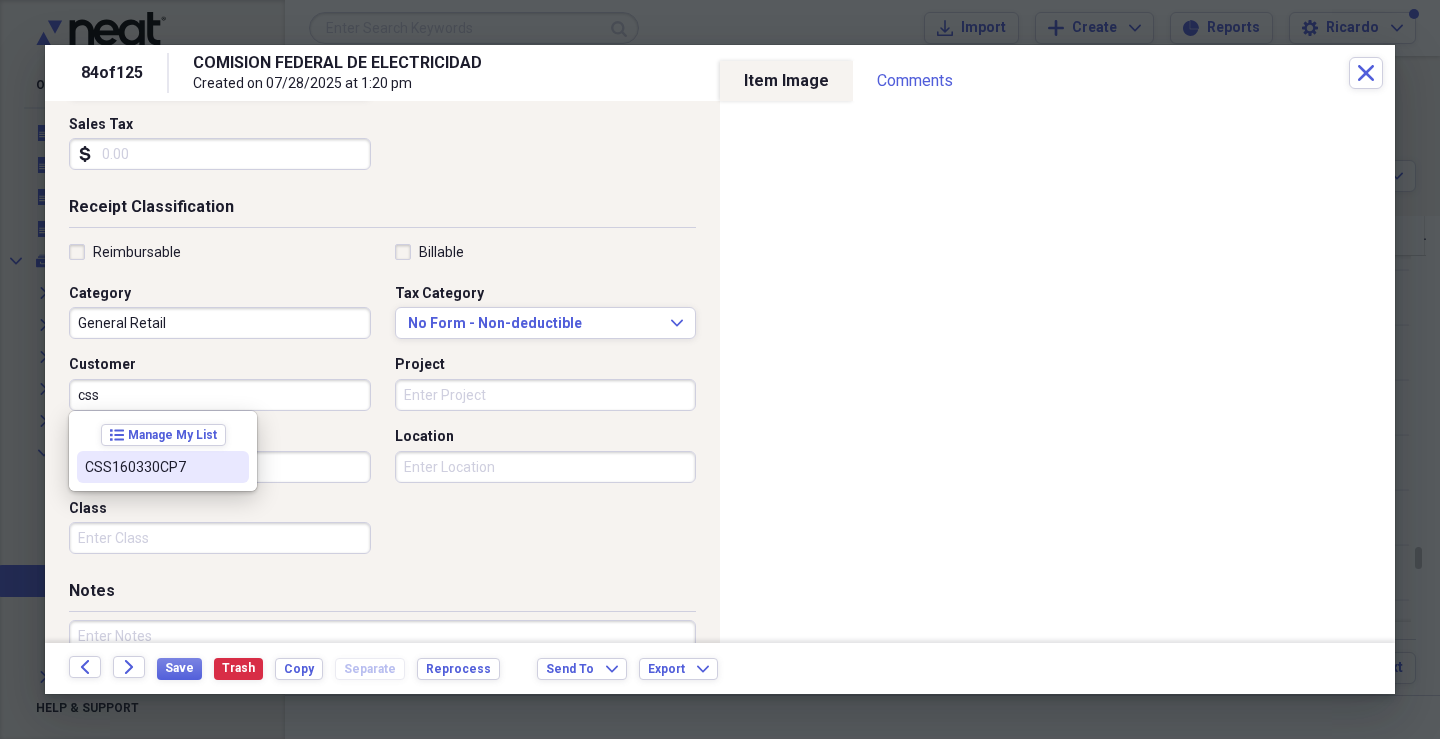 click on "CSS160330CP7" at bounding box center (151, 467) 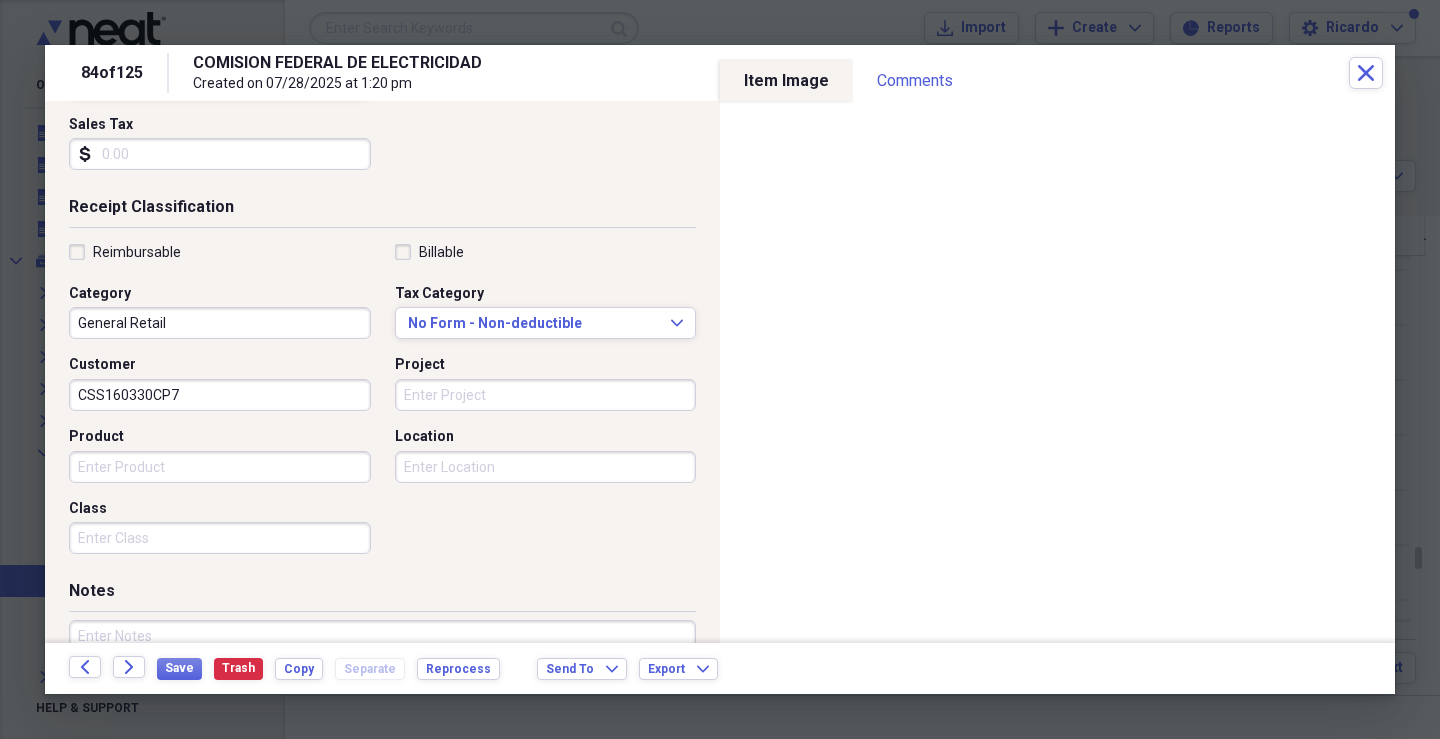 click on "Project" at bounding box center (546, 395) 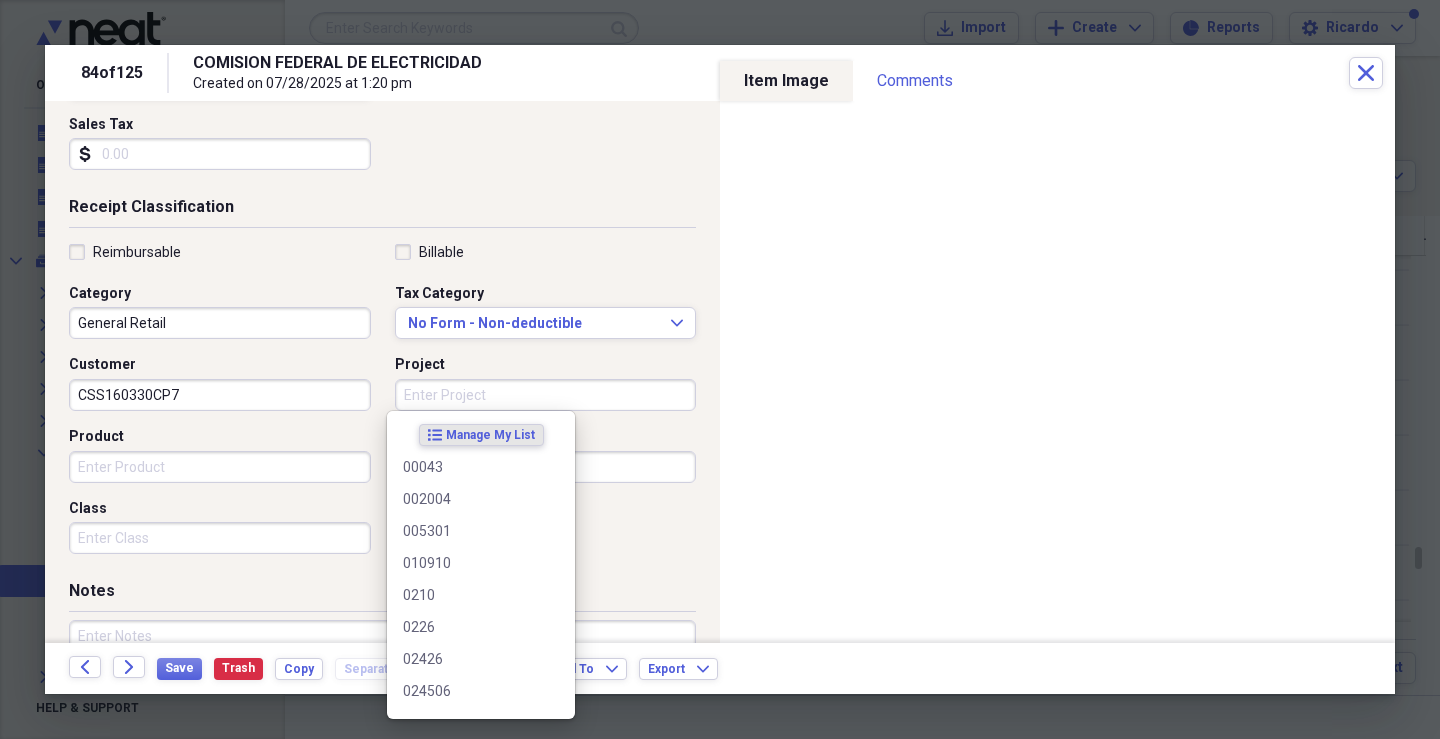 click on "Product" at bounding box center (220, 467) 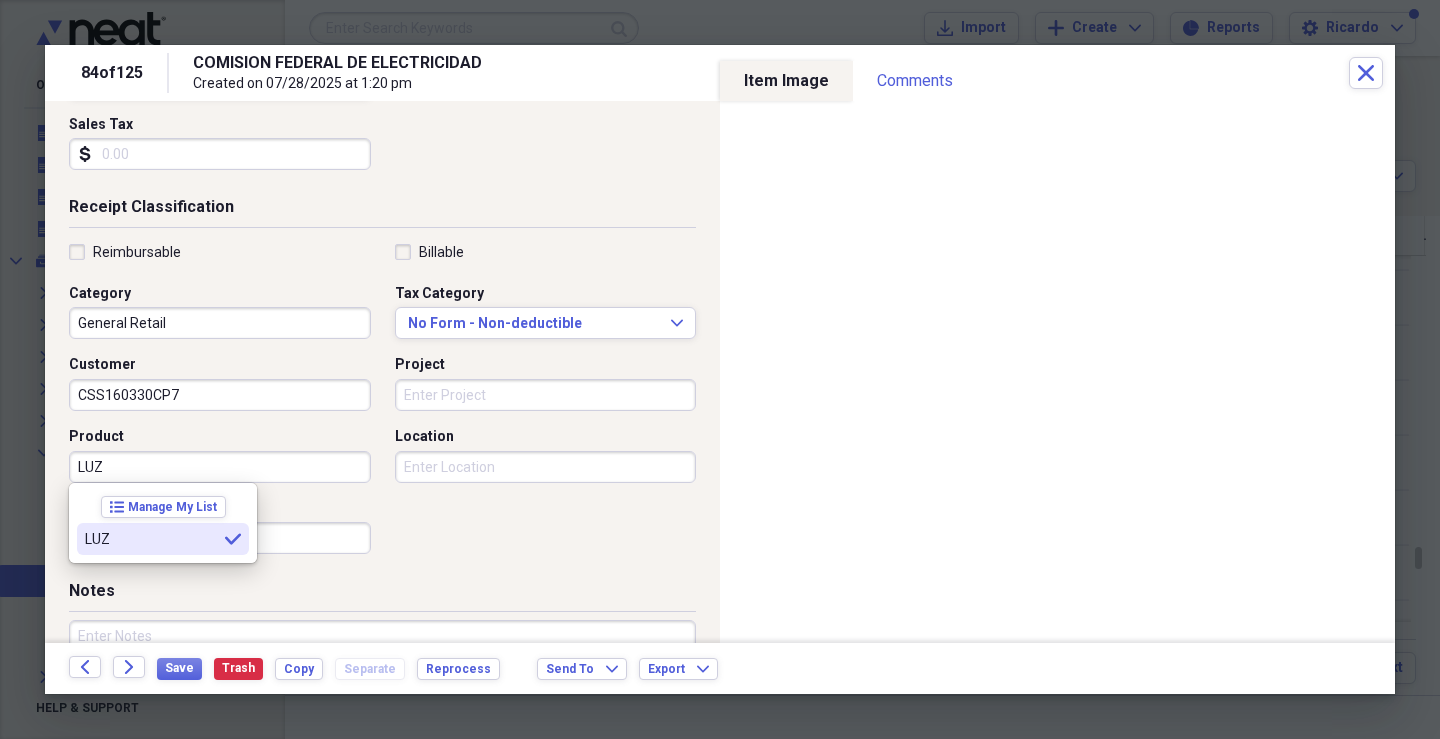 type on "LUZ" 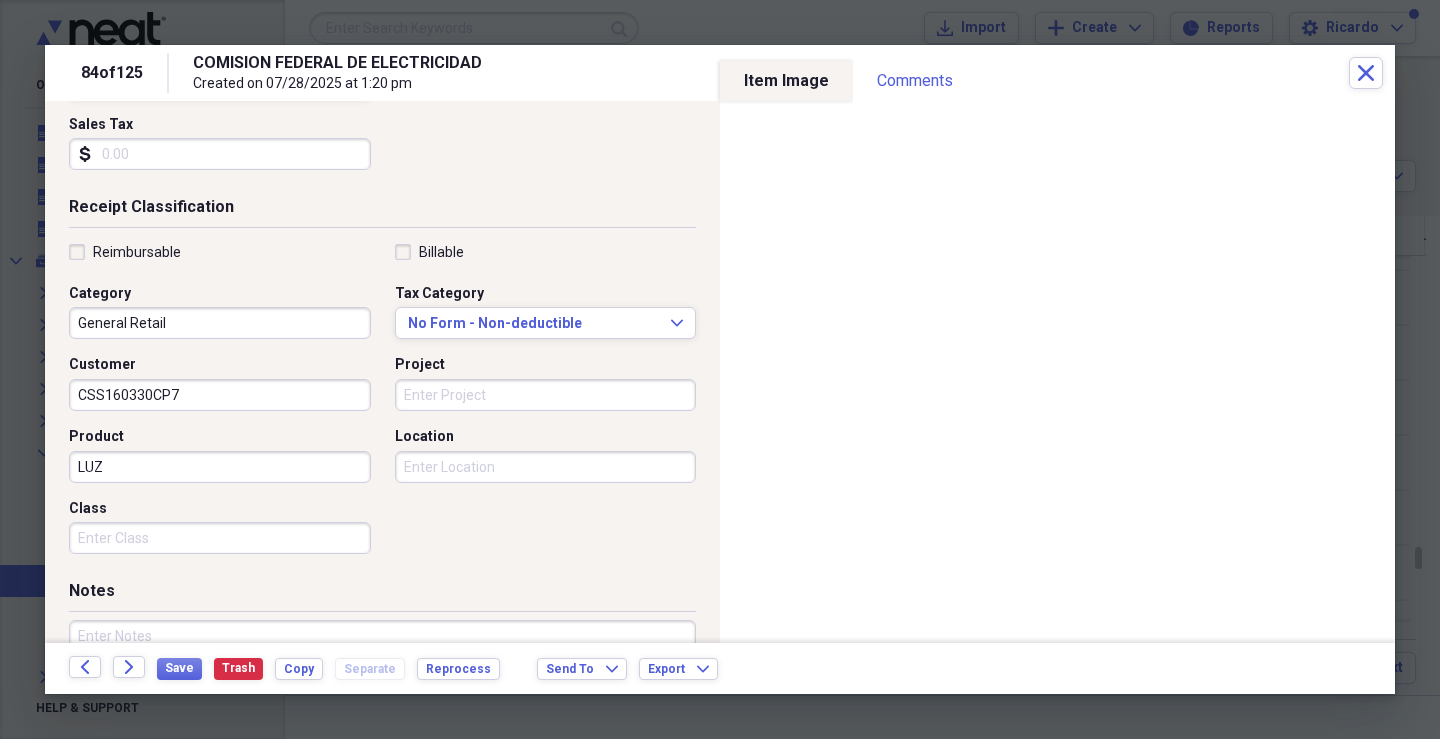 click on "Class" at bounding box center (220, 538) 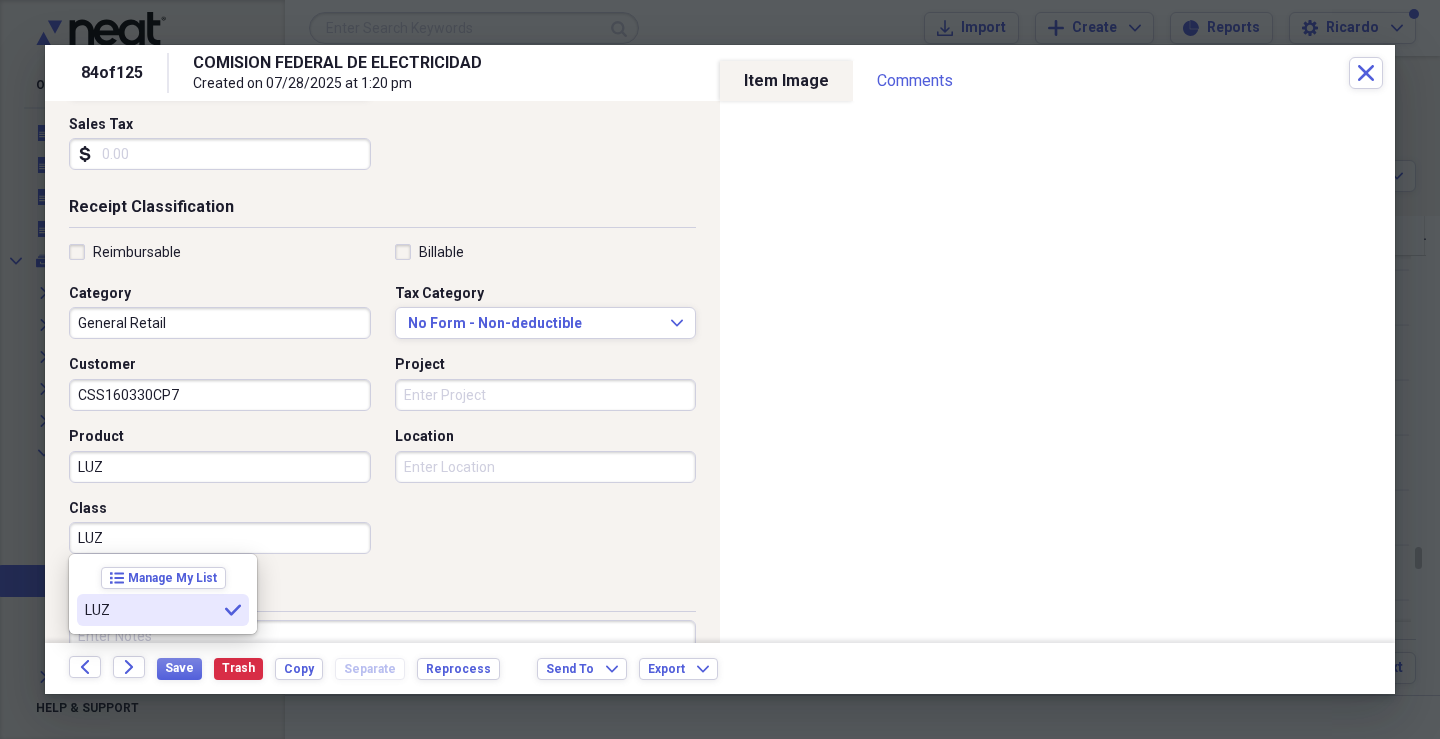 type on "LUZ" 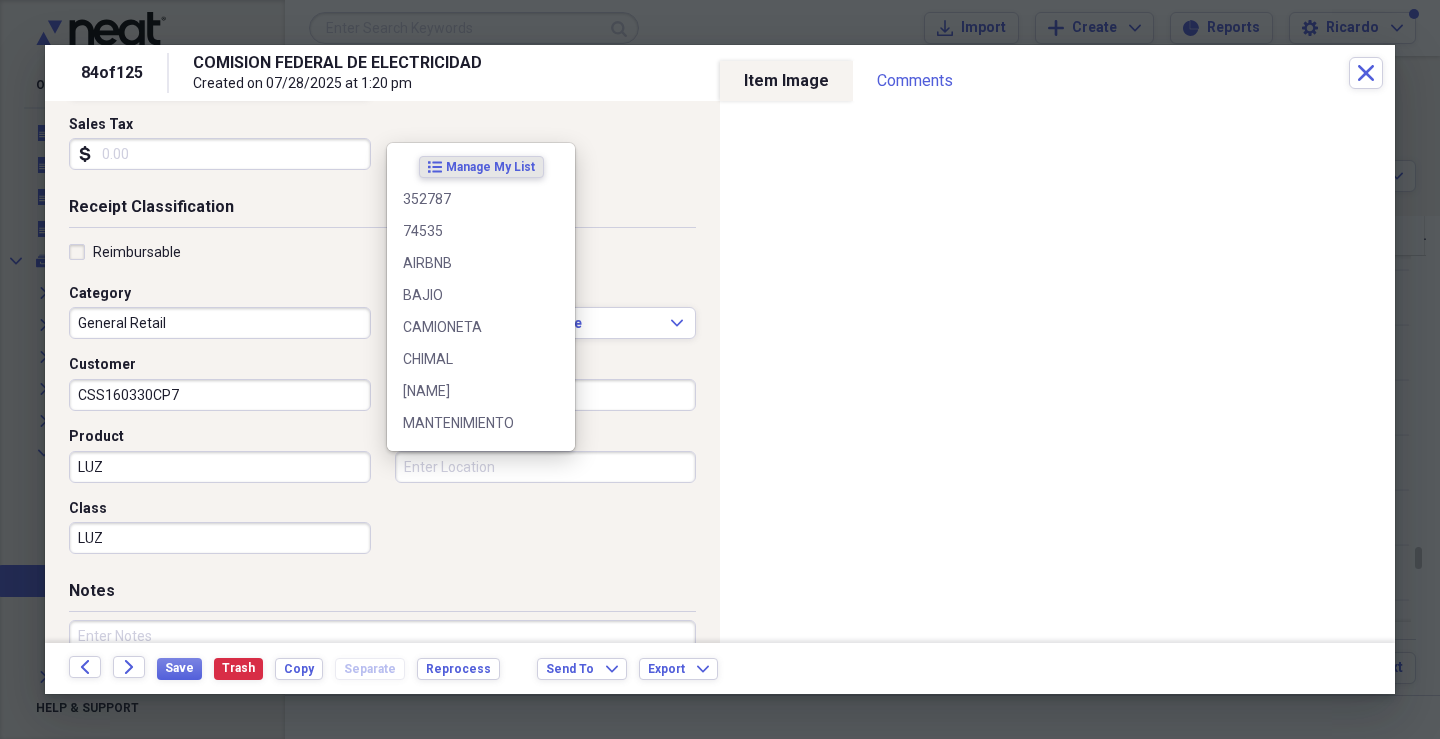 click on "Location" at bounding box center [546, 467] 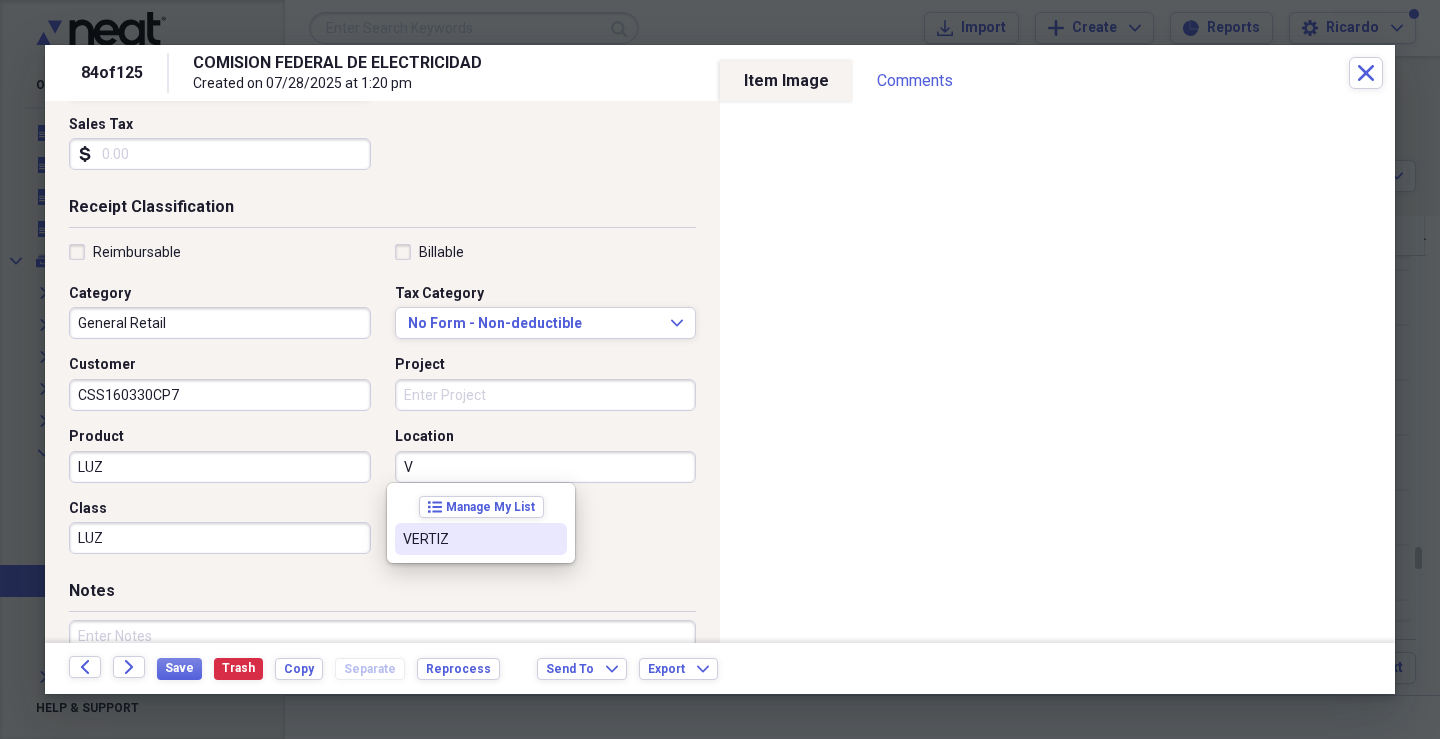 click on "VERTIZ" at bounding box center [481, 539] 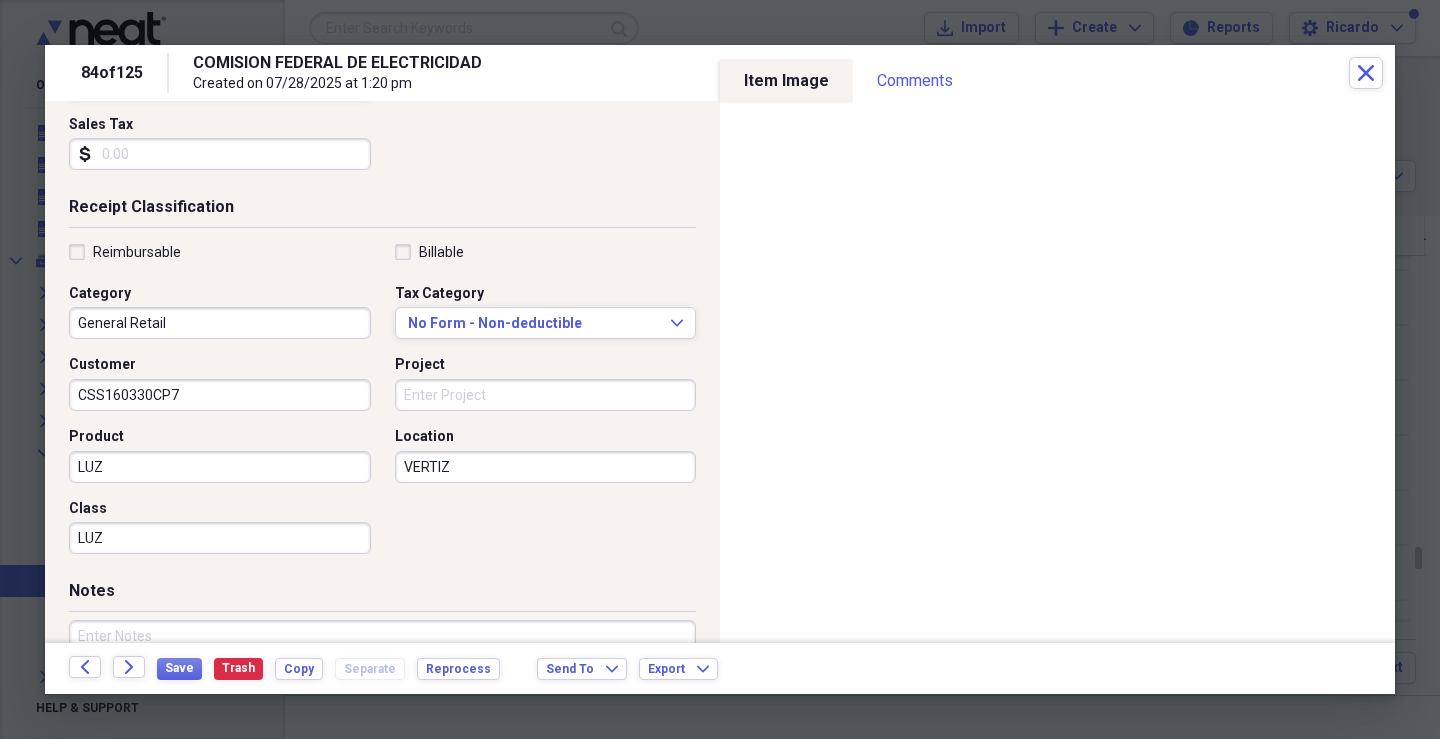 scroll, scrollTop: 479, scrollLeft: 0, axis: vertical 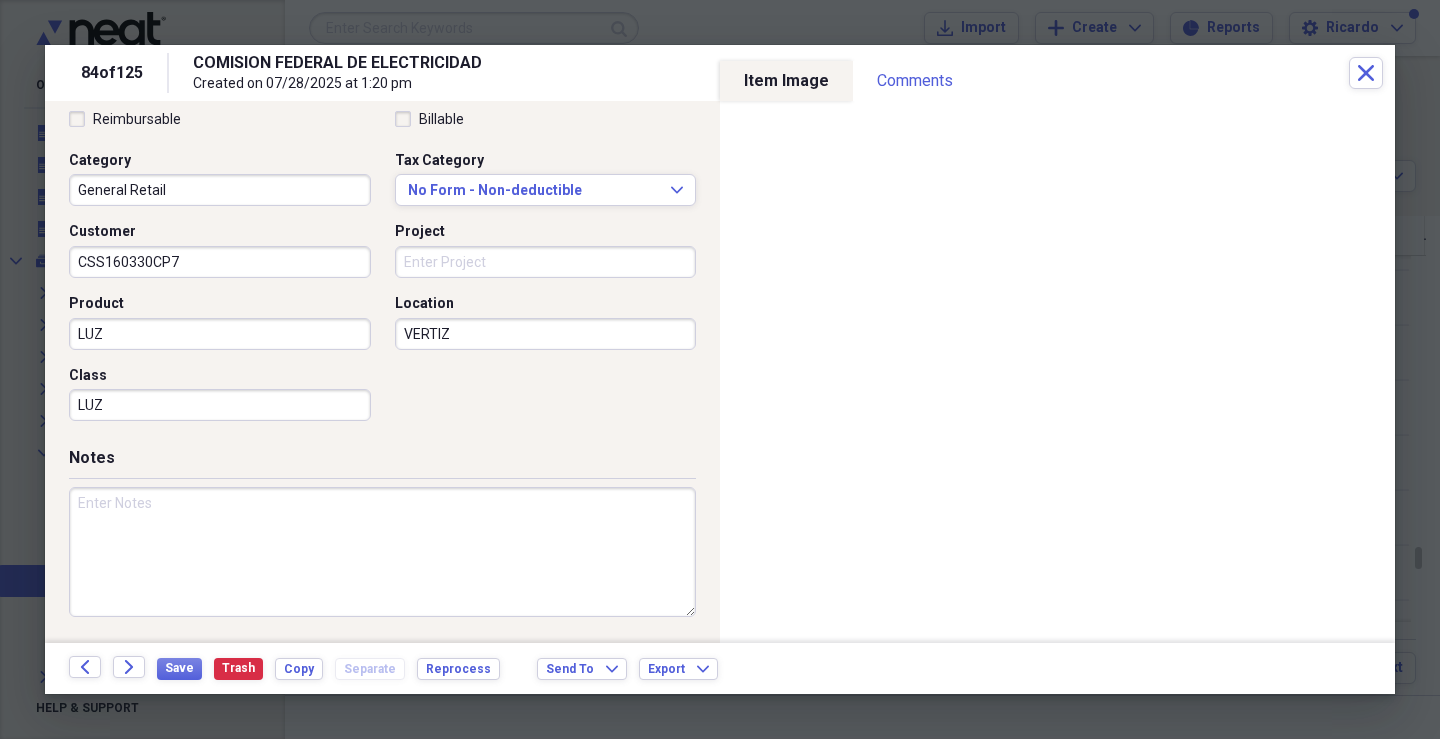 click at bounding box center (382, 552) 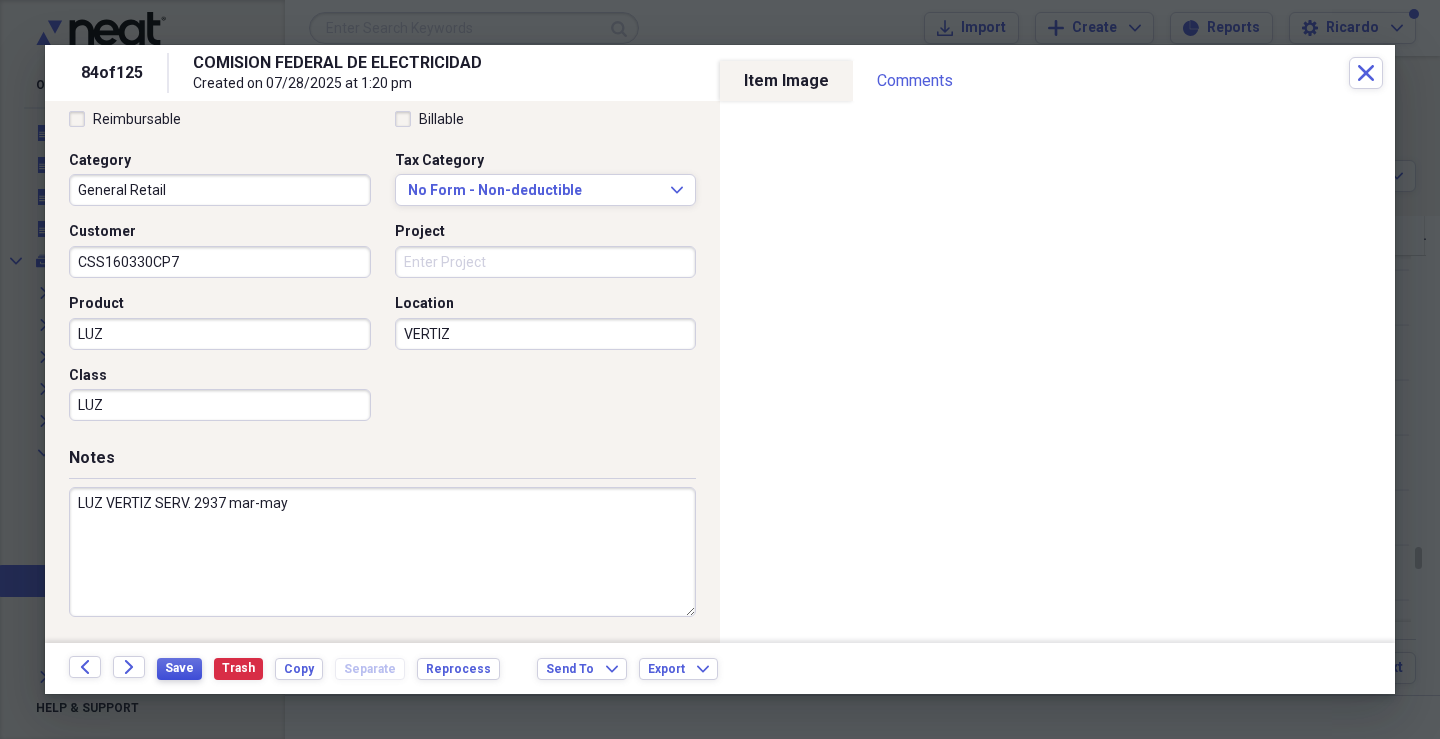 type on "LUZ VERTIZ SERV. 2937 mar-may" 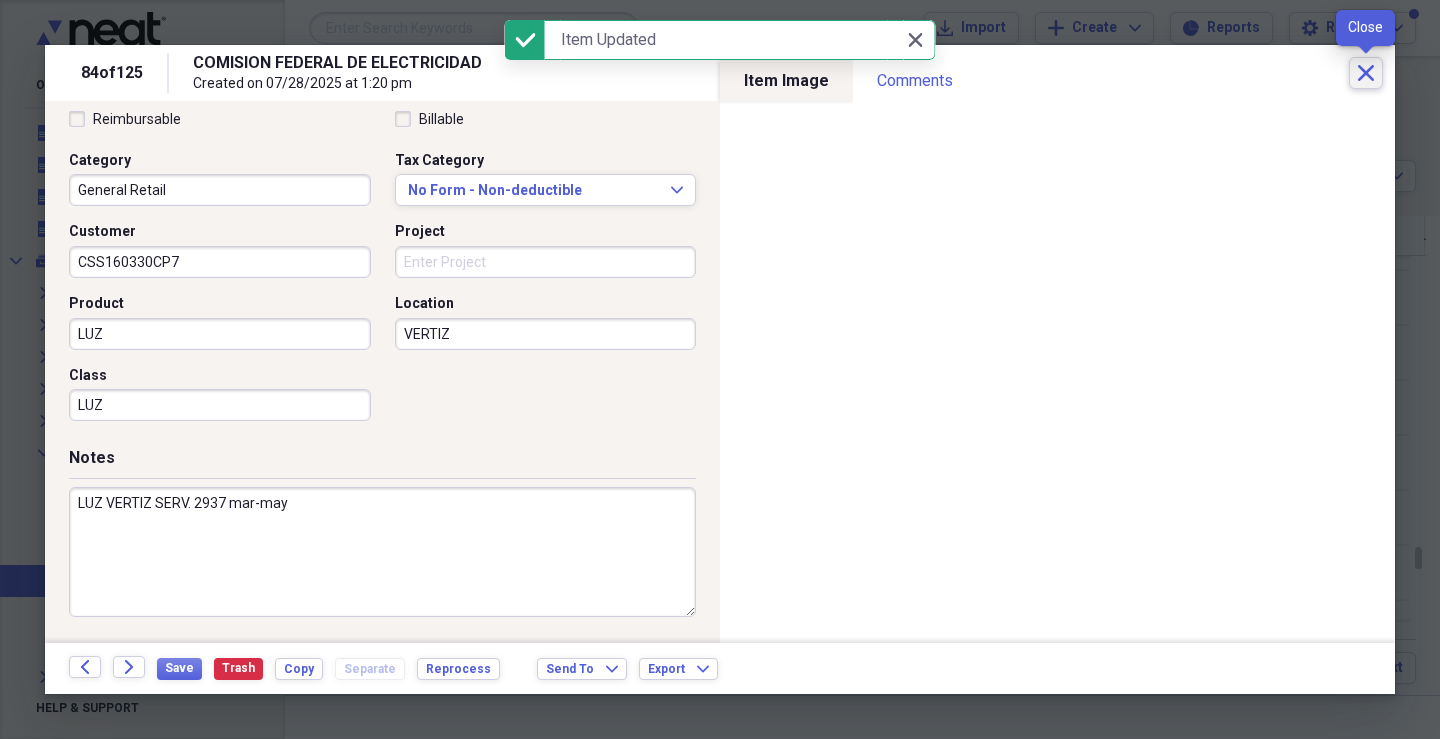click 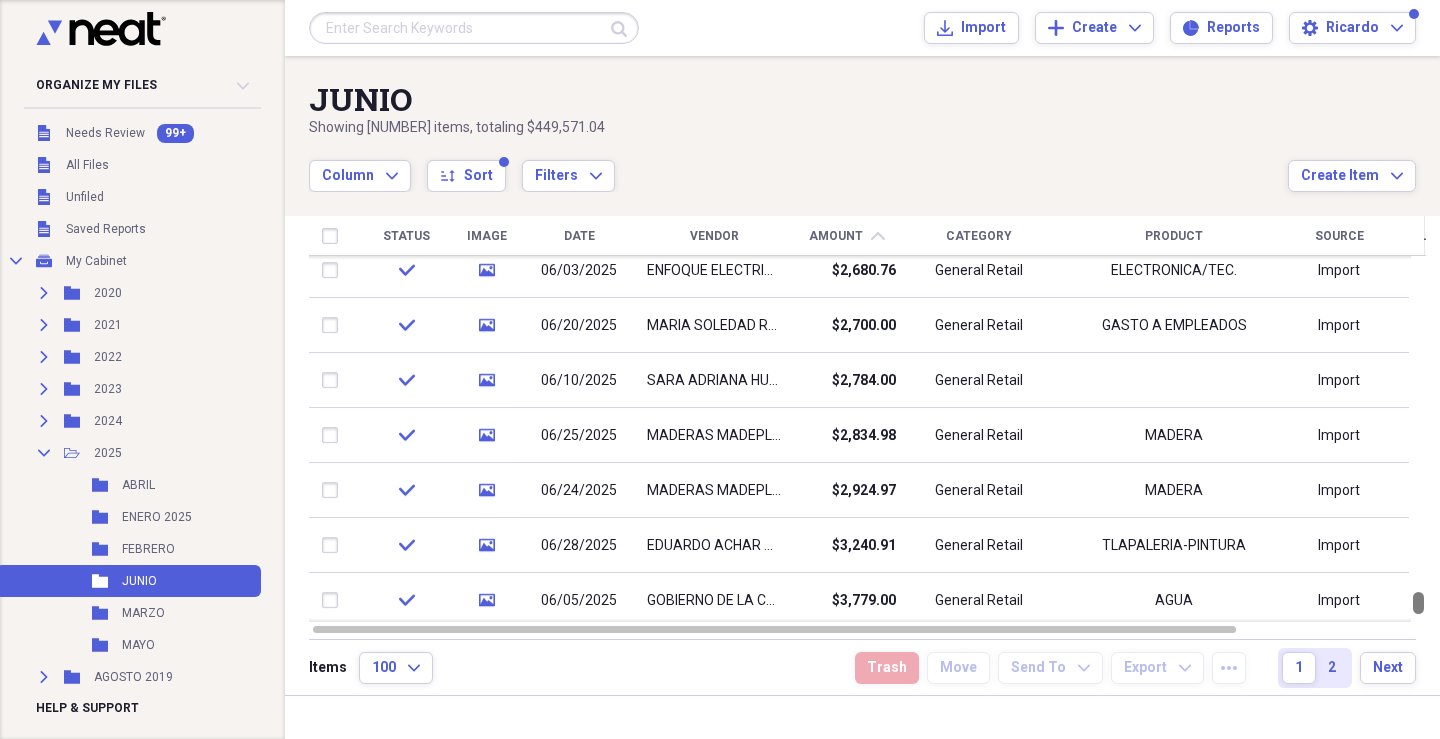 drag, startPoint x: 1433, startPoint y: 553, endPoint x: 1432, endPoint y: 598, distance: 45.01111 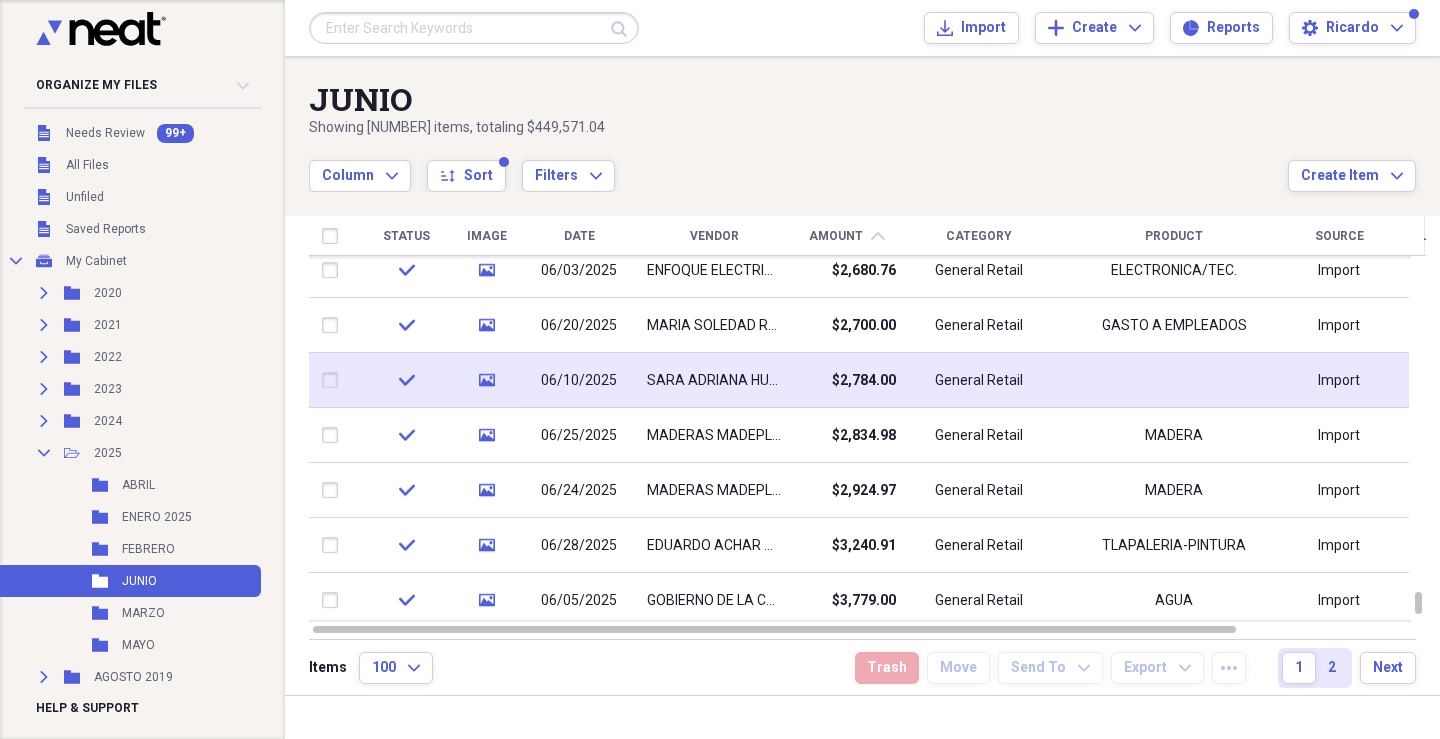 click on "SARA ADRIANA HUERTA DERVEZ" at bounding box center [714, 380] 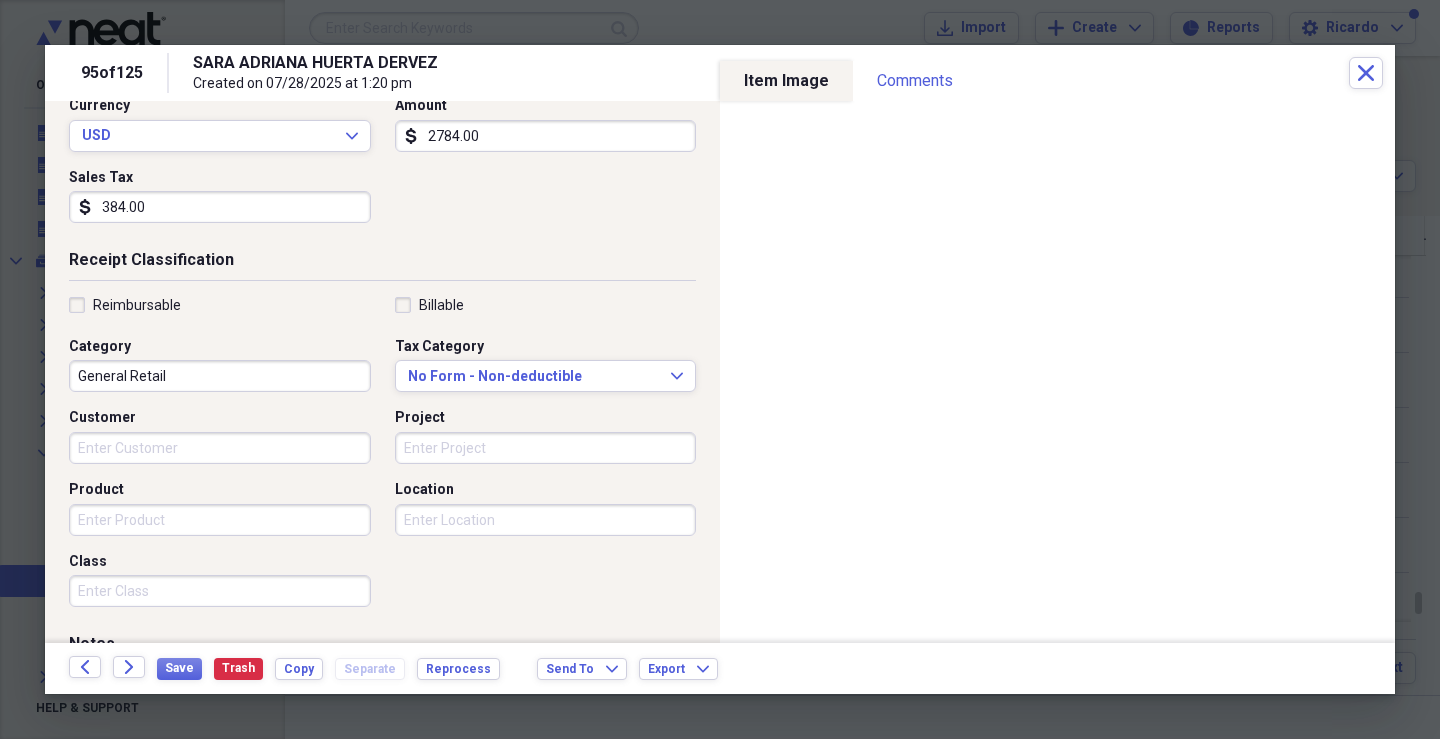 scroll, scrollTop: 350, scrollLeft: 0, axis: vertical 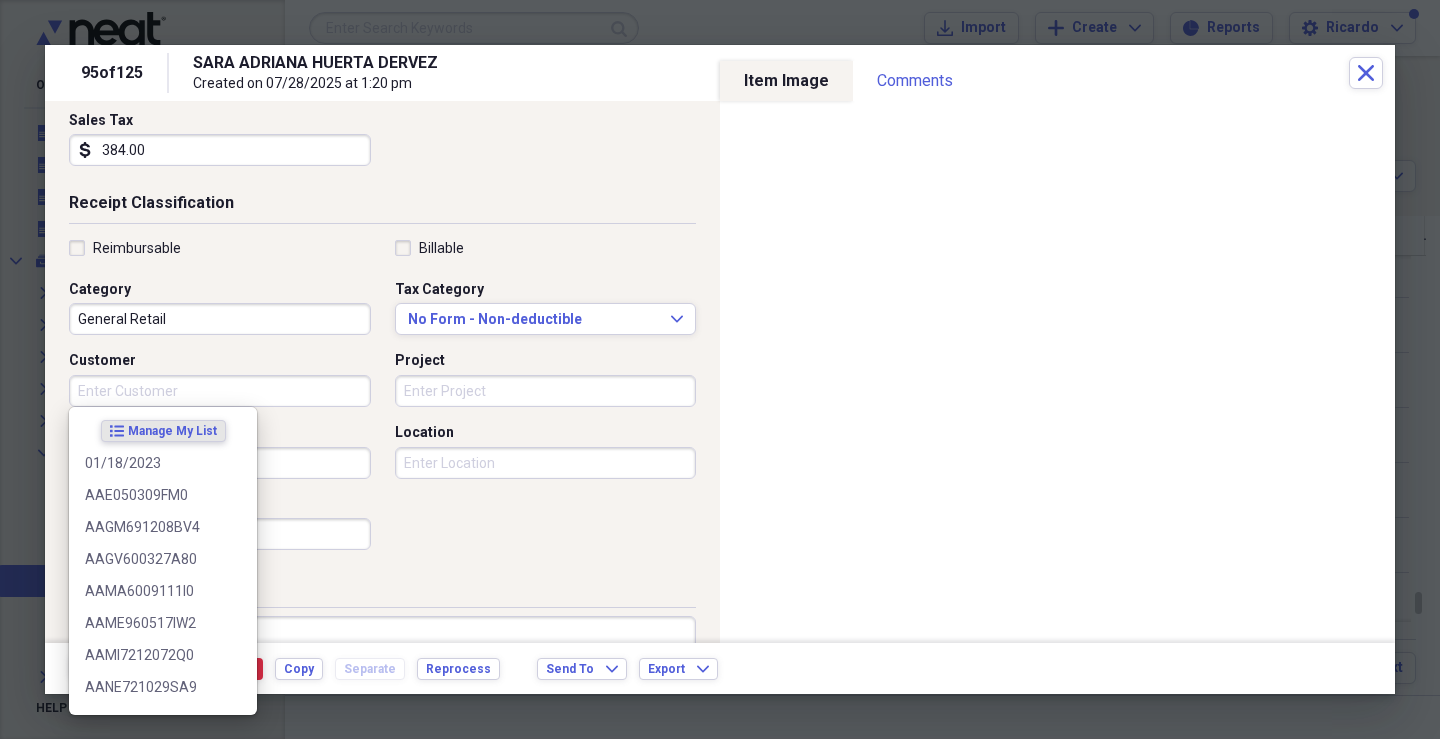 click on "Customer" at bounding box center [220, 391] 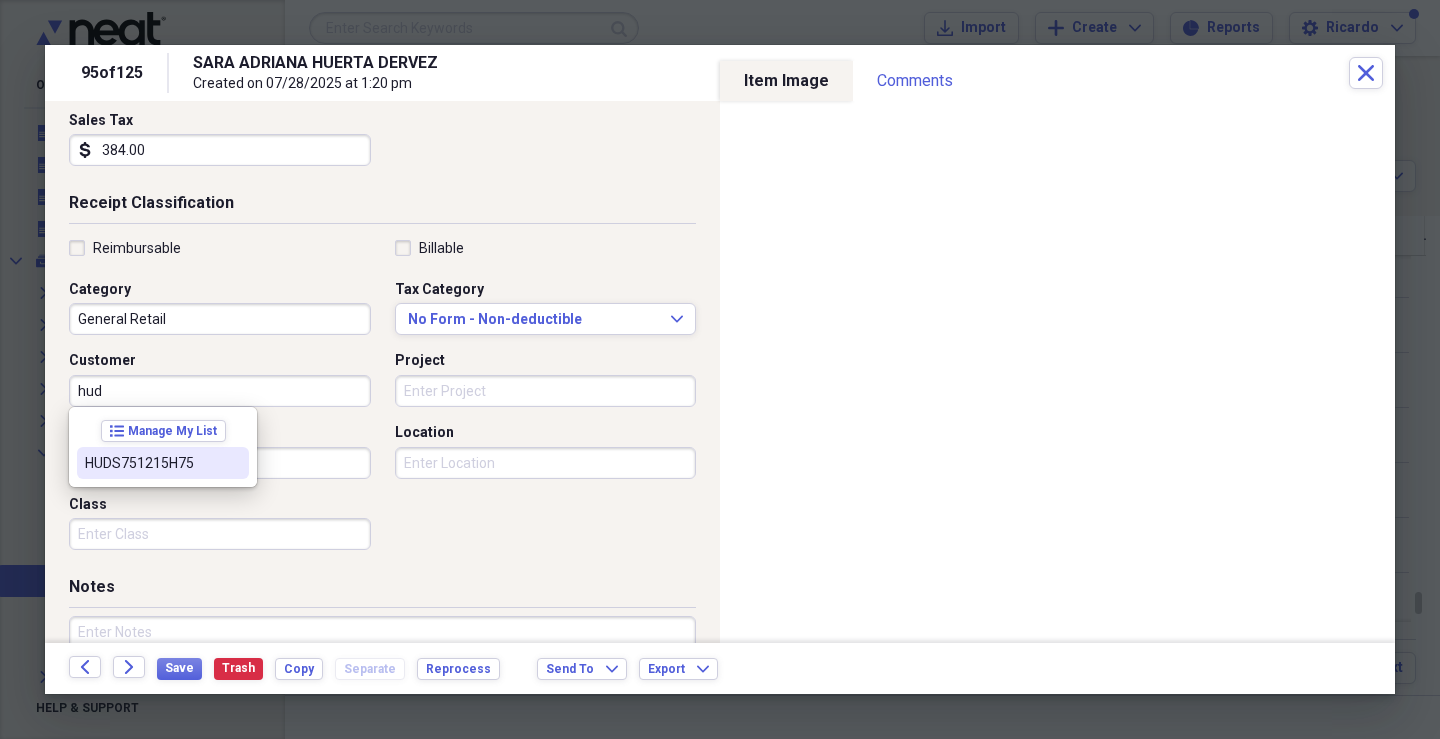 type on "hud" 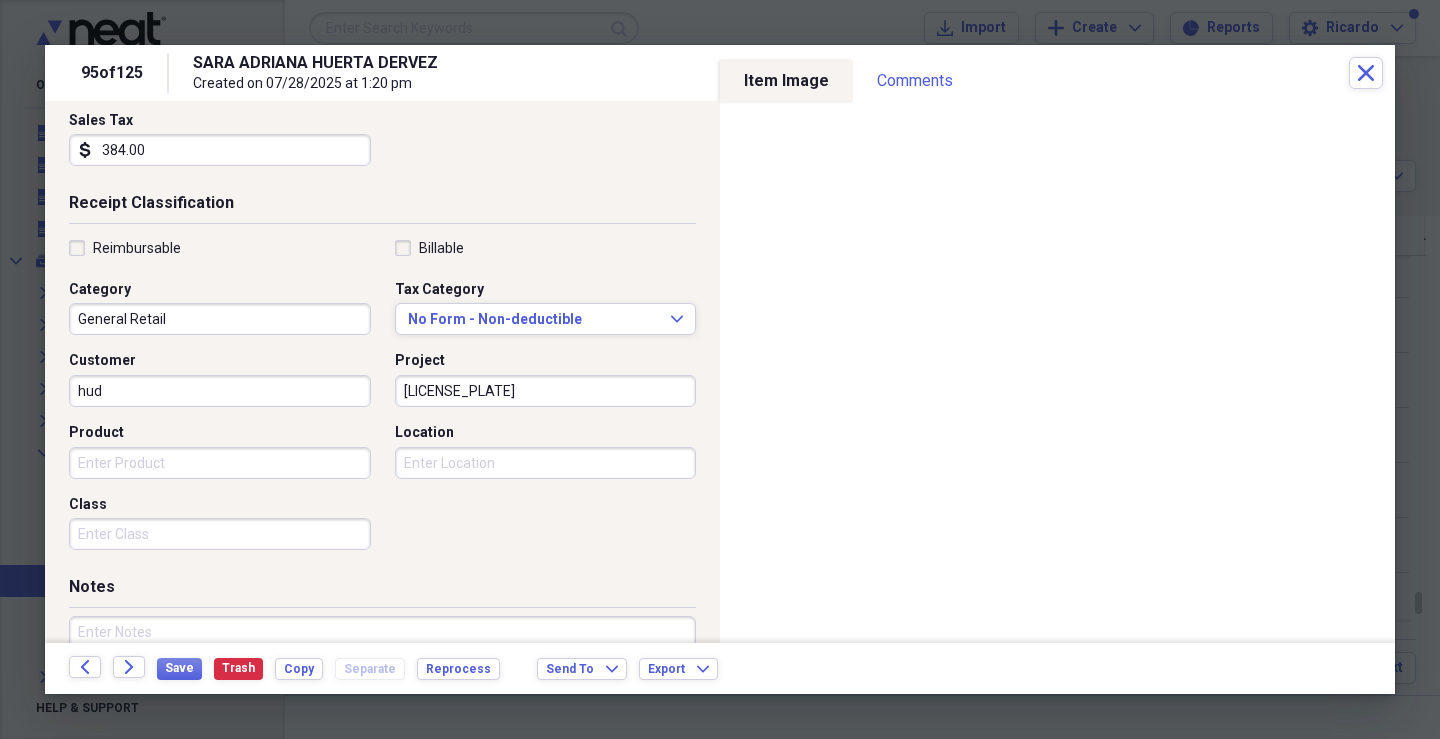 type on "[LICENSE_PLATE]" 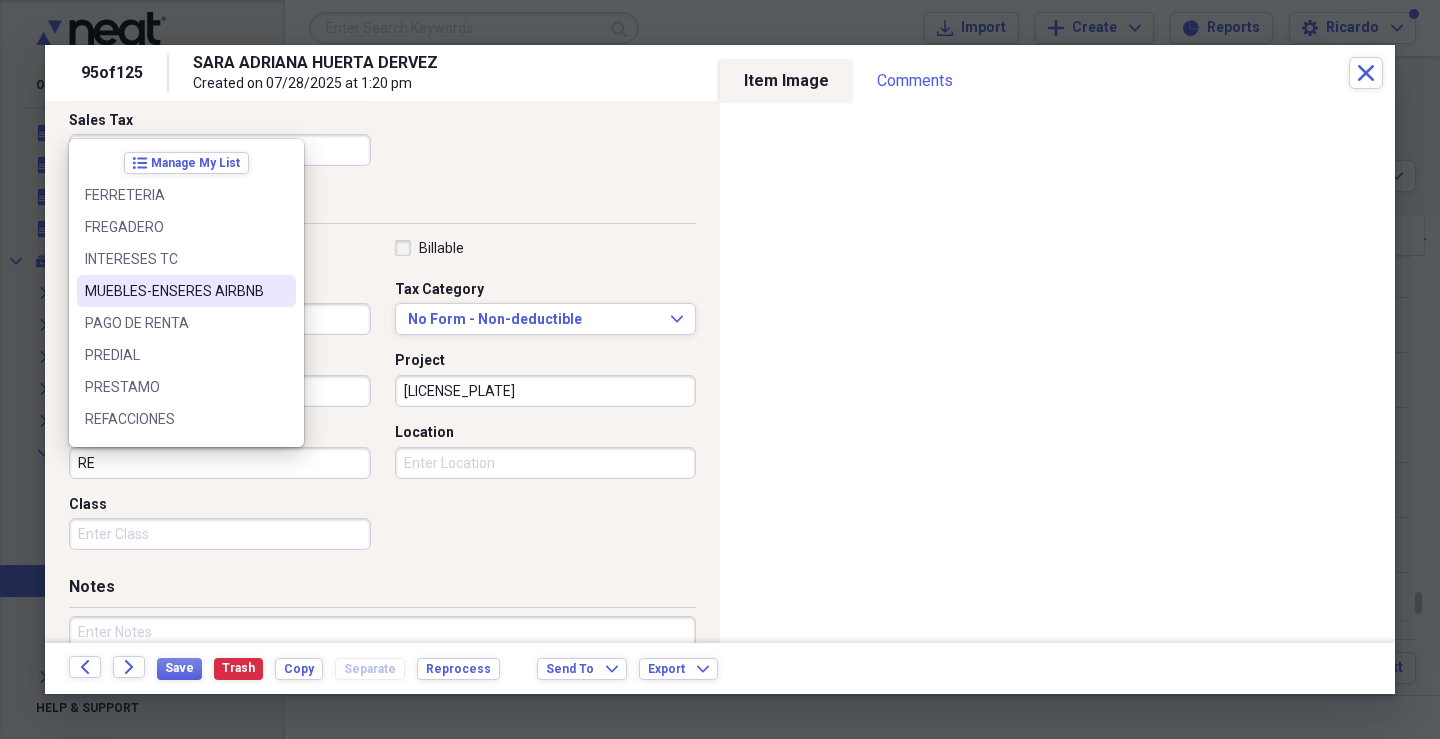 scroll, scrollTop: 60, scrollLeft: 0, axis: vertical 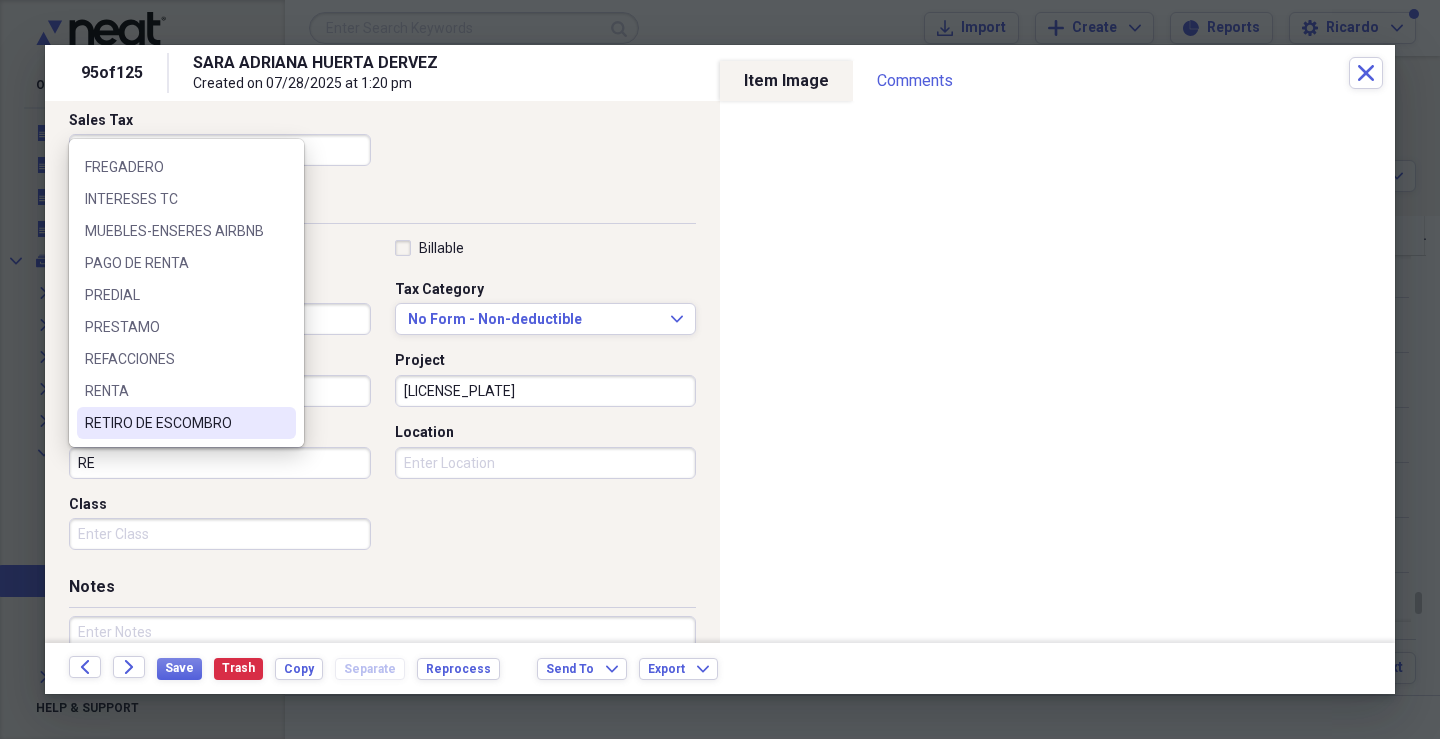 click on "RETIRO DE ESCOMBRO" at bounding box center [174, 423] 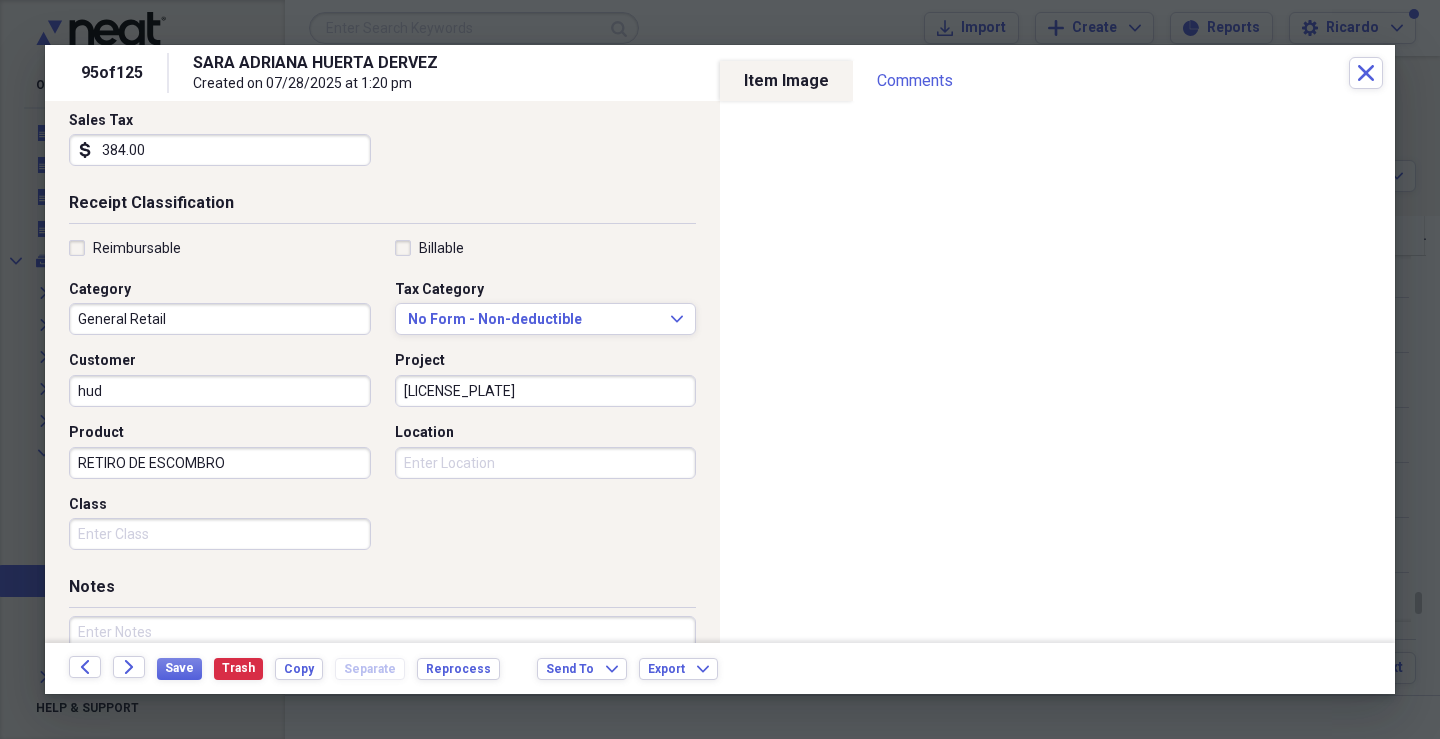 click on "Class" at bounding box center [220, 534] 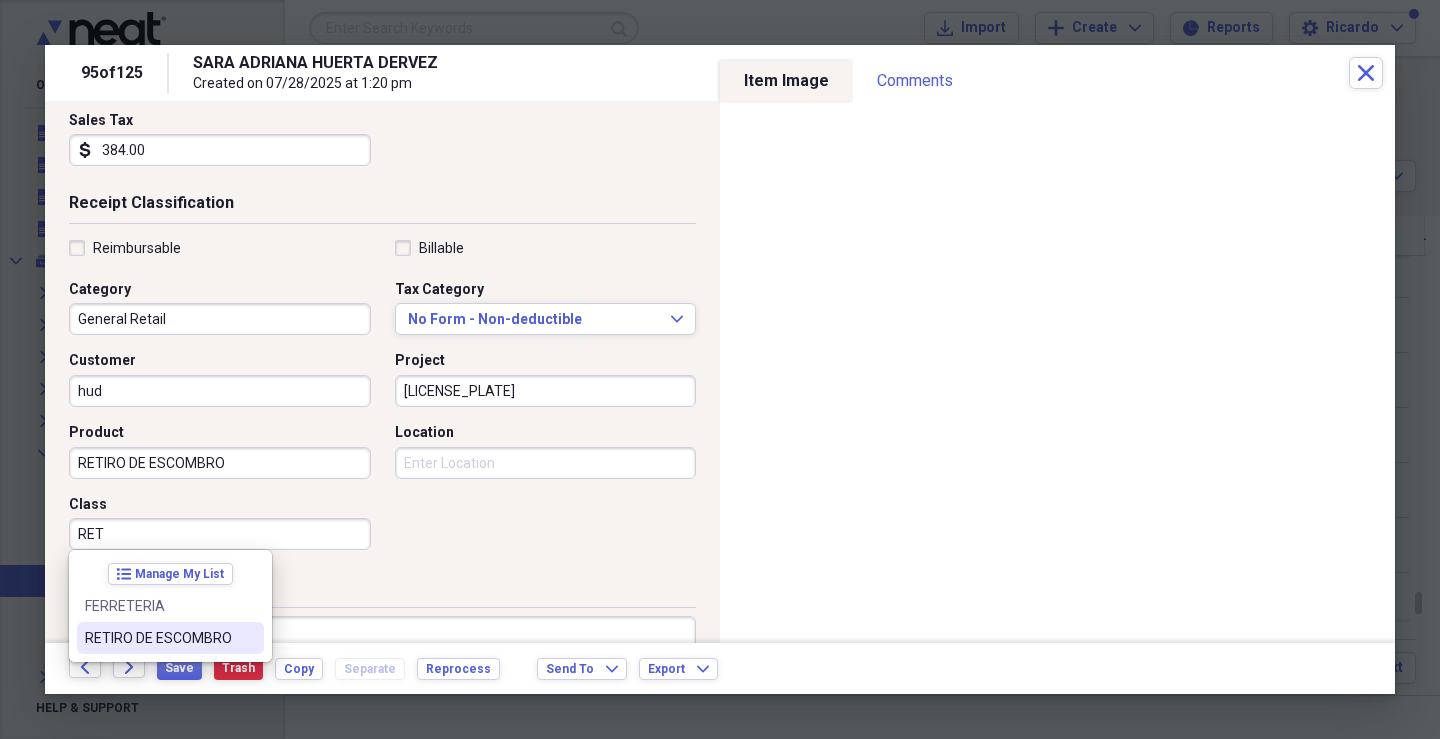 drag, startPoint x: 196, startPoint y: 641, endPoint x: 215, endPoint y: 632, distance: 21.023796 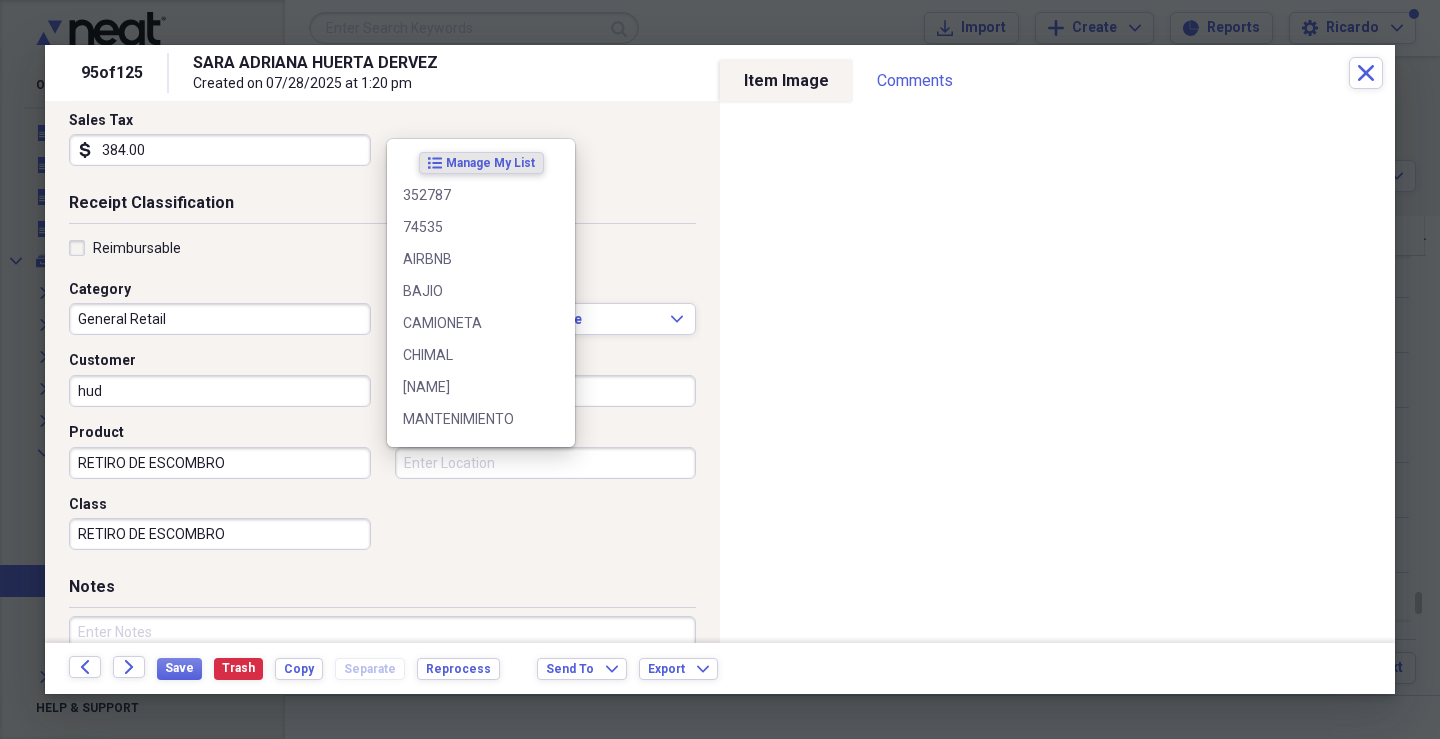 click on "Location" at bounding box center (546, 463) 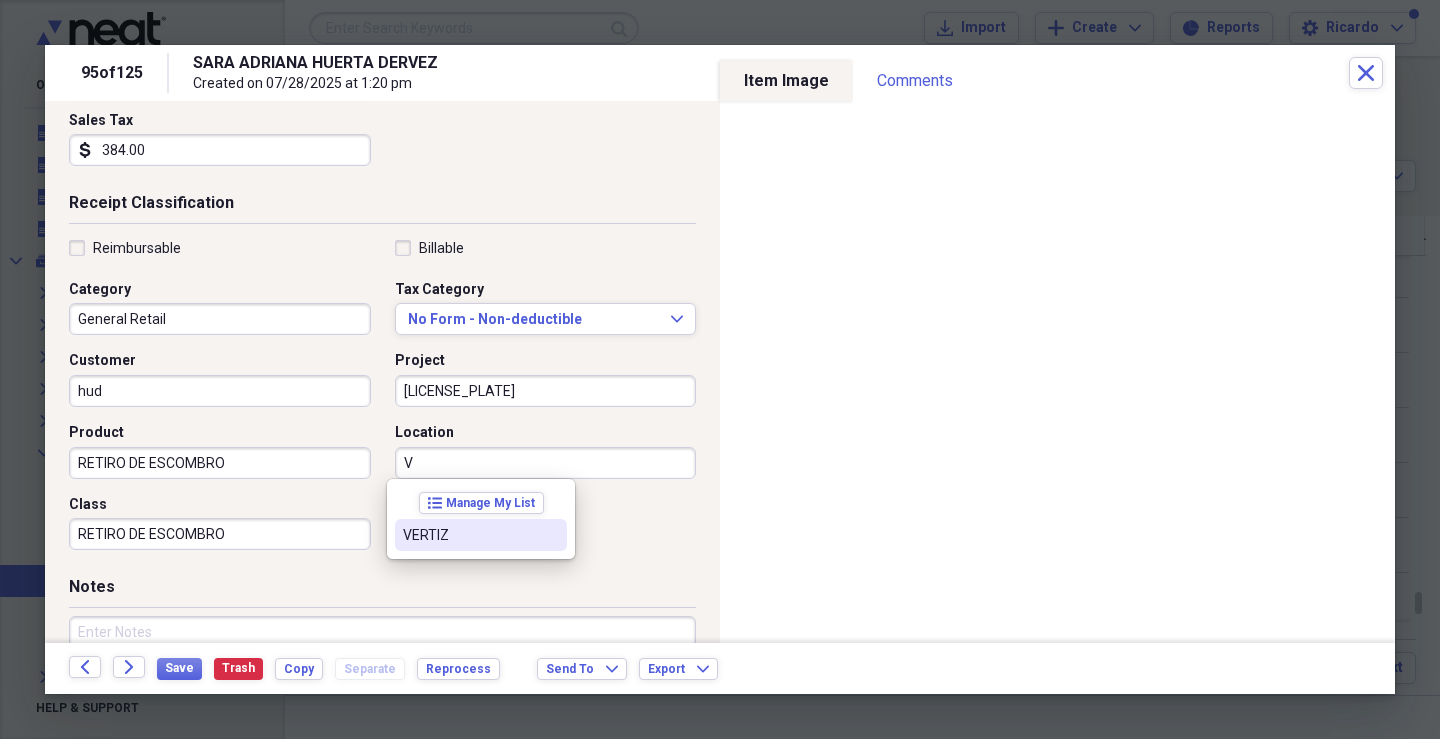 click on "VERTIZ" at bounding box center (469, 535) 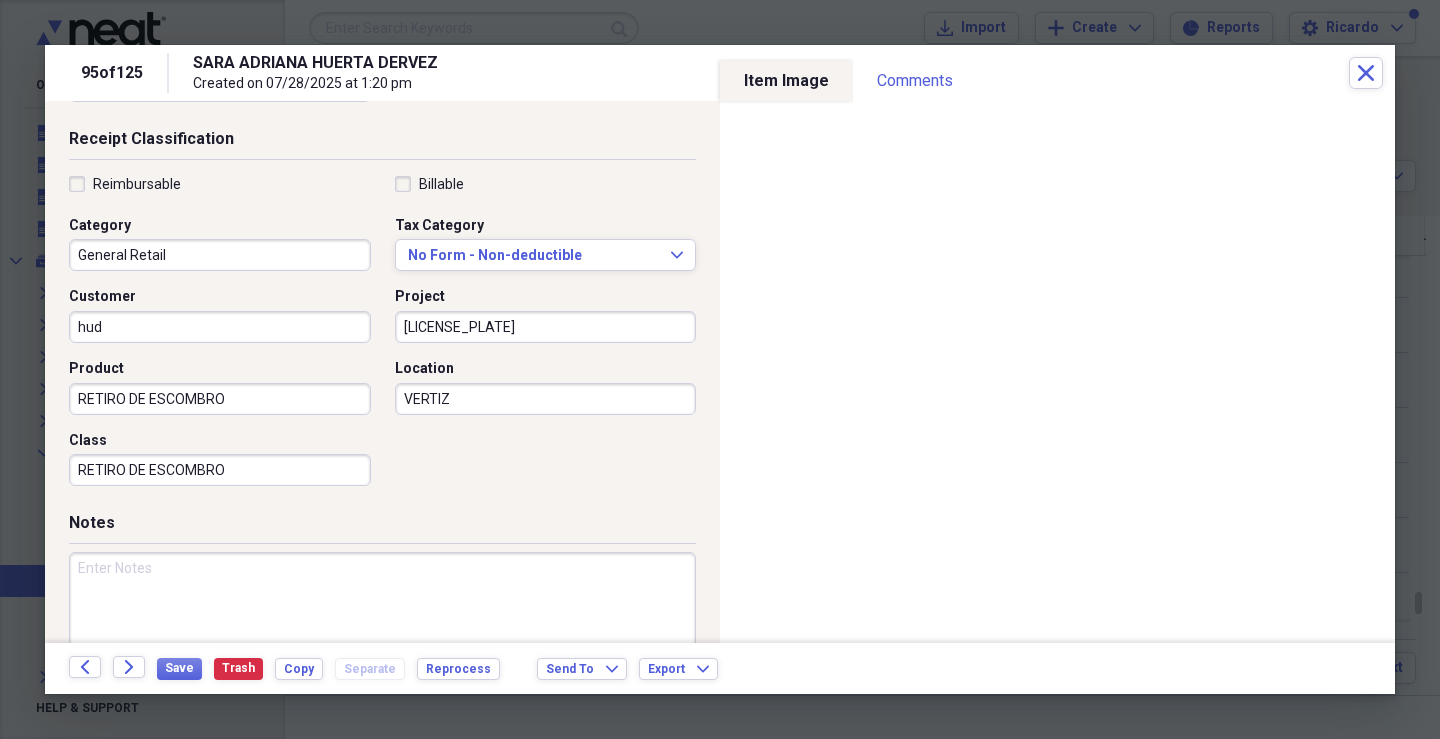 scroll, scrollTop: 479, scrollLeft: 0, axis: vertical 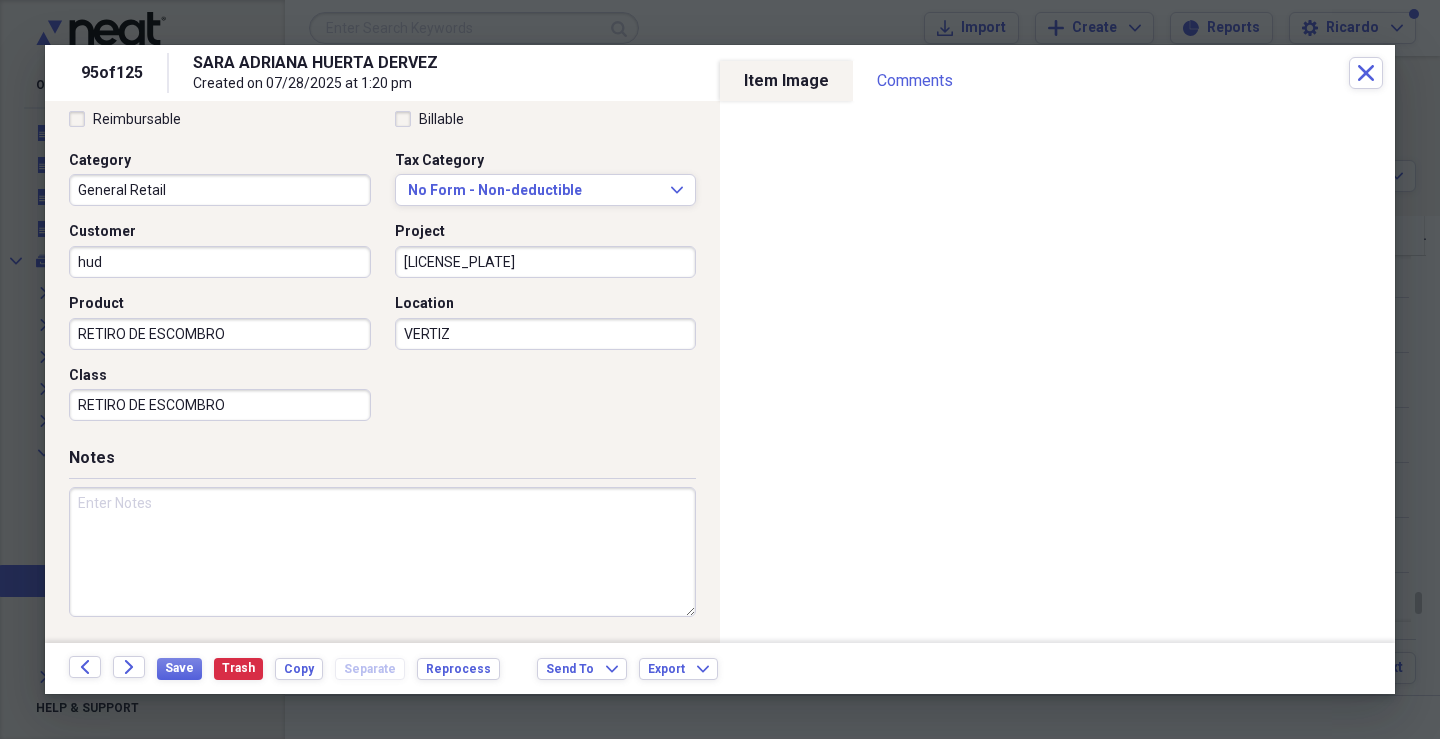 drag, startPoint x: 202, startPoint y: 550, endPoint x: 200, endPoint y: 539, distance: 11.18034 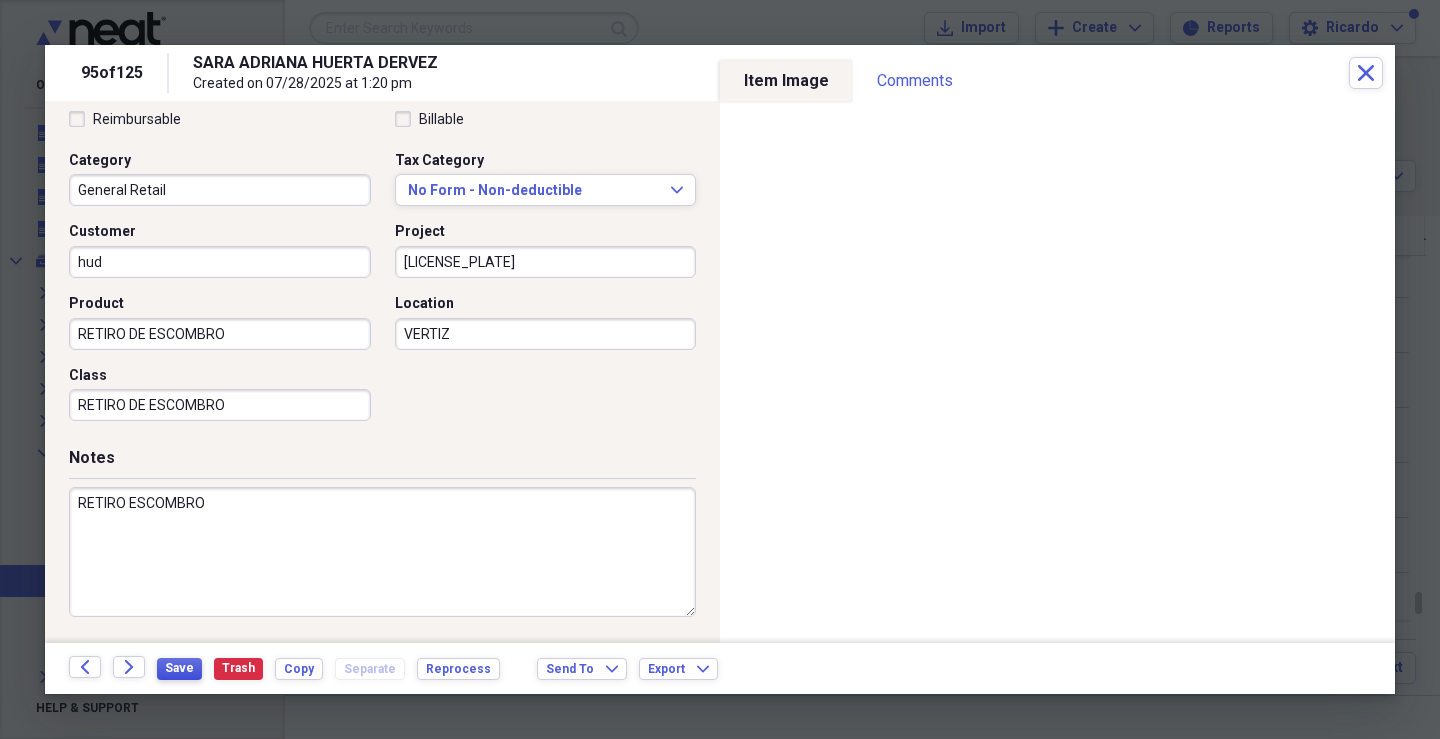 type on "RETIRO ESCOMBRO" 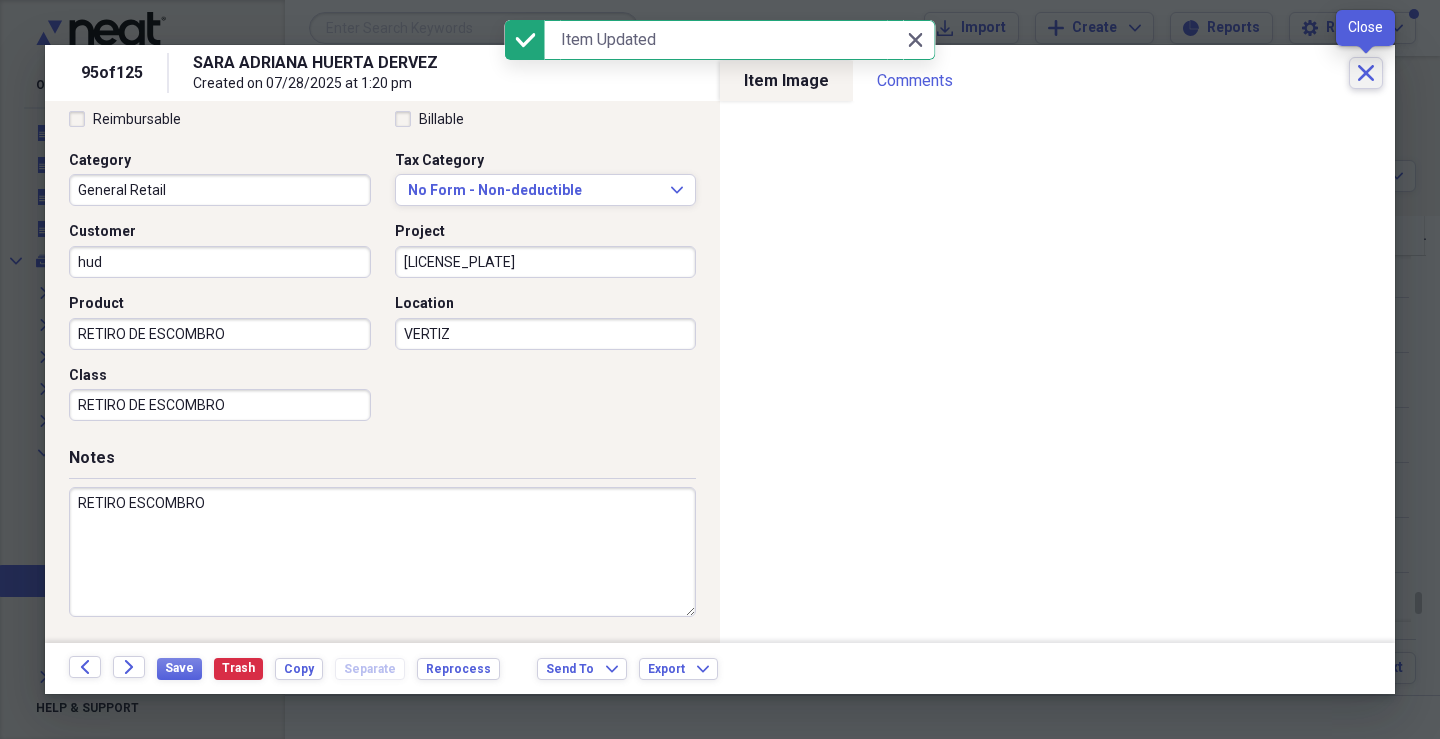 click on "Close" at bounding box center (1366, 73) 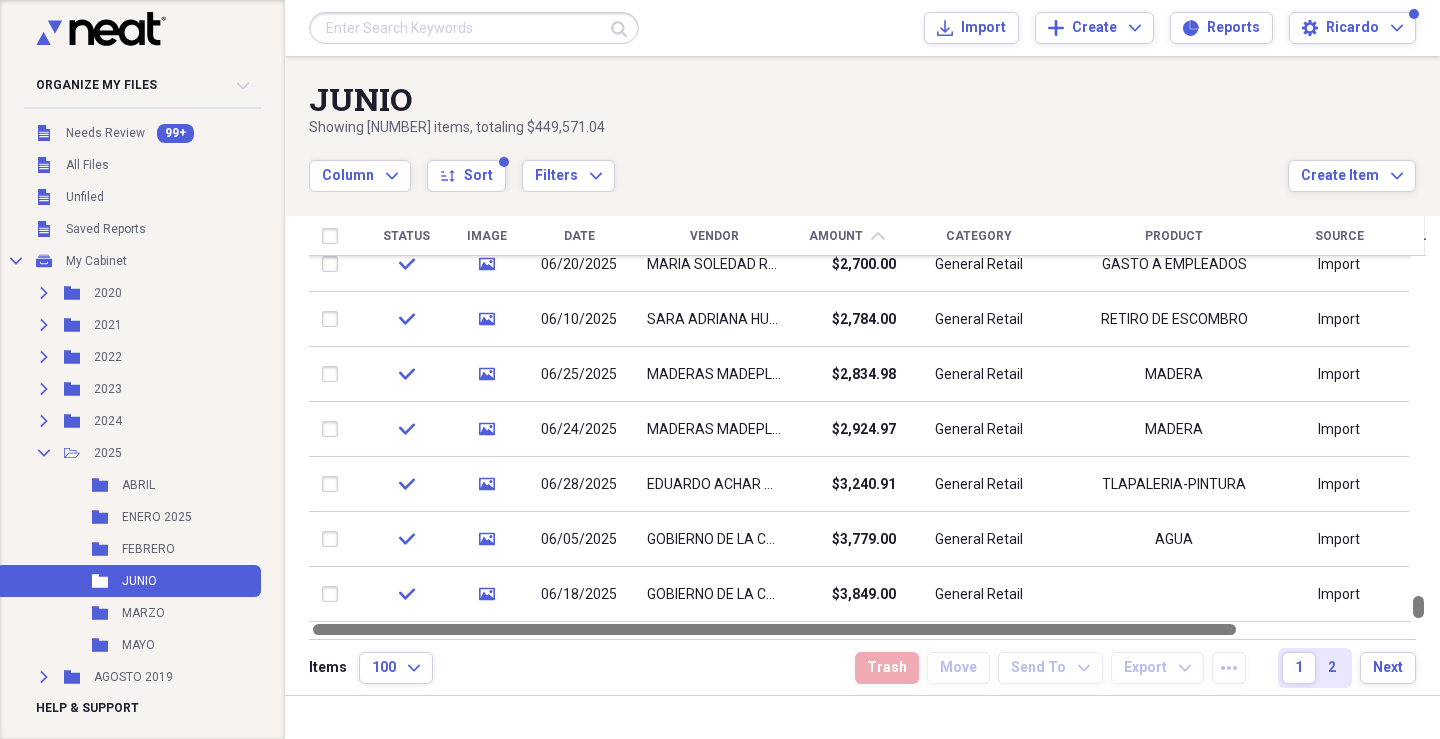 drag, startPoint x: 1433, startPoint y: 605, endPoint x: 1434, endPoint y: 631, distance: 26.019224 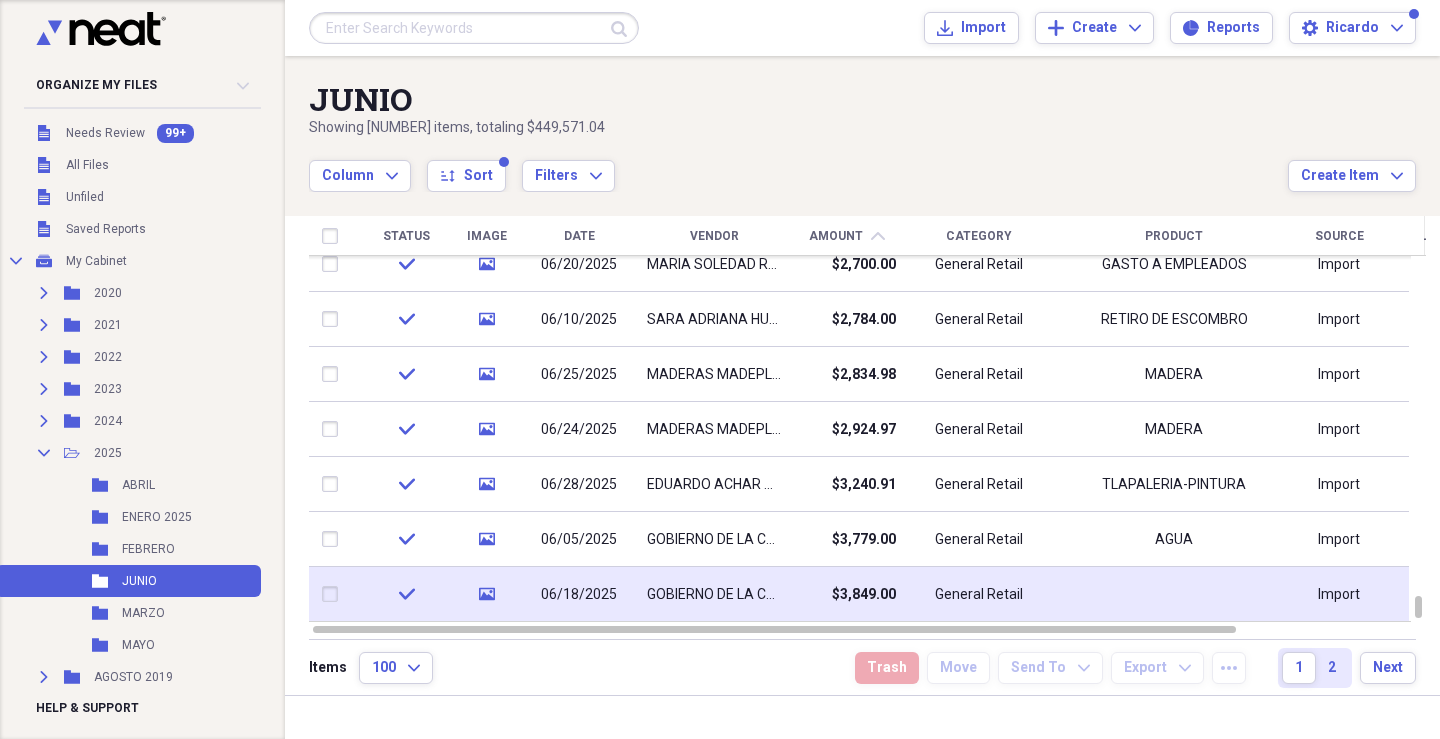 click on "GOBIERNO DE LA CDMX" at bounding box center [714, 595] 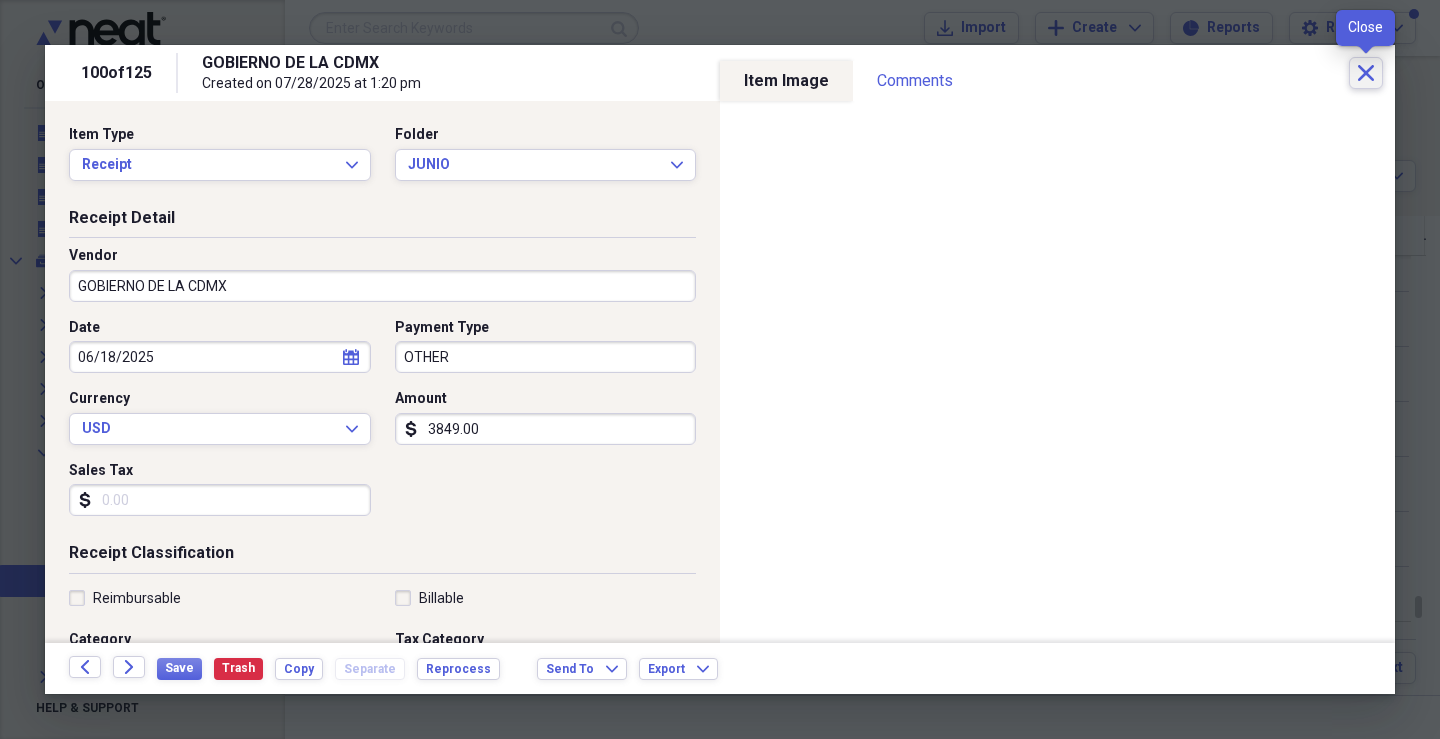 click on "Close" at bounding box center (1366, 73) 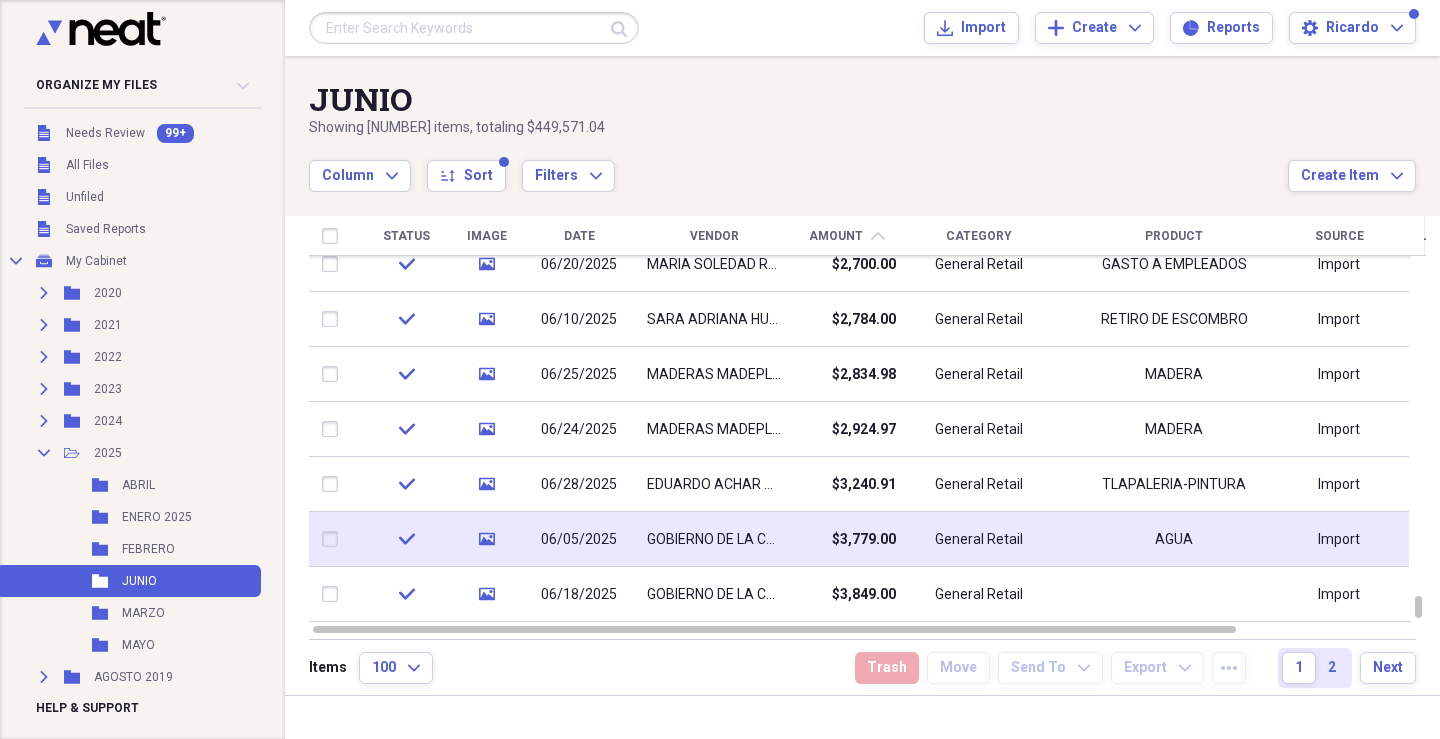 click on "$3,779.00" at bounding box center (864, 540) 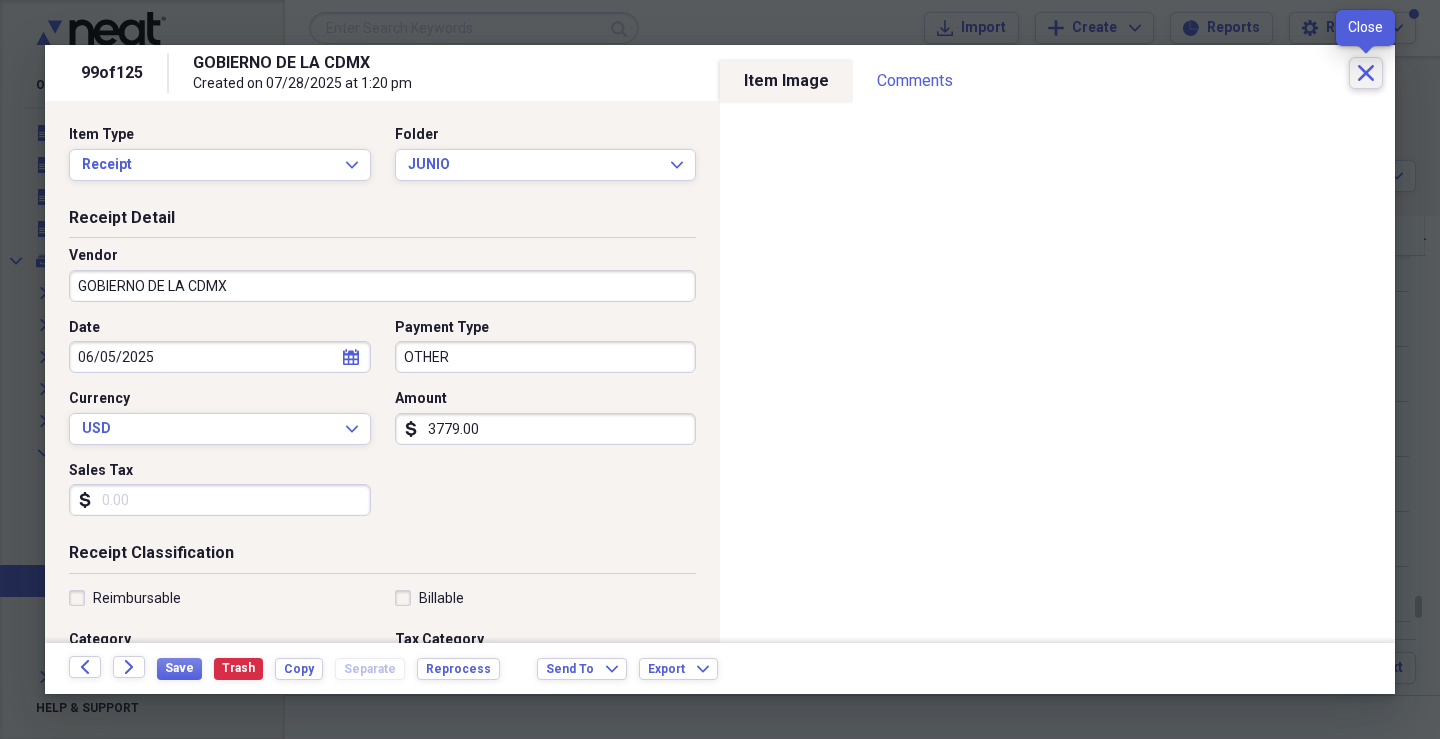click on "Close" 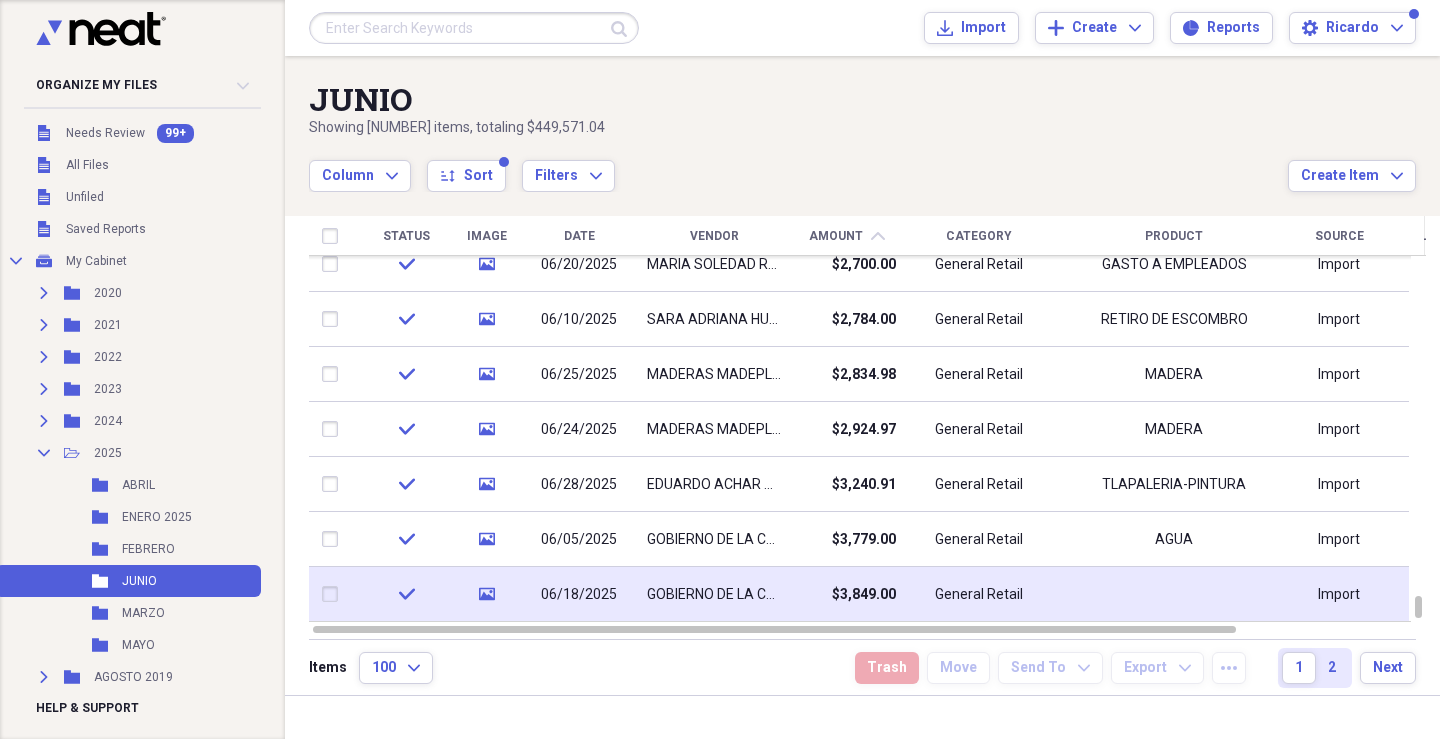 click on "$3,849.00" at bounding box center (864, 595) 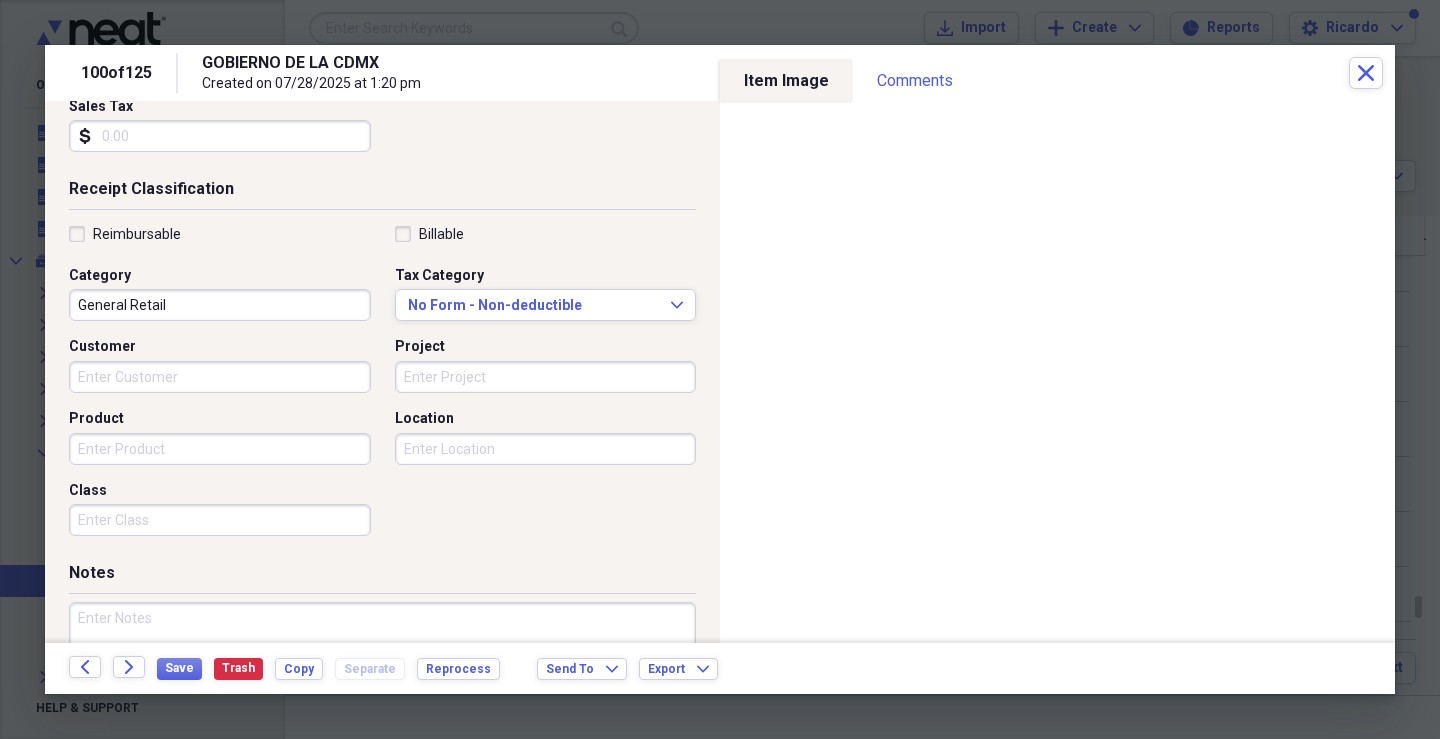 scroll, scrollTop: 404, scrollLeft: 0, axis: vertical 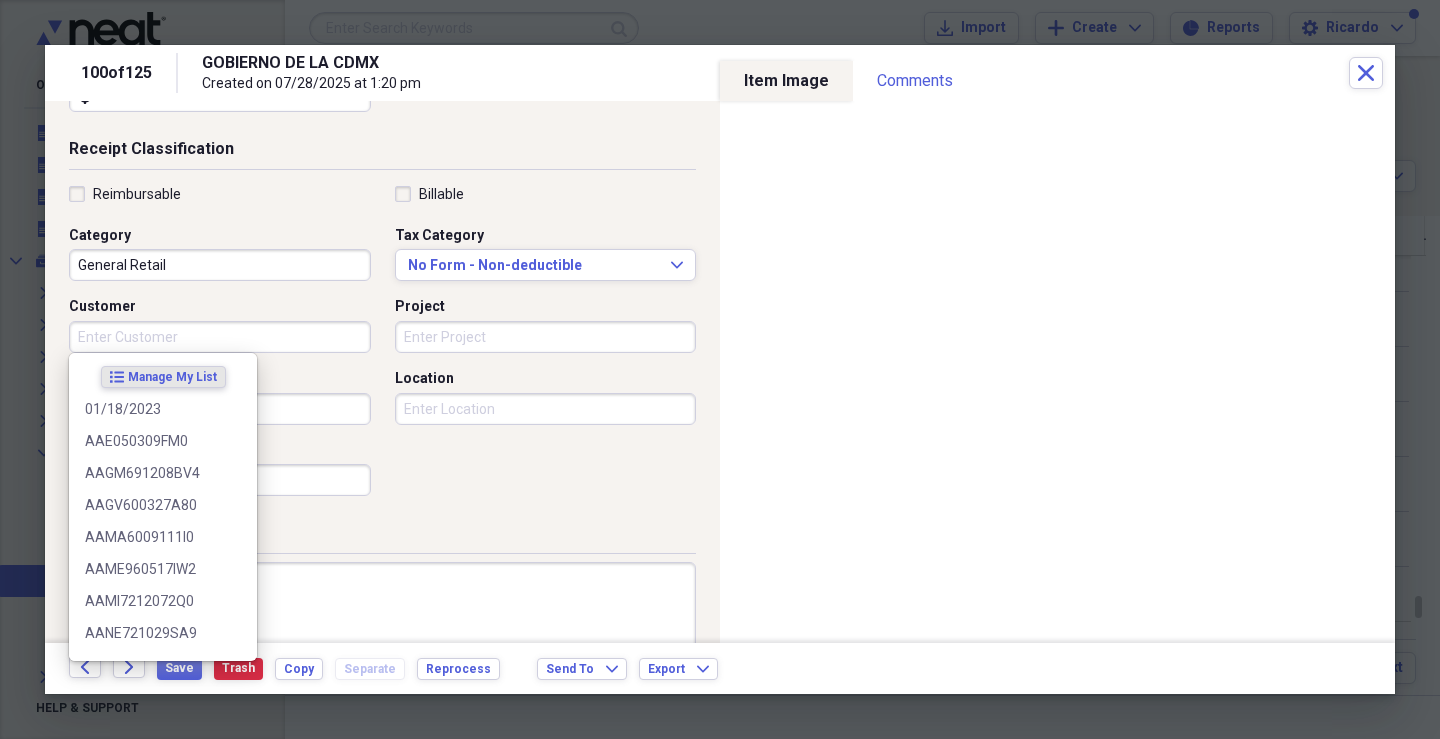 click on "Customer" at bounding box center [220, 337] 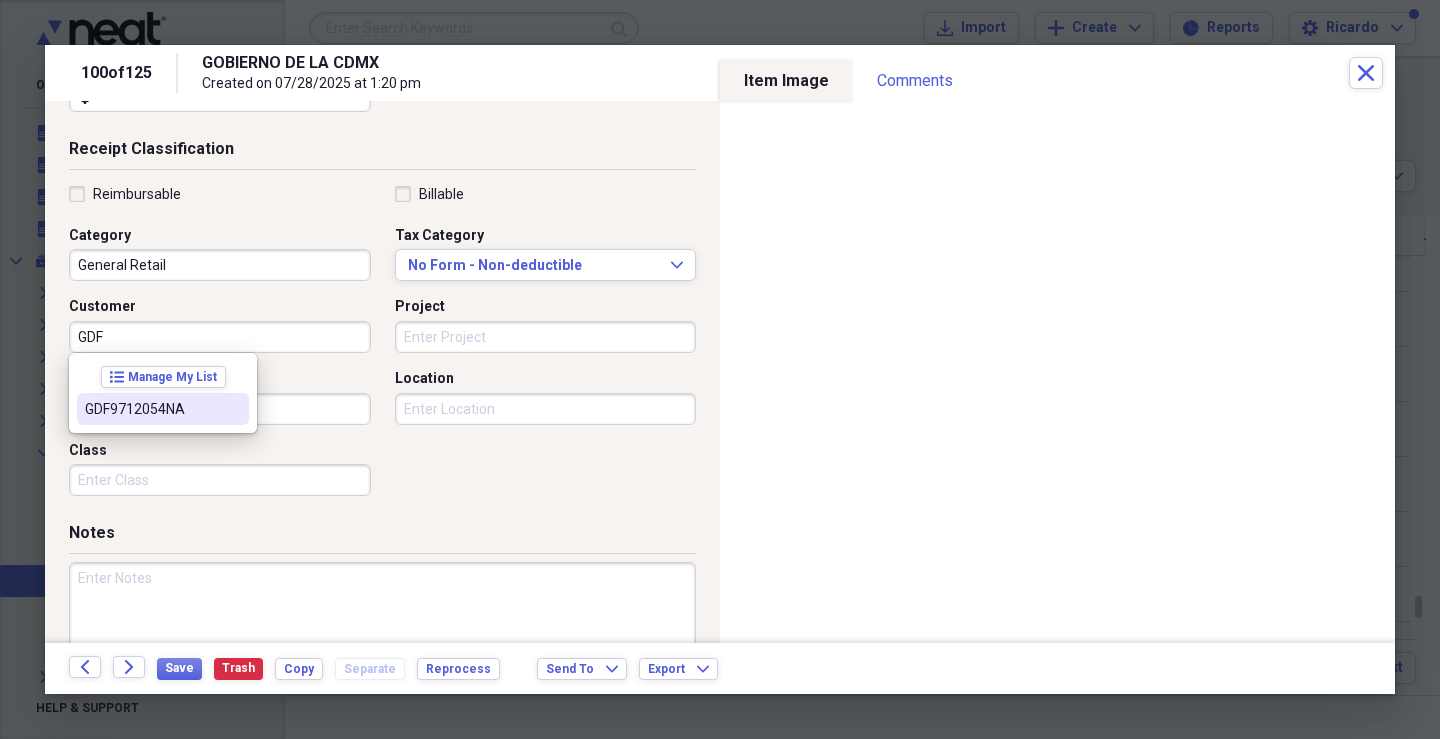 drag, startPoint x: 134, startPoint y: 407, endPoint x: 336, endPoint y: 401, distance: 202.0891 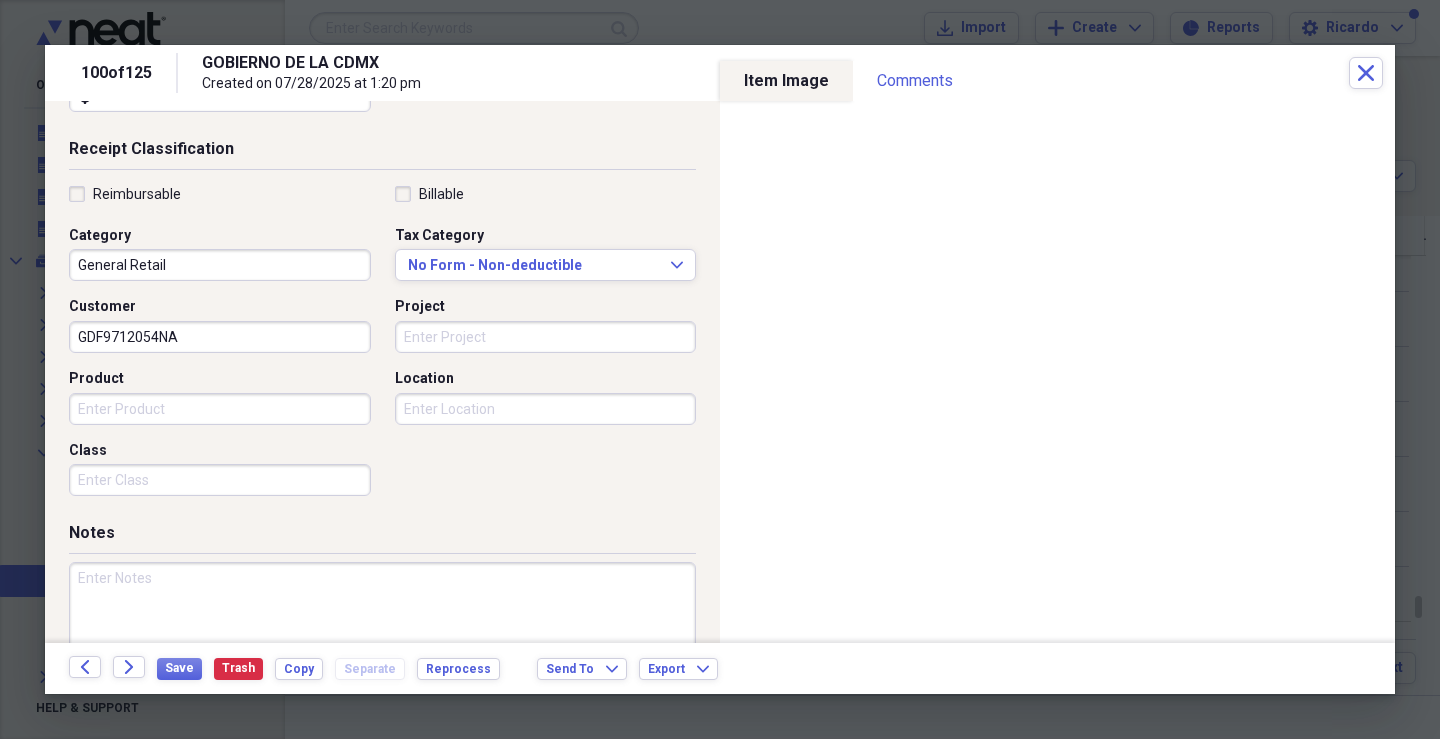 click on "Project" at bounding box center [546, 337] 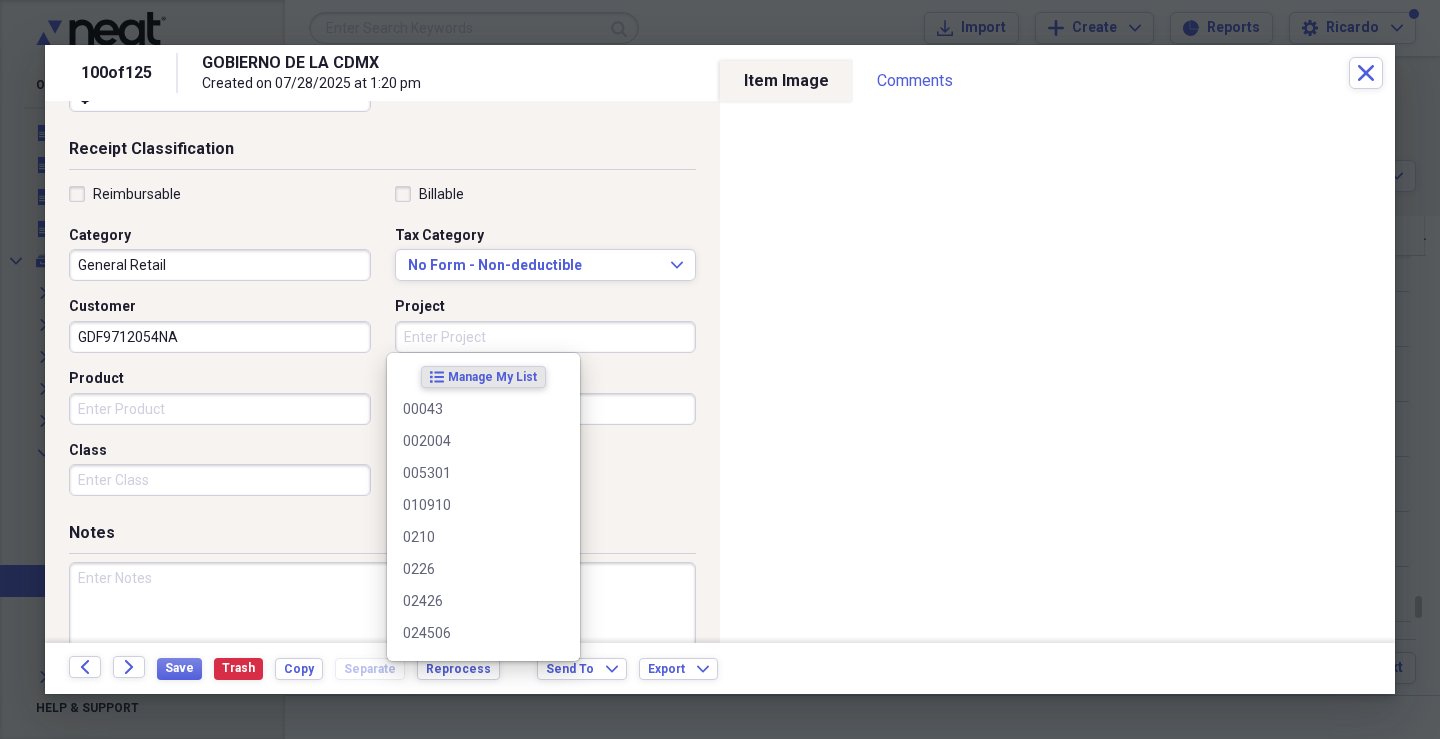 click on "Product" at bounding box center [220, 409] 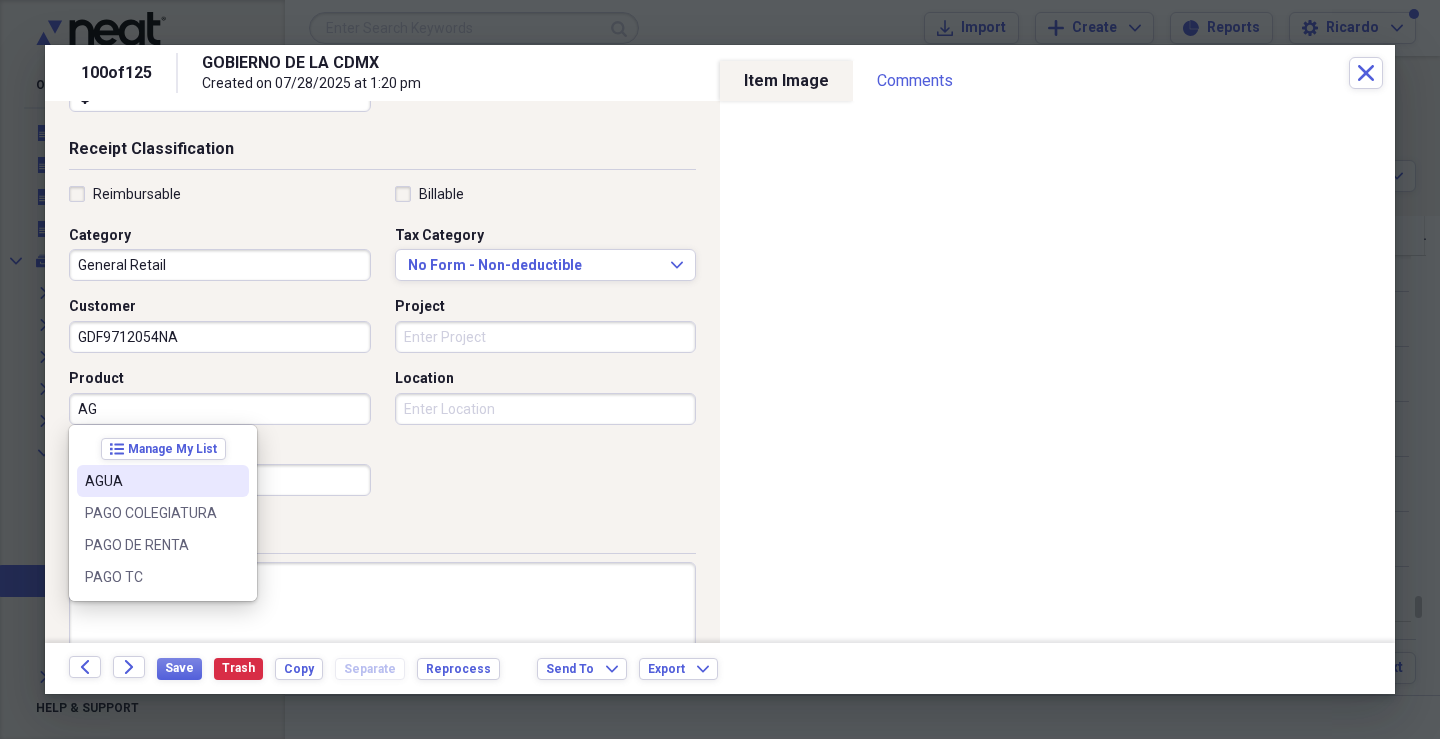 click on "AGUA" at bounding box center (151, 481) 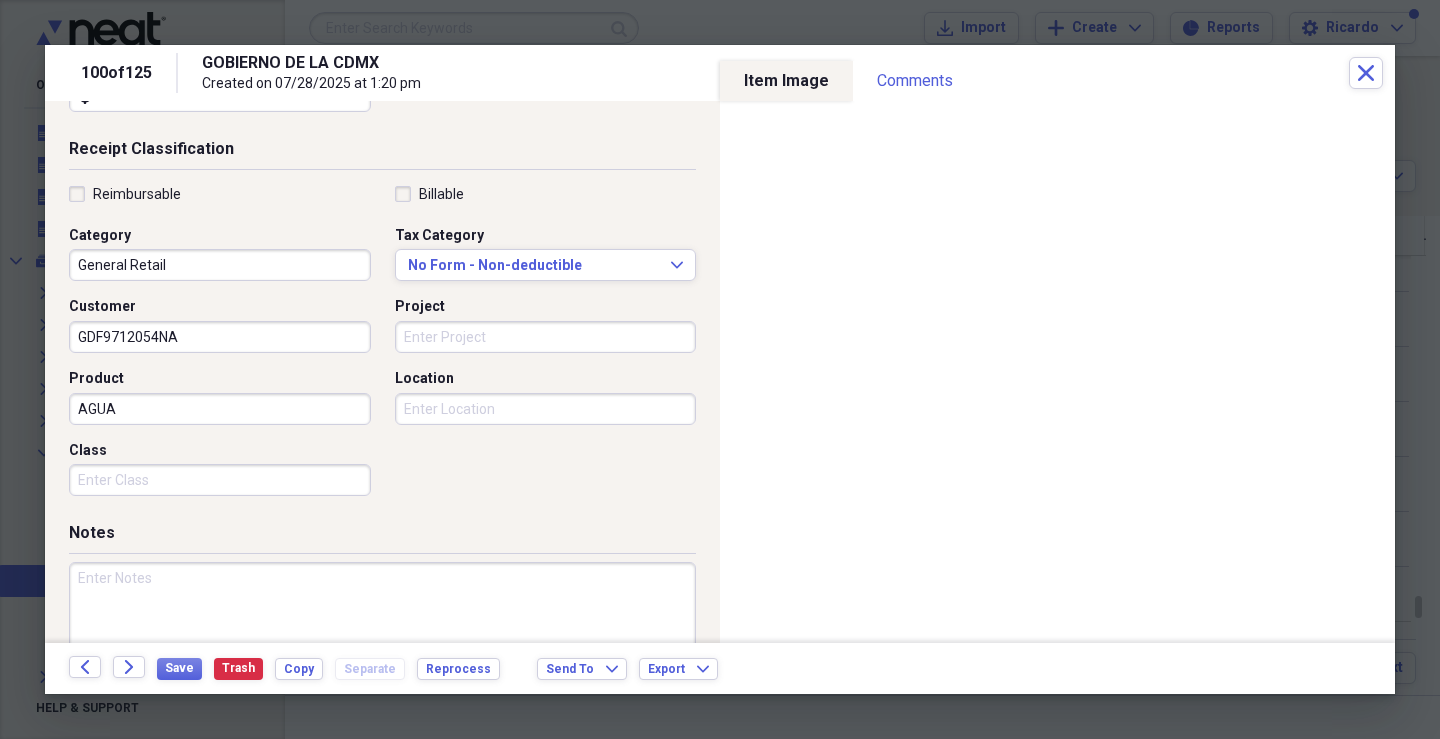 click on "Class" at bounding box center [220, 480] 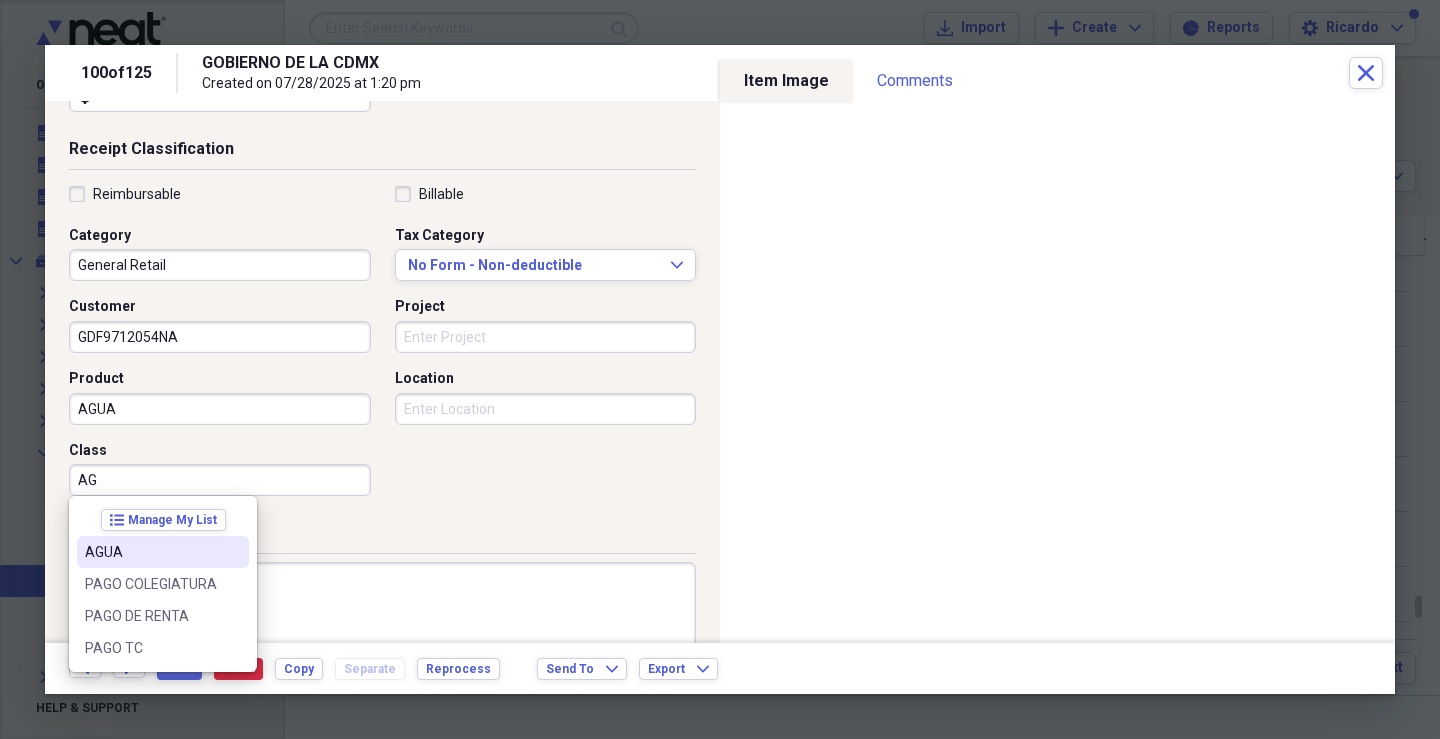 drag, startPoint x: 128, startPoint y: 556, endPoint x: 345, endPoint y: 493, distance: 225.96017 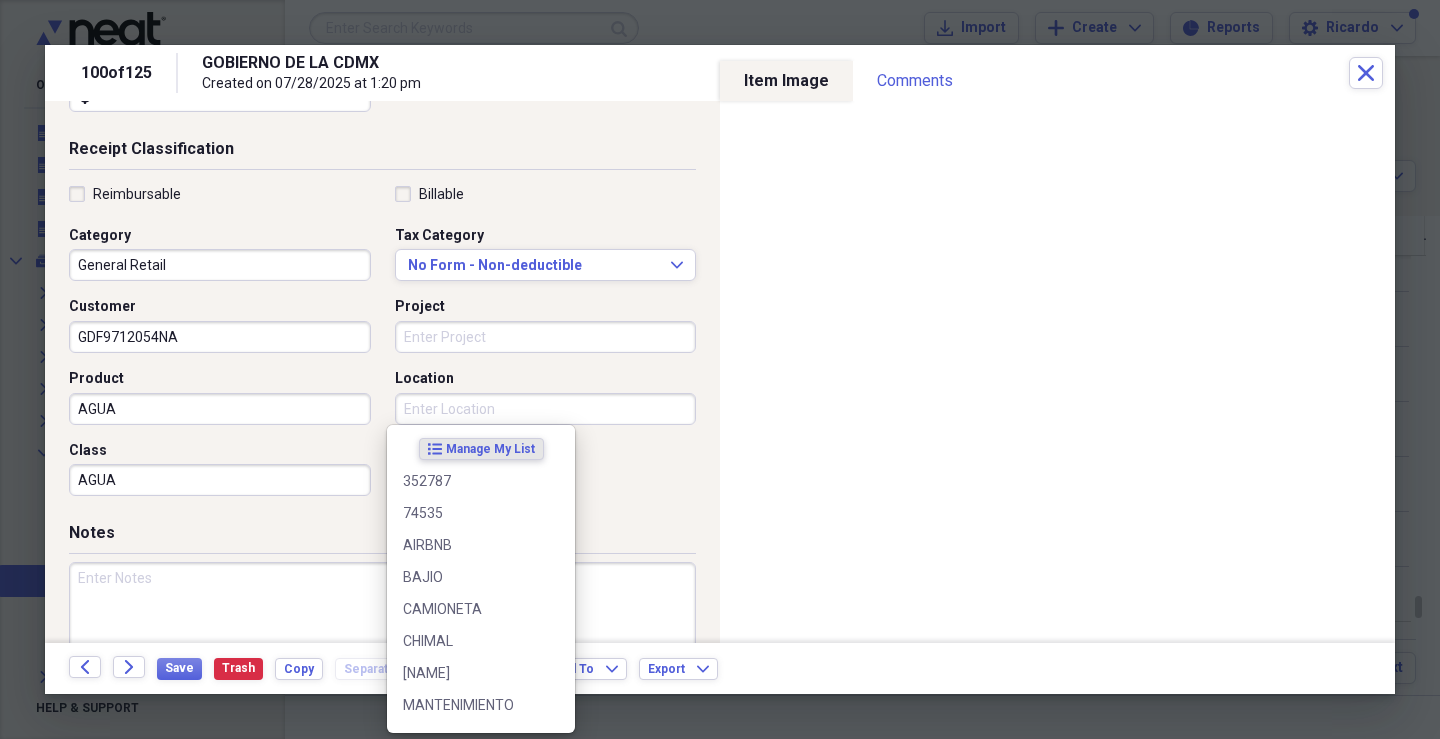 click on "Location" at bounding box center (546, 409) 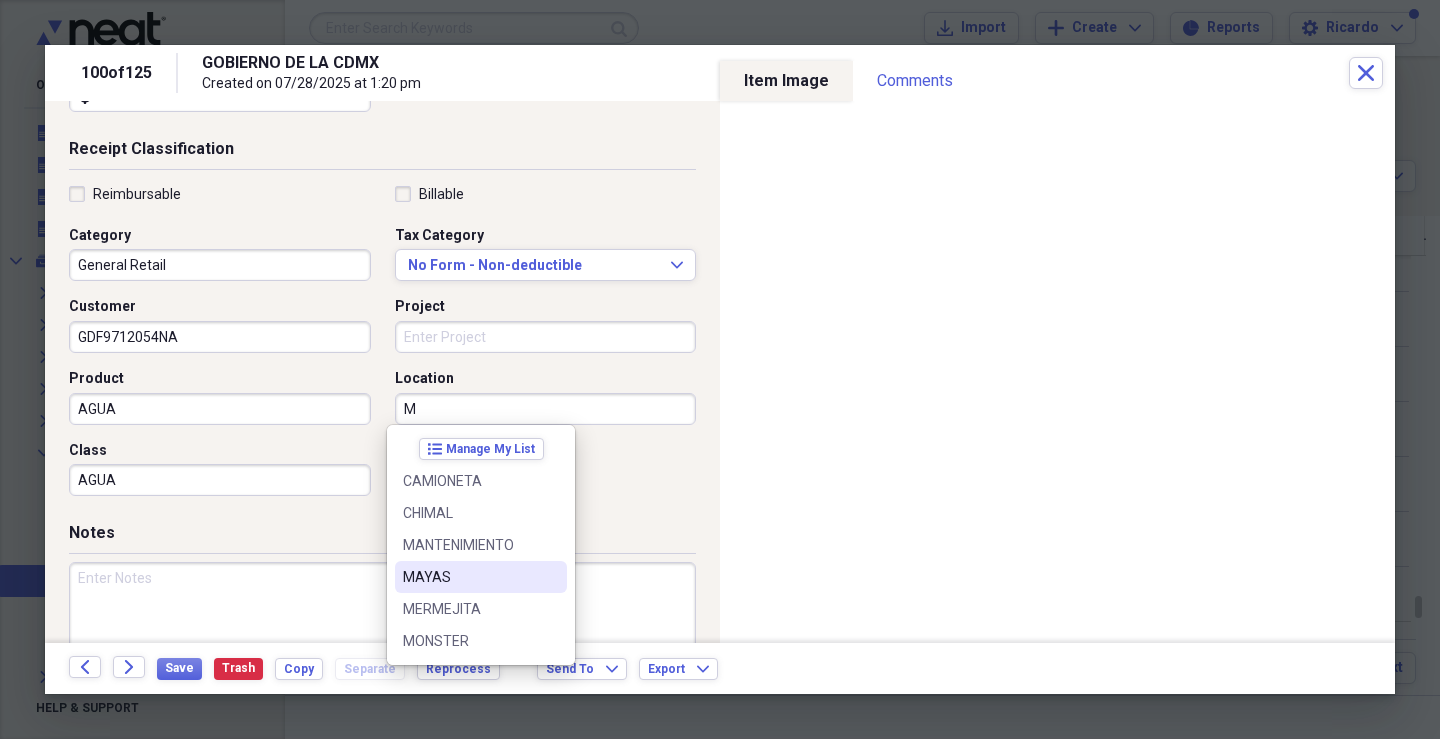 click on "MAYAS" at bounding box center (481, 577) 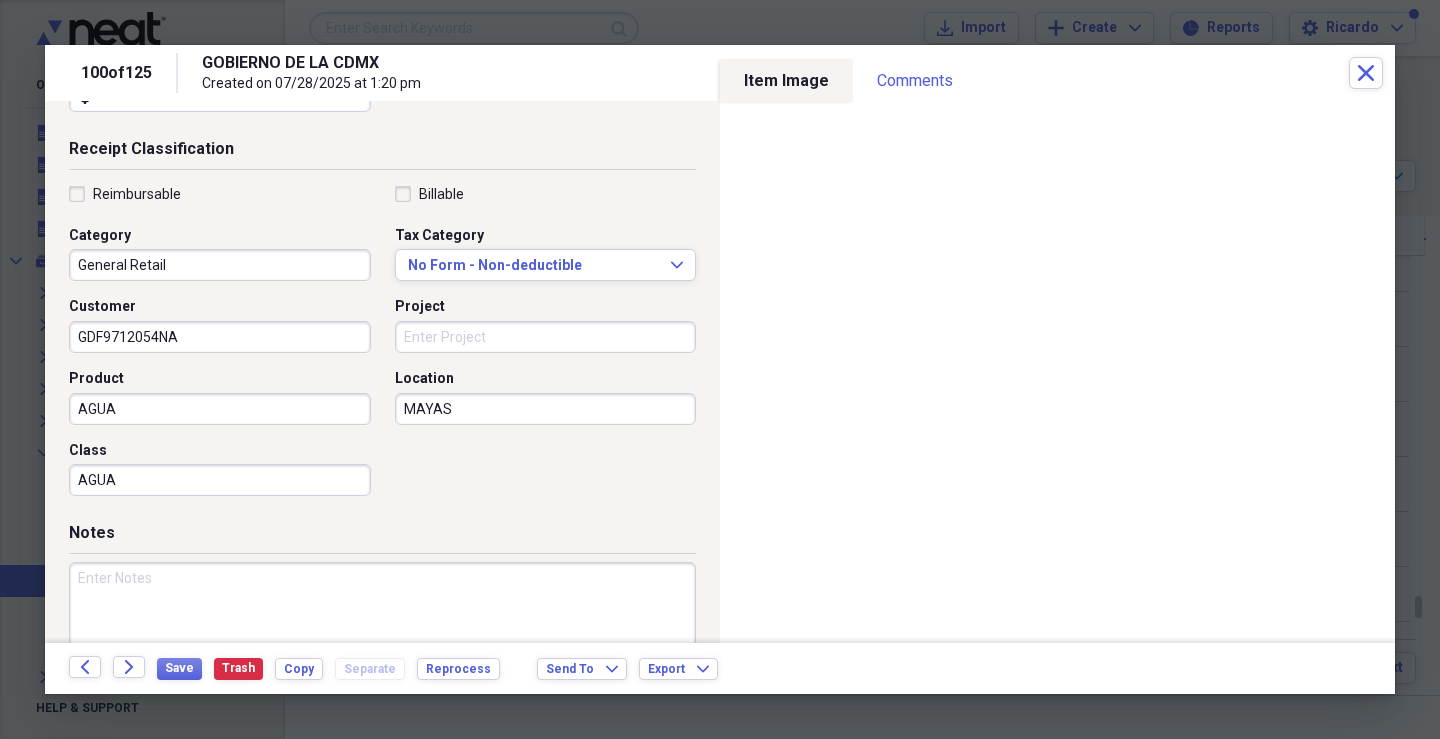 drag, startPoint x: 206, startPoint y: 603, endPoint x: 180, endPoint y: 577, distance: 36.769554 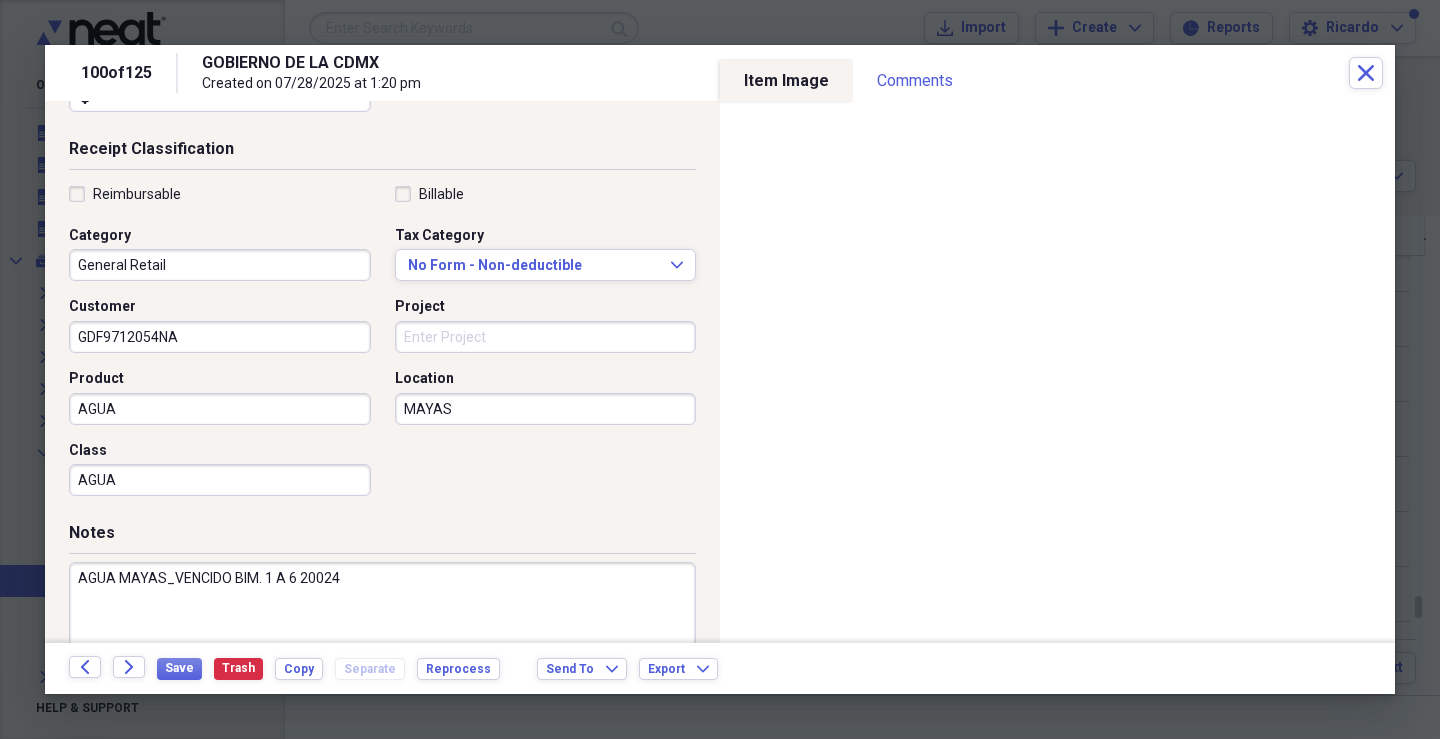 click on "AGUA MAYAS_VENCIDO BIM. 1 A 6 20024" at bounding box center [382, 627] 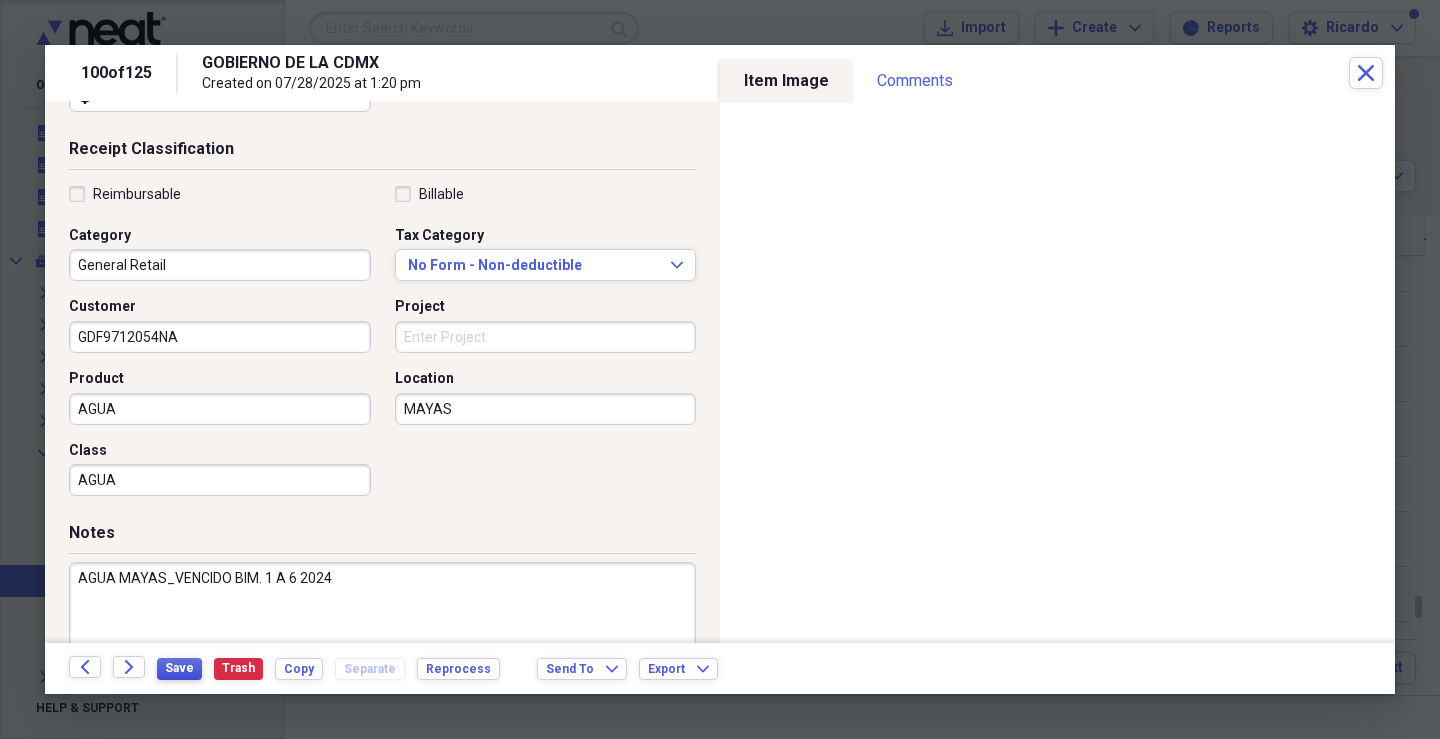 type on "AGUA MAYAS_VENCIDO BIM. 1 A 6 2024" 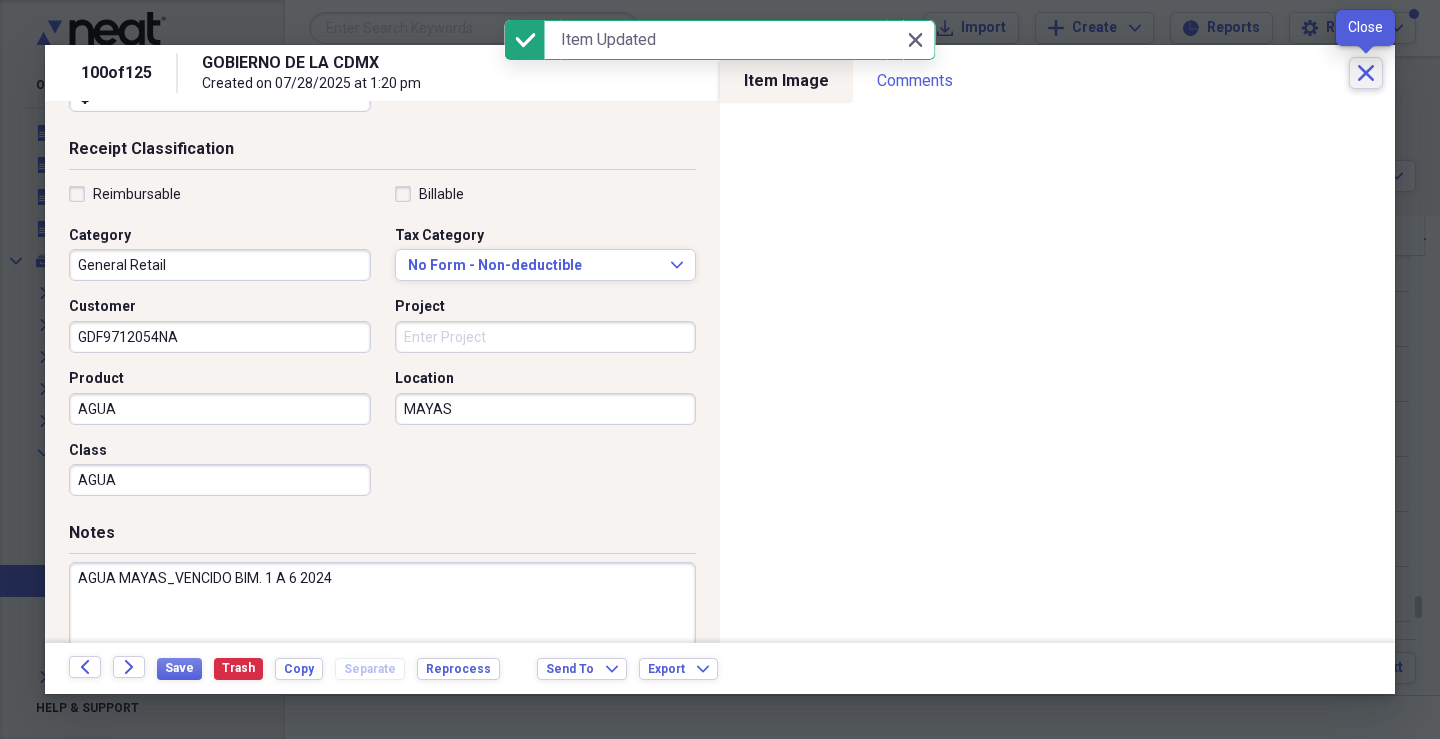 click on "Close" 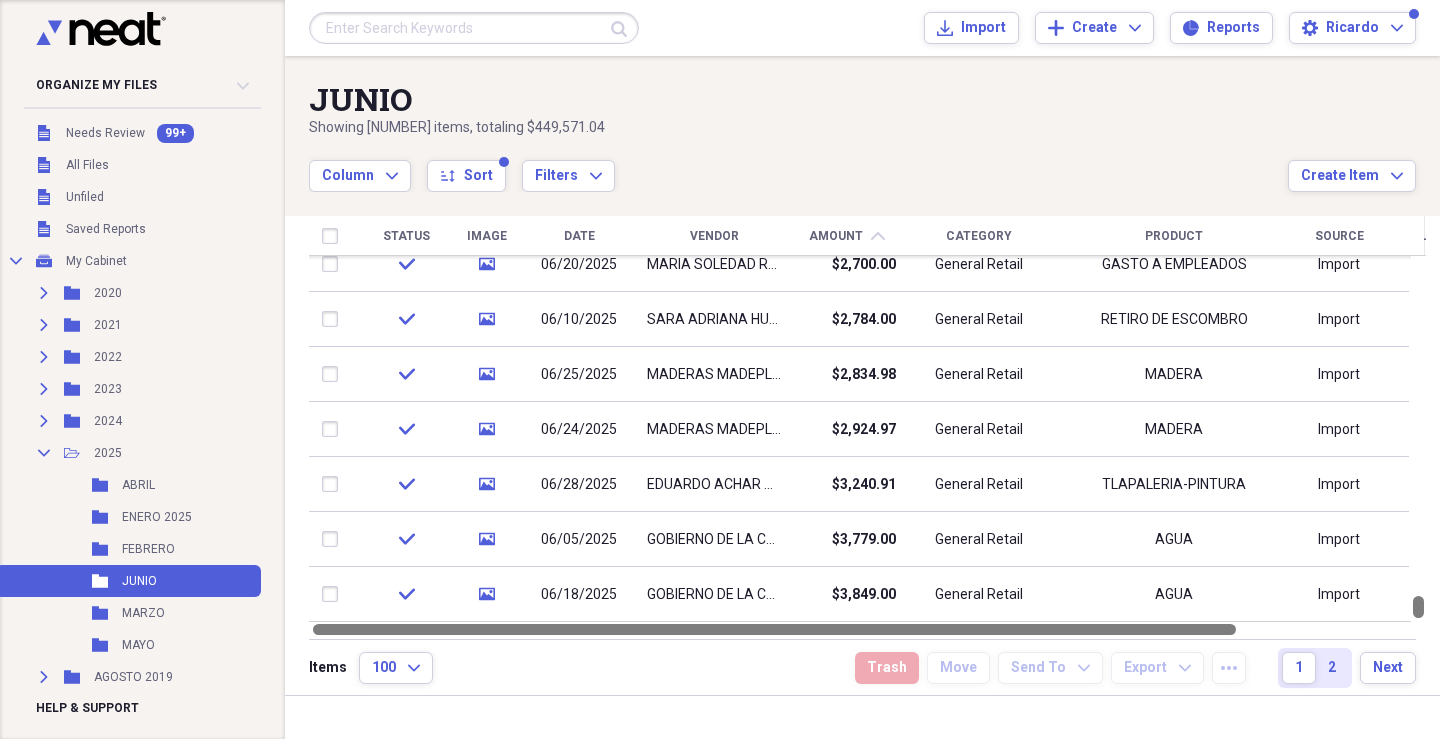 drag, startPoint x: 1429, startPoint y: 607, endPoint x: 1431, endPoint y: 624, distance: 17.117243 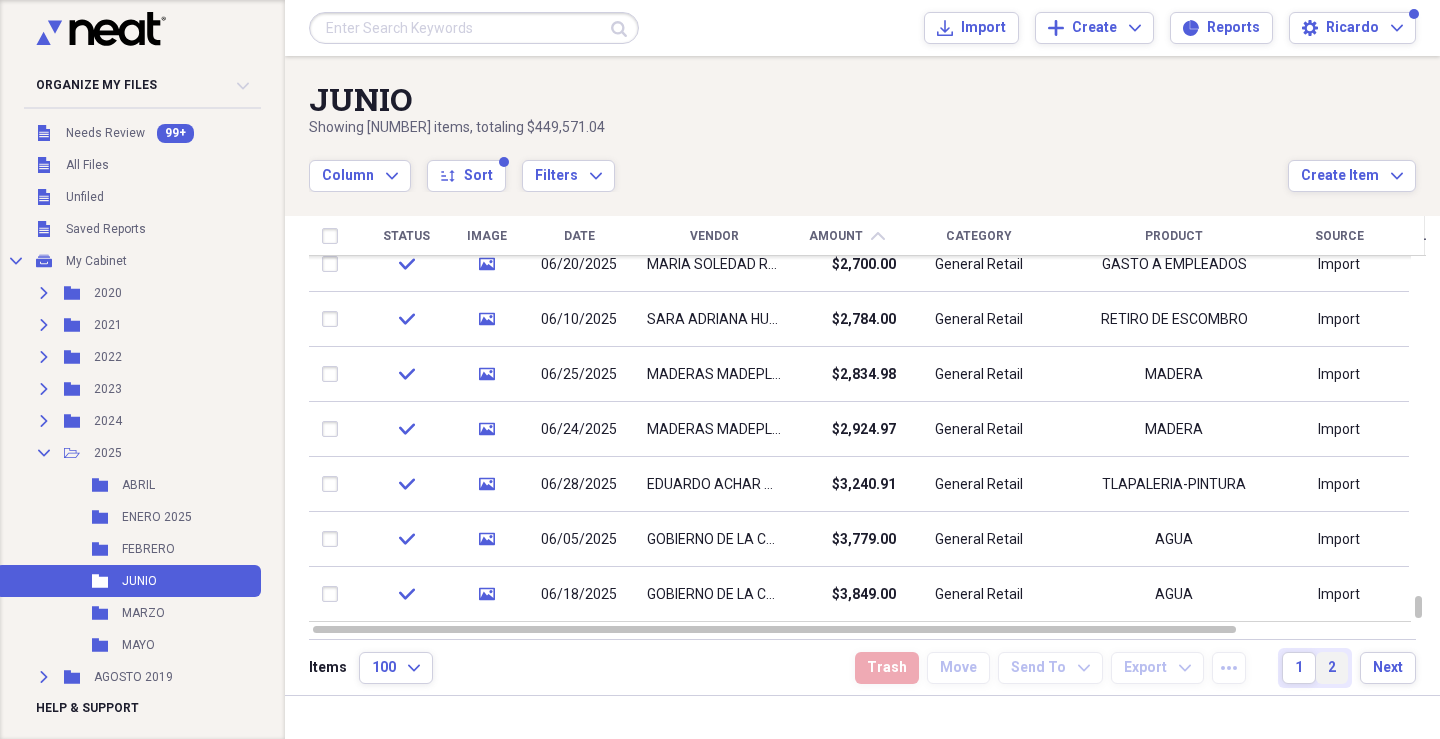 click on "2" at bounding box center (1332, 668) 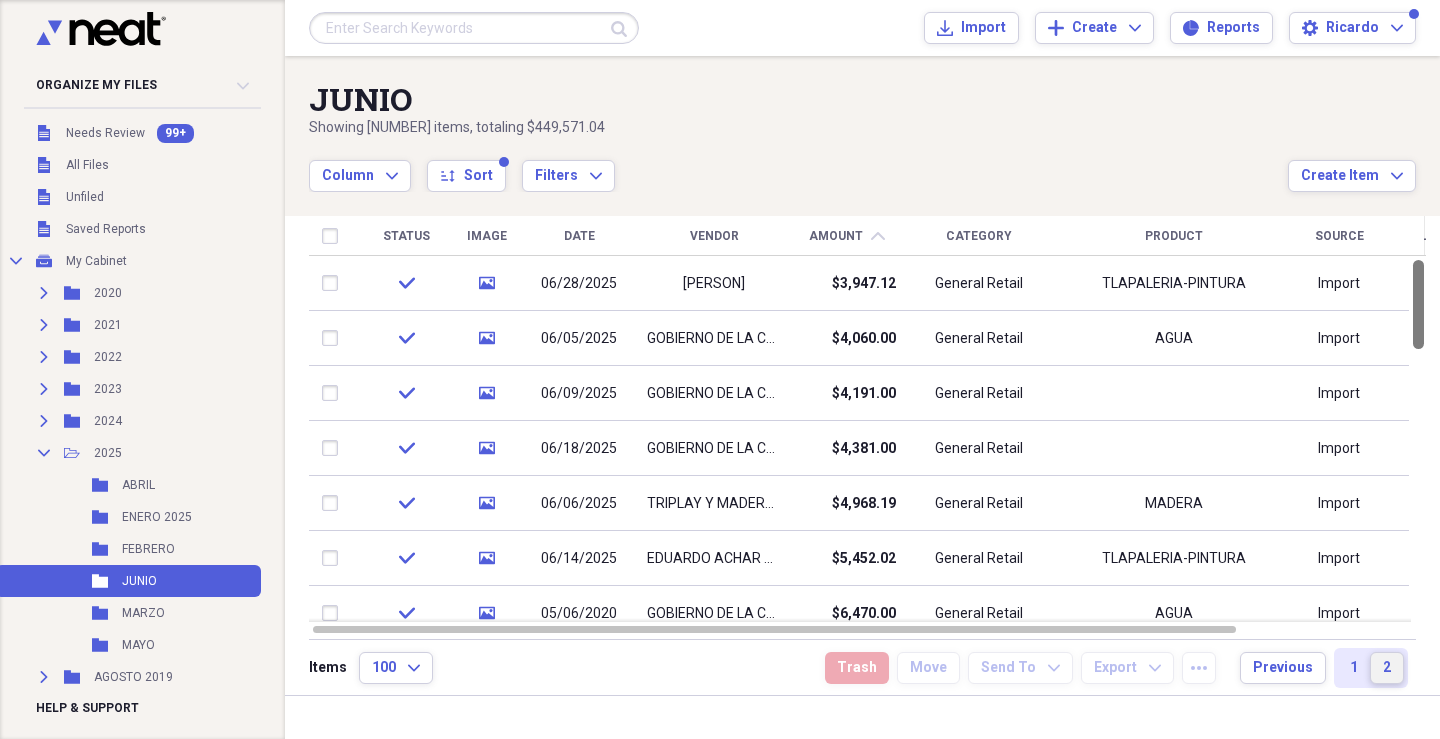 click at bounding box center (1418, 304) 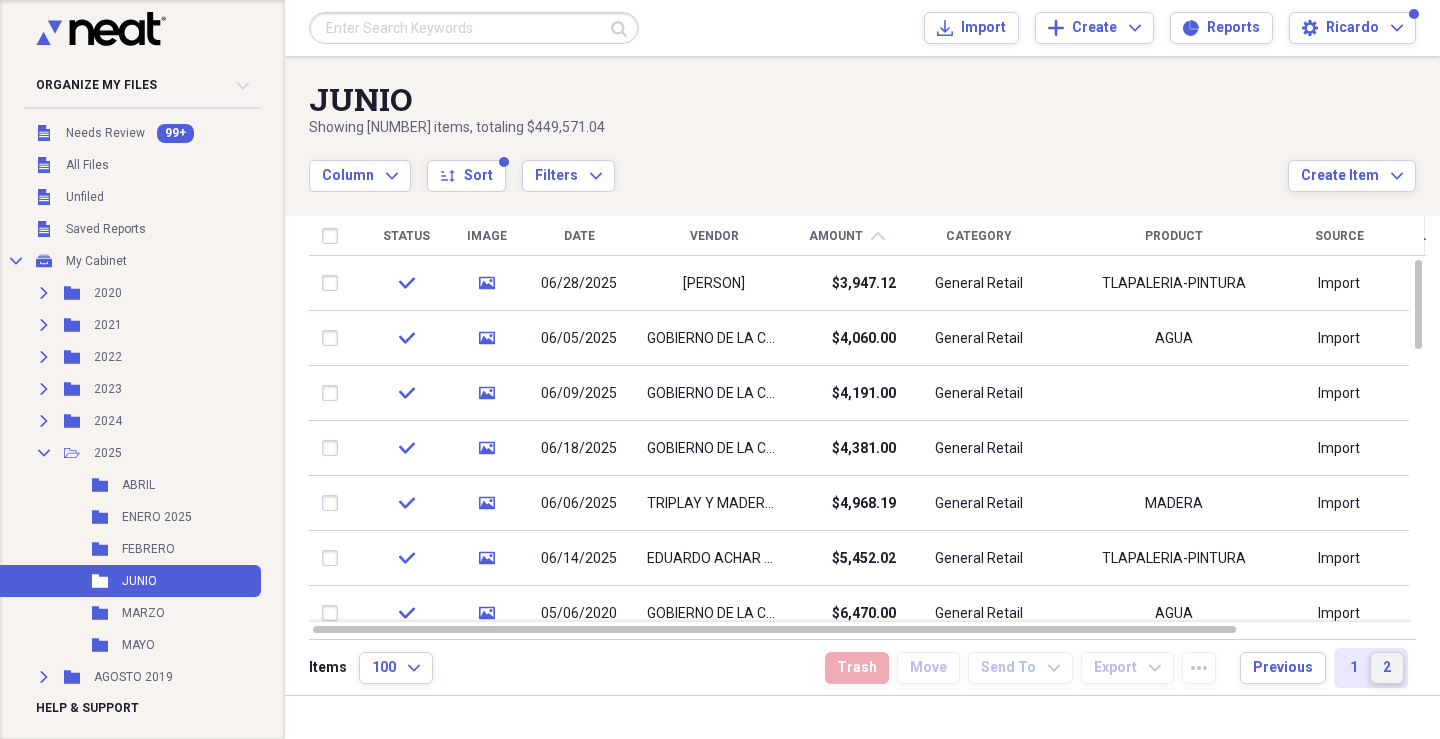 drag, startPoint x: 1350, startPoint y: 676, endPoint x: 1341, endPoint y: 661, distance: 17.492855 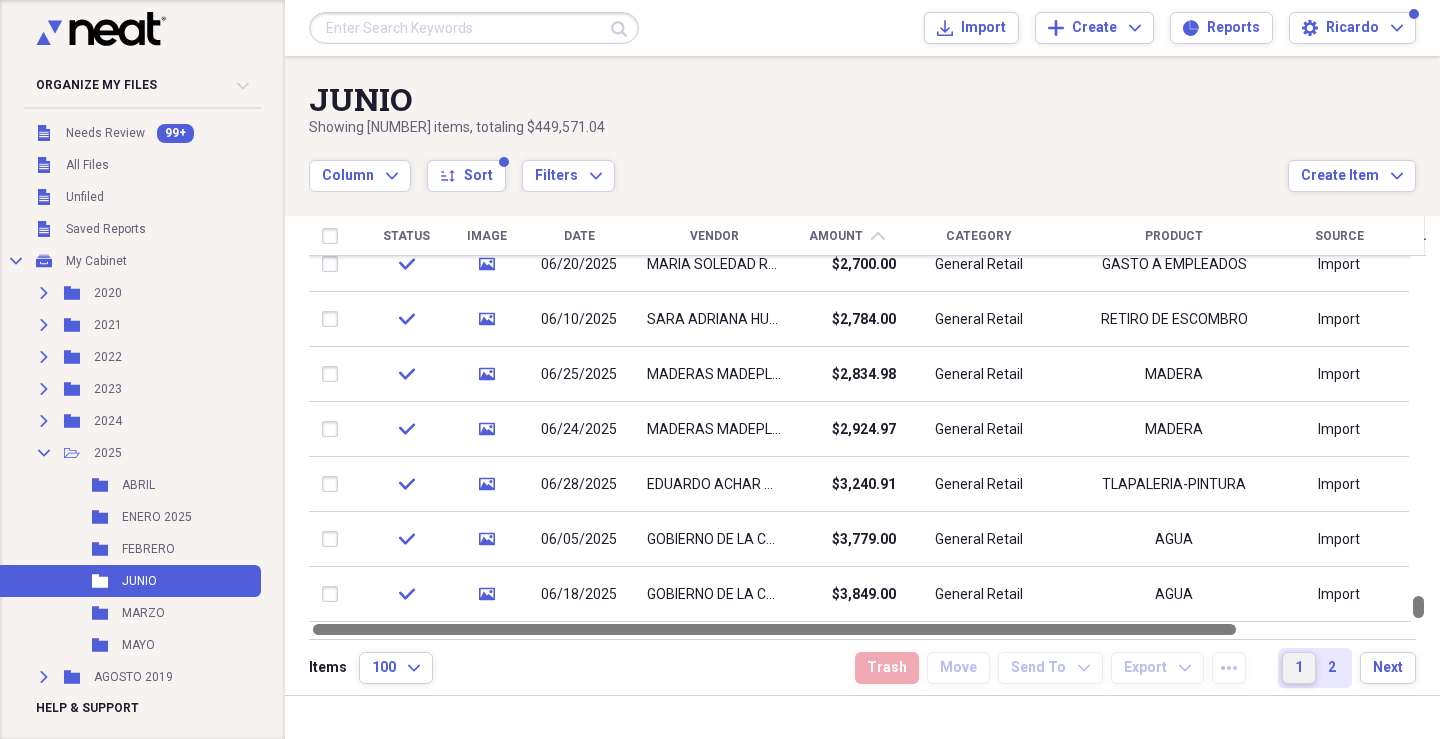 drag, startPoint x: 1430, startPoint y: 271, endPoint x: 1403, endPoint y: 624, distance: 354.03107 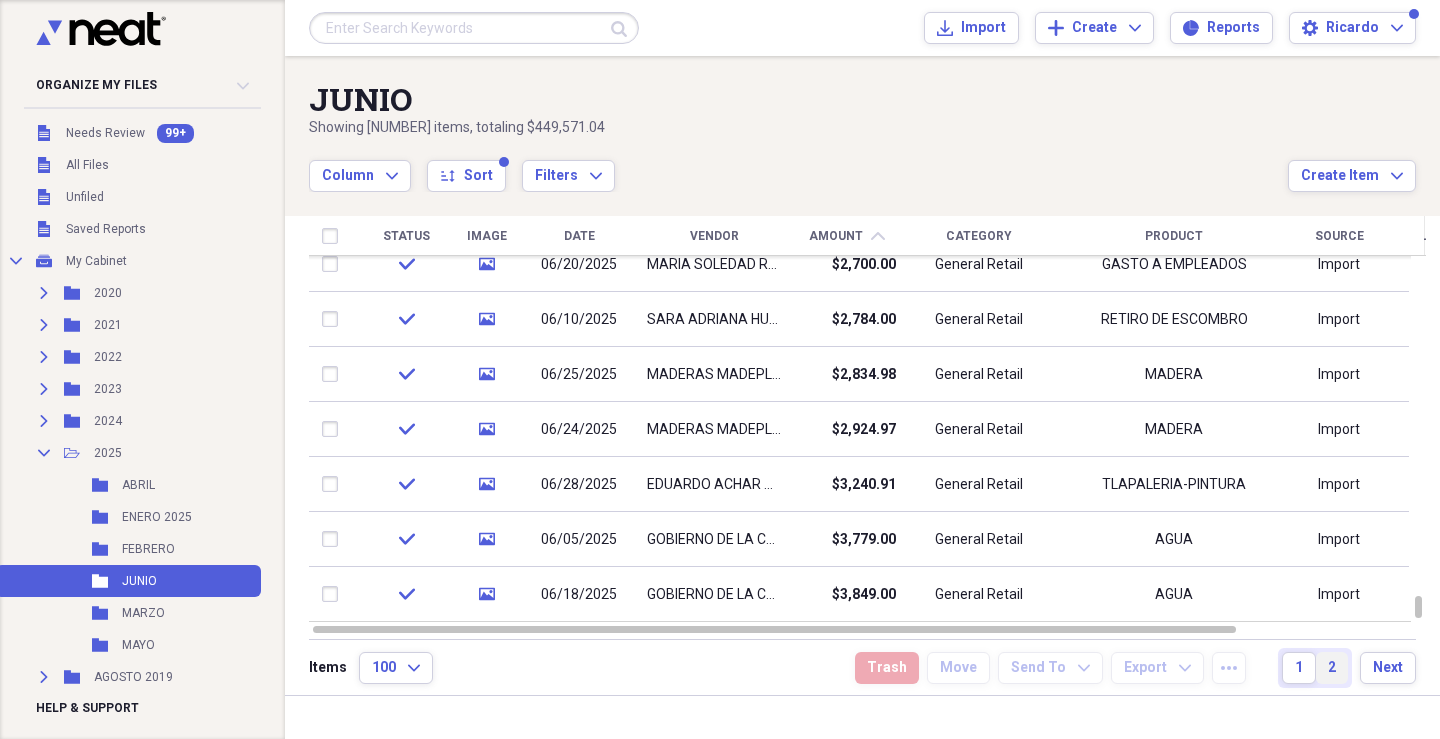 click on "2" at bounding box center (1332, 668) 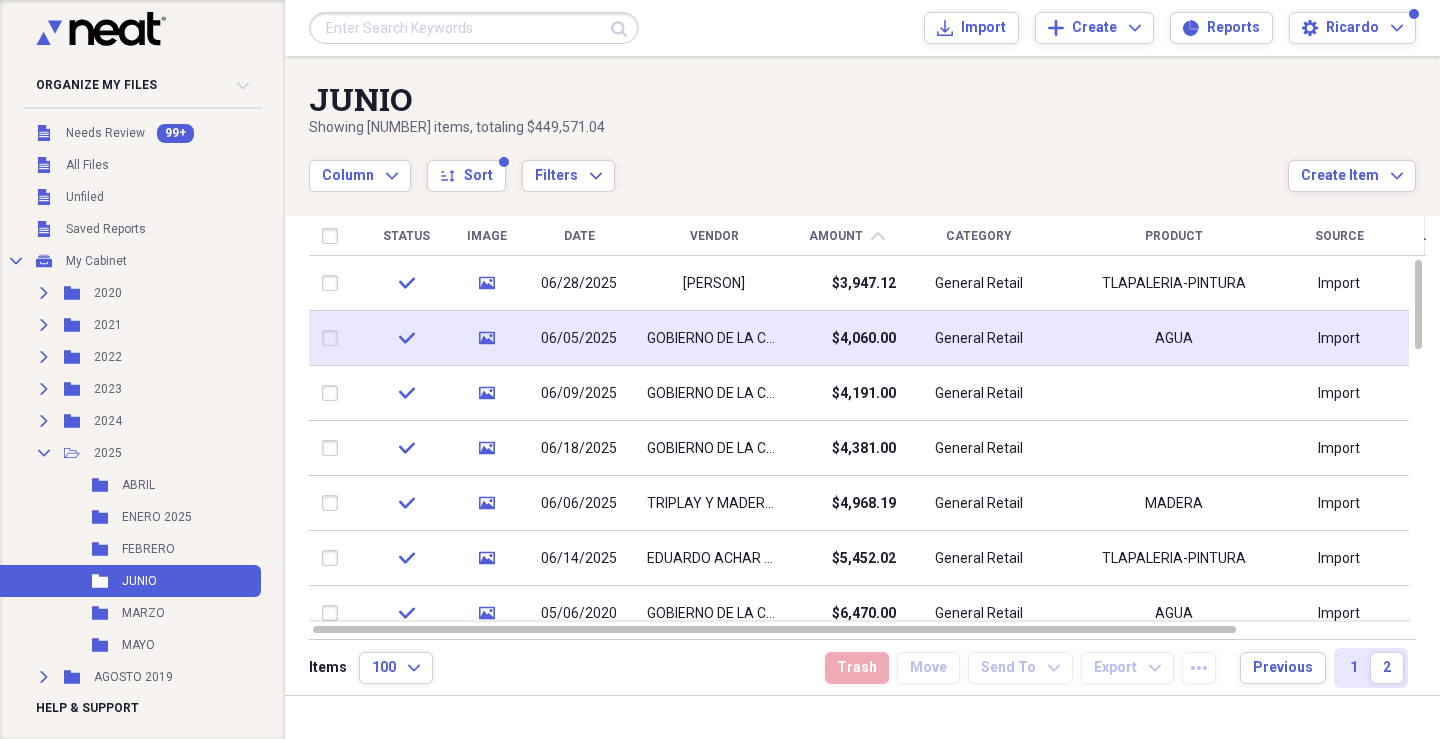 click on "General Retail" at bounding box center [979, 338] 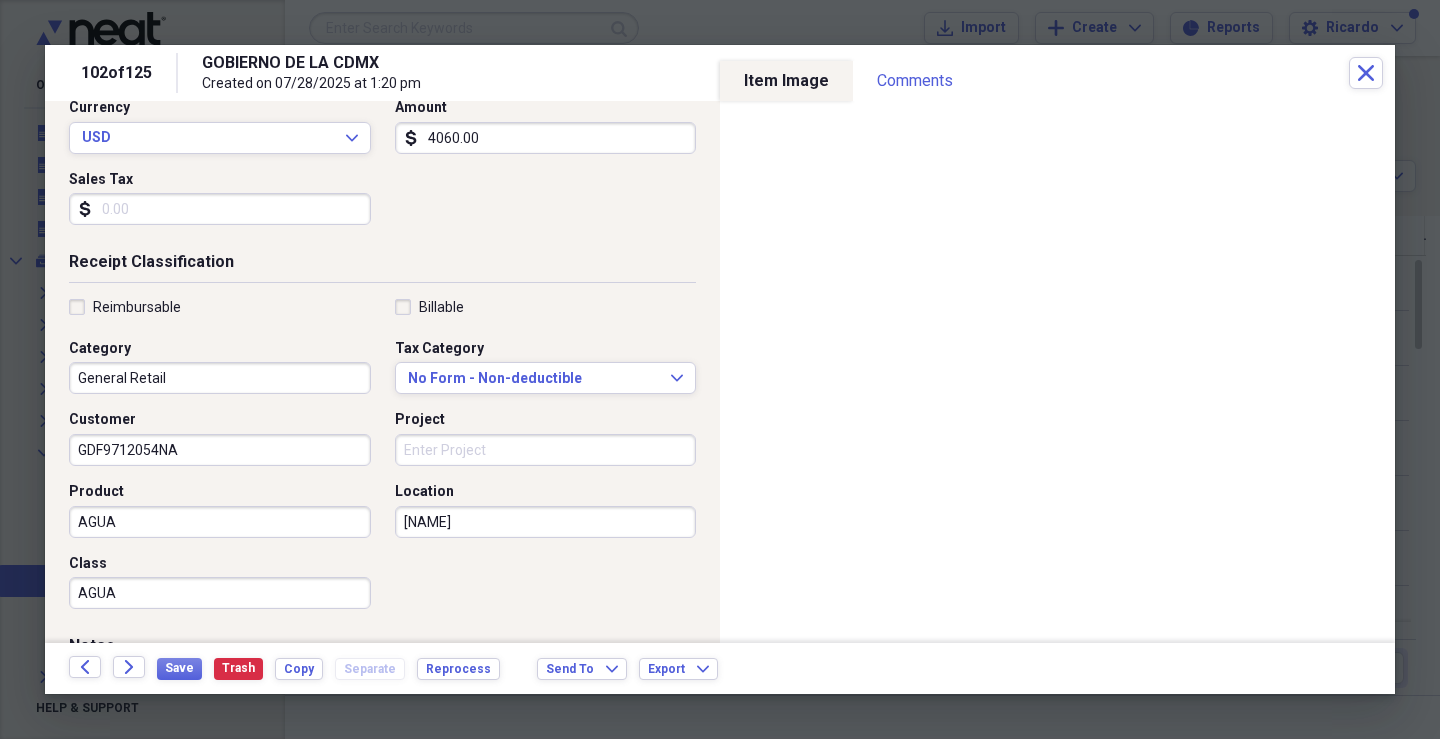 scroll, scrollTop: 479, scrollLeft: 0, axis: vertical 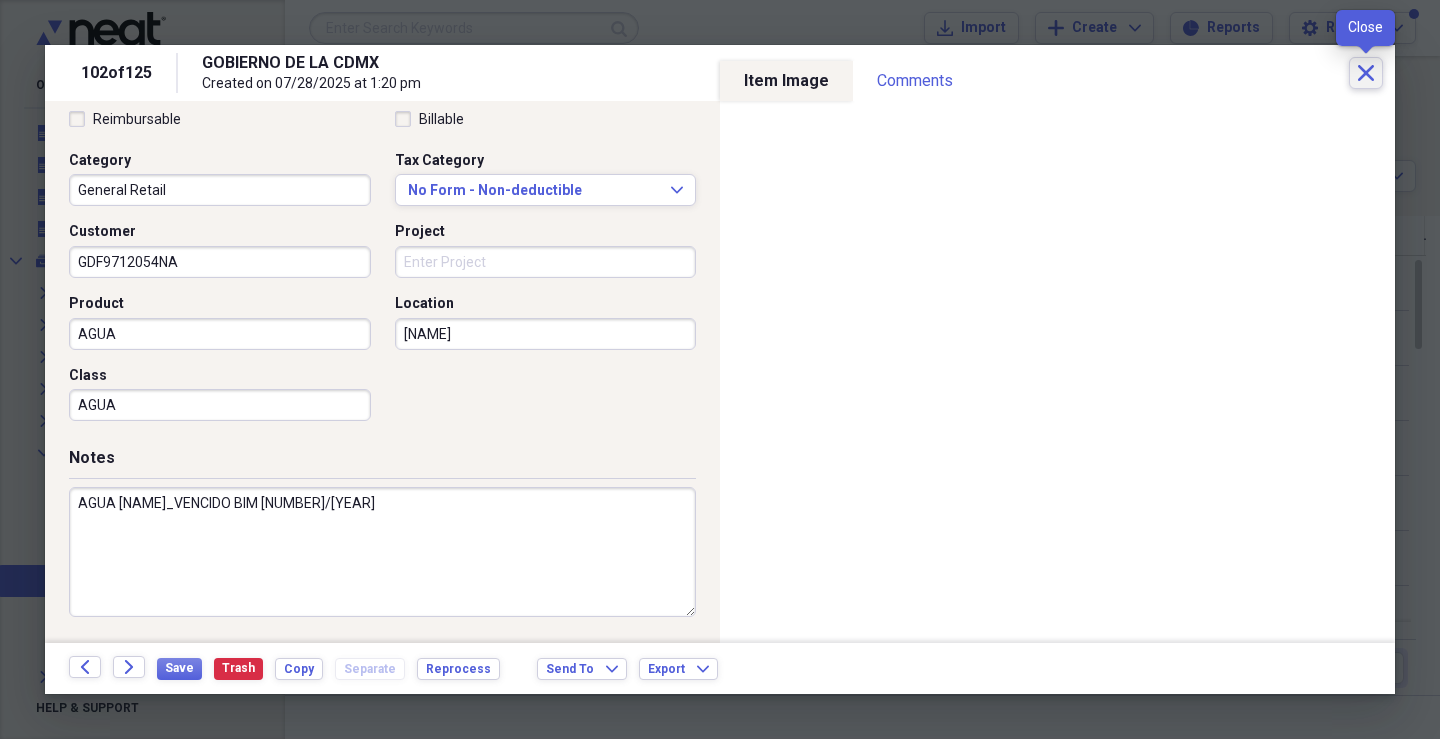 click on "Close" at bounding box center (1366, 73) 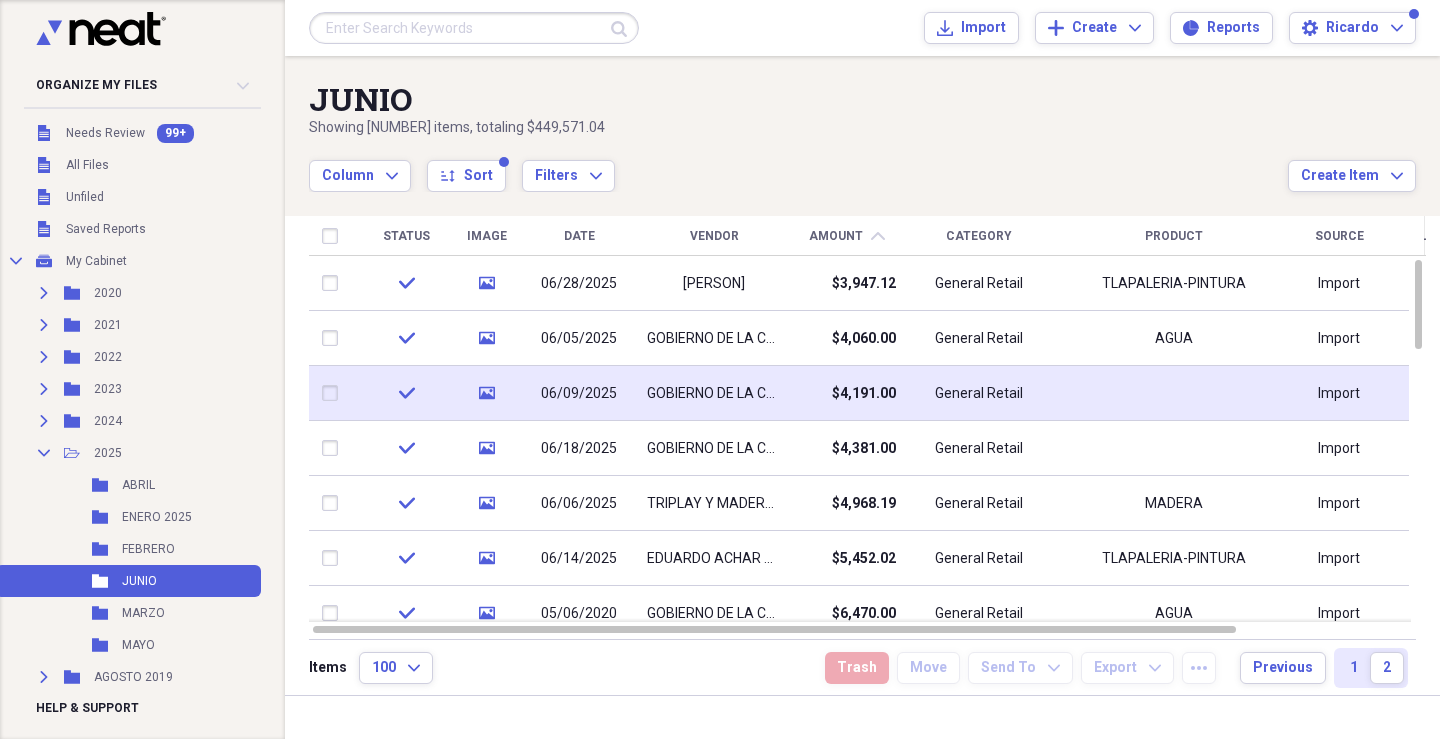 click on "$4,191.00" at bounding box center [846, 393] 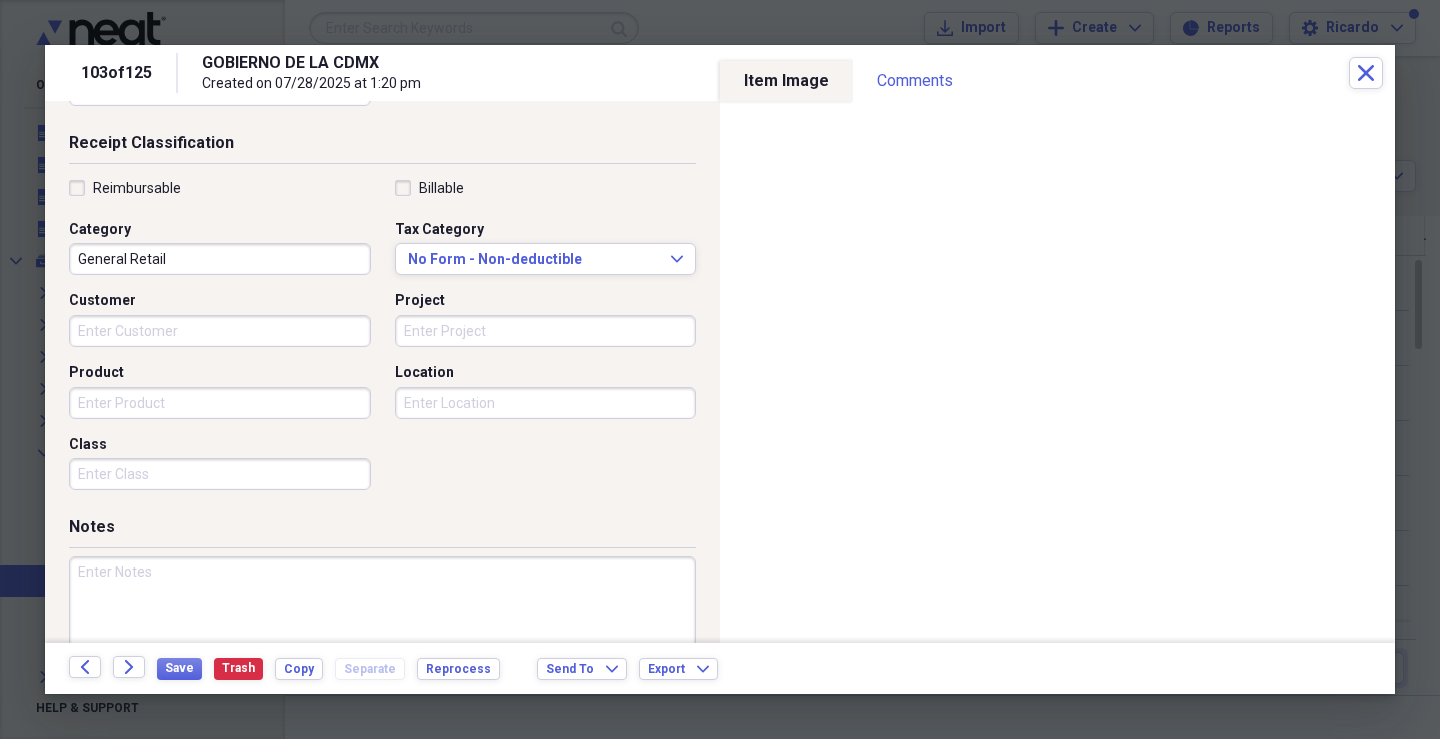 scroll, scrollTop: 467, scrollLeft: 0, axis: vertical 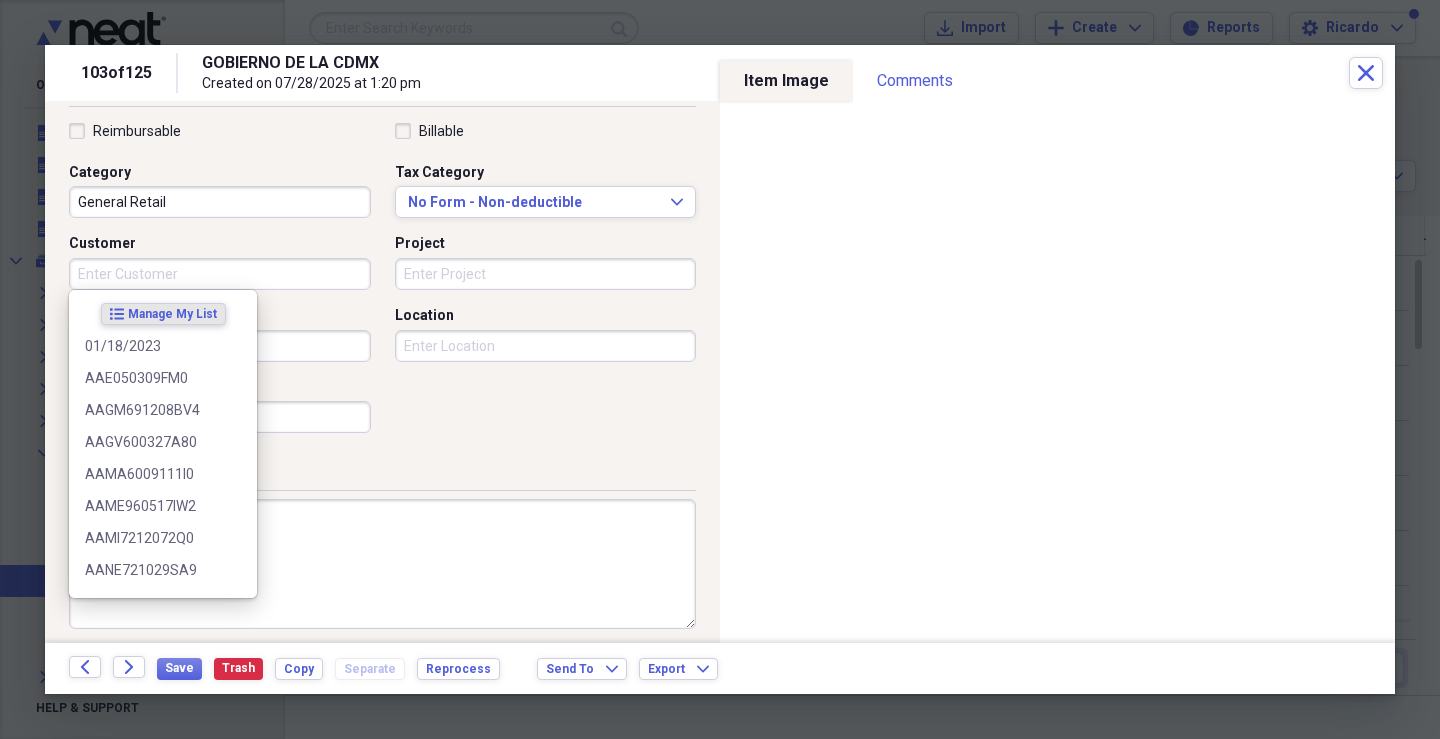 click on "Customer" at bounding box center [220, 274] 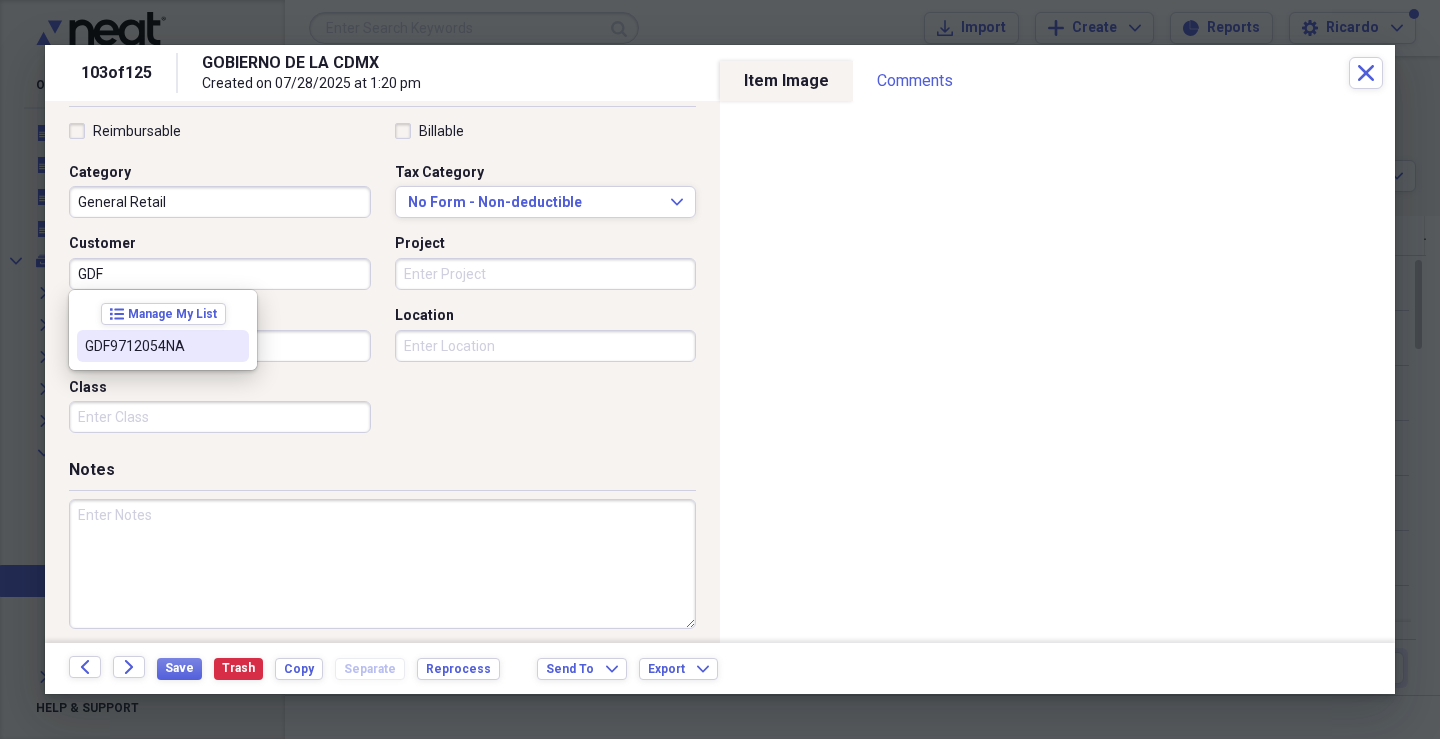 drag, startPoint x: 121, startPoint y: 345, endPoint x: 354, endPoint y: 317, distance: 234.67638 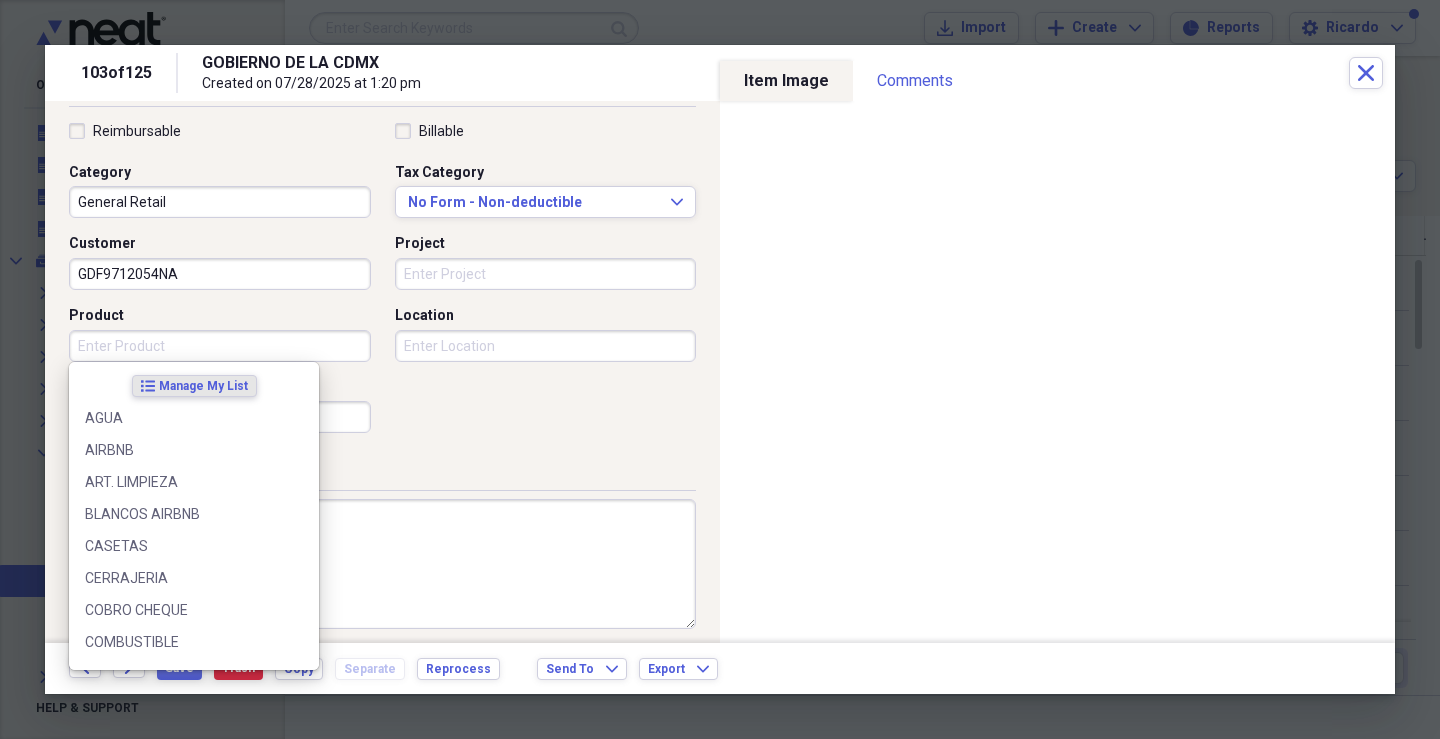 click on "Product" at bounding box center (220, 346) 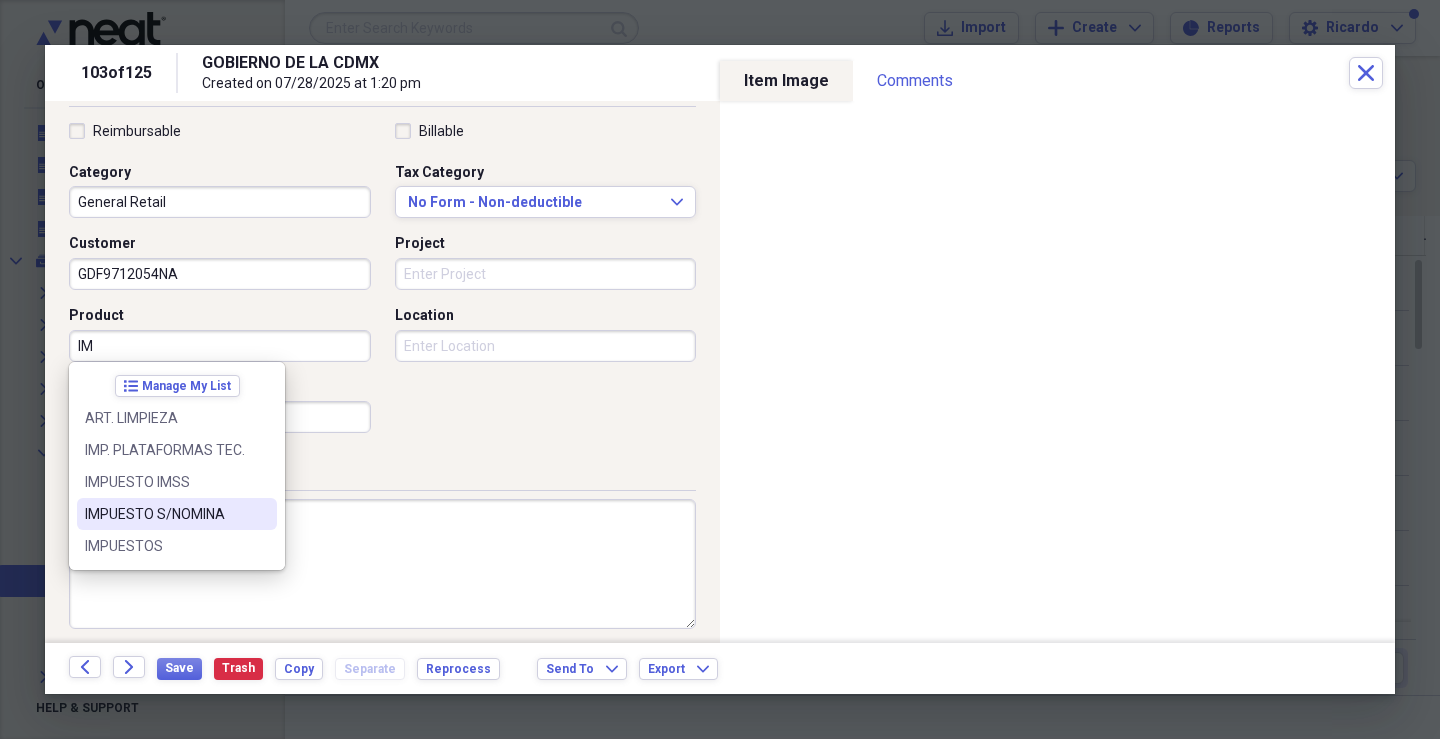 click on "IMPUESTO S/NOMINA" at bounding box center (177, 514) 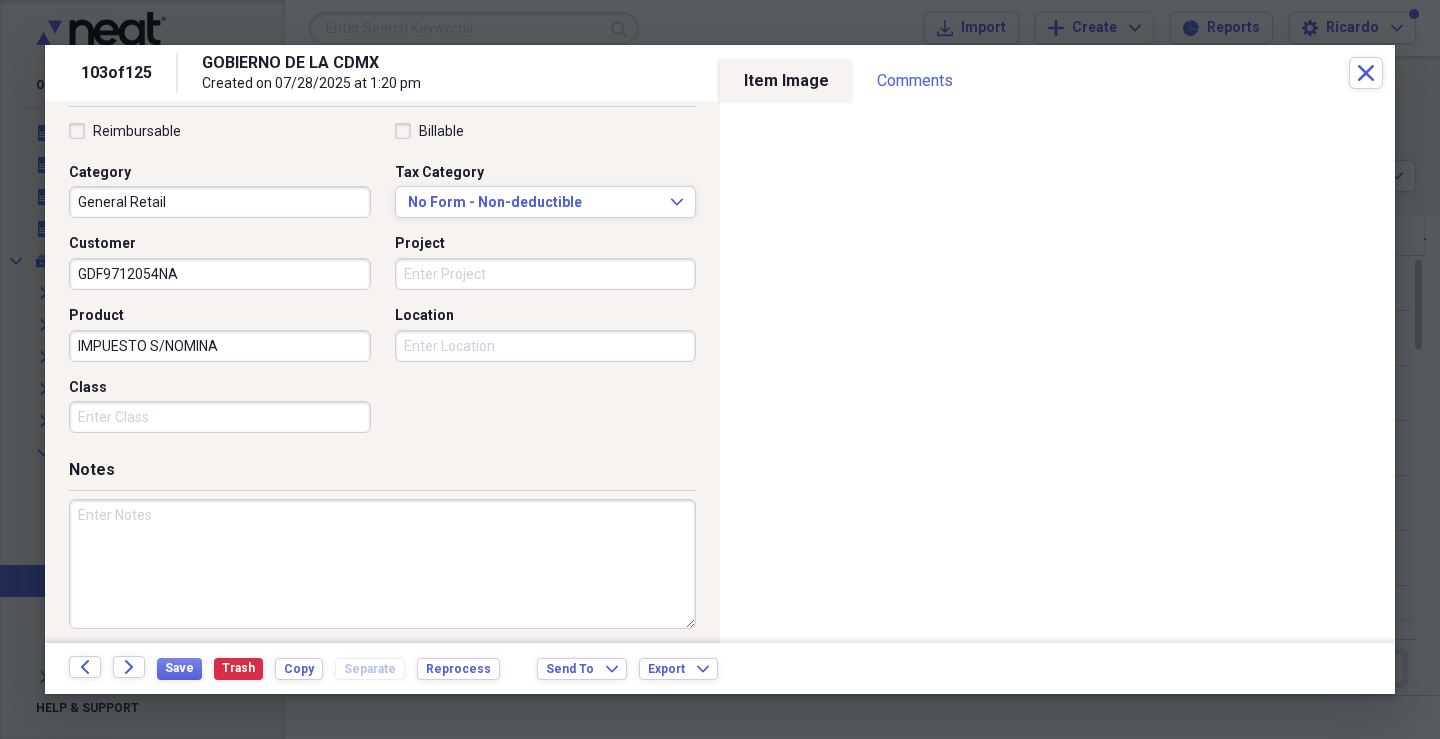 click on "Class" at bounding box center (220, 417) 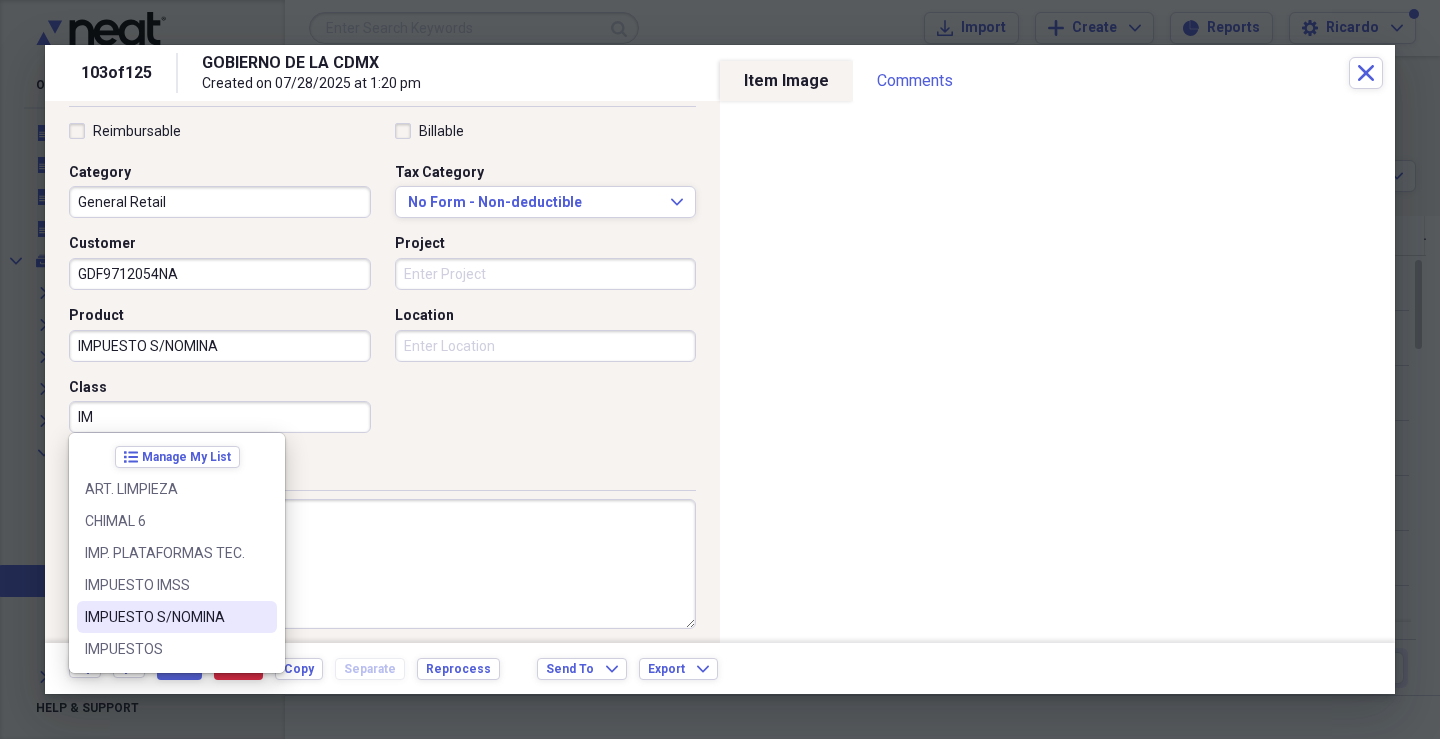 drag, startPoint x: 187, startPoint y: 608, endPoint x: 318, endPoint y: 437, distance: 215.41124 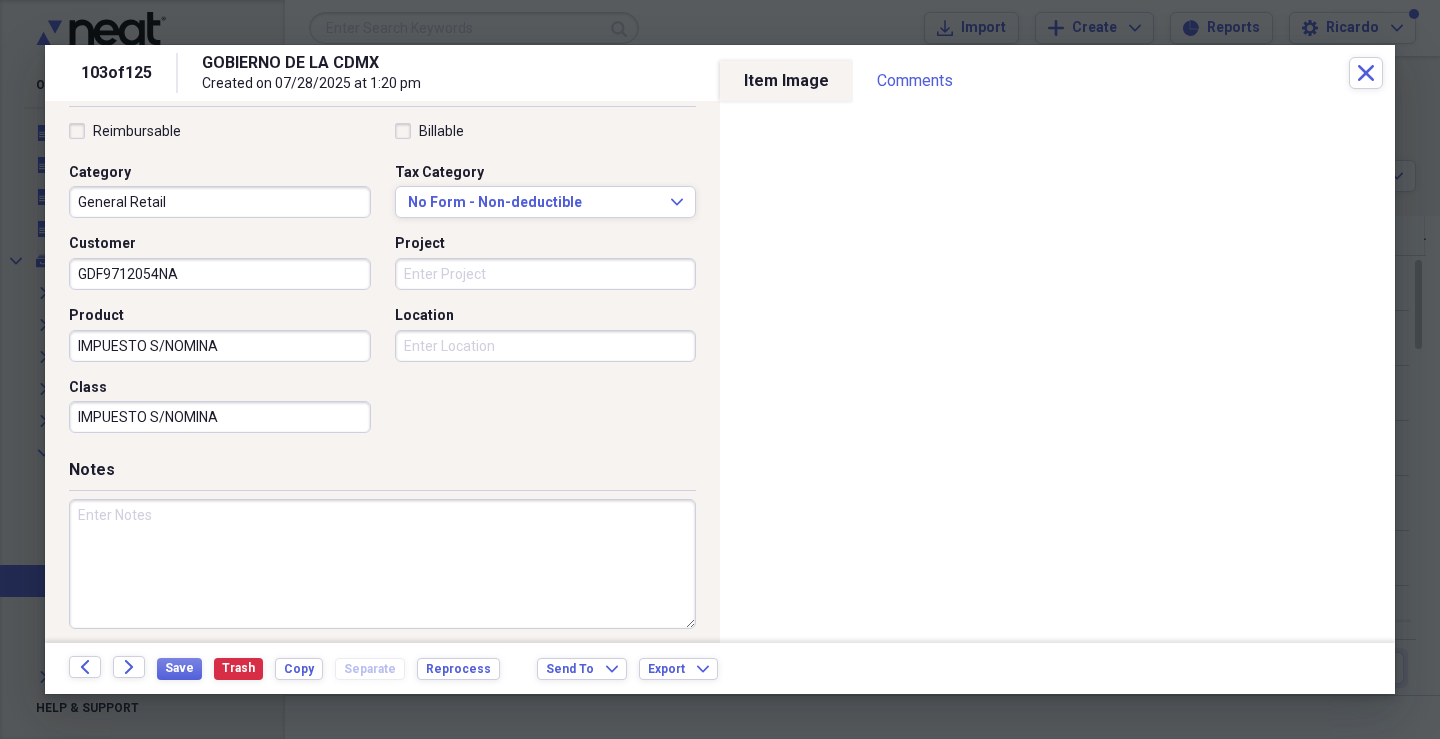 click on "Location" at bounding box center [546, 346] 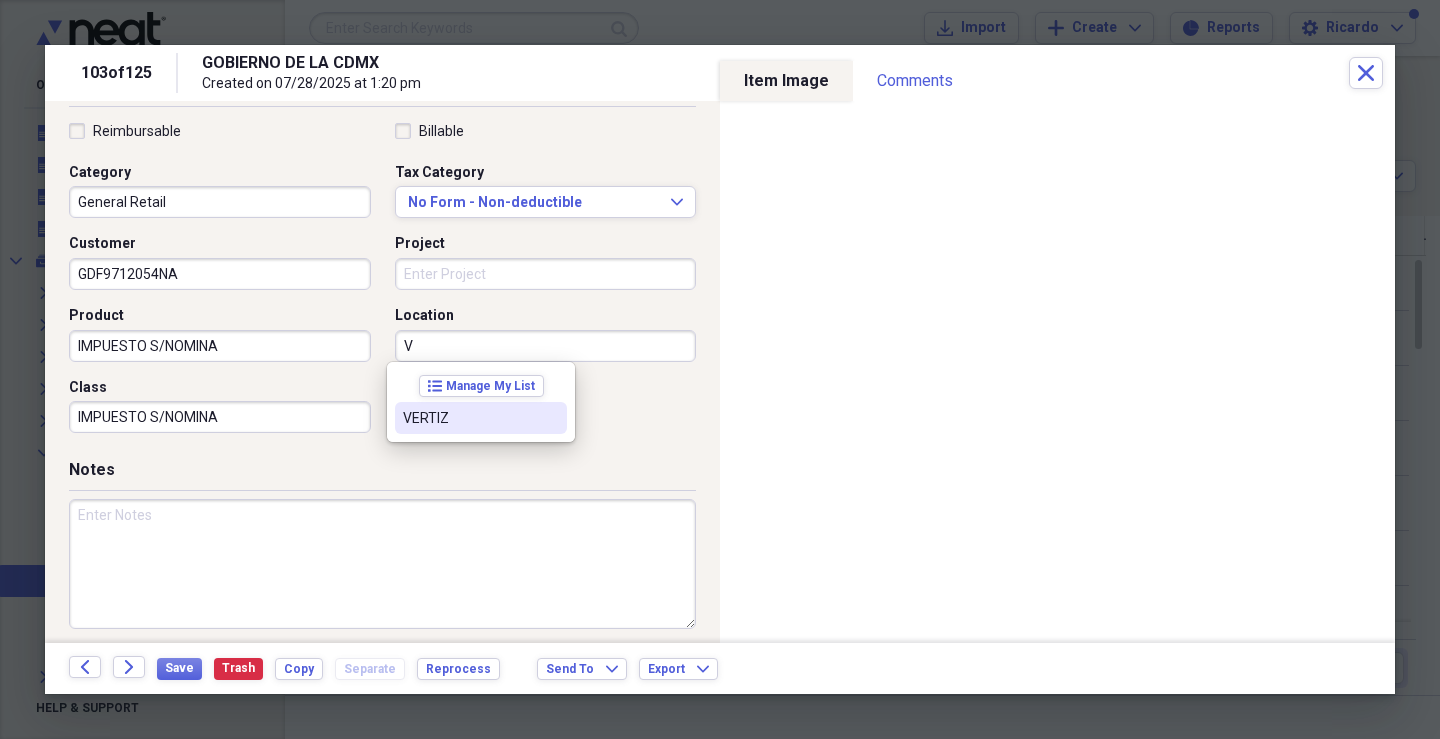 drag, startPoint x: 419, startPoint y: 427, endPoint x: 391, endPoint y: 437, distance: 29.732138 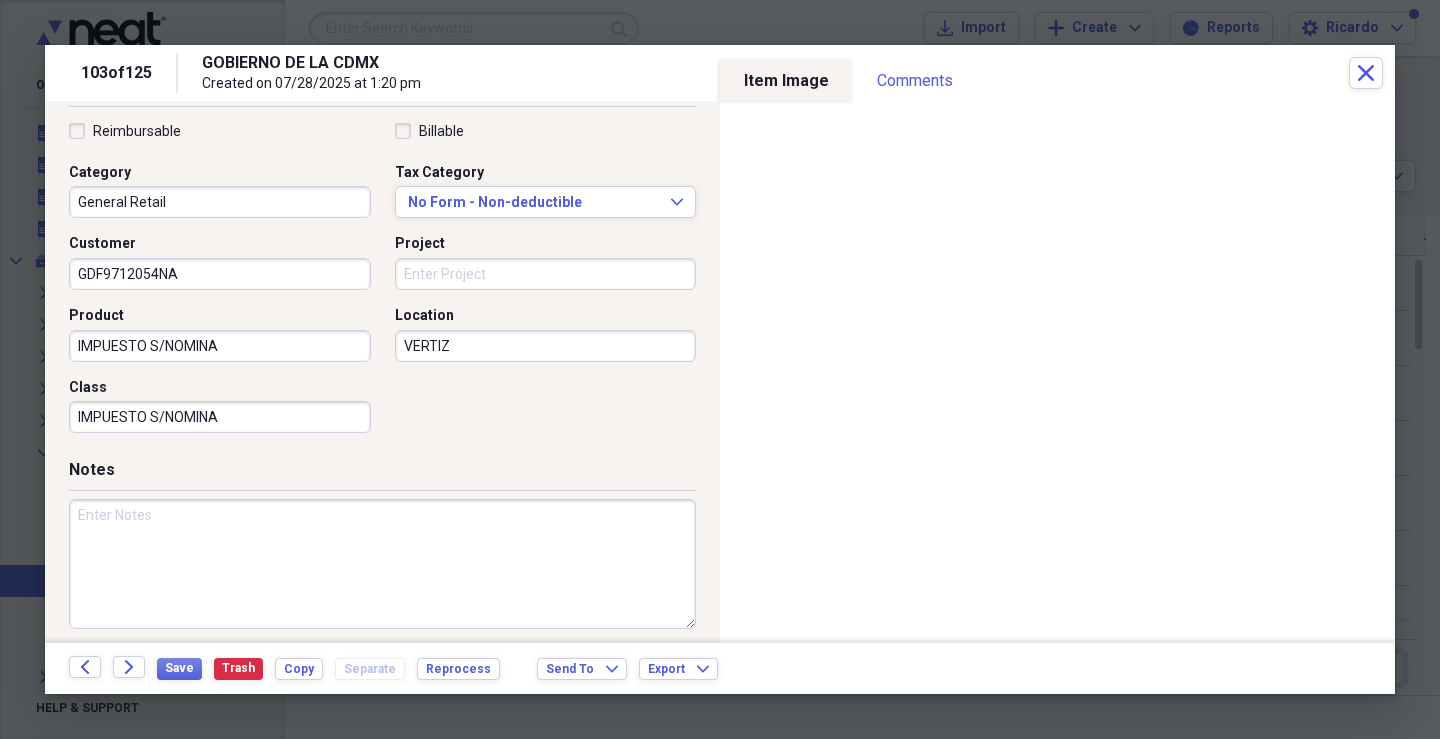 click at bounding box center (382, 564) 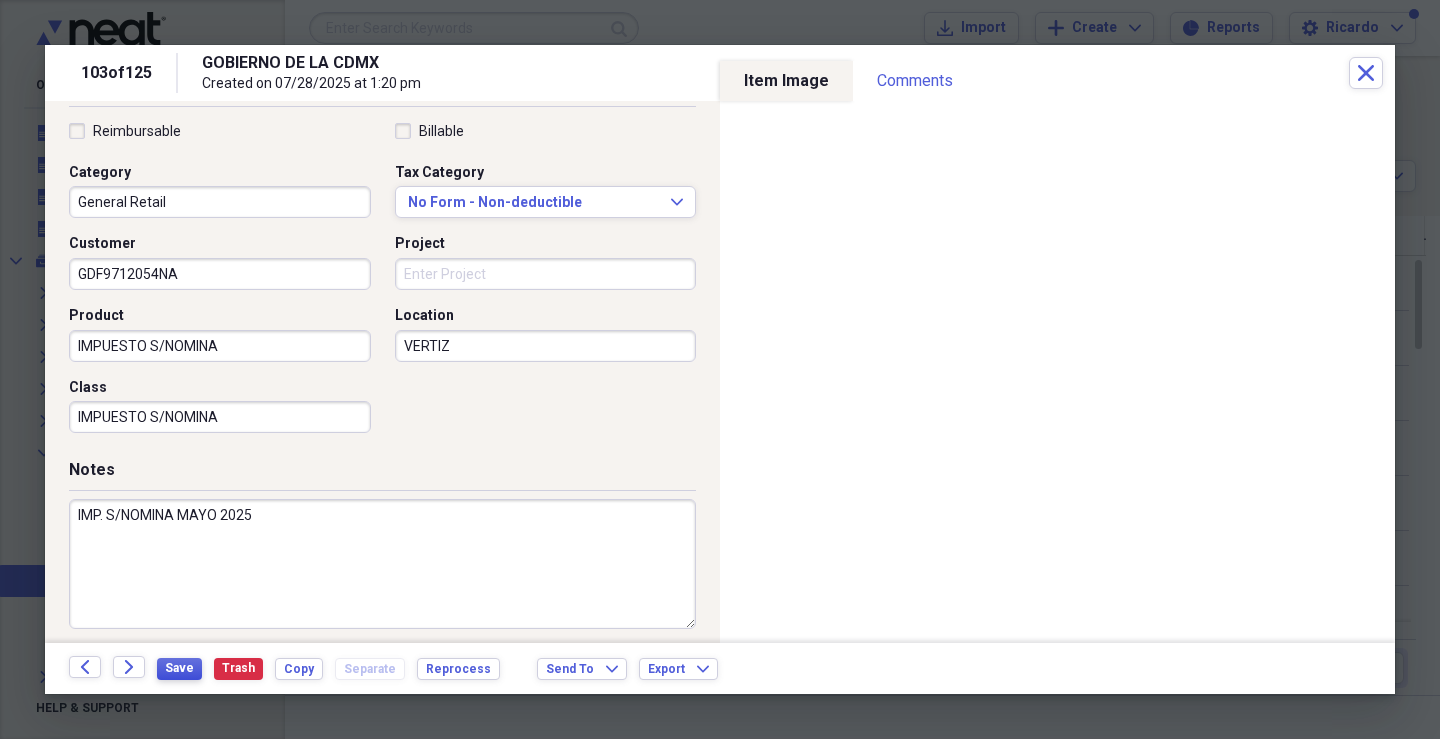 type on "IMP. S/NOMINA MAYO 2025" 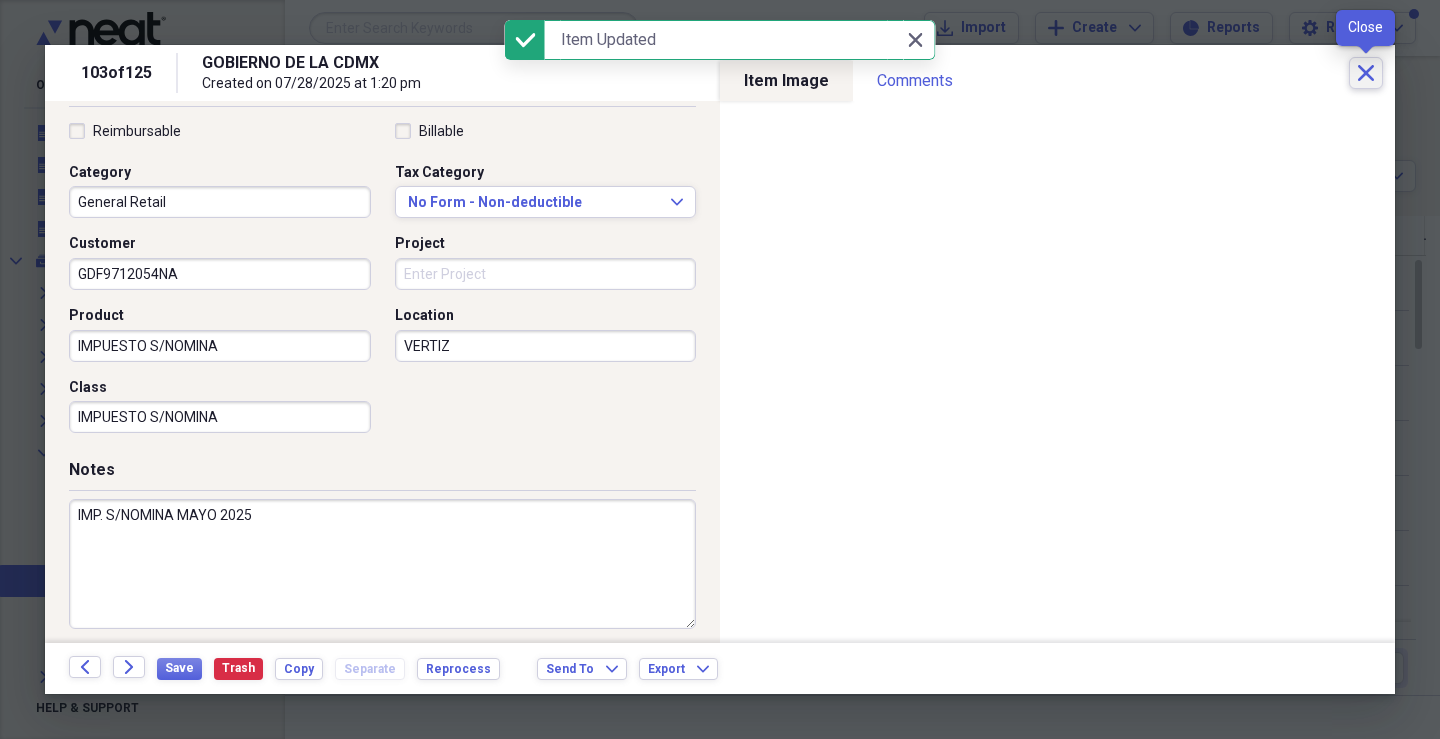 click on "Close" 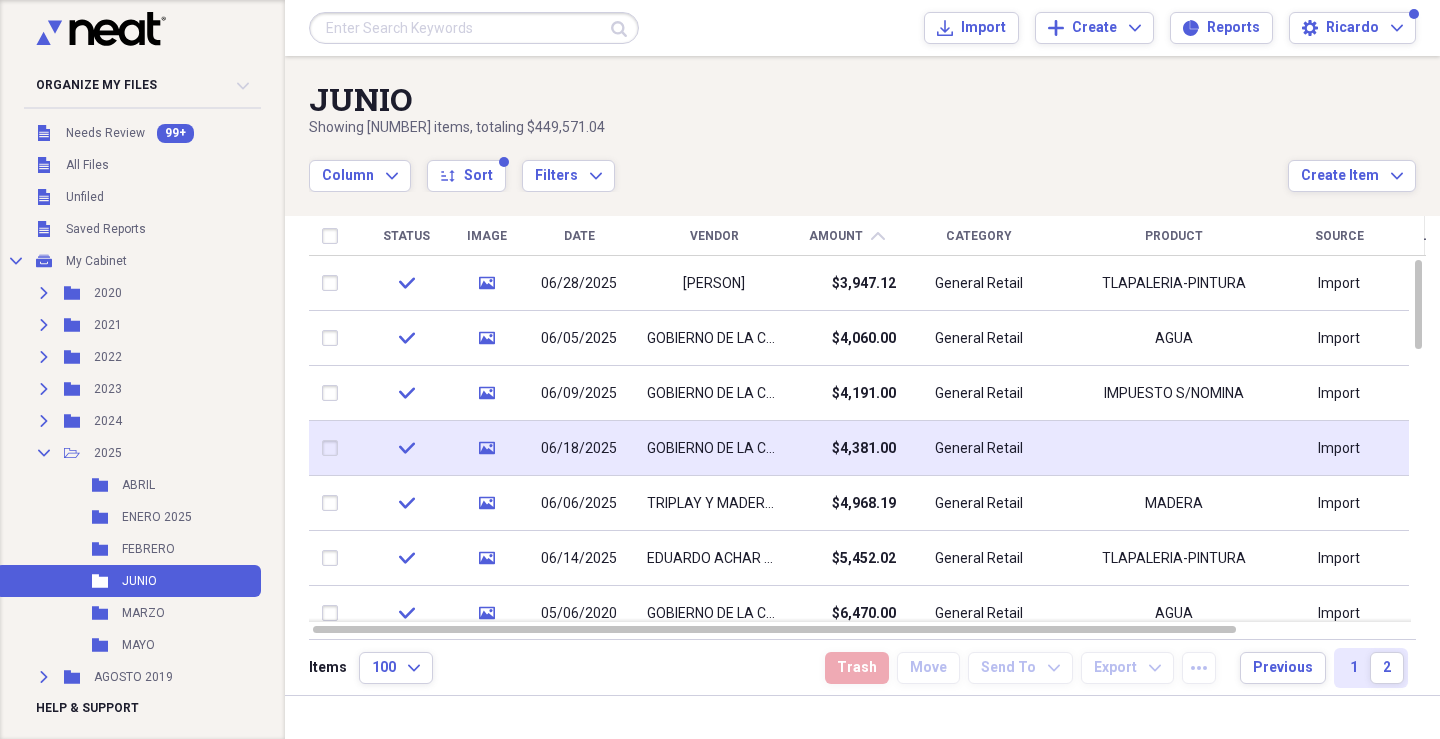 click on "$4,381.00" at bounding box center [846, 448] 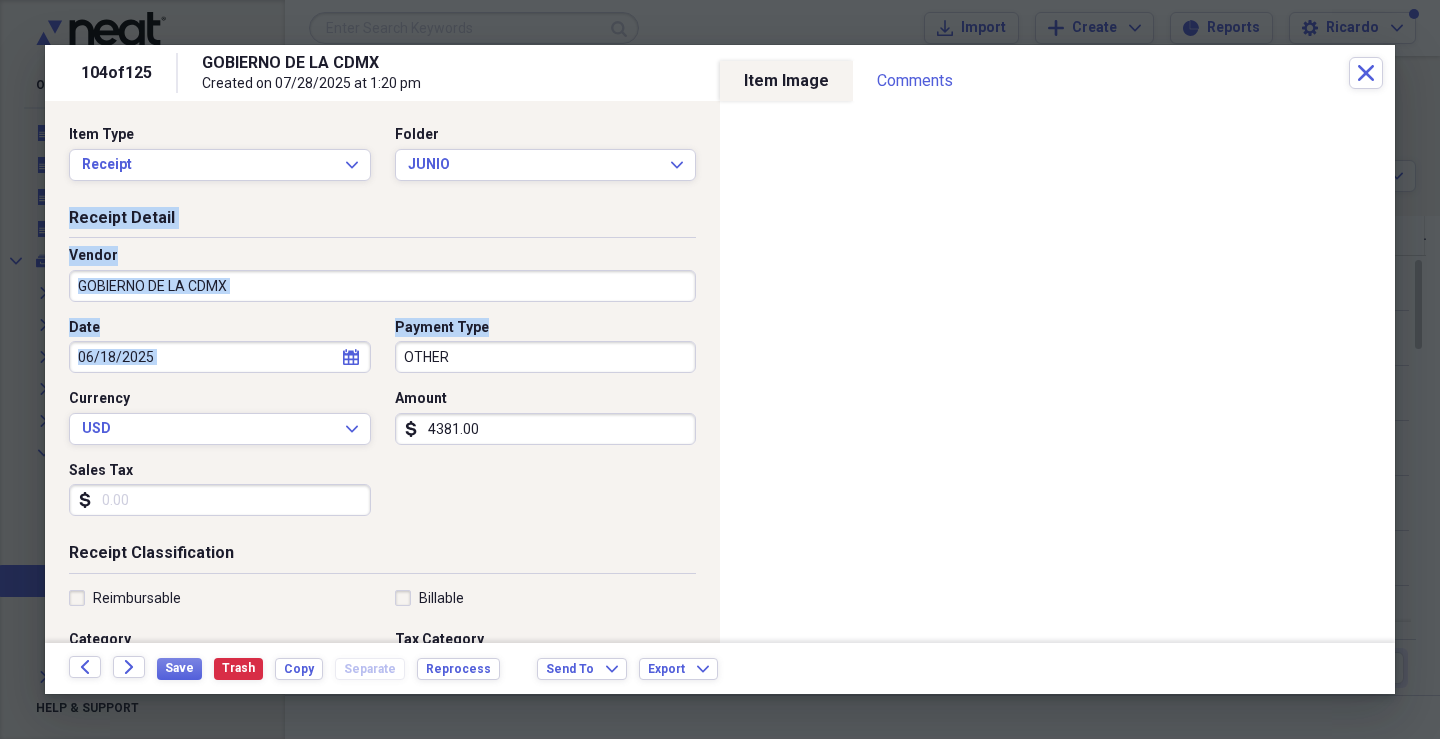 drag, startPoint x: 704, startPoint y: 205, endPoint x: 697, endPoint y: 324, distance: 119.2057 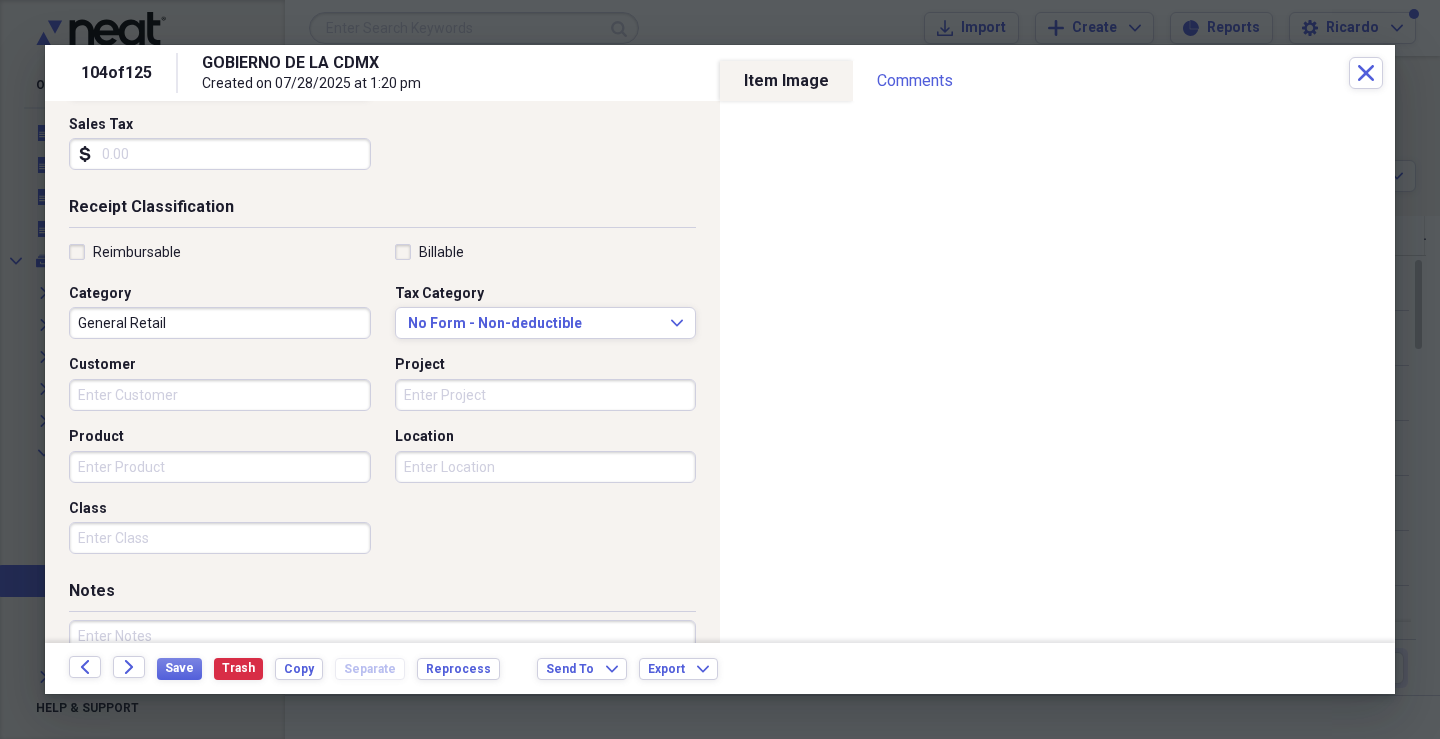 scroll, scrollTop: 386, scrollLeft: 0, axis: vertical 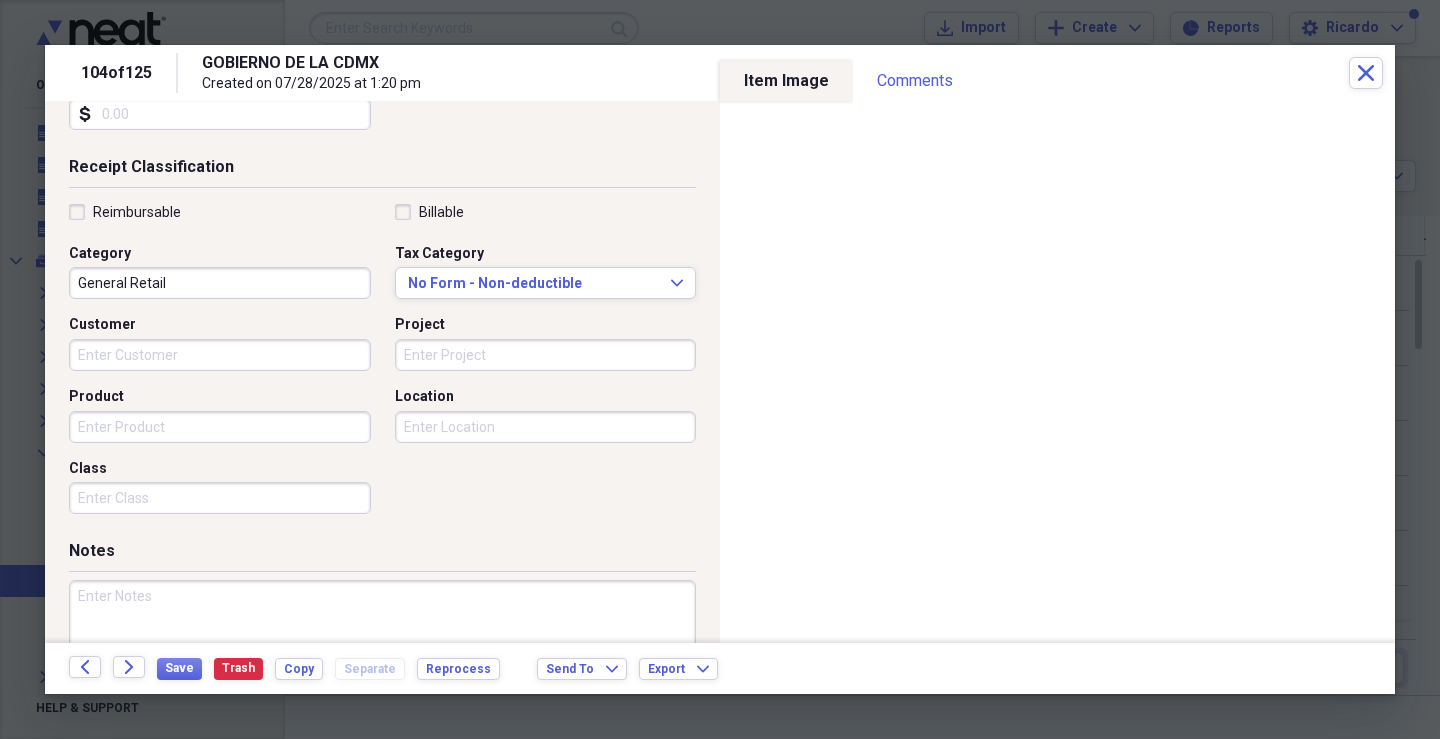 click on "Customer" at bounding box center [220, 355] 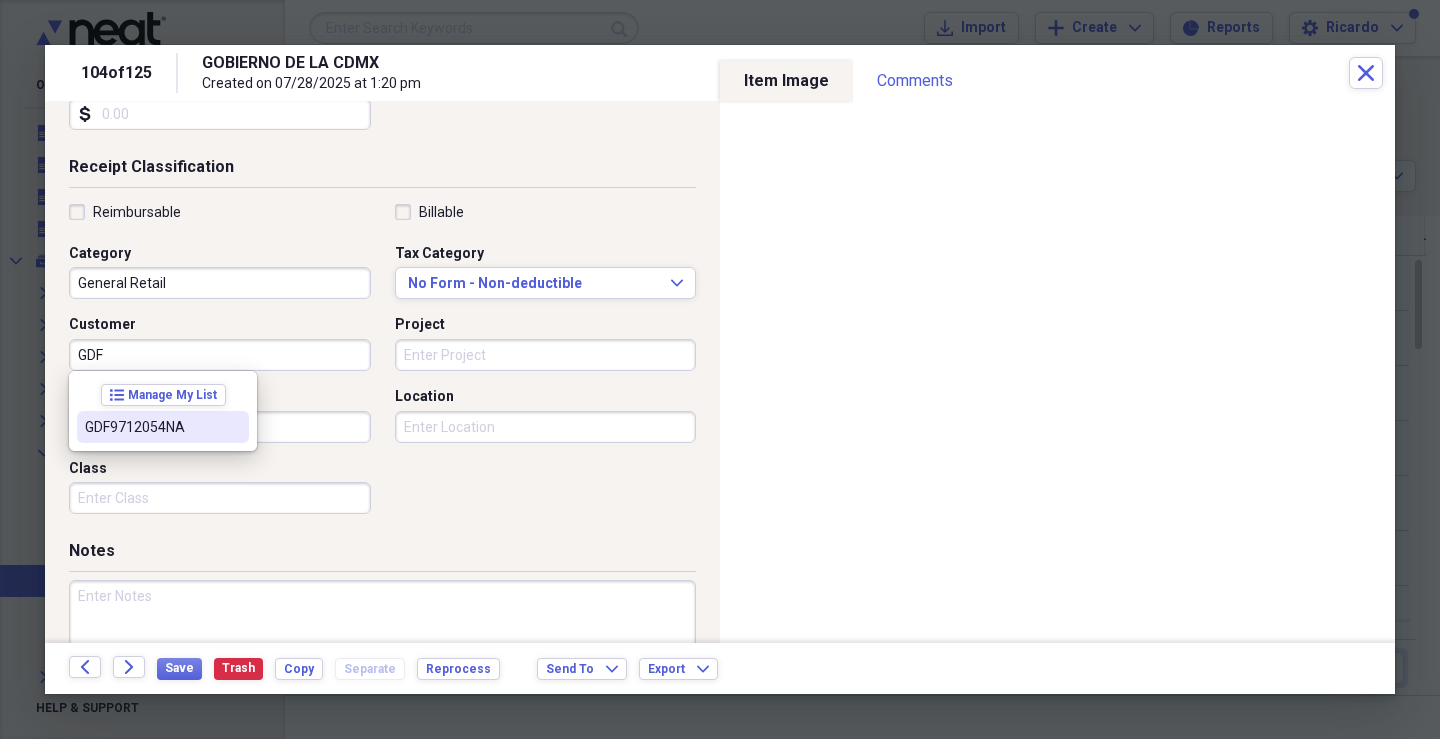 click on "GDF9712054NA" at bounding box center (151, 427) 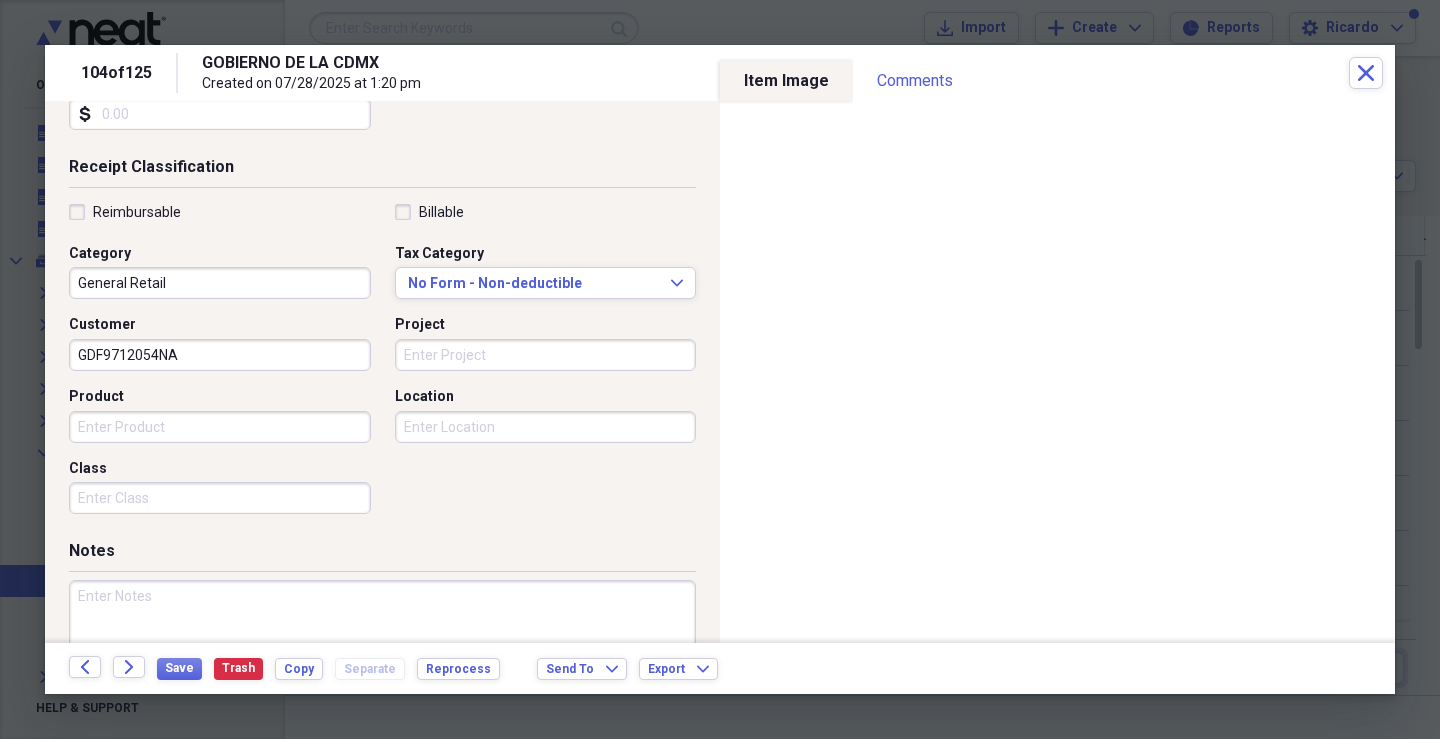 click on "Product" at bounding box center [220, 427] 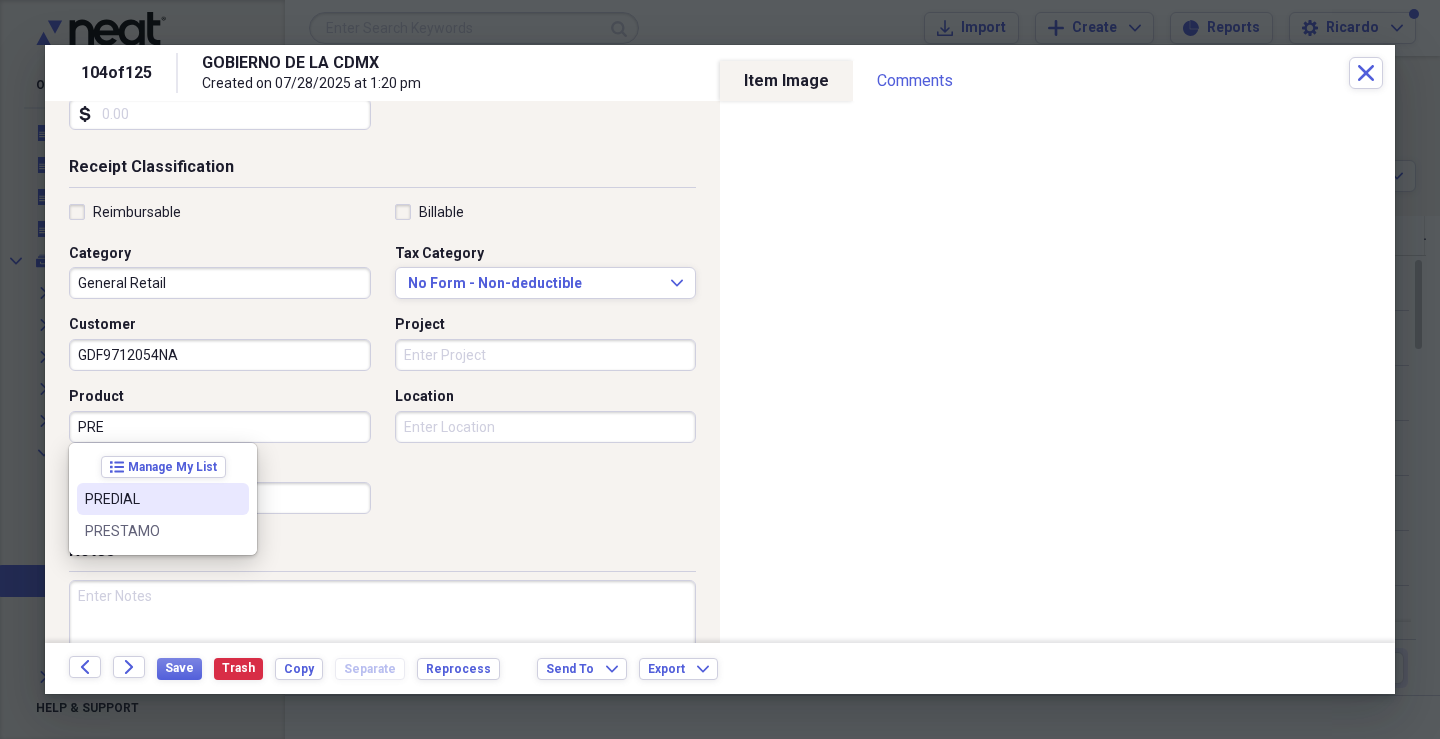 click on "PREDIAL" at bounding box center (151, 499) 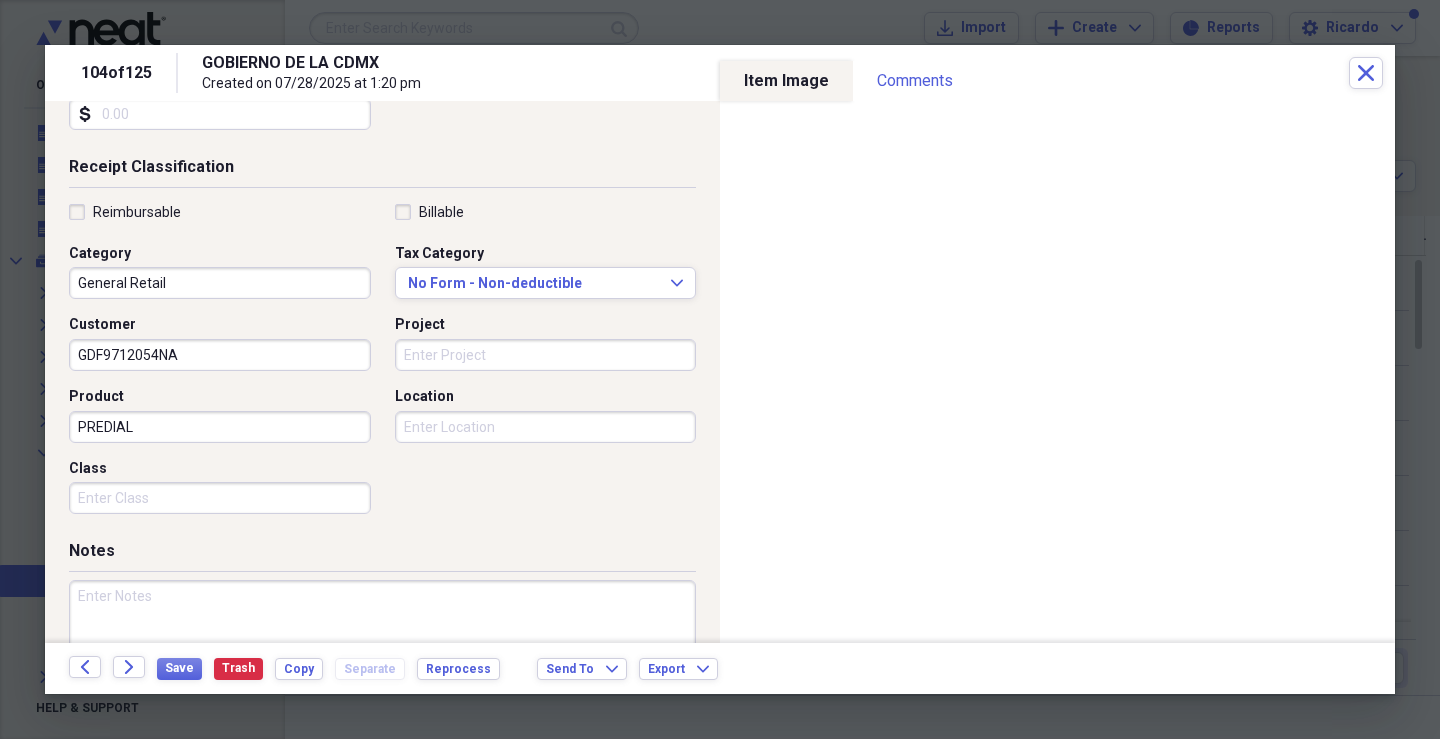 click on "Class" at bounding box center (220, 498) 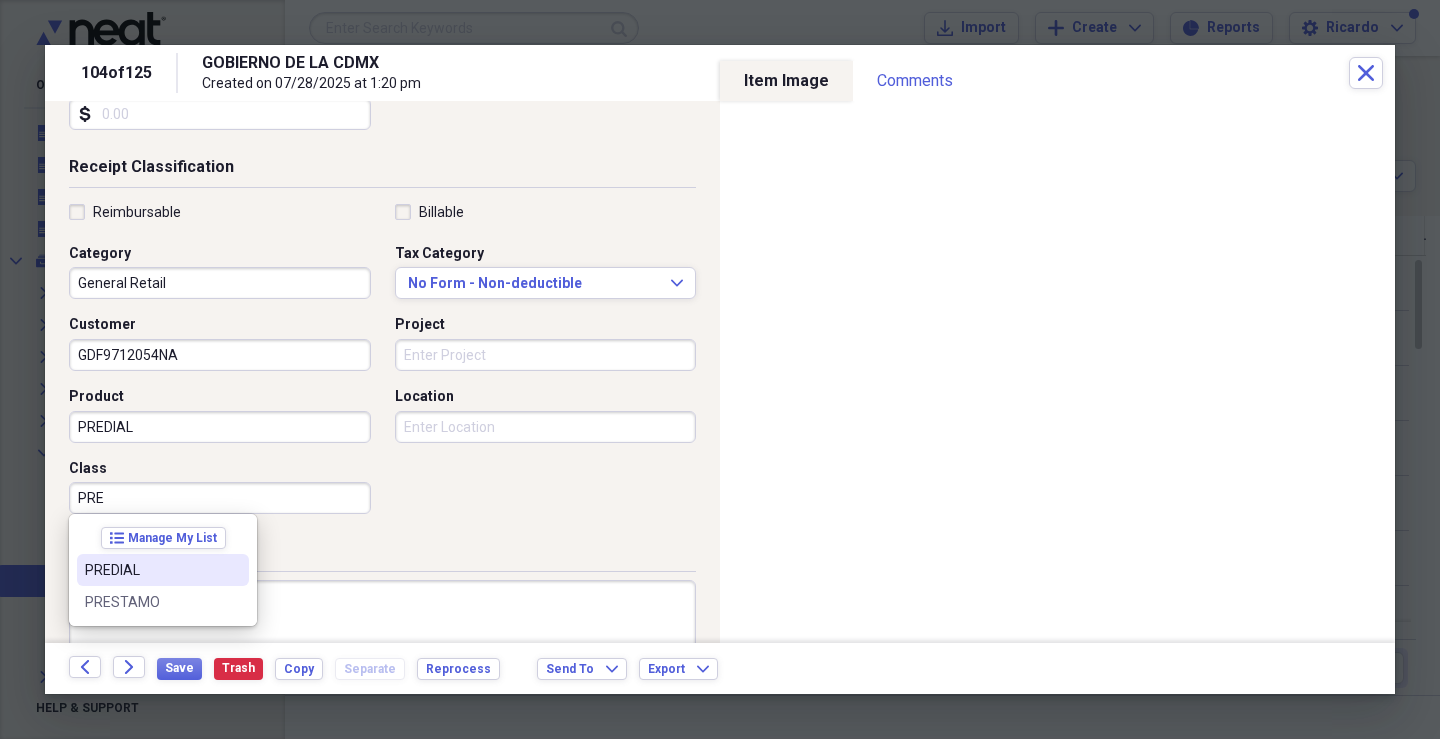 click on "PREDIAL" at bounding box center [151, 570] 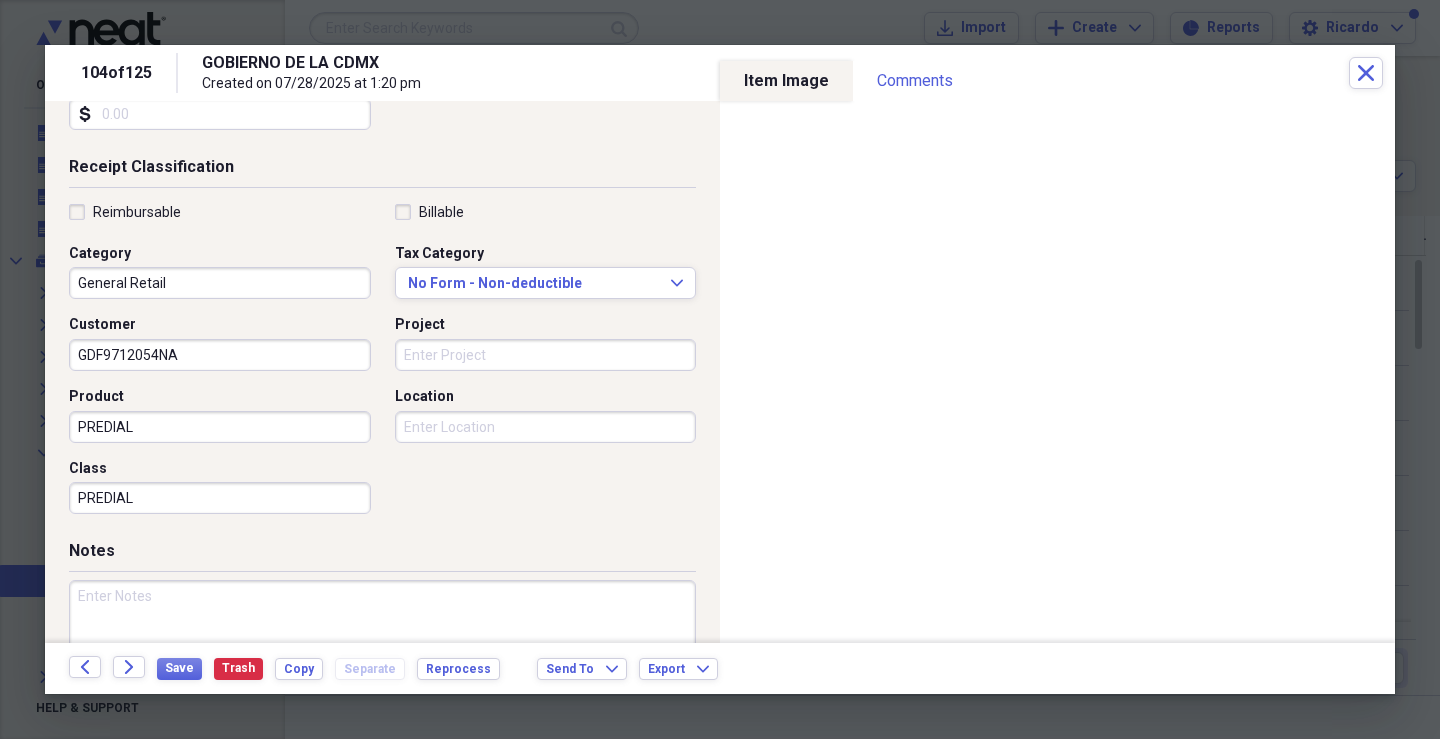 click on "Location" at bounding box center [546, 427] 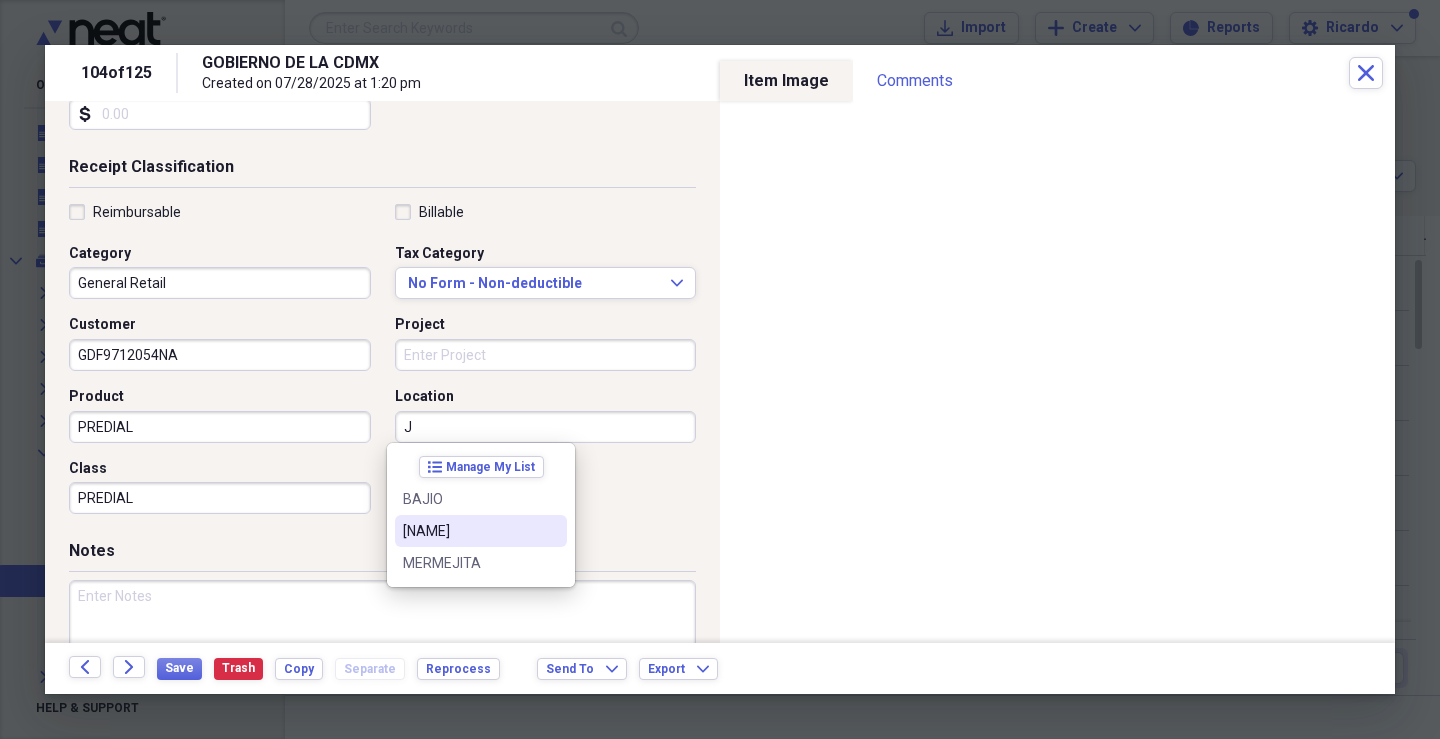click on "[NAME]" at bounding box center (469, 531) 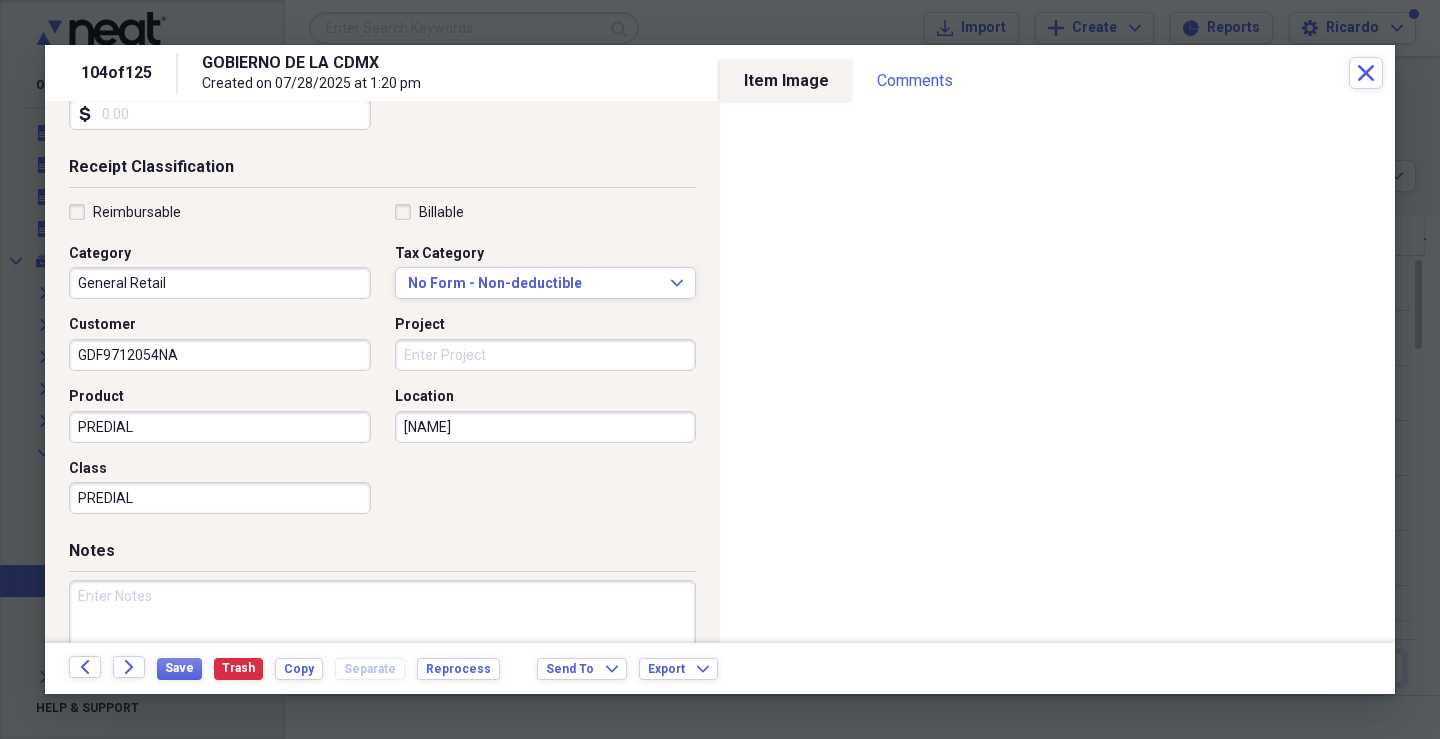 click at bounding box center (382, 645) 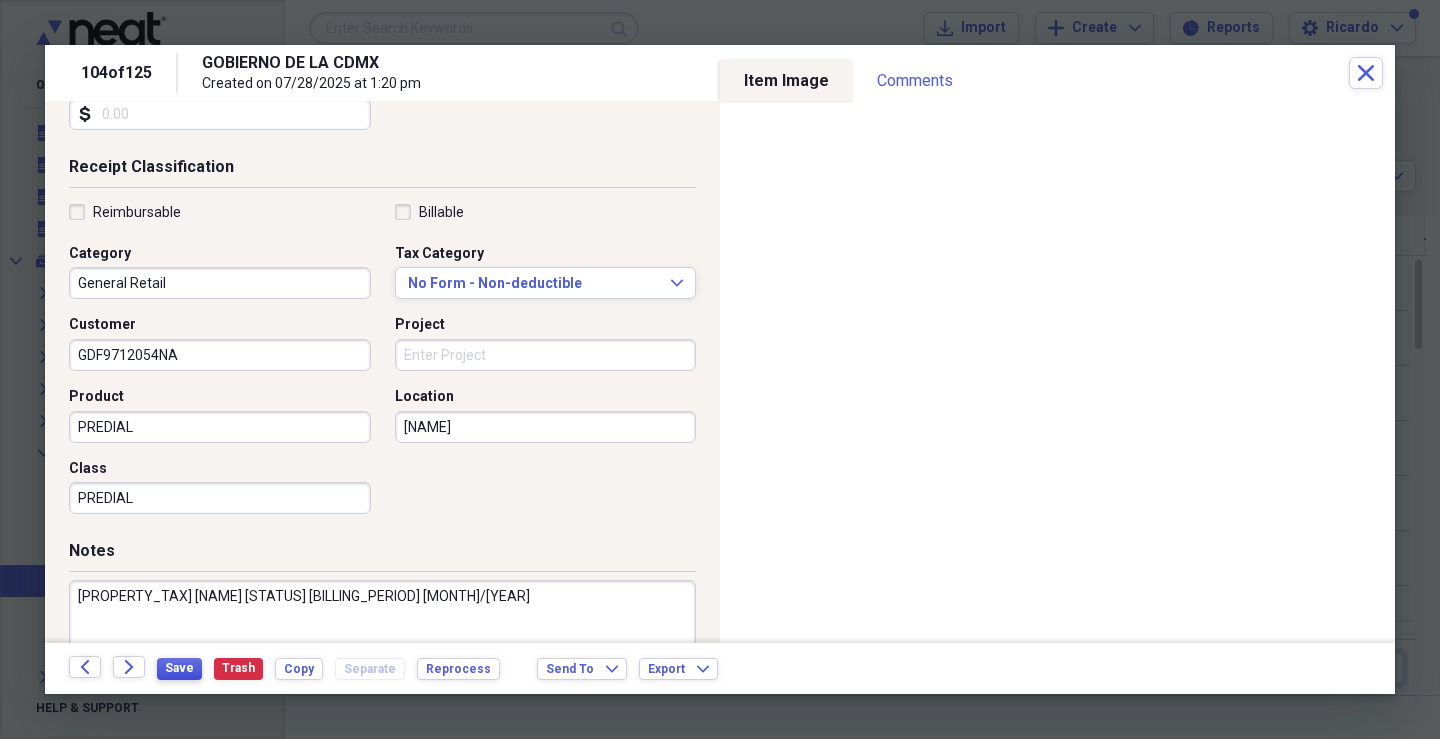 type on "[PROPERTY_TAX] [NAME] [STATUS] [BILLING_PERIOD] [MONTH]/[YEAR]" 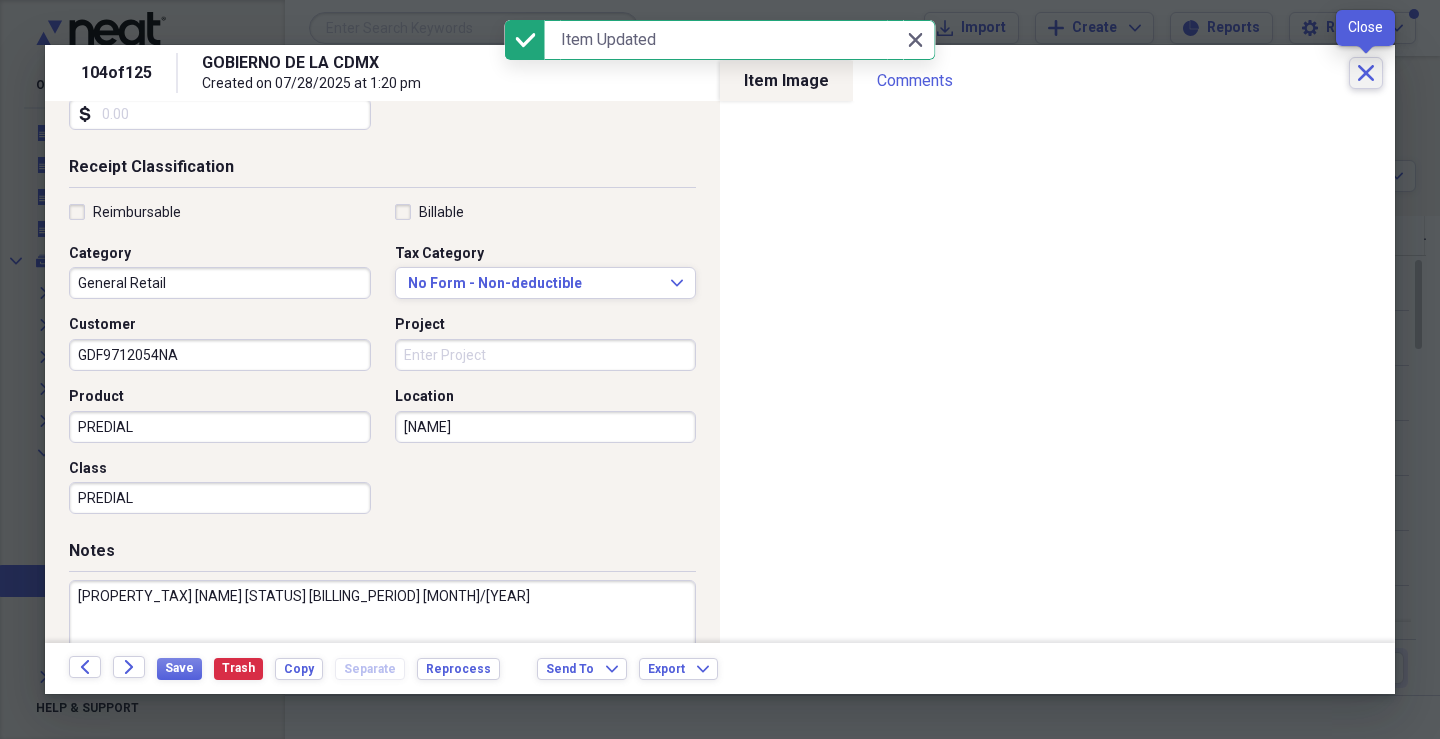 click 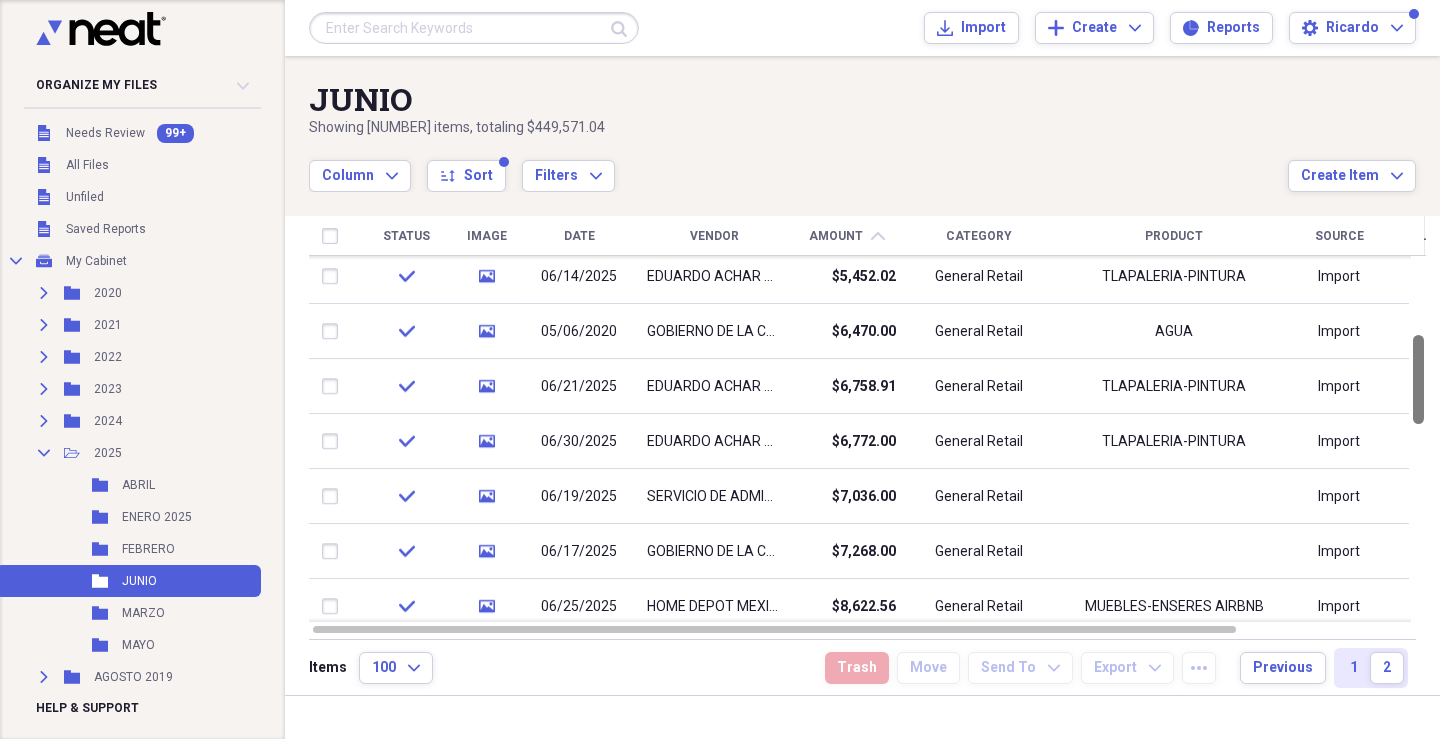 drag, startPoint x: 1429, startPoint y: 308, endPoint x: 1430, endPoint y: 383, distance: 75.00667 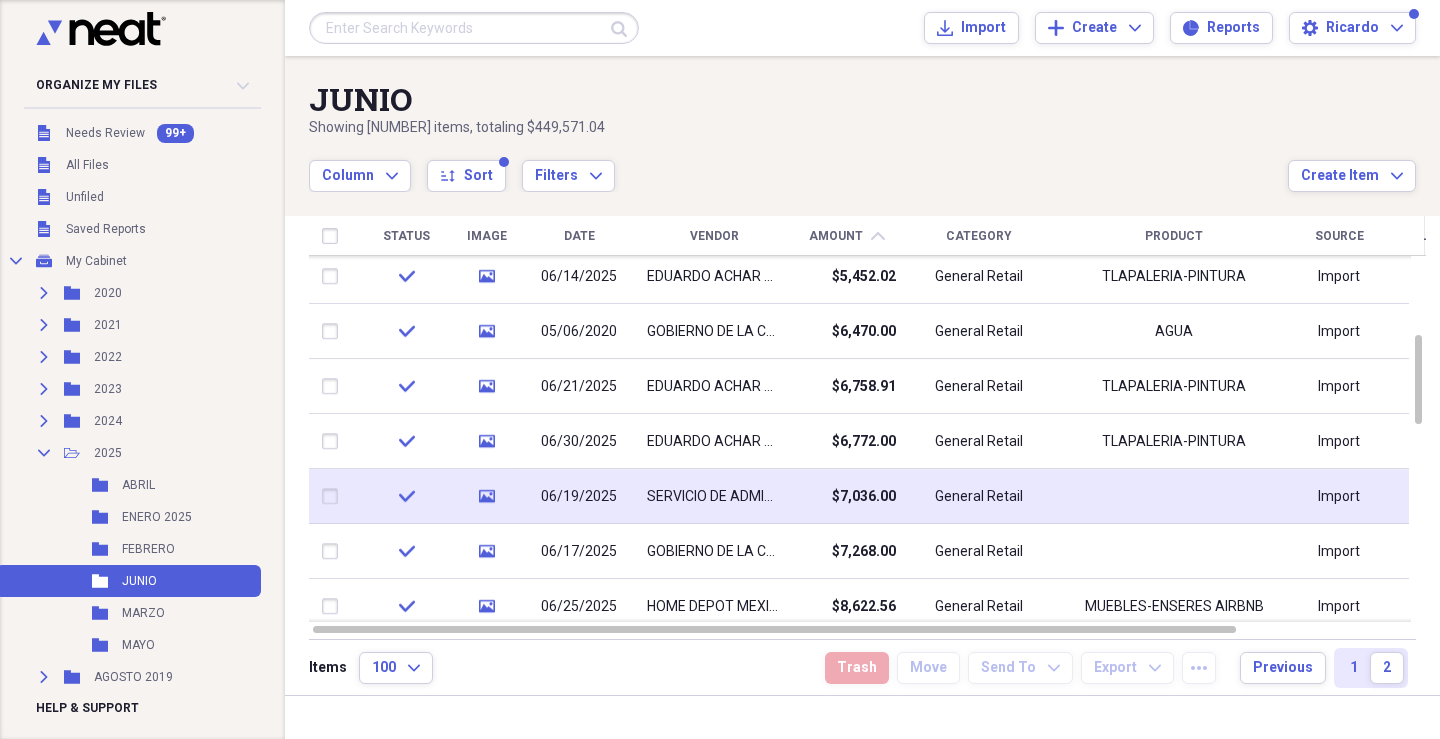 click on "06/19/2025" at bounding box center [579, 496] 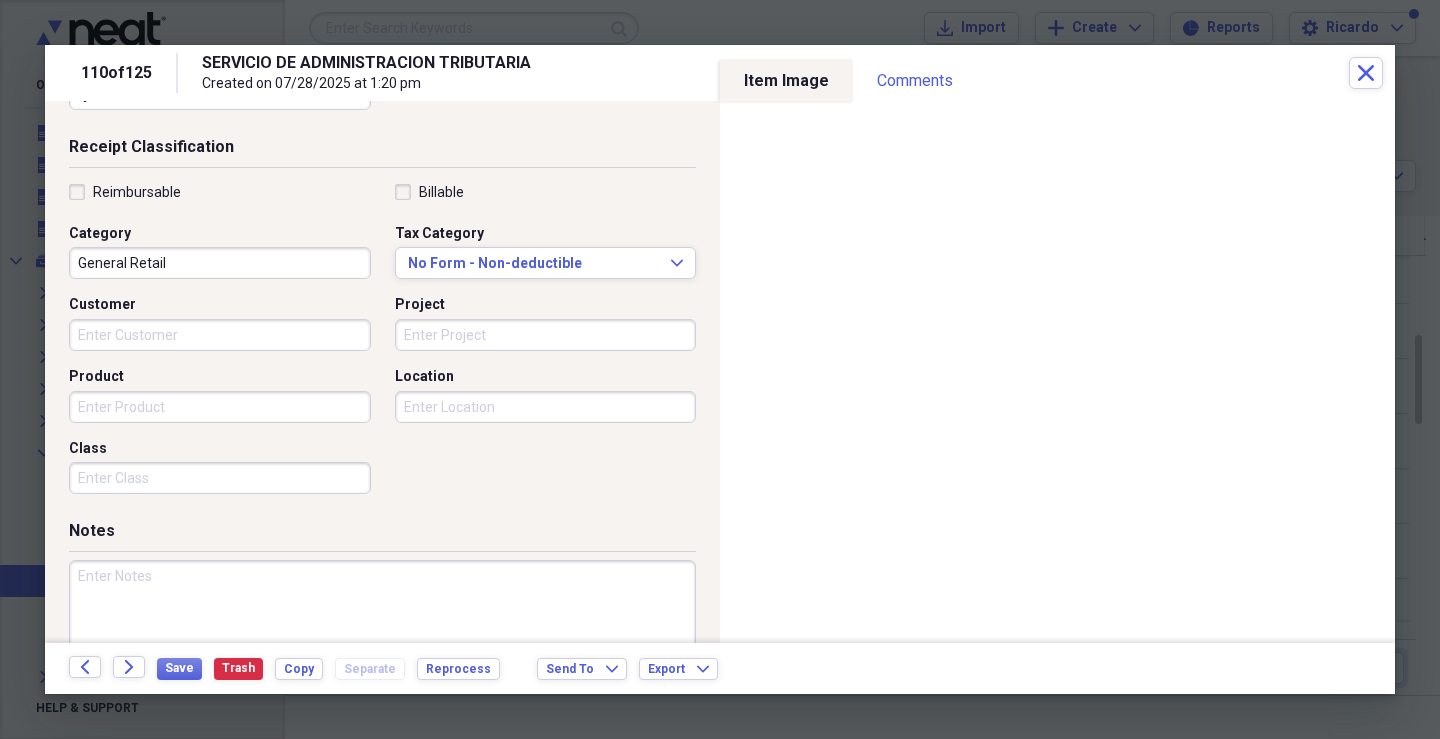 scroll, scrollTop: 445, scrollLeft: 0, axis: vertical 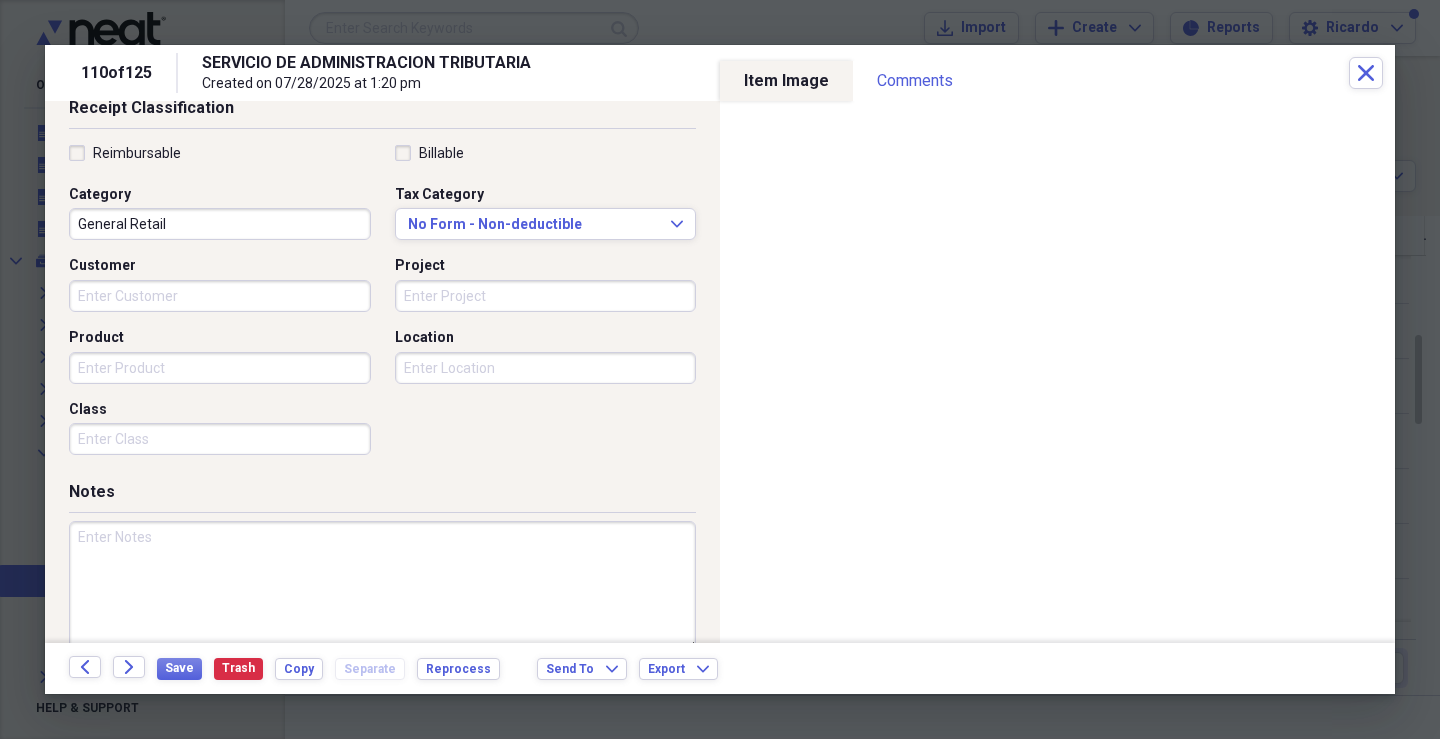 click on "Product" at bounding box center [220, 368] 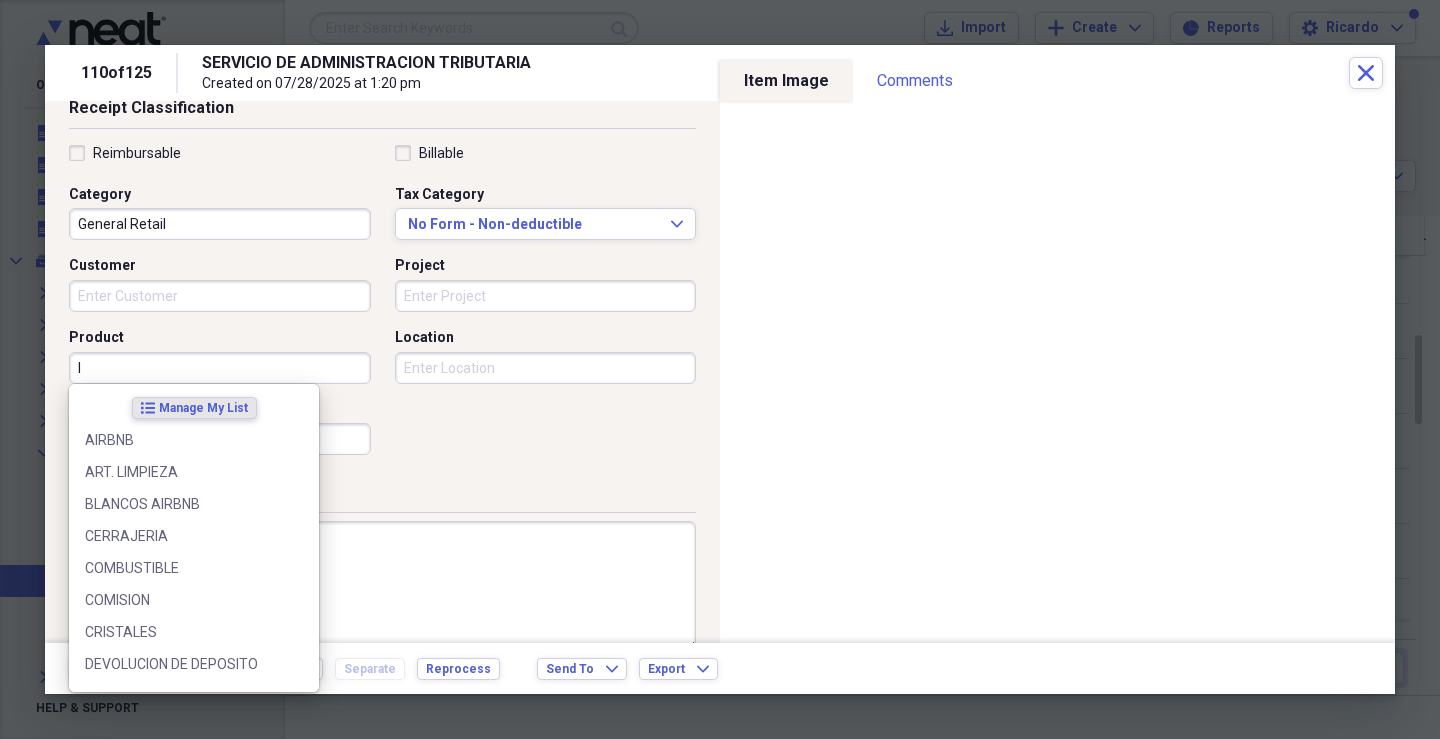 type on "IV" 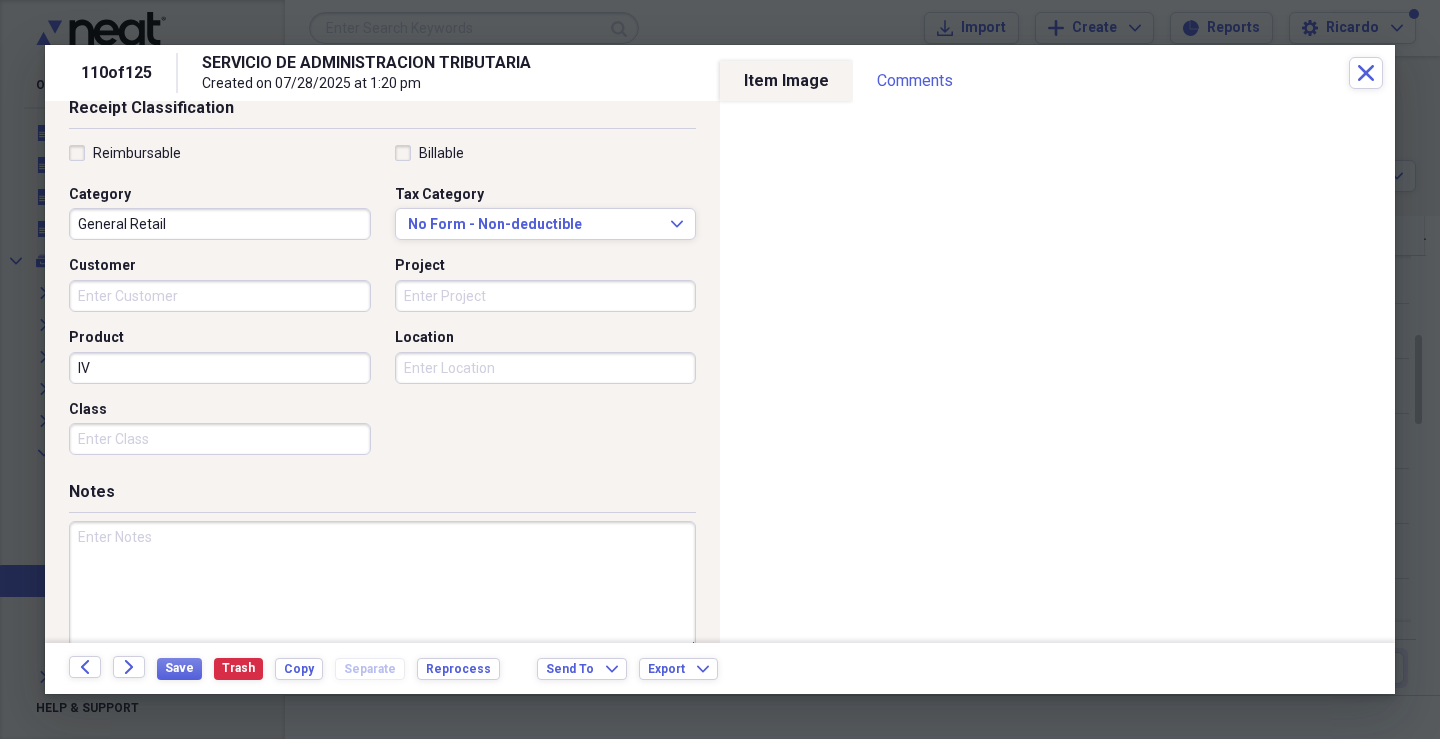 drag, startPoint x: 99, startPoint y: 378, endPoint x: 55, endPoint y: 380, distance: 44.04543 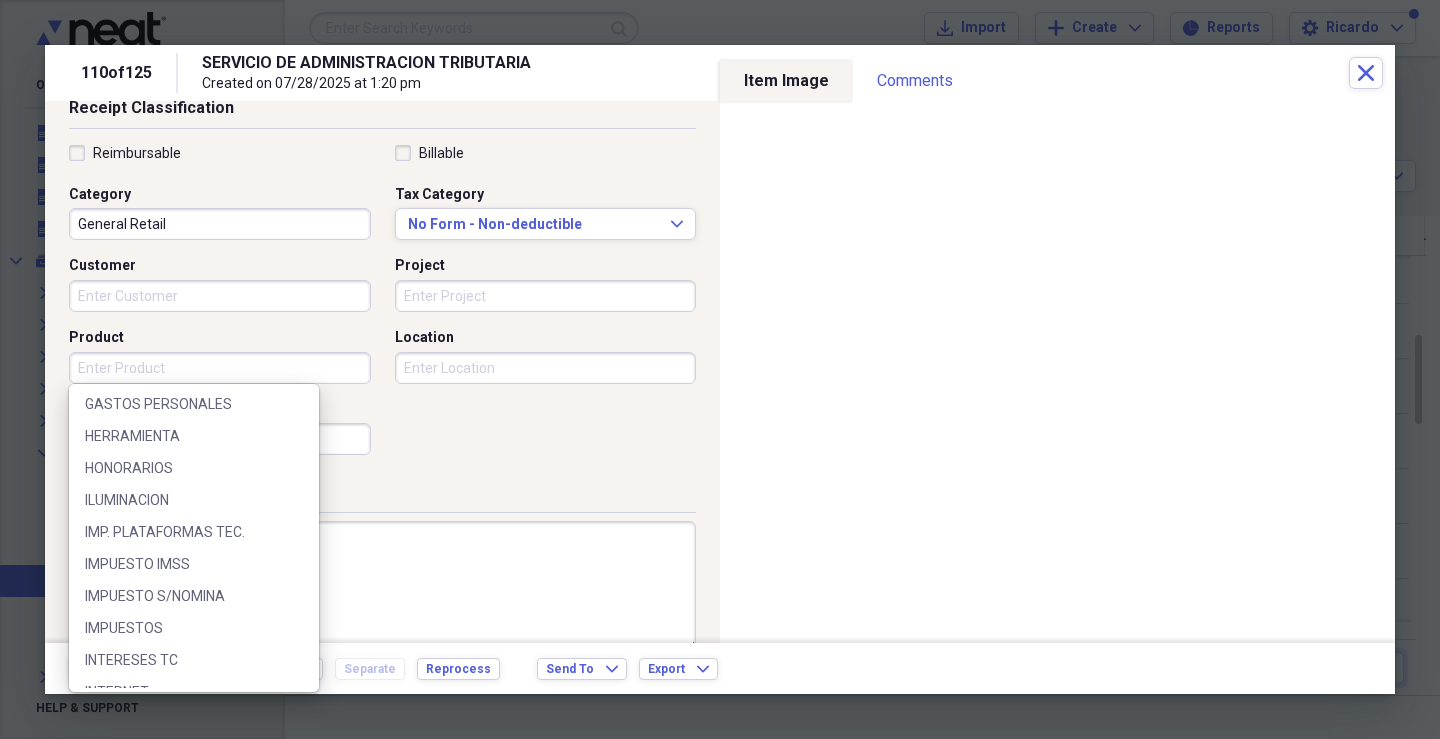 scroll, scrollTop: 755, scrollLeft: 0, axis: vertical 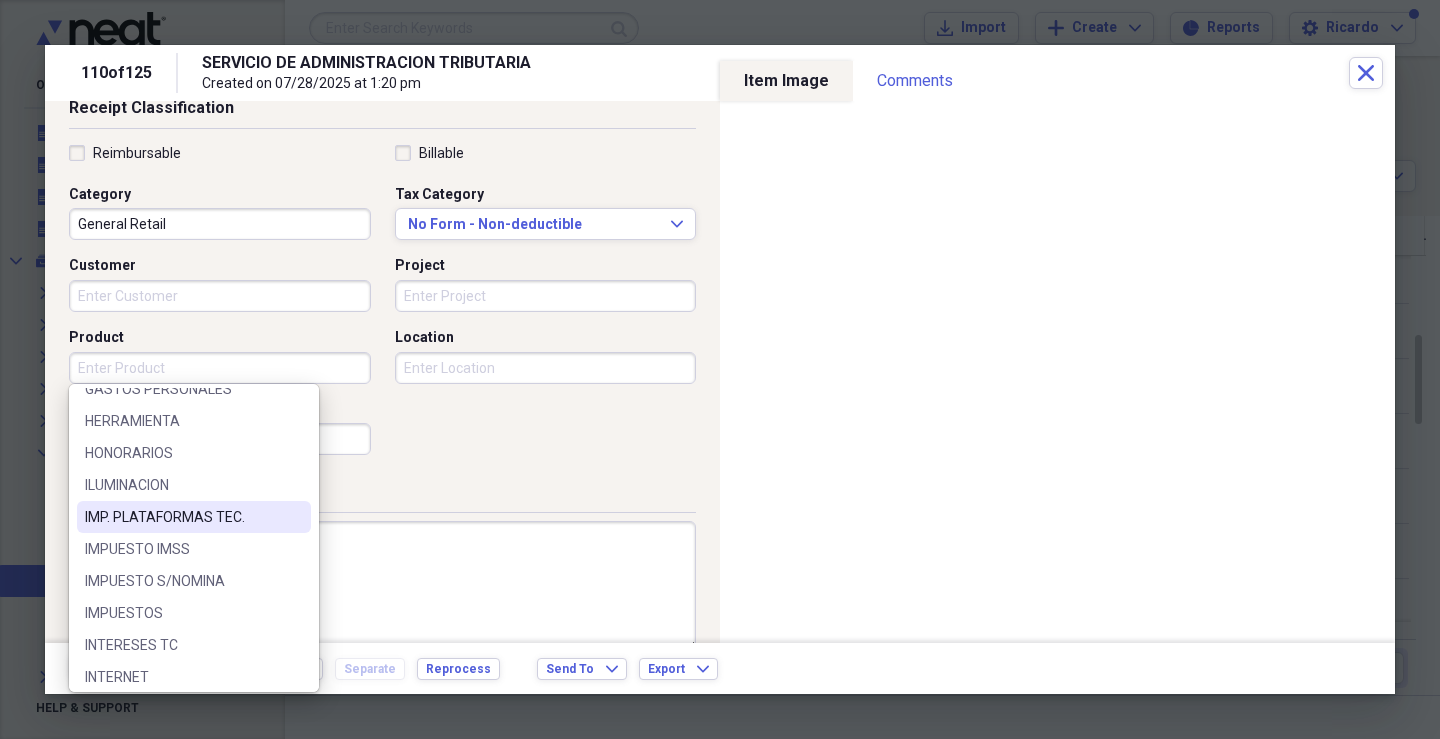 click on "IMP. PLATAFORMAS TEC." at bounding box center (182, 517) 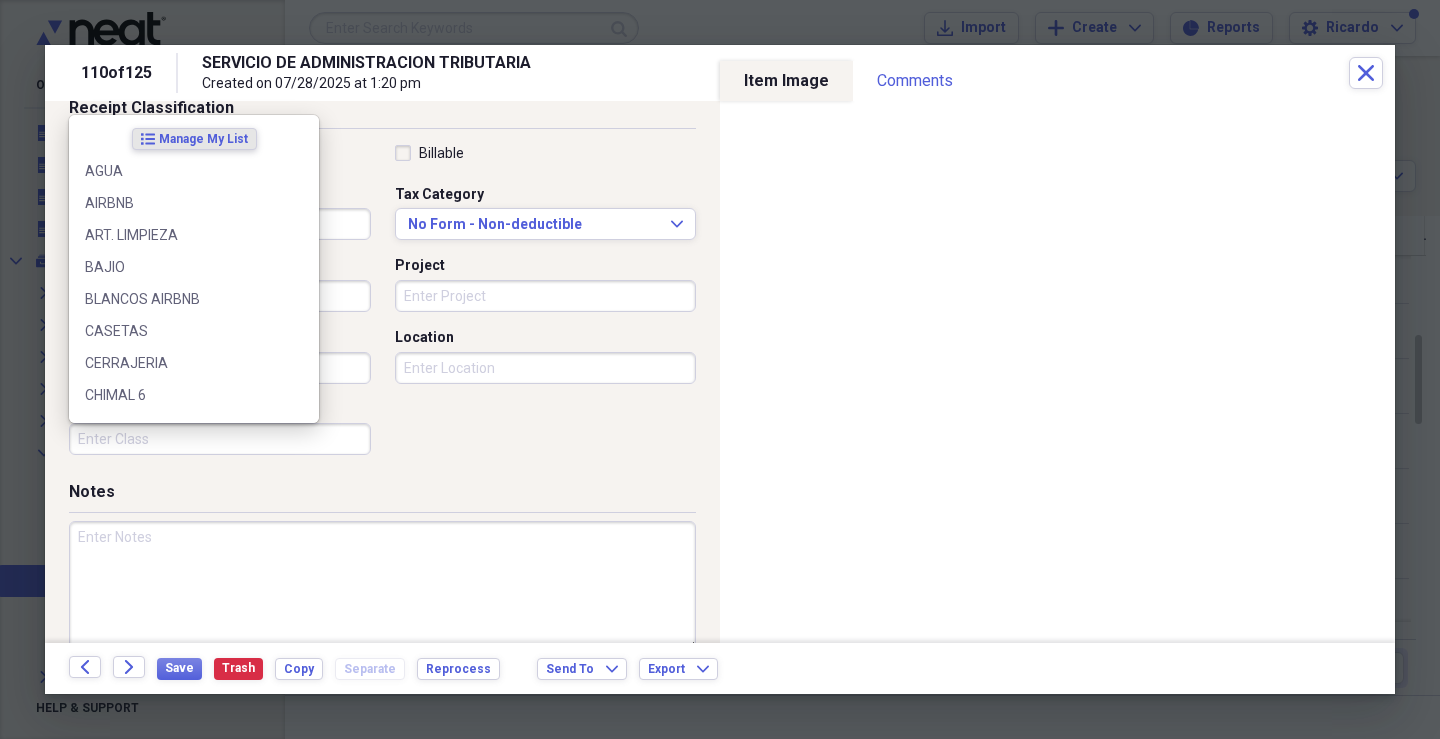 click on "Class" at bounding box center [220, 439] 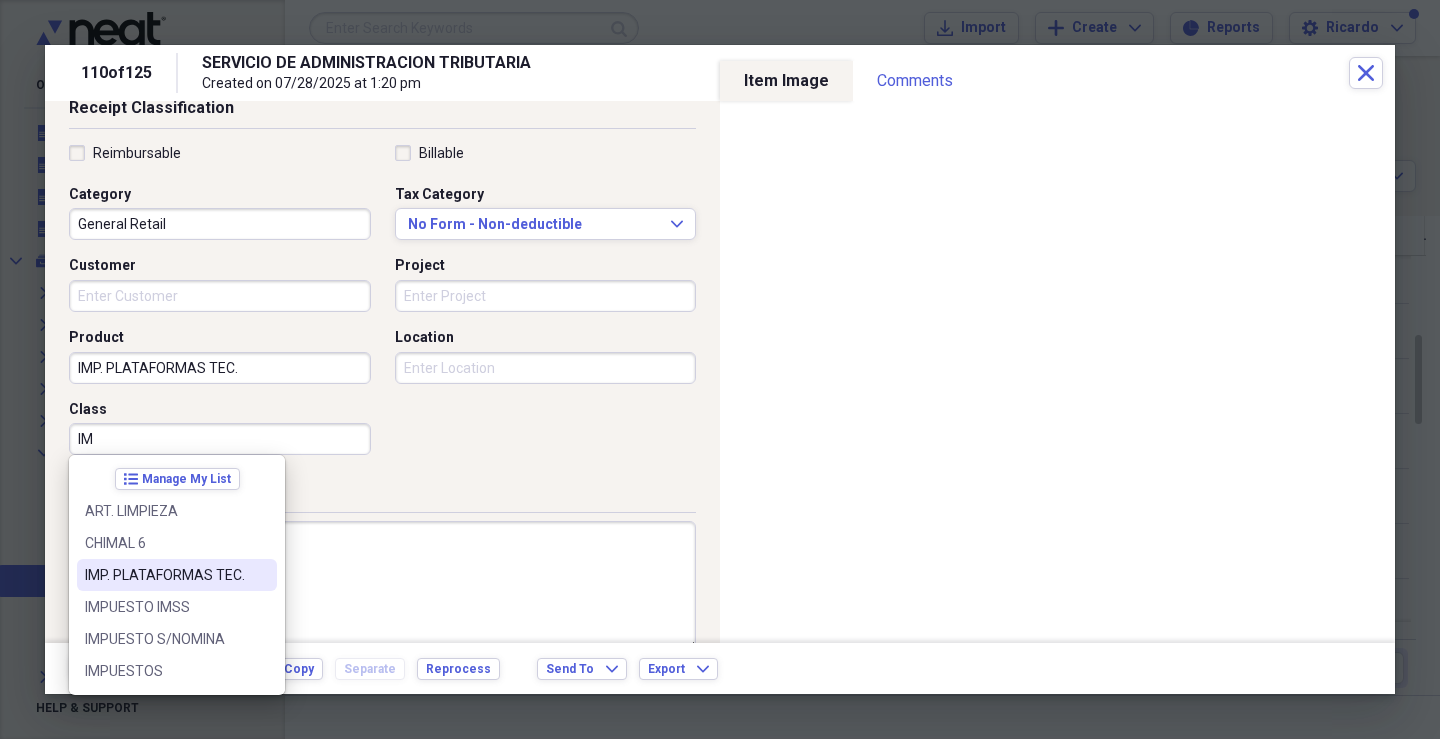 click on "IMP. PLATAFORMAS TEC." at bounding box center [165, 575] 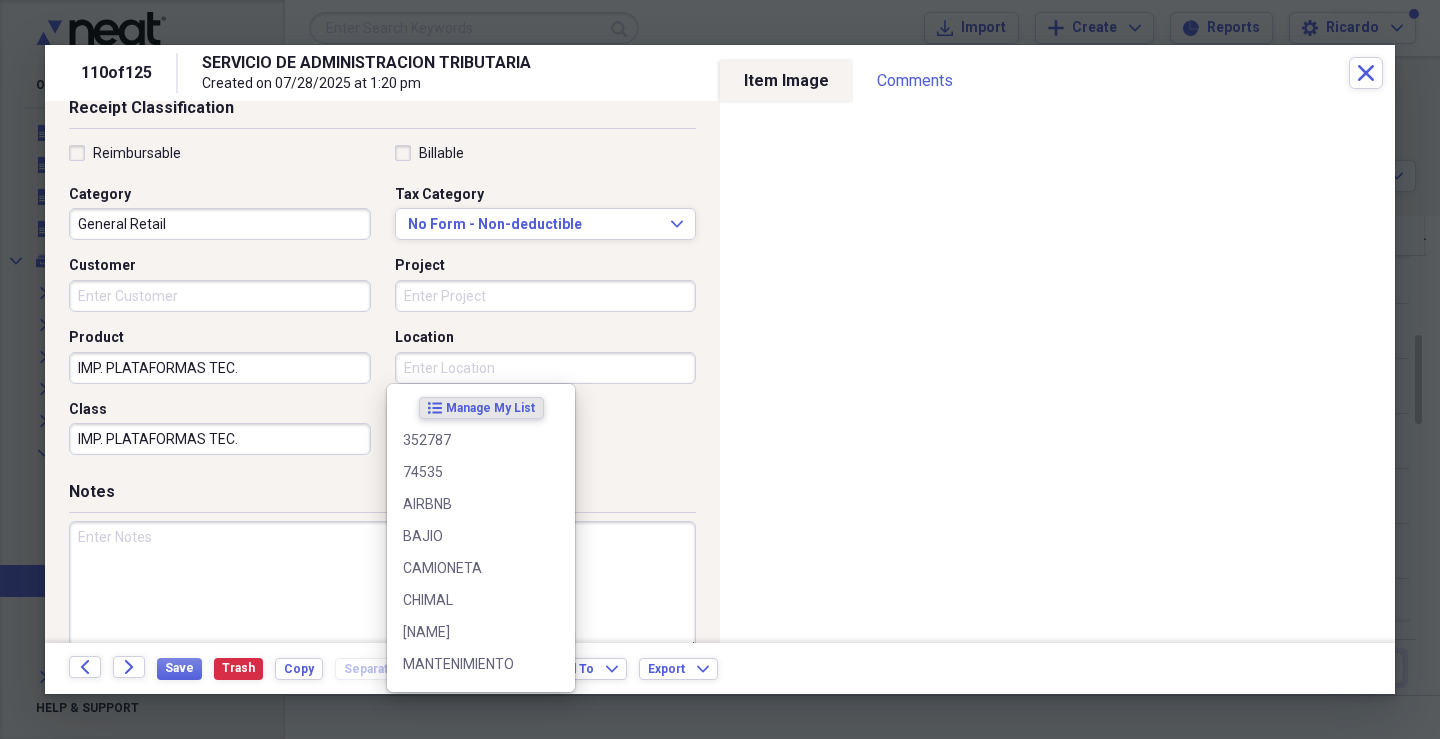 click on "Location" at bounding box center [546, 368] 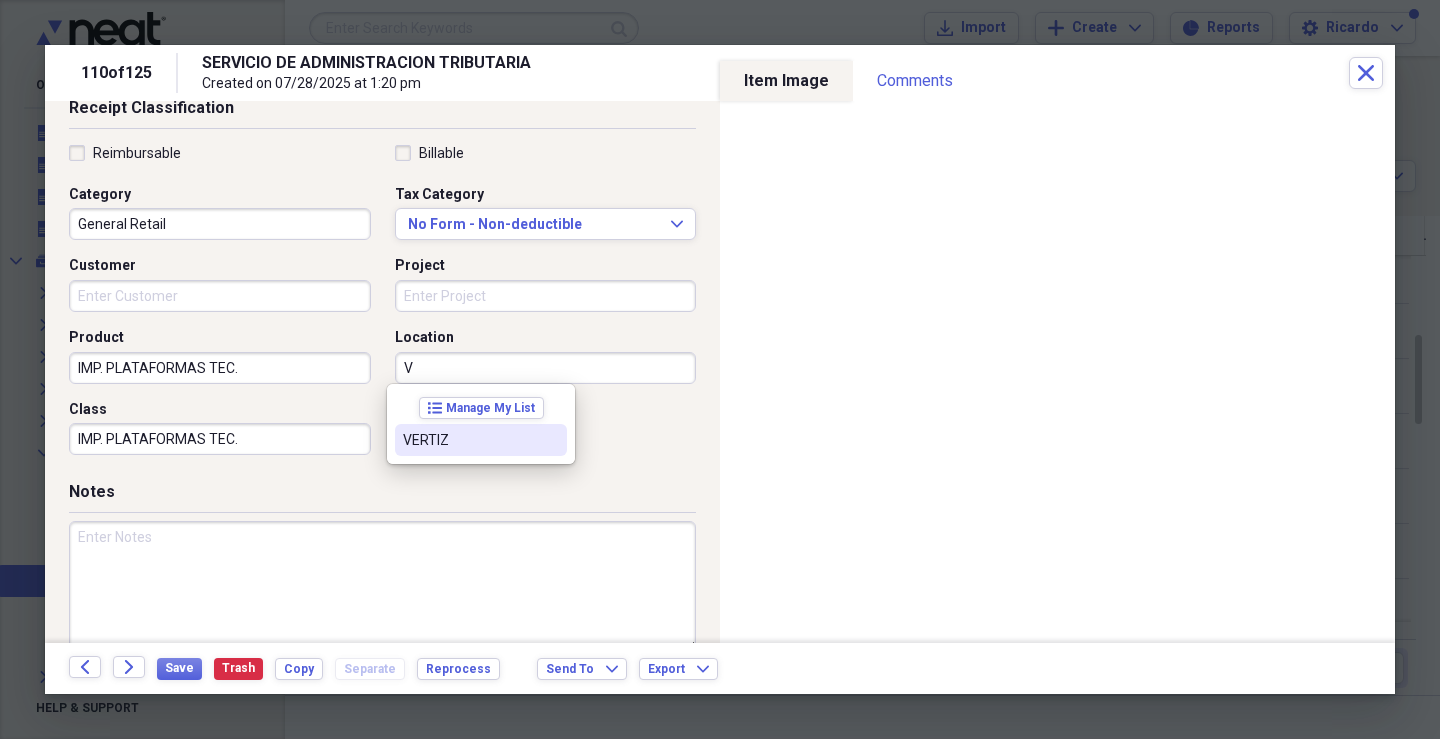 click on "VERTIZ" at bounding box center [481, 440] 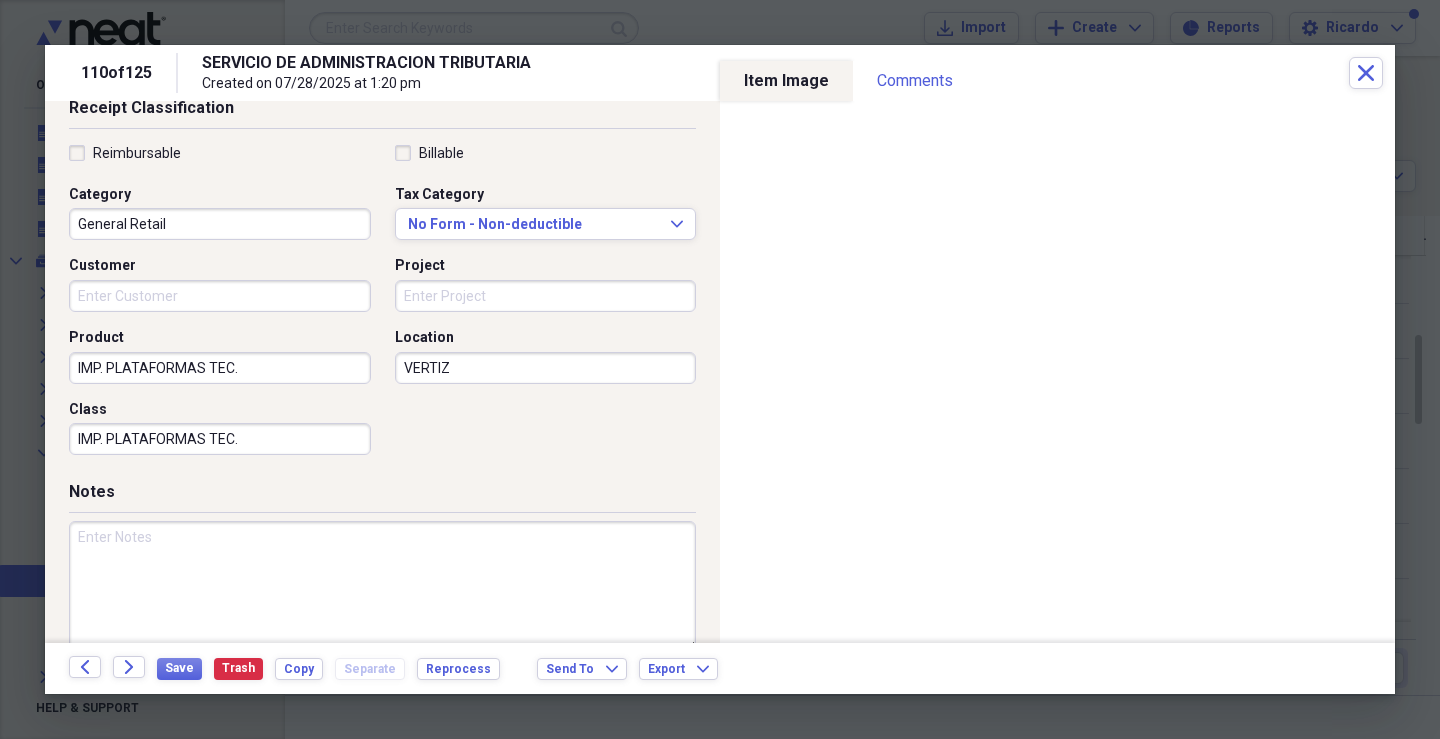 click at bounding box center (382, 586) 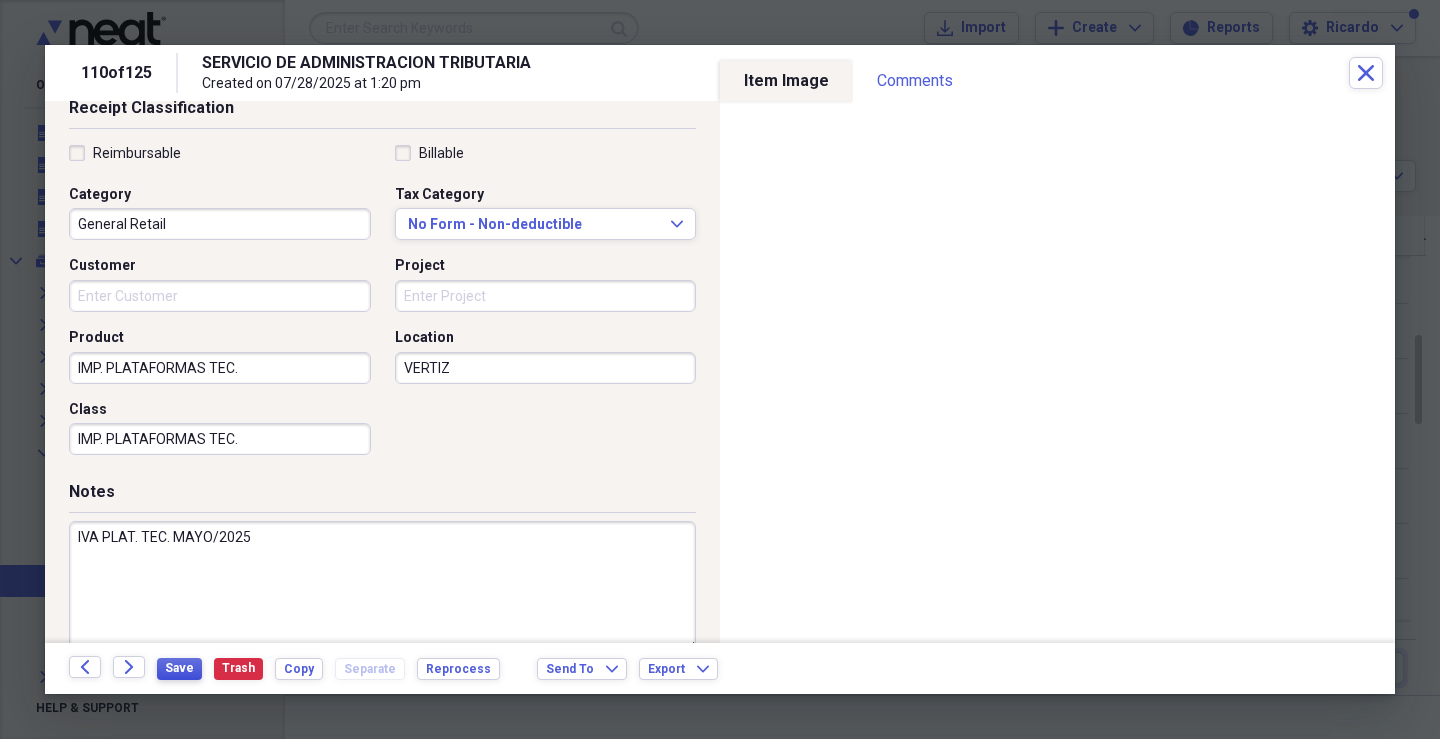 type on "IVA PLAT. TEC. MAYO/2025" 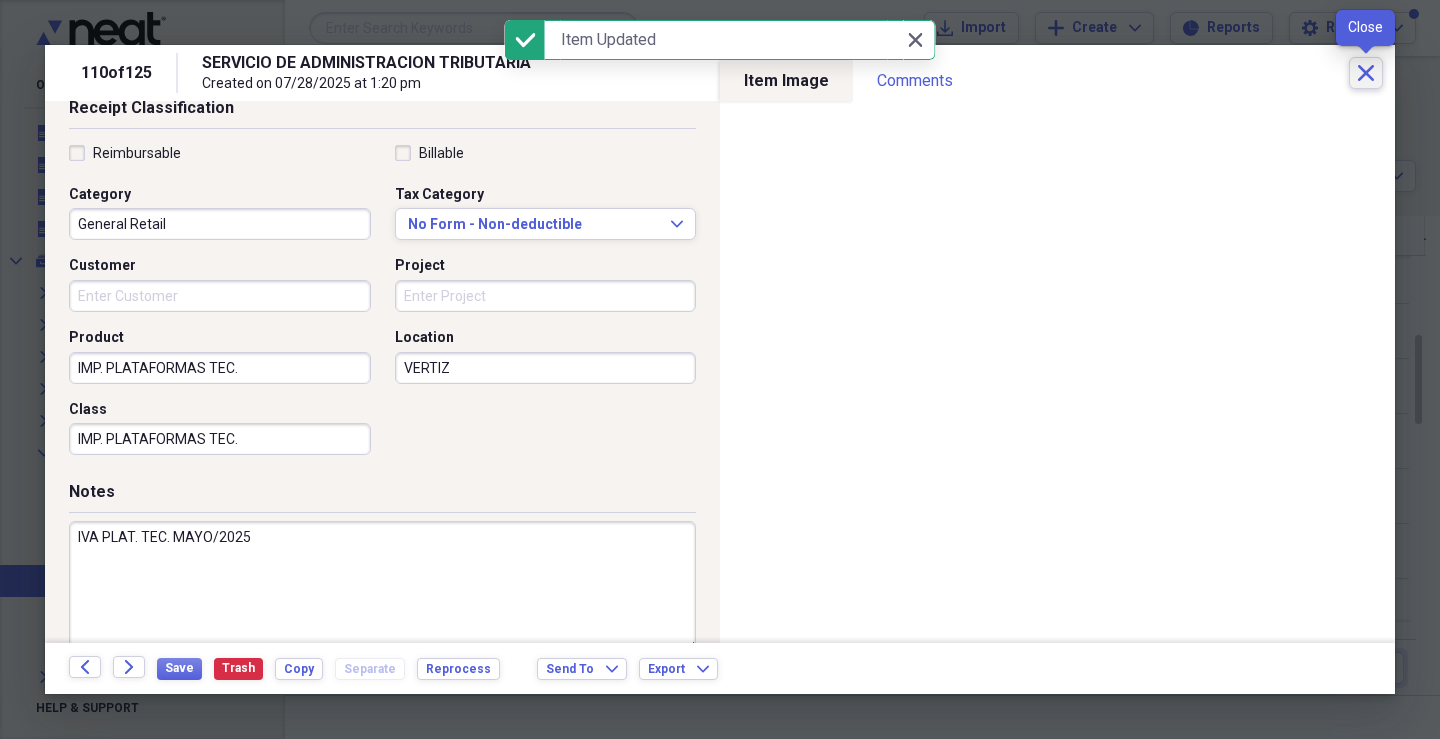 click on "Close" at bounding box center (1366, 73) 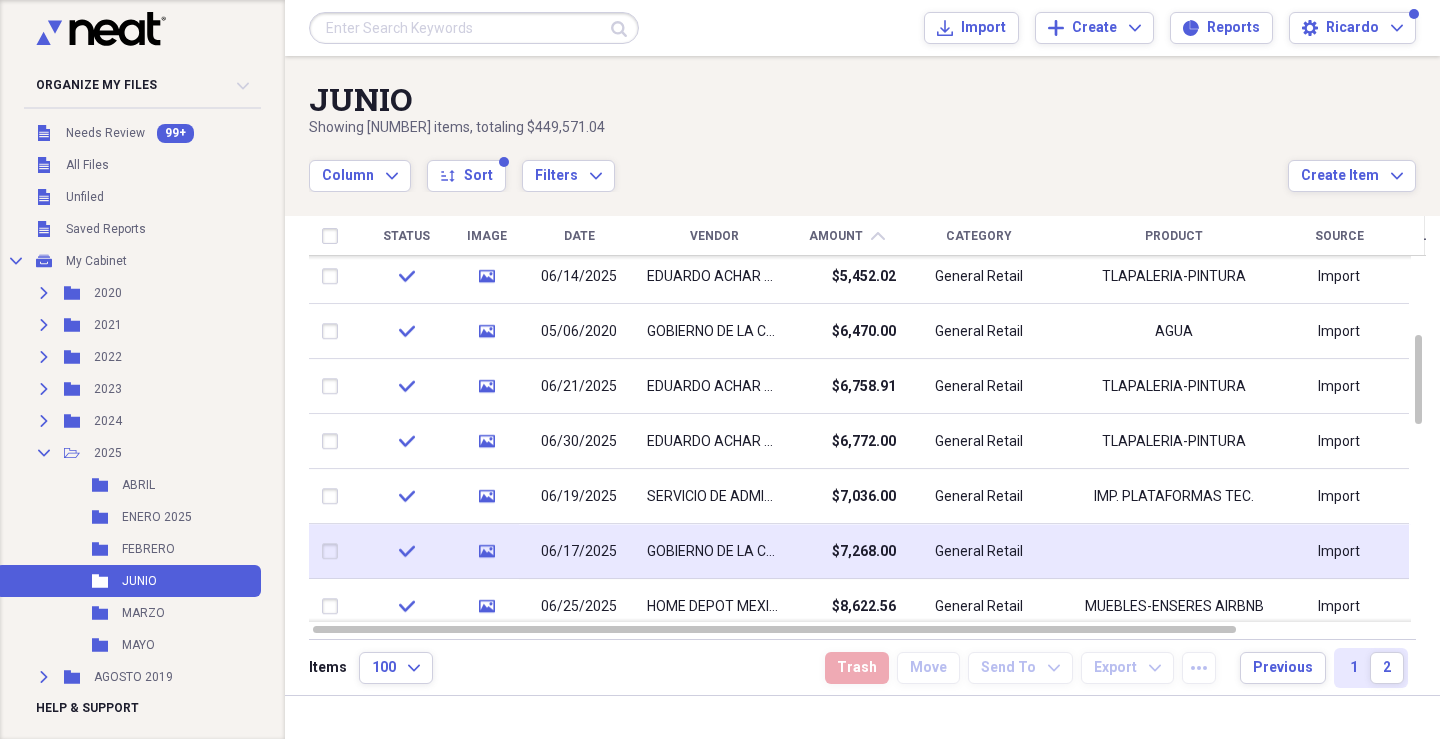 click on "$7,268.00" at bounding box center (864, 552) 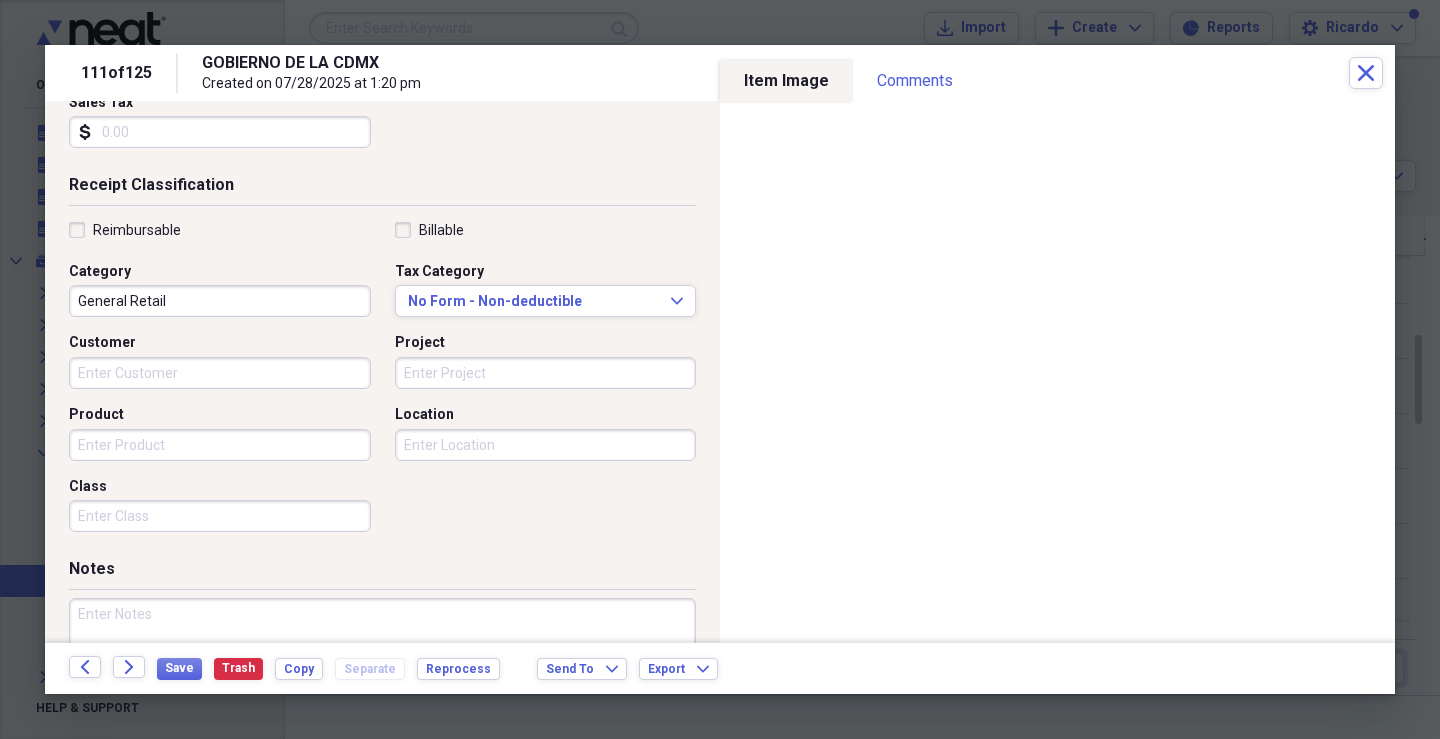 scroll, scrollTop: 479, scrollLeft: 0, axis: vertical 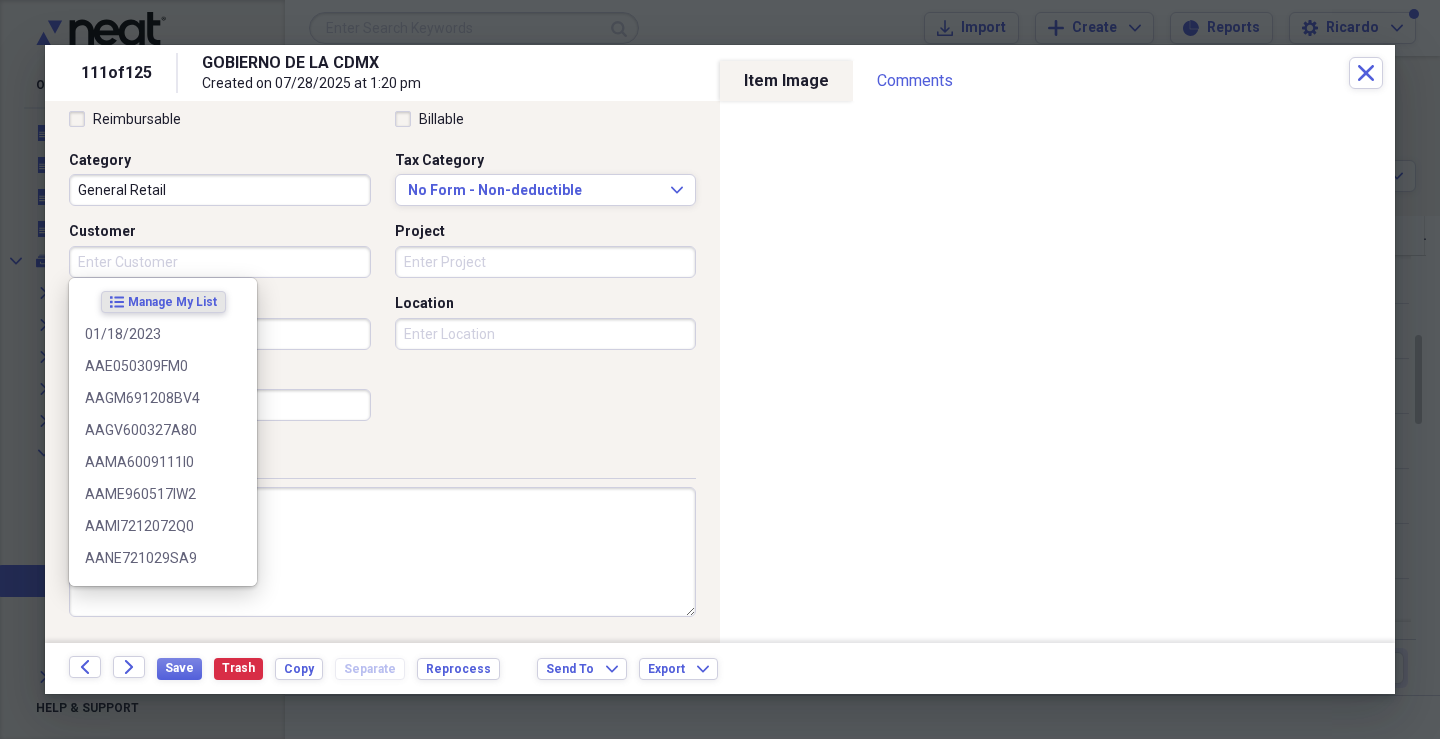 click on "Customer" at bounding box center [220, 262] 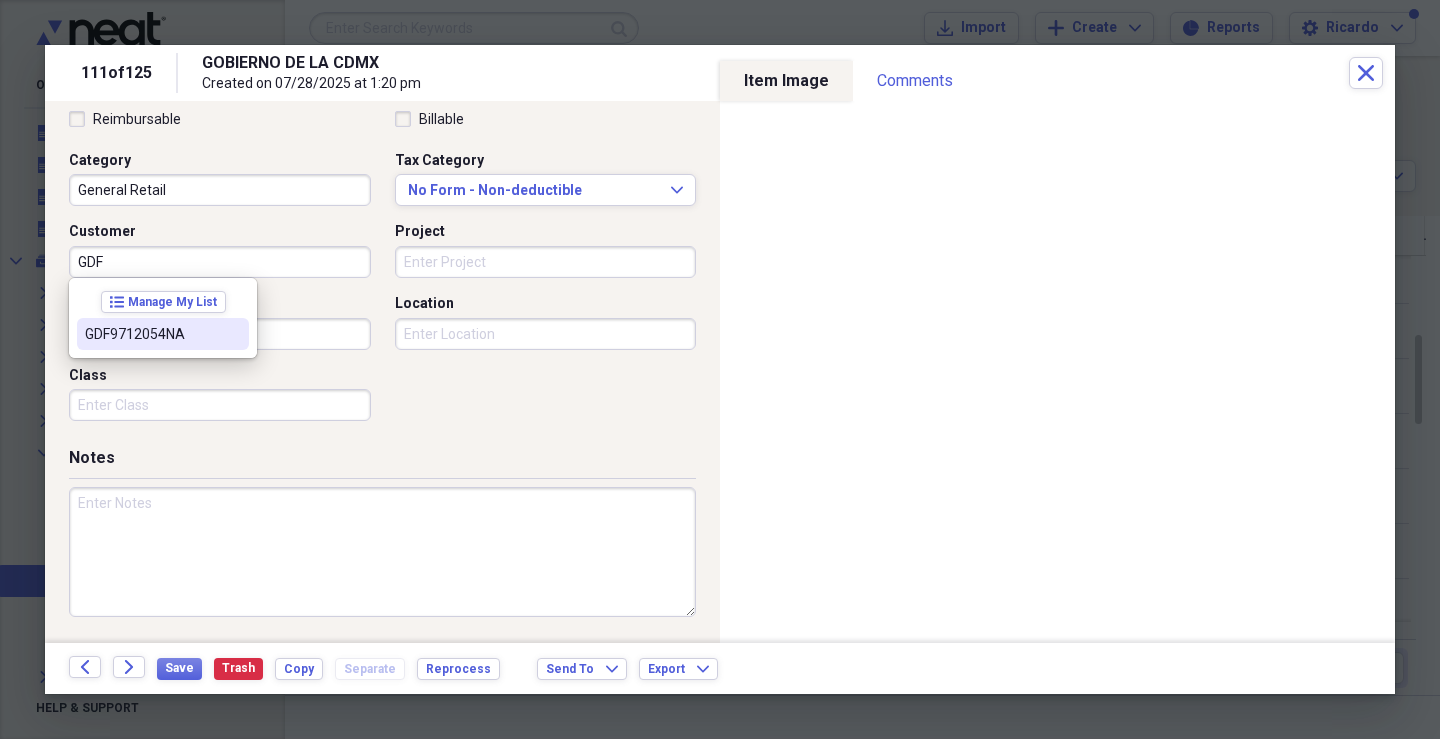 click on "GDF9712054NA" at bounding box center (163, 334) 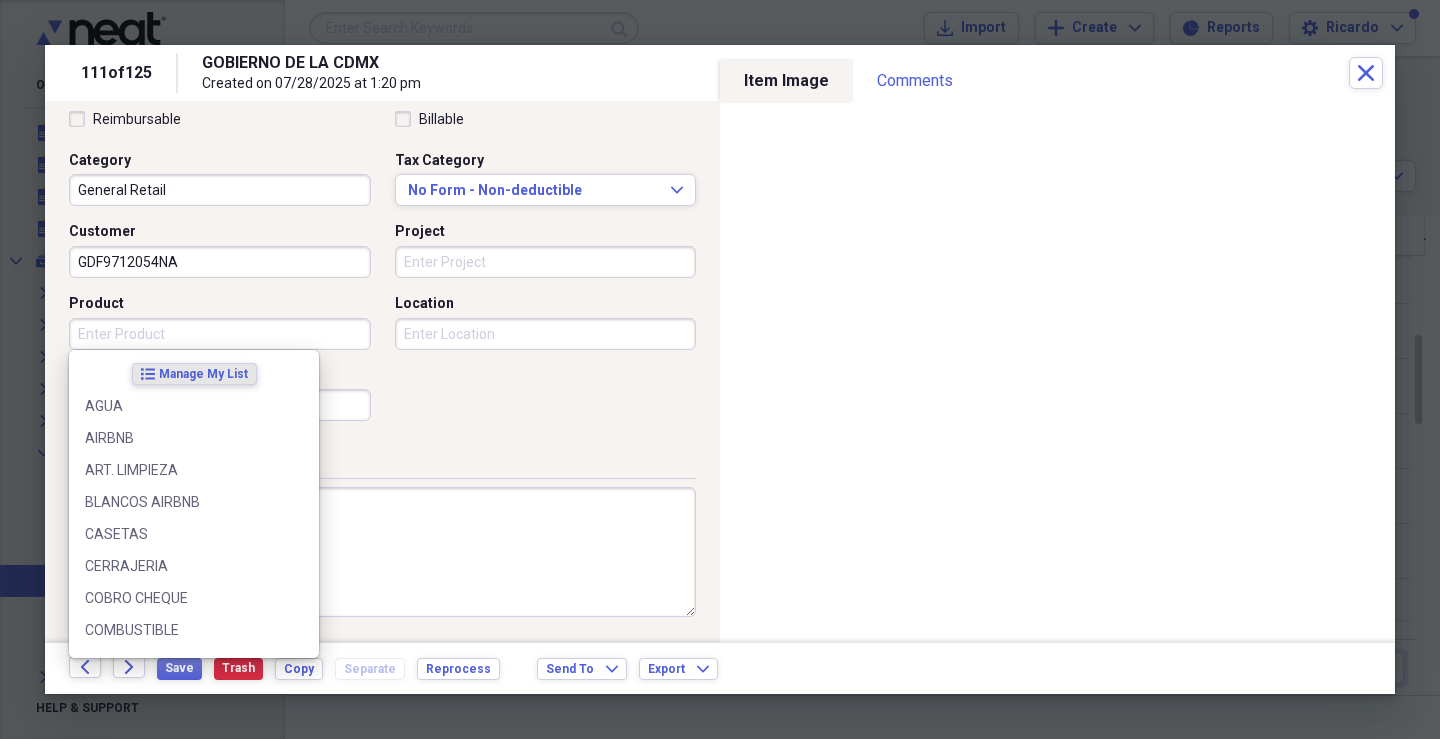 click on "Product" at bounding box center [220, 334] 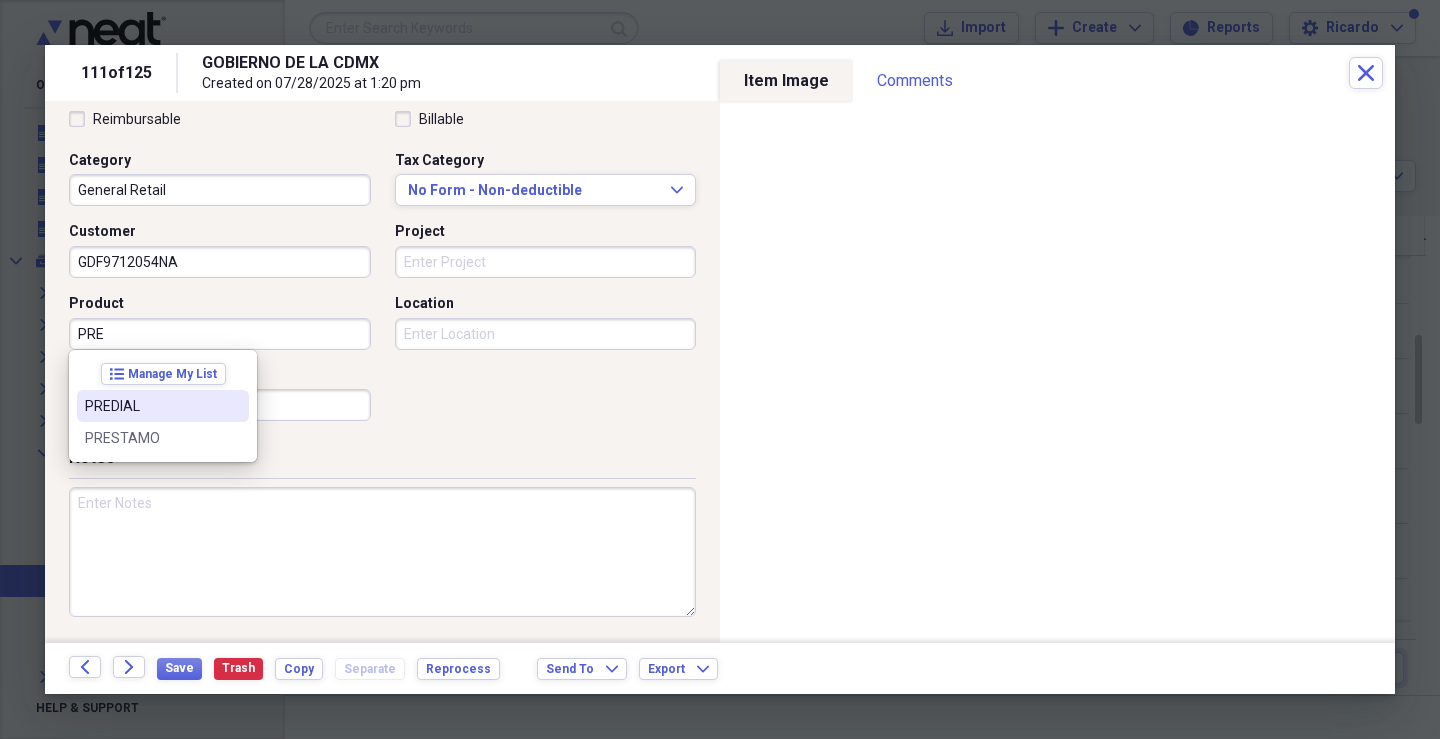 click on "PREDIAL" at bounding box center (151, 406) 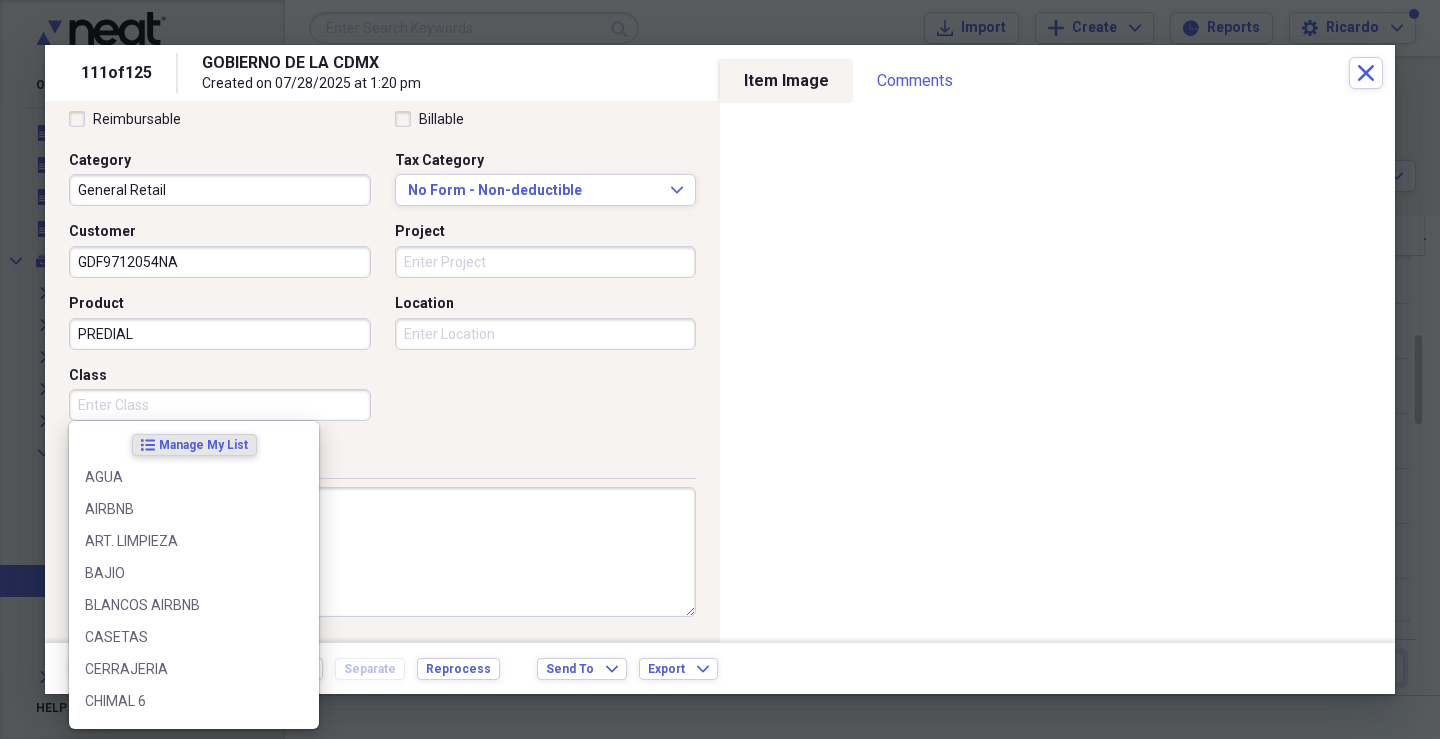 click on "Class" at bounding box center (220, 405) 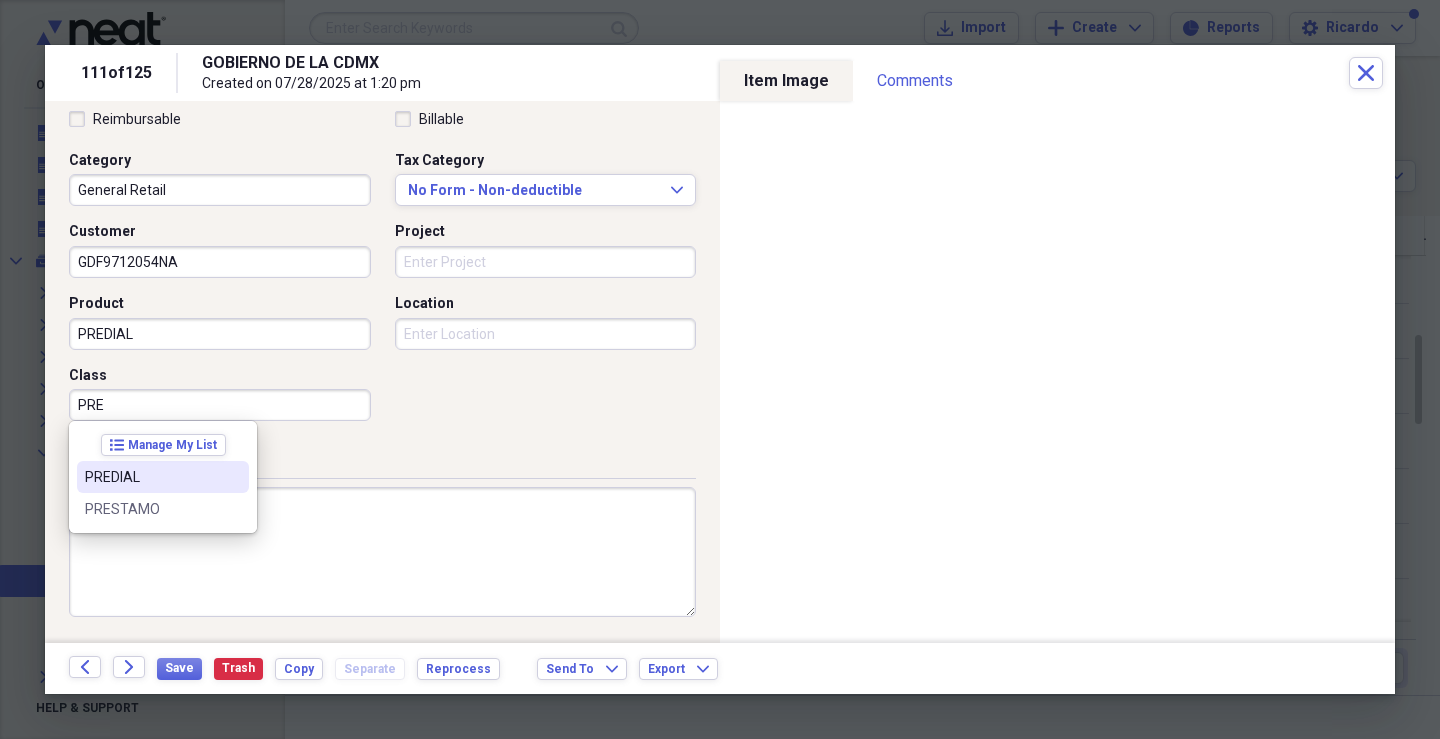 drag, startPoint x: 134, startPoint y: 470, endPoint x: 181, endPoint y: 464, distance: 47.38143 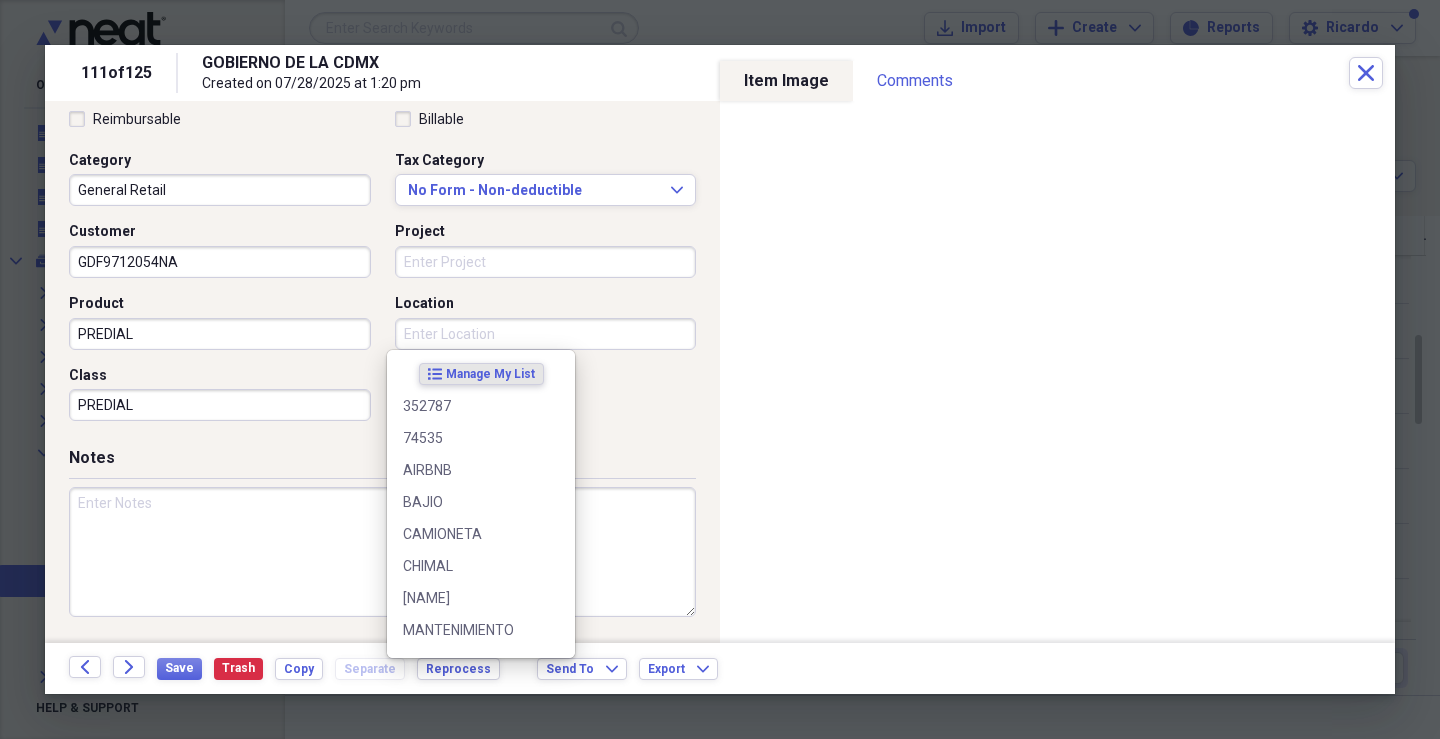 click on "Location" at bounding box center (546, 334) 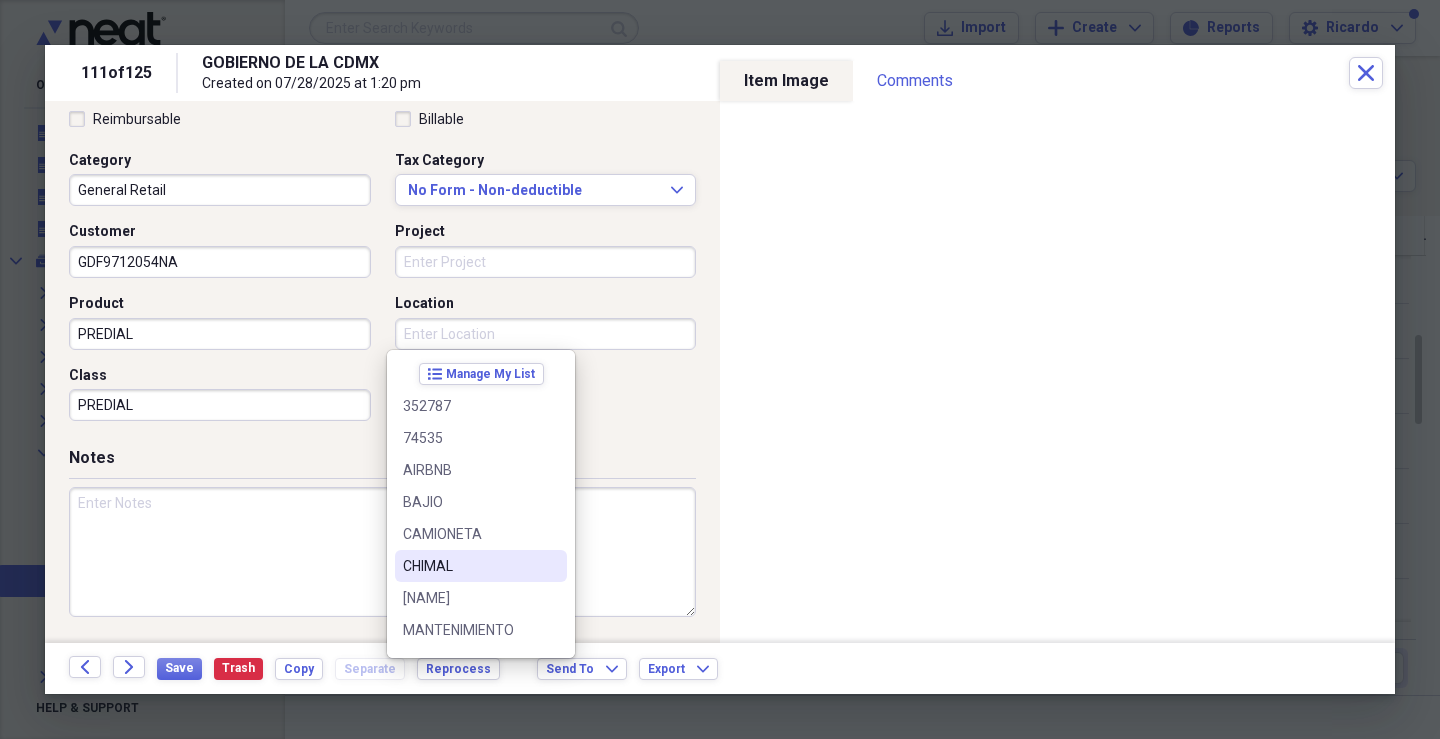 click on "CHIMAL" at bounding box center (469, 566) 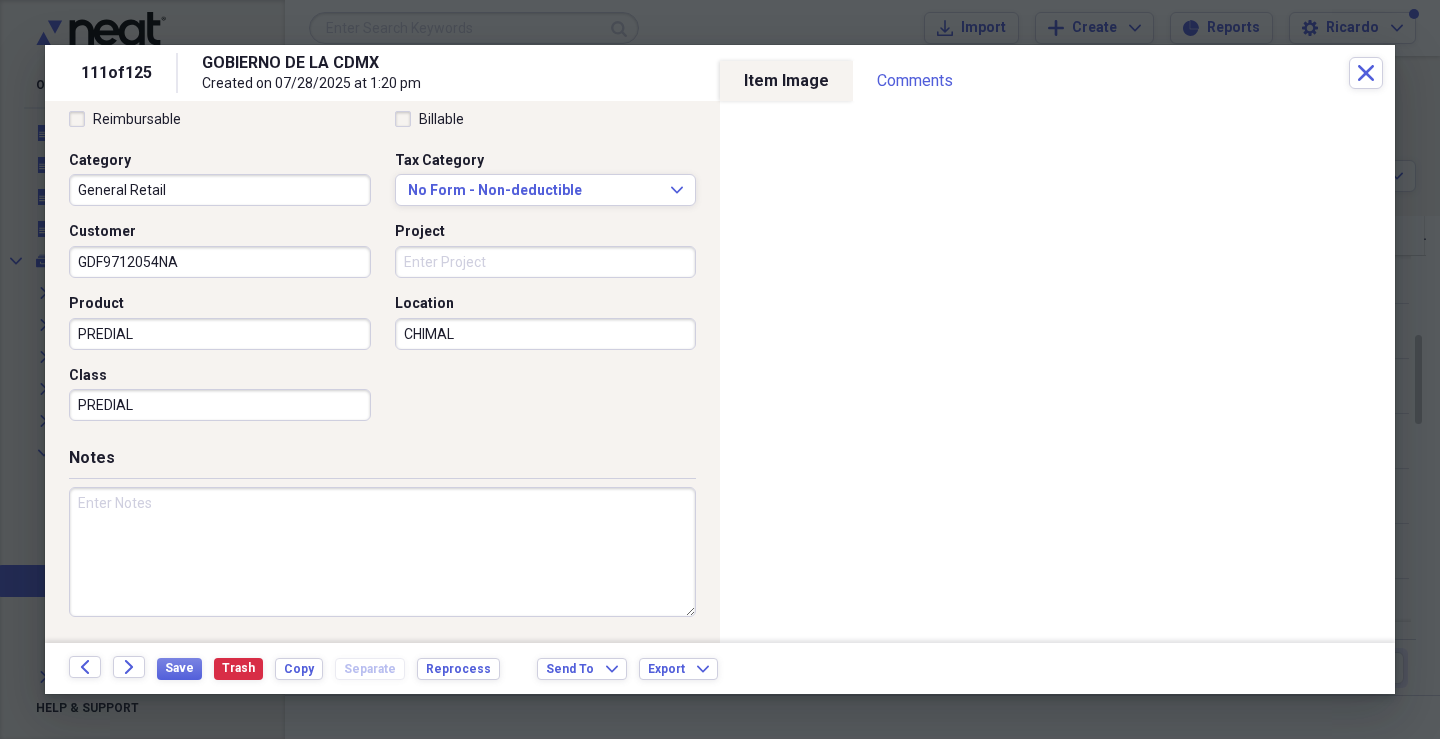 click at bounding box center (382, 552) 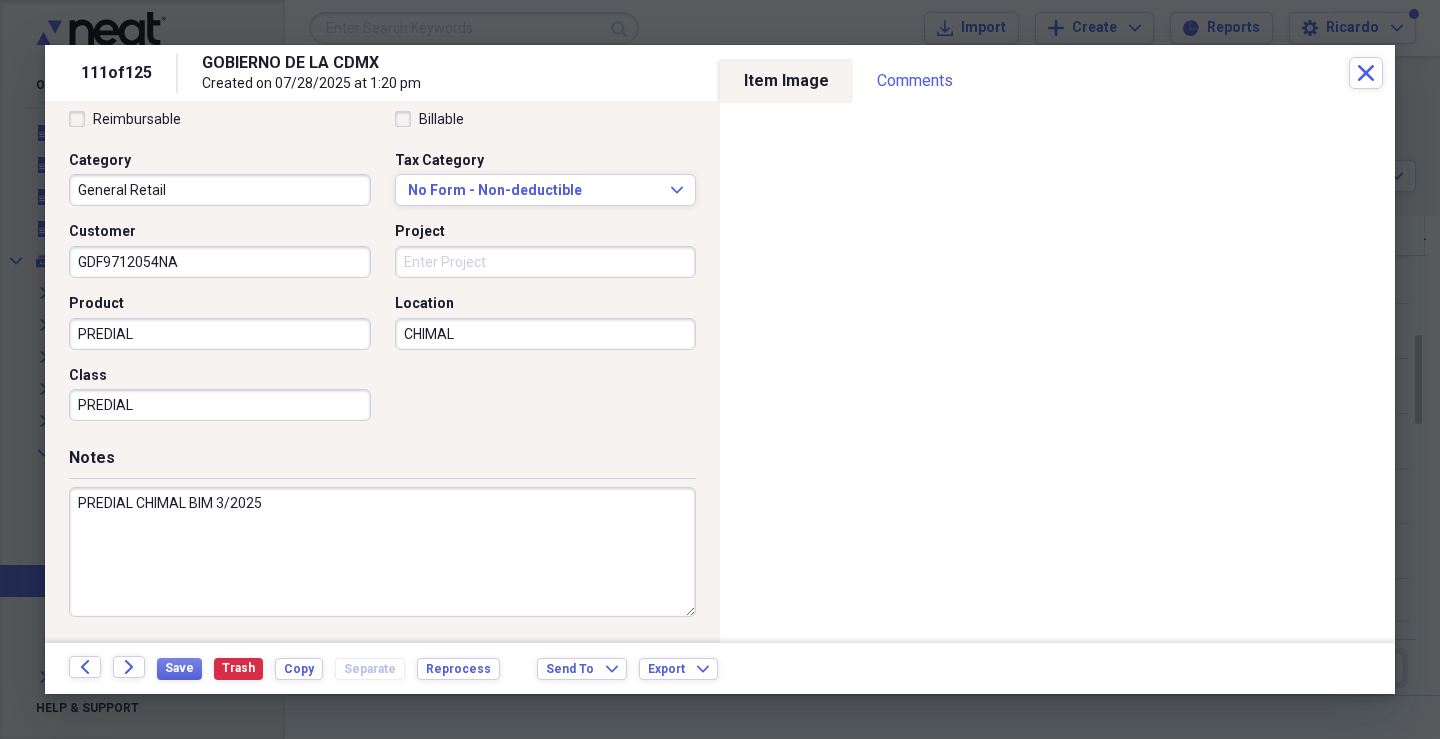 type on "PREDIAL CHIMAL BIM 3/2025" 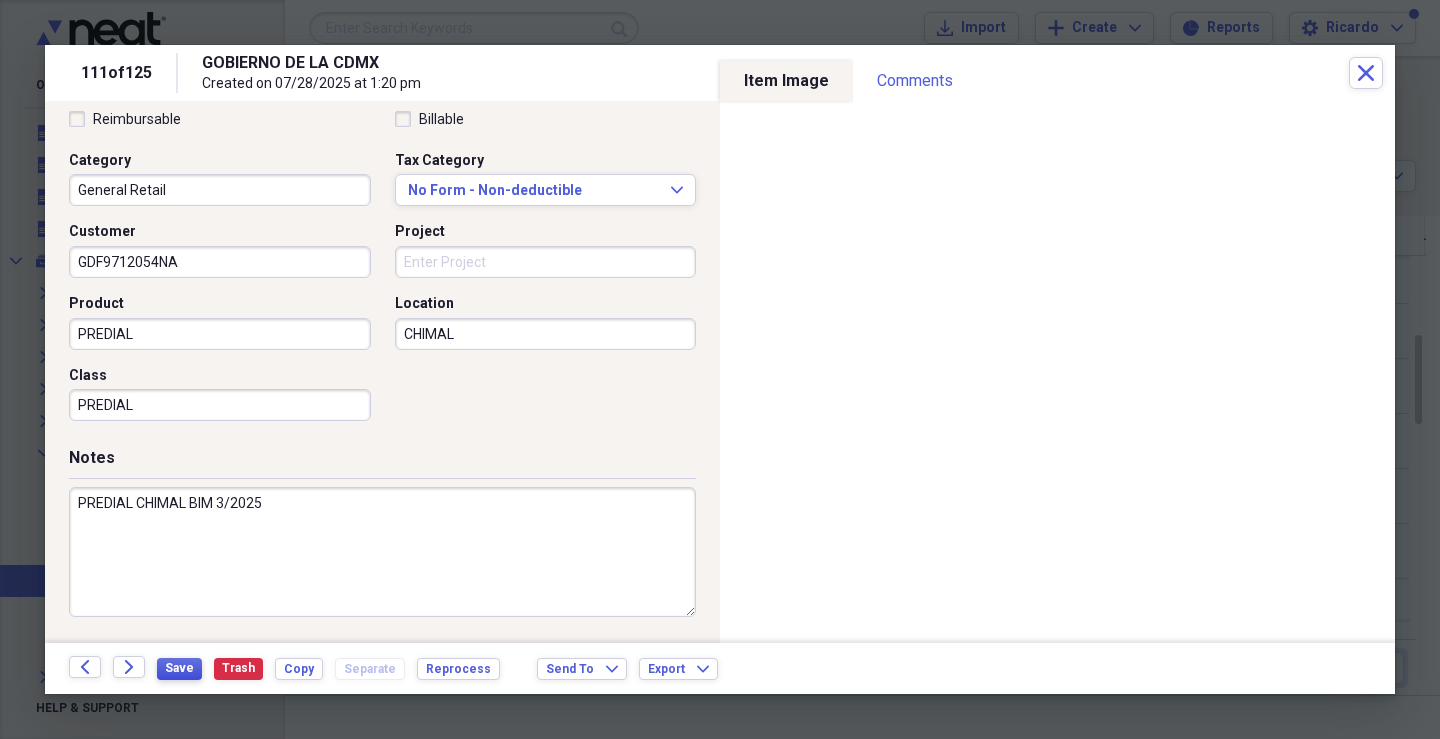 click on "Save Trash Copy Separate Reprocess" at bounding box center [334, 668] 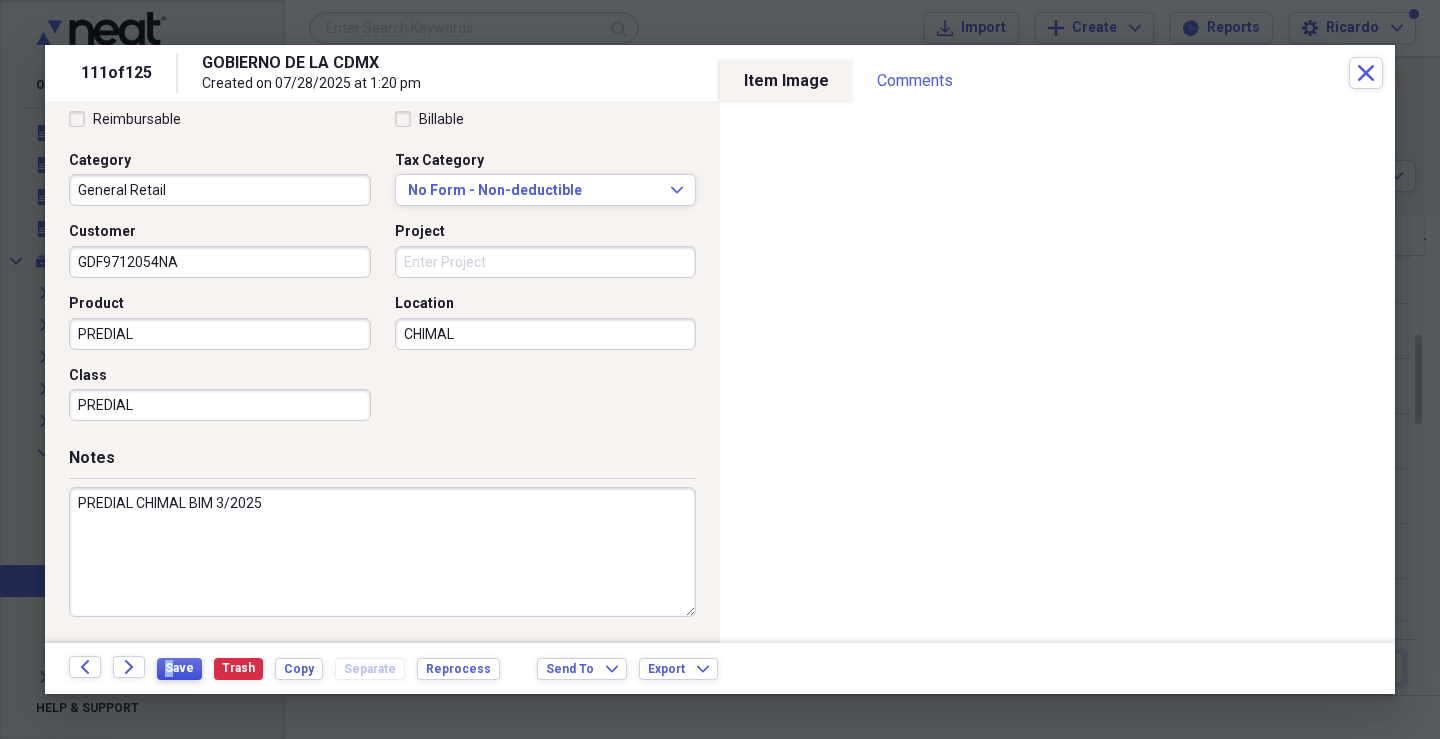 click on "Save" at bounding box center (179, 668) 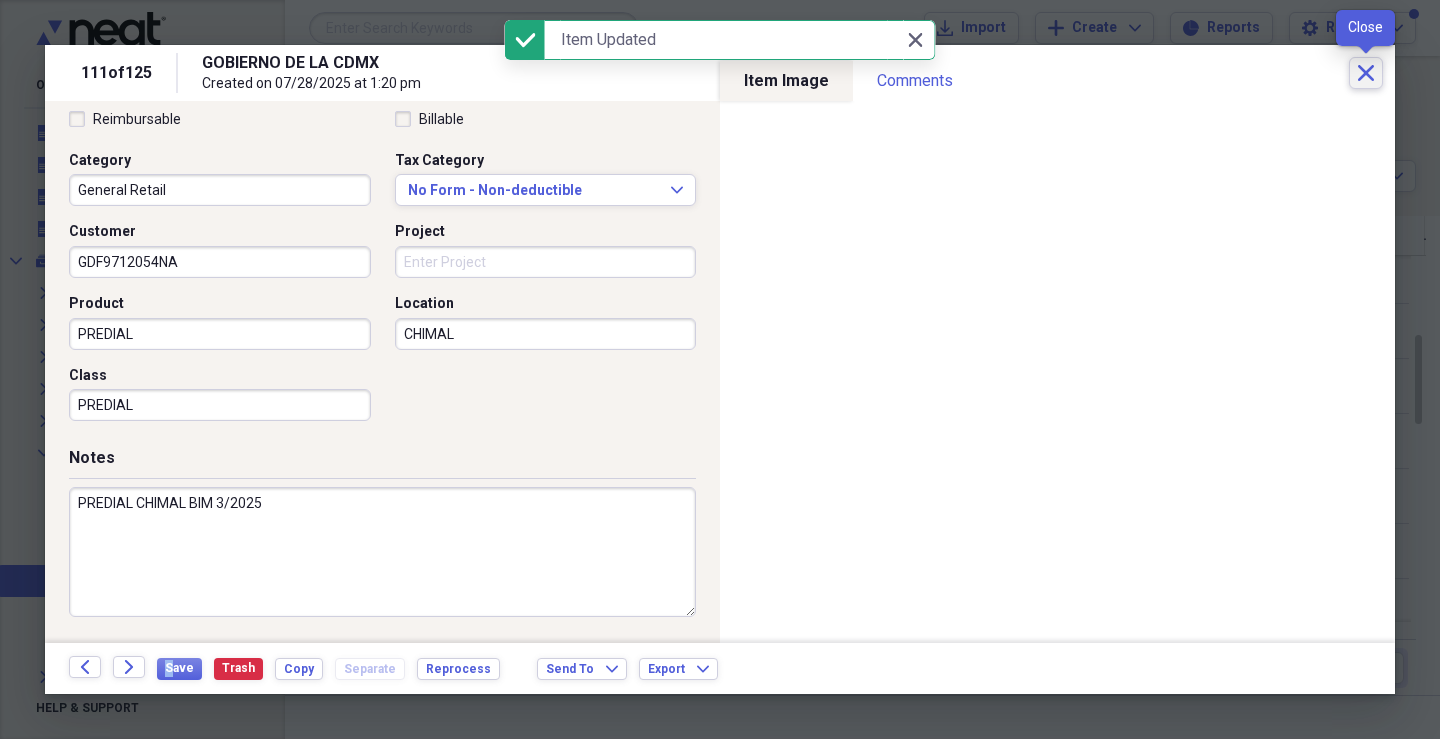 click on "Close" 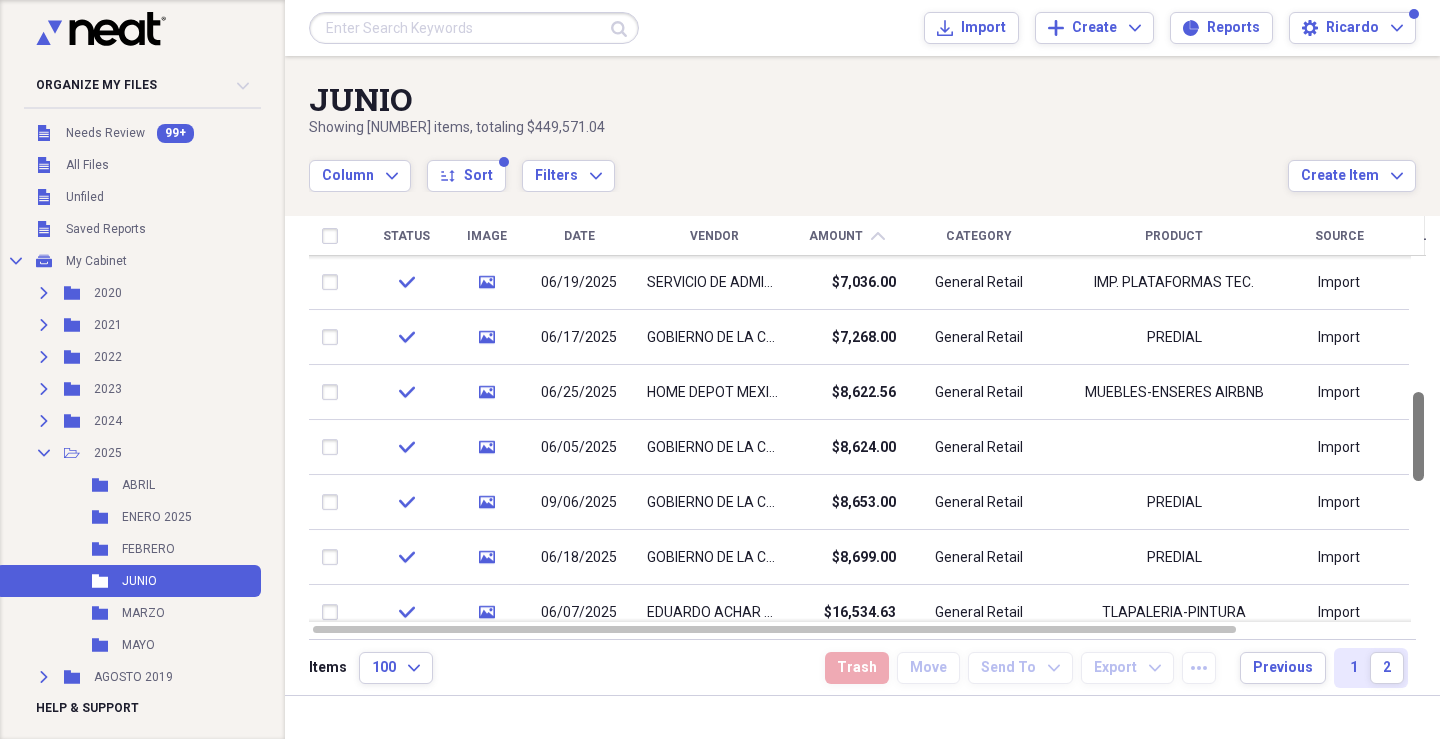 drag, startPoint x: 1431, startPoint y: 371, endPoint x: 1431, endPoint y: 428, distance: 57 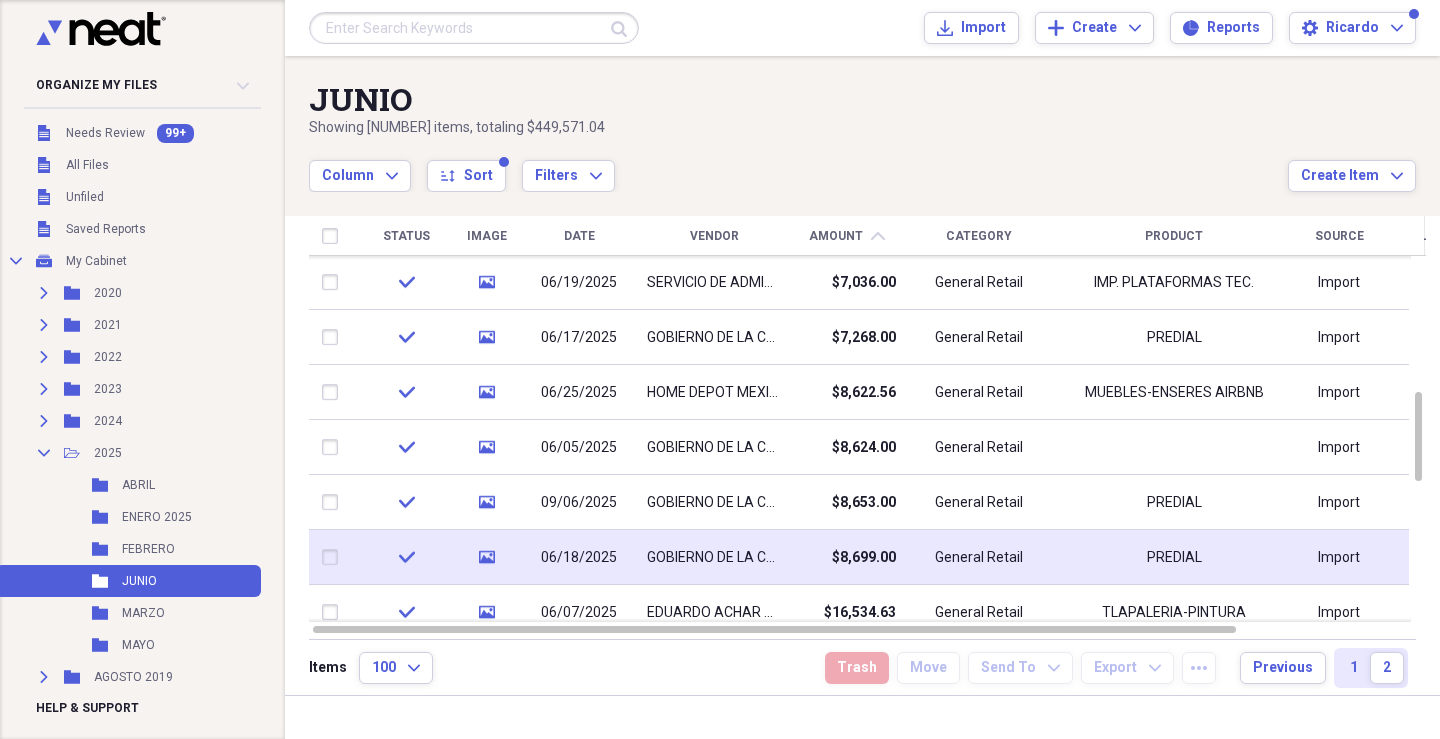 click on "$8,699.00" at bounding box center [864, 558] 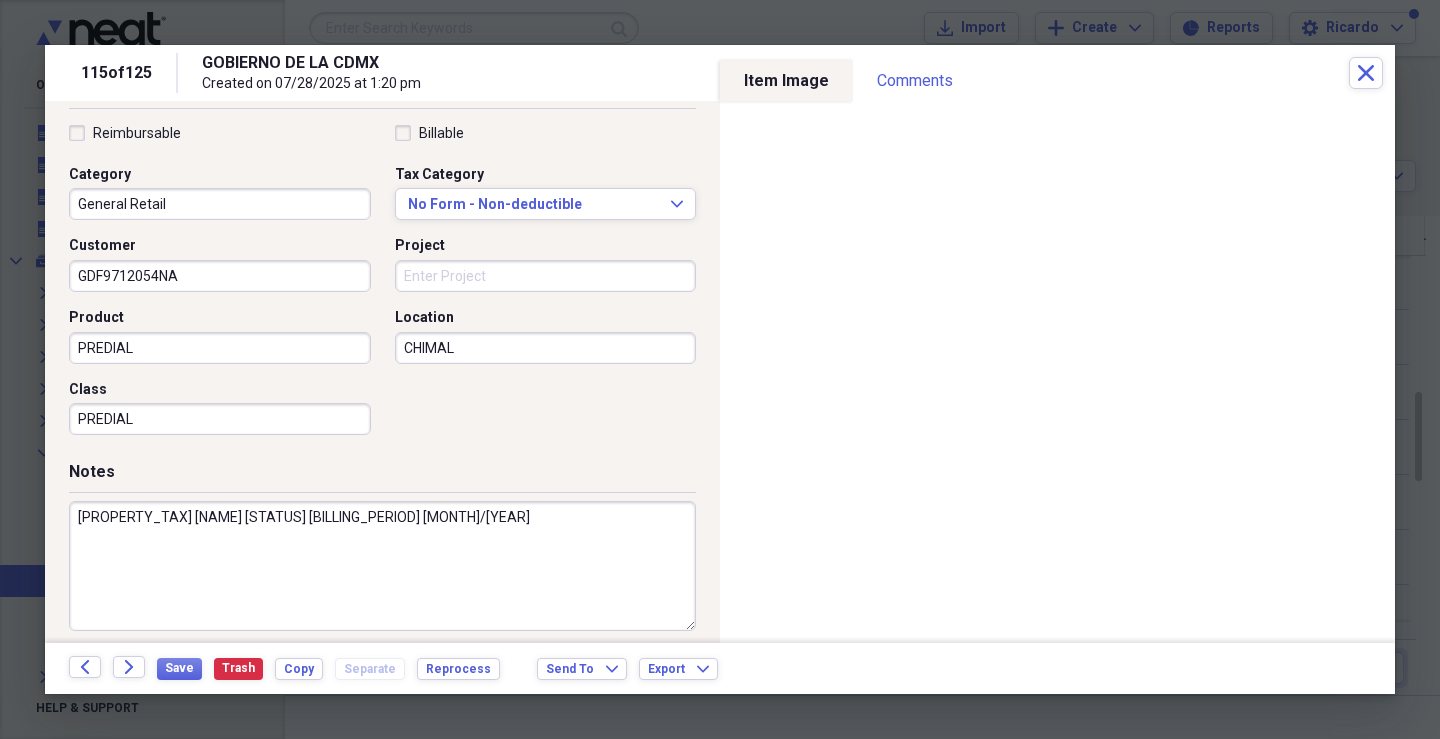 scroll, scrollTop: 479, scrollLeft: 0, axis: vertical 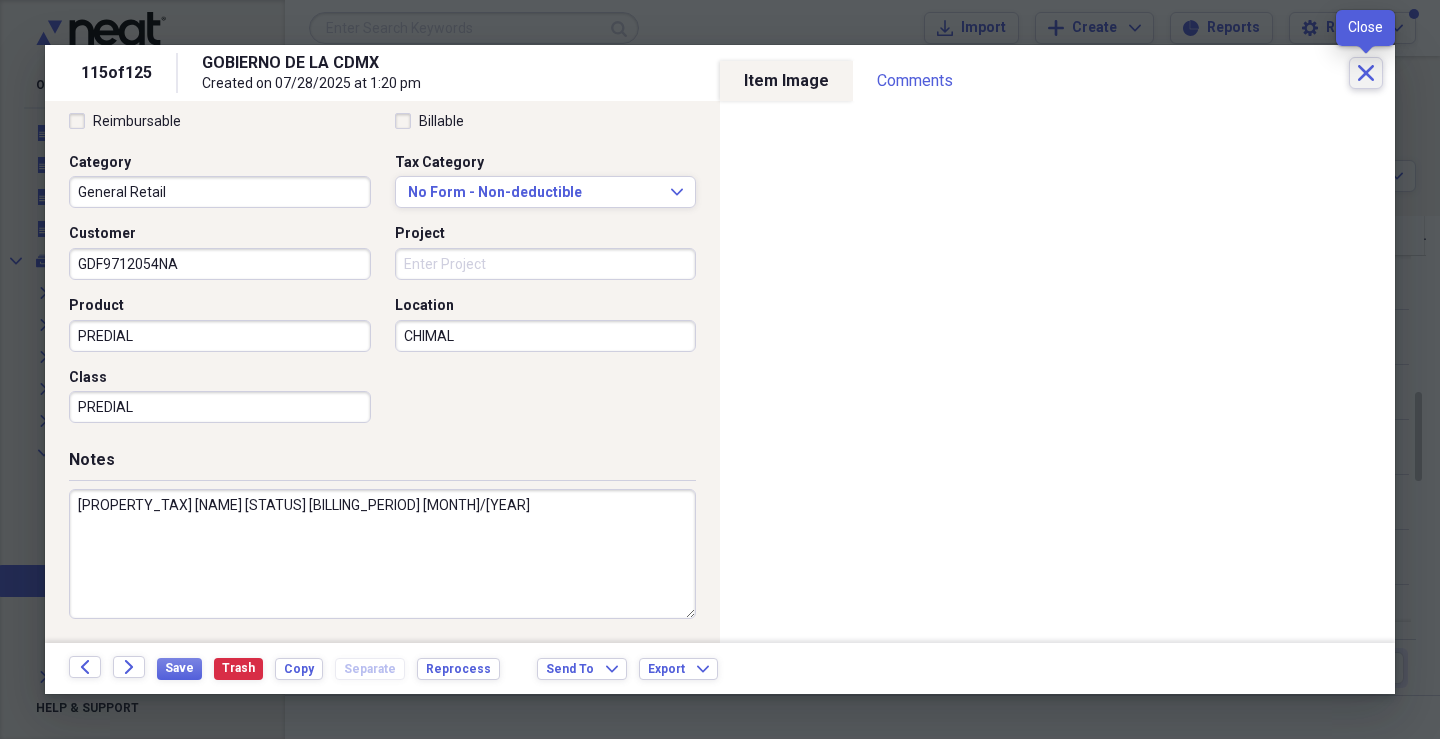 click on "Close" 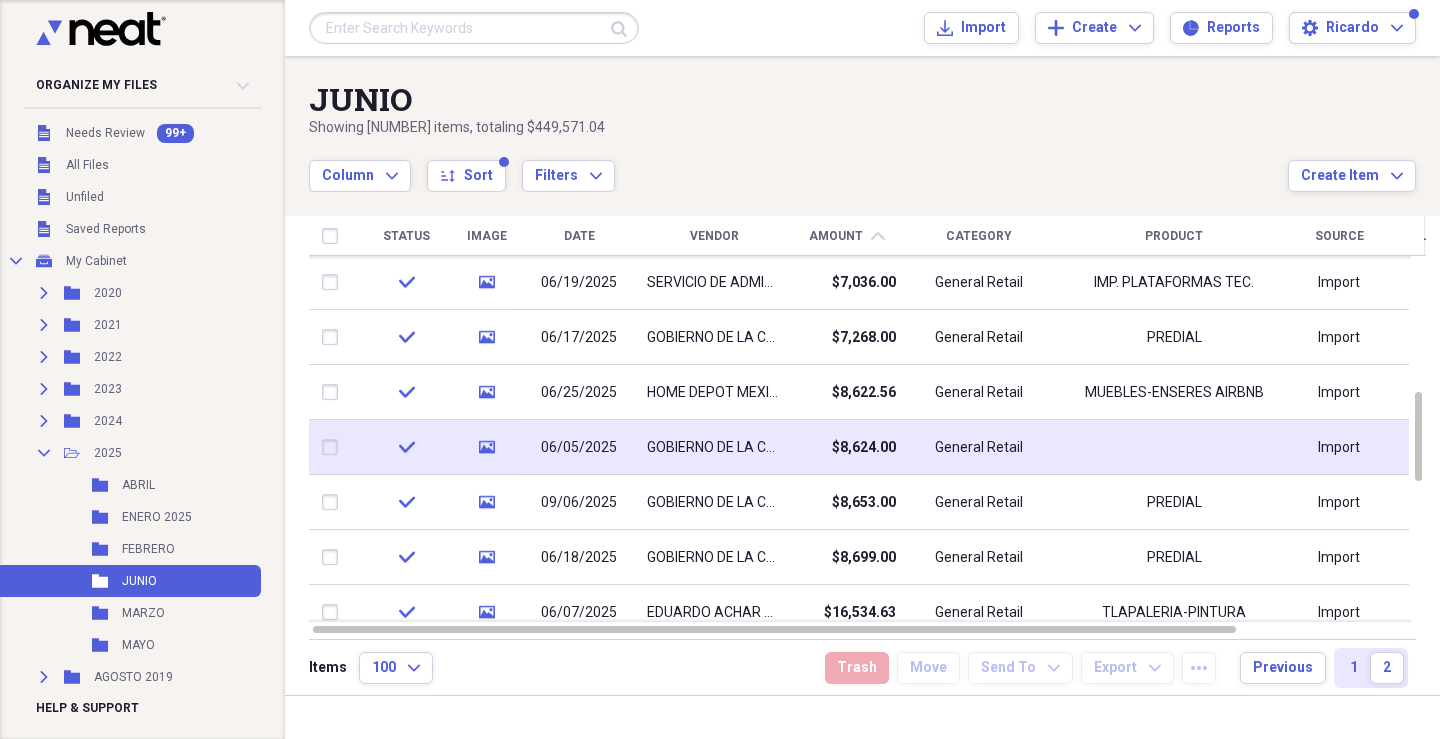 click on "$8,624.00" at bounding box center (864, 448) 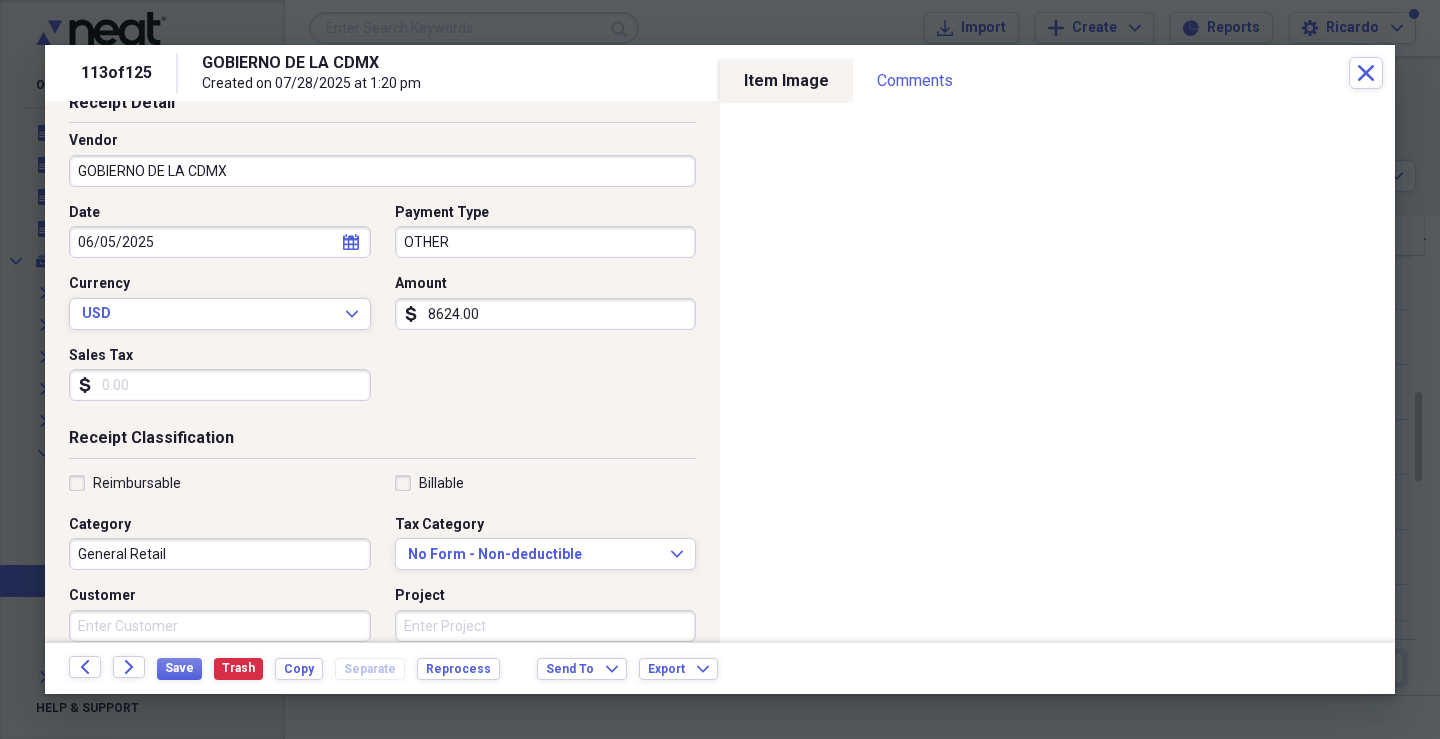 scroll, scrollTop: 297, scrollLeft: 0, axis: vertical 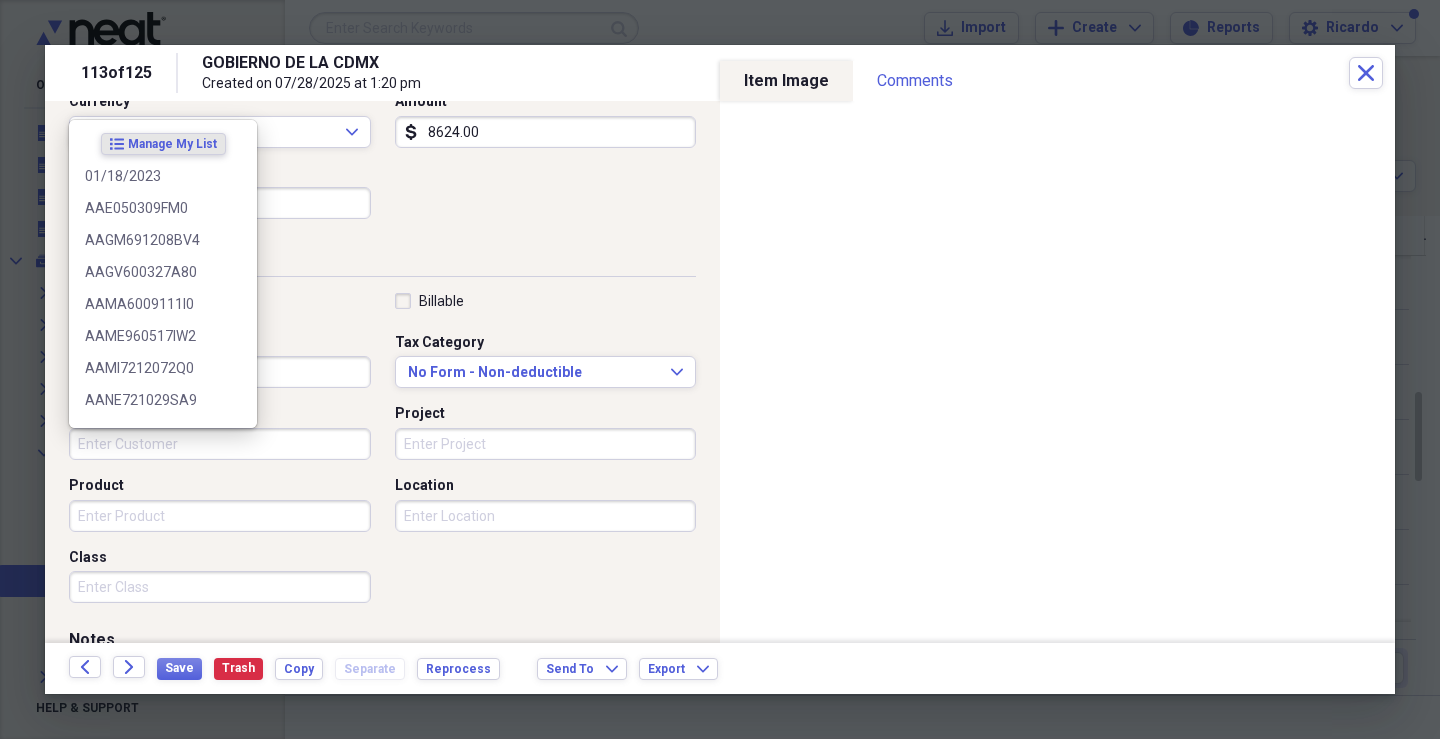 click on "Customer" at bounding box center [220, 444] 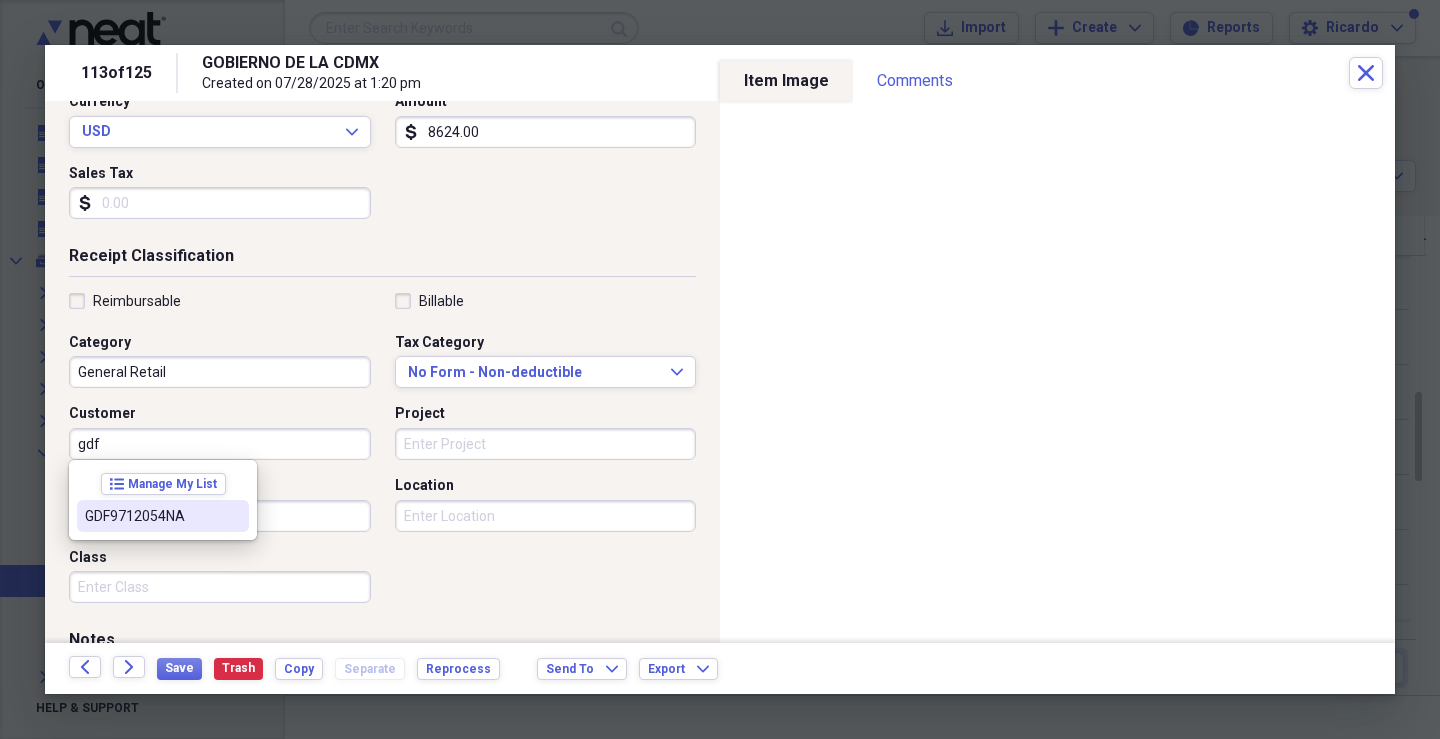 click on "GDF9712054NA" at bounding box center (163, 516) 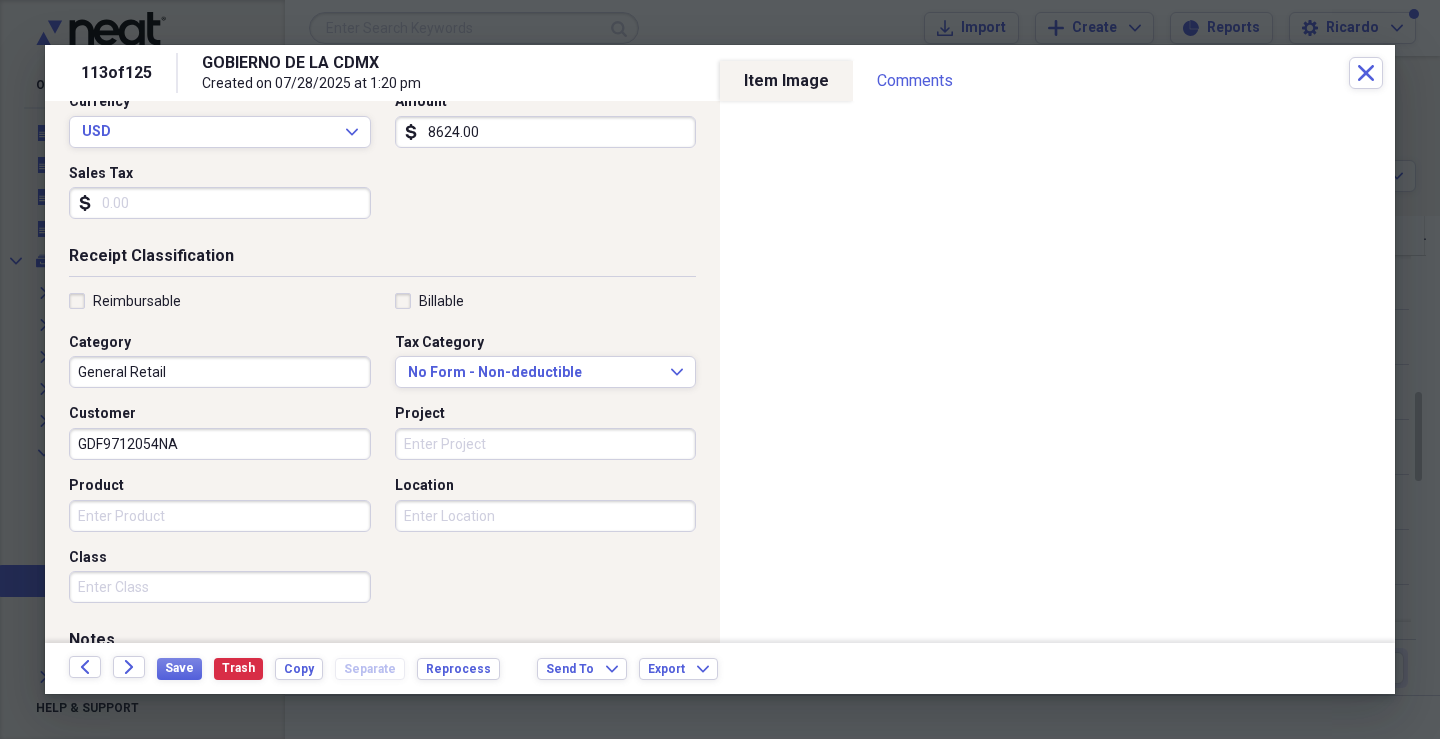 click on "Product" at bounding box center (220, 516) 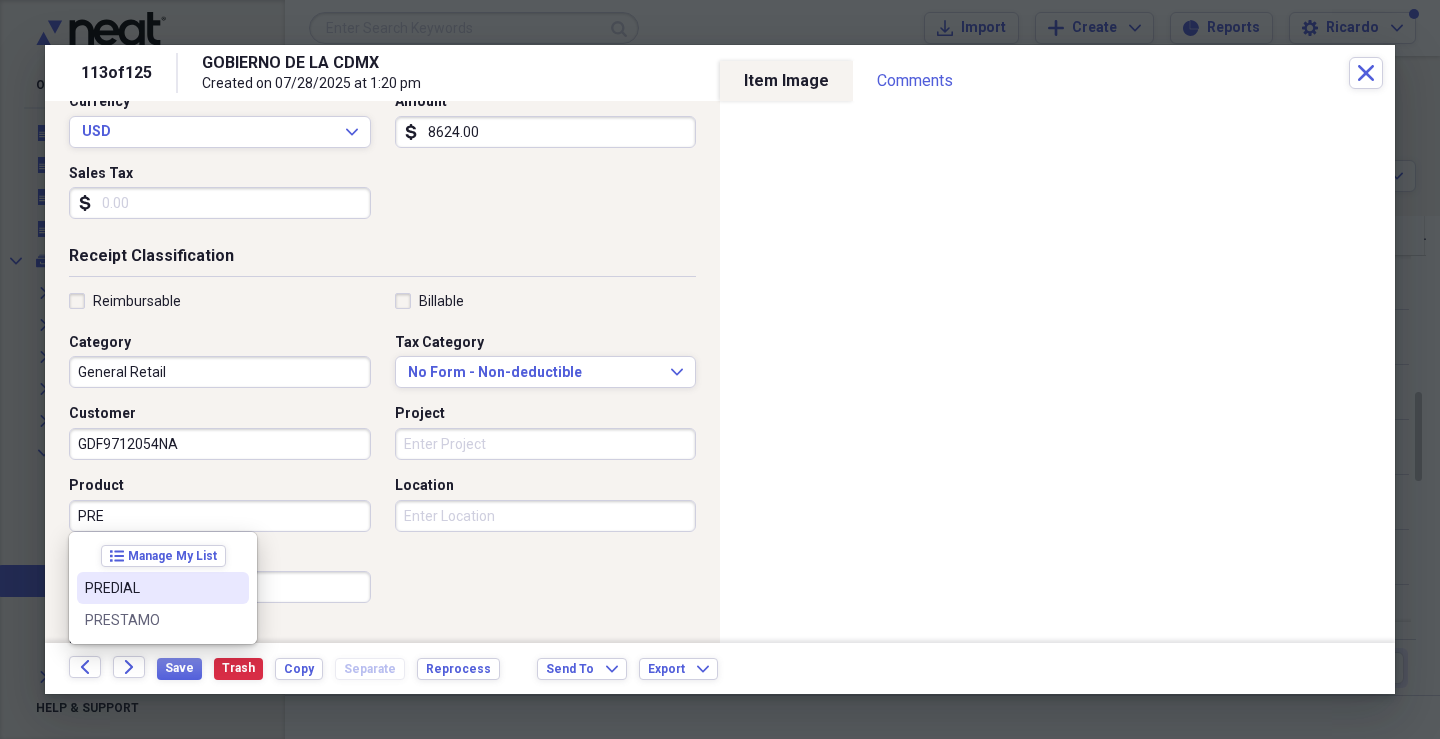 click on "PREDIAL" at bounding box center [163, 588] 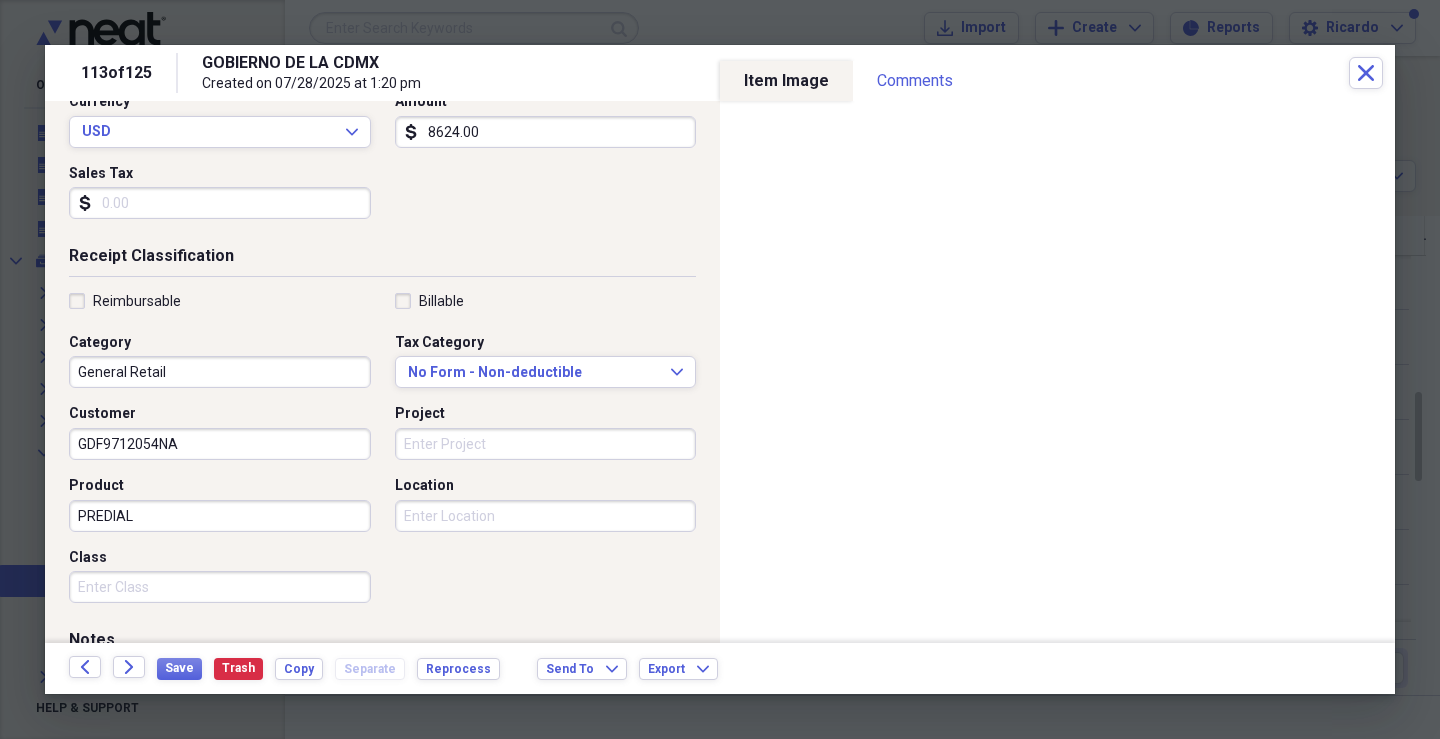 click on "Class" at bounding box center (220, 587) 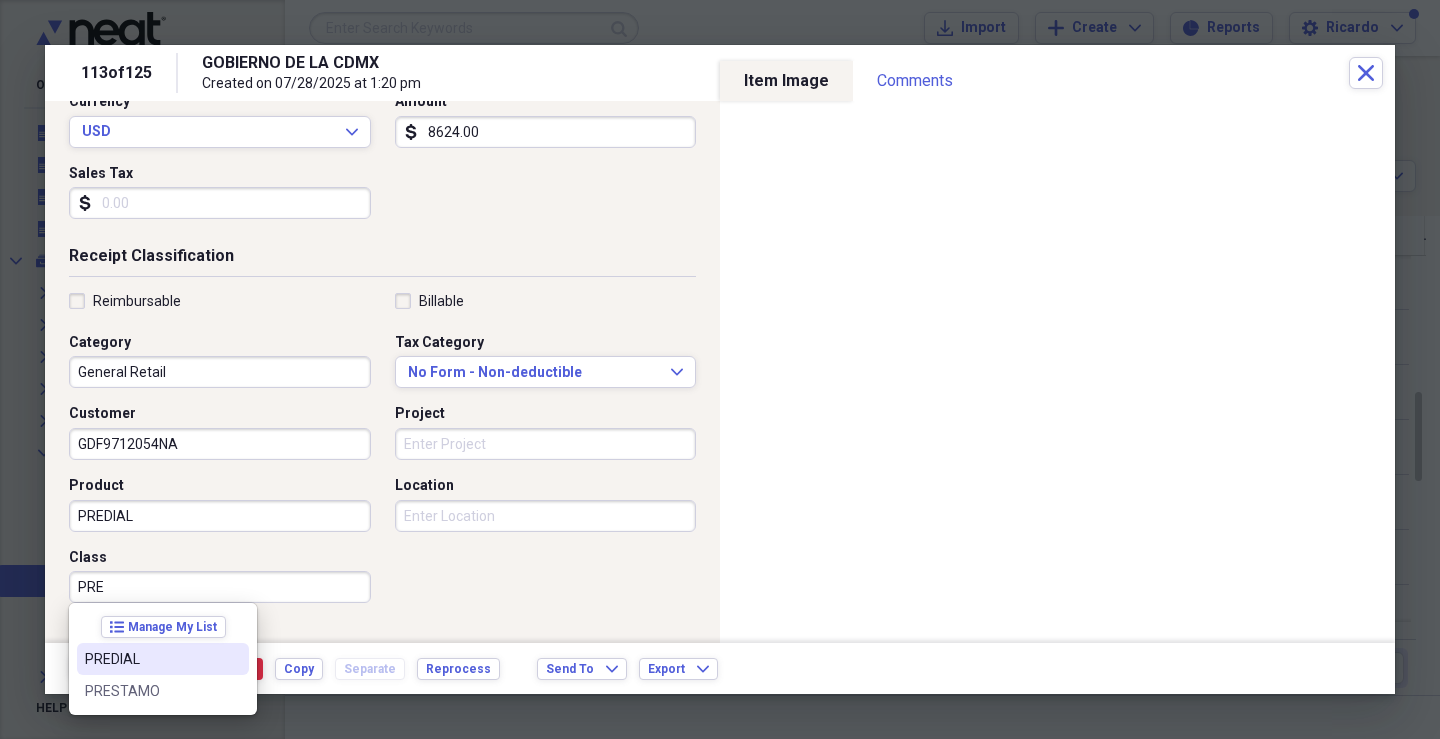 click on "PREDIAL" at bounding box center [151, 659] 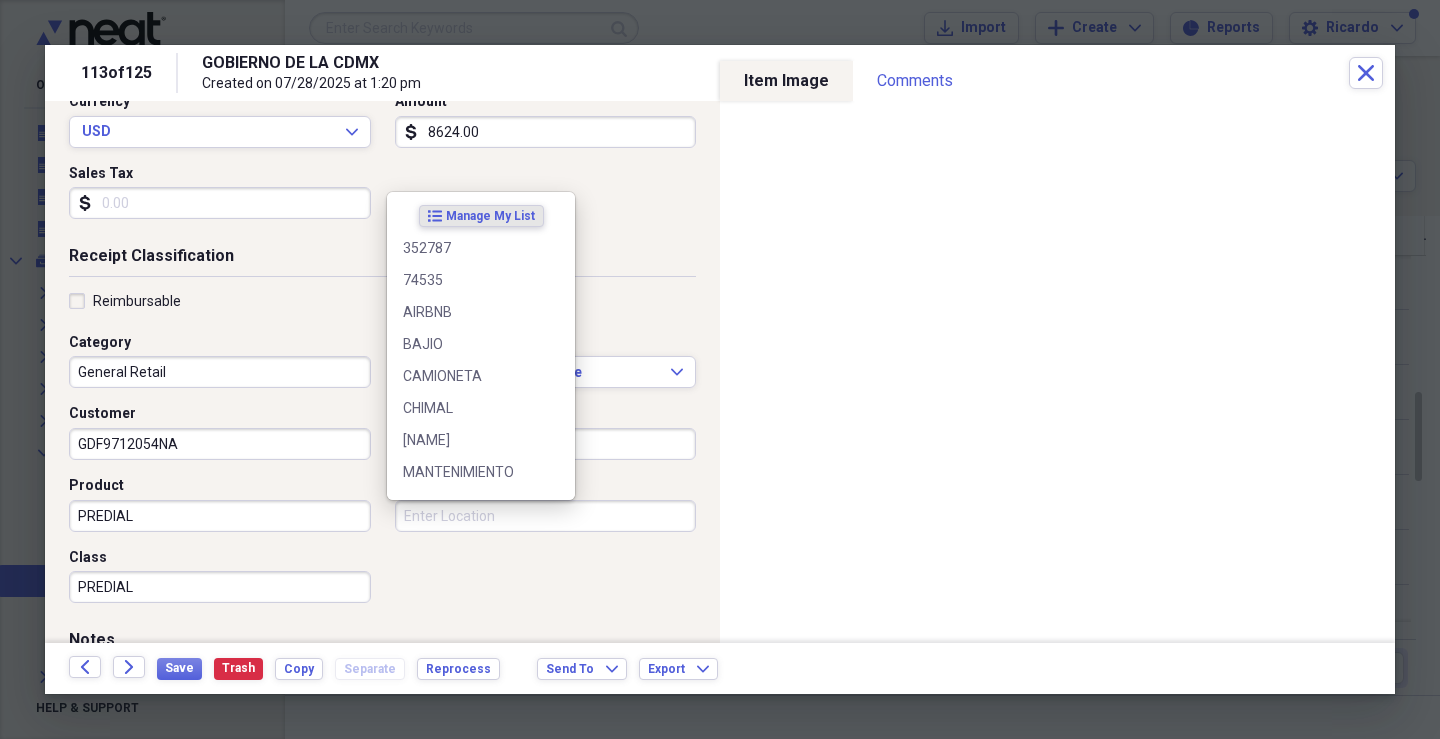 click on "Location" at bounding box center (546, 516) 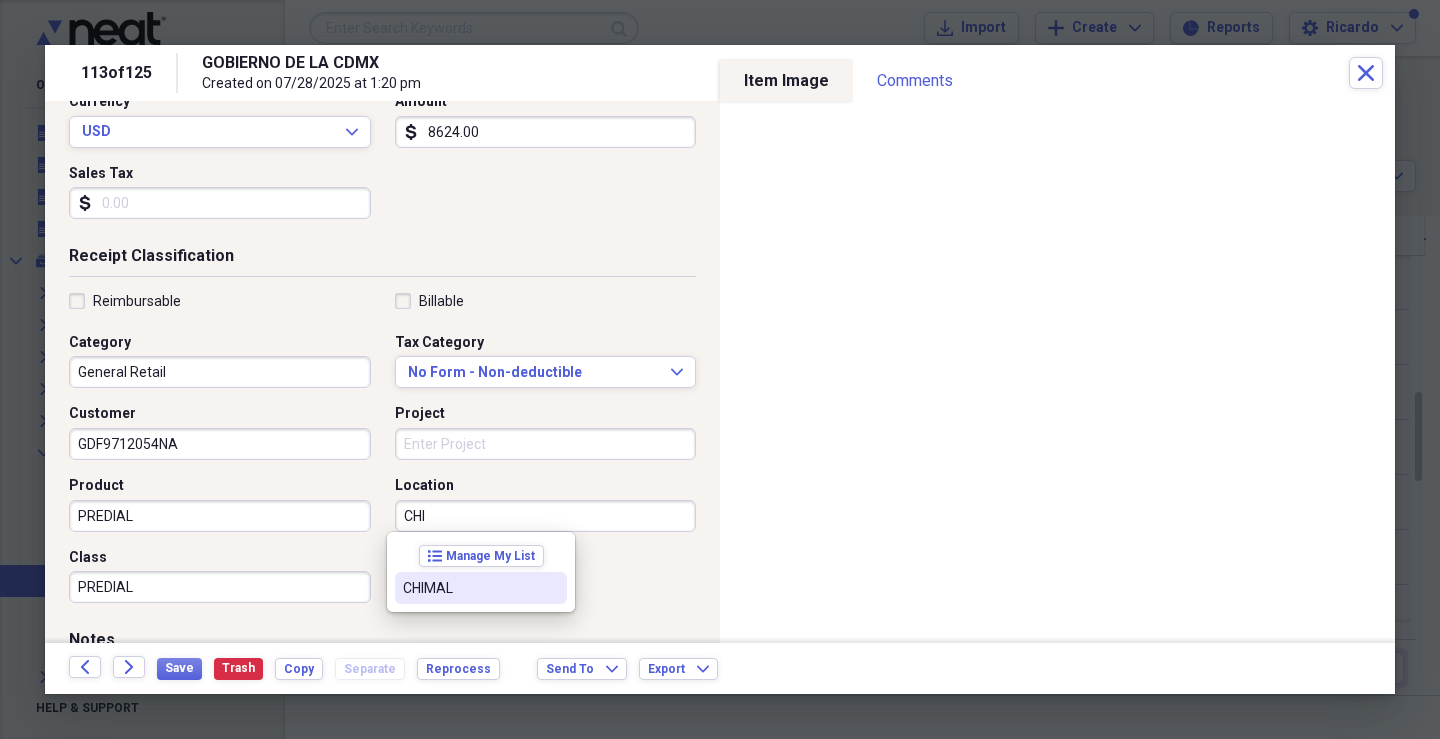 click on "CHIMAL" at bounding box center (469, 588) 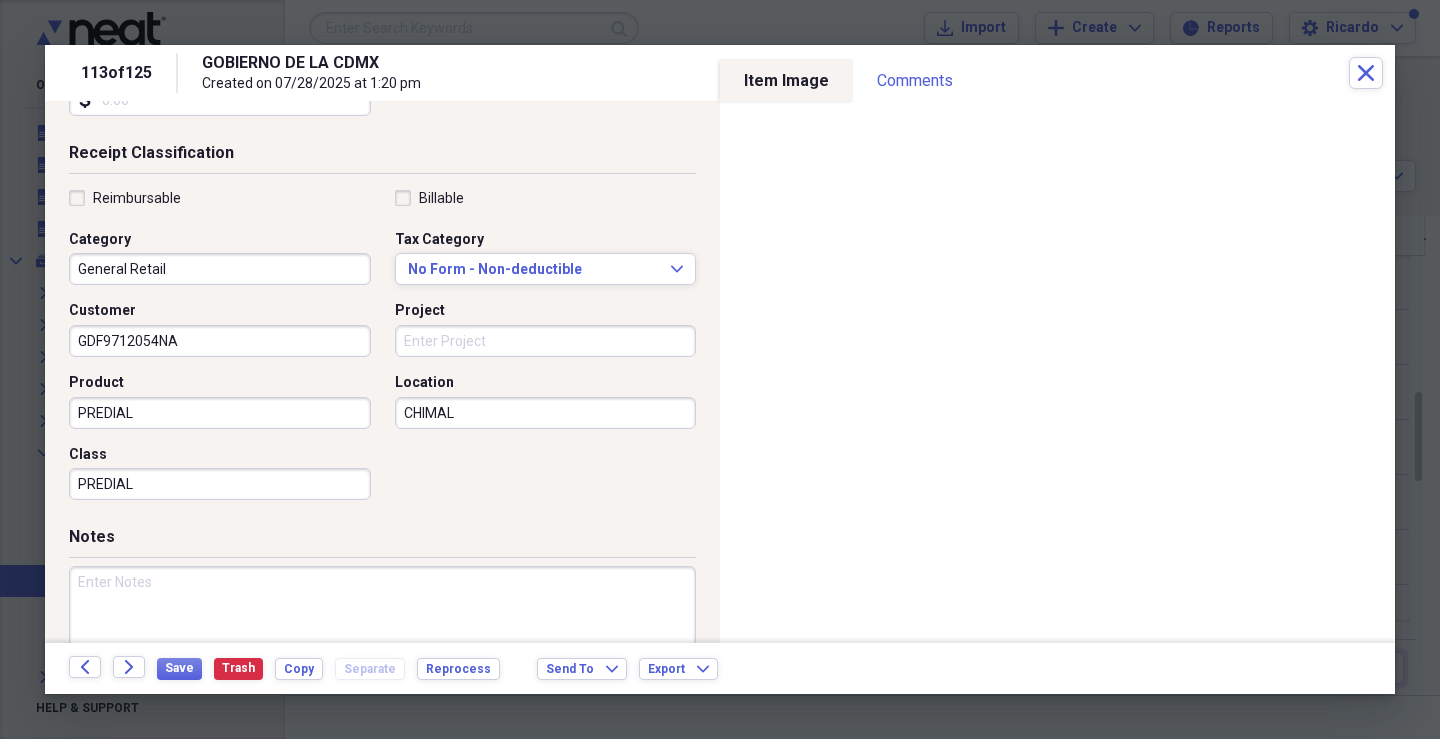 scroll, scrollTop: 479, scrollLeft: 0, axis: vertical 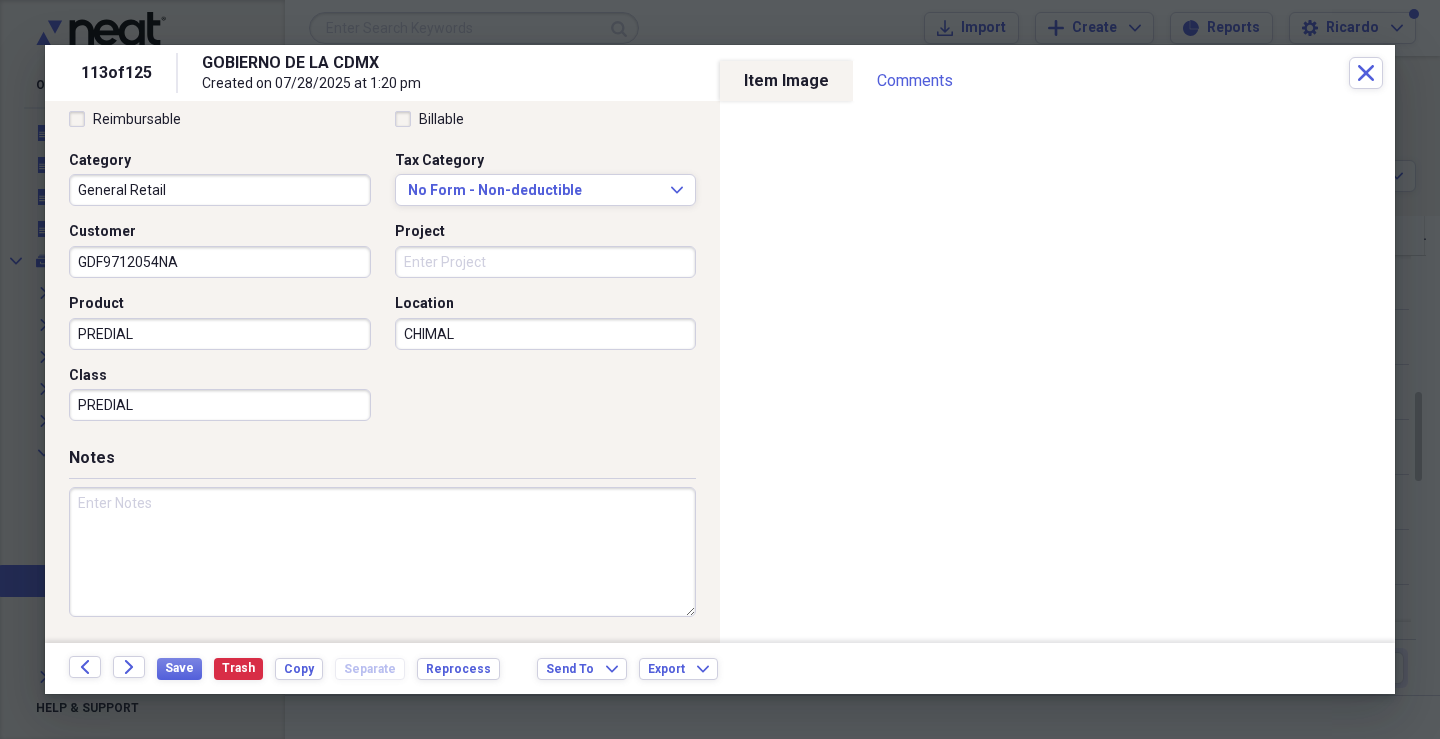 click at bounding box center (382, 552) 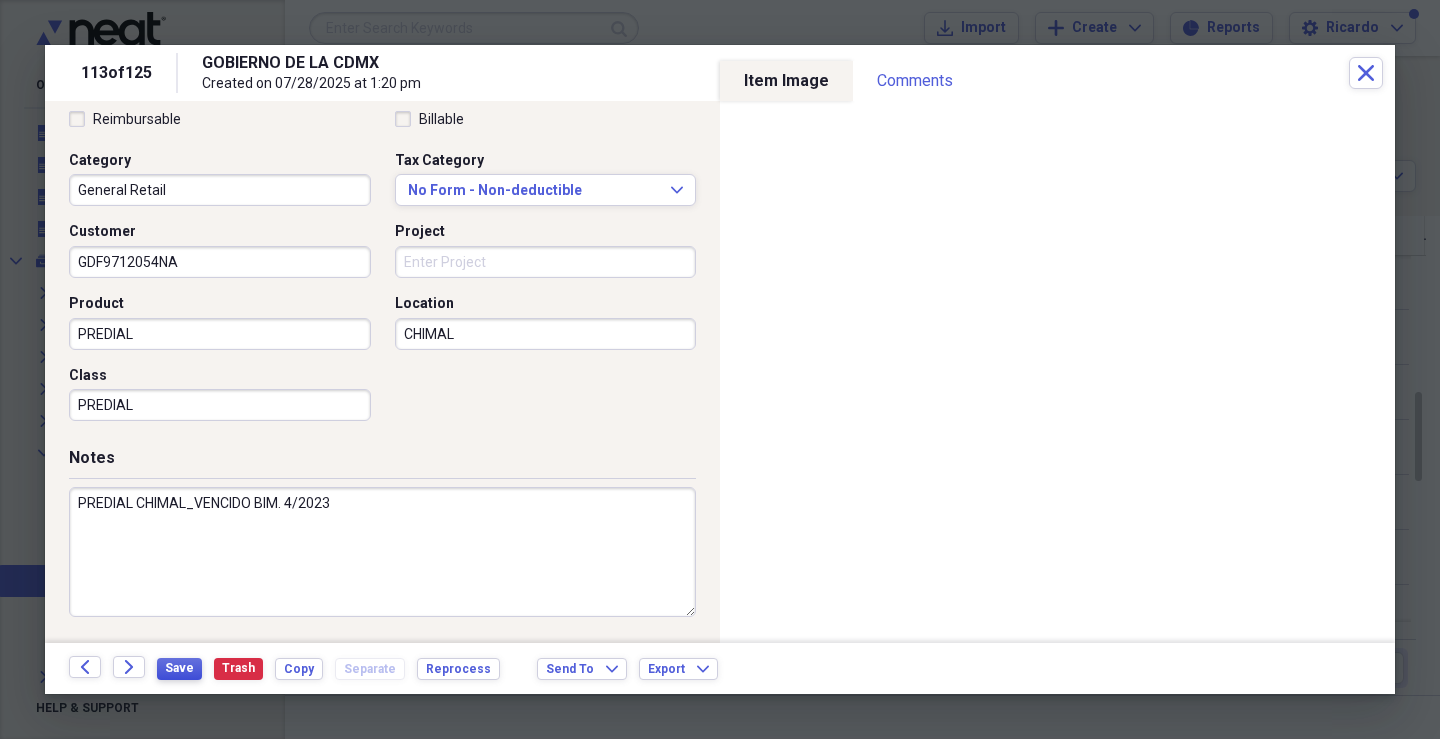 type on "PREDIAL CHIMAL_VENCIDO BIM. 4/2023" 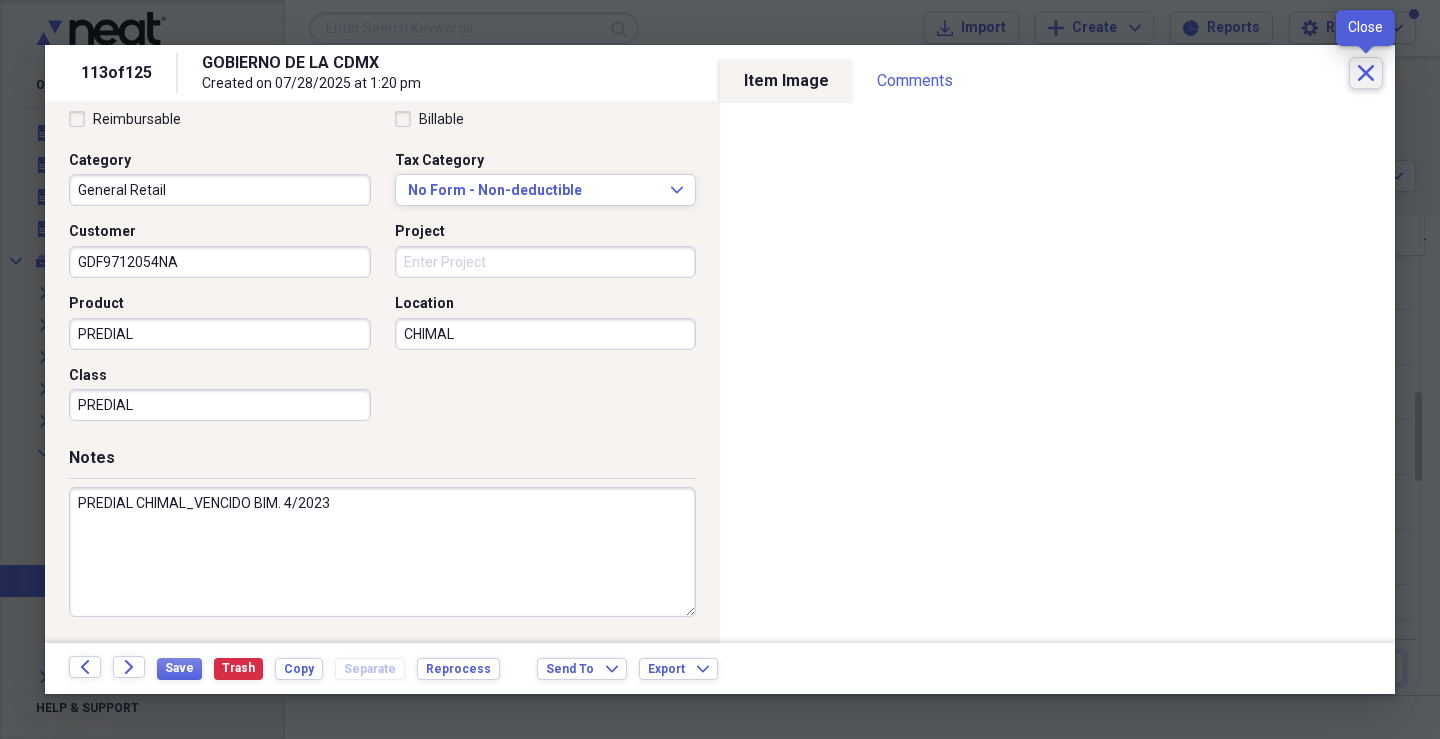 click 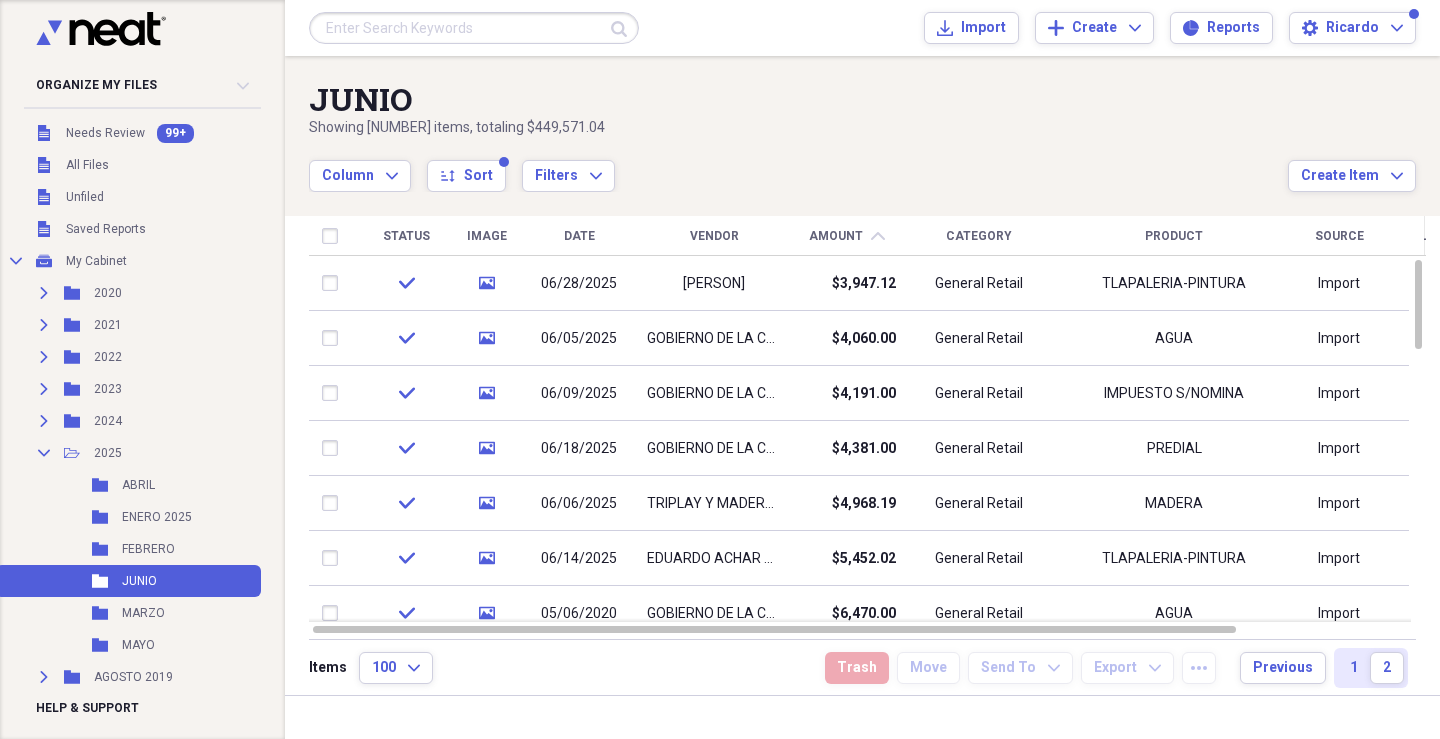 click on "Amount" at bounding box center (836, 236) 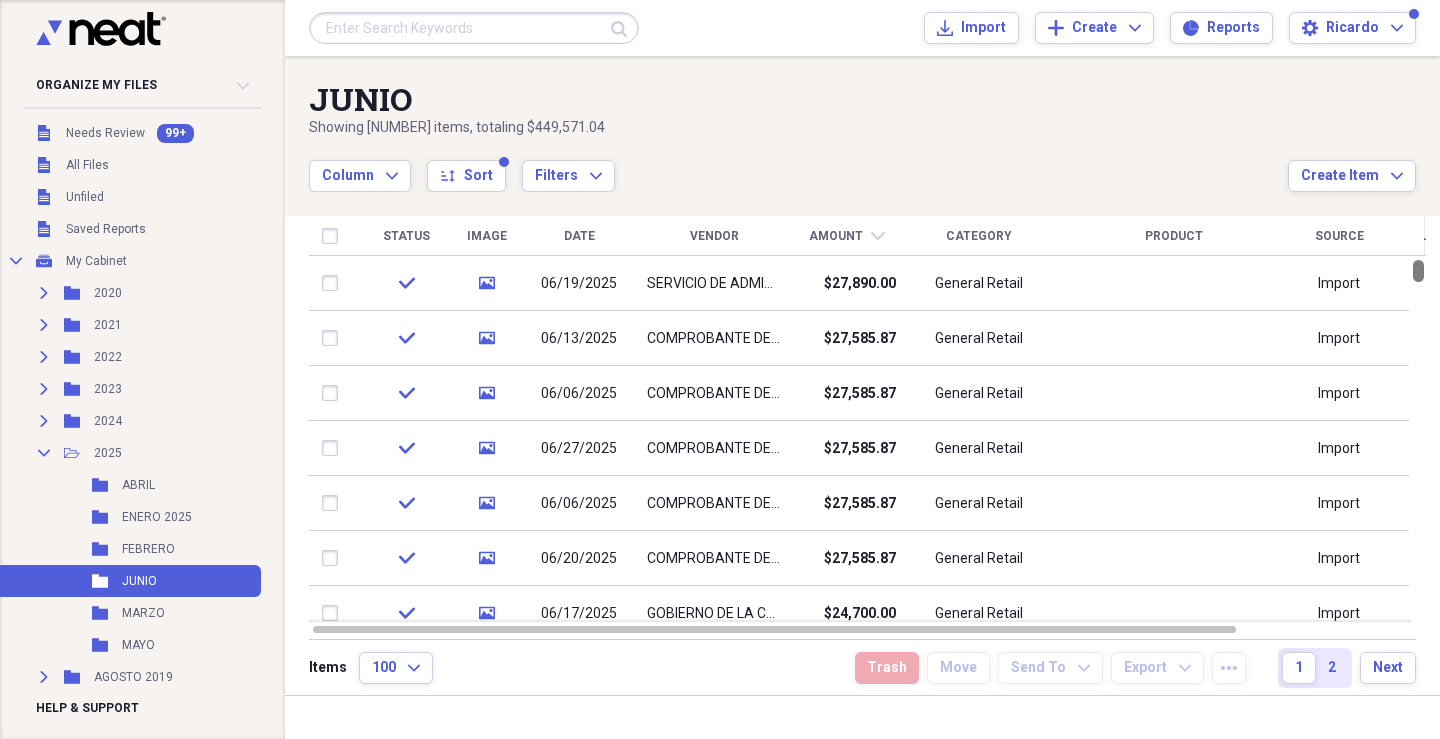 click at bounding box center (1418, 271) 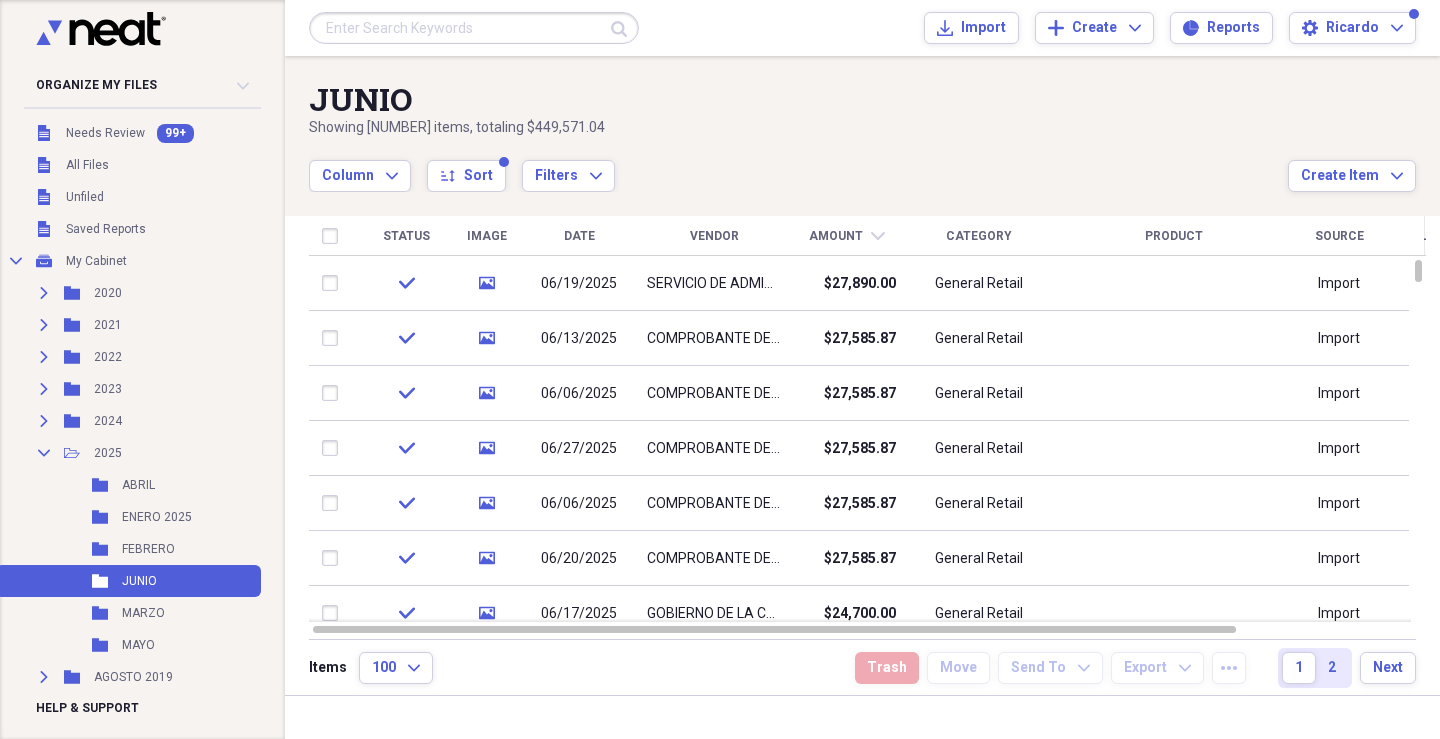 click on "Amount" at bounding box center [836, 236] 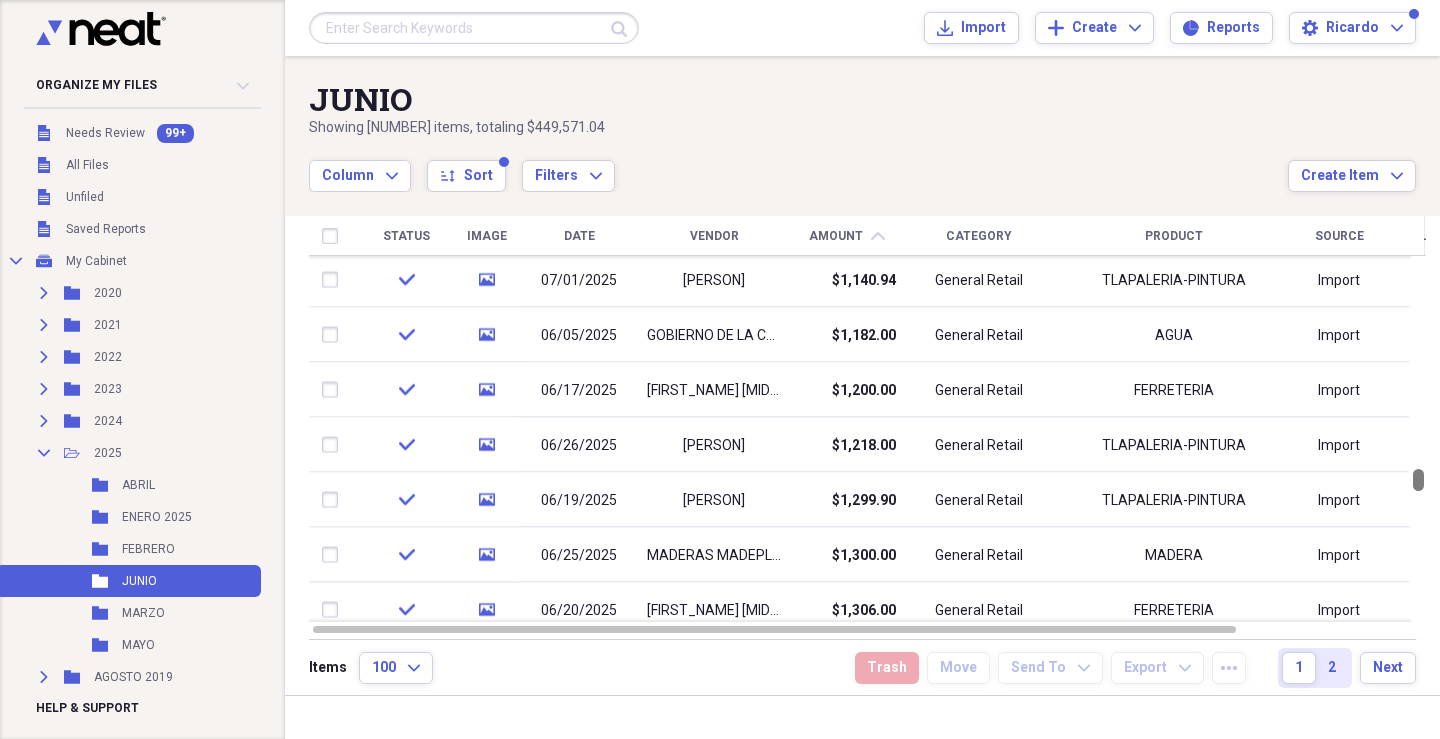 drag, startPoint x: 1429, startPoint y: 271, endPoint x: 1437, endPoint y: 480, distance: 209.15306 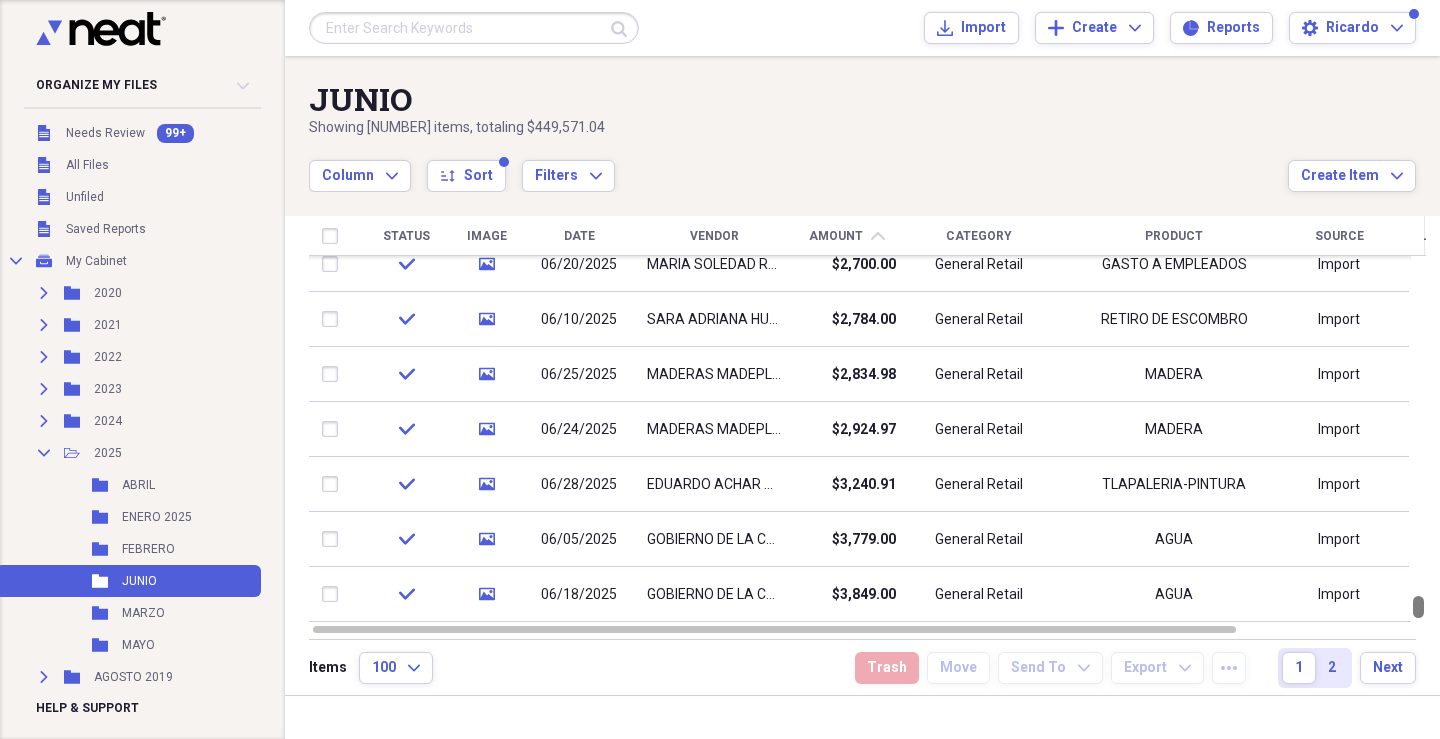 drag, startPoint x: 1429, startPoint y: 484, endPoint x: 1429, endPoint y: 638, distance: 154 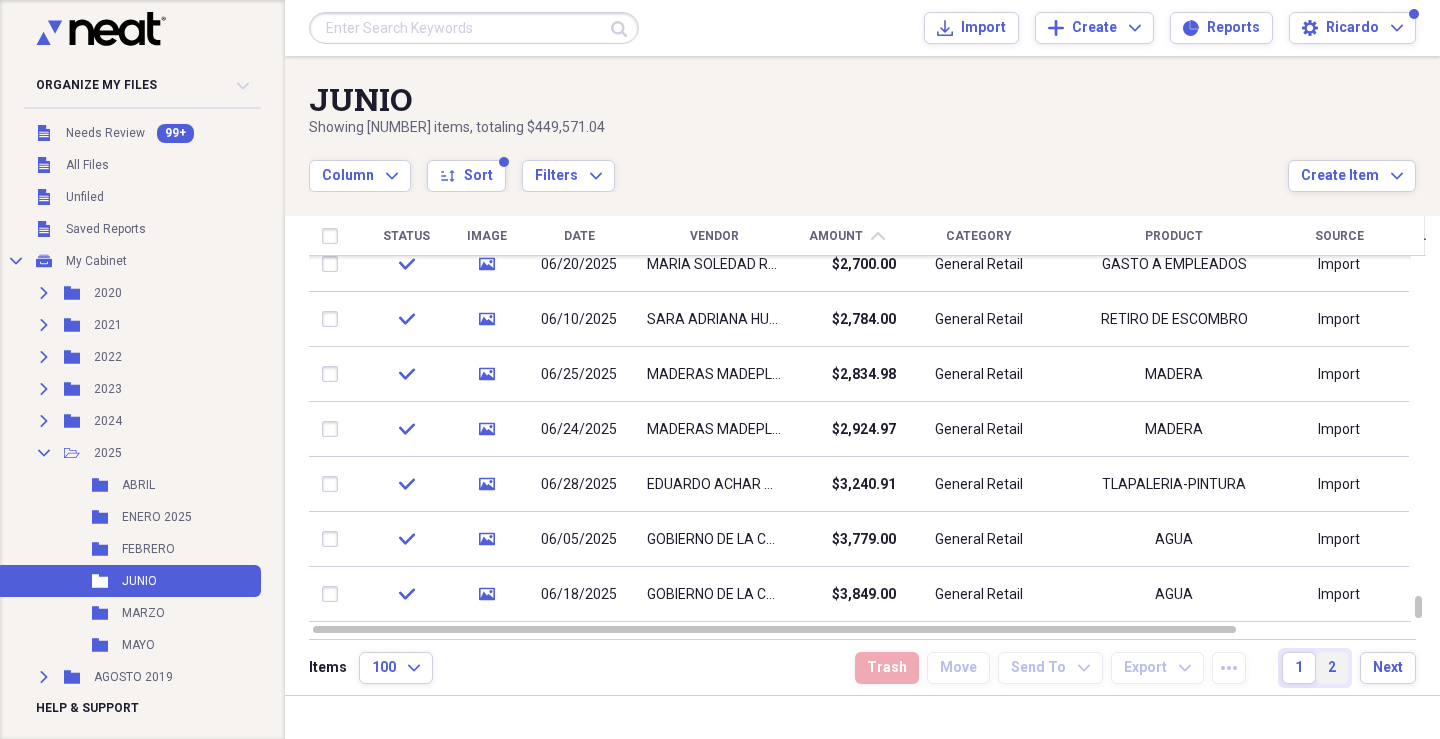 click on "2" at bounding box center [1332, 668] 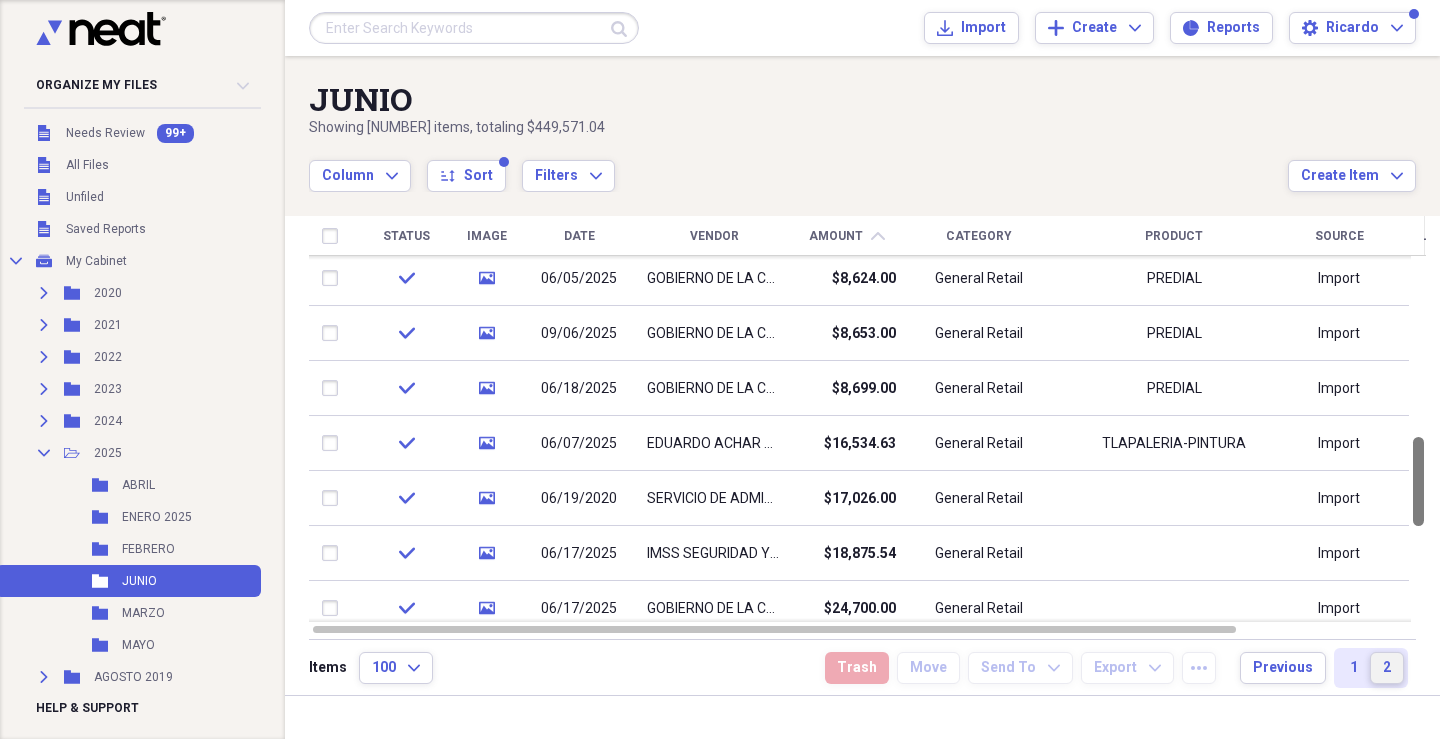 drag, startPoint x: 1430, startPoint y: 278, endPoint x: 1427, endPoint y: 455, distance: 177.02542 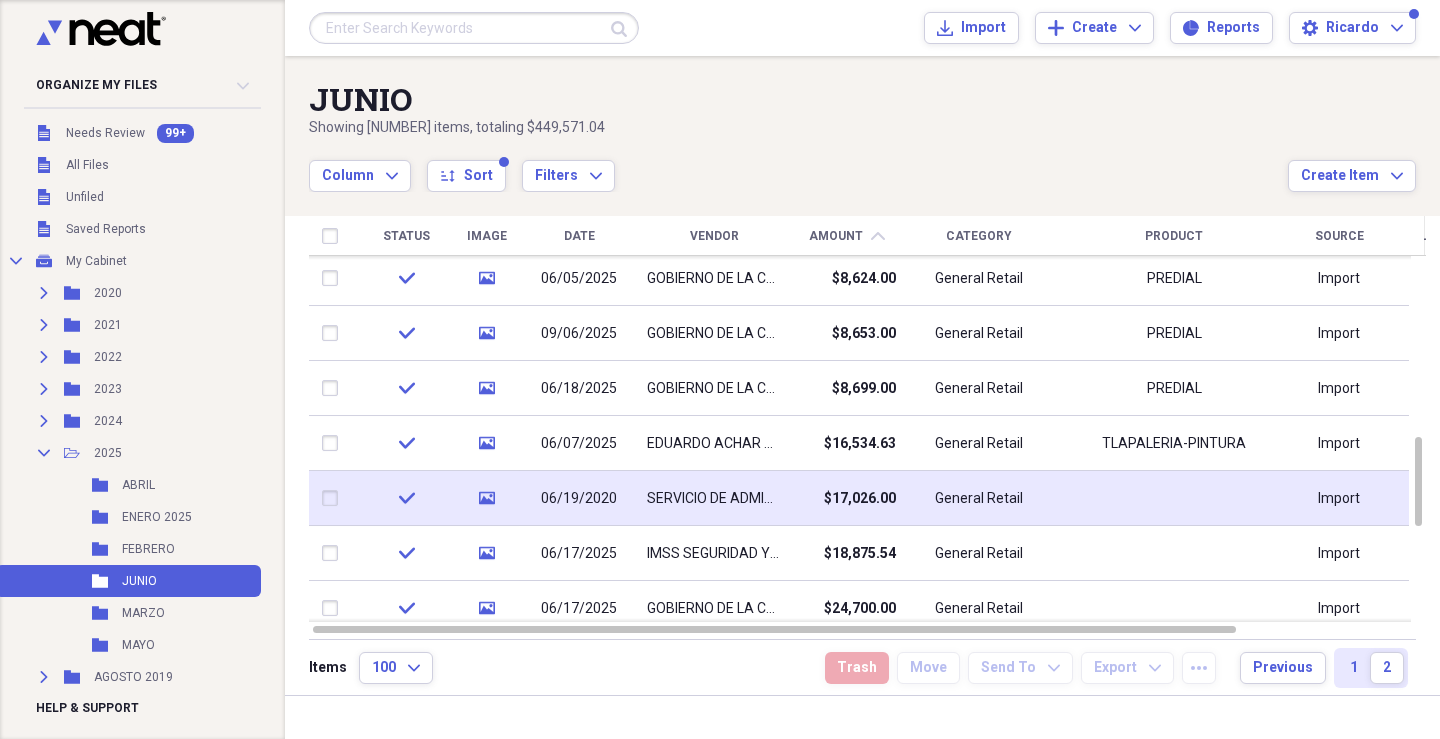 click on "SERVICIO DE ADMINISTRACION TRIBUTARIA" at bounding box center (714, 499) 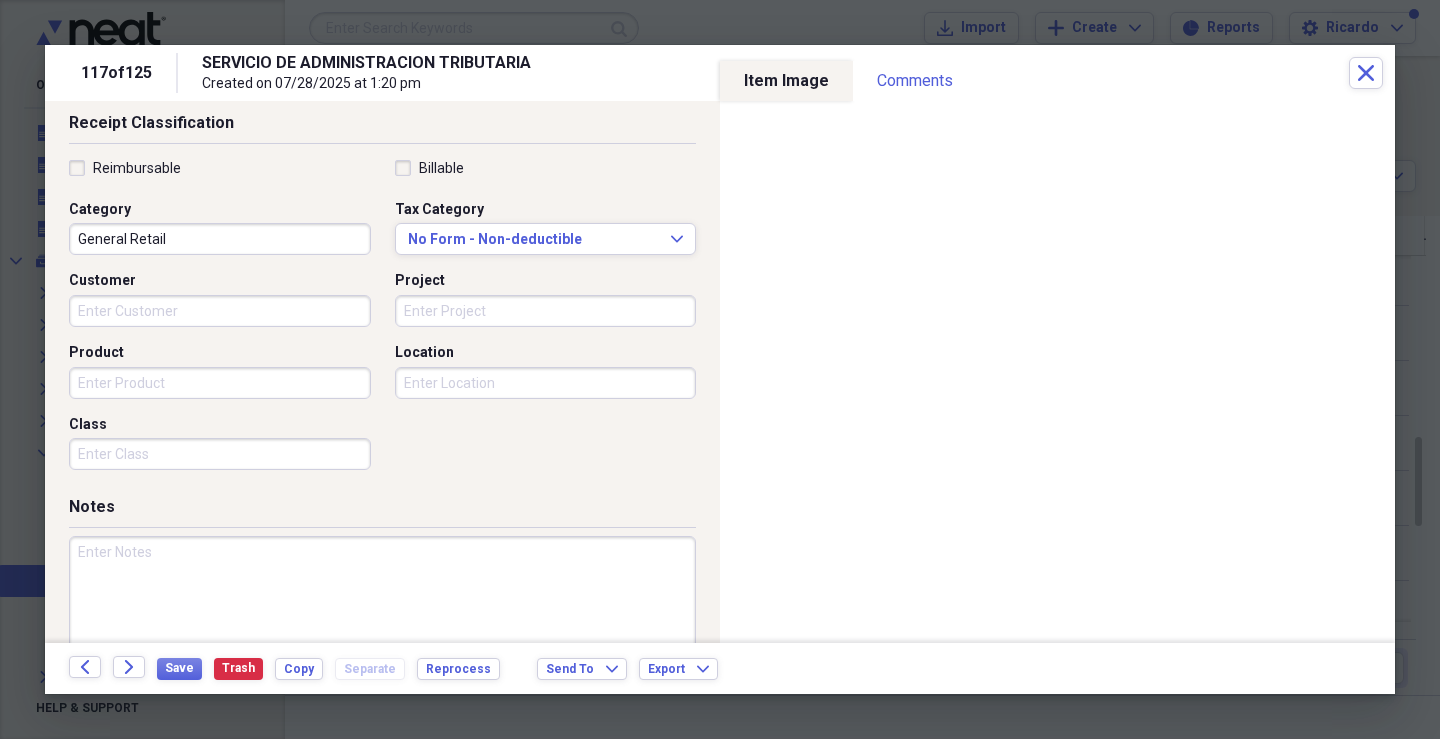scroll, scrollTop: 441, scrollLeft: 0, axis: vertical 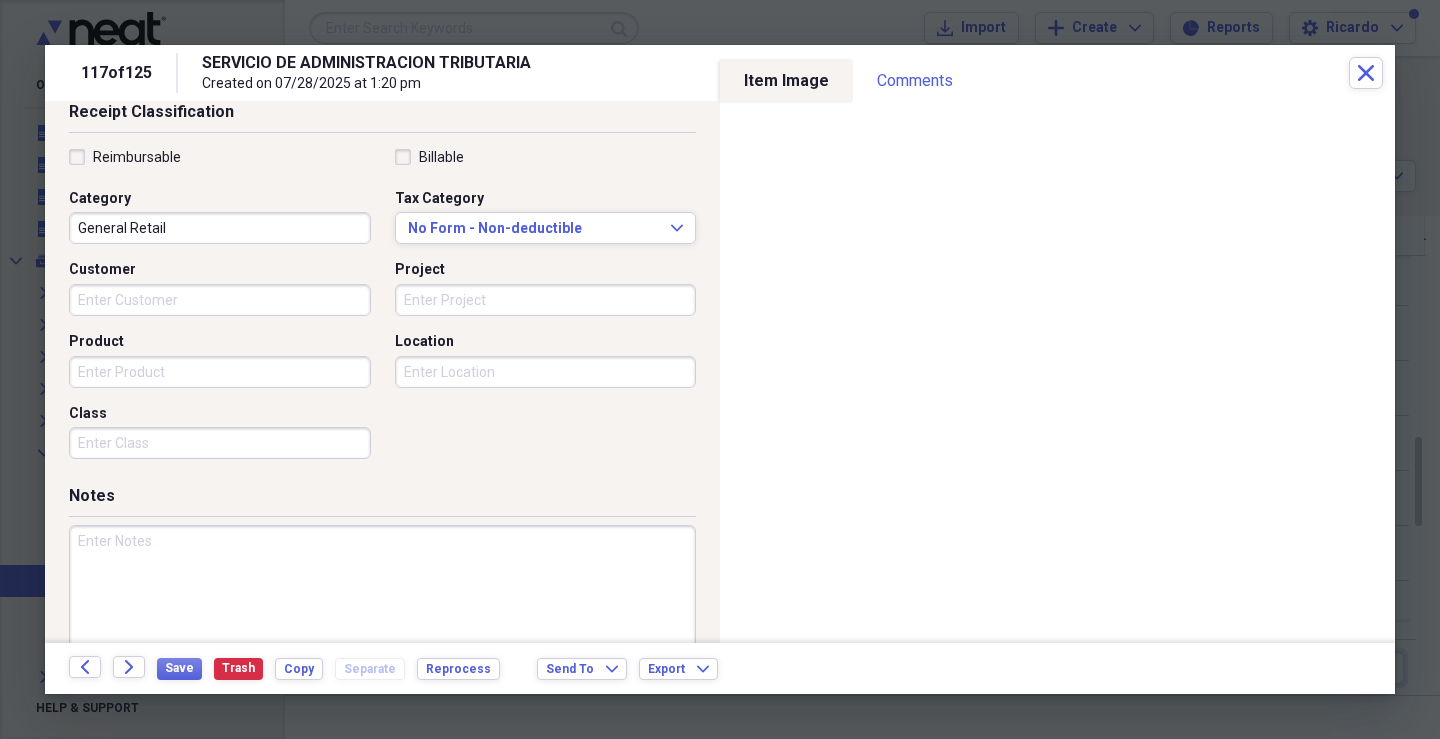 click on "Customer" at bounding box center [220, 300] 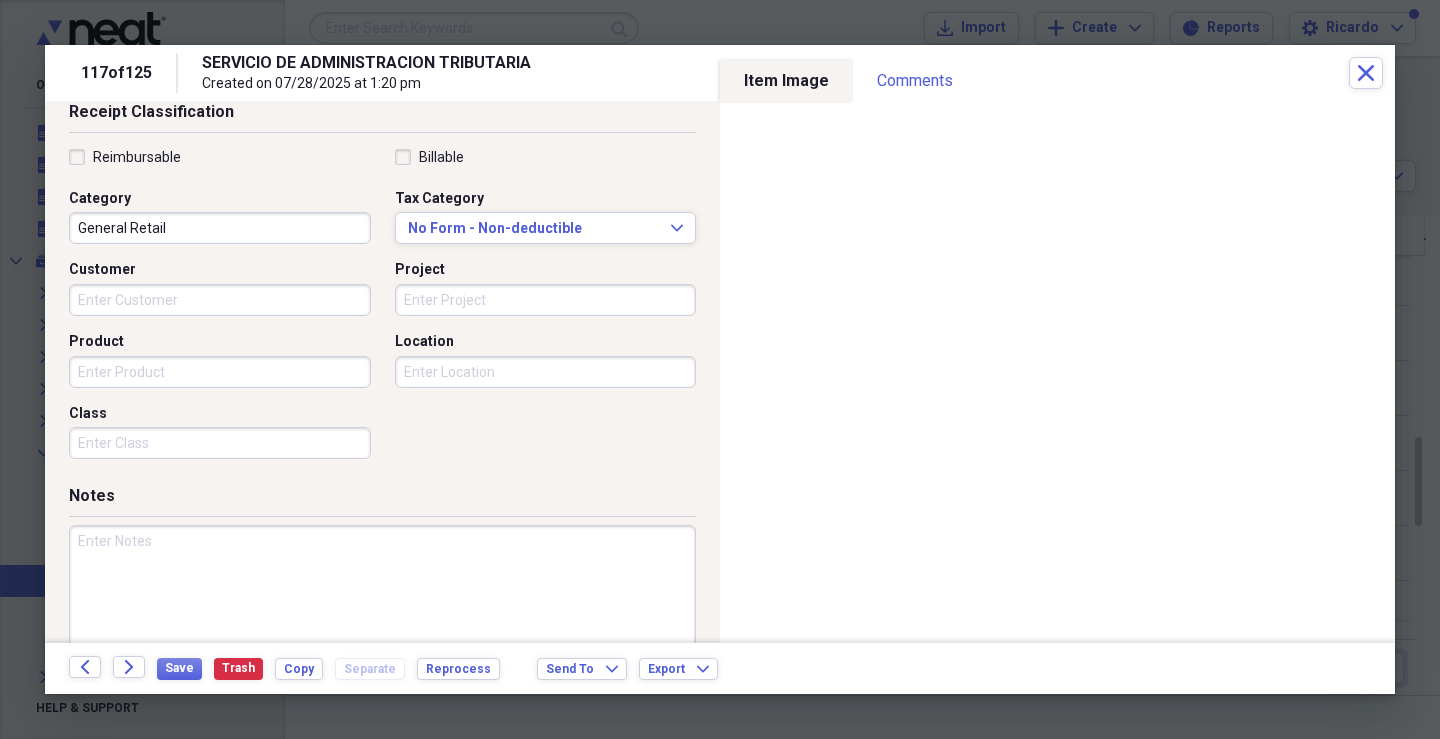 drag, startPoint x: 410, startPoint y: 410, endPoint x: 324, endPoint y: 391, distance: 88.07383 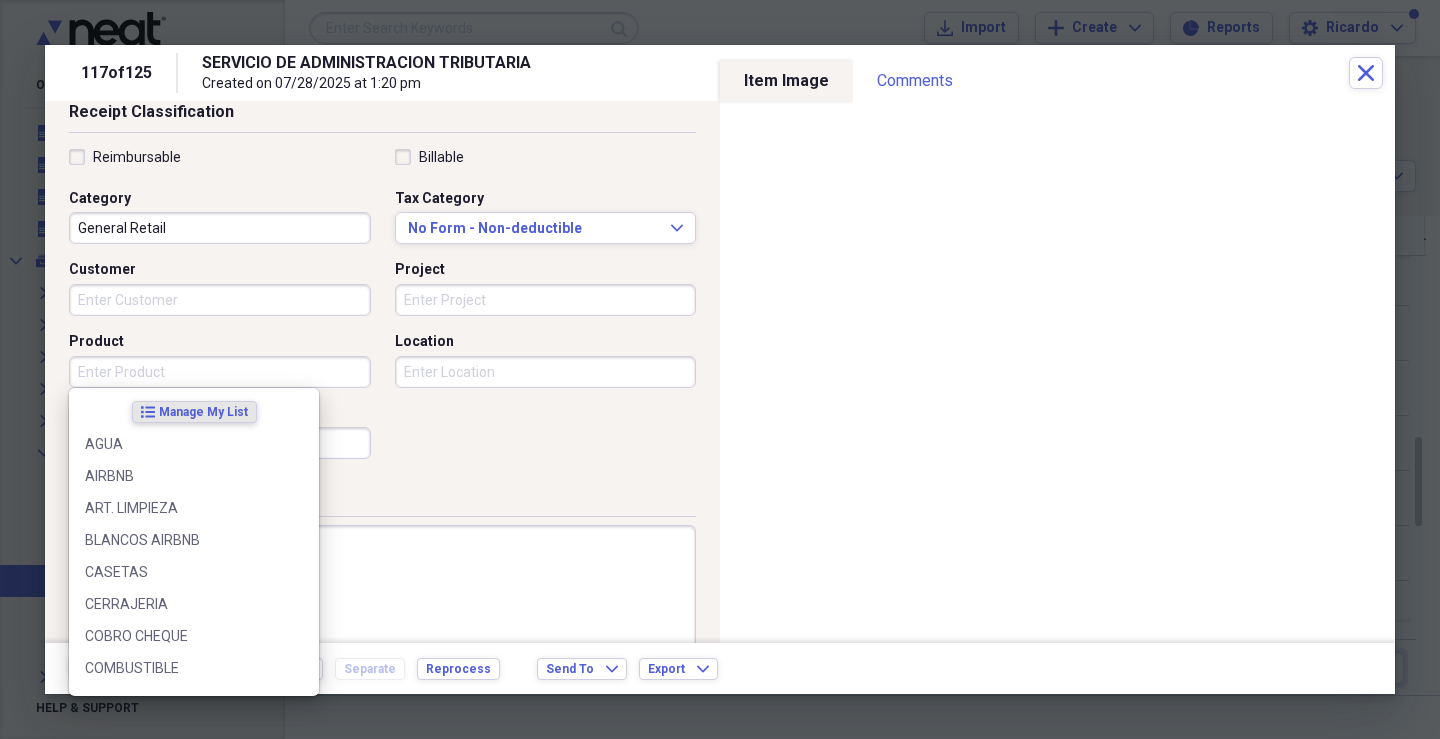click on "Product" at bounding box center (220, 372) 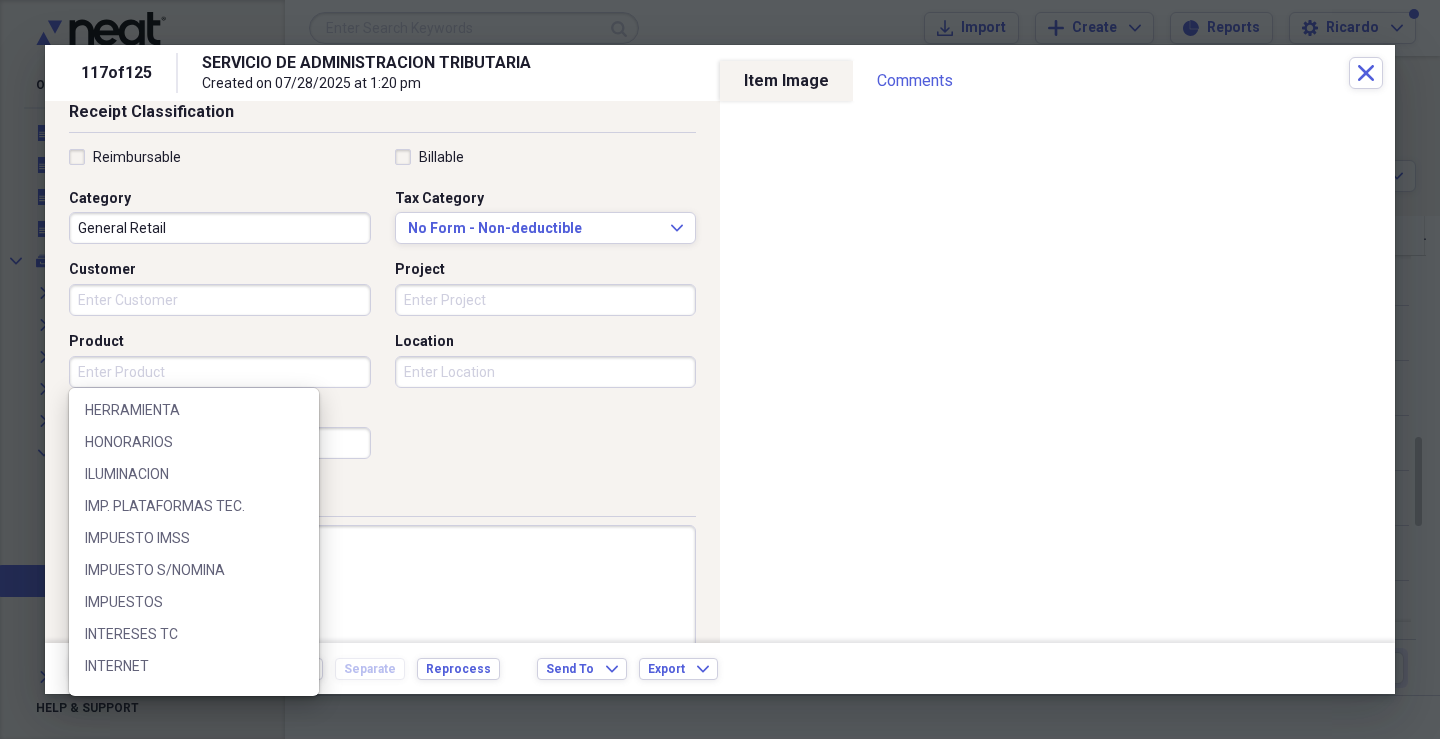 scroll, scrollTop: 786, scrollLeft: 0, axis: vertical 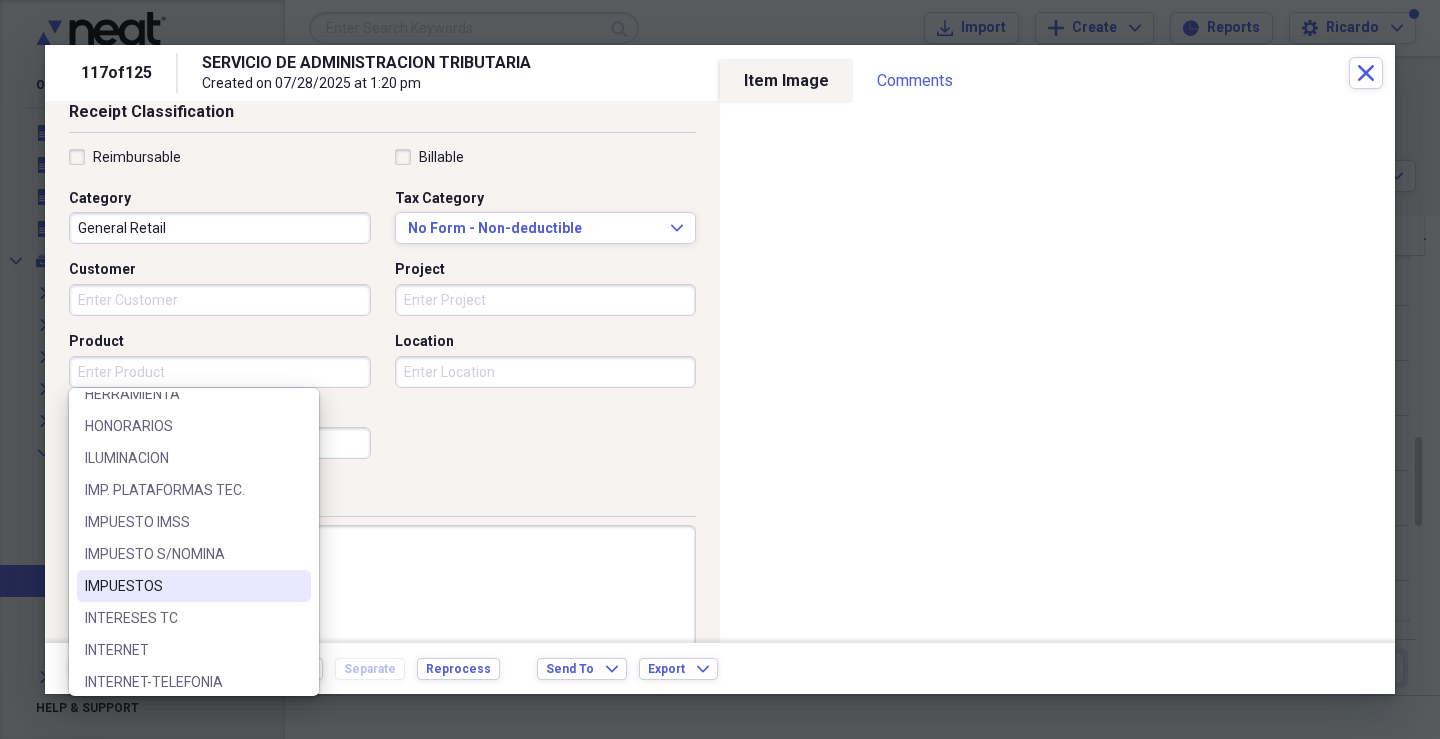 click on "IMPUESTOS" at bounding box center (182, 586) 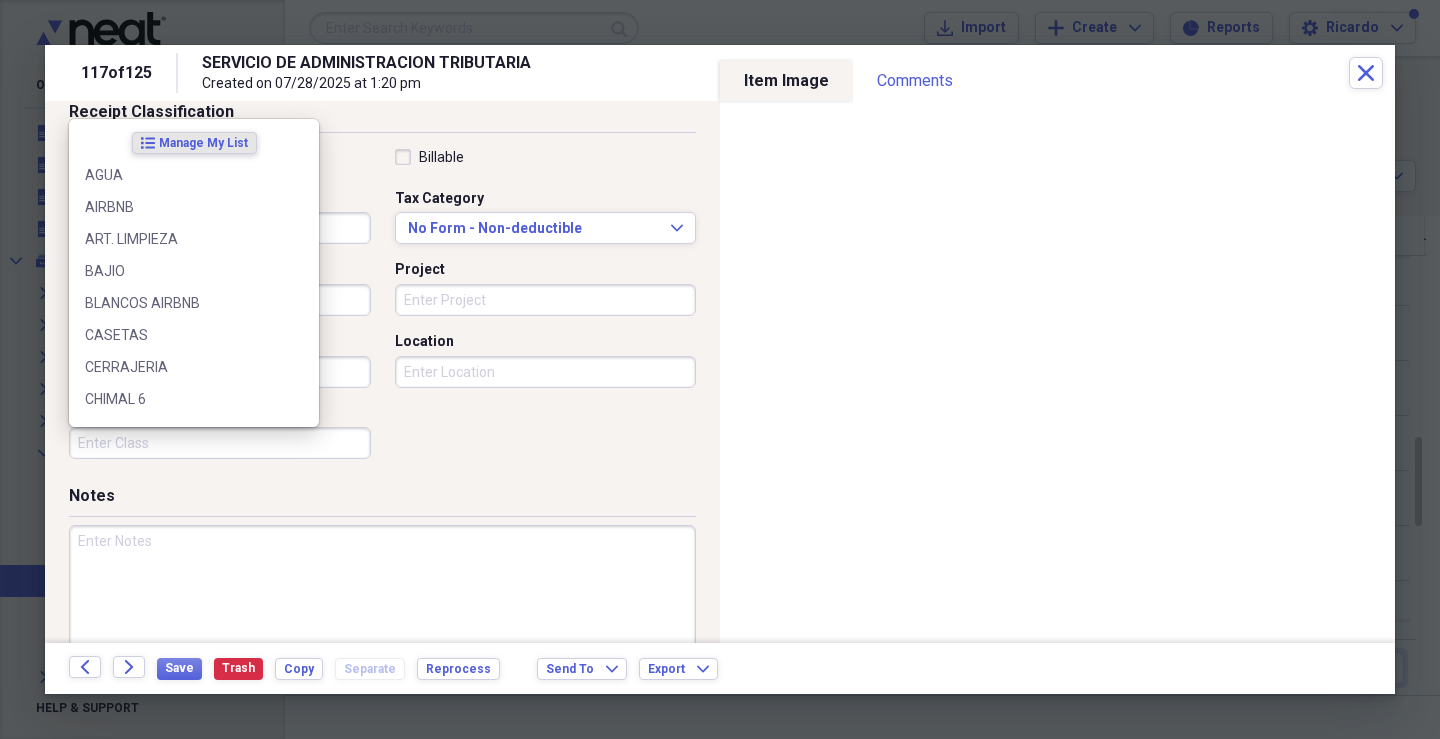click on "Class" at bounding box center [220, 443] 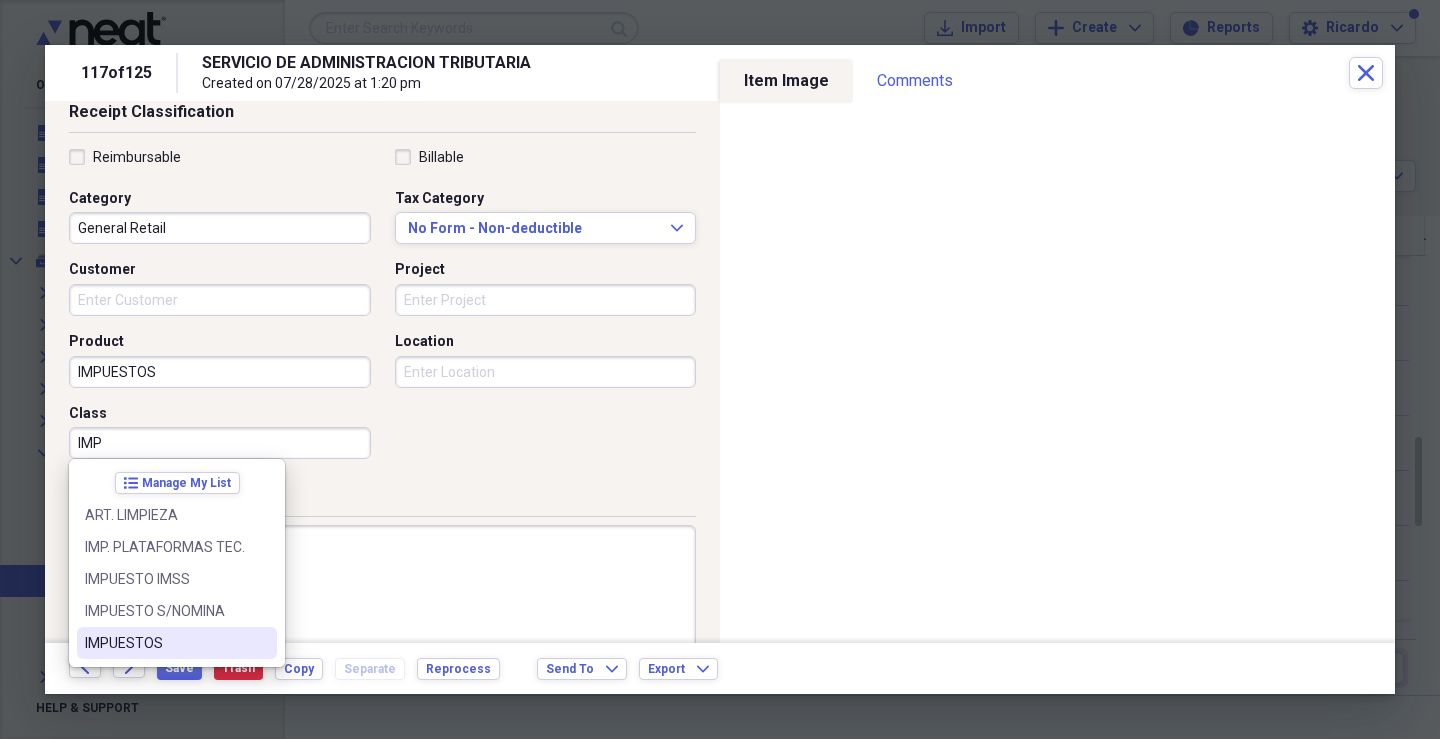 drag, startPoint x: 172, startPoint y: 633, endPoint x: 180, endPoint y: 606, distance: 28.160255 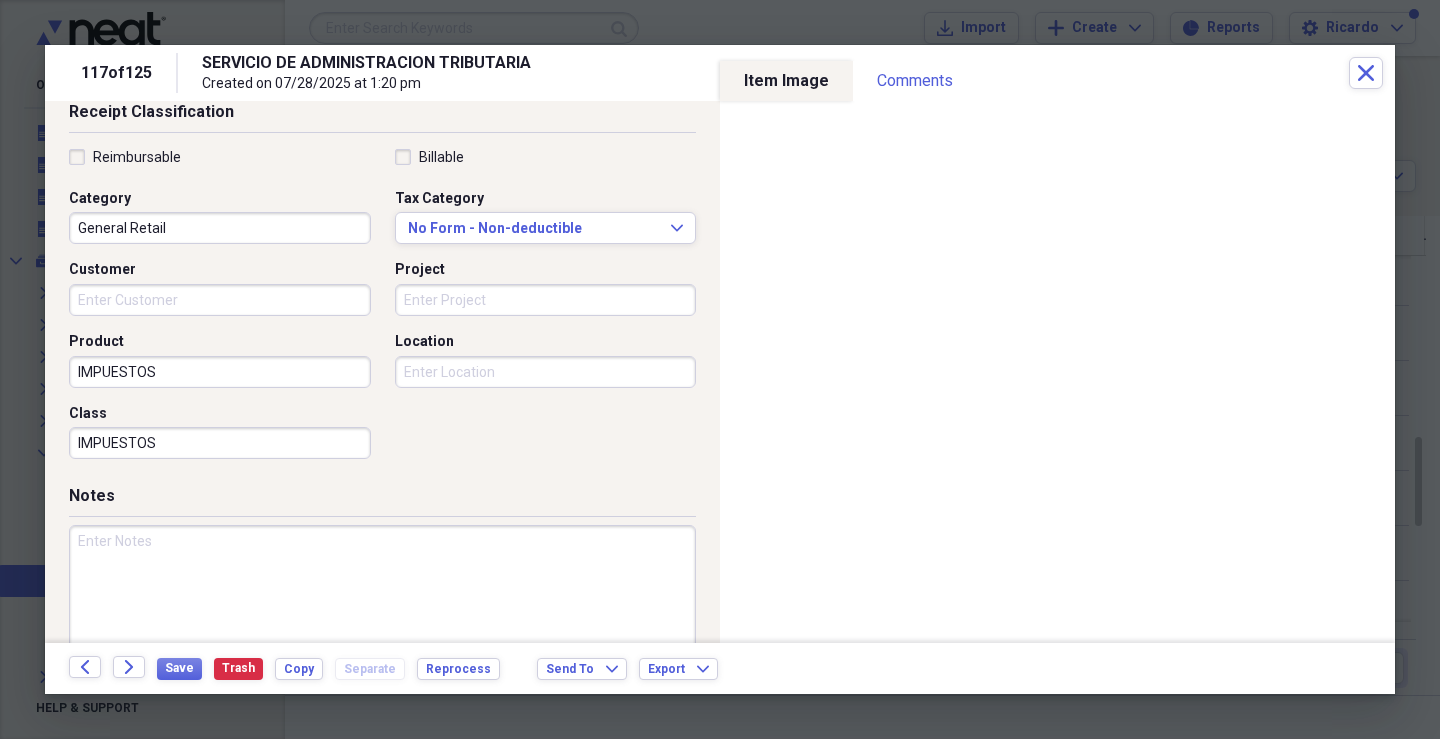click on "Location" at bounding box center [546, 372] 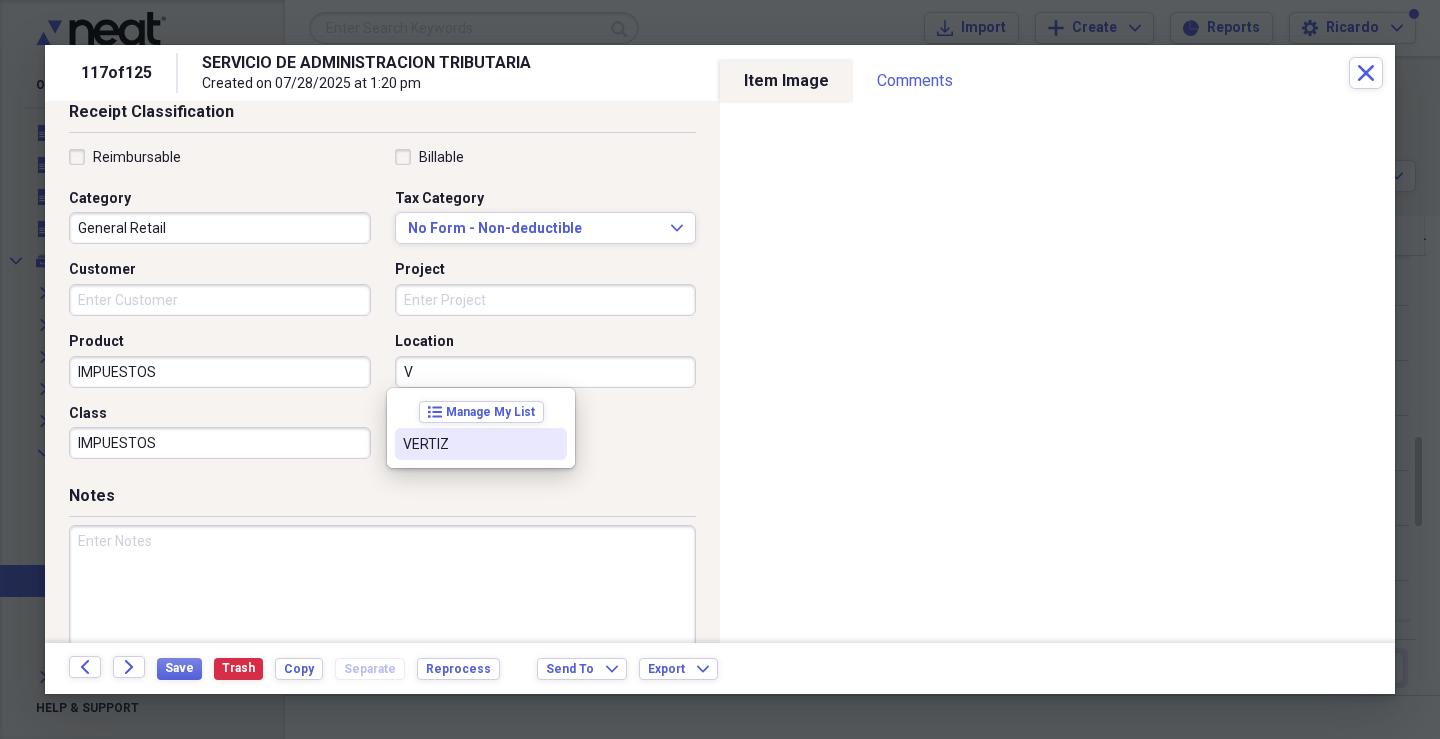 click on "VERTIZ" at bounding box center [469, 444] 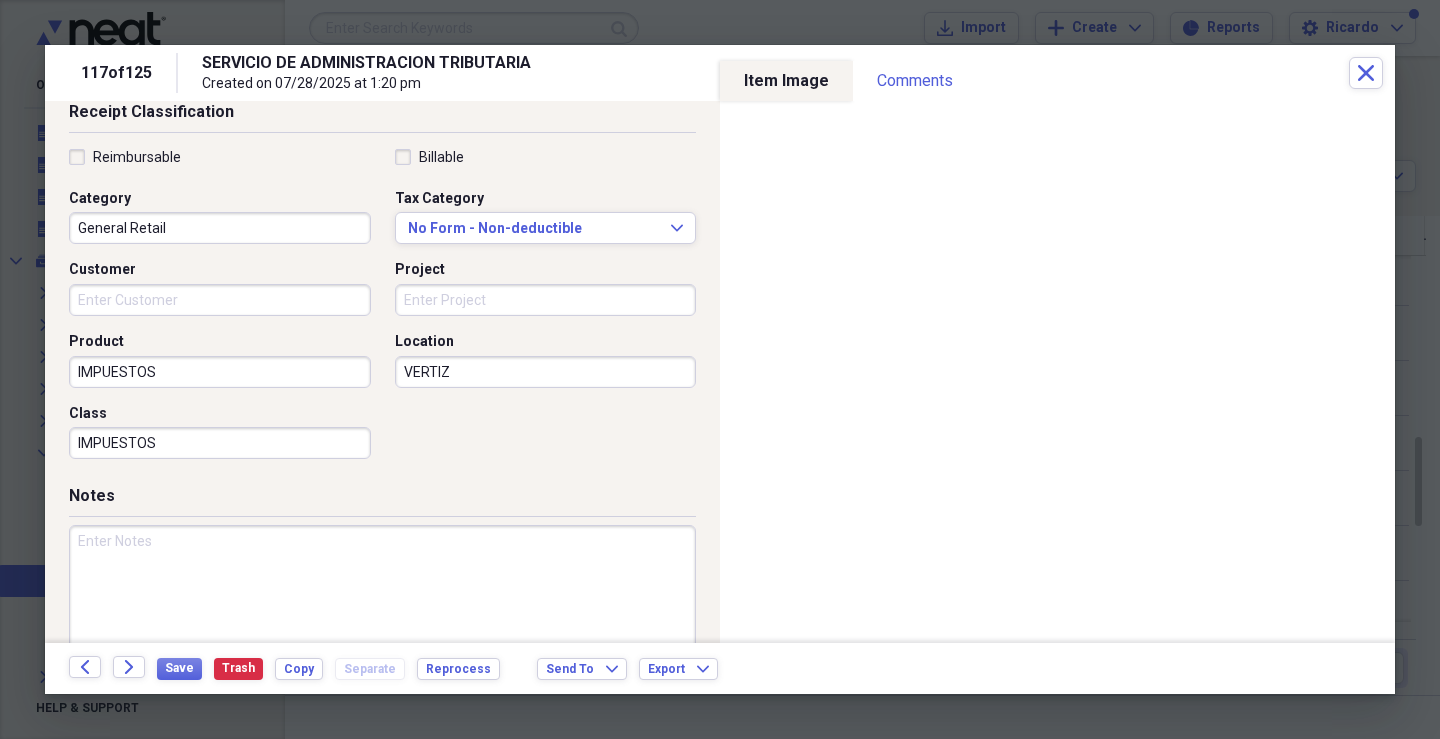 click at bounding box center [382, 590] 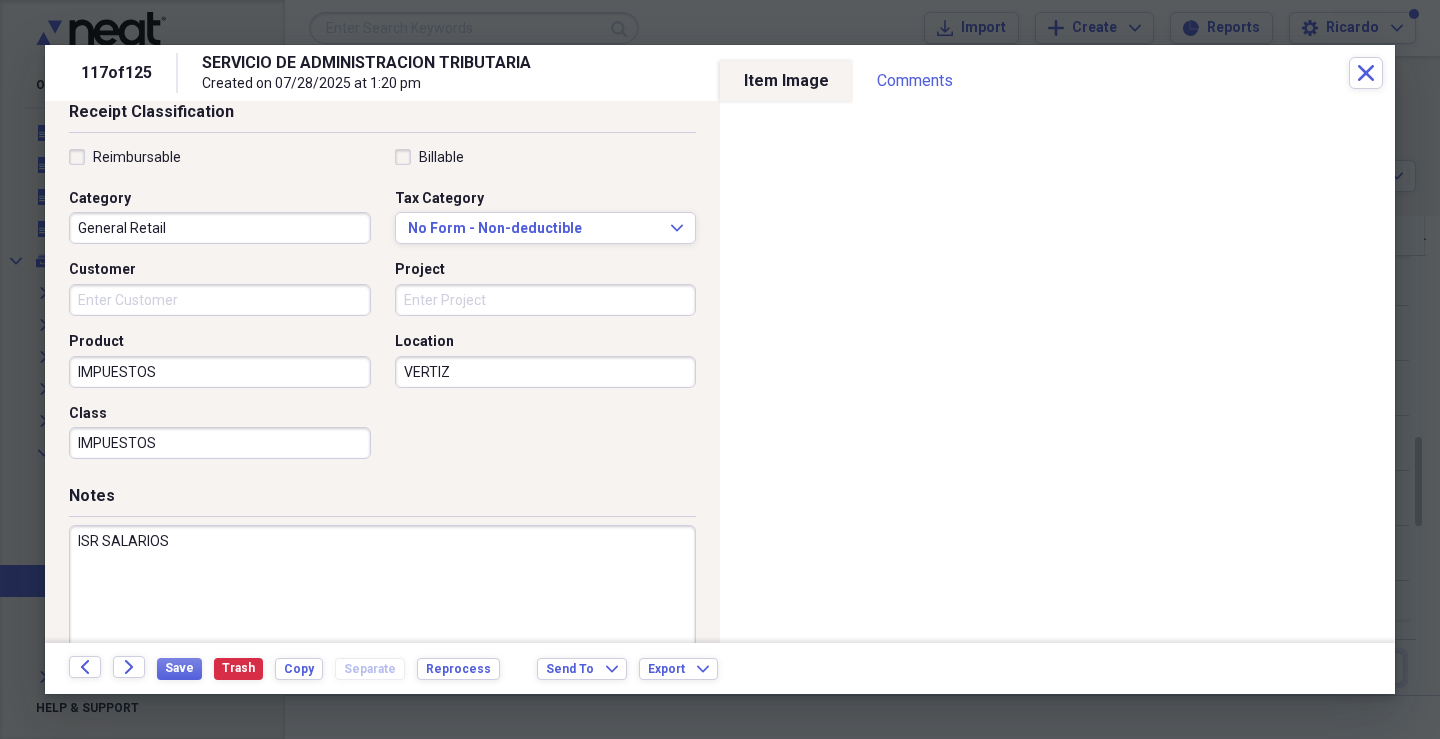click on "ISR SALARIOS" at bounding box center [382, 590] 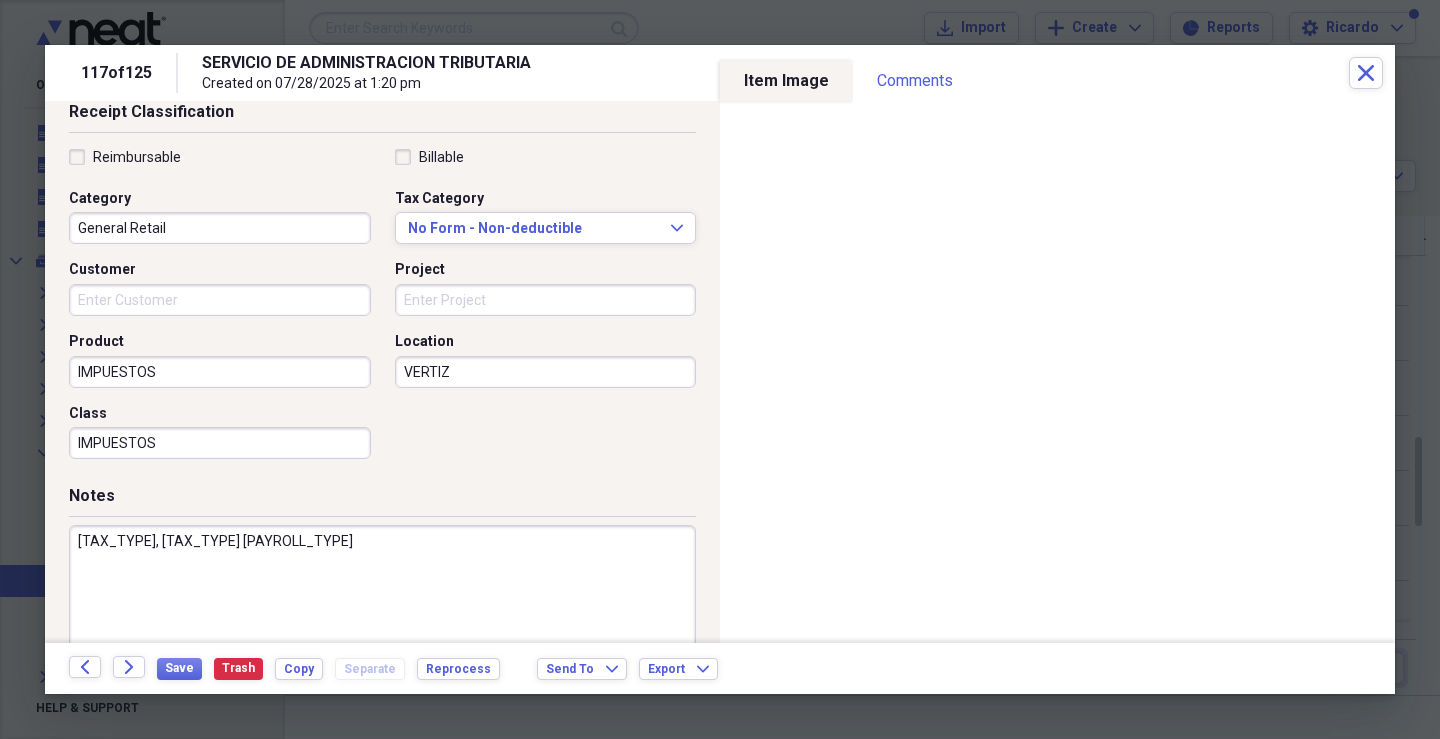 click on "[TAX_TYPE], [TAX_TYPE] [PAYROLL_TYPE]" at bounding box center [382, 590] 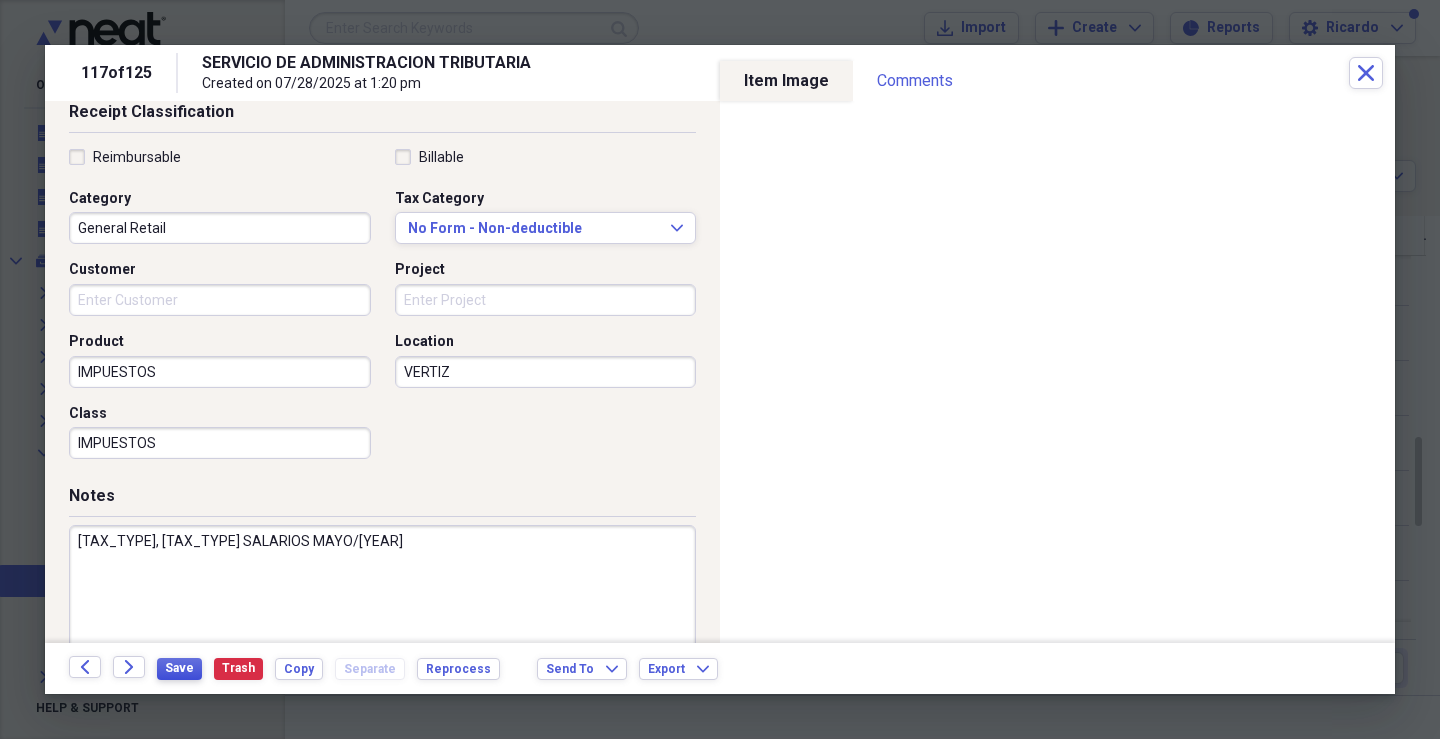 type on "[TAX_TYPE], [TAX_TYPE] SALARIOS MAYO/[YEAR]" 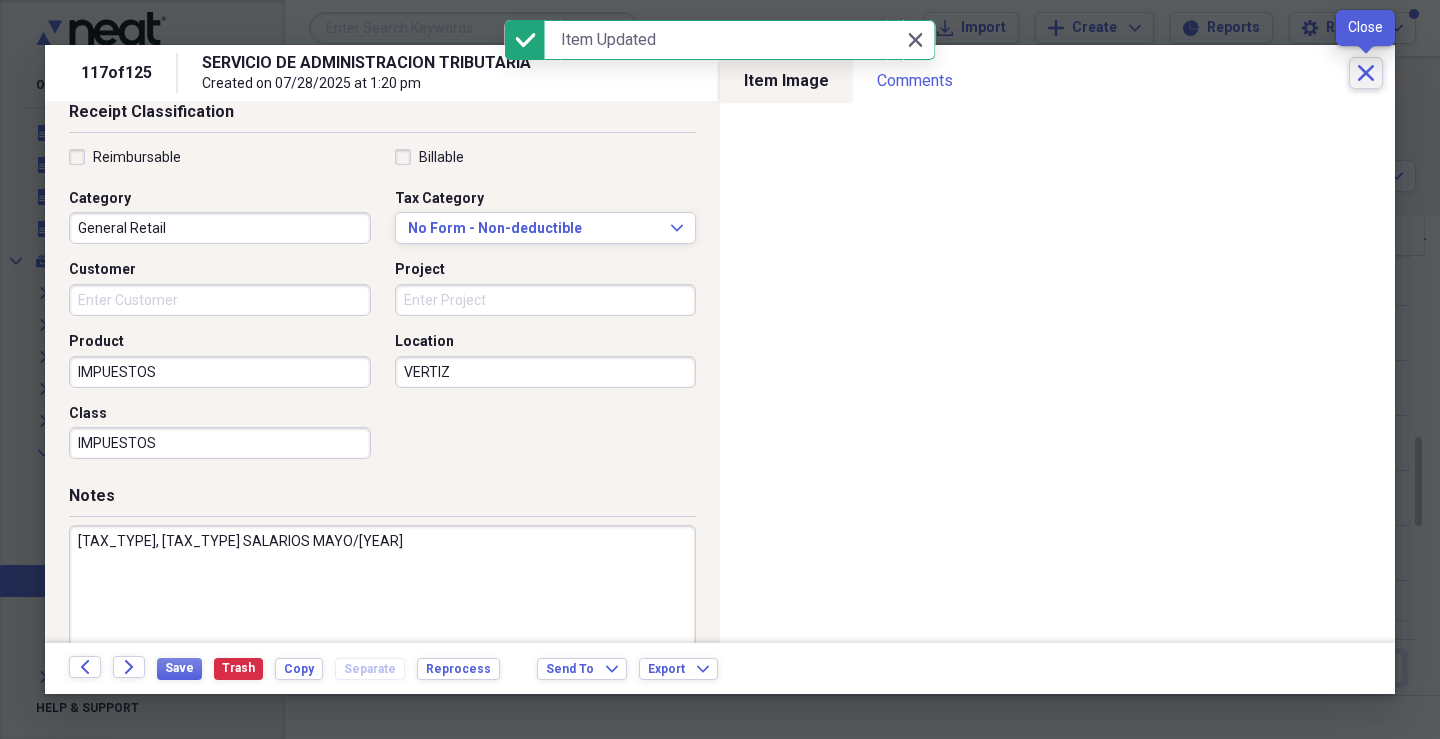 click on "Close" at bounding box center (1366, 73) 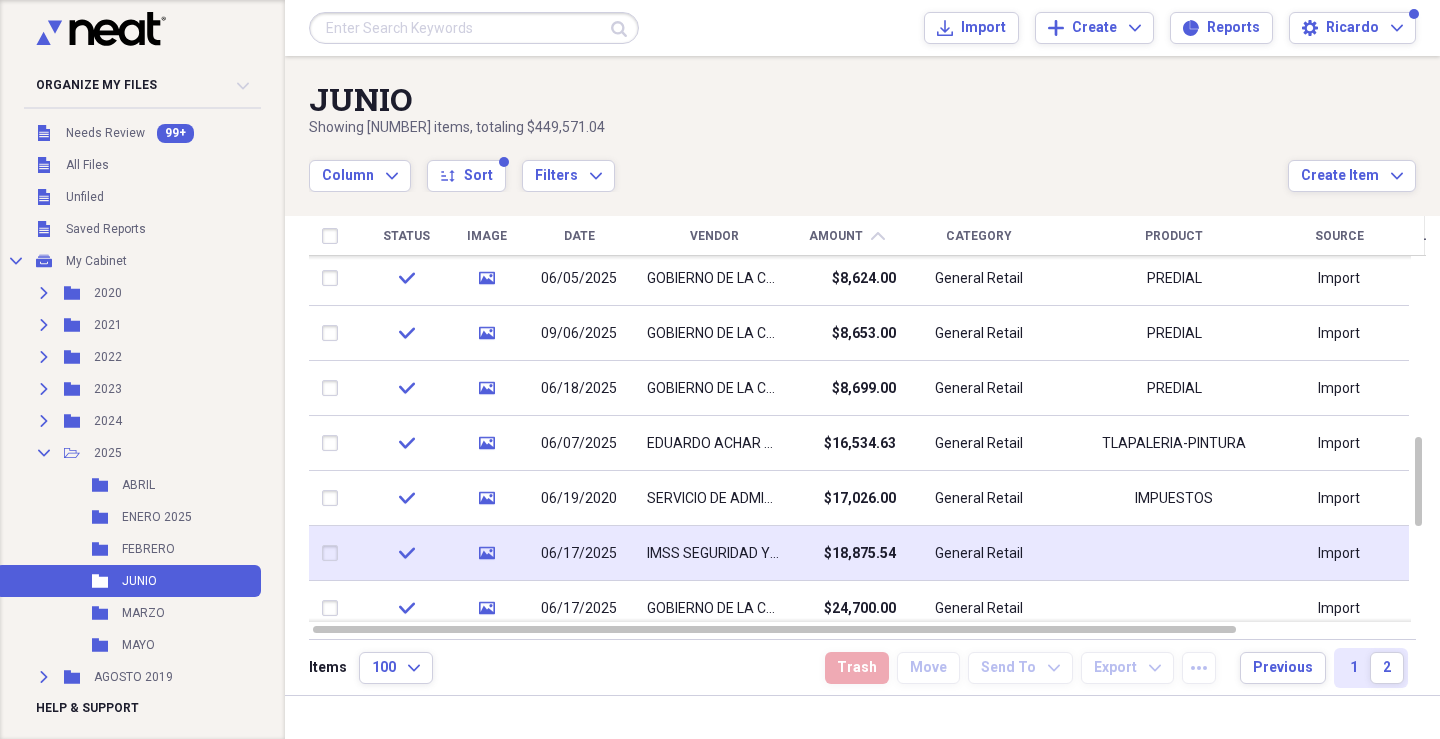 click on "IMSS SEGURIDAD Y SOLIDARIDAD SOCIAL" at bounding box center [714, 553] 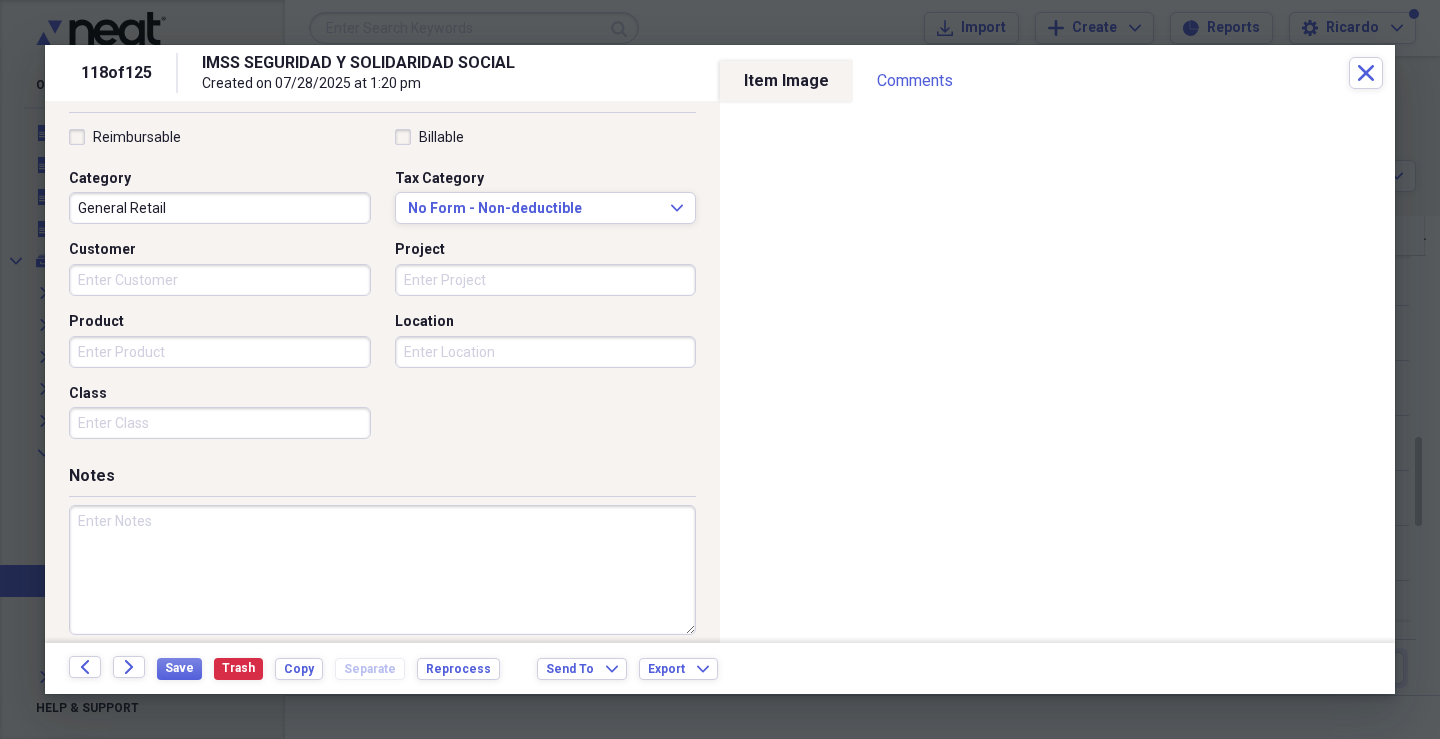 scroll, scrollTop: 479, scrollLeft: 0, axis: vertical 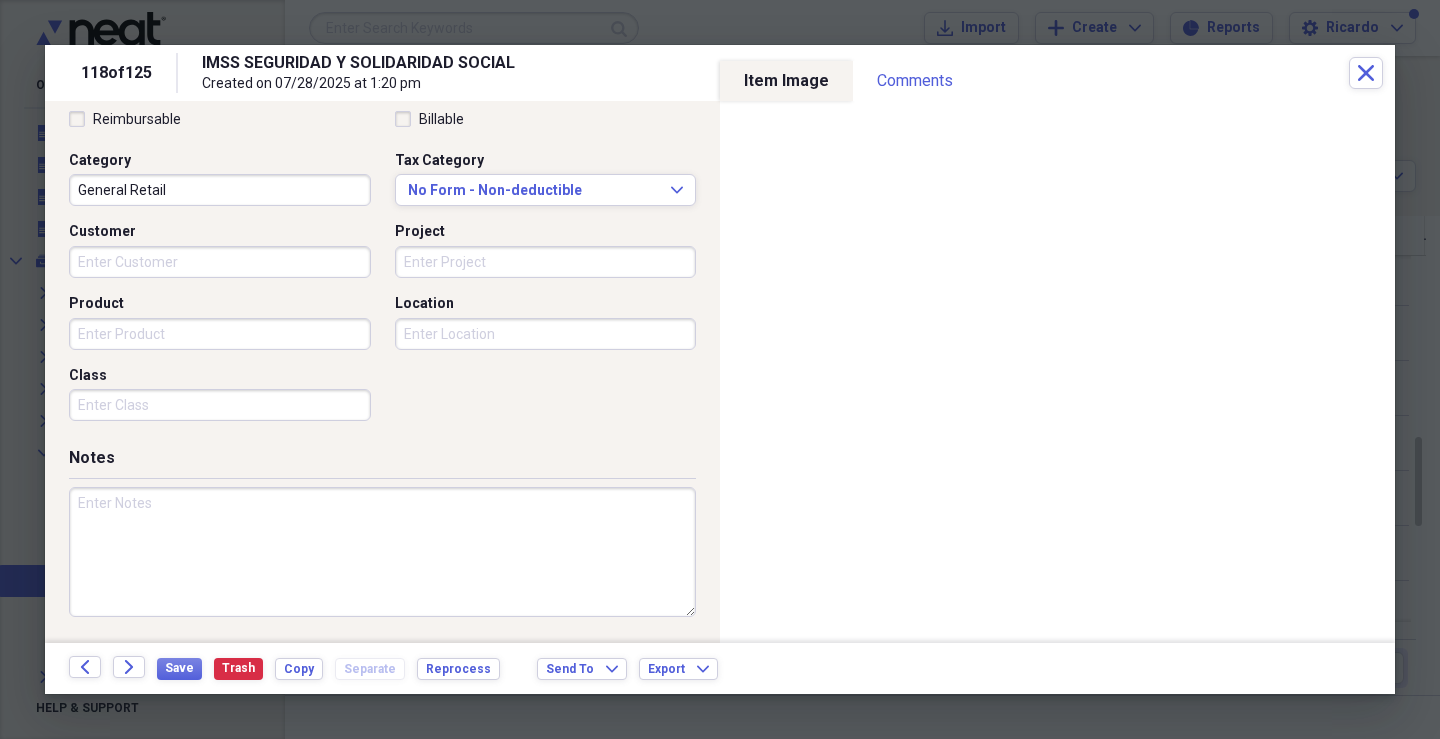 click on "Product" at bounding box center (220, 334) 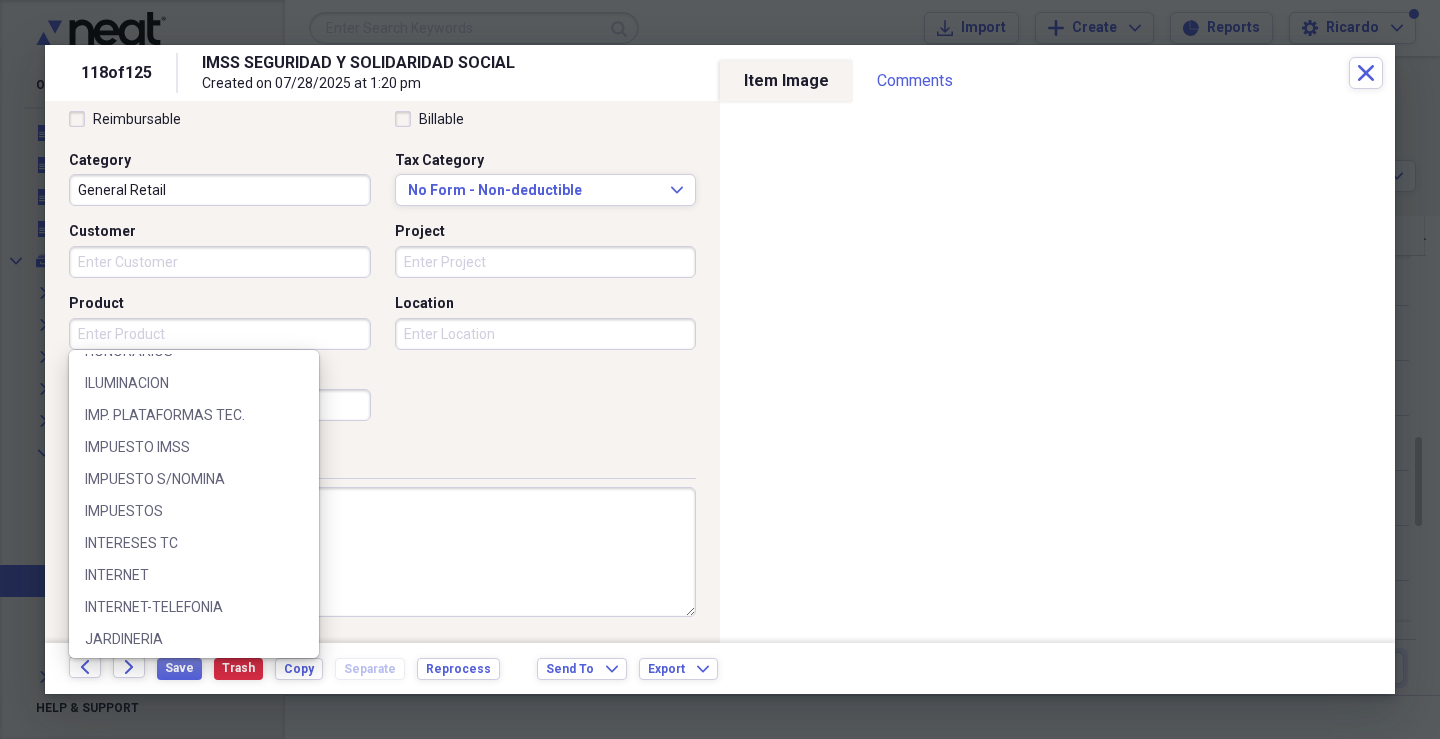 scroll, scrollTop: 801, scrollLeft: 0, axis: vertical 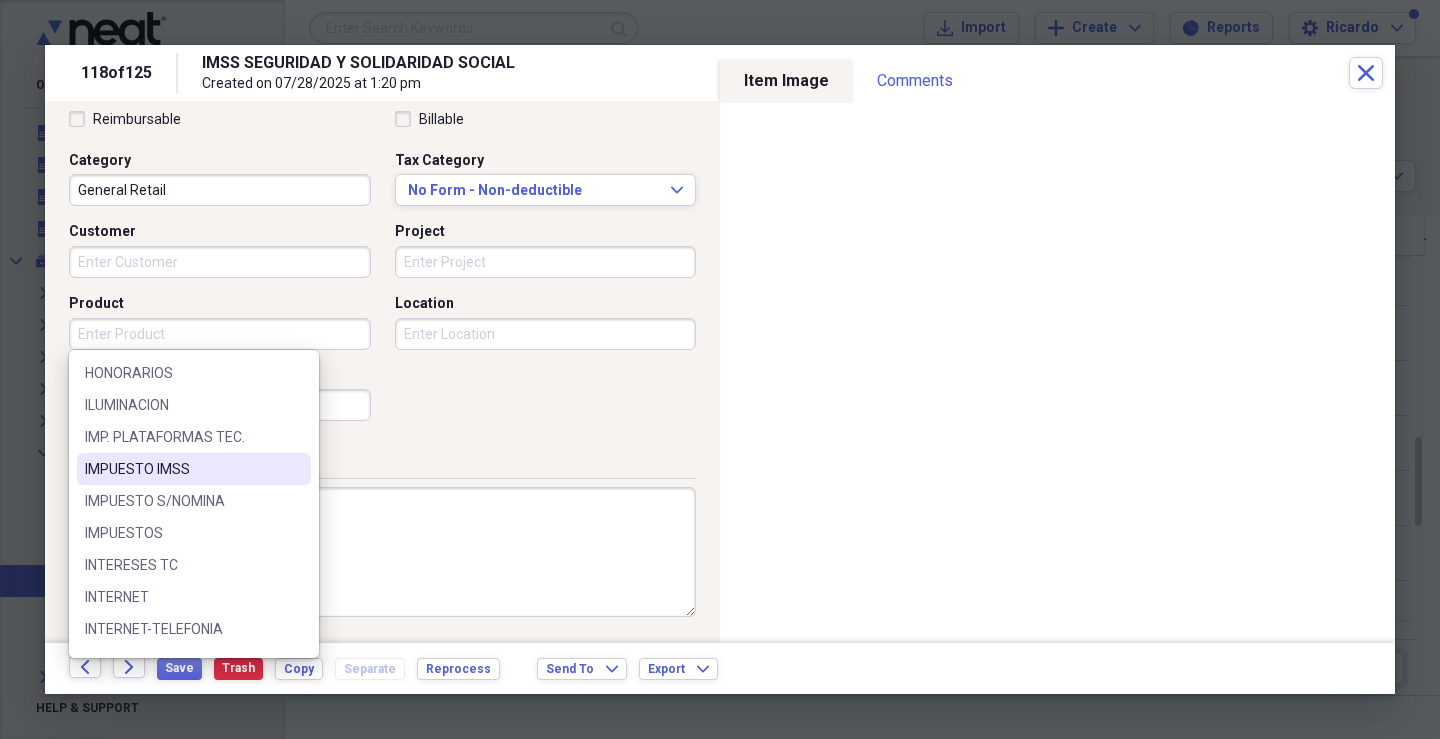click on "IMPUESTO IMSS" at bounding box center [182, 469] 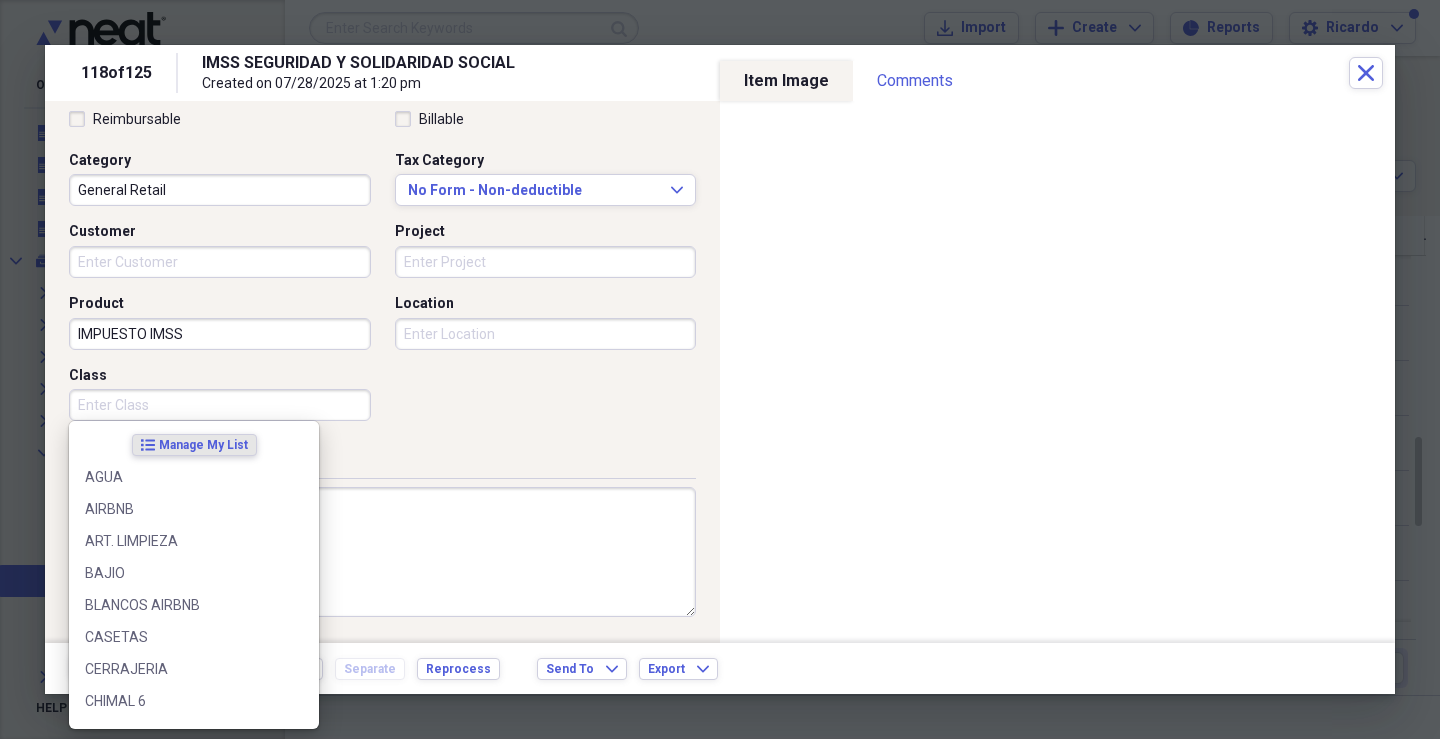 click on "Class" at bounding box center [220, 405] 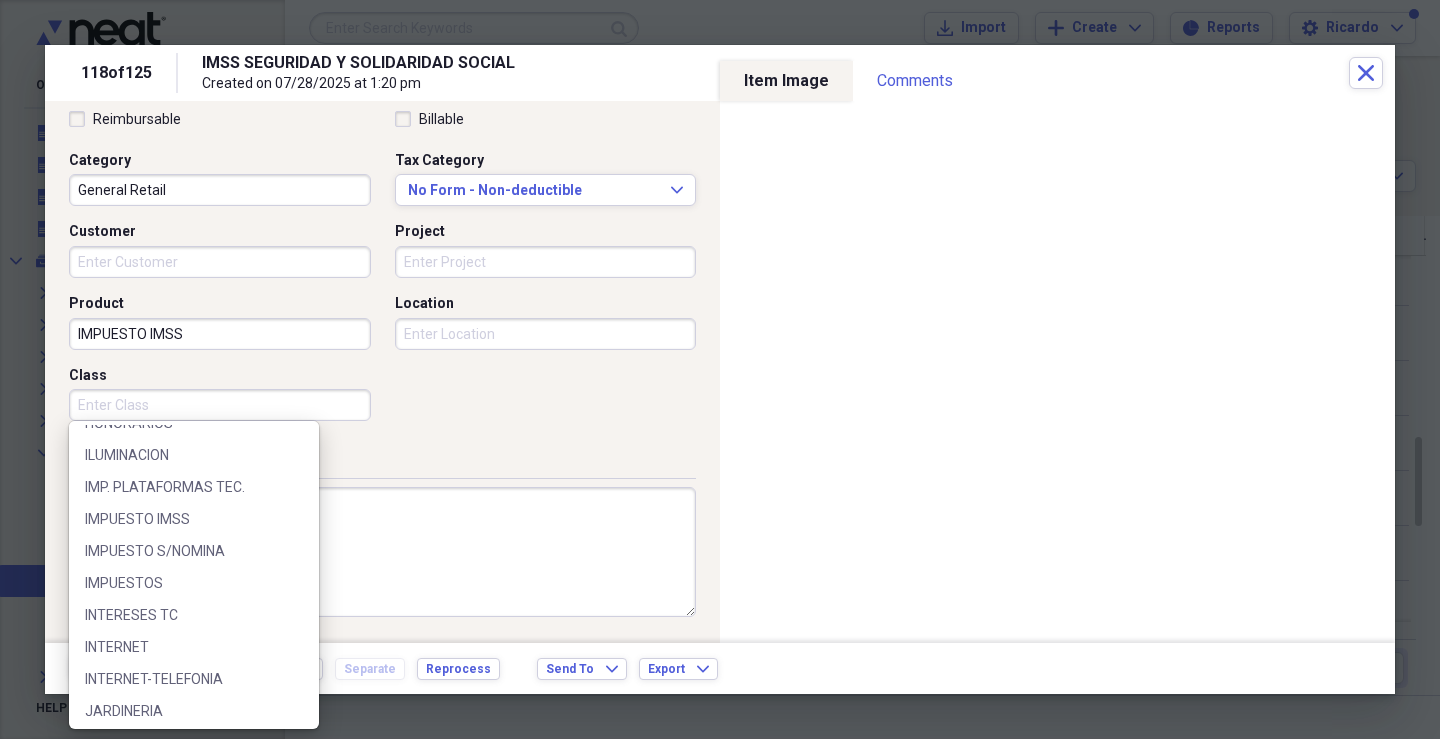scroll, scrollTop: 902, scrollLeft: 0, axis: vertical 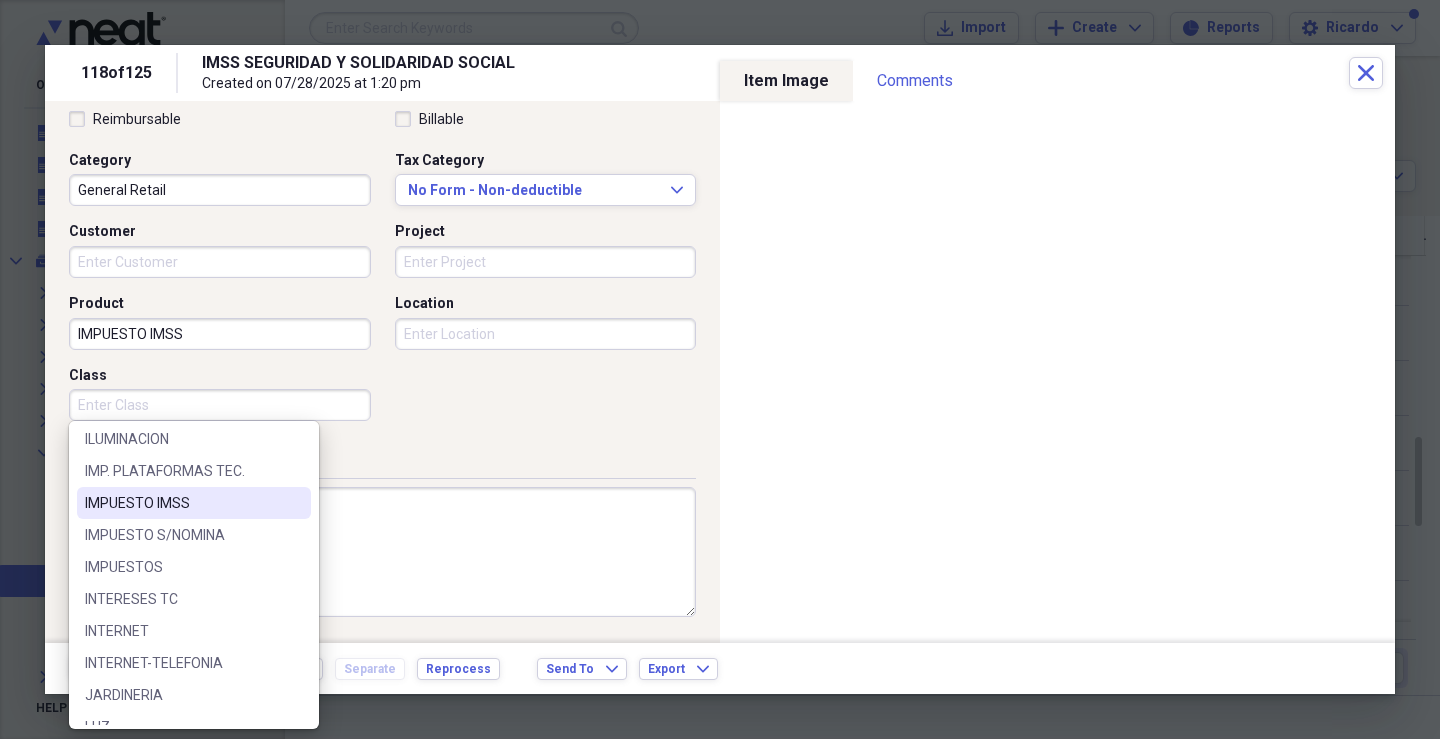 click on "IMPUESTO IMSS" at bounding box center [182, 503] 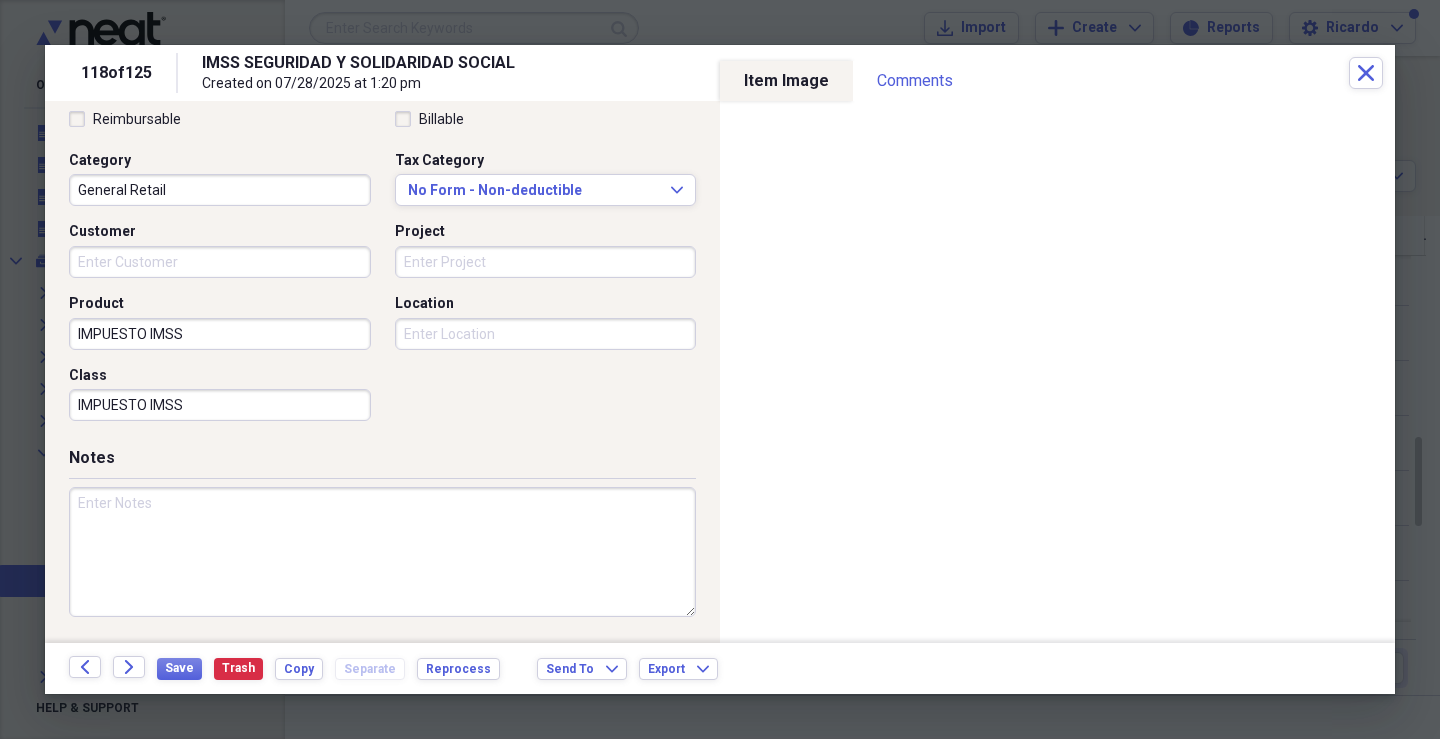 click on "Location" at bounding box center [546, 334] 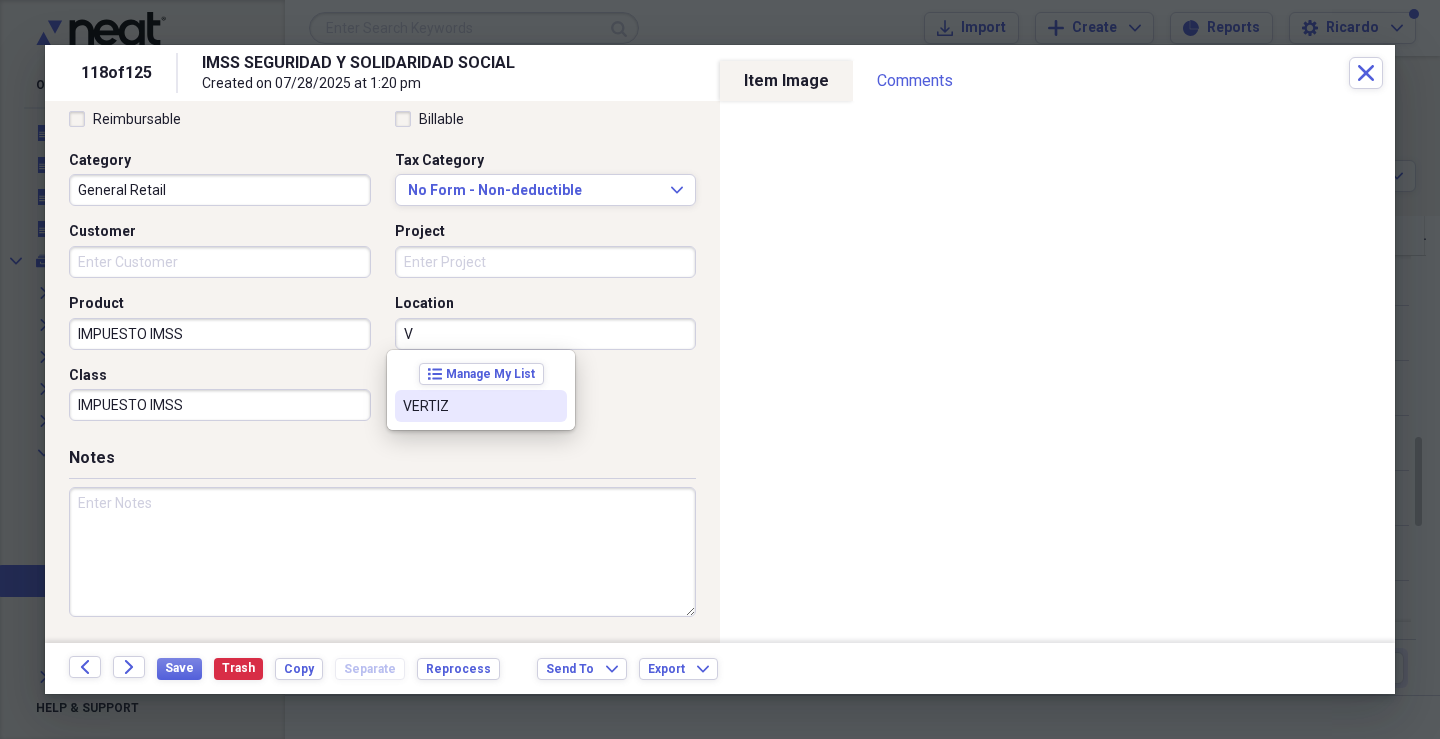 click on "VERTIZ" at bounding box center (469, 406) 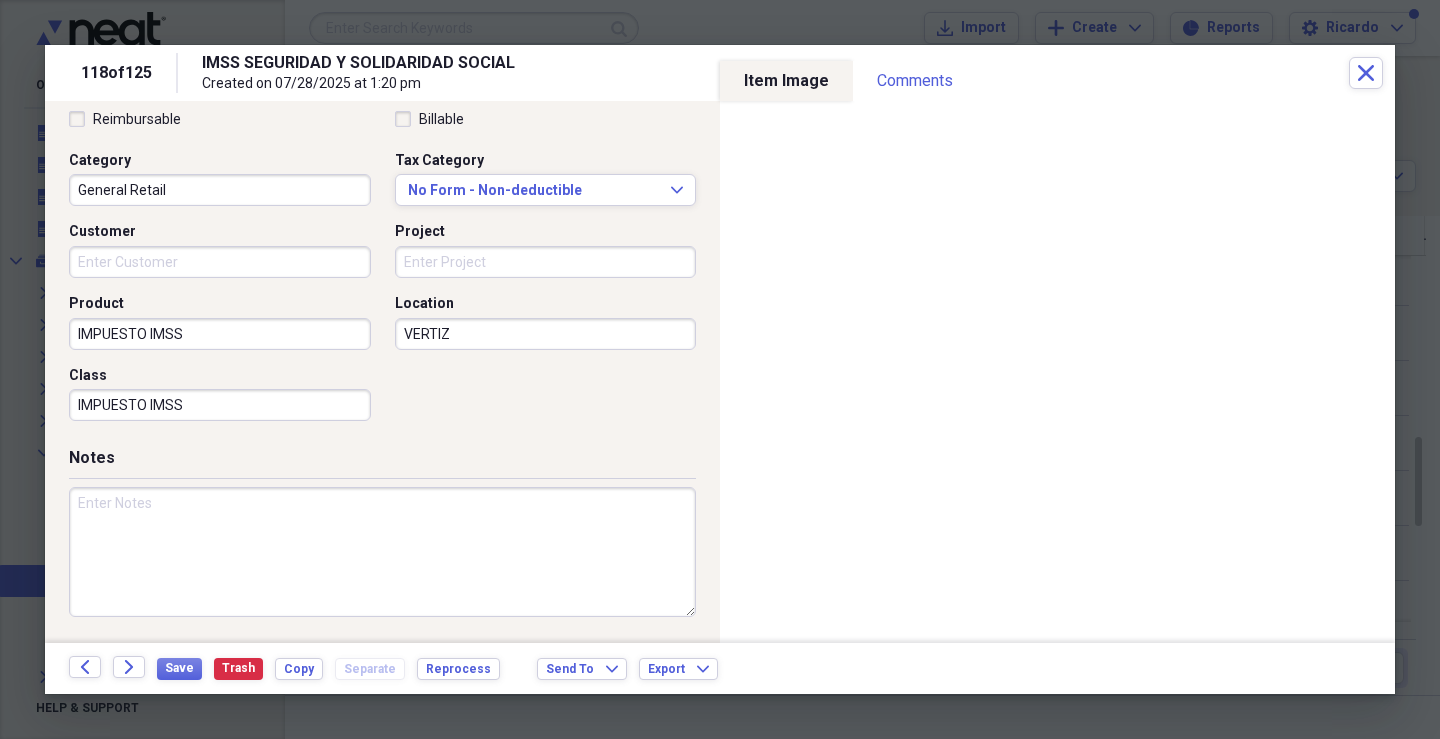 click at bounding box center (382, 552) 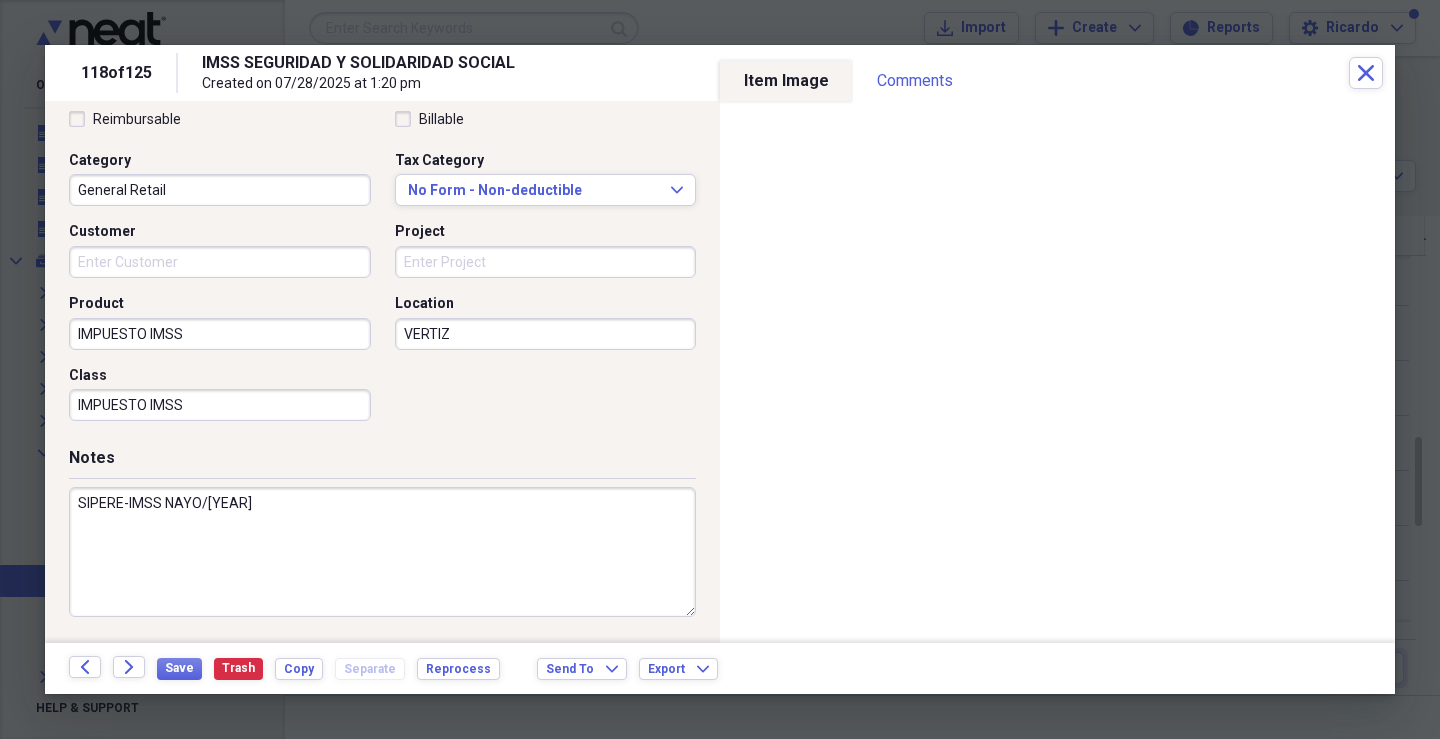 click on "SIPERE-IMSS NAYO/[YEAR]" at bounding box center (382, 552) 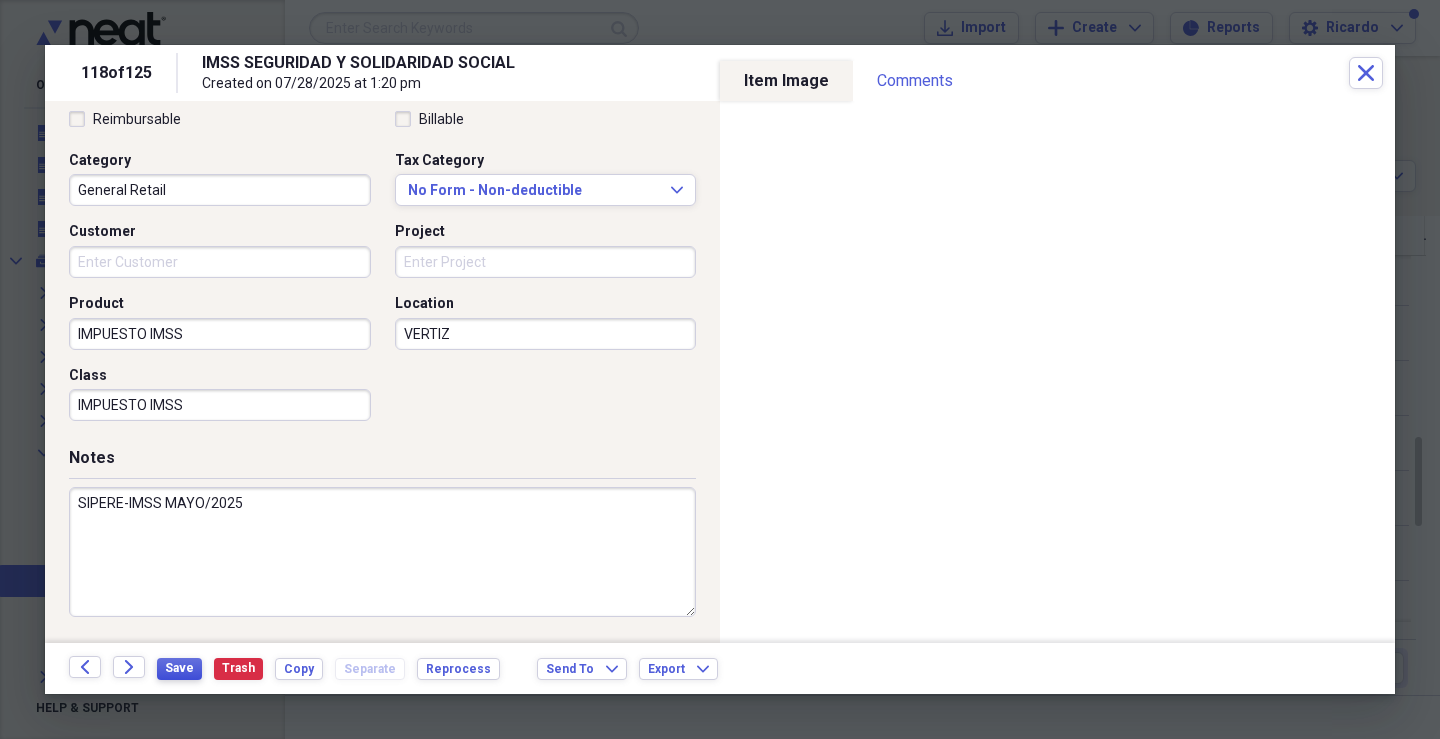 type on "SIPERE-IMSS MAYO/2025" 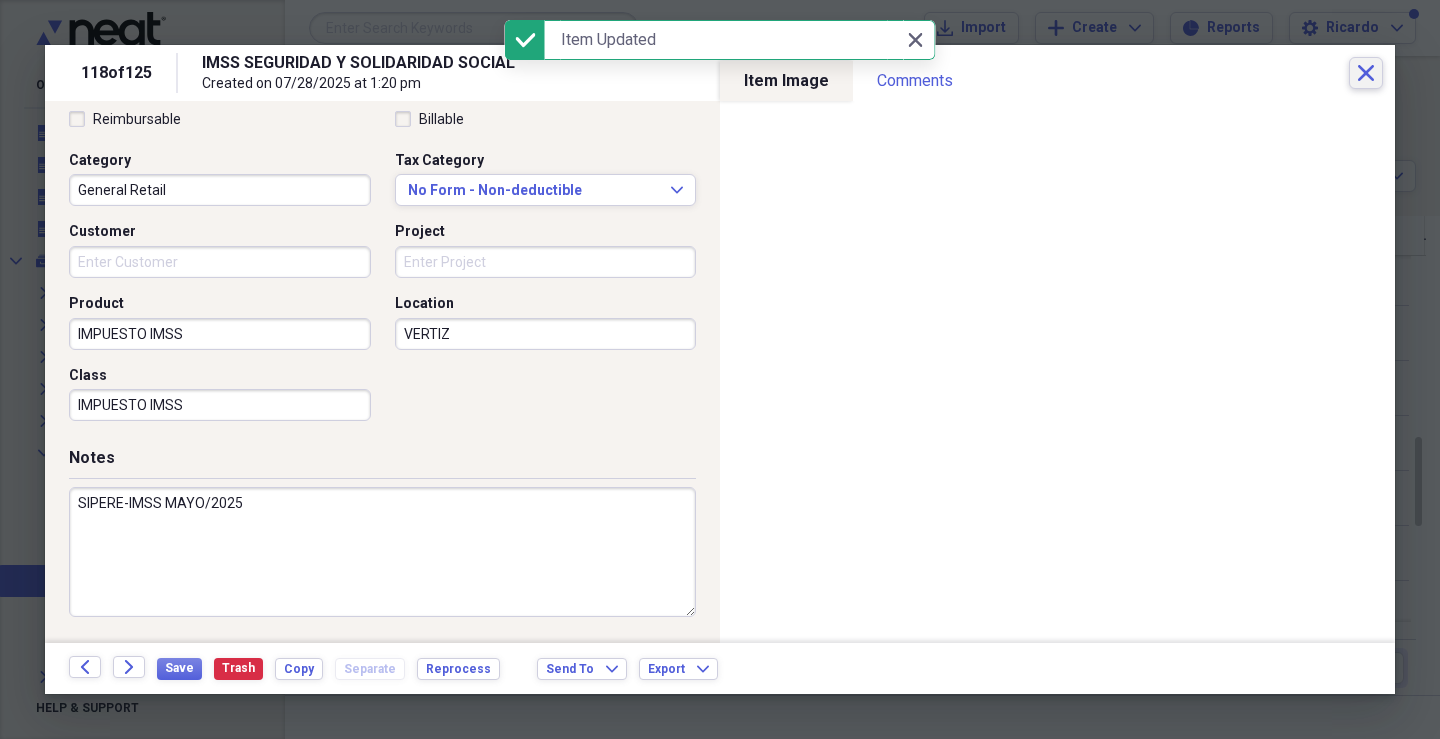 click on "Close" 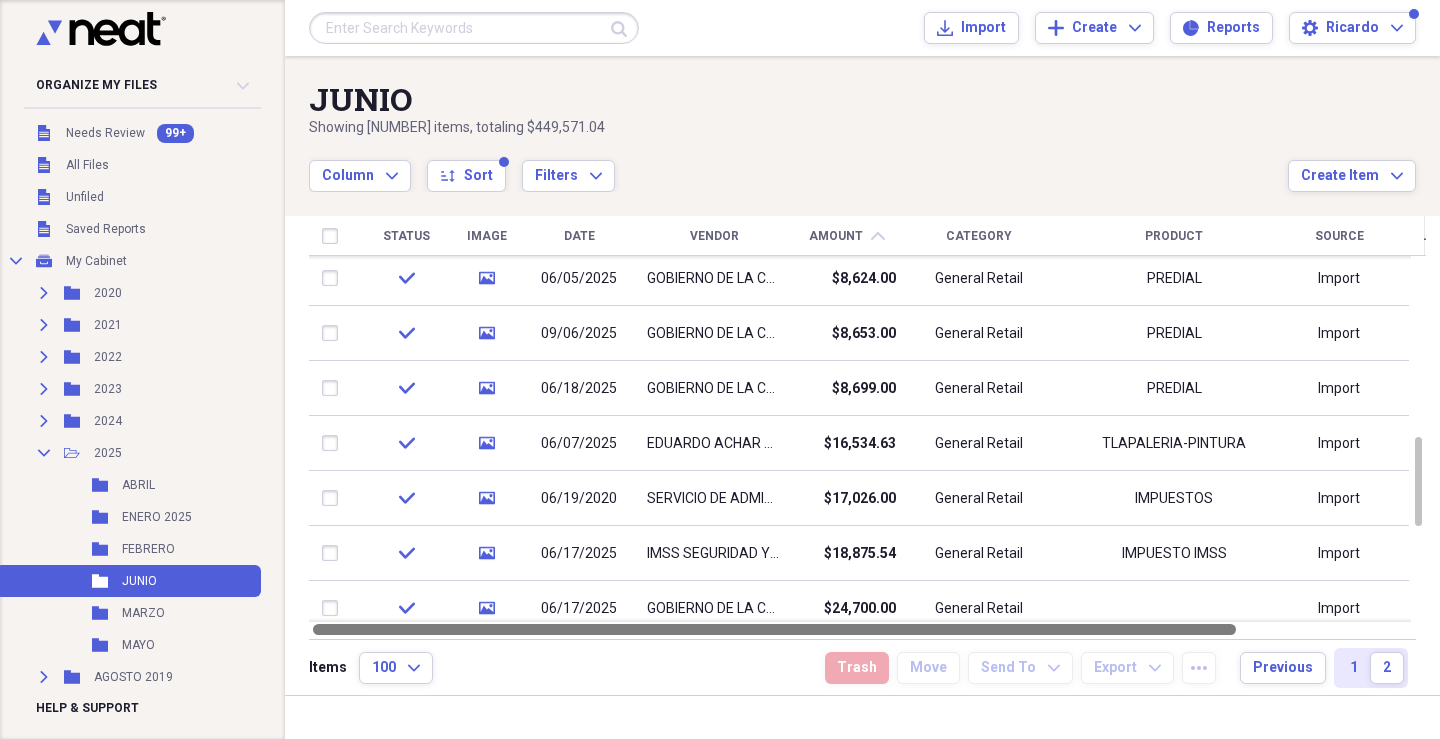 click at bounding box center (774, 629) 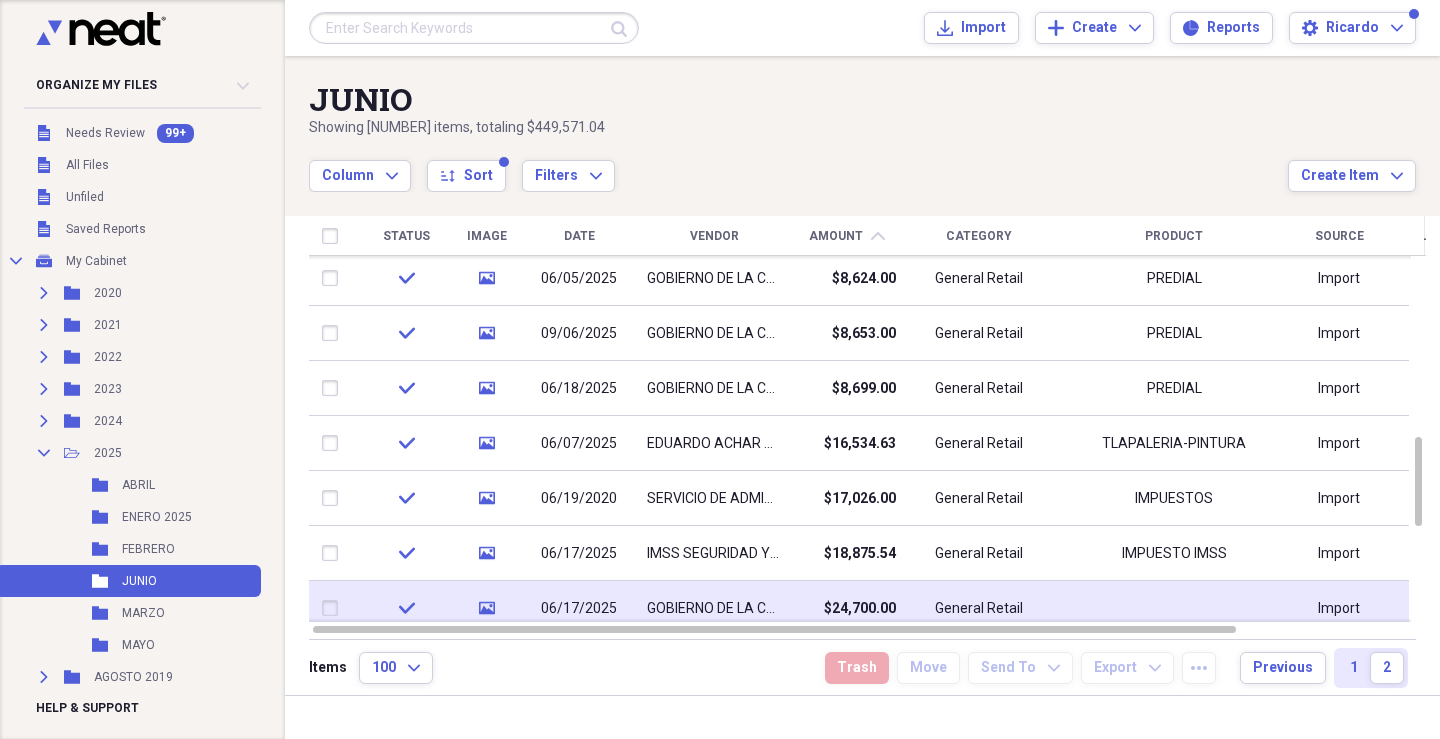 click on "$24,700.00" at bounding box center (860, 609) 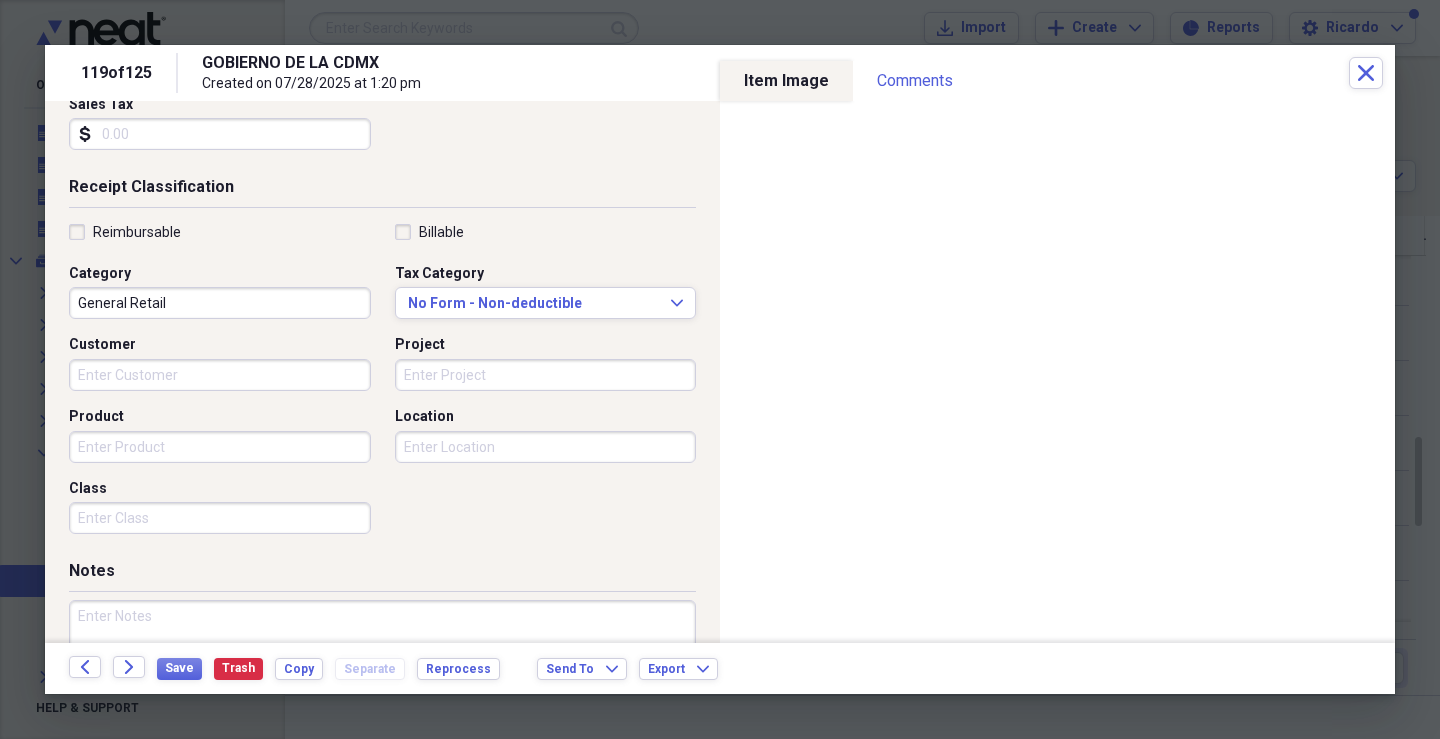 scroll, scrollTop: 372, scrollLeft: 0, axis: vertical 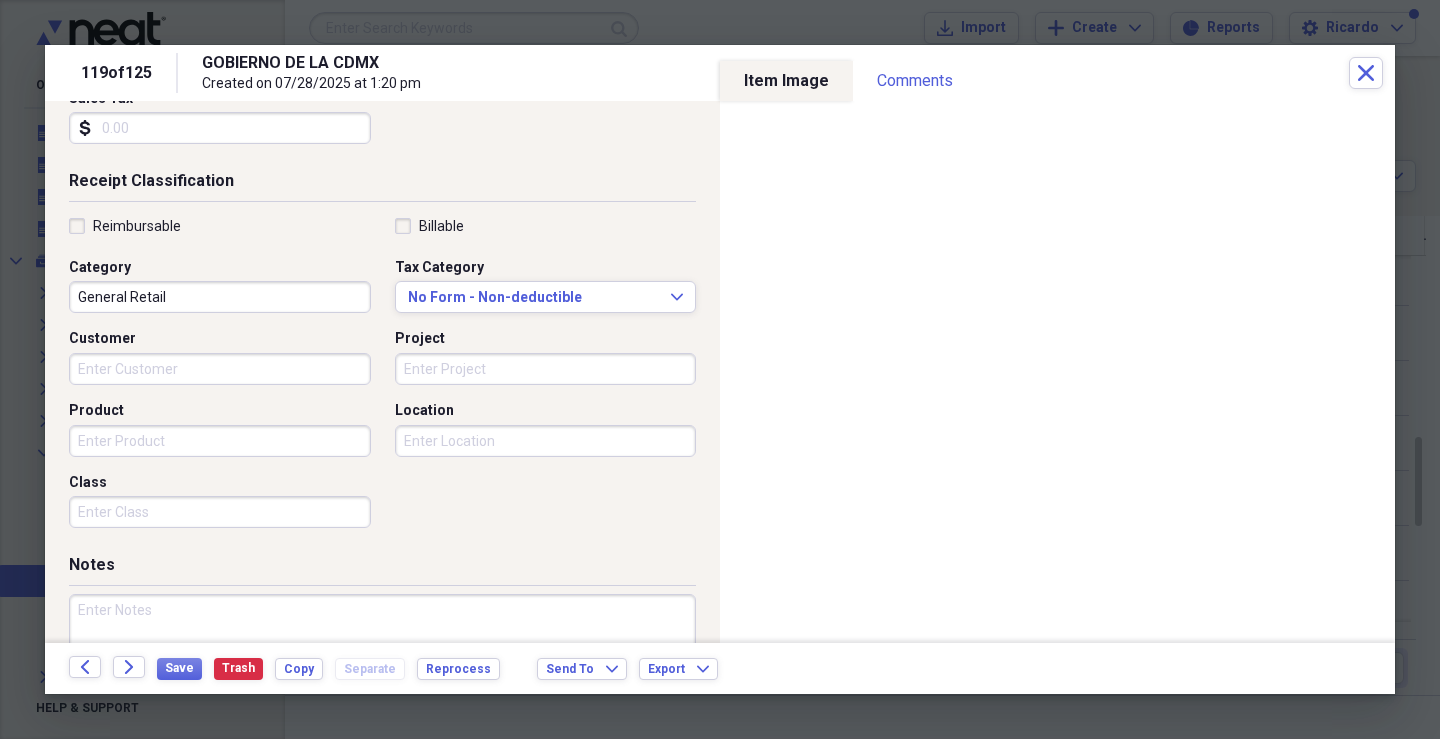 click on "Customer" at bounding box center [220, 369] 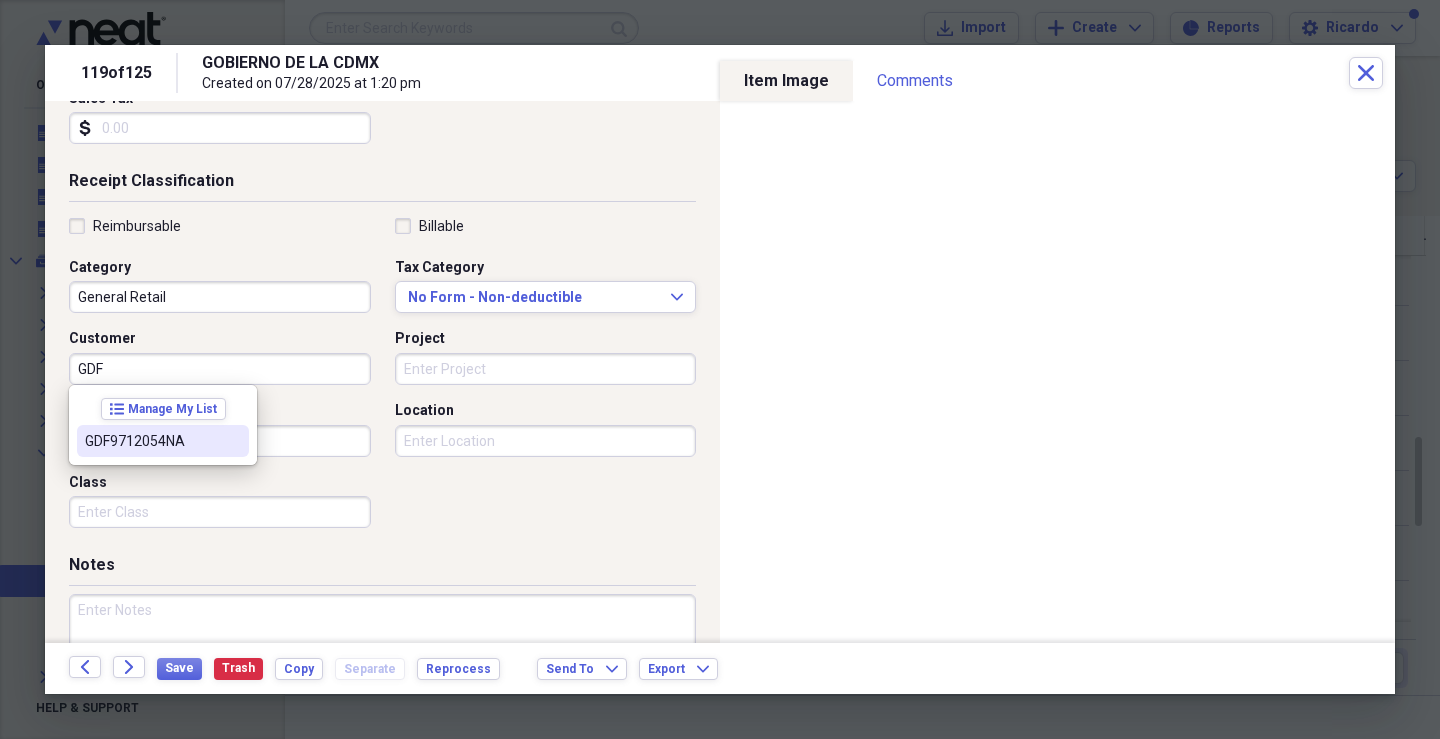 click on "GDF9712054NA" at bounding box center [151, 441] 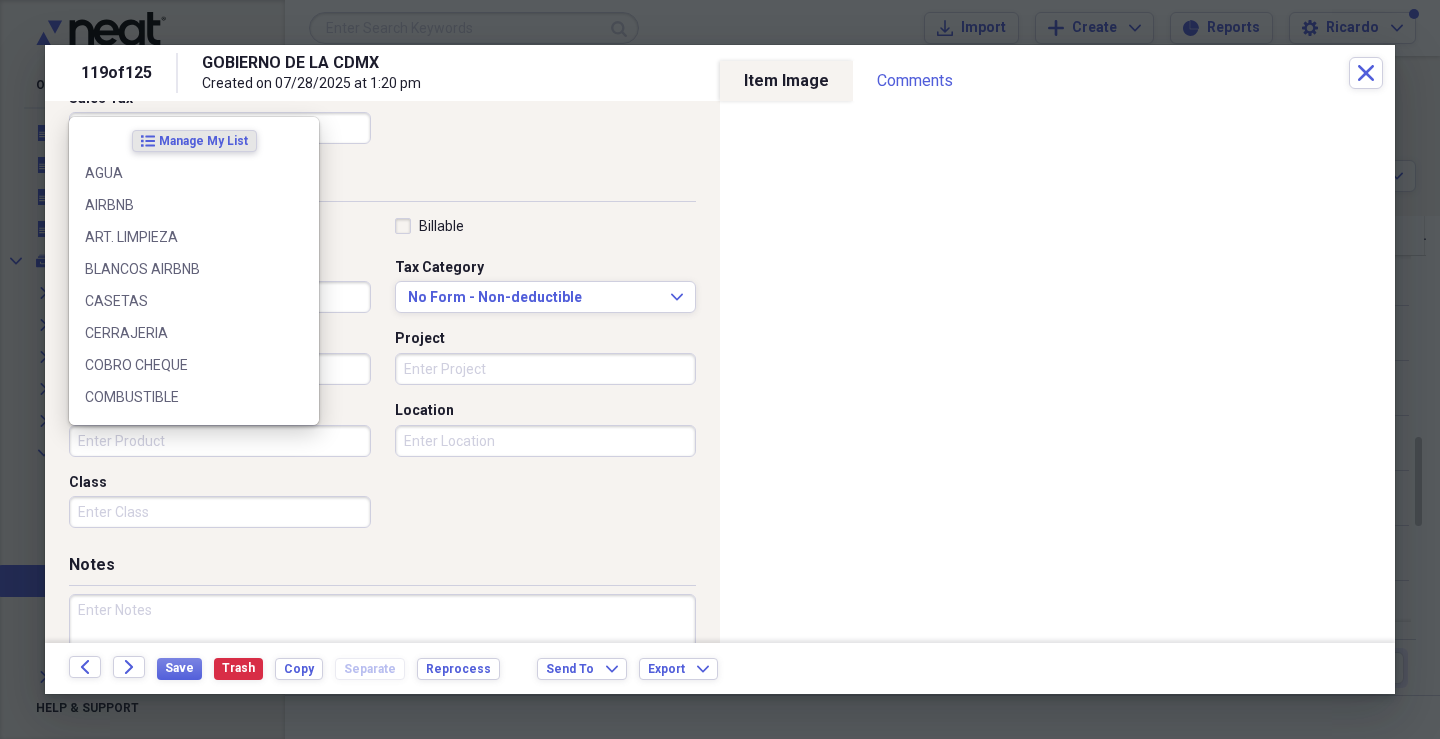 click on "Product" at bounding box center [220, 441] 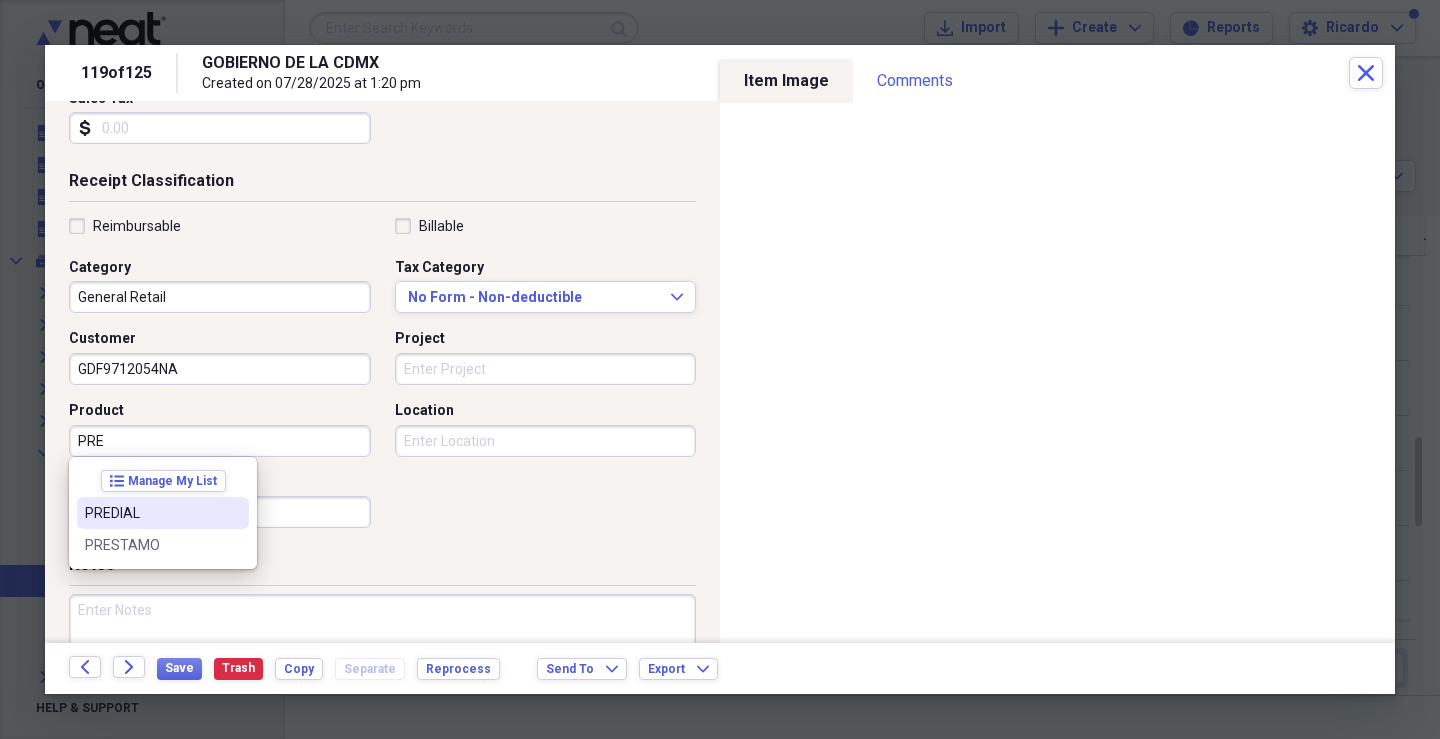 click on "PREDIAL" at bounding box center [151, 513] 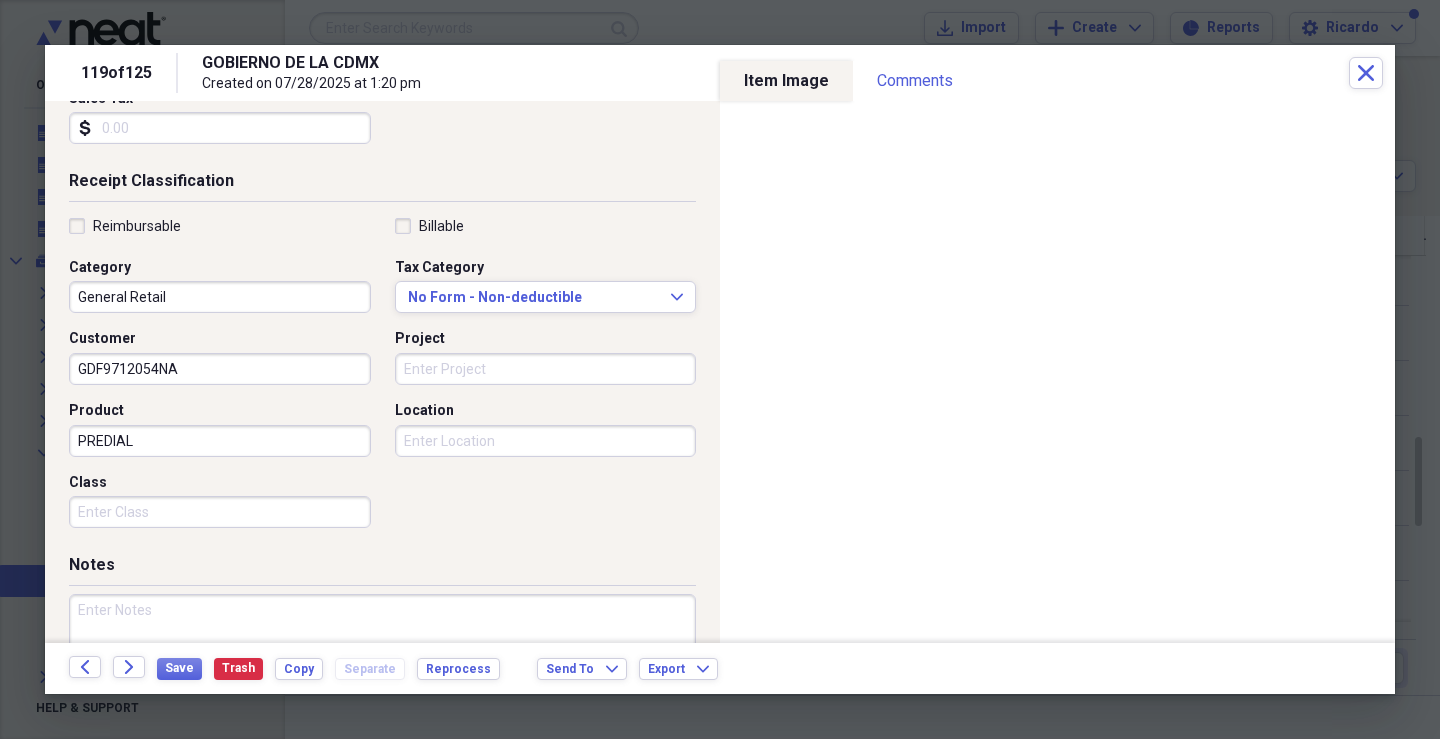 click on "Class" at bounding box center [220, 512] 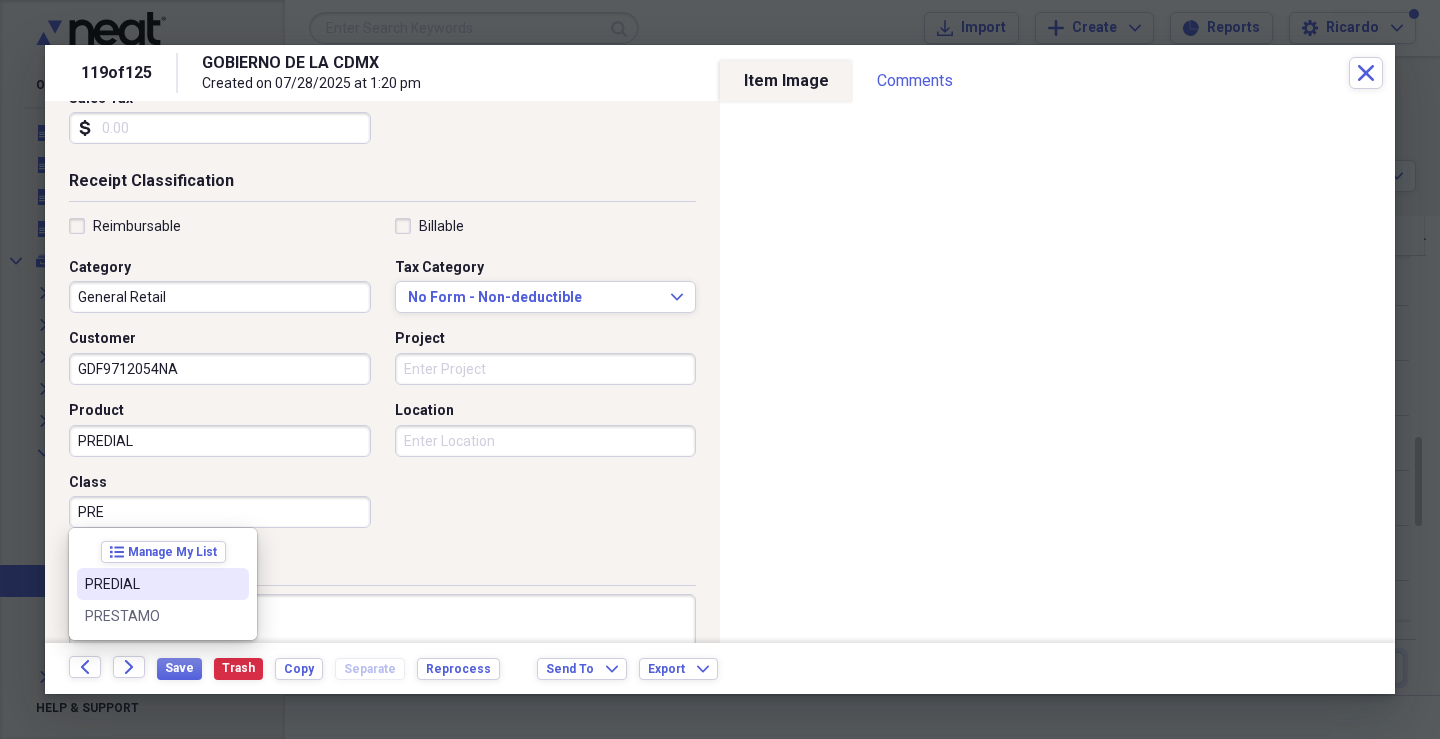 click on "PREDIAL" at bounding box center (163, 584) 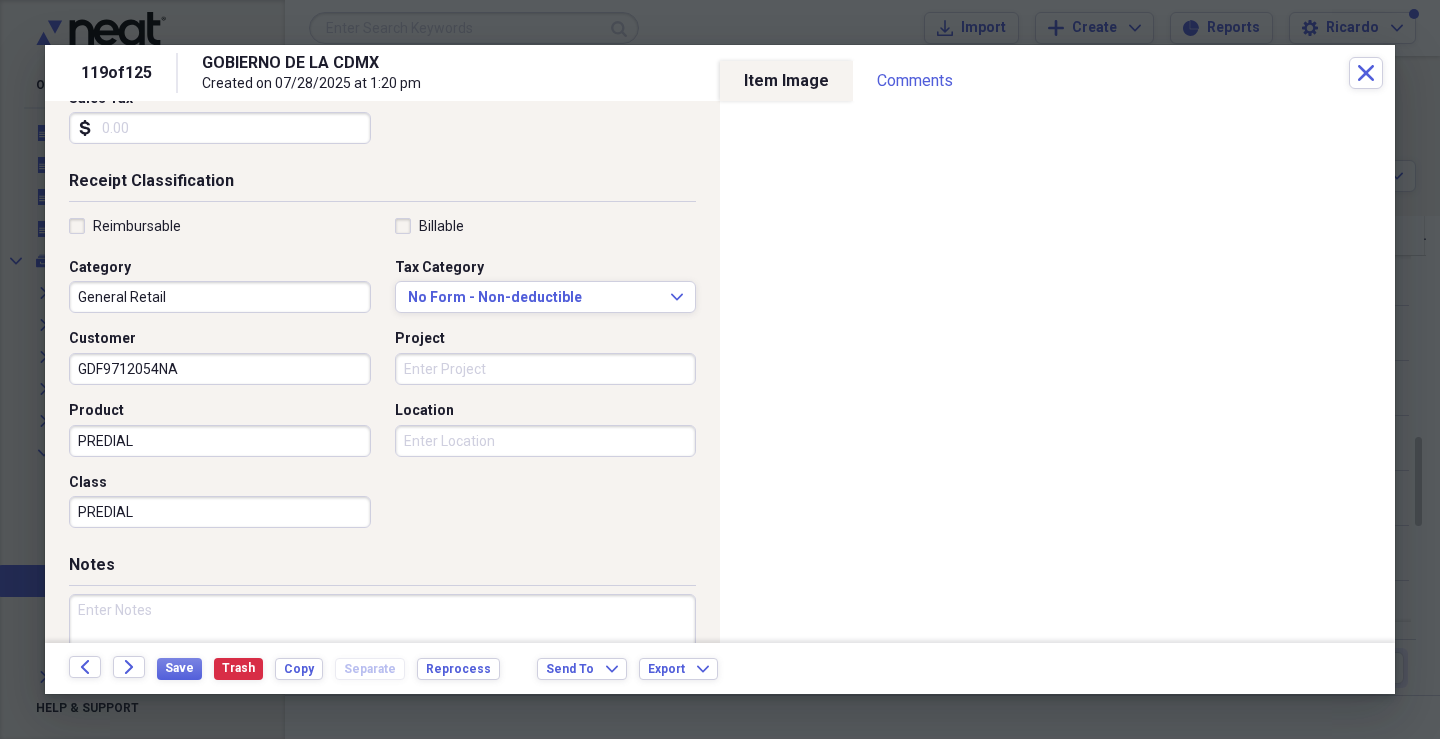 click on "Location" at bounding box center [546, 441] 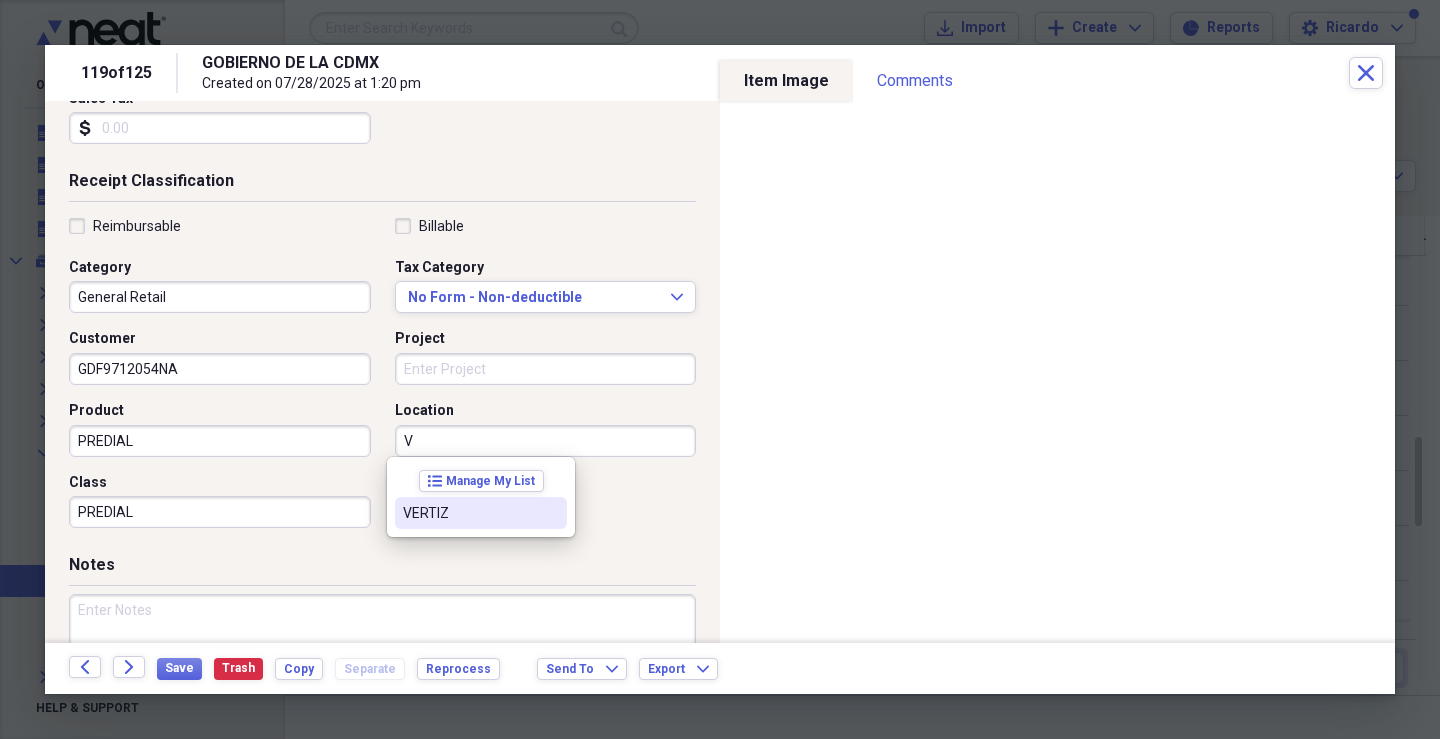 click on "VERTIZ" at bounding box center [469, 513] 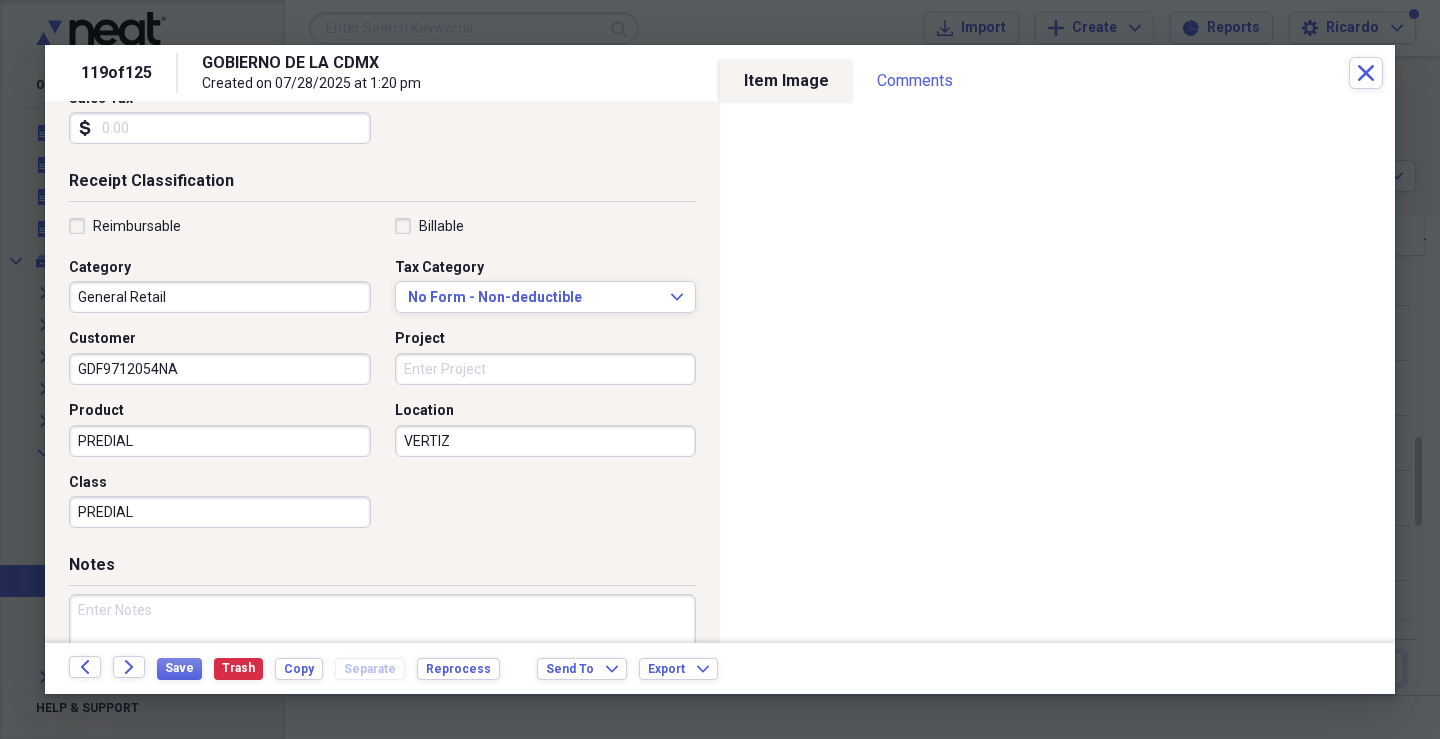 click at bounding box center (382, 659) 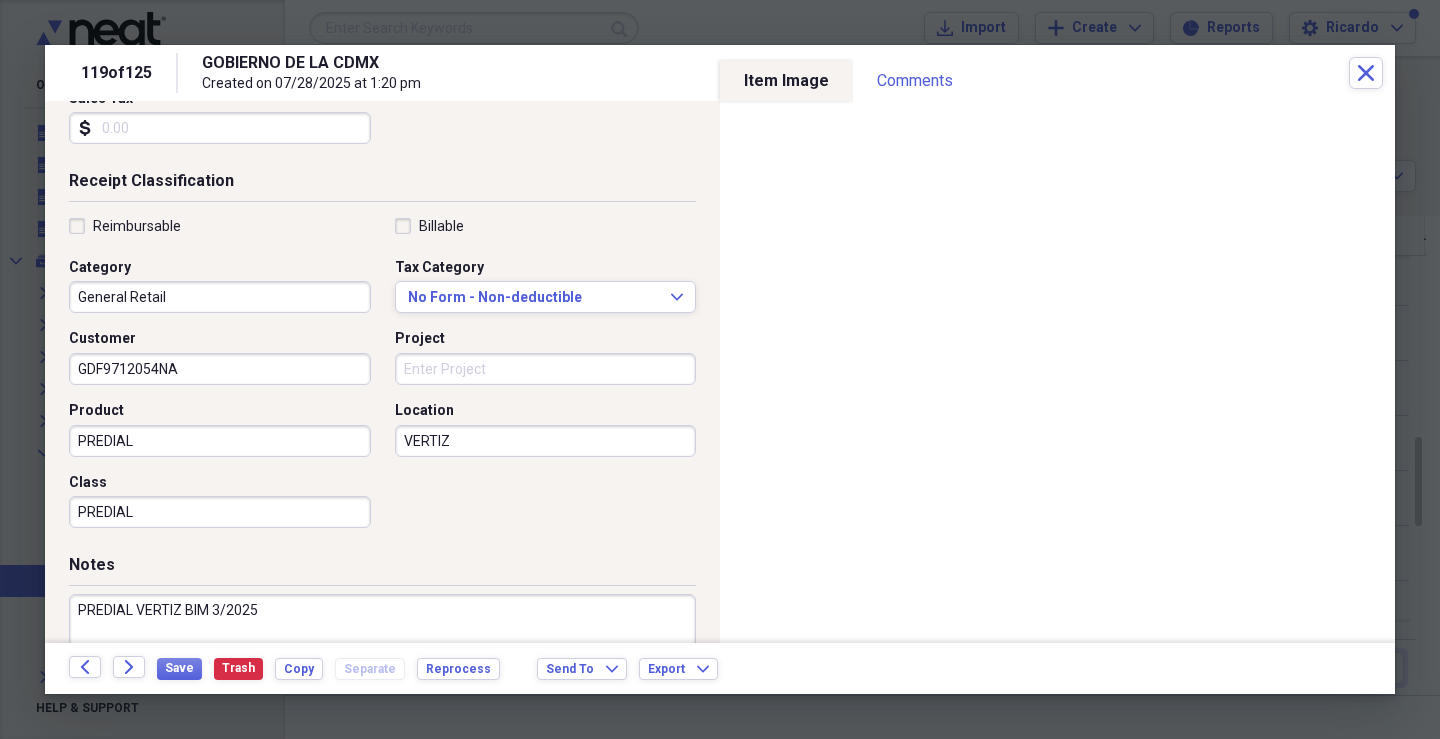 scroll, scrollTop: 472, scrollLeft: 0, axis: vertical 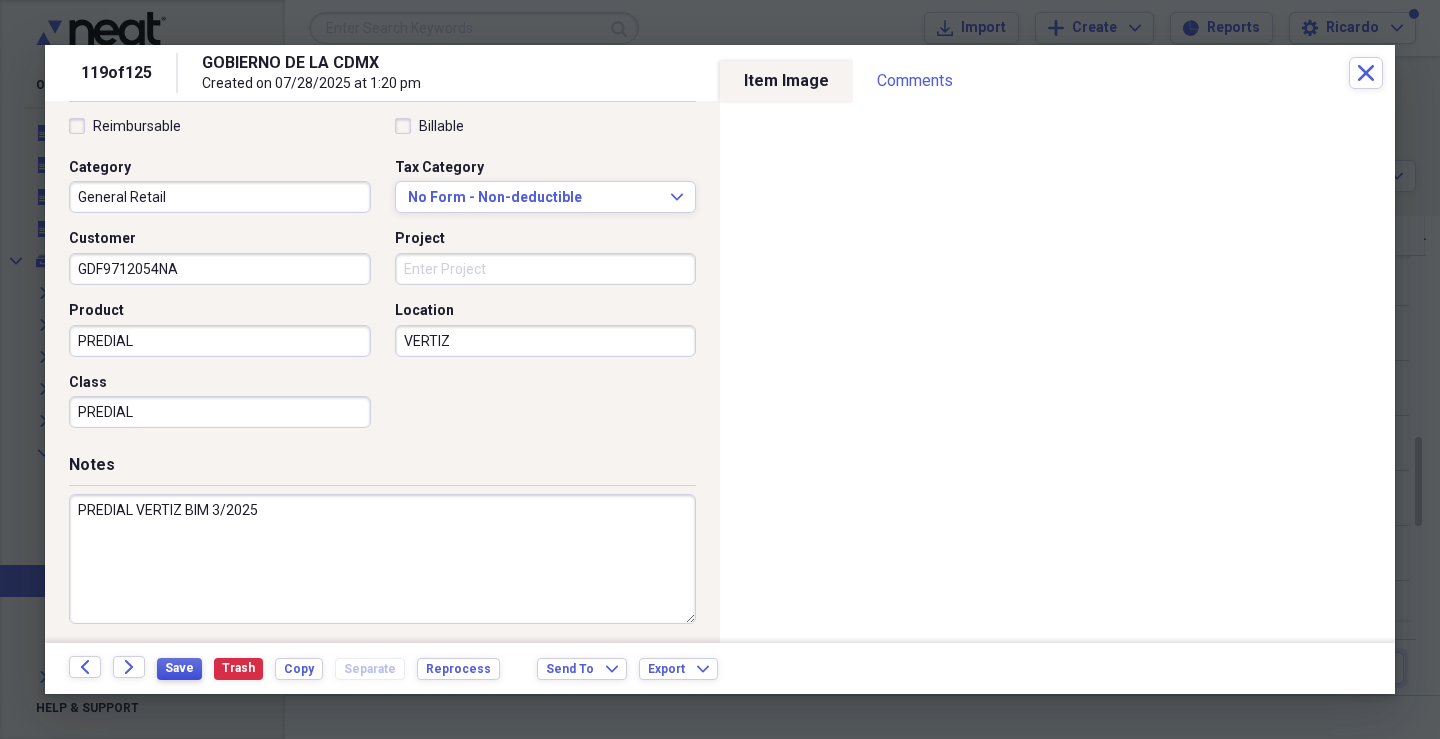 type on "PREDIAL VERTIZ BIM 3/2025" 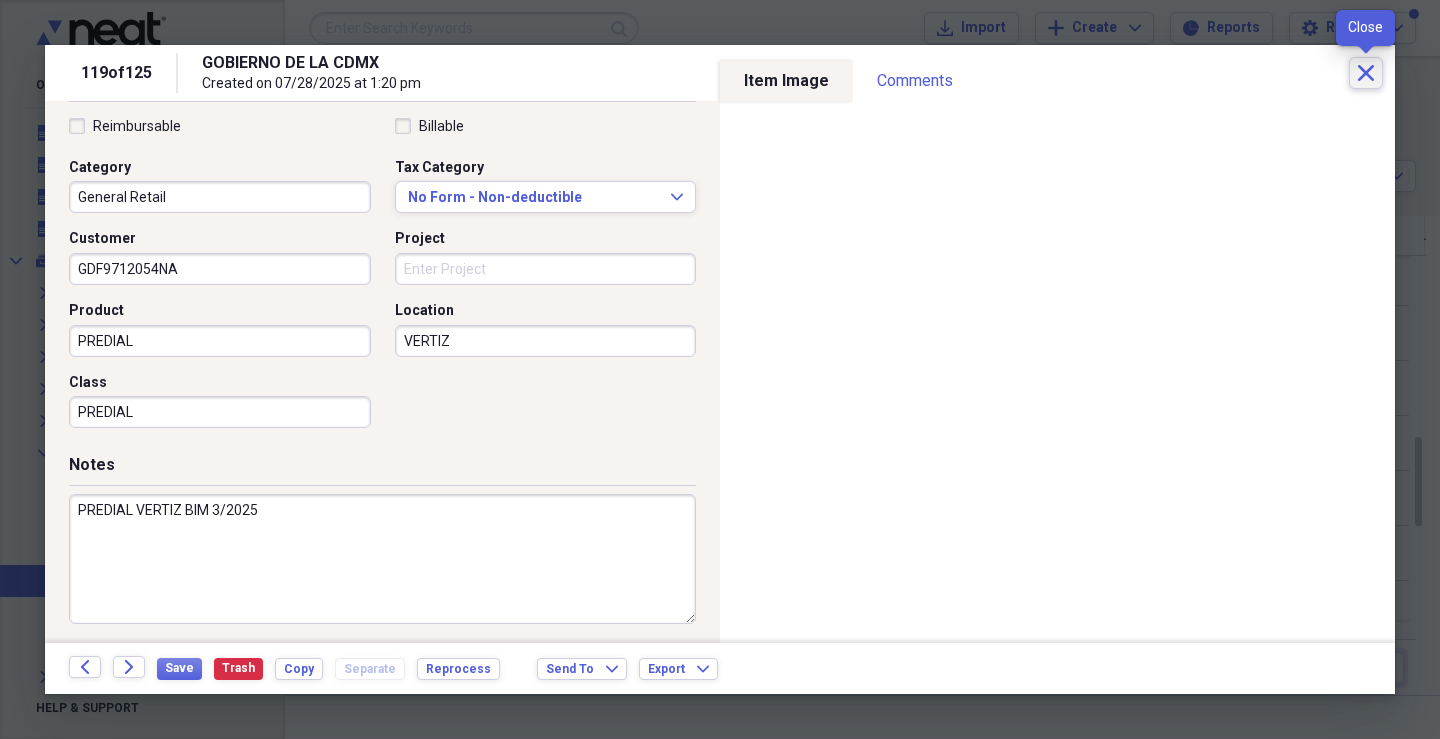 click 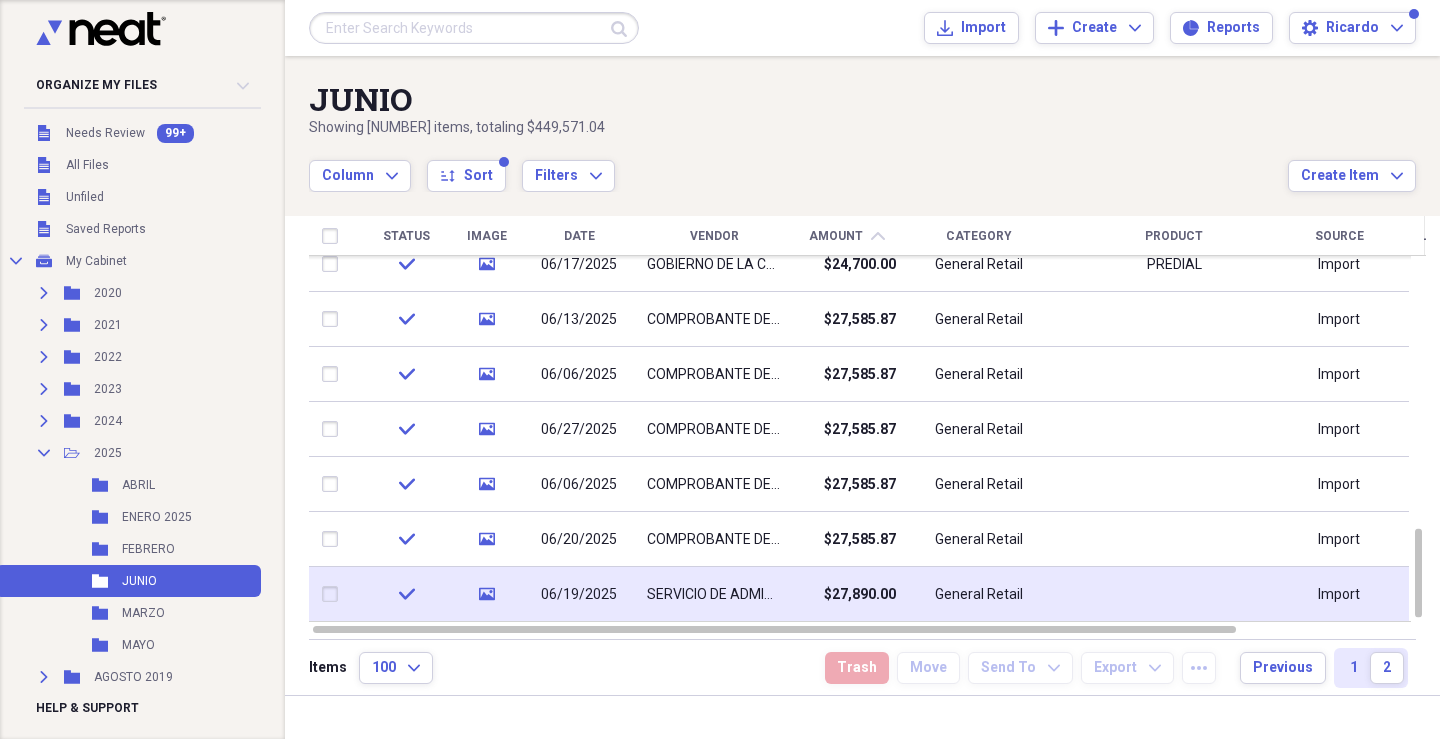 click on "$27,890.00" at bounding box center [860, 595] 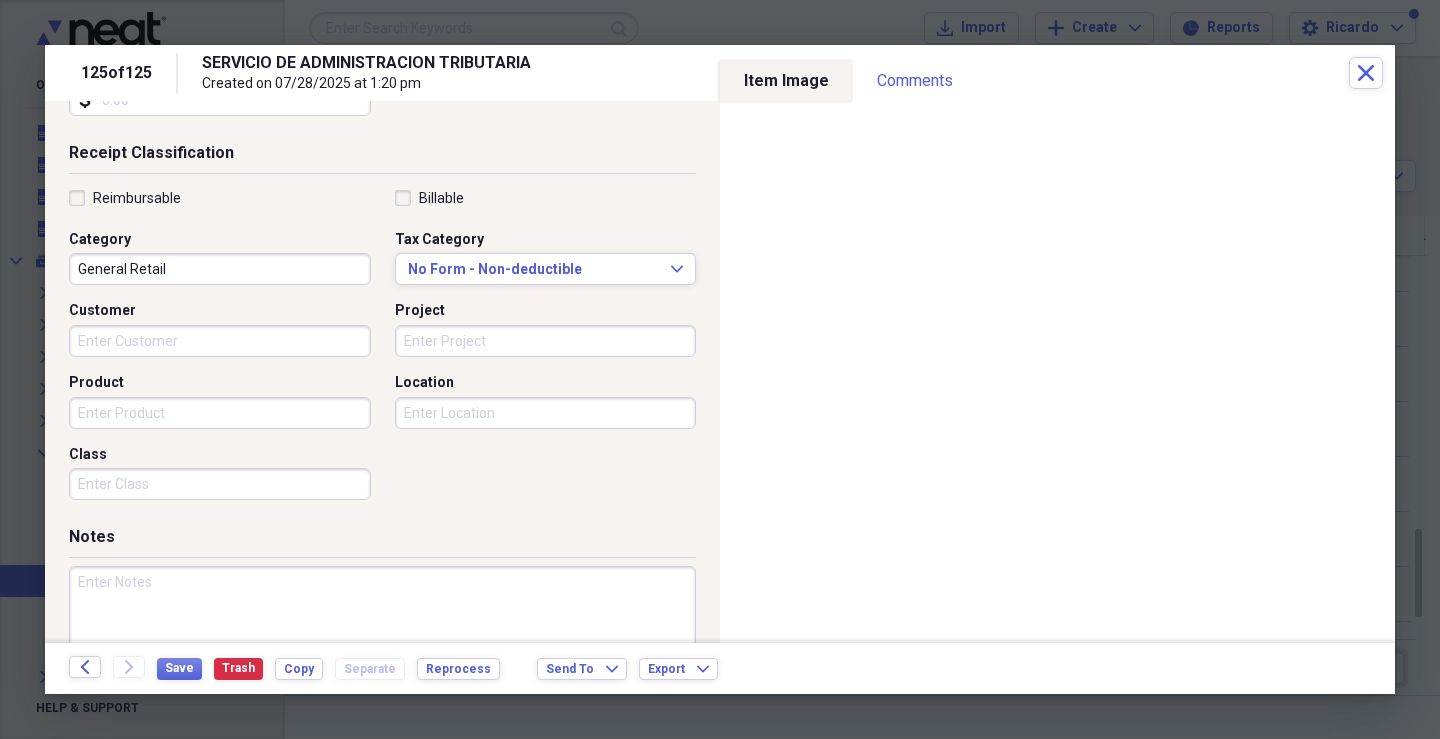 scroll, scrollTop: 410, scrollLeft: 0, axis: vertical 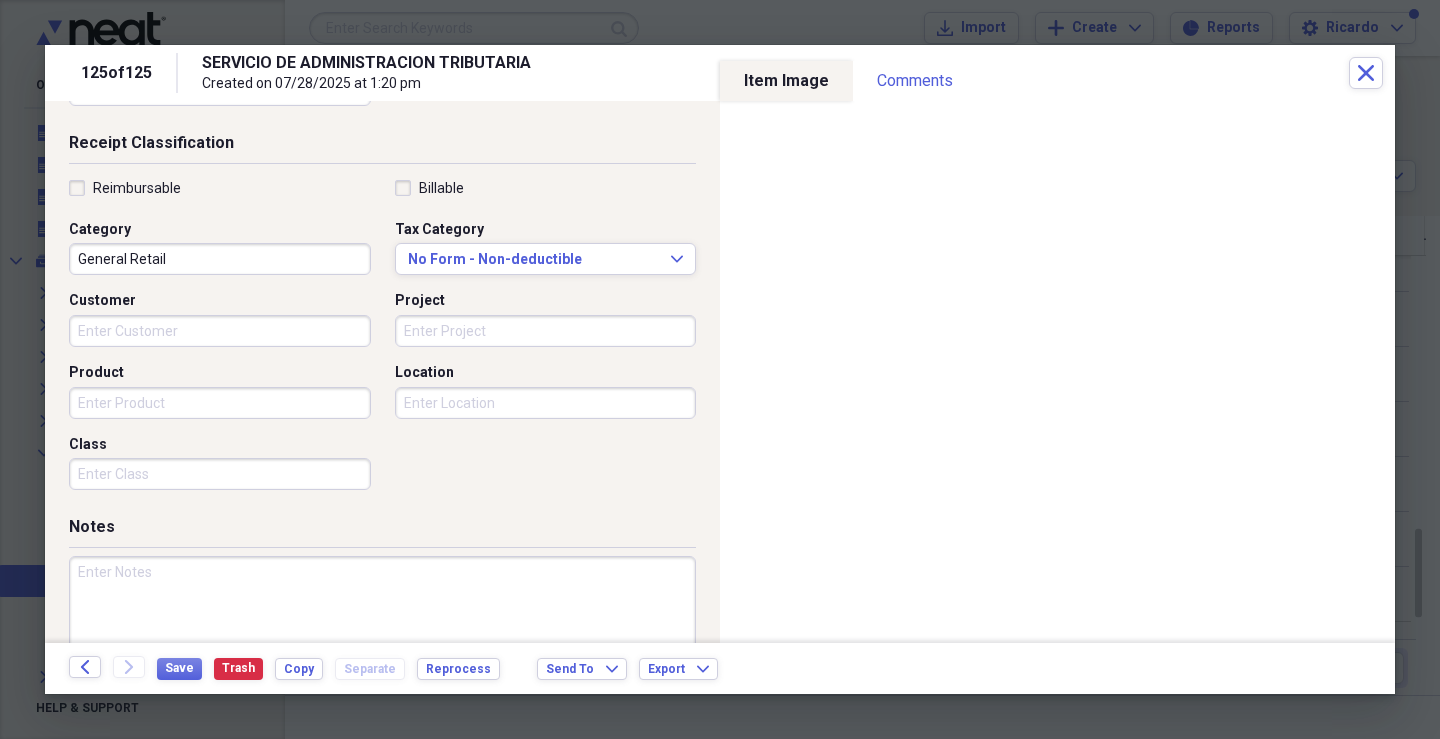 click on "Customer" at bounding box center [220, 331] 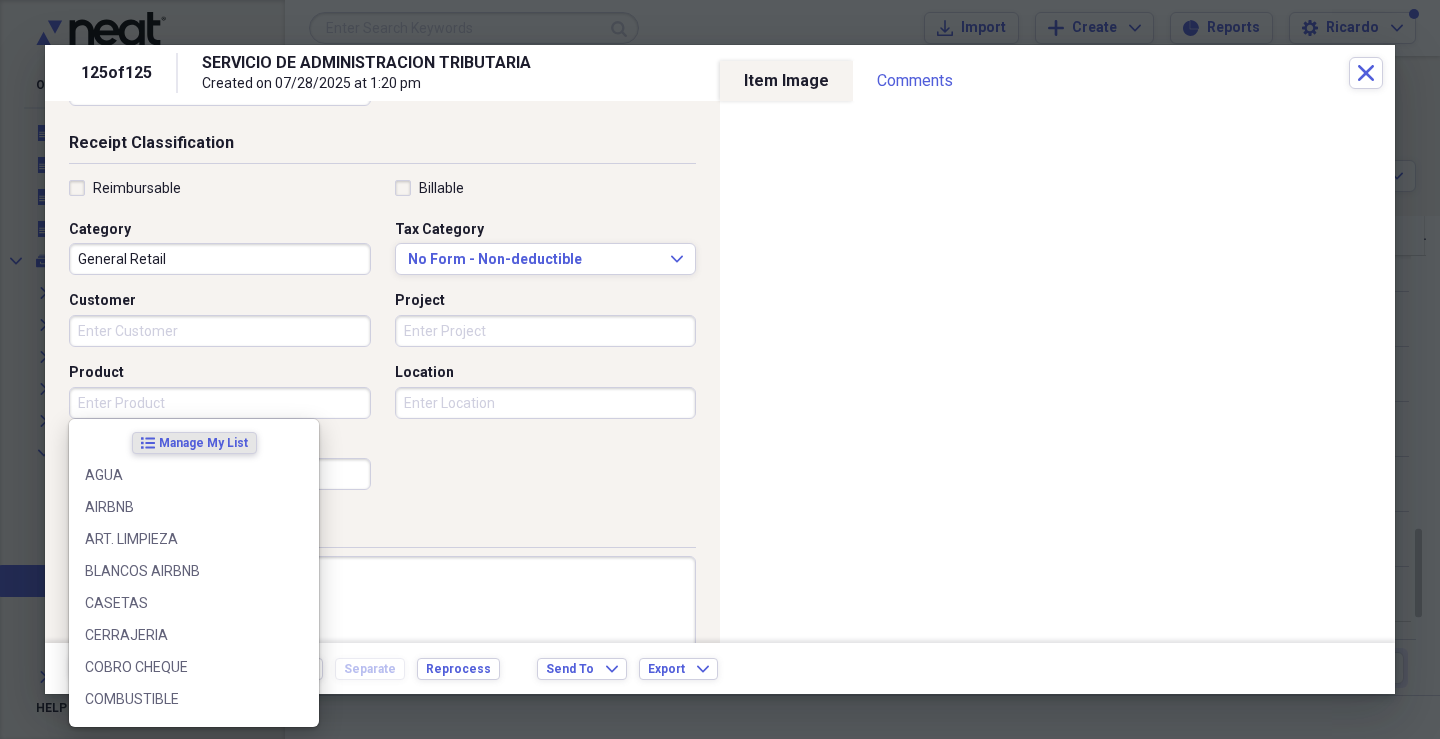 click on "Product" at bounding box center [220, 403] 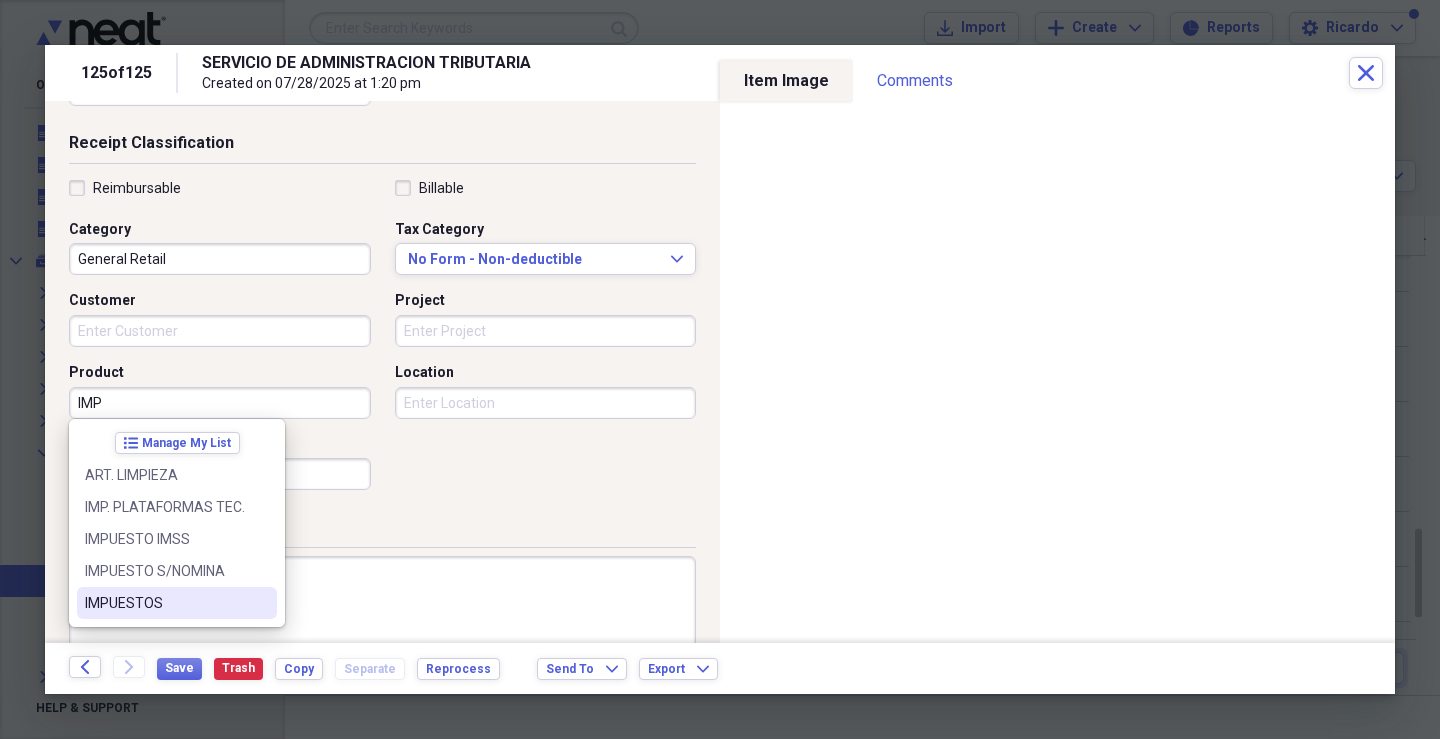 click on "IMPUESTOS" at bounding box center (165, 603) 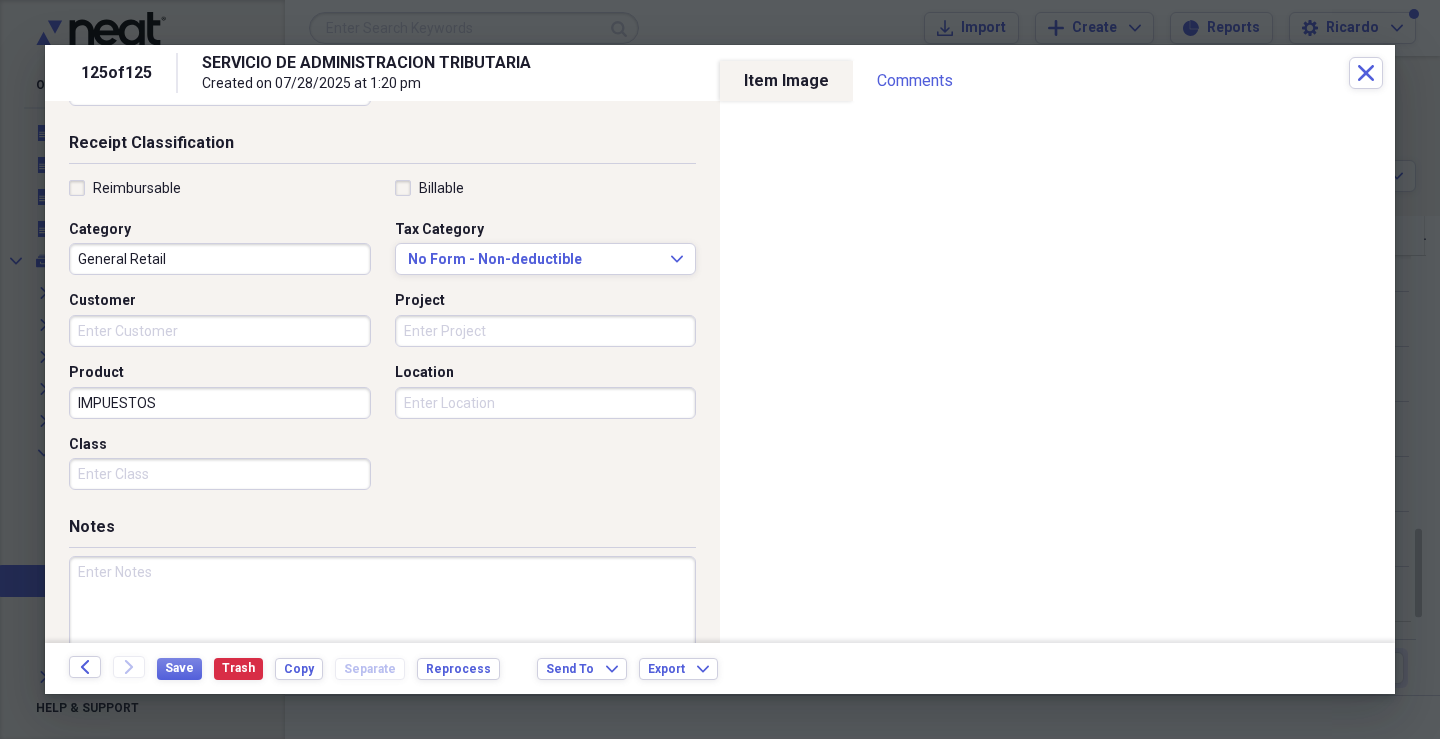 click on "Class" at bounding box center [220, 474] 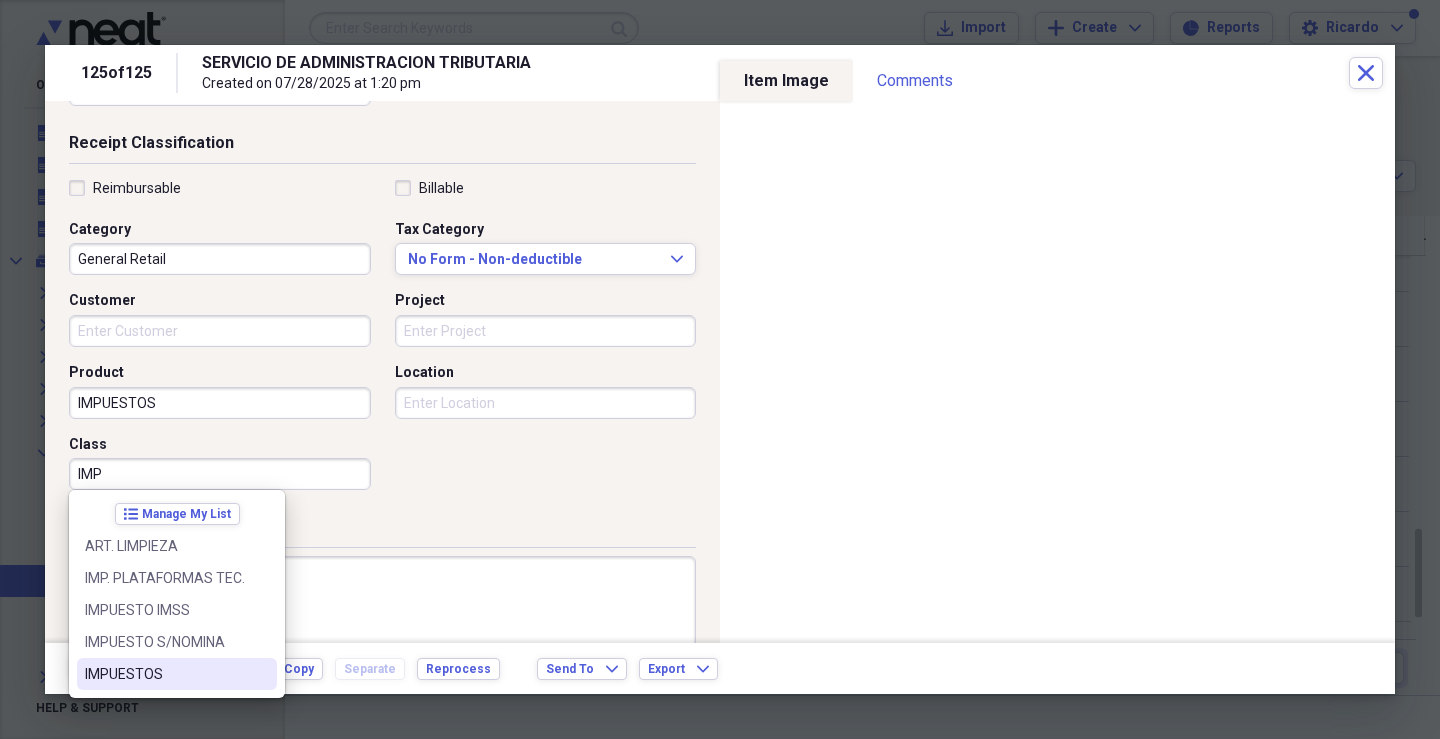click on "IMPUESTOS" at bounding box center [165, 674] 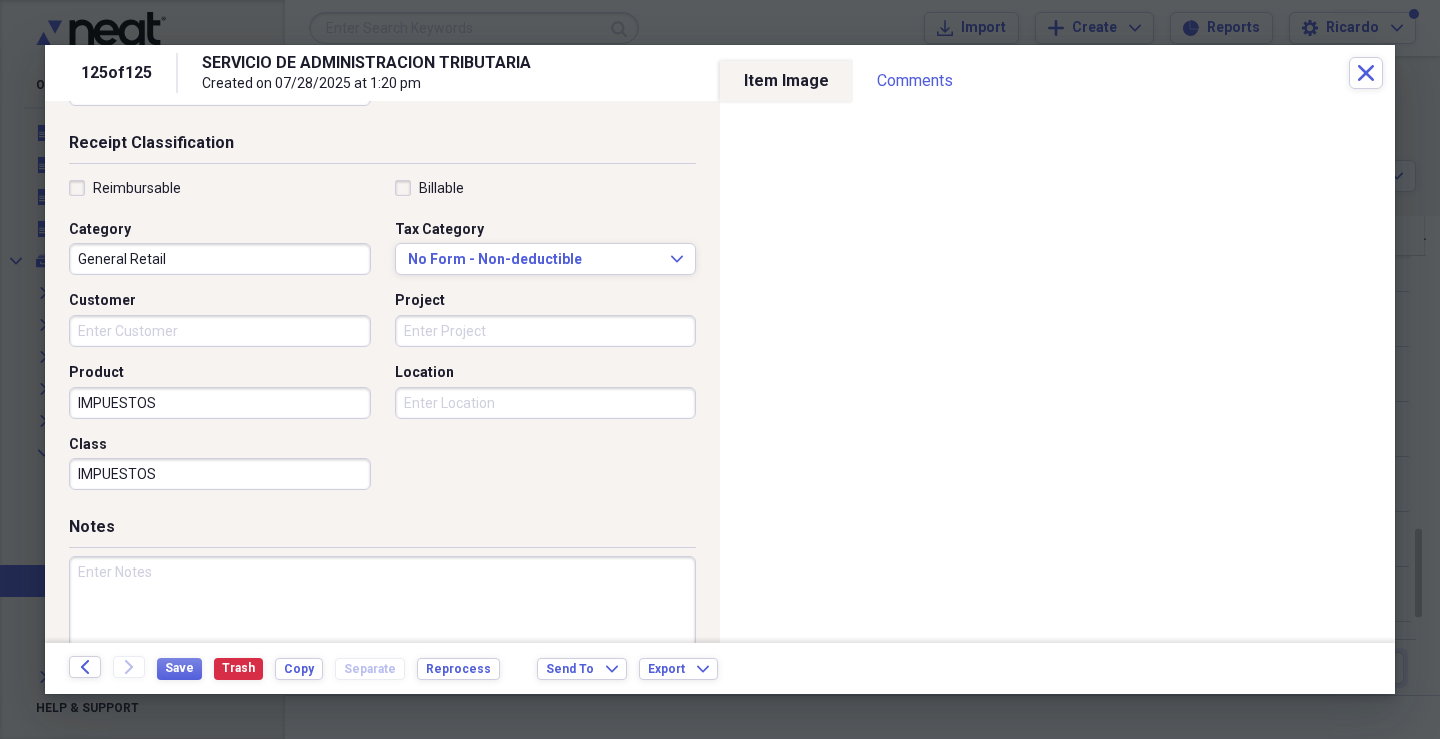 click on "Location" at bounding box center (546, 403) 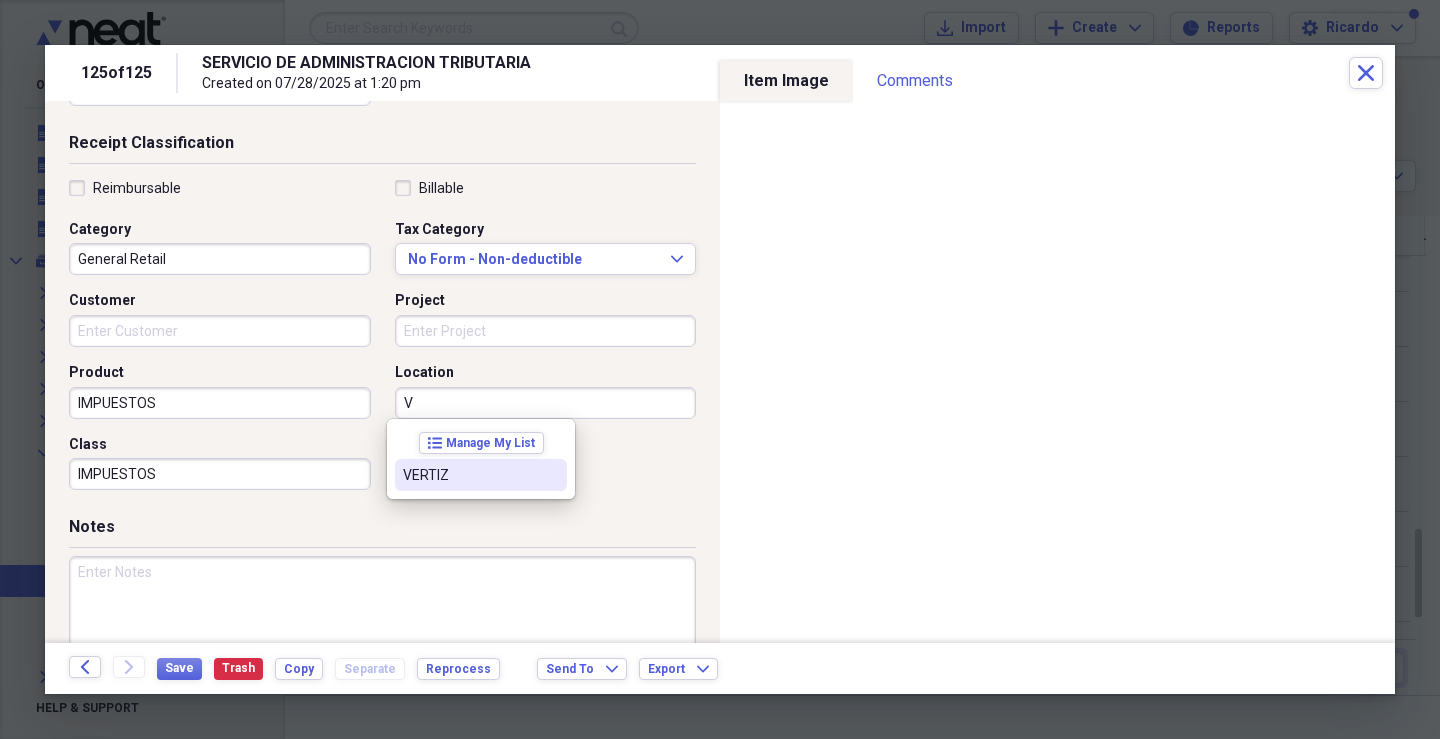 click on "VERTIZ" at bounding box center (469, 475) 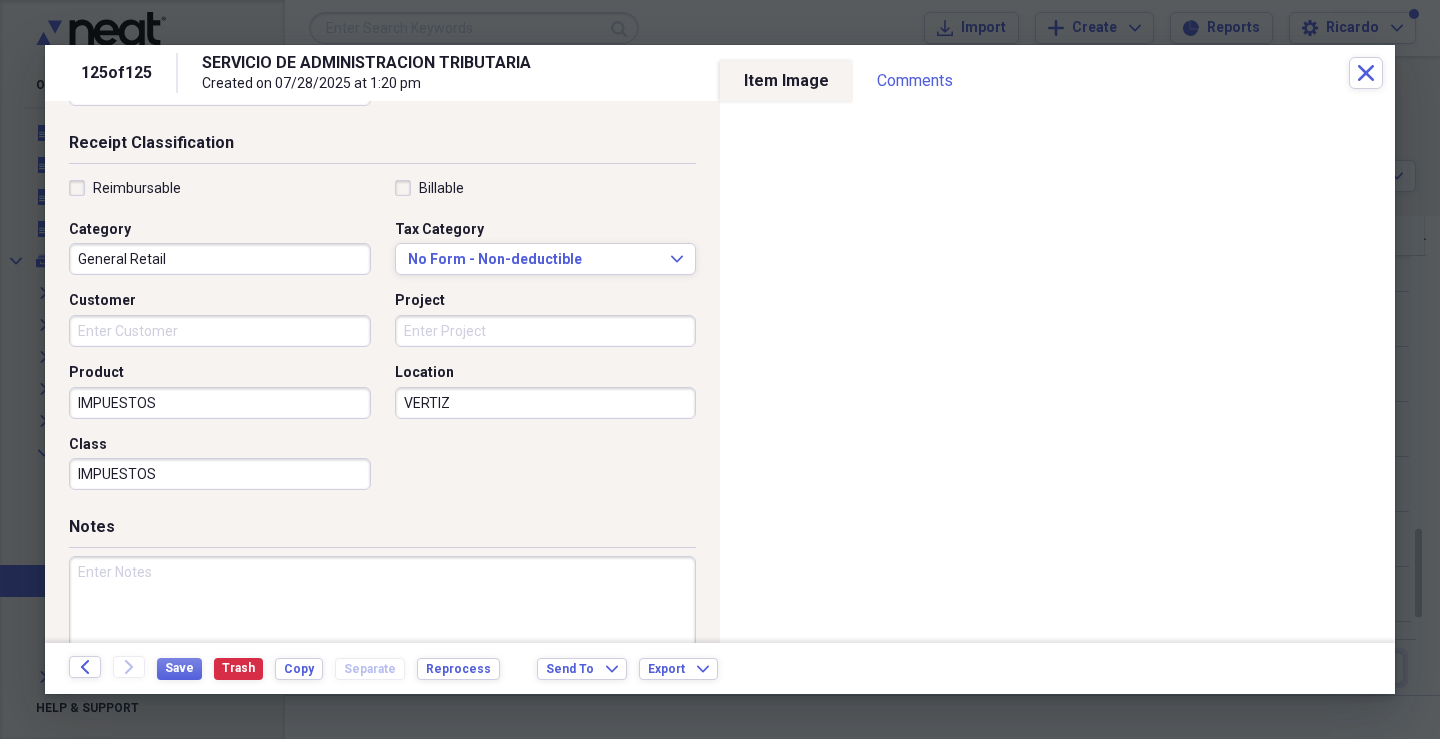 click at bounding box center (382, 621) 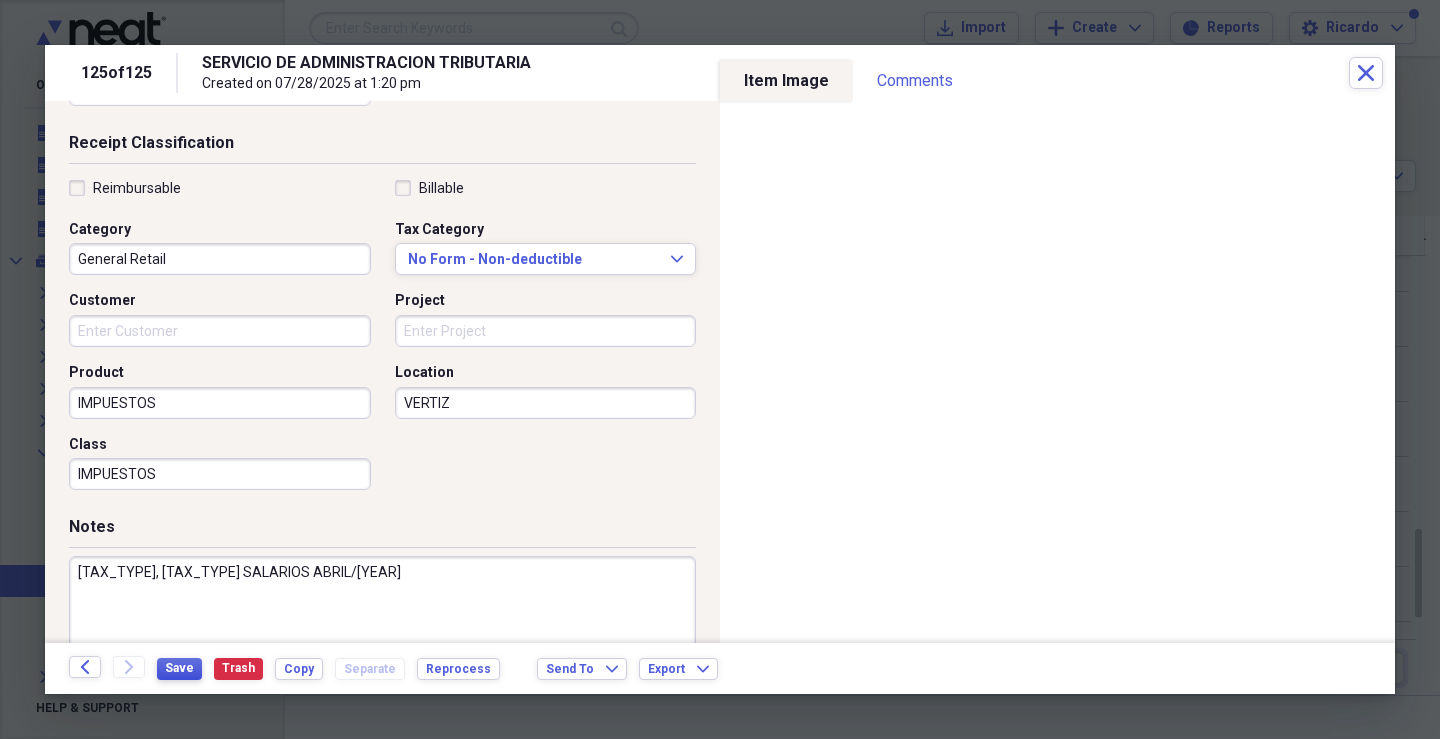 type on "[TAX_TYPE], [TAX_TYPE] SALARIOS ABRIL/[YEAR]" 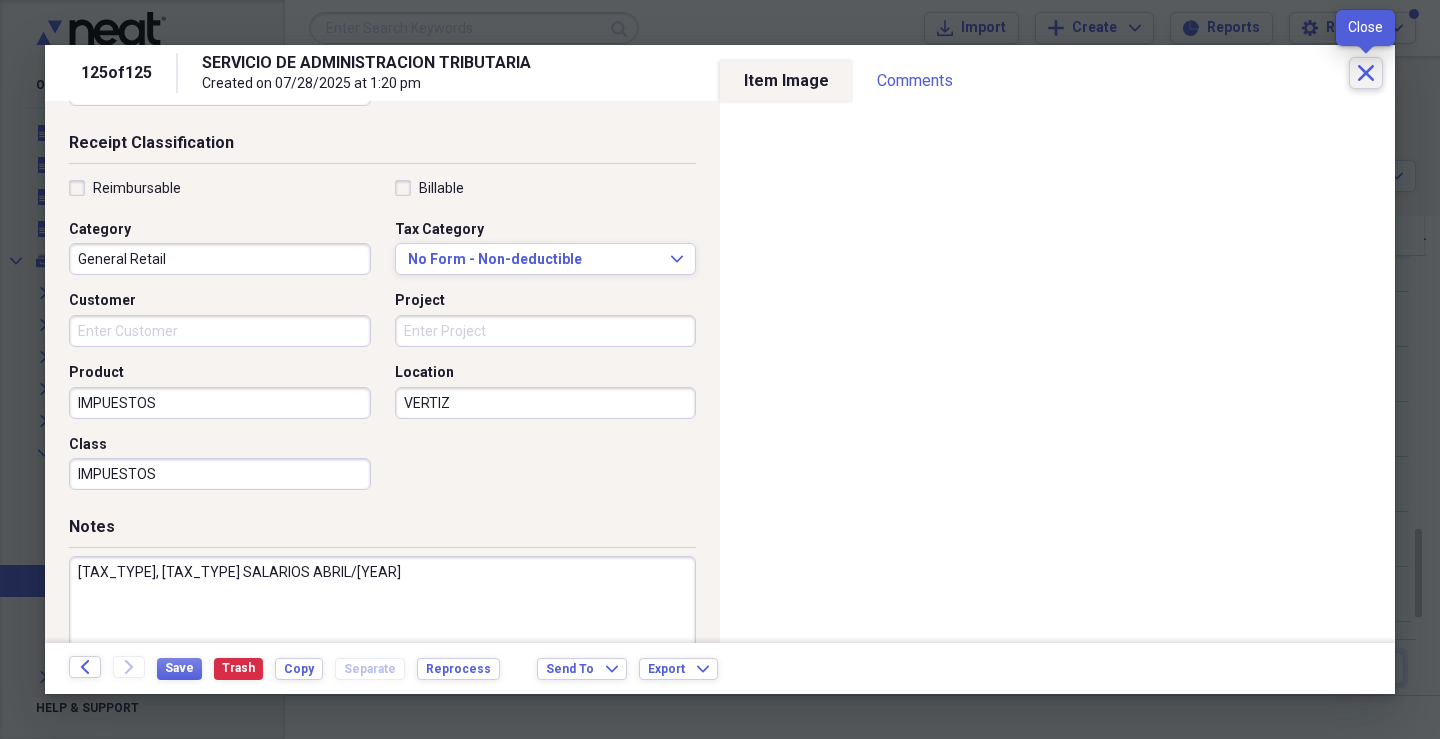 click on "Close" at bounding box center [1366, 73] 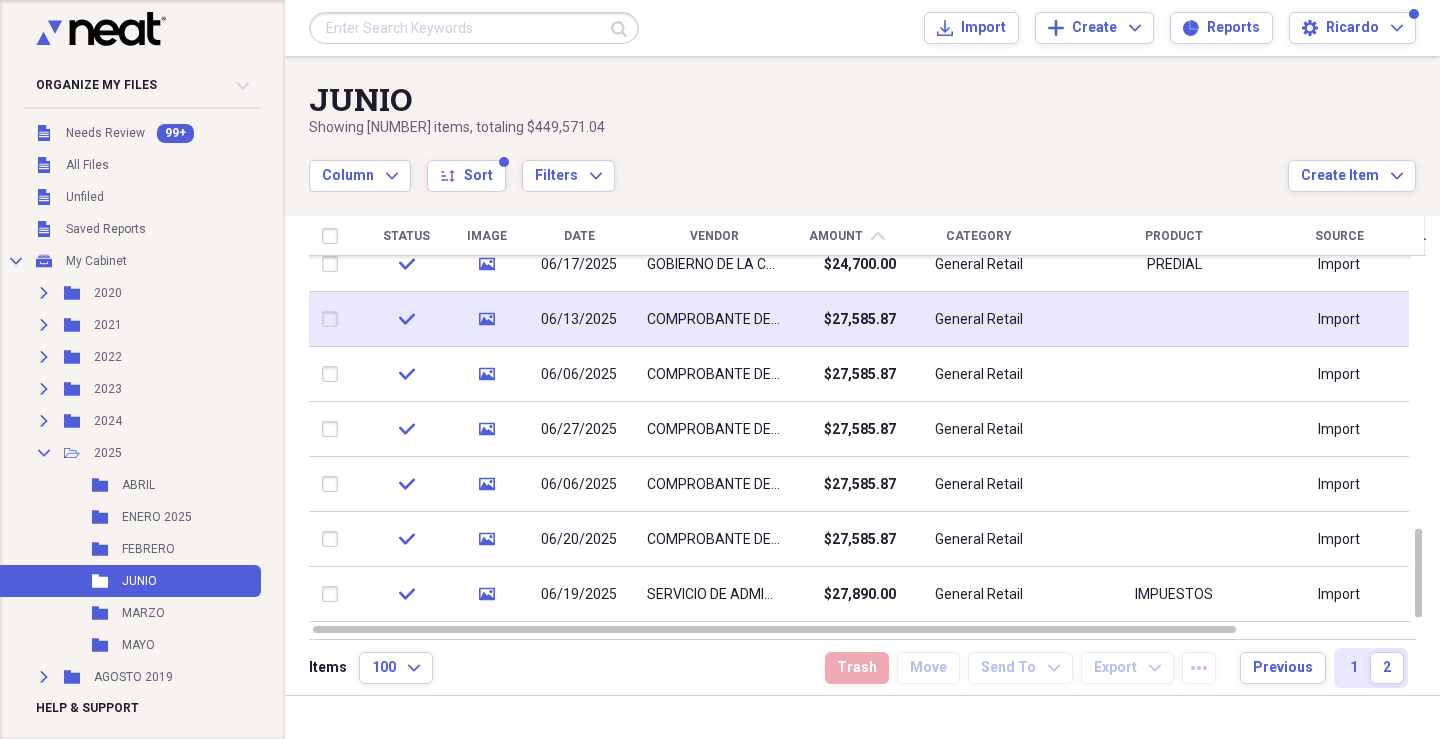 click on "COMPROBANTE DE GASTOS" at bounding box center [714, 320] 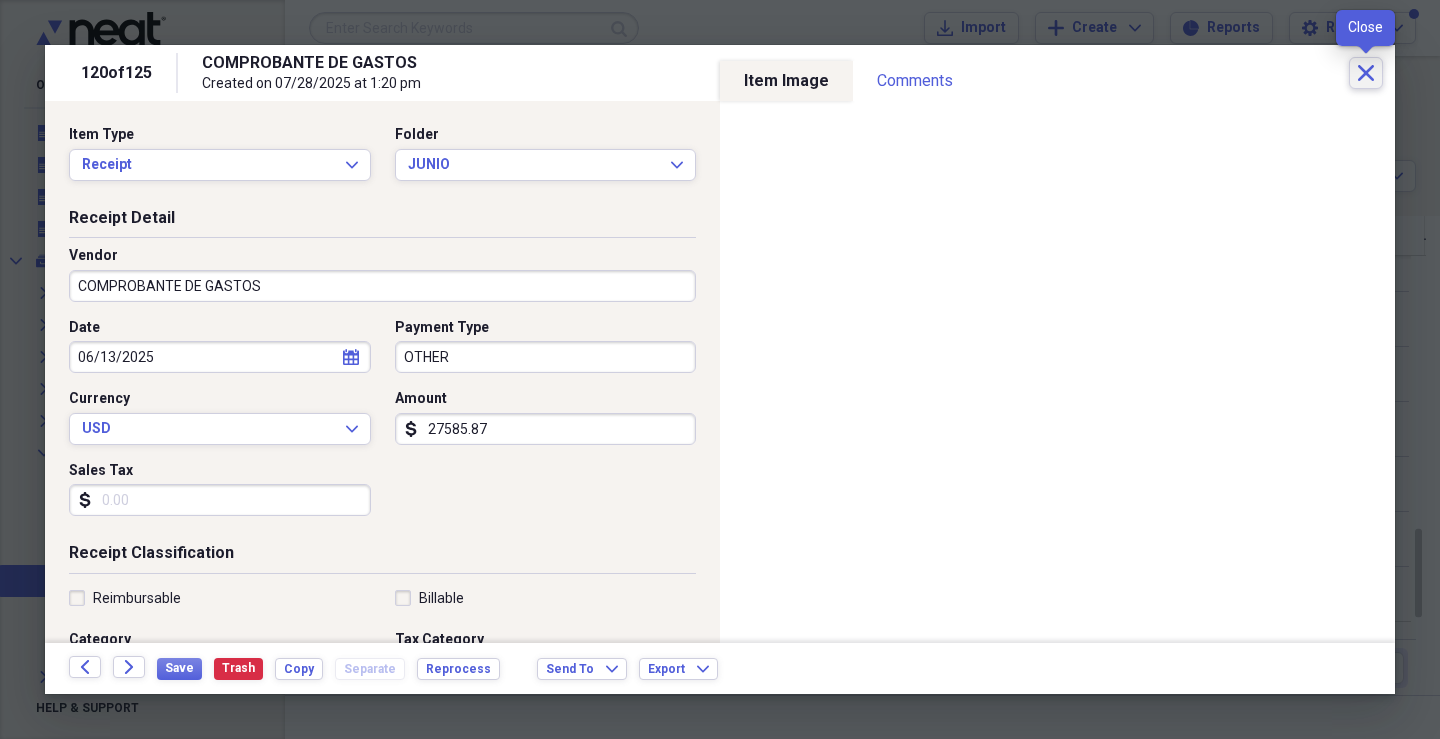 click on "Close" 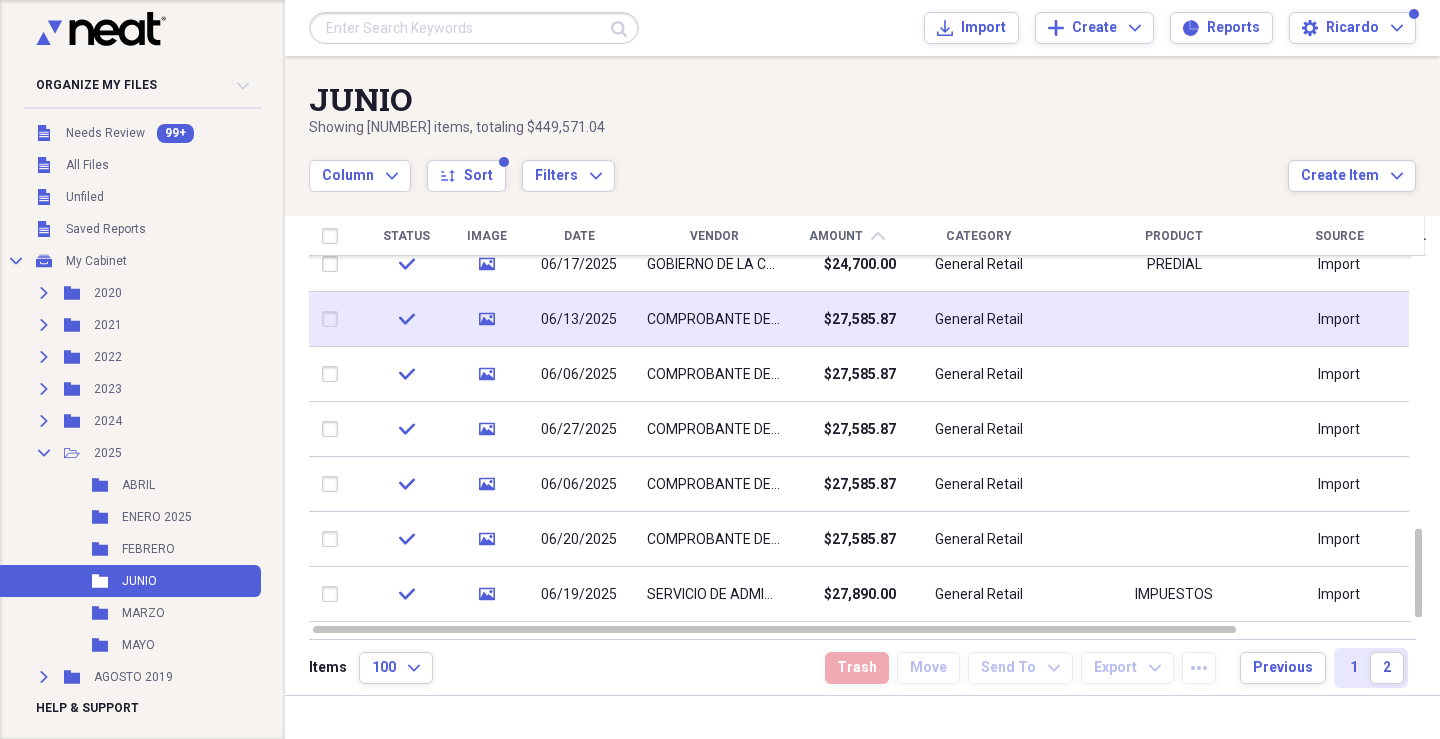 click on "$27,585.87" at bounding box center [860, 320] 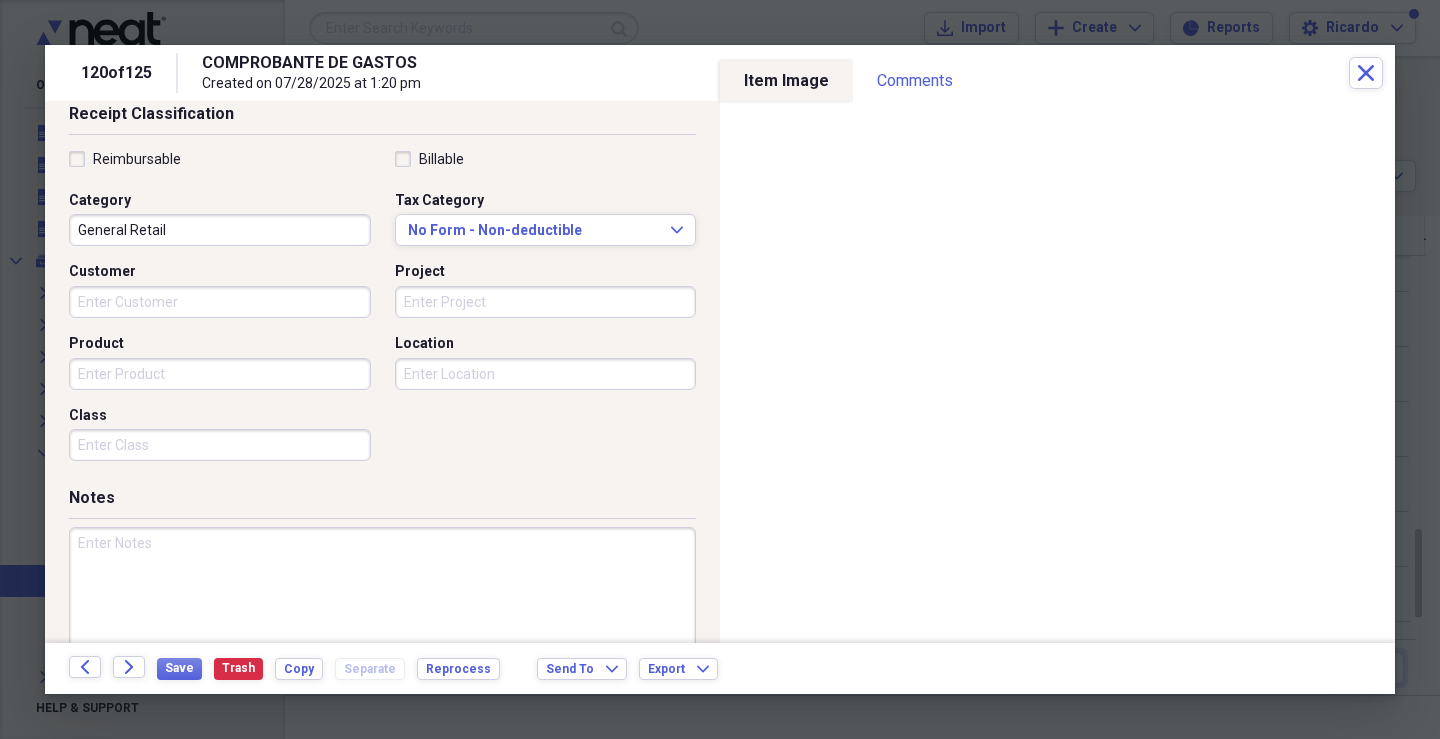 scroll, scrollTop: 475, scrollLeft: 0, axis: vertical 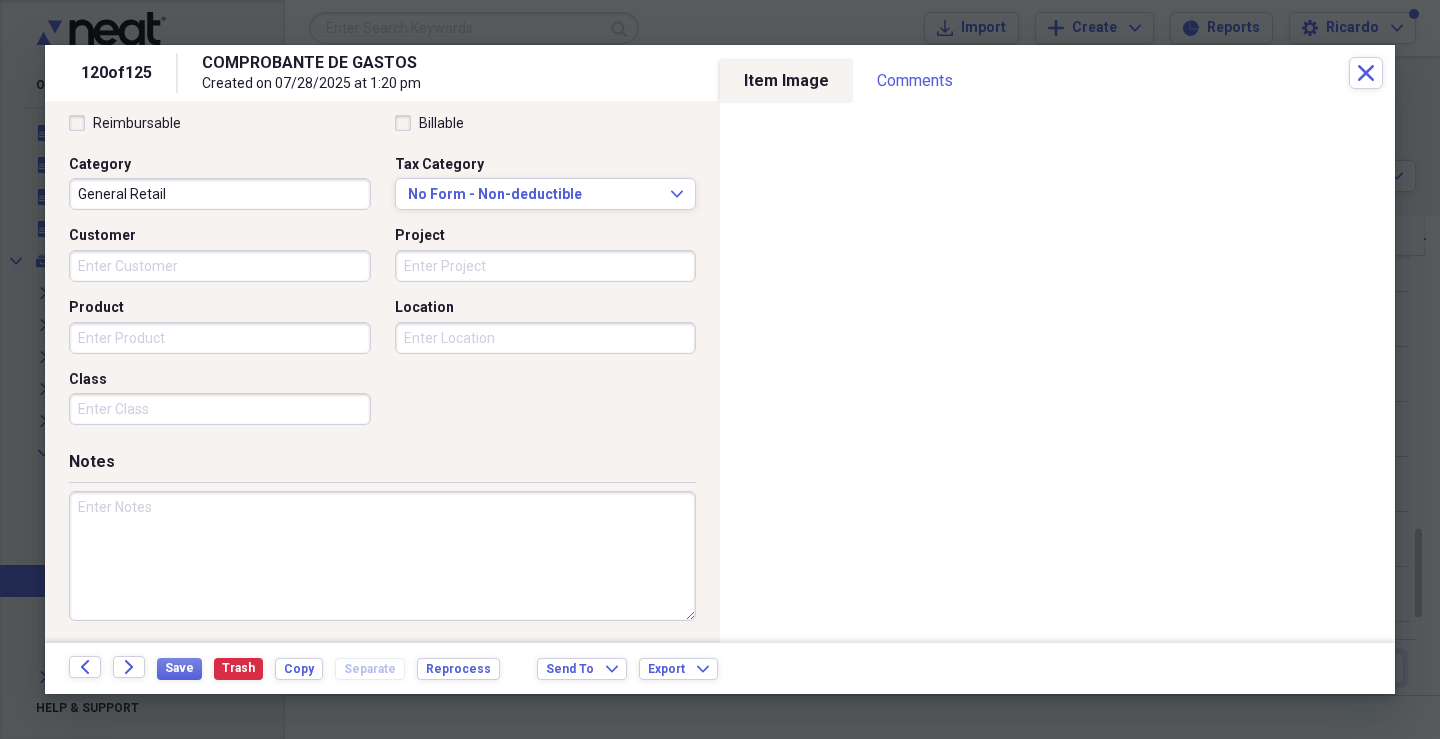 click on "Product" at bounding box center [220, 338] 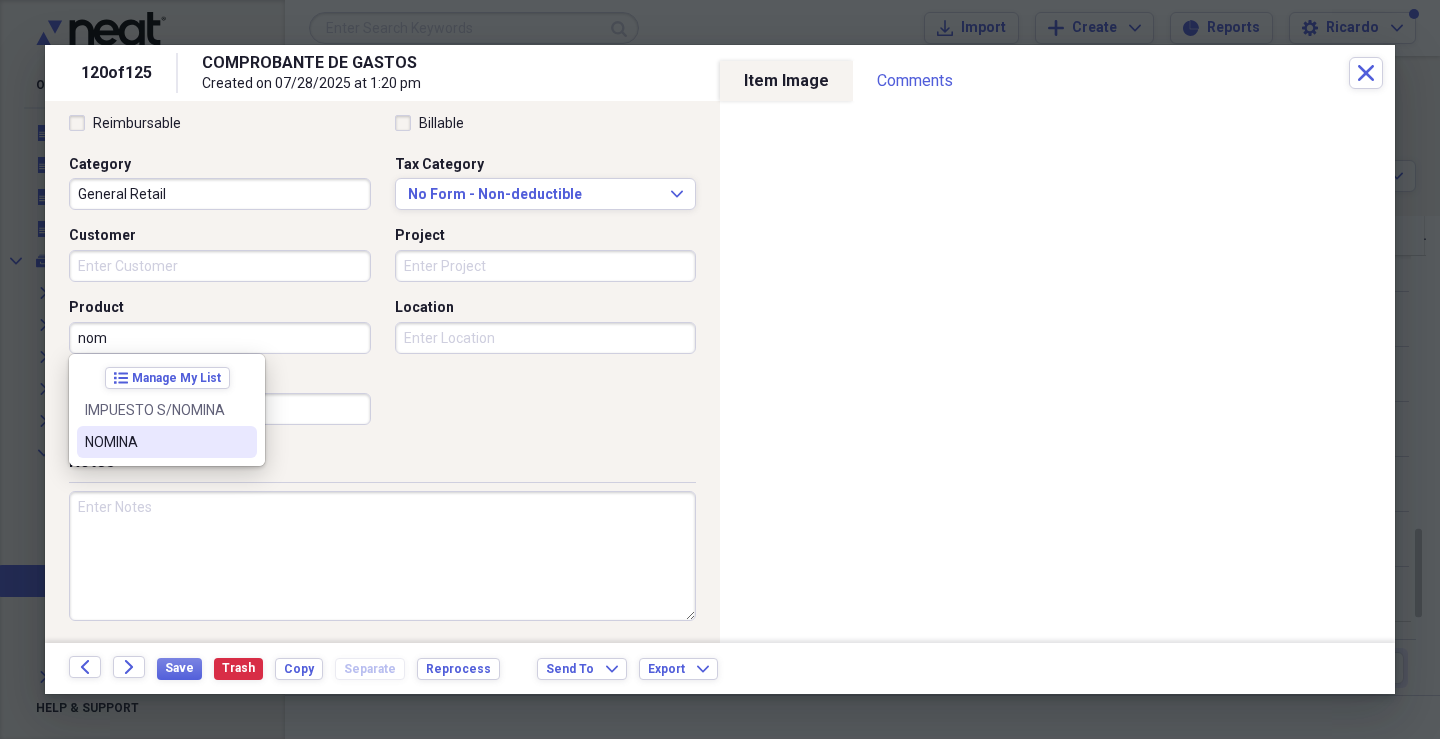 click on "NOMINA" at bounding box center [155, 442] 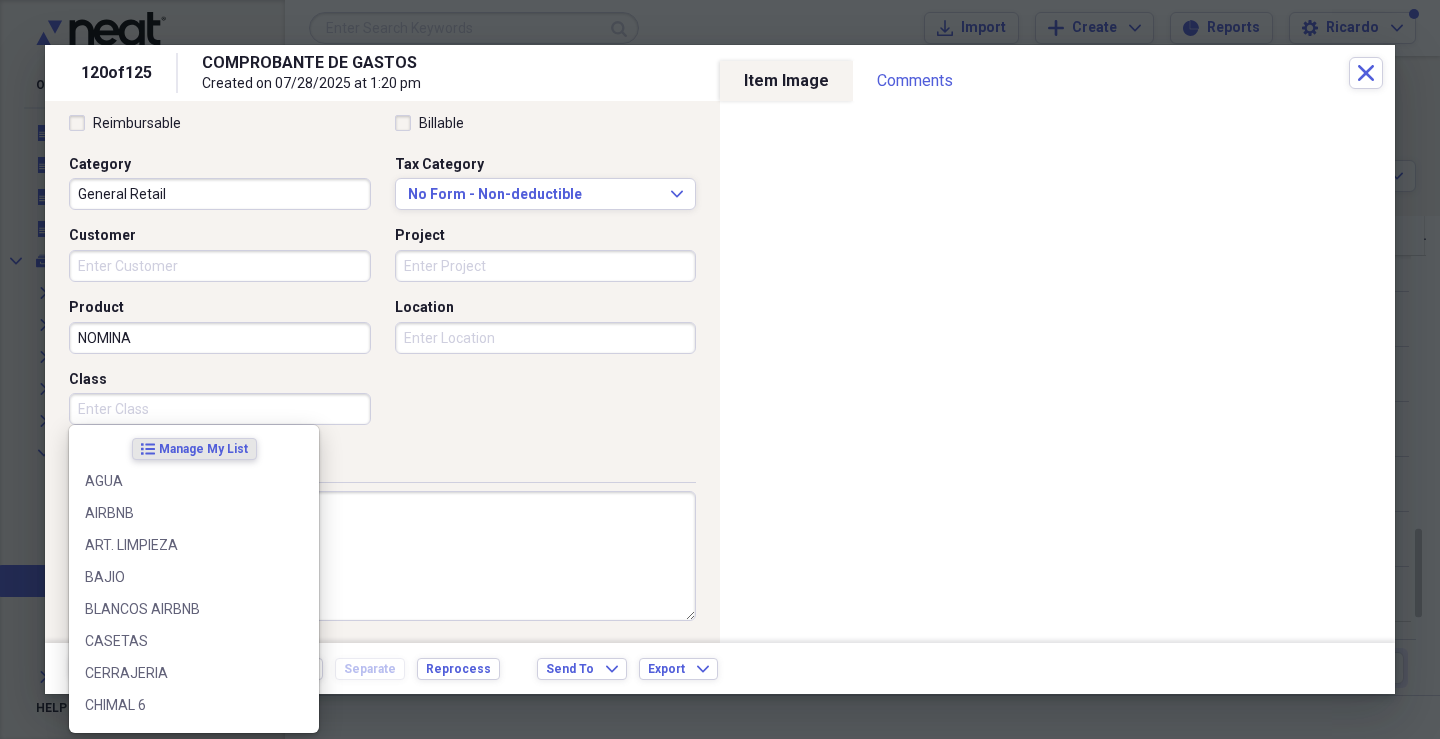 click on "Organize My Files 99+ Collapse Unfiled Needs Review 99+ Unfiled All Files Unfiled Unfiled Unfiled Saved Reports Collapse My Cabinet My Cabinet Add Folder Expand Folder 2020 Add Folder Expand Folder 2021 Add Folder Expand Folder 2022 Add Folder Expand Folder 2023 Add Folder Expand Folder 2024 Add Folder Collapse Open Folder 2025 Add Folder Folder ABRIL Add Folder Folder ENERO 2025 Add Folder Folder FEBRERO Add Folder Folder JUNIO Add Folder Folder MARZO Add Folder Folder MAYO Add Folder Expand Folder AGOSTO 2019 Add Folder Expand Folder DICIEMBRE 2019 Add Folder Expand Folder NOVIEMBRE 2019 Add Folder Expand Folder OCTUBRE 2019 Add Folder Expand Folder SEPTIEMBRE 2019 Add Folder Trash Trash Help & Support Submit Import Import Add Create Expand Reports Reports Settings [PERSON] Expand JUNIO Showing 125 items , totaling $[AMOUNT] Column Expand sort Sort Filters  Expand Create Item Expand Status Image Date Vendor Amount chevron-up Category Product Source Billable Reimbursable check media [DATE] $[AMOUNT] 100" at bounding box center [720, 369] 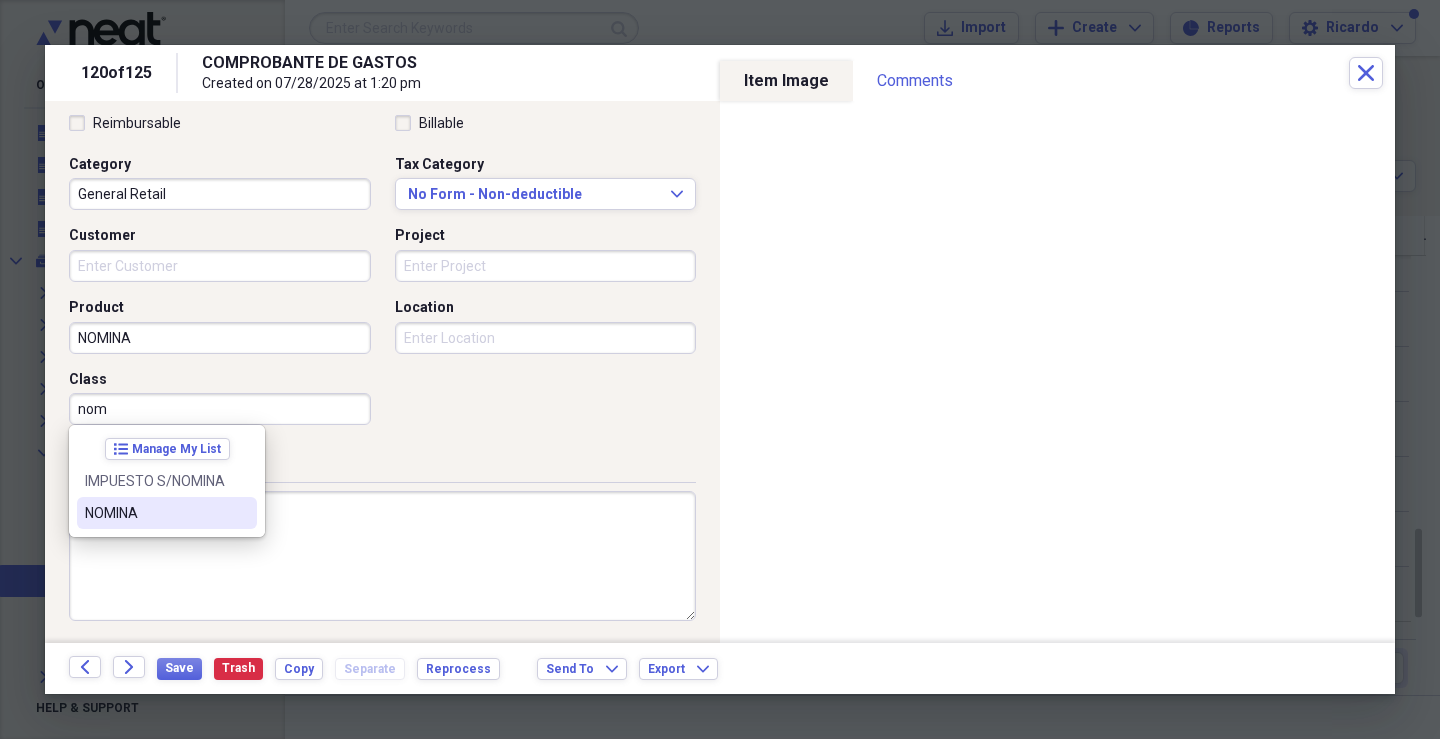 drag, startPoint x: 114, startPoint y: 519, endPoint x: 393, endPoint y: 431, distance: 292.54913 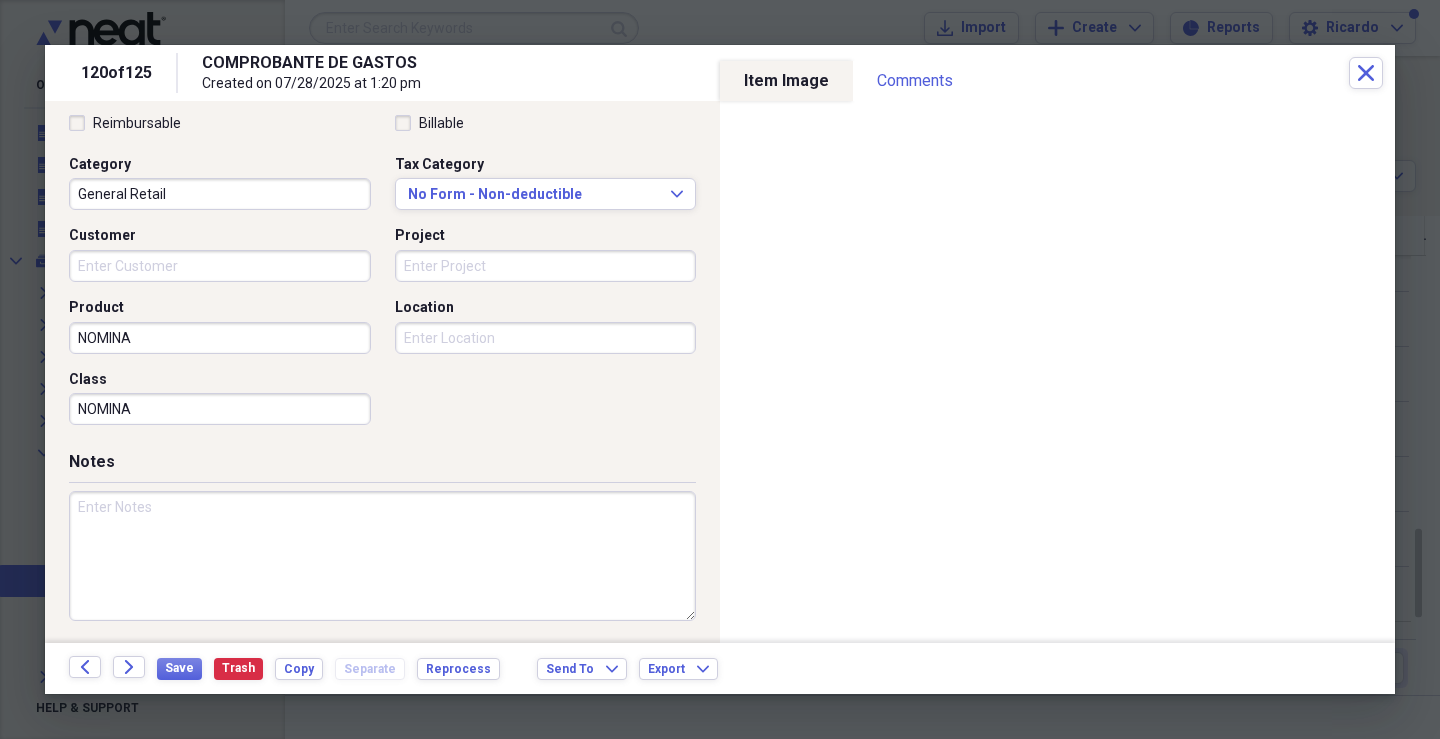 click on "Location" at bounding box center [546, 338] 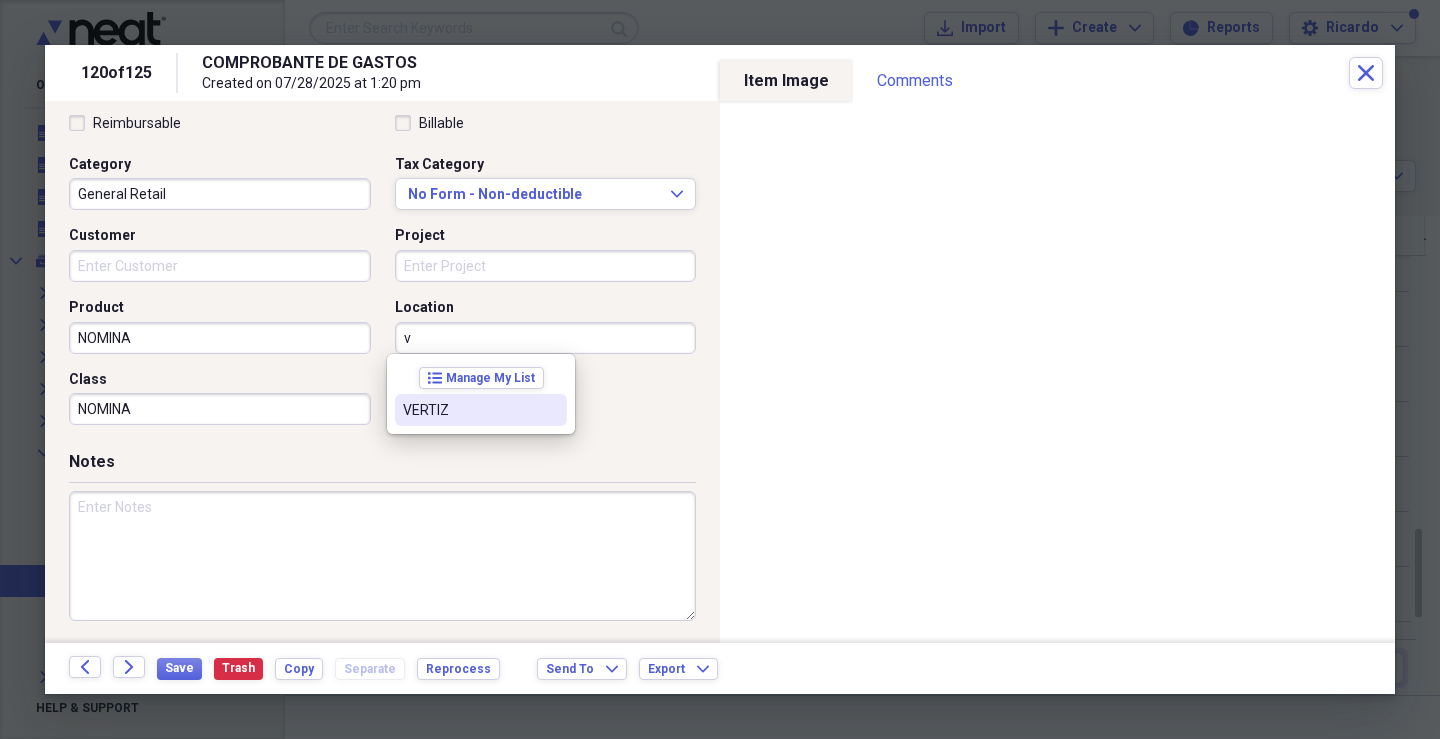 click on "VERTIZ" at bounding box center (469, 410) 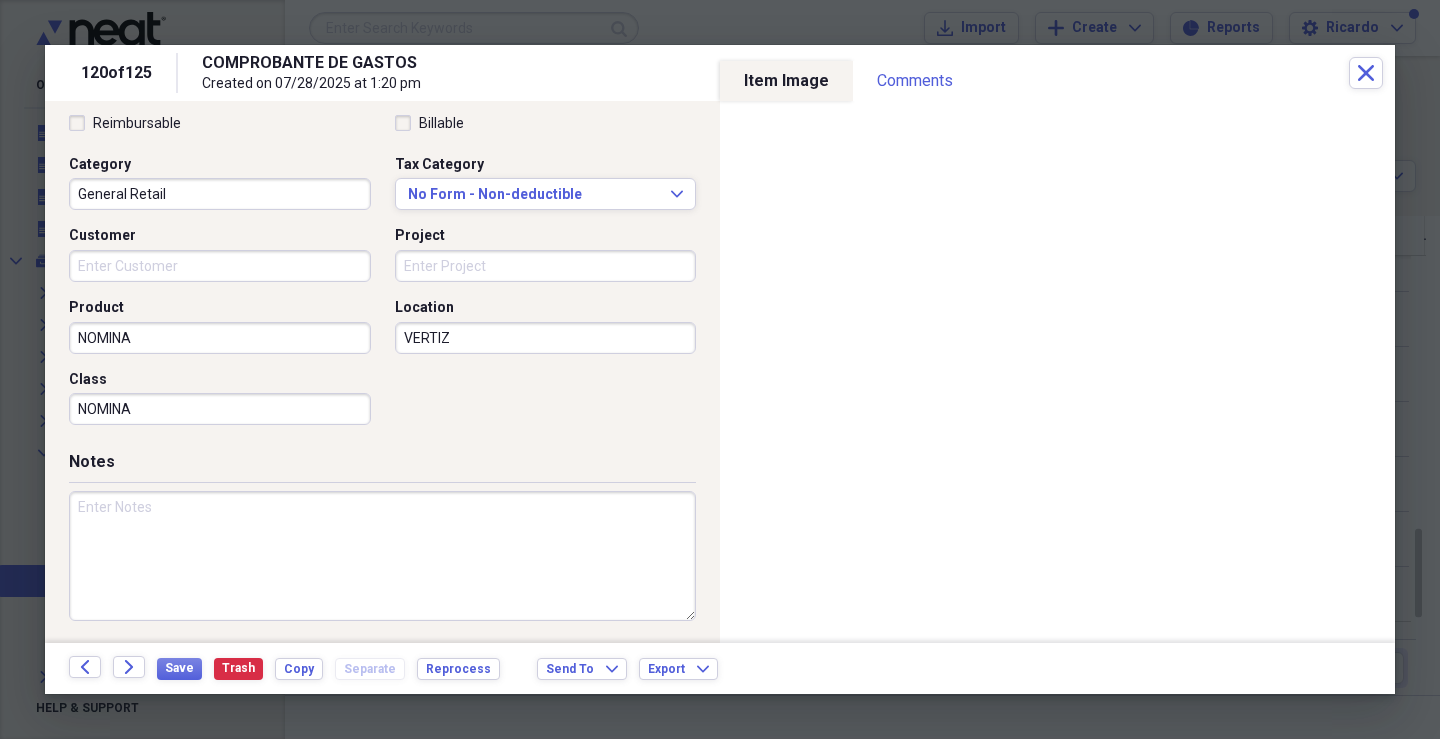 click at bounding box center [382, 556] 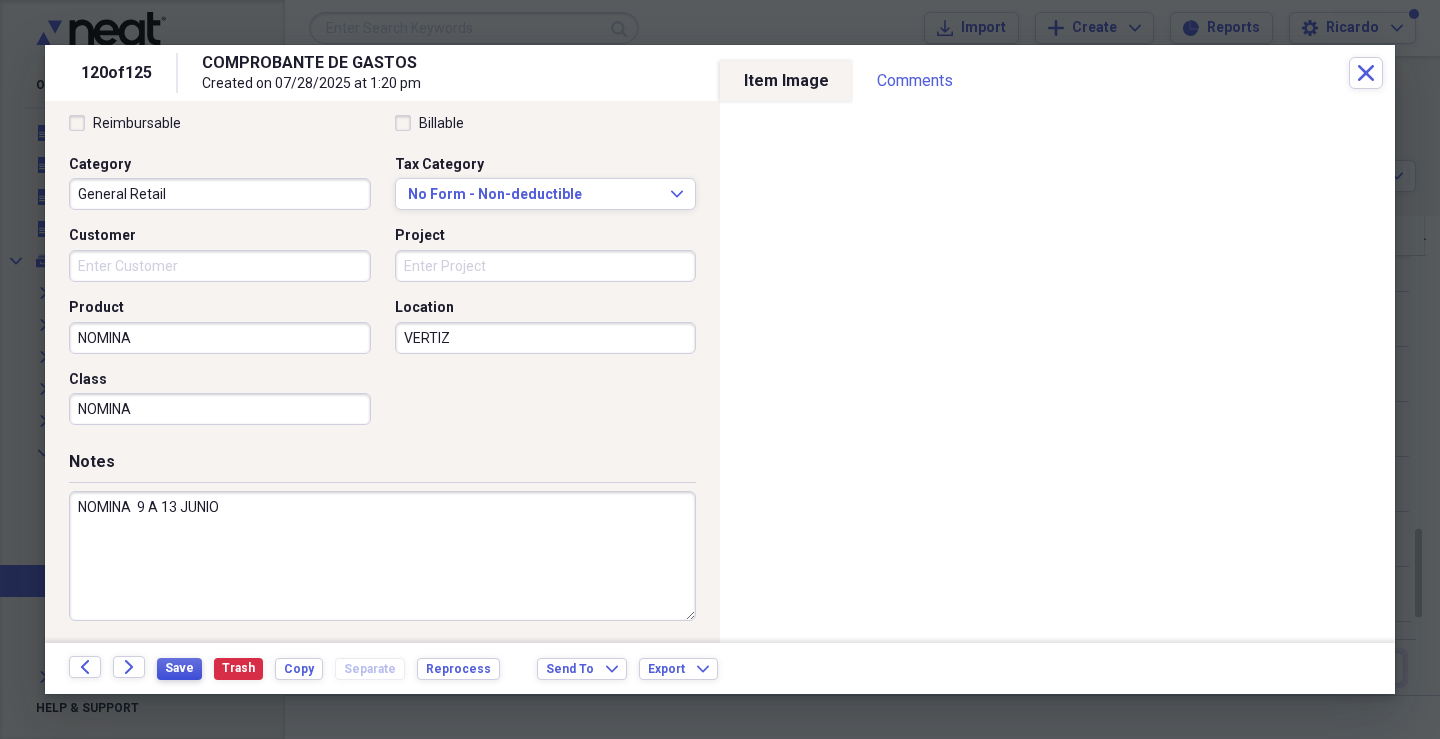 type on "NOMINA  9 A 13 JUNIO" 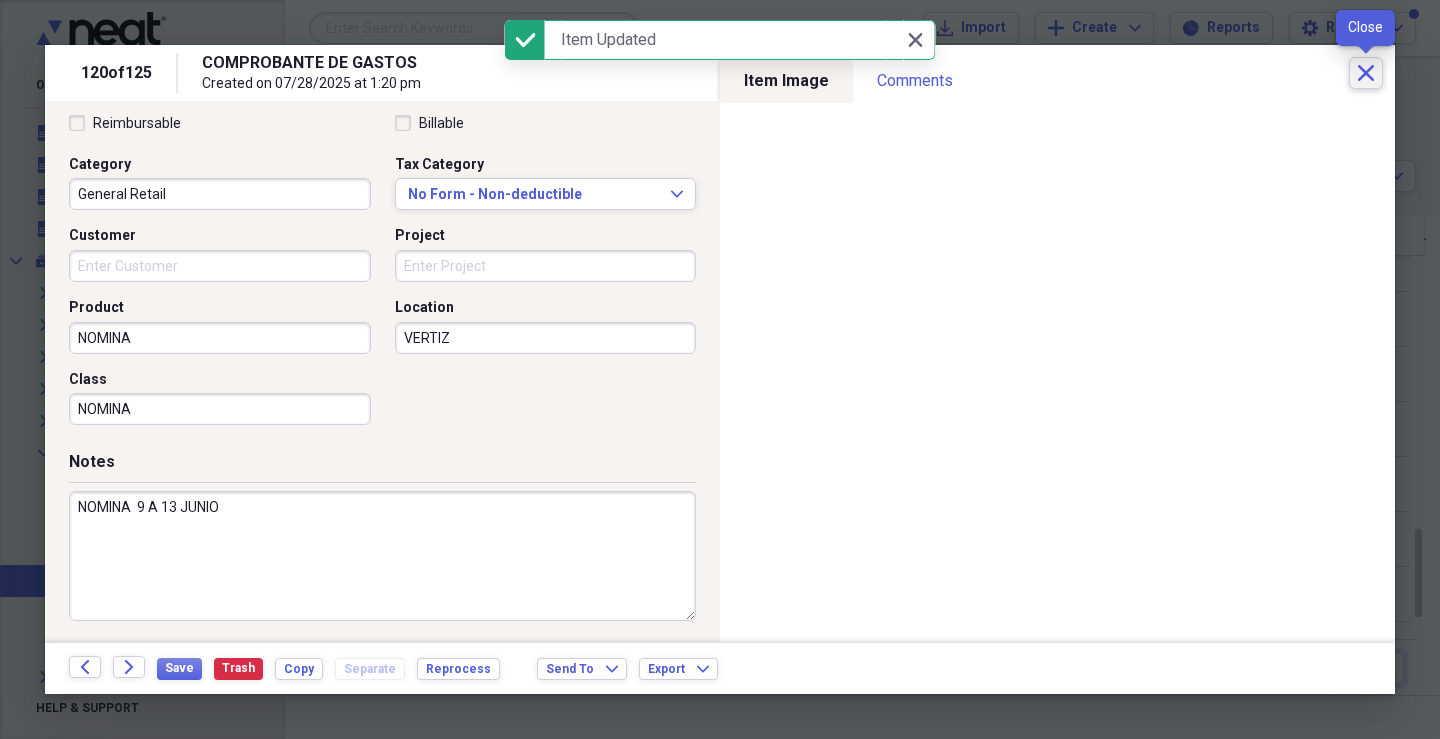 click on "Close" at bounding box center (1366, 73) 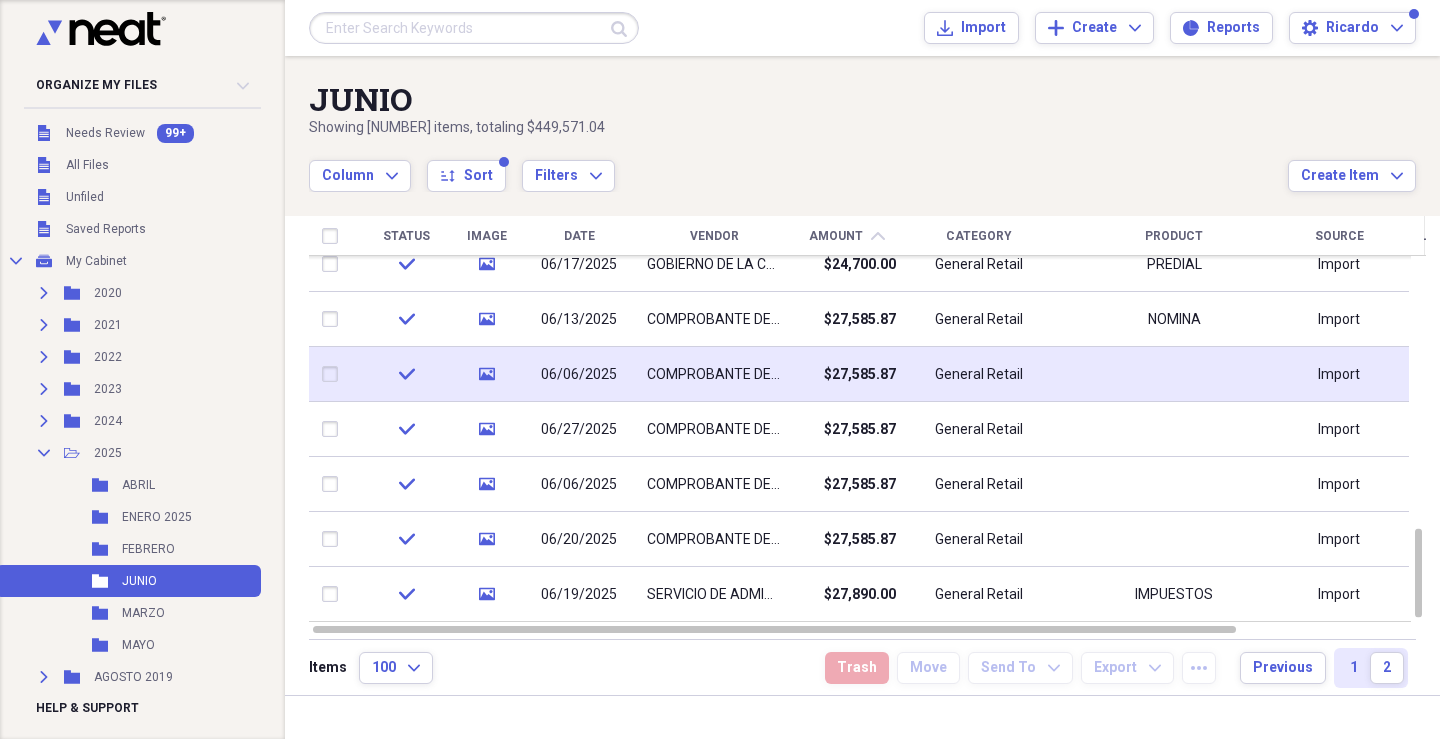 click on "$27,585.87" at bounding box center (860, 375) 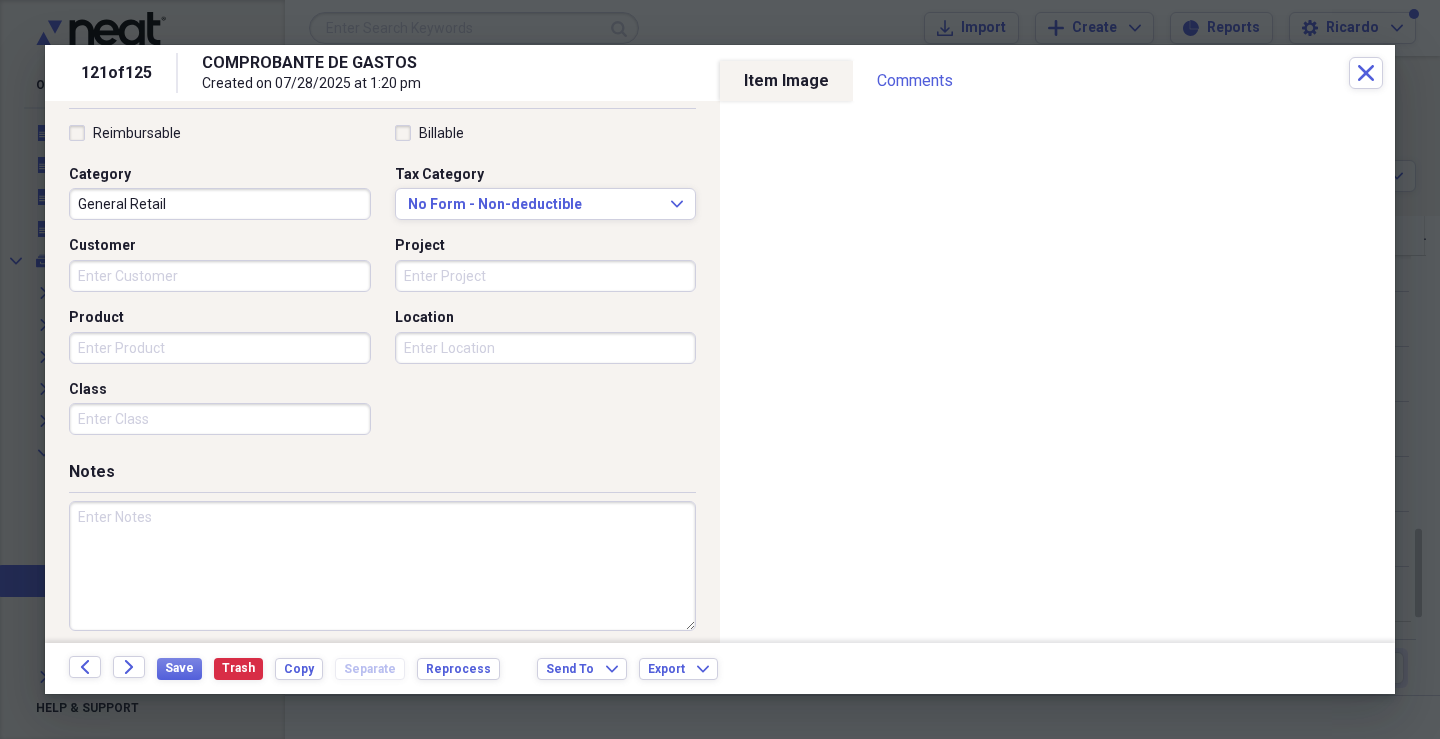 scroll, scrollTop: 479, scrollLeft: 0, axis: vertical 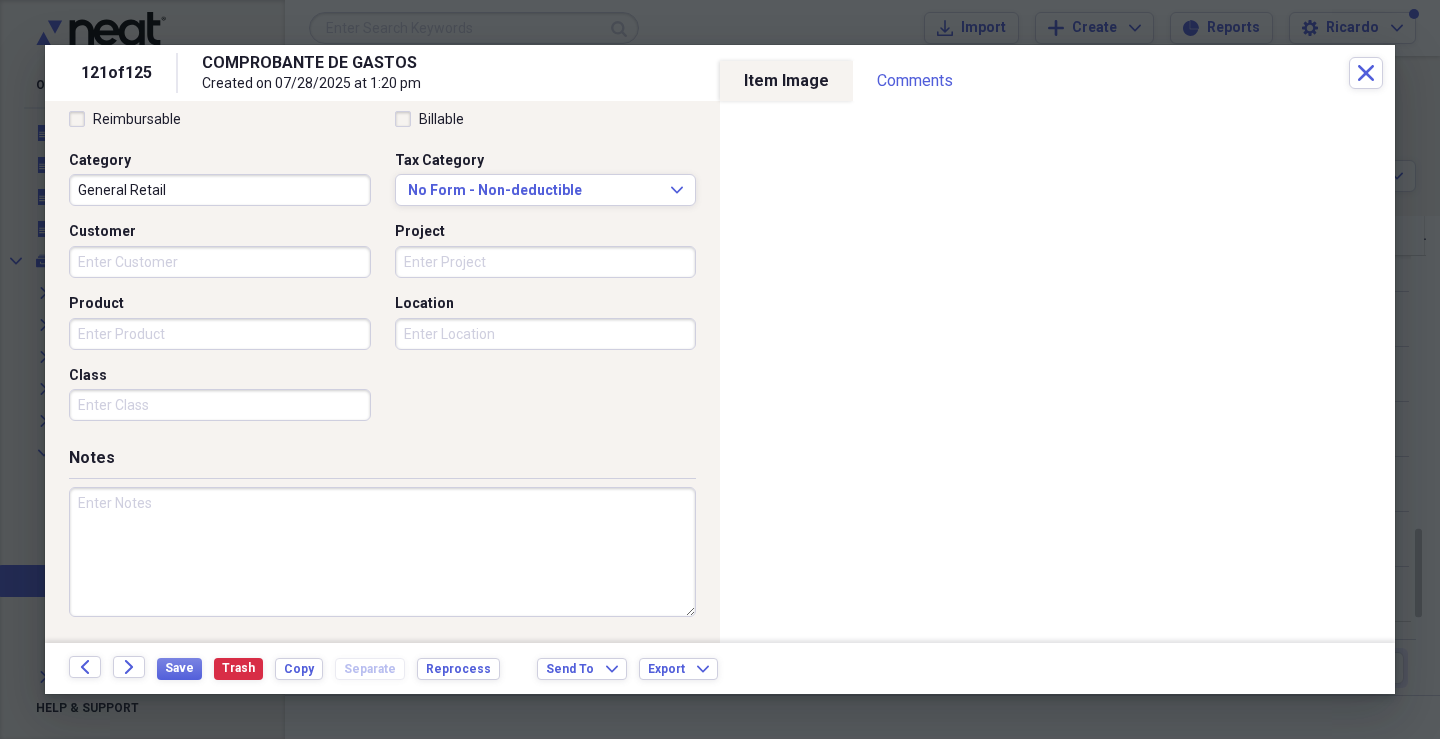 click on "Customer" at bounding box center [220, 262] 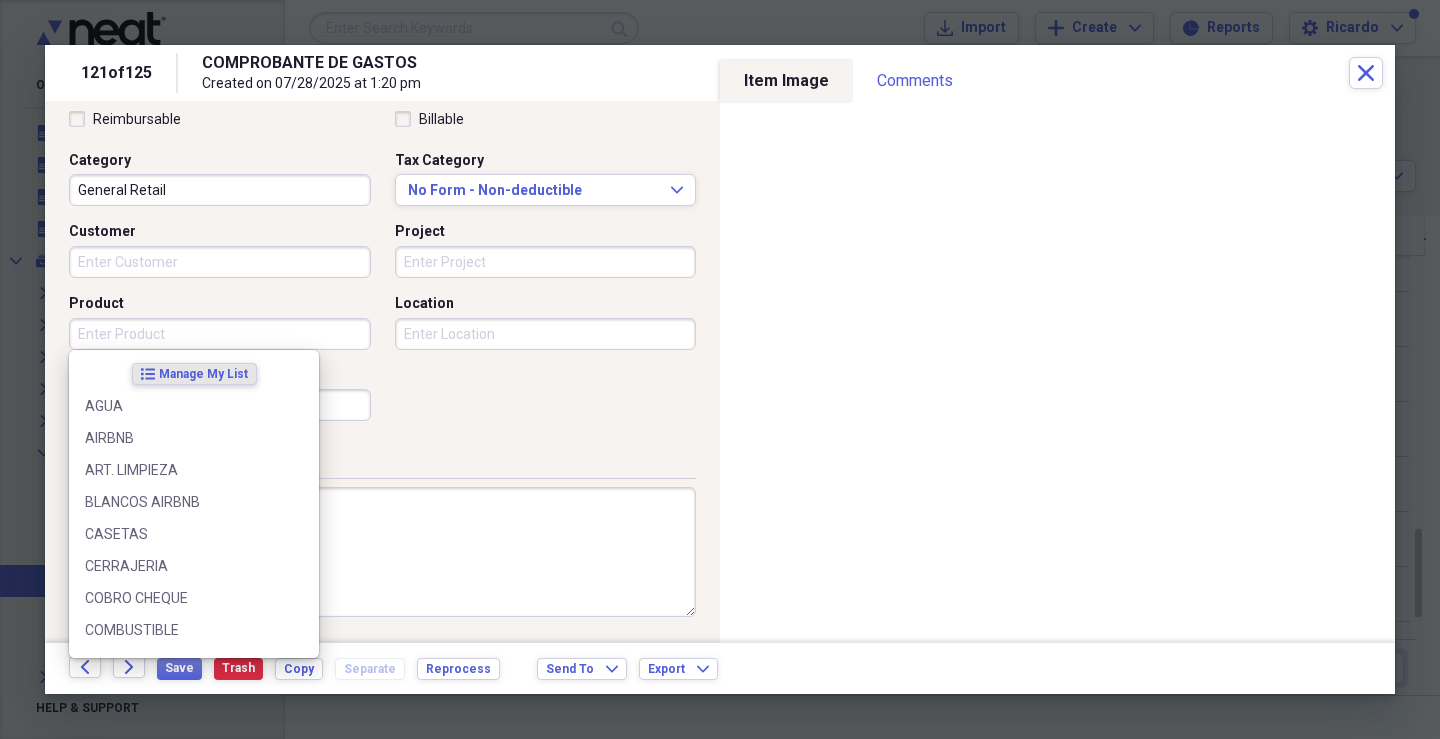 click on "Product" at bounding box center [220, 334] 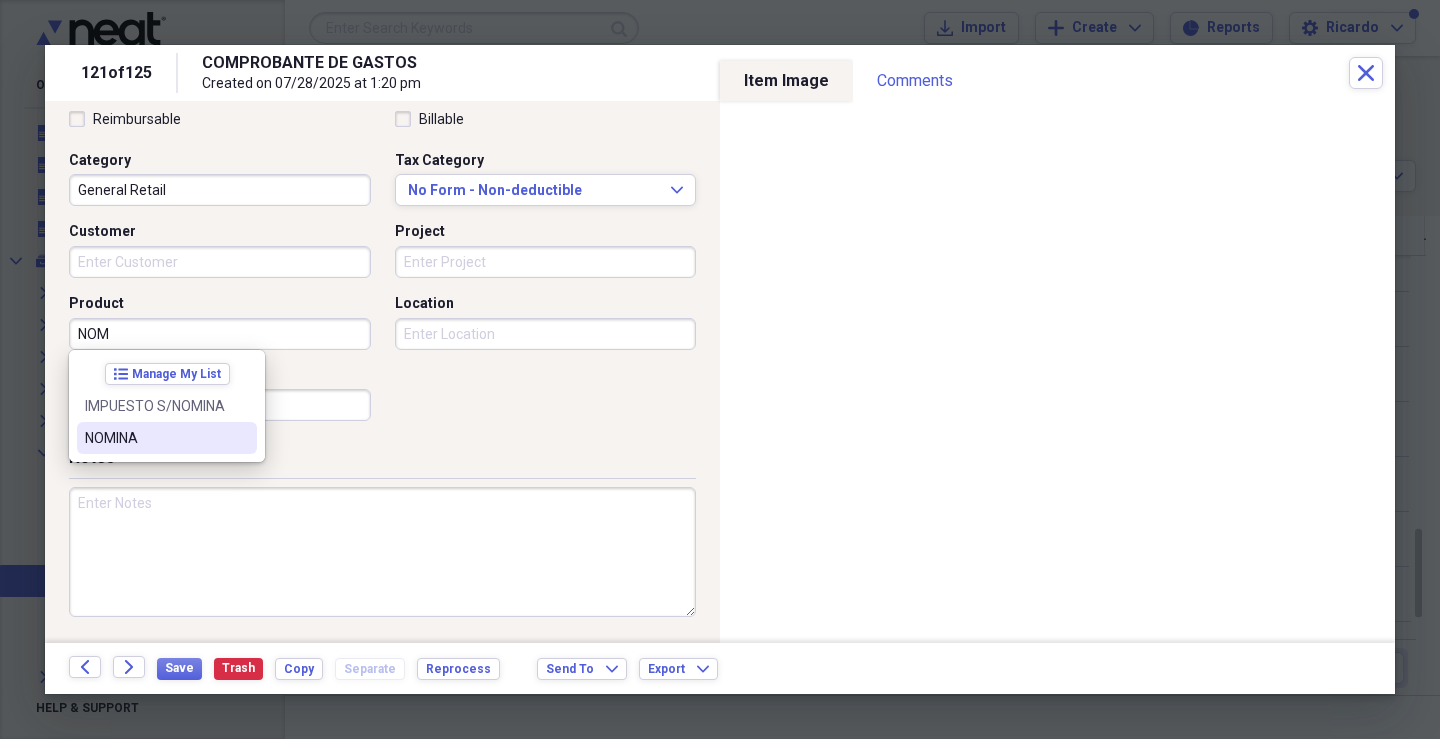 click on "NOMINA" at bounding box center [155, 438] 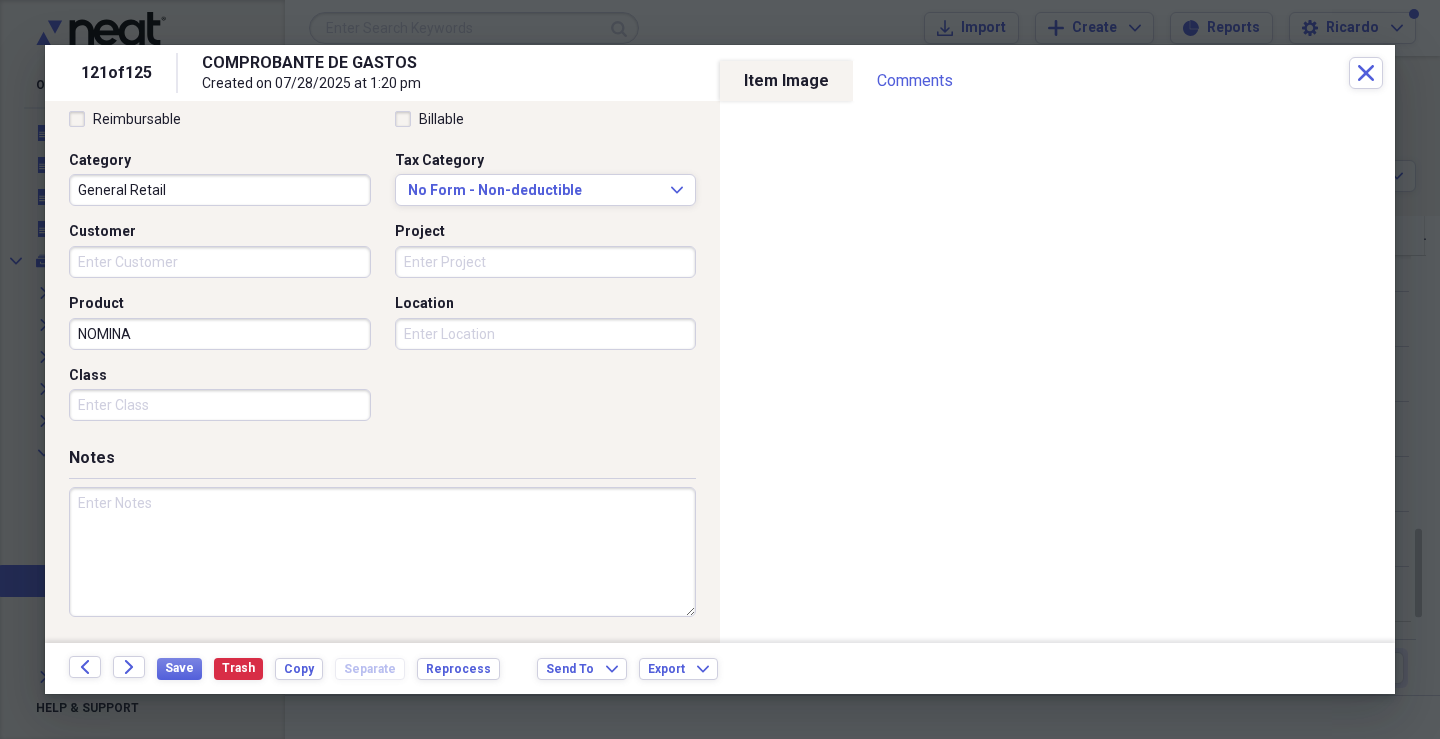 click on "Class" at bounding box center [220, 405] 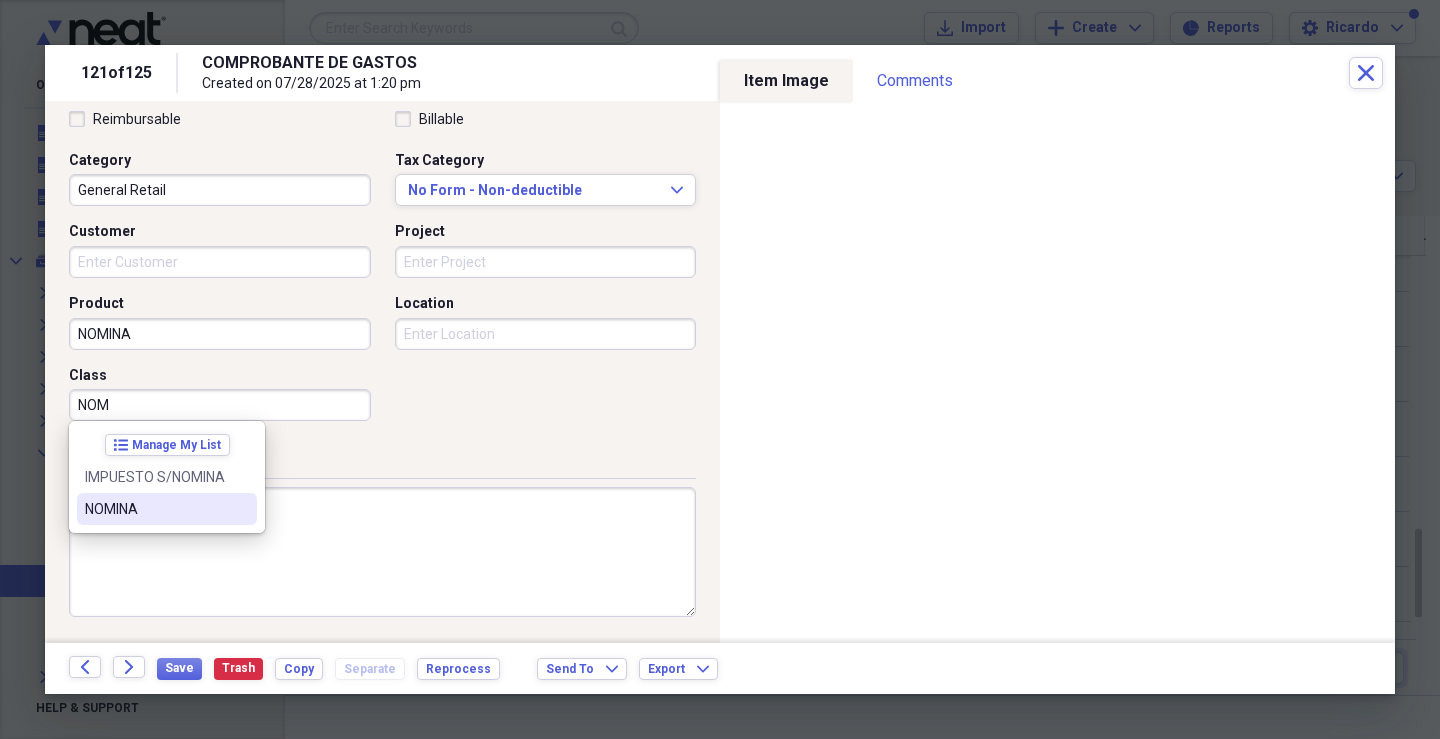 drag, startPoint x: 122, startPoint y: 519, endPoint x: 148, endPoint y: 499, distance: 32.80244 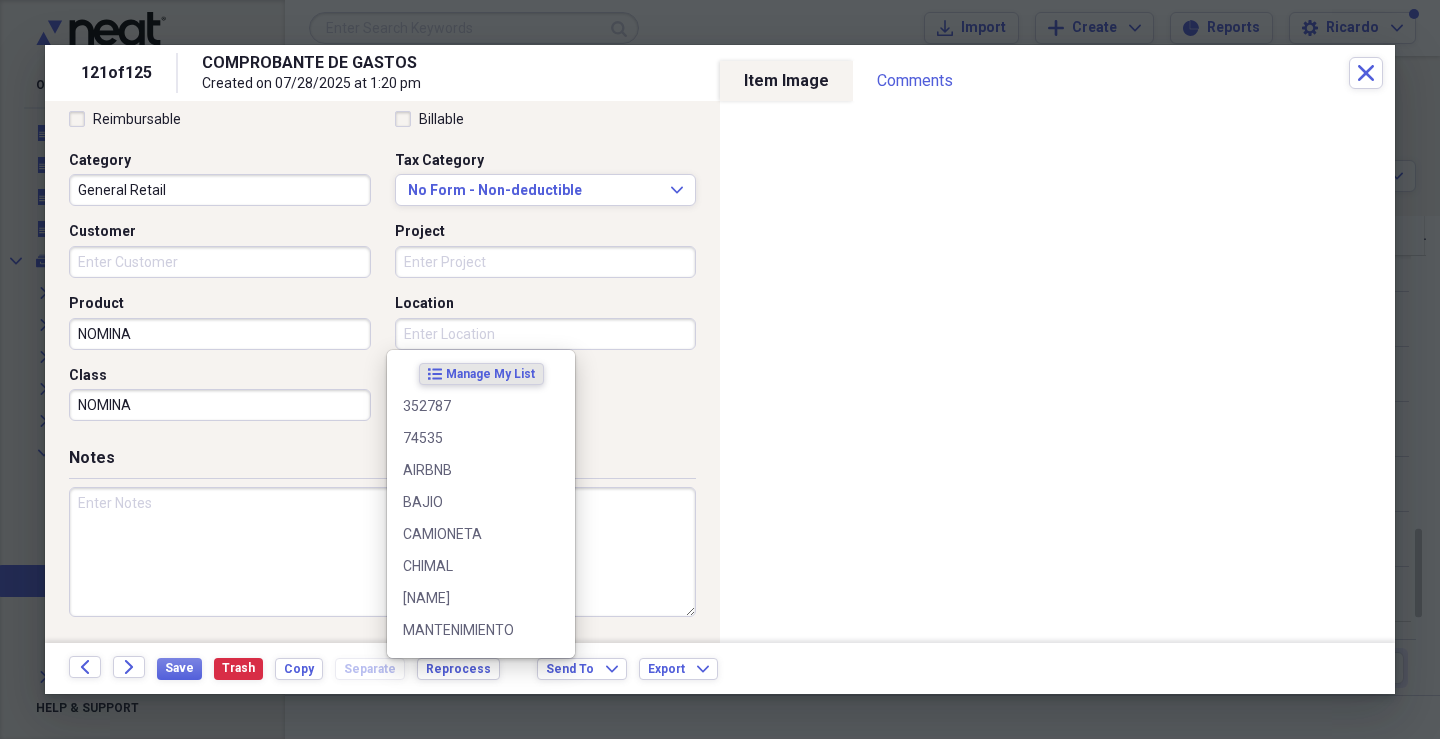 click on "Location" at bounding box center [546, 334] 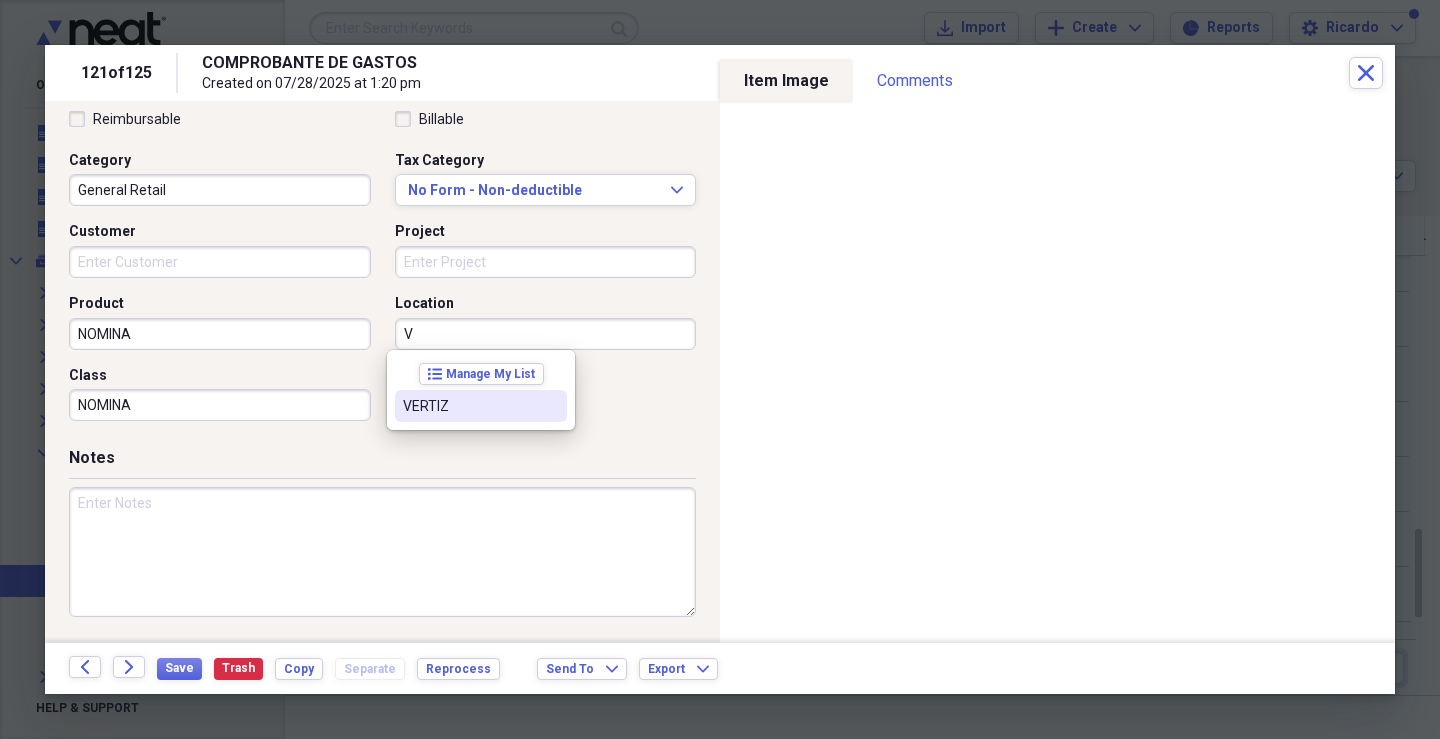 click on "VERTIZ" at bounding box center (469, 406) 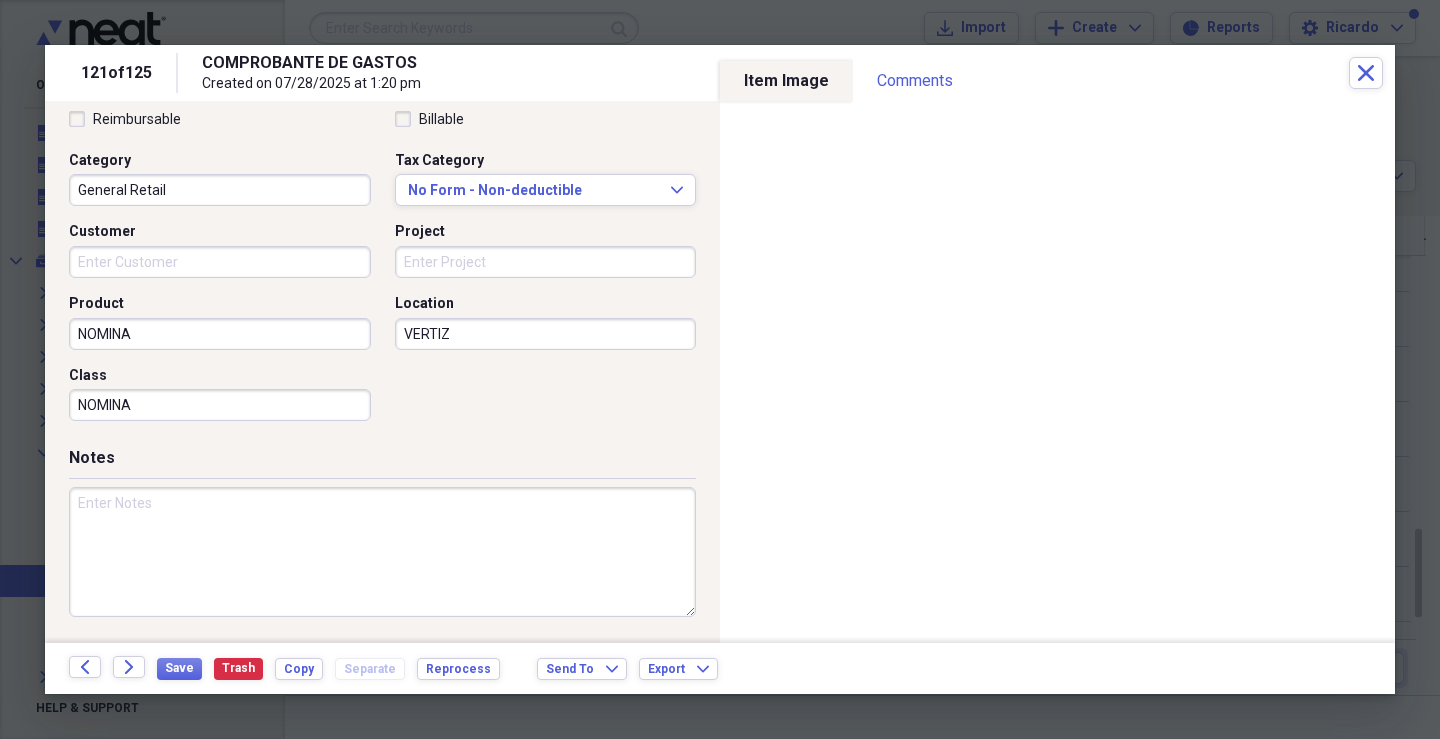 click at bounding box center (382, 552) 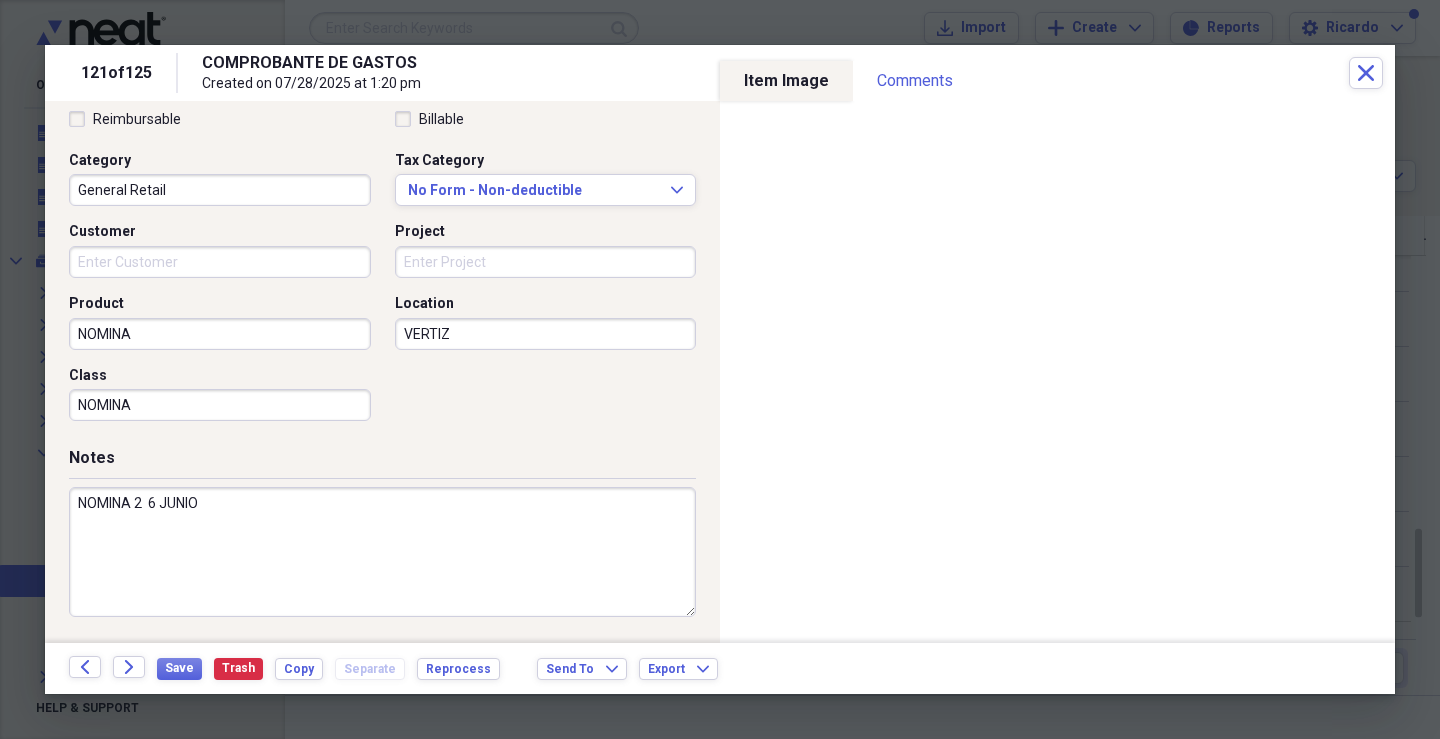 drag, startPoint x: 146, startPoint y: 505, endPoint x: 154, endPoint y: 526, distance: 22.472204 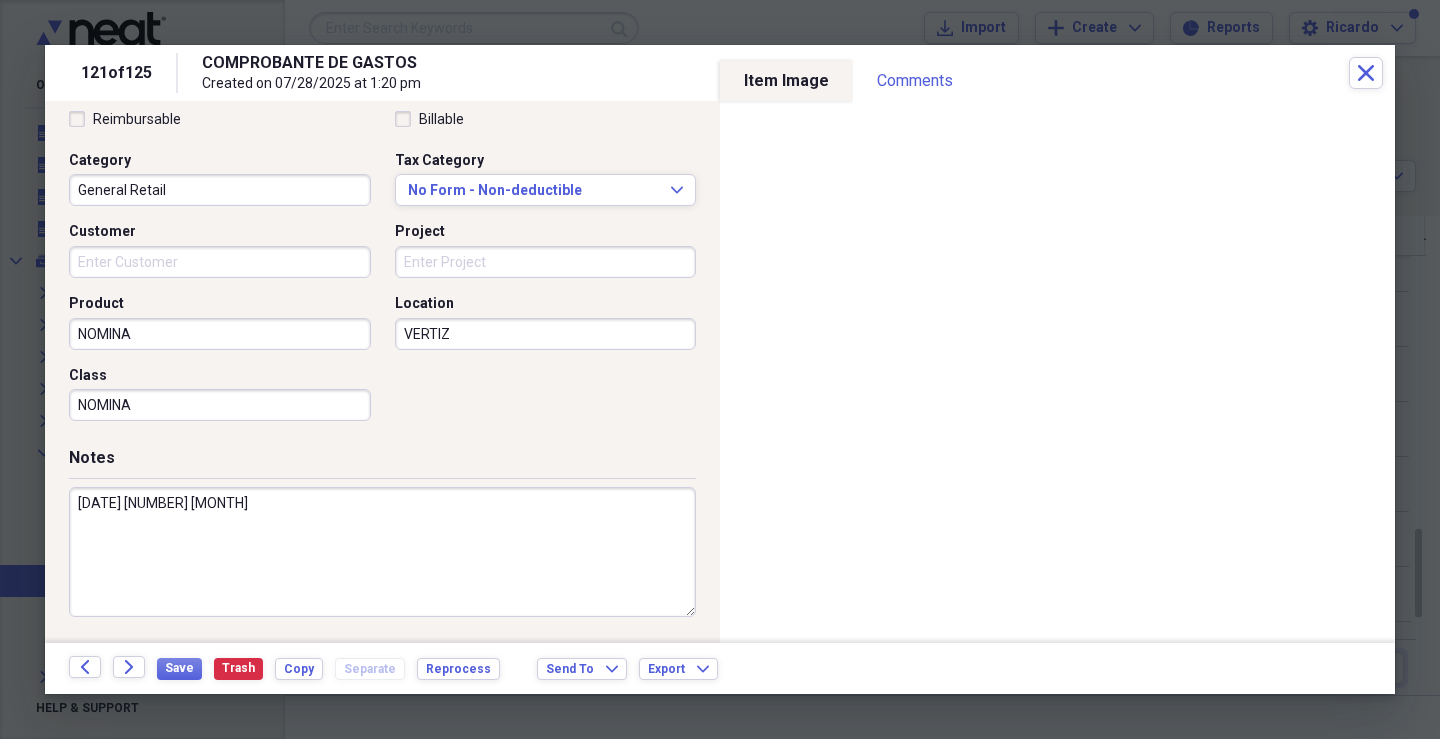 click on "[DATE] [NUMBER] [MONTH]" at bounding box center [382, 552] 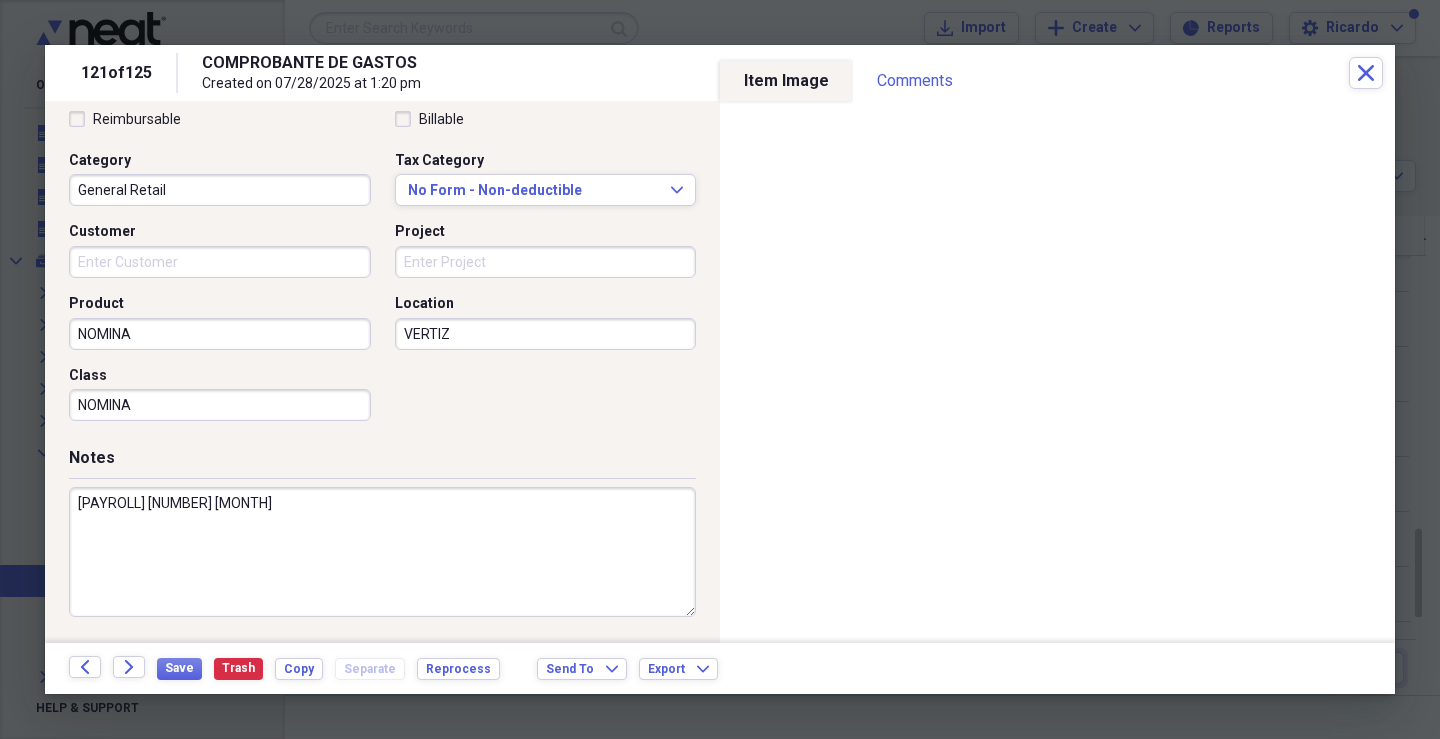 click on "[PAYROLL] [NUMBER] [MONTH]" at bounding box center [382, 552] 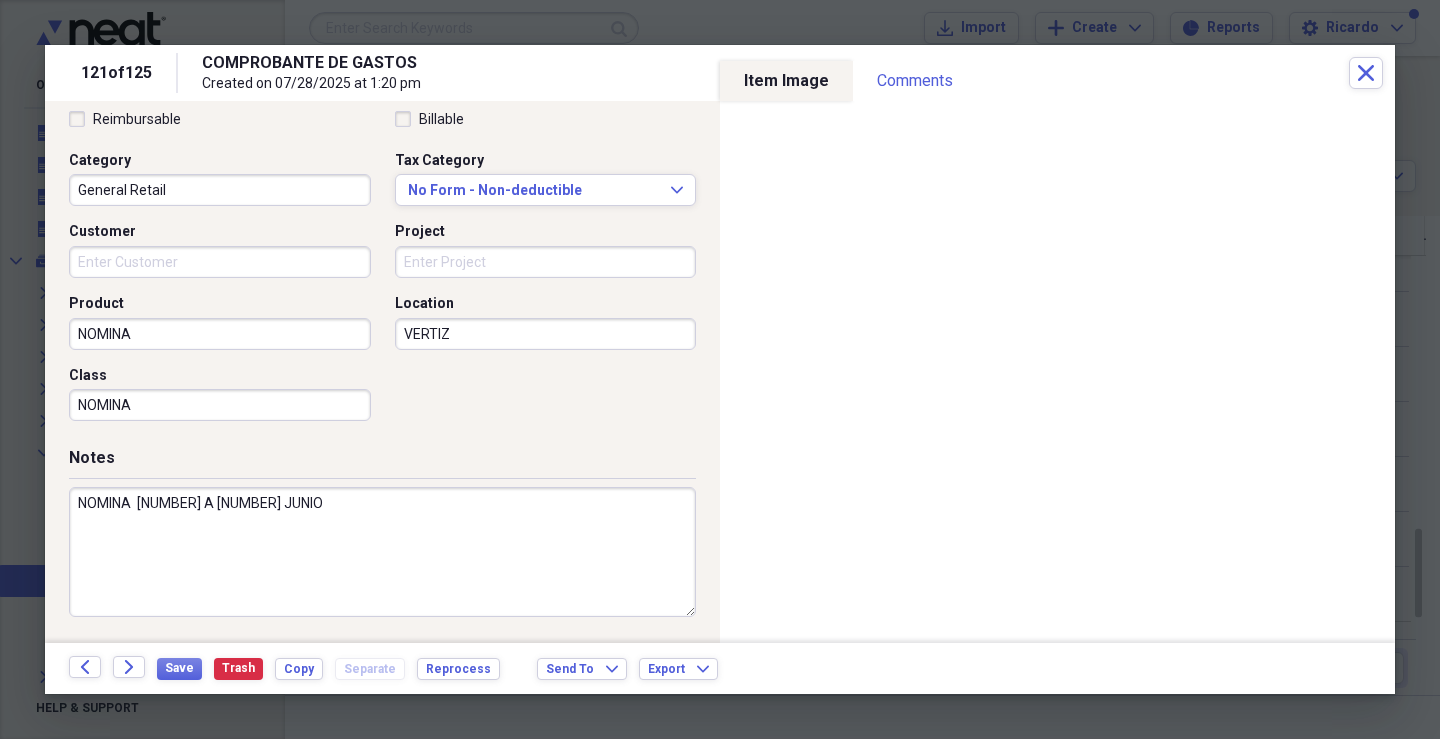 click on "NOMINA  [NUMBER] A [NUMBER] JUNIO" at bounding box center [382, 552] 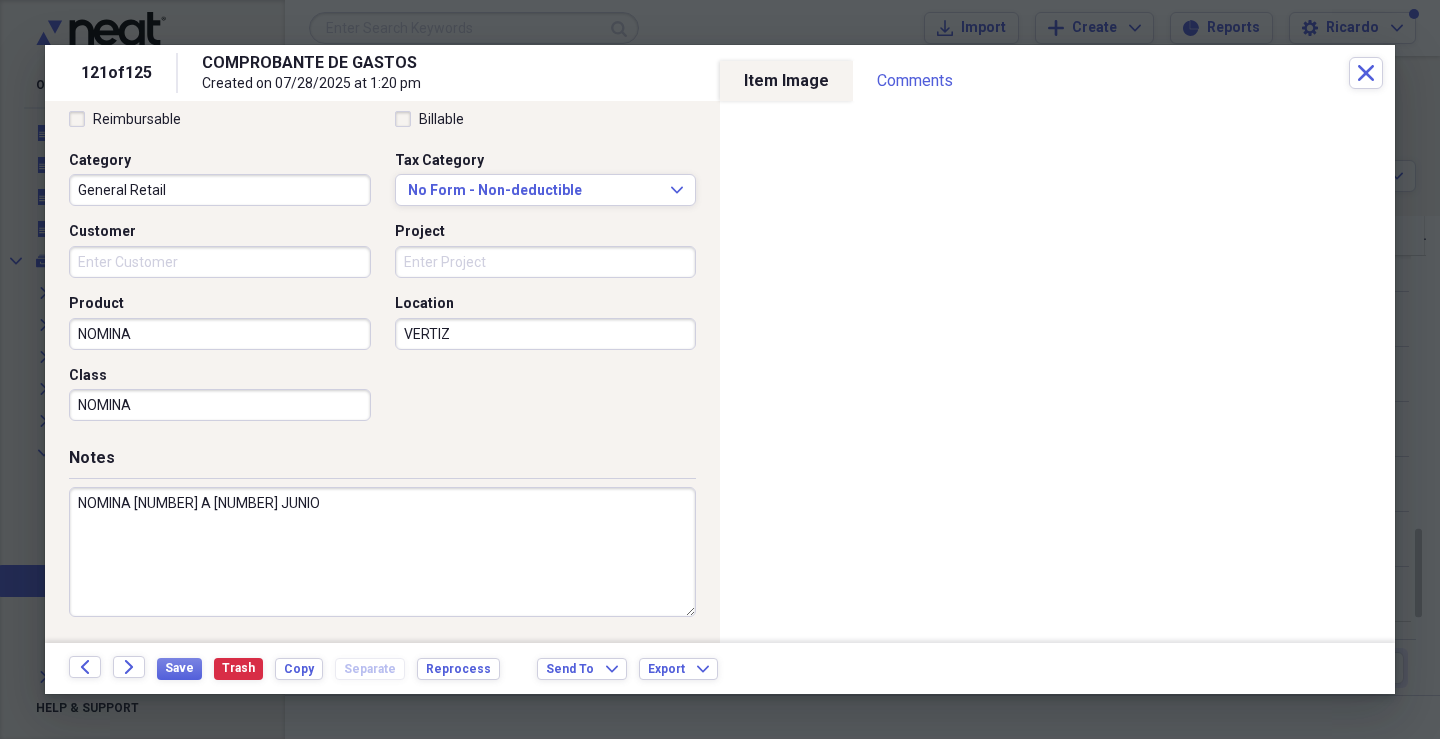 click on "NOMINA [NUMBER] A [NUMBER] JUNIO" at bounding box center (382, 552) 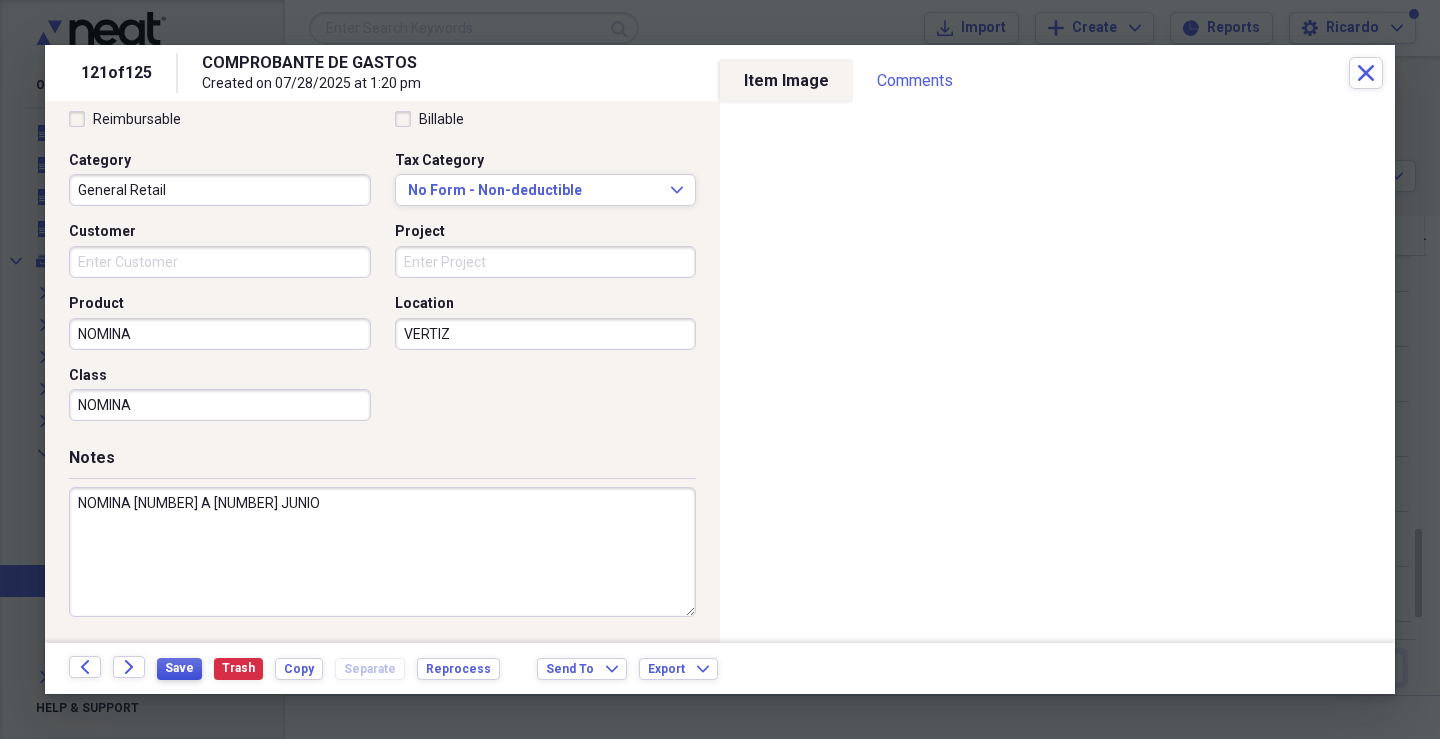 type on "NOMINA [NUMBER] A [NUMBER] JUNIO" 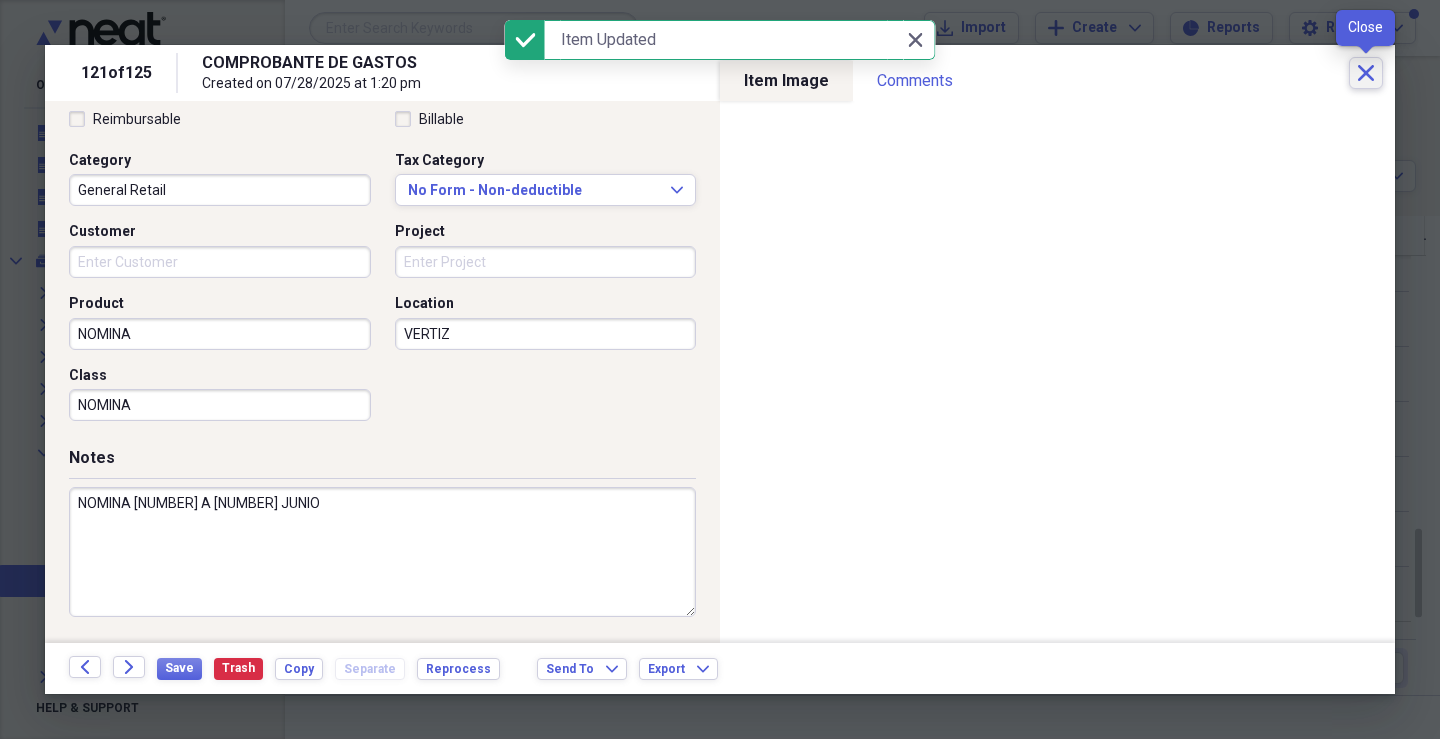 click on "Close" 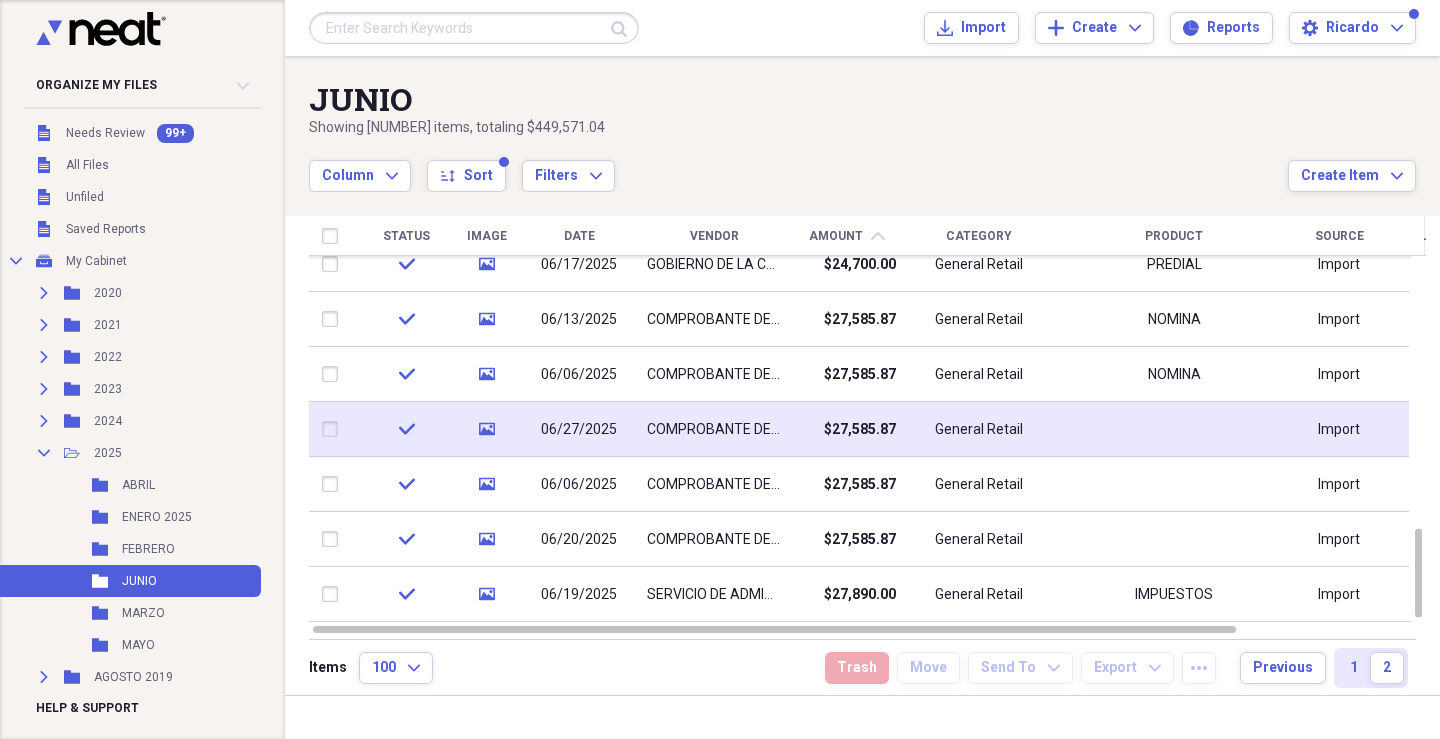 click on "COMPROBANTE DE GASTOS" at bounding box center [714, 430] 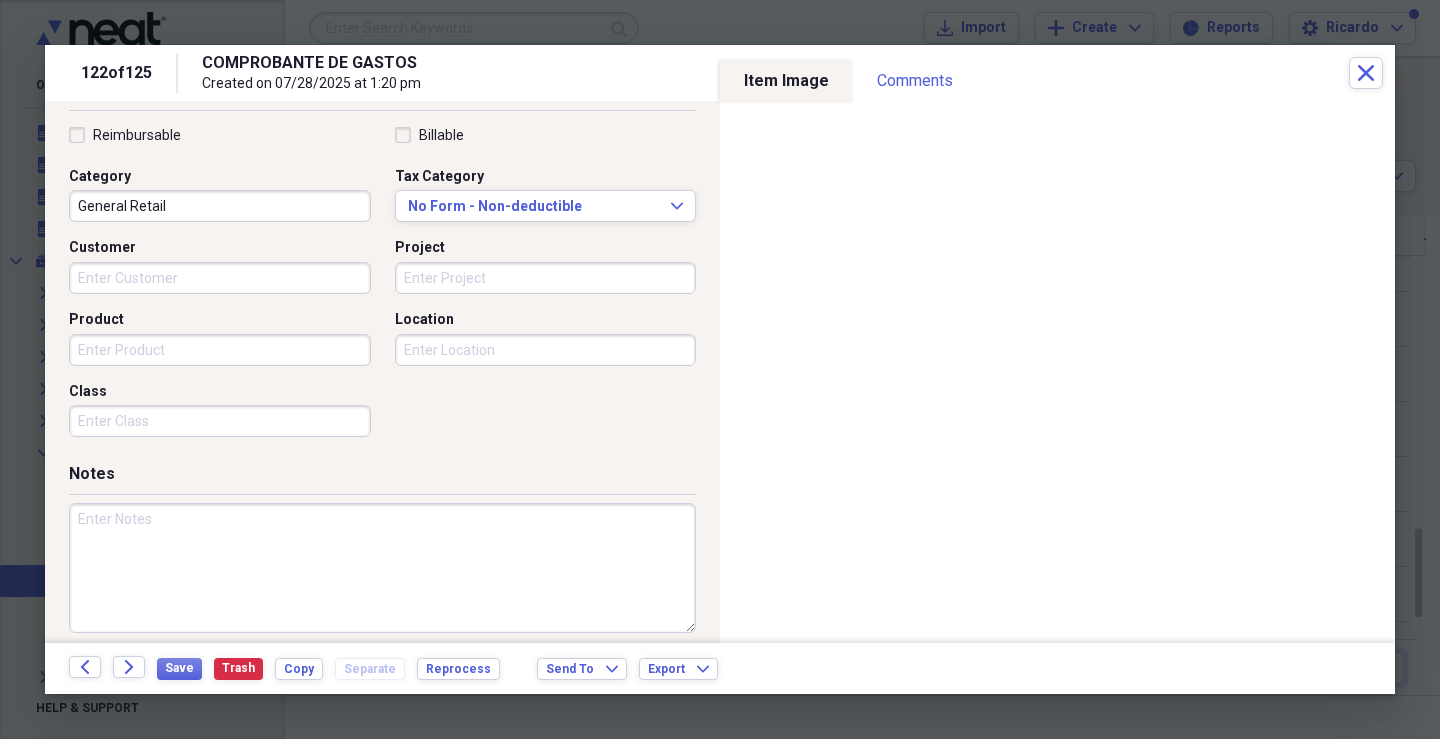 scroll, scrollTop: 479, scrollLeft: 0, axis: vertical 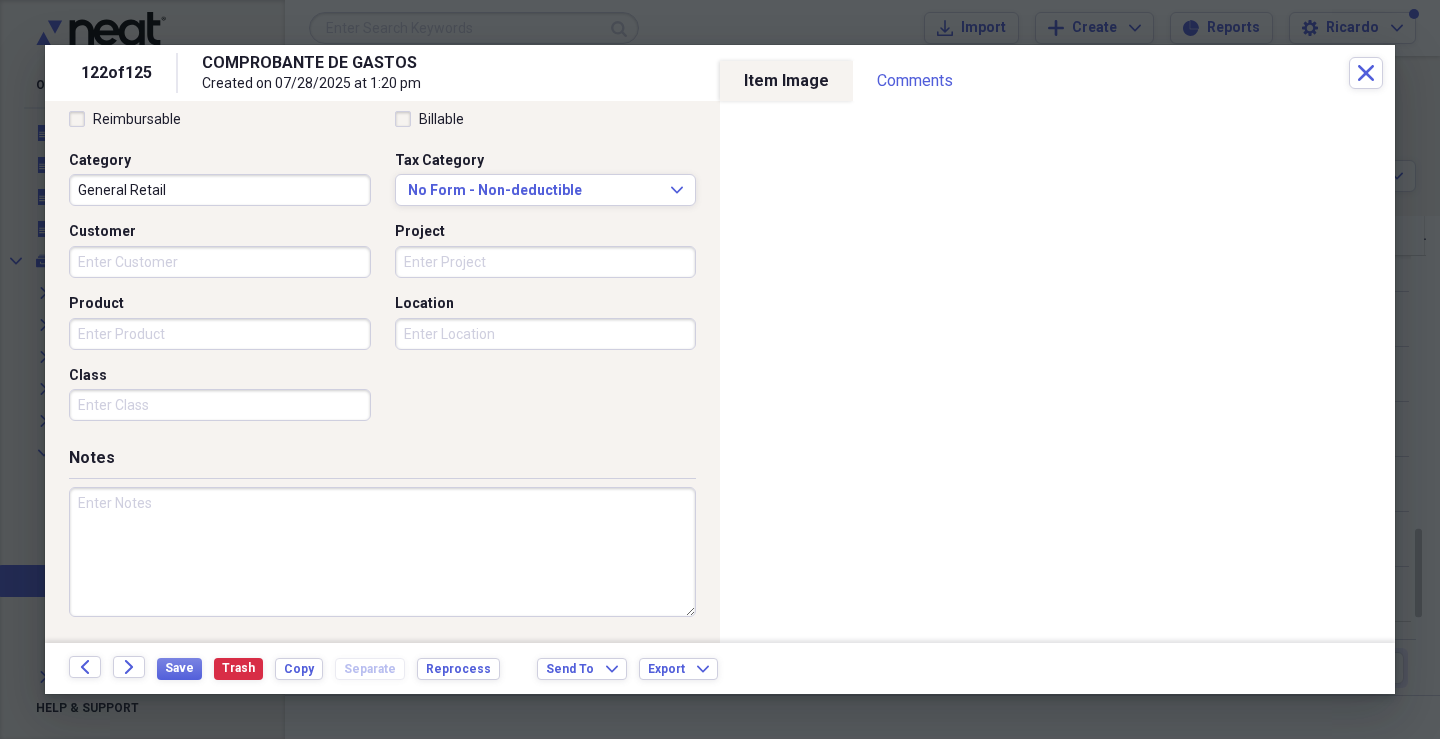 click on "Product" at bounding box center (220, 334) 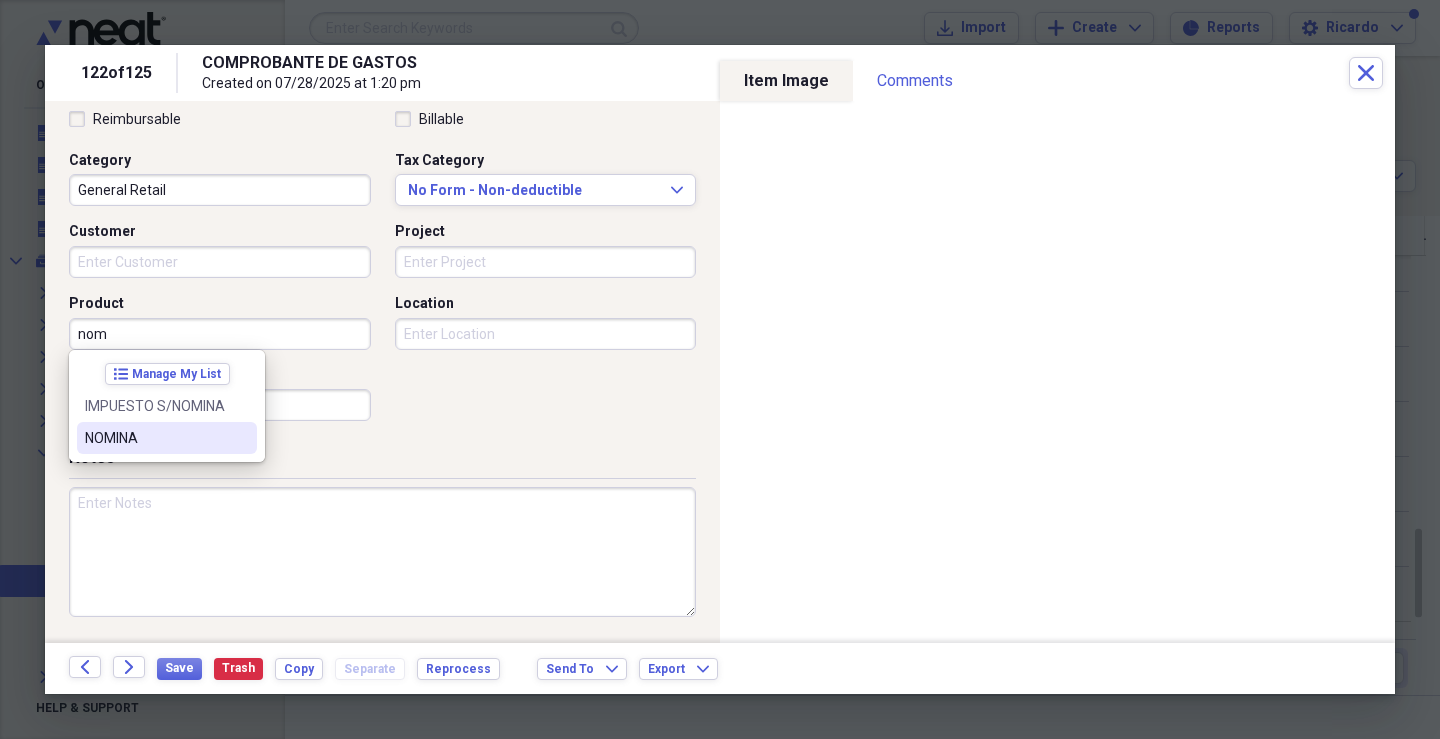 click on "NOMINA" at bounding box center [155, 438] 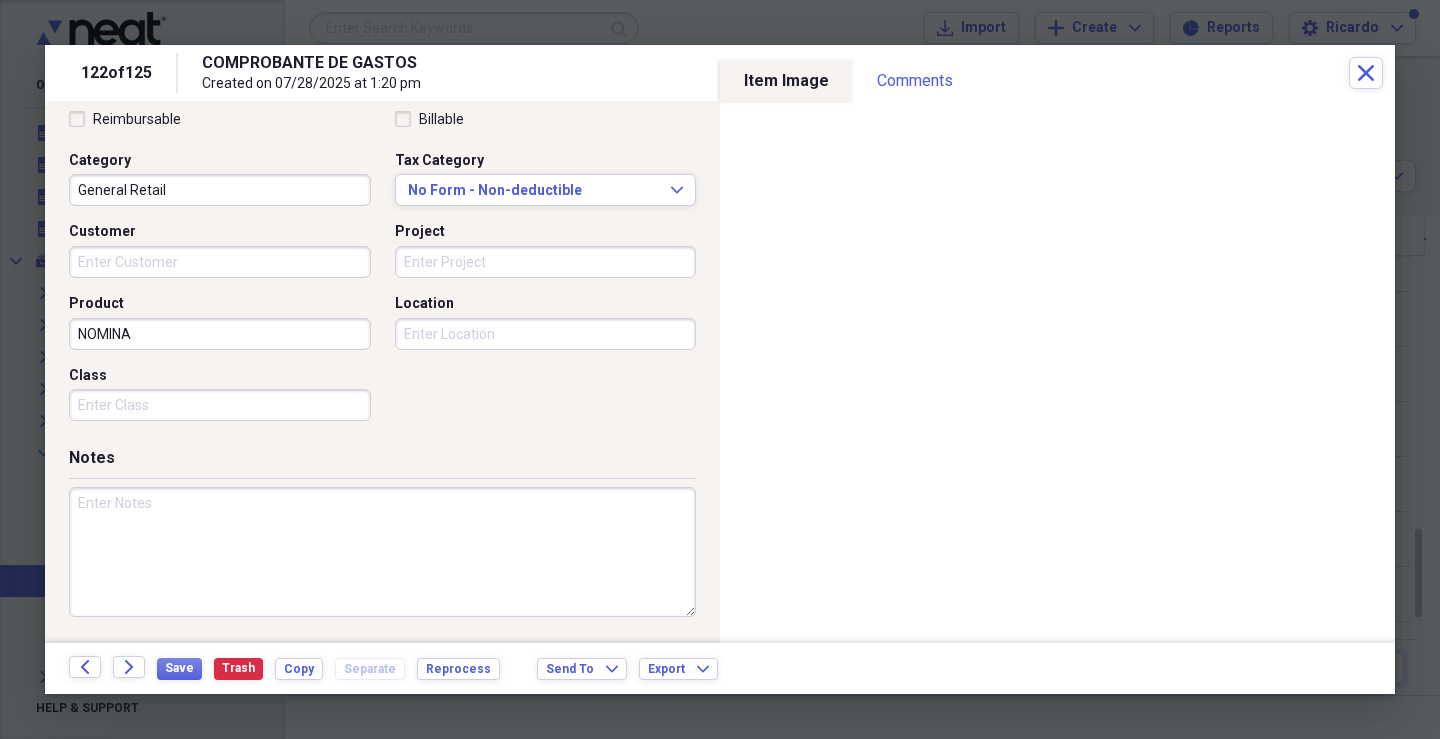 click on "Class" at bounding box center (220, 405) 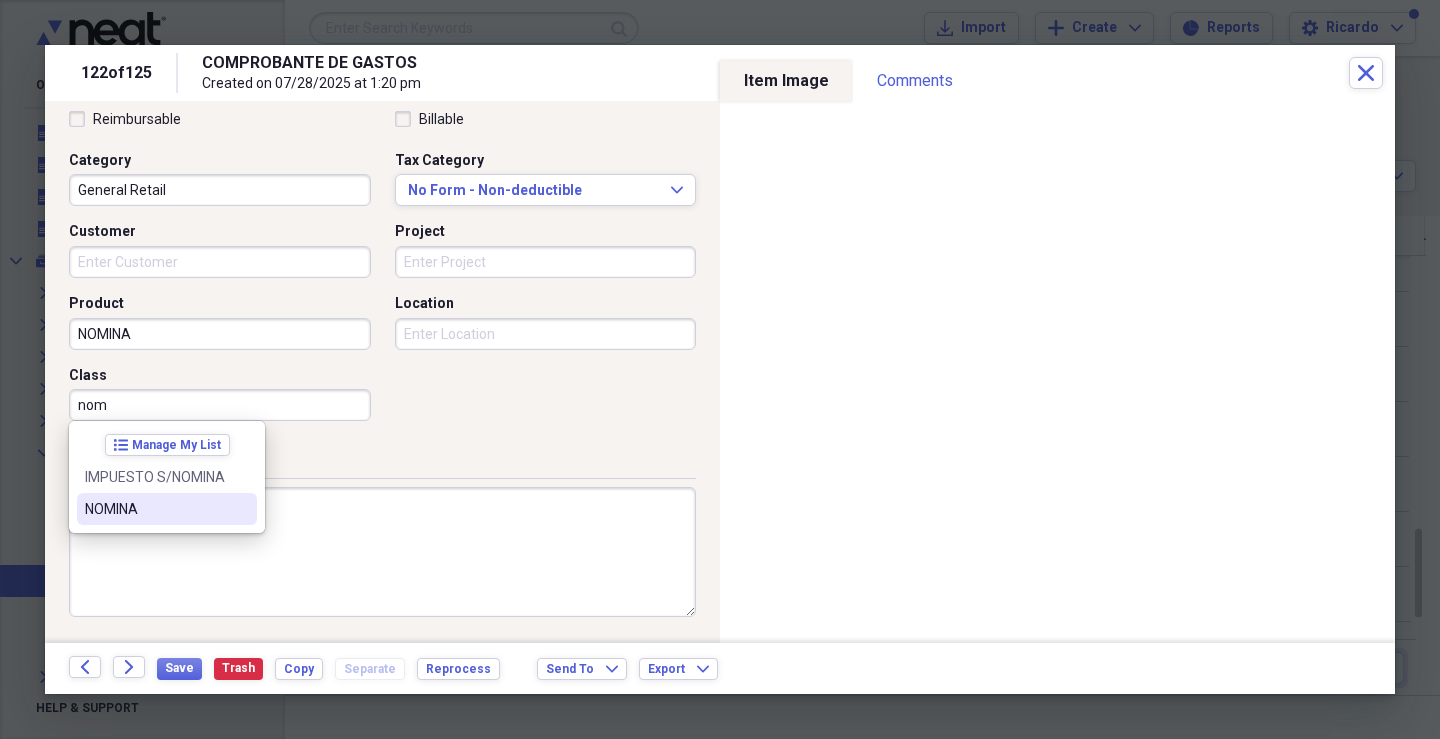 drag, startPoint x: 121, startPoint y: 513, endPoint x: 447, endPoint y: 420, distance: 339.0059 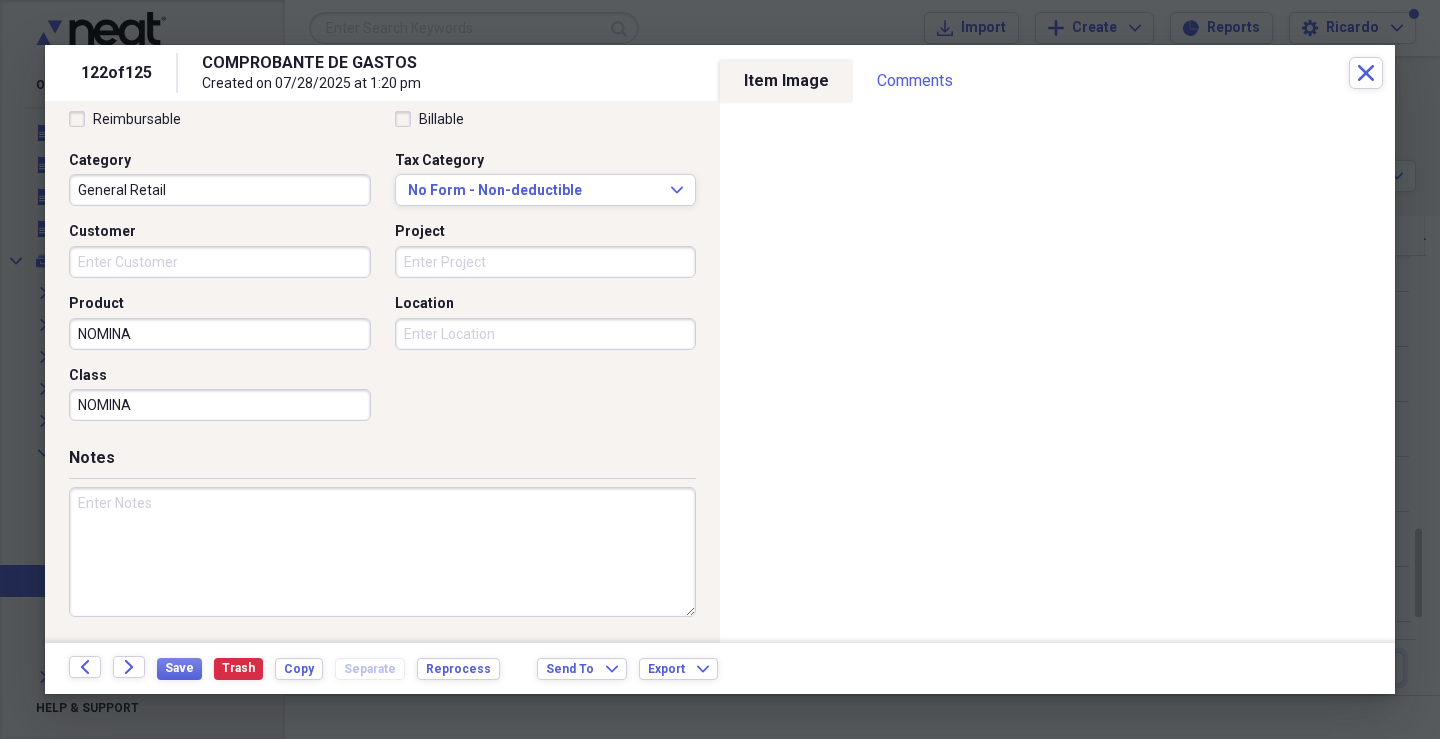 click on "Location" at bounding box center (546, 334) 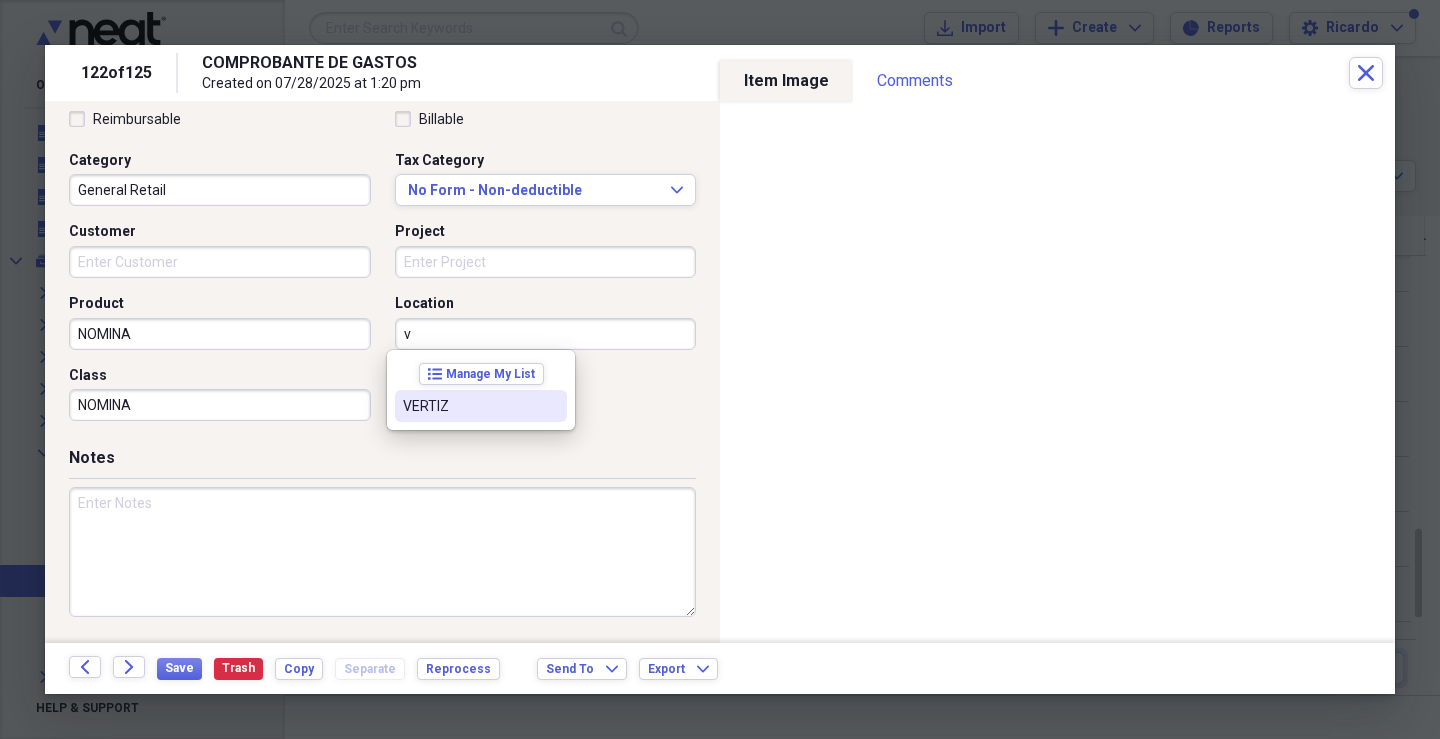 drag, startPoint x: 513, startPoint y: 406, endPoint x: 413, endPoint y: 481, distance: 125 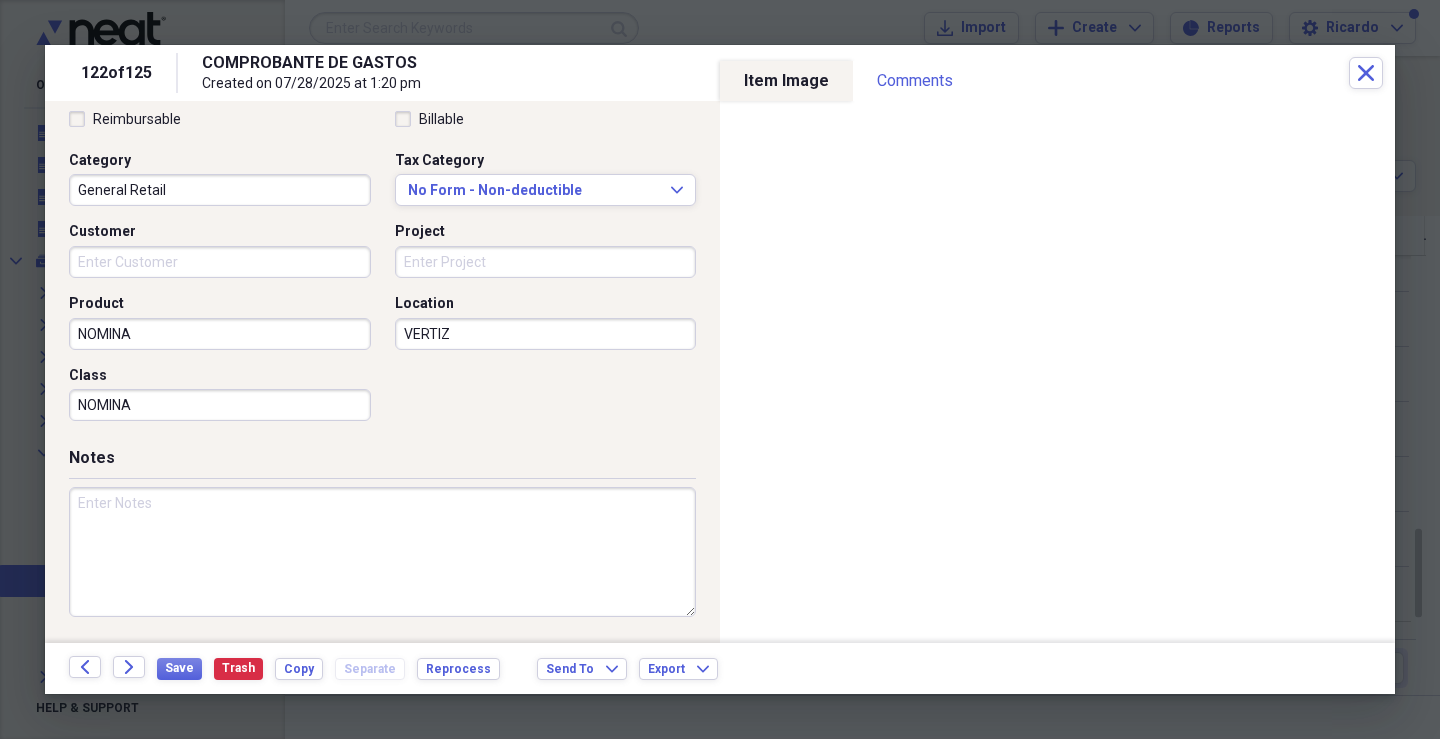 click at bounding box center [382, 552] 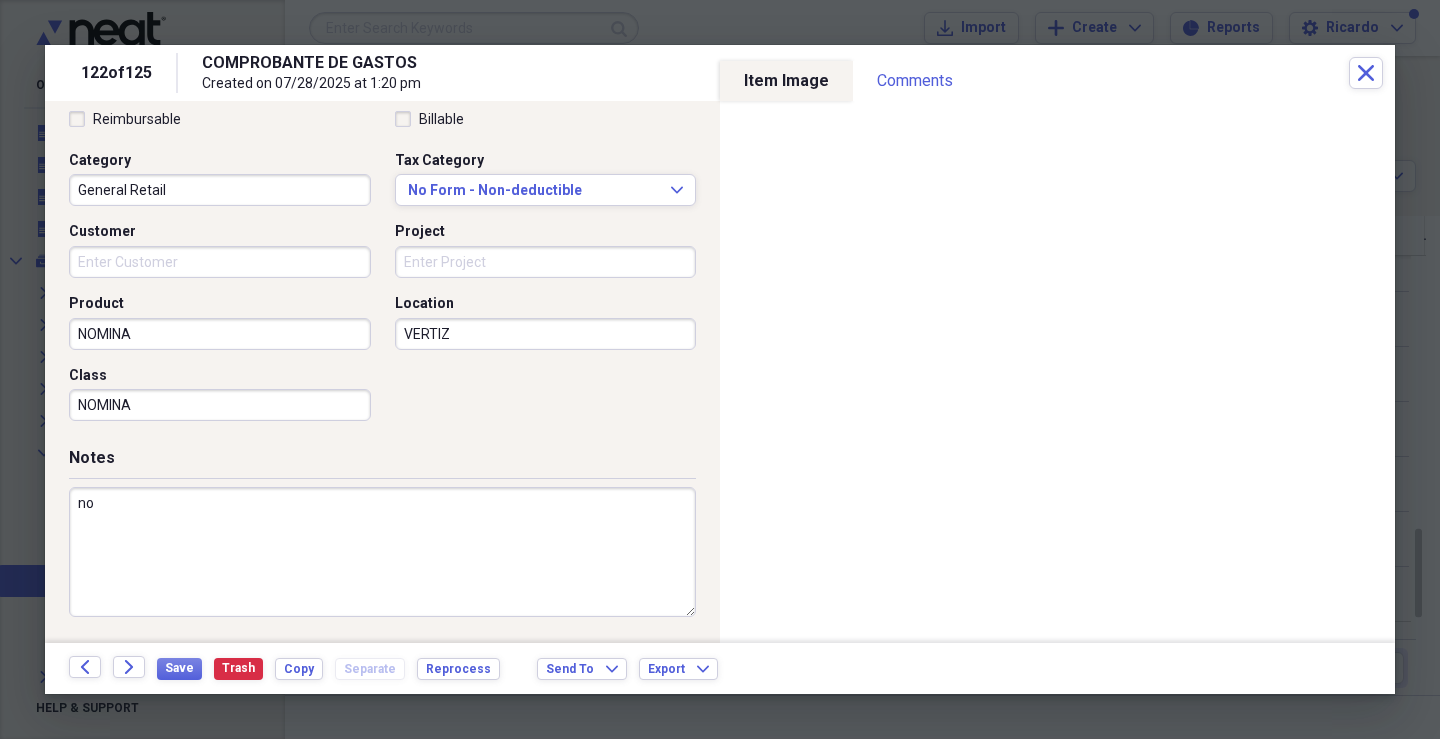 type on "n" 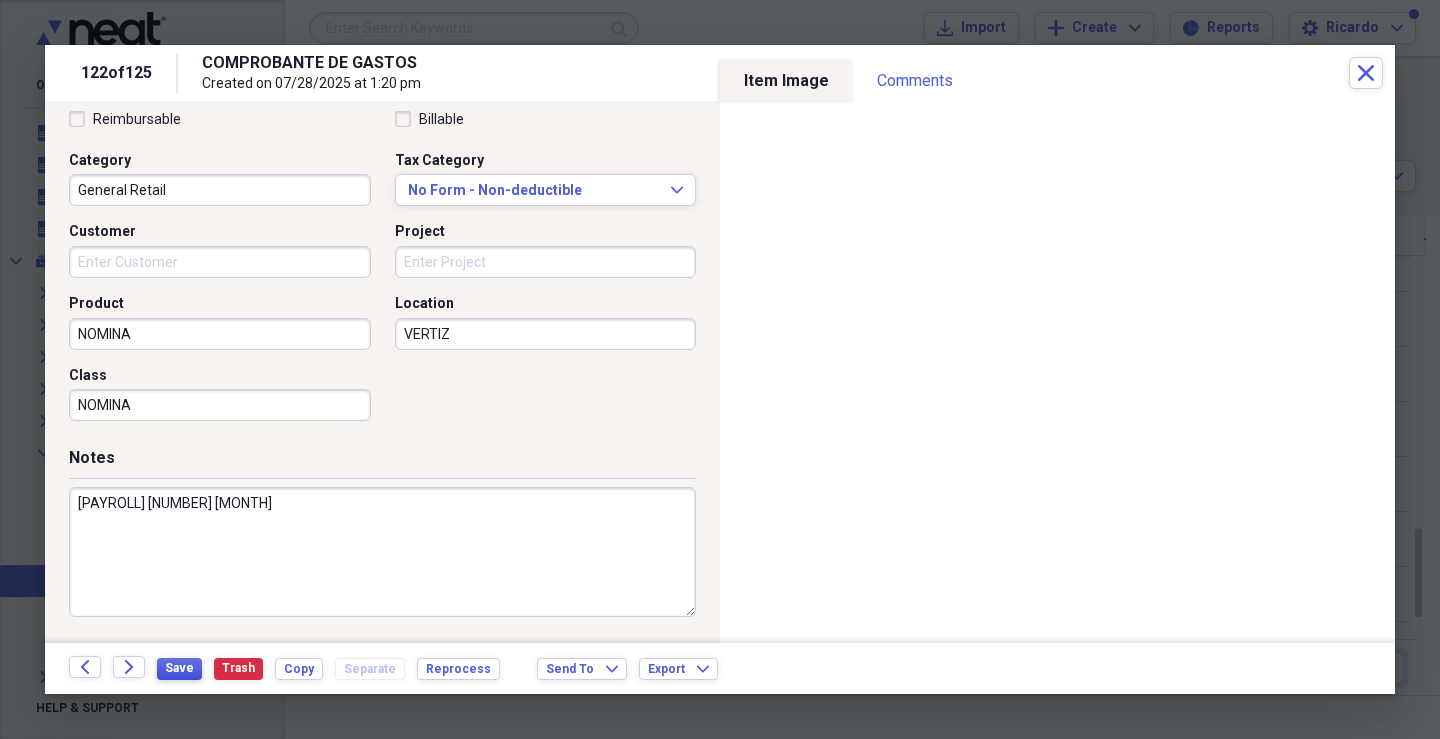 type on "[PAYROLL] [NUMBER] [MONTH]" 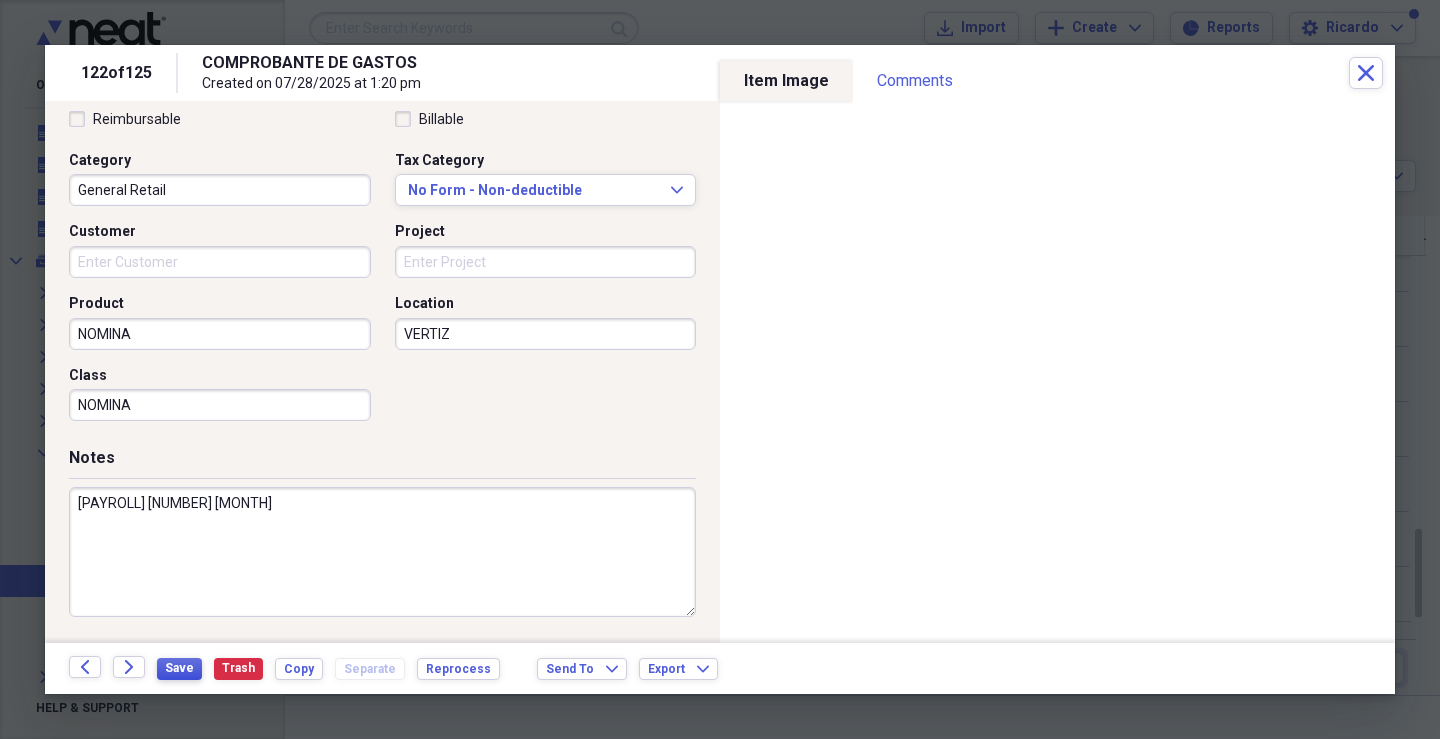click on "Save" at bounding box center (179, 668) 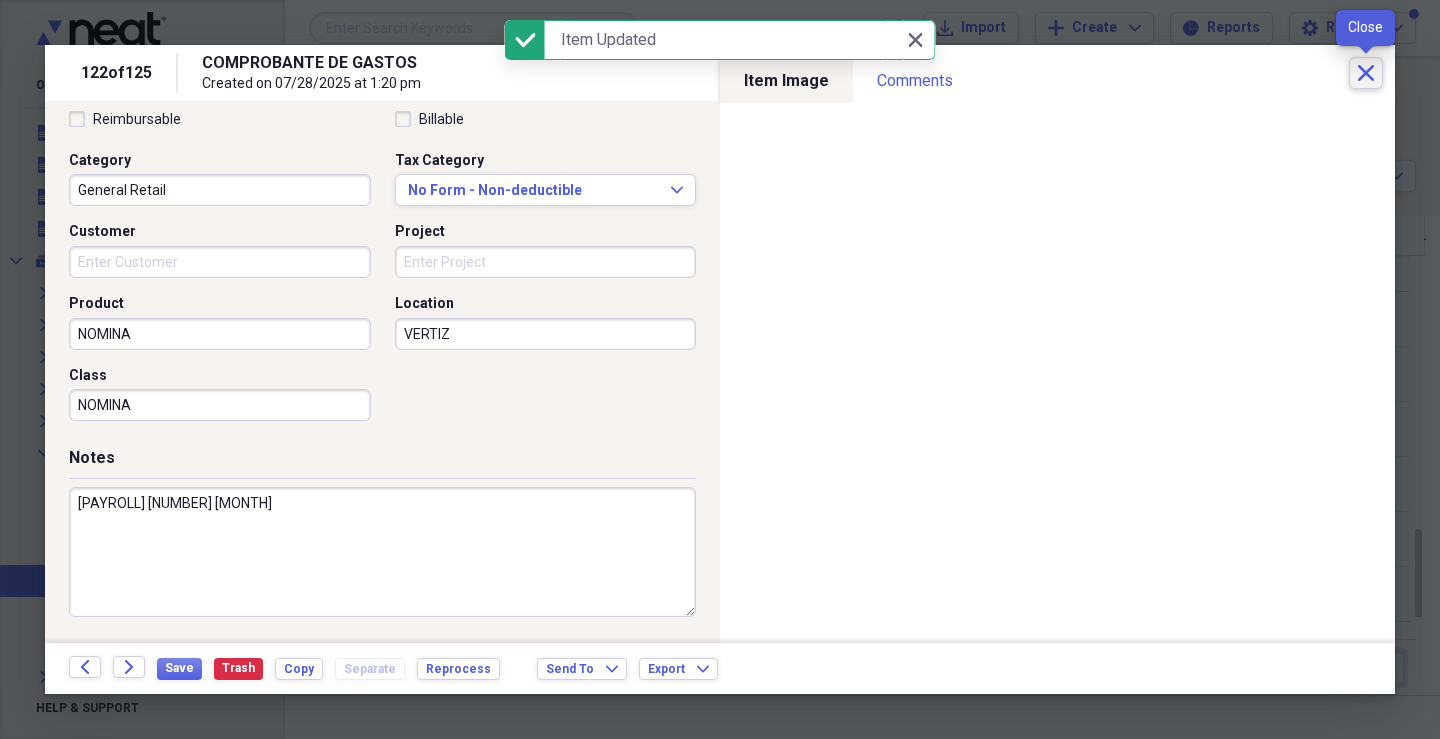 click on "Close" 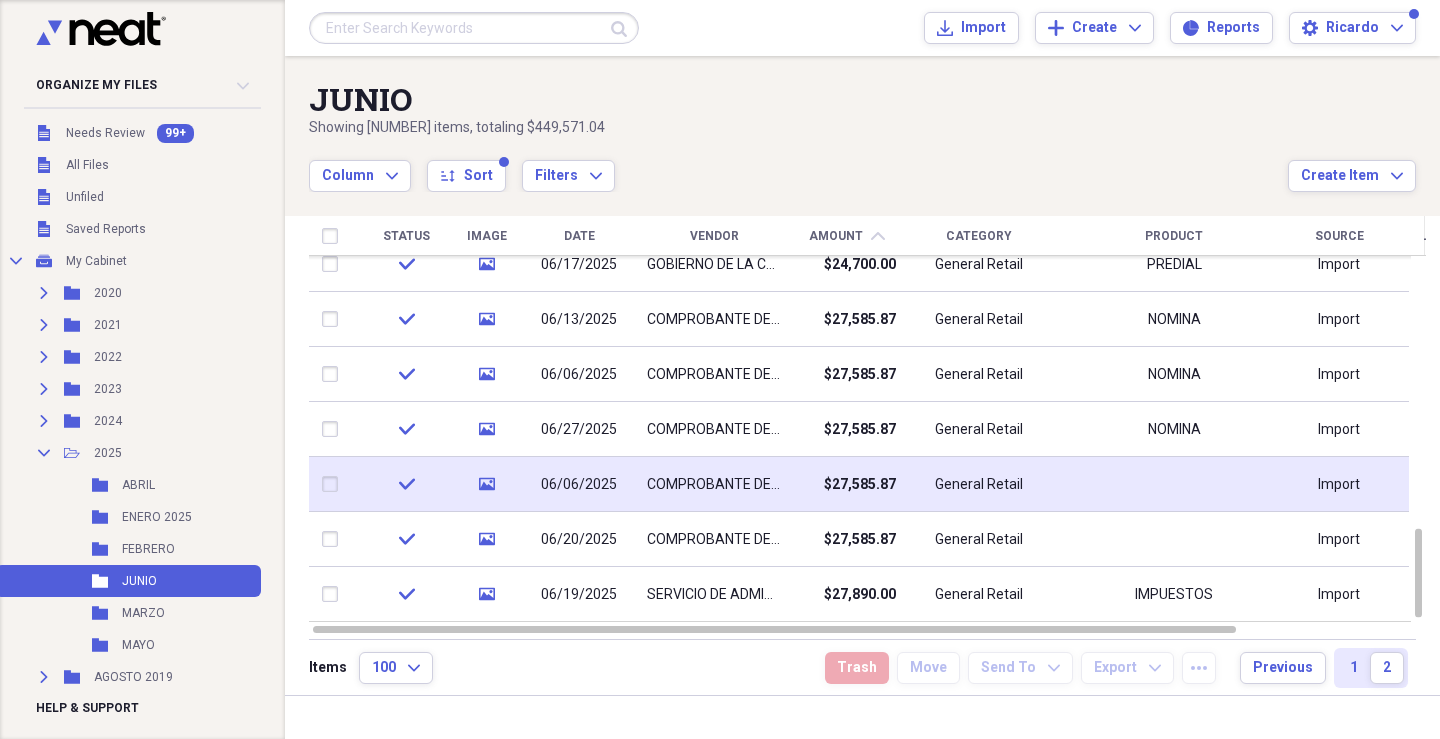 click on "General Retail" at bounding box center (979, 484) 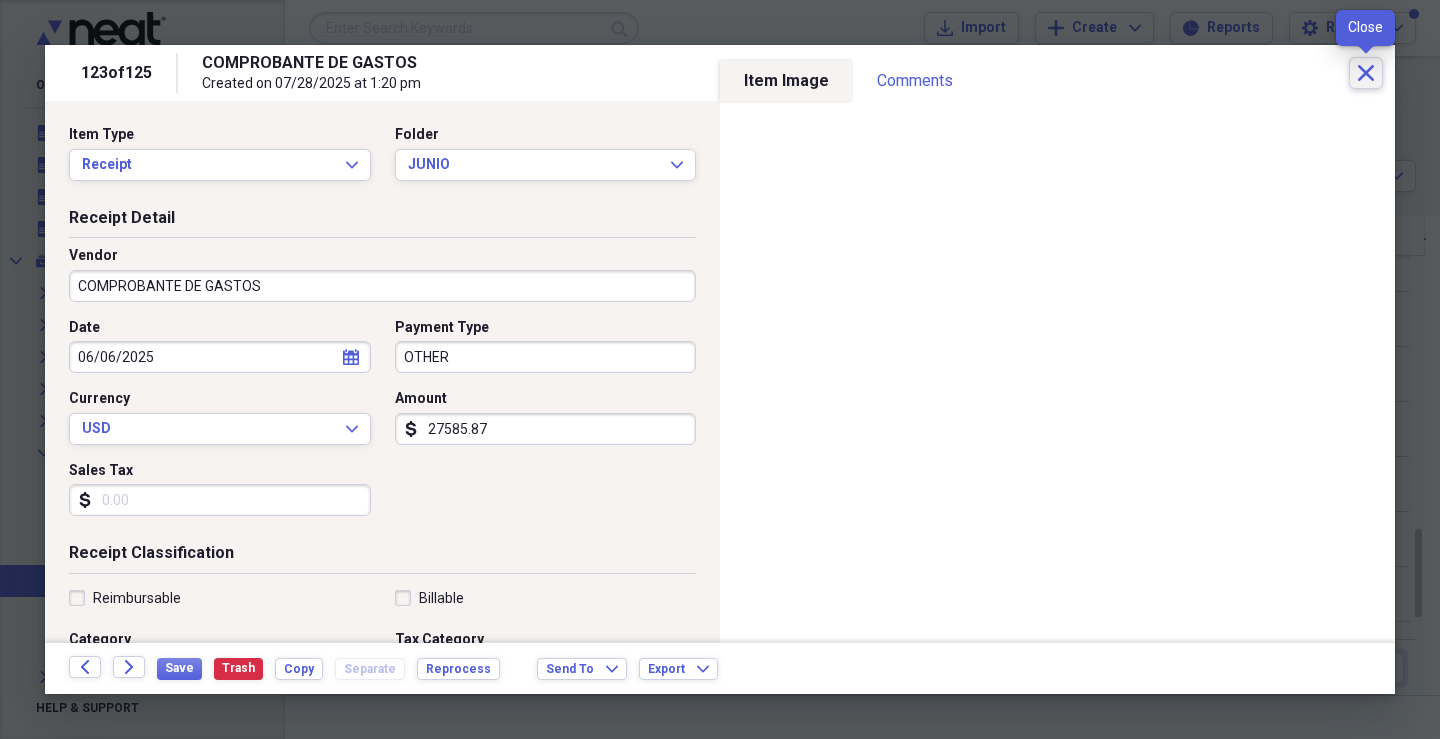 click 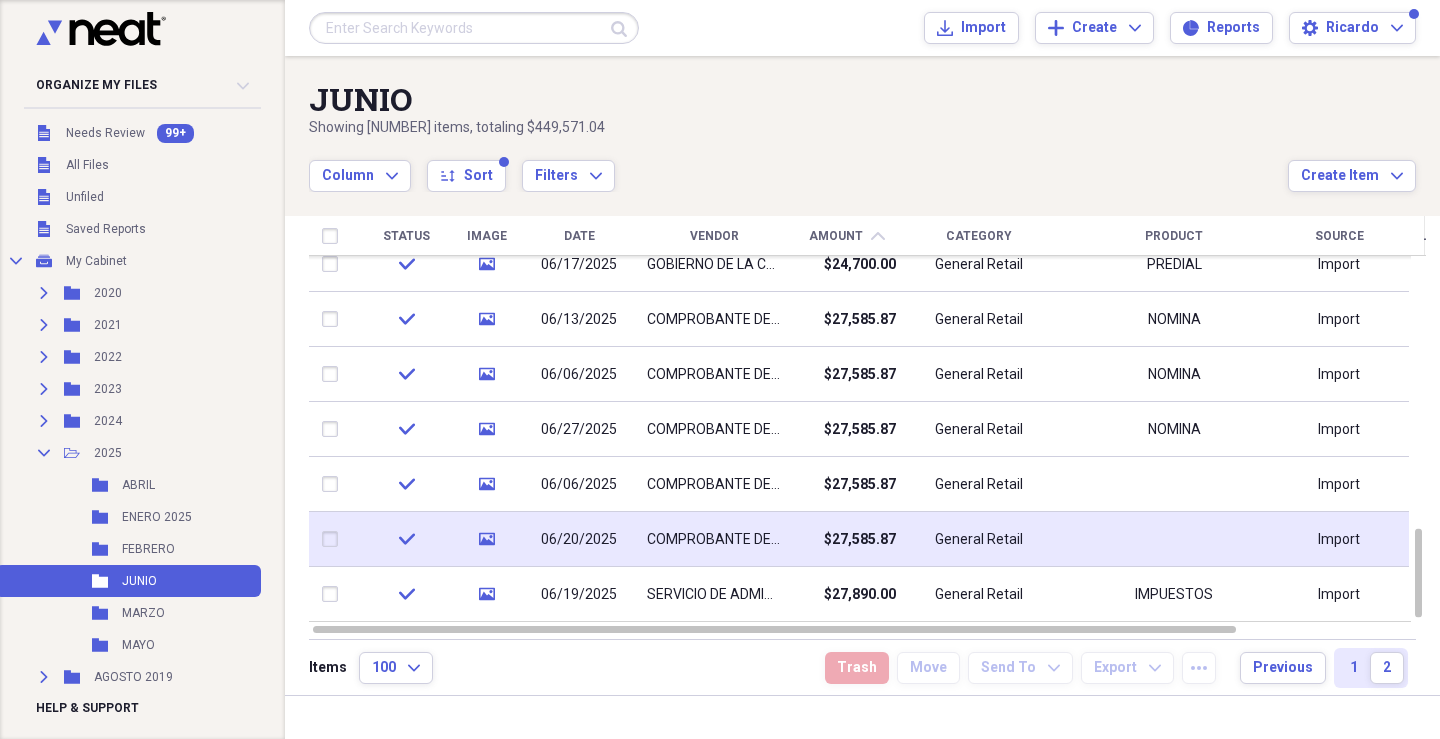 click on "$27,585.87" at bounding box center (860, 540) 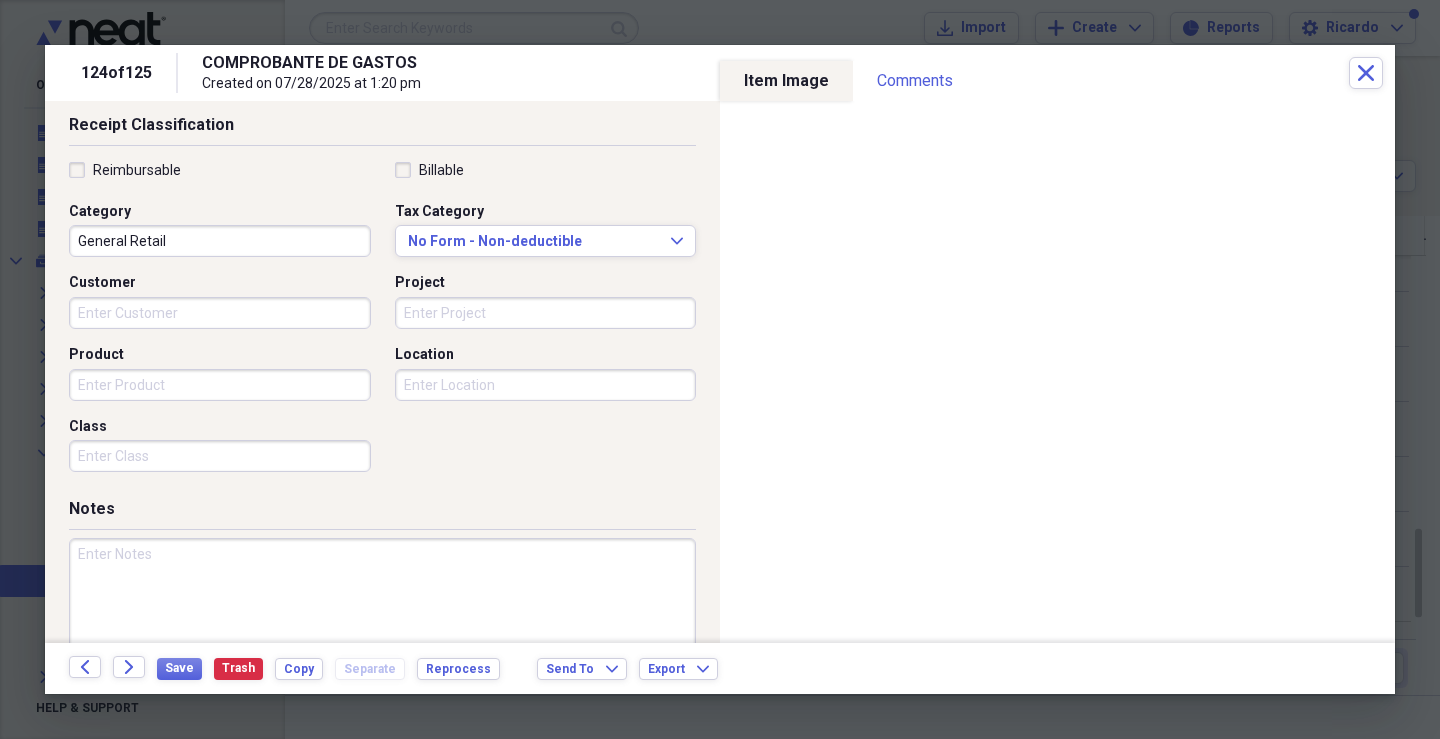 scroll, scrollTop: 479, scrollLeft: 0, axis: vertical 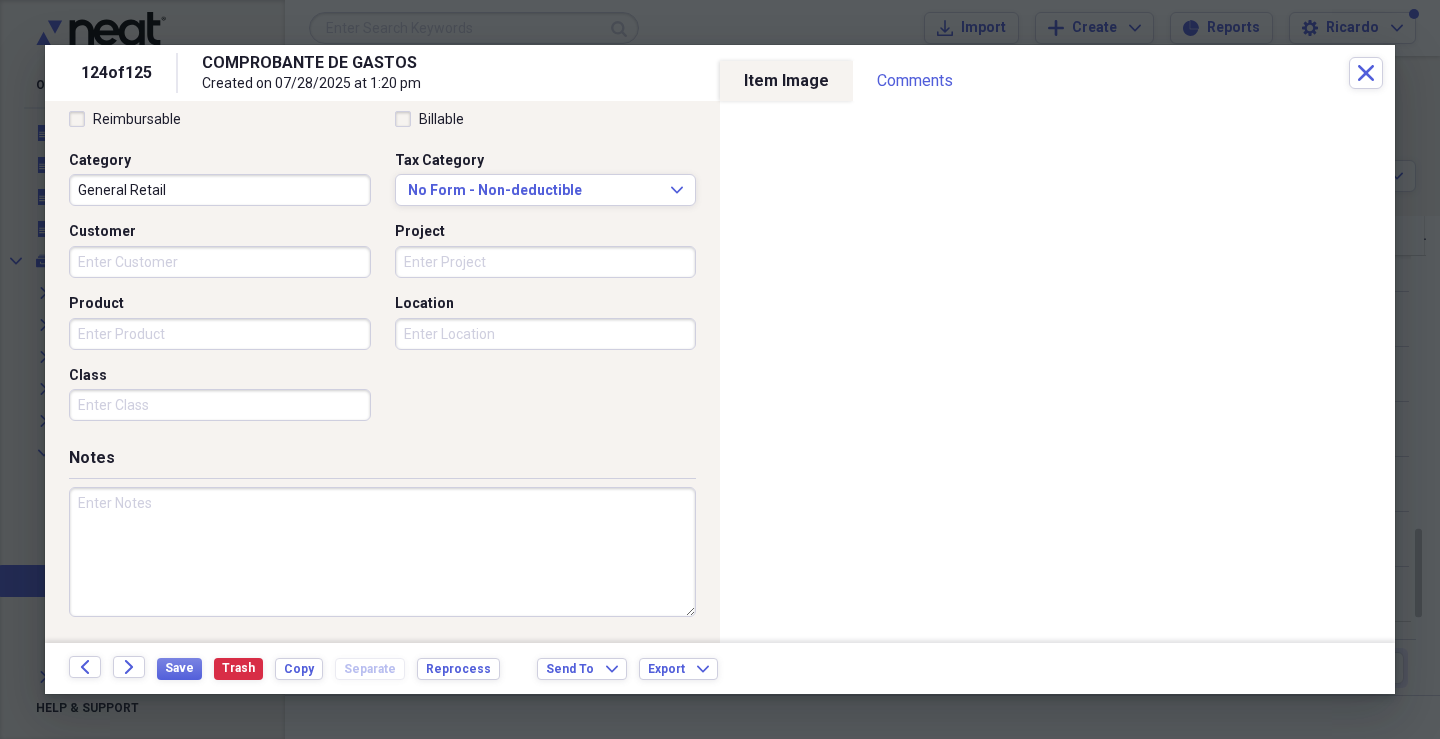 click on "Product" at bounding box center (220, 334) 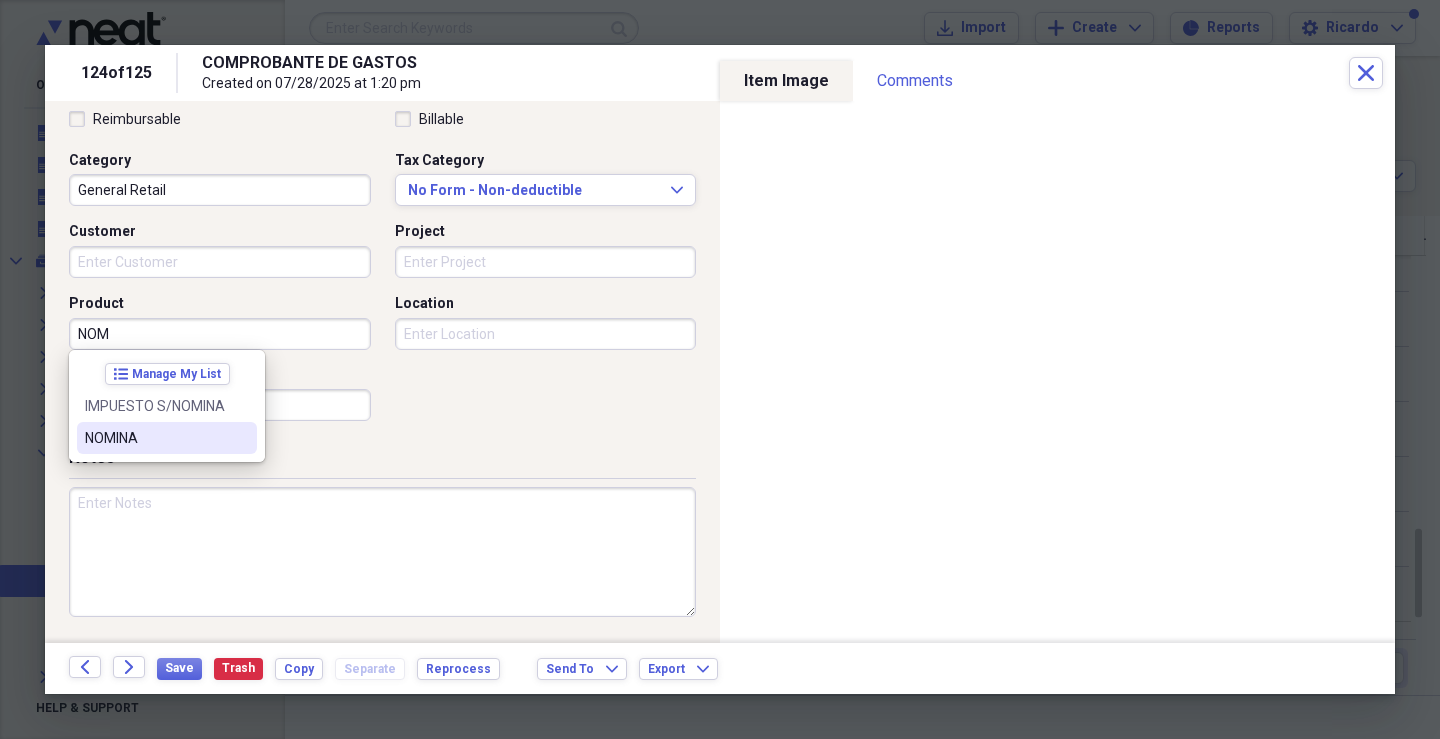 click on "NOMINA" at bounding box center (155, 438) 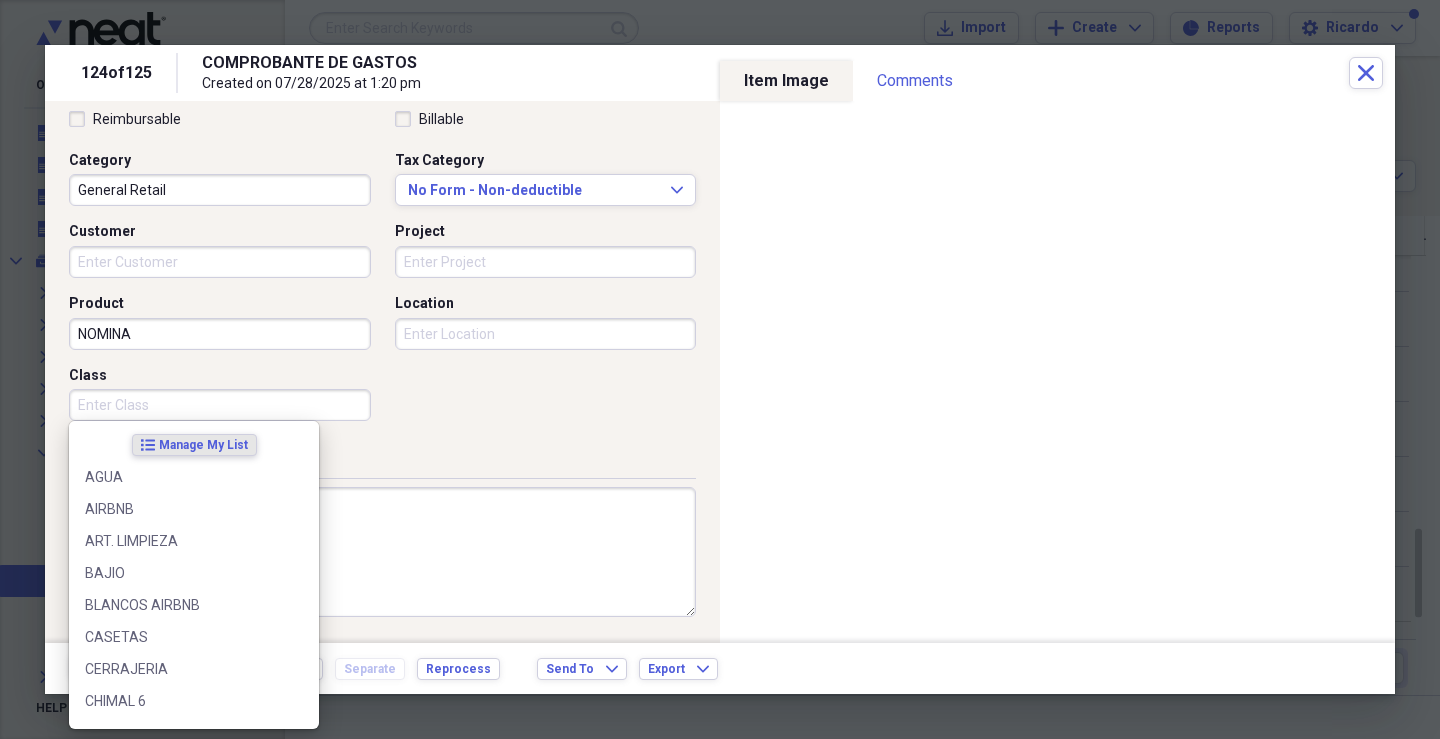 click on "Class" at bounding box center (220, 405) 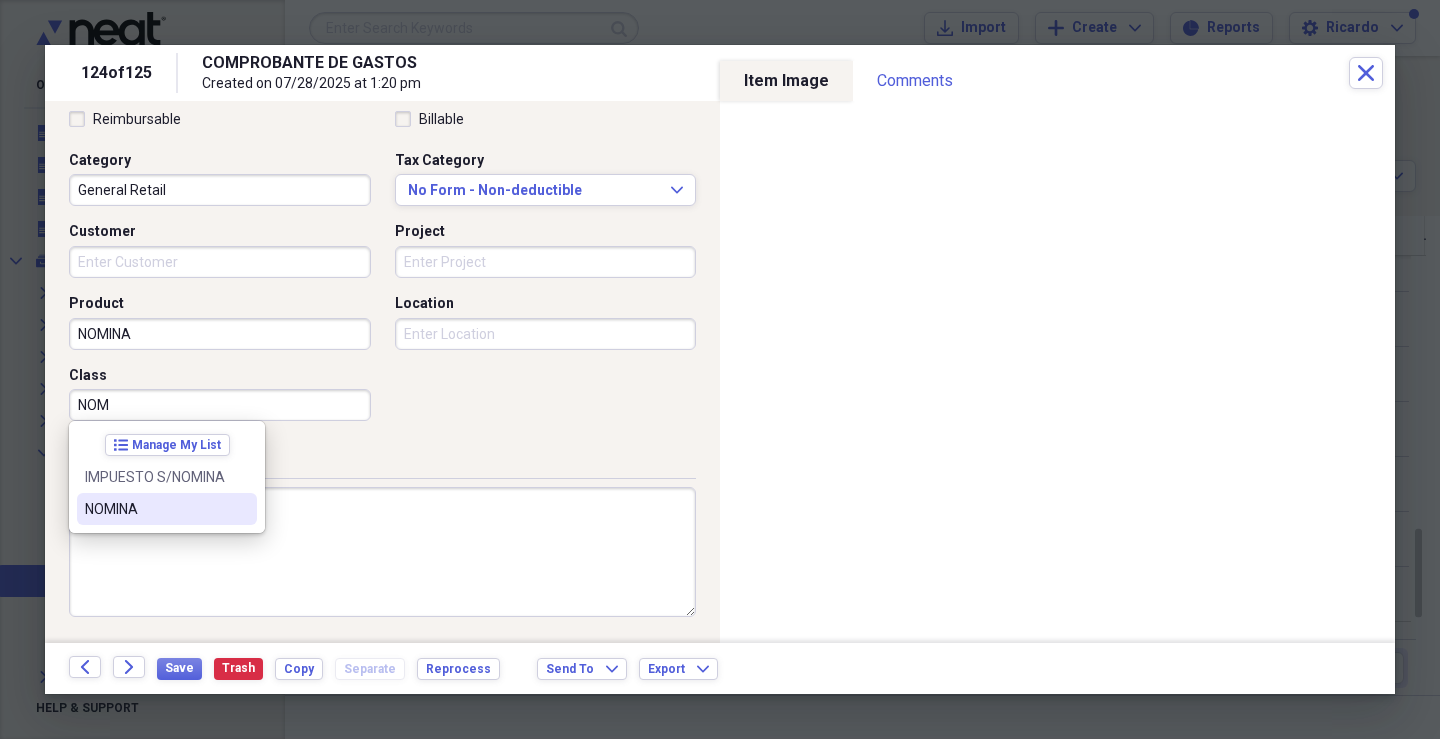 click on "list Manage My List [TAX_TYPE] [PAYROLL_TYPE]" at bounding box center [167, 477] 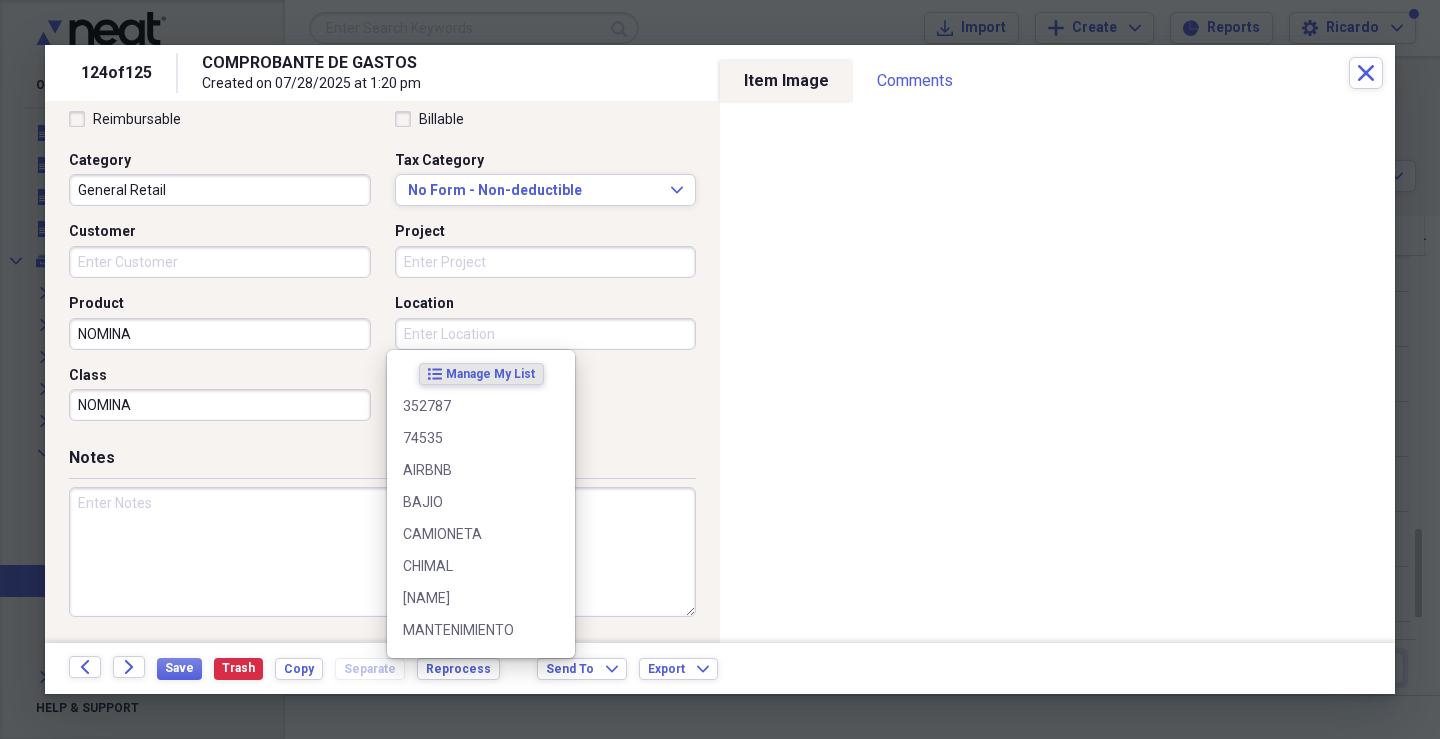 click on "Location" at bounding box center (546, 334) 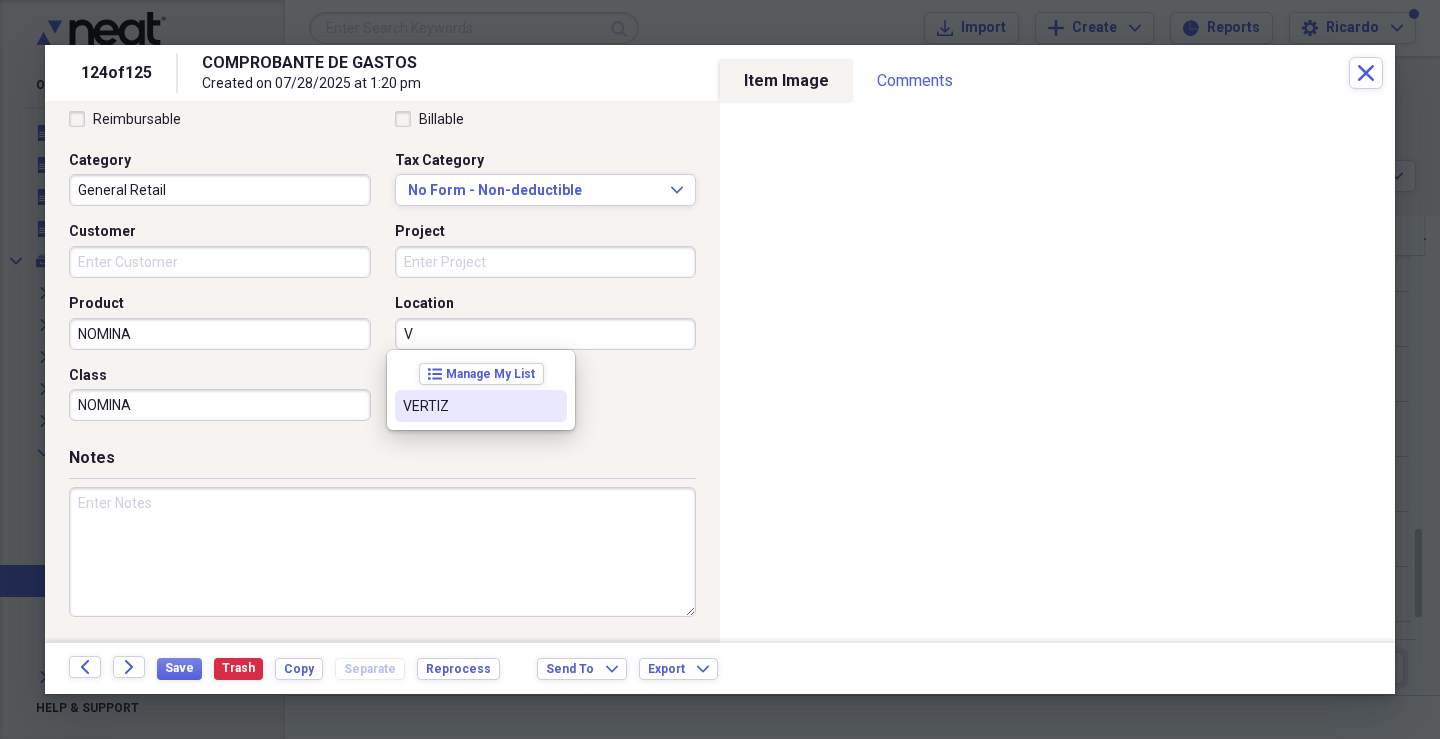 drag, startPoint x: 434, startPoint y: 398, endPoint x: 425, endPoint y: 414, distance: 18.35756 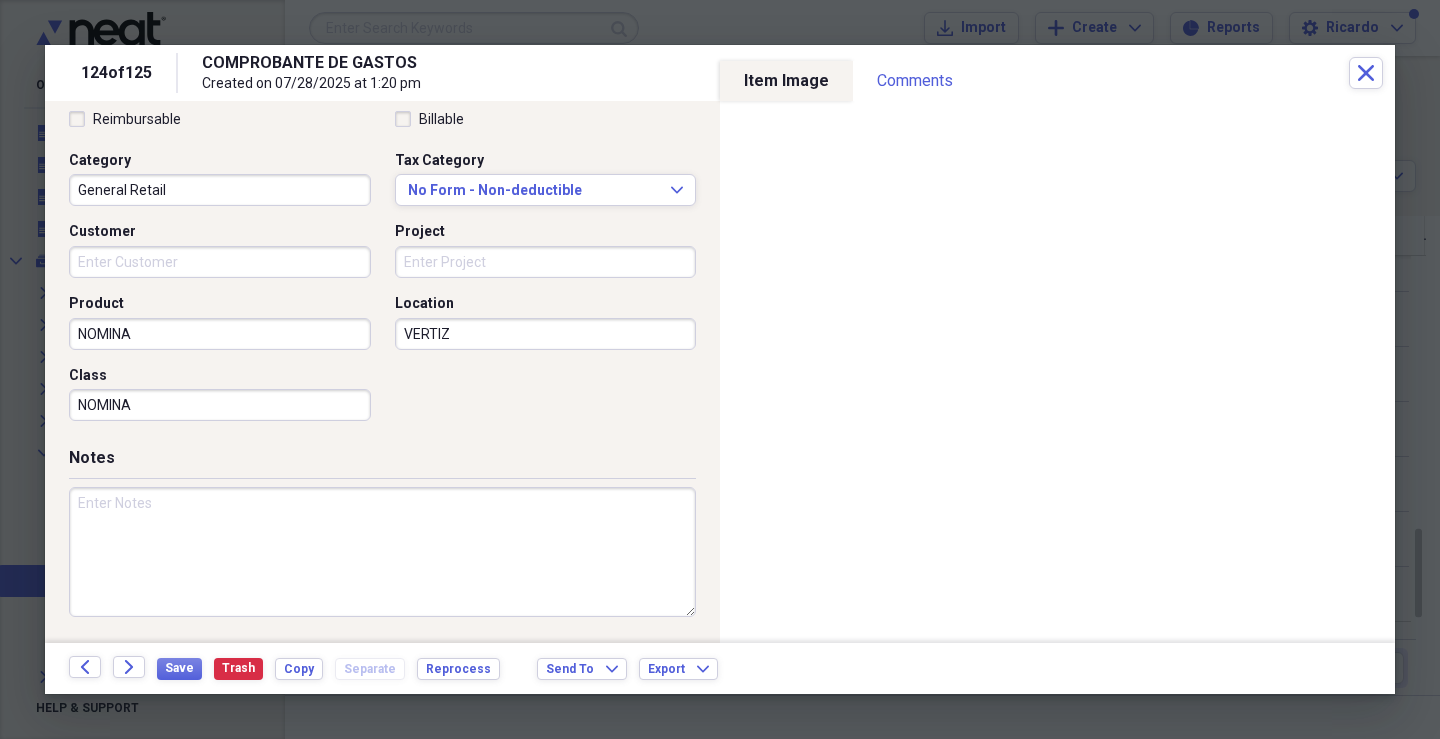 click at bounding box center (382, 552) 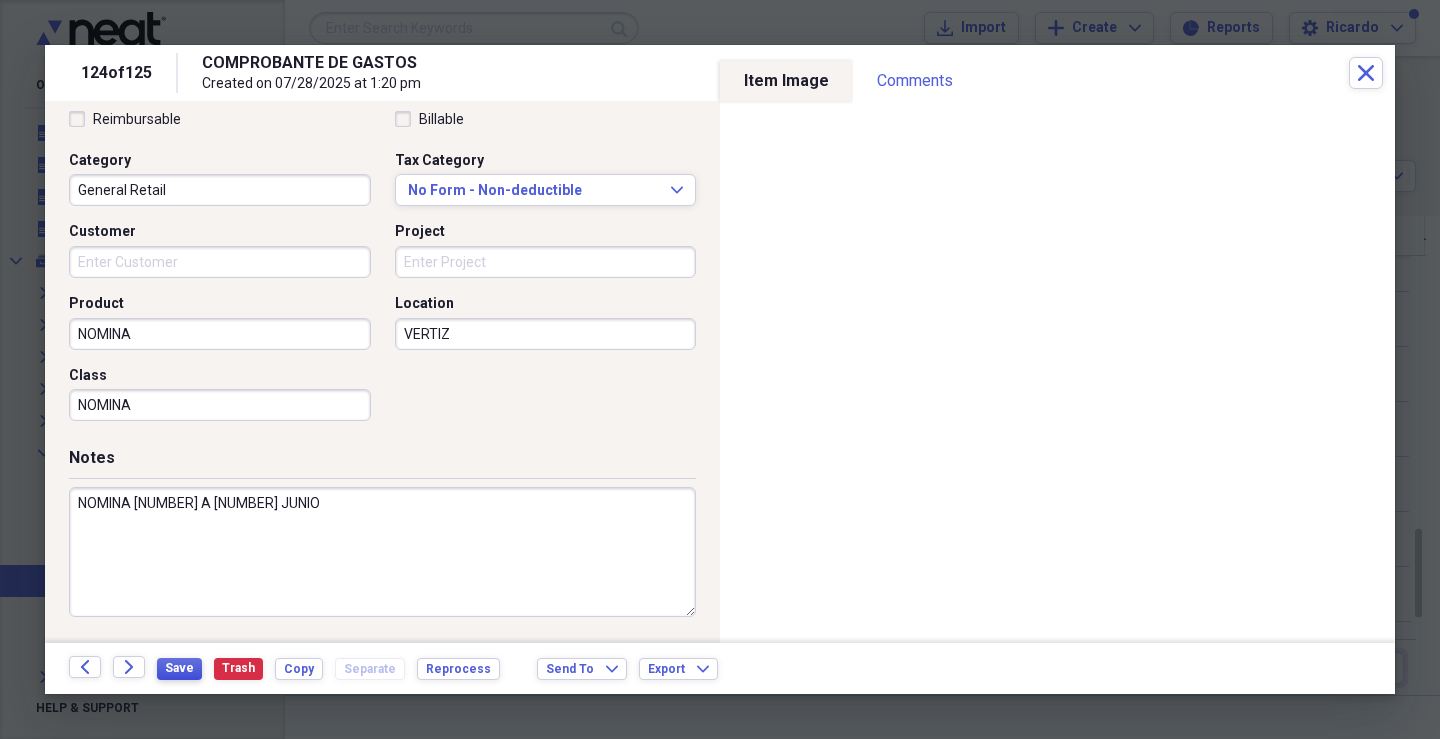 type on "NOMINA [NUMBER] A [NUMBER] JUNIO" 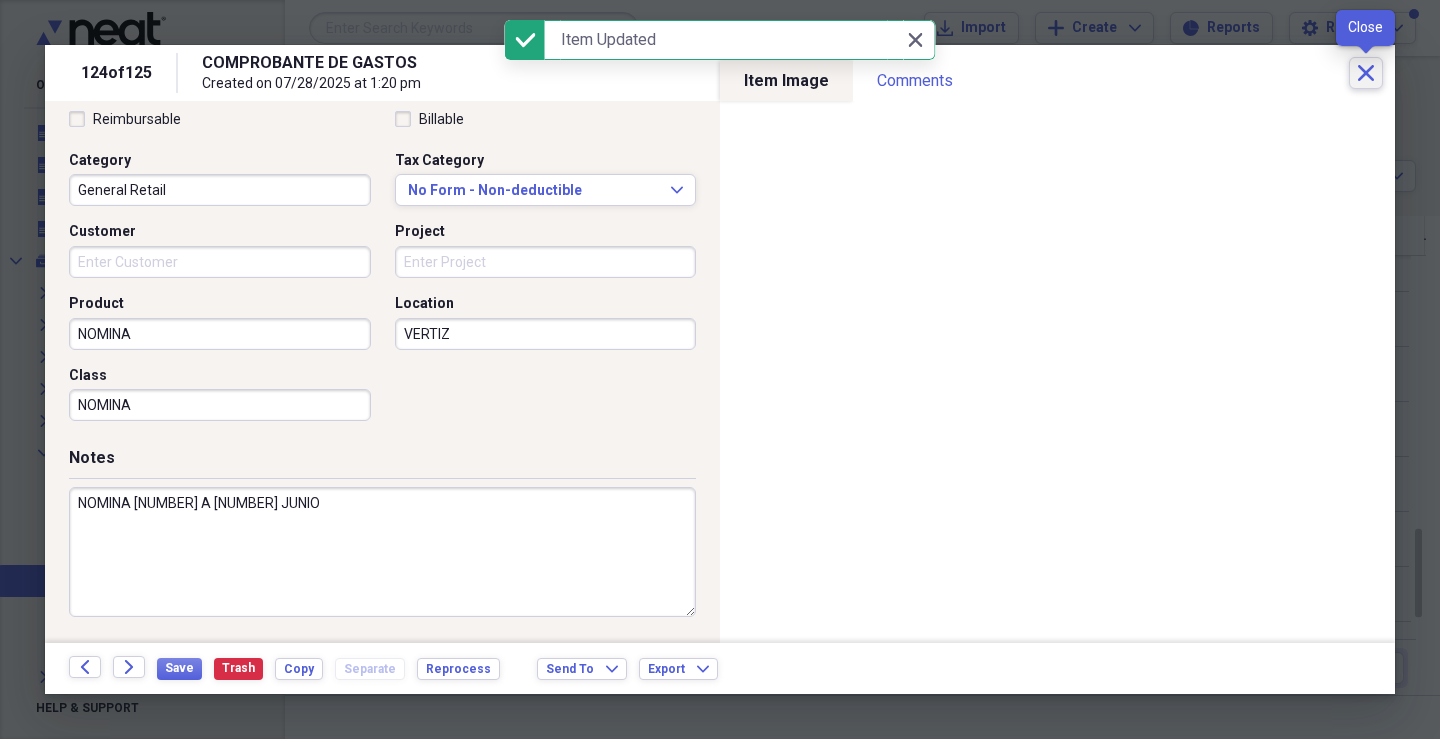 click on "Close" at bounding box center (1366, 73) 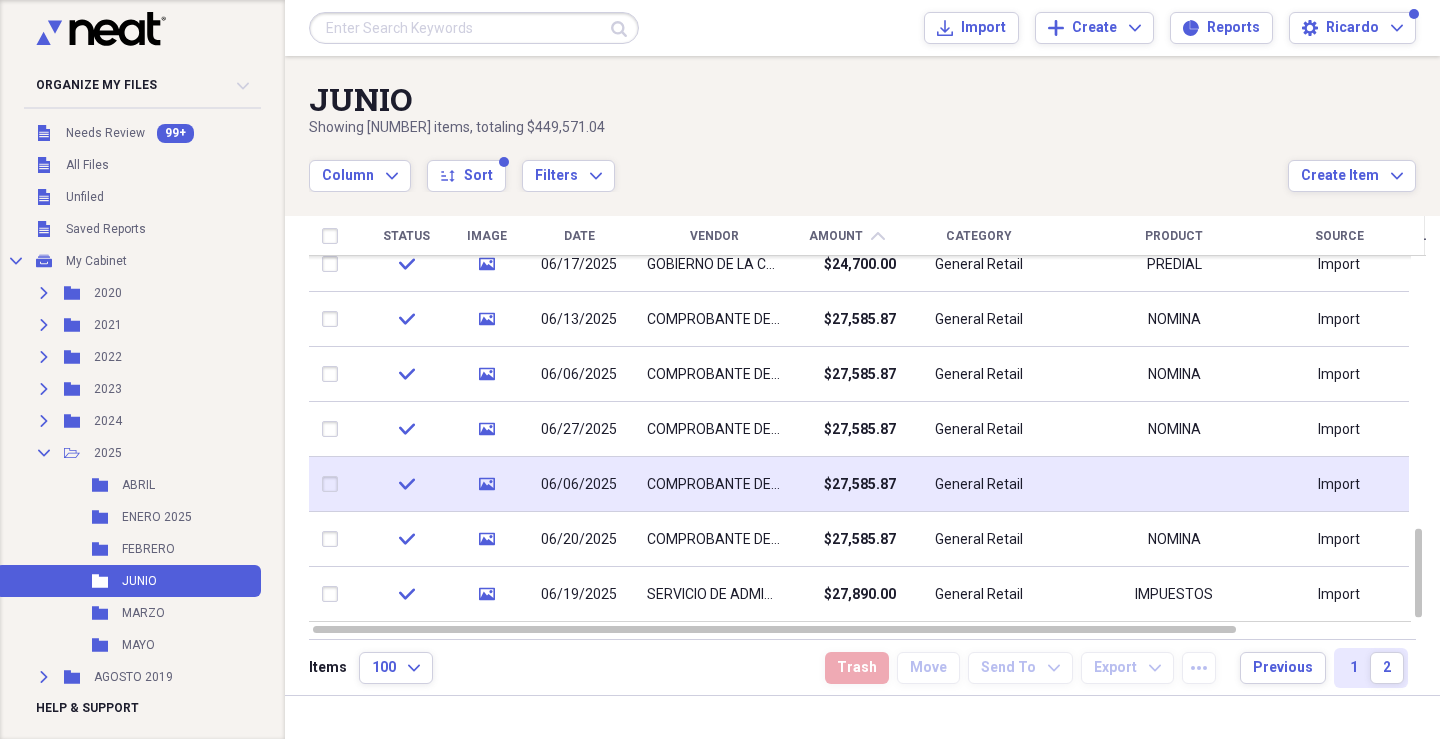 click at bounding box center (334, 484) 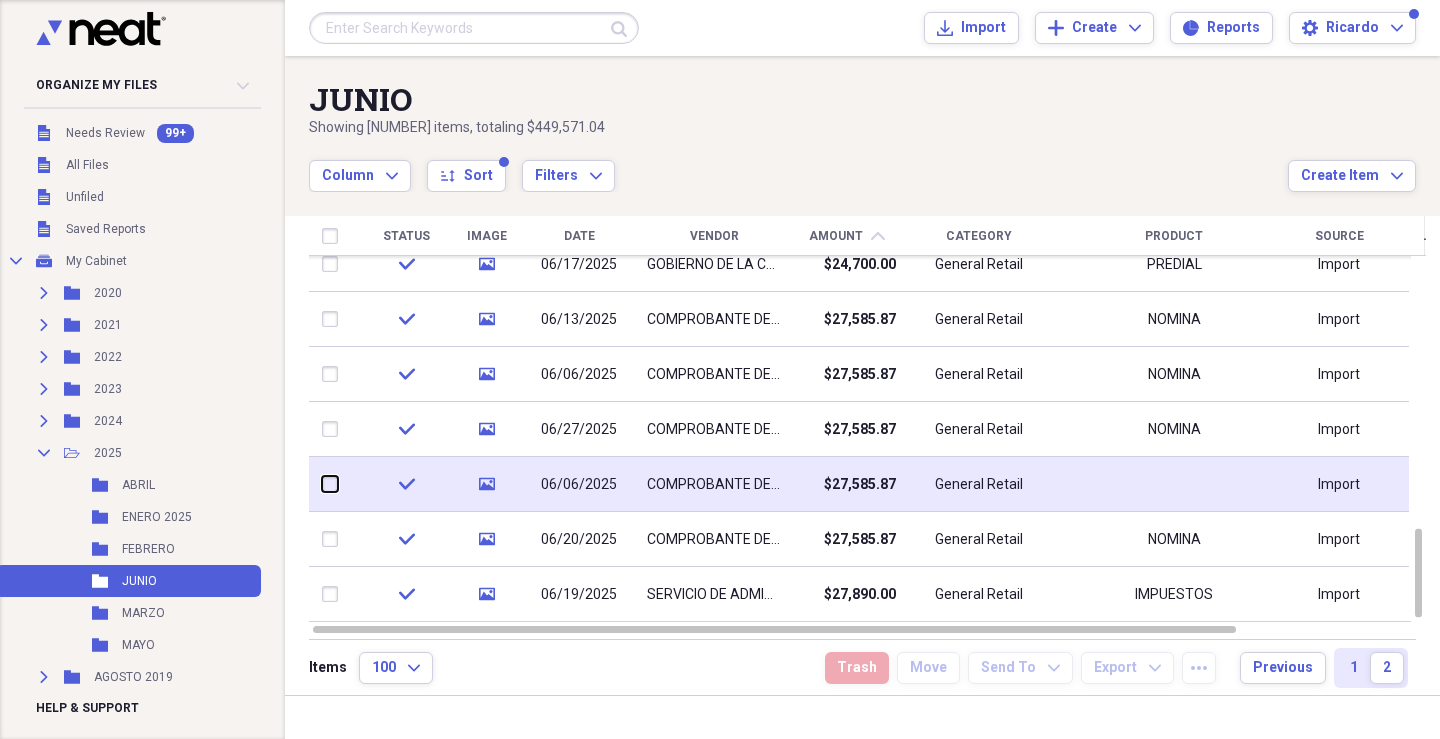 click at bounding box center [322, 484] 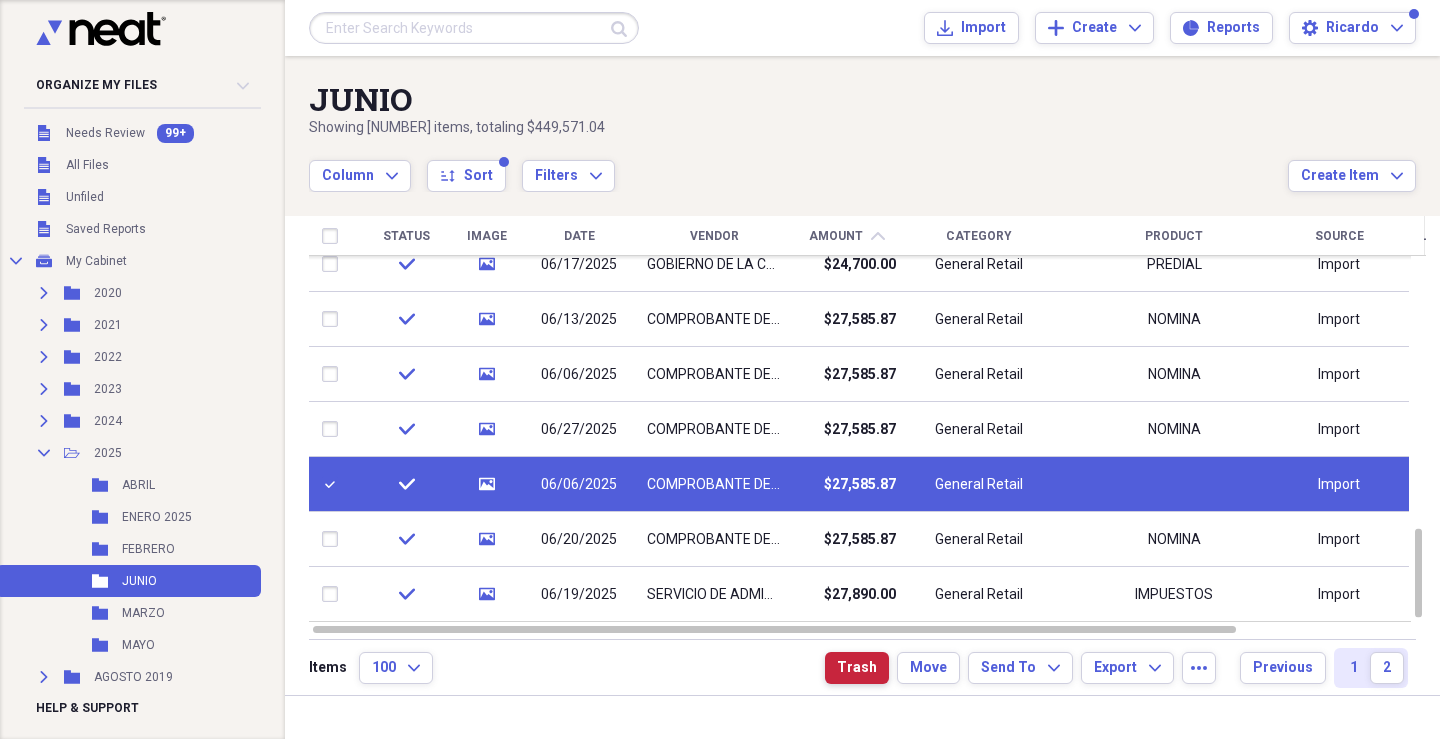 click on "Trash" at bounding box center (857, 668) 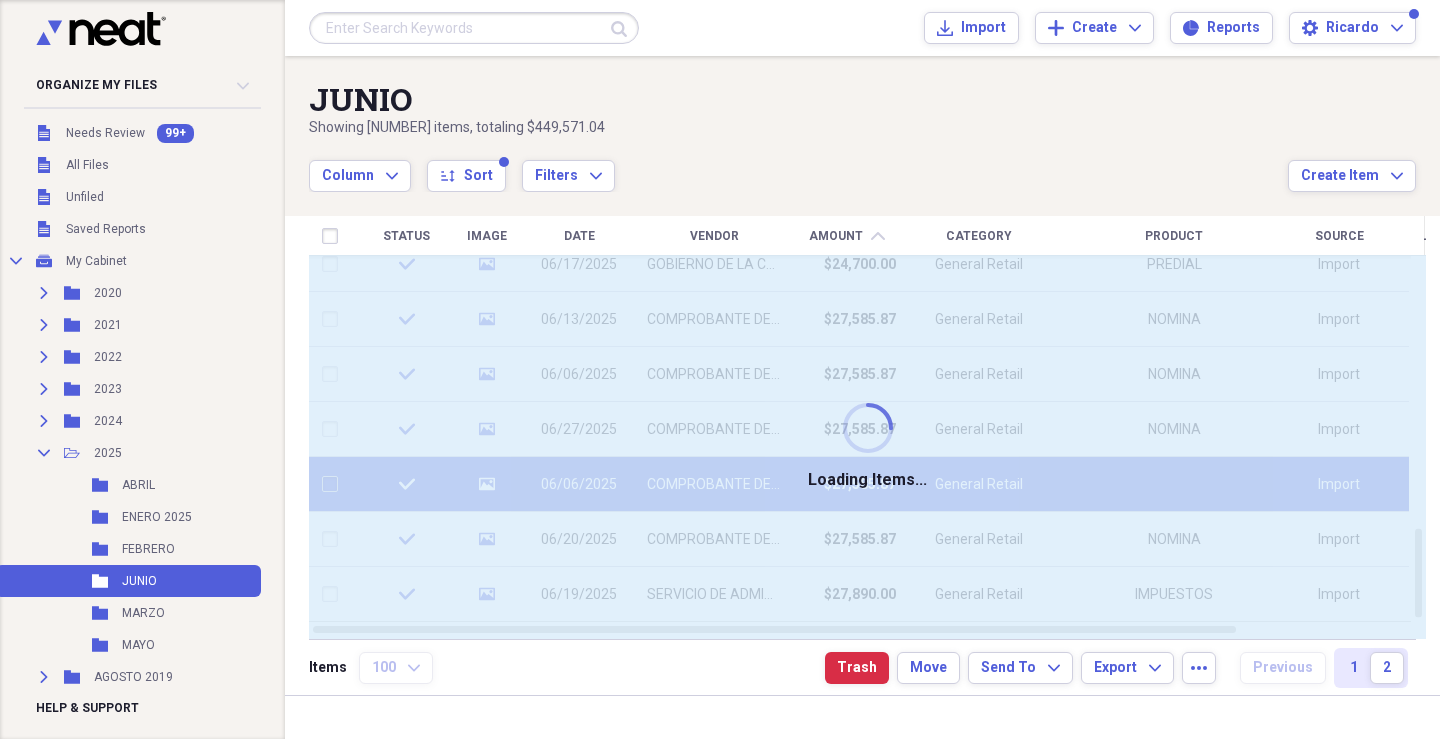 checkbox on "false" 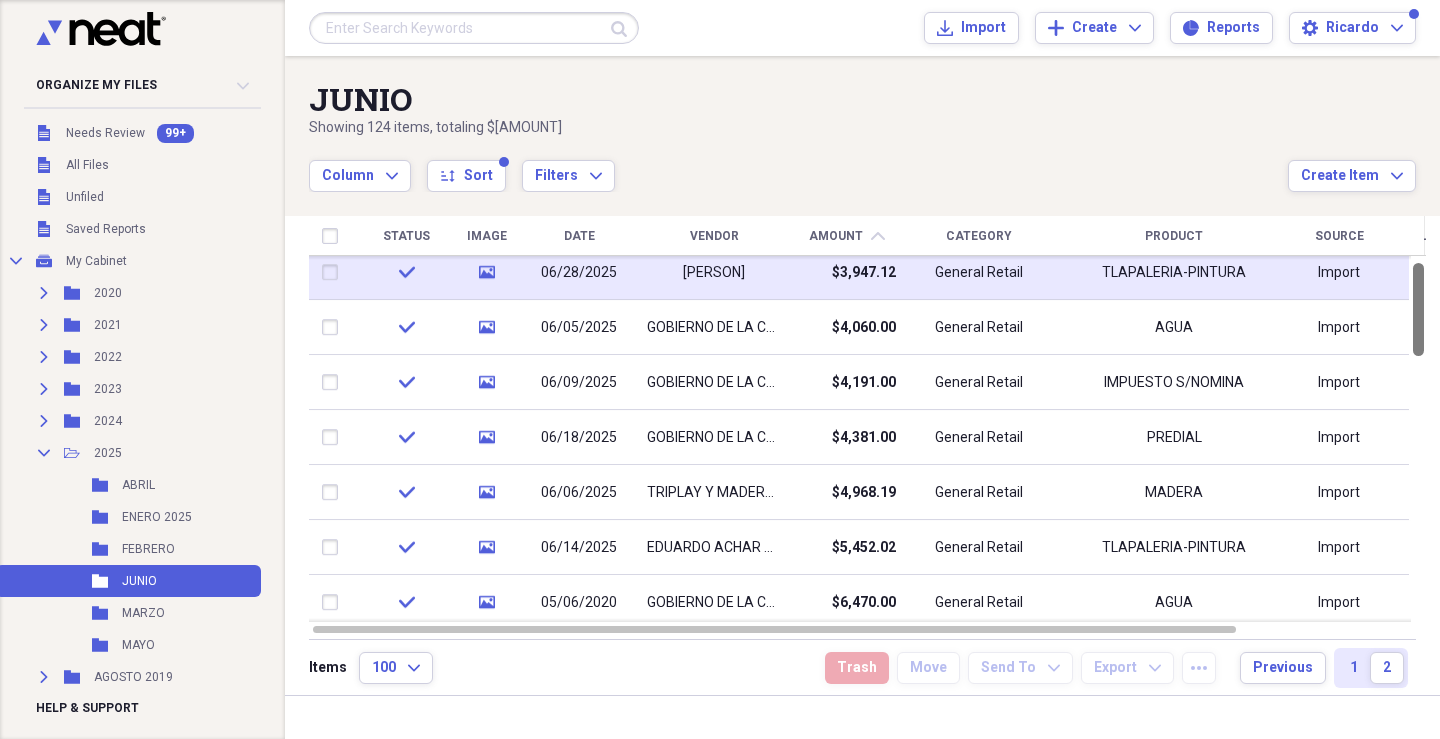 drag, startPoint x: 1431, startPoint y: 582, endPoint x: 1422, endPoint y: 296, distance: 286.14157 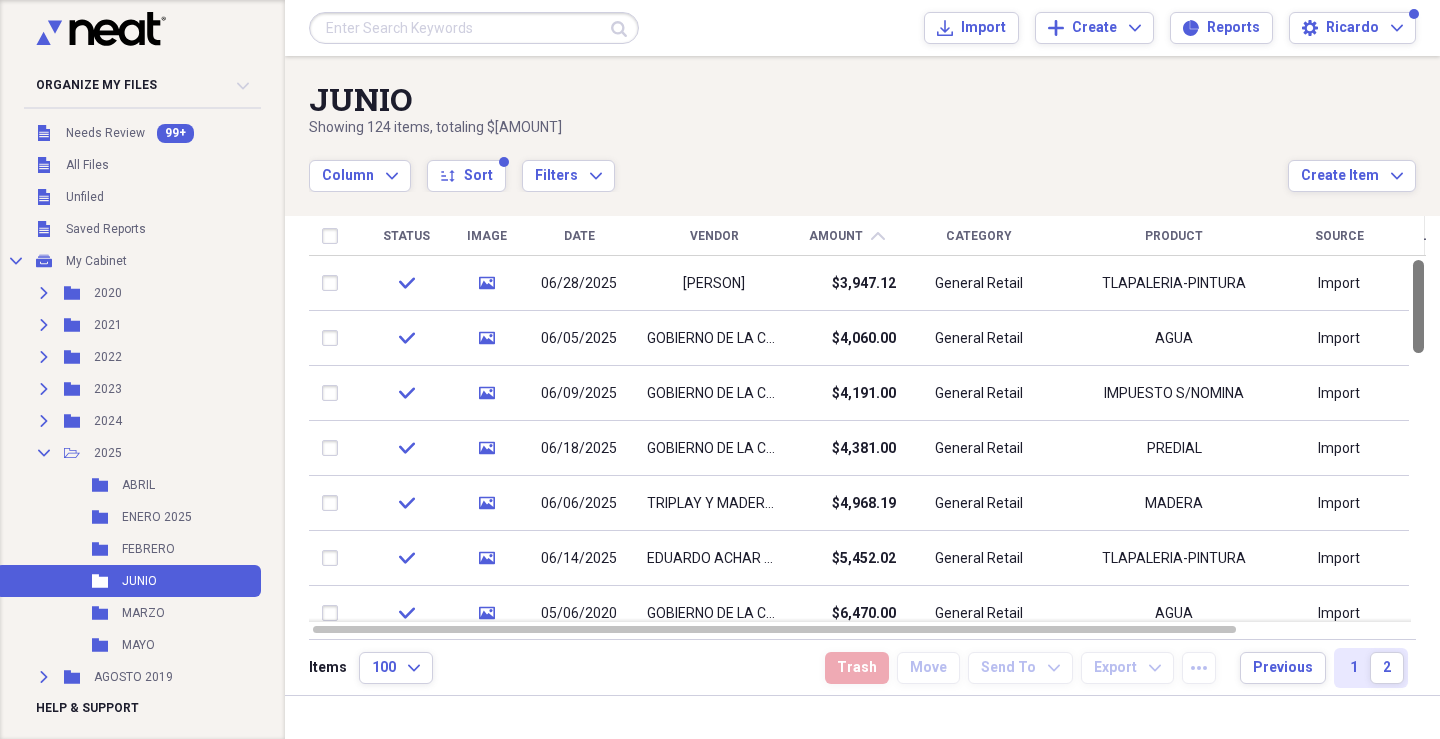 click at bounding box center [1418, 306] 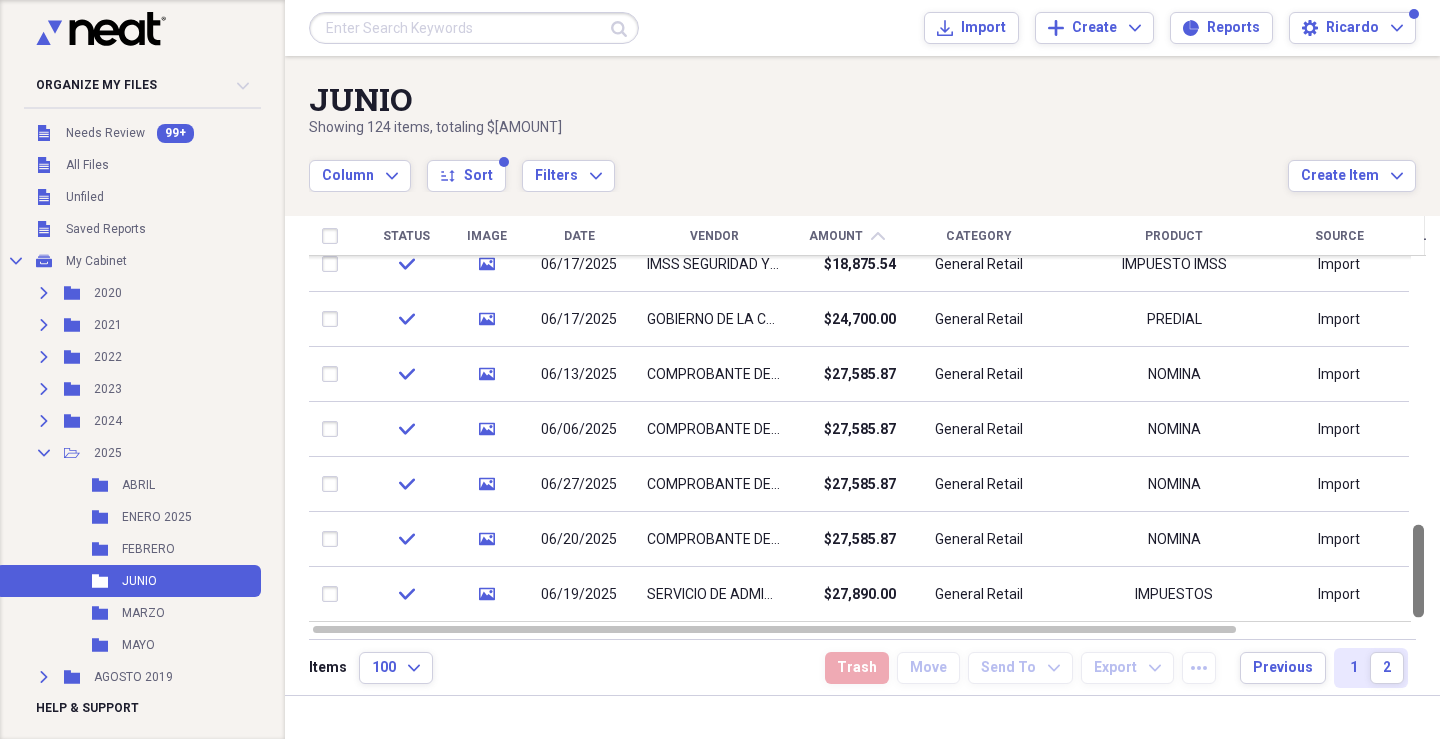 drag, startPoint x: 1430, startPoint y: 334, endPoint x: 1431, endPoint y: 613, distance: 279.0018 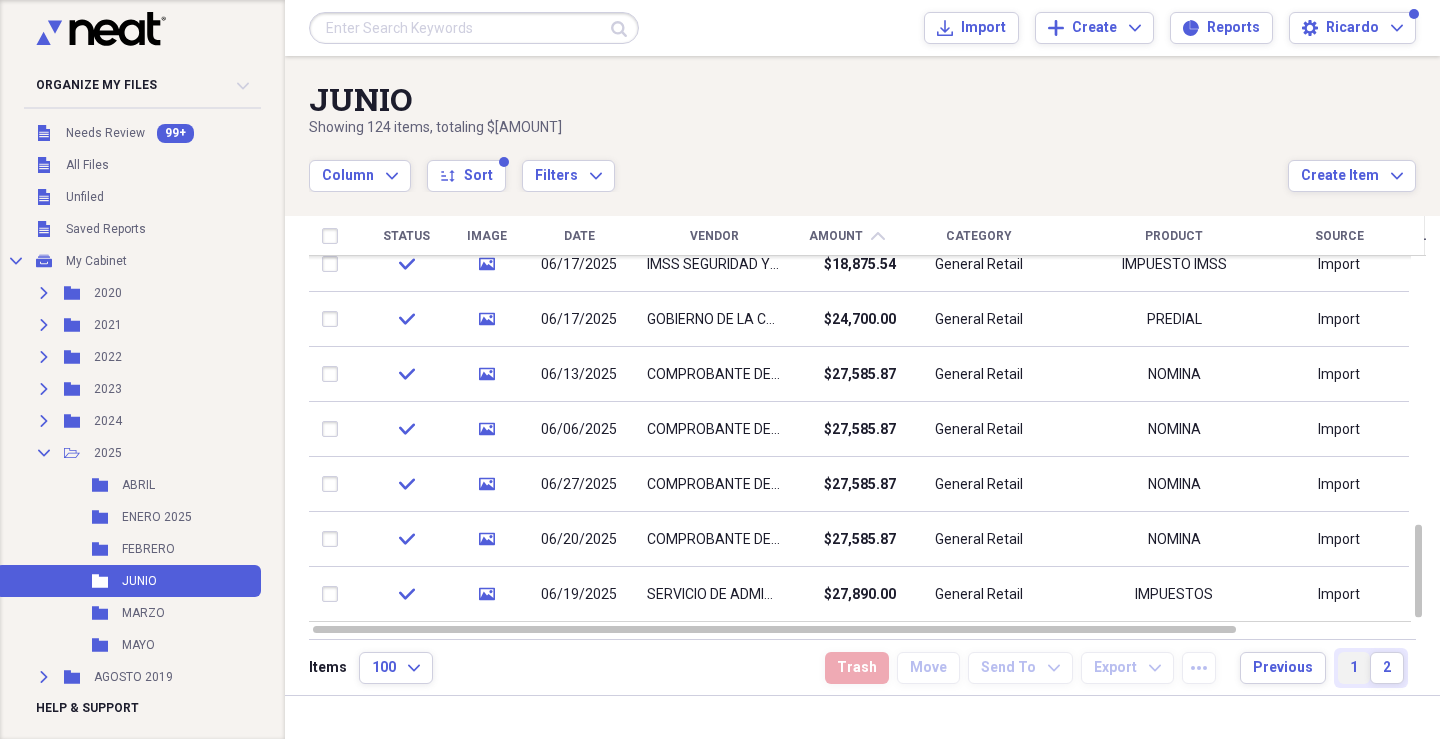 click on "1" at bounding box center [1354, 668] 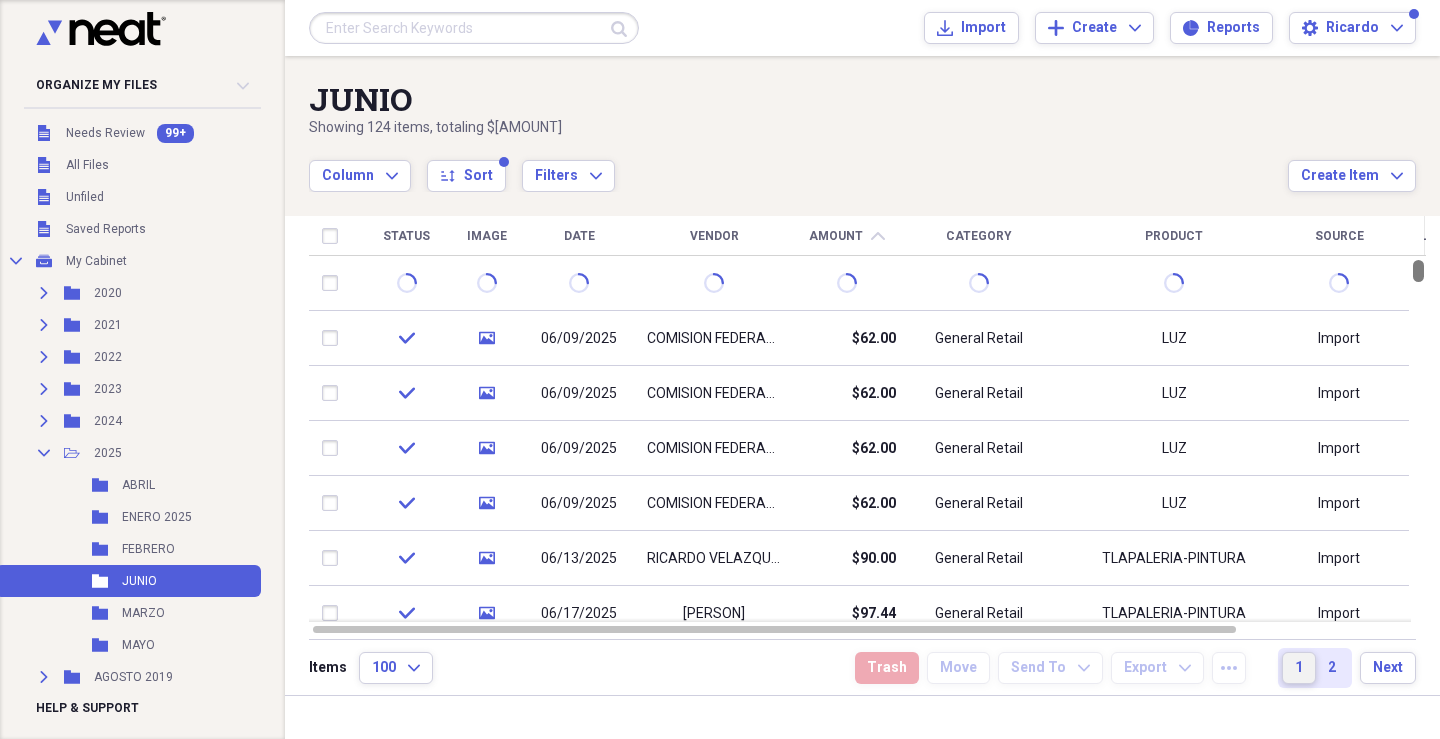 click at bounding box center (1418, 271) 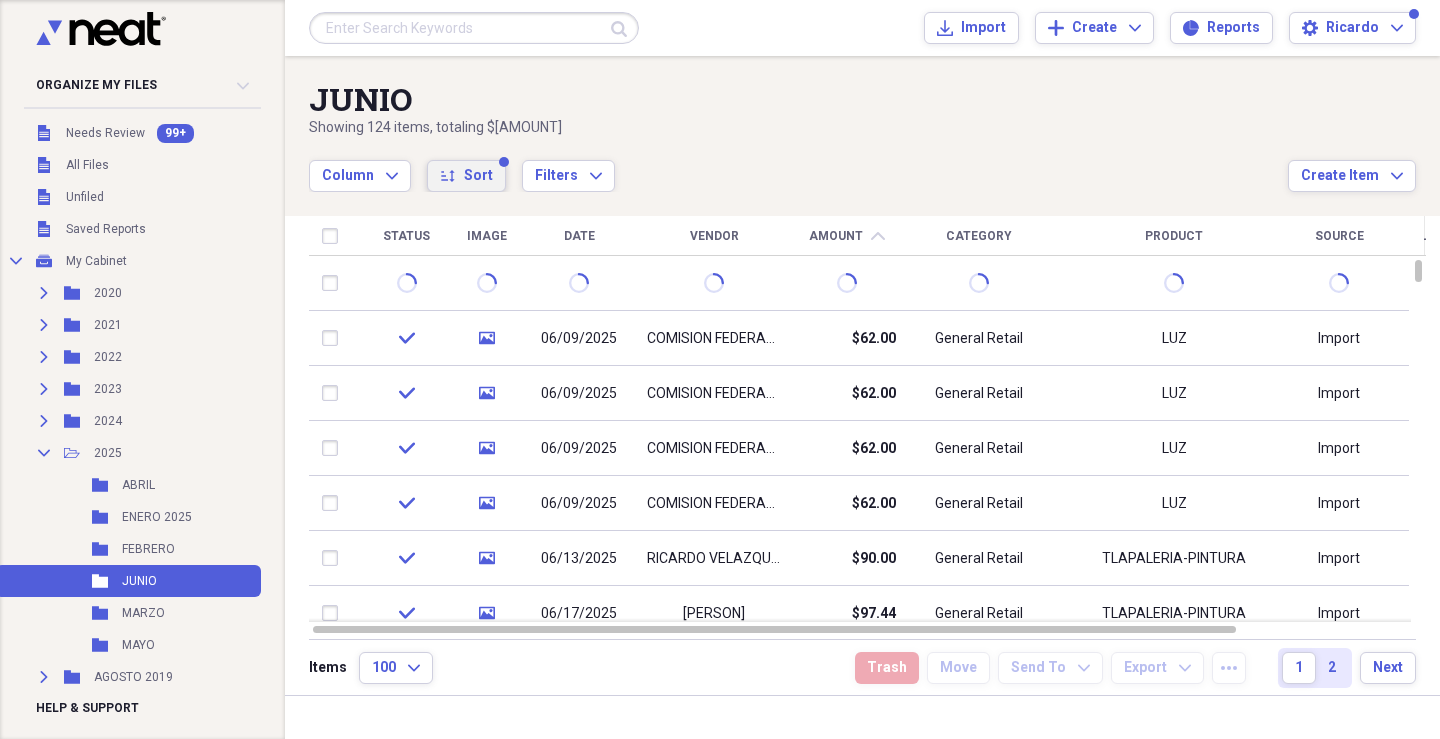 click on "Sort" at bounding box center (478, 176) 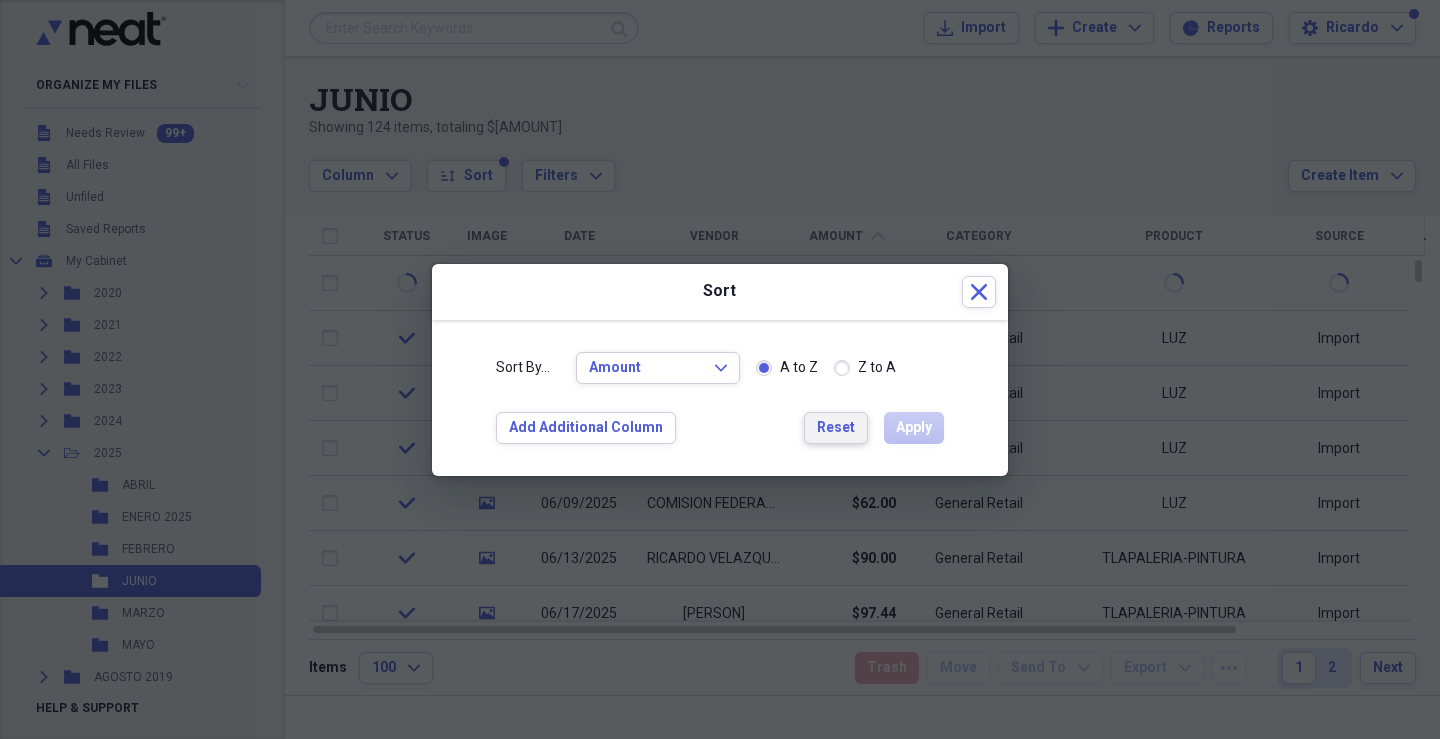 click on "Reset" at bounding box center (836, 428) 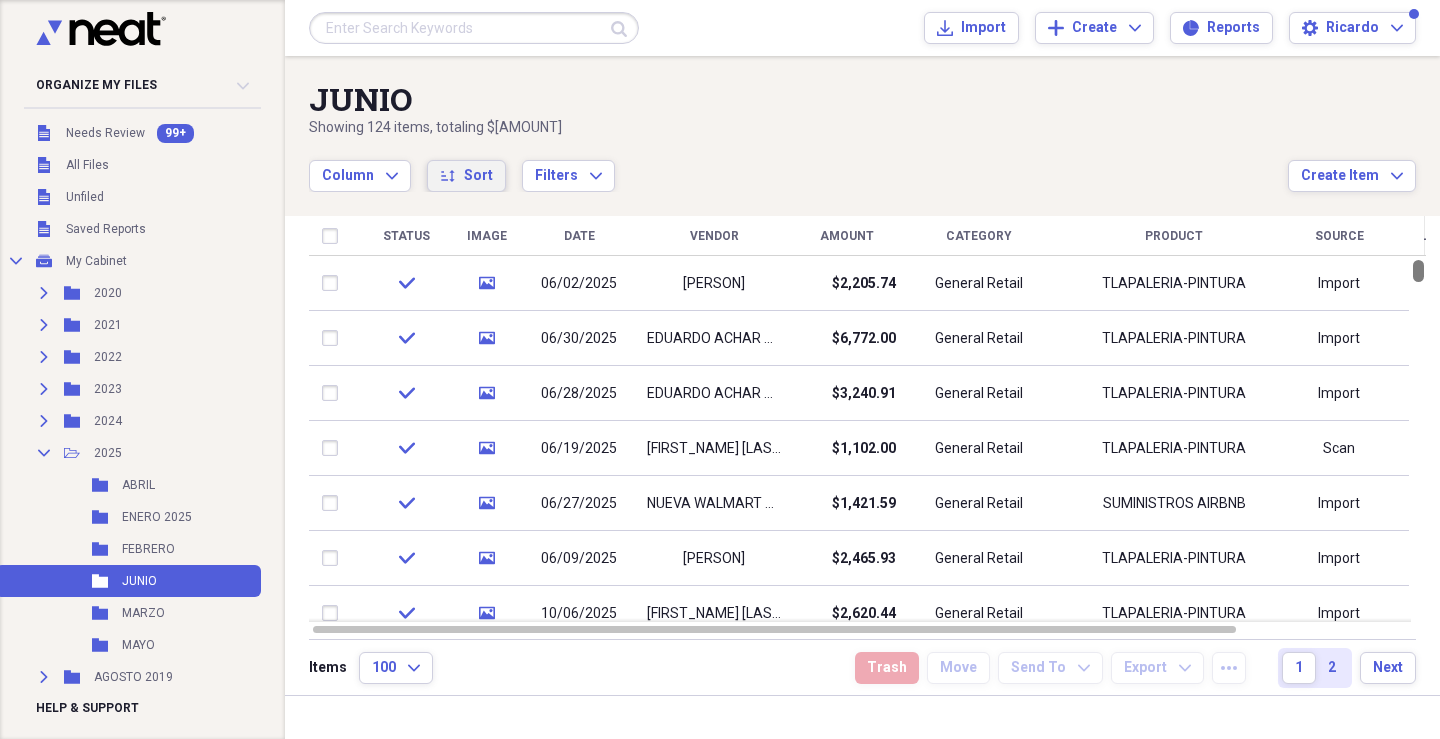 drag, startPoint x: 1432, startPoint y: 277, endPoint x: 1410, endPoint y: 238, distance: 44.777225 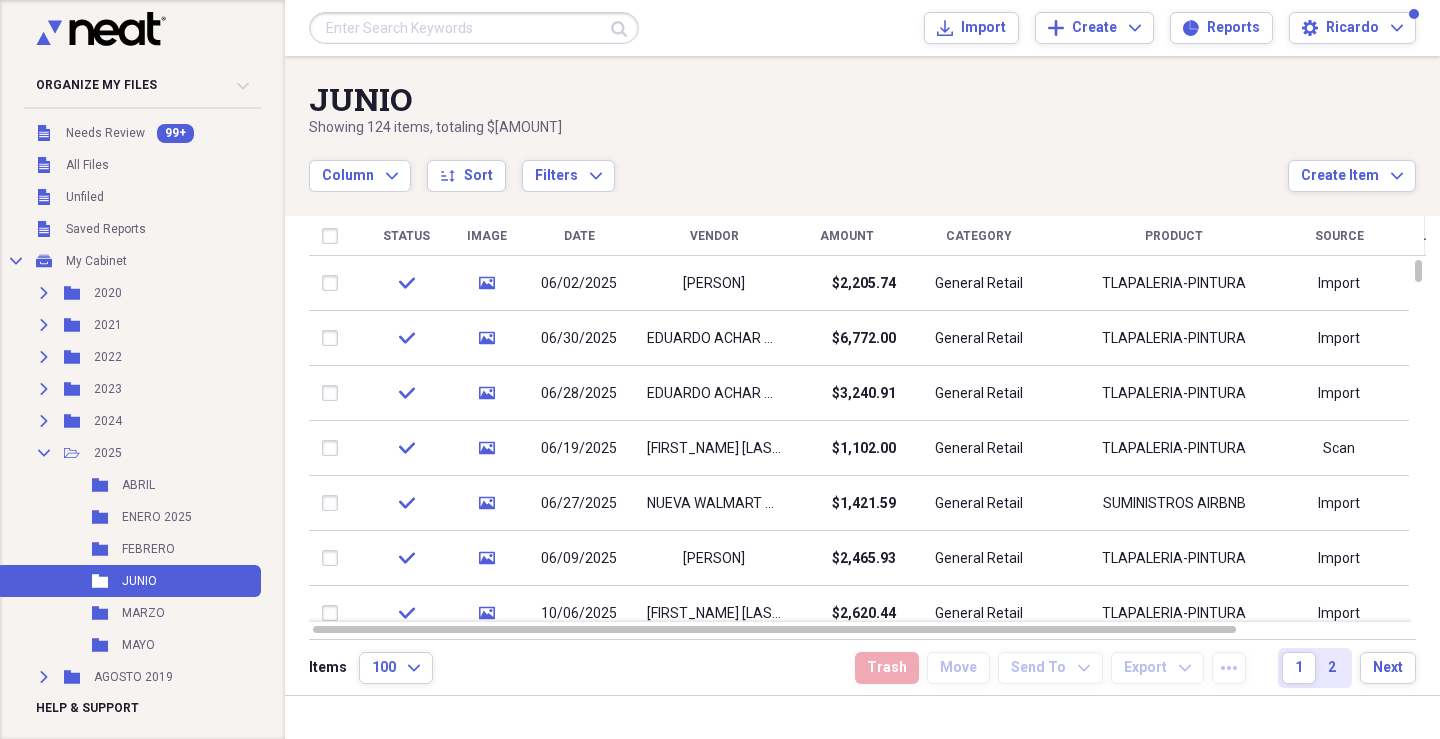 click on "Amount" at bounding box center (847, 236) 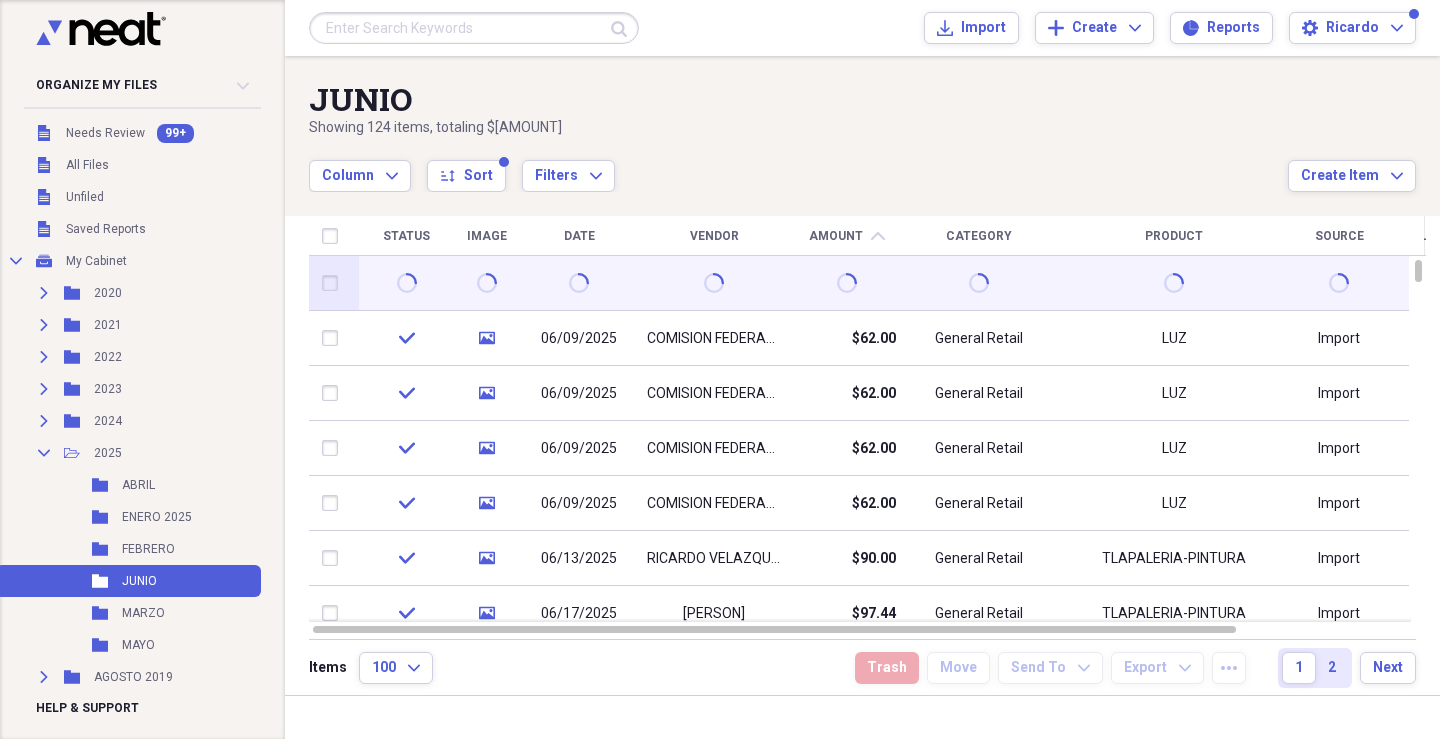 click at bounding box center (334, 283) 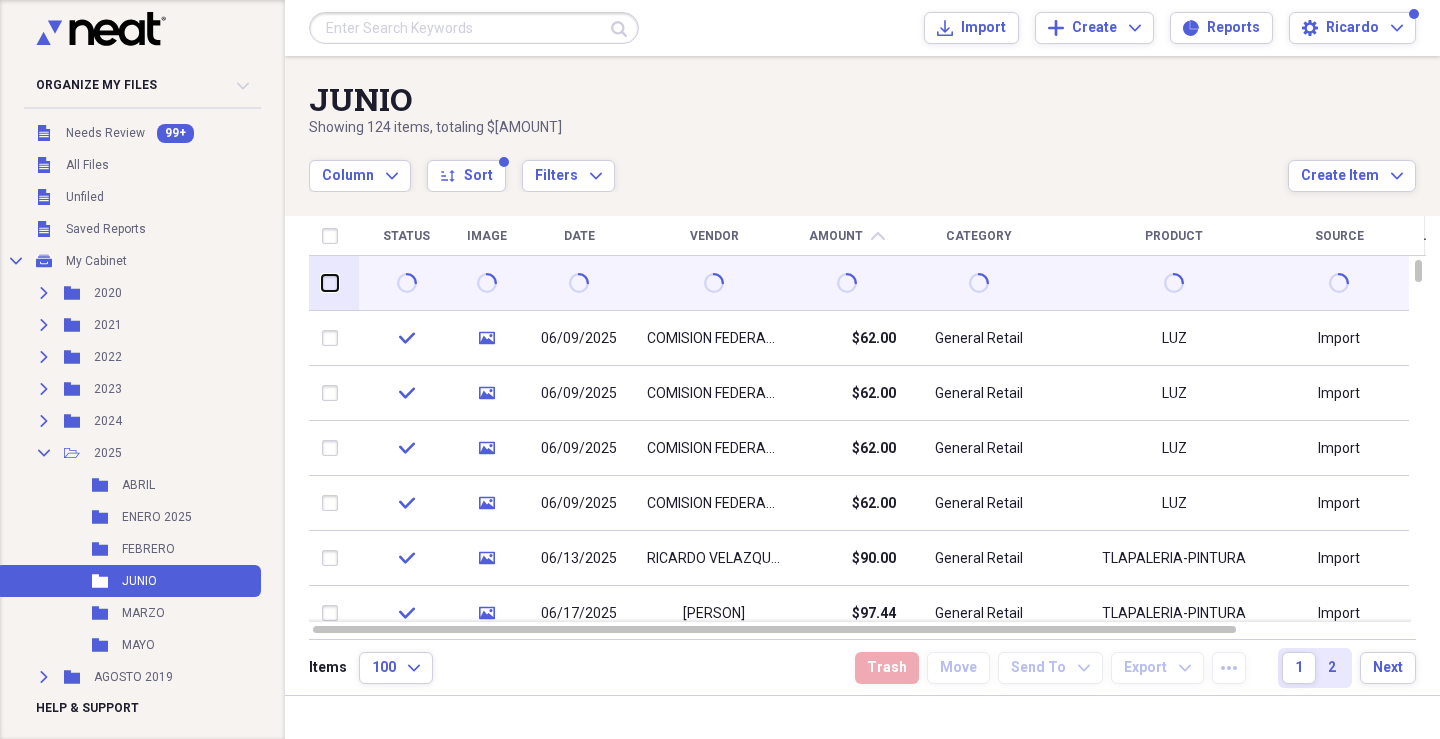 click at bounding box center (322, 283) 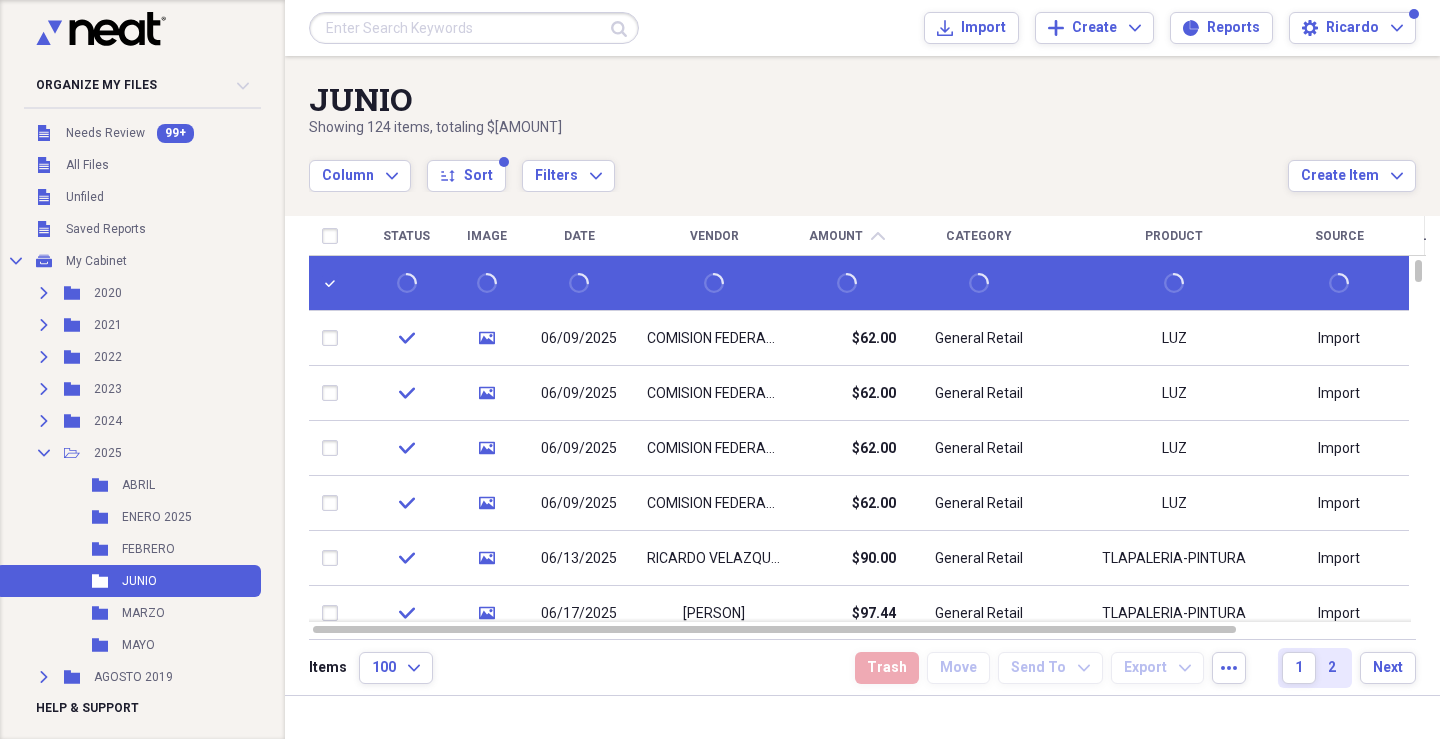 click at bounding box center [334, 283] 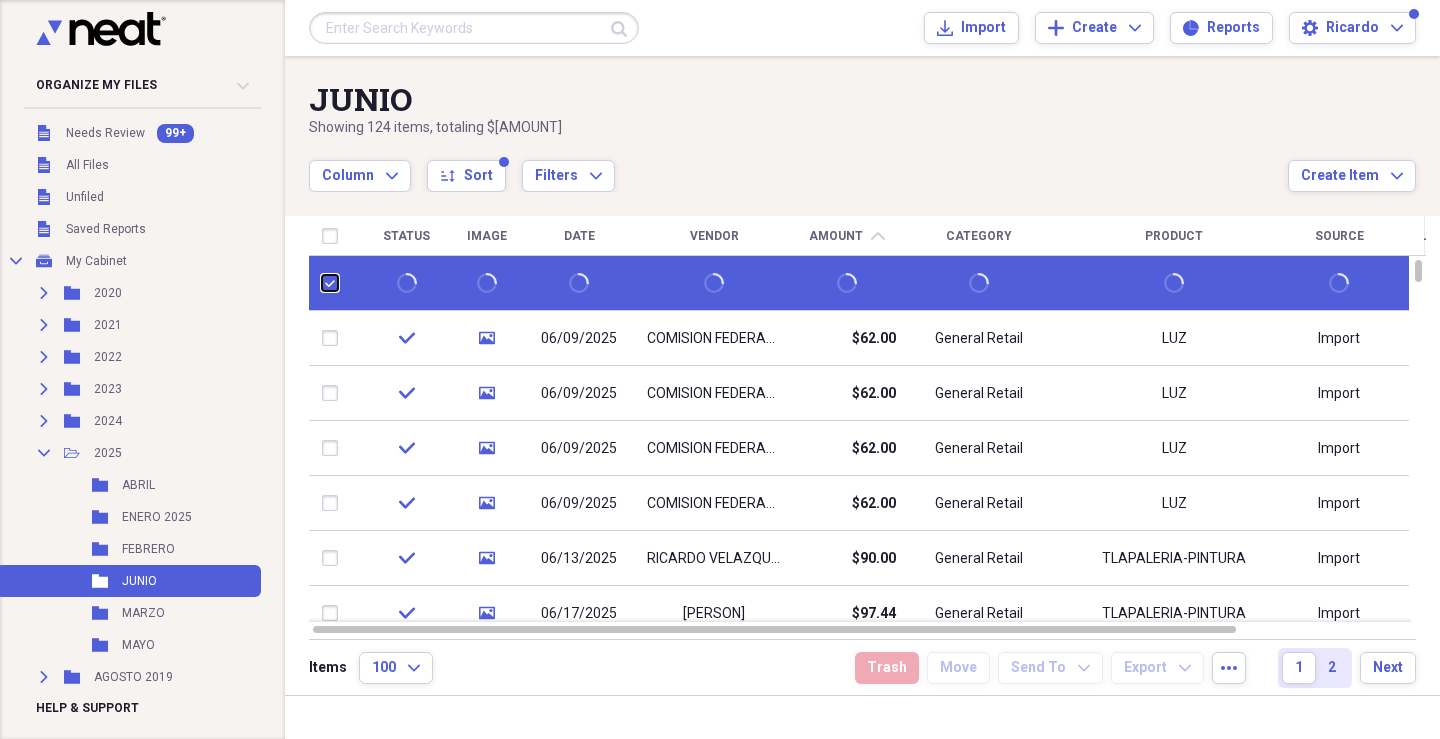 click at bounding box center (322, 283) 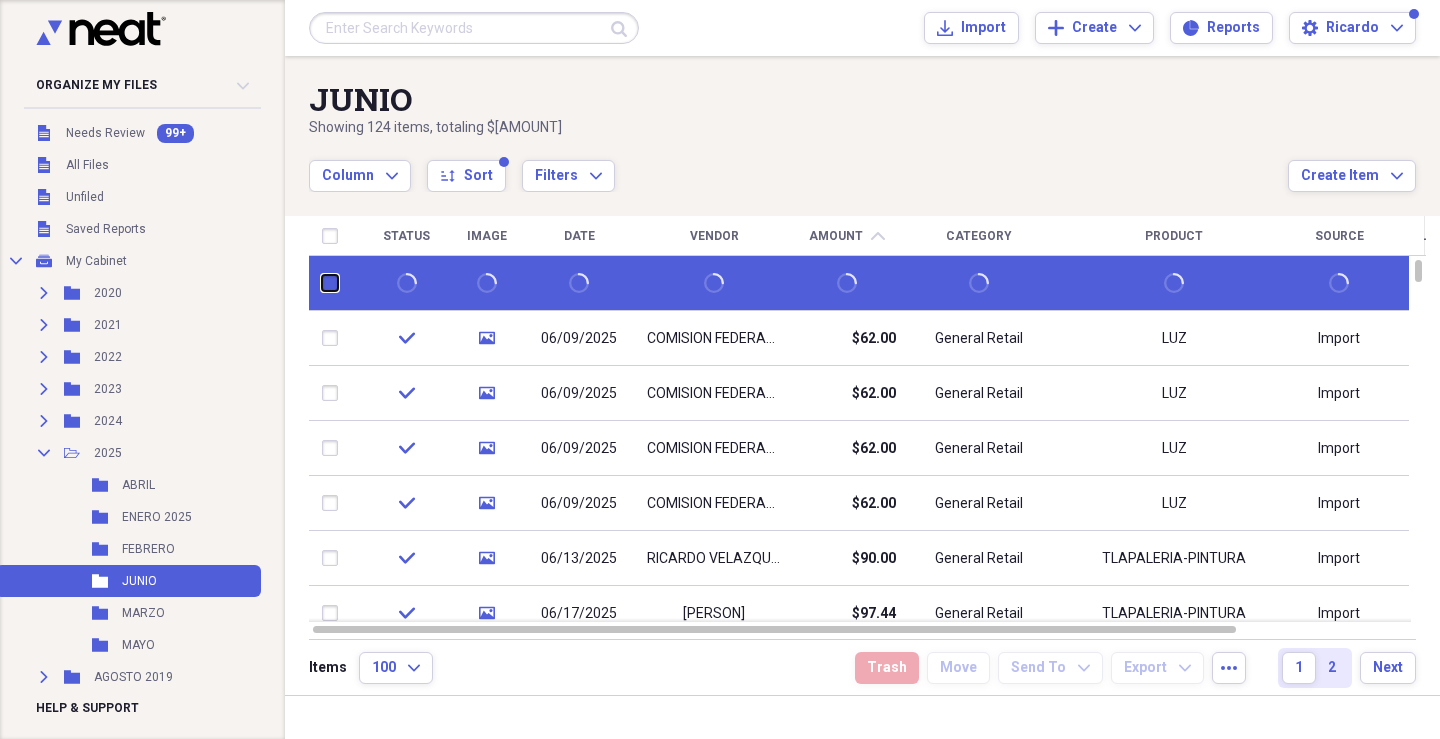 checkbox on "false" 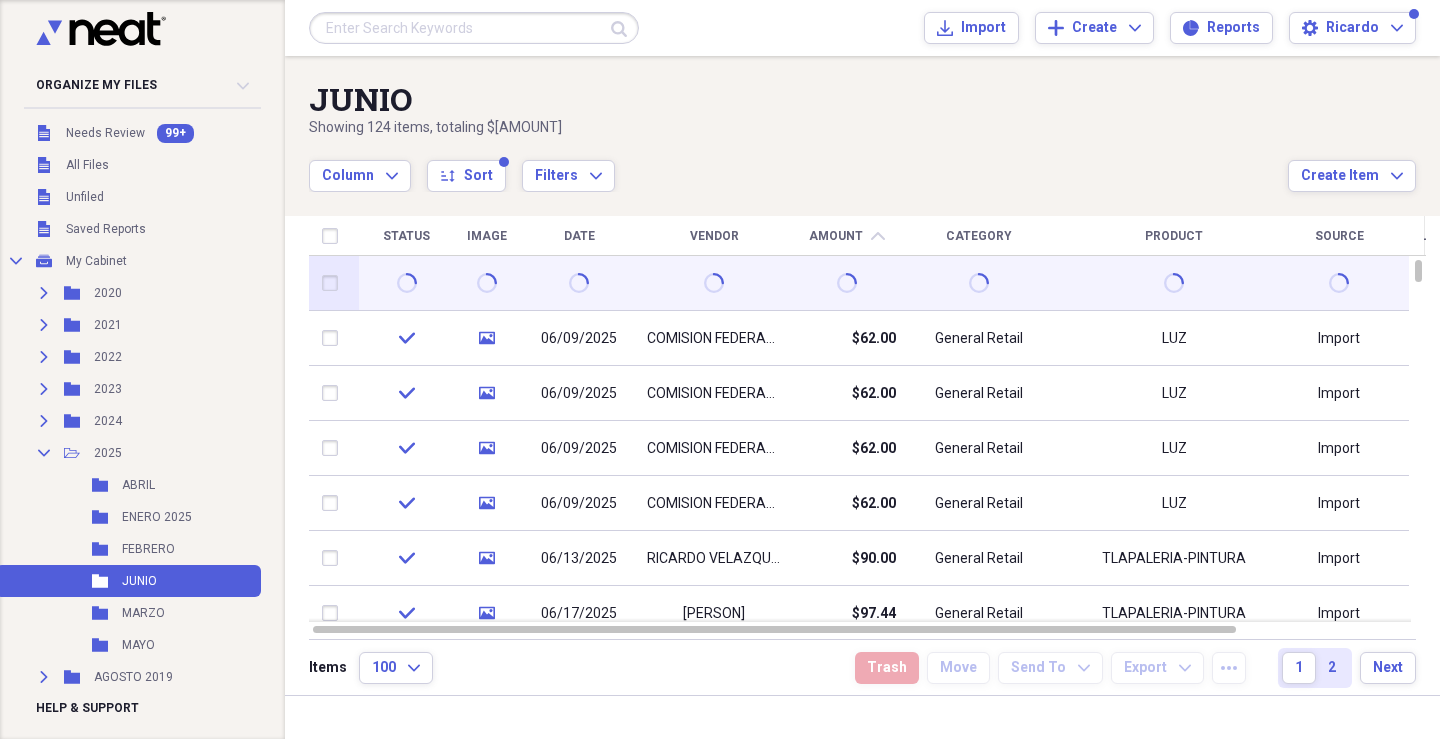 click at bounding box center (406, 283) 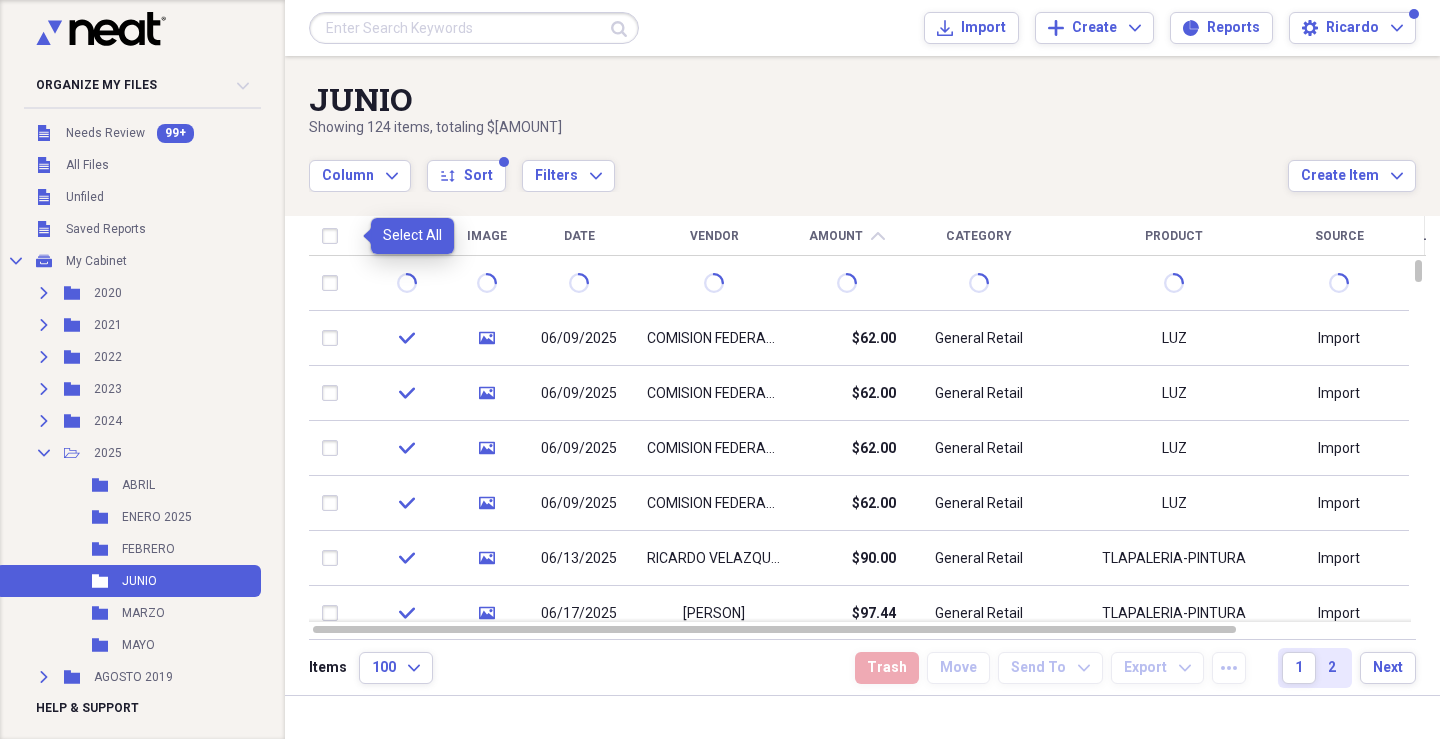 click at bounding box center (334, 236) 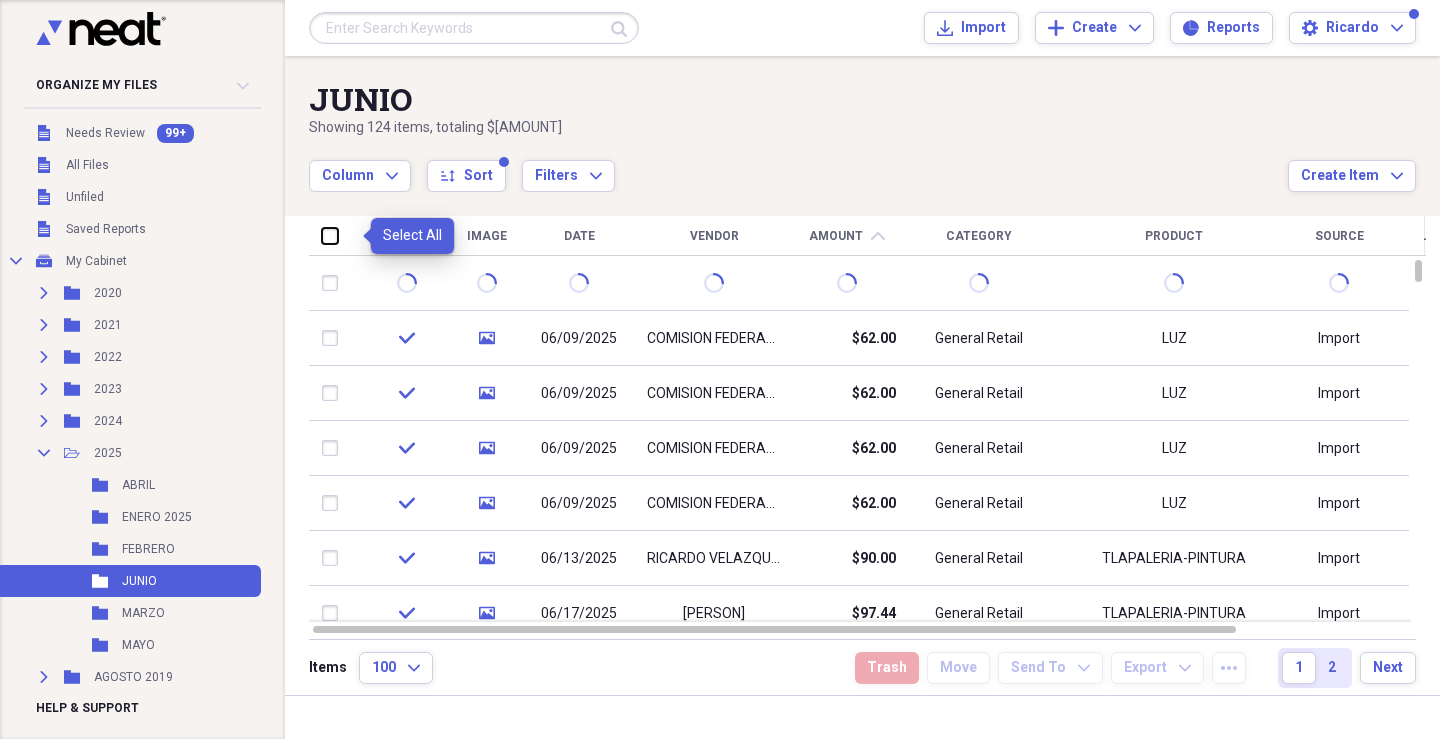 click at bounding box center [322, 235] 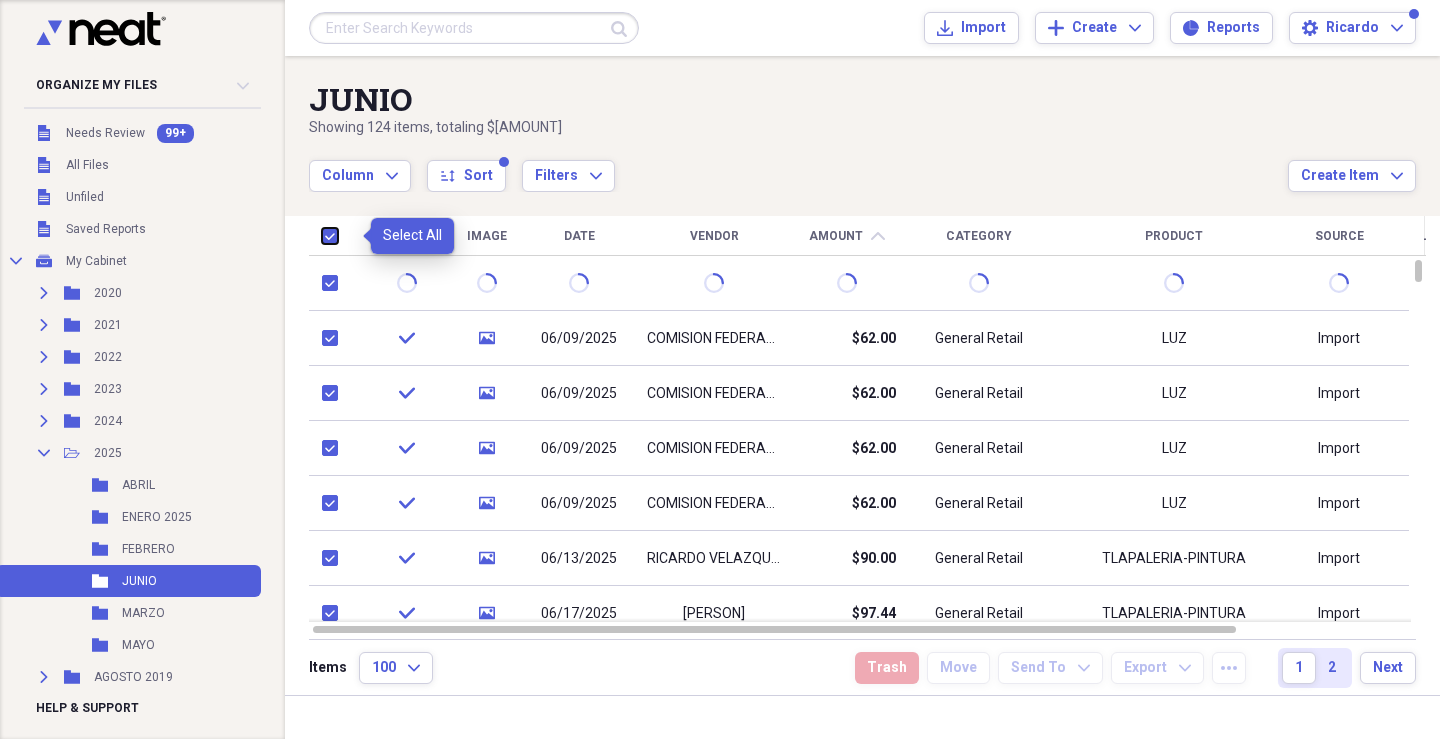 checkbox on "true" 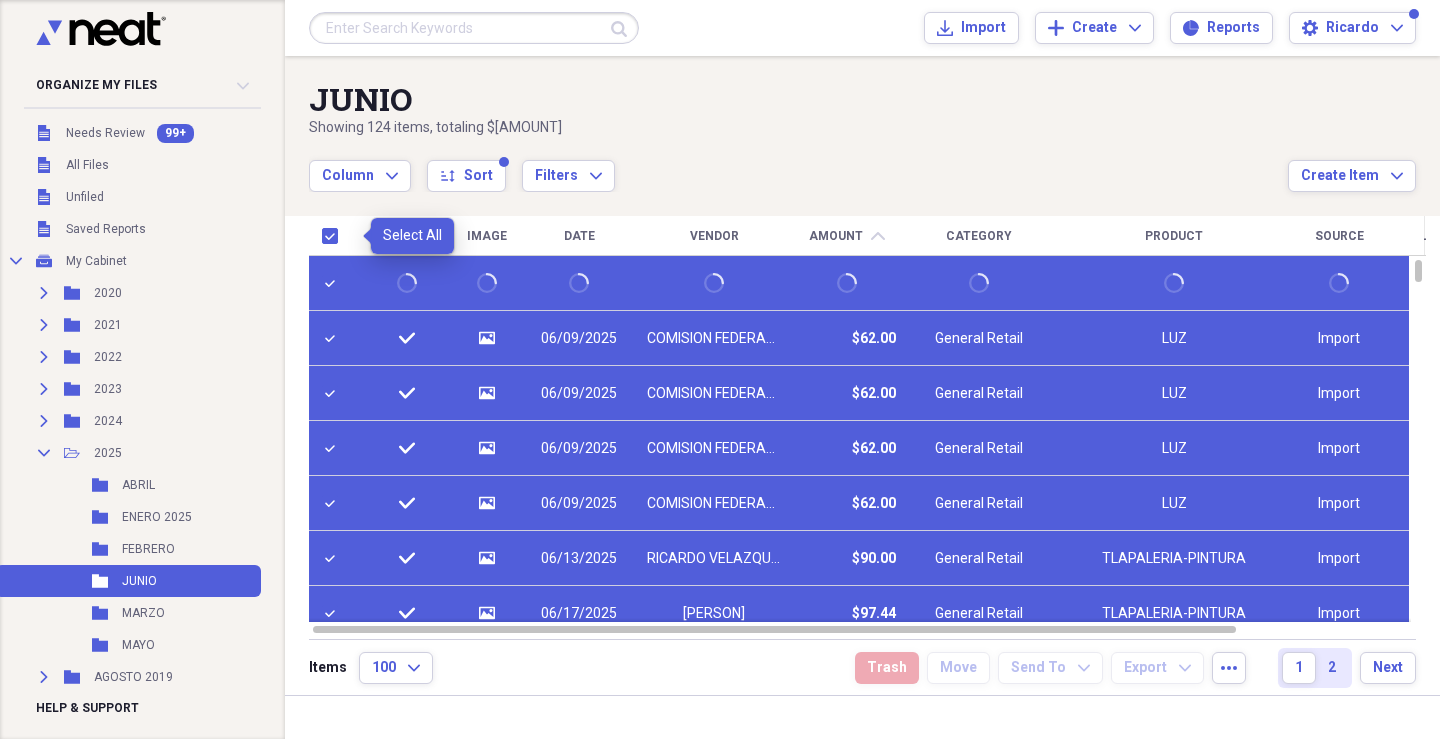 click at bounding box center (334, 236) 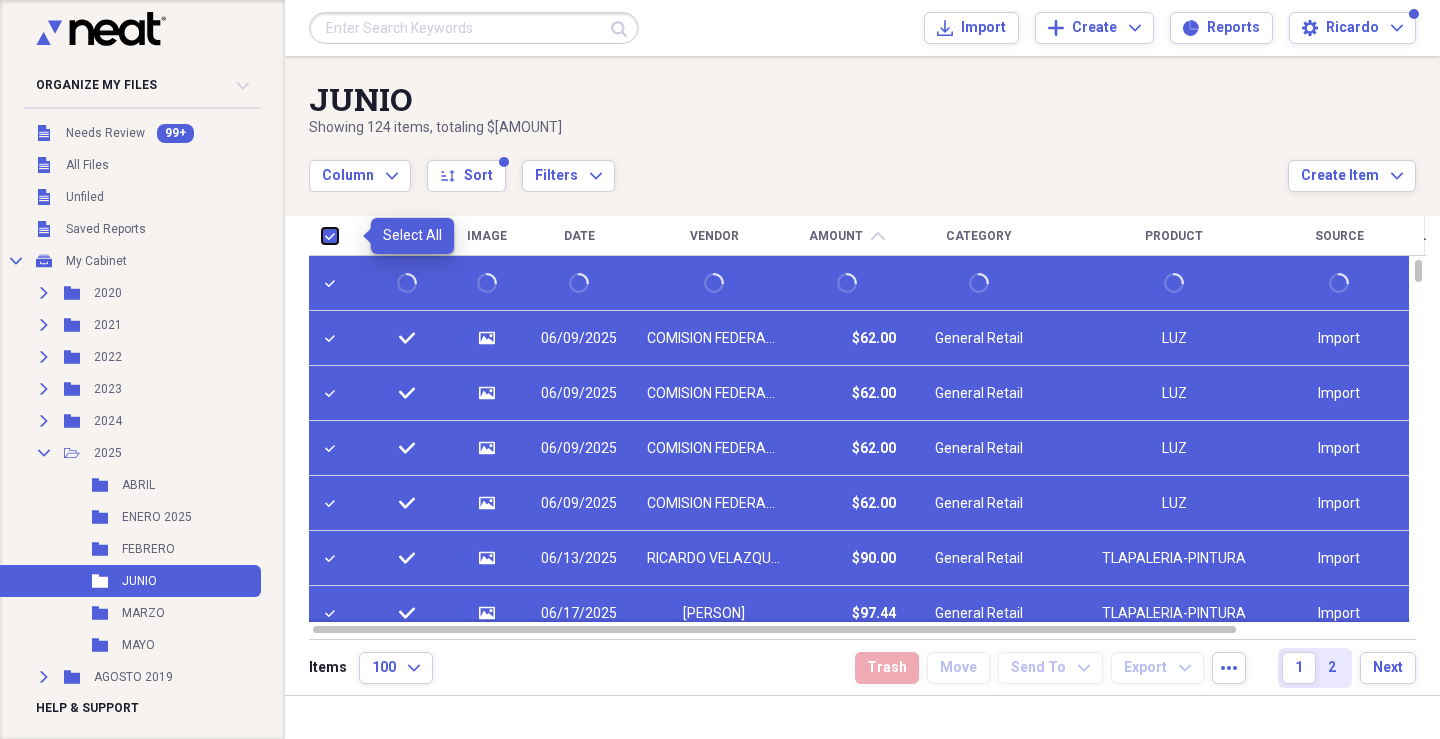 click at bounding box center [322, 235] 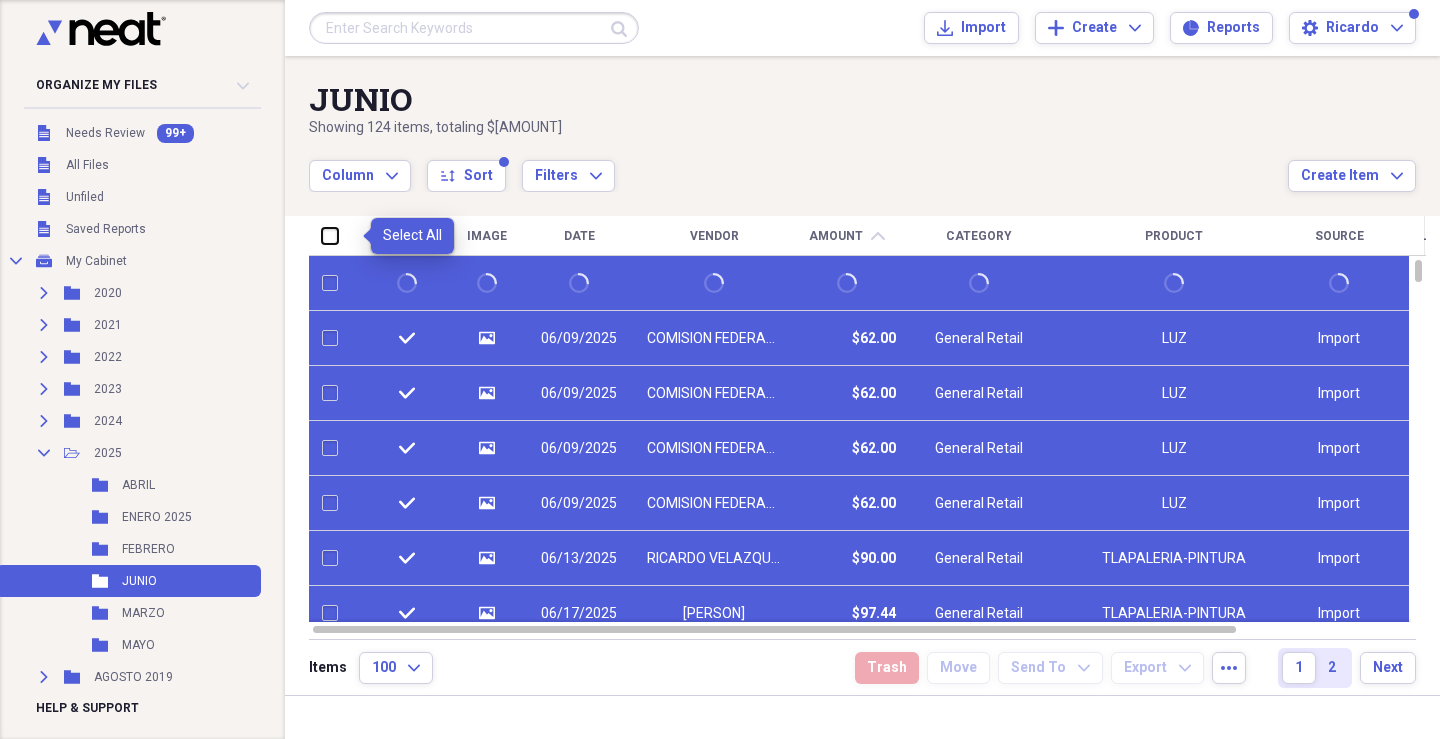 checkbox on "false" 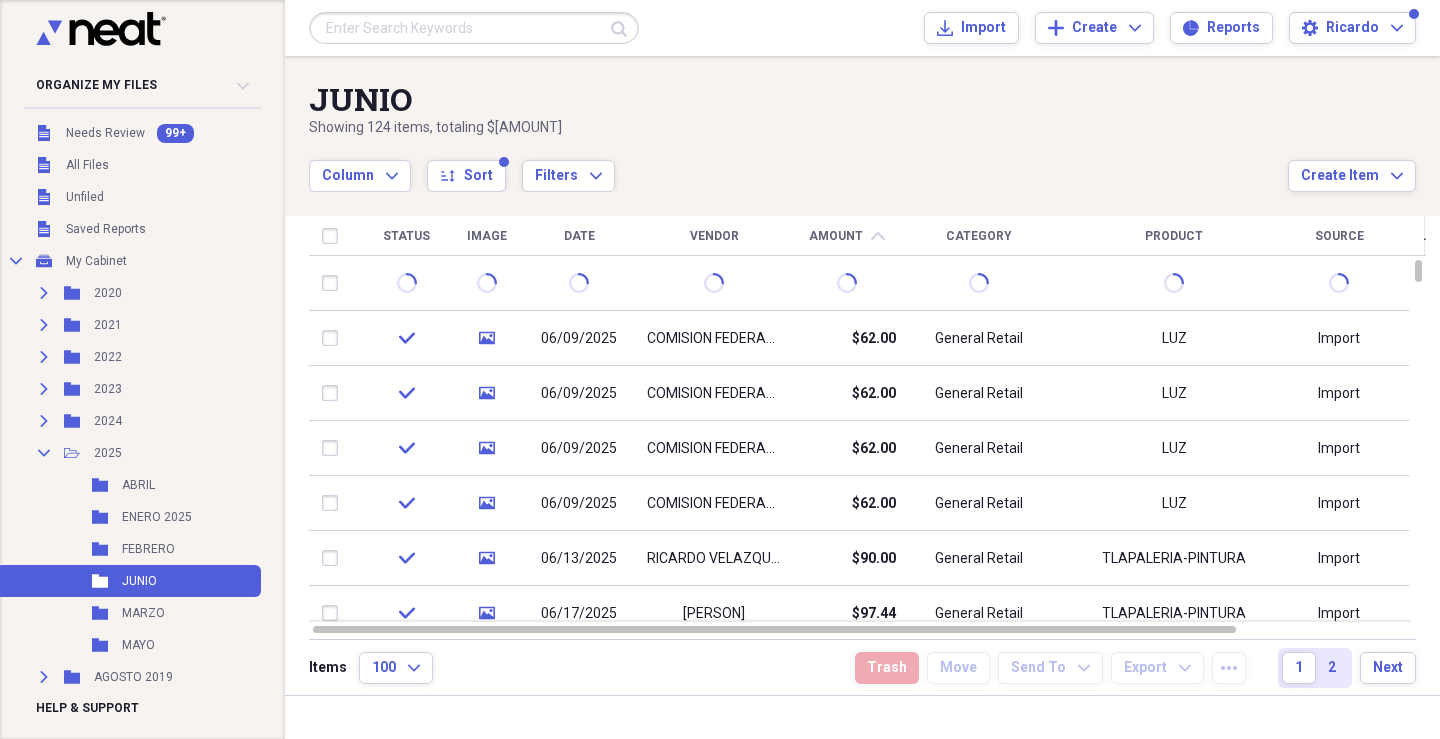 click at bounding box center (504, 162) 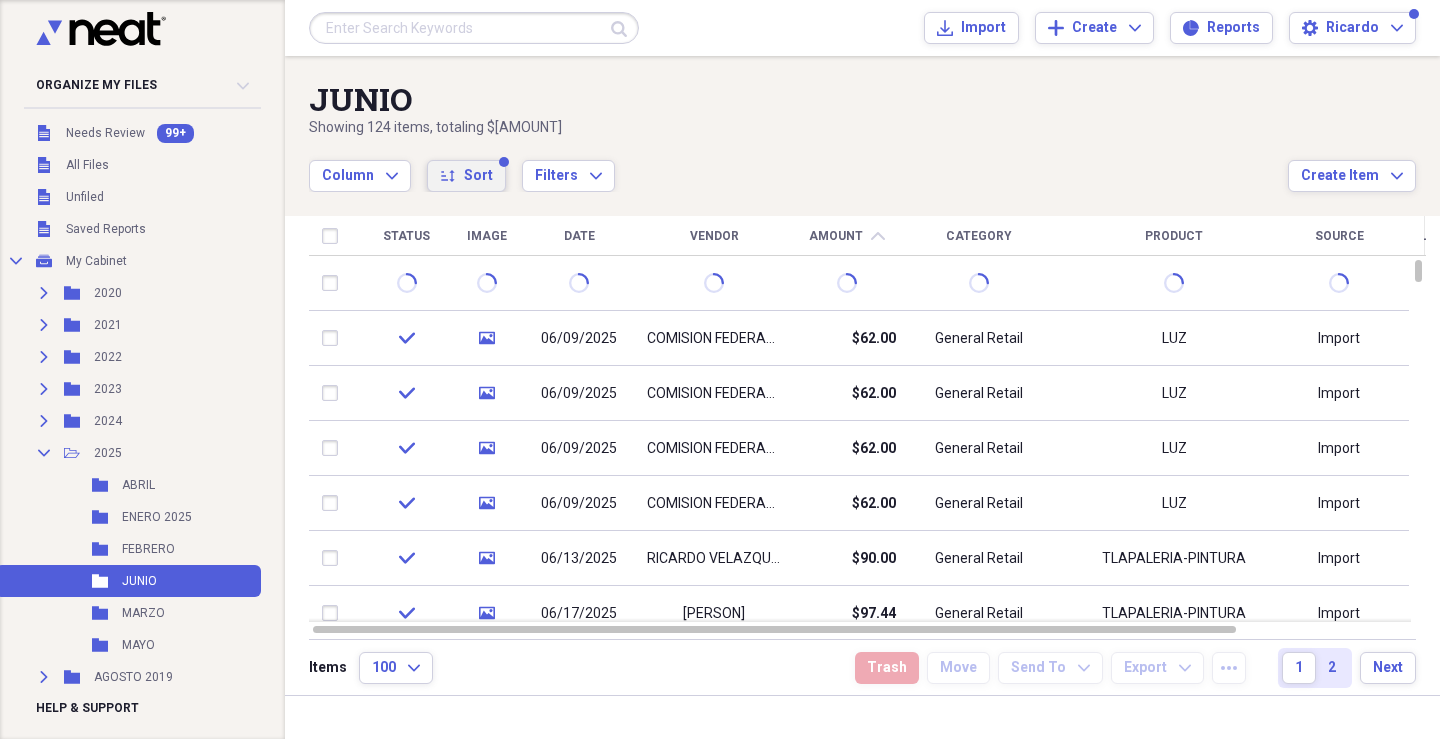 click on "Sort" at bounding box center [478, 176] 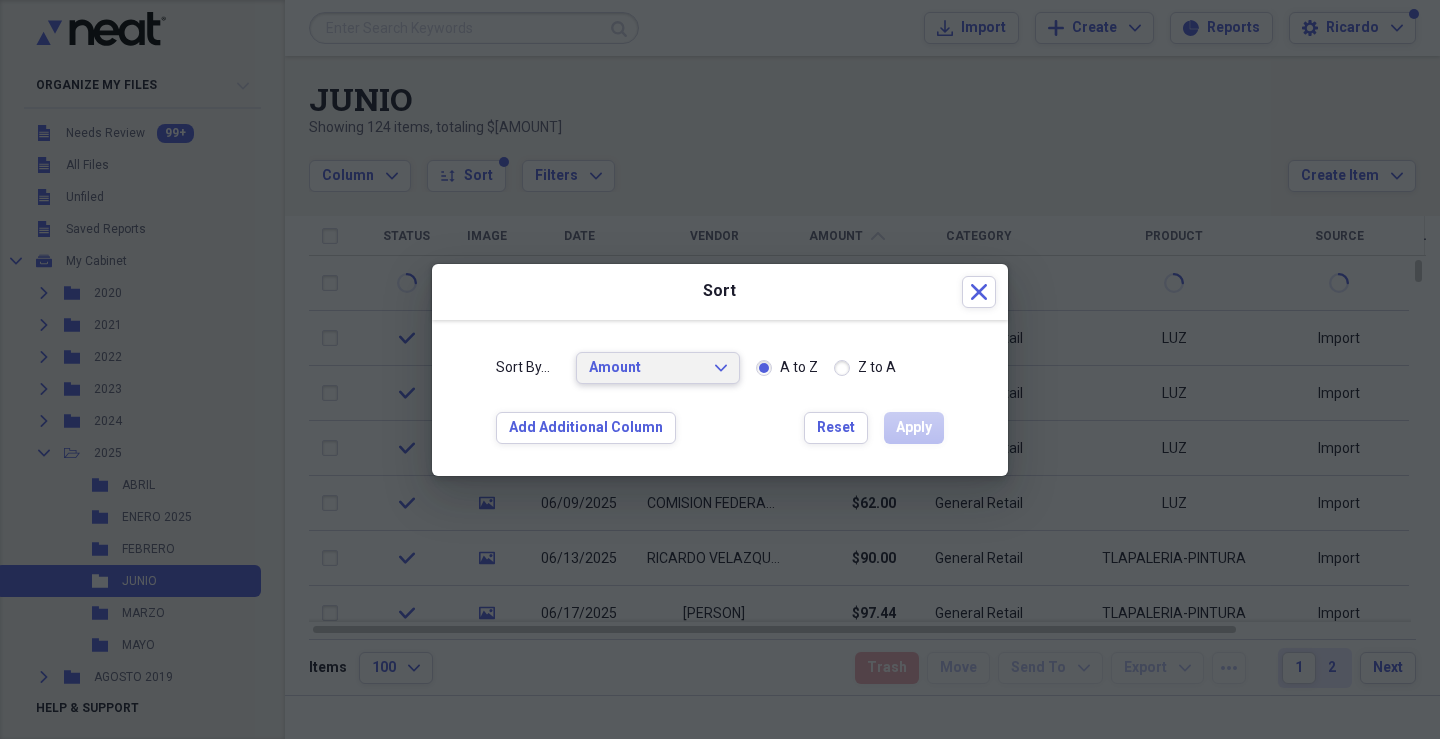 click on "Expand" 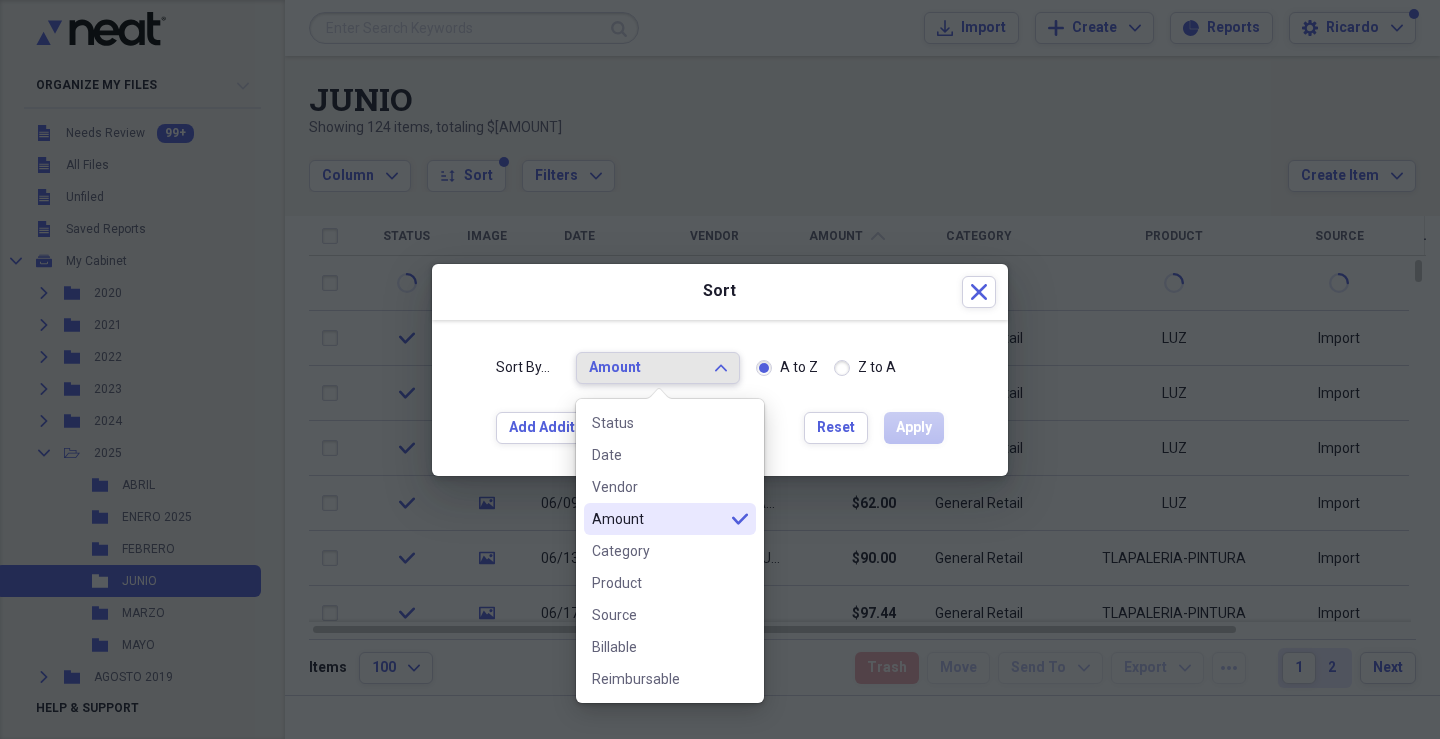 click on "Amount" at bounding box center (658, 519) 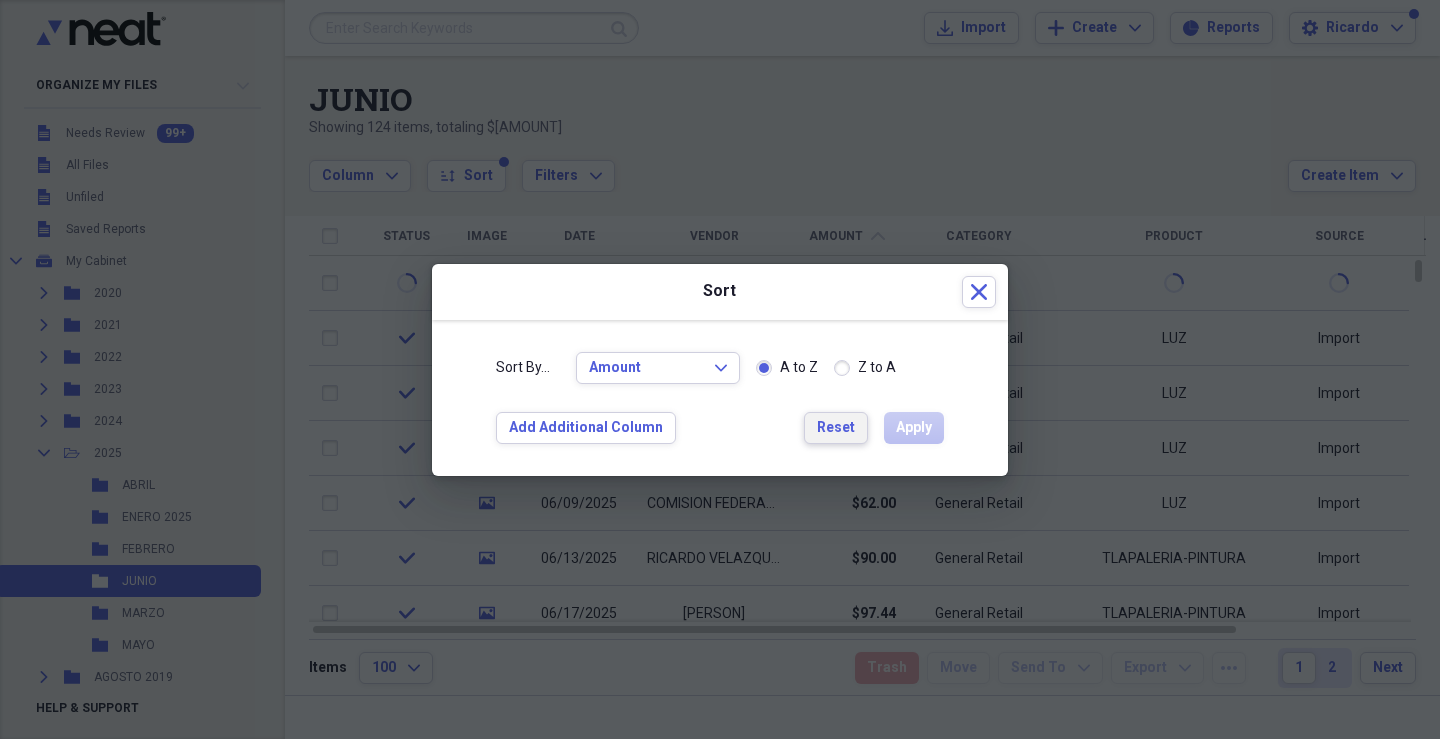 click on "Reset" at bounding box center (836, 428) 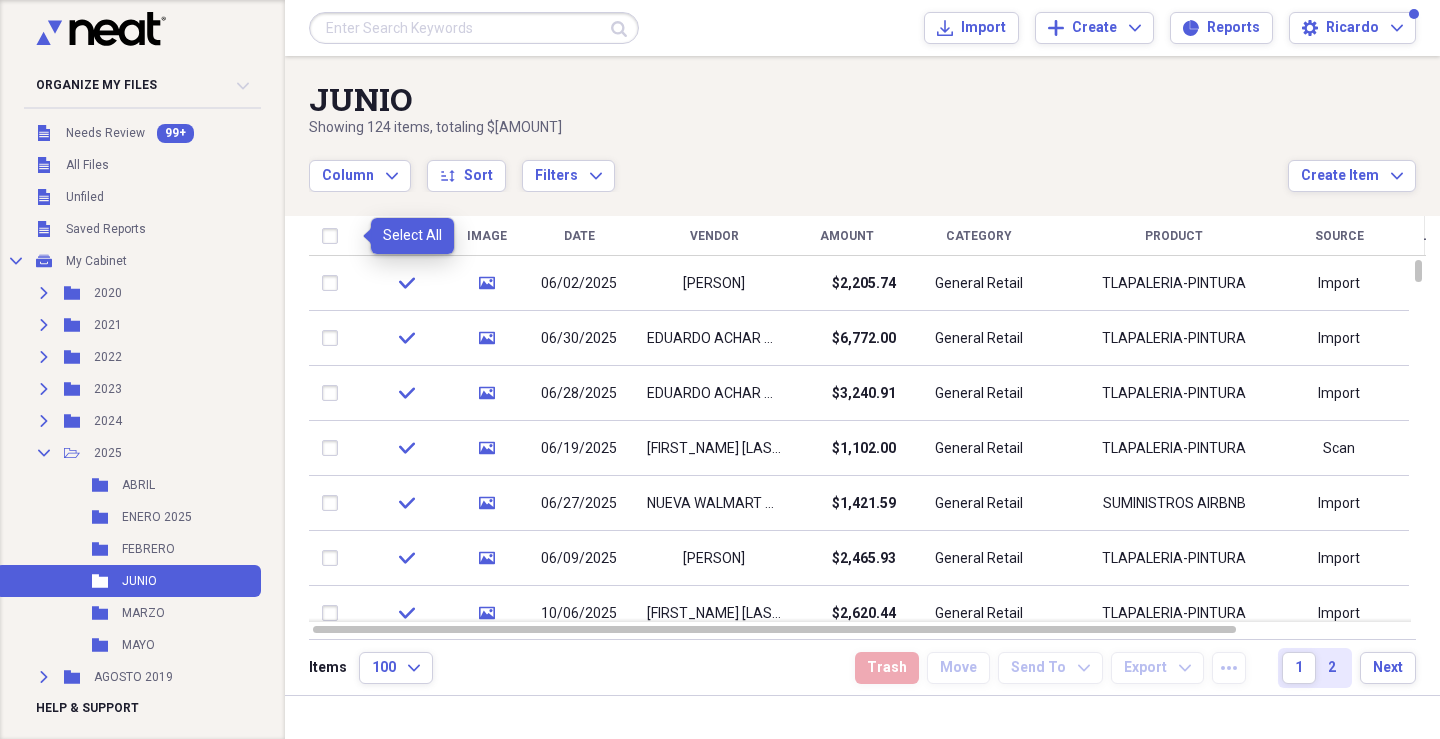 click at bounding box center (334, 236) 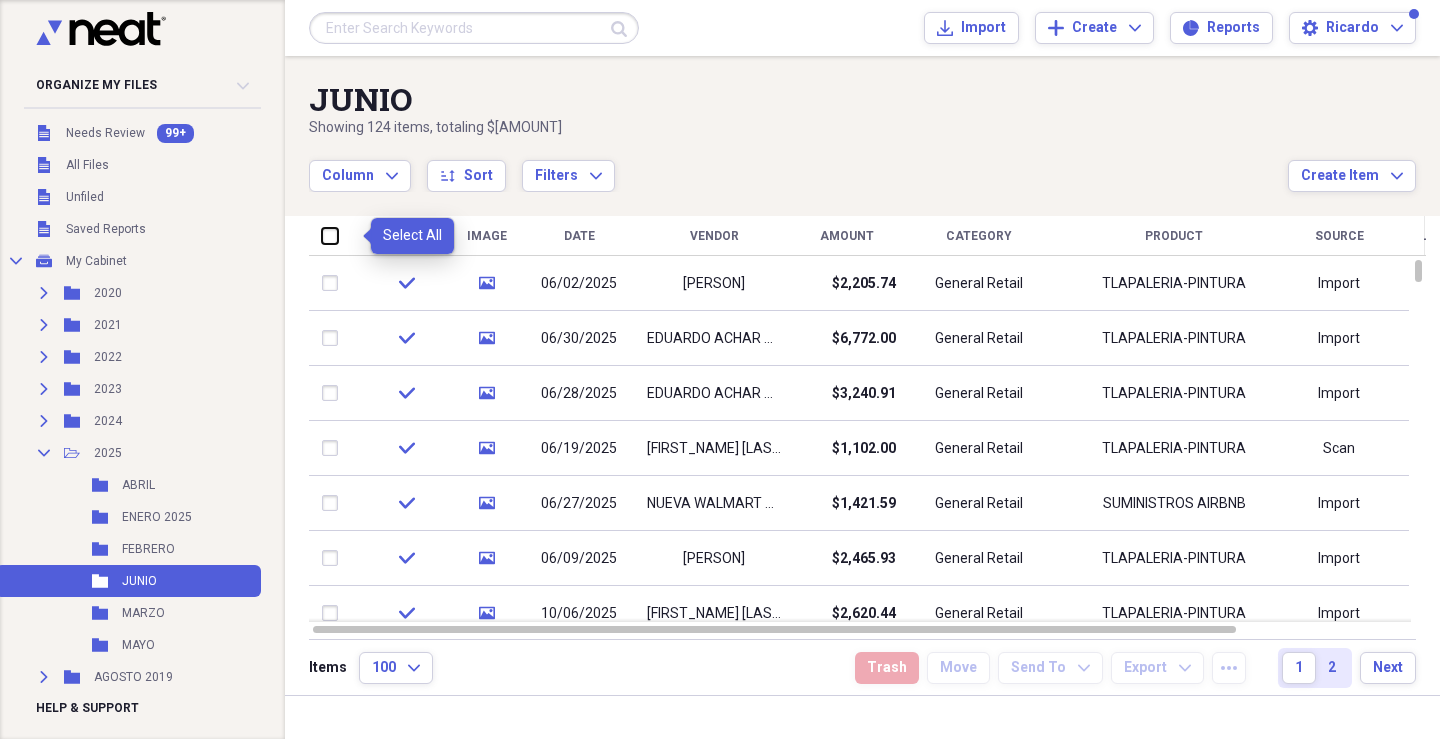 click at bounding box center [322, 235] 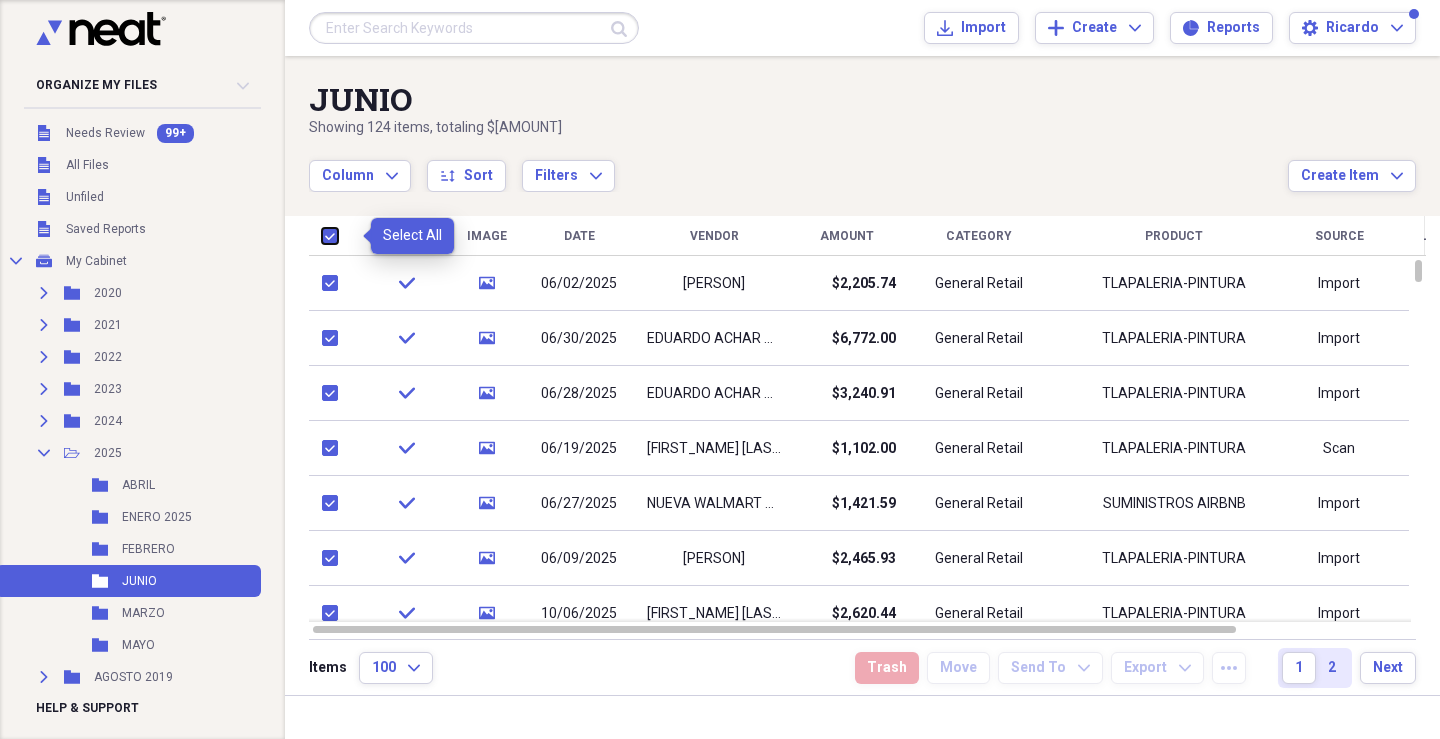 checkbox on "true" 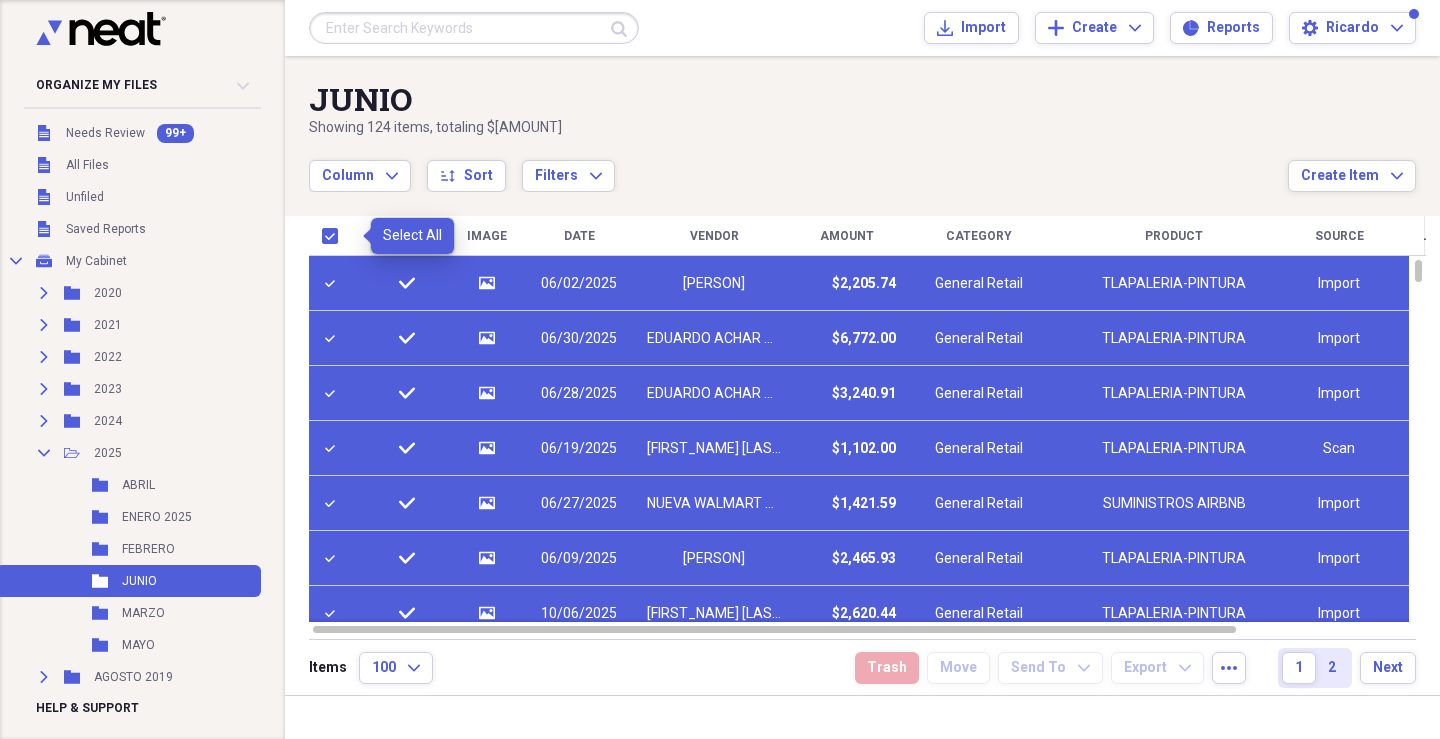 click at bounding box center (334, 236) 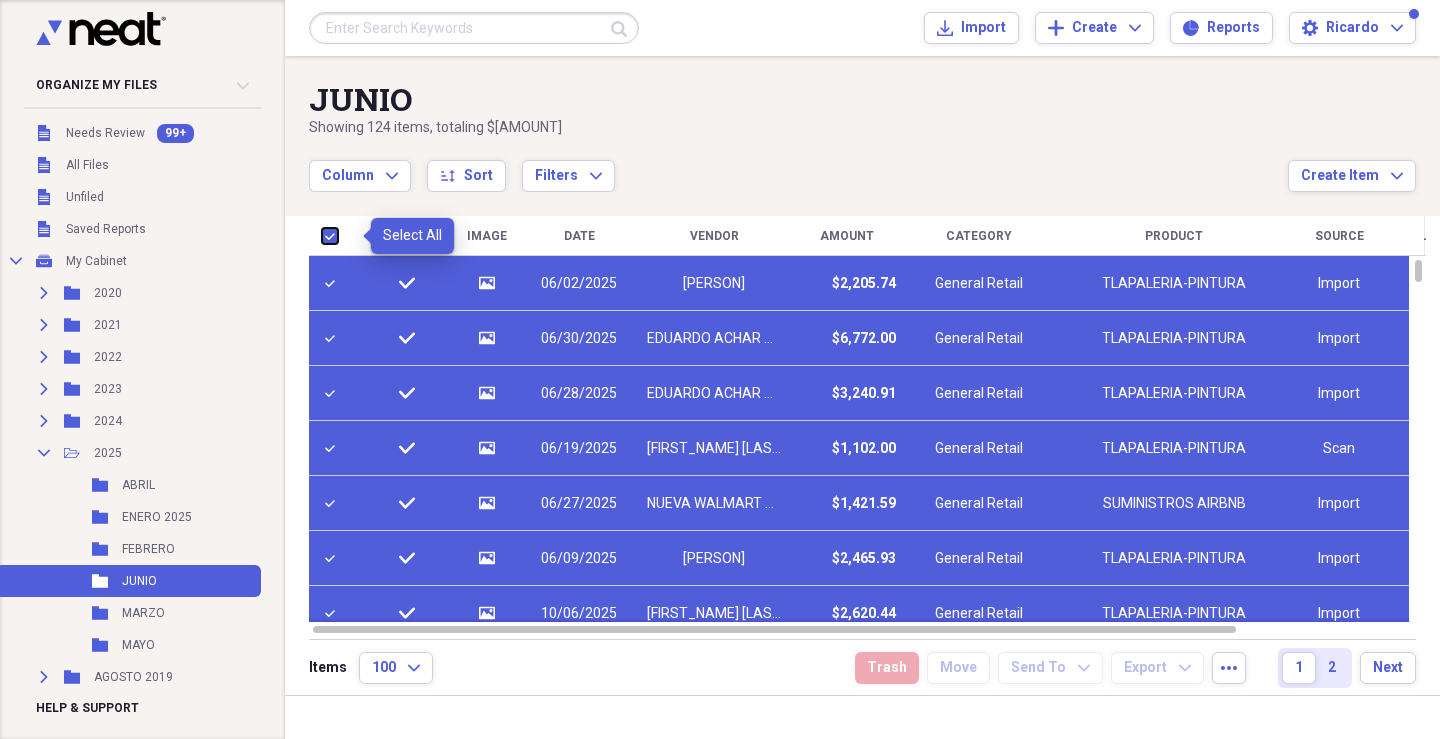 click at bounding box center [322, 235] 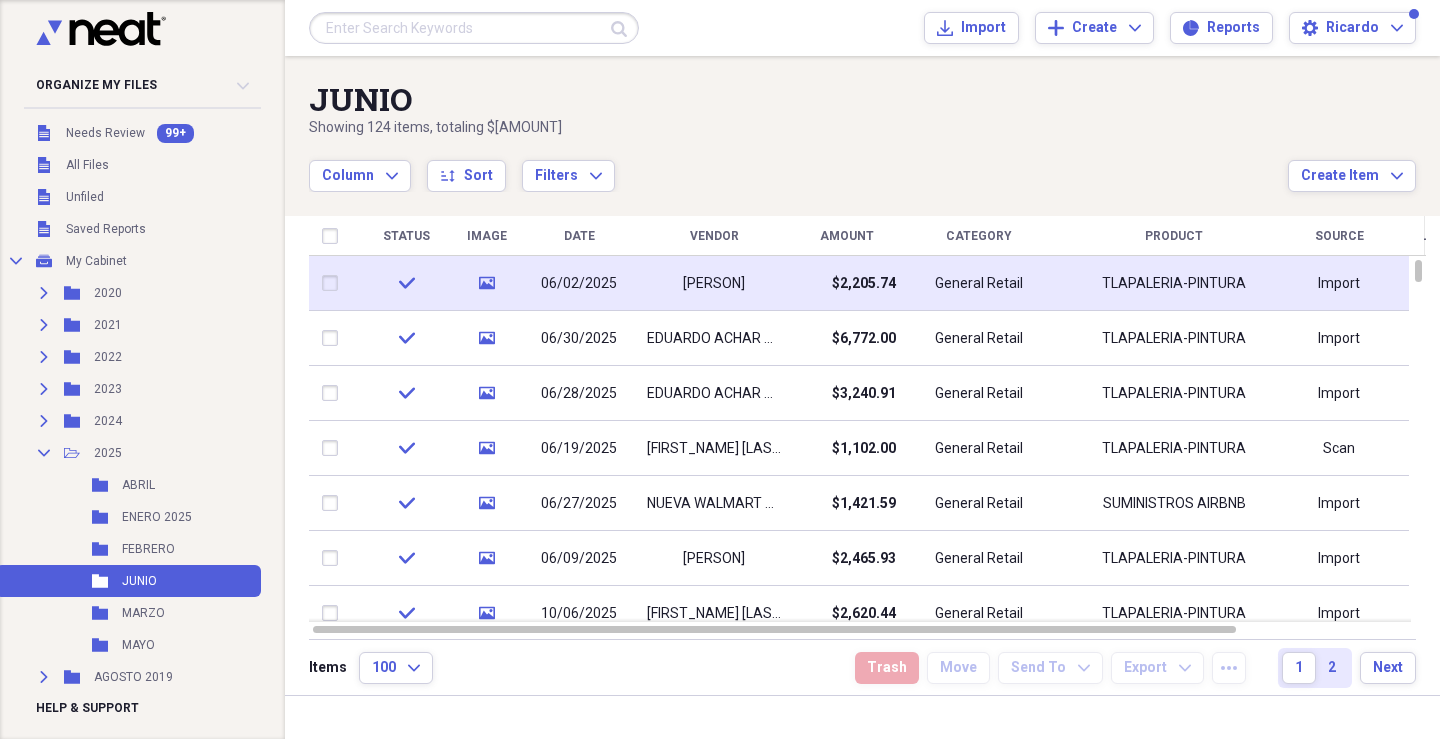 click at bounding box center (334, 283) 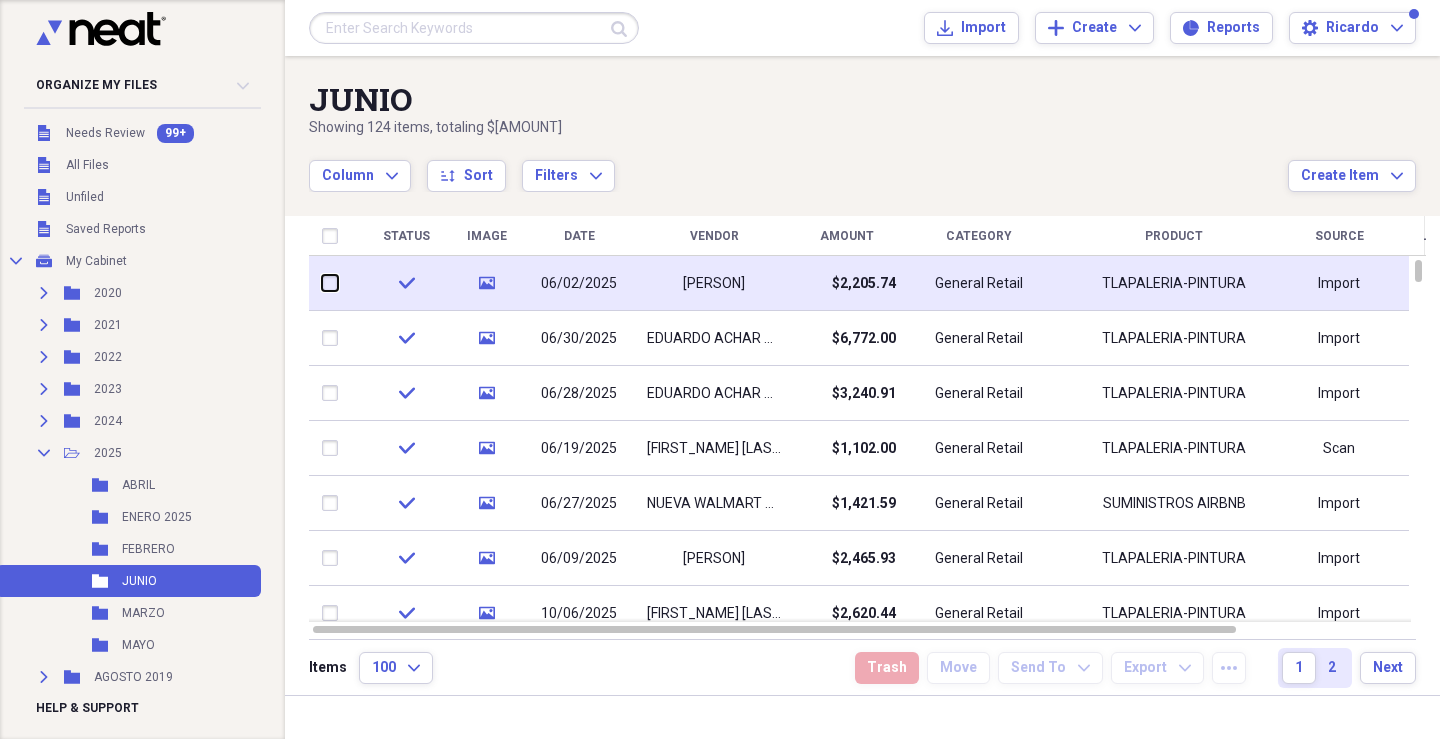 click at bounding box center (322, 283) 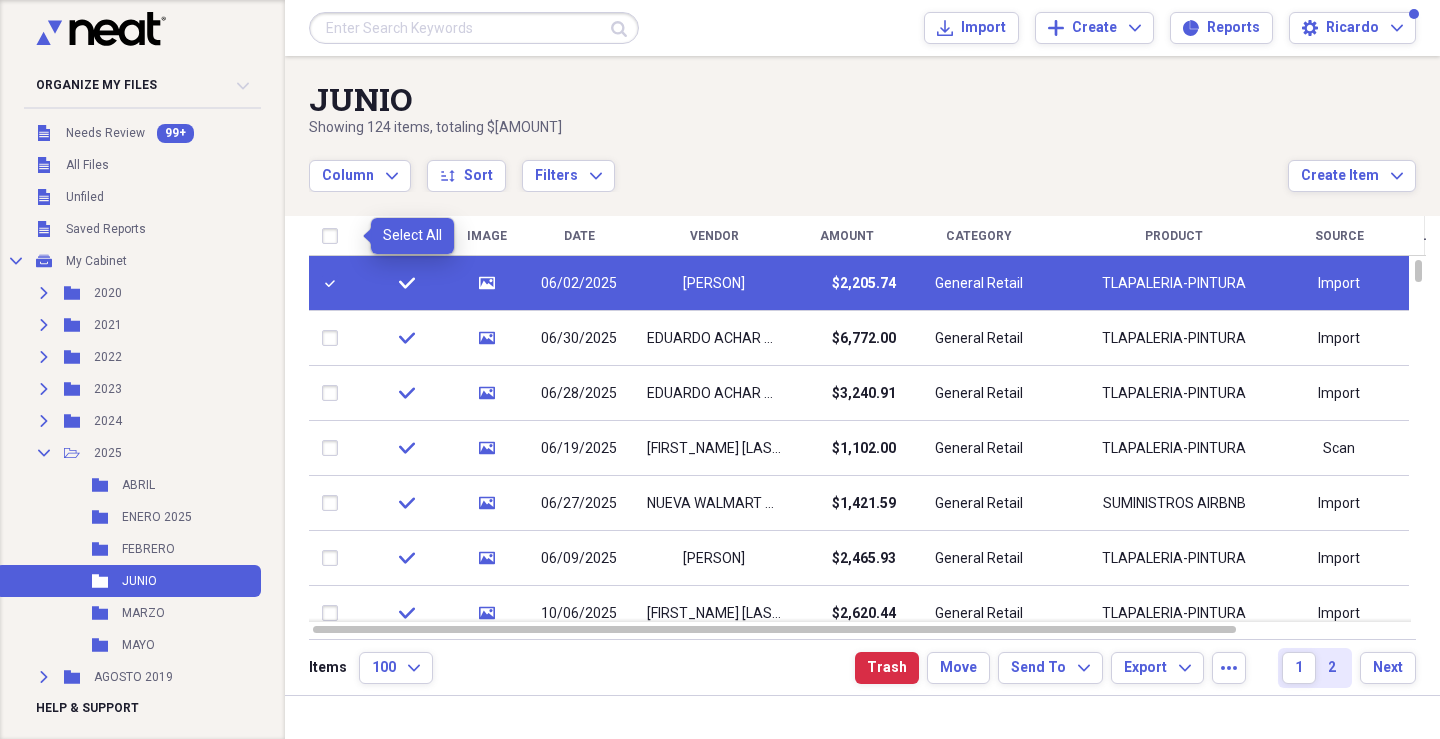 click at bounding box center (334, 236) 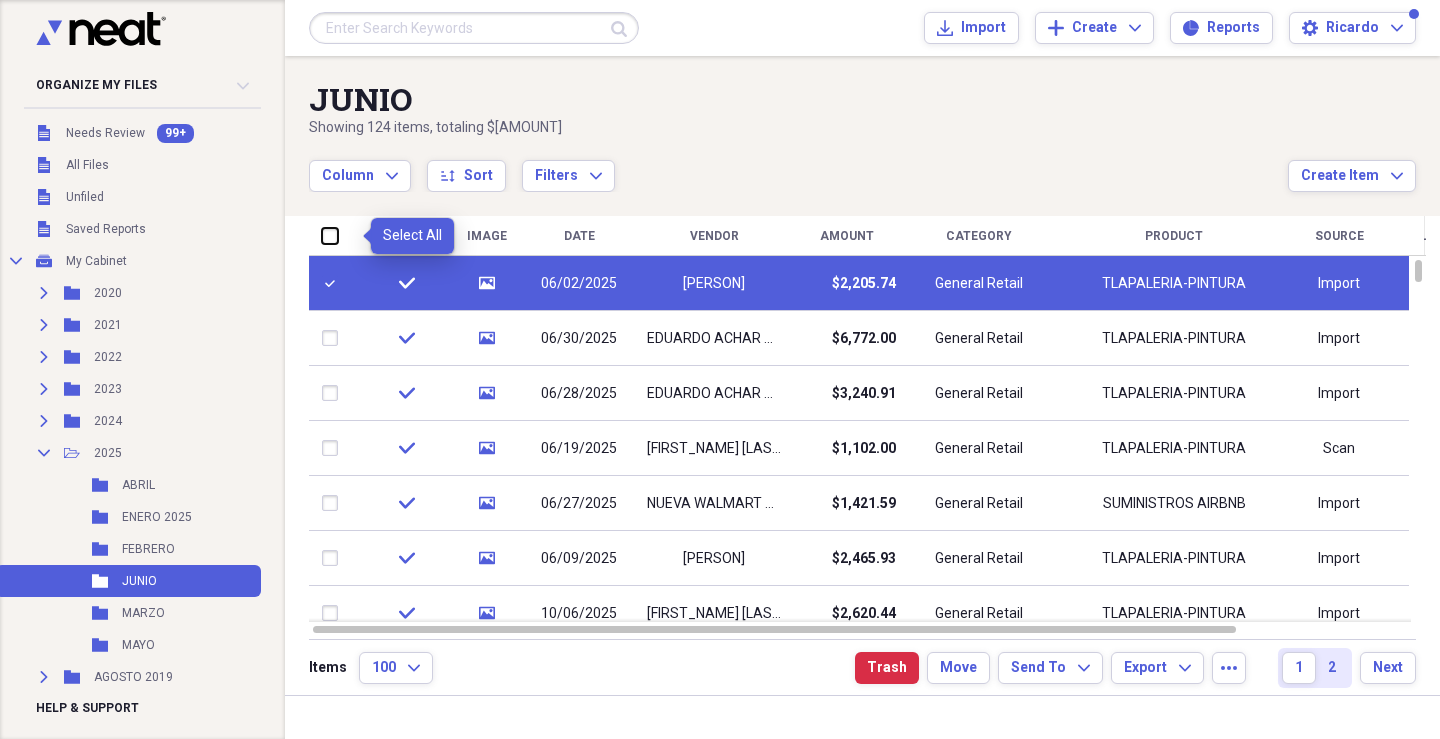 click at bounding box center (322, 235) 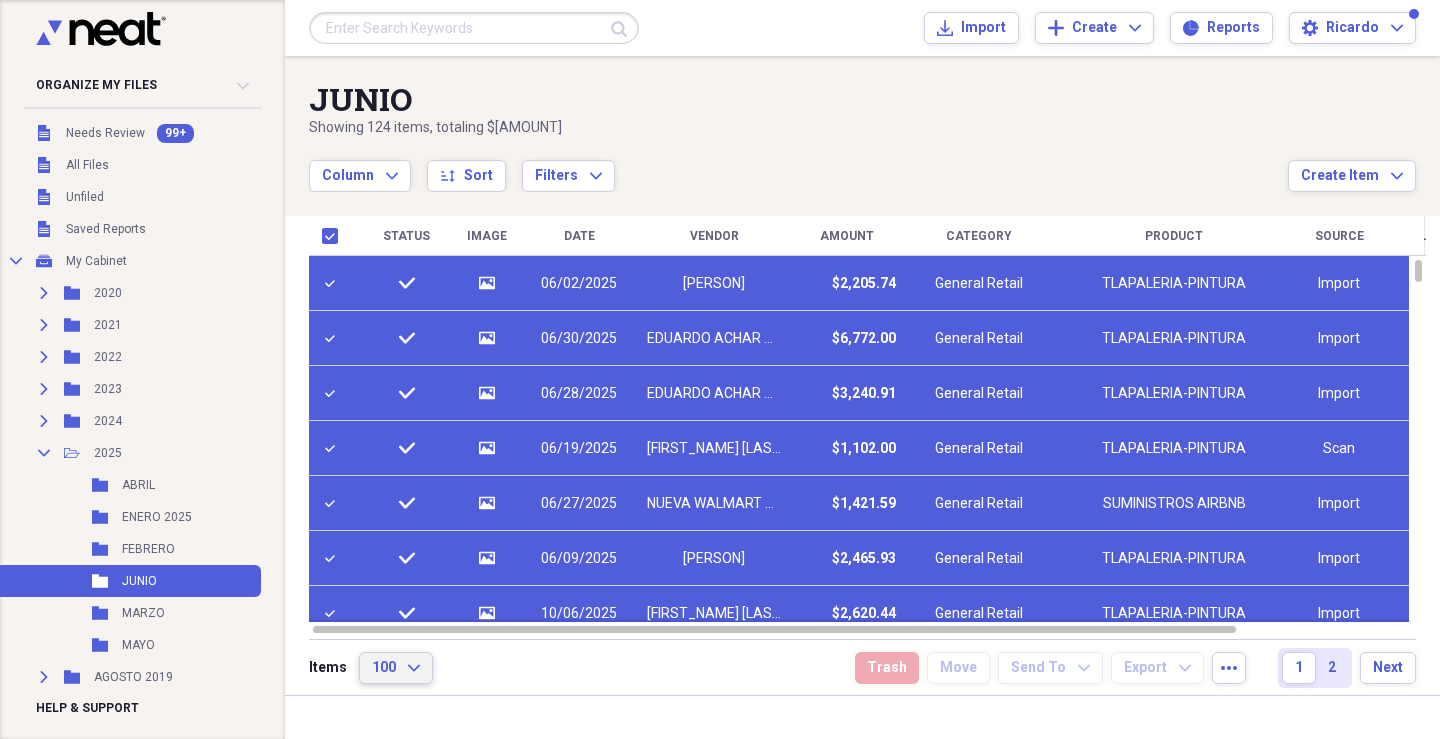 click on "Expand" 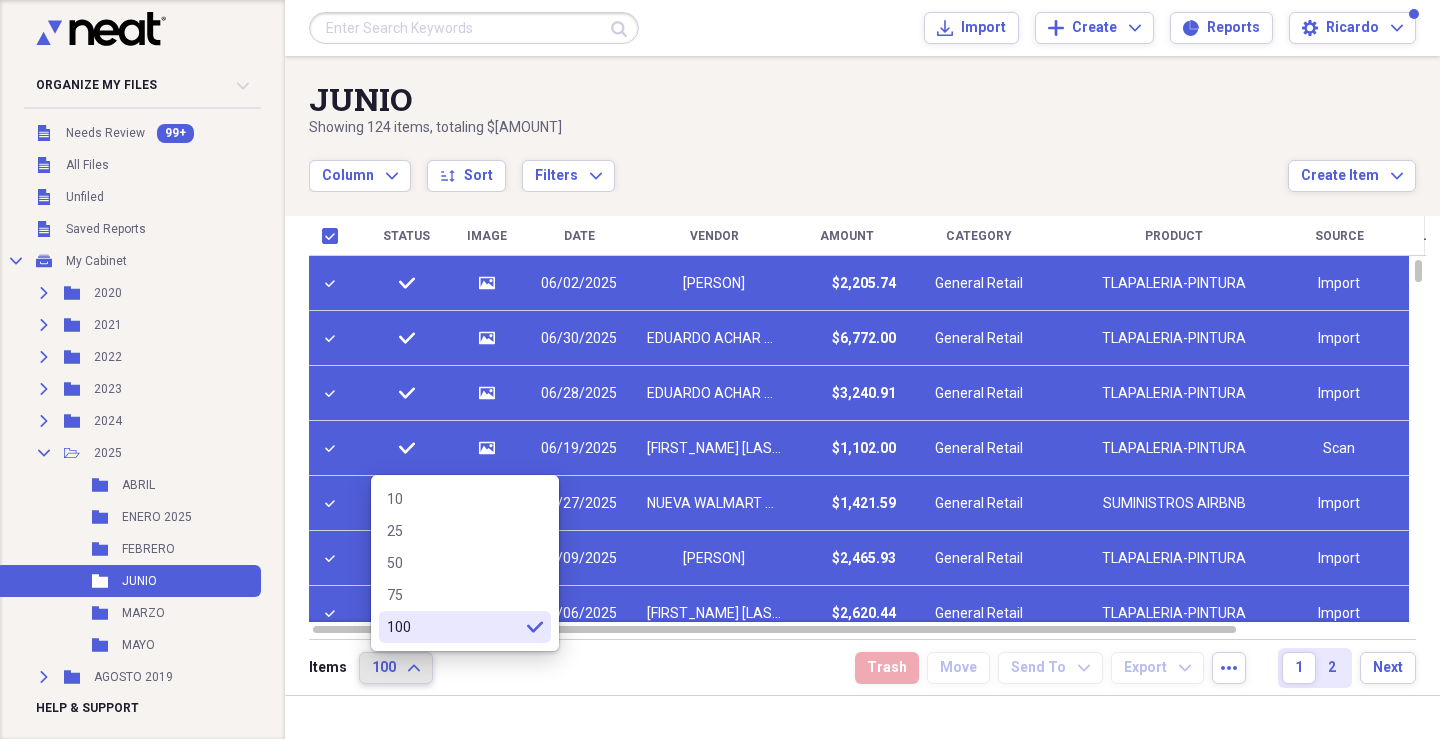 click on "100" at bounding box center [453, 627] 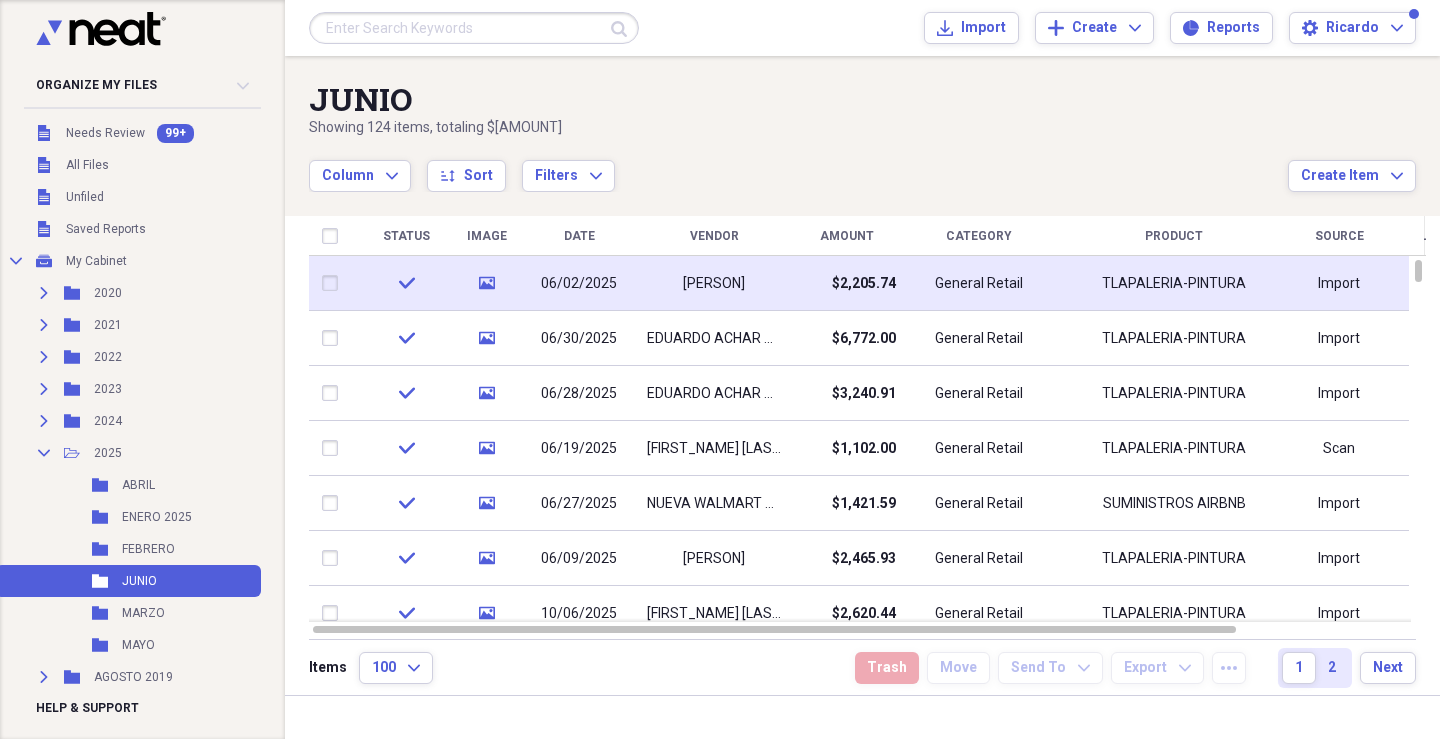 click at bounding box center (334, 283) 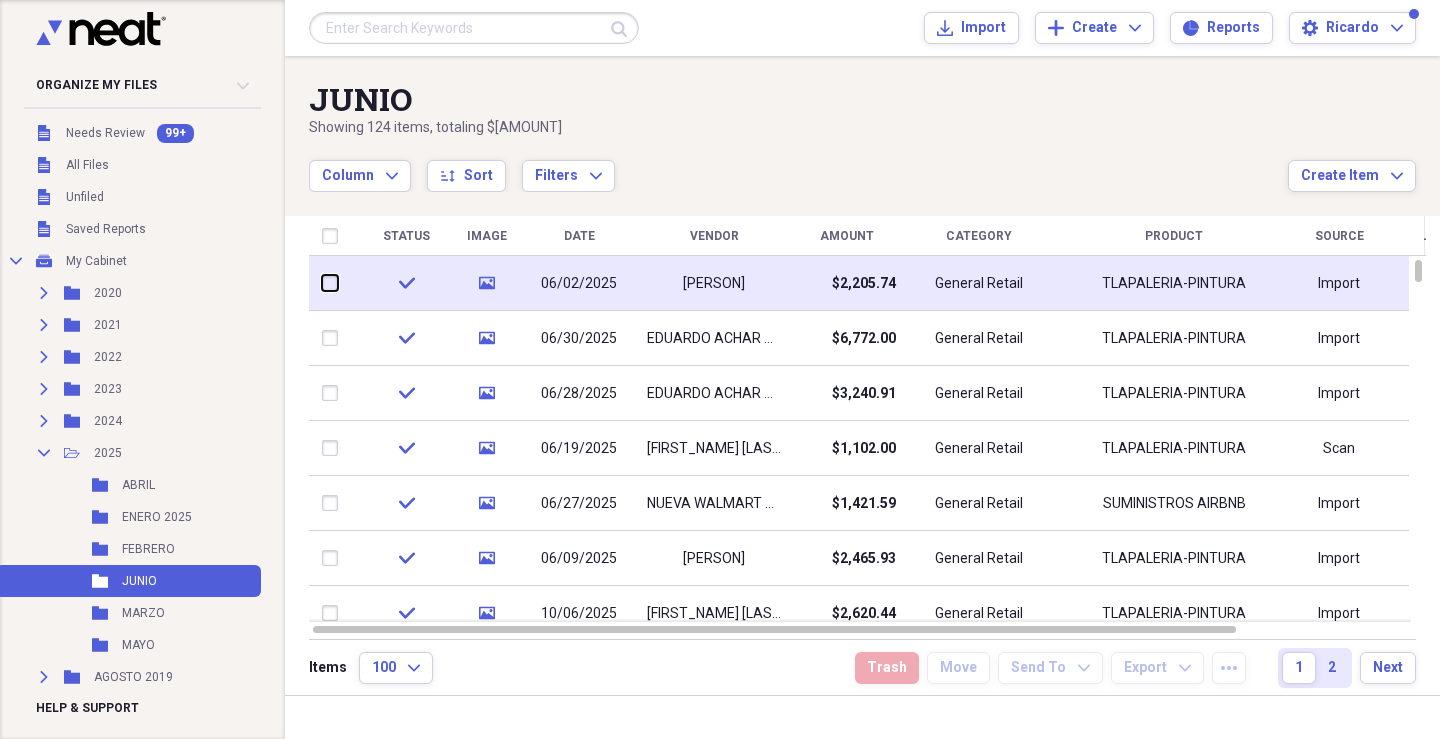 click at bounding box center [322, 283] 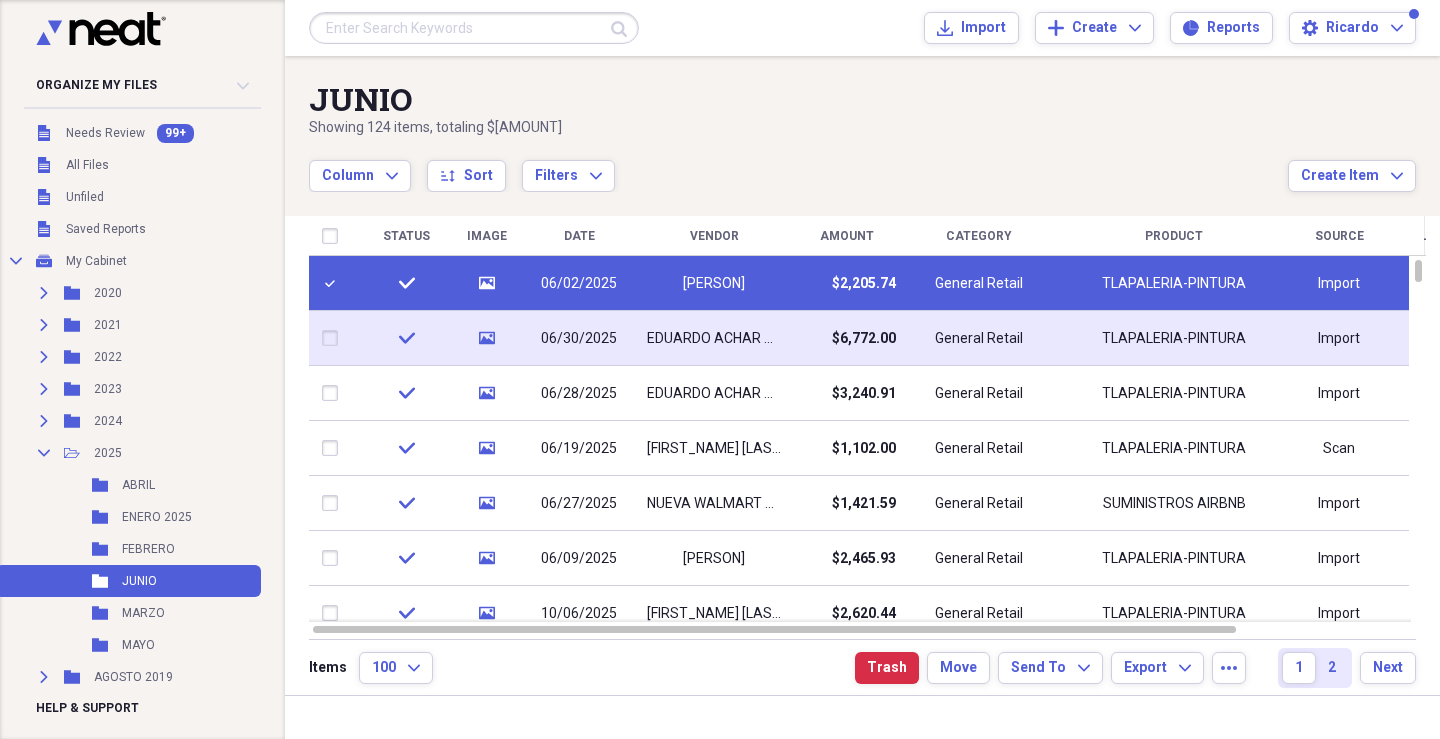 click at bounding box center [334, 338] 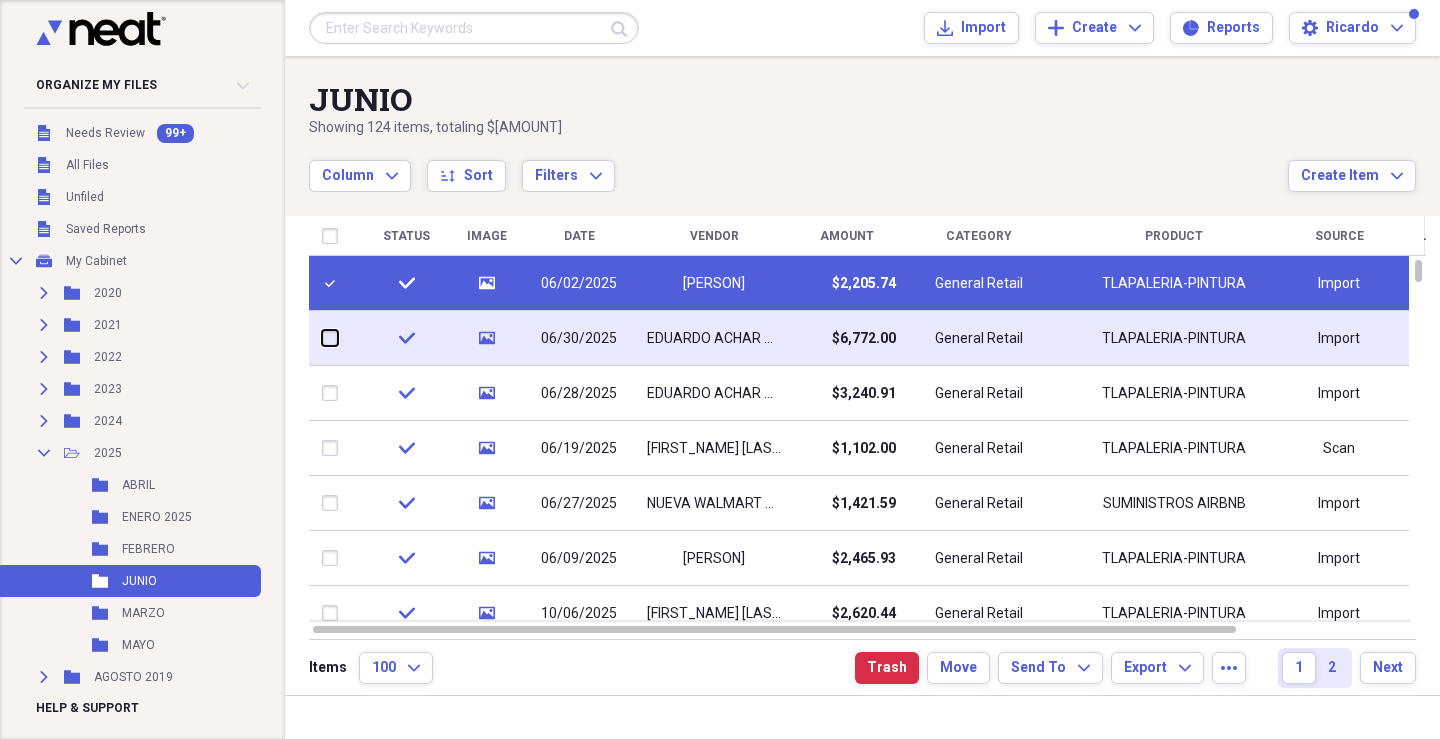 click at bounding box center (322, 338) 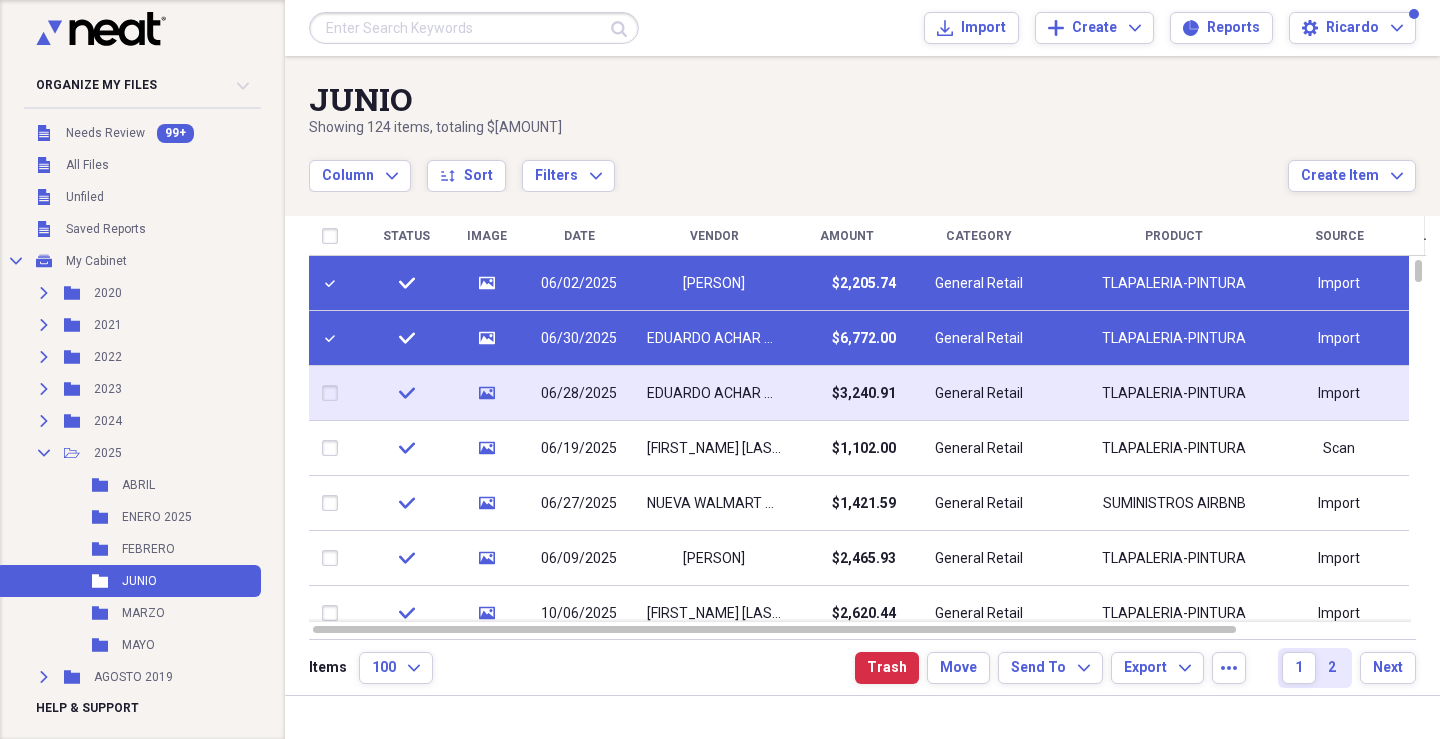 click at bounding box center (334, 393) 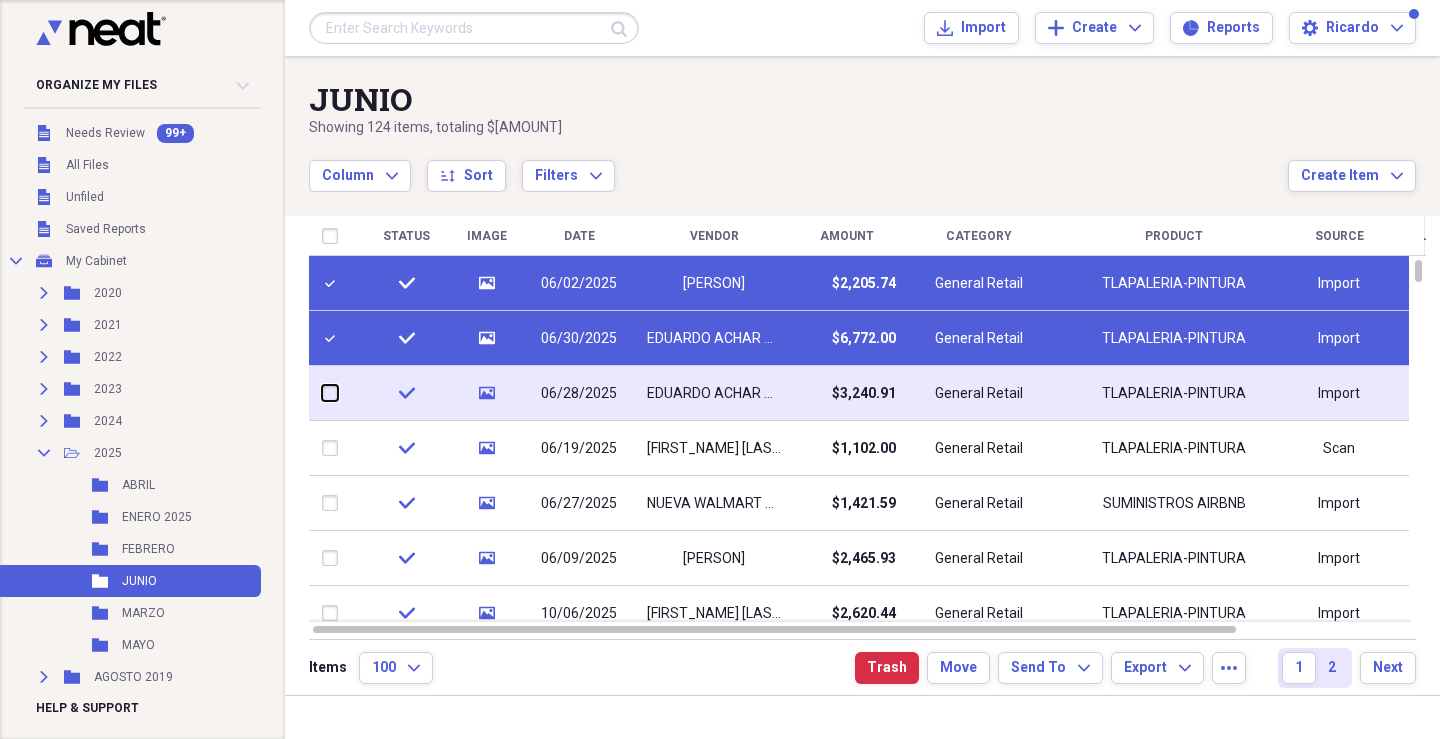 click at bounding box center [322, 393] 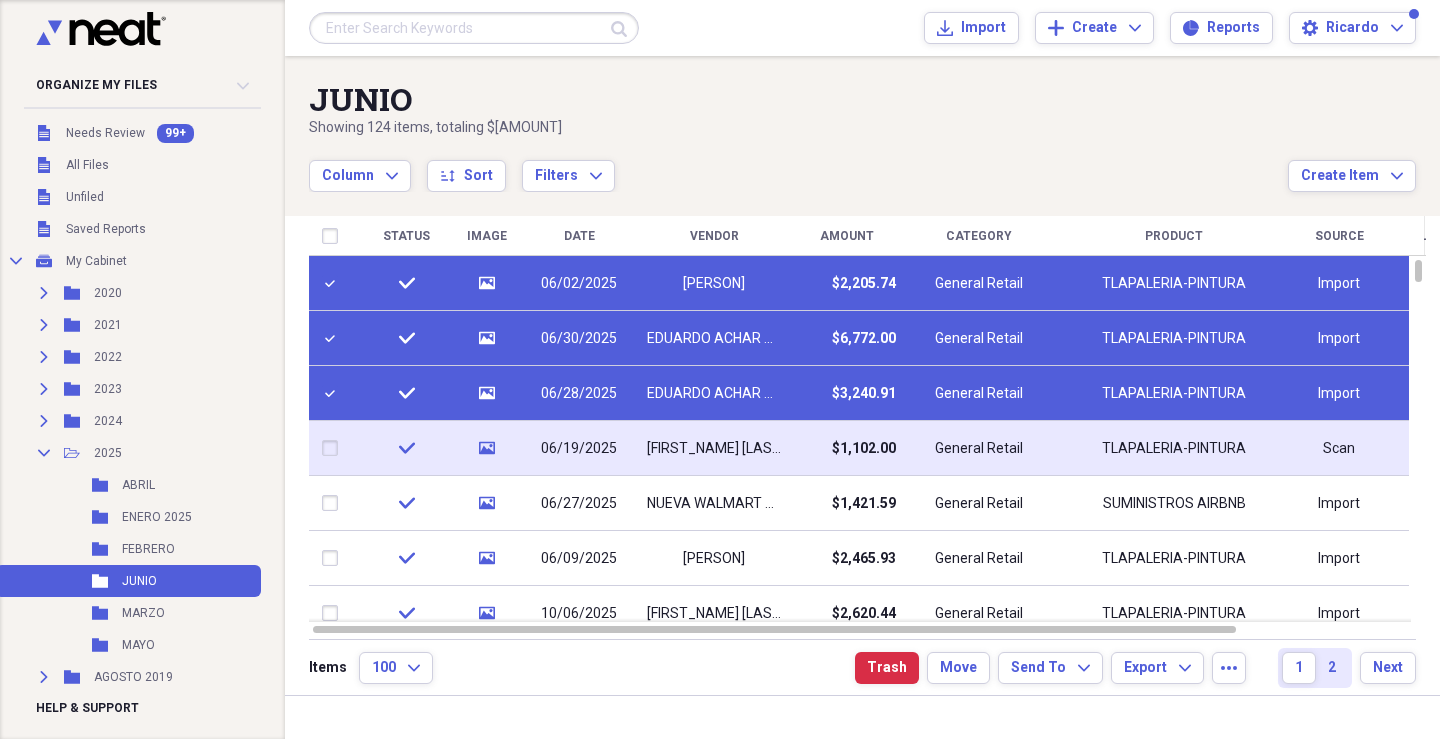 click at bounding box center [334, 448] 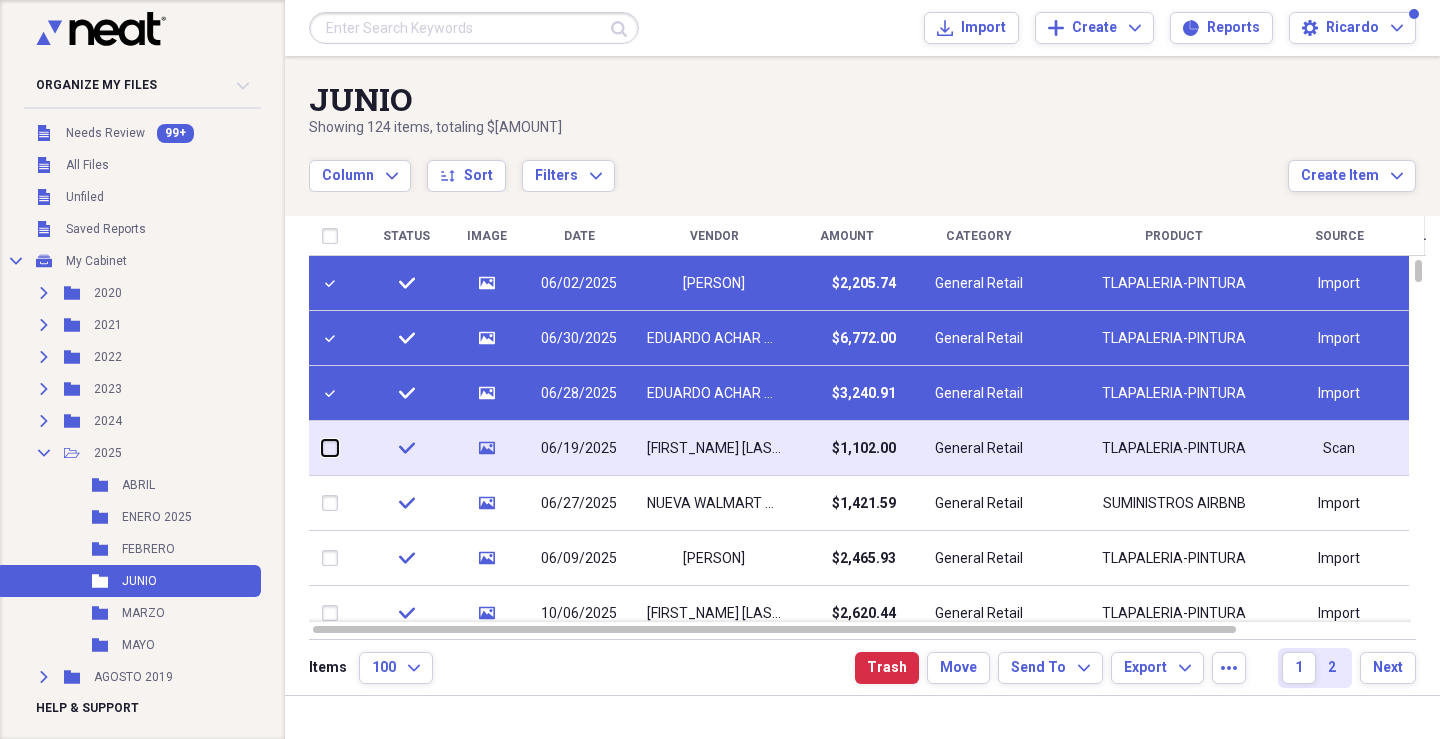 click at bounding box center [322, 448] 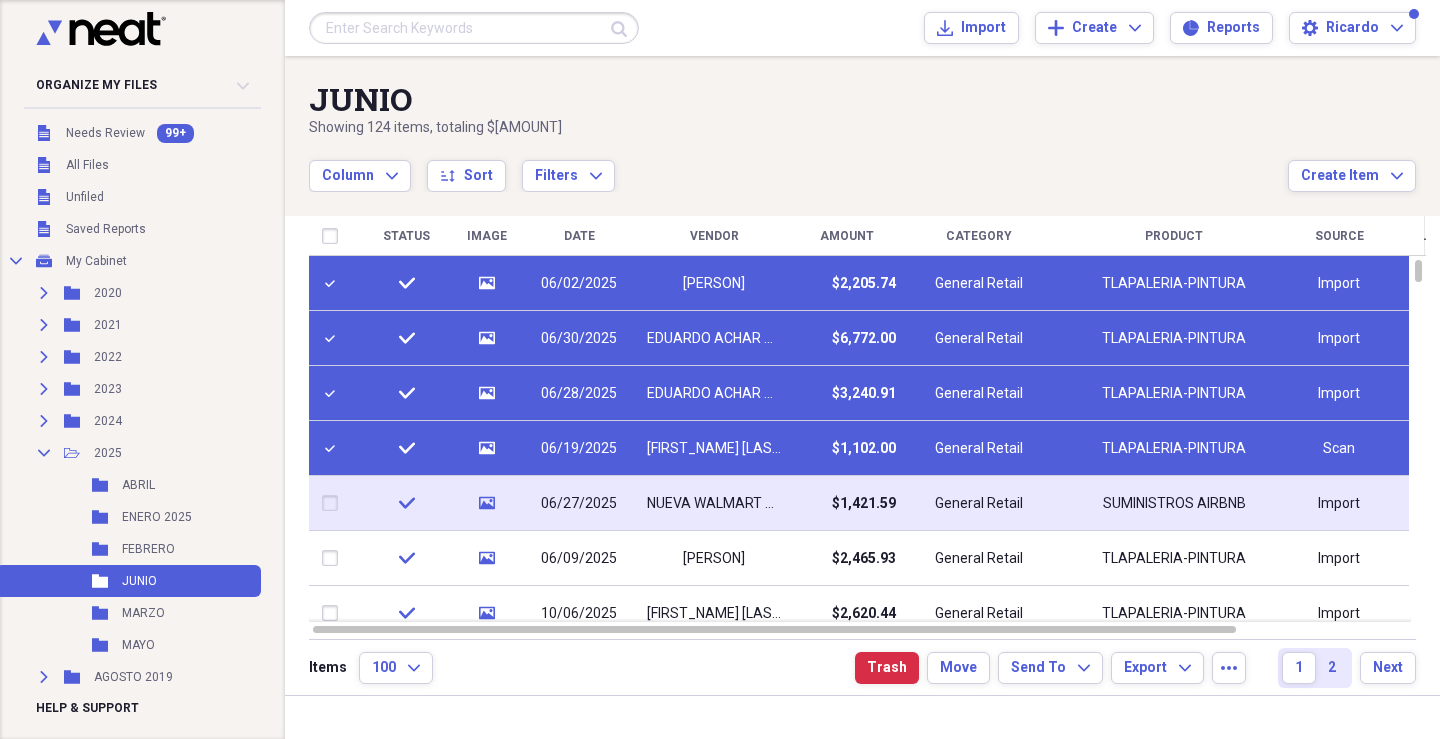 click at bounding box center (334, 503) 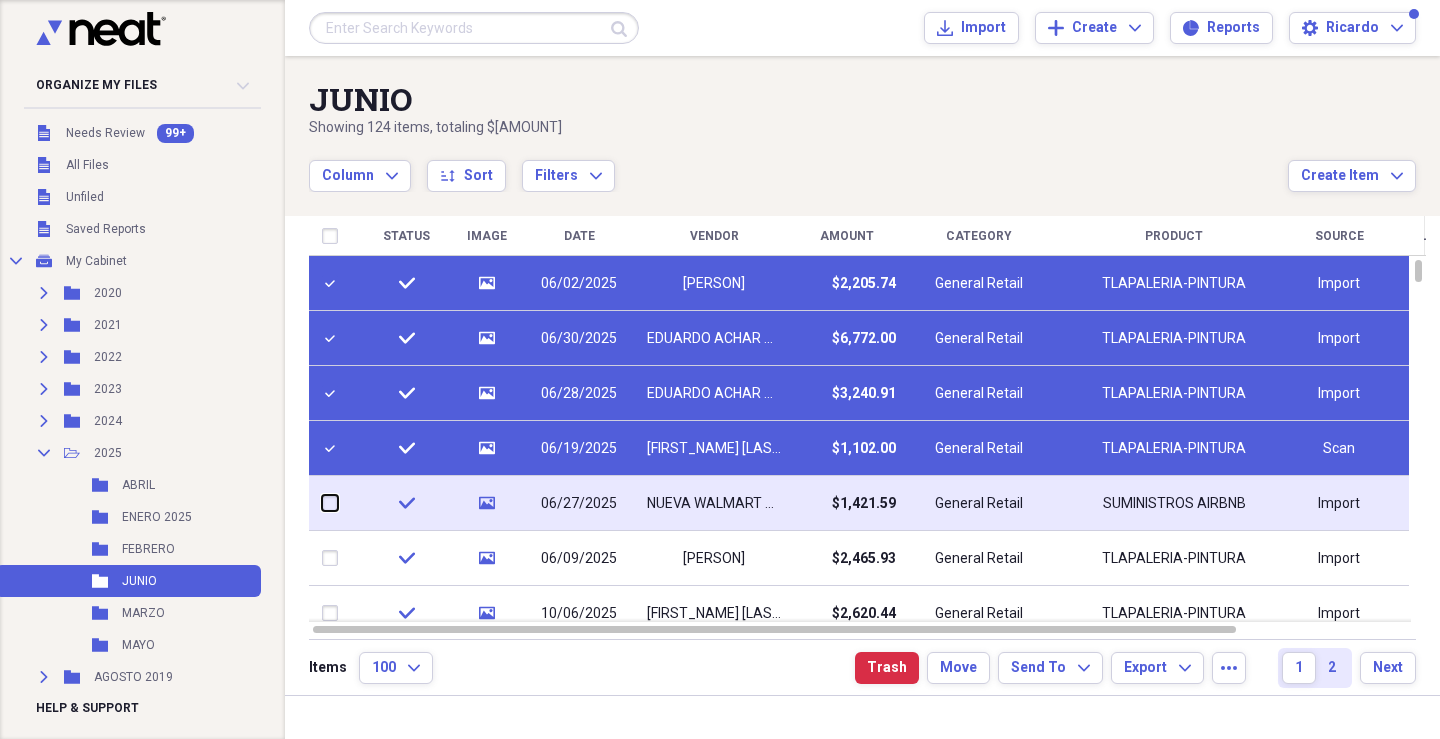 click at bounding box center [322, 503] 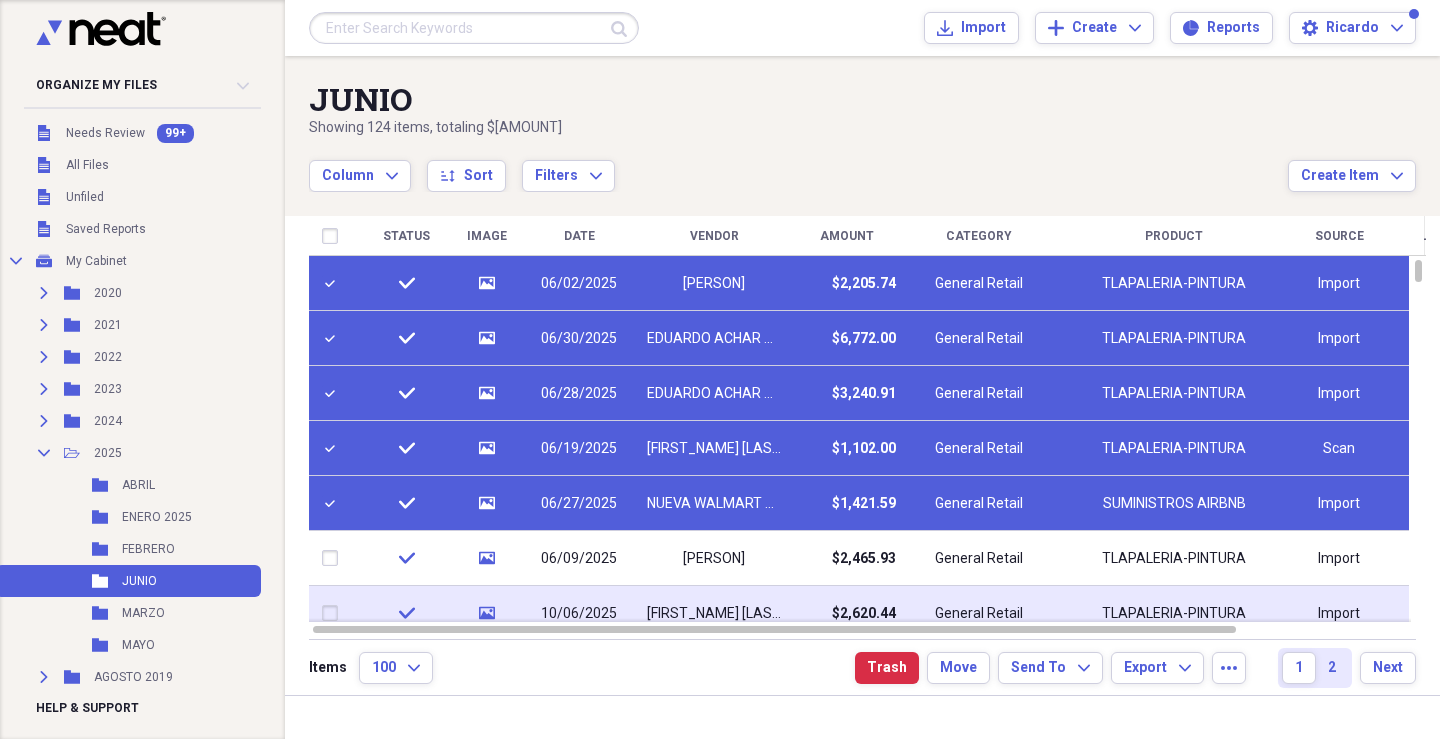click at bounding box center [334, 613] 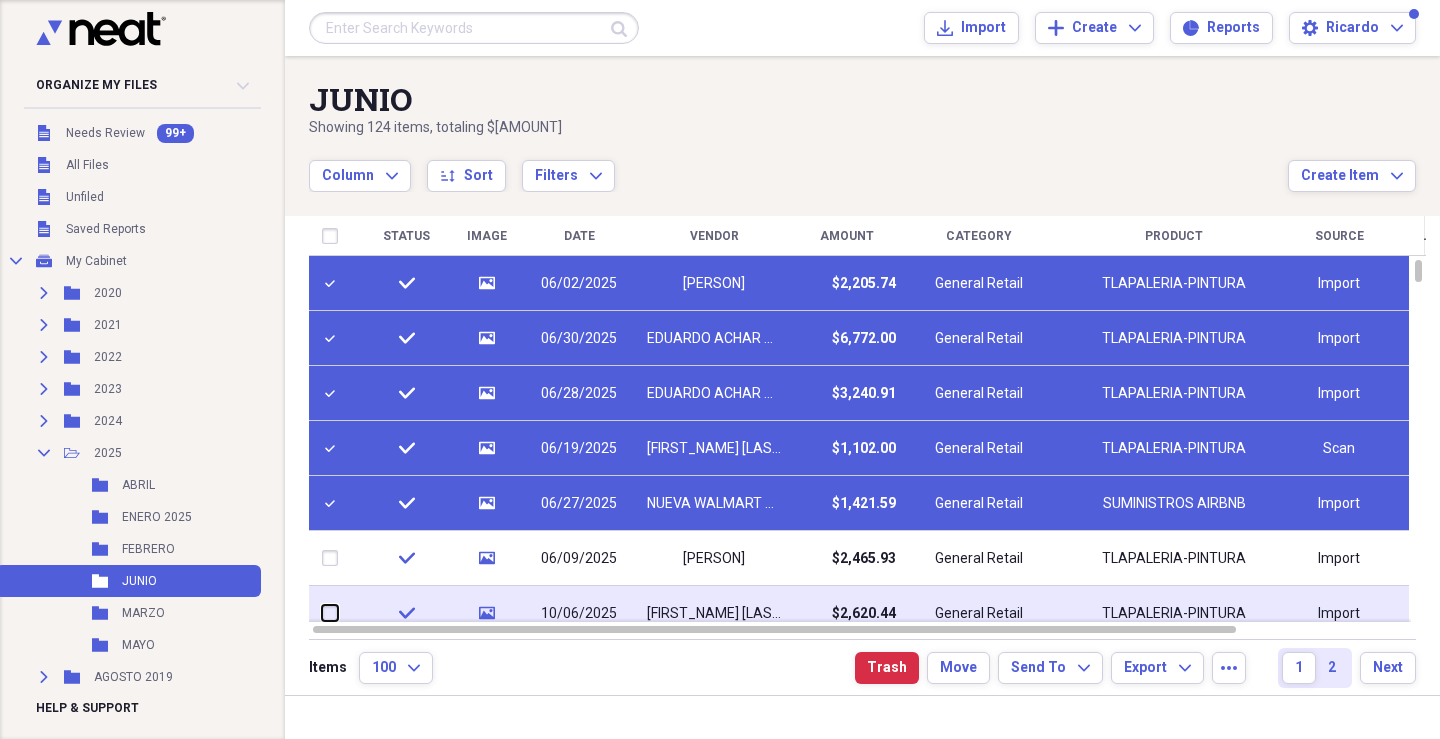 click at bounding box center [322, 613] 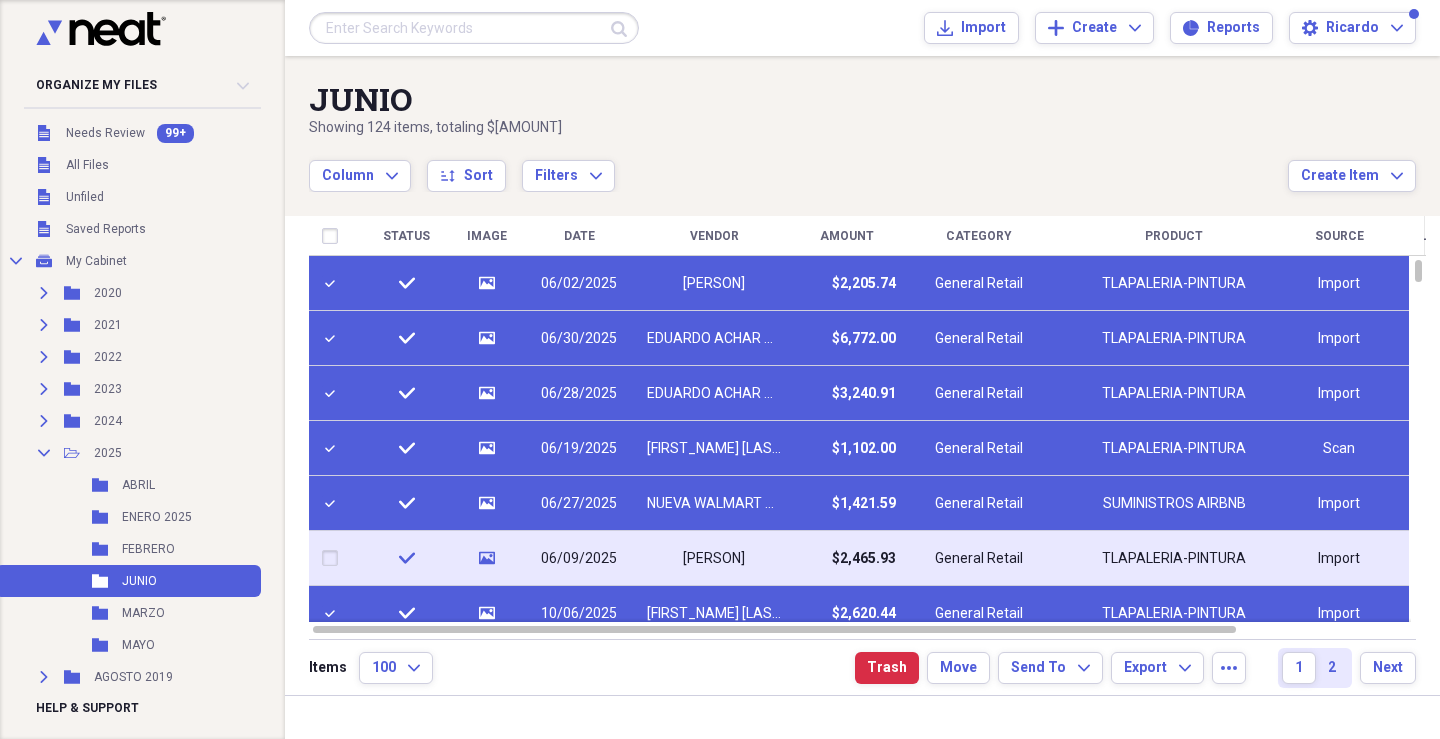 click at bounding box center [334, 558] 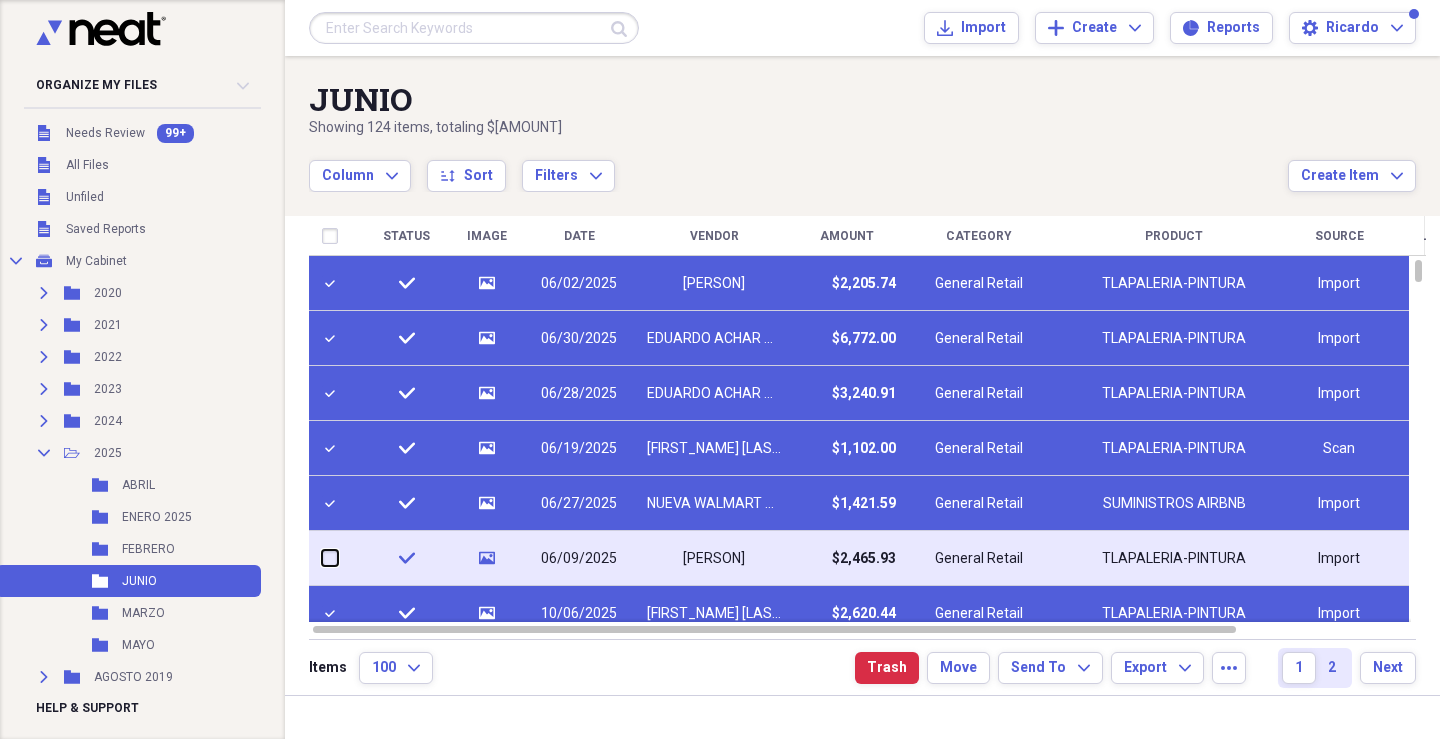 click at bounding box center (322, 558) 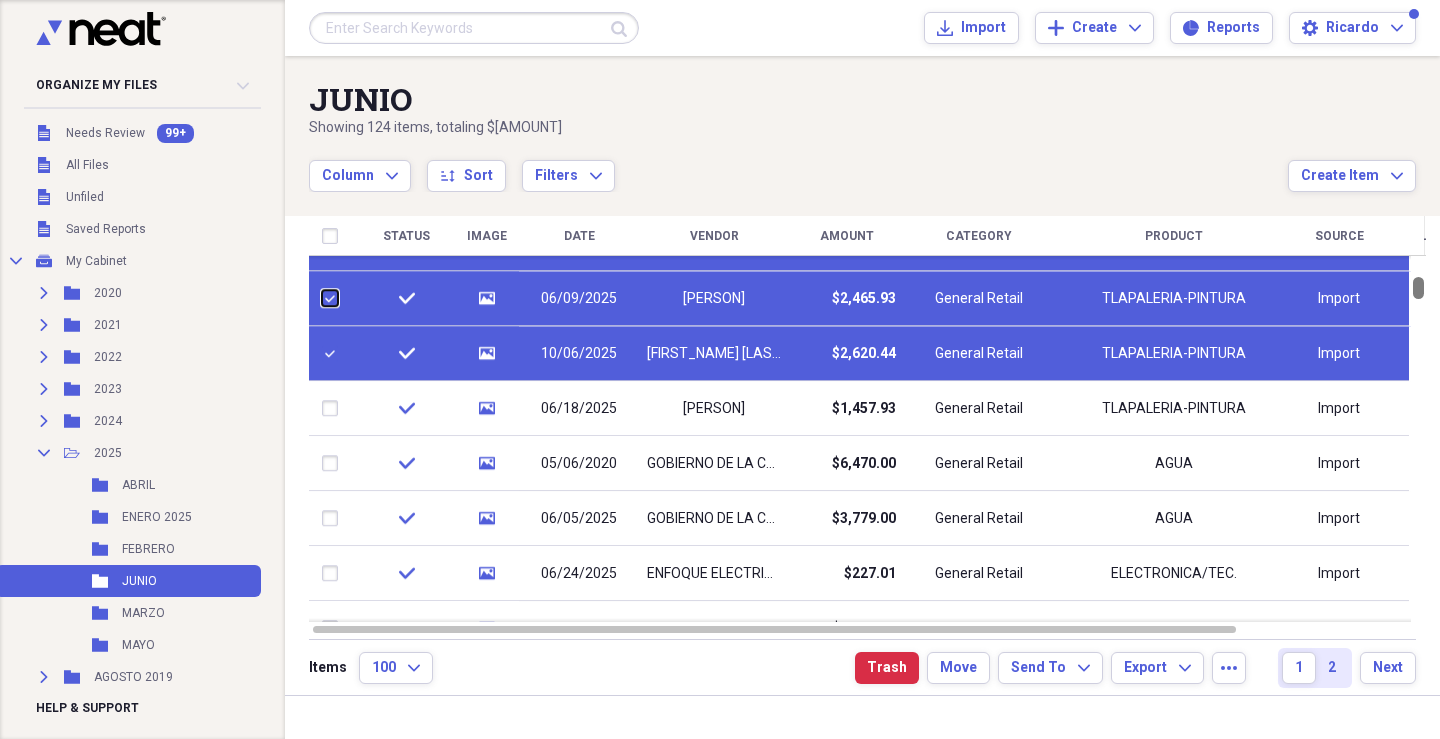 drag, startPoint x: 1428, startPoint y: 269, endPoint x: 1428, endPoint y: 286, distance: 17 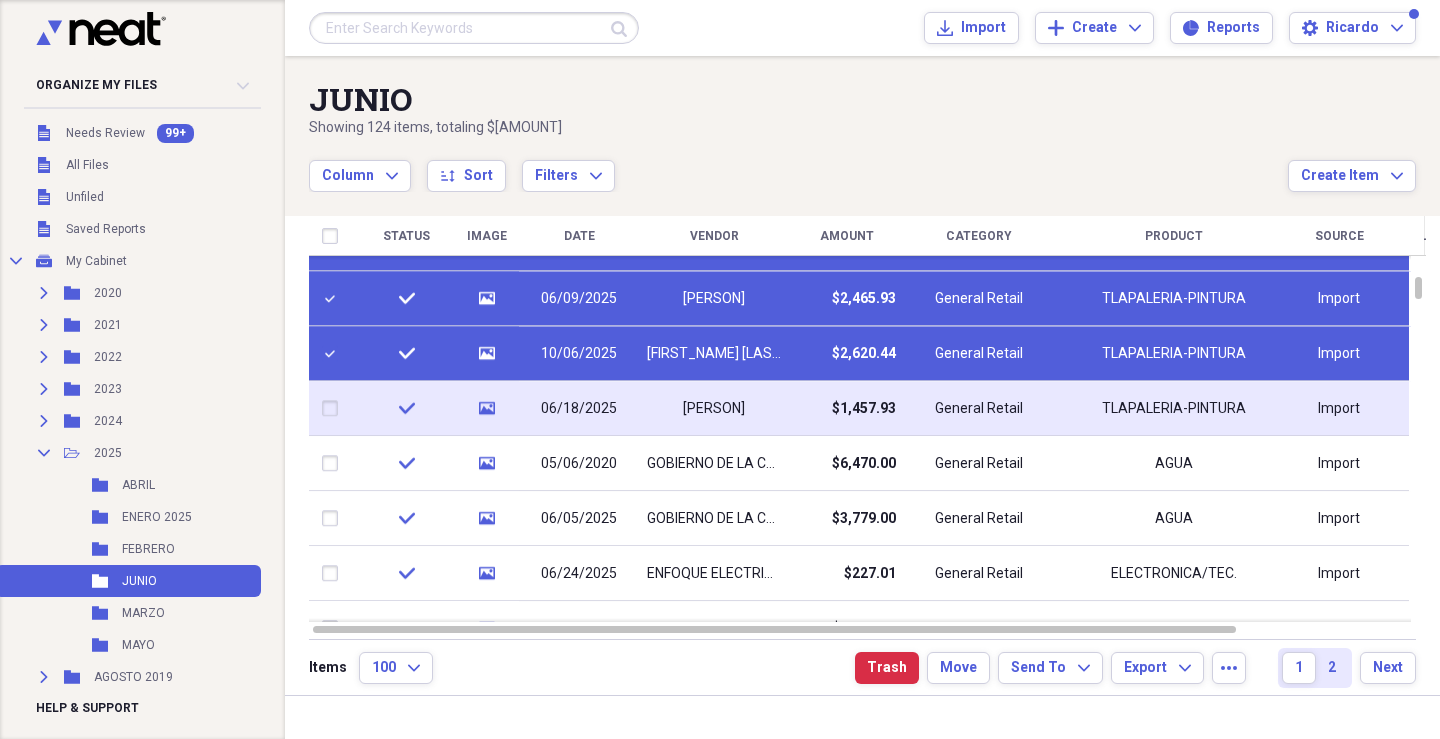 click at bounding box center (334, 409) 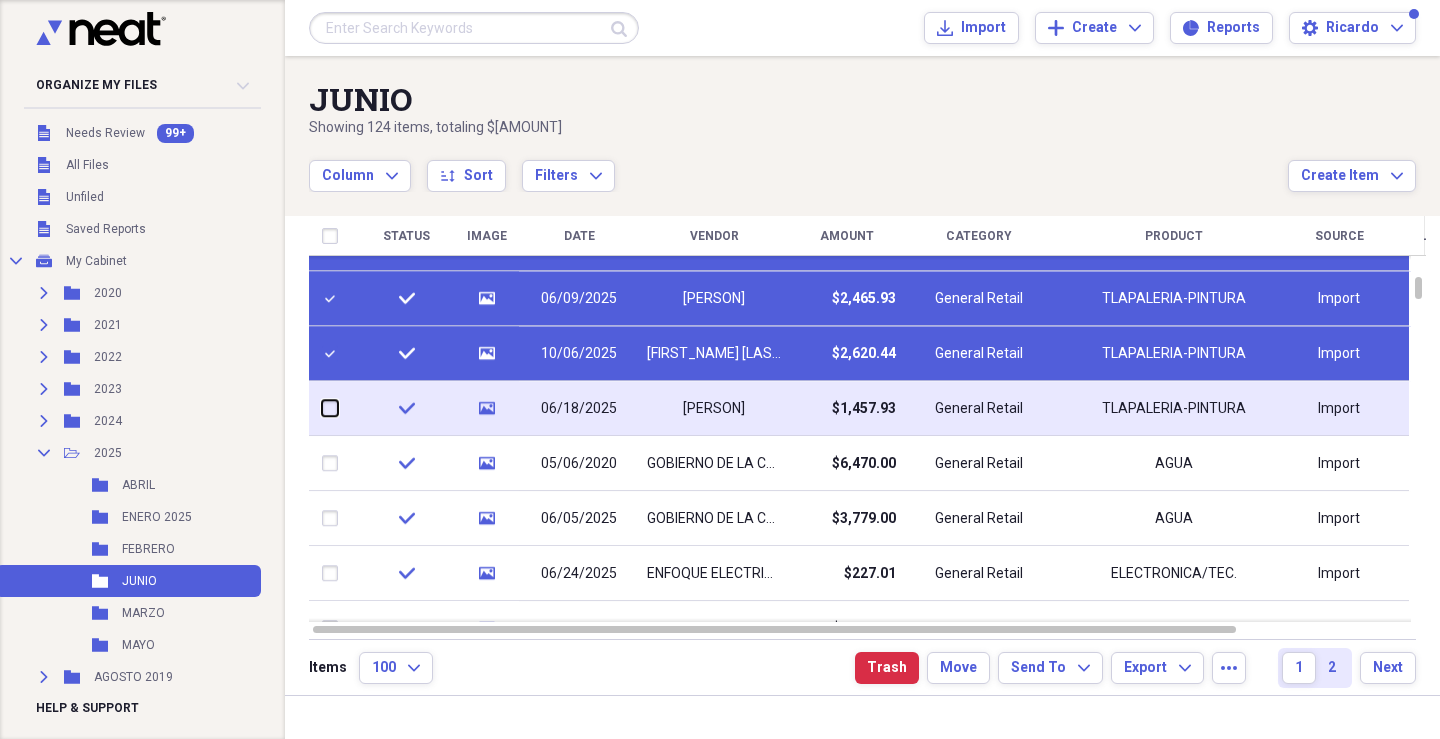 click at bounding box center (322, 408) 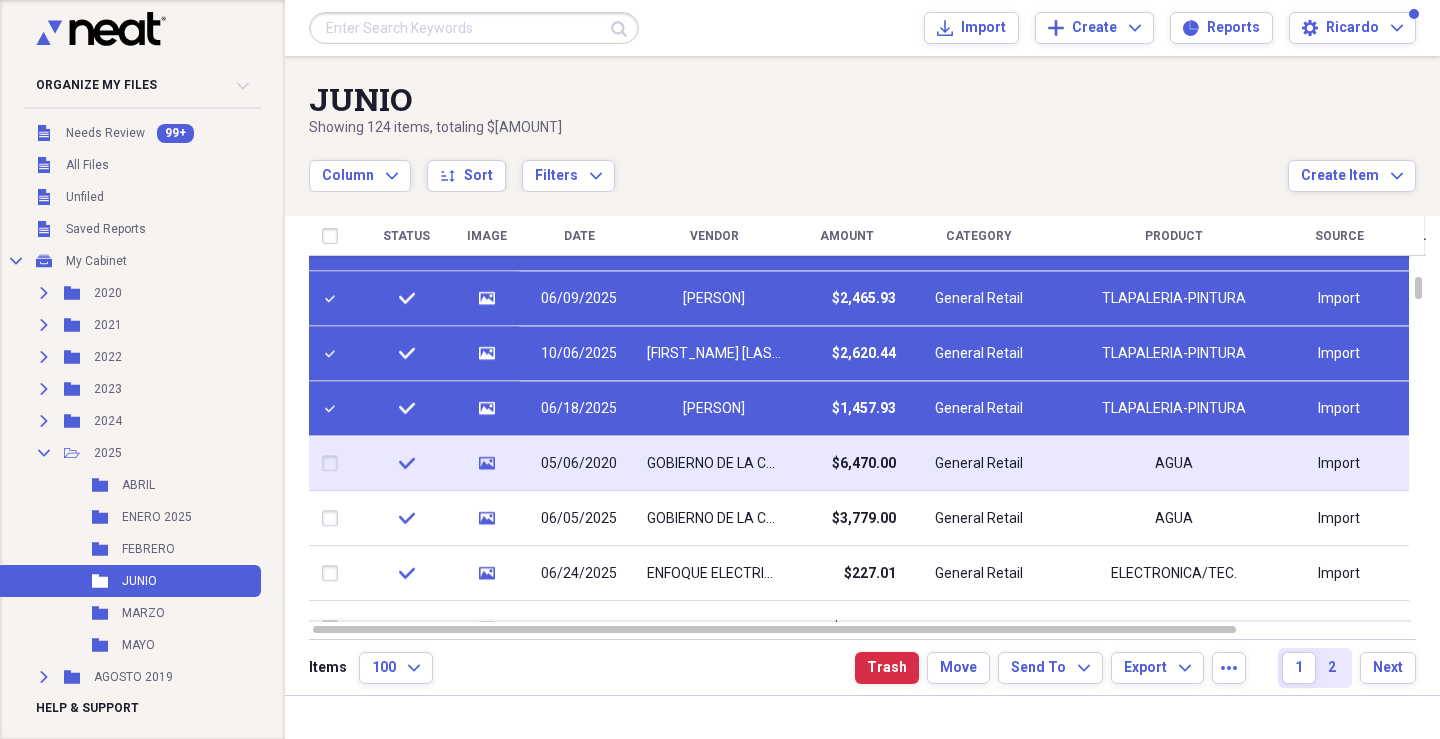 click at bounding box center [334, 464] 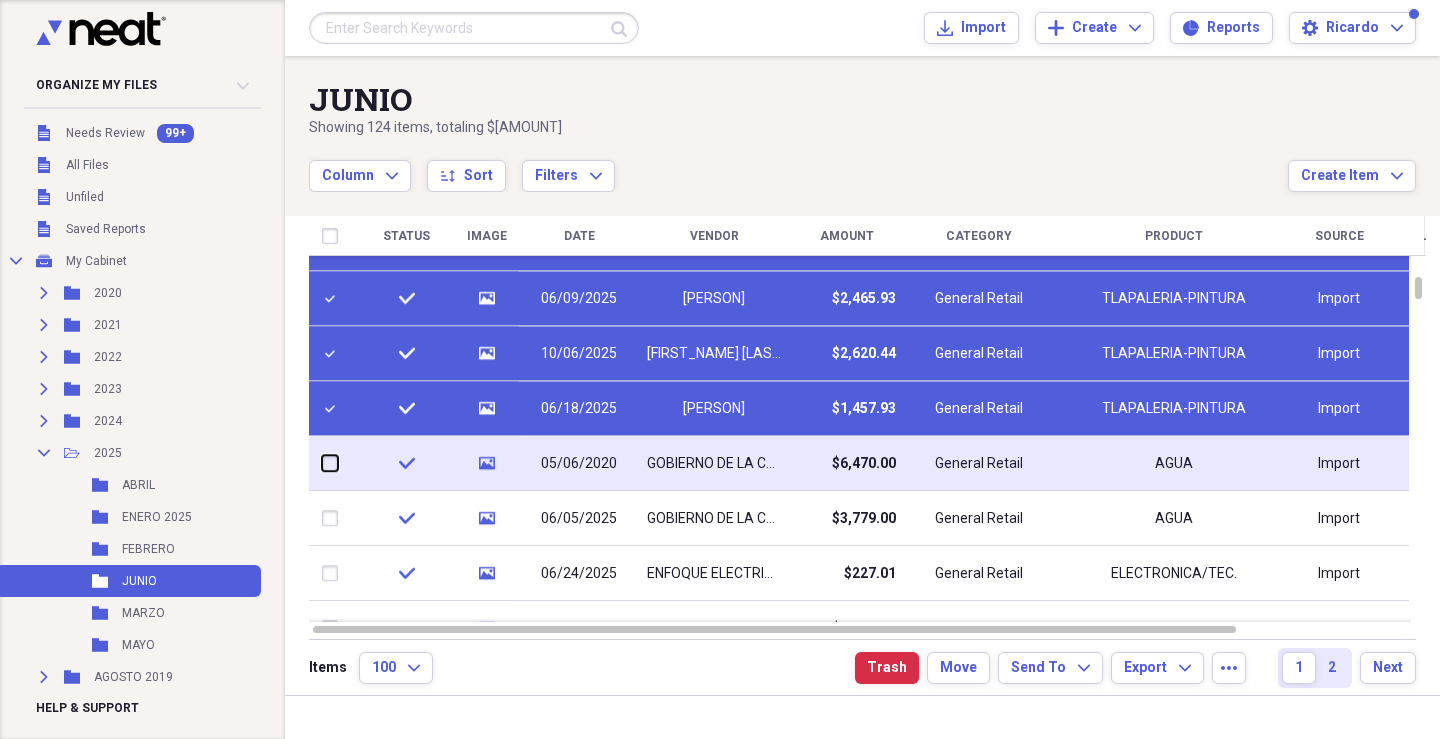 click at bounding box center (322, 463) 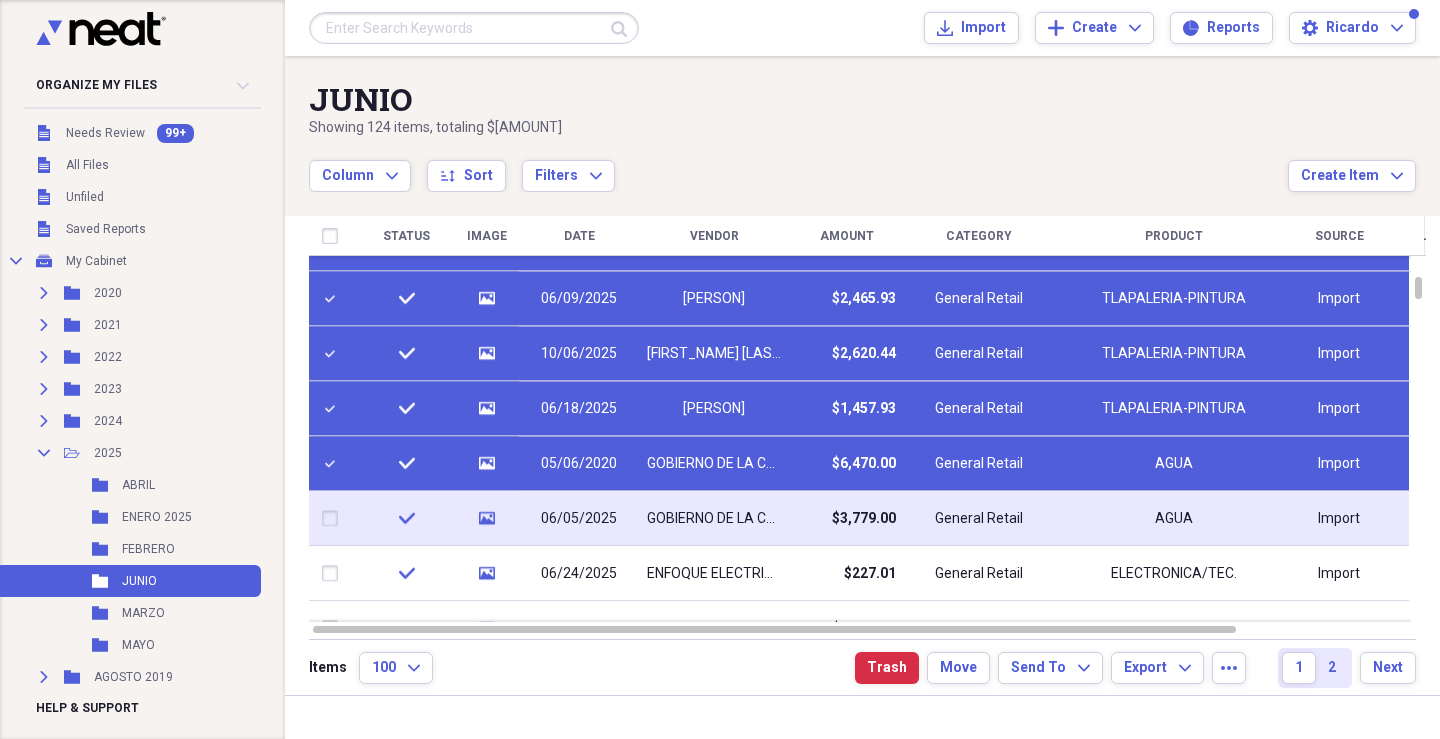 drag, startPoint x: 348, startPoint y: 518, endPoint x: 345, endPoint y: 536, distance: 18.248287 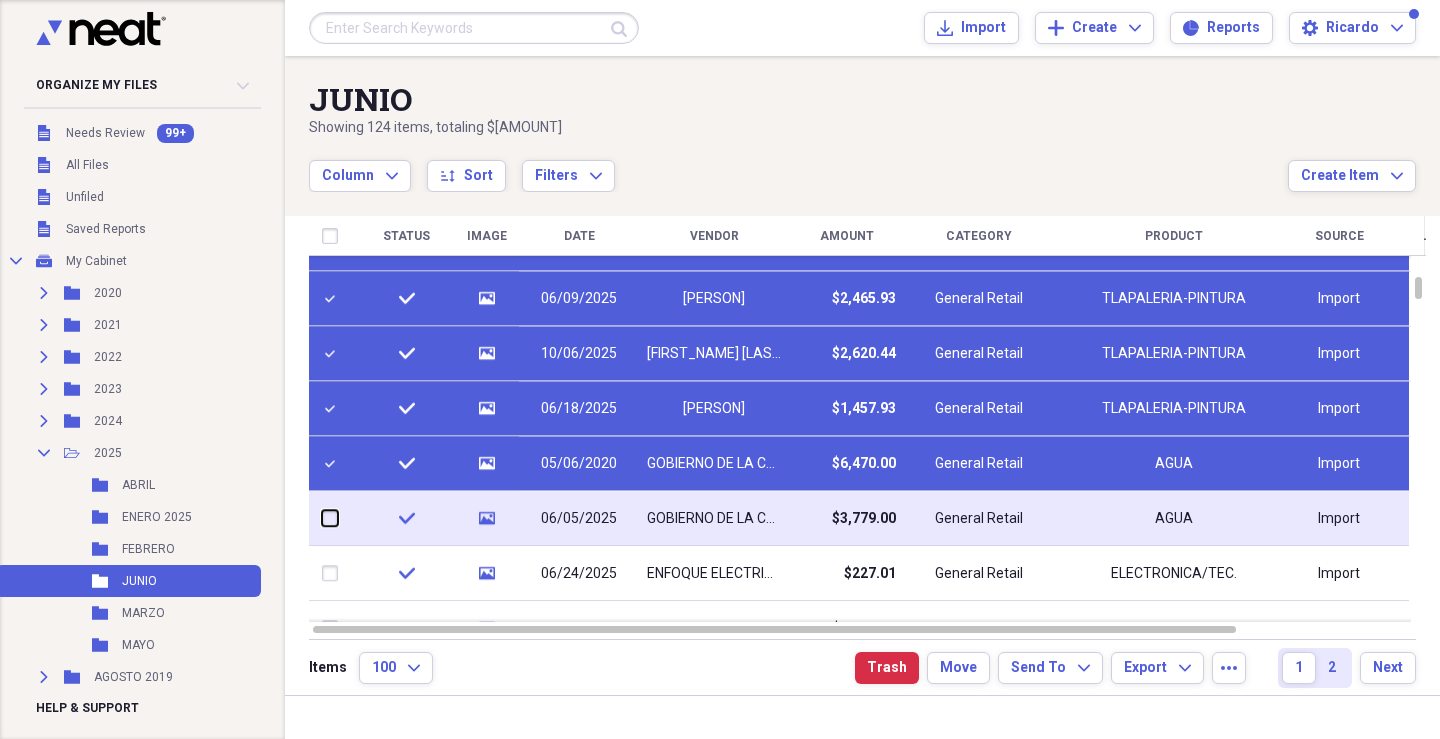 click at bounding box center (322, 518) 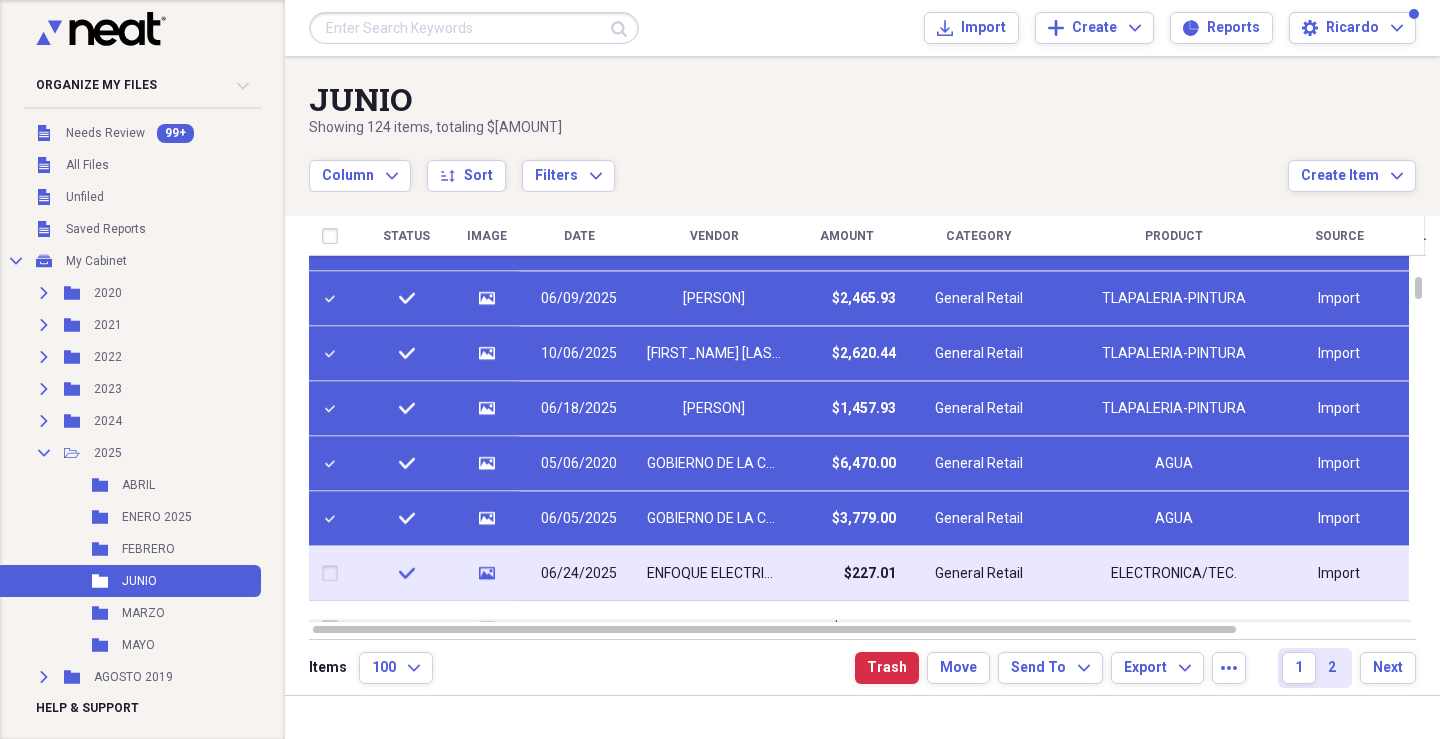 click at bounding box center (334, 574) 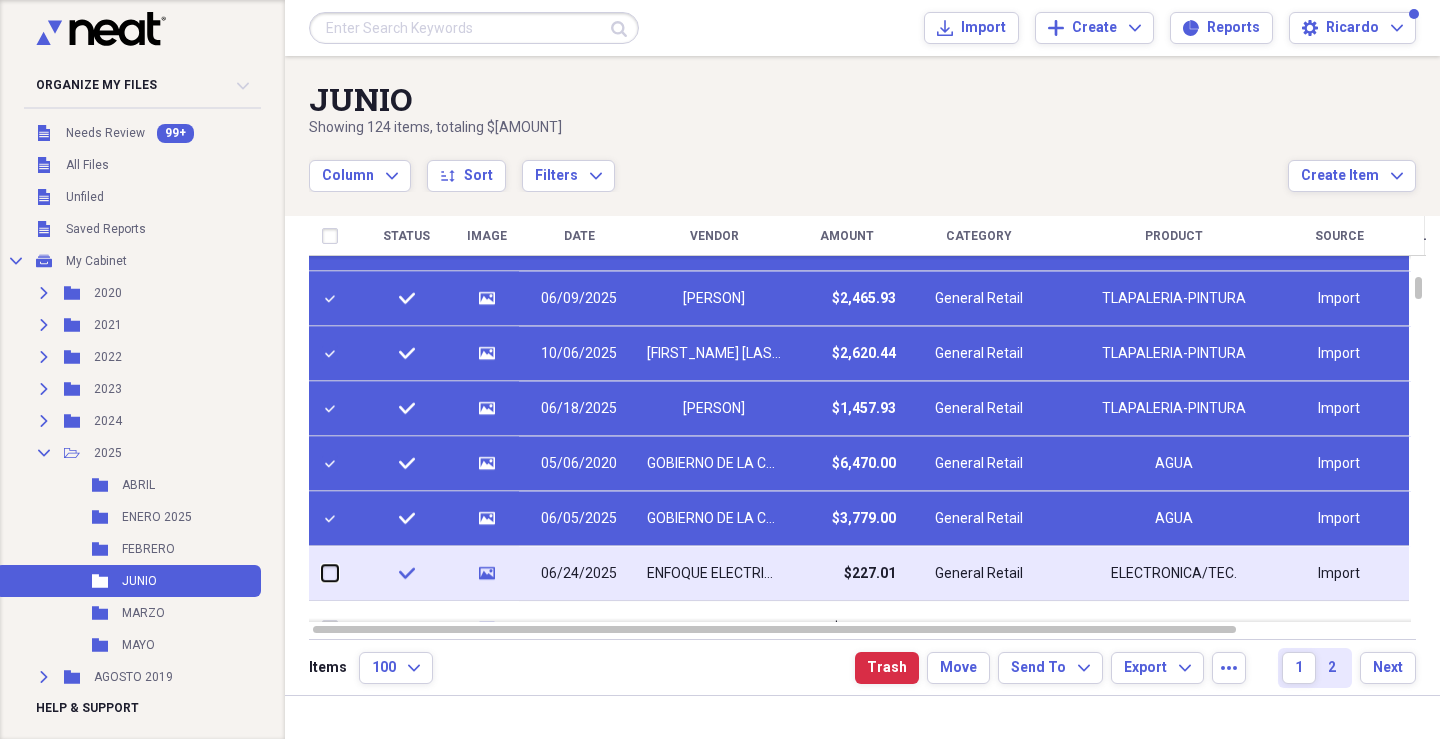 click at bounding box center [322, 573] 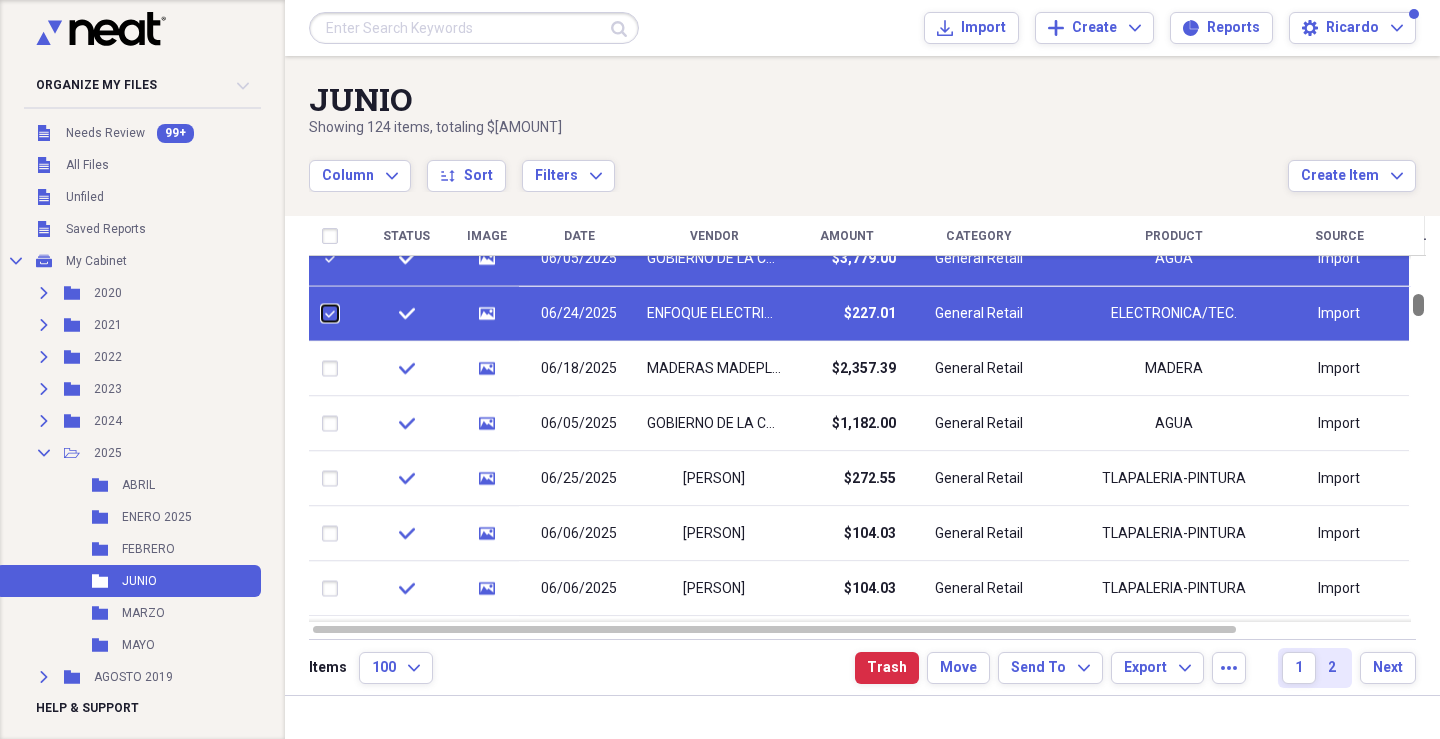 drag, startPoint x: 1429, startPoint y: 288, endPoint x: 1429, endPoint y: 305, distance: 17 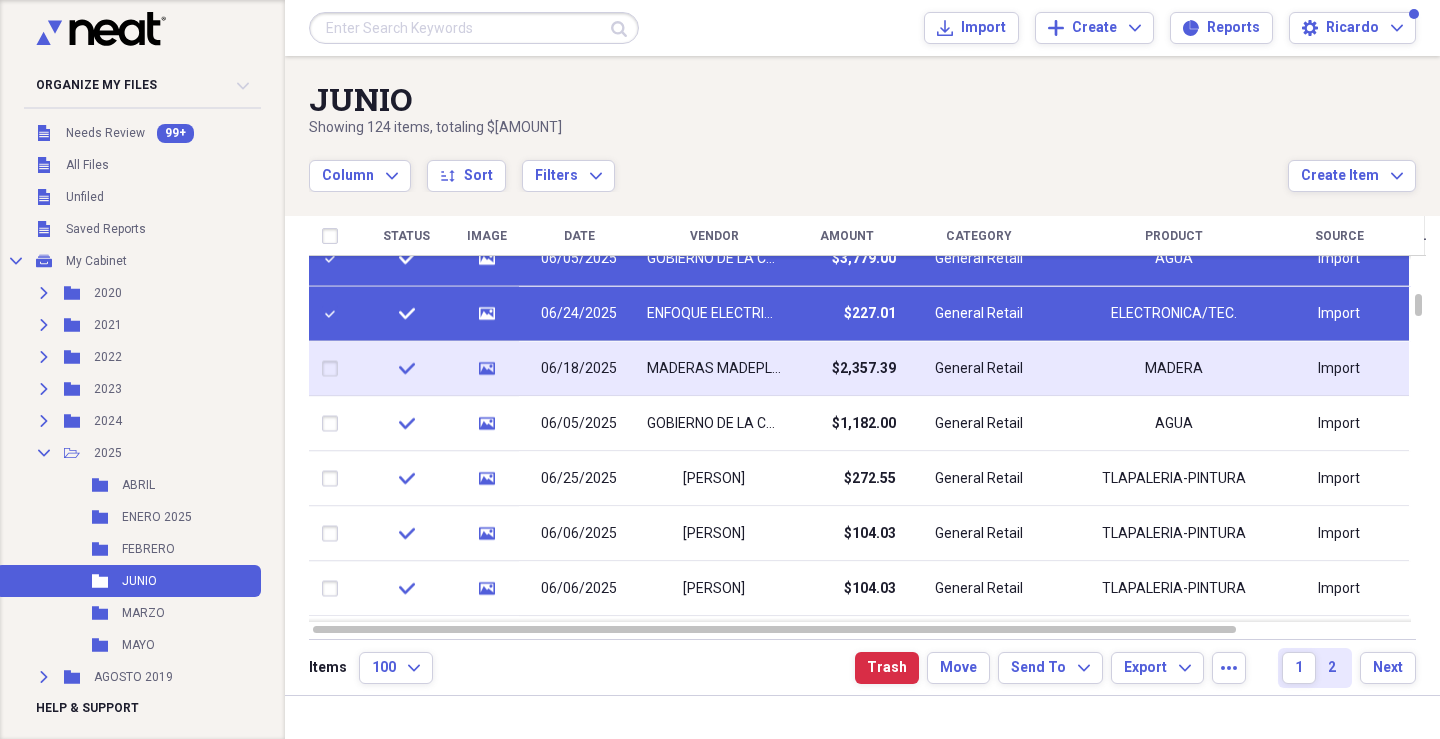 click at bounding box center (334, 369) 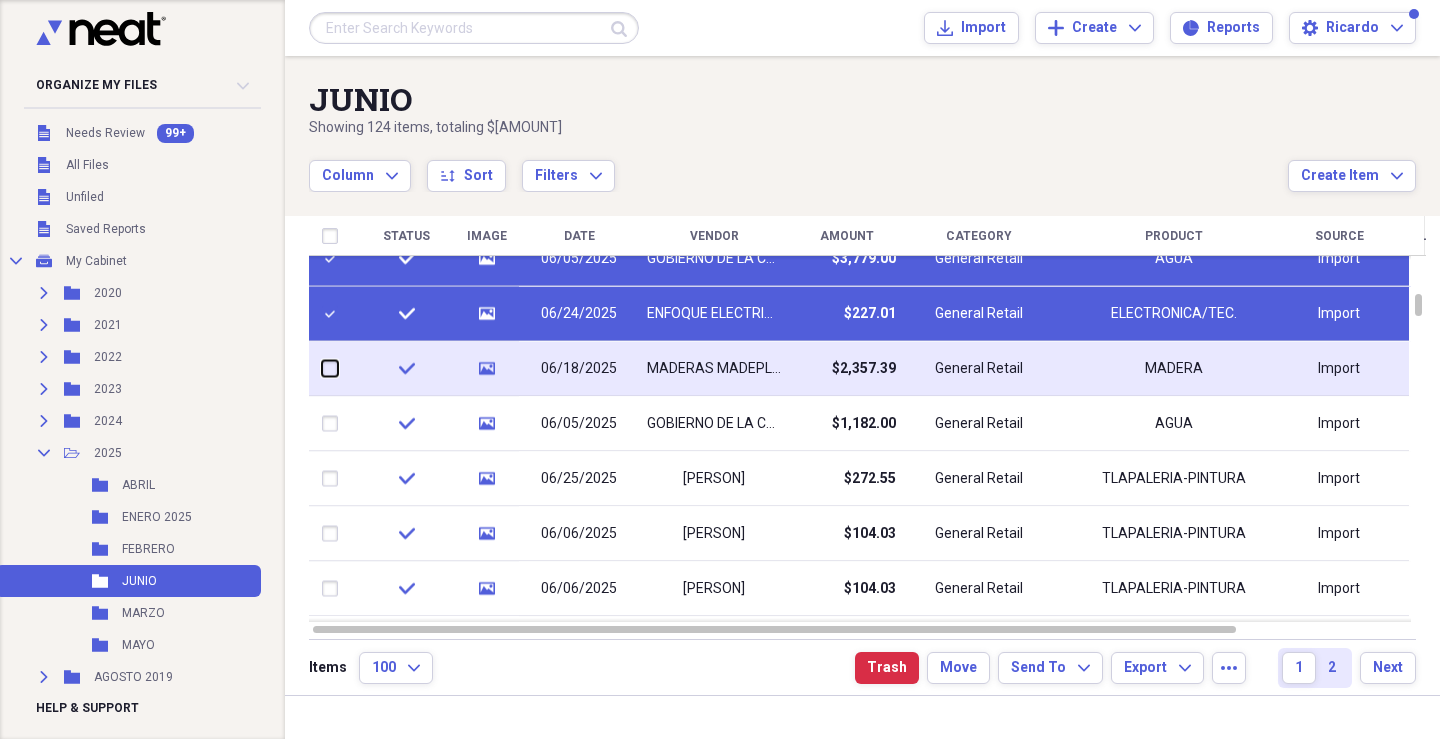 click at bounding box center [322, 368] 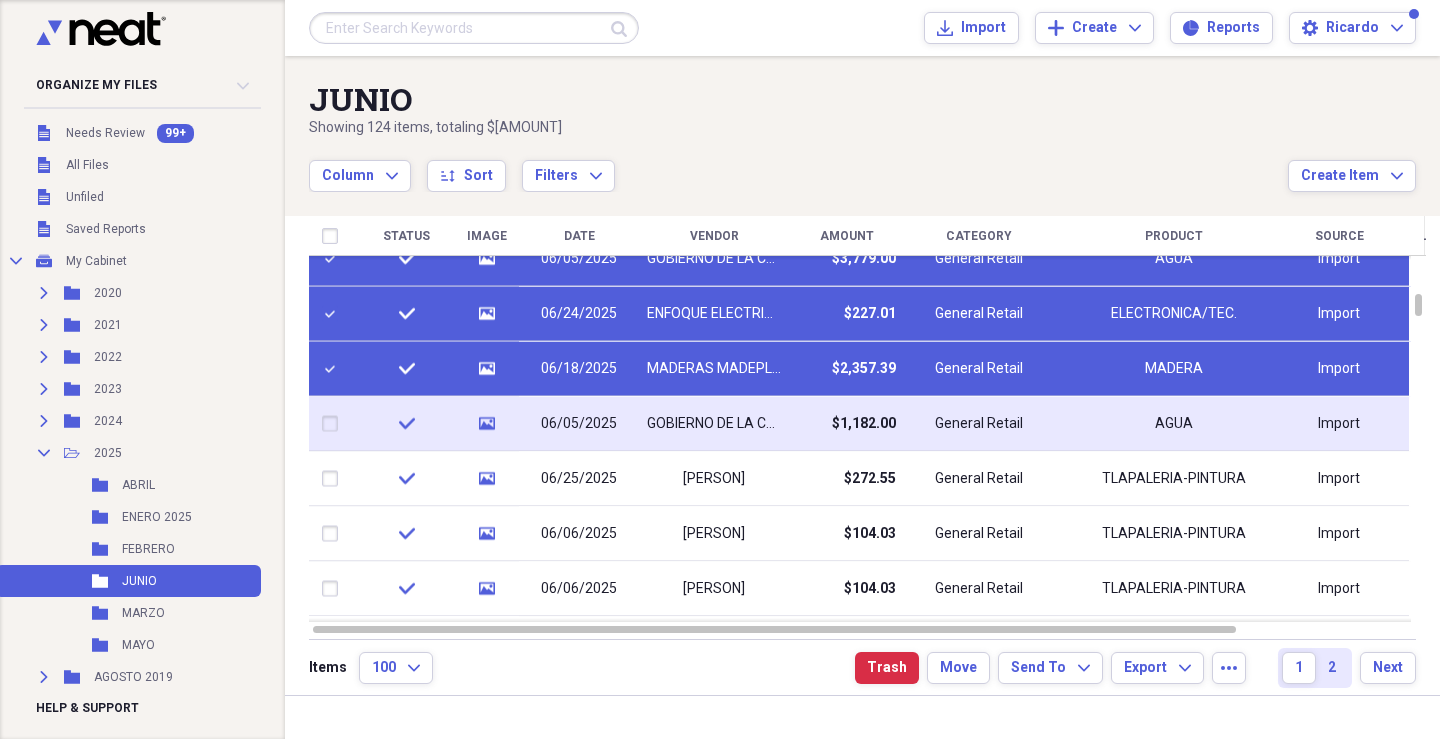 drag, startPoint x: 336, startPoint y: 417, endPoint x: 349, endPoint y: 437, distance: 23.853722 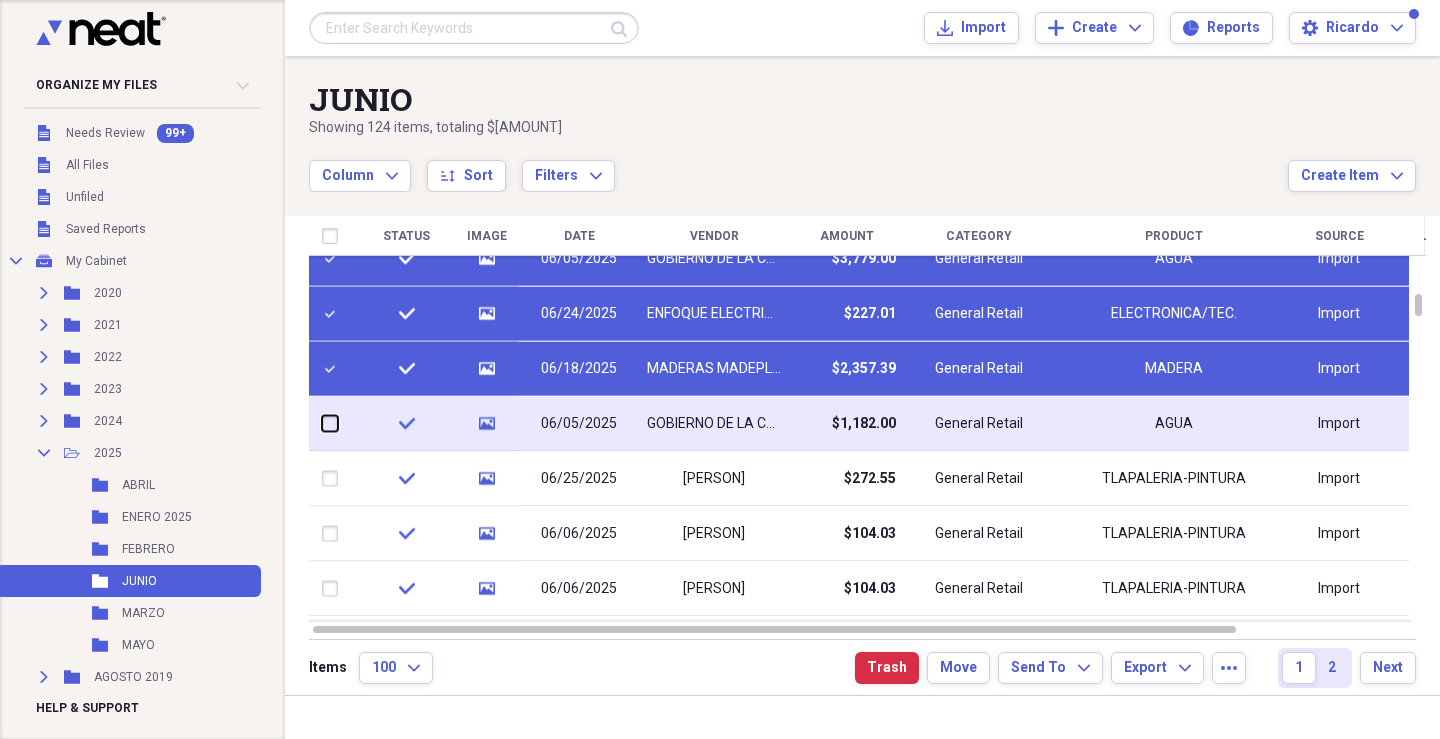 click at bounding box center [322, 423] 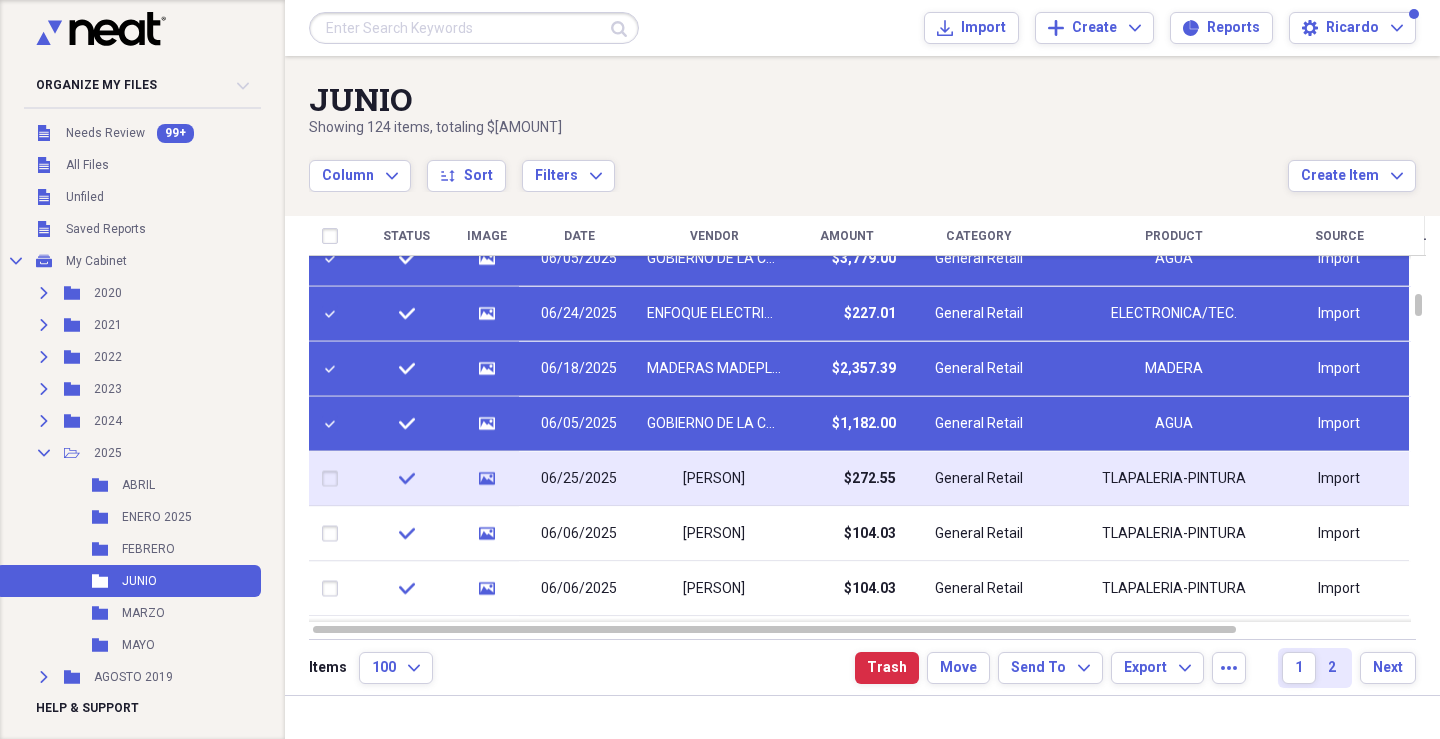 click at bounding box center [334, 479] 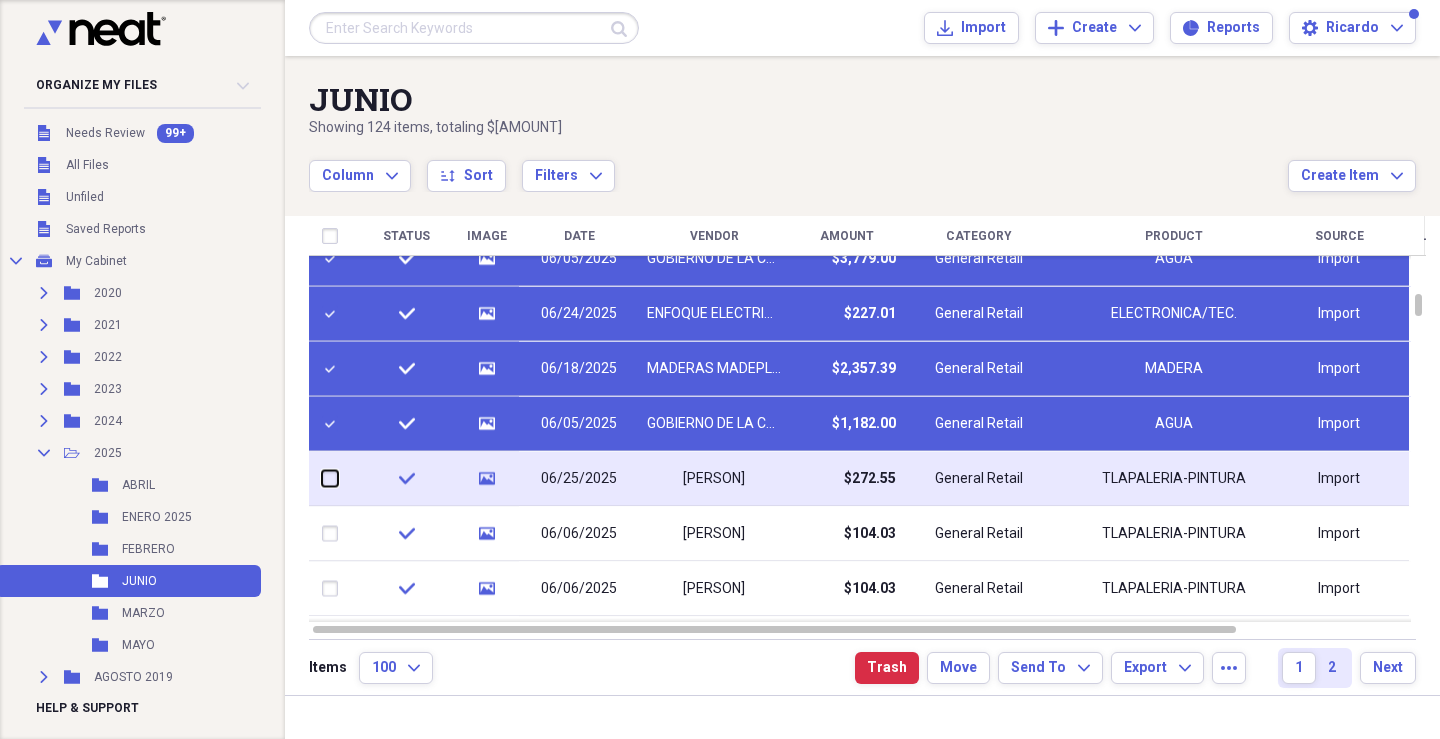 click at bounding box center (322, 478) 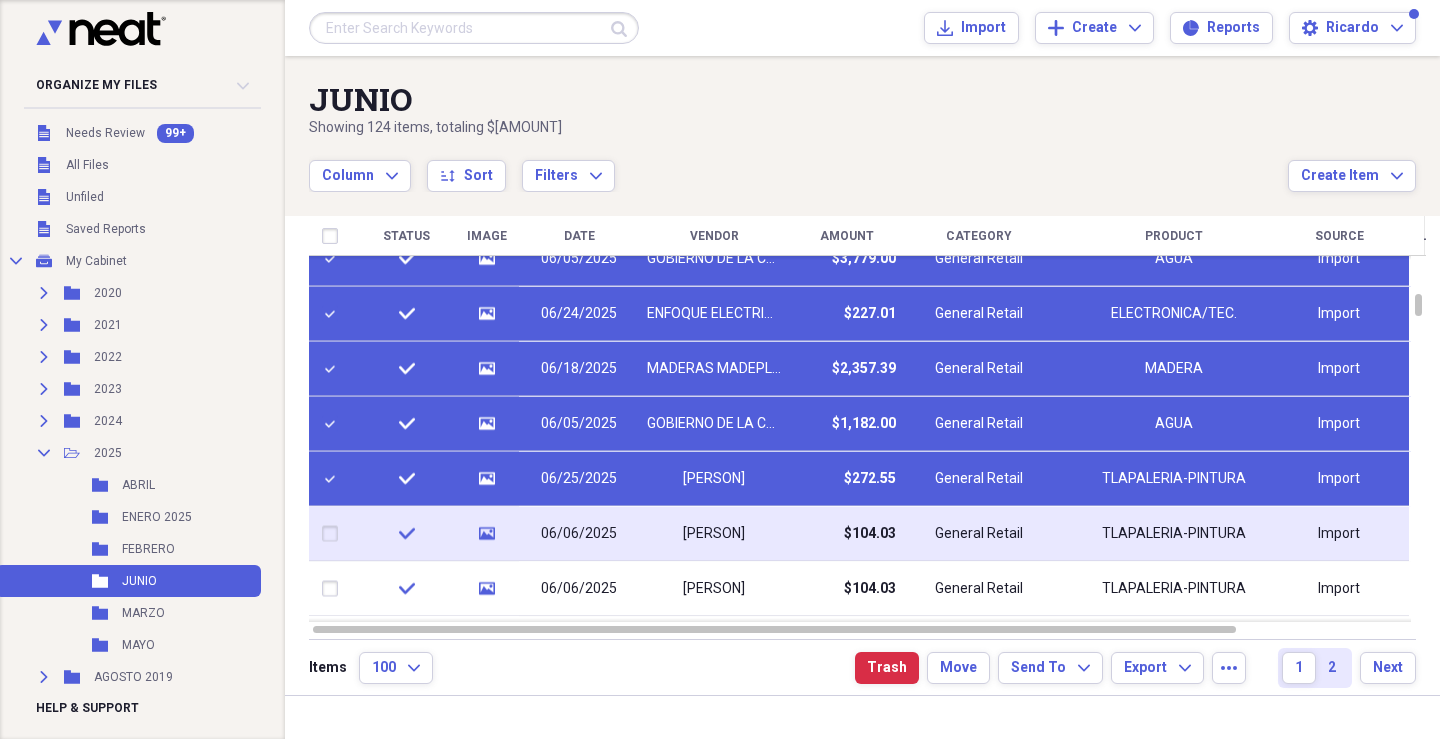 click at bounding box center [334, 534] 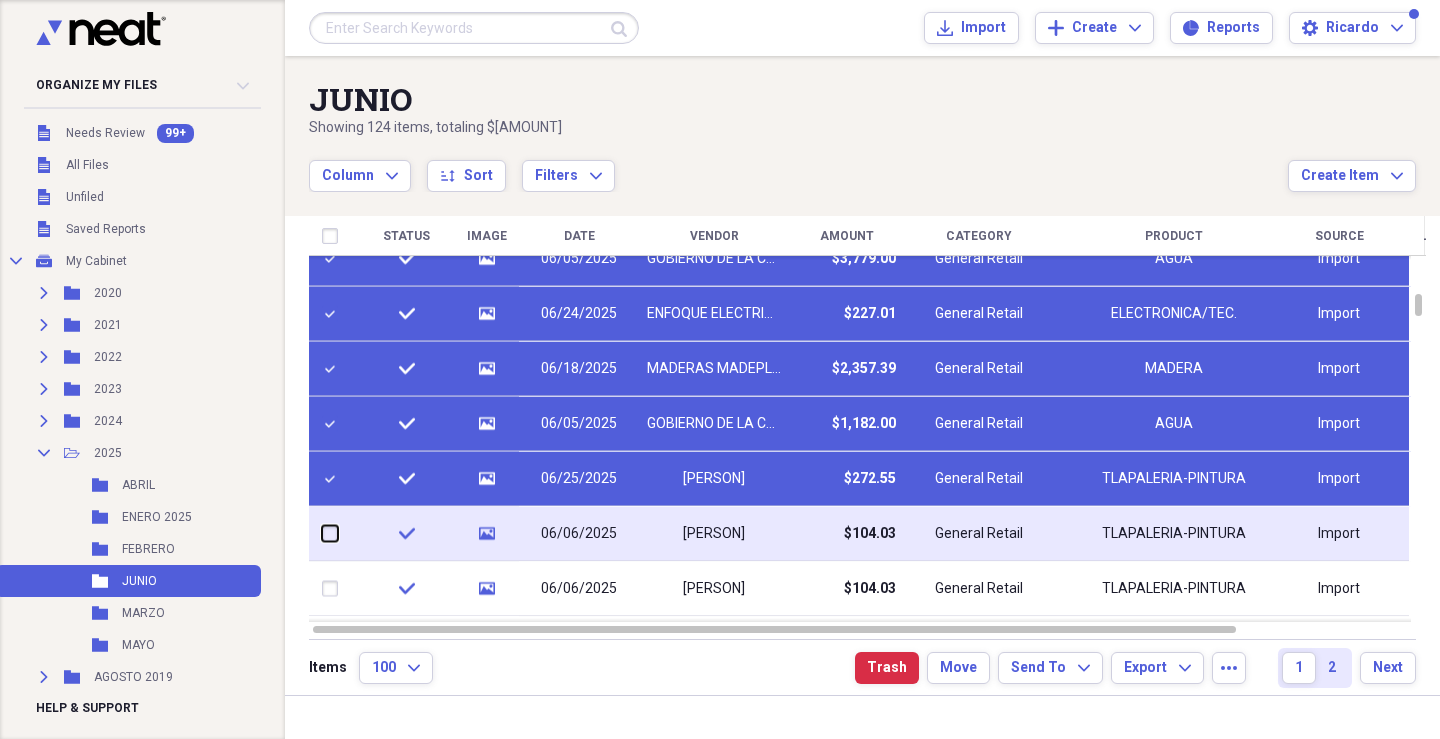 click at bounding box center [322, 533] 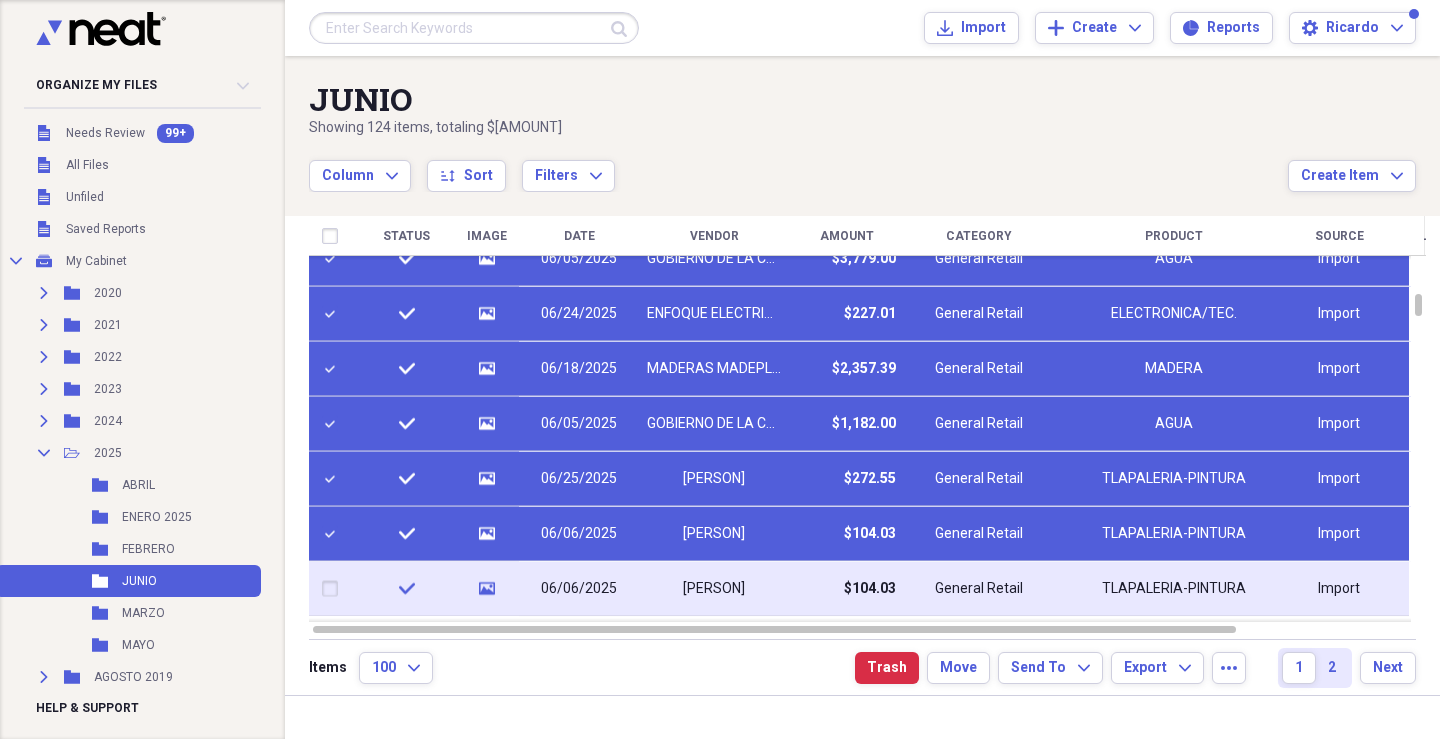 click at bounding box center (334, 589) 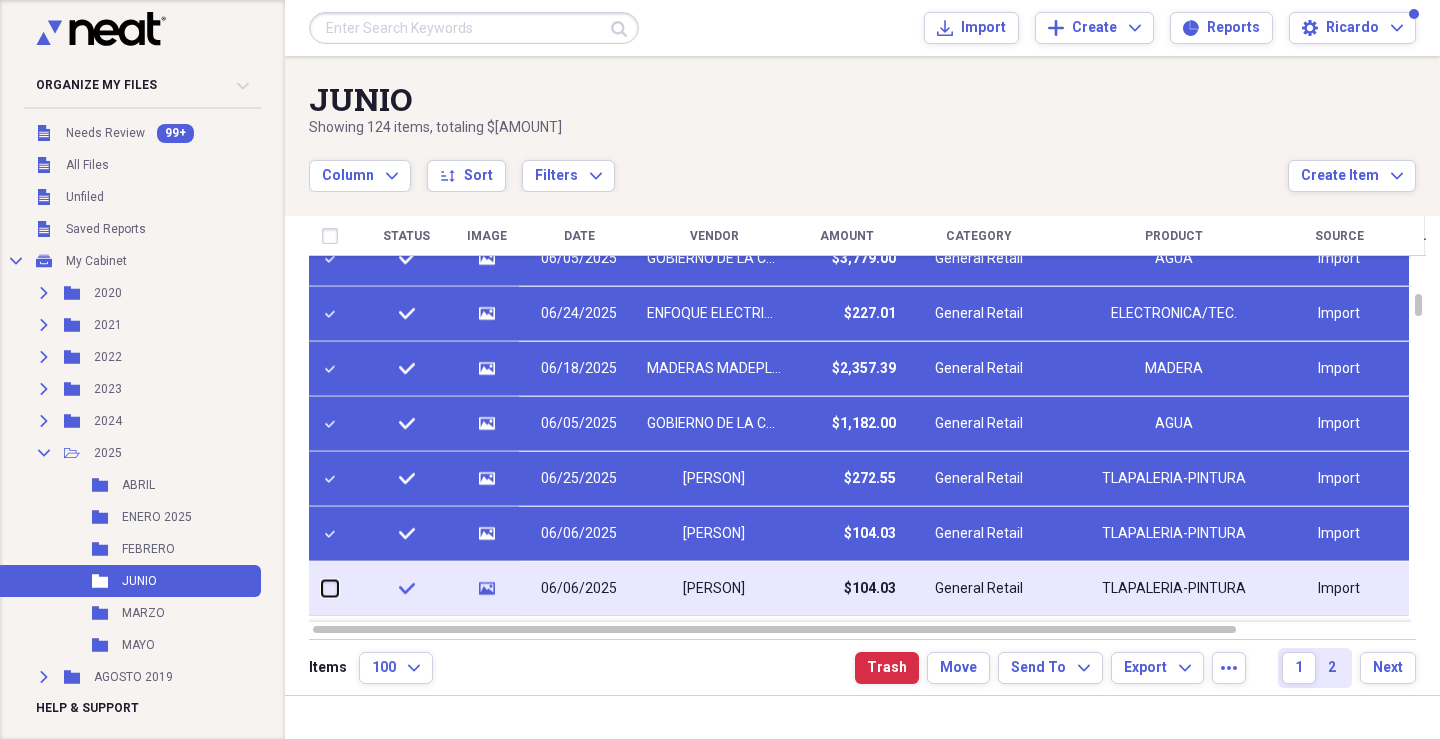 click at bounding box center [322, 588] 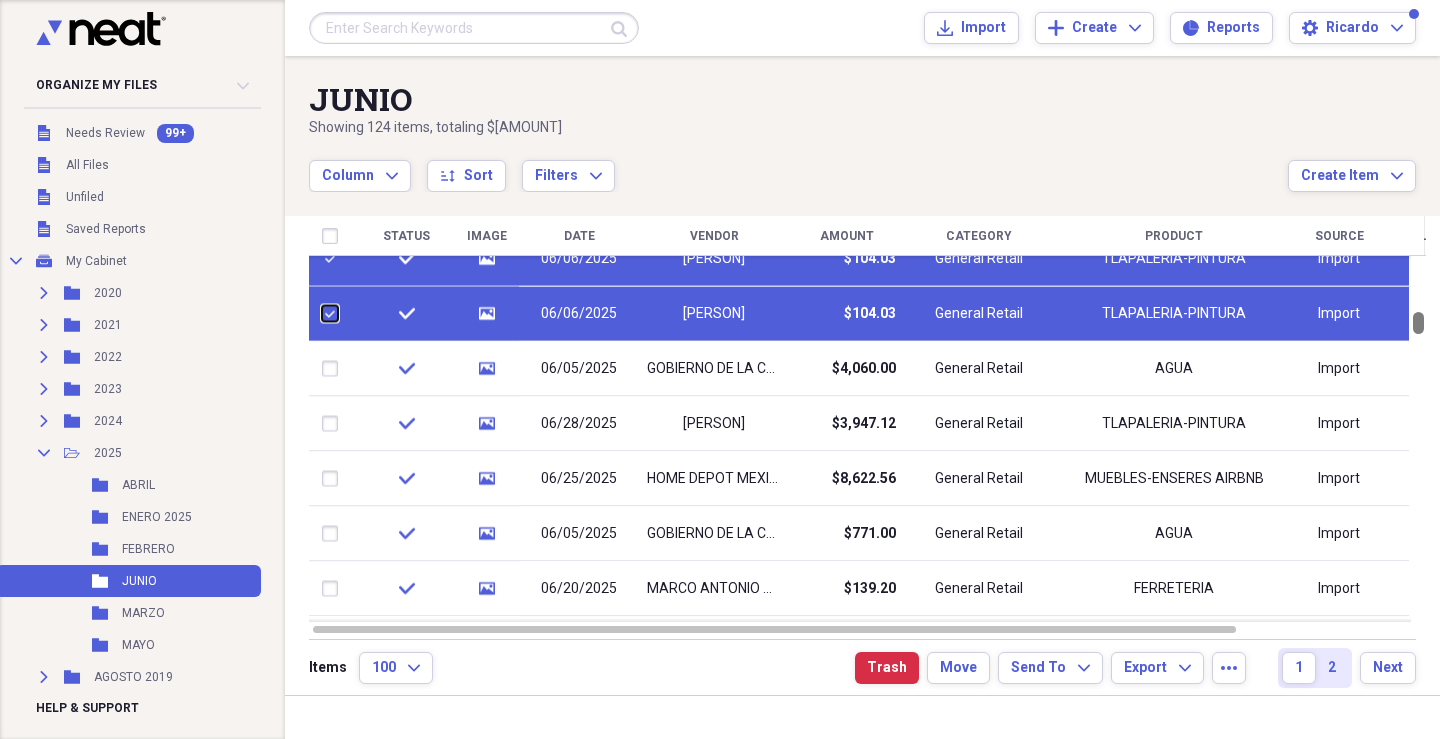 drag, startPoint x: 1431, startPoint y: 302, endPoint x: 1431, endPoint y: 319, distance: 17 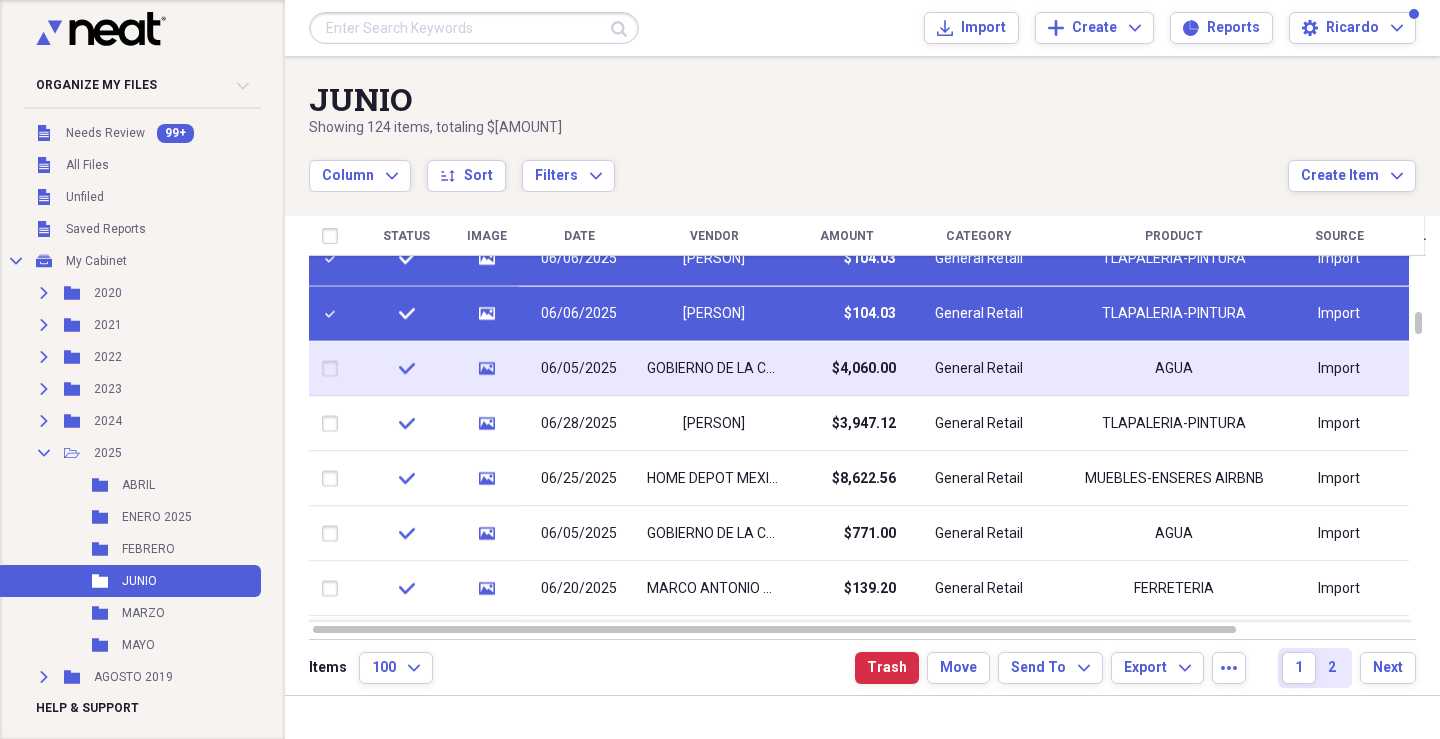 click at bounding box center [334, 369] 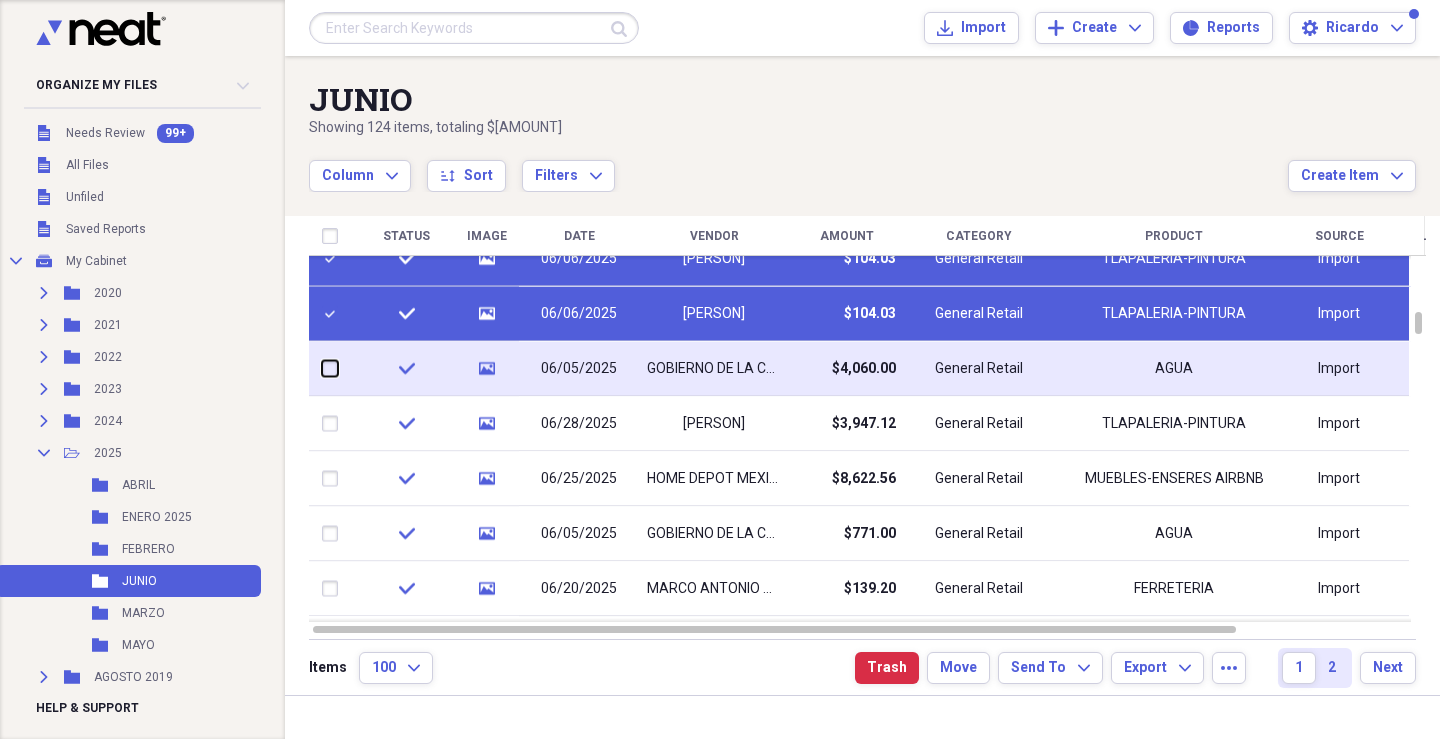 click at bounding box center (322, 368) 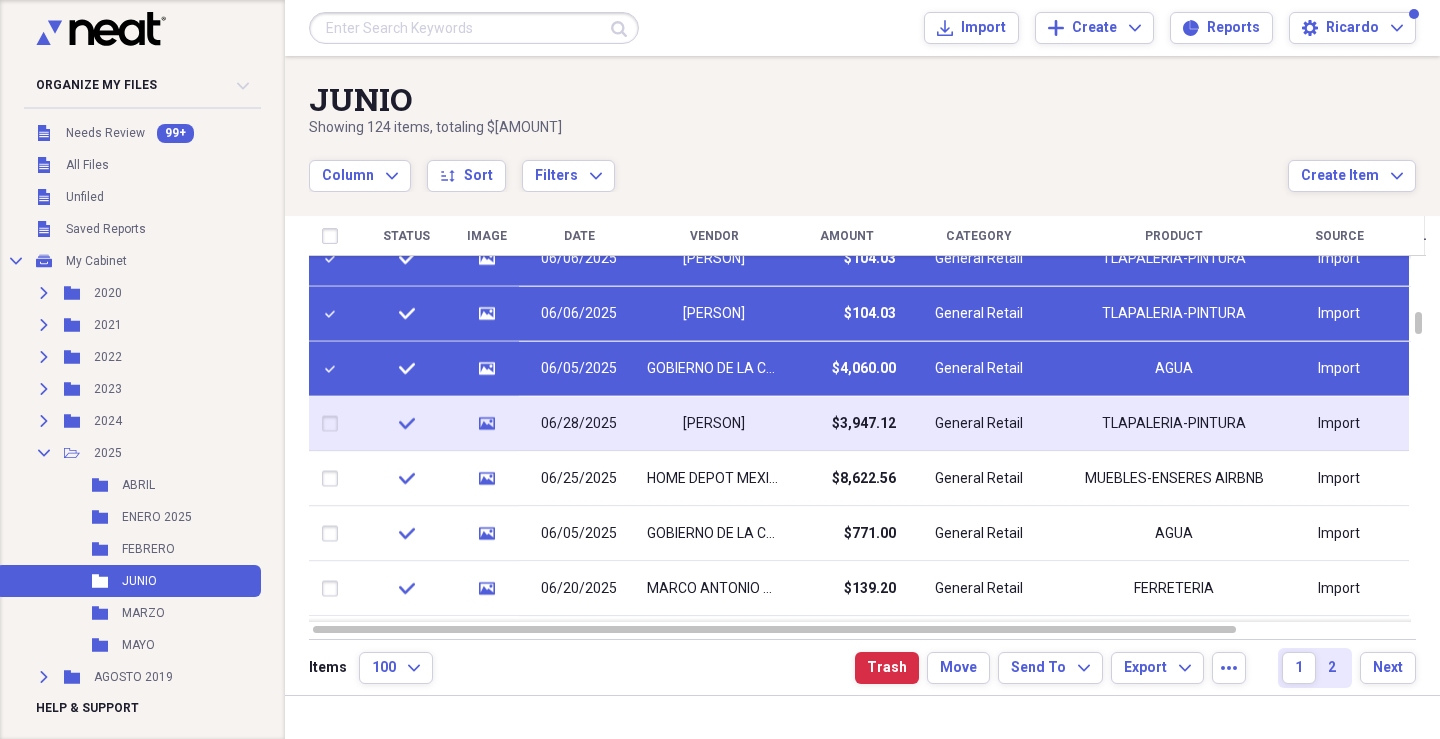 drag, startPoint x: 338, startPoint y: 419, endPoint x: 341, endPoint y: 460, distance: 41.109608 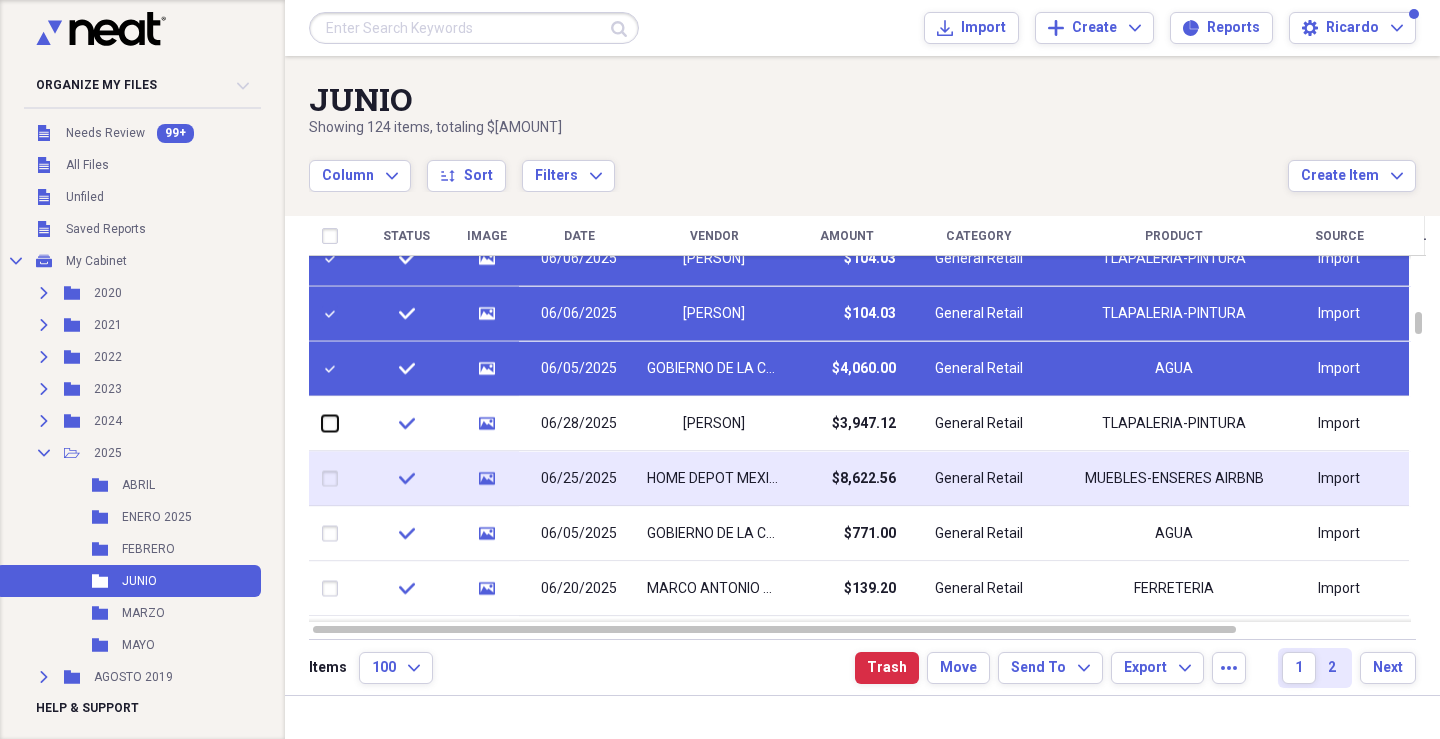 click at bounding box center (322, 423) 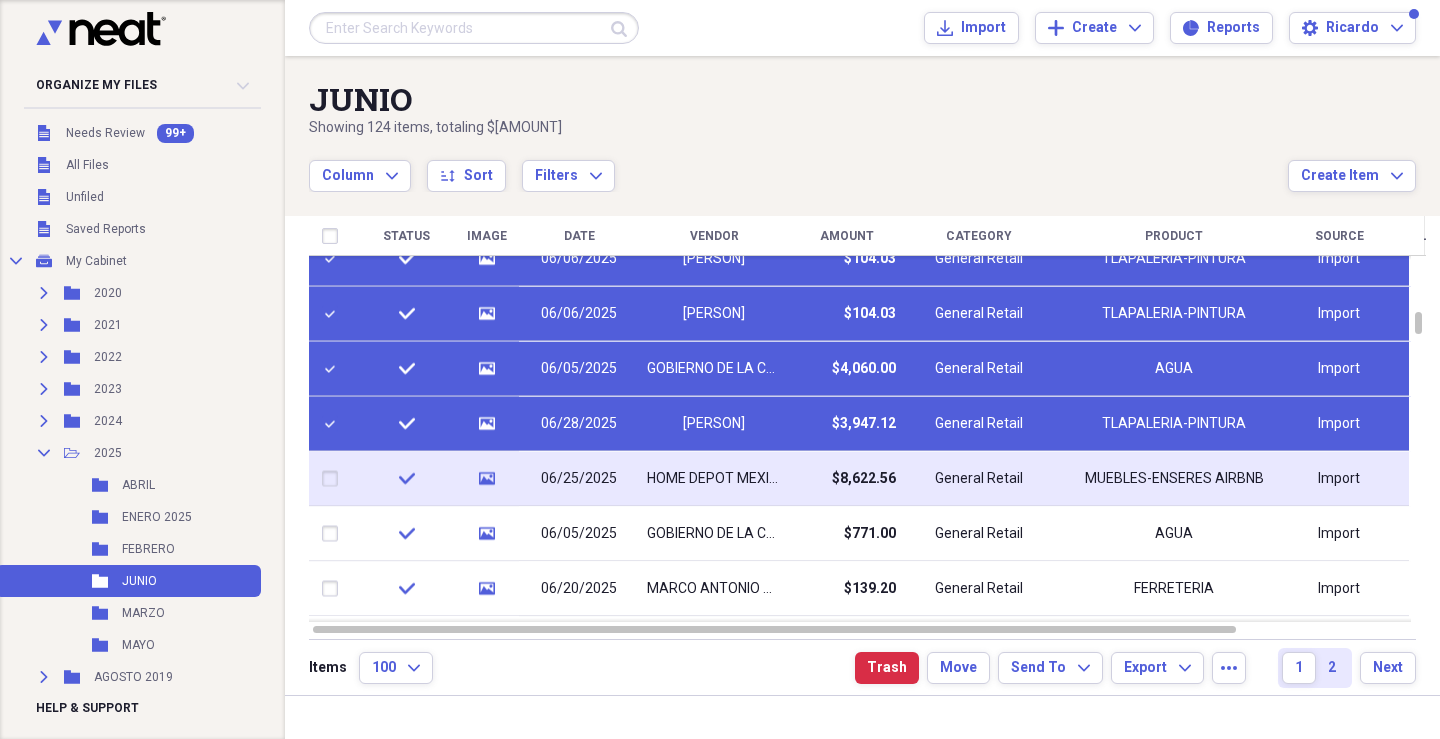 click at bounding box center [334, 479] 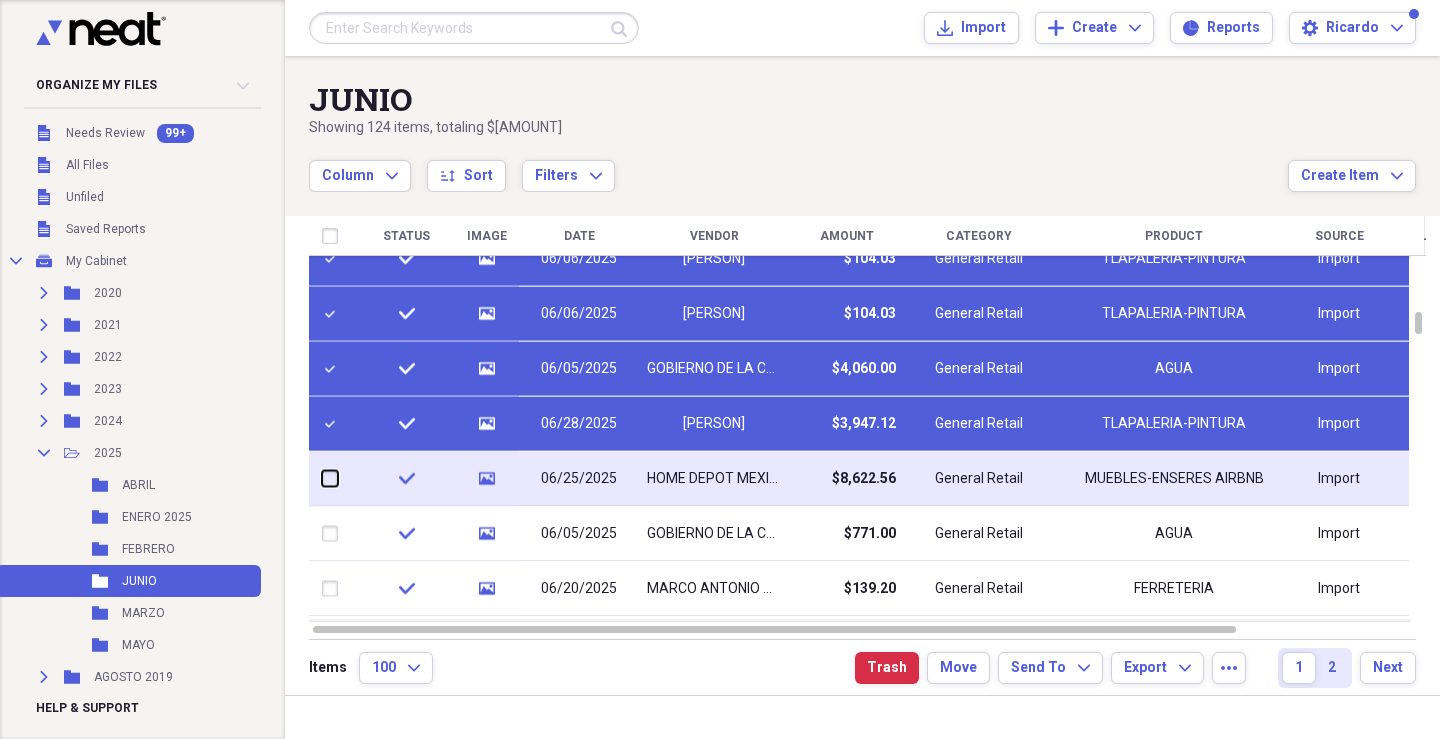 click at bounding box center [322, 478] 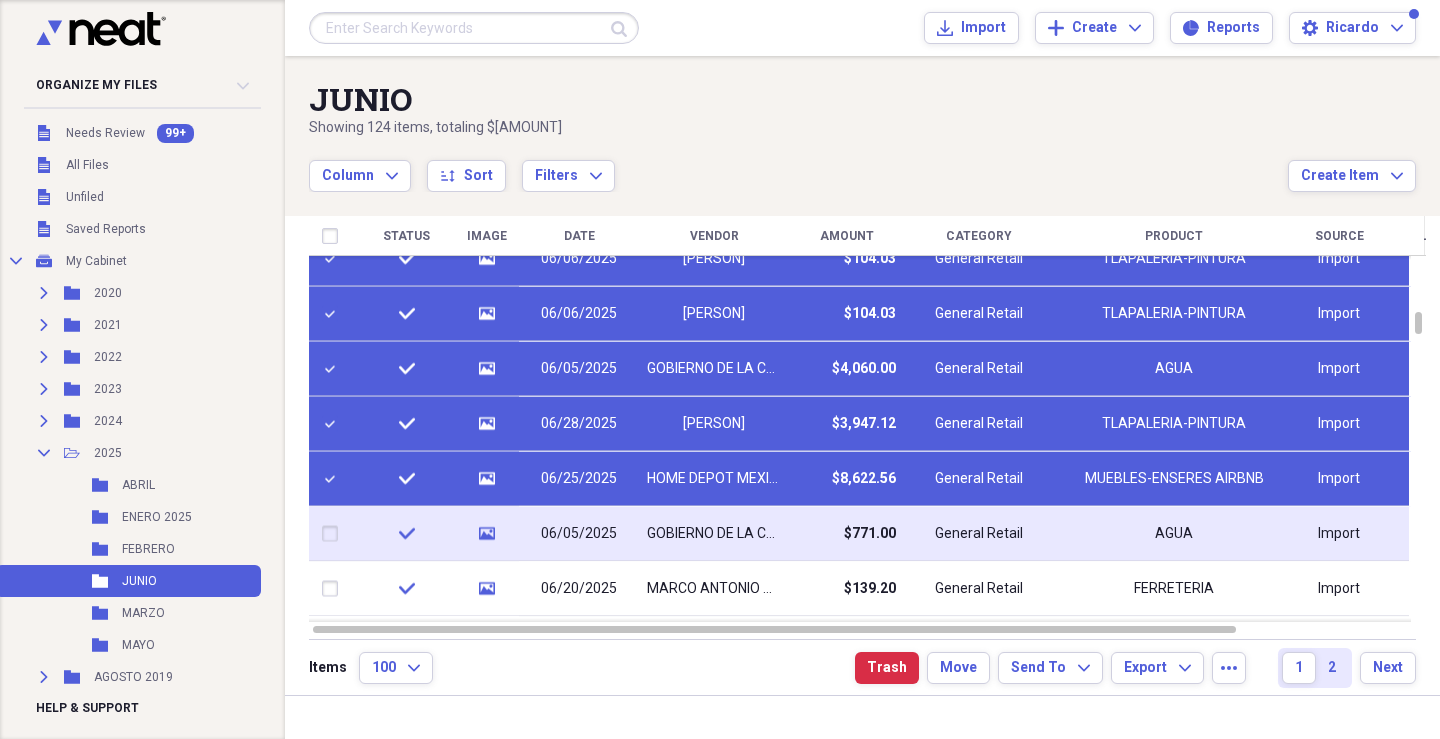 click at bounding box center (334, 534) 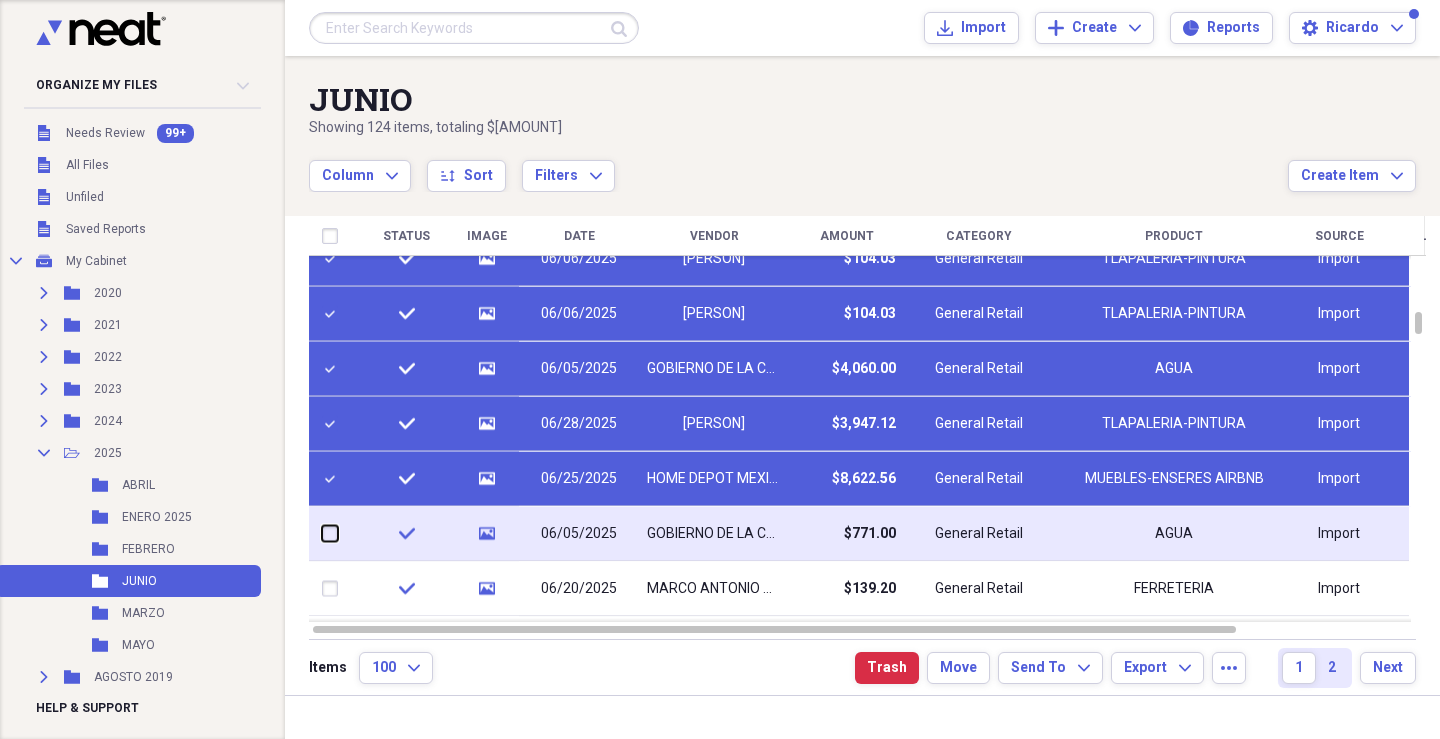 click at bounding box center [322, 533] 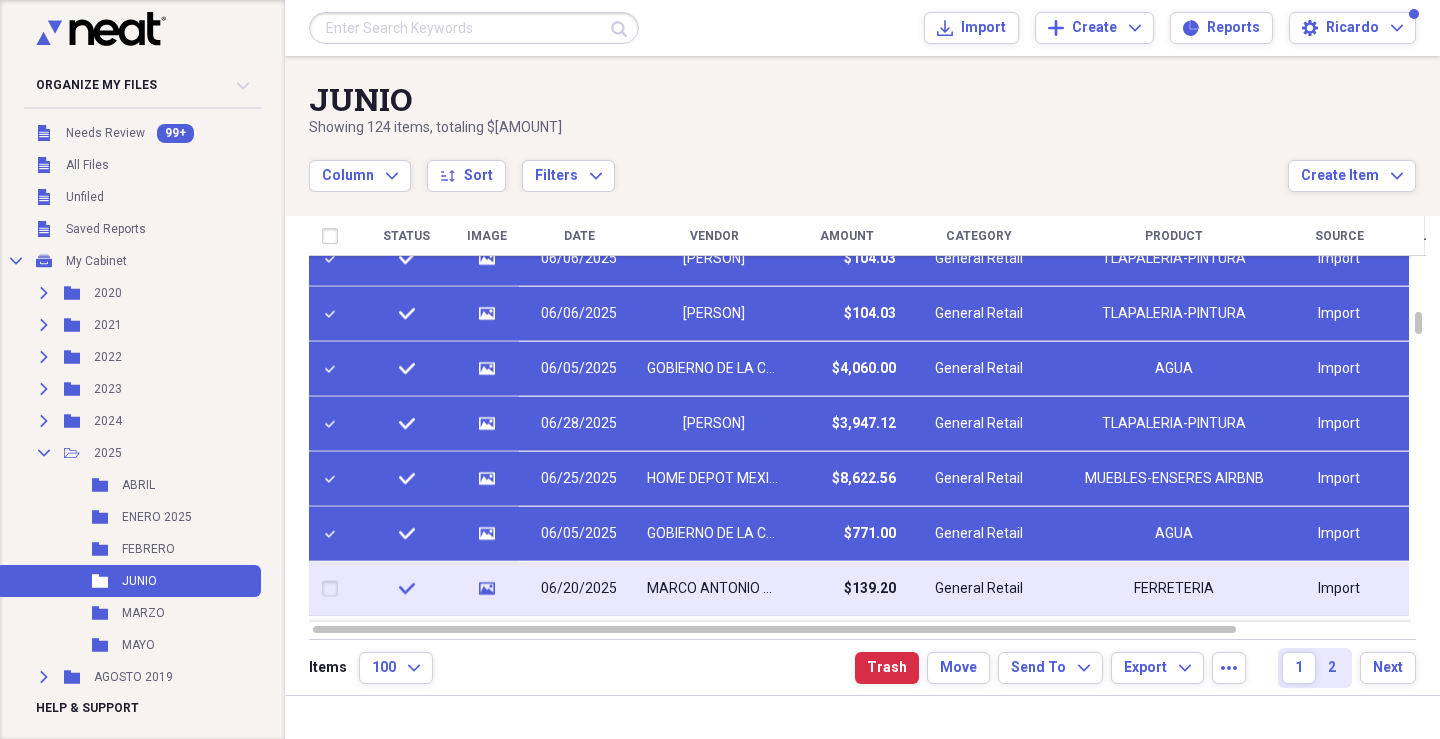 click at bounding box center [334, 589] 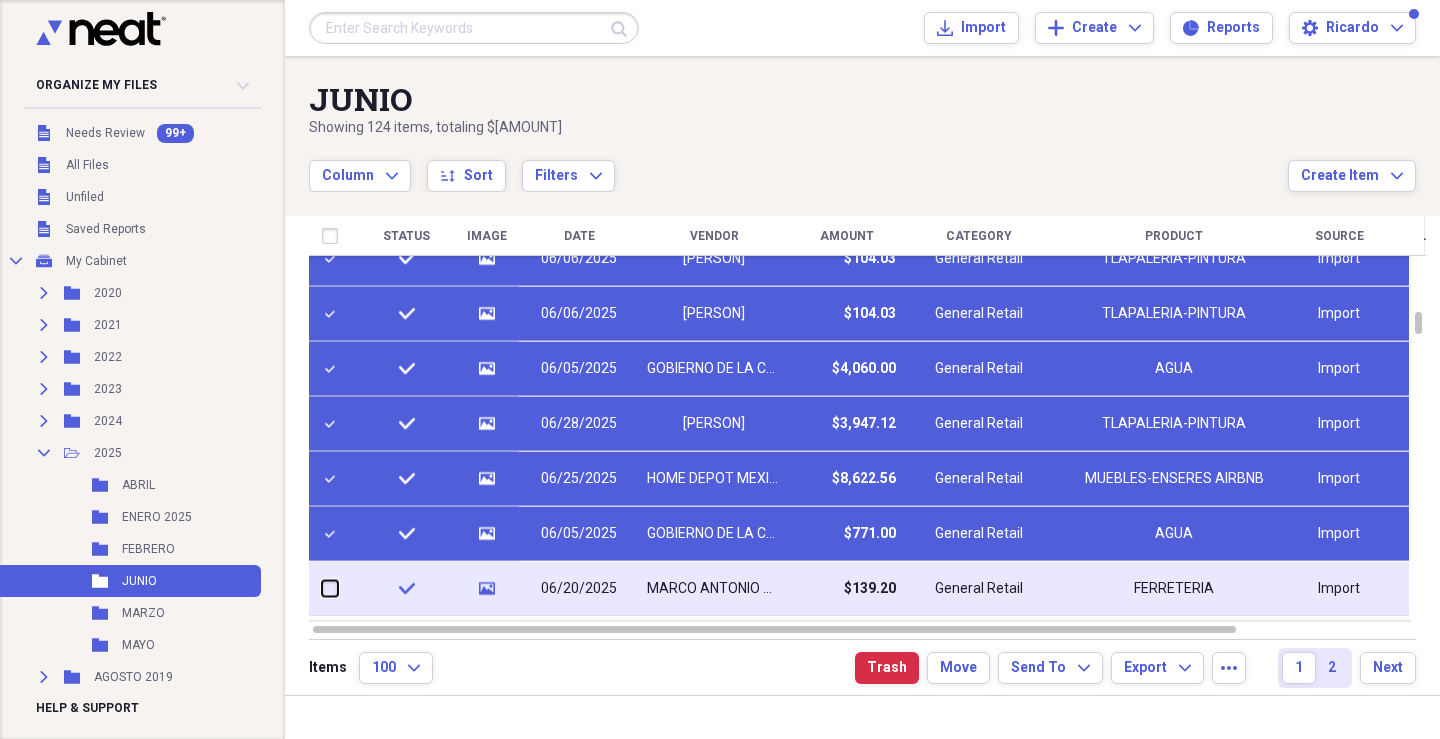 click at bounding box center (322, 588) 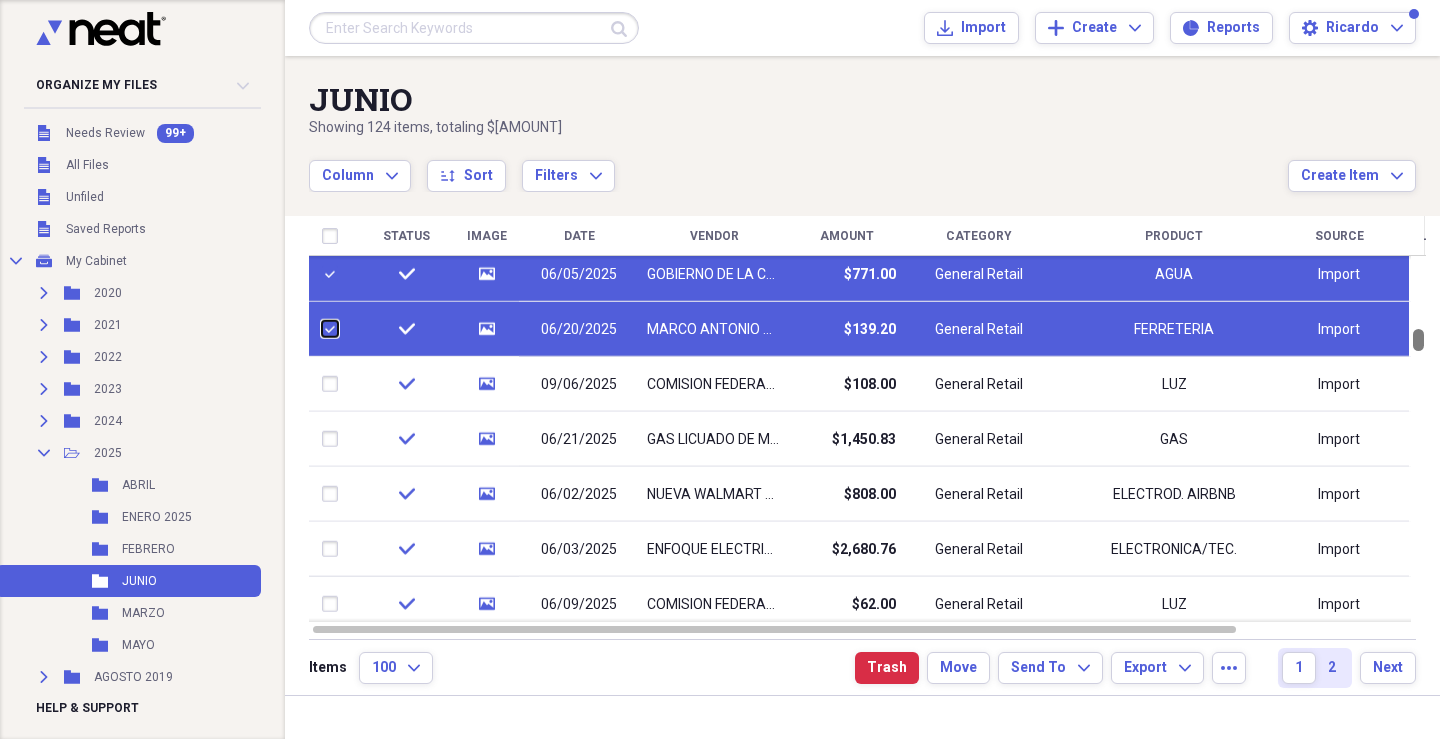 drag, startPoint x: 1430, startPoint y: 318, endPoint x: 1431, endPoint y: 339, distance: 21.023796 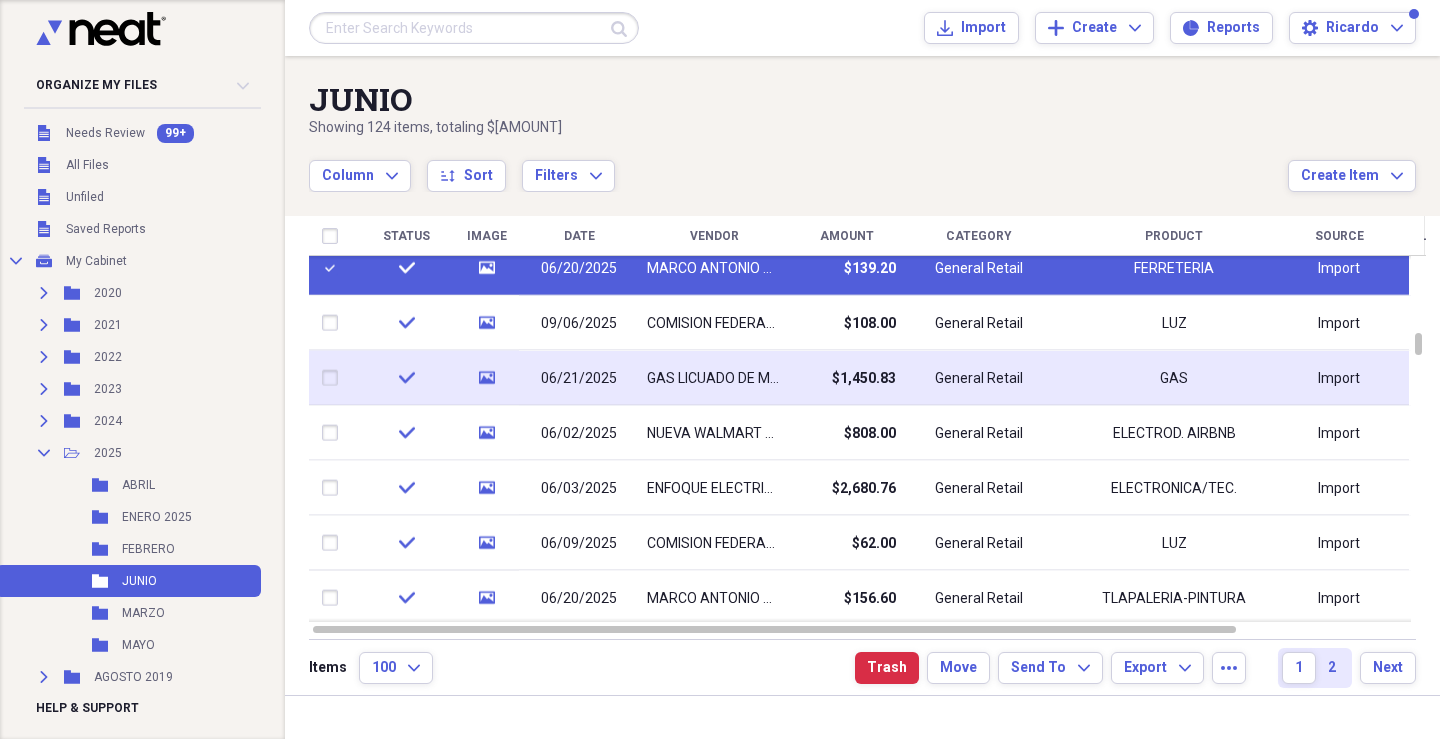 drag, startPoint x: 340, startPoint y: 328, endPoint x: 342, endPoint y: 361, distance: 33.06055 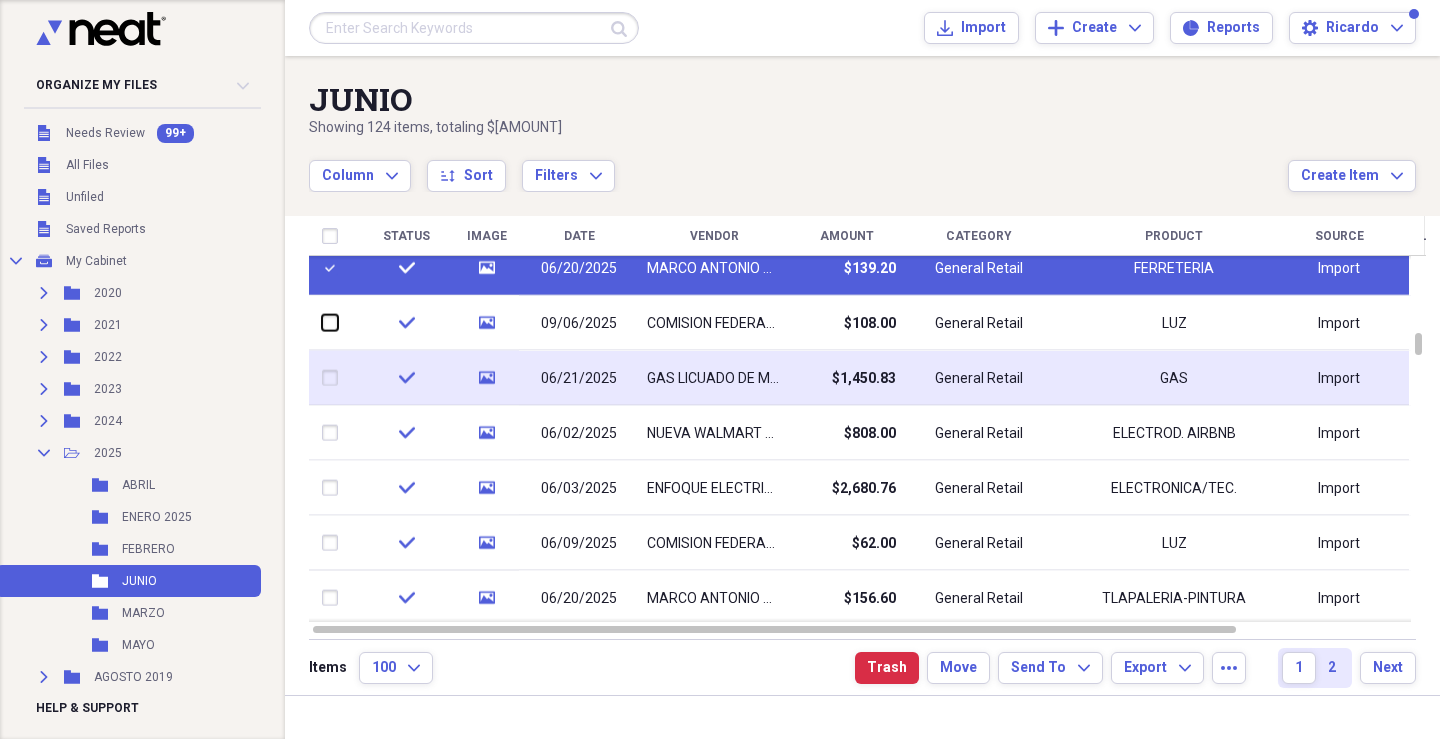 click at bounding box center (322, 323) 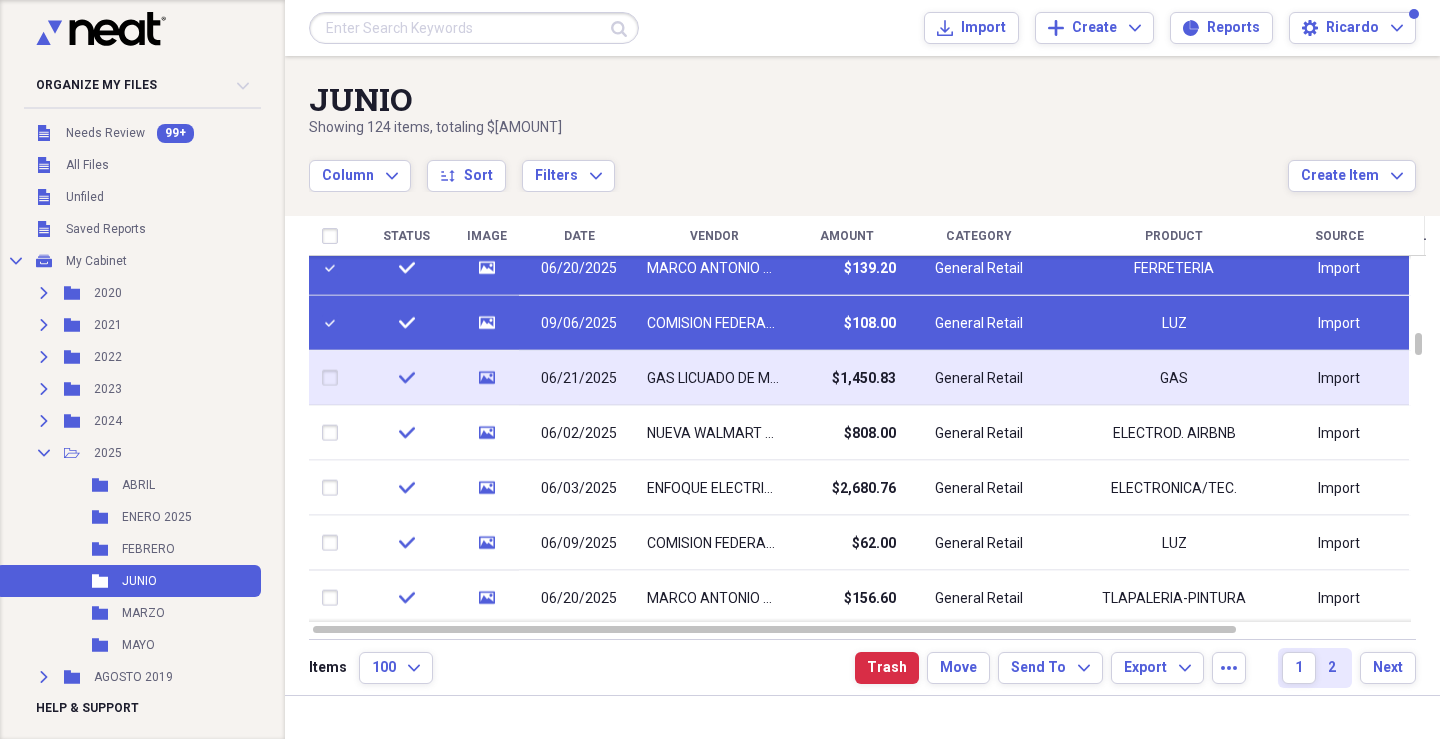 click at bounding box center (334, 378) 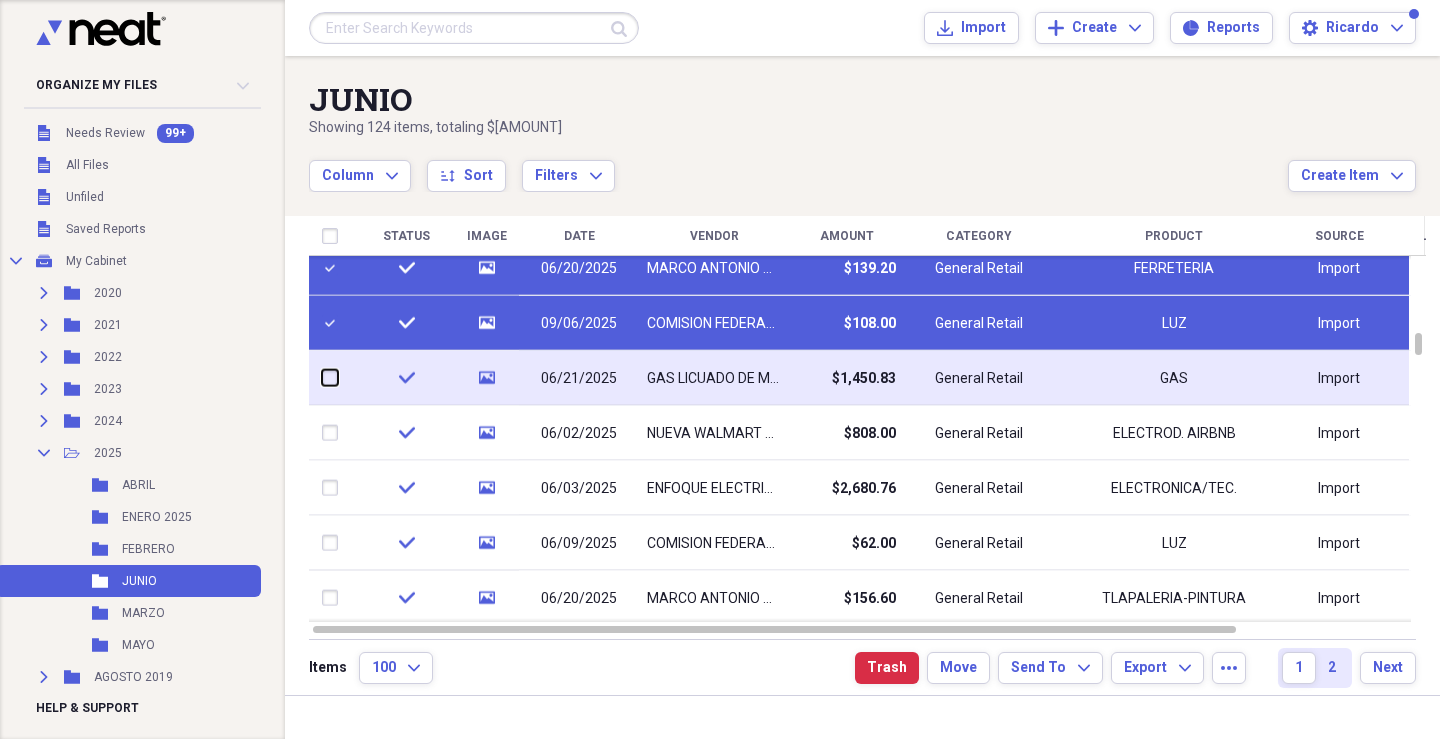 click at bounding box center [322, 378] 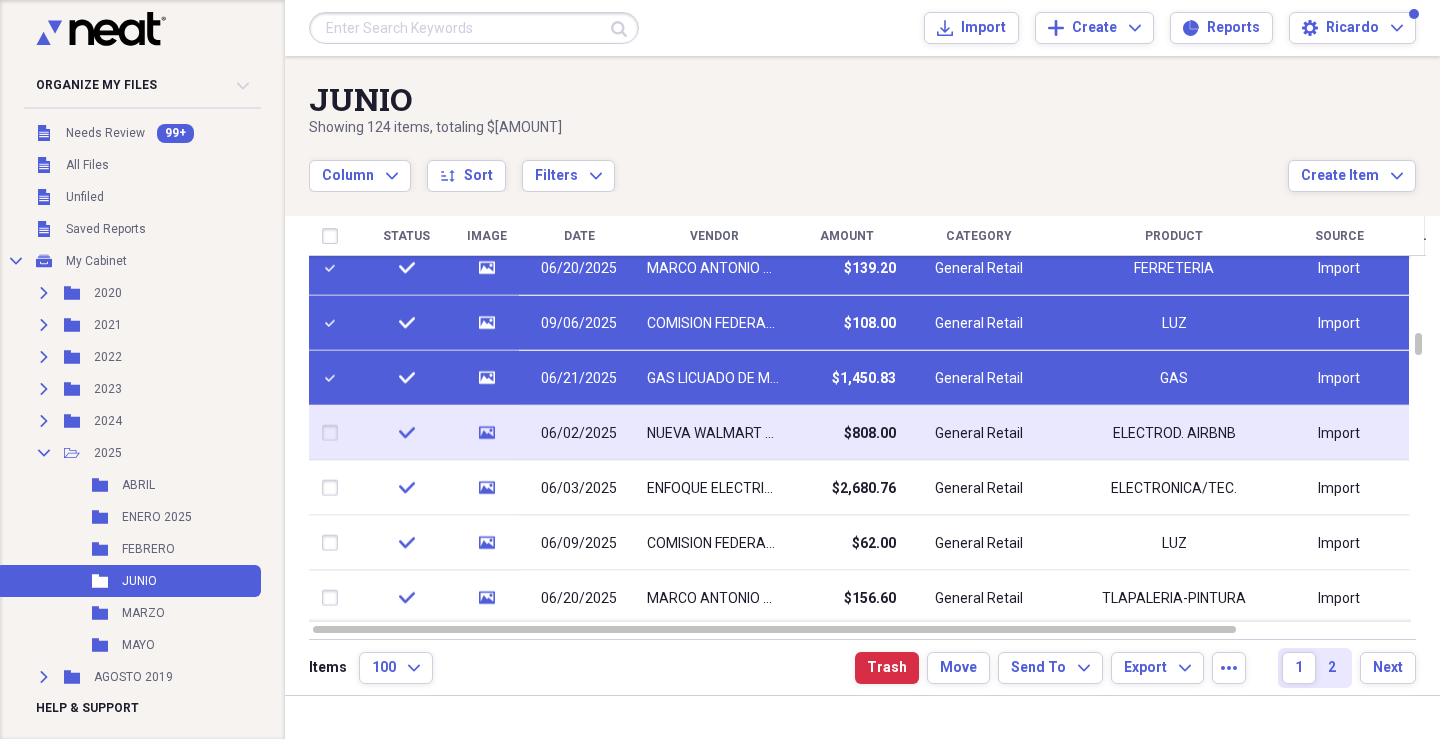 click at bounding box center [334, 433] 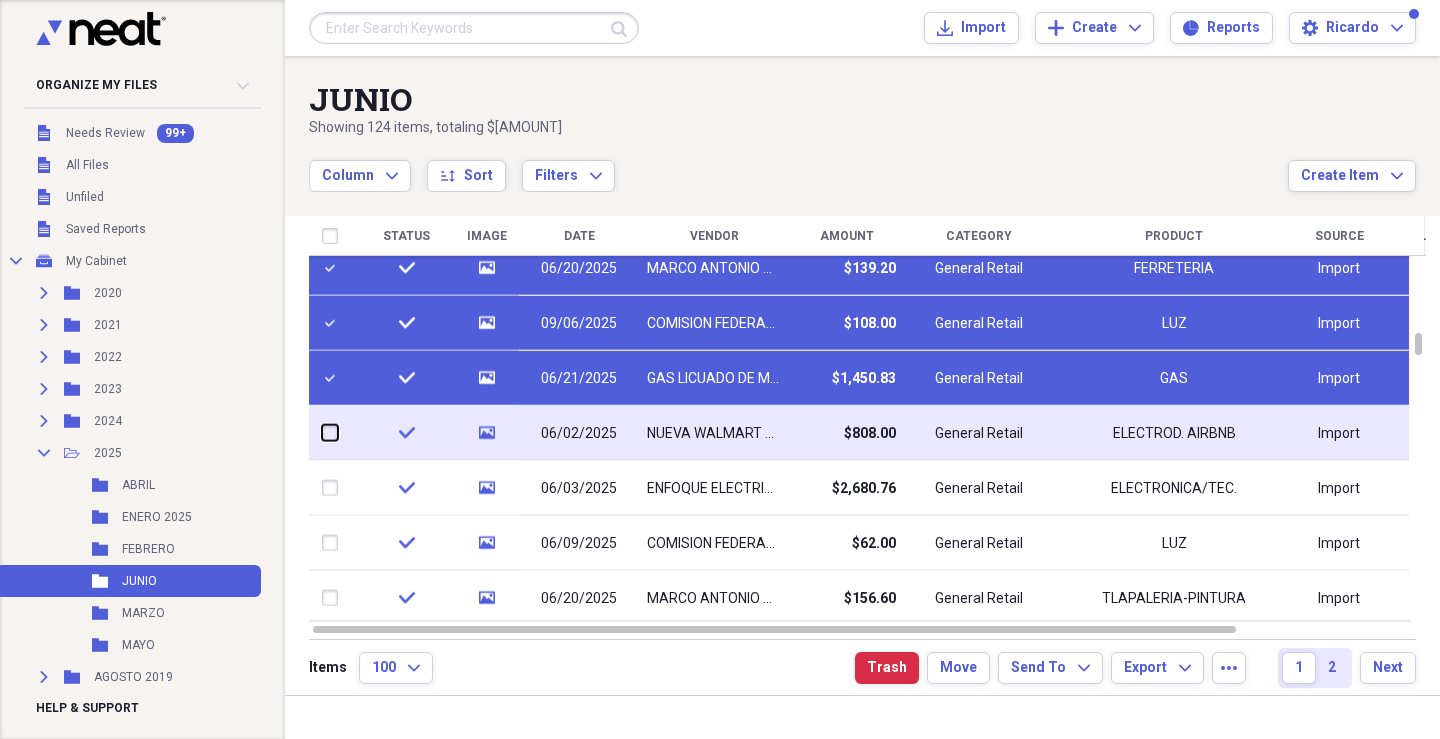 click at bounding box center (322, 433) 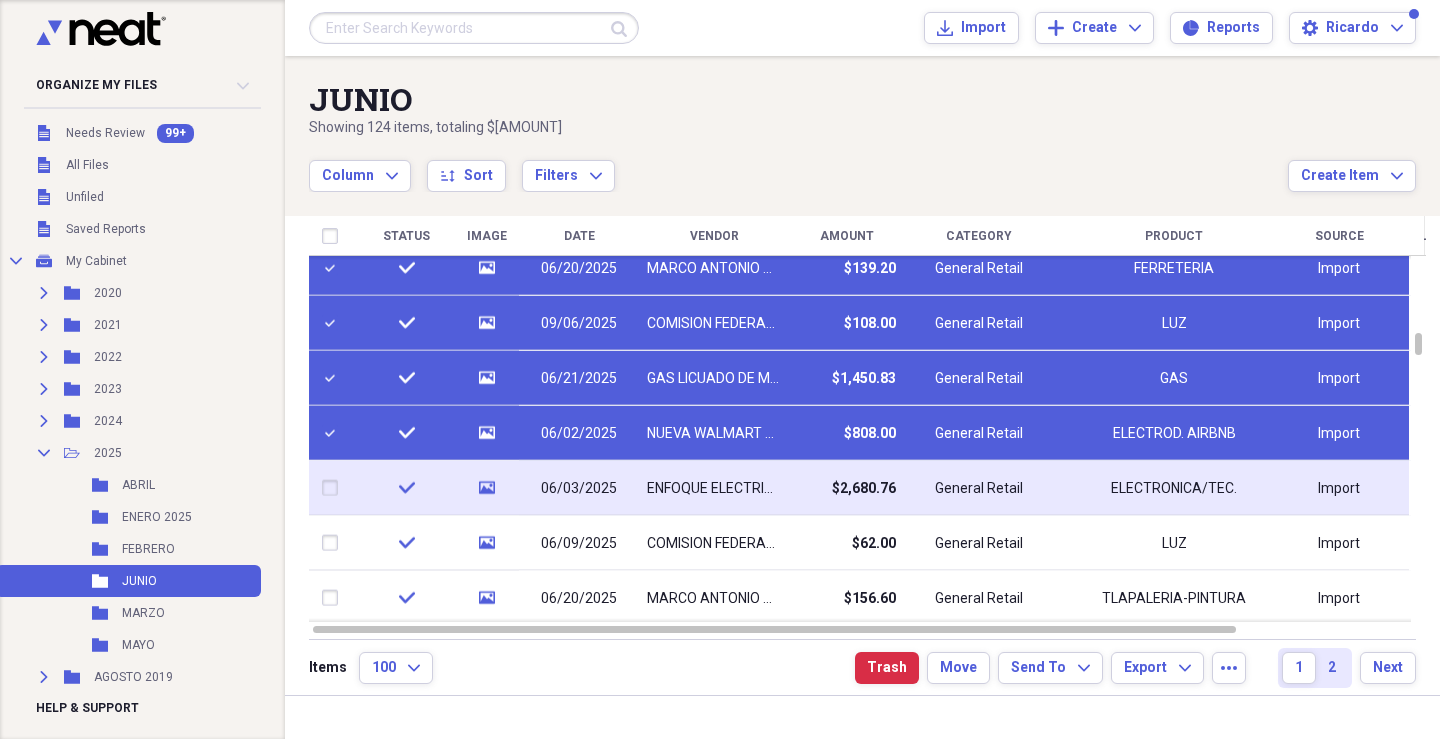 click at bounding box center [334, 488] 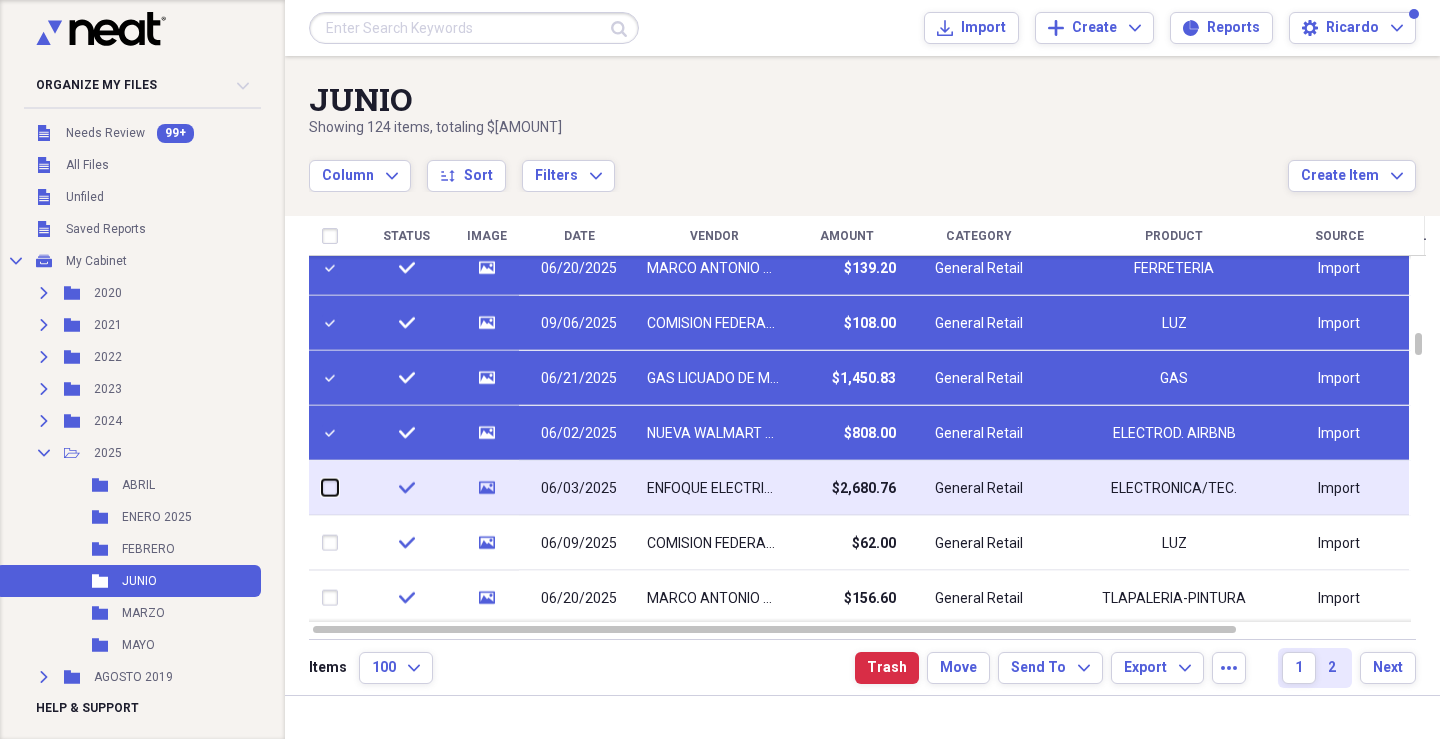 click at bounding box center [322, 488] 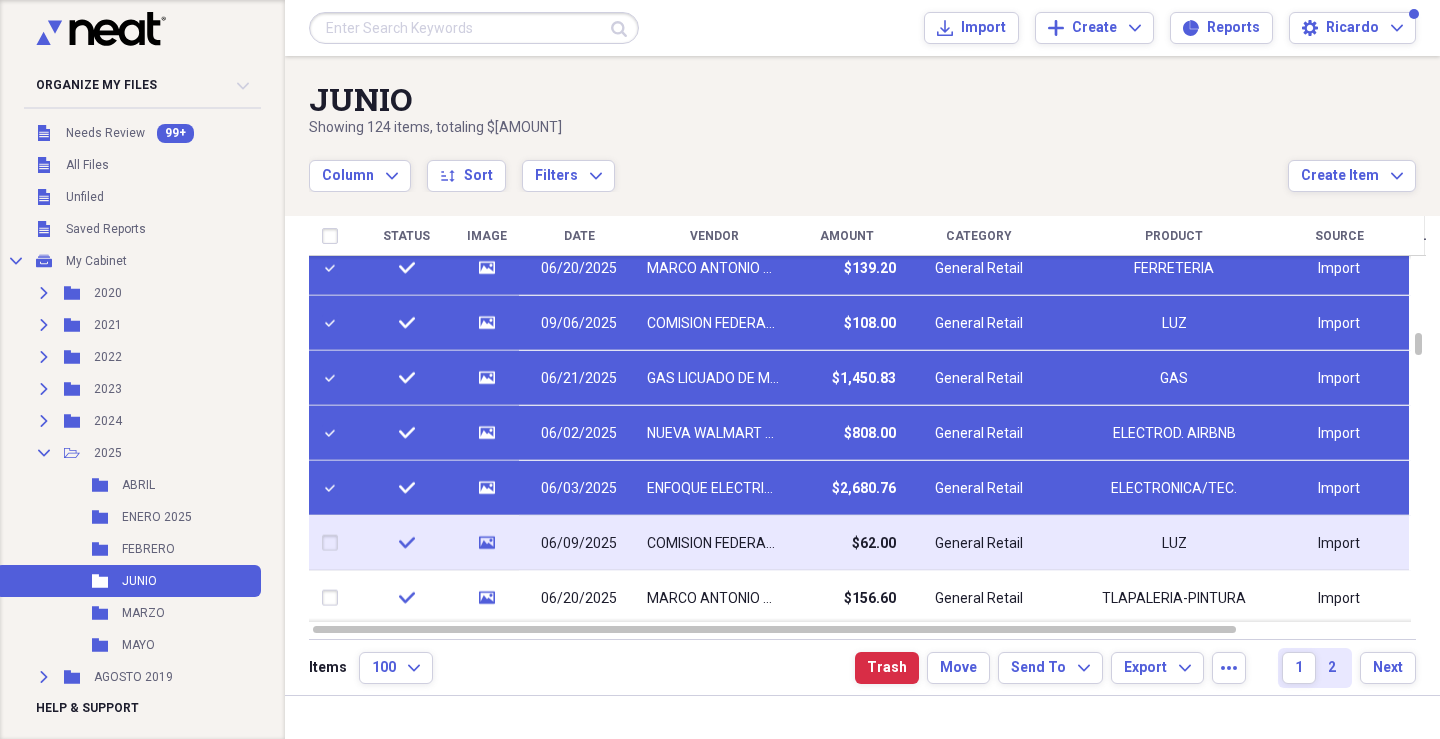 drag, startPoint x: 346, startPoint y: 536, endPoint x: 346, endPoint y: 554, distance: 18 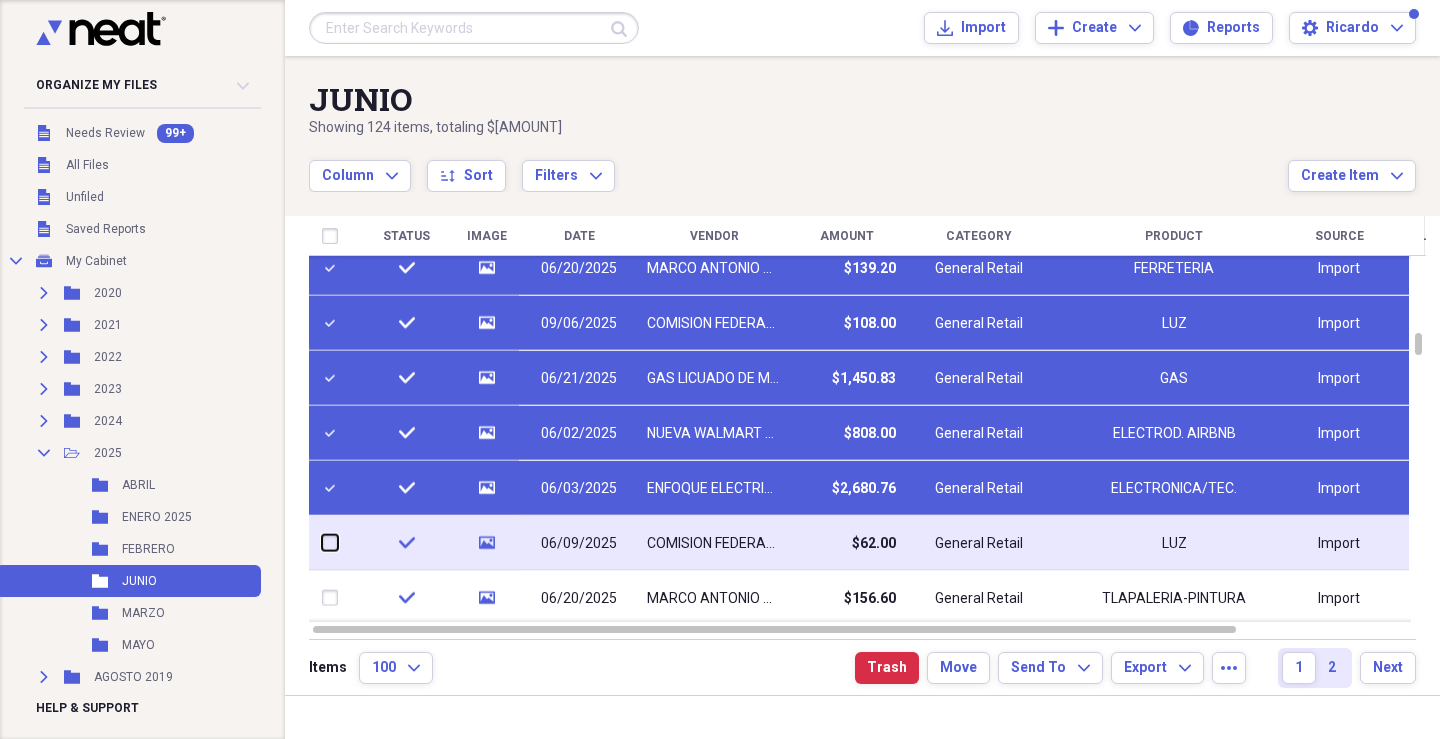 click at bounding box center (322, 543) 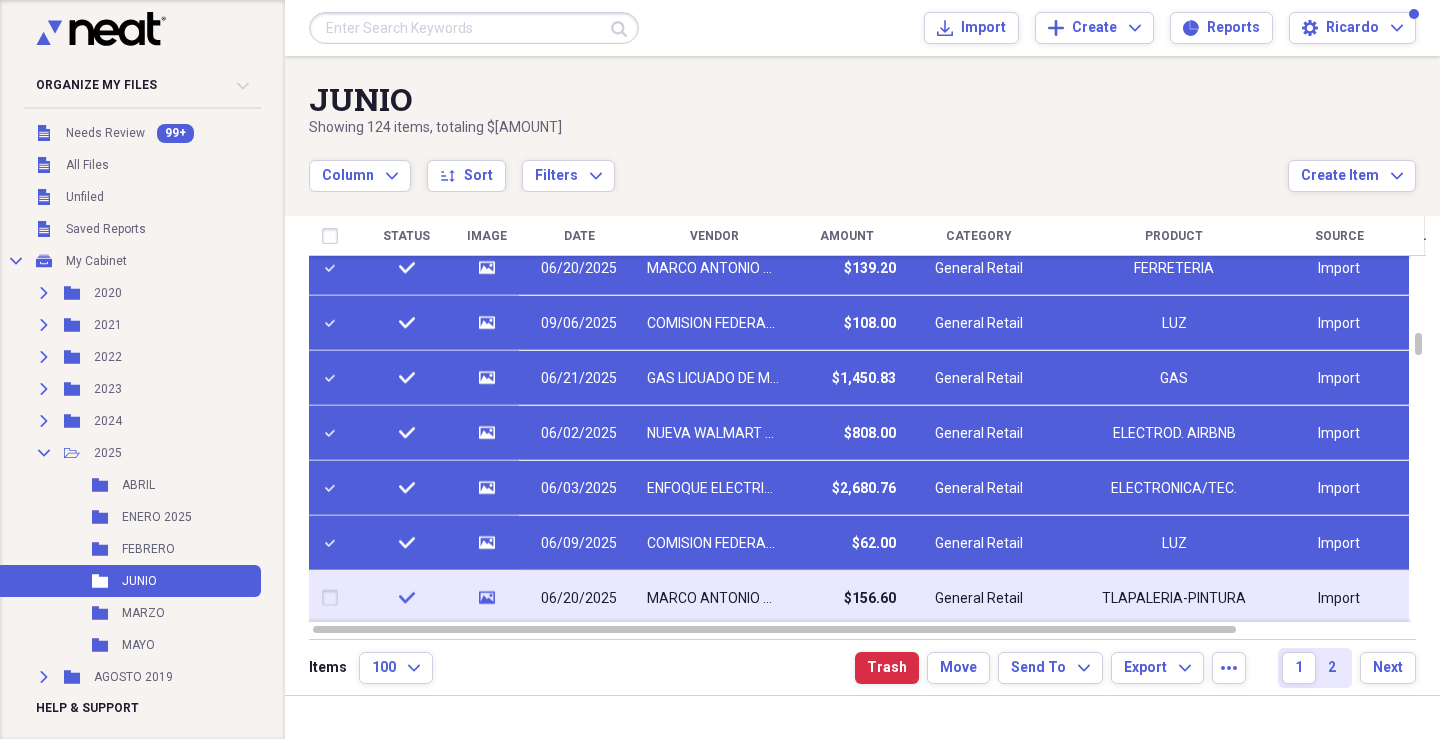 click at bounding box center [334, 598] 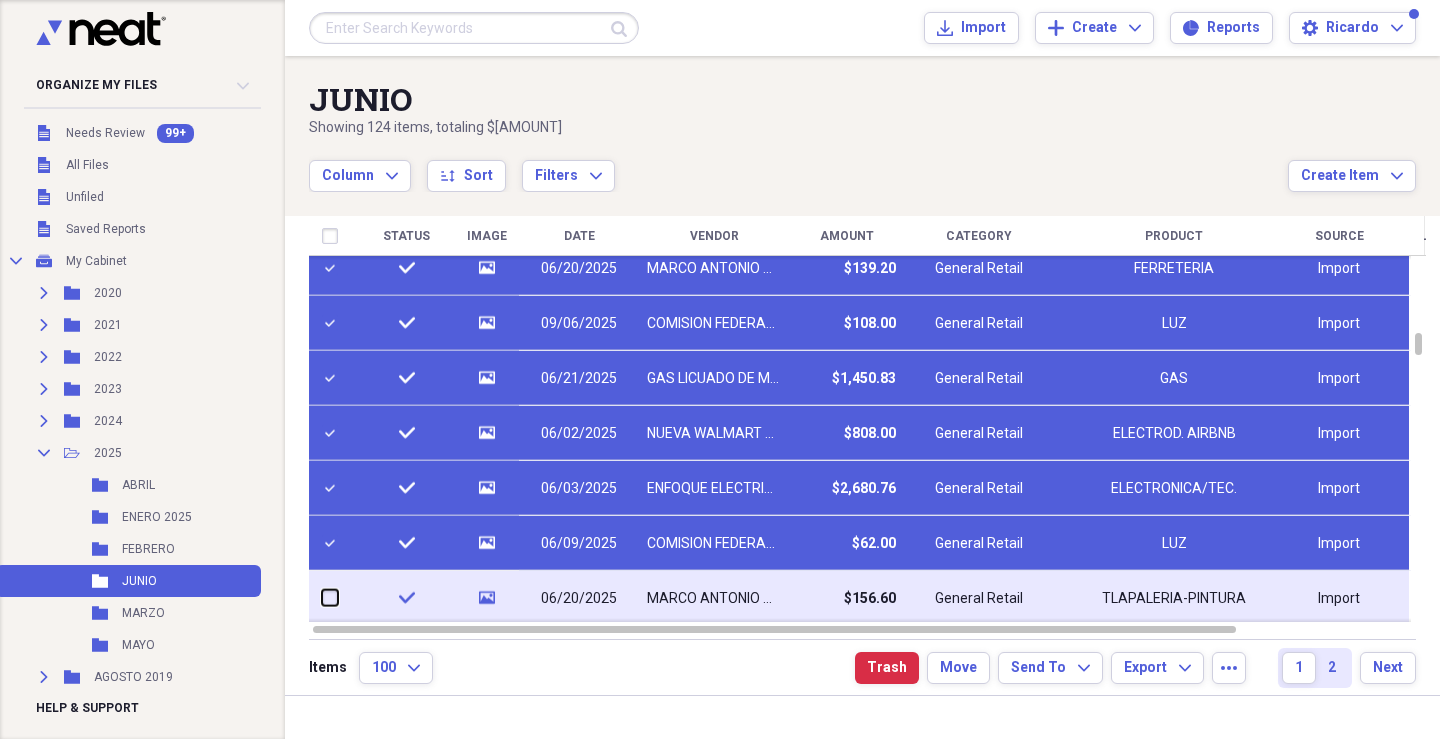 click at bounding box center [322, 598] 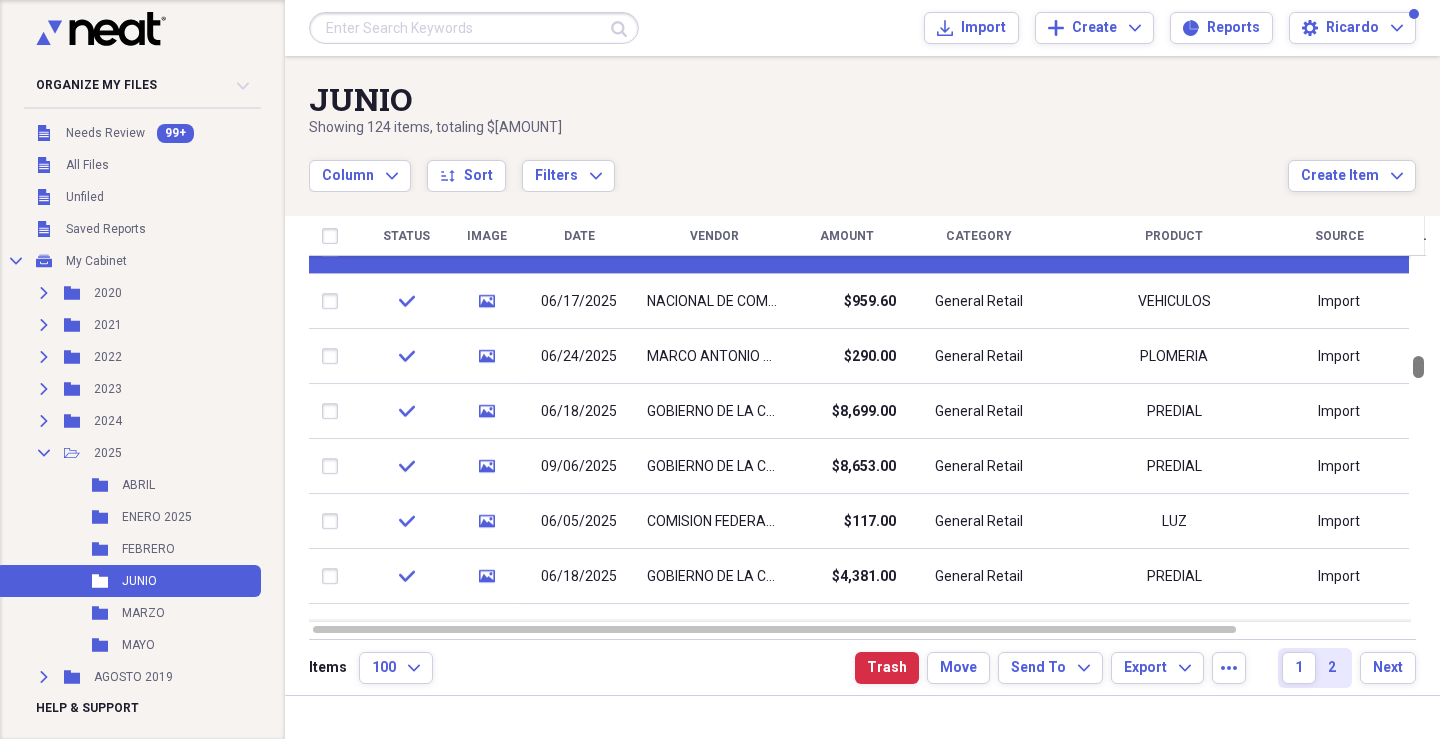 drag, startPoint x: 1429, startPoint y: 344, endPoint x: 1269, endPoint y: 391, distance: 166.7603 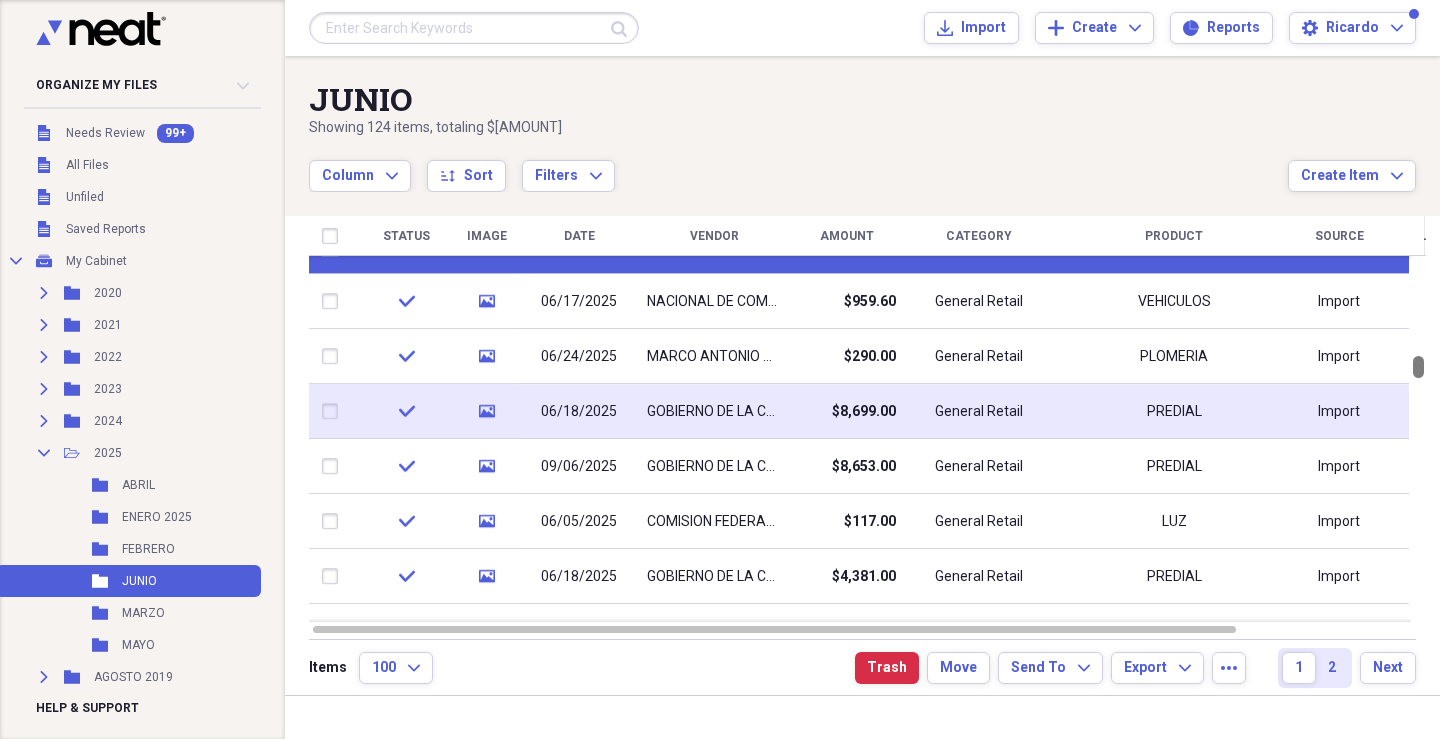 click at bounding box center [1418, 367] 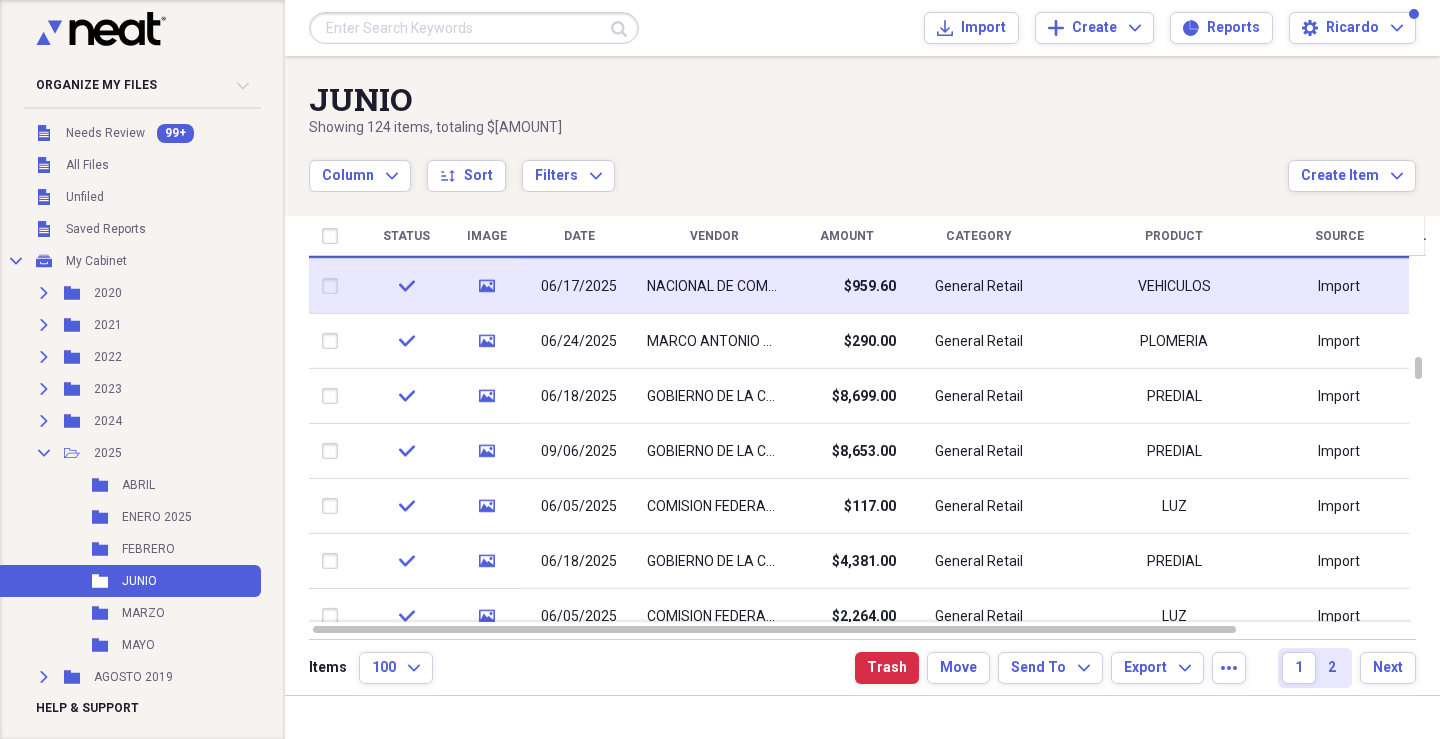click at bounding box center (334, 286) 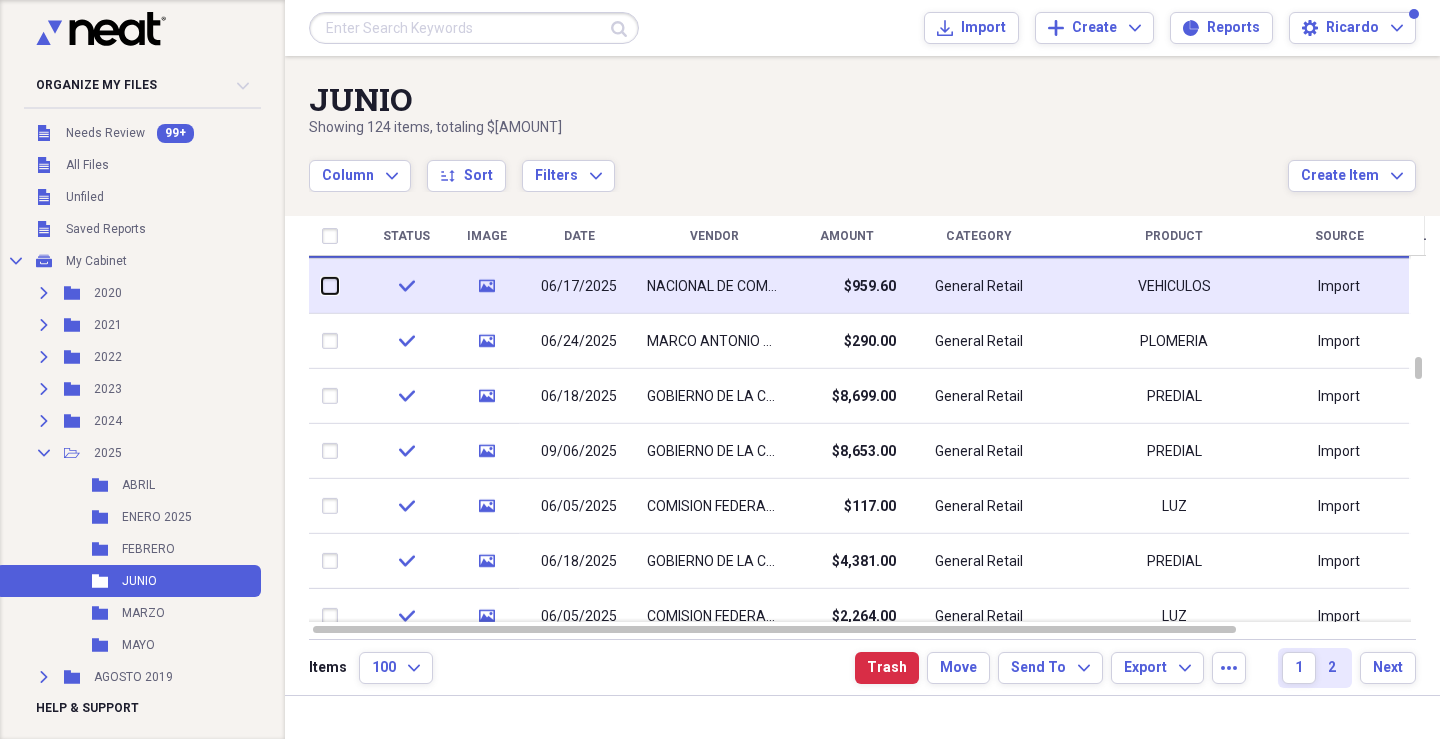 click at bounding box center (322, 286) 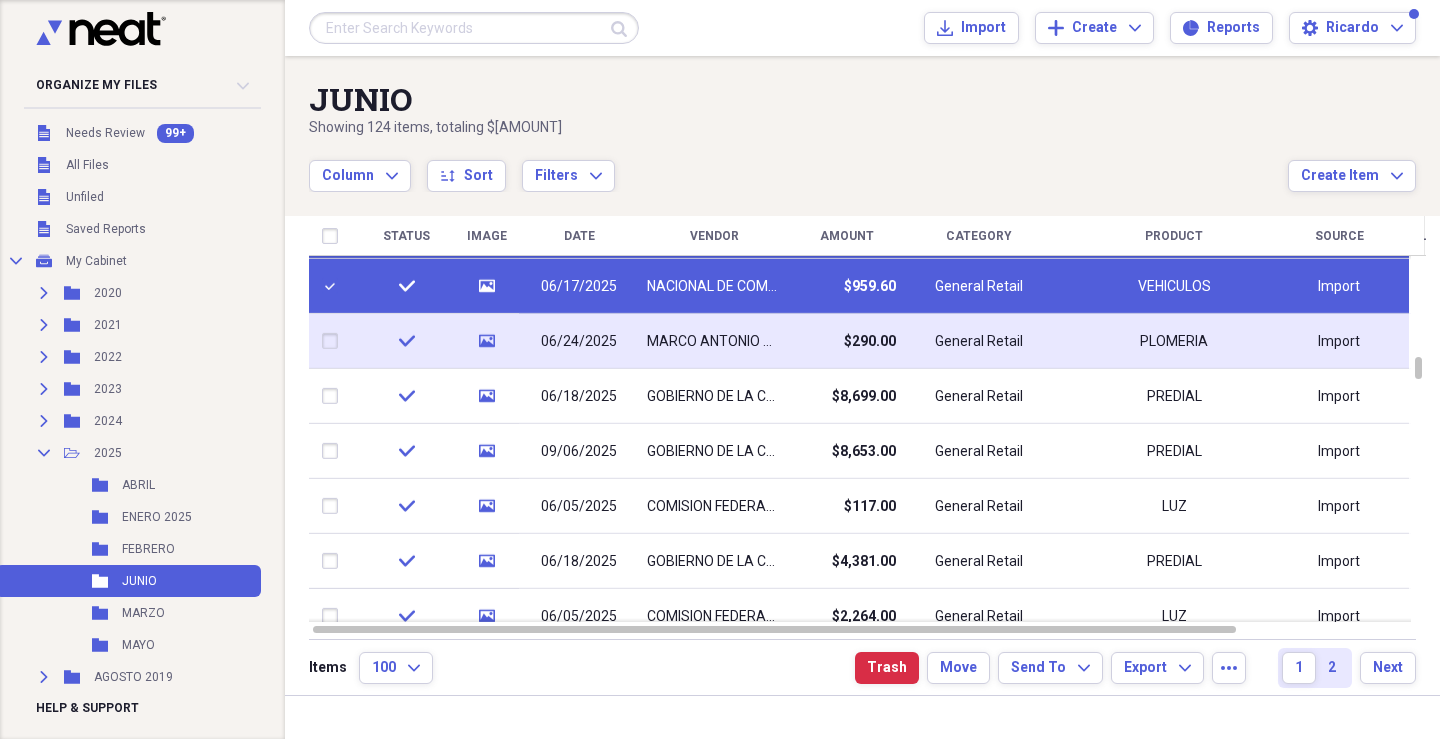 drag, startPoint x: 340, startPoint y: 335, endPoint x: 342, endPoint y: 372, distance: 37.054016 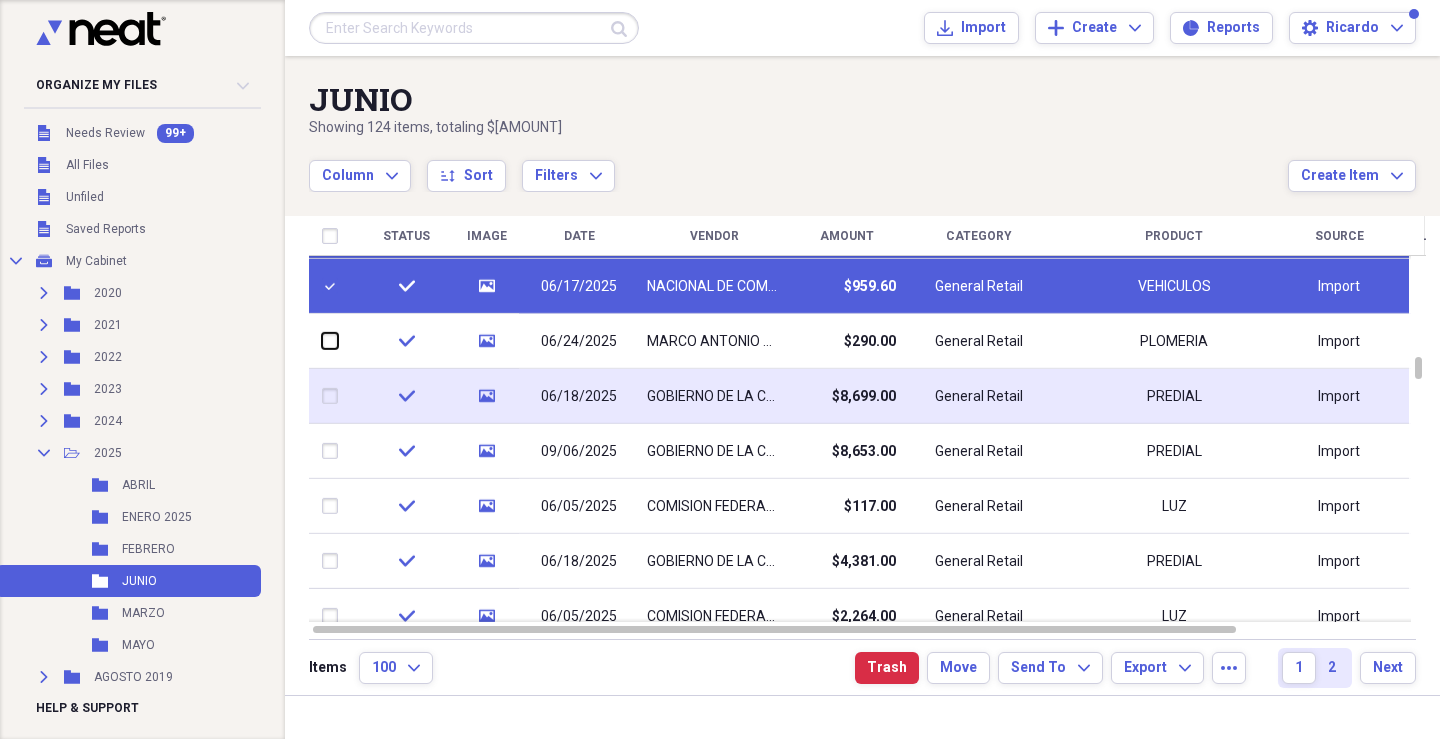 click at bounding box center [322, 341] 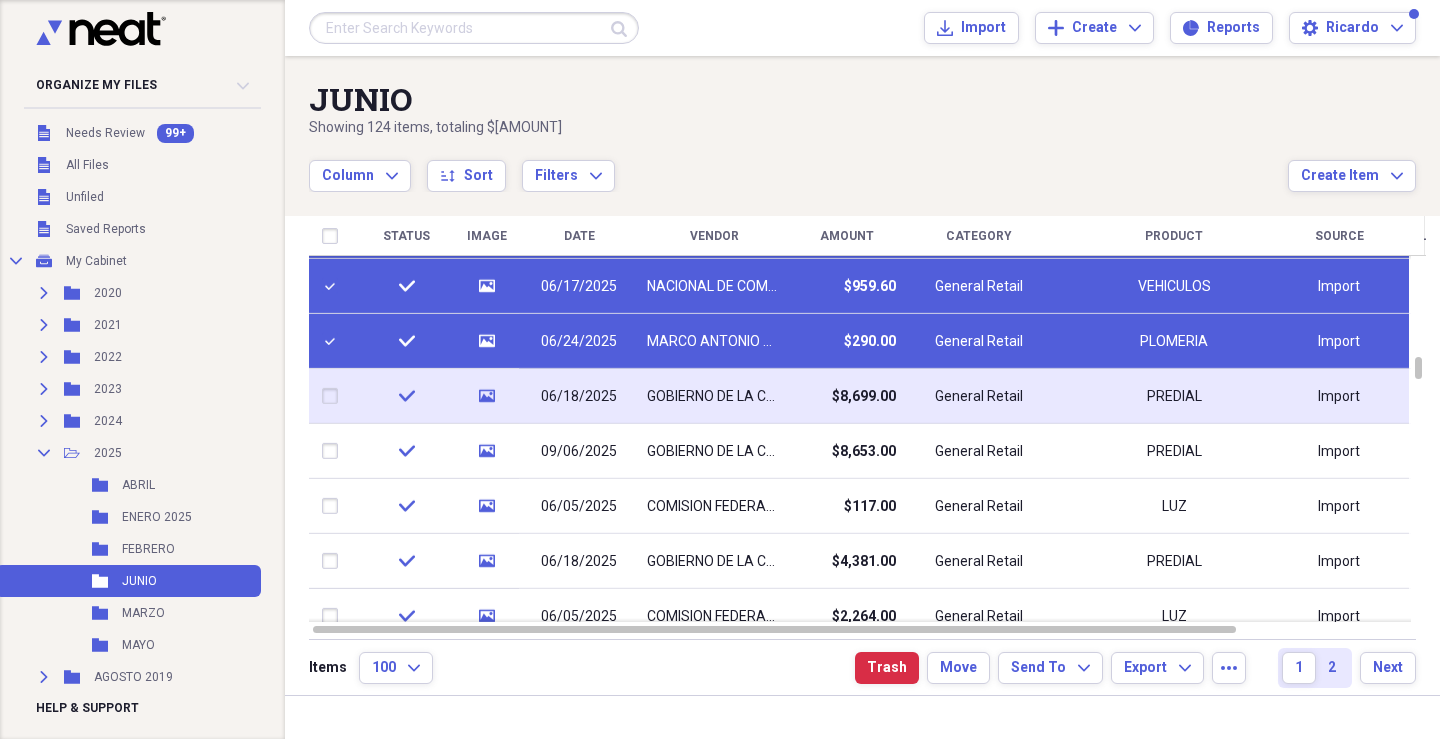 click at bounding box center (334, 396) 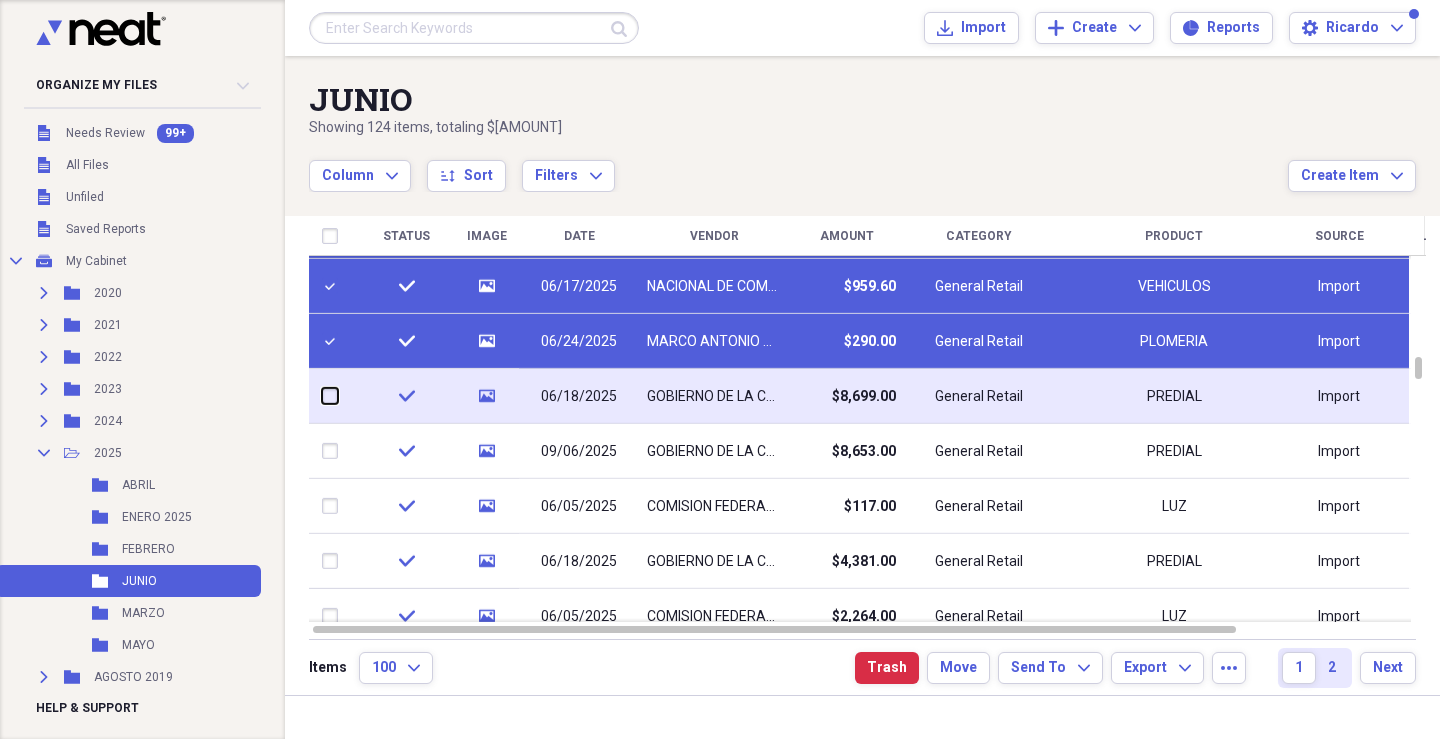 click at bounding box center [322, 396] 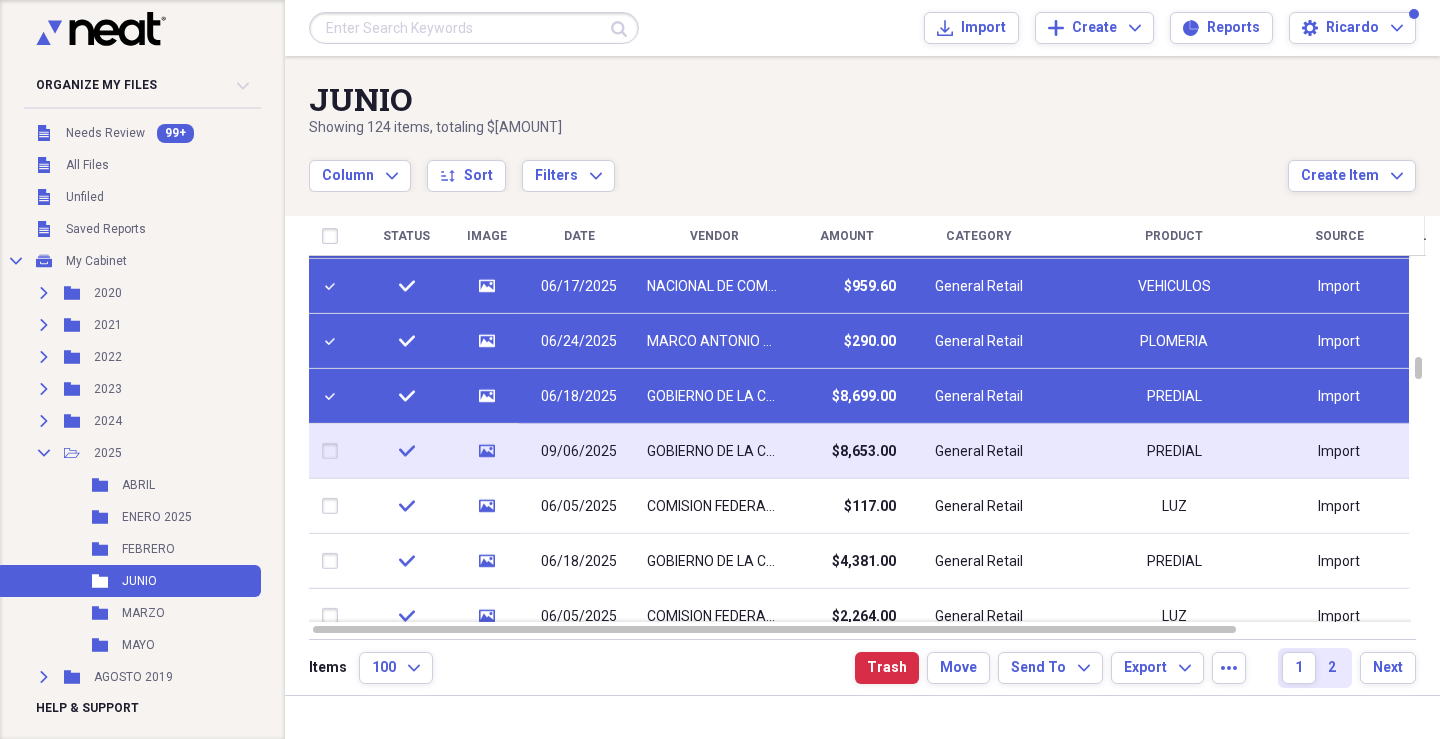 click at bounding box center [334, 451] 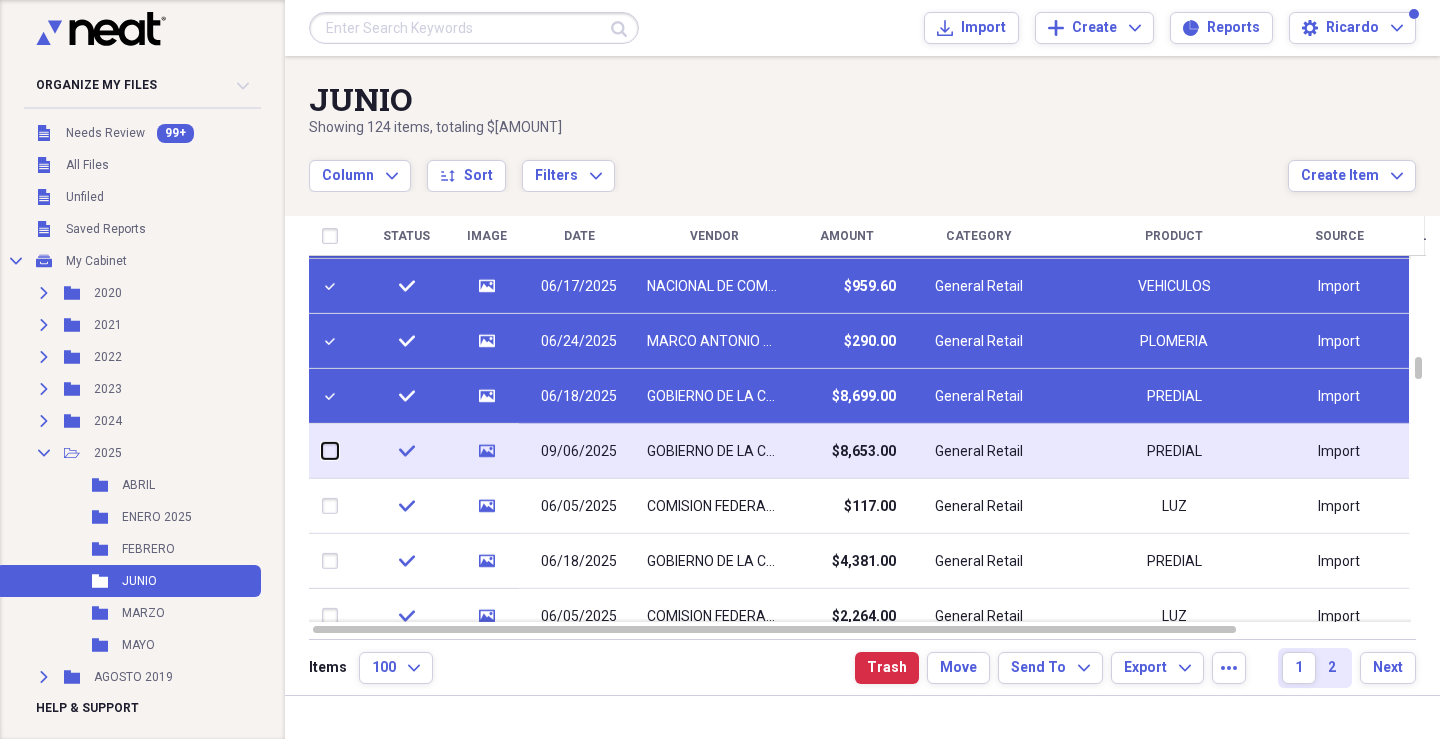 click at bounding box center [322, 451] 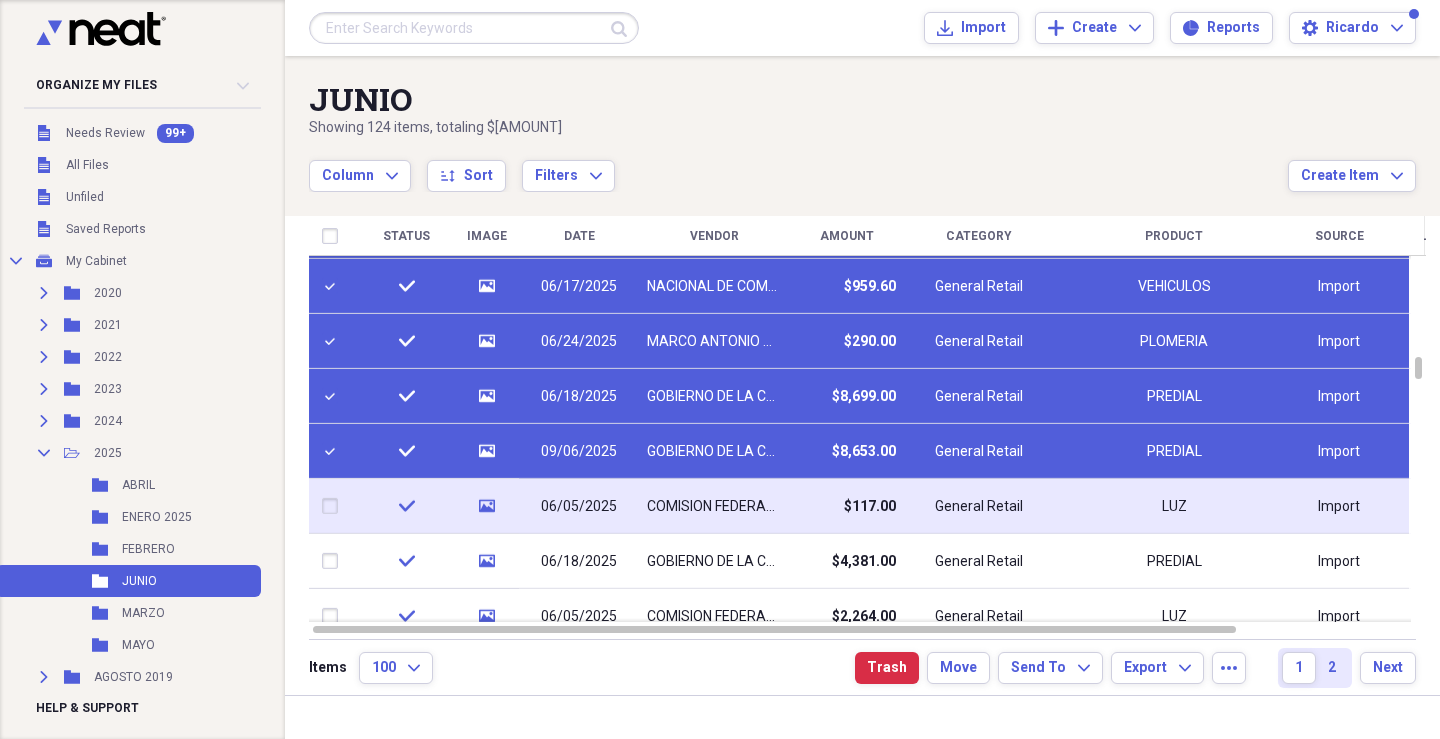 drag, startPoint x: 339, startPoint y: 497, endPoint x: 342, endPoint y: 545, distance: 48.09366 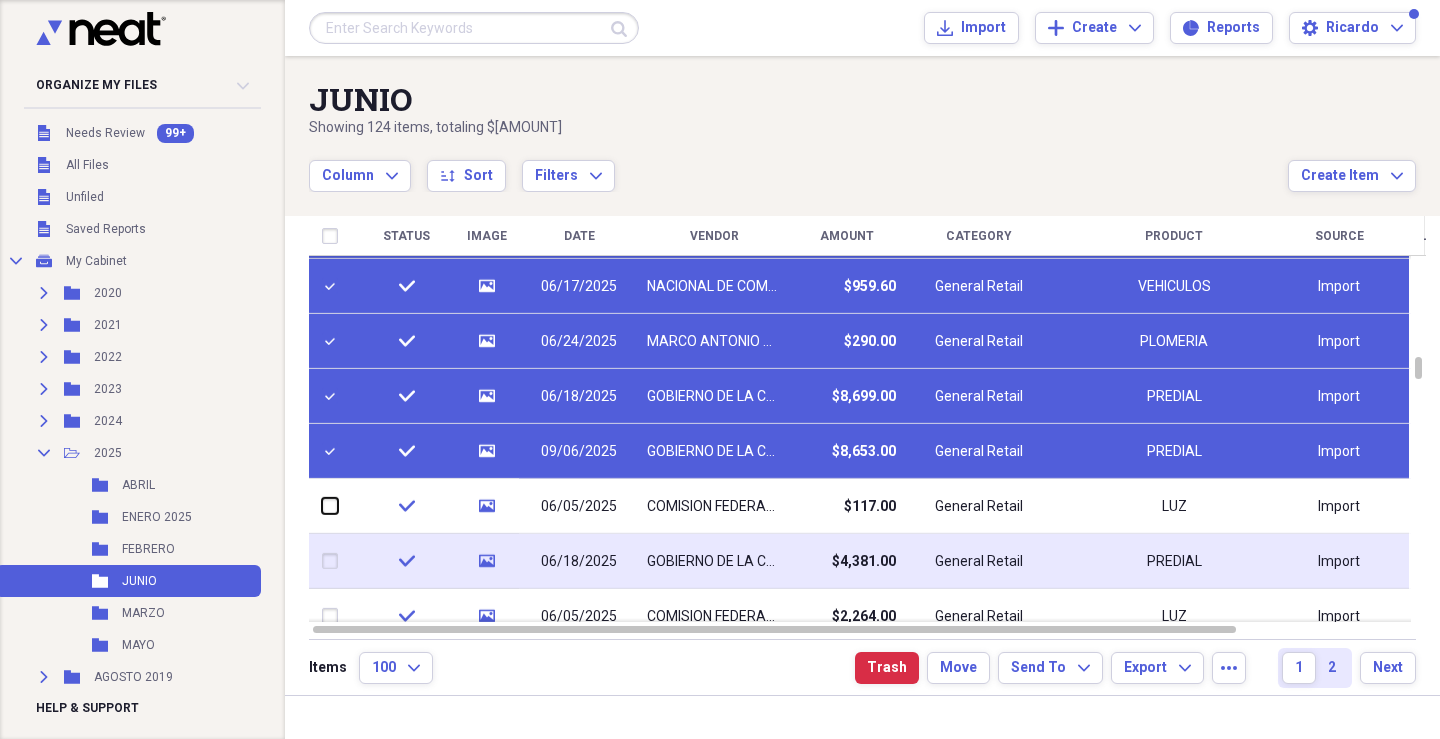 click at bounding box center [322, 506] 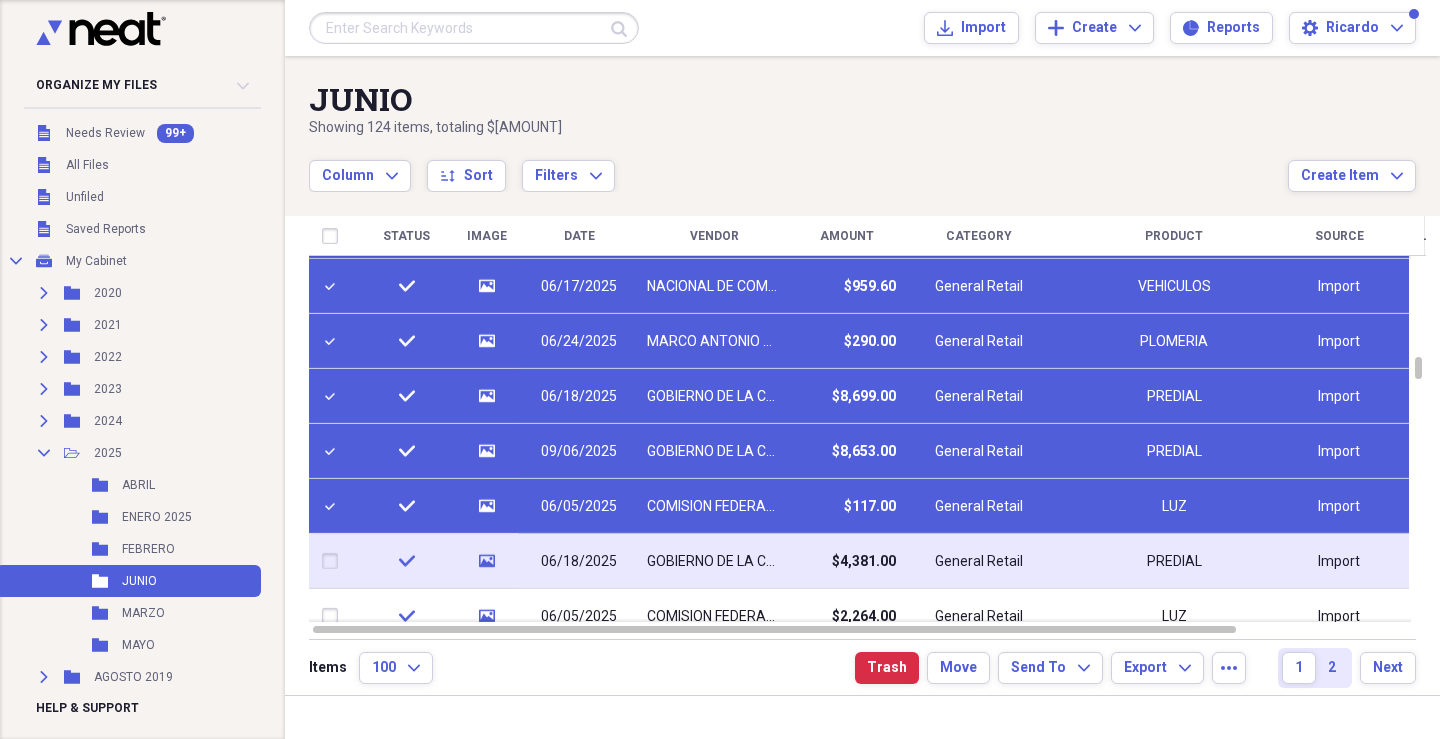 click at bounding box center (334, 561) 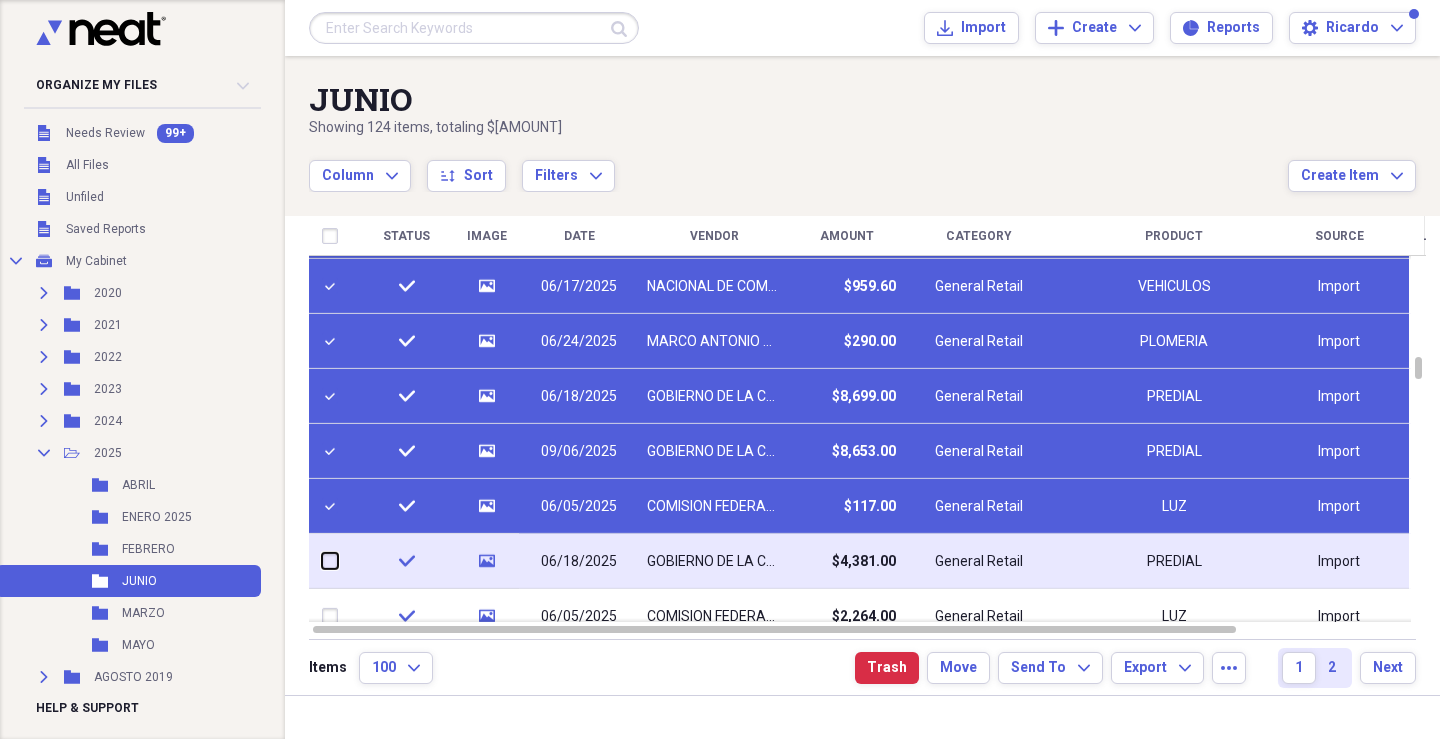 click at bounding box center (322, 561) 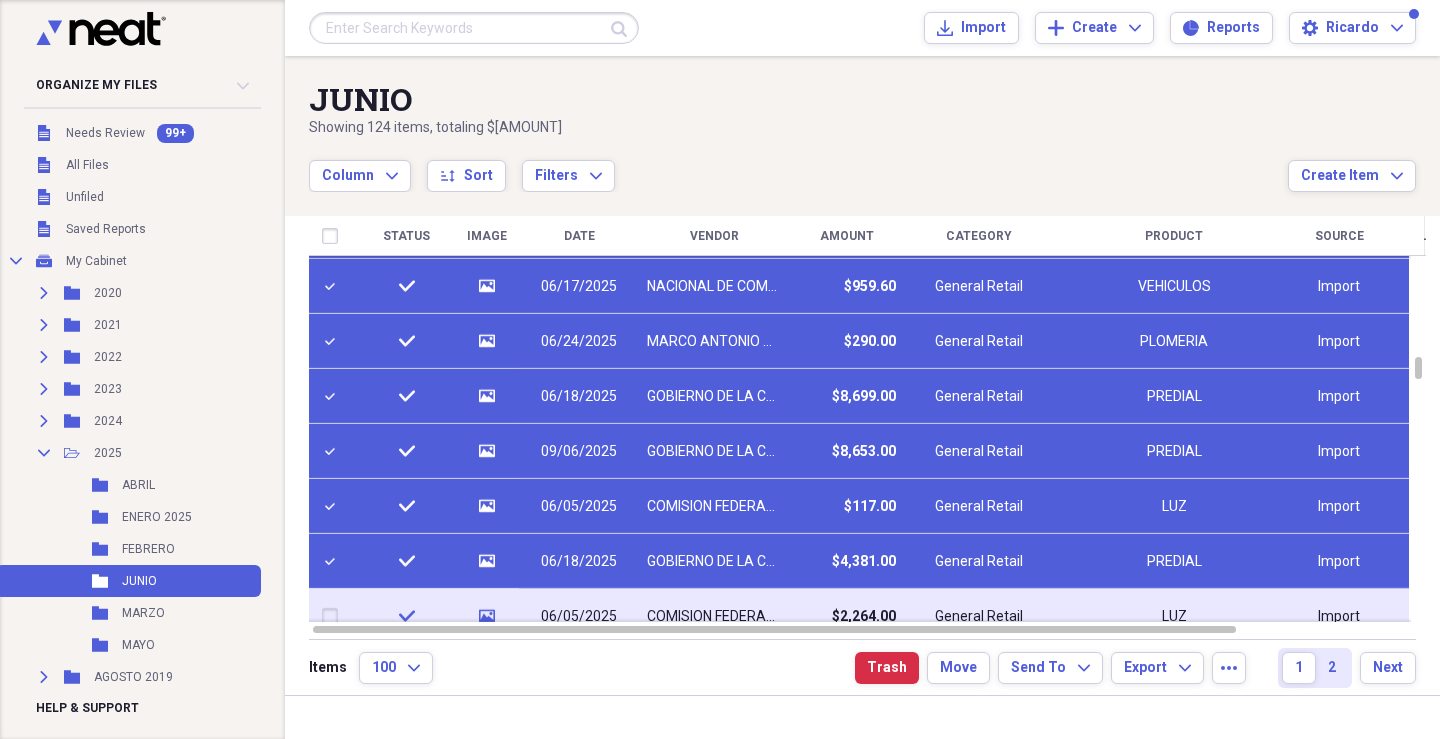 click at bounding box center (334, 616) 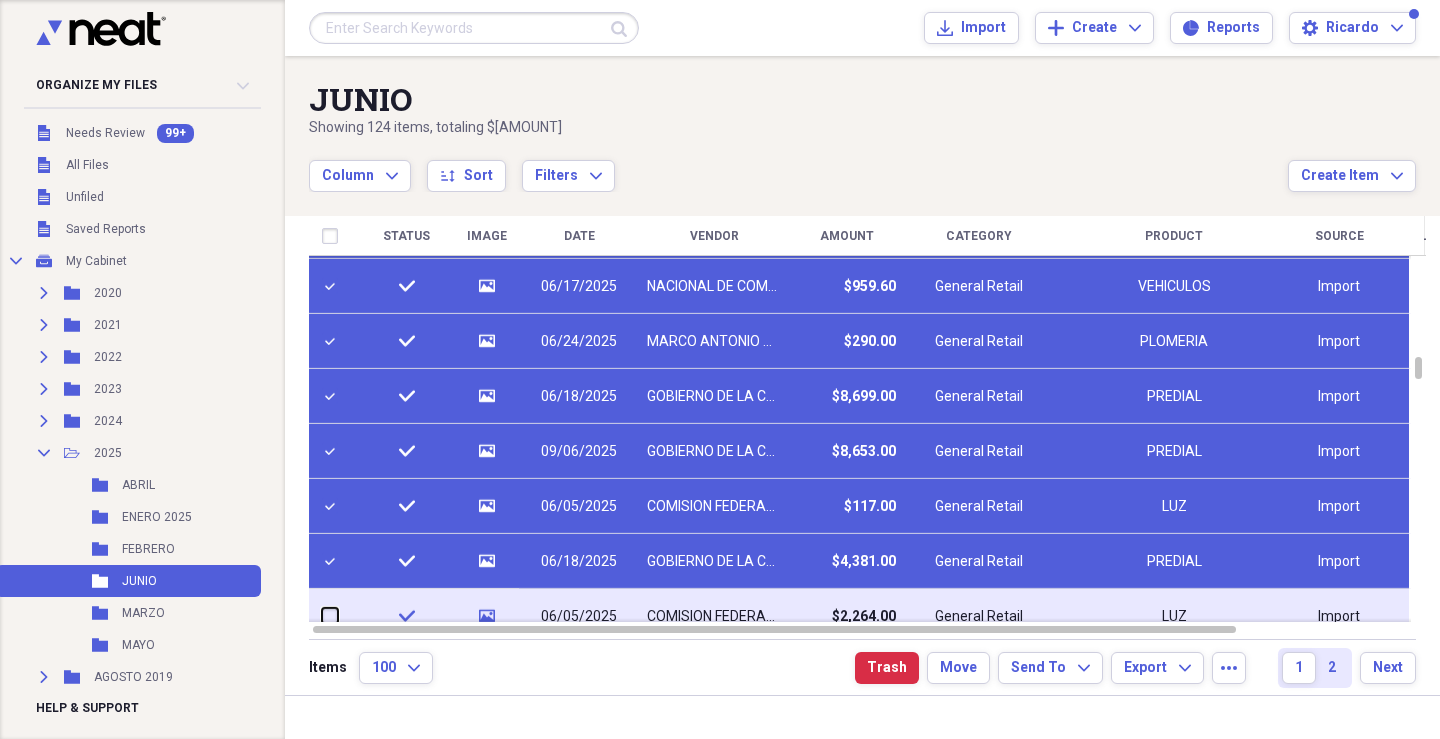 click at bounding box center (322, 616) 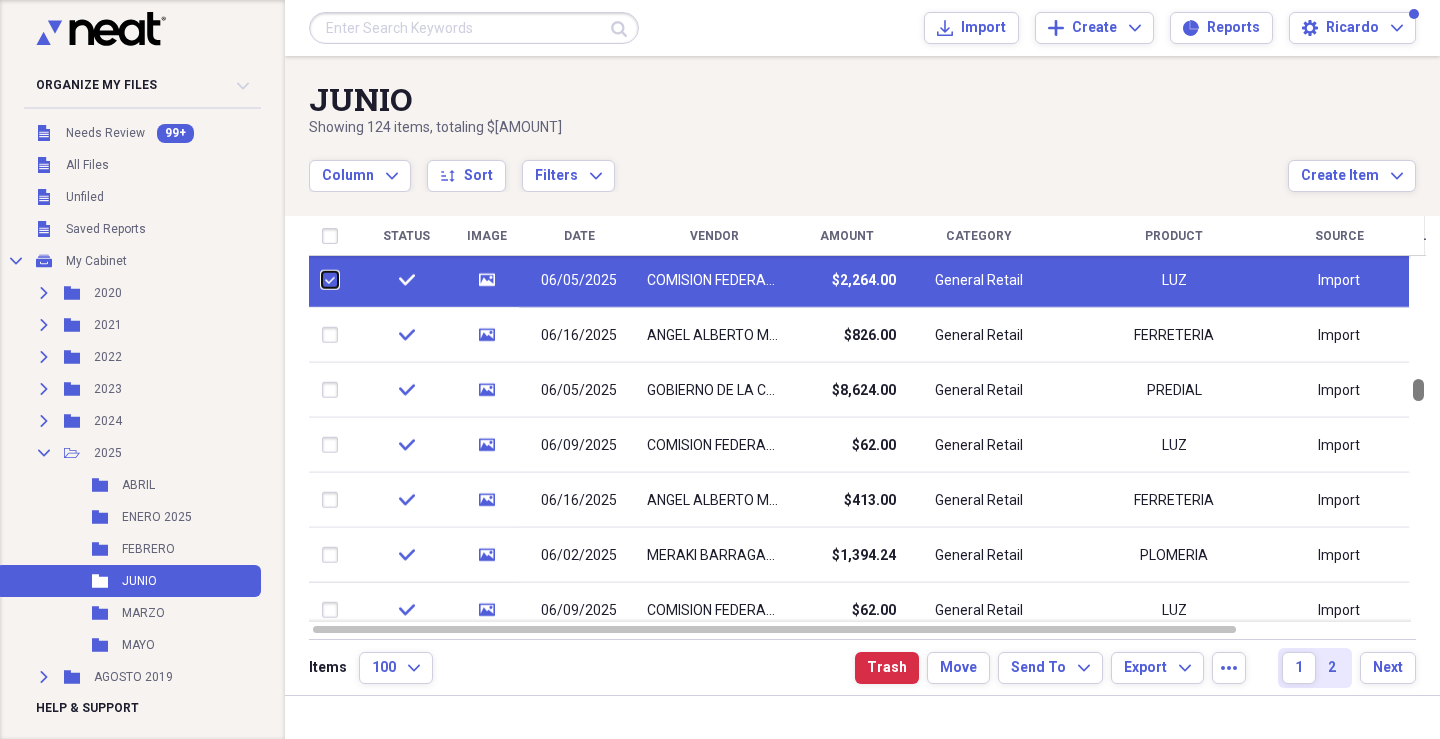drag, startPoint x: 1429, startPoint y: 365, endPoint x: 1429, endPoint y: 385, distance: 20 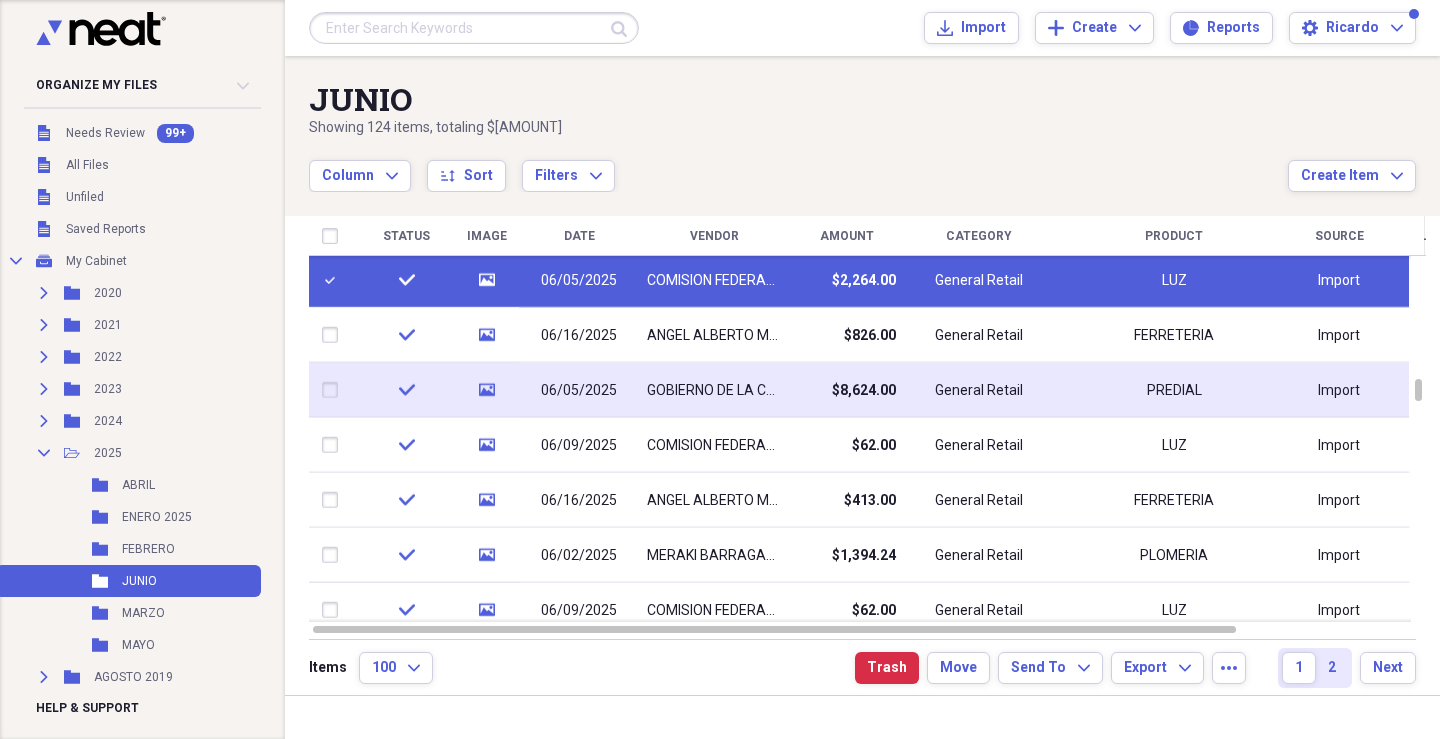 click at bounding box center [334, 390] 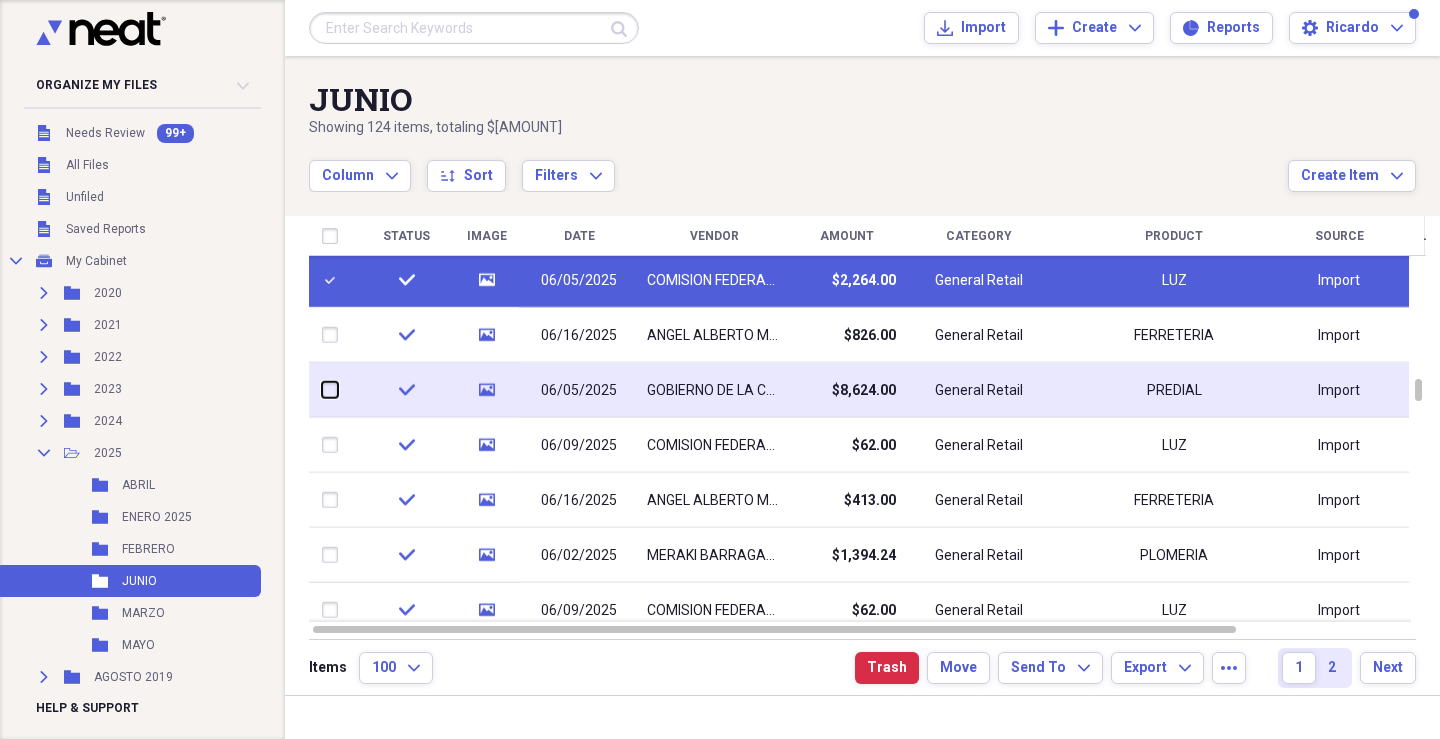 click at bounding box center (322, 390) 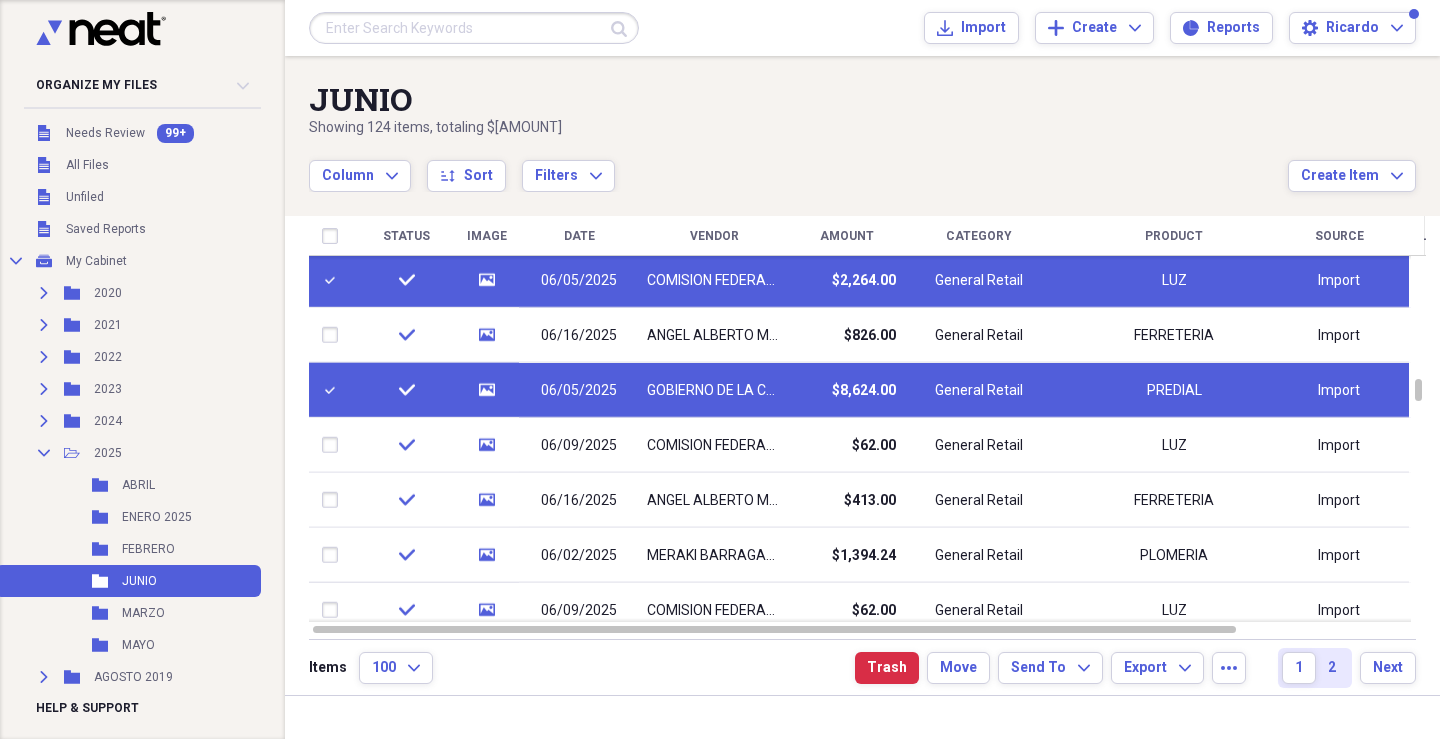 click at bounding box center [334, 390] 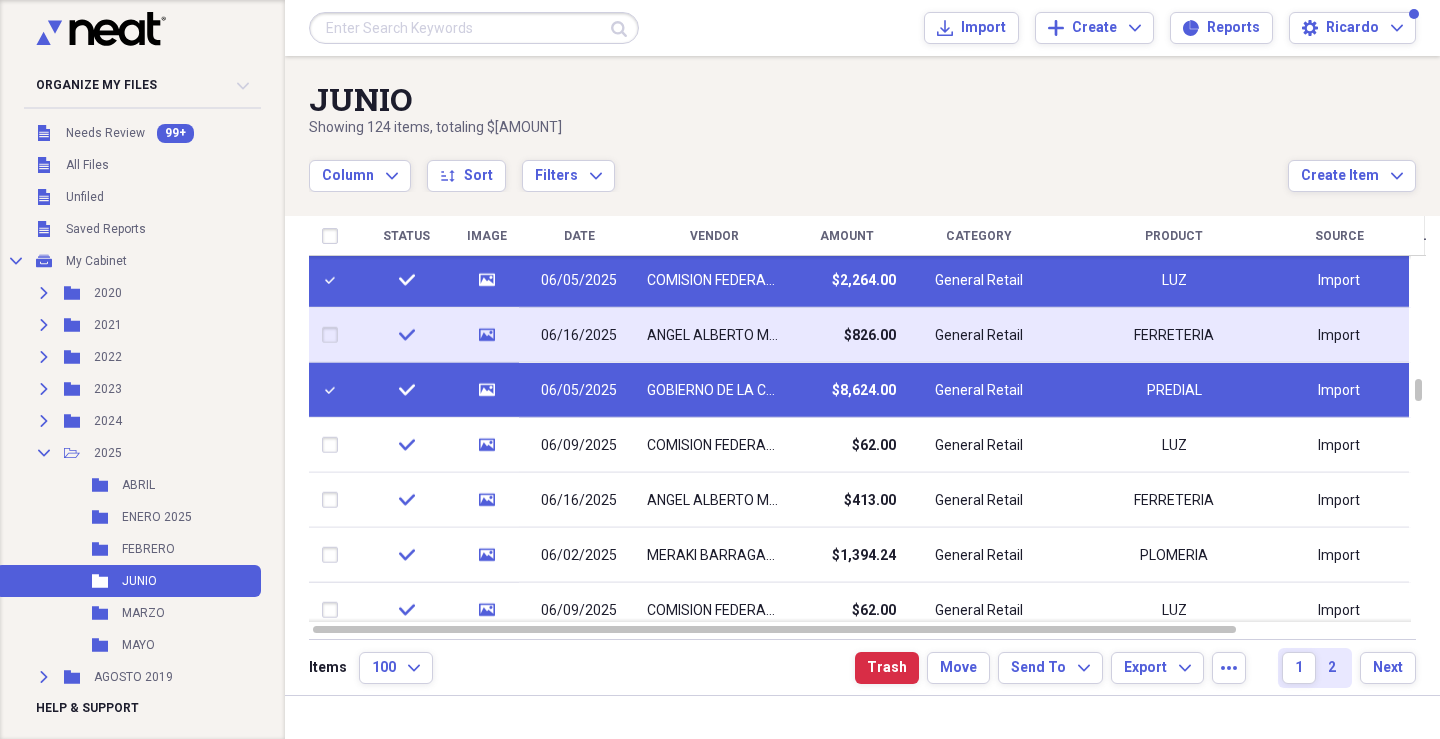 click at bounding box center [334, 335] 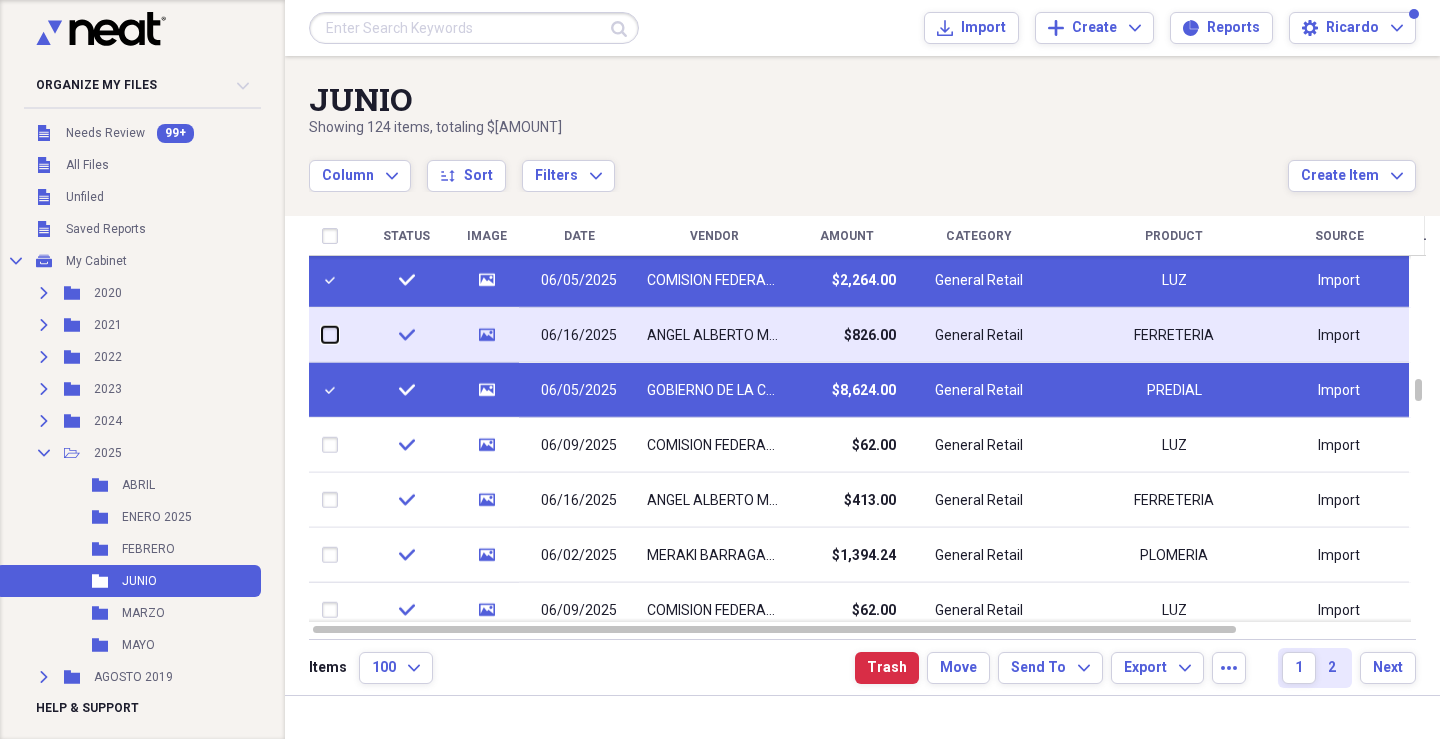 click at bounding box center (322, 335) 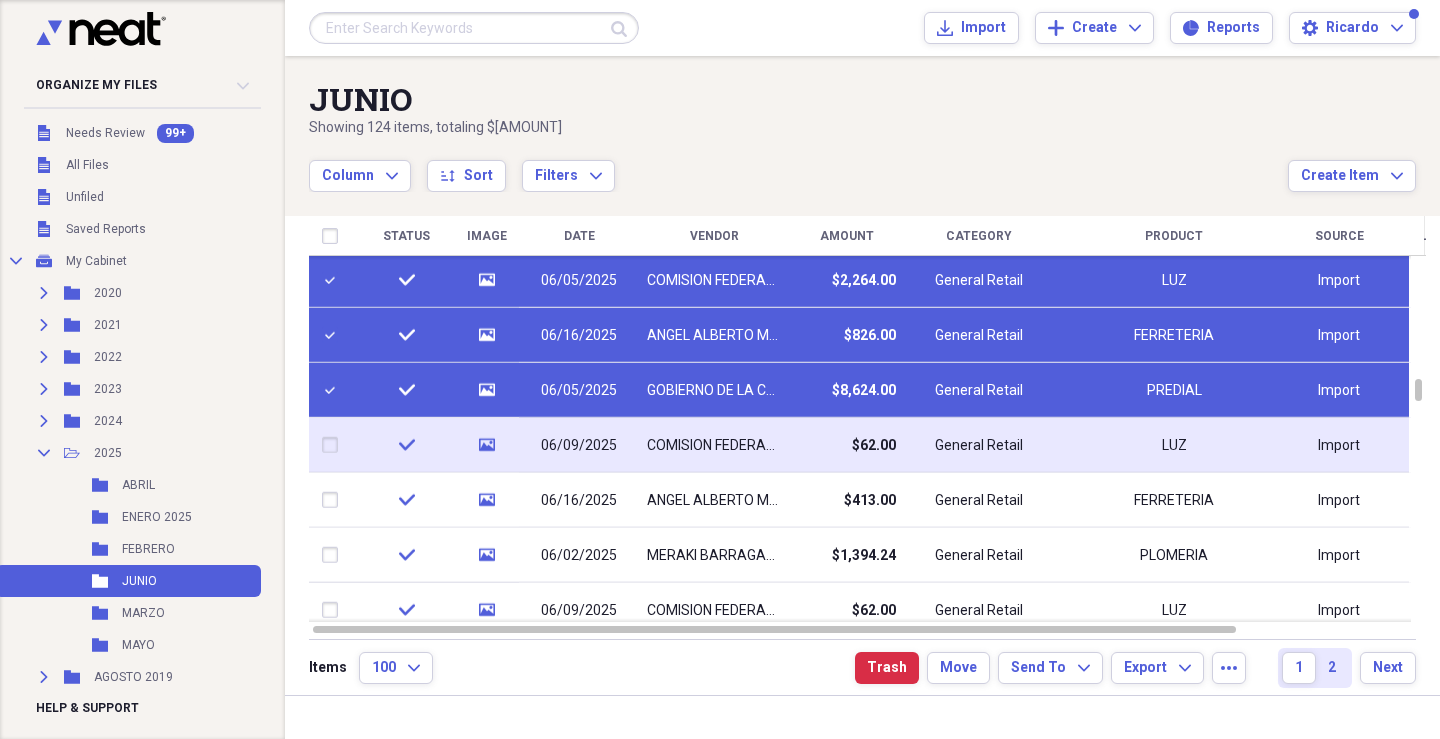click at bounding box center (334, 445) 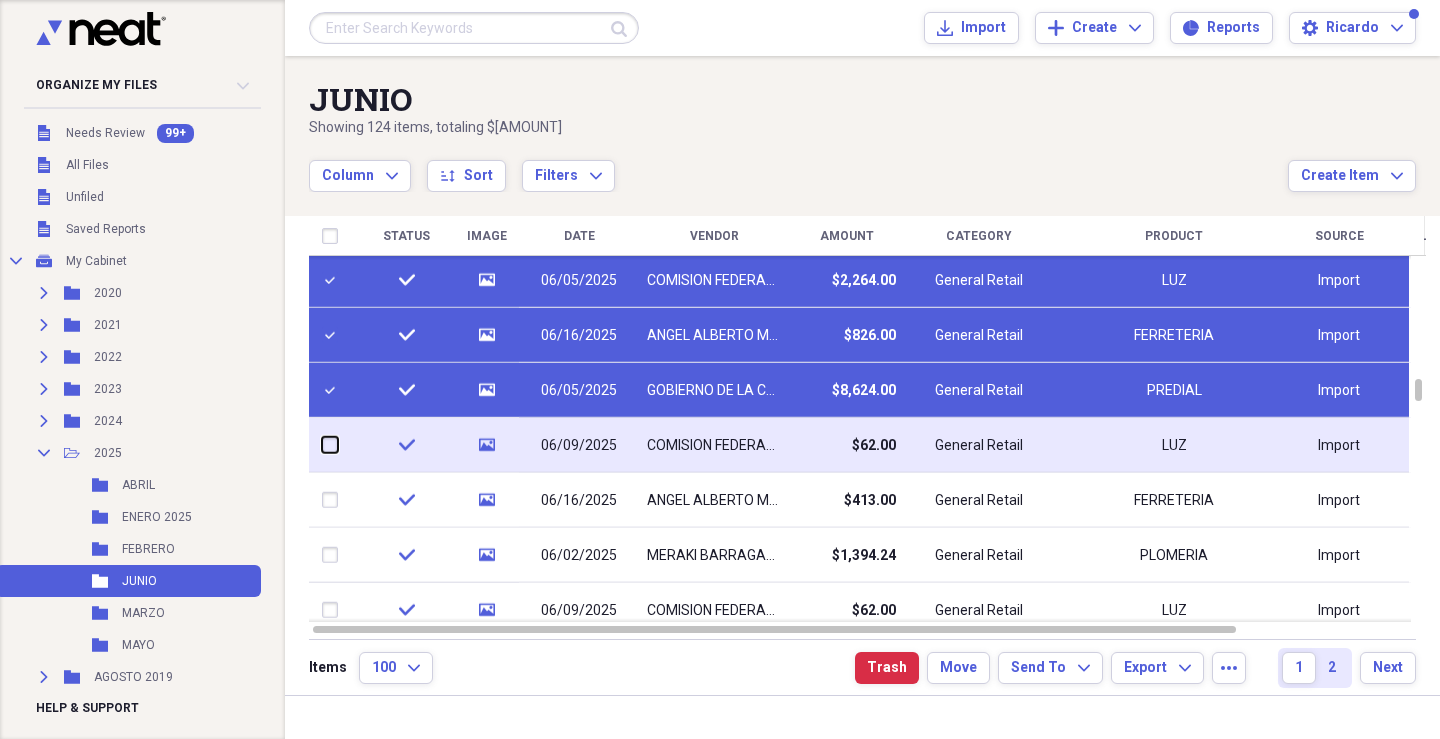 click at bounding box center [322, 445] 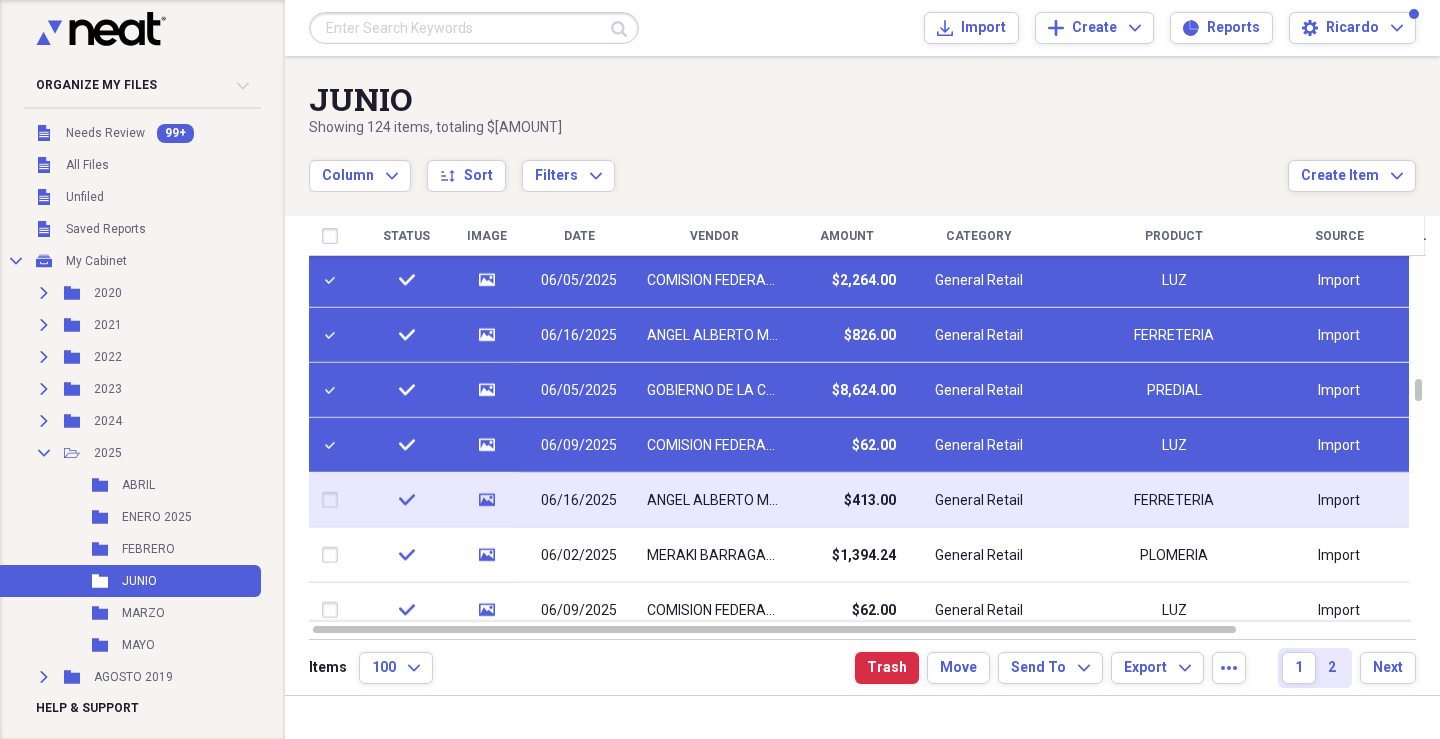 drag, startPoint x: 346, startPoint y: 494, endPoint x: 346, endPoint y: 505, distance: 11 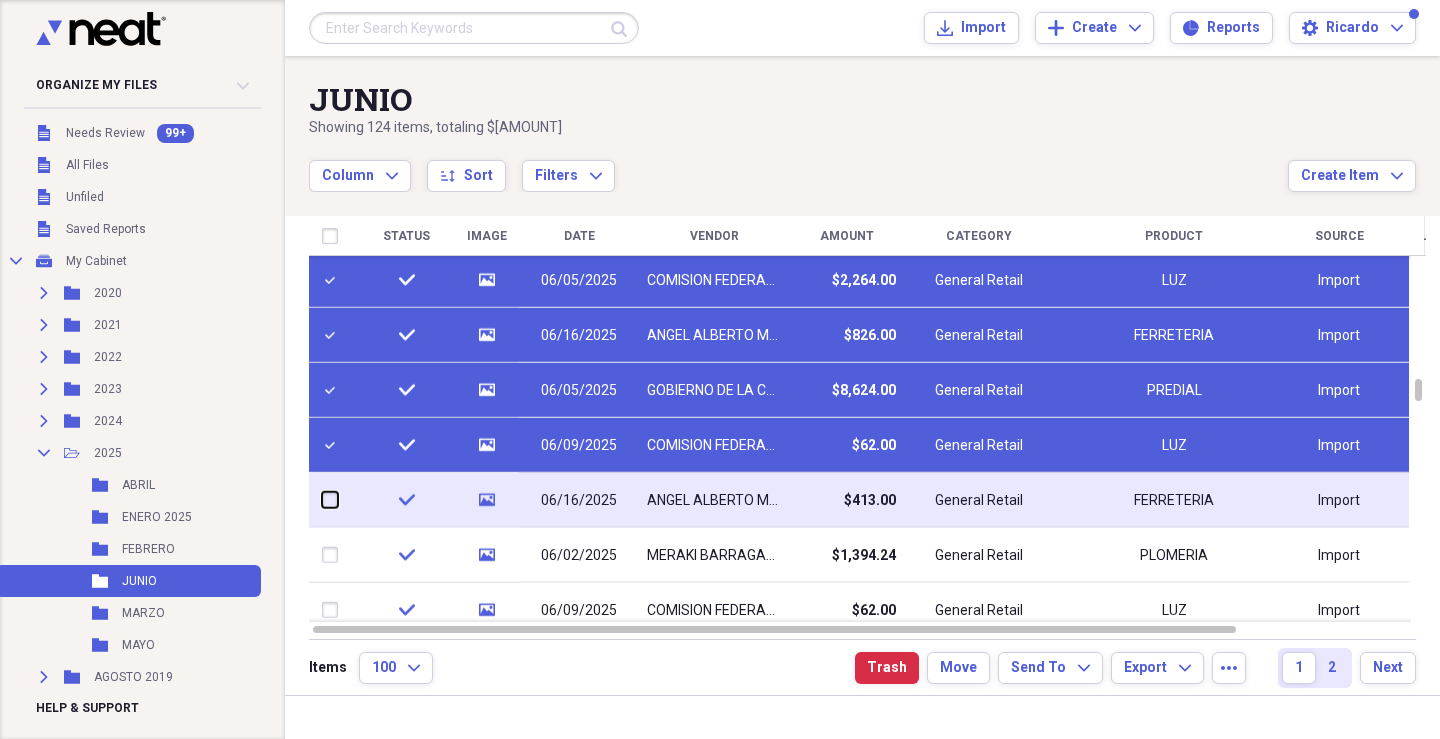 click at bounding box center (322, 500) 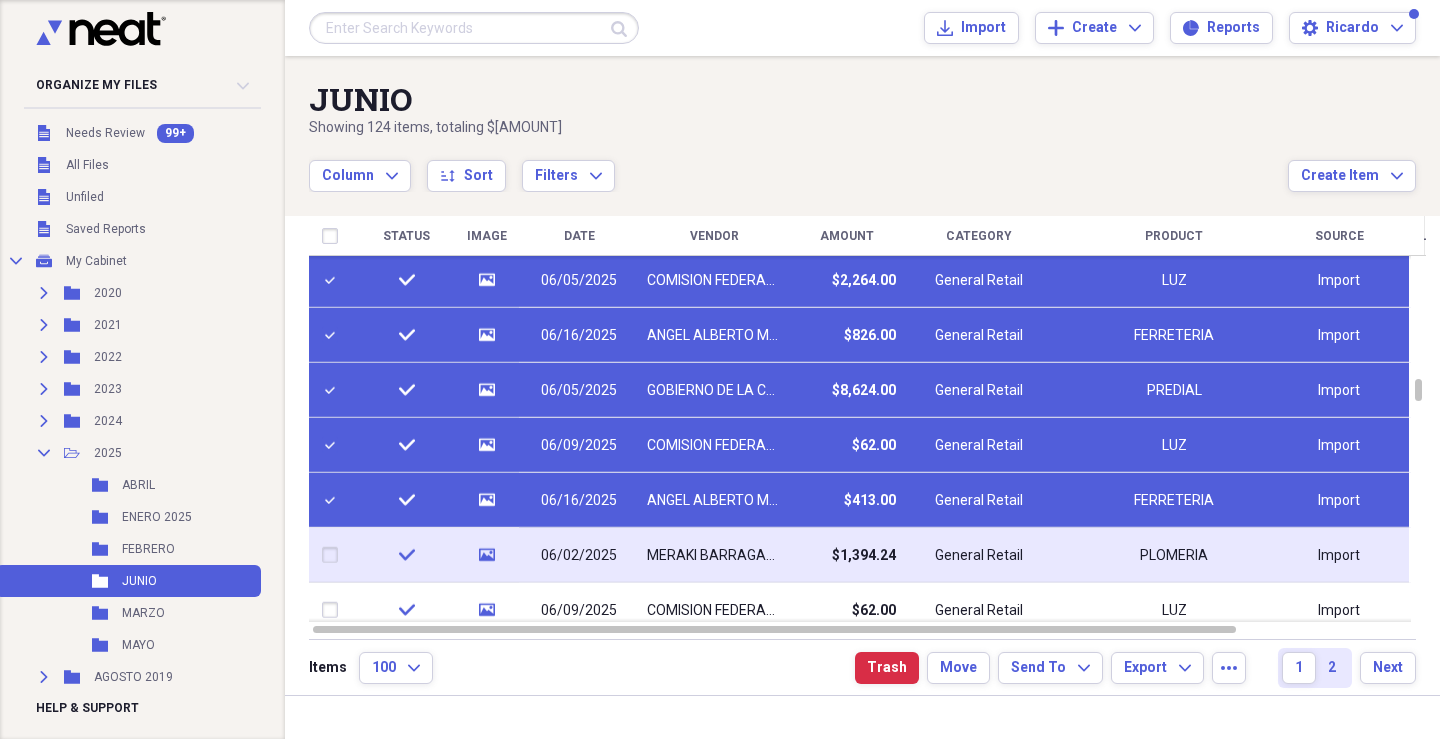 drag, startPoint x: 346, startPoint y: 549, endPoint x: 350, endPoint y: 576, distance: 27.294687 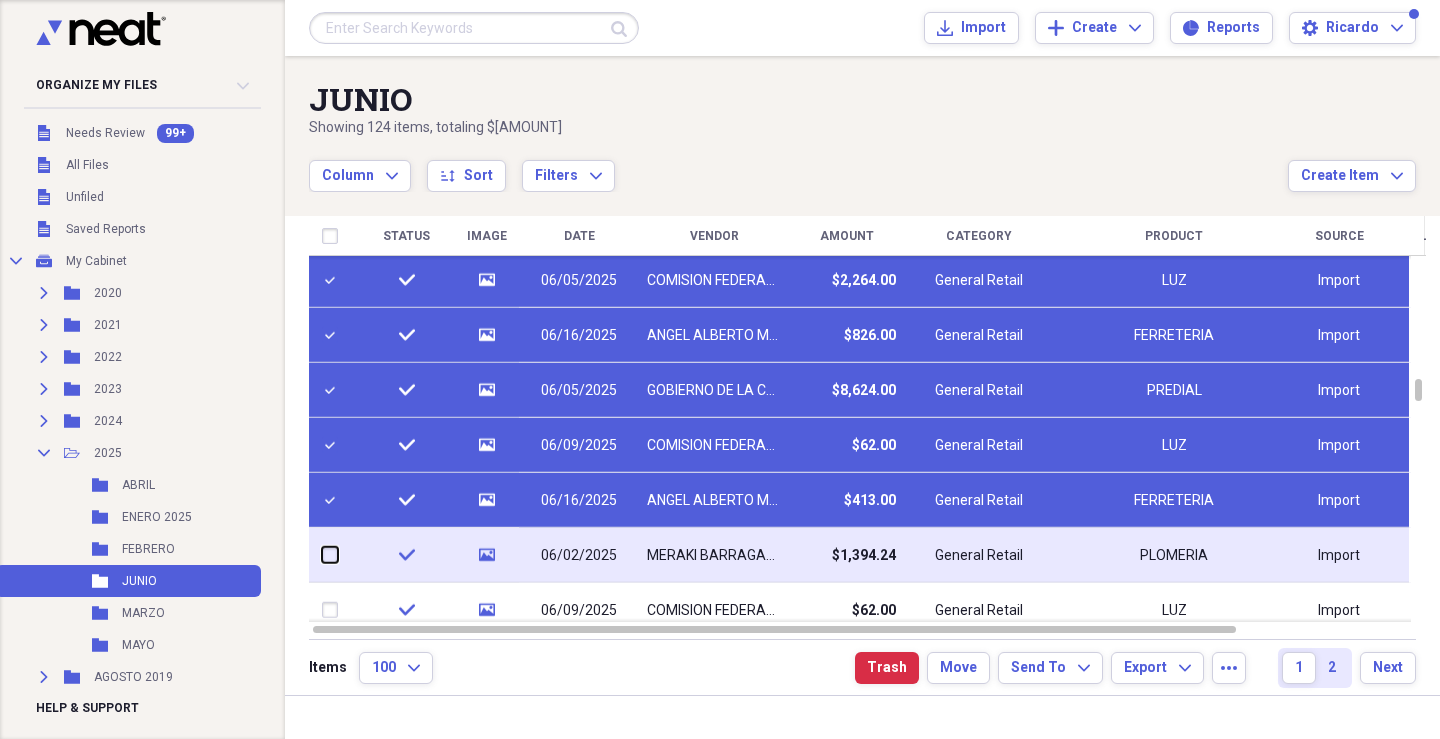 click at bounding box center (322, 555) 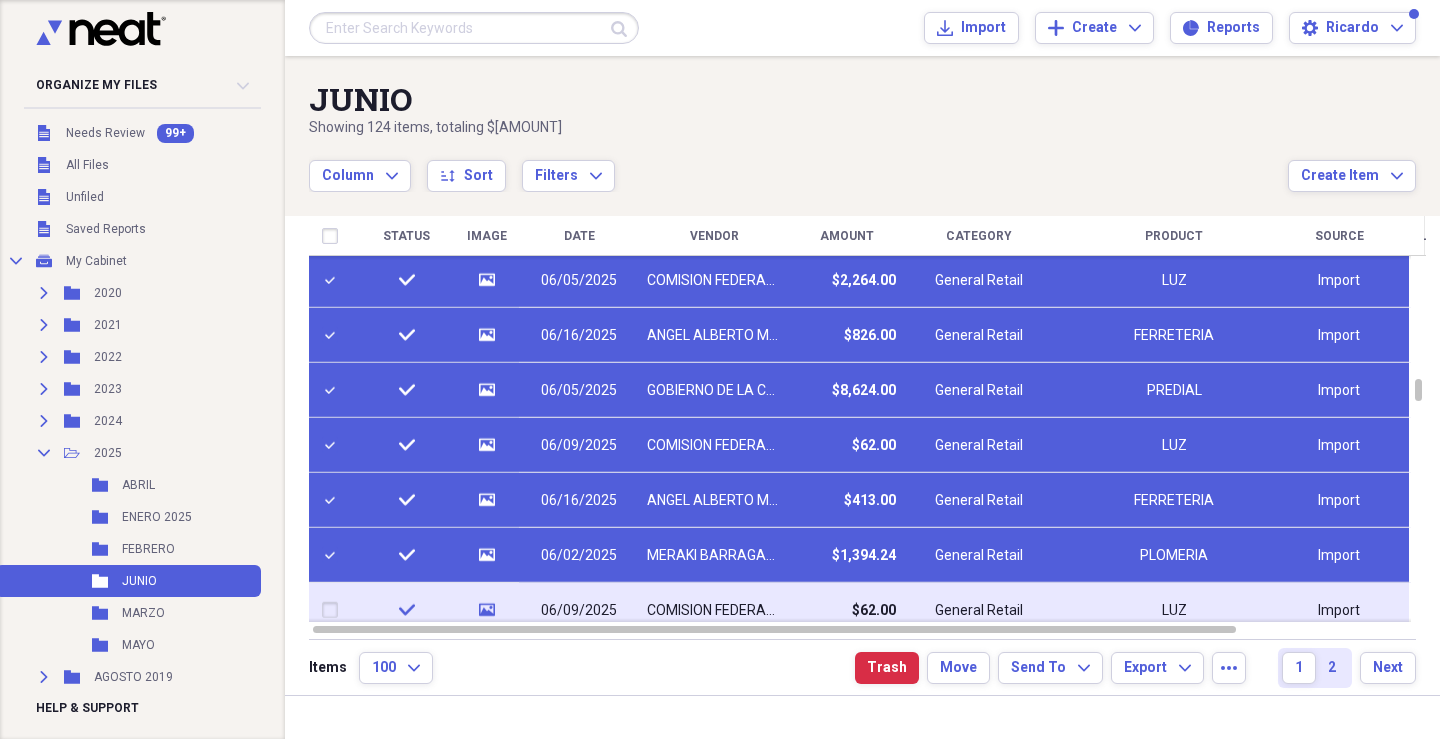 click at bounding box center (334, 610) 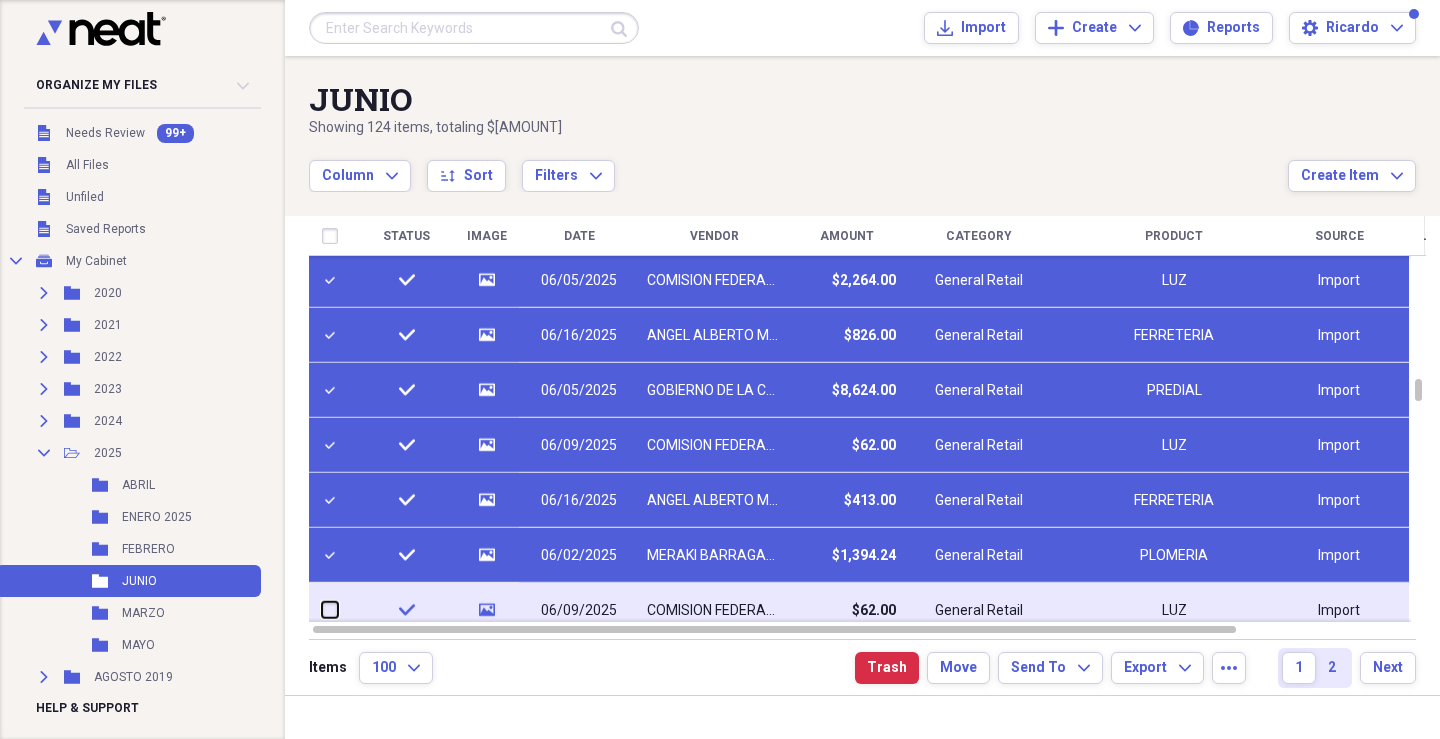 click at bounding box center [322, 610] 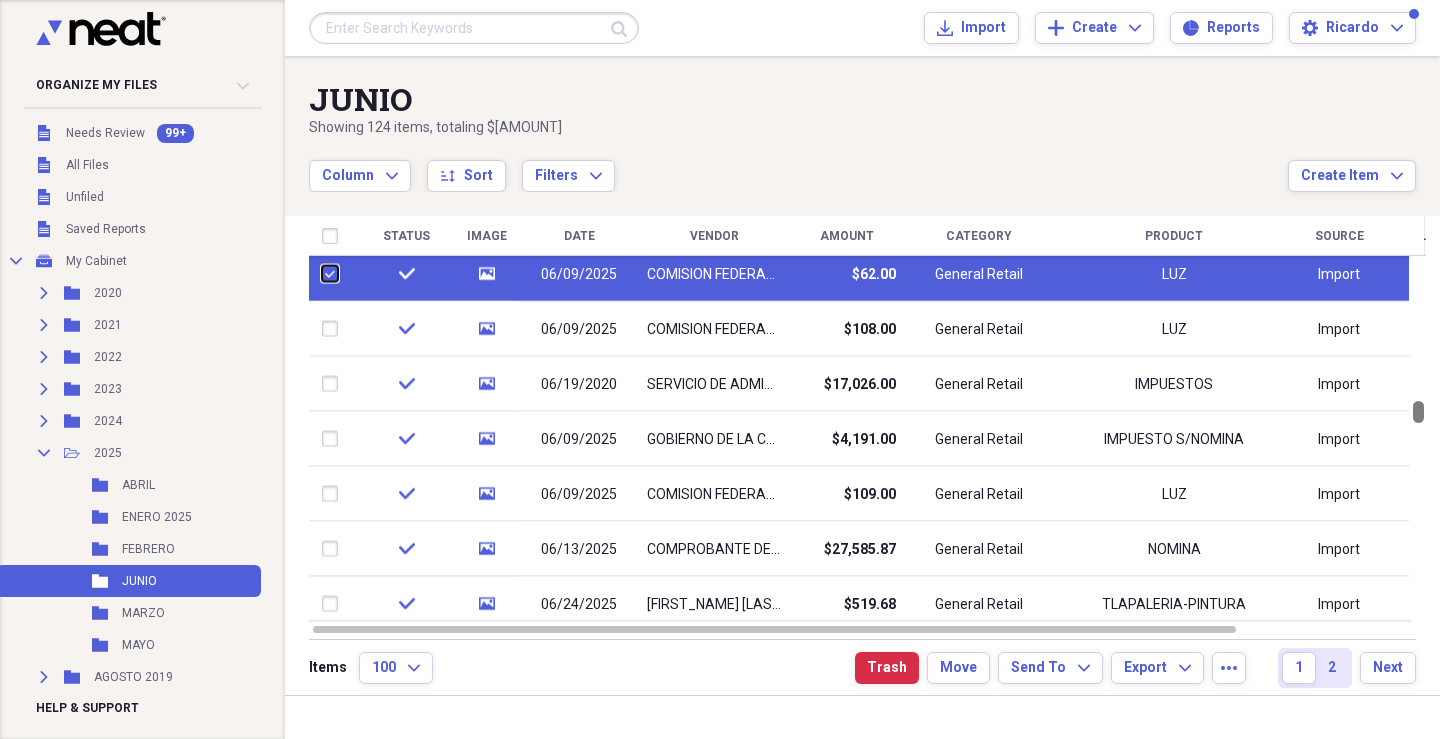 drag, startPoint x: 1429, startPoint y: 386, endPoint x: 1428, endPoint y: 409, distance: 23.021729 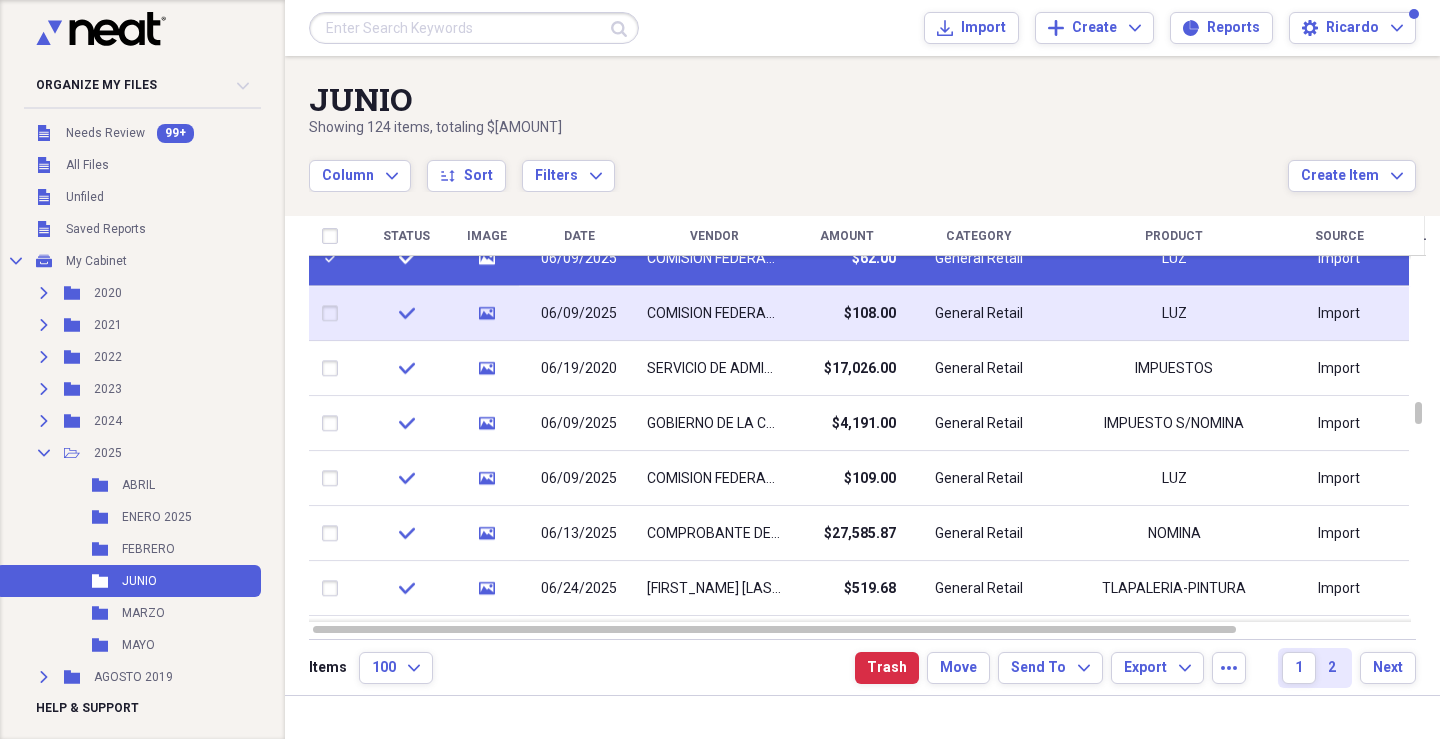 drag, startPoint x: 344, startPoint y: 314, endPoint x: 348, endPoint y: 337, distance: 23.345236 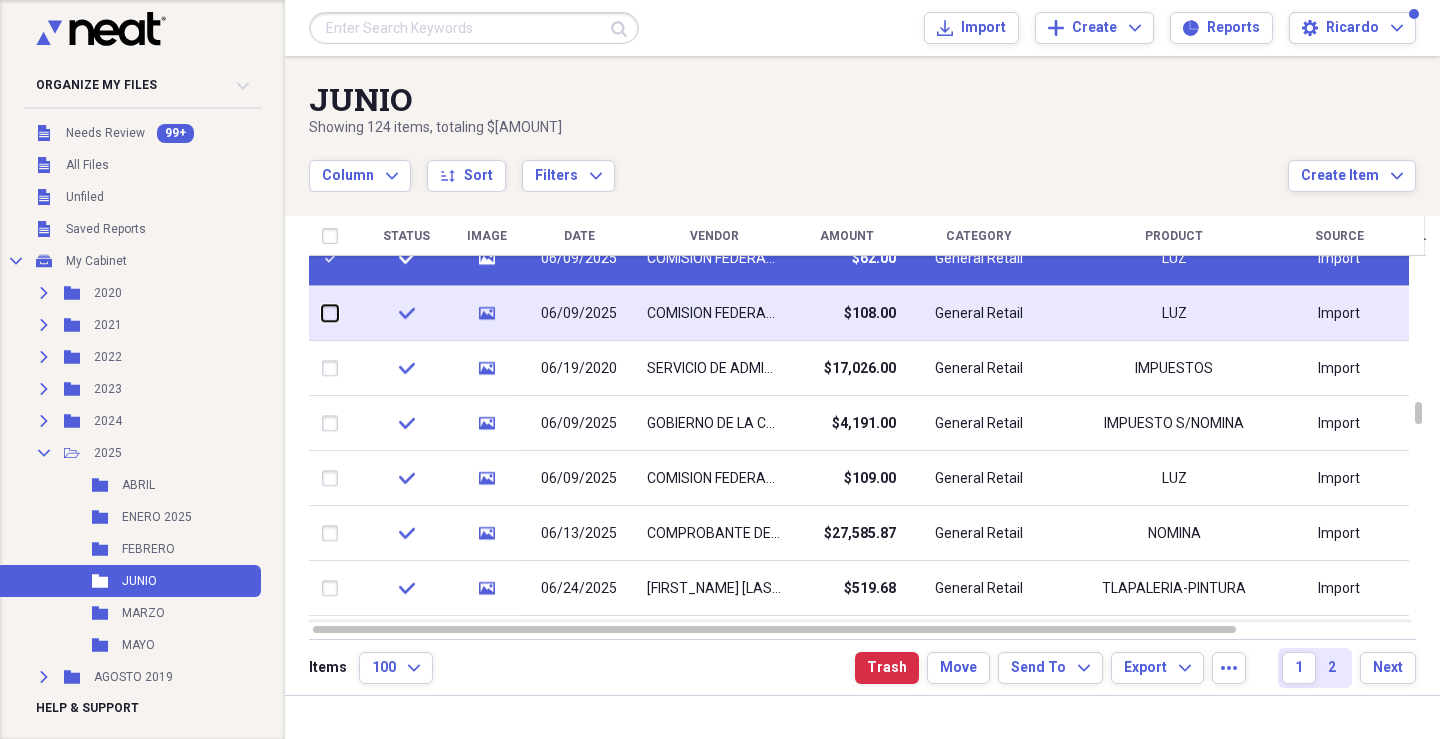 click at bounding box center (322, 313) 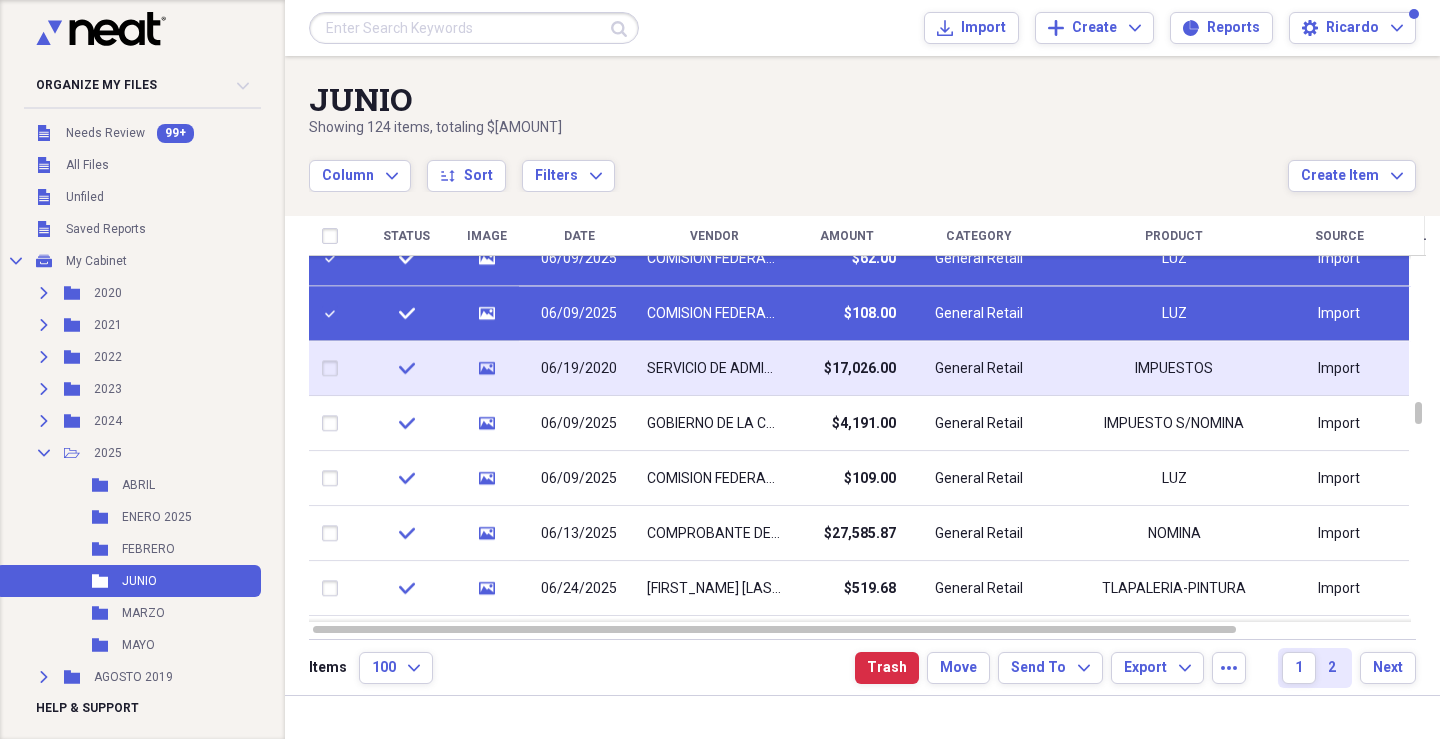 drag, startPoint x: 343, startPoint y: 370, endPoint x: 343, endPoint y: 388, distance: 18 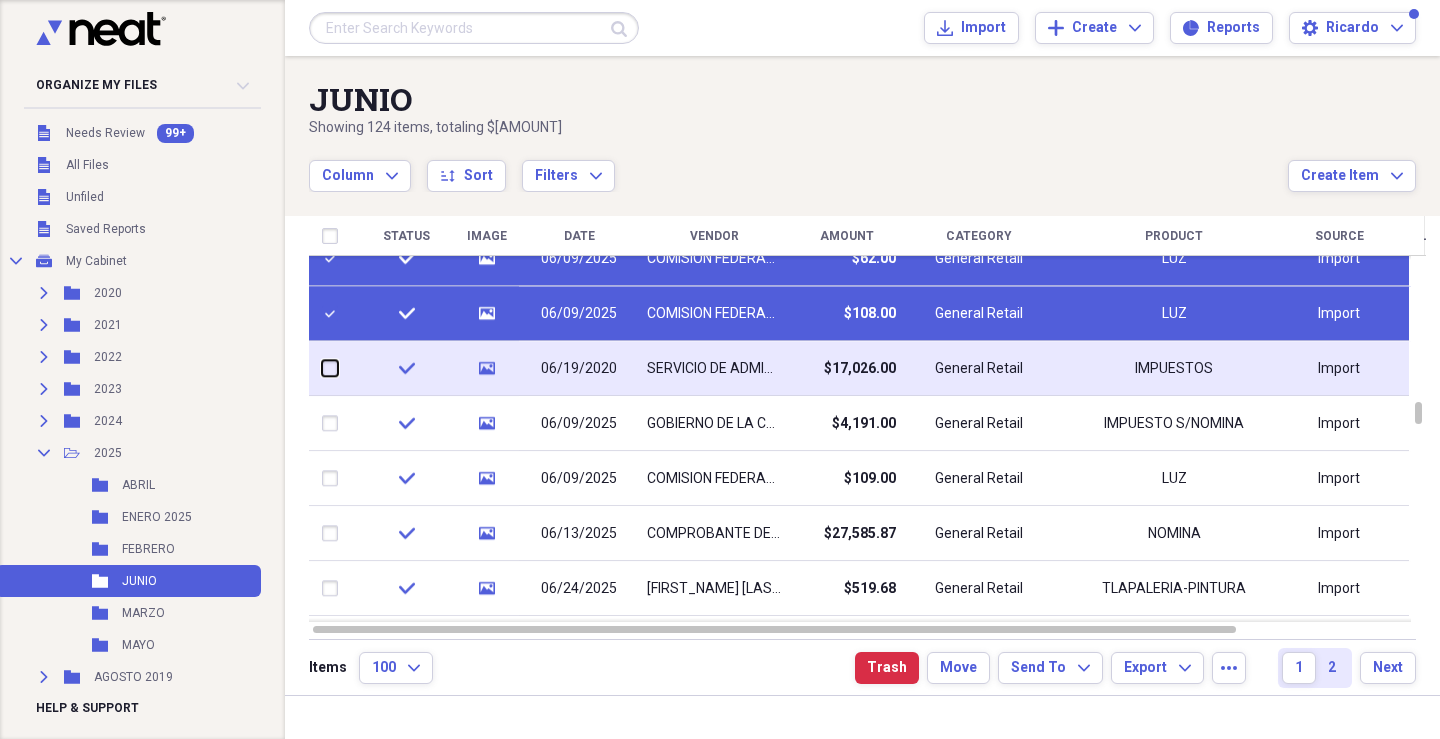 click at bounding box center (322, 368) 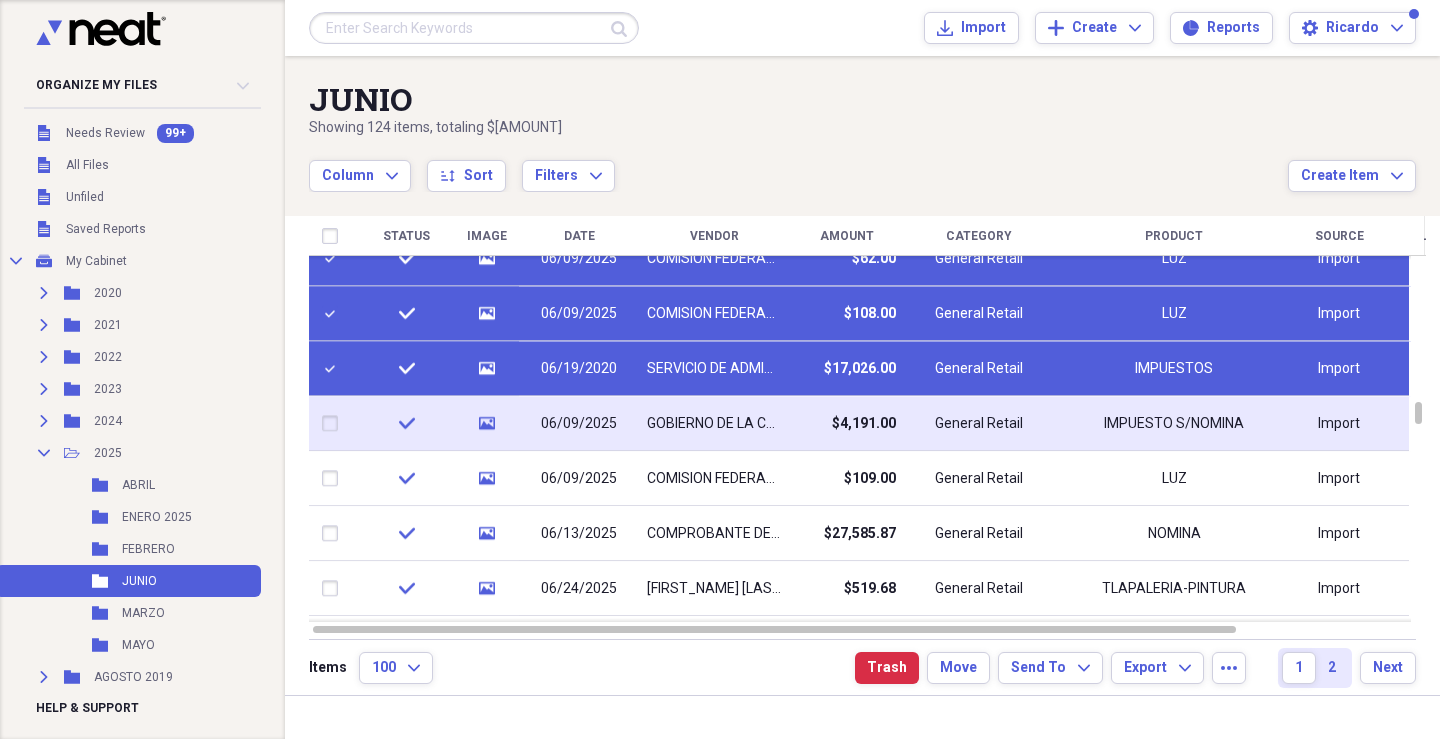 click at bounding box center [334, 424] 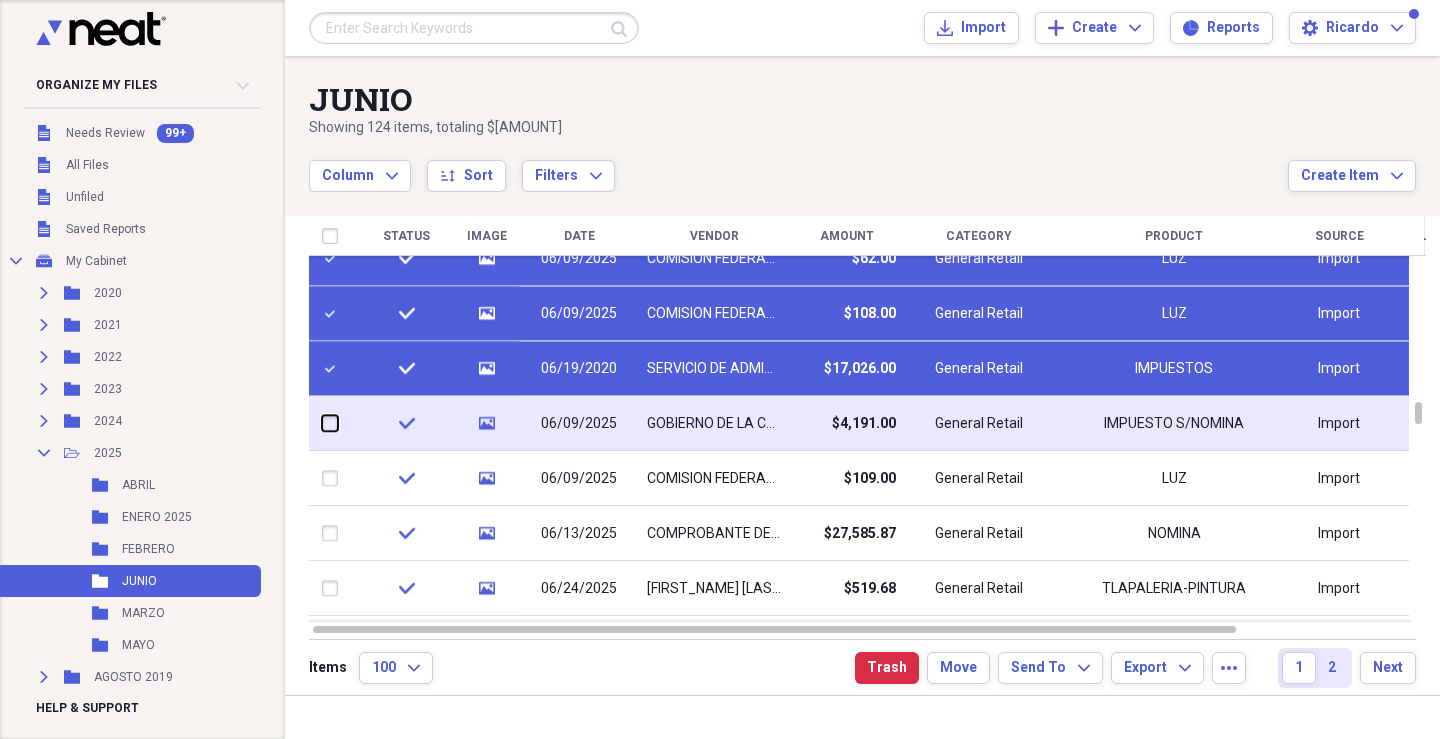 click at bounding box center [322, 423] 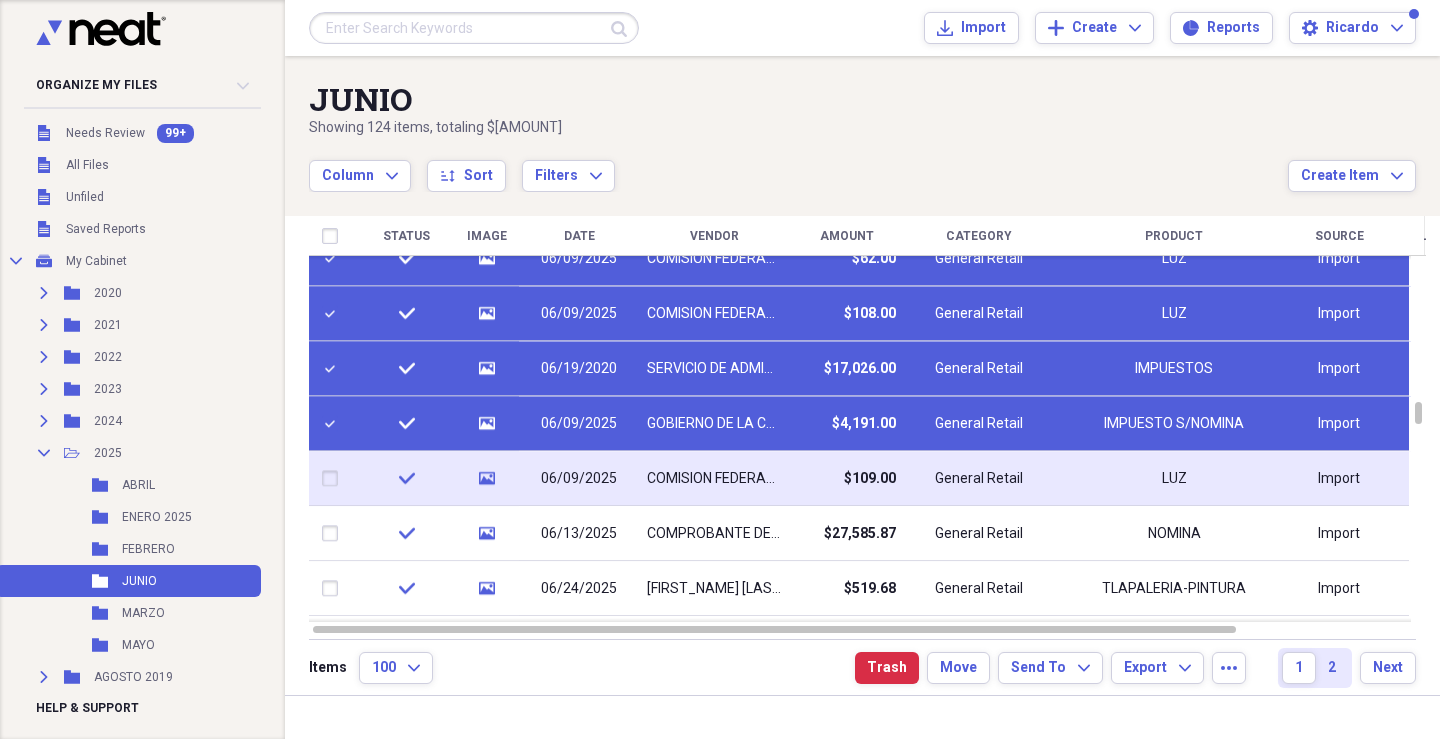 click at bounding box center (334, 479) 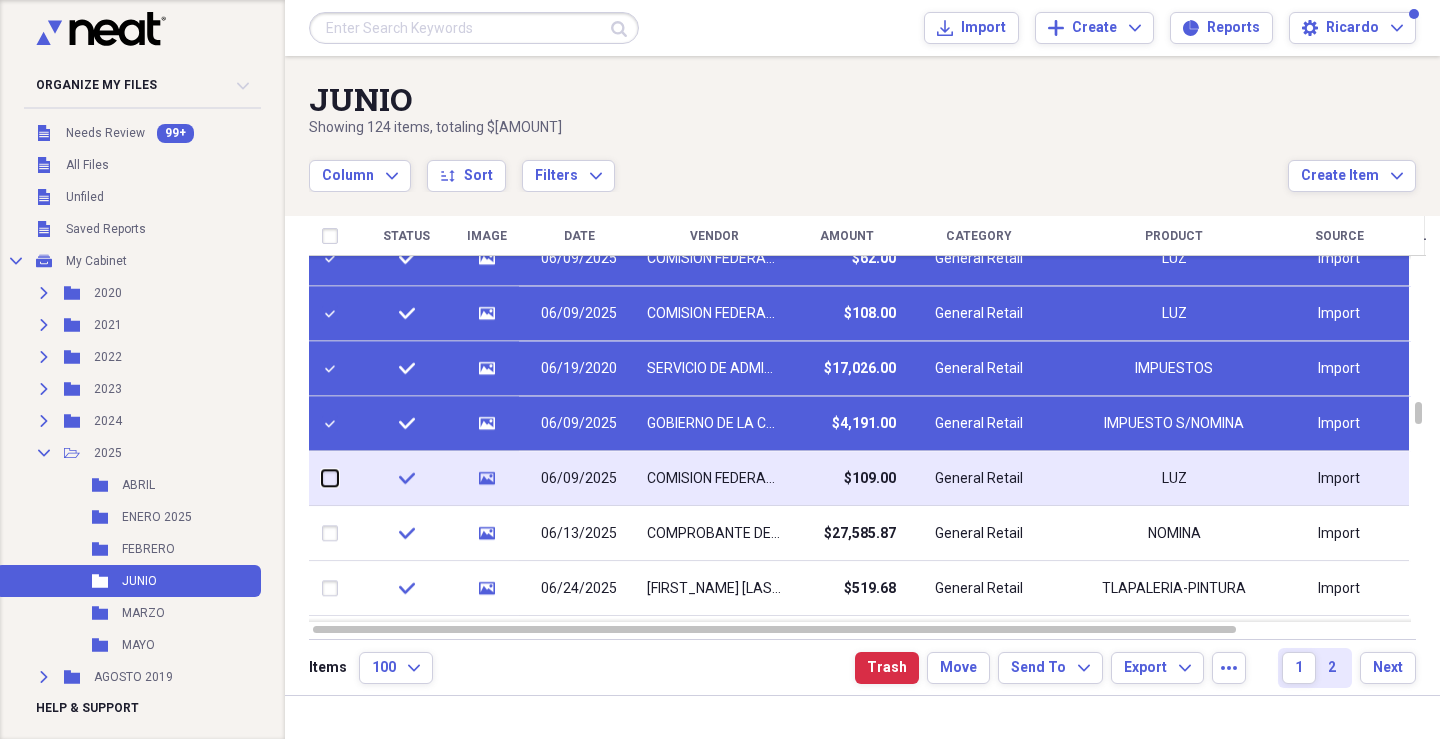 click at bounding box center (322, 478) 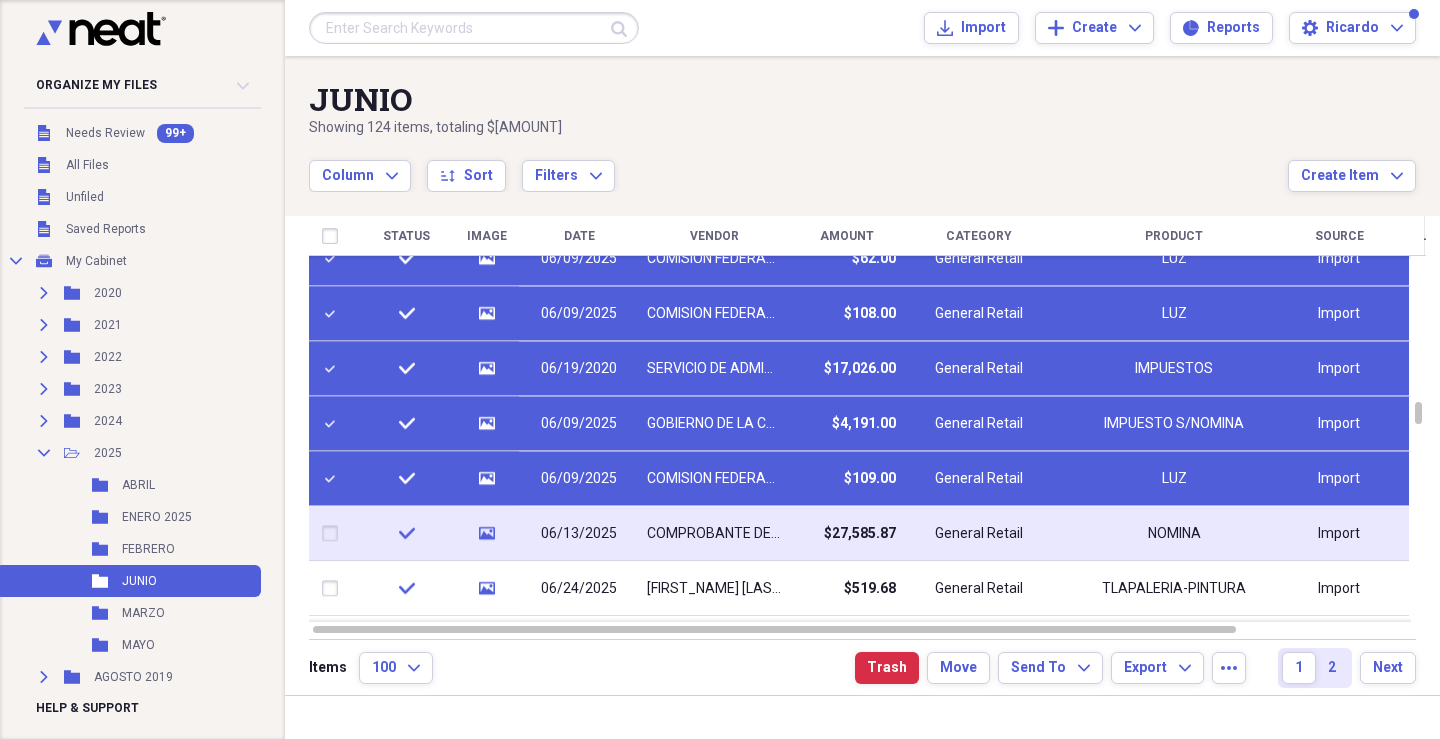 click at bounding box center (334, 534) 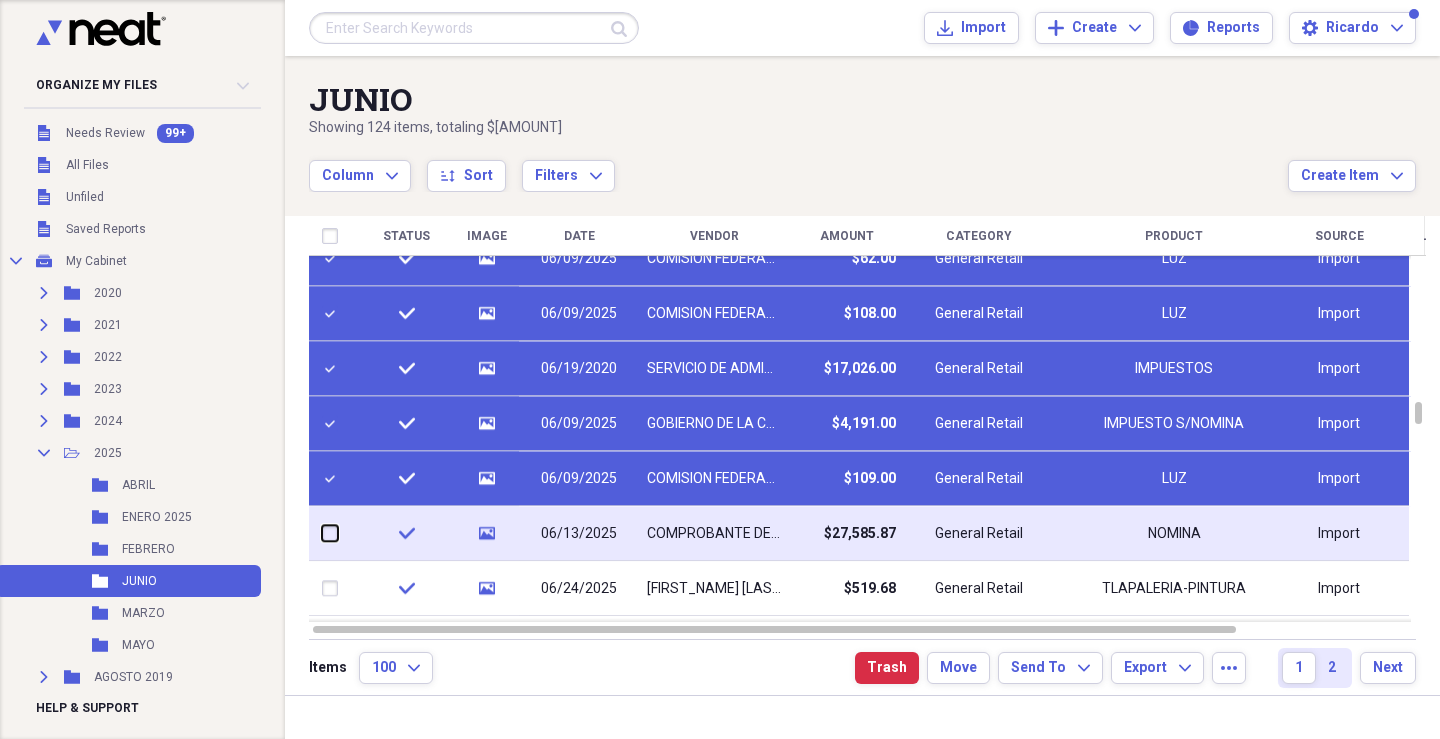 click at bounding box center [322, 533] 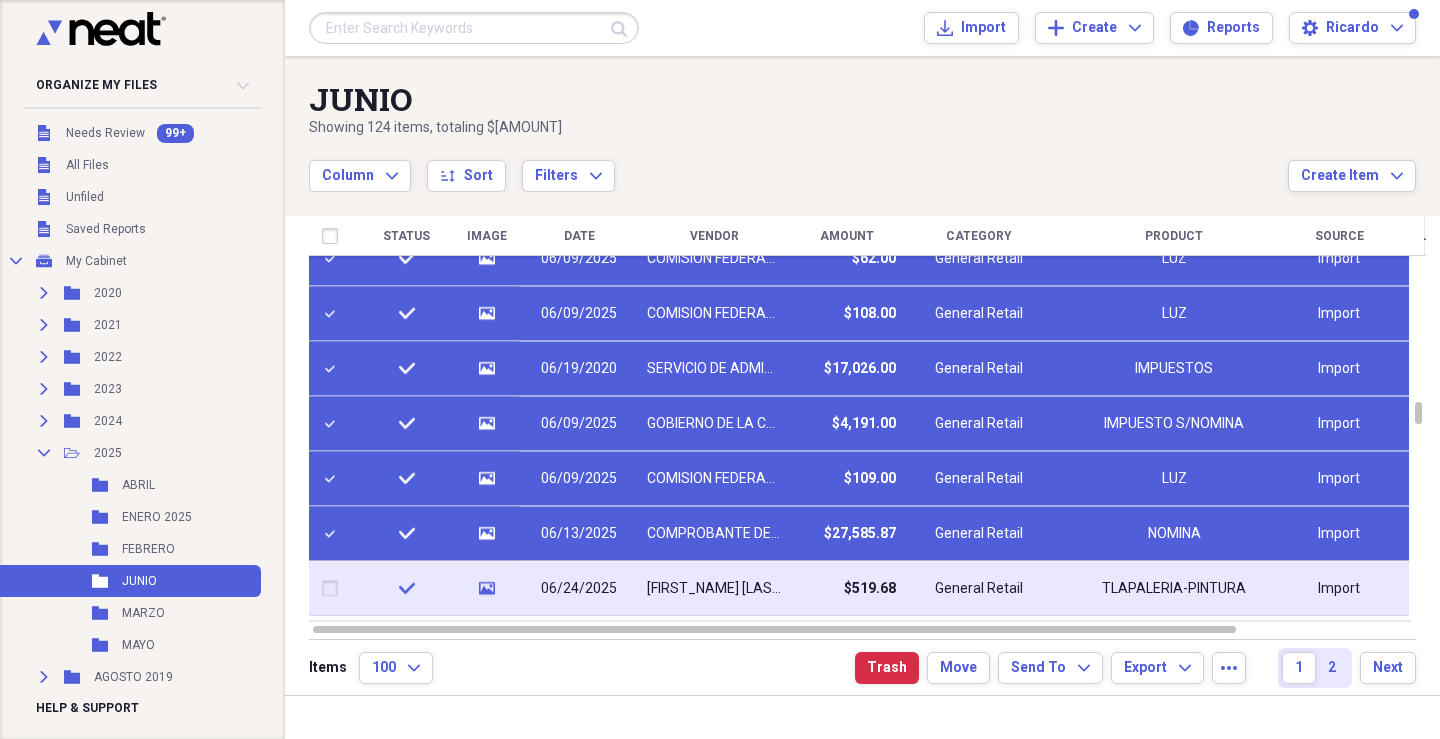 click at bounding box center (334, 589) 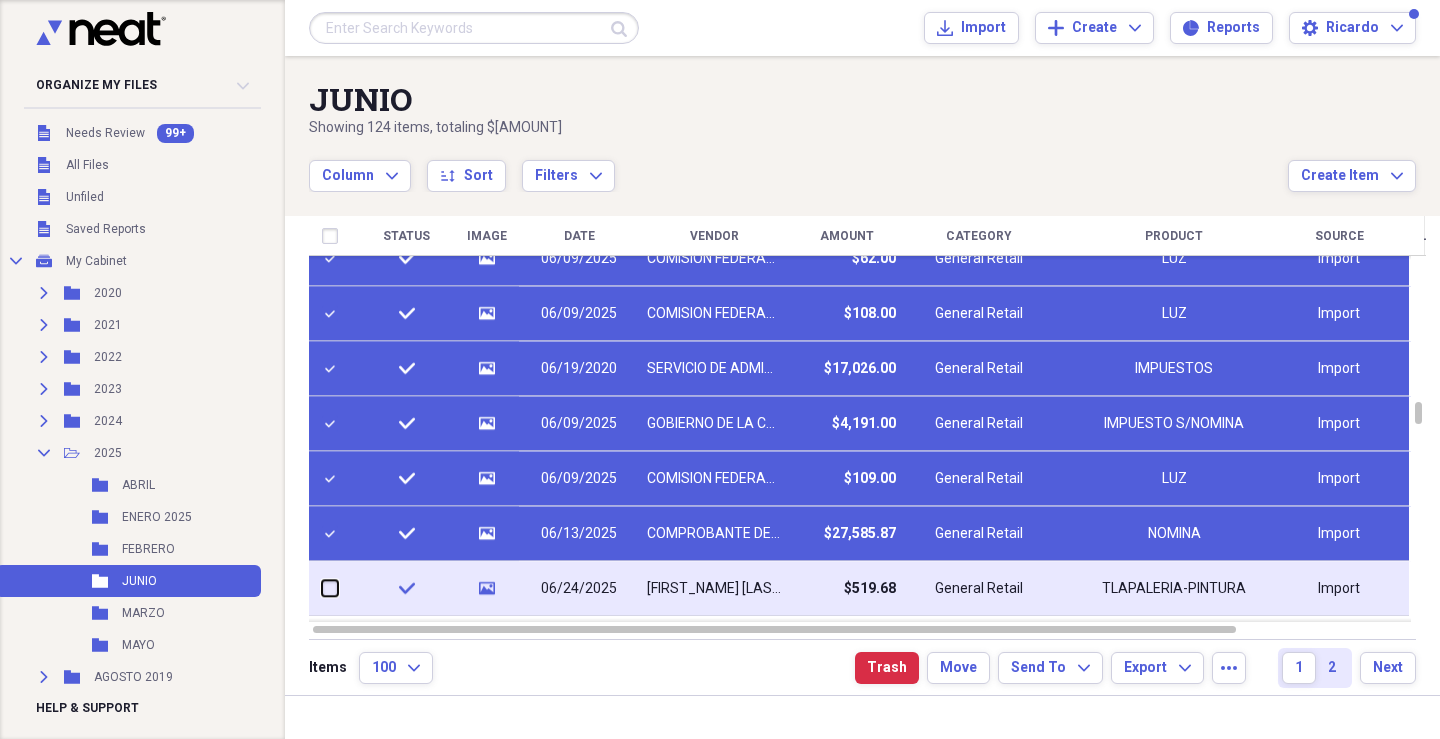 click at bounding box center [322, 588] 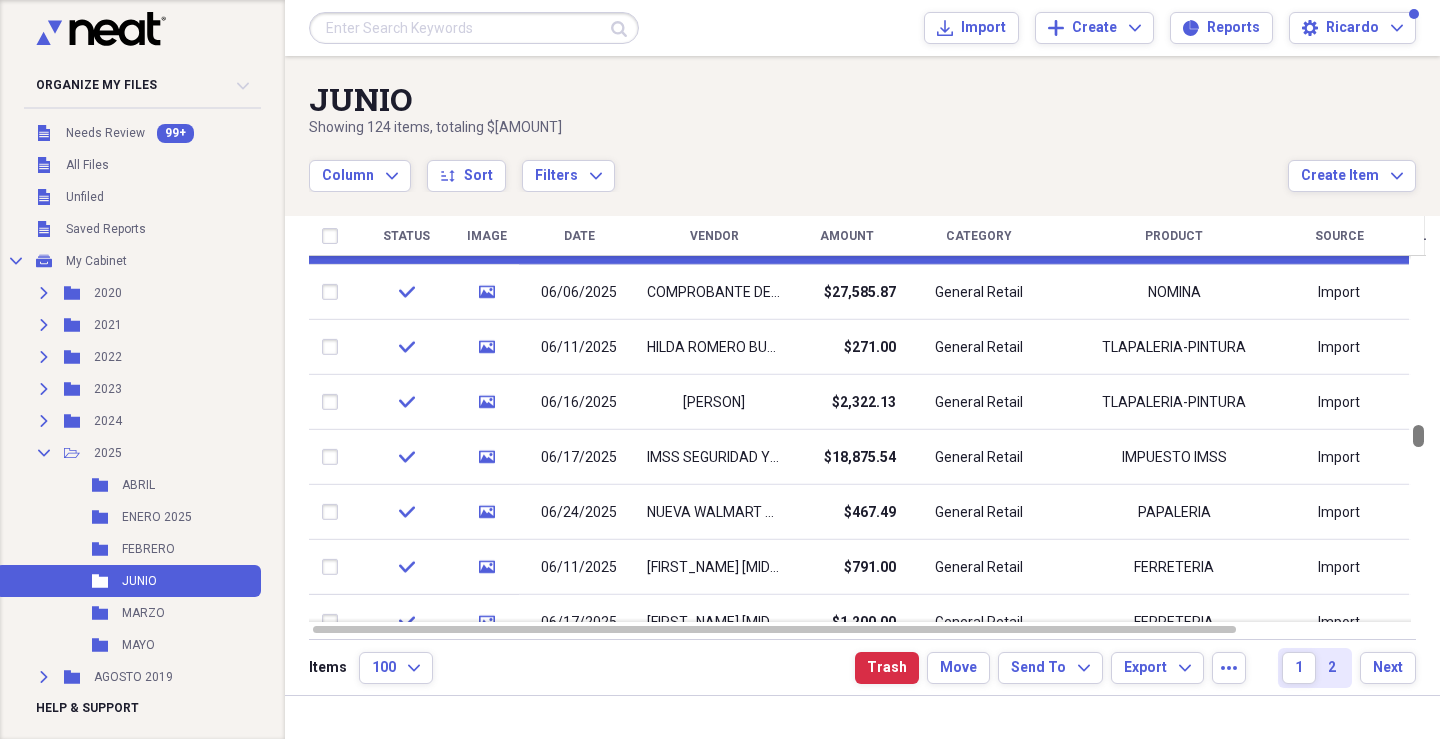 drag, startPoint x: 1428, startPoint y: 418, endPoint x: 1428, endPoint y: 441, distance: 23 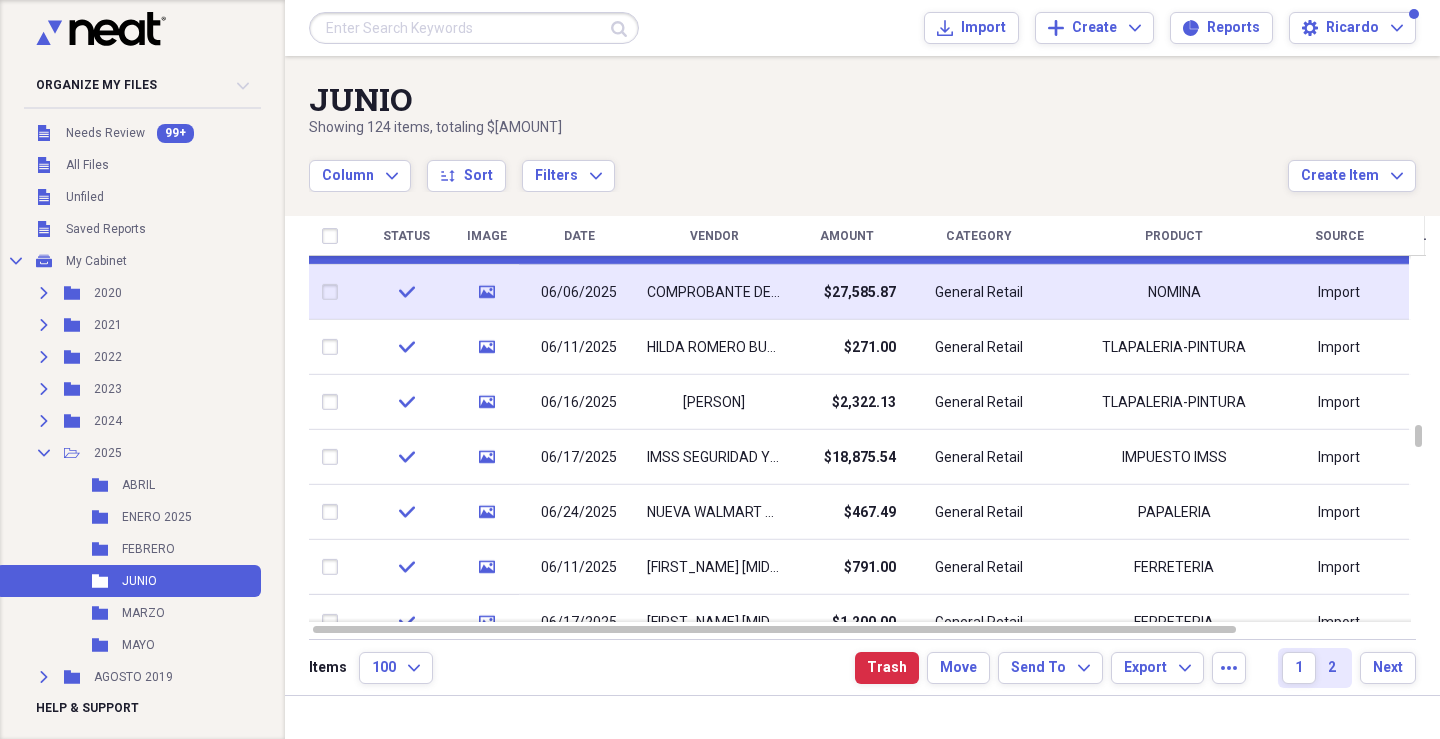 click at bounding box center [334, 292] 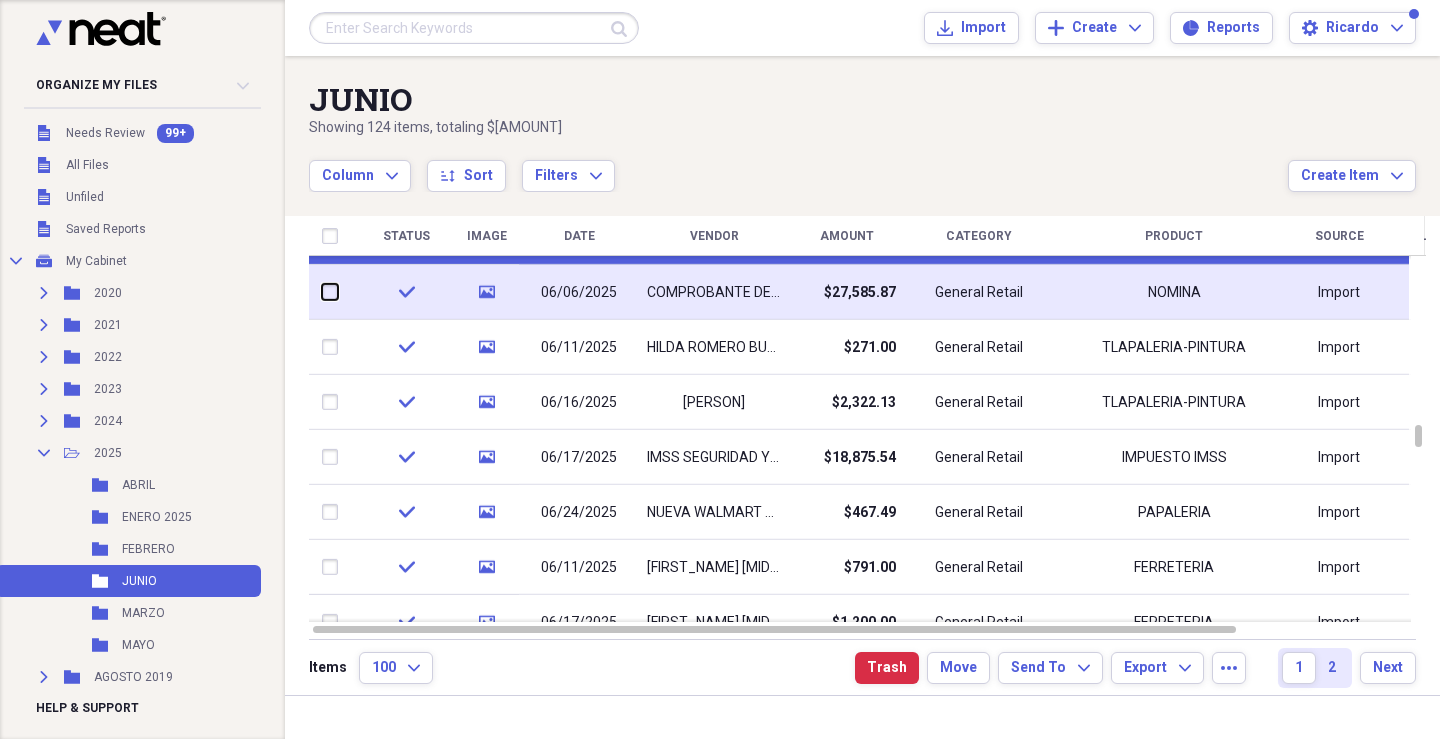 click at bounding box center (322, 292) 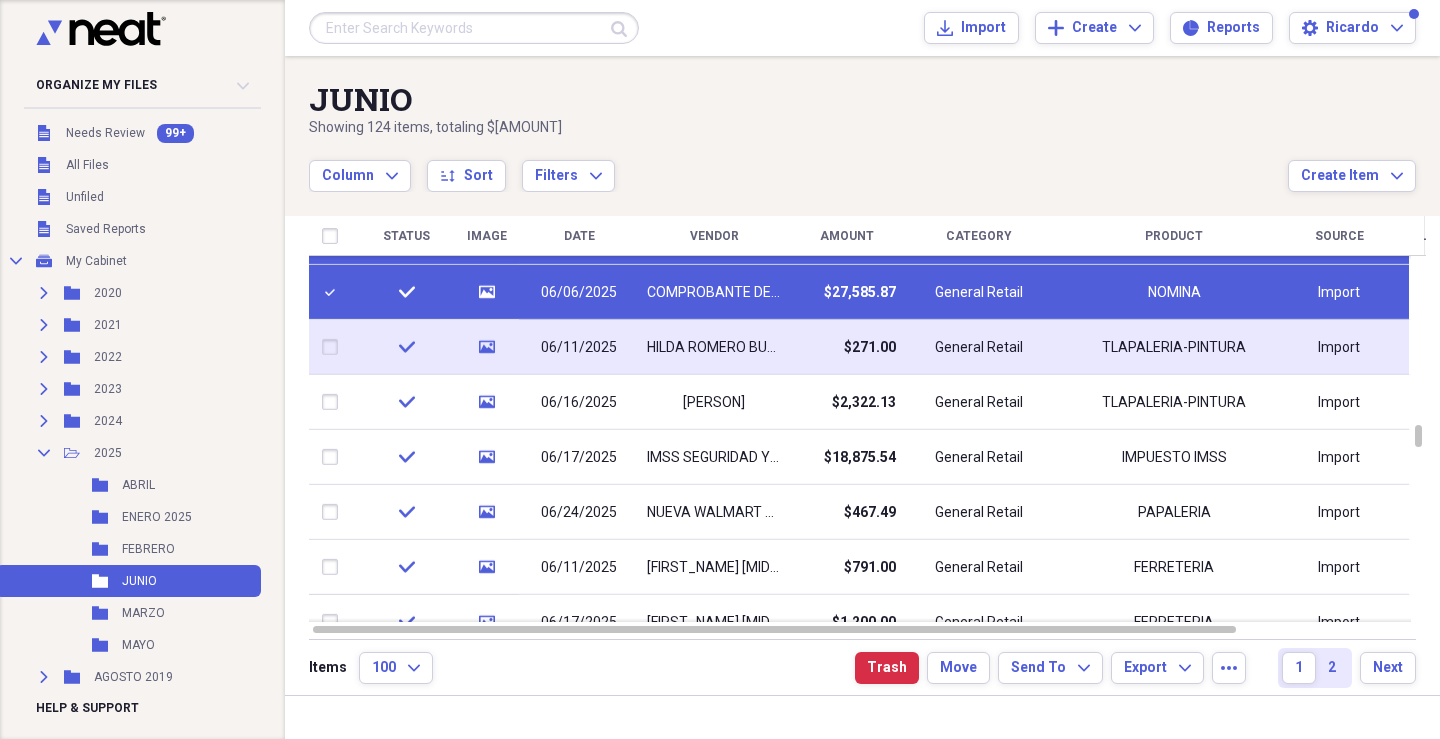 click at bounding box center (334, 347) 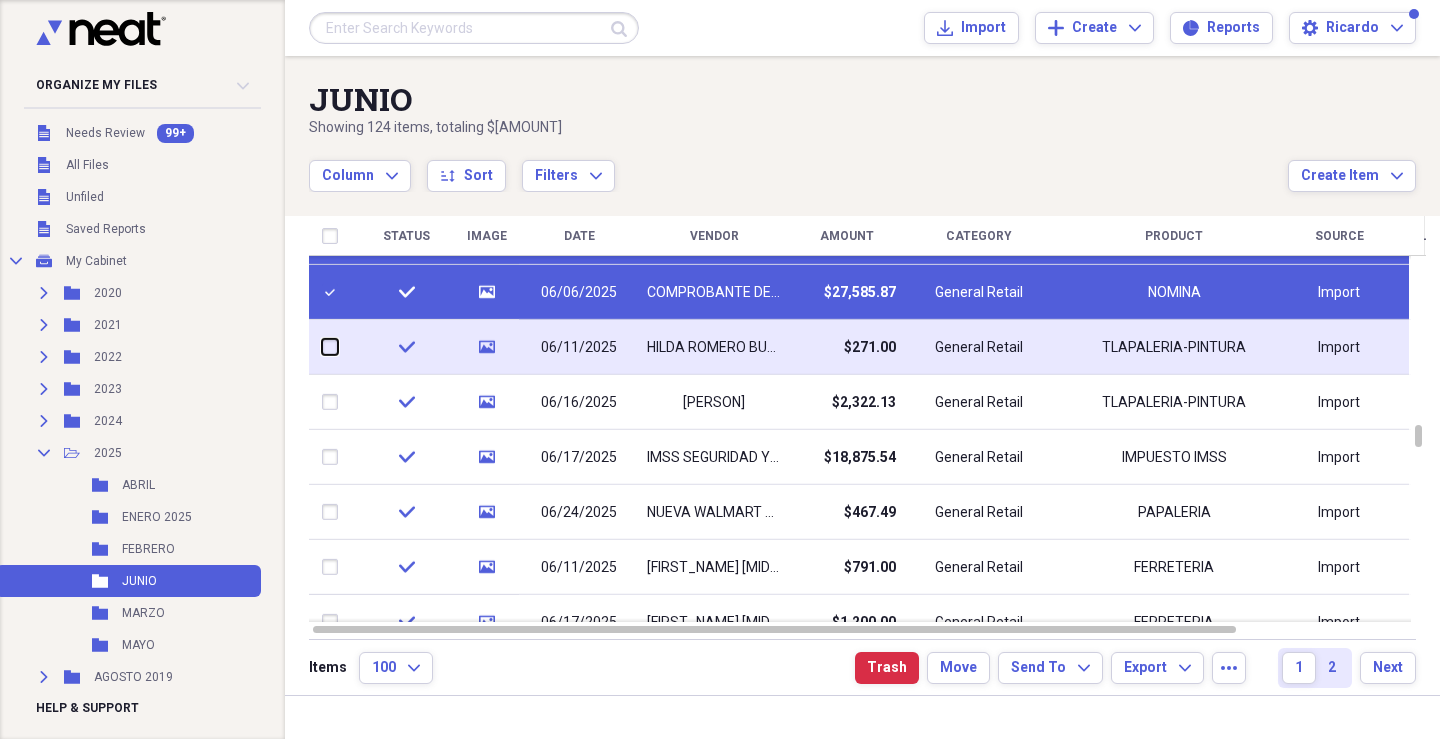 click at bounding box center [322, 347] 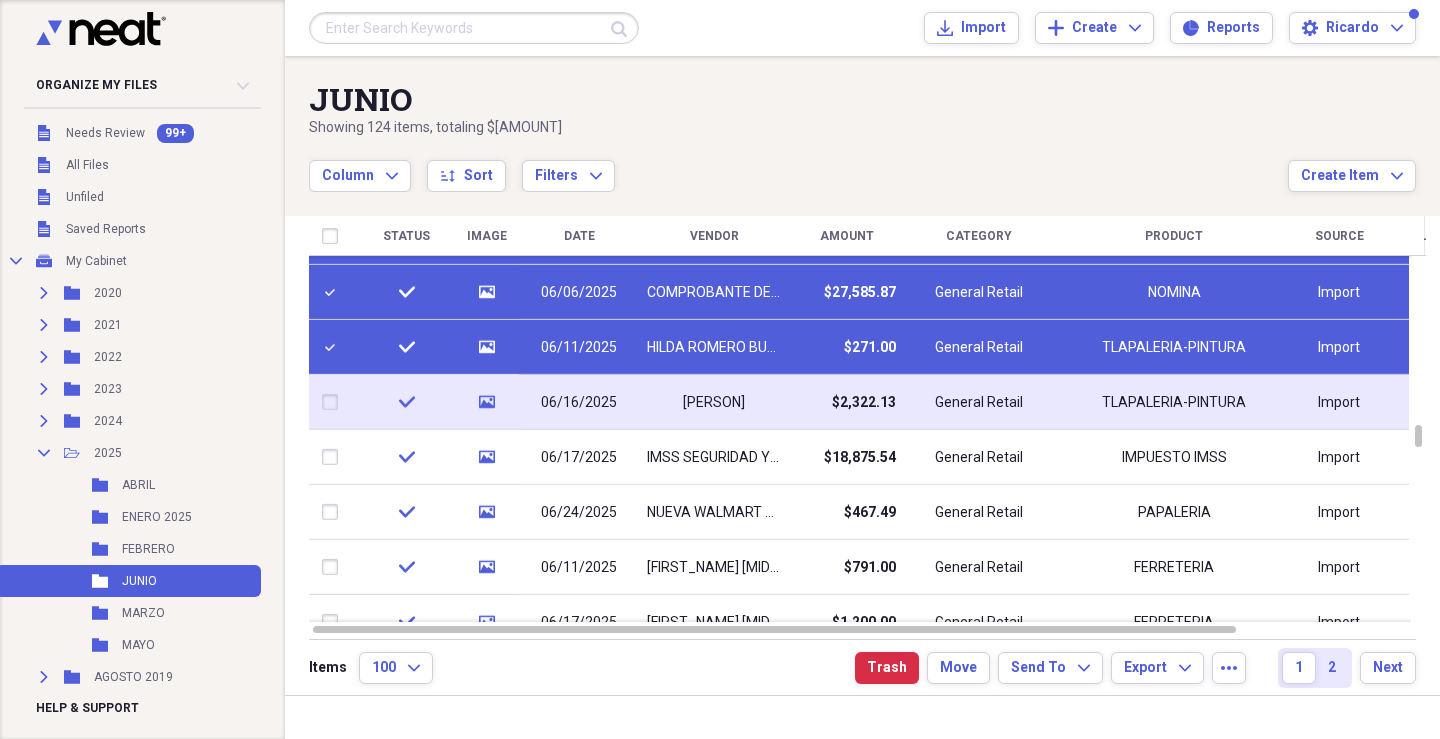 click at bounding box center (334, 402) 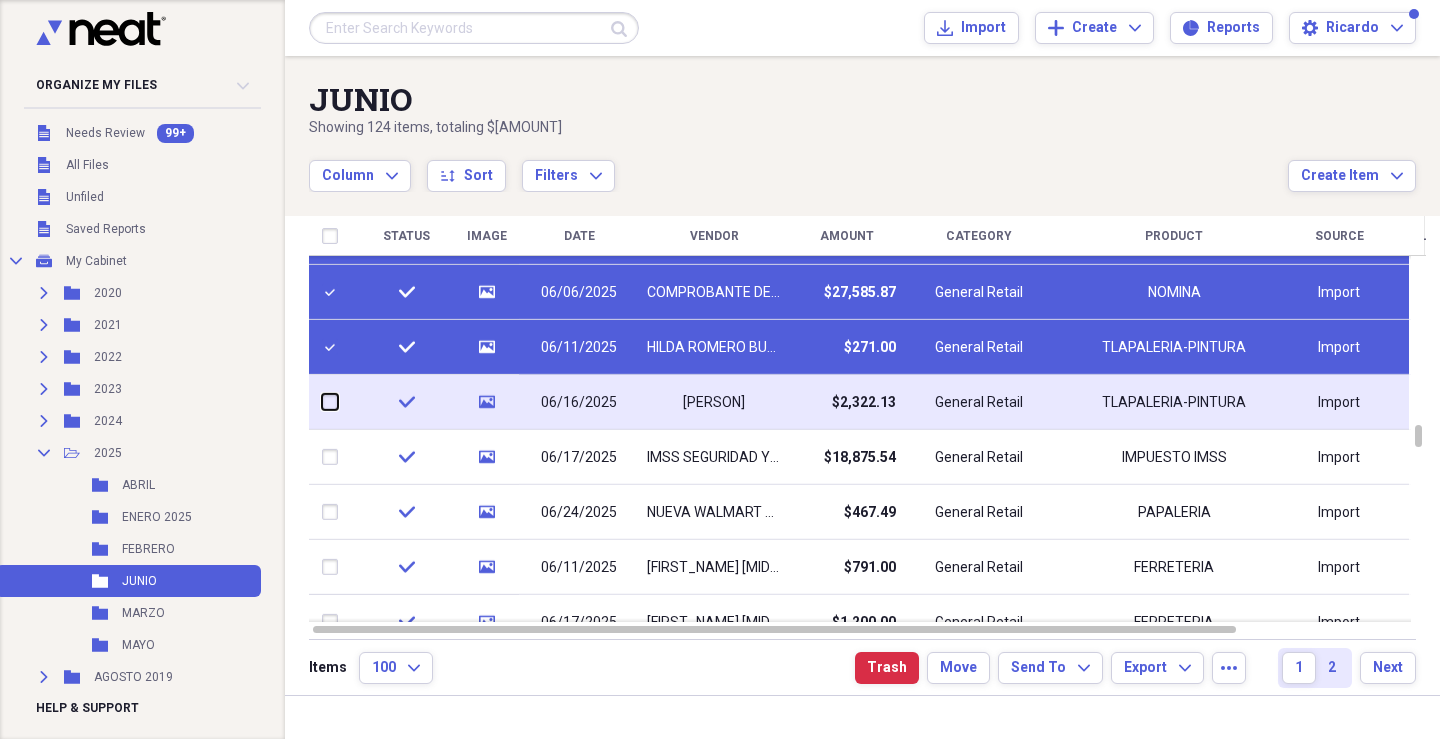 click at bounding box center (322, 402) 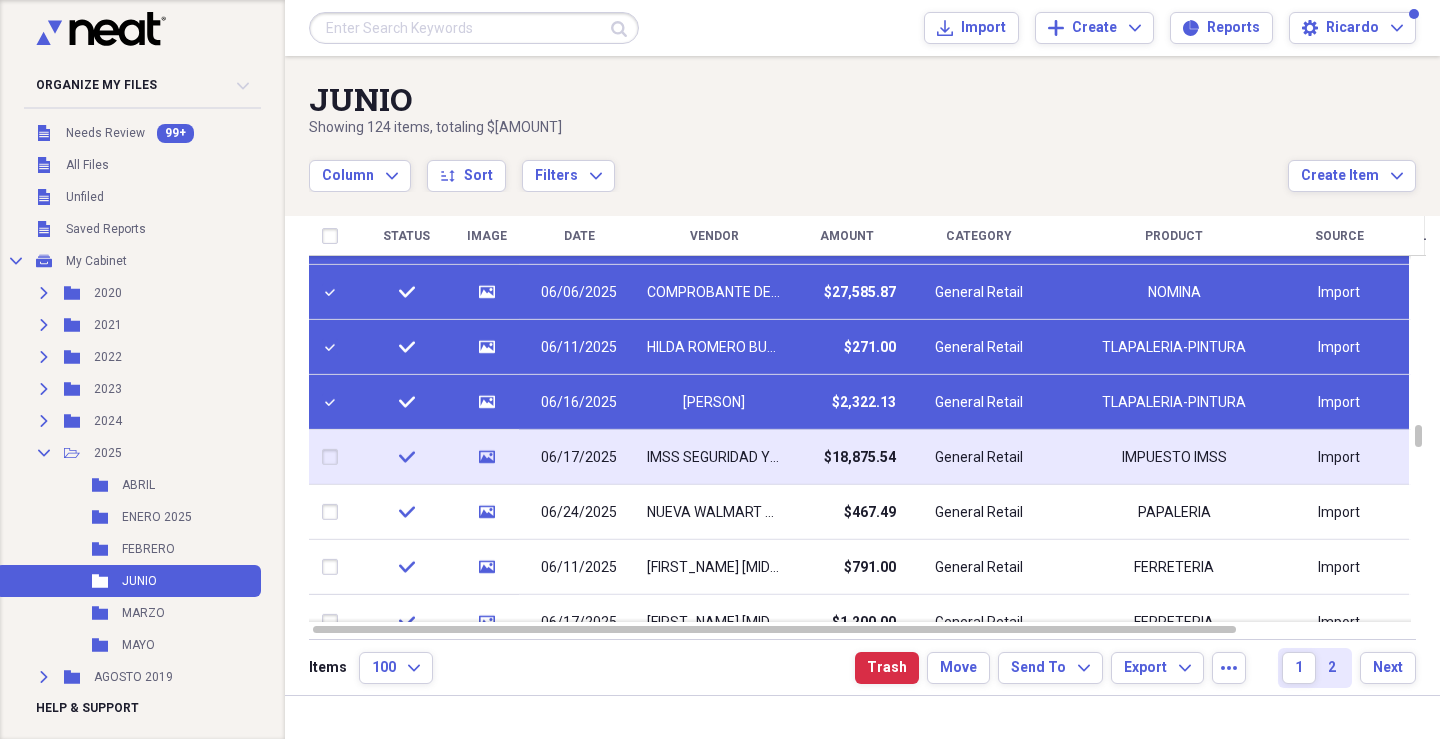 click at bounding box center (334, 457) 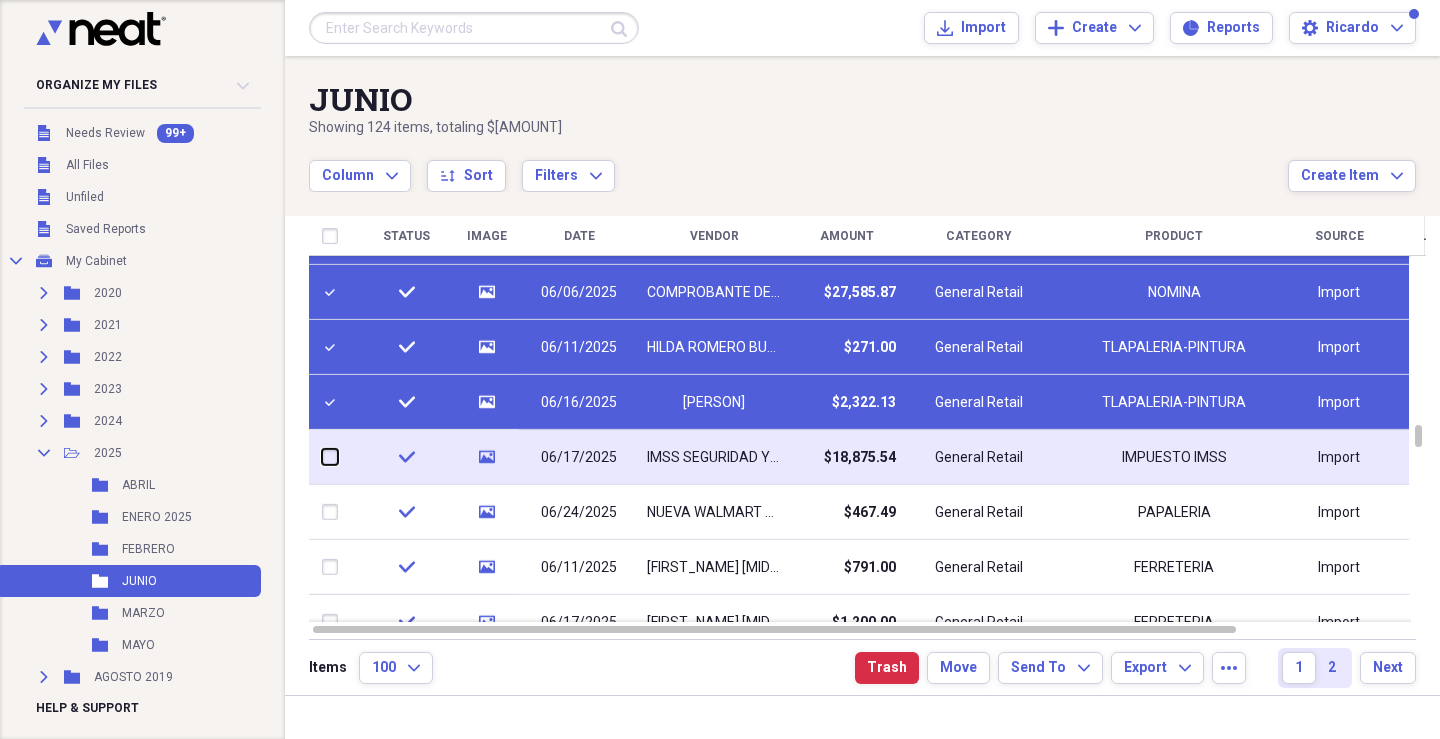 click at bounding box center (322, 457) 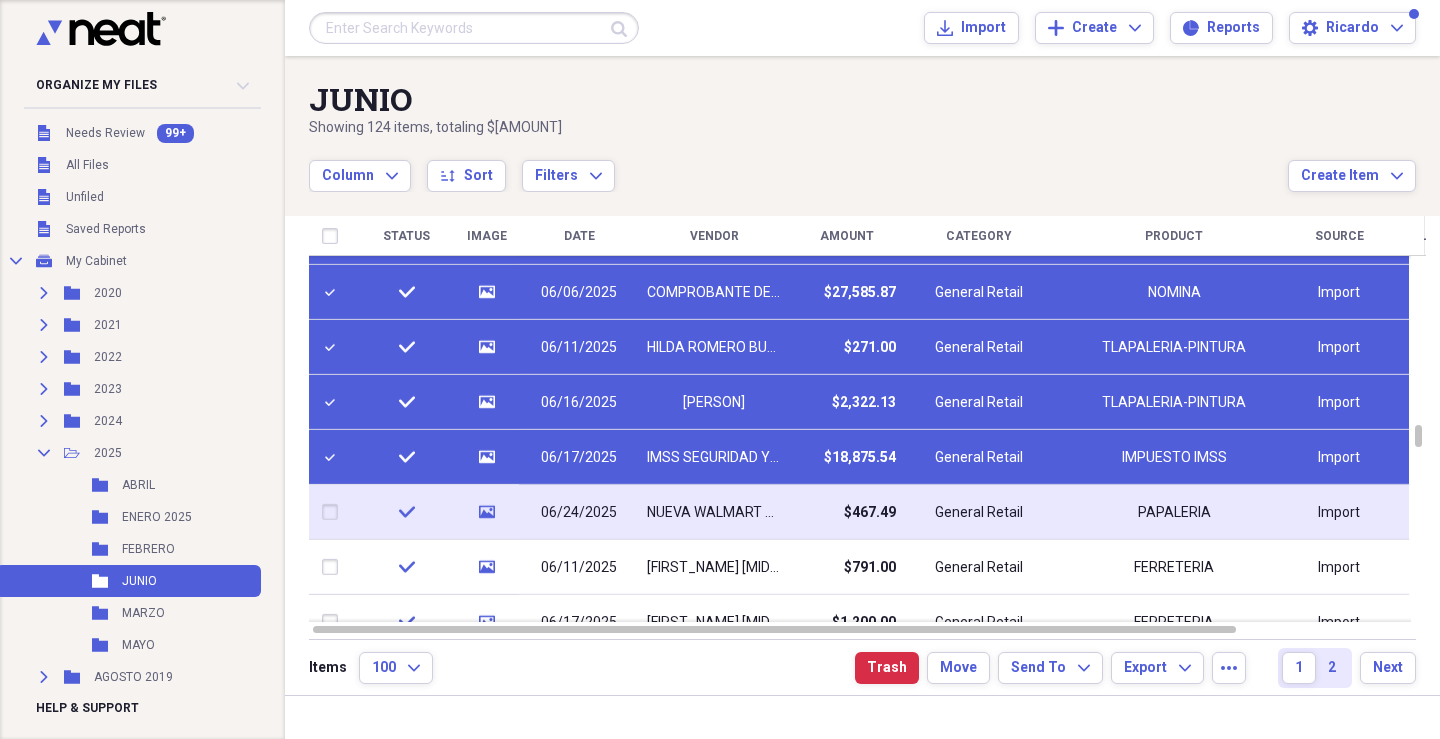 click at bounding box center (334, 512) 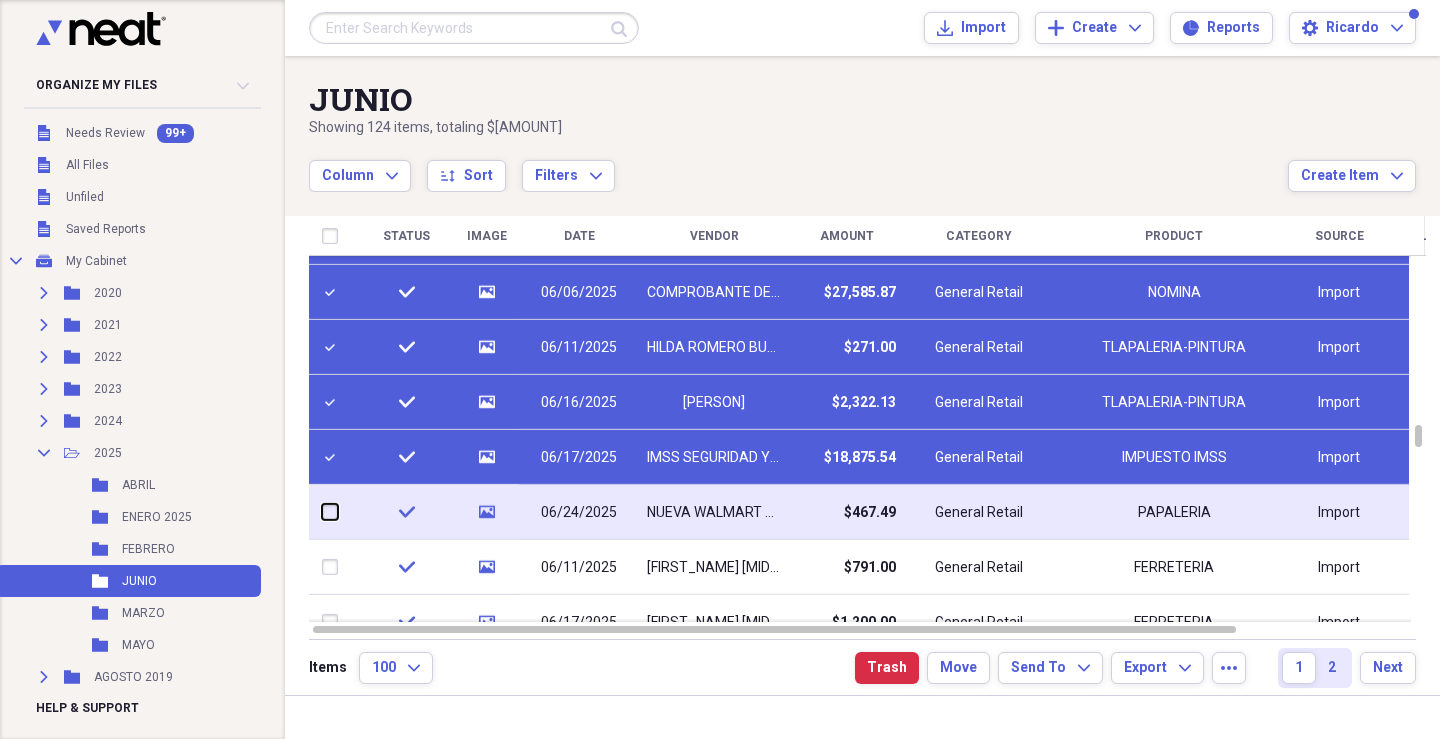 click at bounding box center (322, 512) 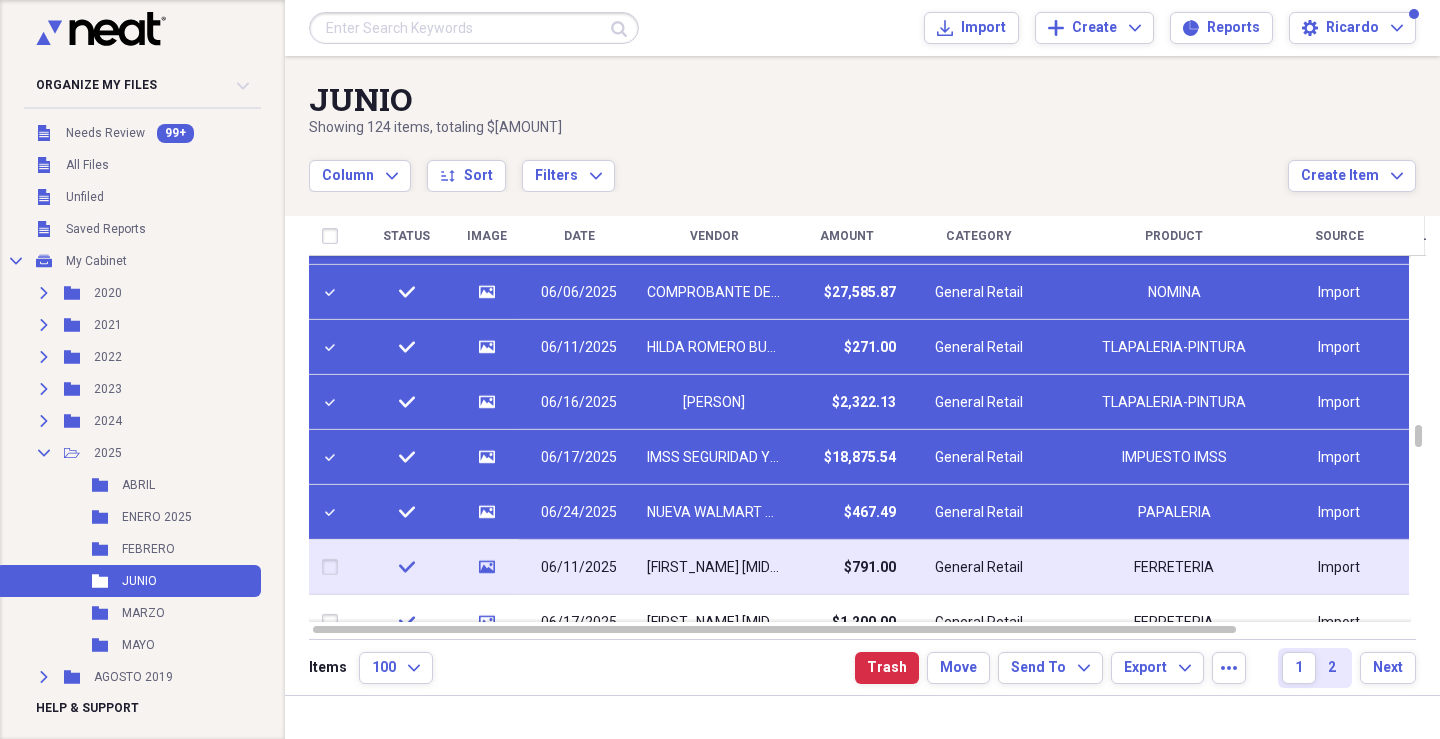 click at bounding box center (334, 567) 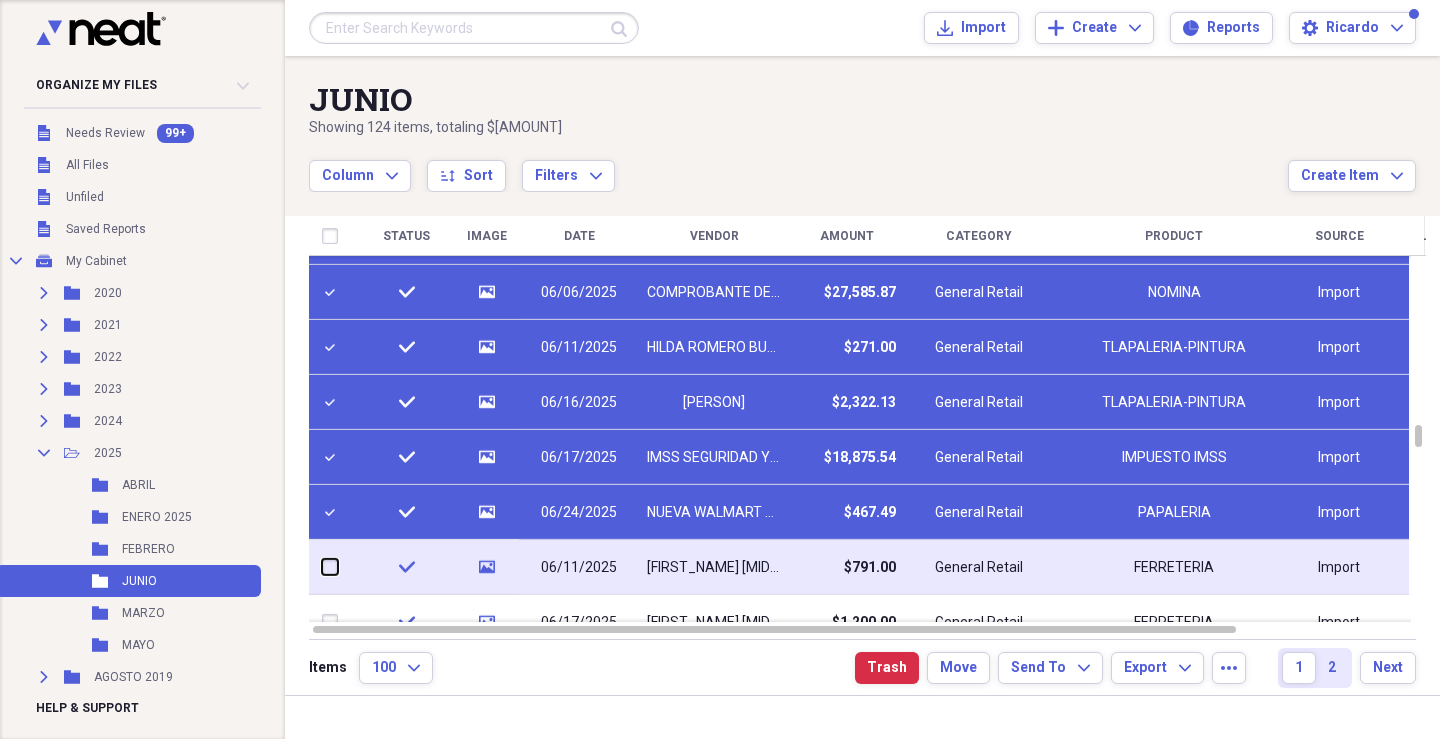 click at bounding box center [322, 567] 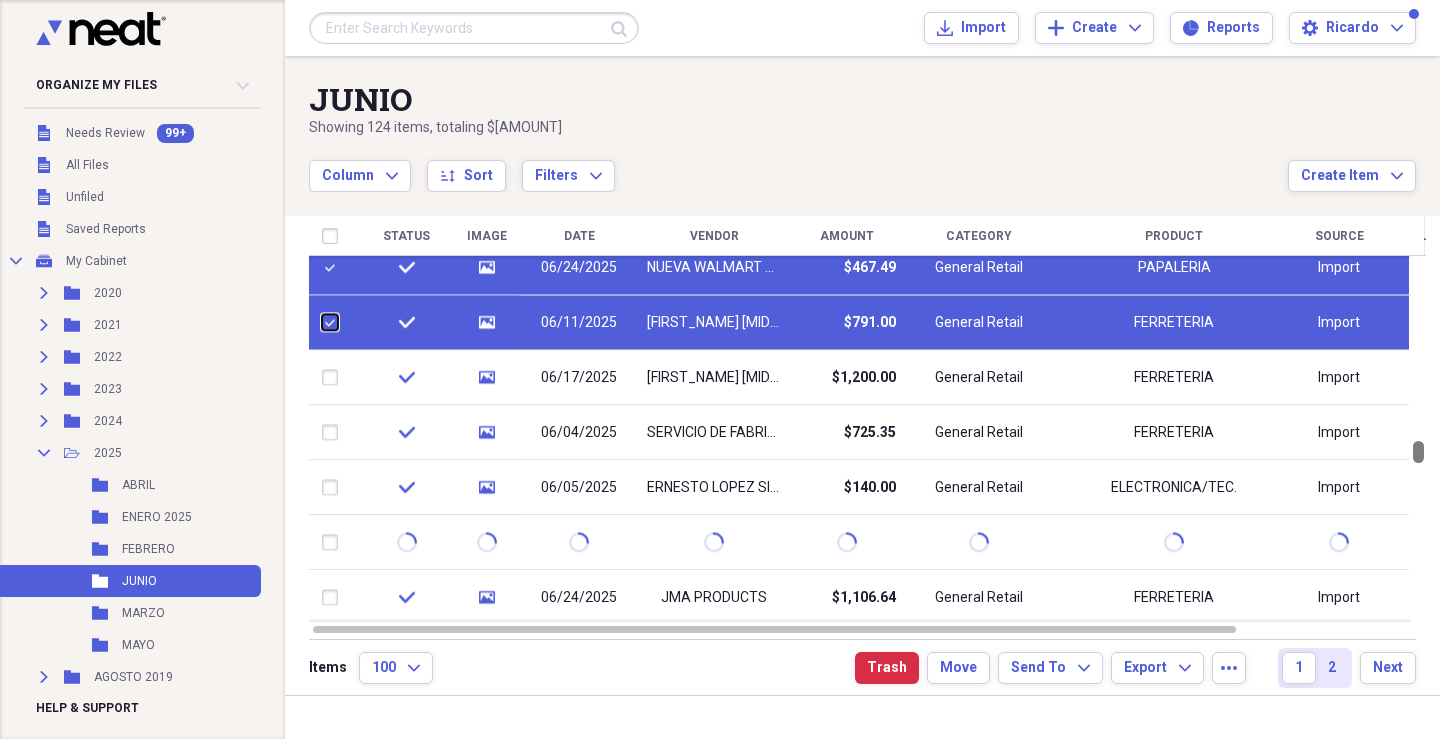 drag, startPoint x: 1431, startPoint y: 437, endPoint x: 1430, endPoint y: 452, distance: 15.033297 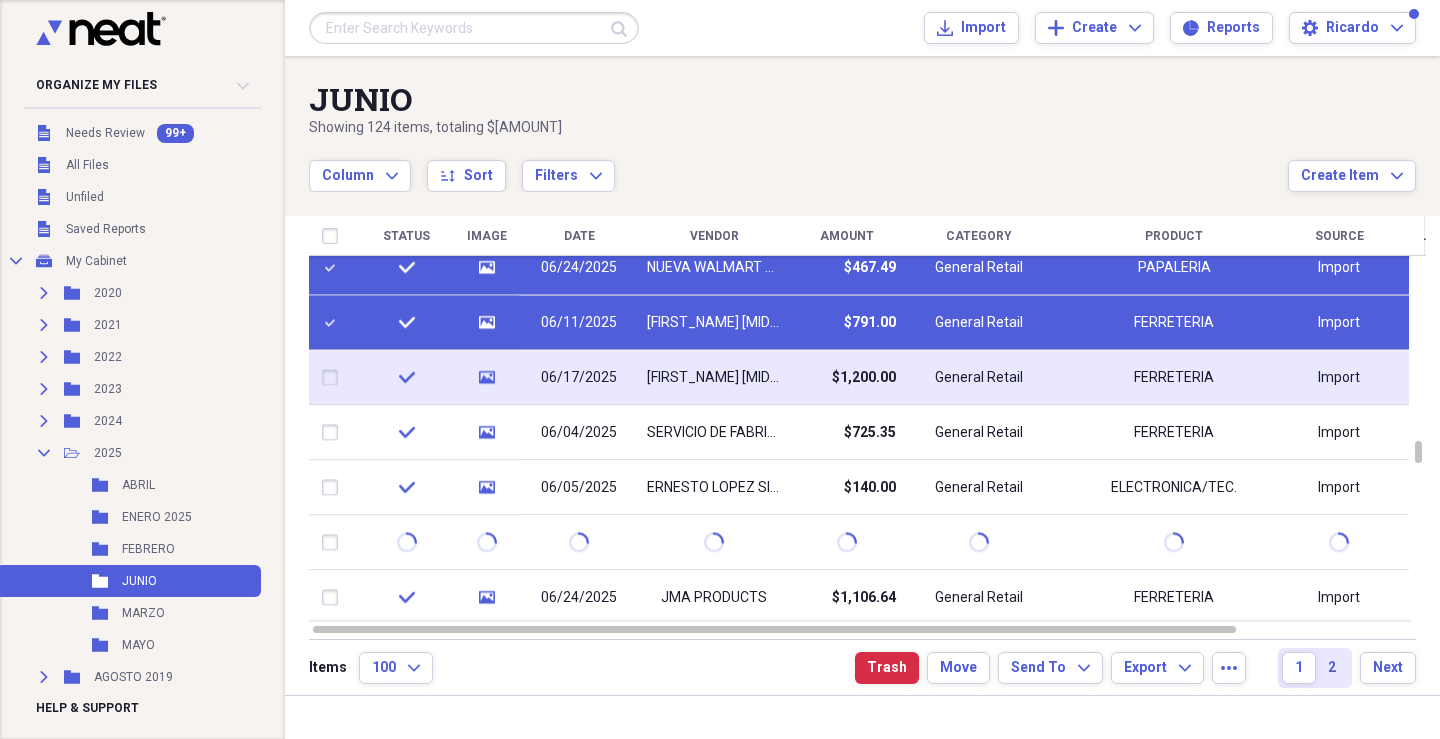 click at bounding box center (334, 378) 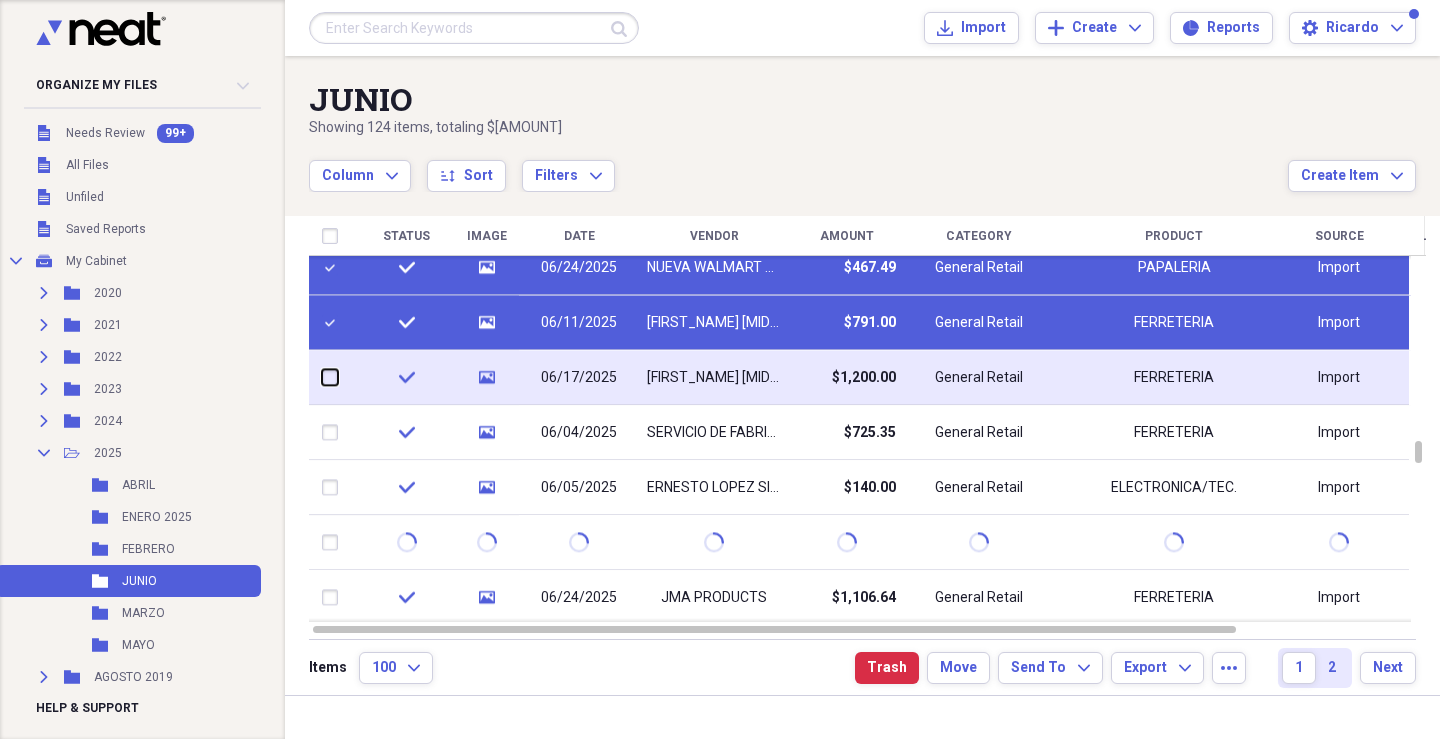 click at bounding box center (322, 377) 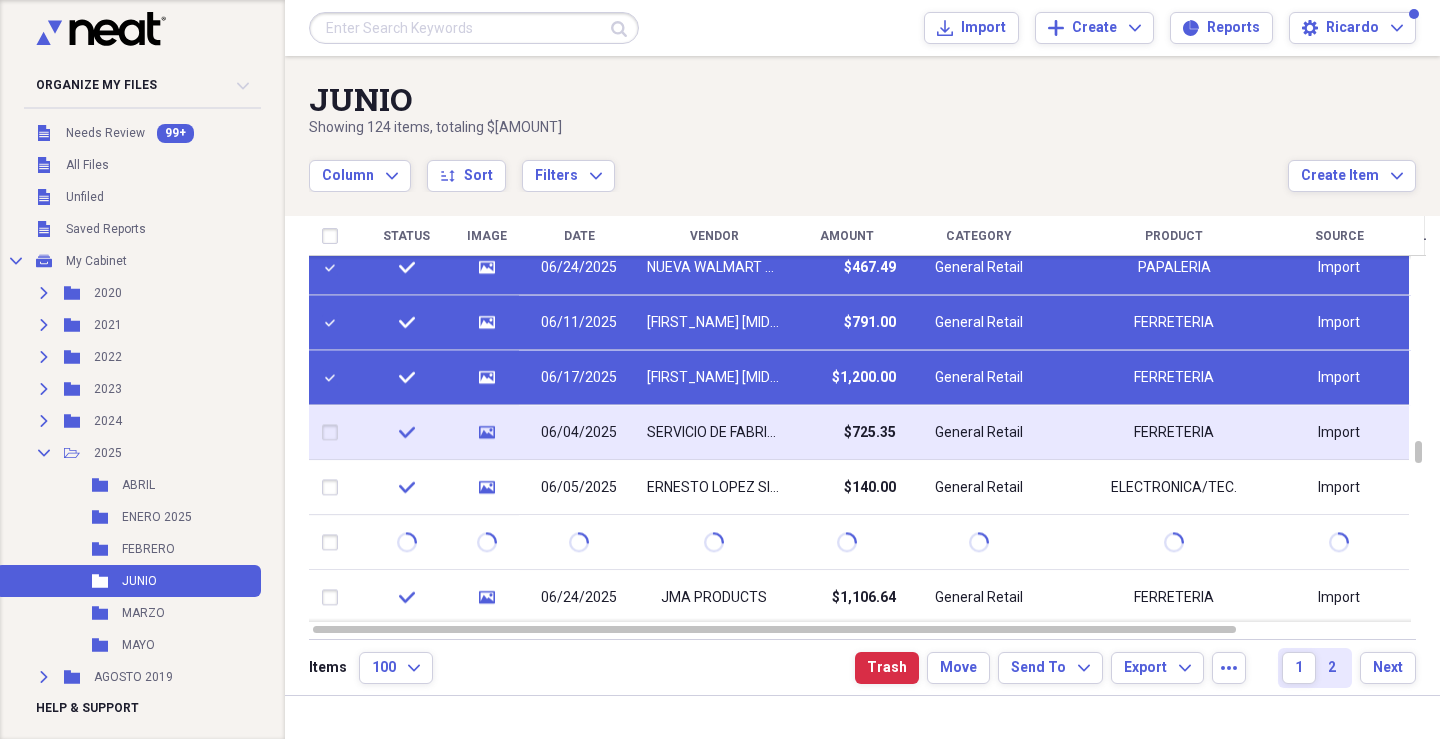 click at bounding box center (334, 433) 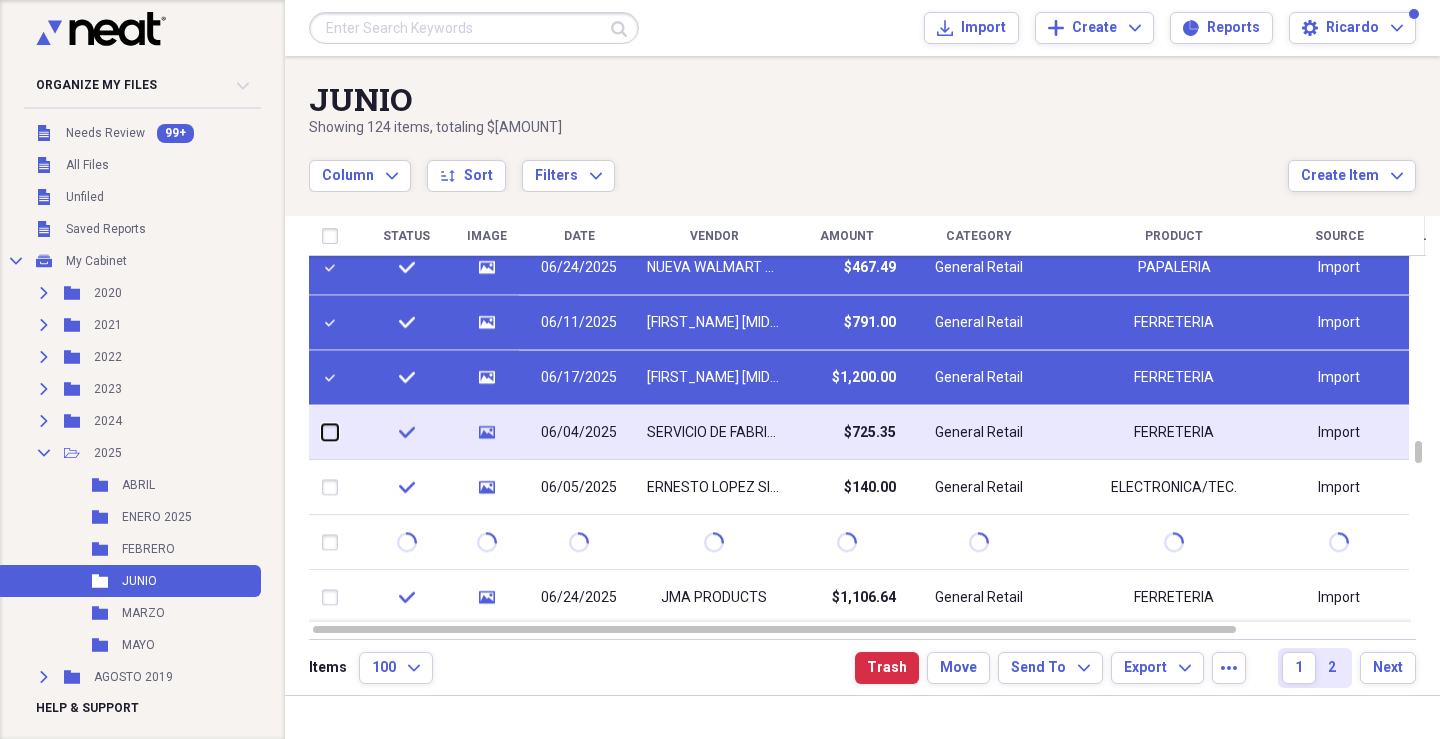 click at bounding box center [322, 432] 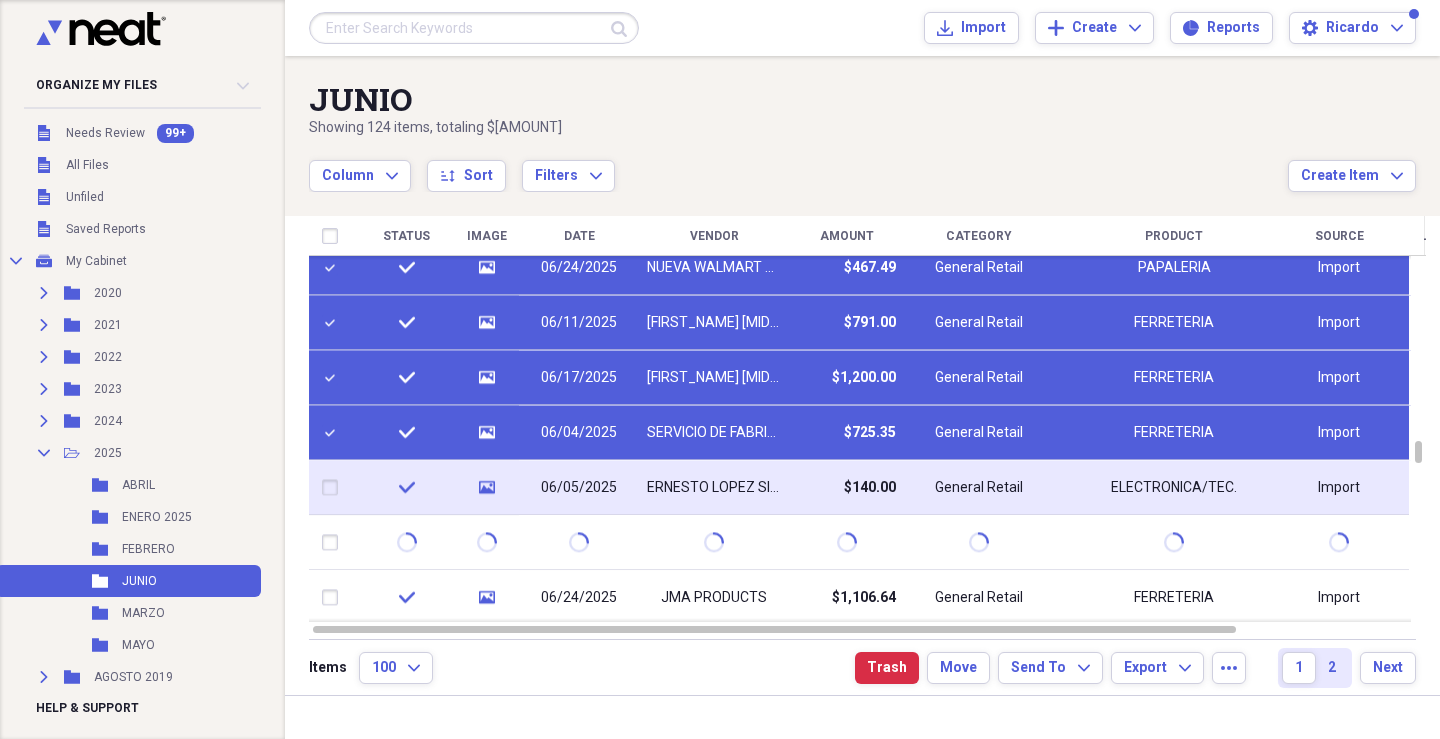click at bounding box center [334, 488] 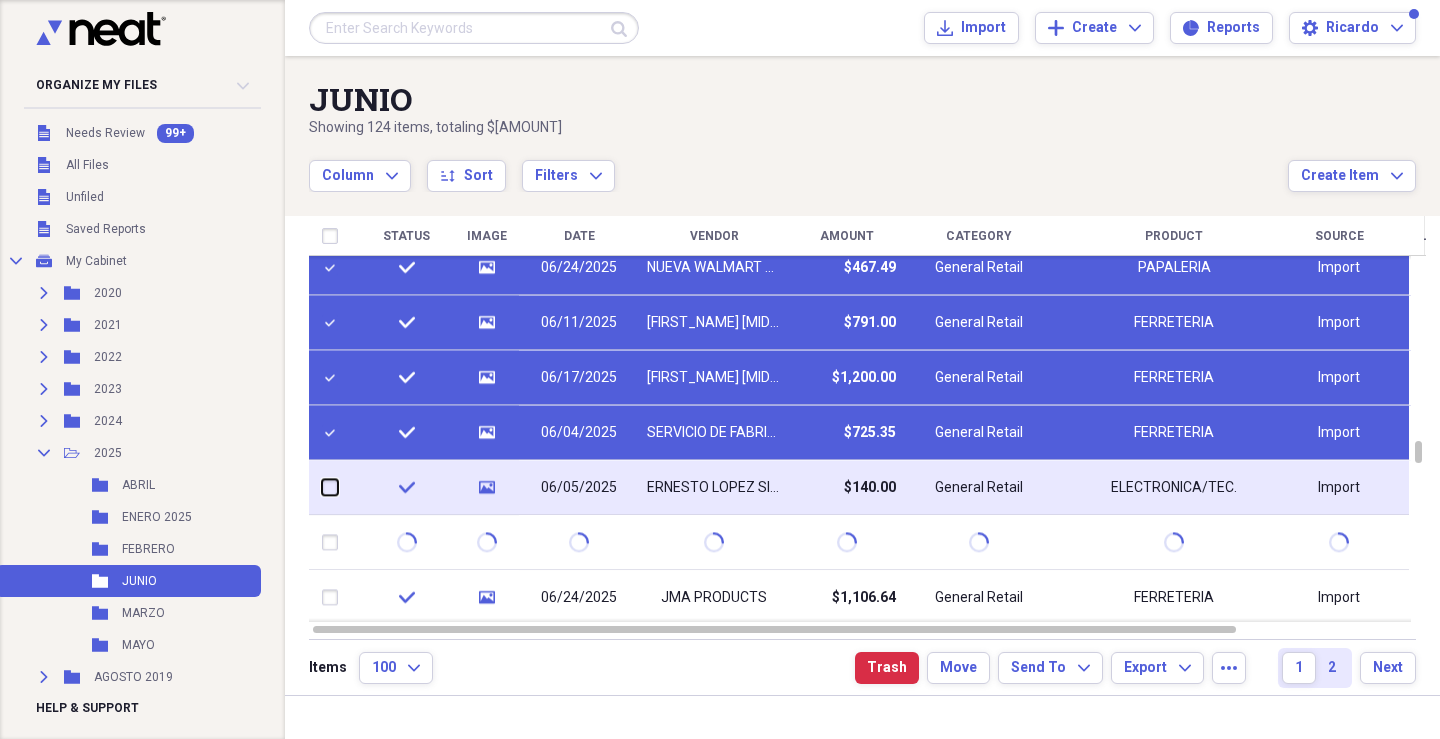 click at bounding box center (322, 487) 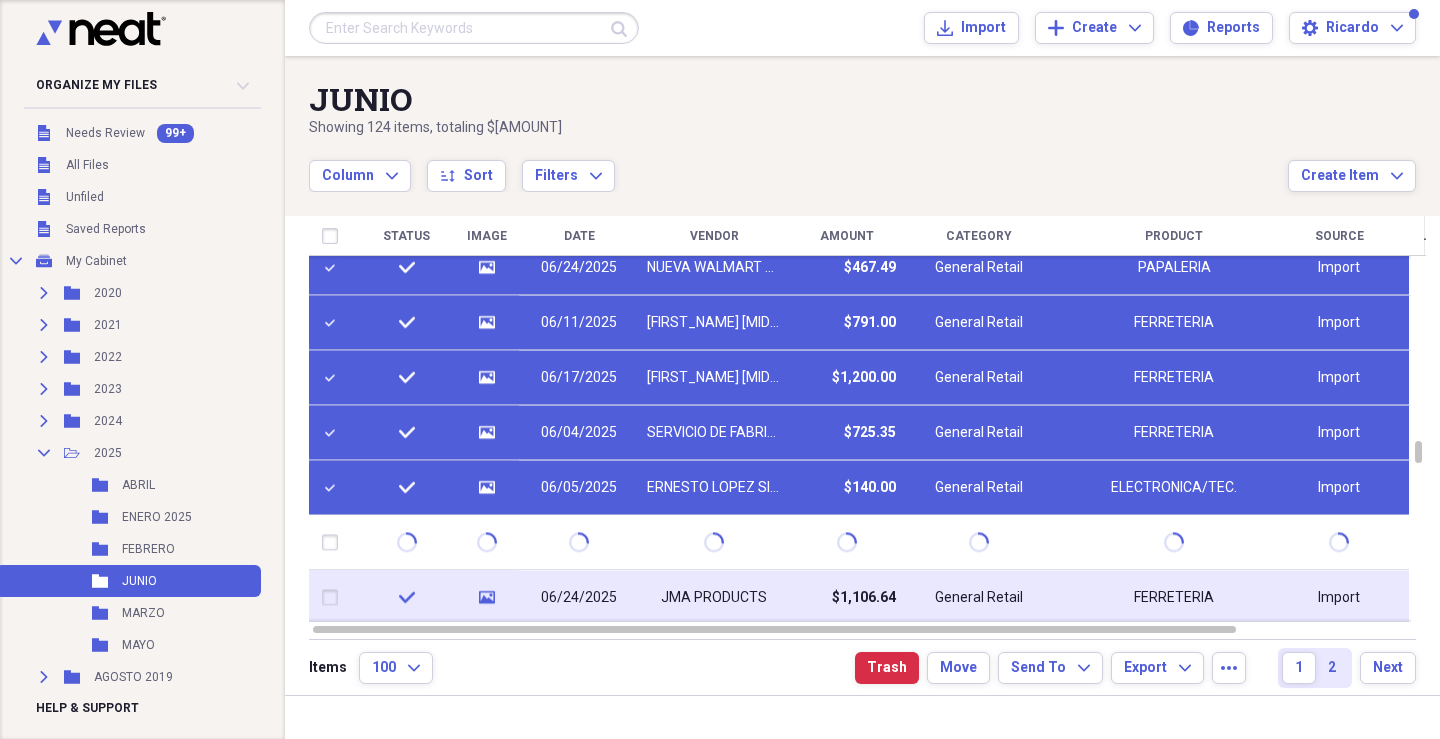 click at bounding box center [334, 598] 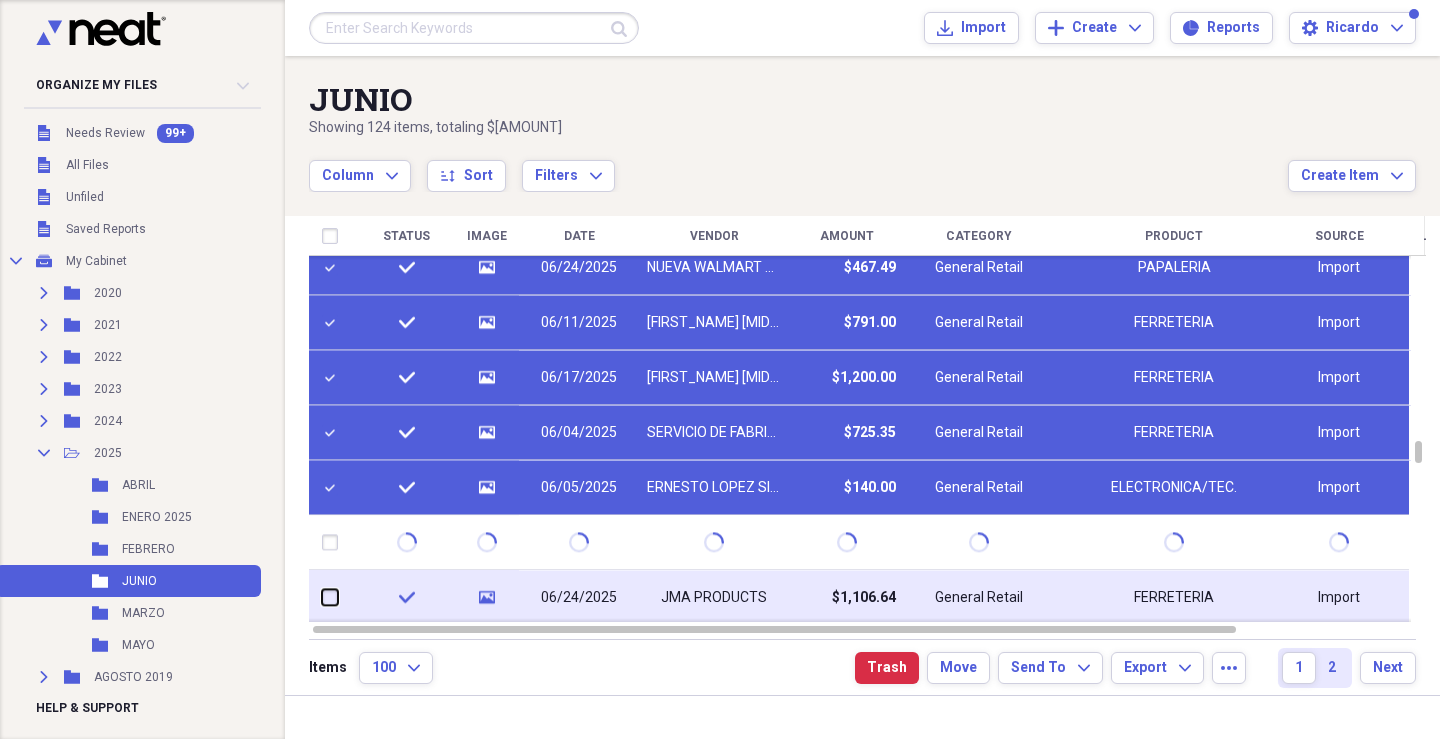 click at bounding box center [322, 597] 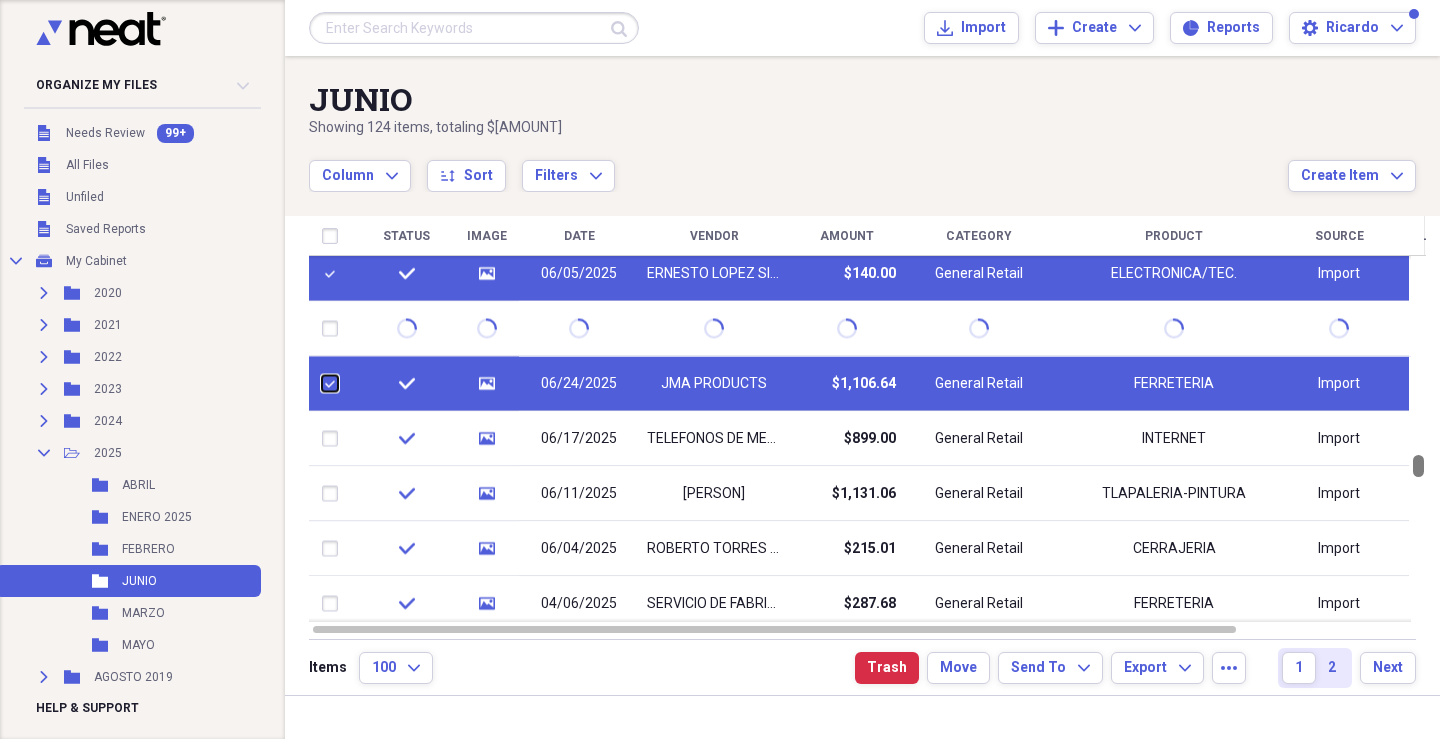 drag, startPoint x: 1429, startPoint y: 449, endPoint x: 1429, endPoint y: 463, distance: 14 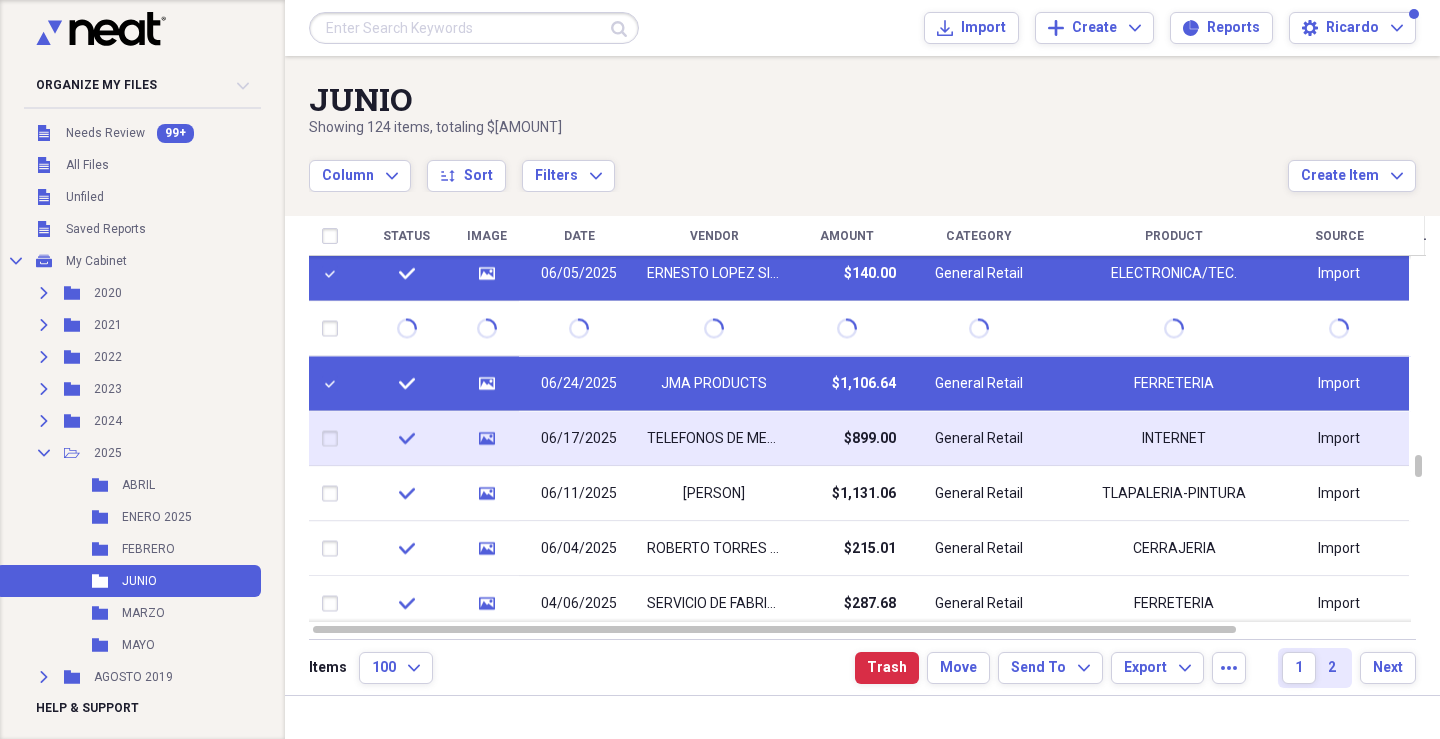 click at bounding box center [334, 439] 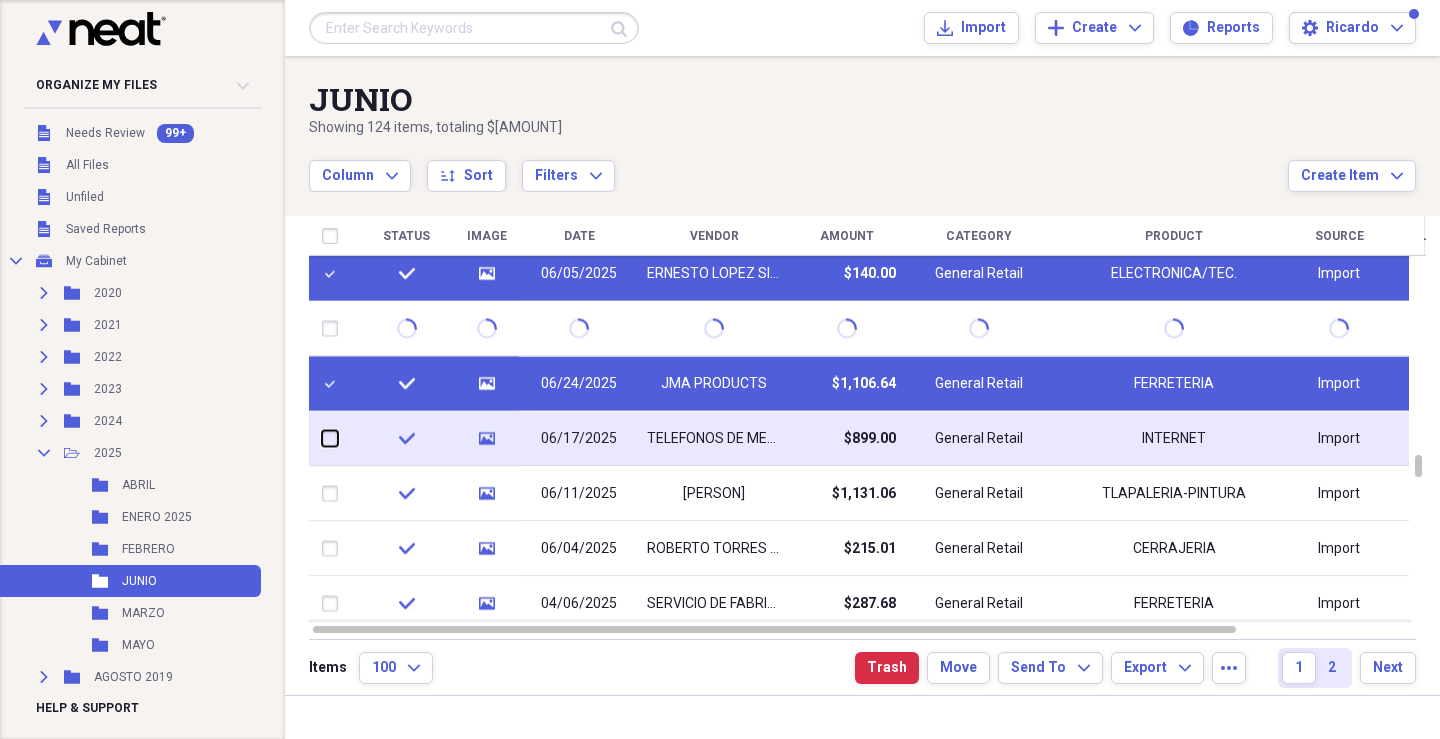 click at bounding box center (322, 438) 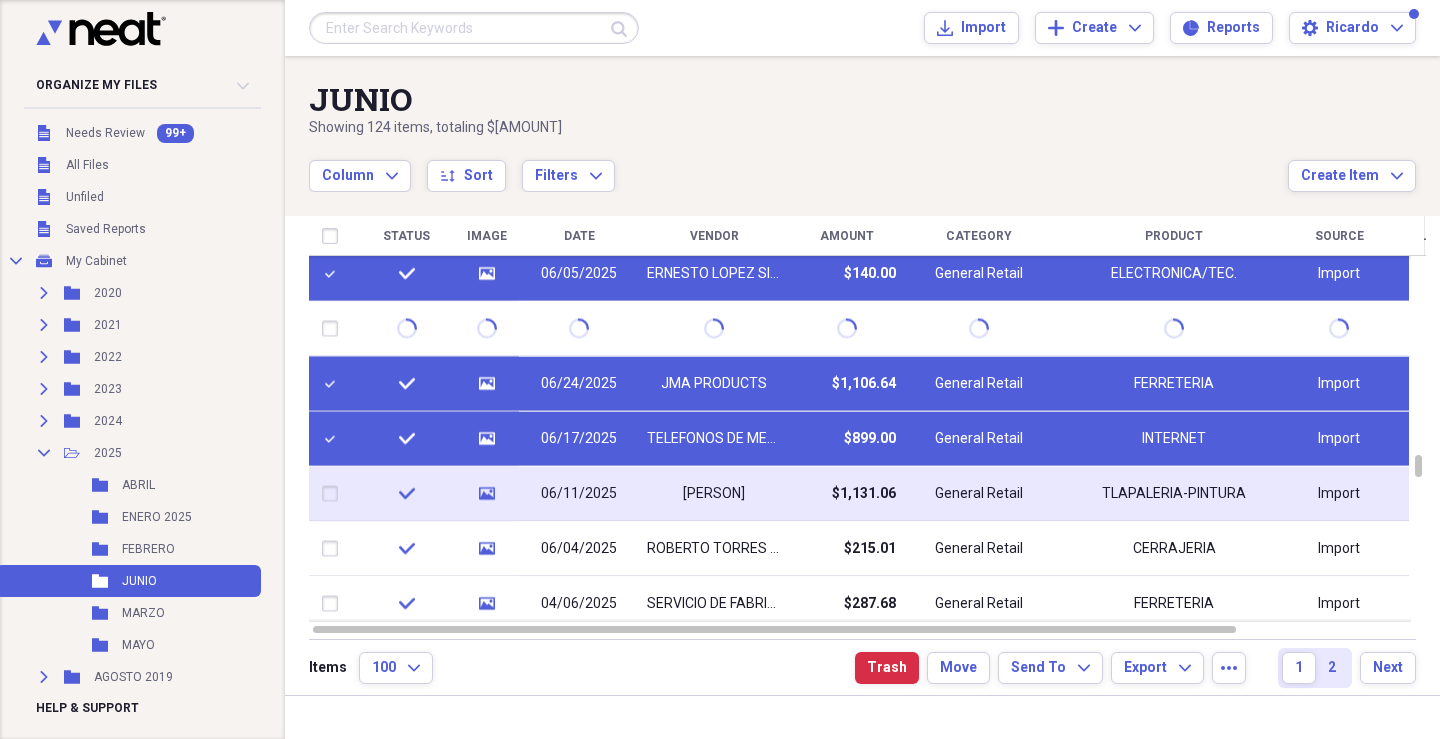 click at bounding box center (334, 494) 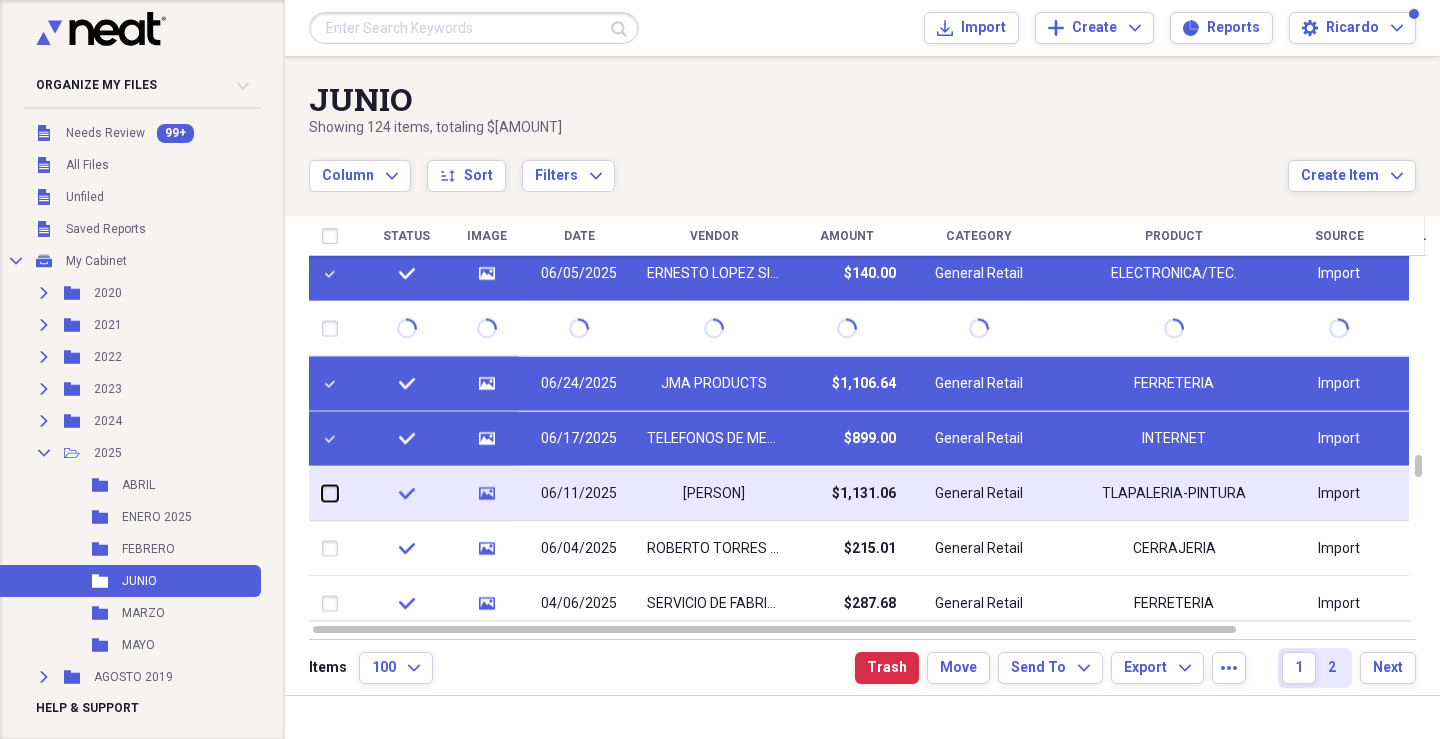 click at bounding box center [322, 493] 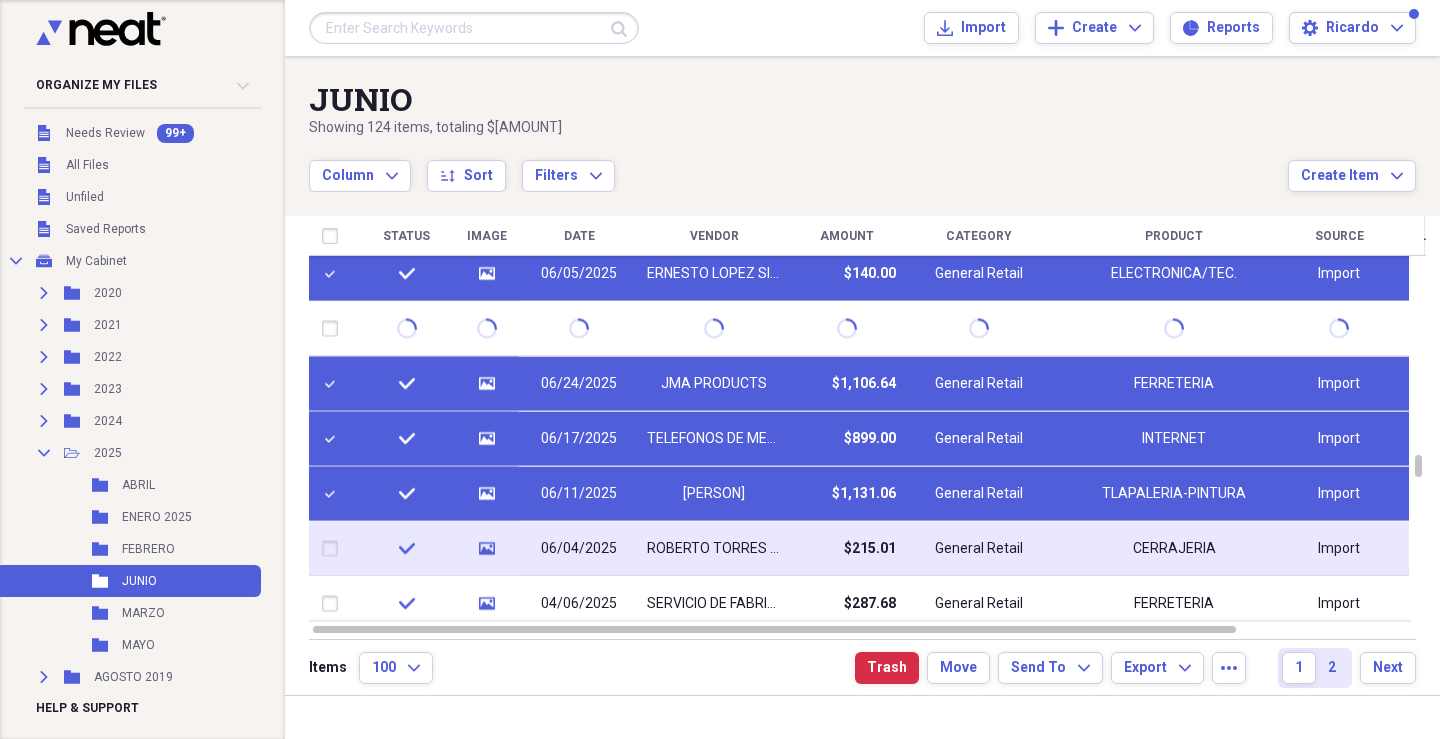 click at bounding box center (334, 549) 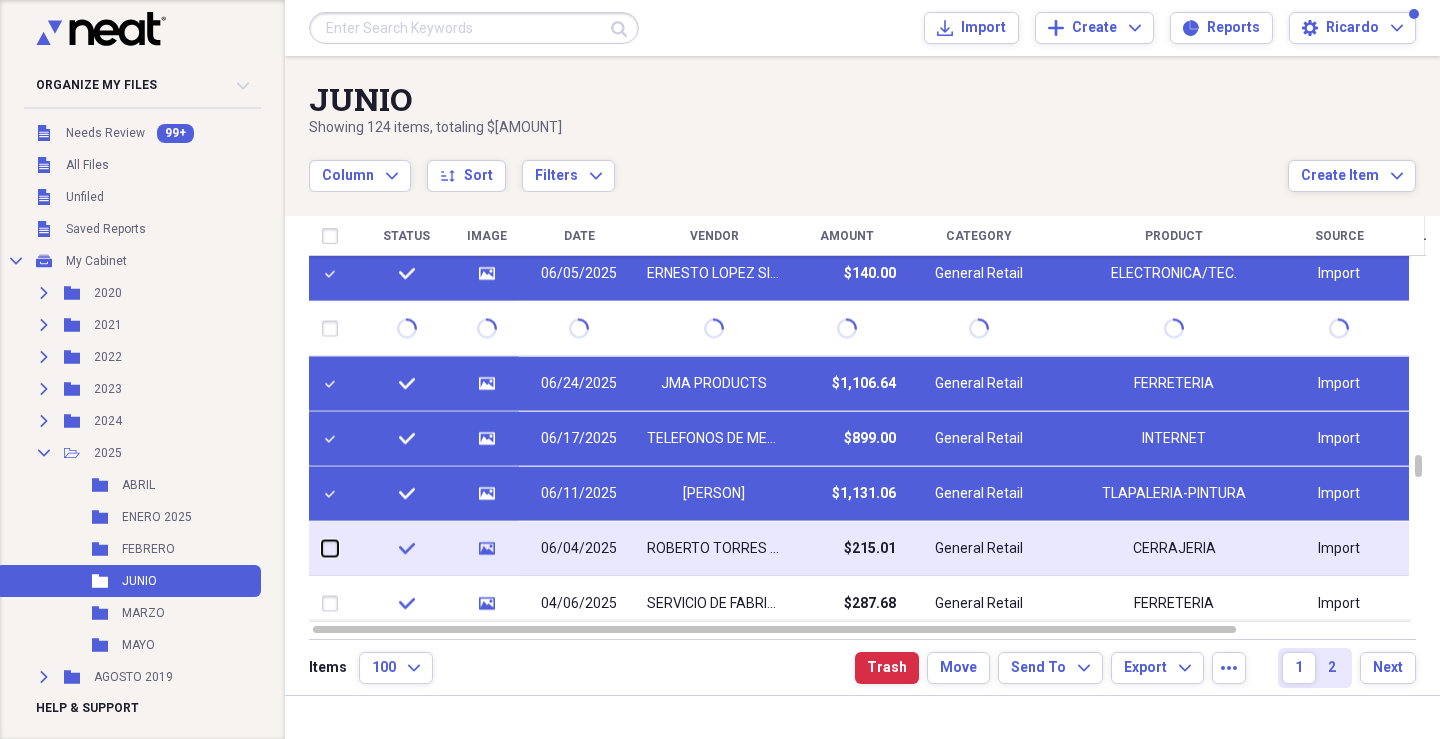 click at bounding box center [322, 548] 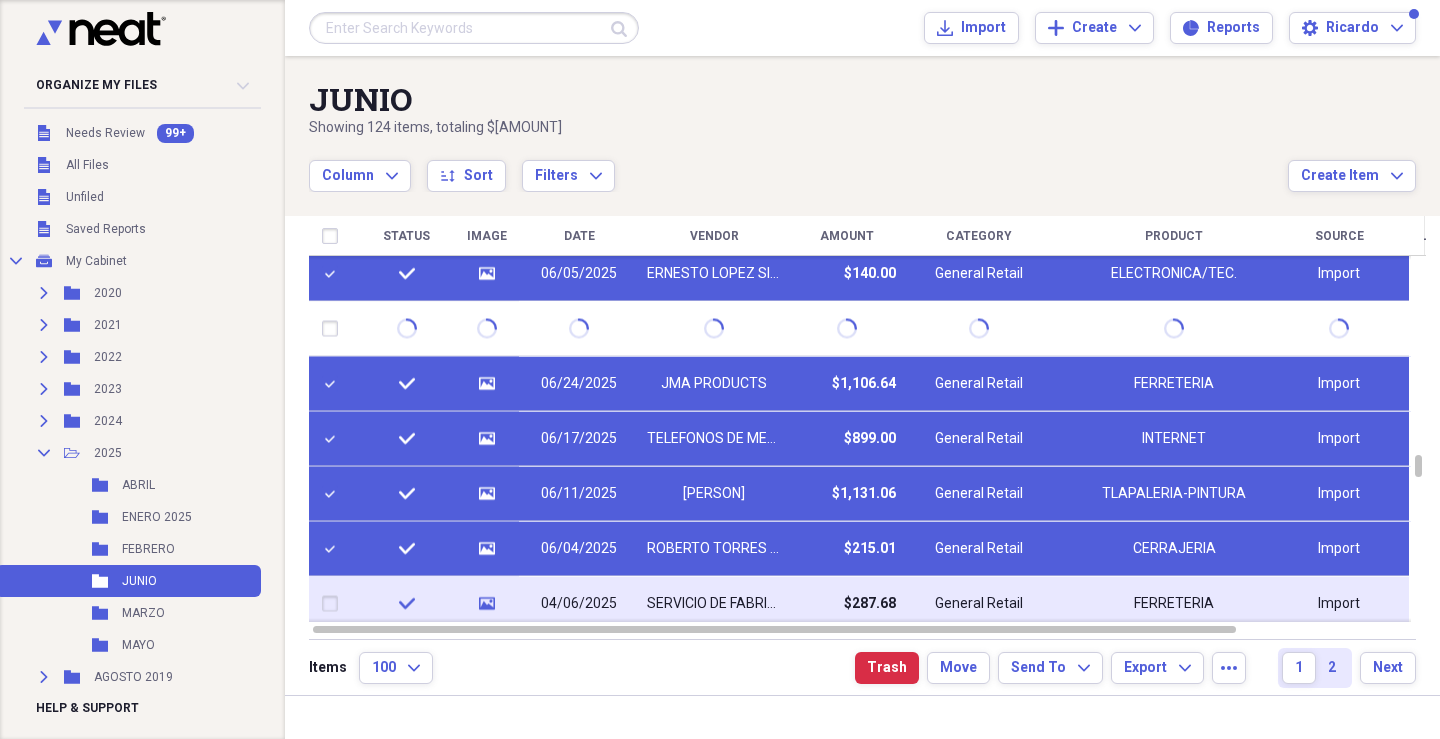 click at bounding box center [334, 604] 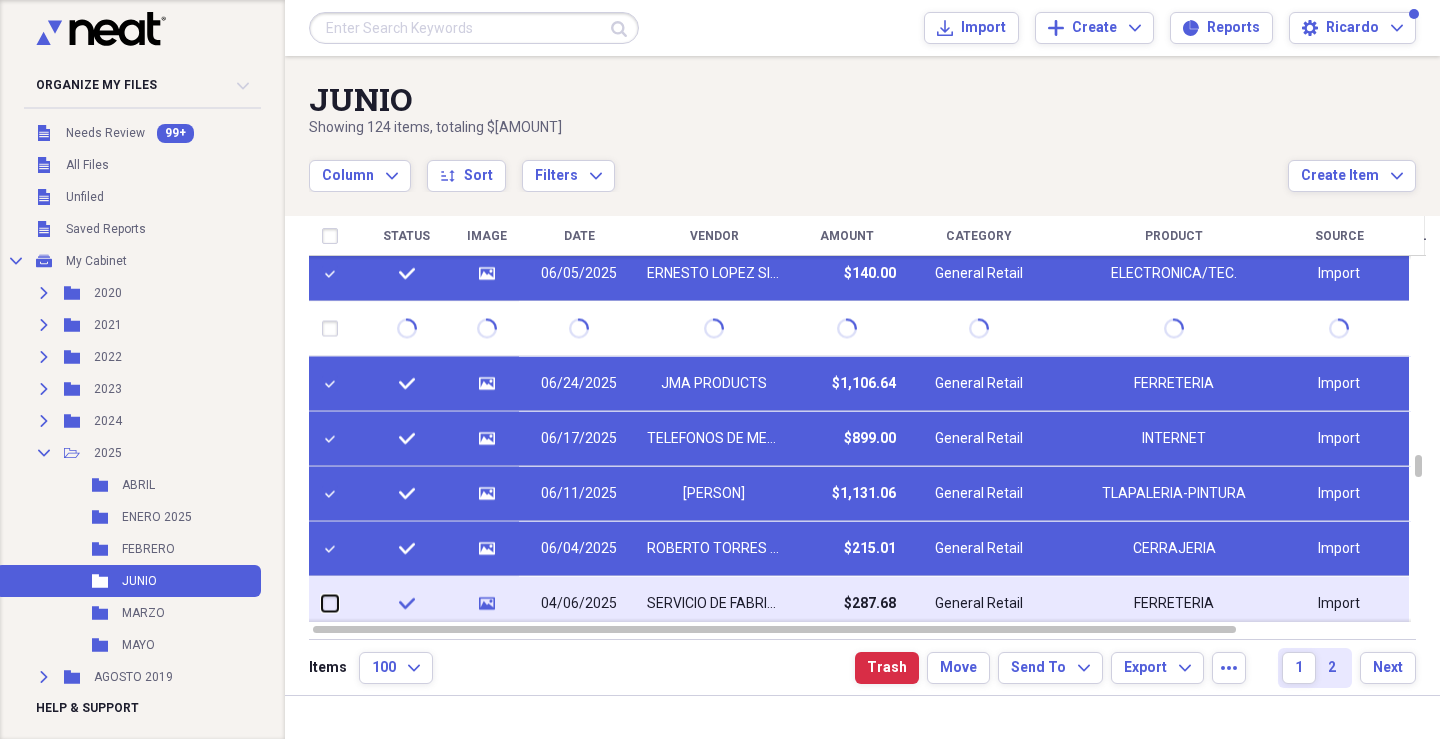 click at bounding box center [322, 603] 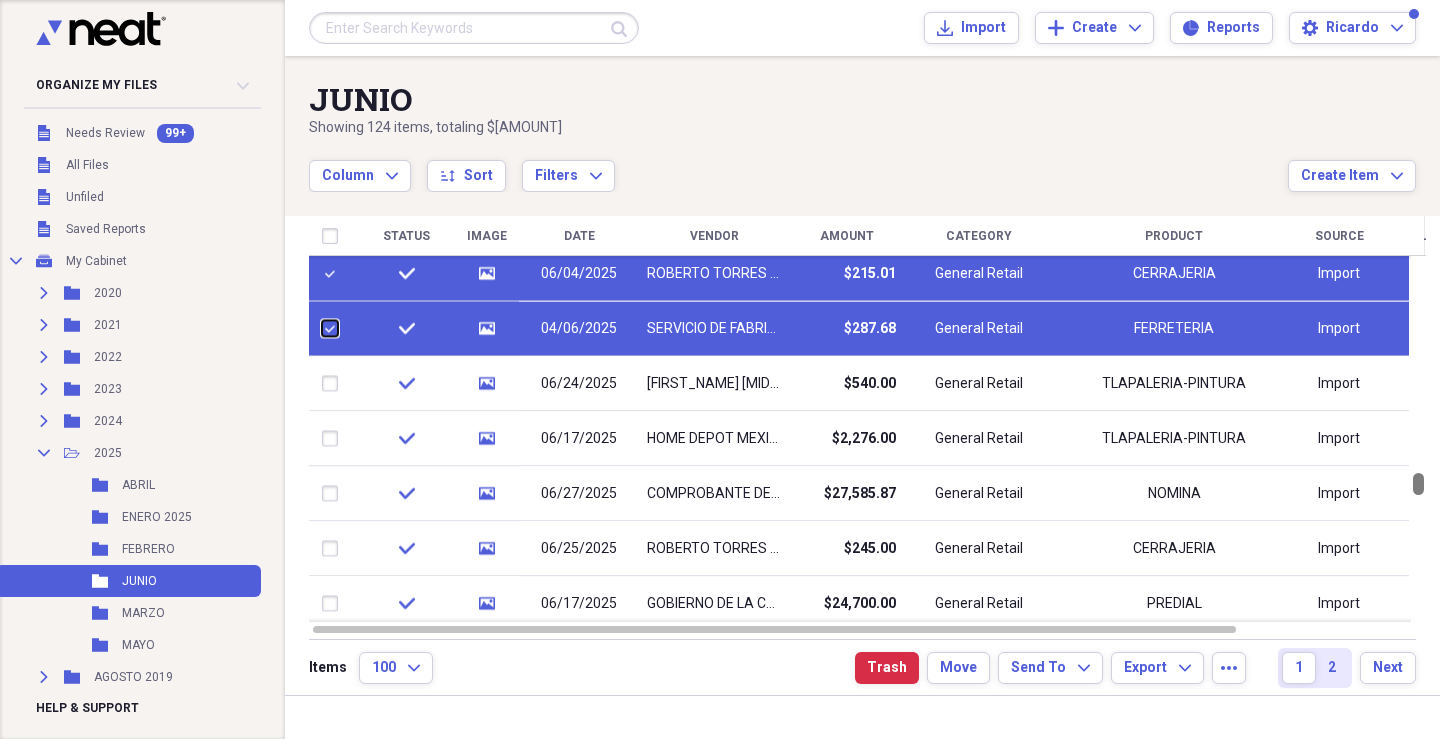 drag, startPoint x: 1428, startPoint y: 461, endPoint x: 1429, endPoint y: 479, distance: 18.027756 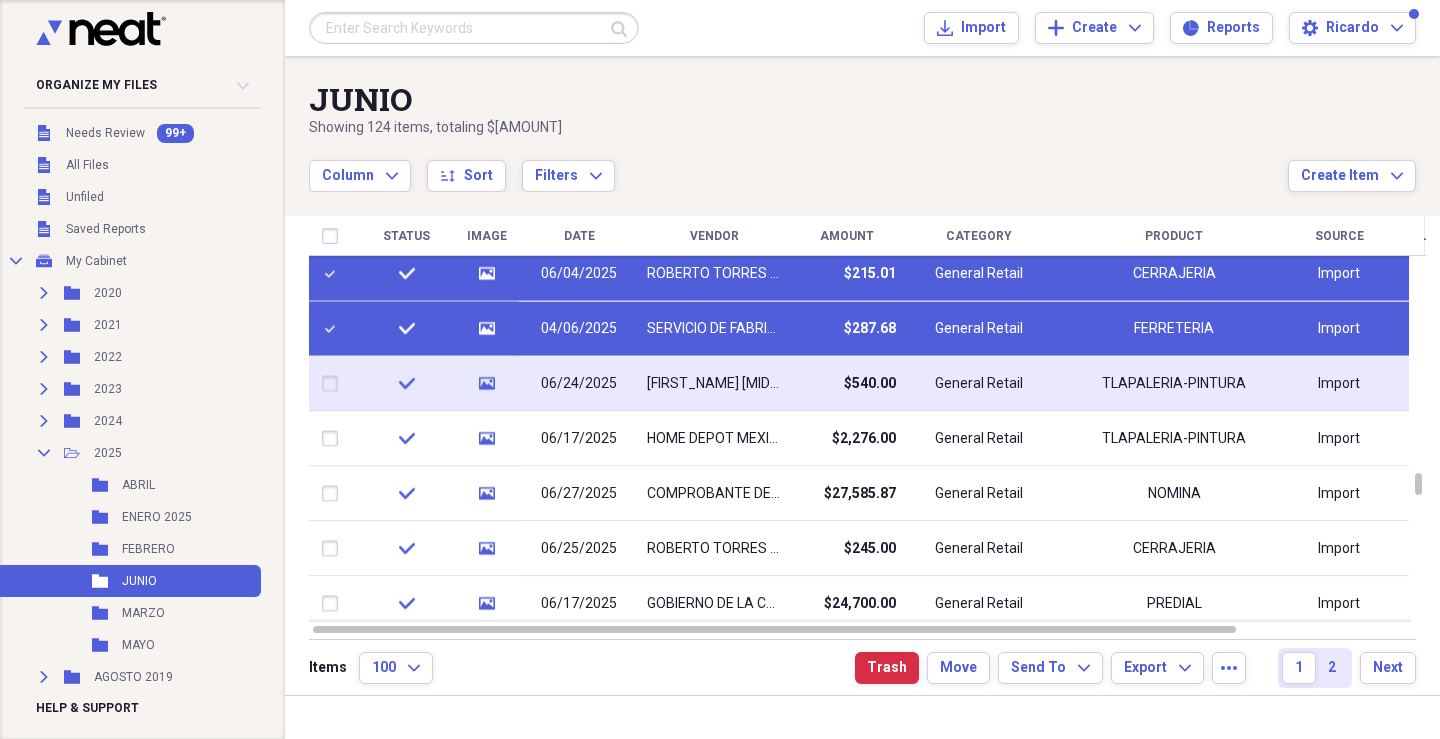 click at bounding box center [334, 384] 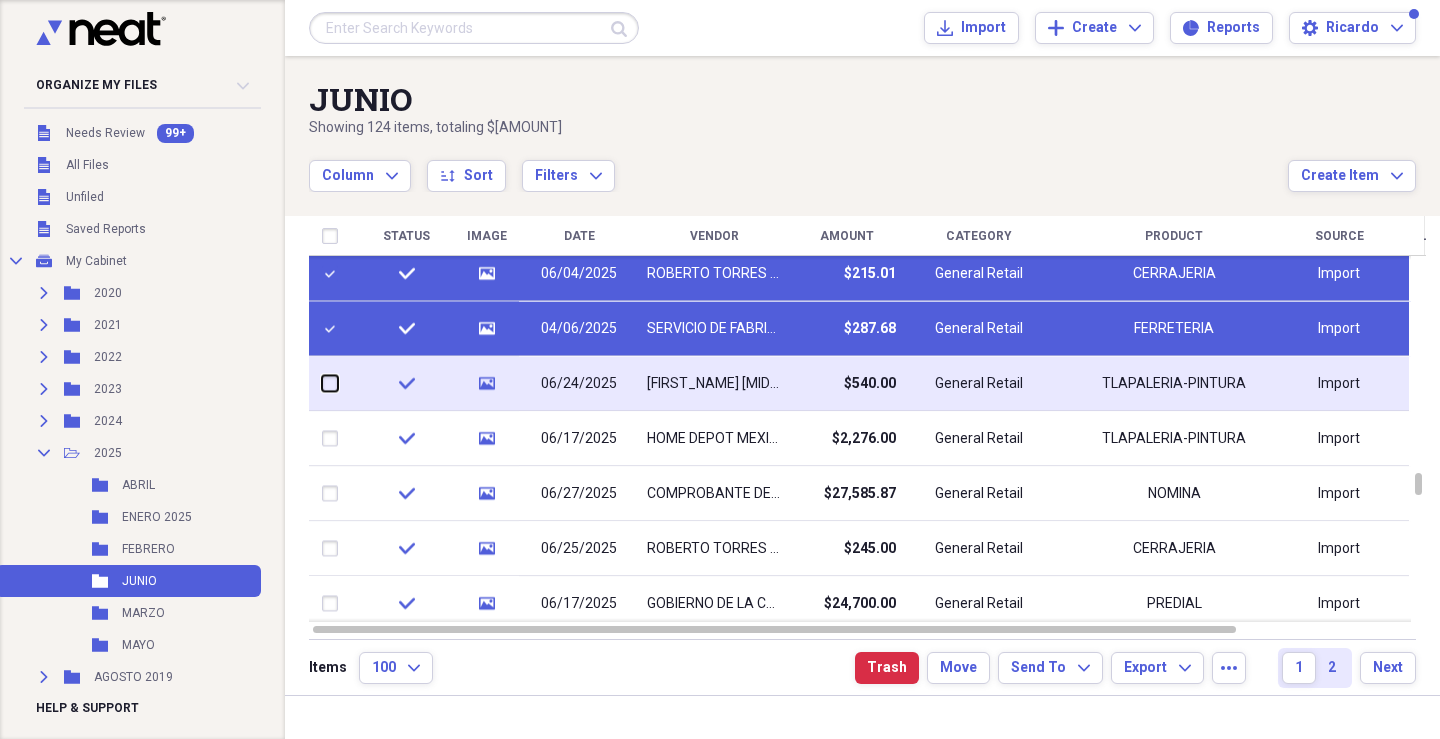click at bounding box center [322, 383] 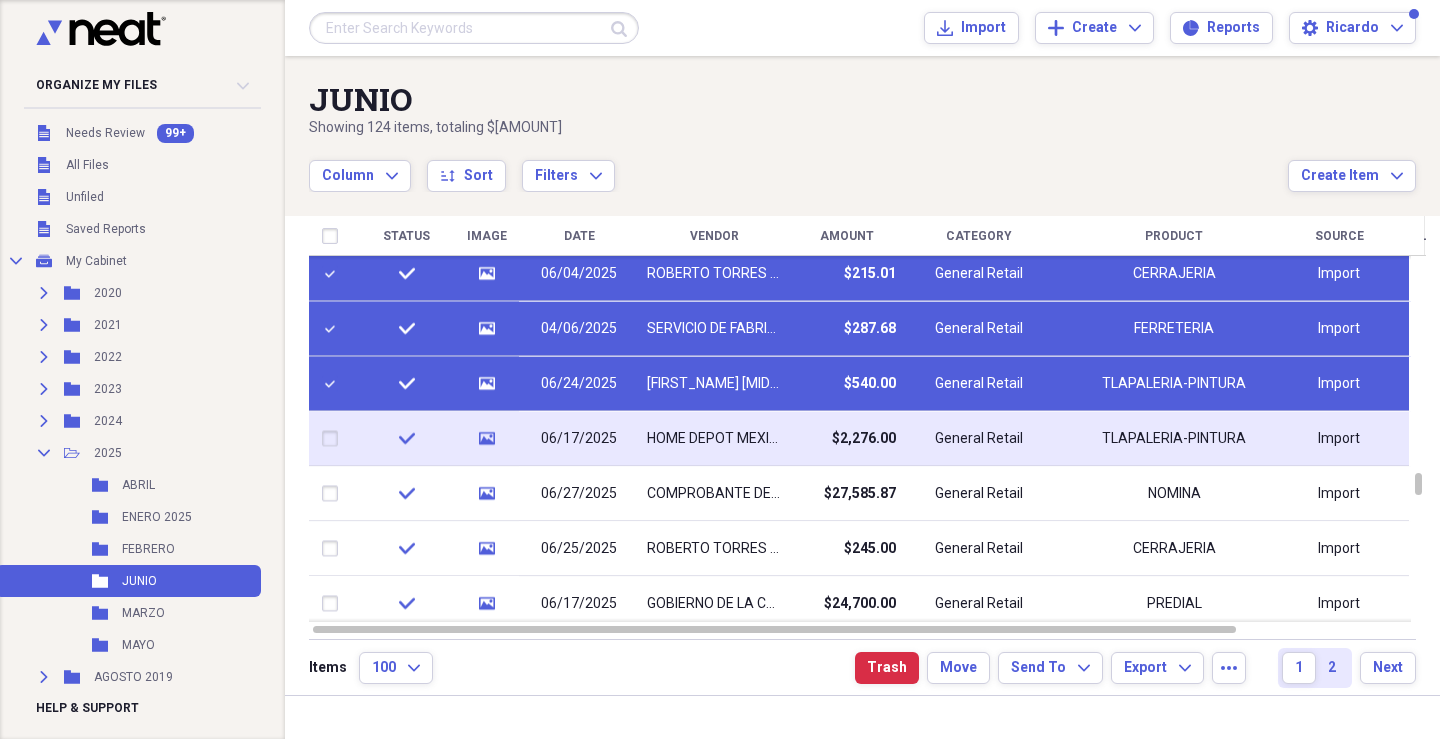click at bounding box center (334, 439) 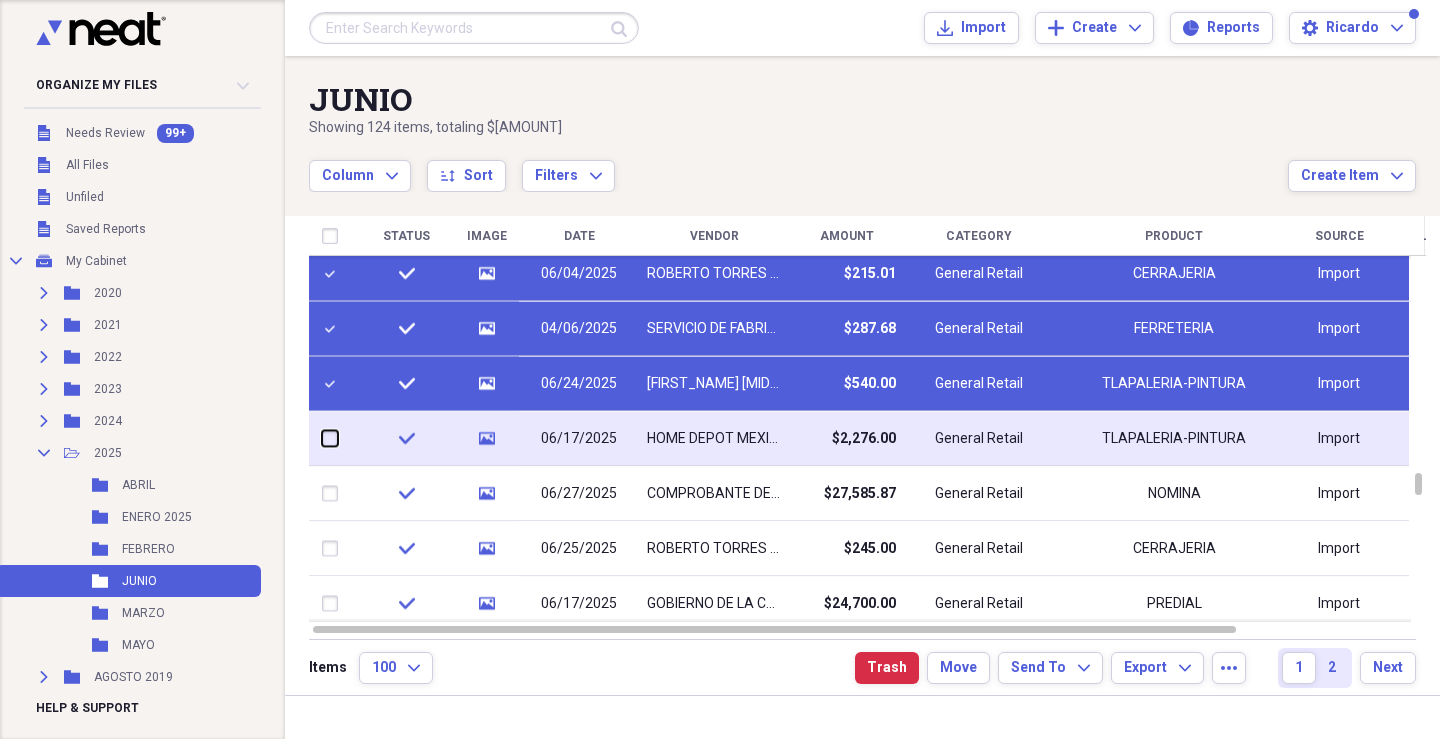 click at bounding box center (322, 438) 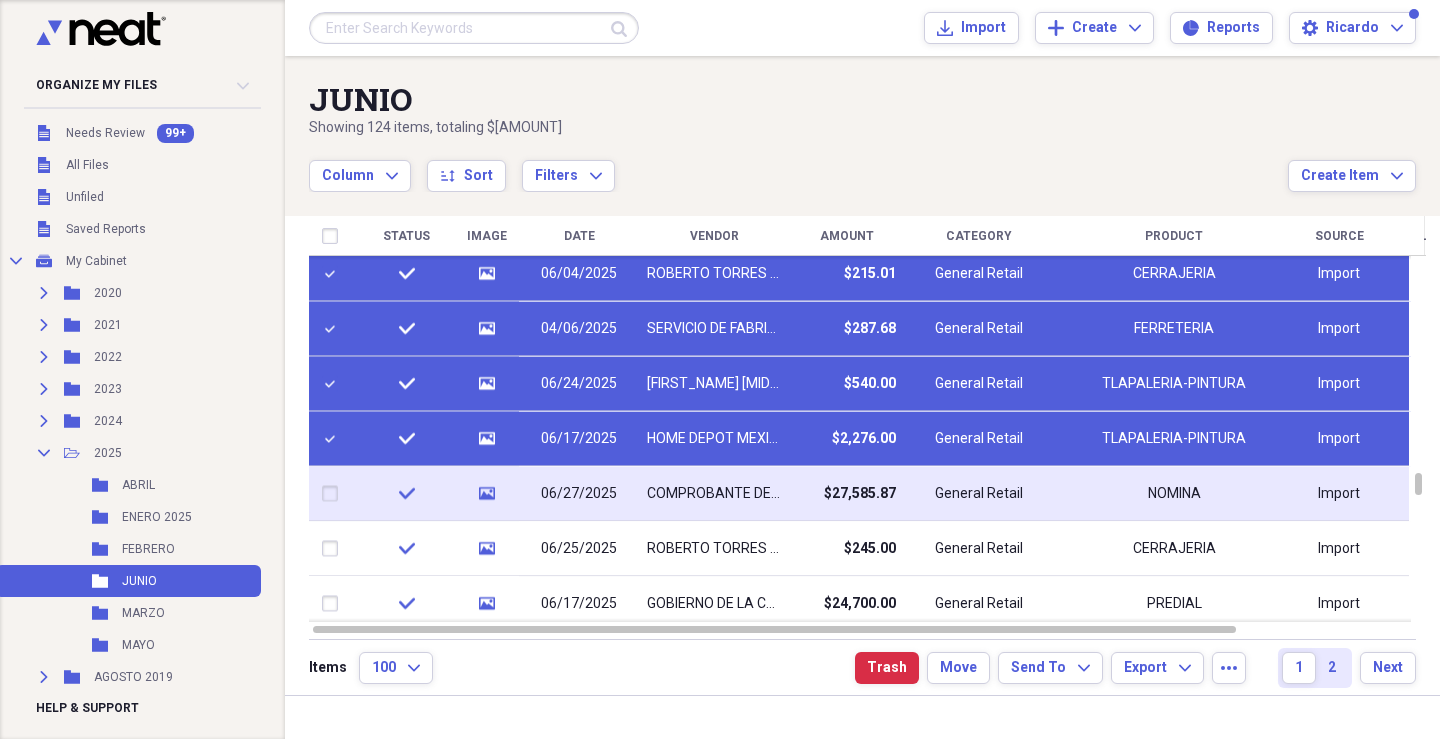click at bounding box center (334, 494) 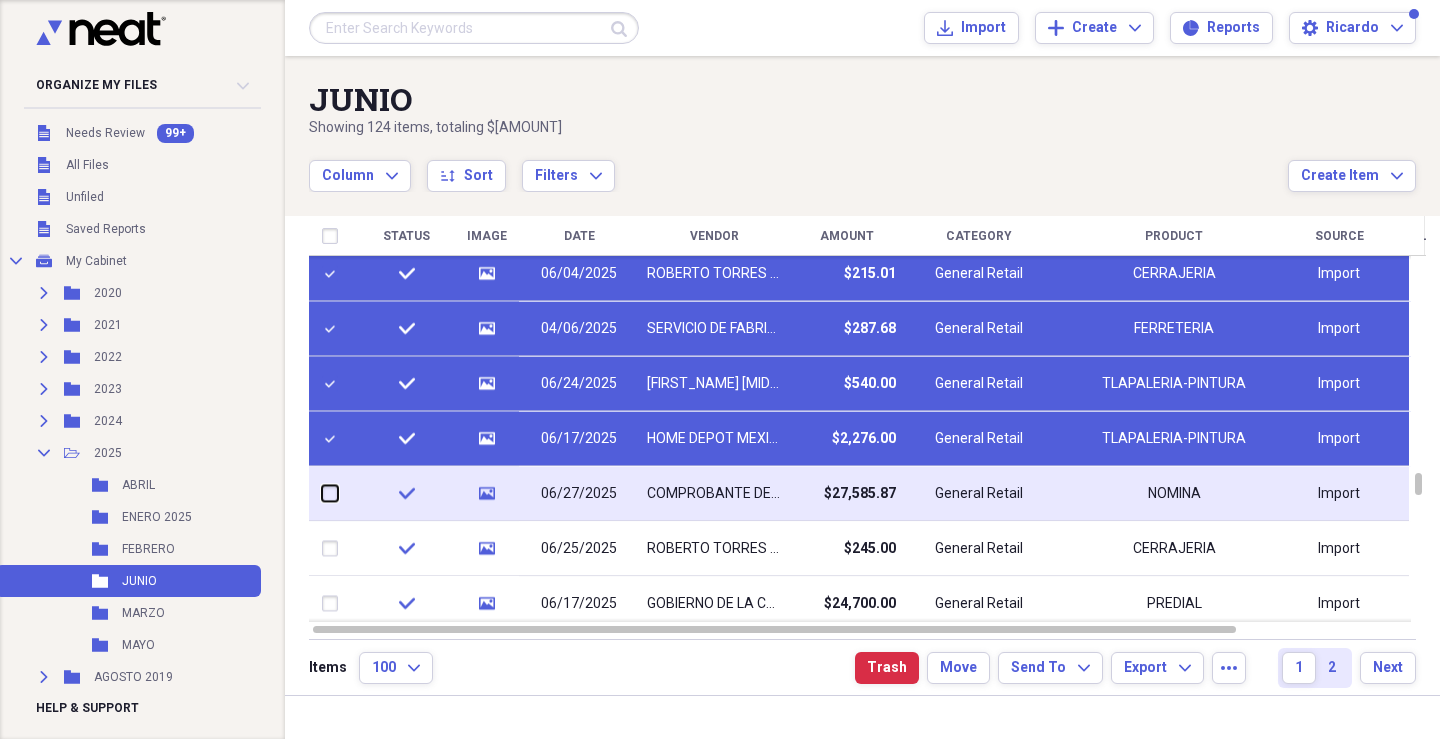 click at bounding box center [322, 493] 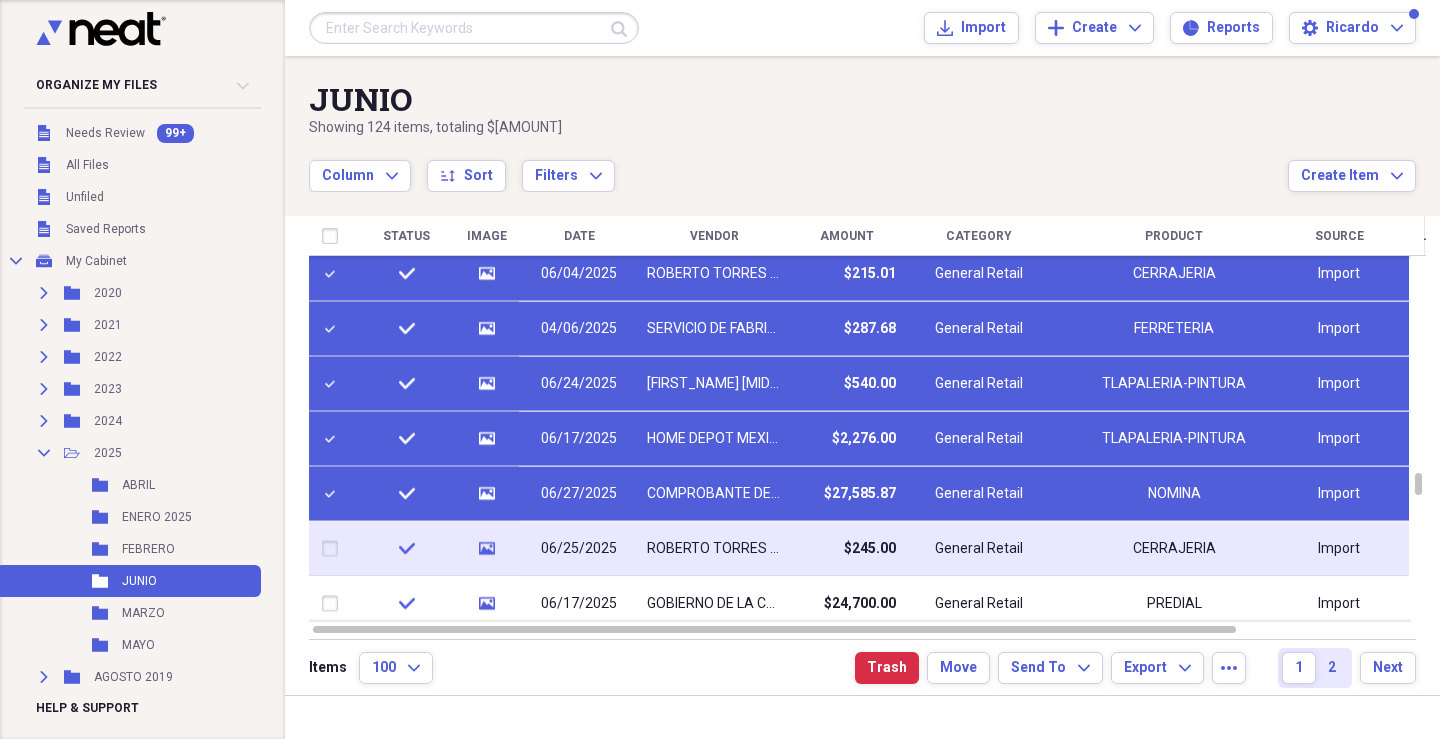 click at bounding box center [334, 549] 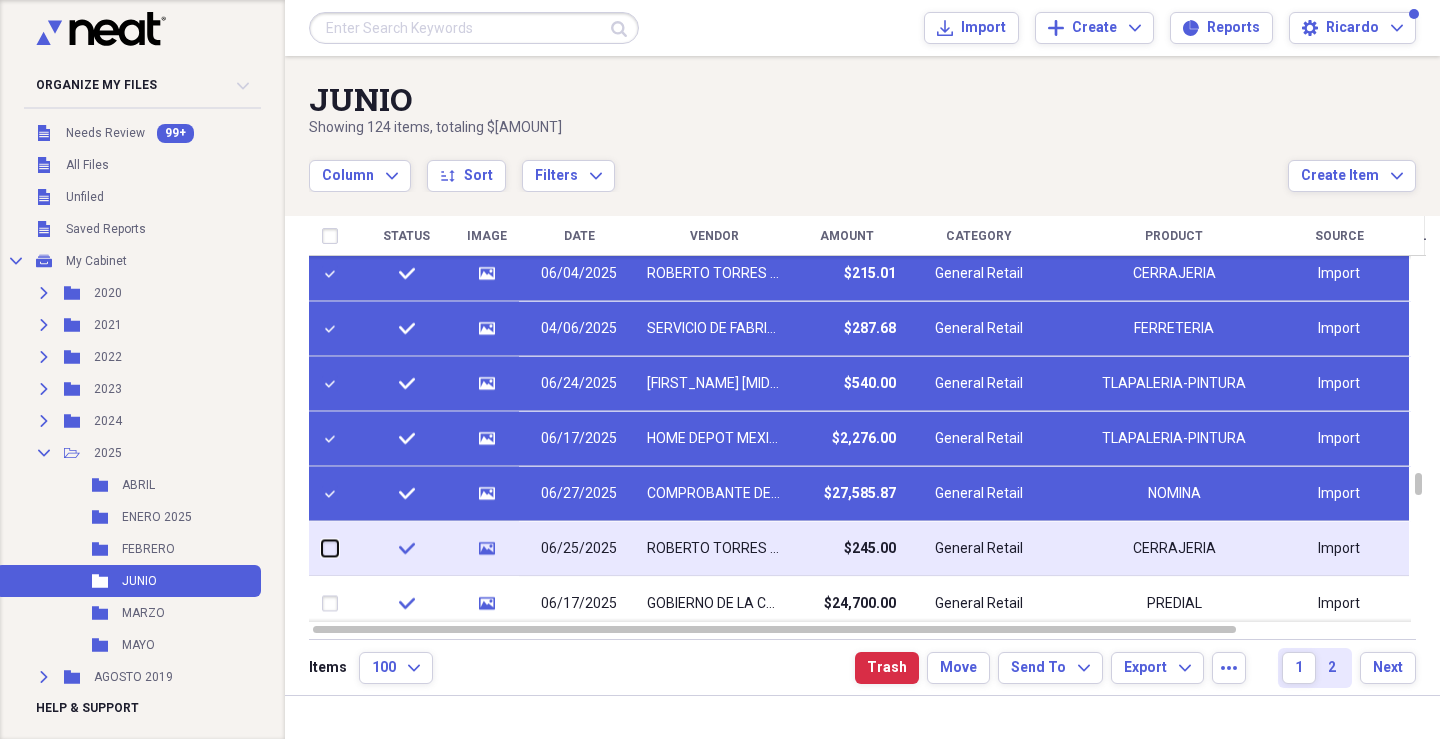 click at bounding box center [322, 548] 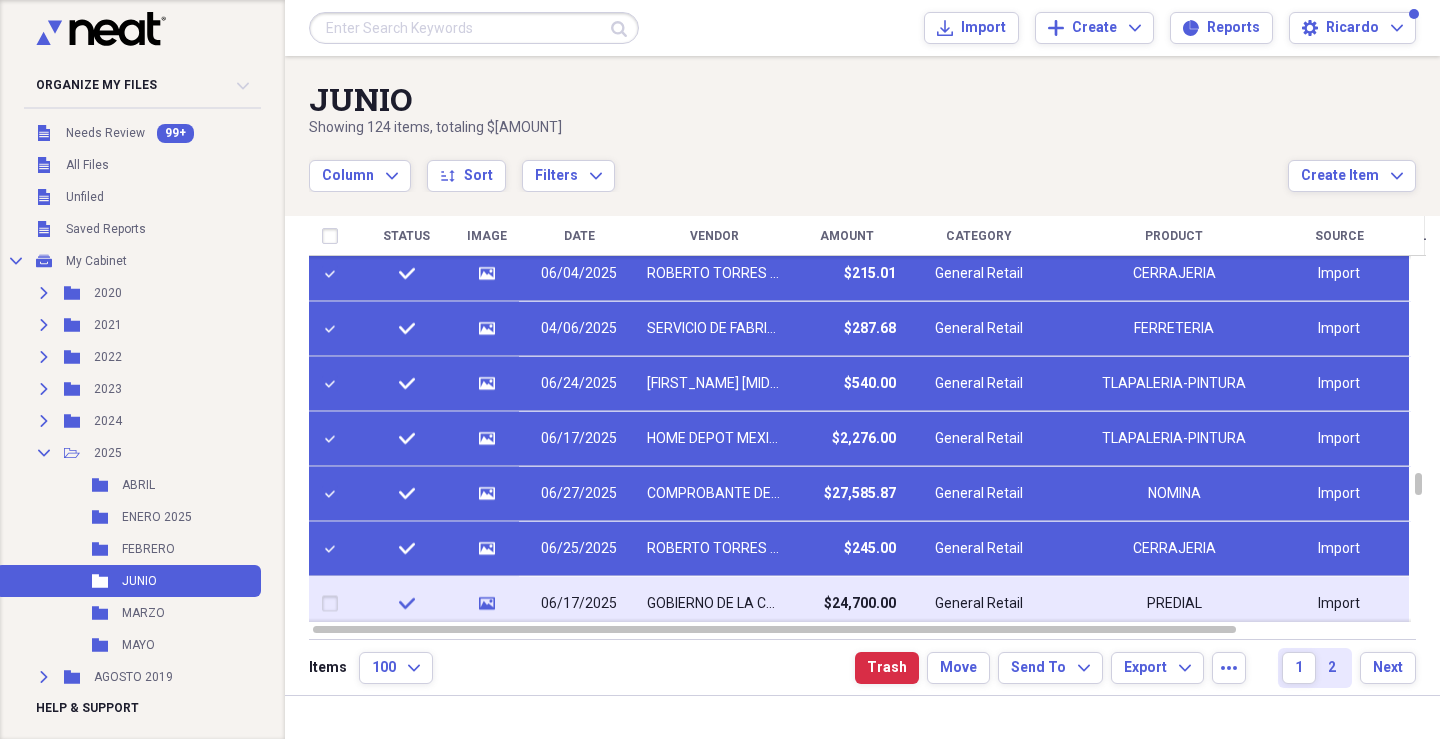 click at bounding box center (334, 604) 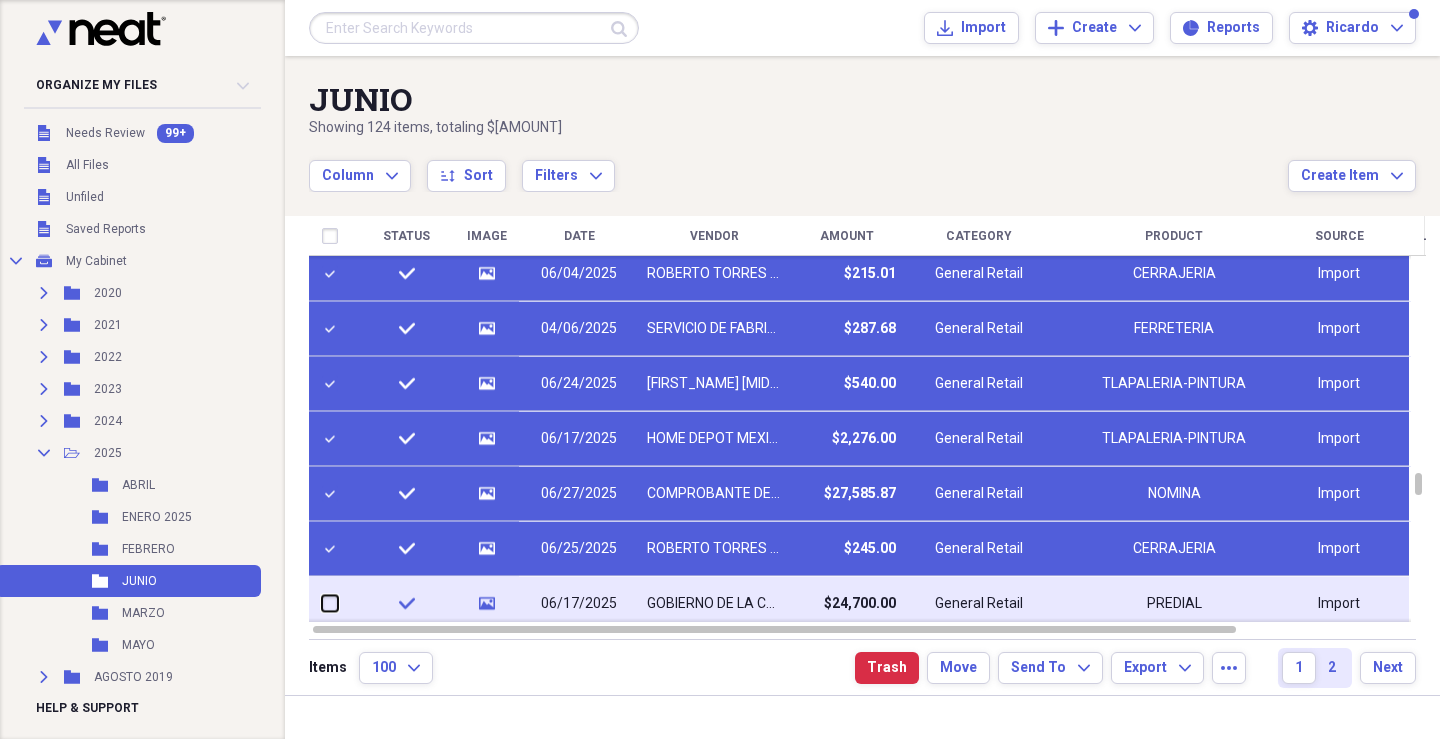 click at bounding box center [322, 603] 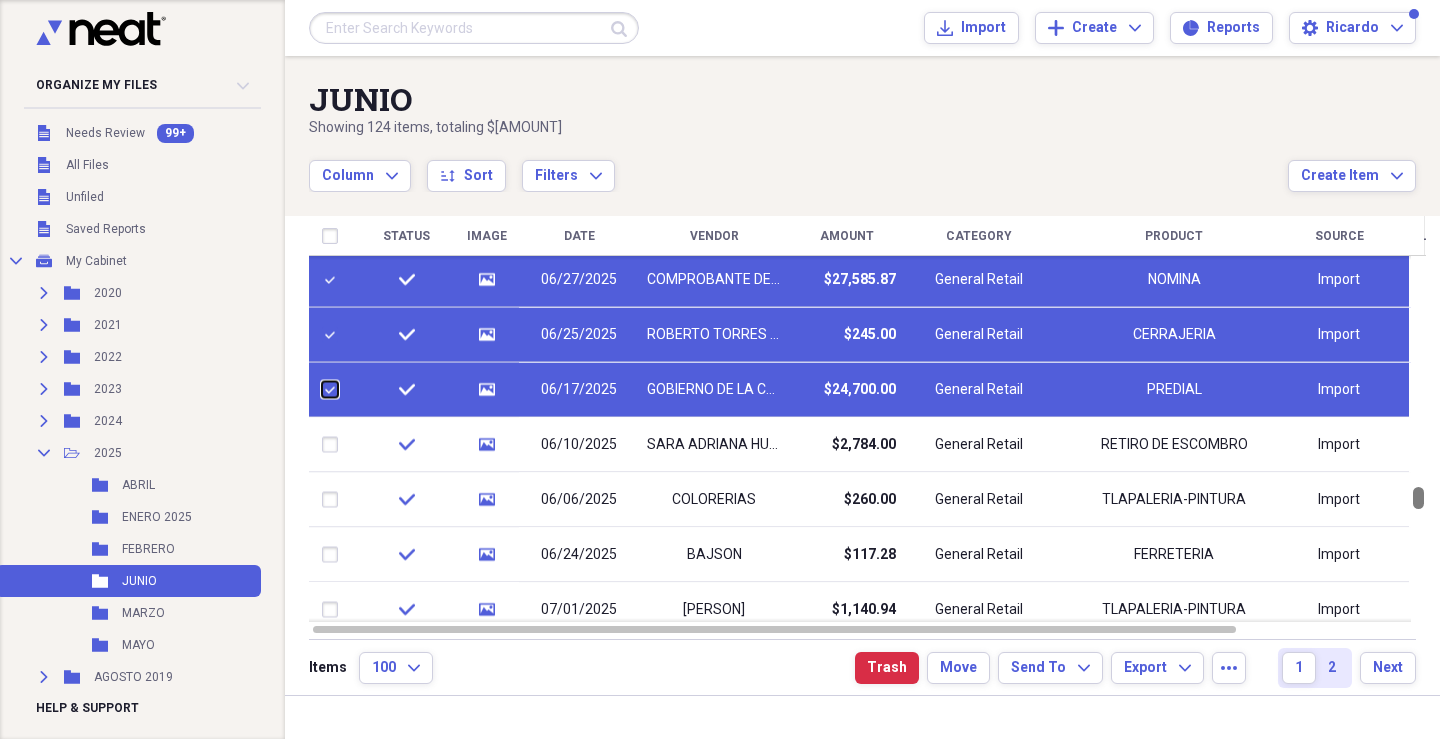 drag, startPoint x: 1429, startPoint y: 492, endPoint x: 1429, endPoint y: 506, distance: 14 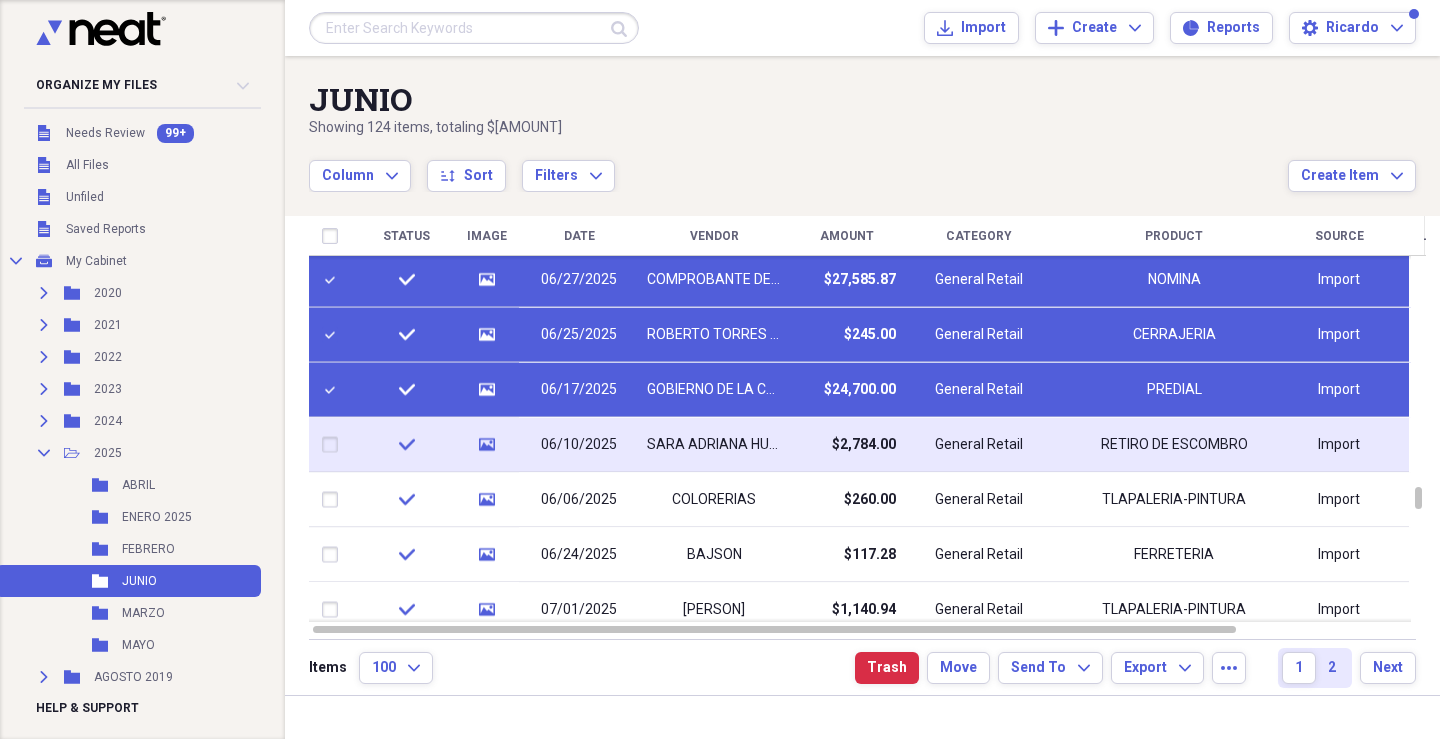 drag, startPoint x: 337, startPoint y: 438, endPoint x: 353, endPoint y: 487, distance: 51.546097 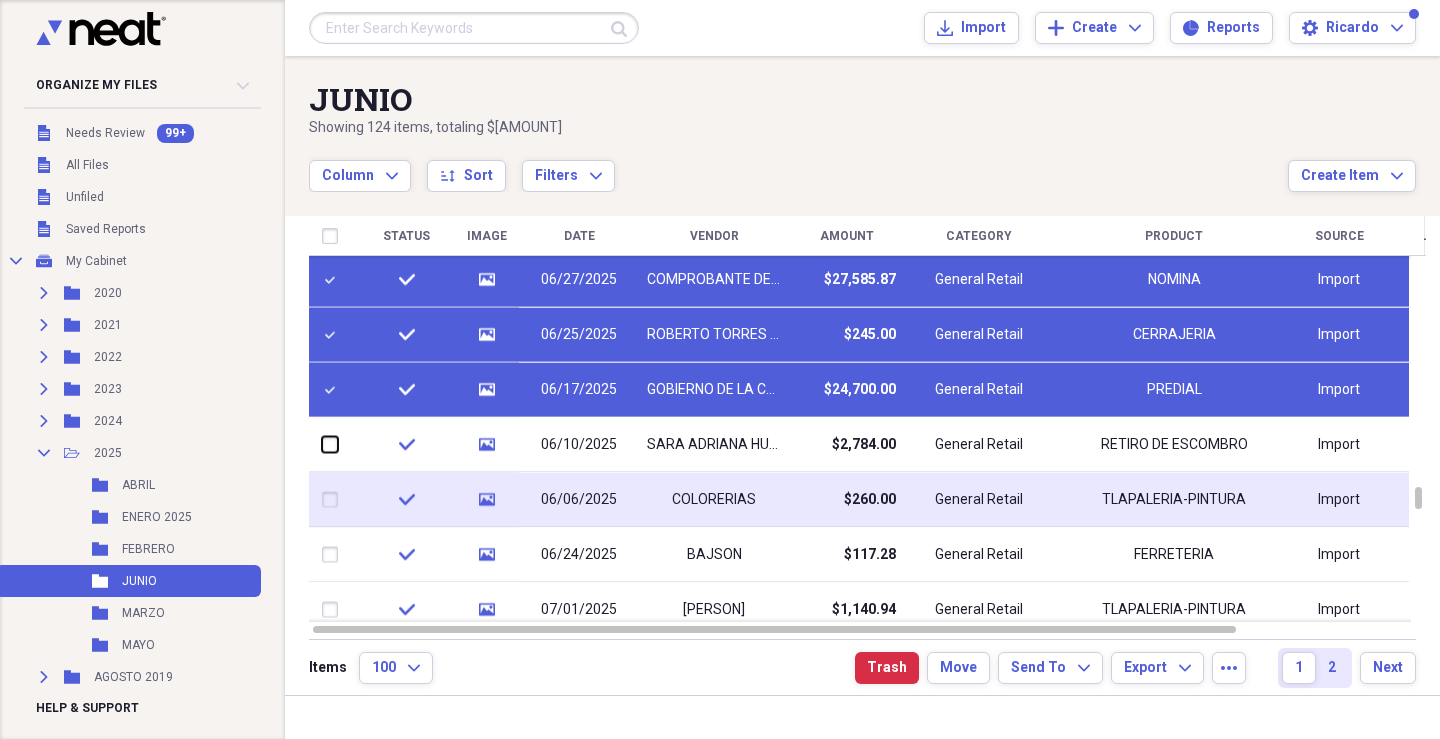 click at bounding box center (322, 444) 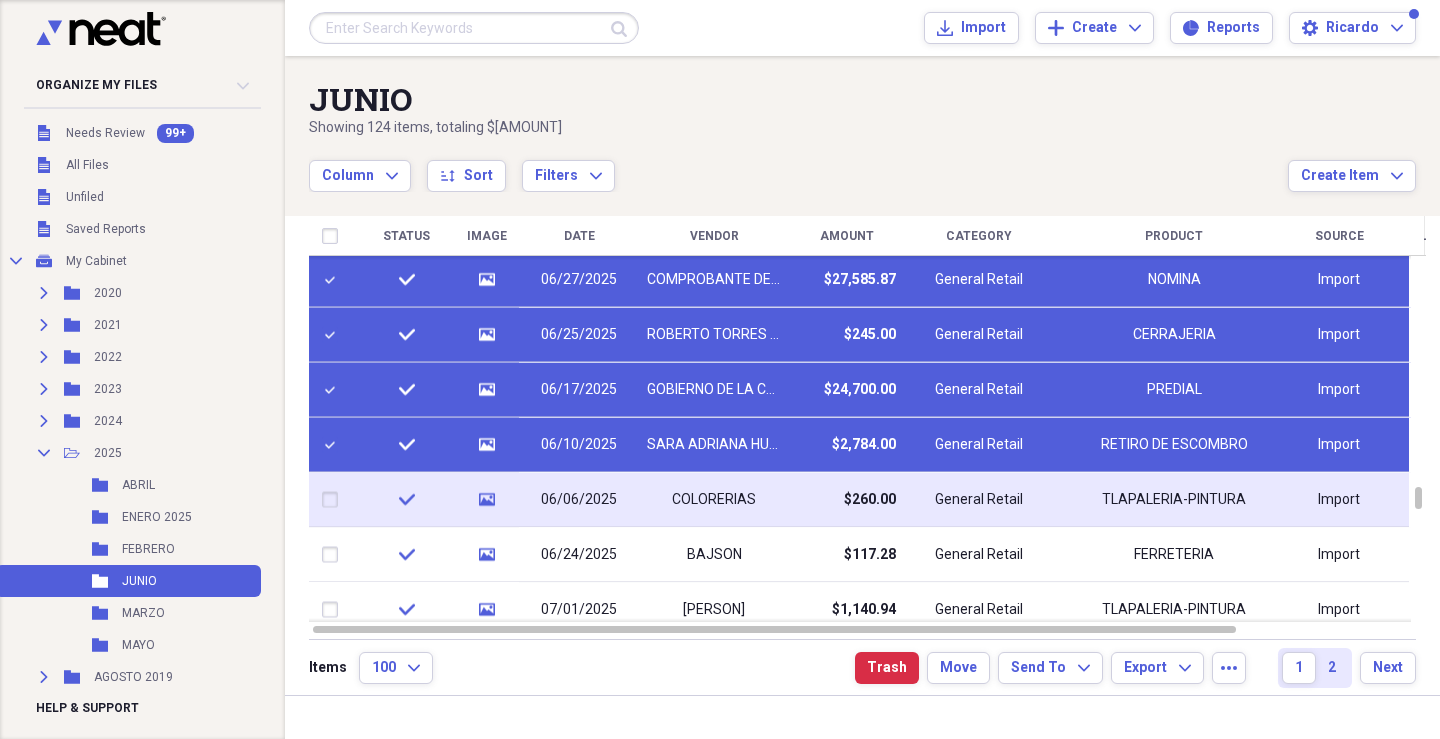 click at bounding box center (334, 500) 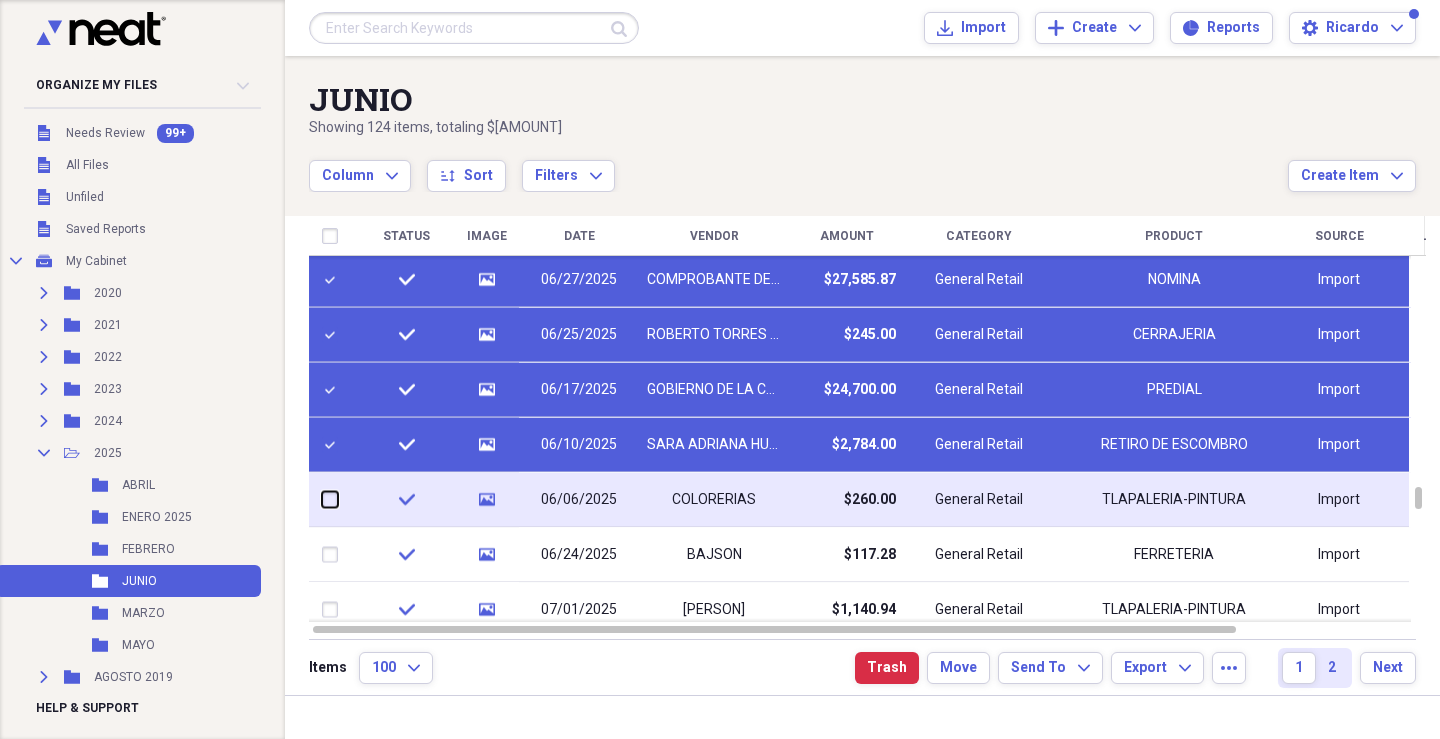 click at bounding box center [322, 499] 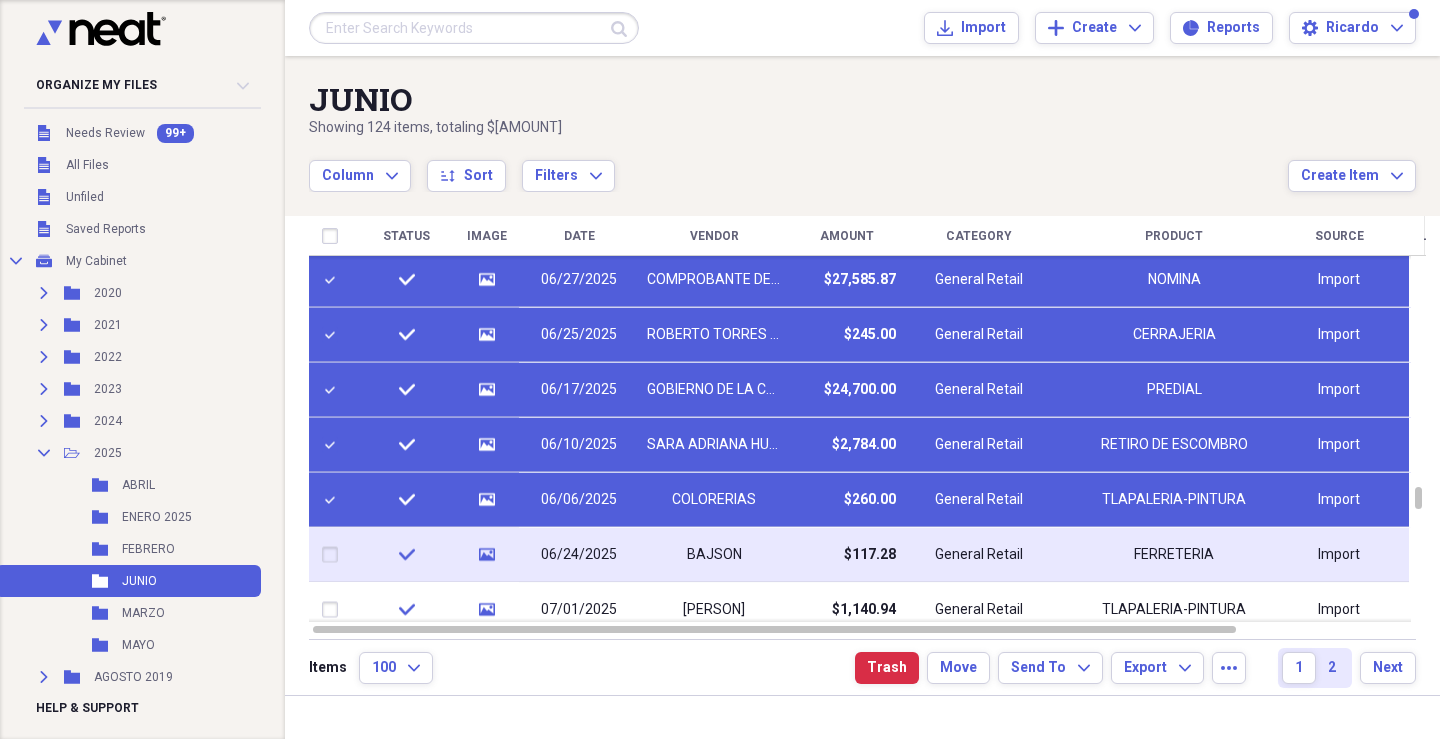 click at bounding box center (334, 555) 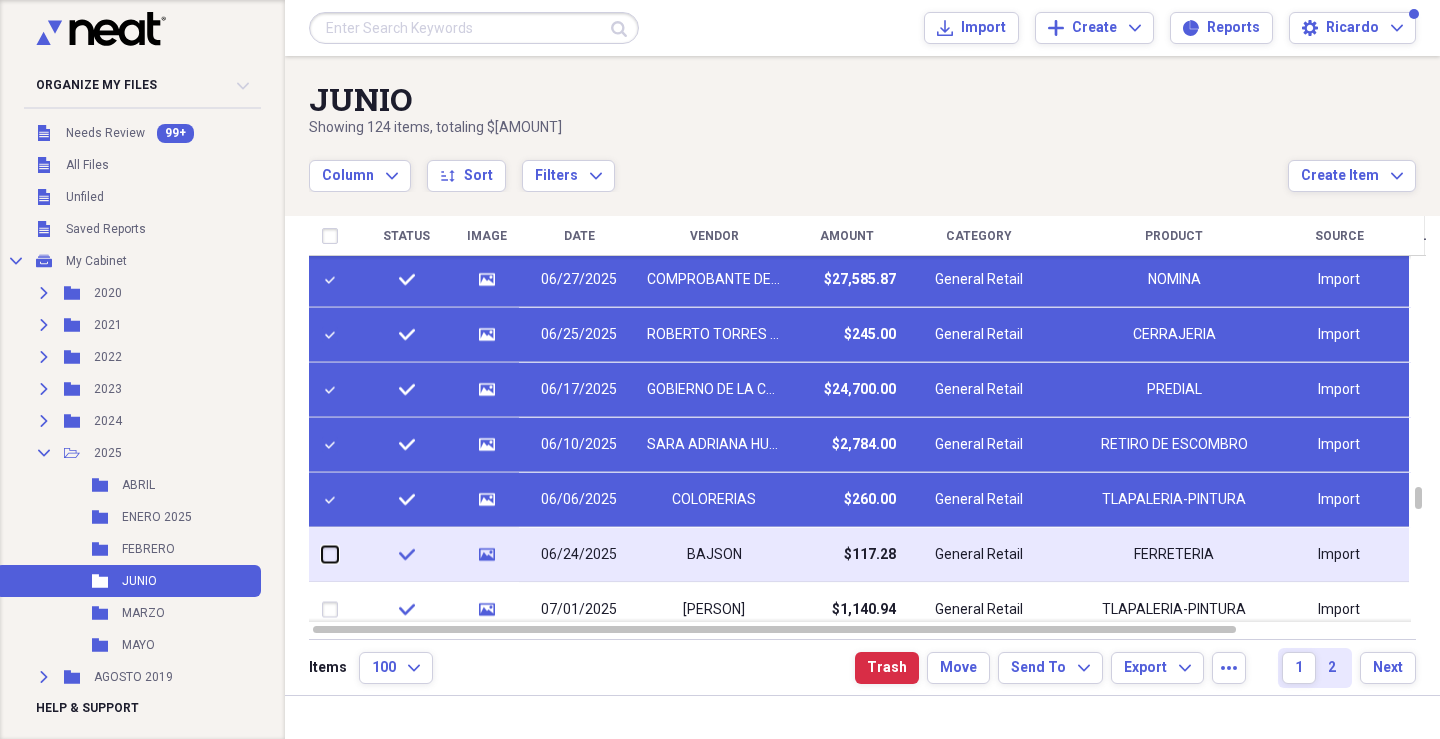 click at bounding box center [322, 554] 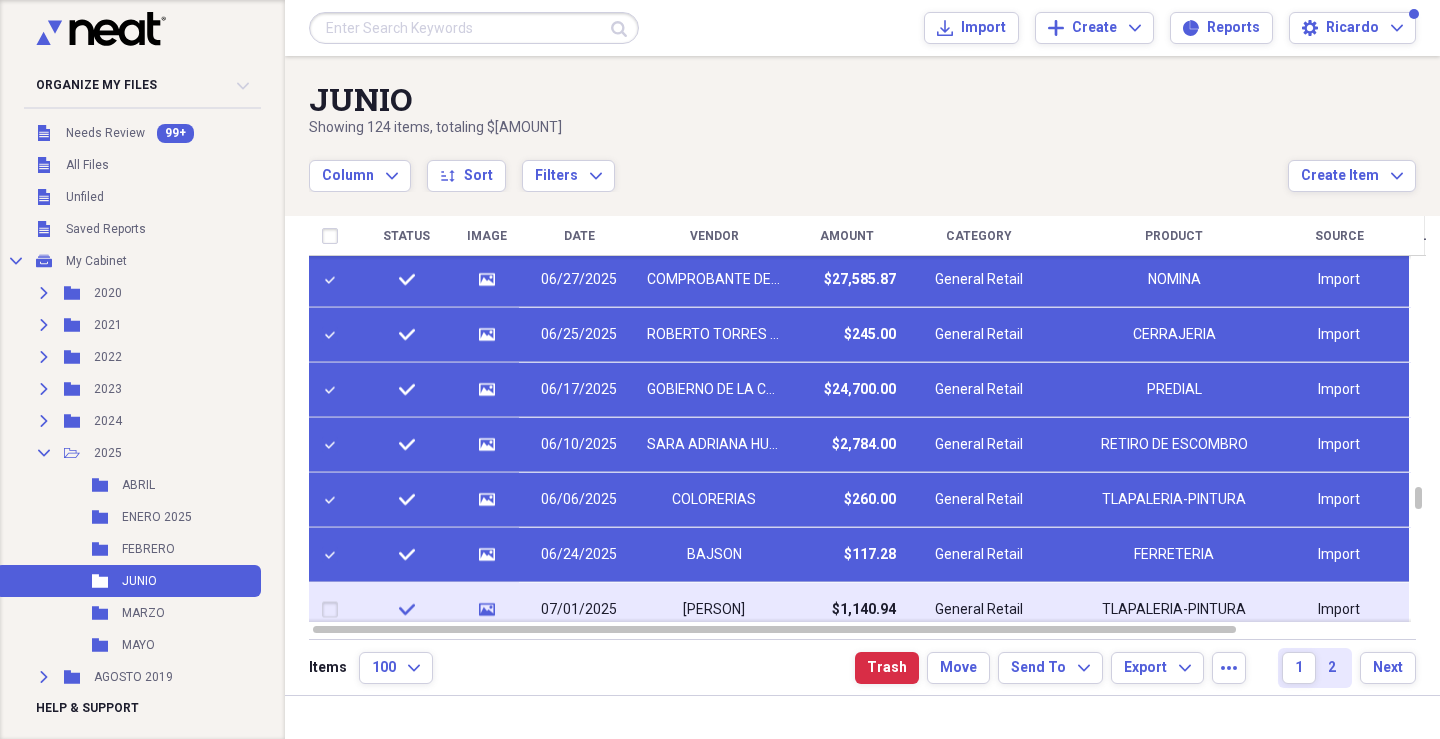 click at bounding box center [334, 610] 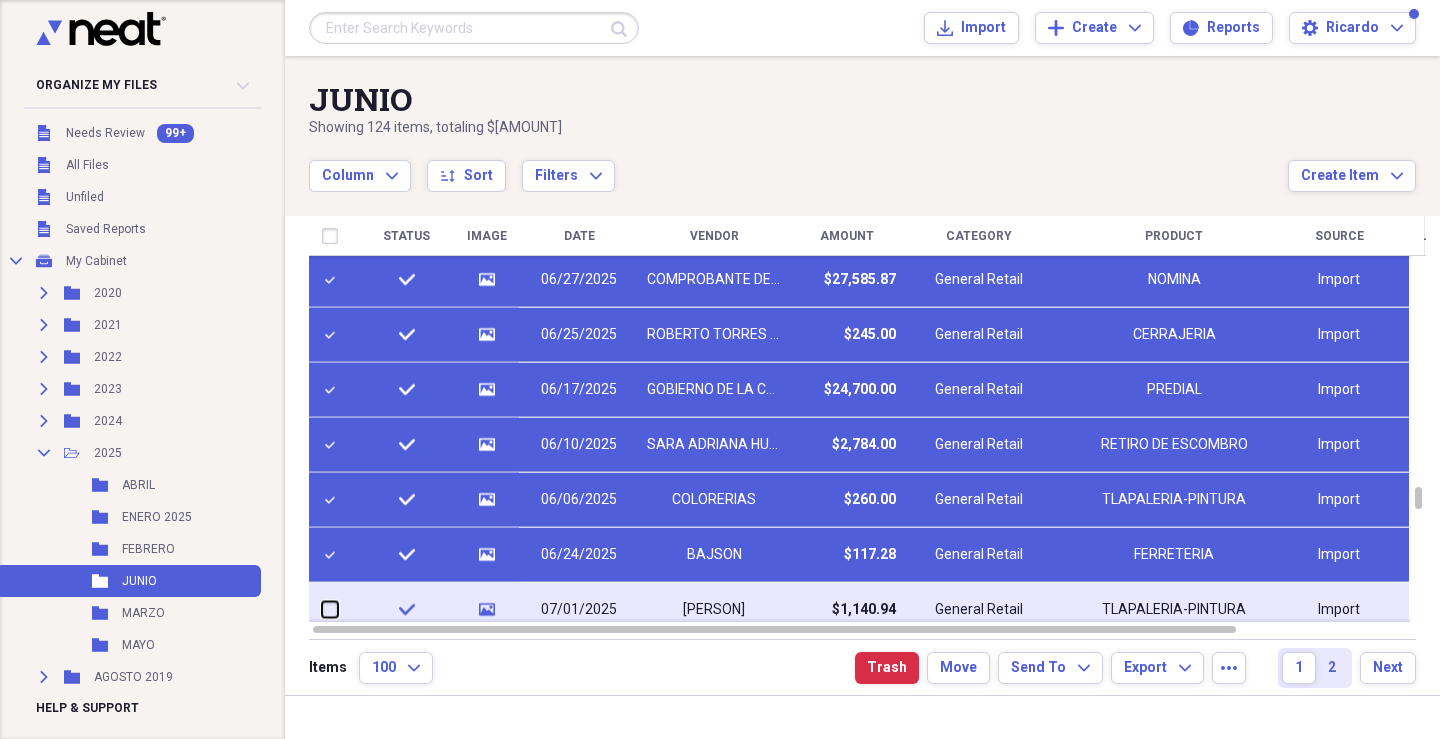 click at bounding box center (322, 609) 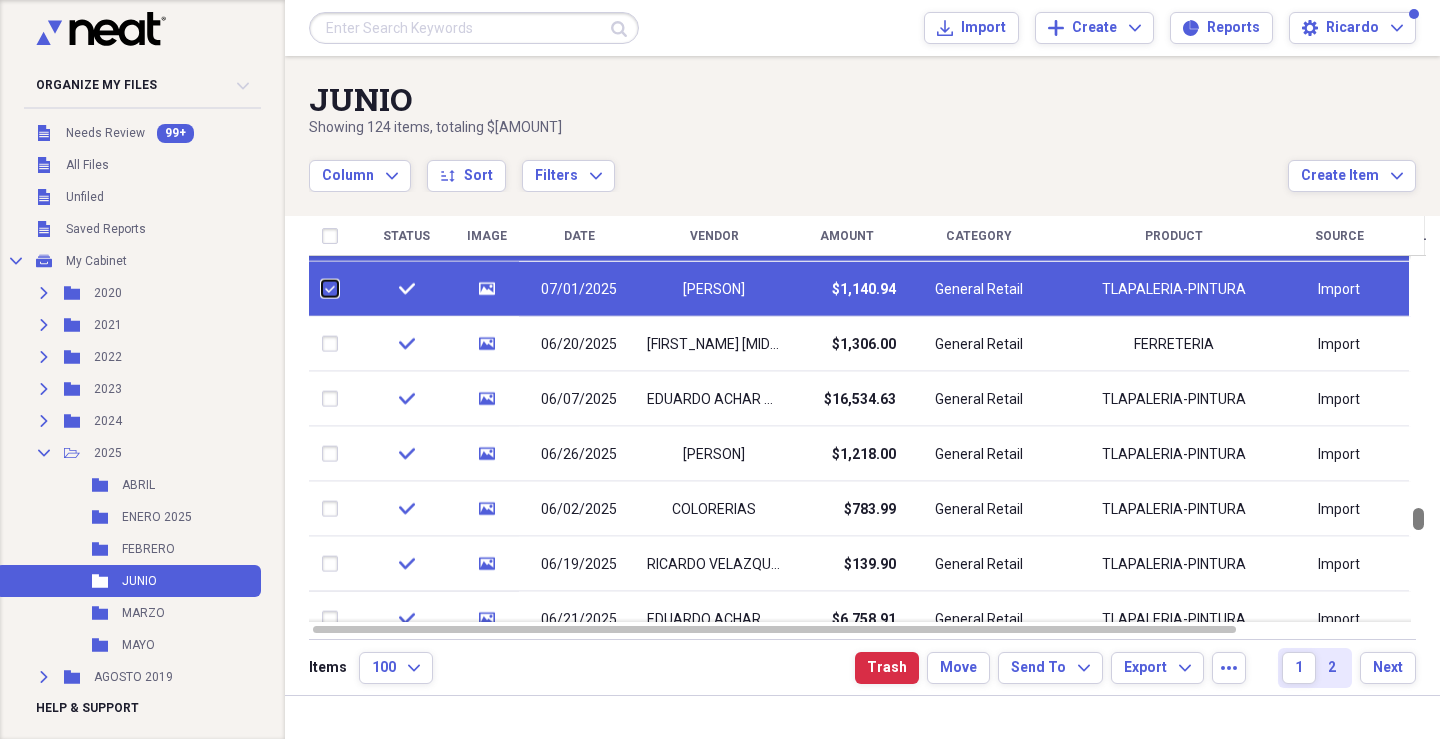 drag, startPoint x: 1432, startPoint y: 500, endPoint x: 1432, endPoint y: 521, distance: 21 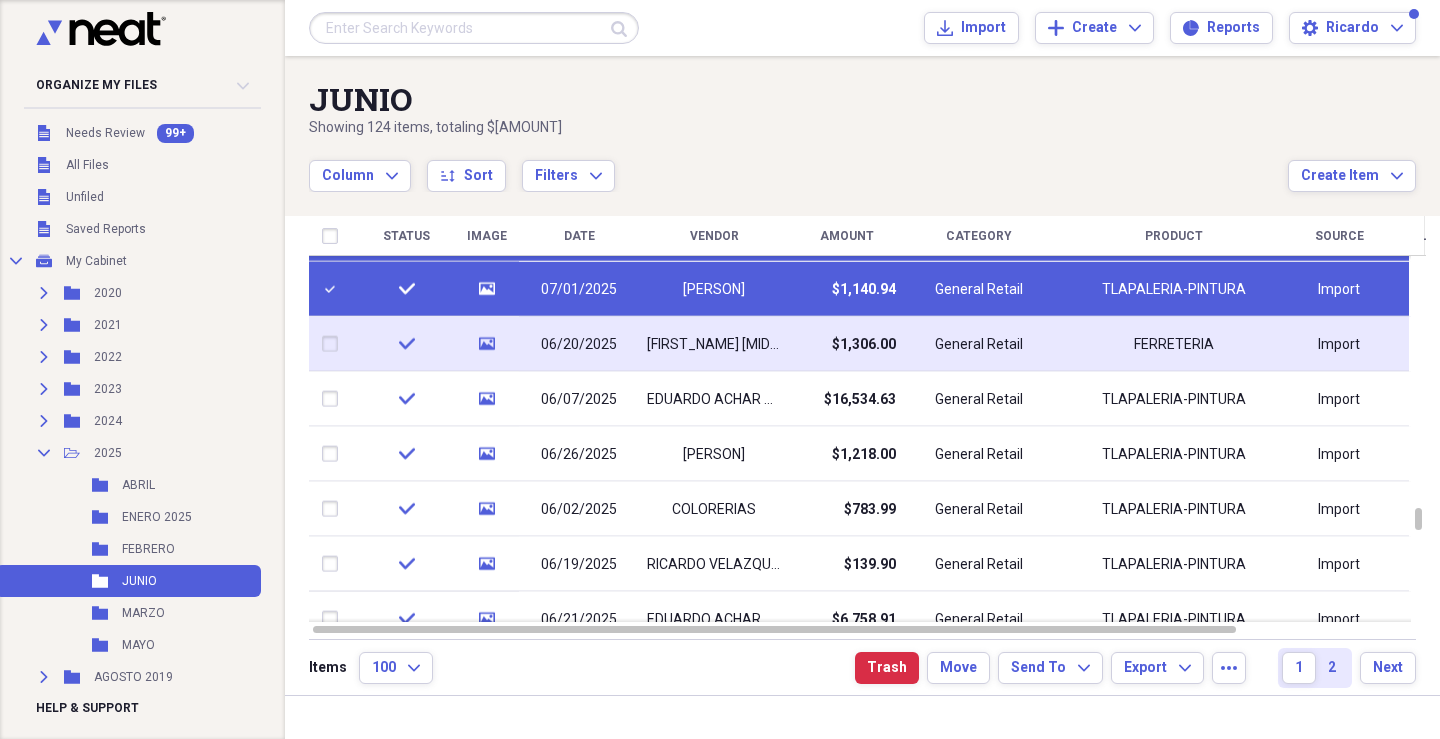 click at bounding box center [334, 344] 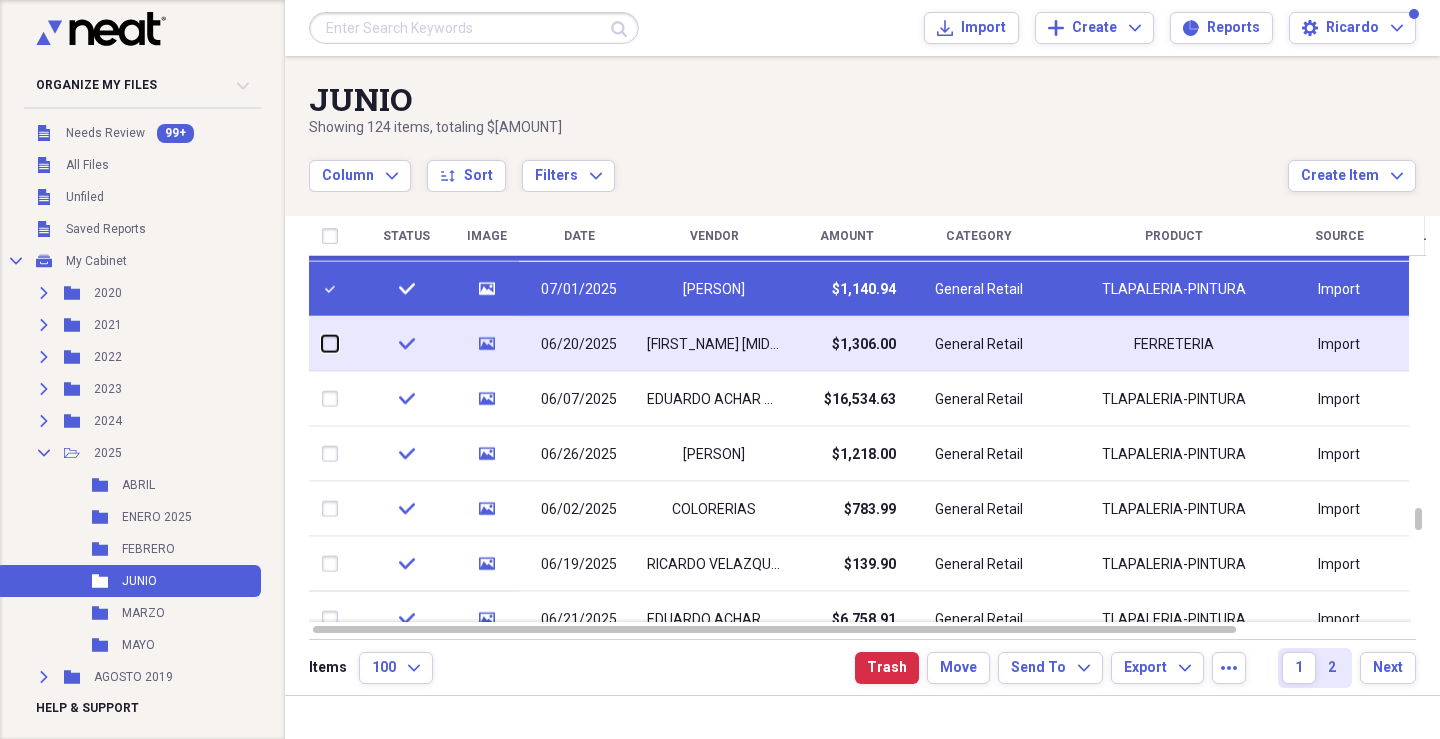 click at bounding box center (322, 344) 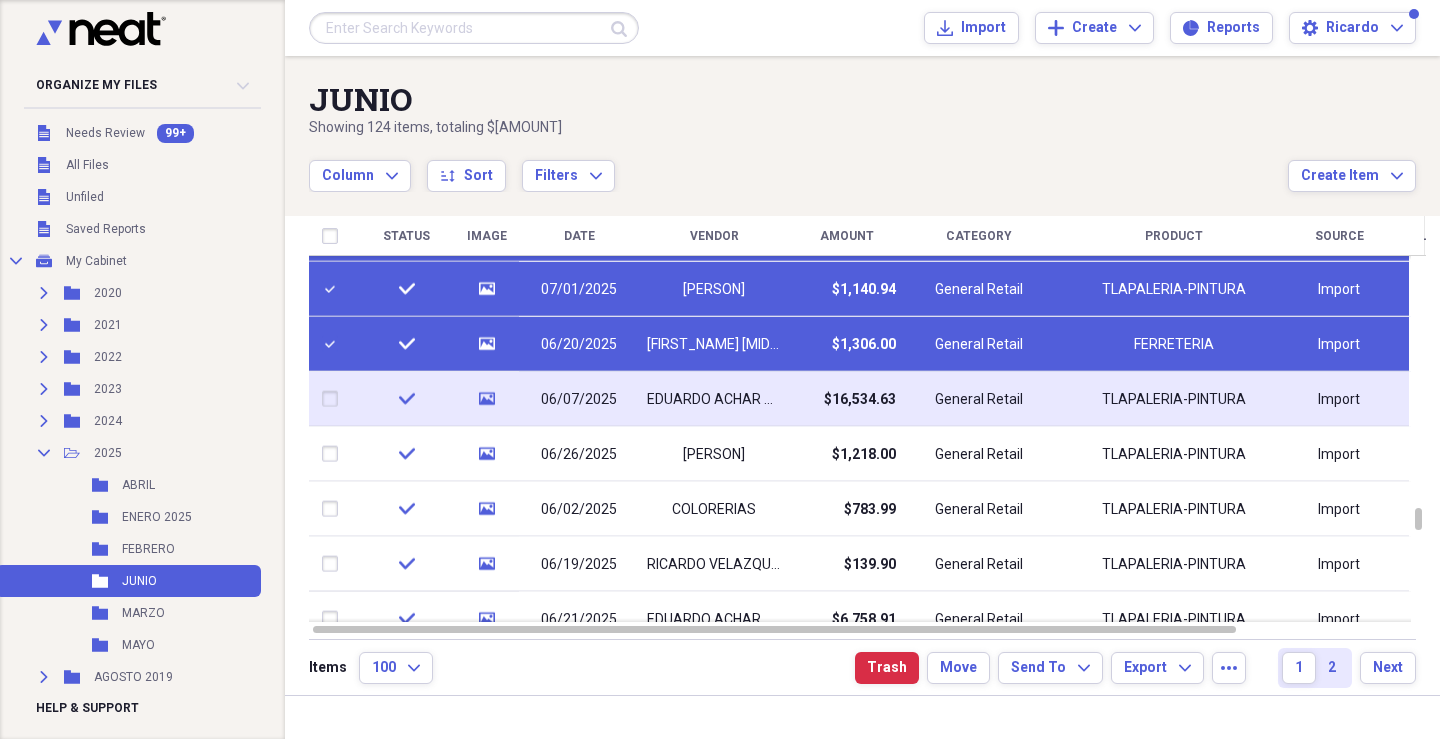 click at bounding box center (334, 399) 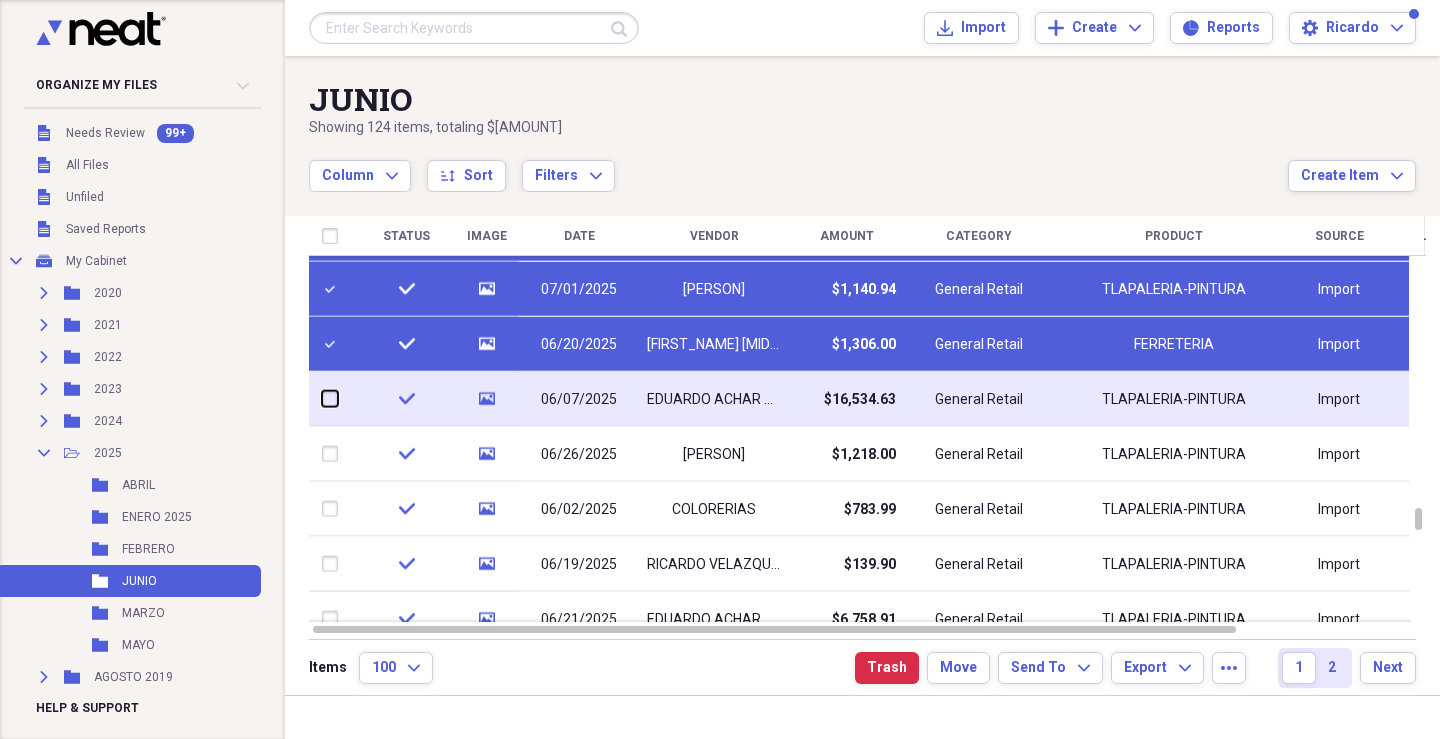 click at bounding box center [322, 399] 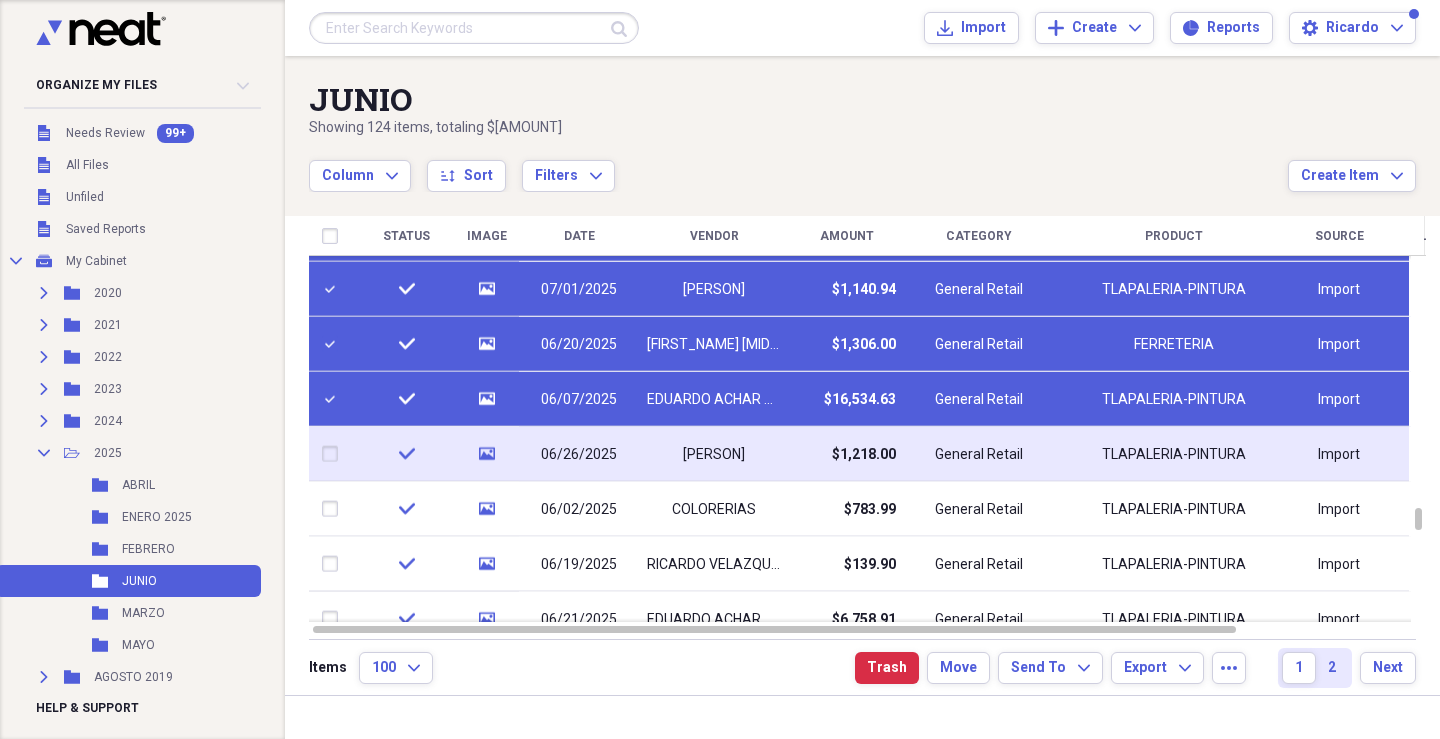 click at bounding box center [334, 454] 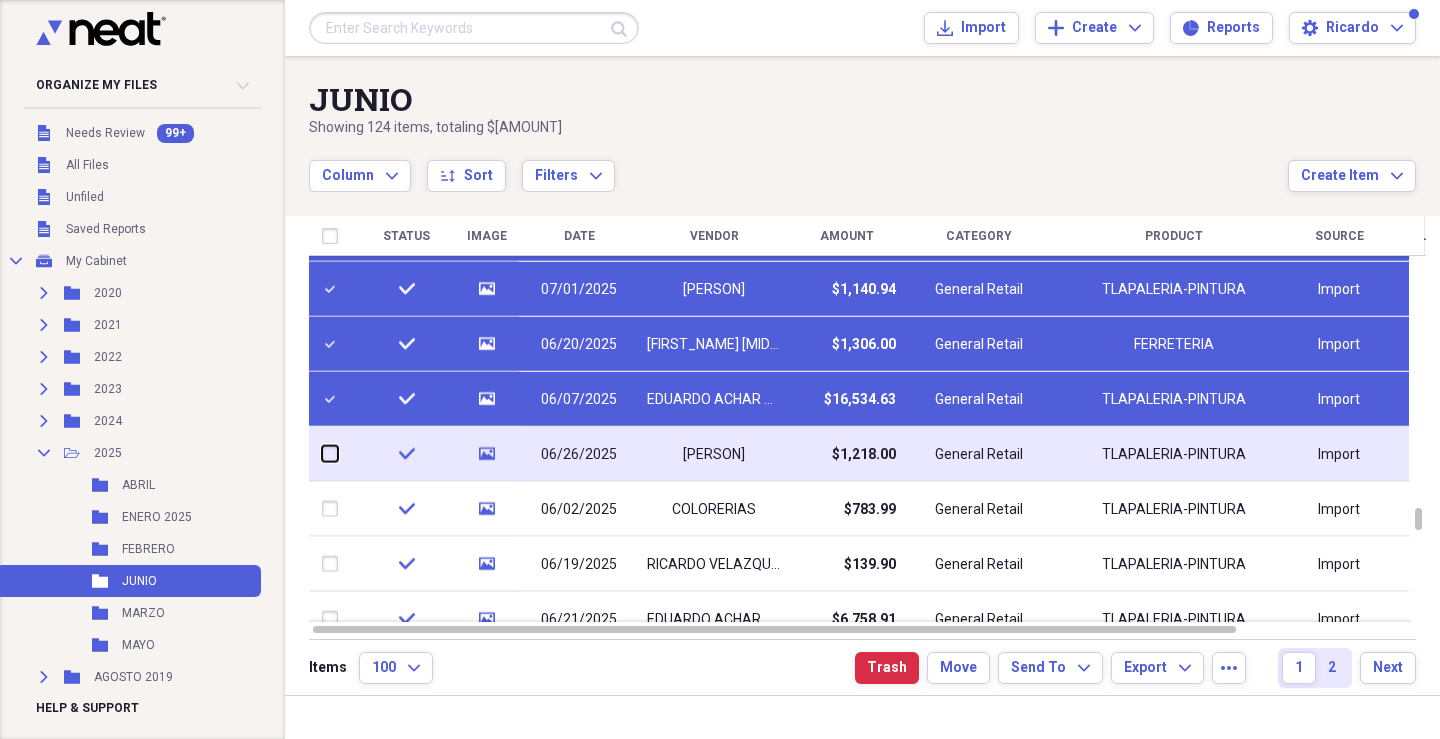 click at bounding box center (322, 454) 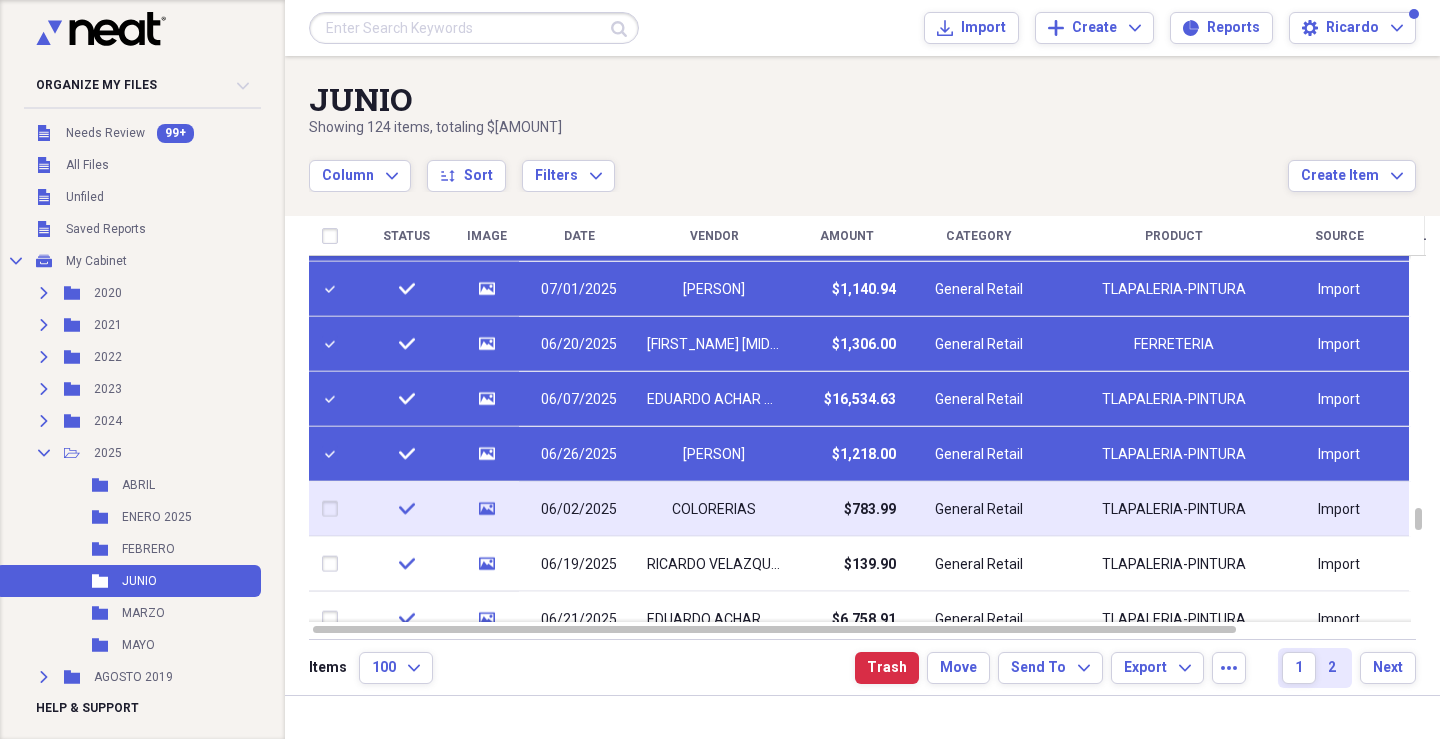 click at bounding box center [334, 509] 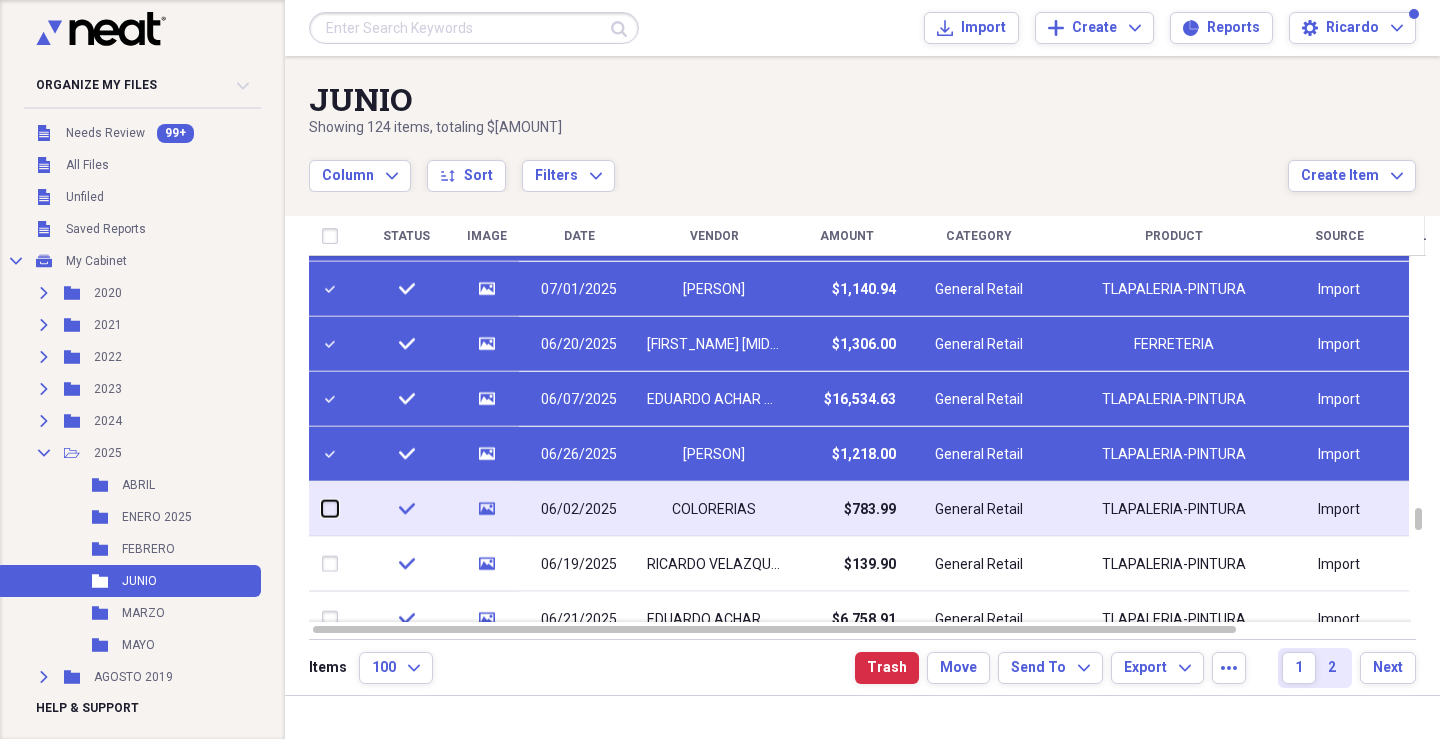 click at bounding box center (322, 509) 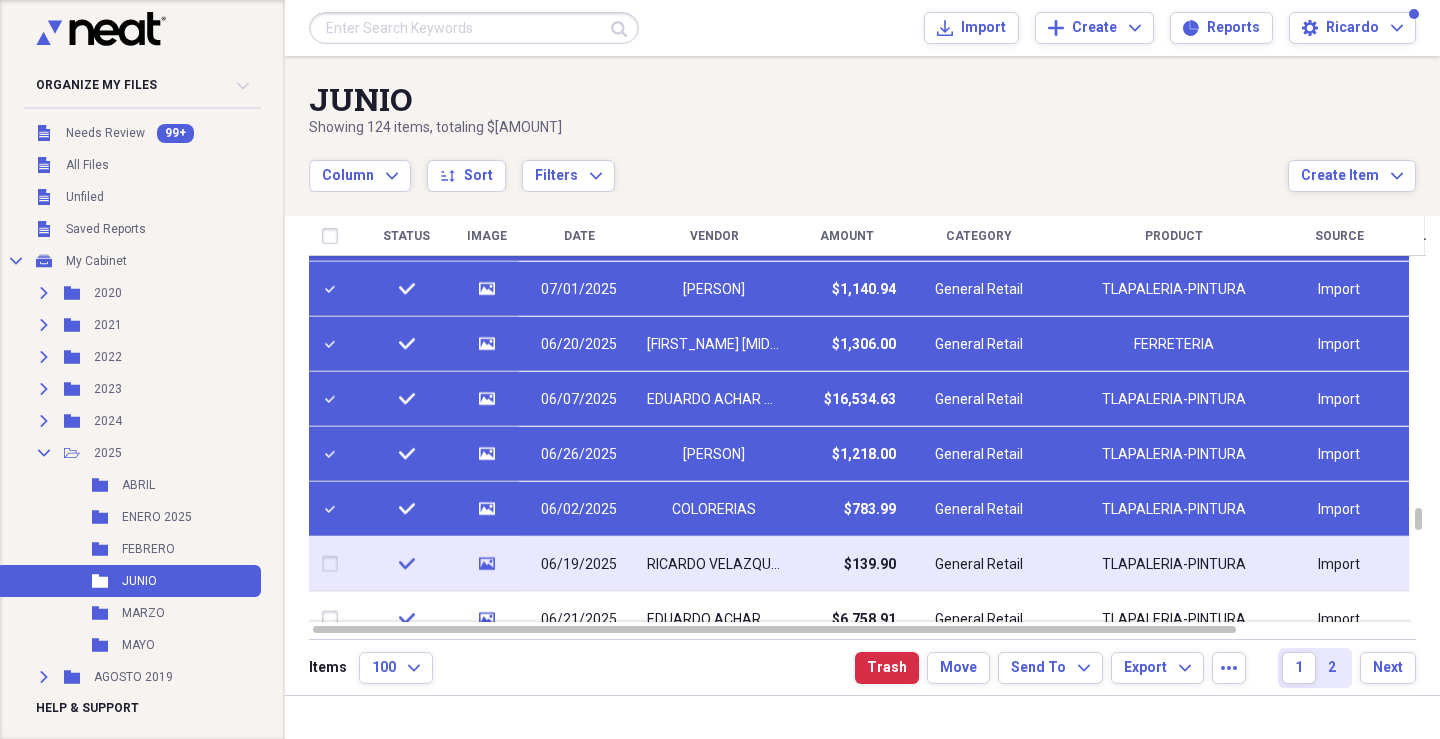 click at bounding box center (334, 564) 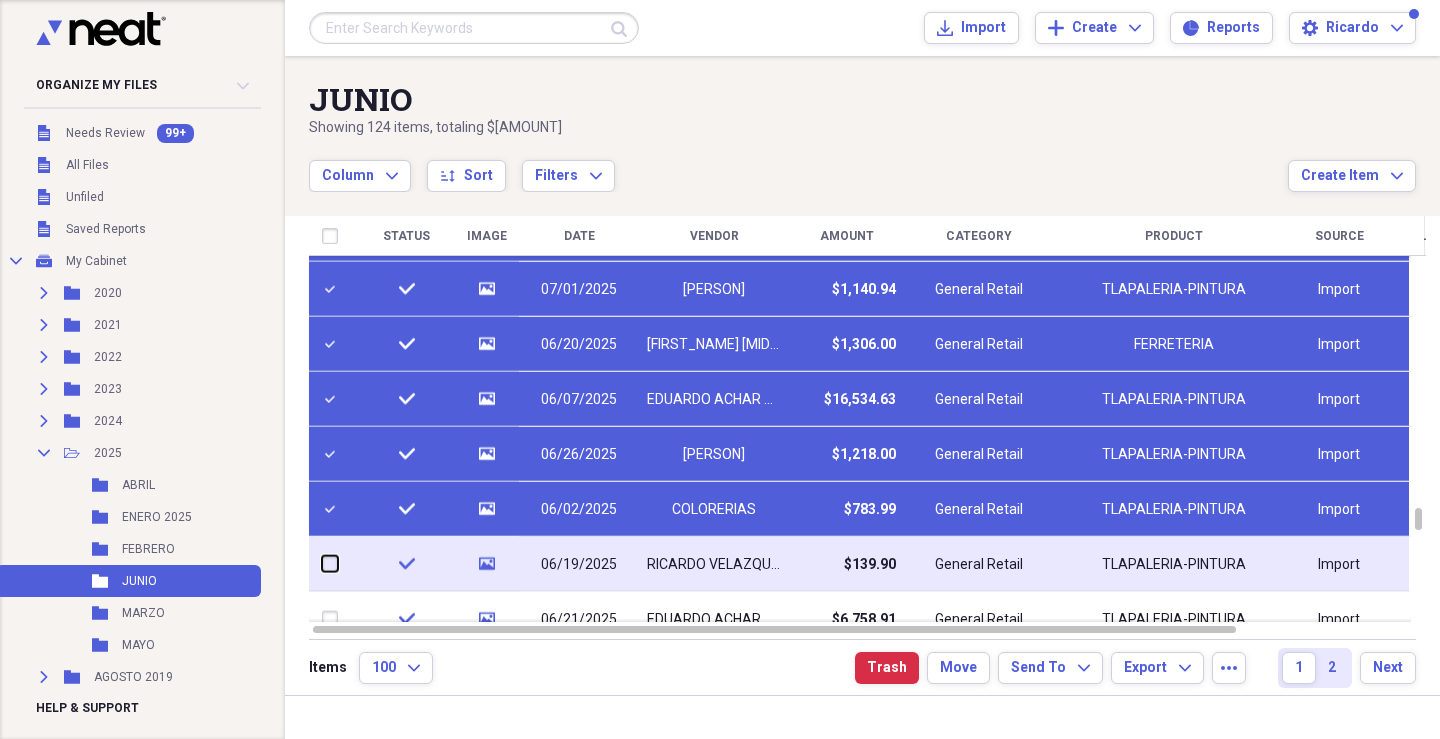 click at bounding box center [322, 564] 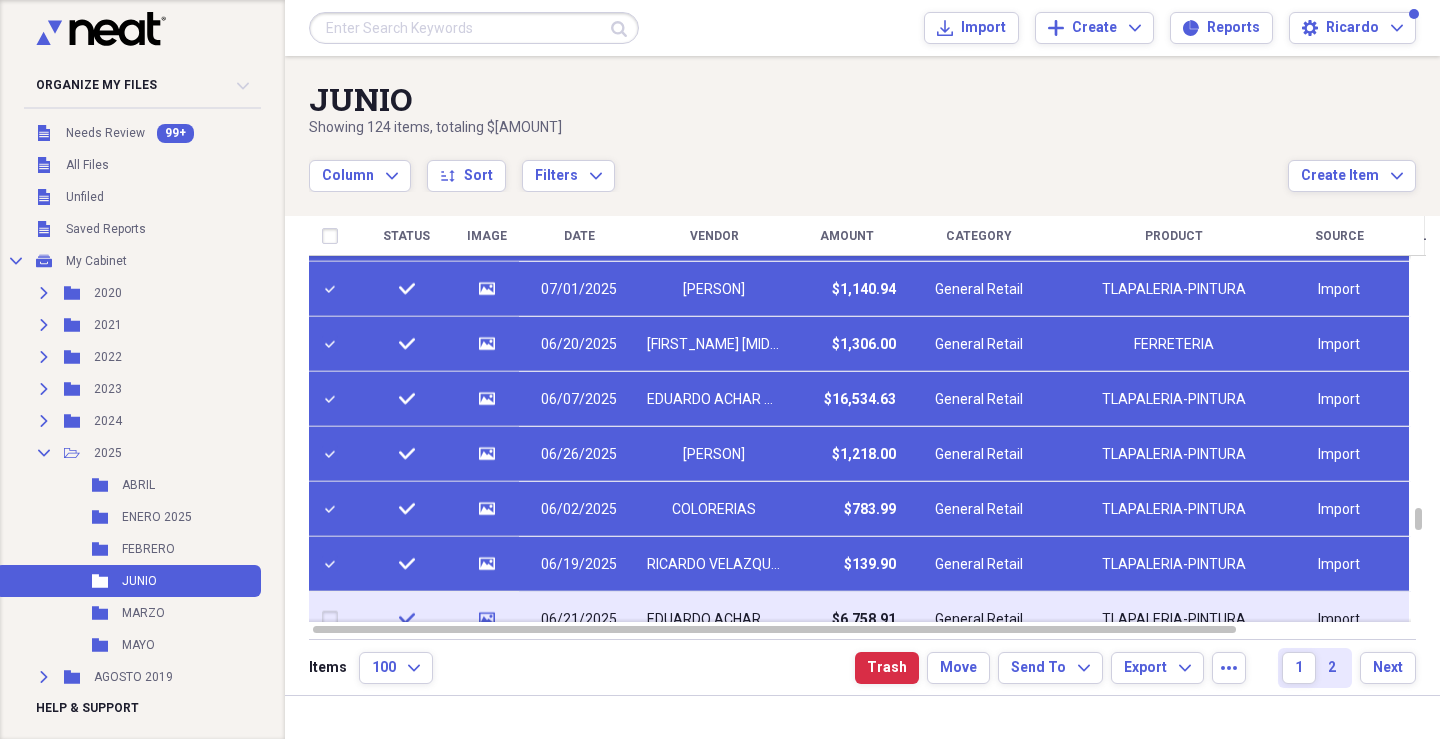 click at bounding box center [334, 619] 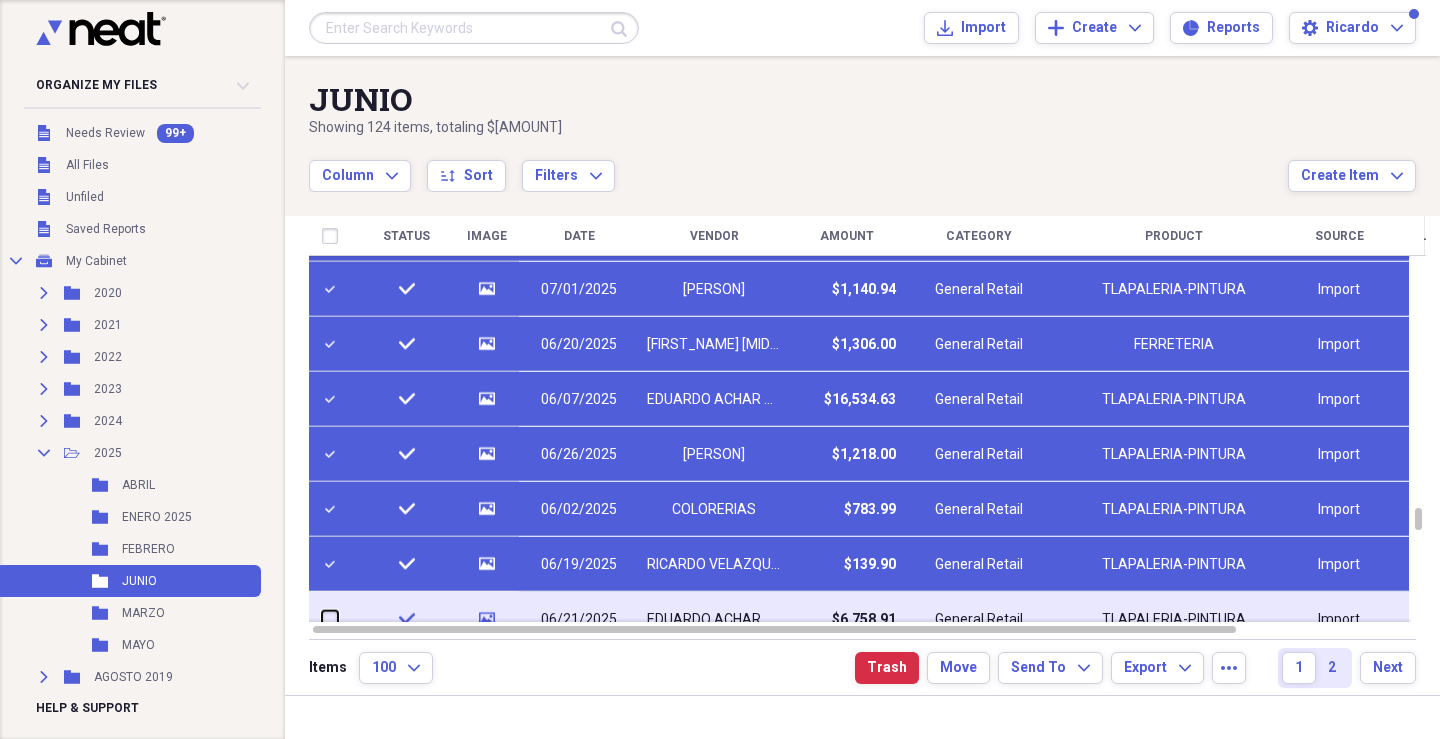 click at bounding box center [322, 619] 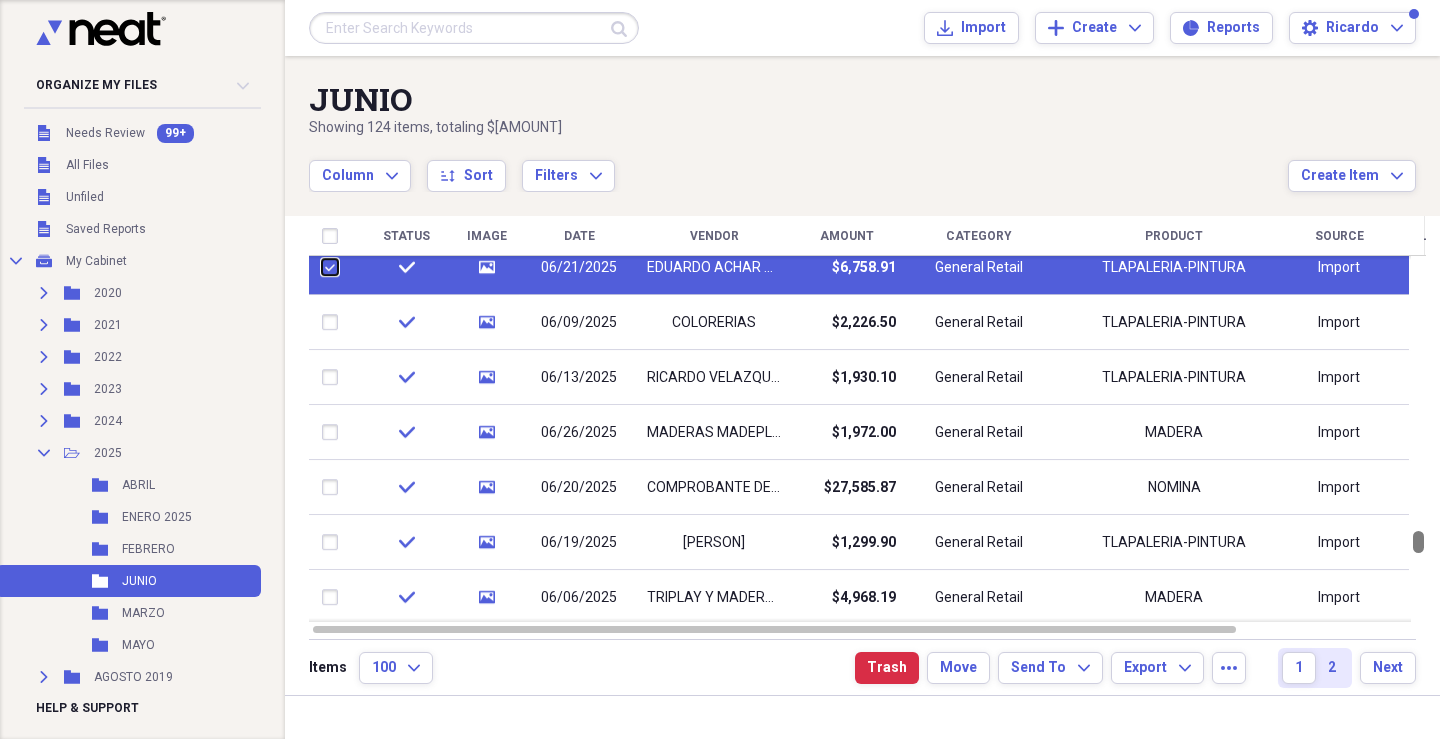drag, startPoint x: 1434, startPoint y: 509, endPoint x: 1433, endPoint y: 532, distance: 23.021729 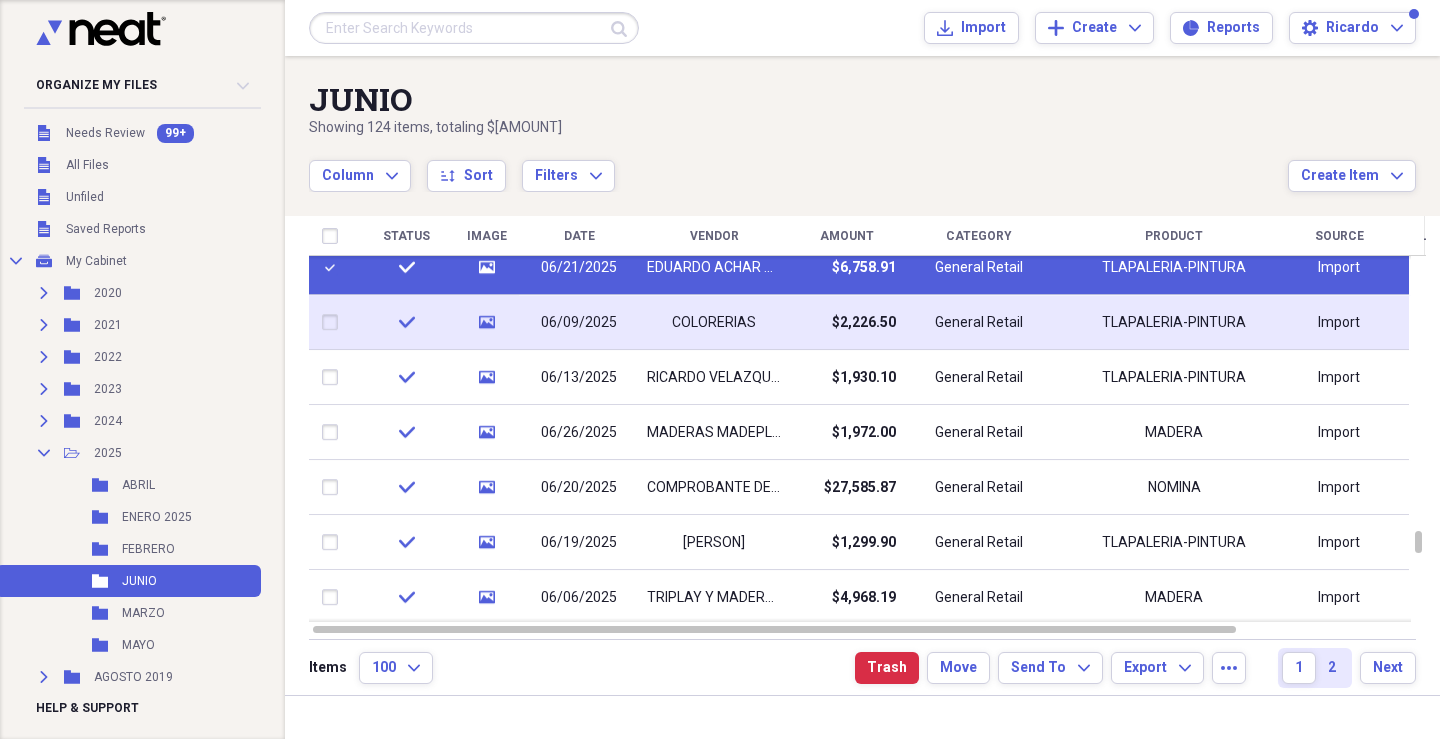 click at bounding box center (334, 323) 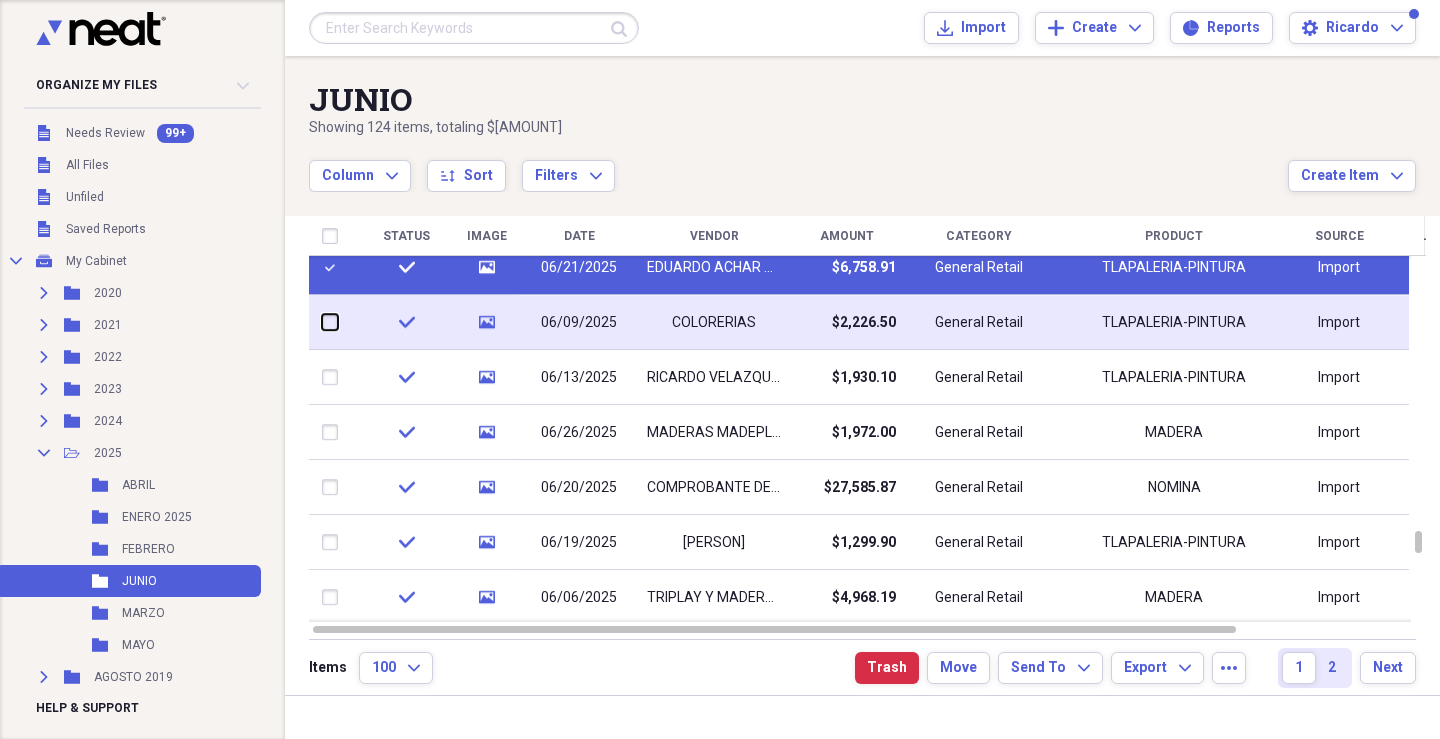 click at bounding box center (322, 322) 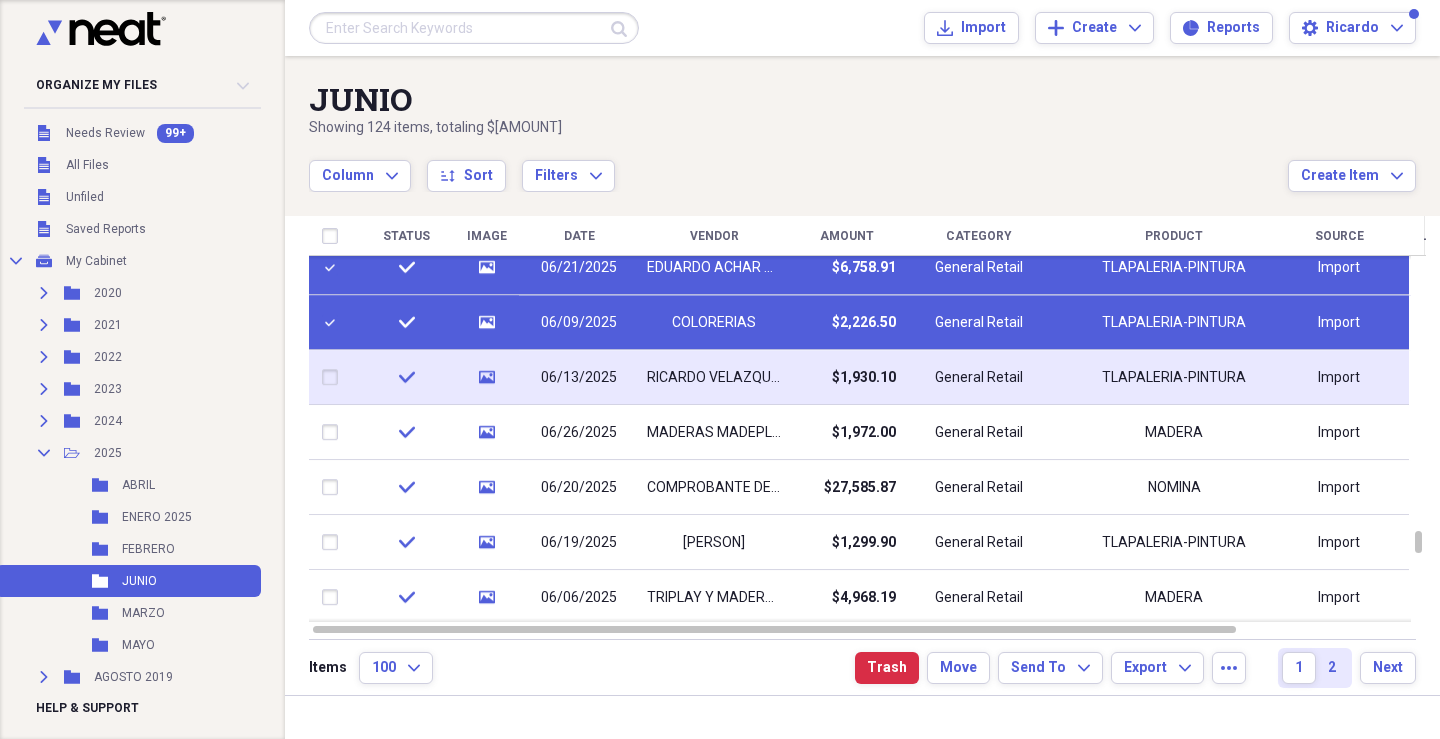 click at bounding box center (334, 378) 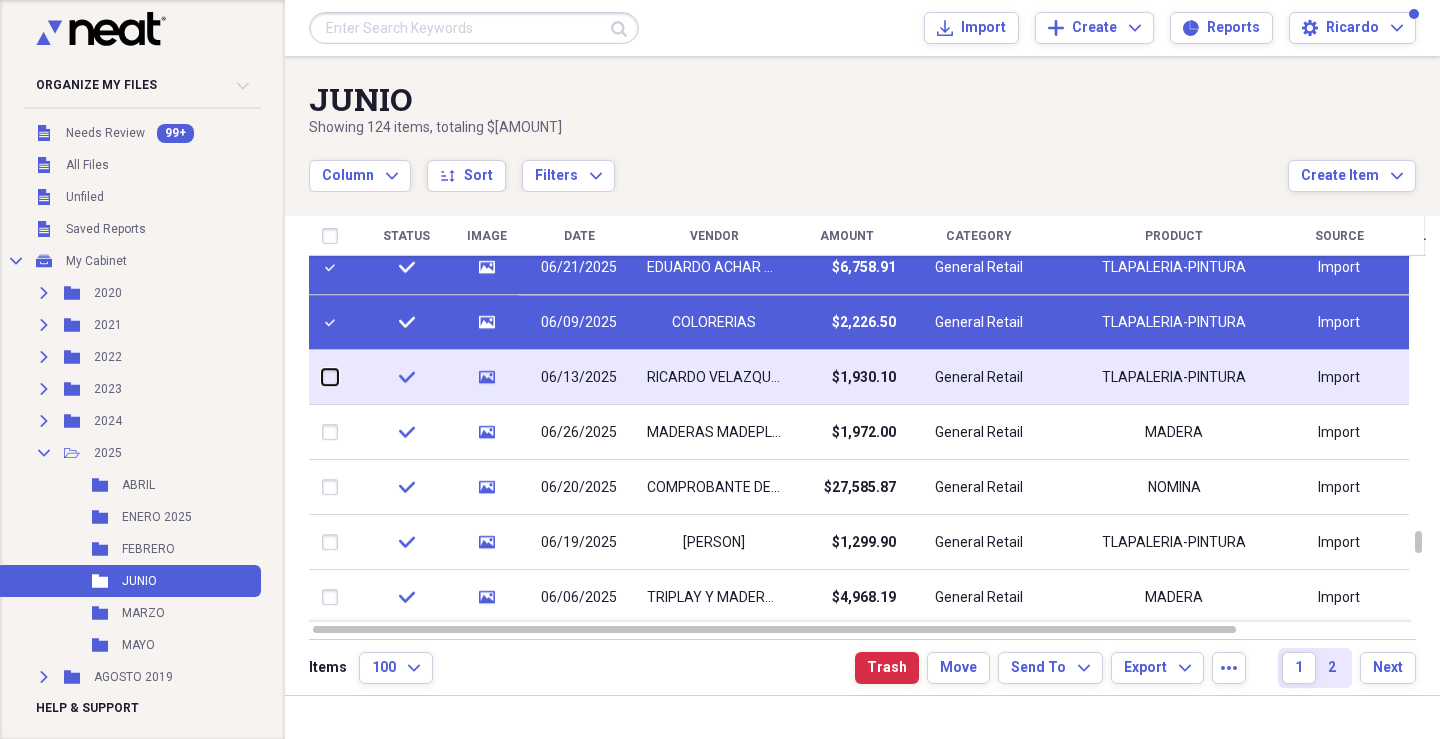 click at bounding box center [322, 377] 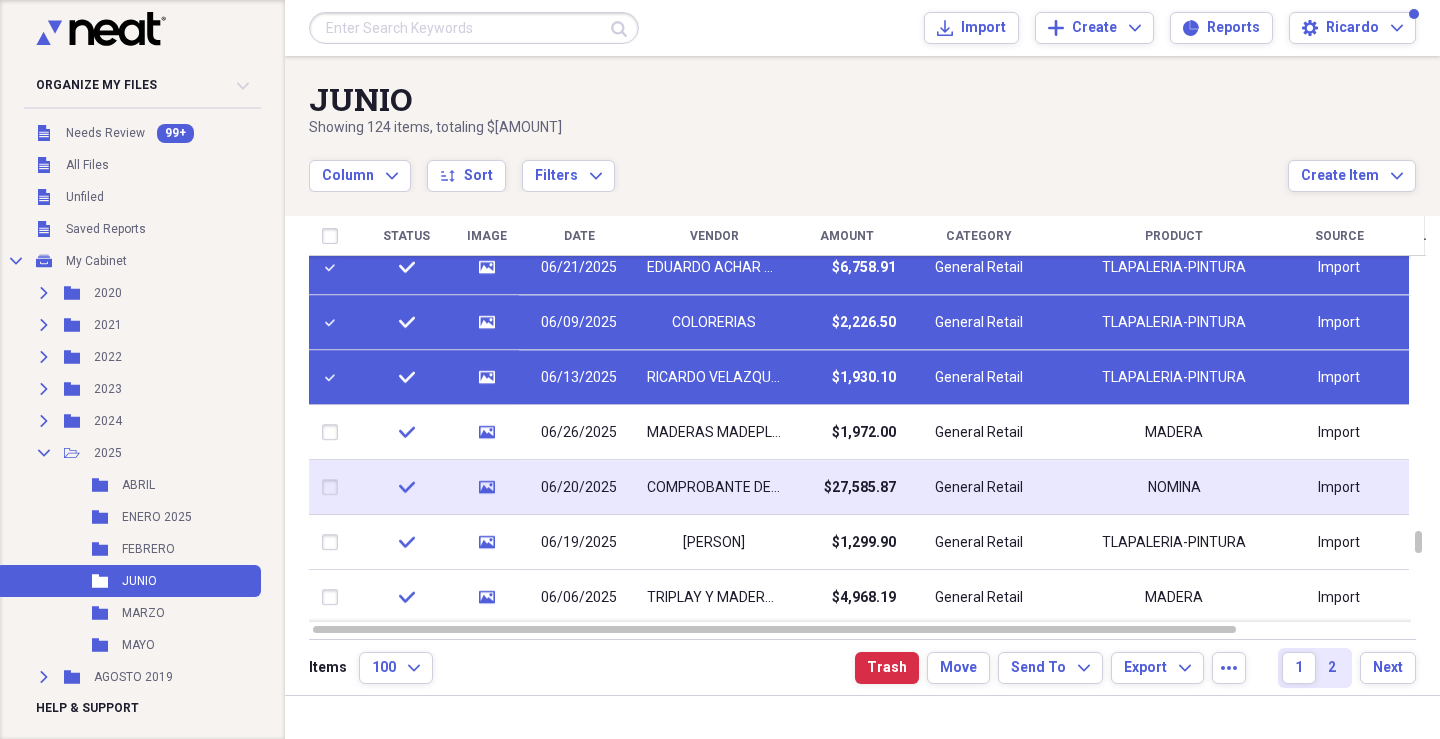 click at bounding box center (334, 488) 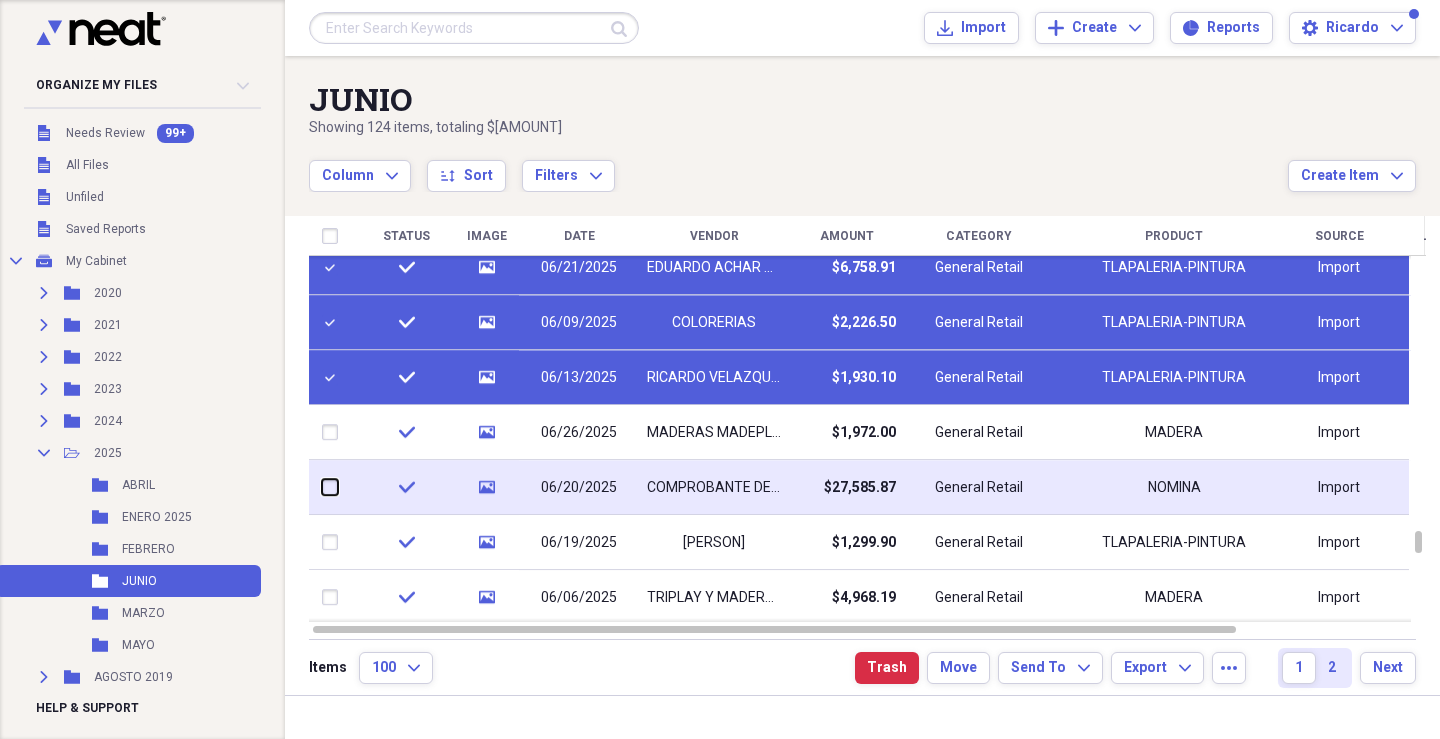 click at bounding box center [322, 487] 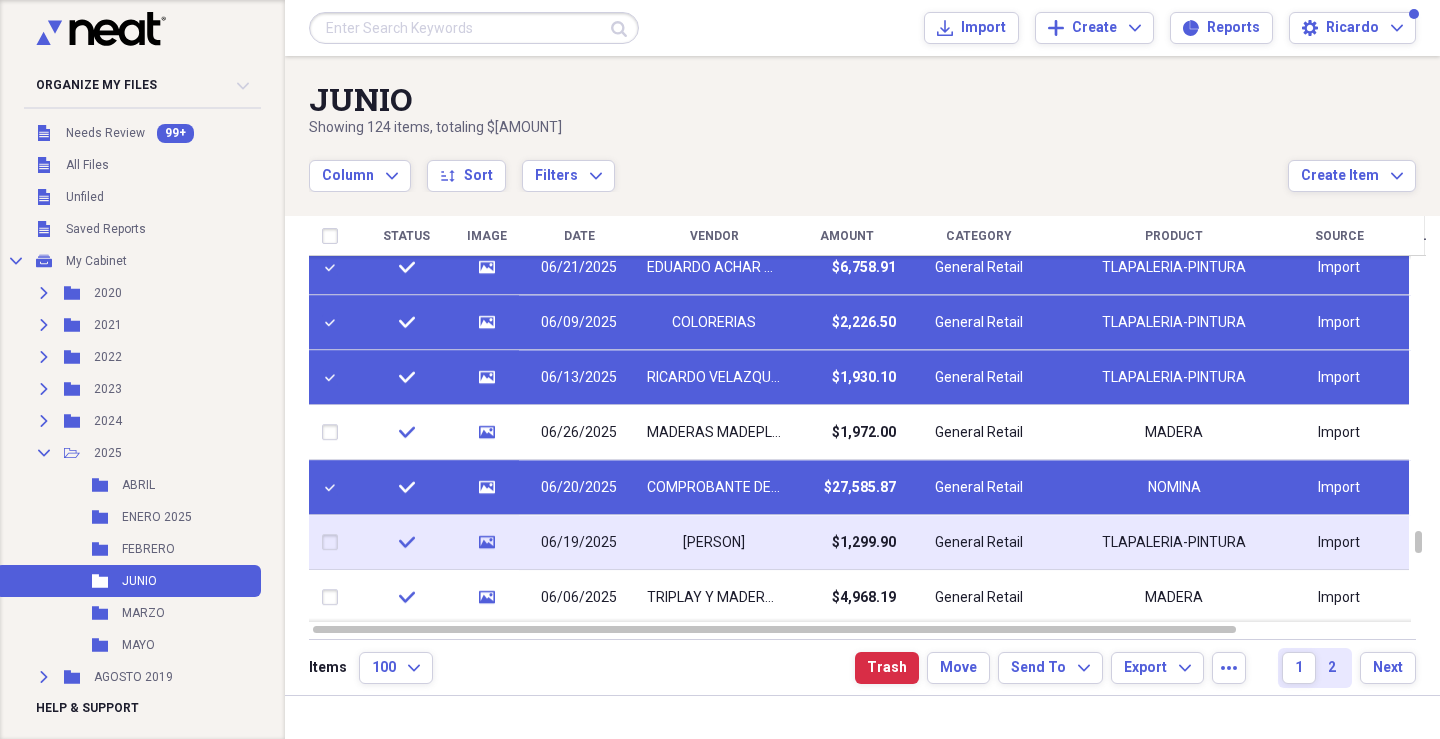 click at bounding box center [334, 543] 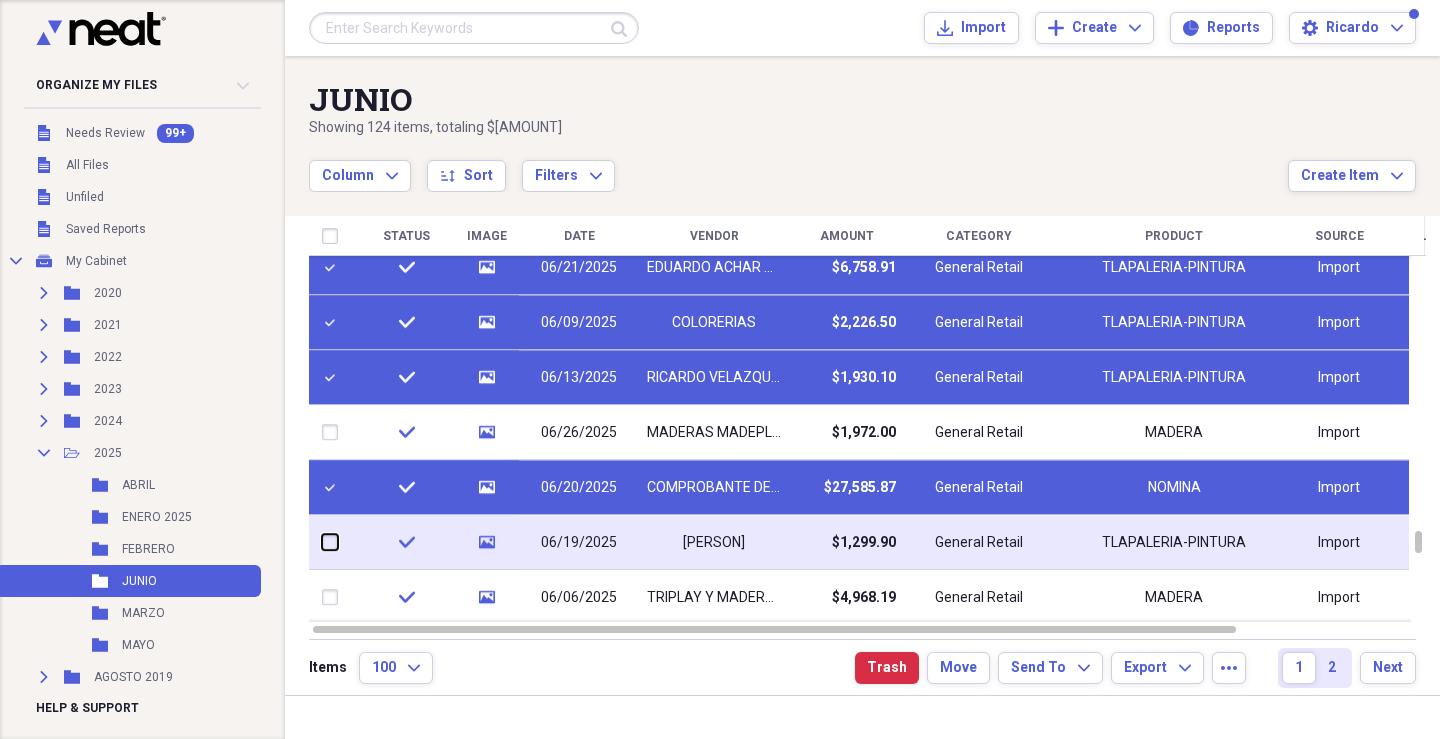 click at bounding box center (322, 542) 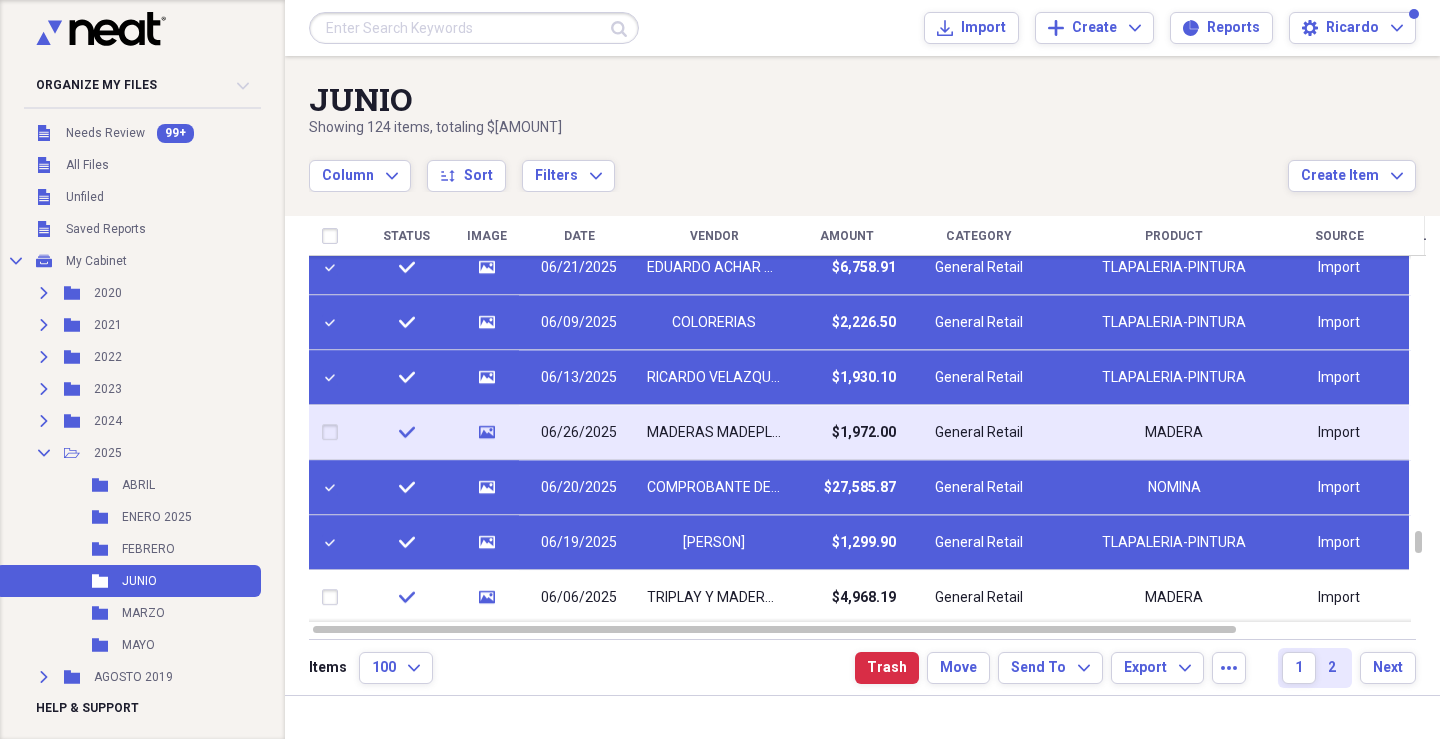 click at bounding box center (334, 433) 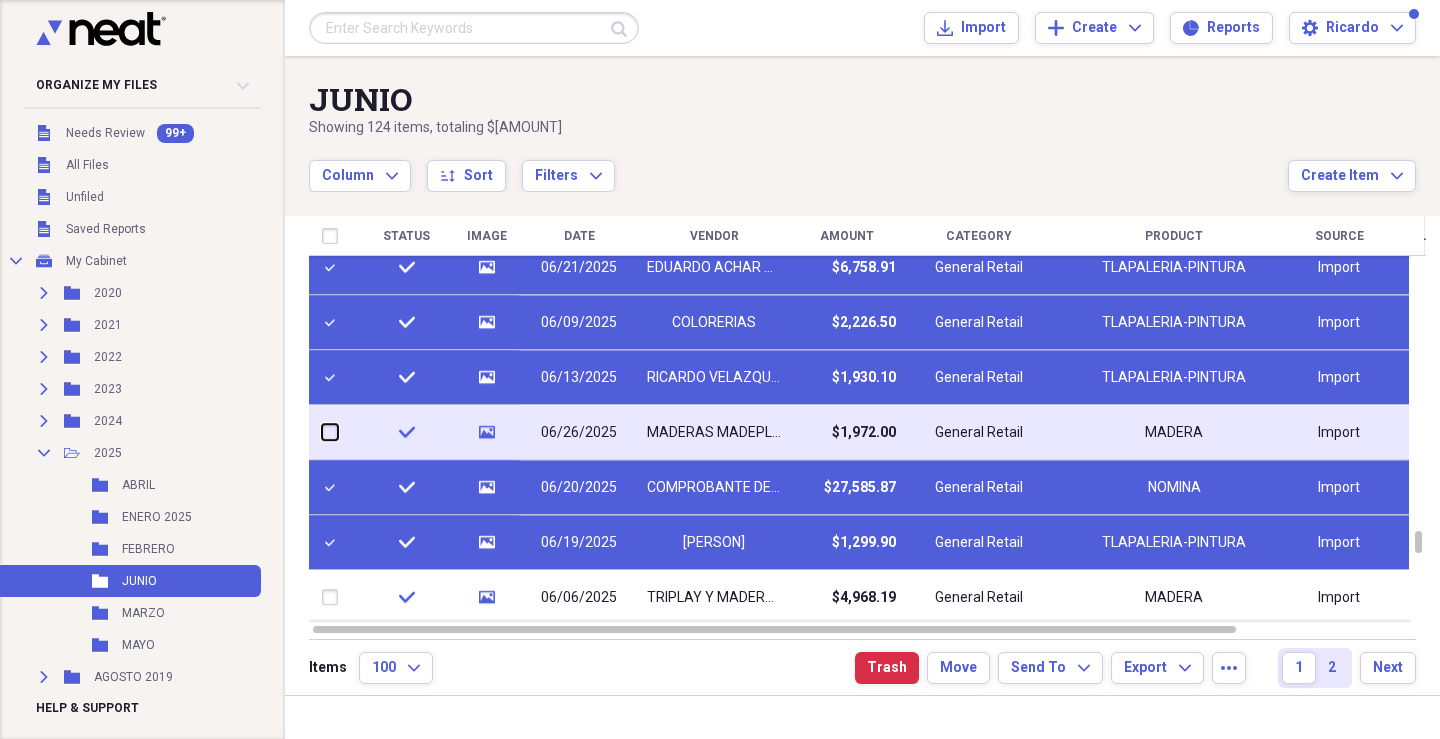 click at bounding box center [322, 432] 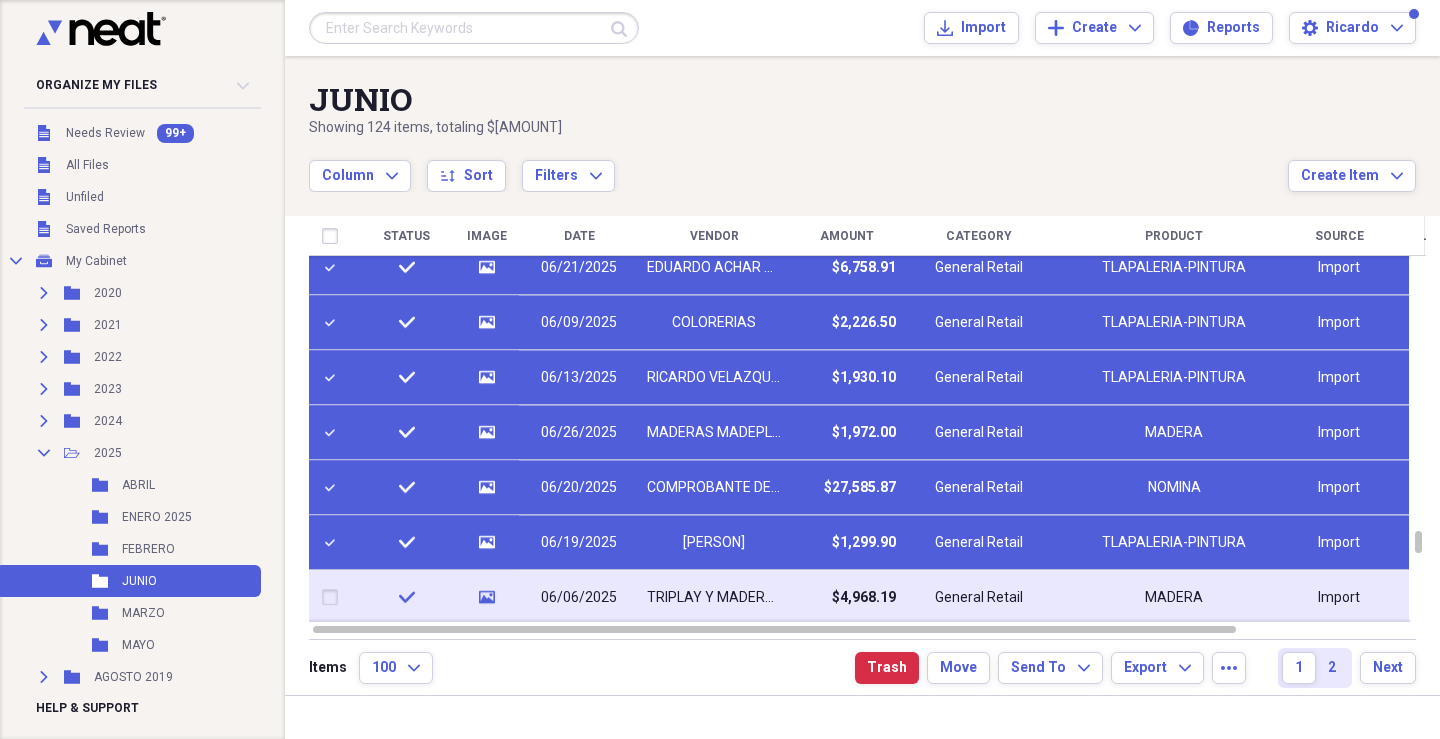 click at bounding box center (334, 598) 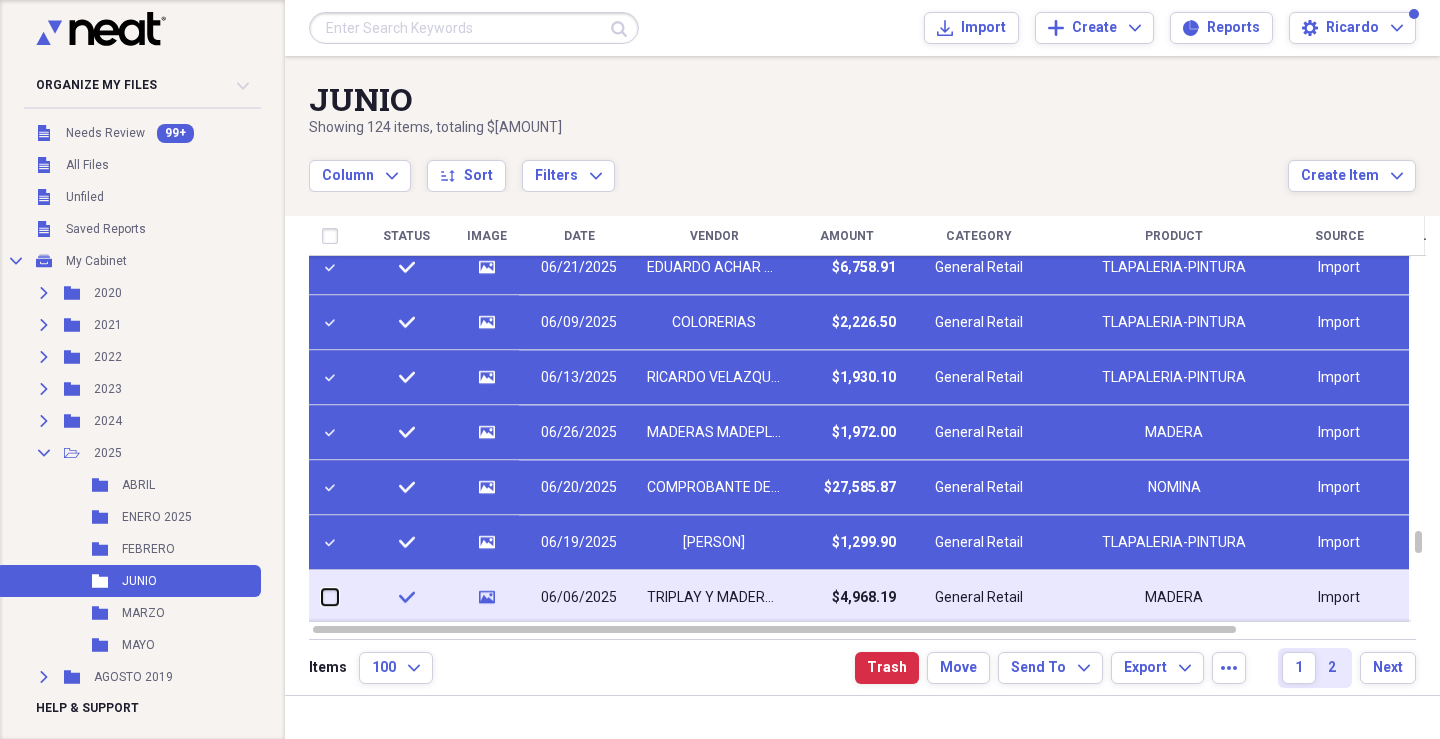 click at bounding box center [322, 597] 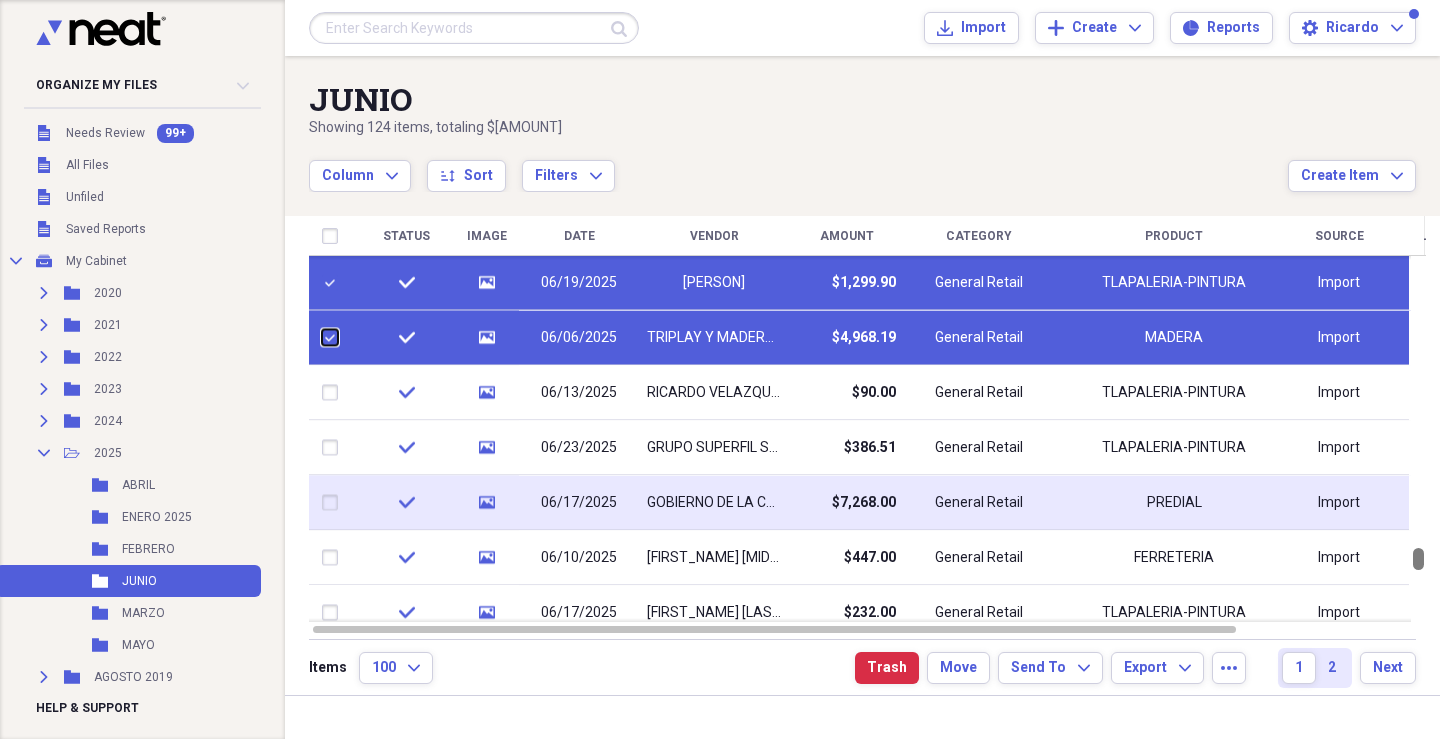 drag, startPoint x: 1433, startPoint y: 543, endPoint x: 1385, endPoint y: 513, distance: 56.603886 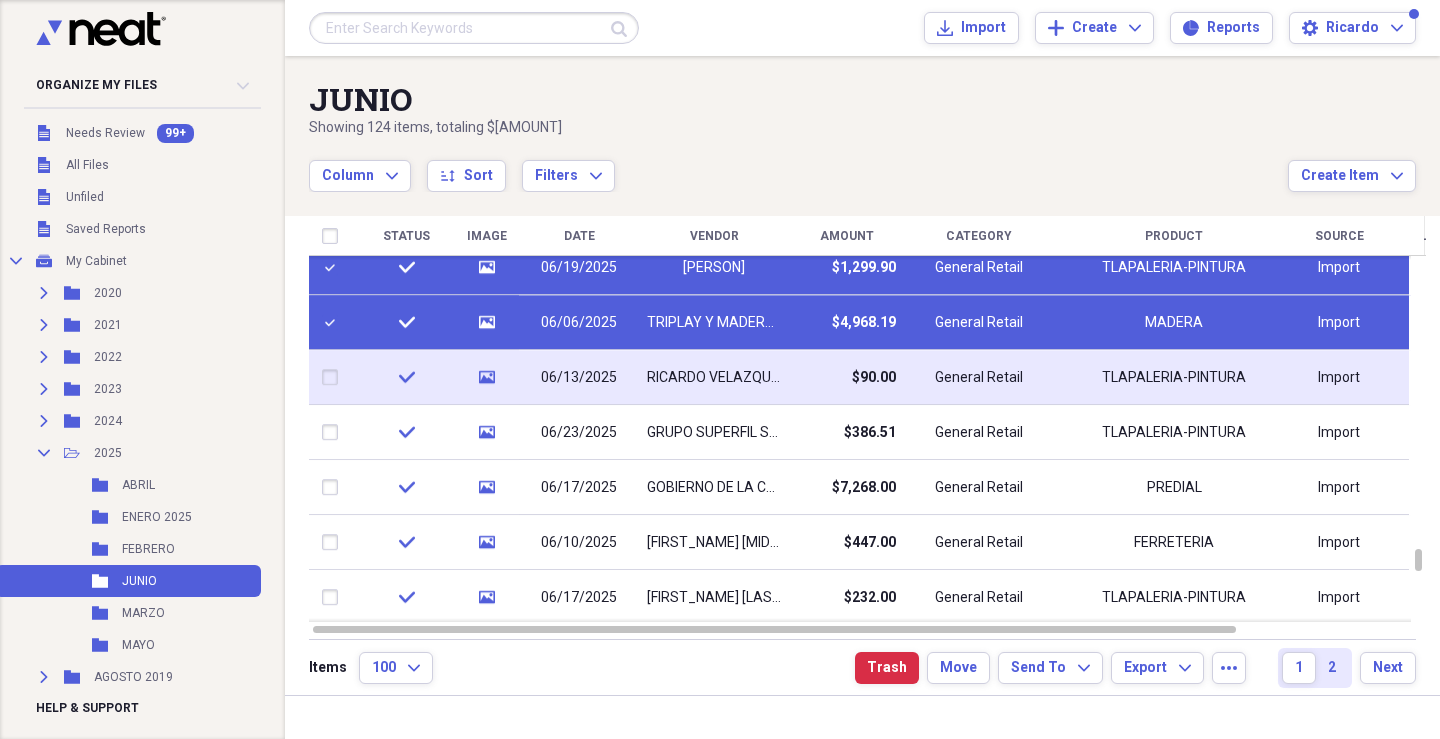 click at bounding box center (334, 378) 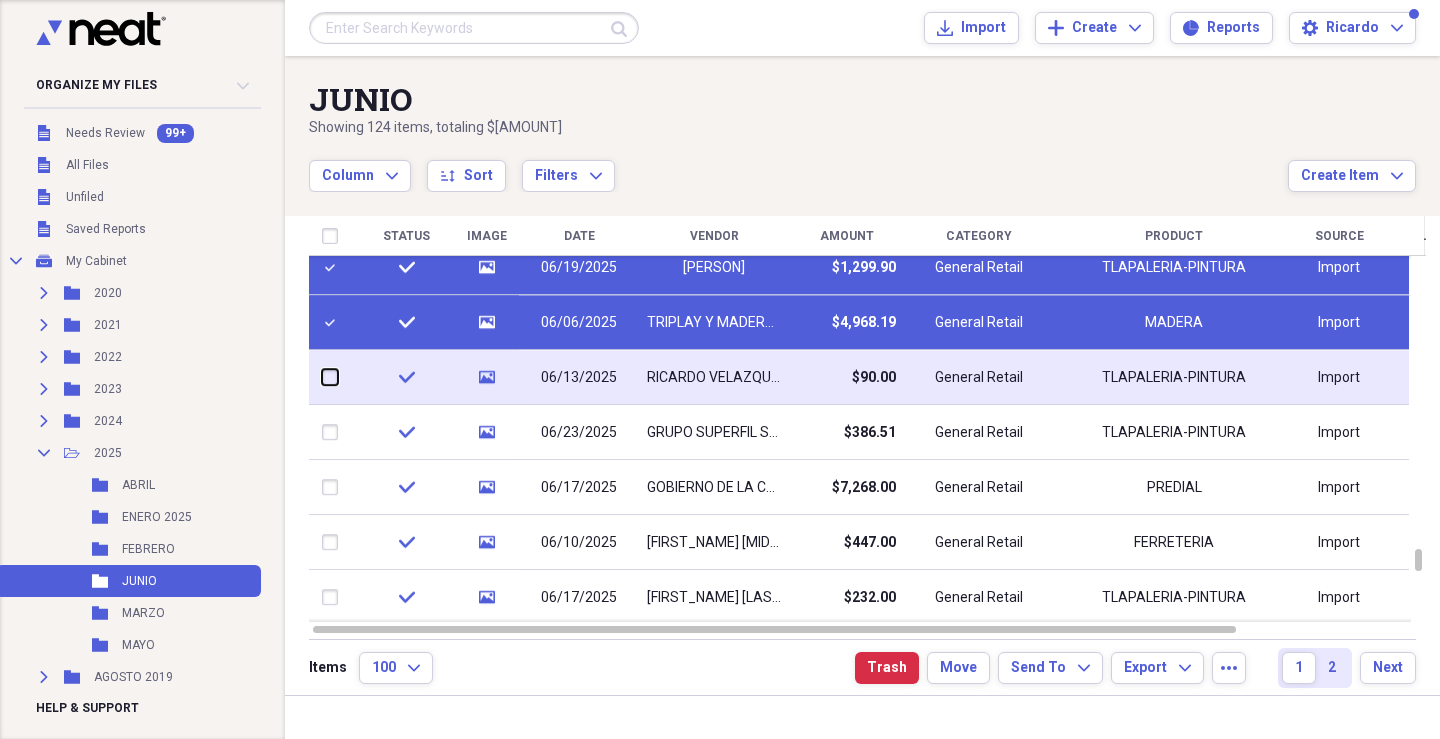 click at bounding box center (322, 377) 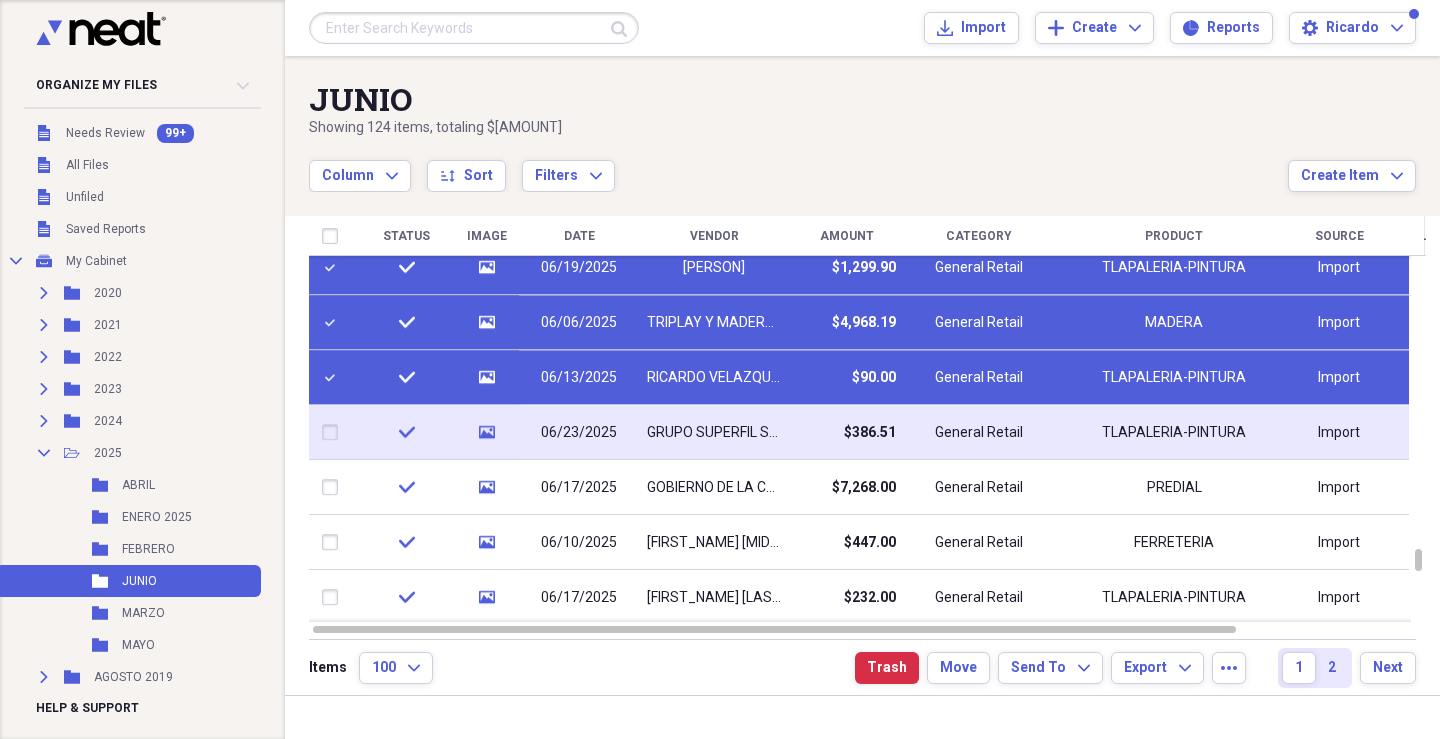 click at bounding box center [334, 433] 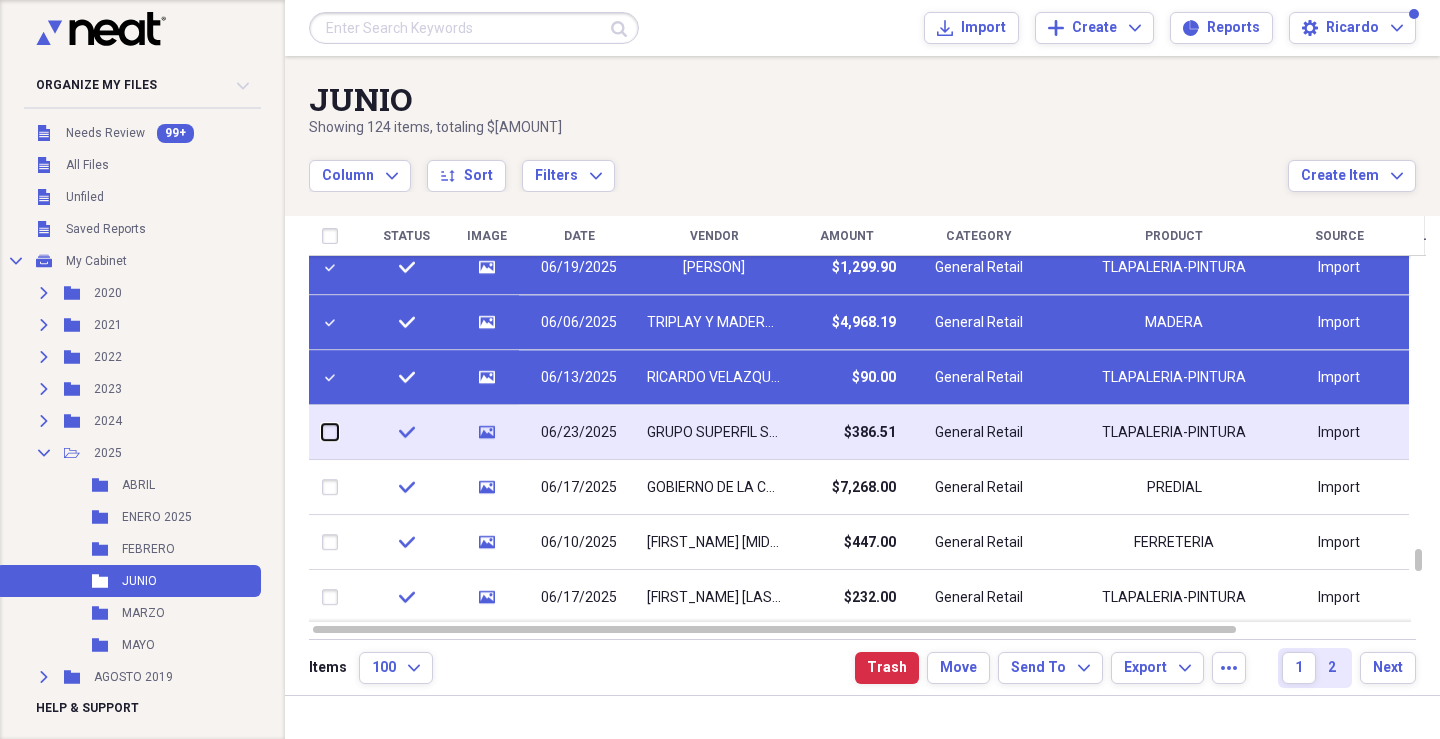 click at bounding box center [322, 432] 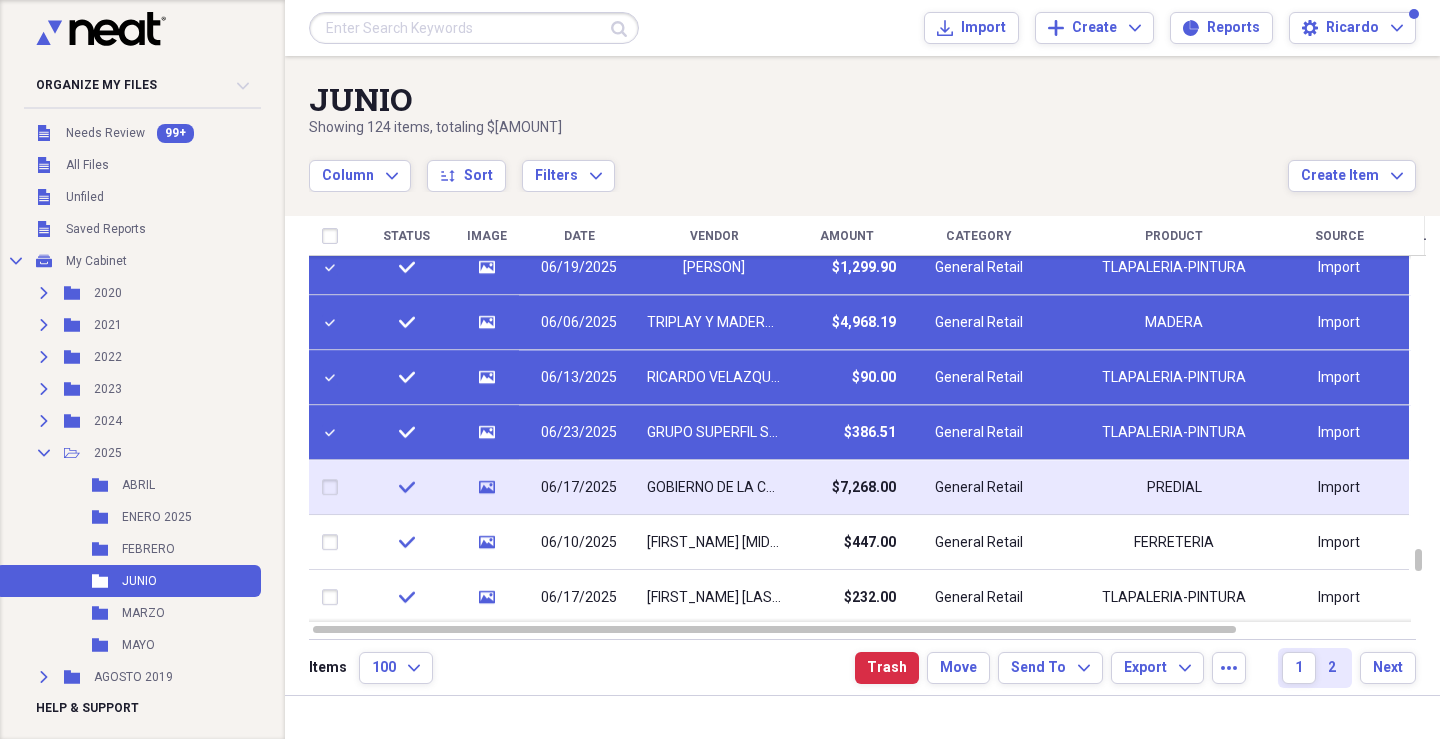 click at bounding box center (334, 488) 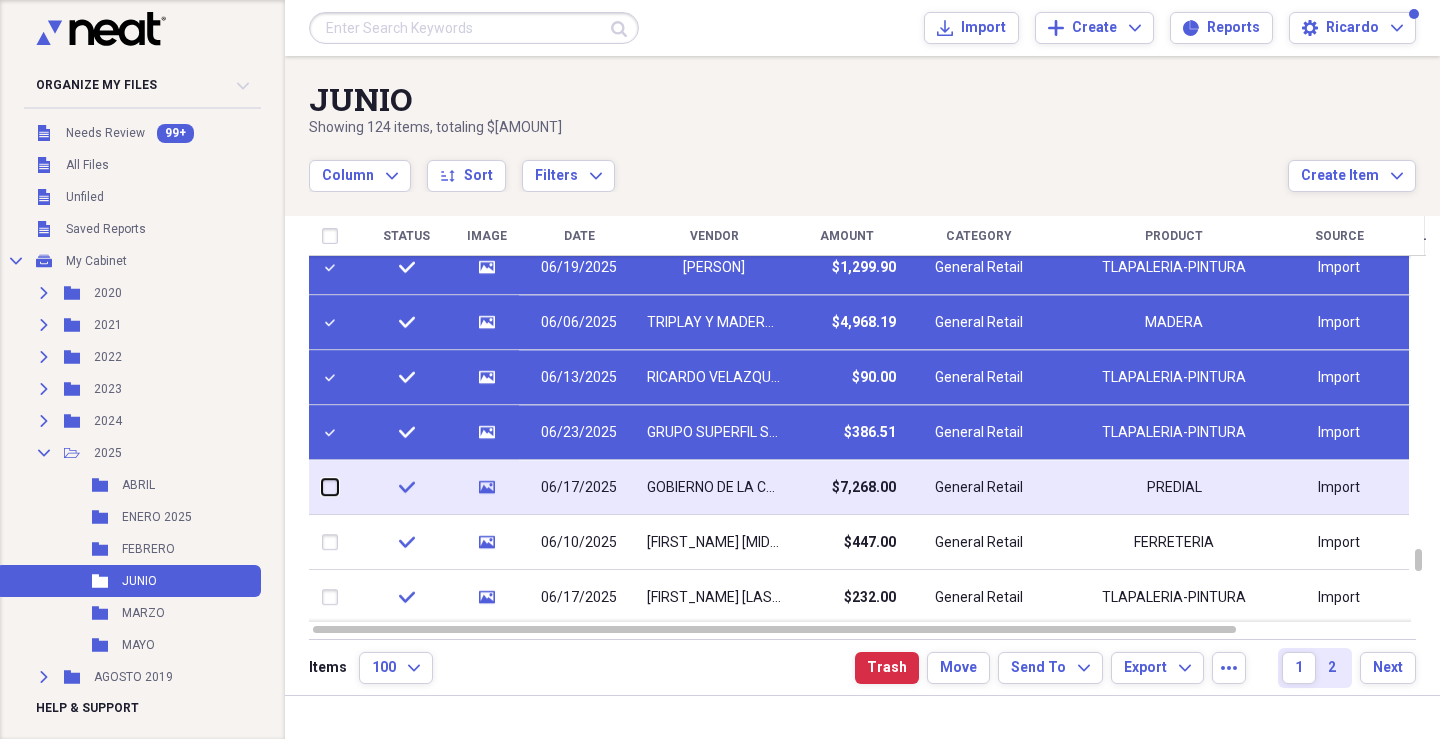click at bounding box center [322, 487] 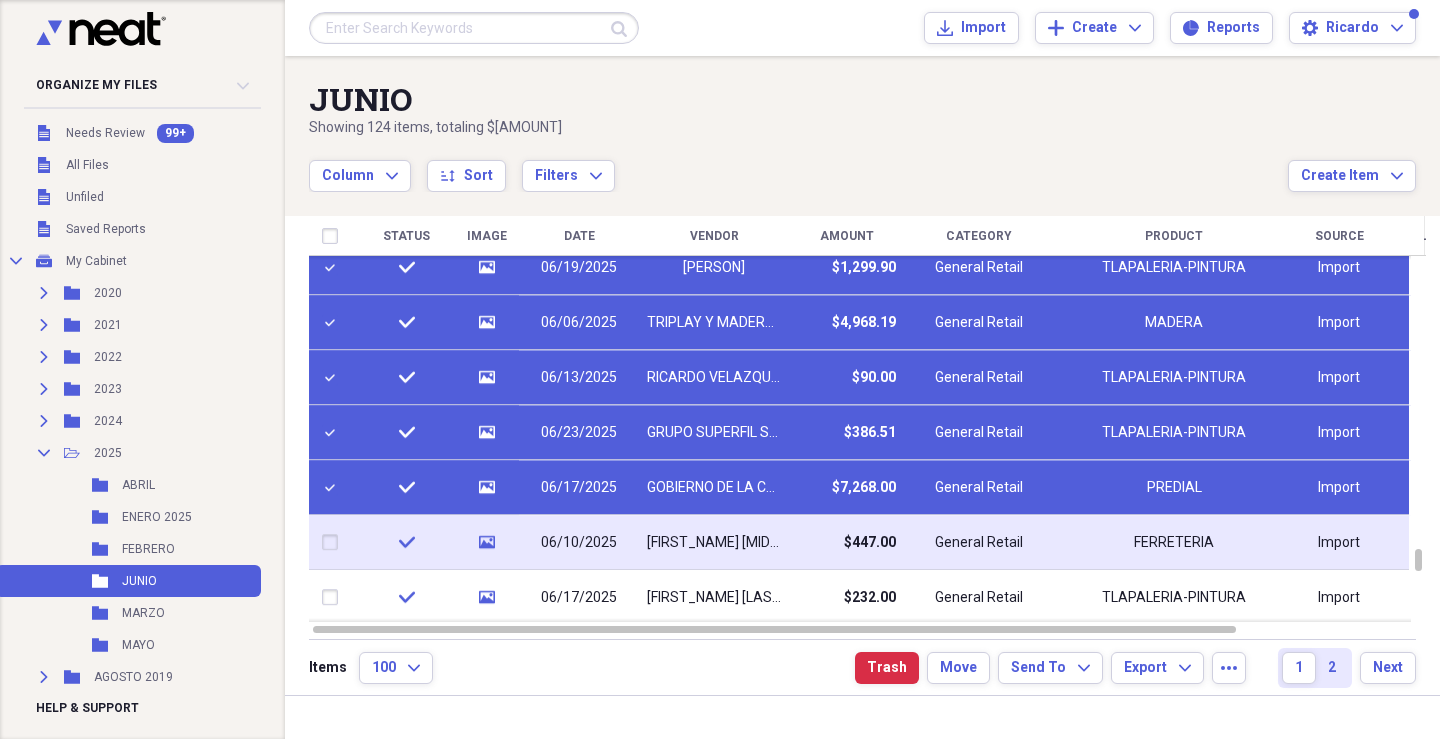 click at bounding box center (334, 543) 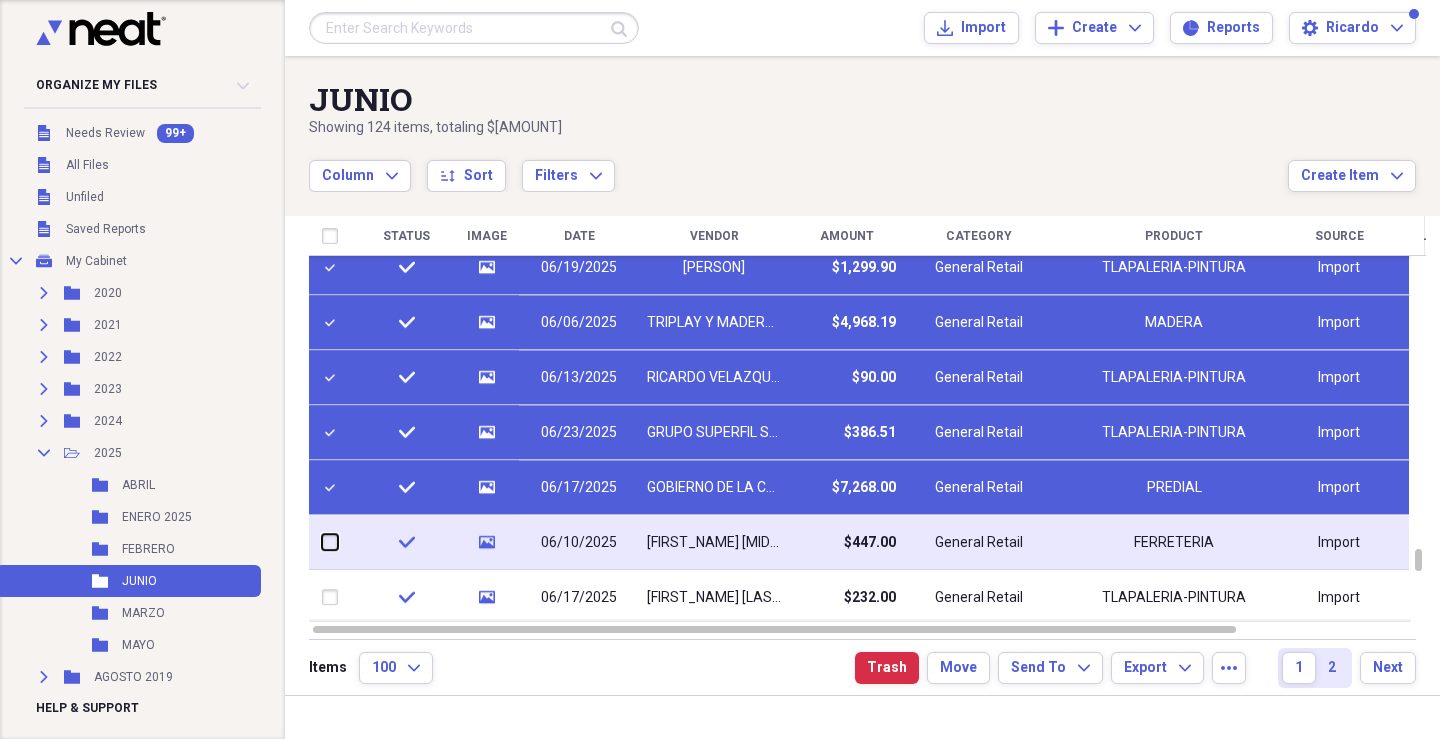 click at bounding box center (322, 542) 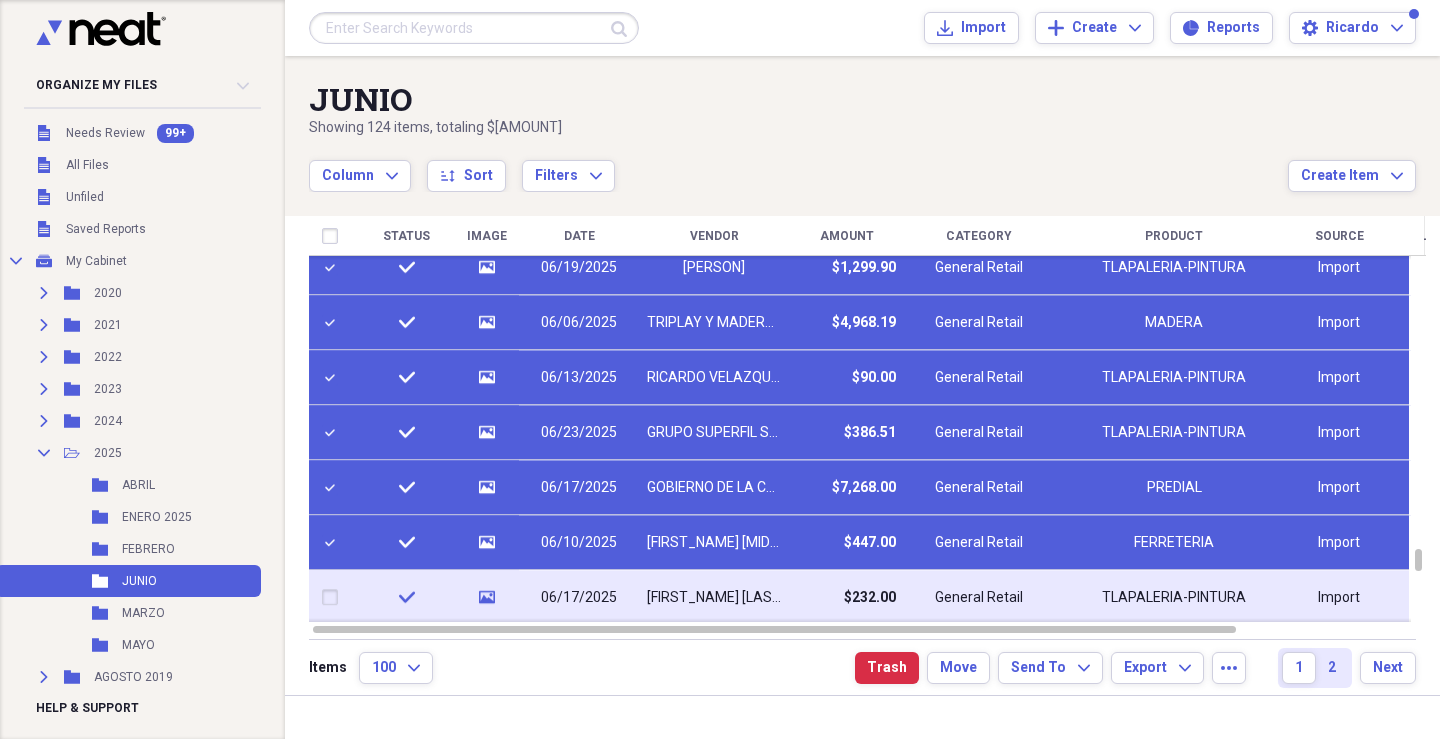 drag, startPoint x: 340, startPoint y: 596, endPoint x: 529, endPoint y: 604, distance: 189.16924 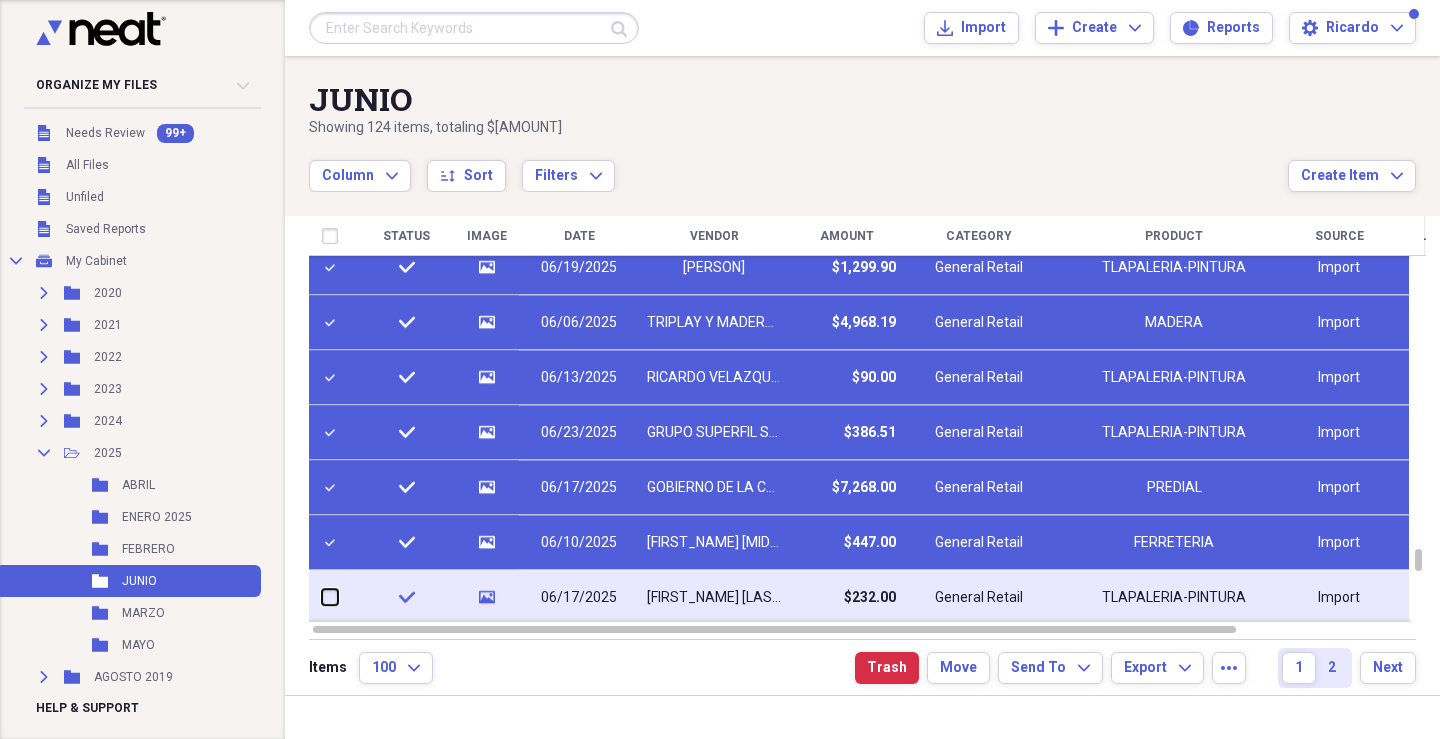 click at bounding box center (322, 597) 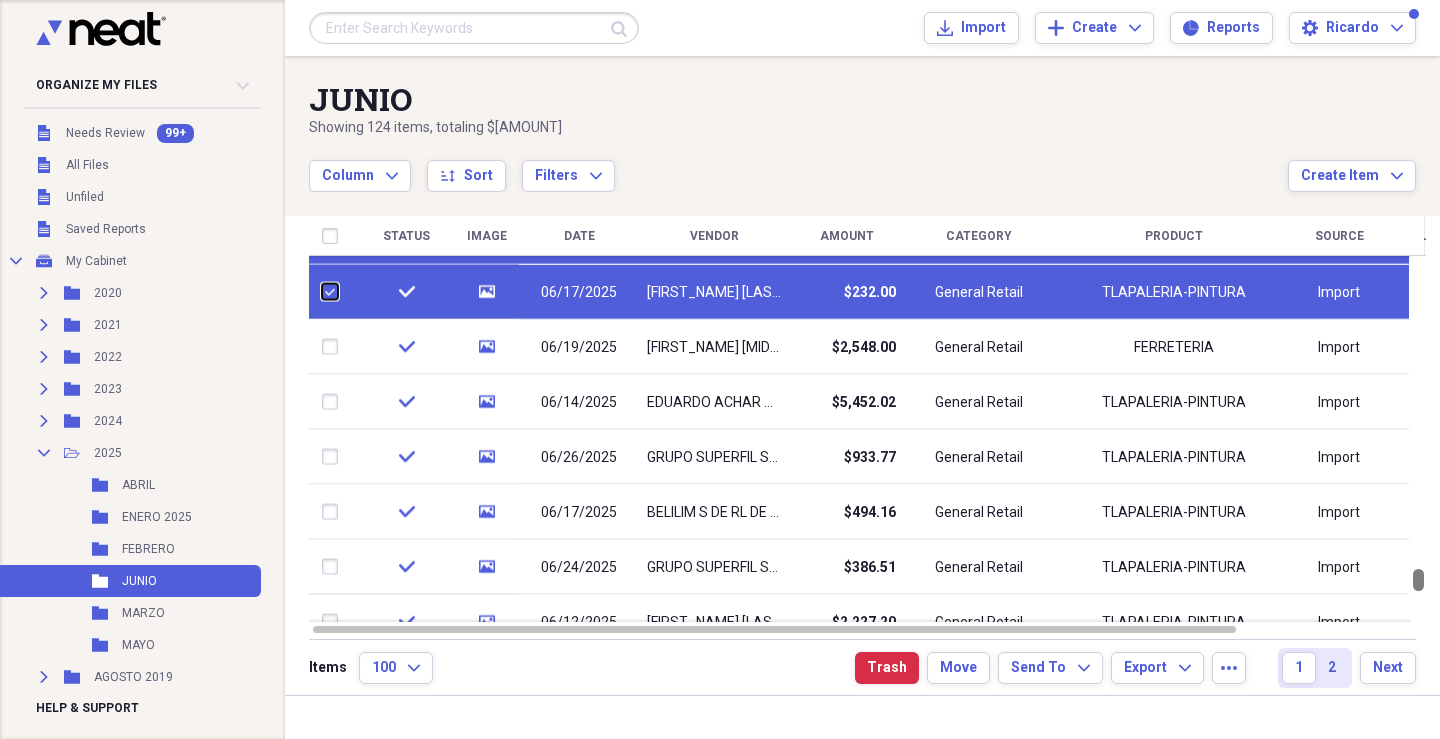 drag, startPoint x: 1428, startPoint y: 561, endPoint x: 1428, endPoint y: 581, distance: 20 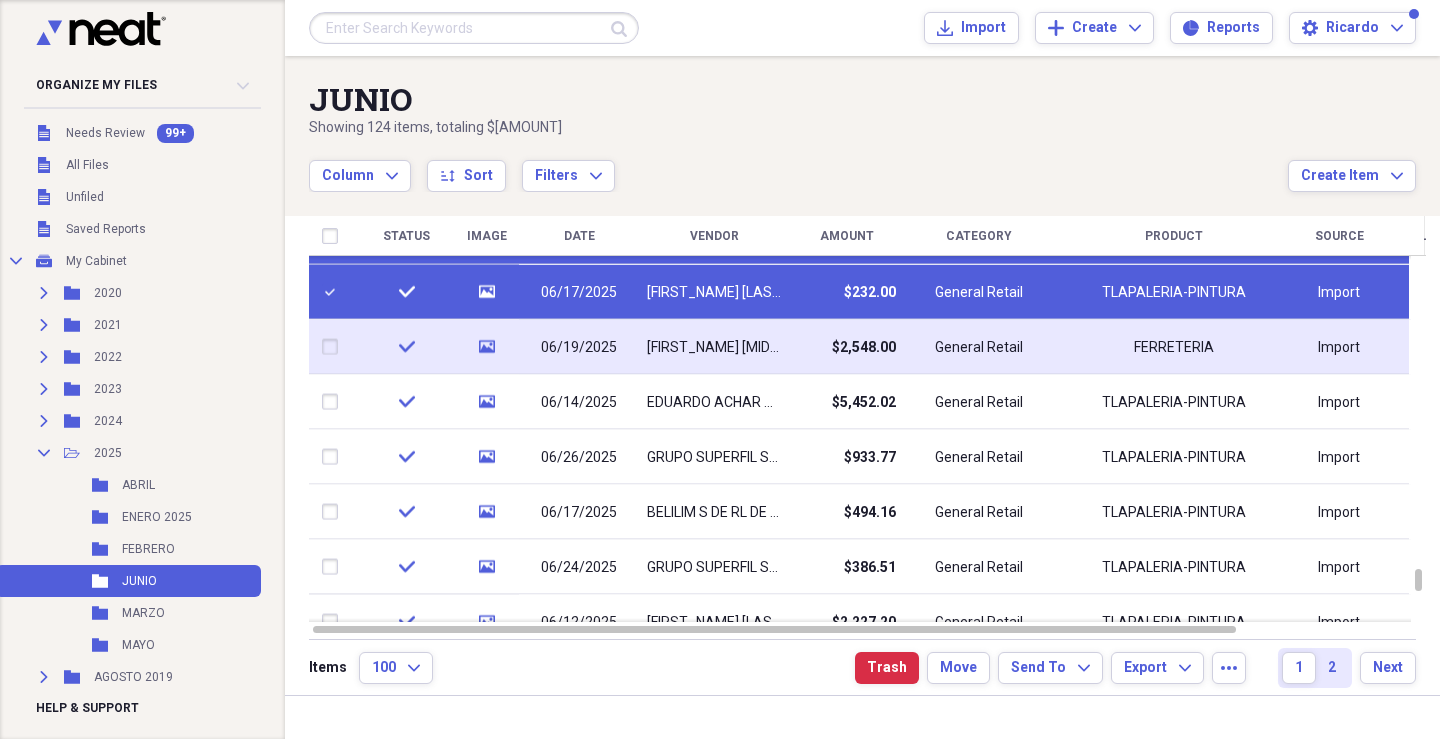 click at bounding box center (334, 347) 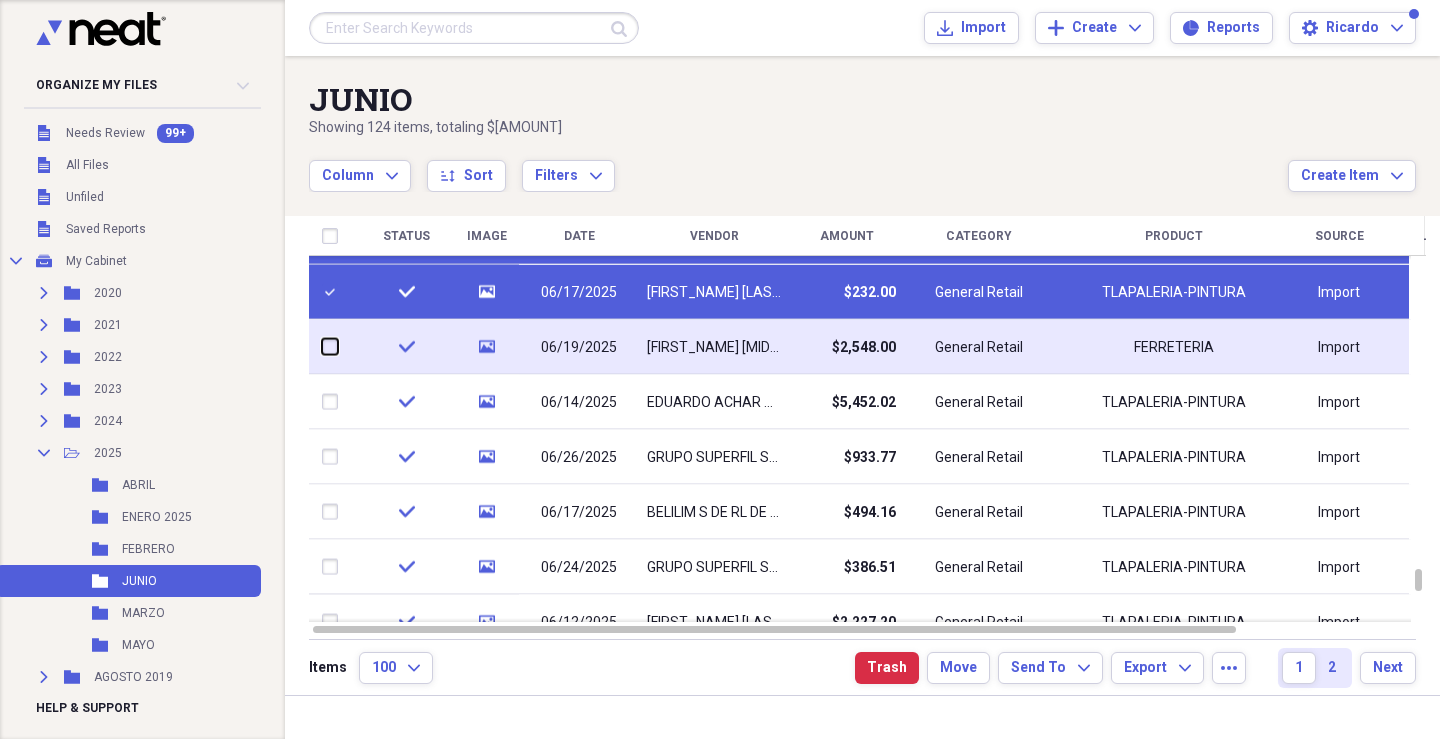 click at bounding box center [322, 347] 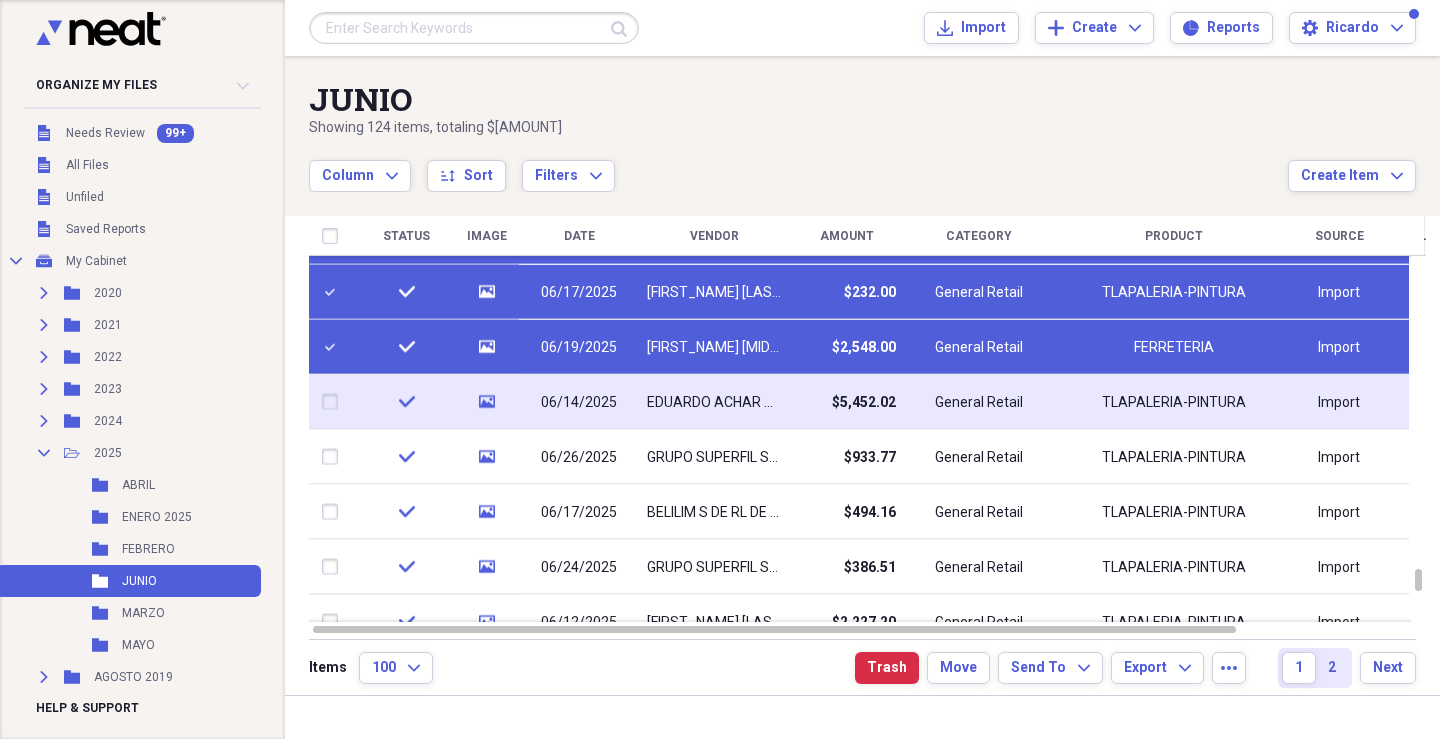 click at bounding box center (334, 402) 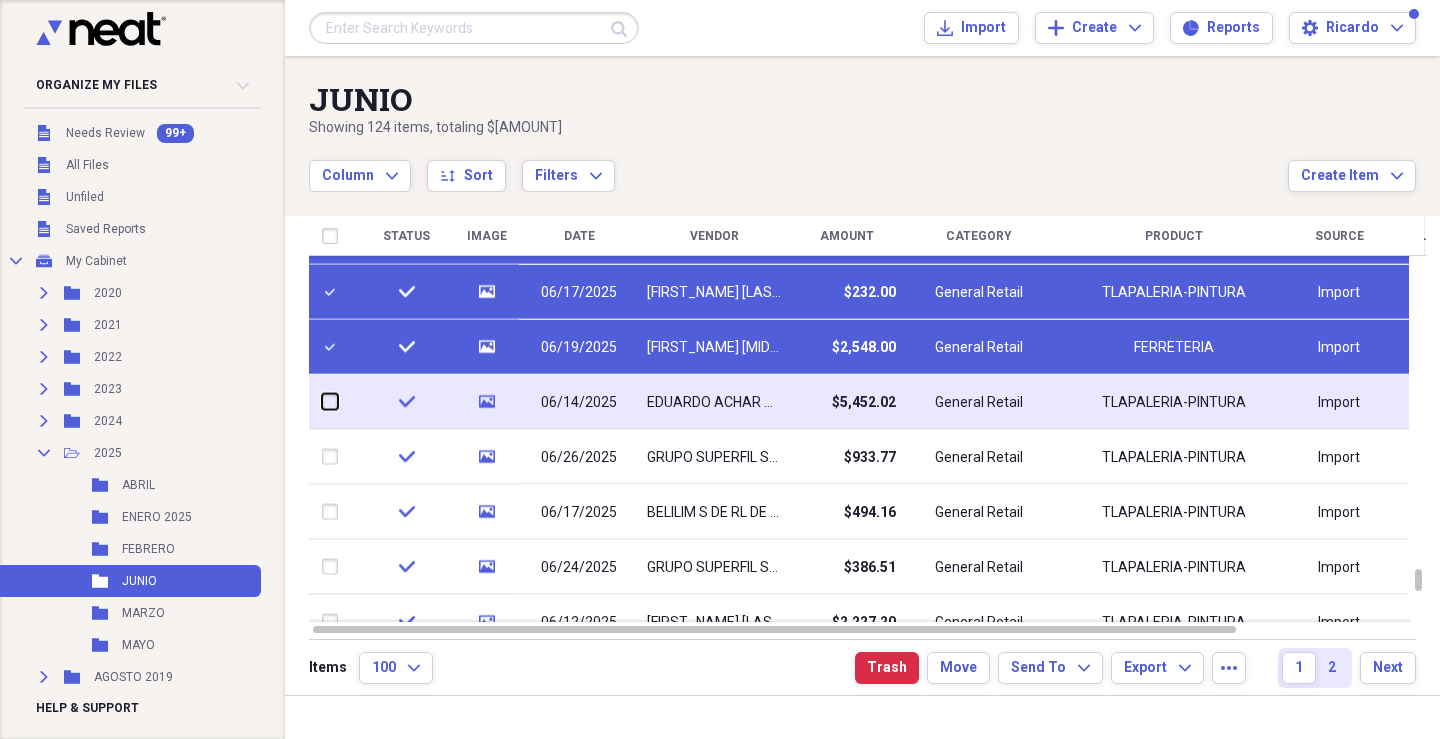click at bounding box center (322, 402) 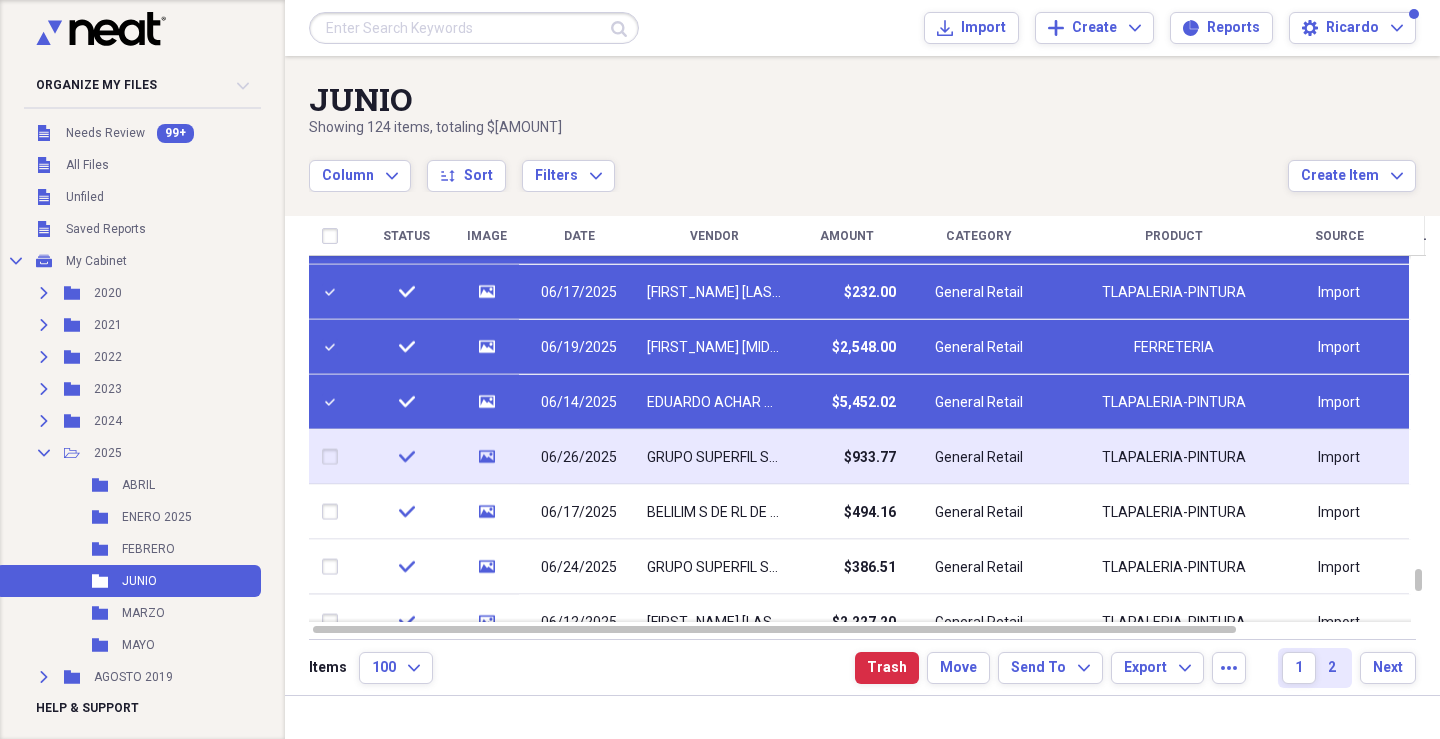 drag, startPoint x: 344, startPoint y: 458, endPoint x: 345, endPoint y: 475, distance: 17.029387 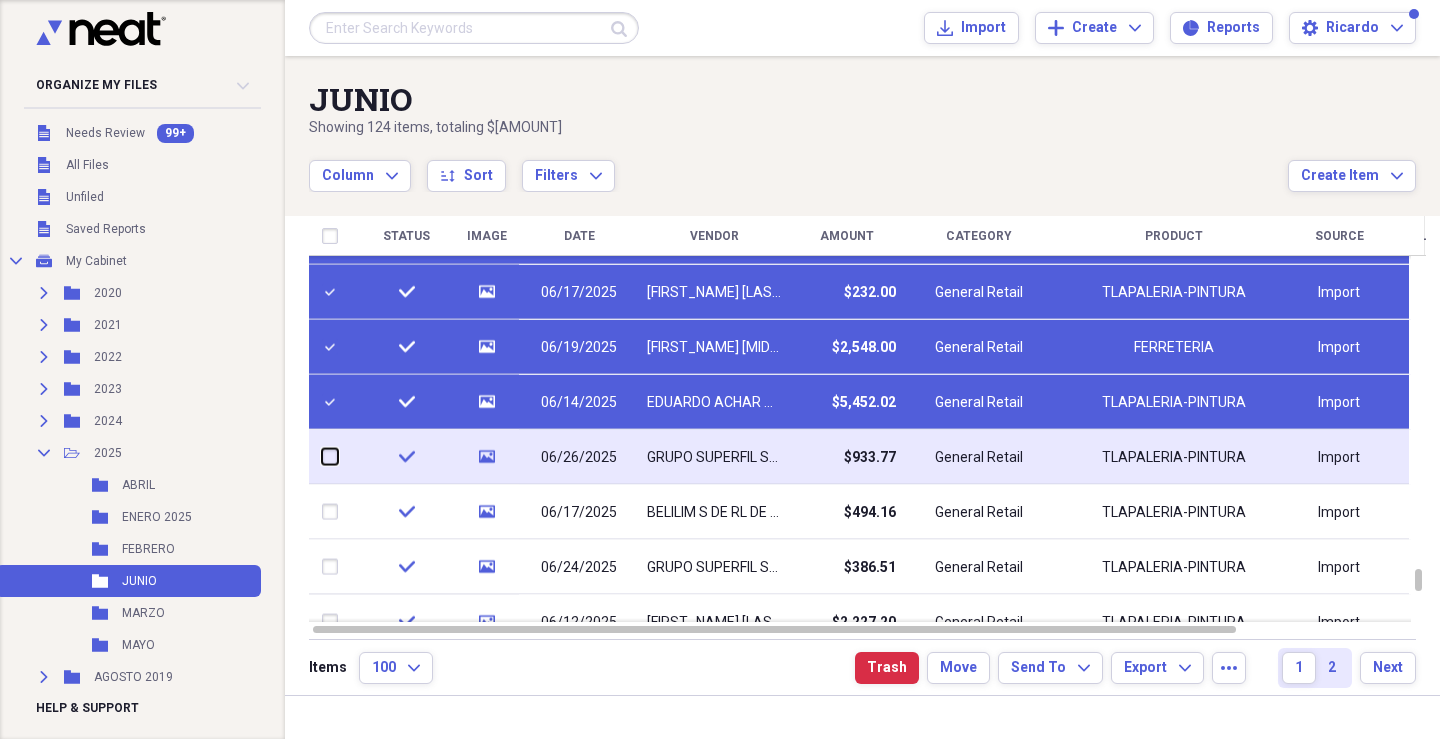 click at bounding box center [322, 457] 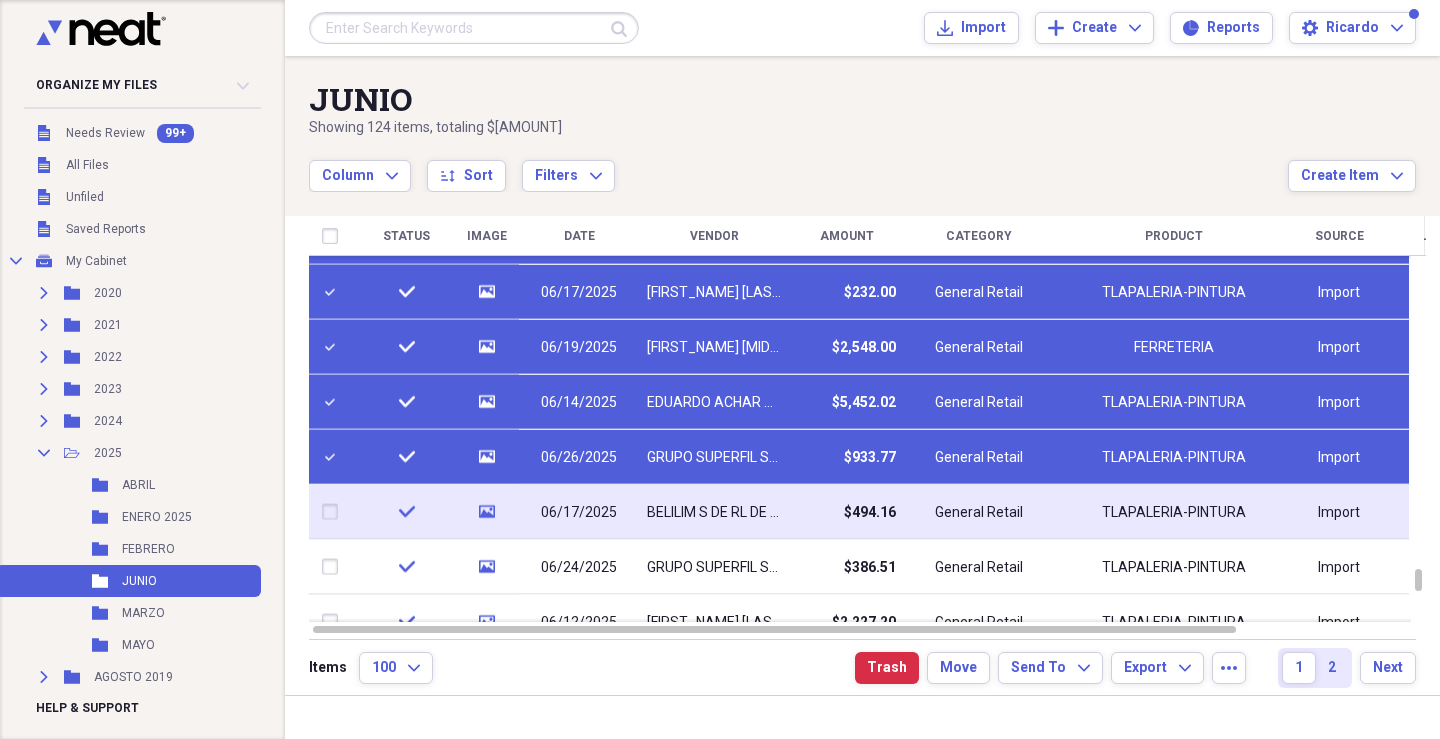 click at bounding box center [334, 512] 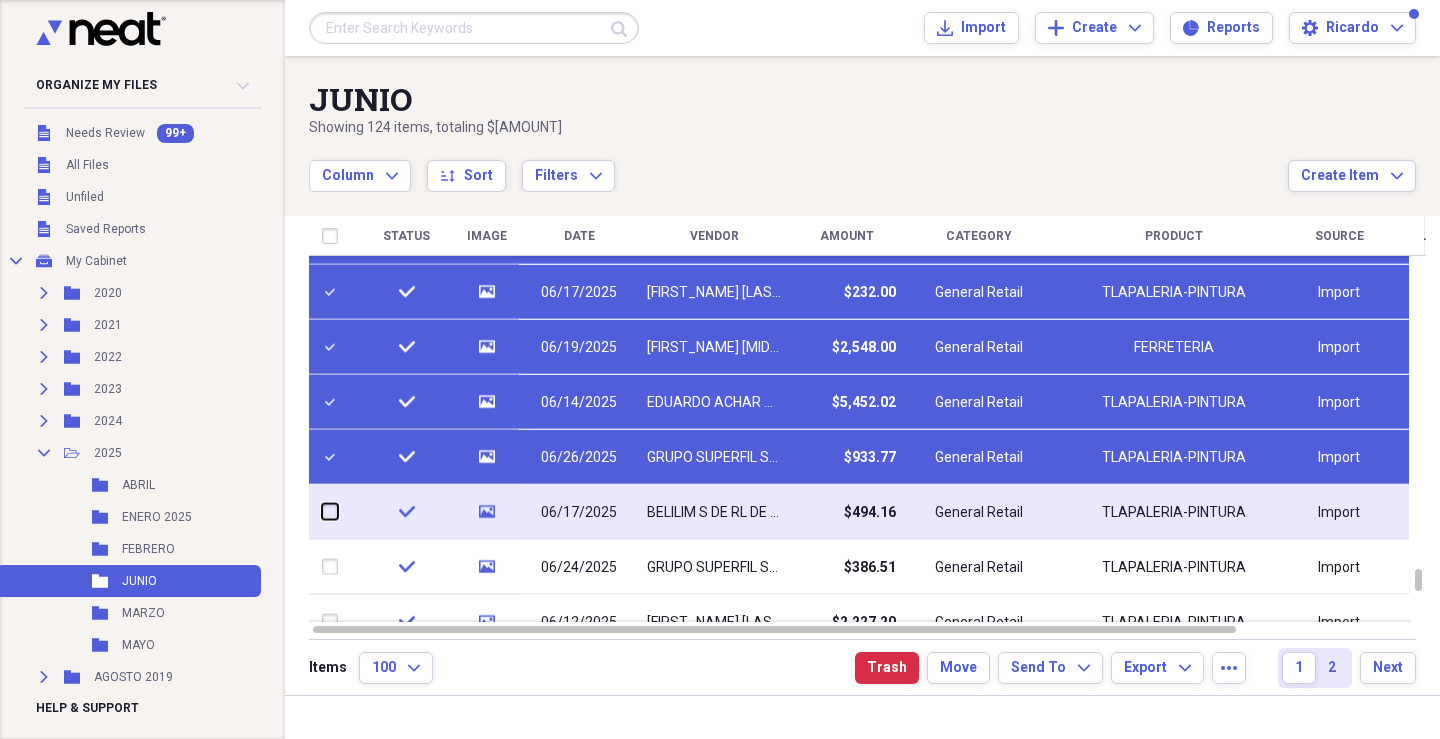 click at bounding box center (322, 512) 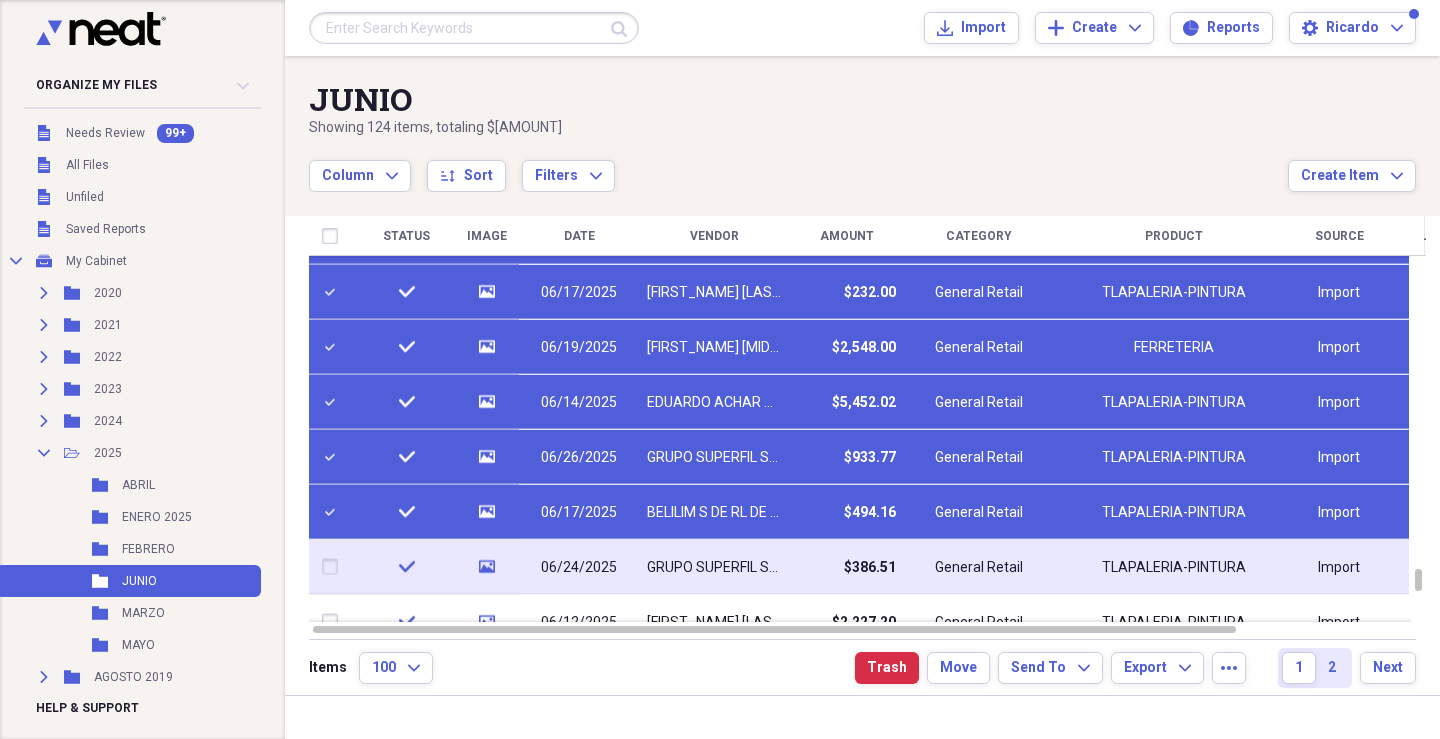 click at bounding box center (334, 567) 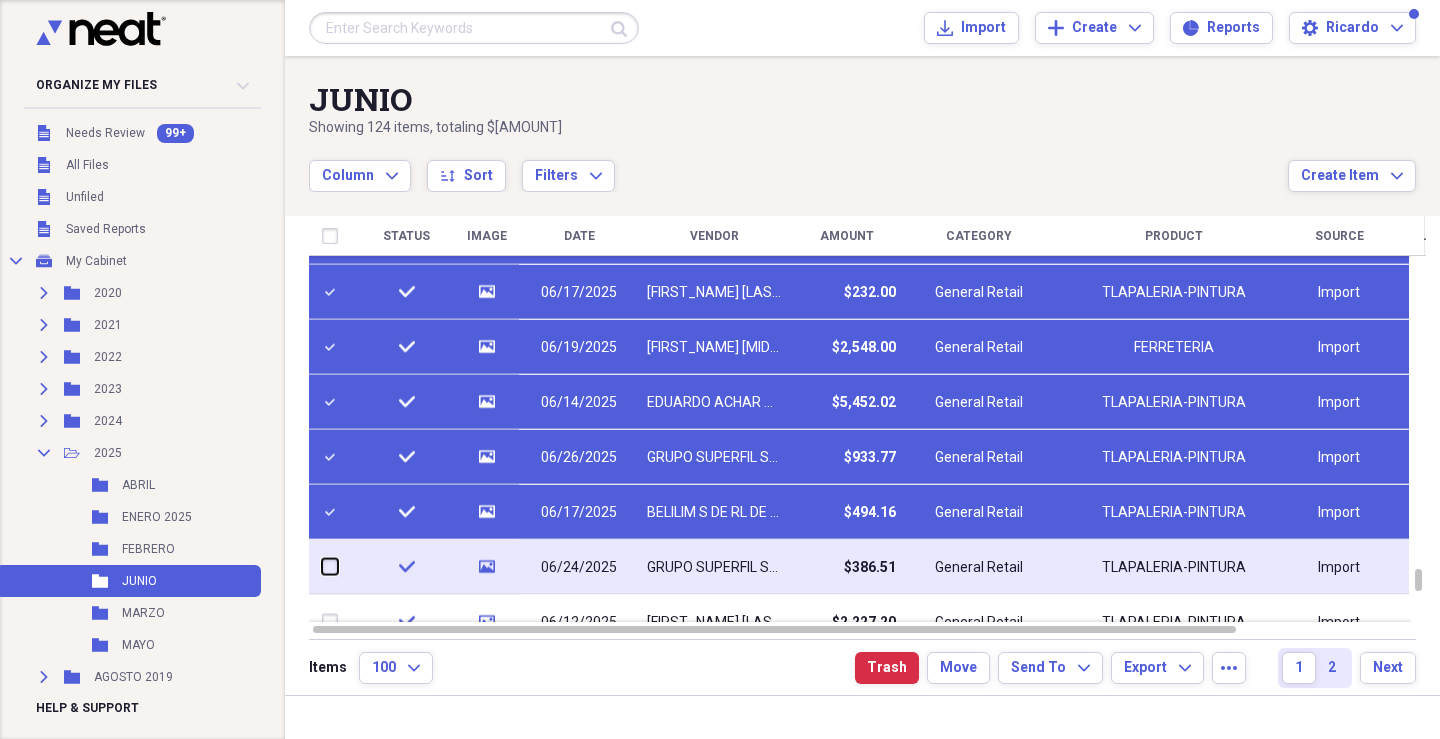 click at bounding box center (322, 567) 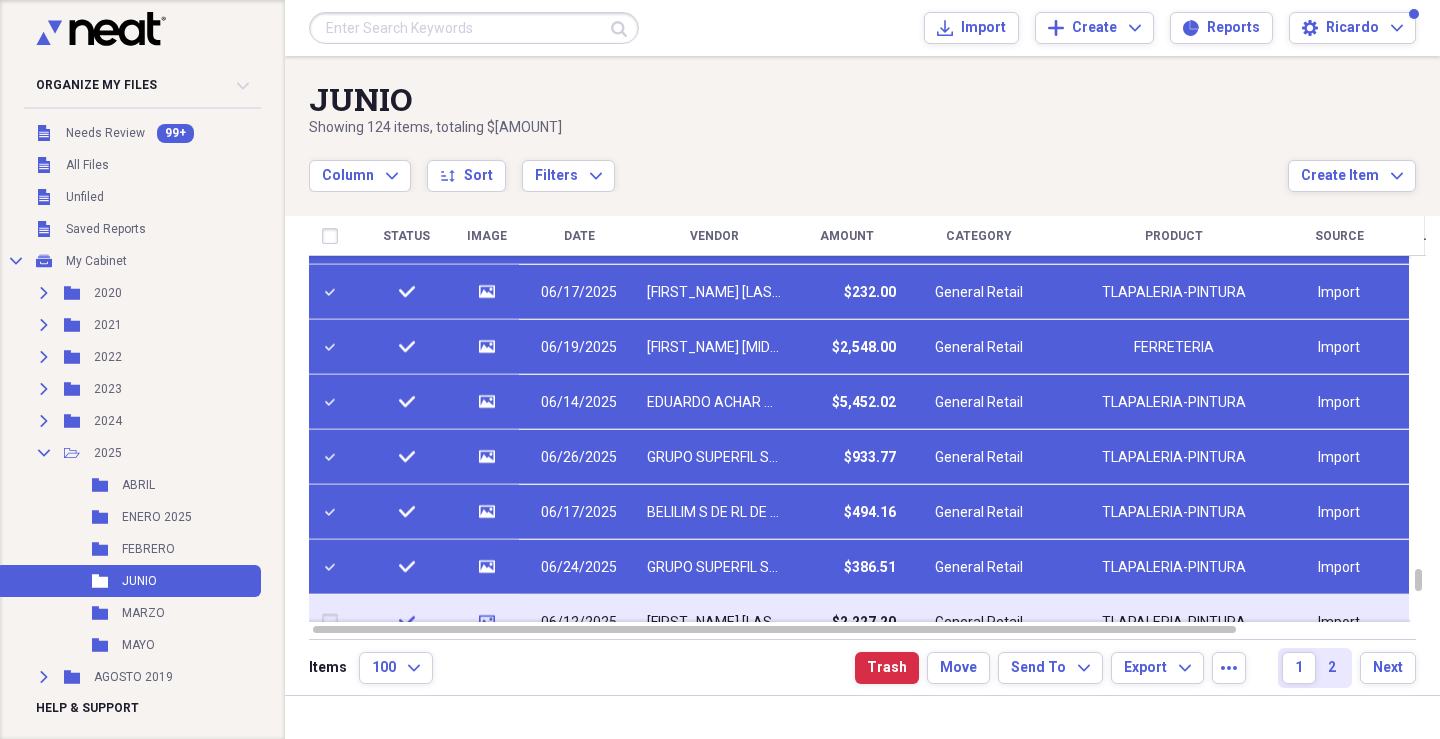 click at bounding box center [334, 622] 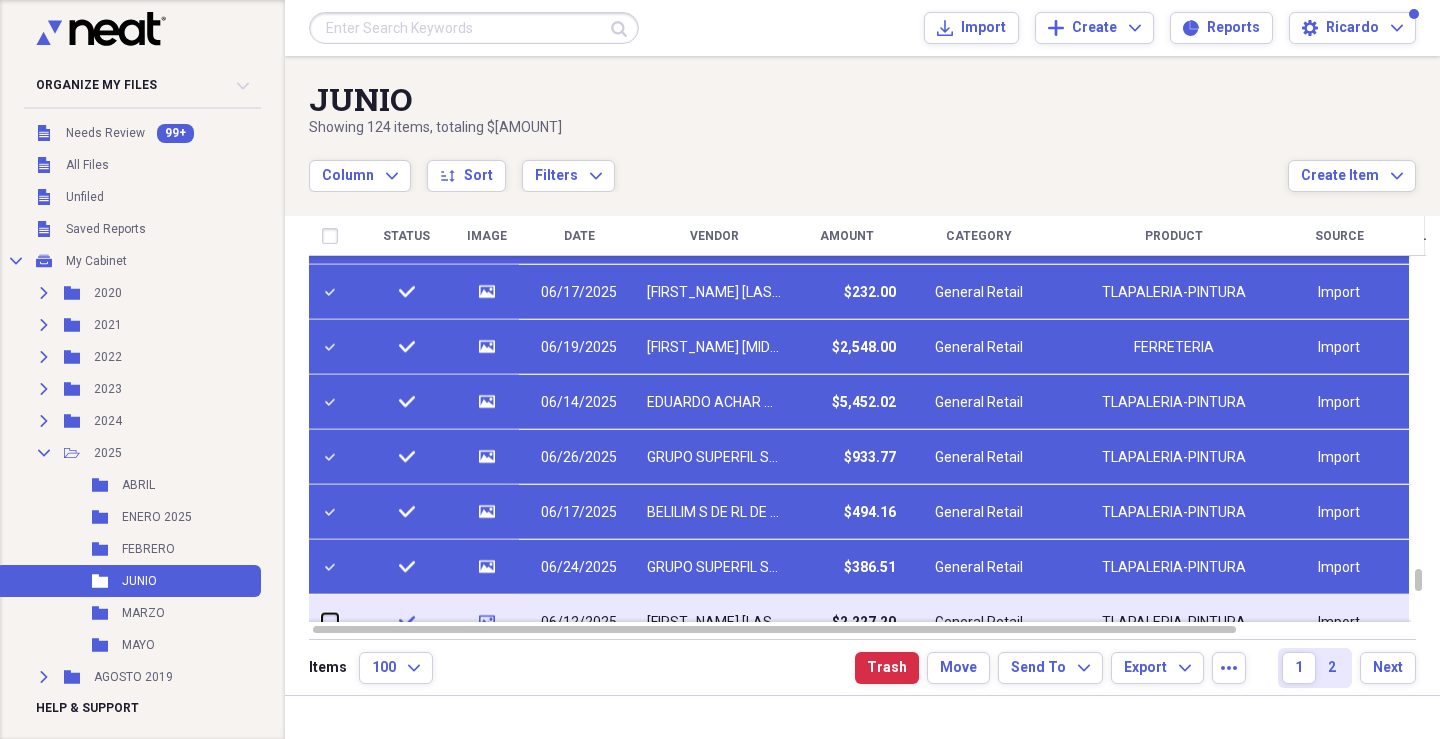 click at bounding box center (322, 622) 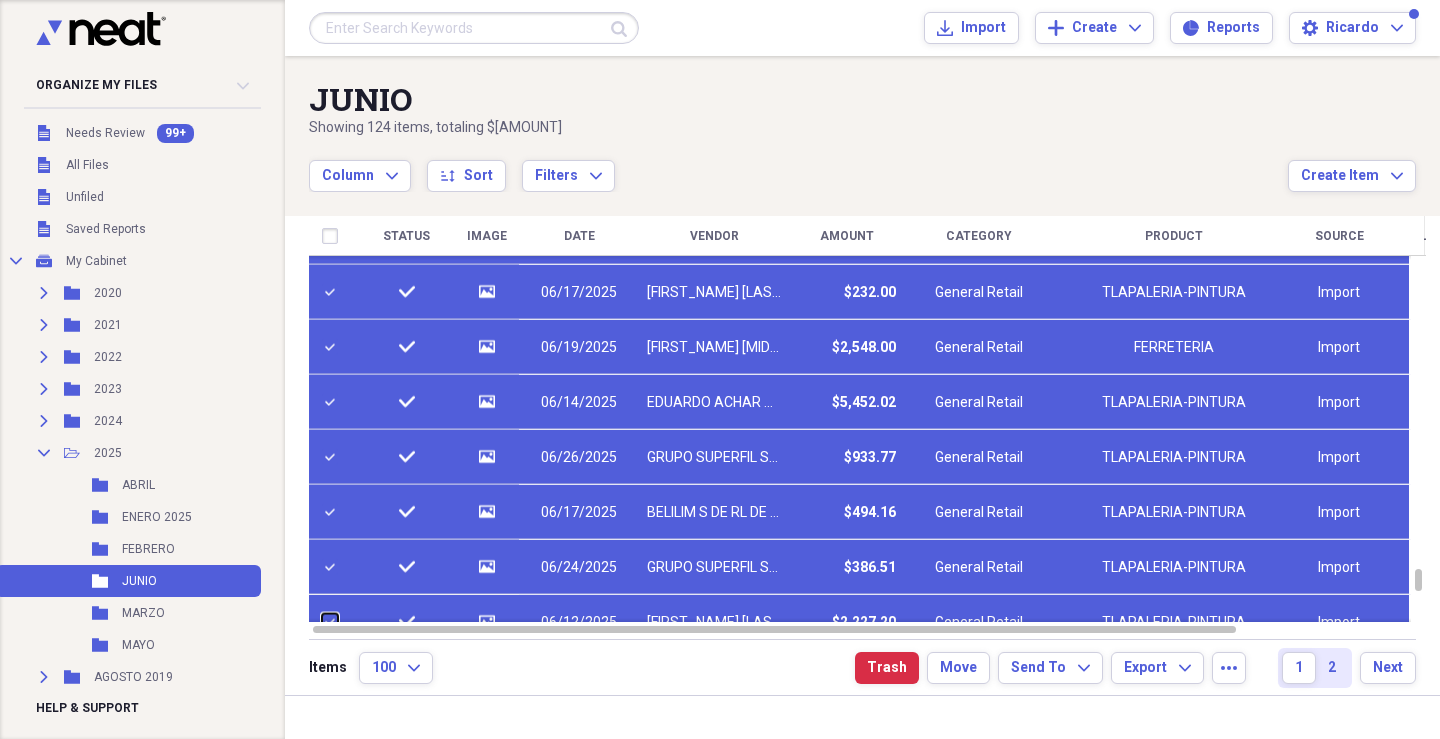 scroll, scrollTop: 1, scrollLeft: 0, axis: vertical 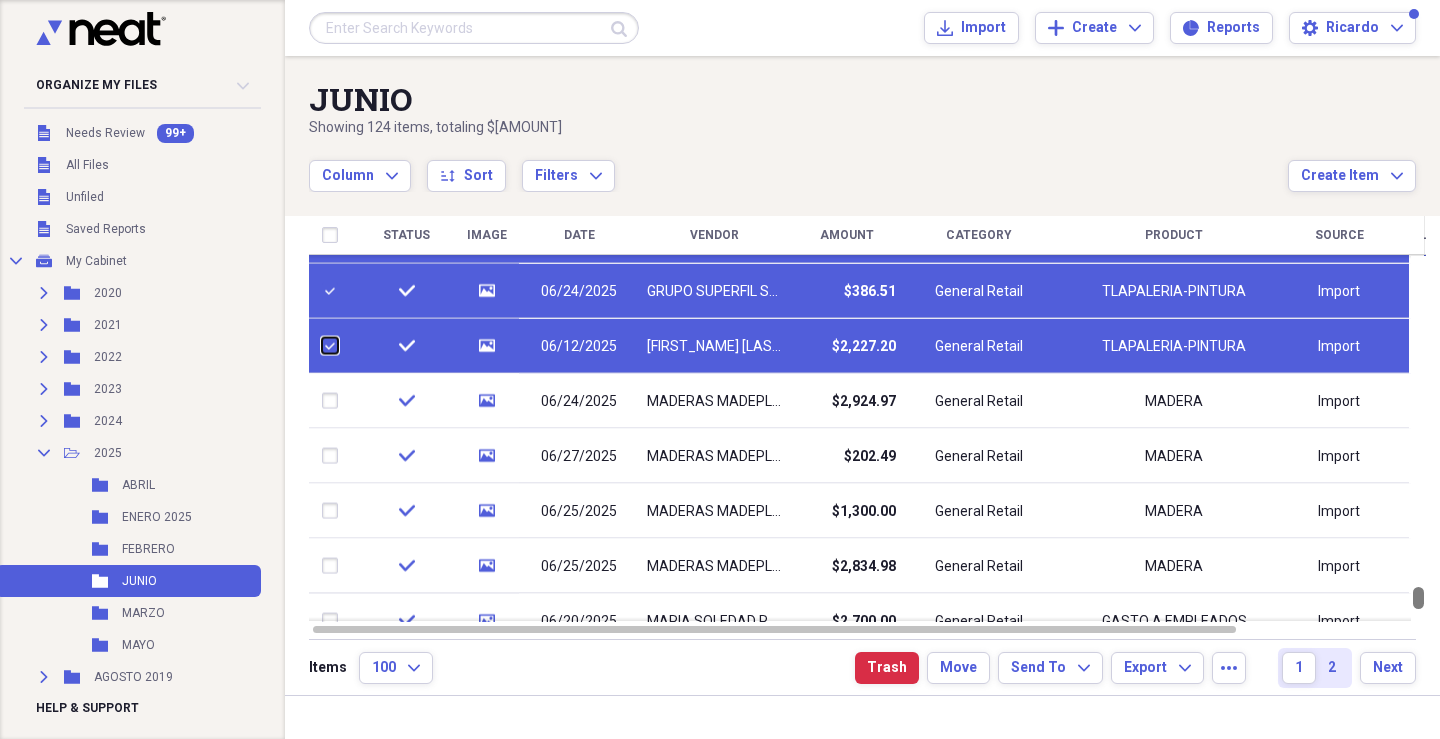 drag, startPoint x: 1429, startPoint y: 578, endPoint x: 1428, endPoint y: 597, distance: 19.026299 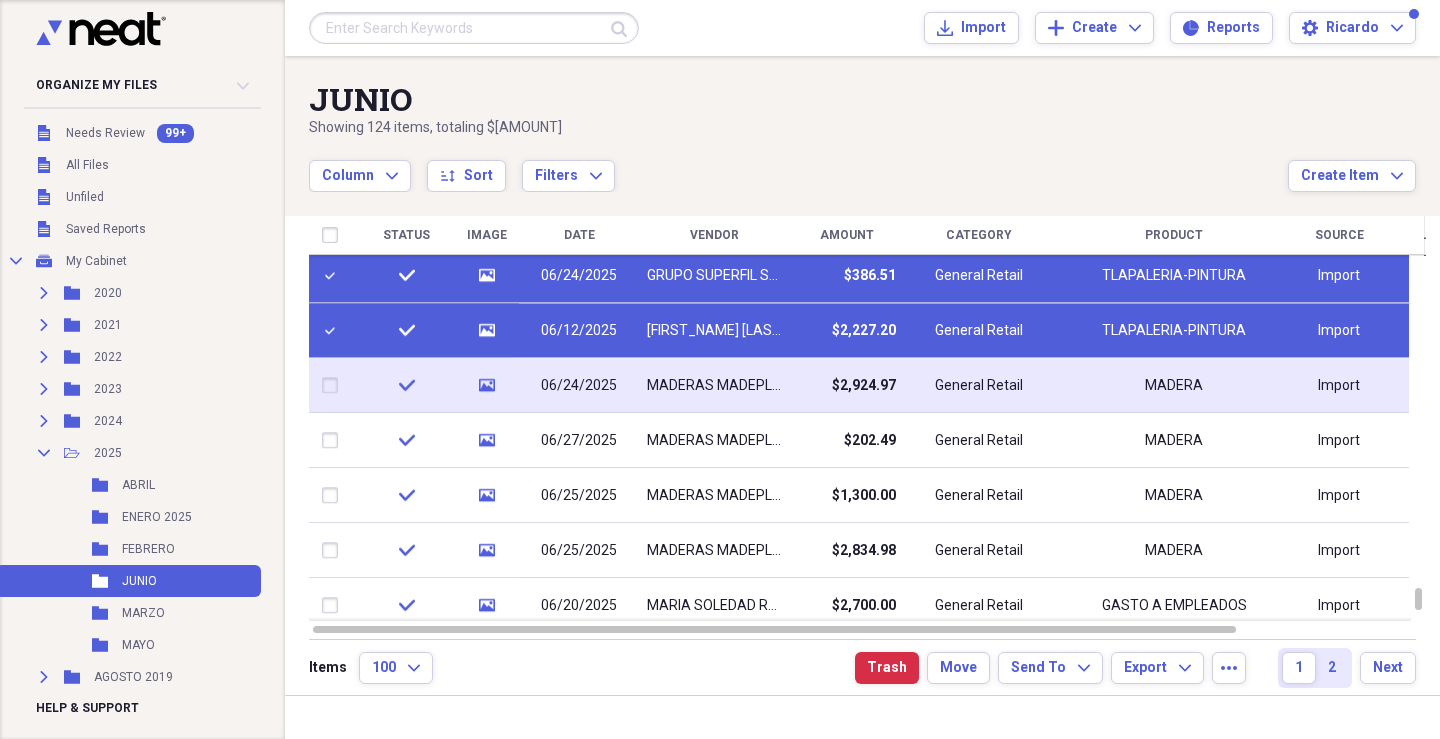 click at bounding box center [334, 386] 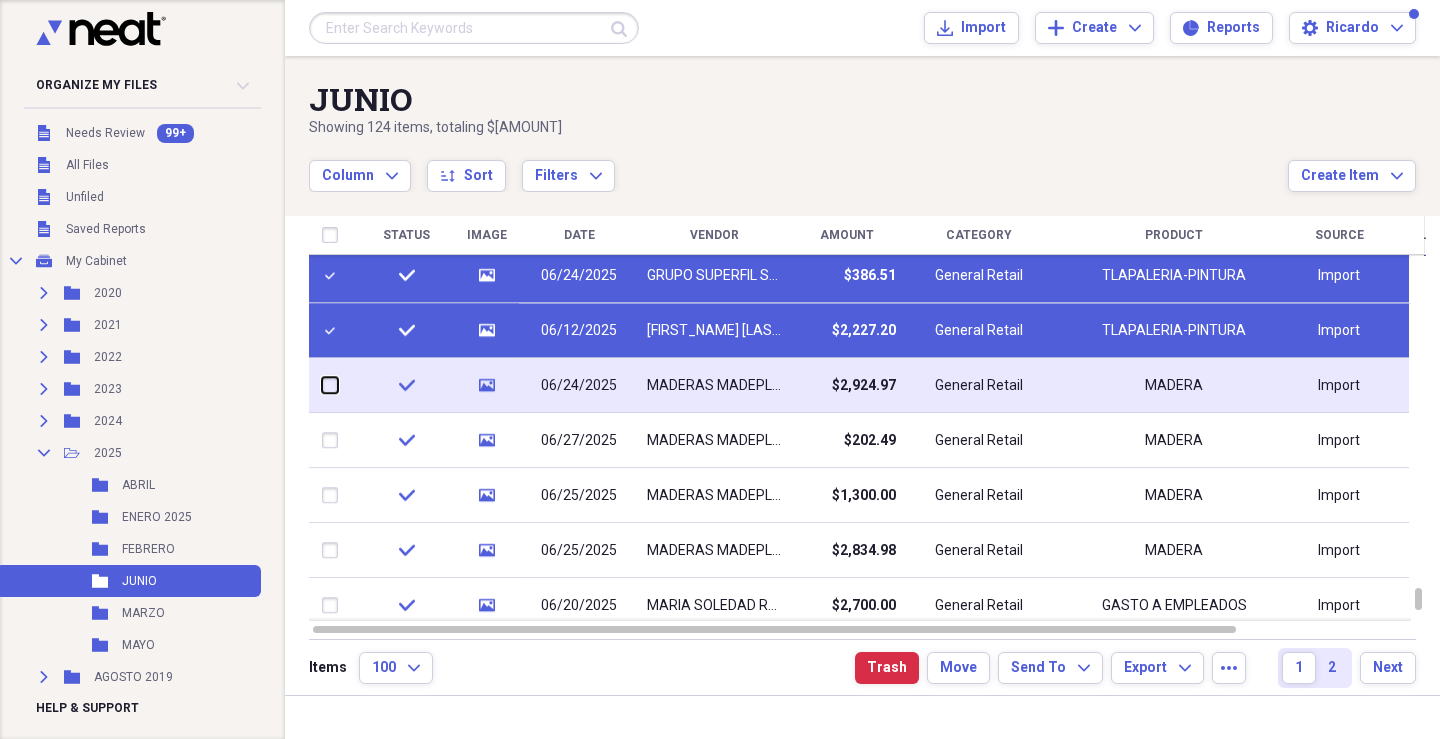 click at bounding box center [322, 385] 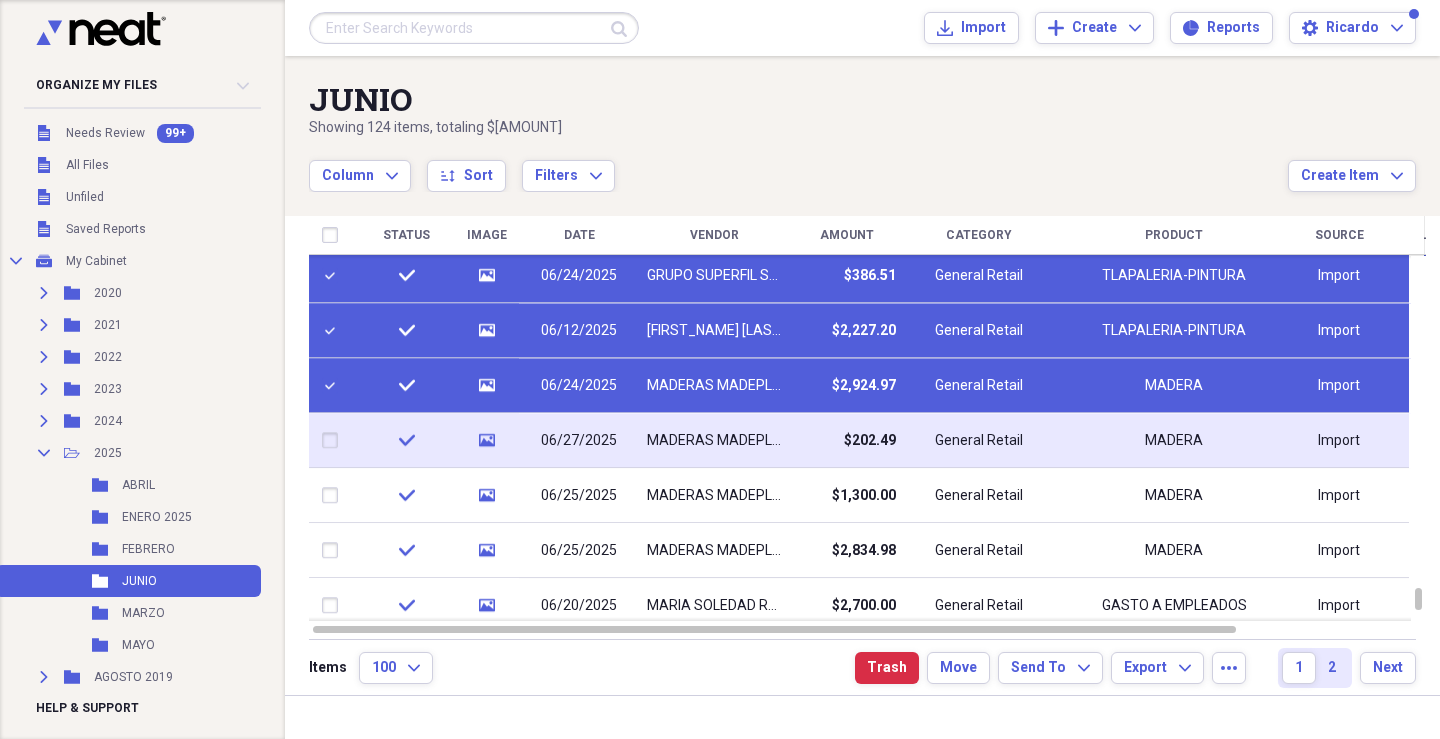 click at bounding box center [334, 441] 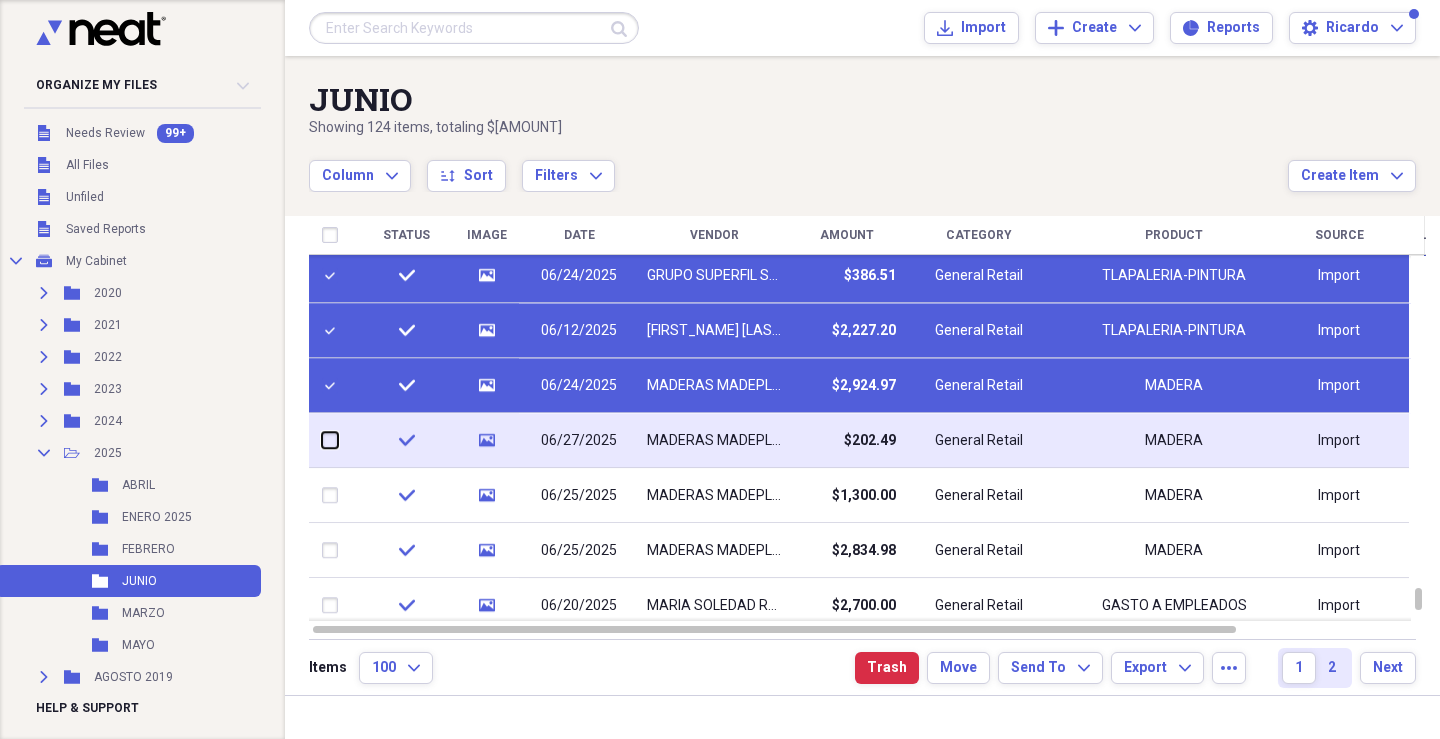 click at bounding box center (322, 440) 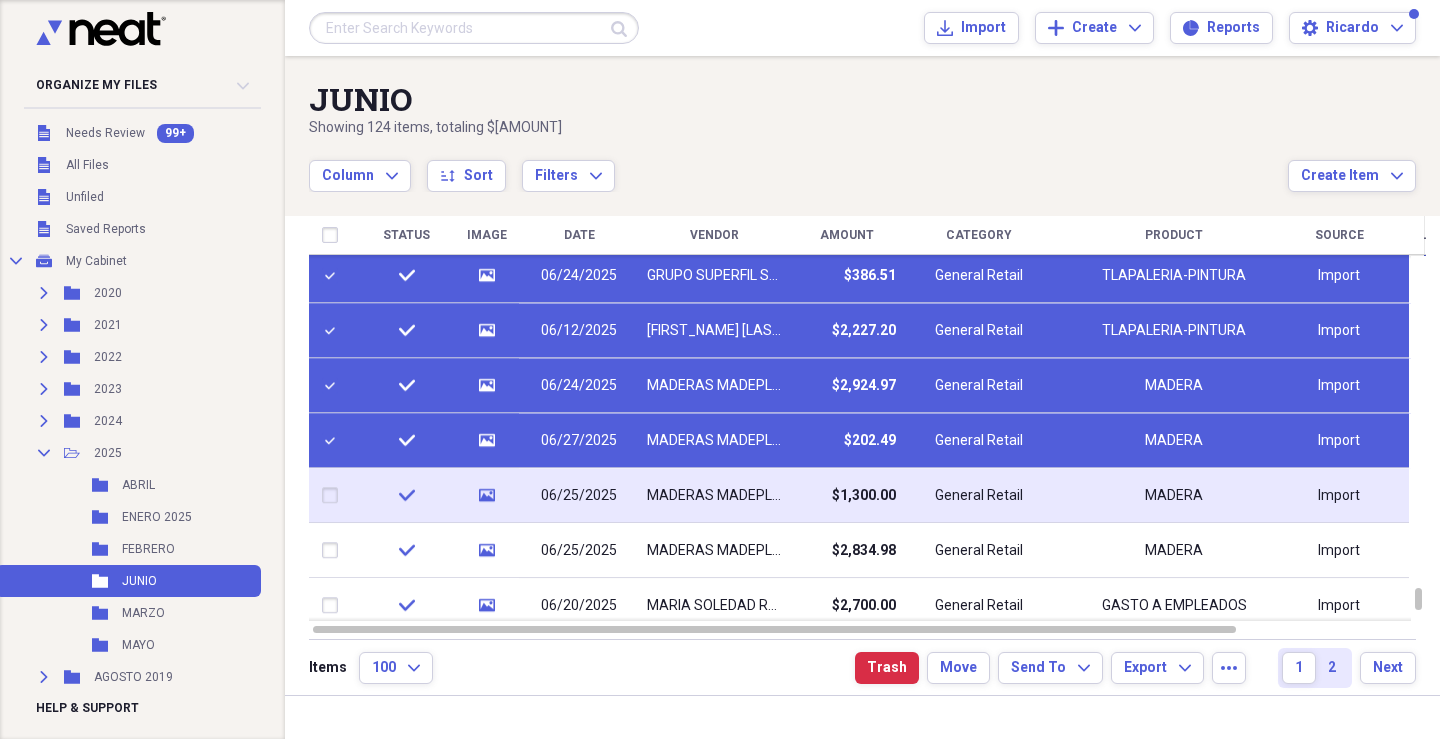 click at bounding box center [334, 496] 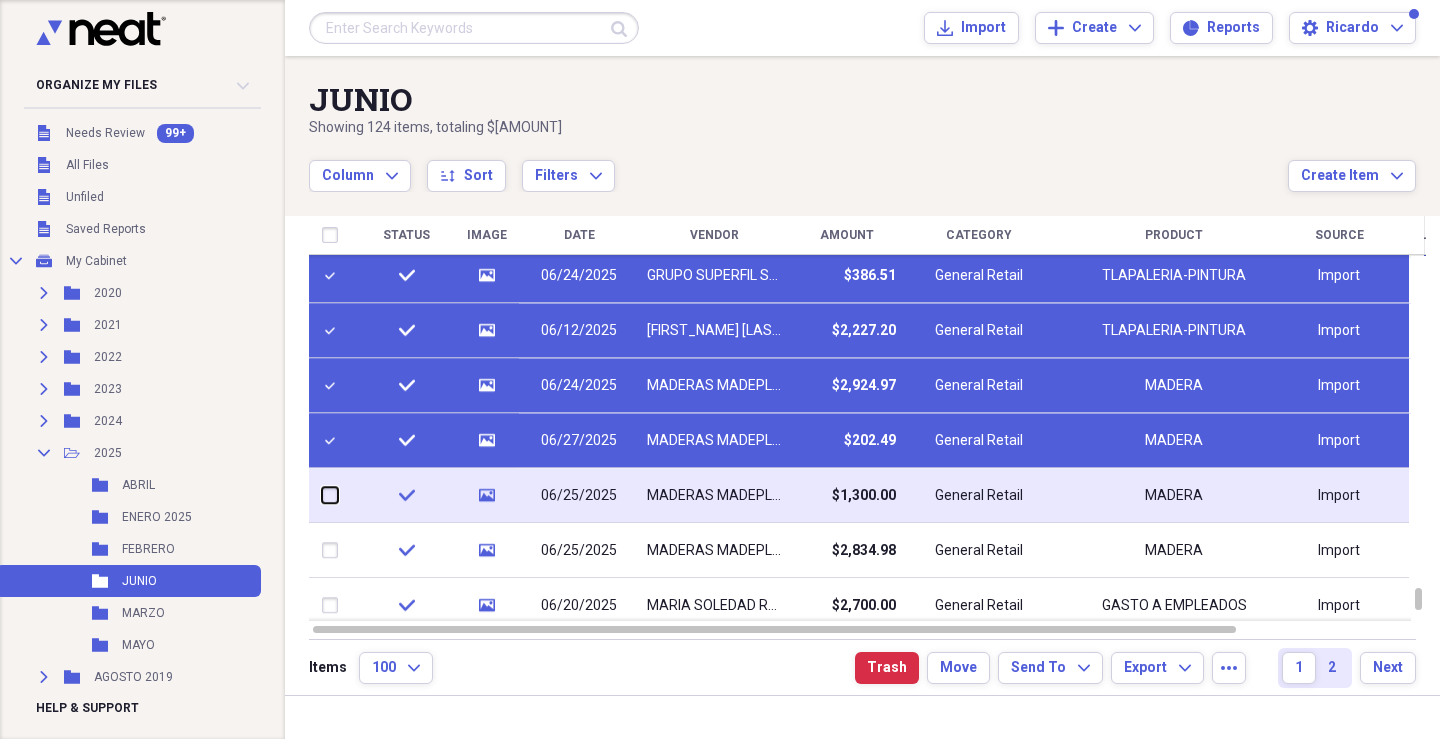 click at bounding box center (322, 495) 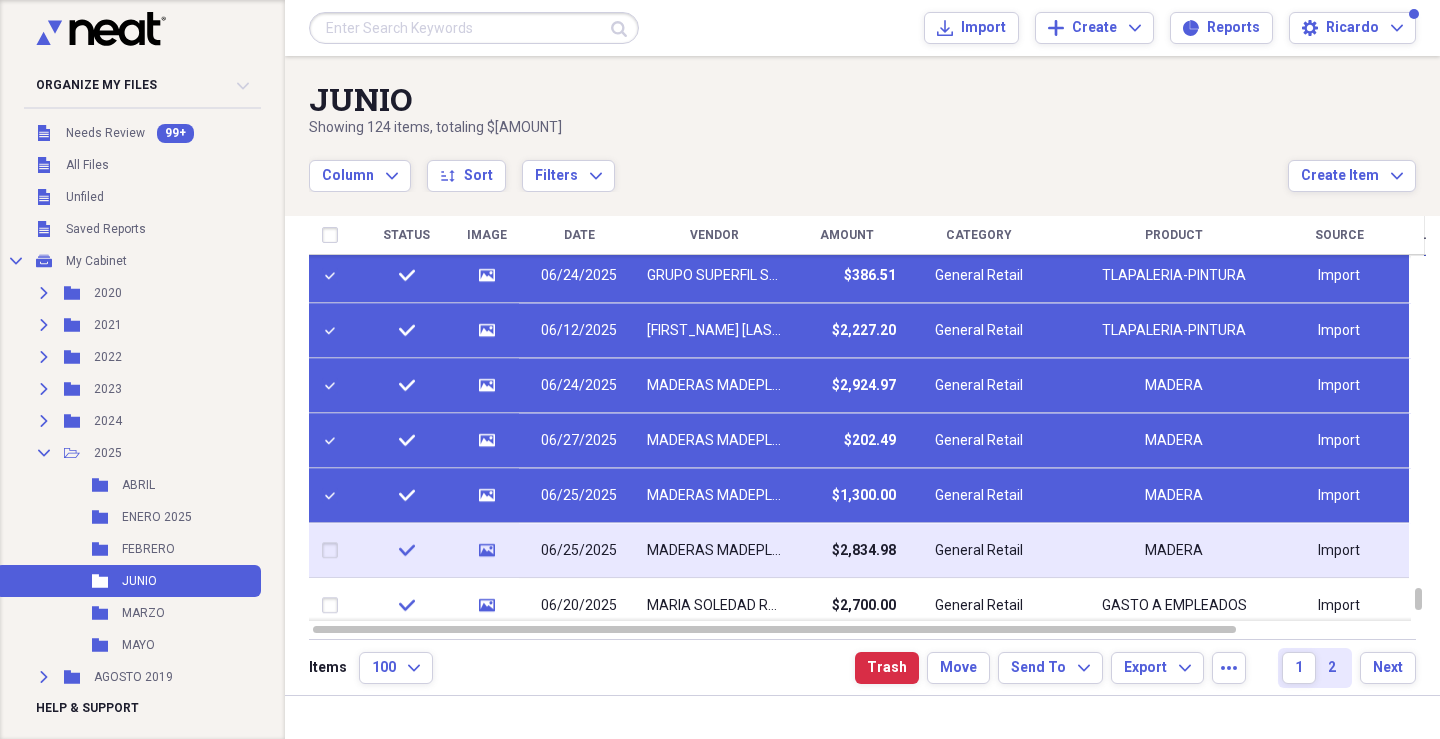 drag, startPoint x: 346, startPoint y: 541, endPoint x: 346, endPoint y: 587, distance: 46 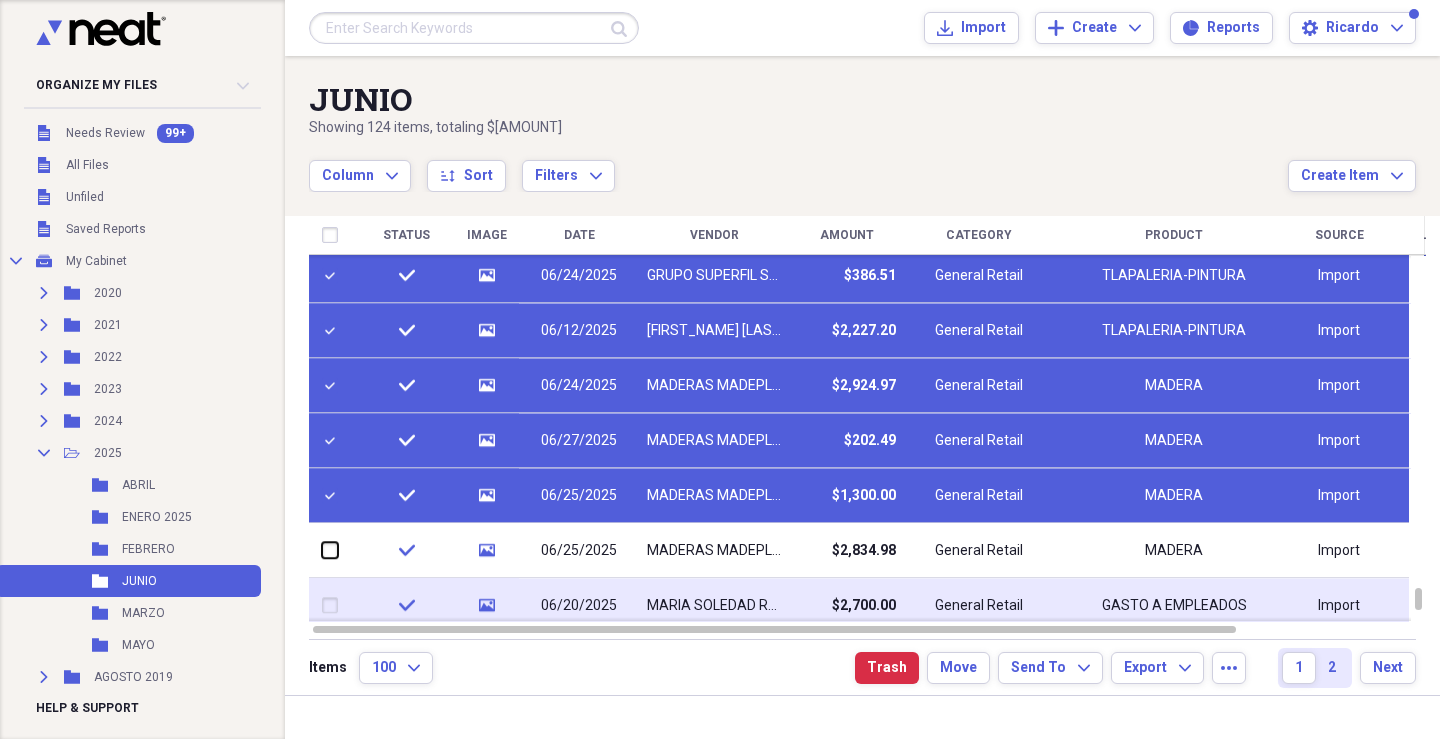 click at bounding box center [322, 550] 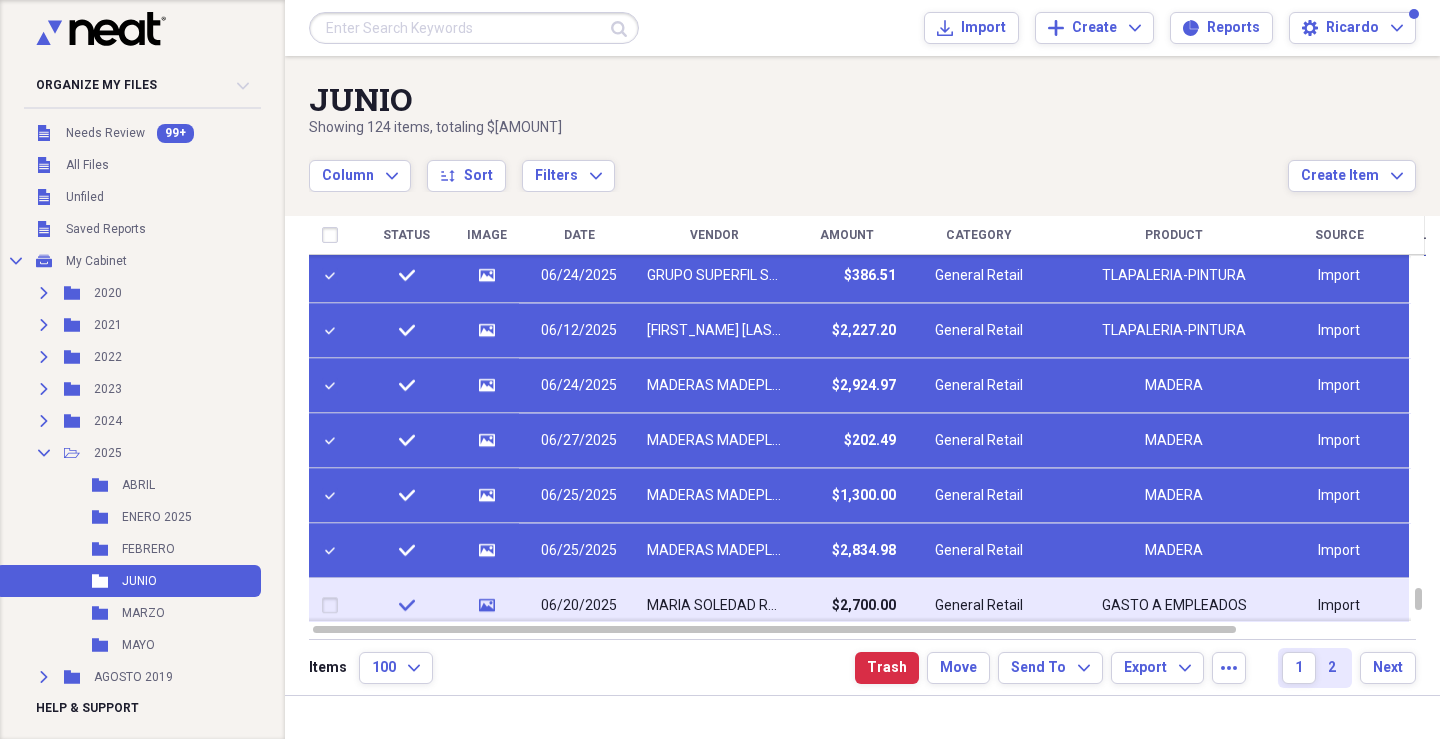 drag, startPoint x: 346, startPoint y: 598, endPoint x: 389, endPoint y: 601, distance: 43.104523 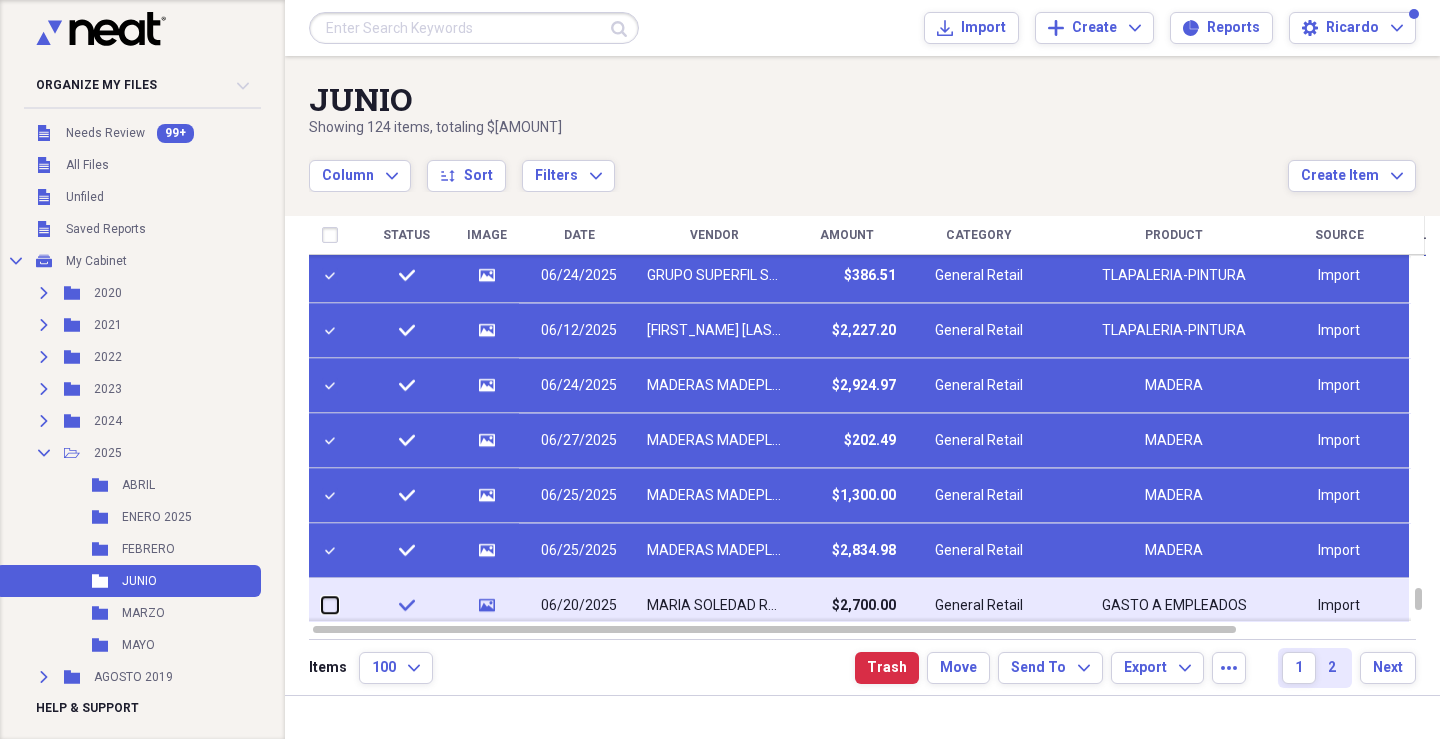 click at bounding box center (322, 605) 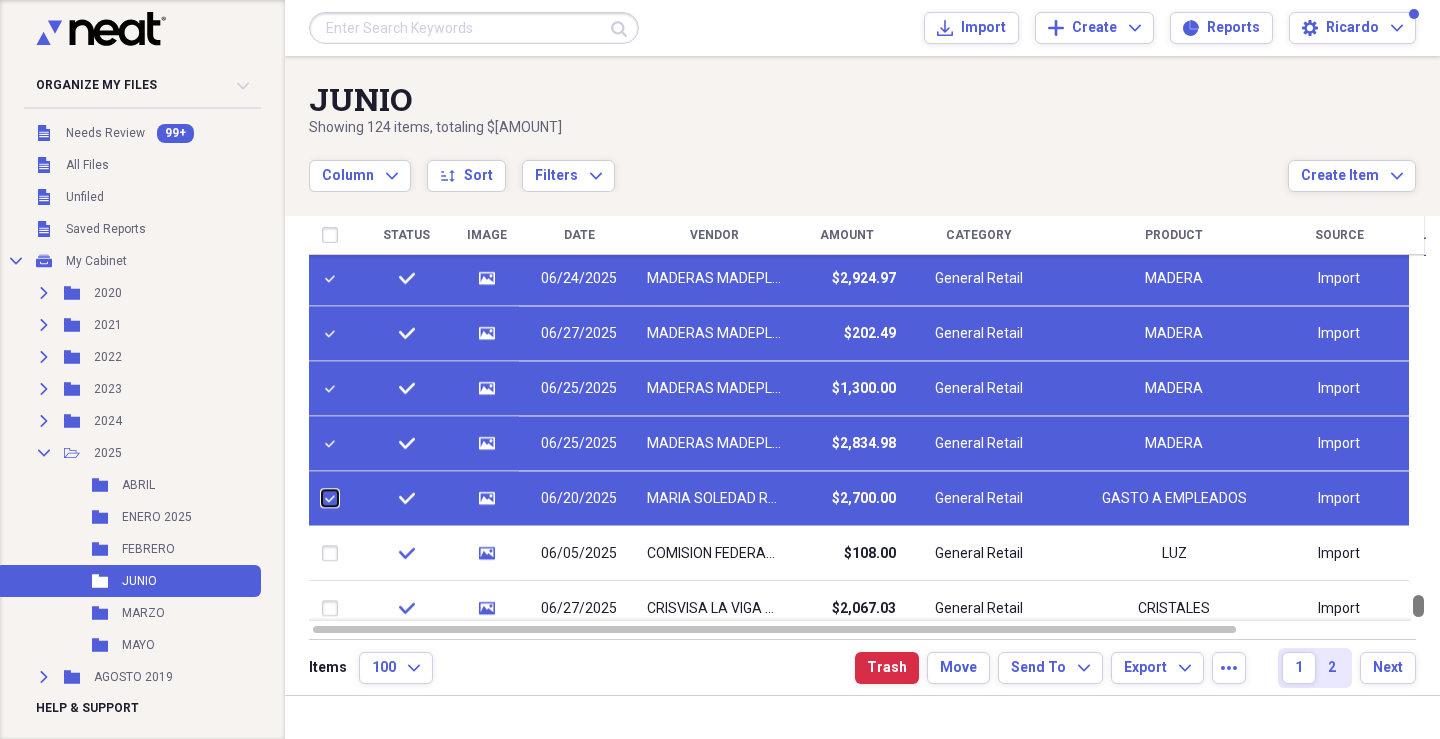 scroll, scrollTop: 0, scrollLeft: 0, axis: both 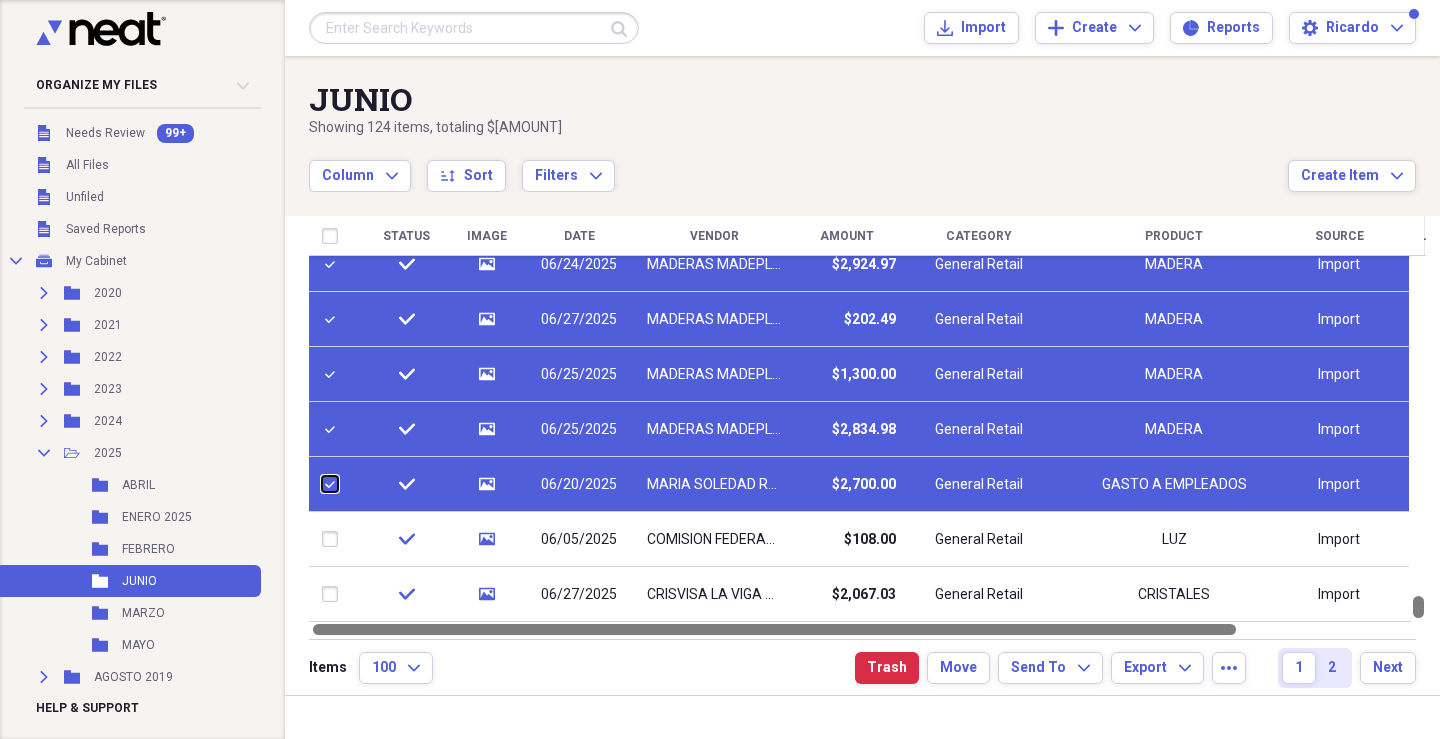 drag, startPoint x: 1429, startPoint y: 597, endPoint x: 1428, endPoint y: 635, distance: 38.013157 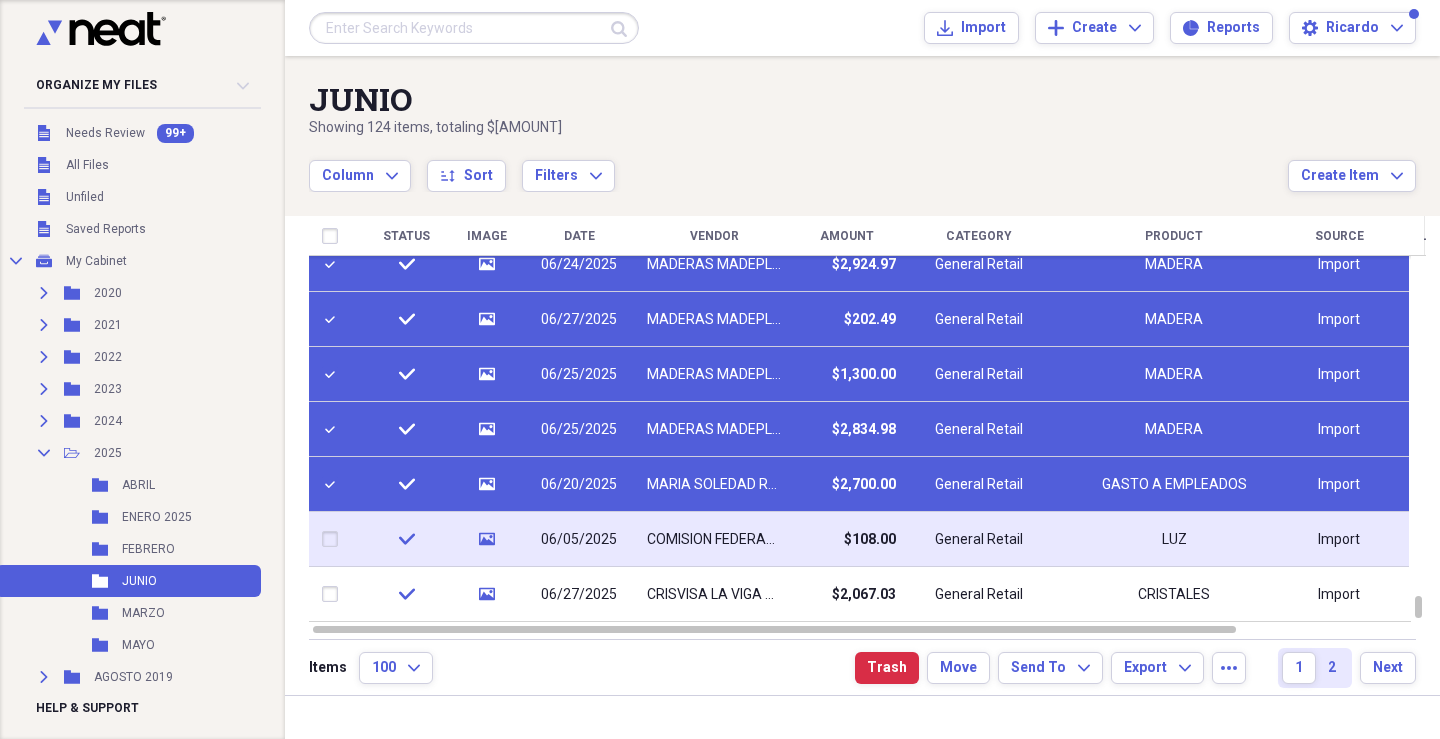 click at bounding box center (334, 539) 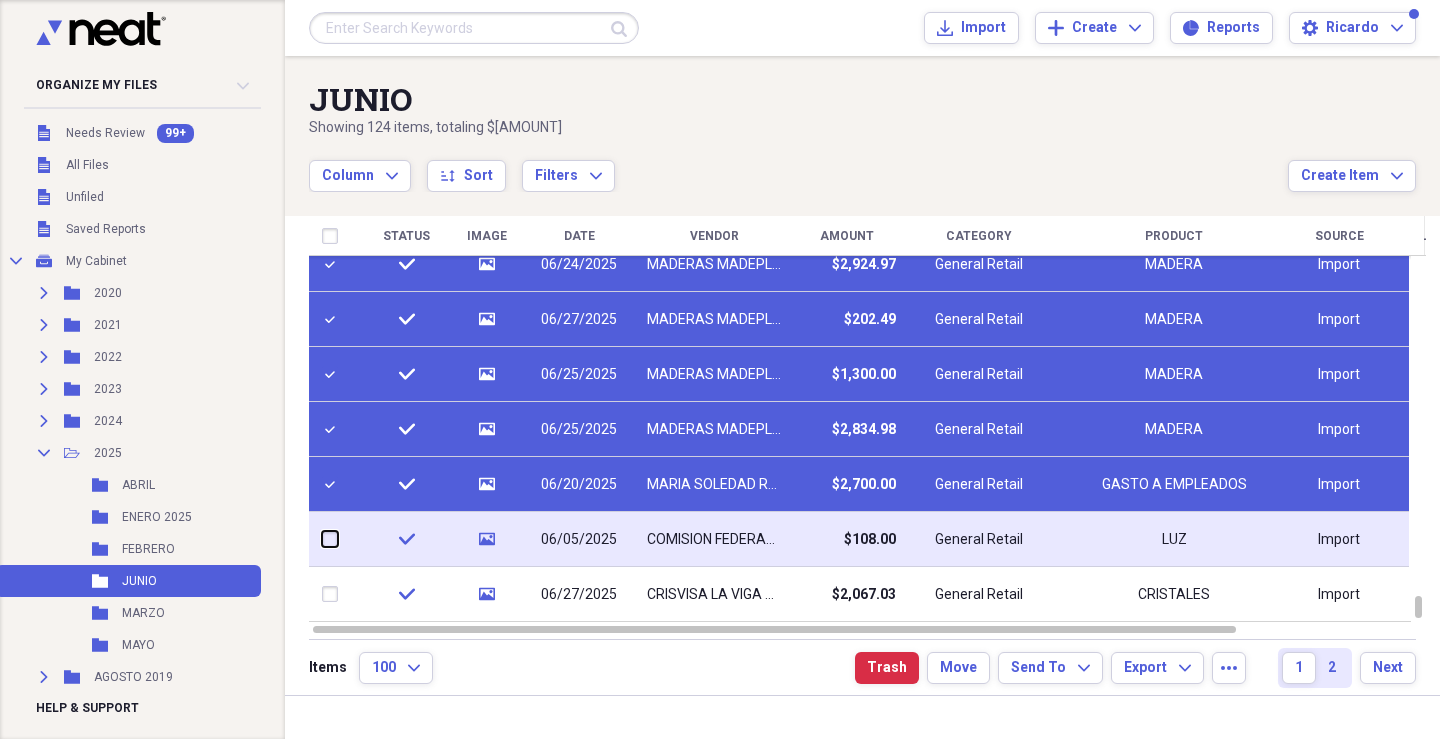 click at bounding box center [322, 539] 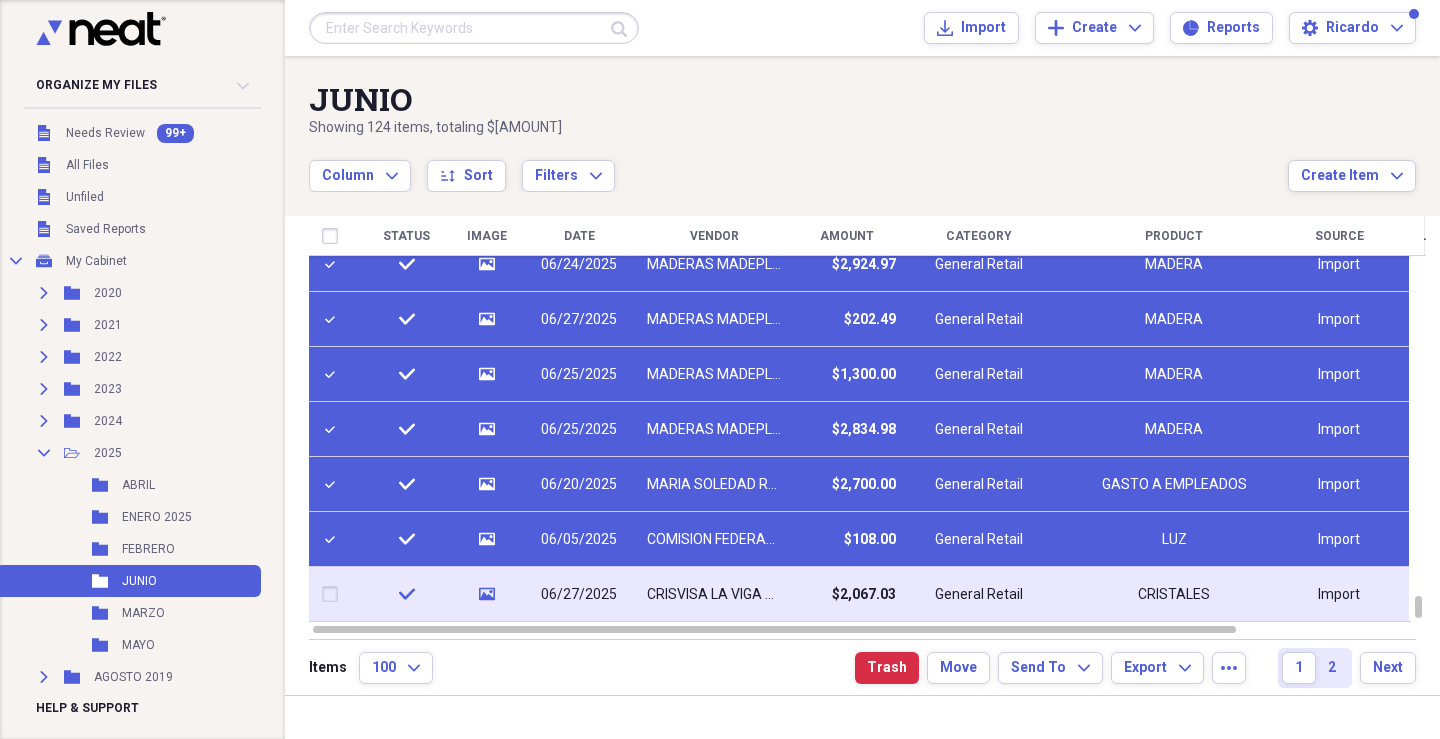 click at bounding box center [334, 594] 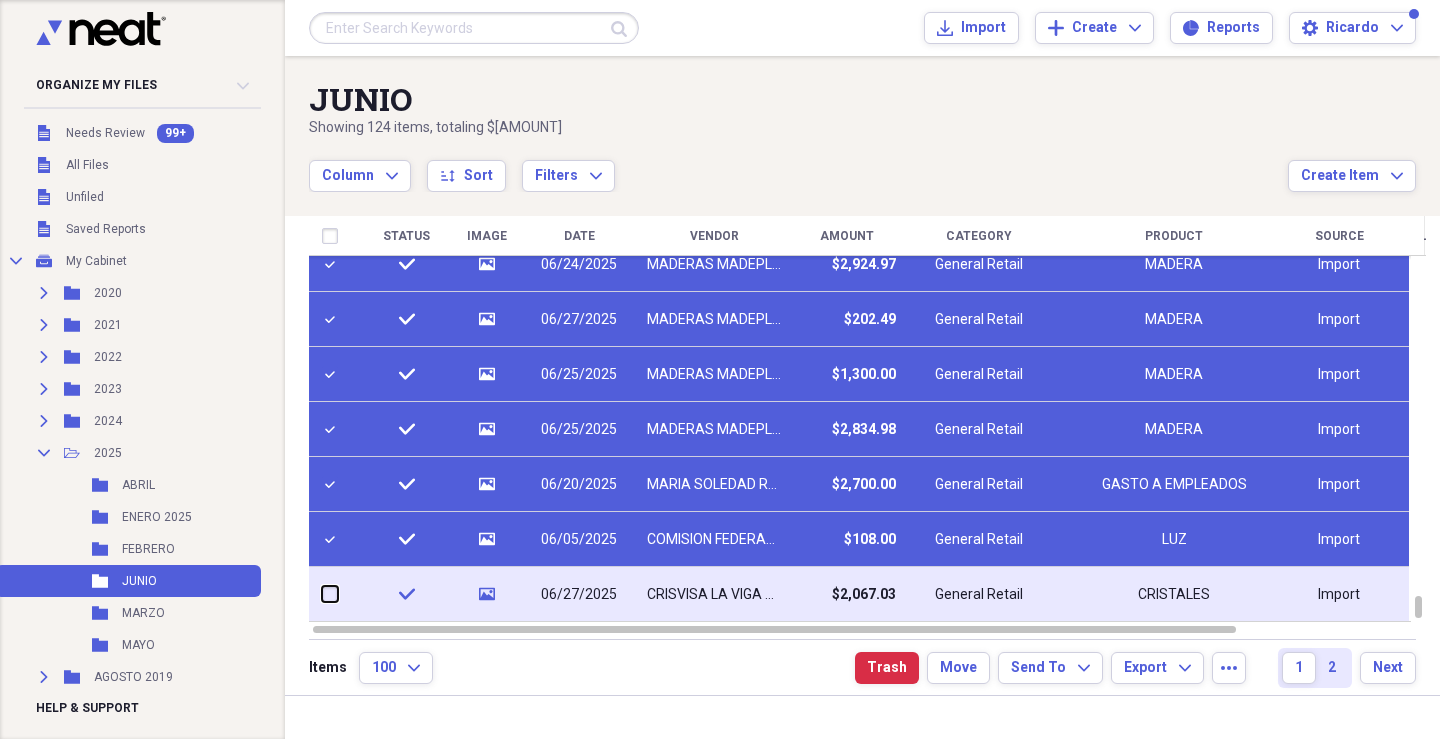 click at bounding box center (322, 594) 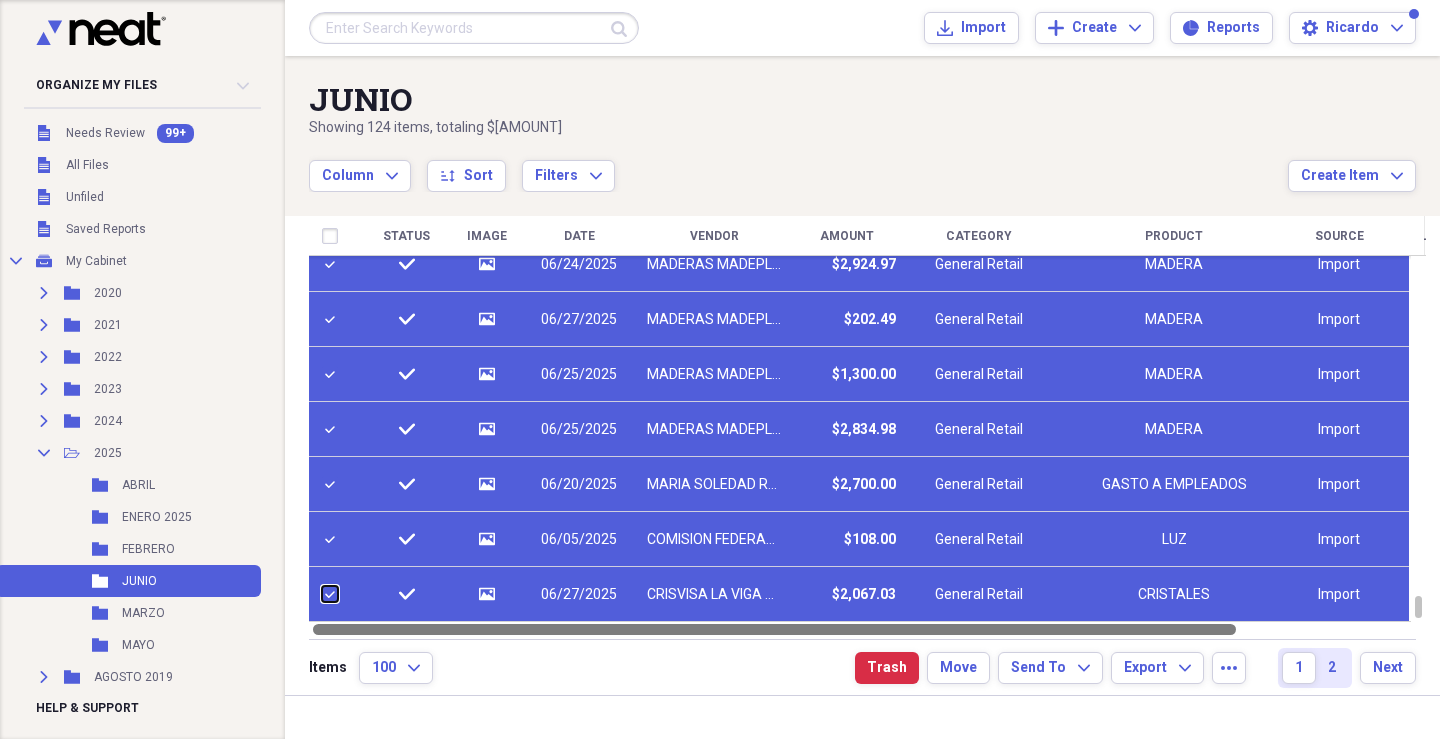 drag, startPoint x: 1435, startPoint y: 610, endPoint x: 1435, endPoint y: 622, distance: 12 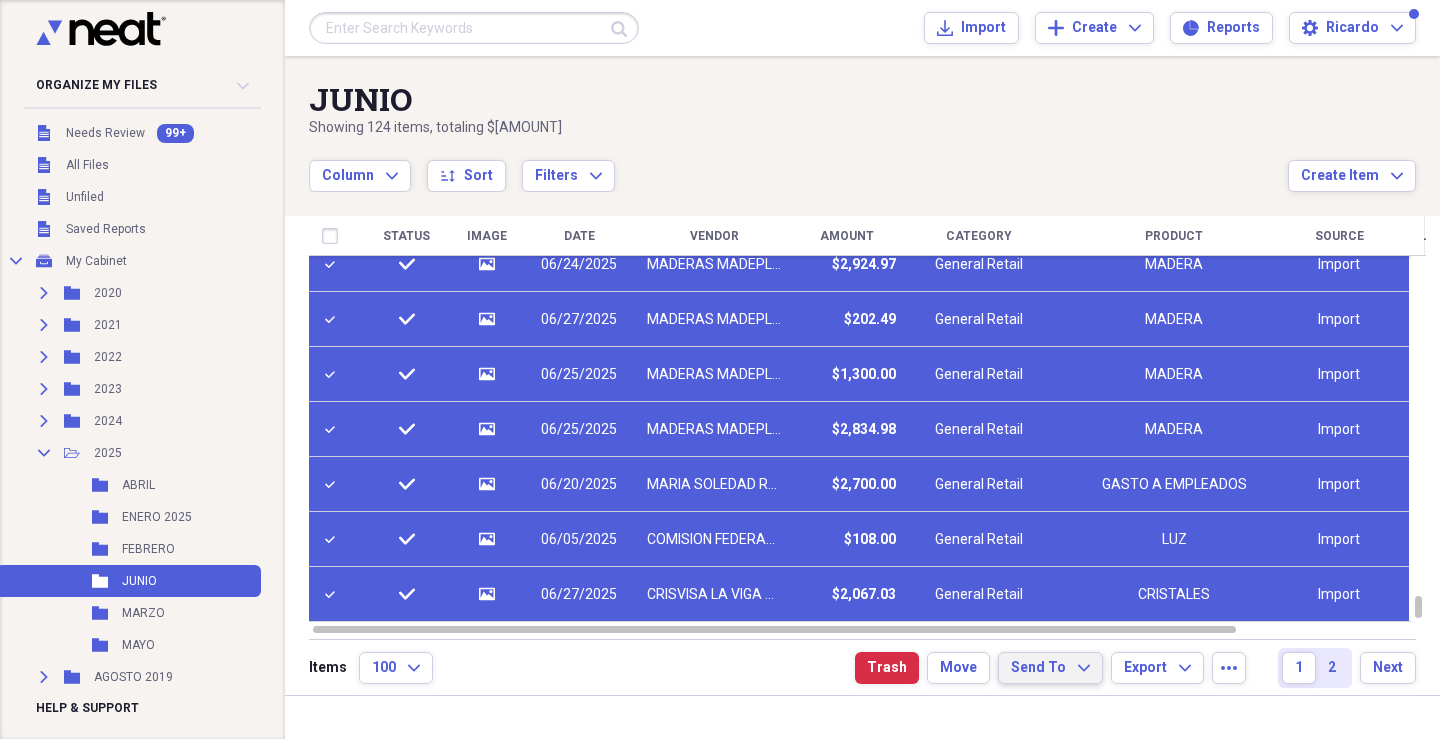 click on "Send To Expand" at bounding box center [1050, 668] 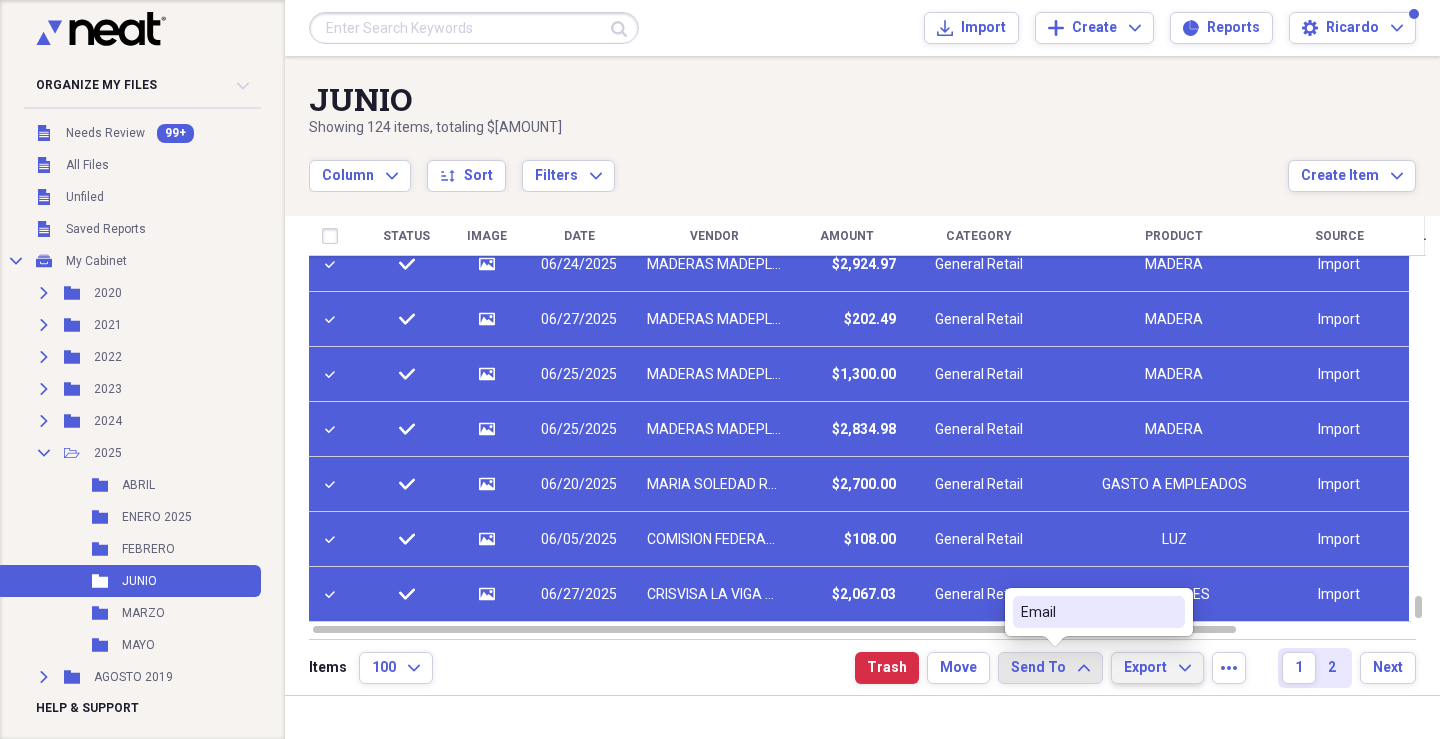 click on "Export" at bounding box center (1145, 668) 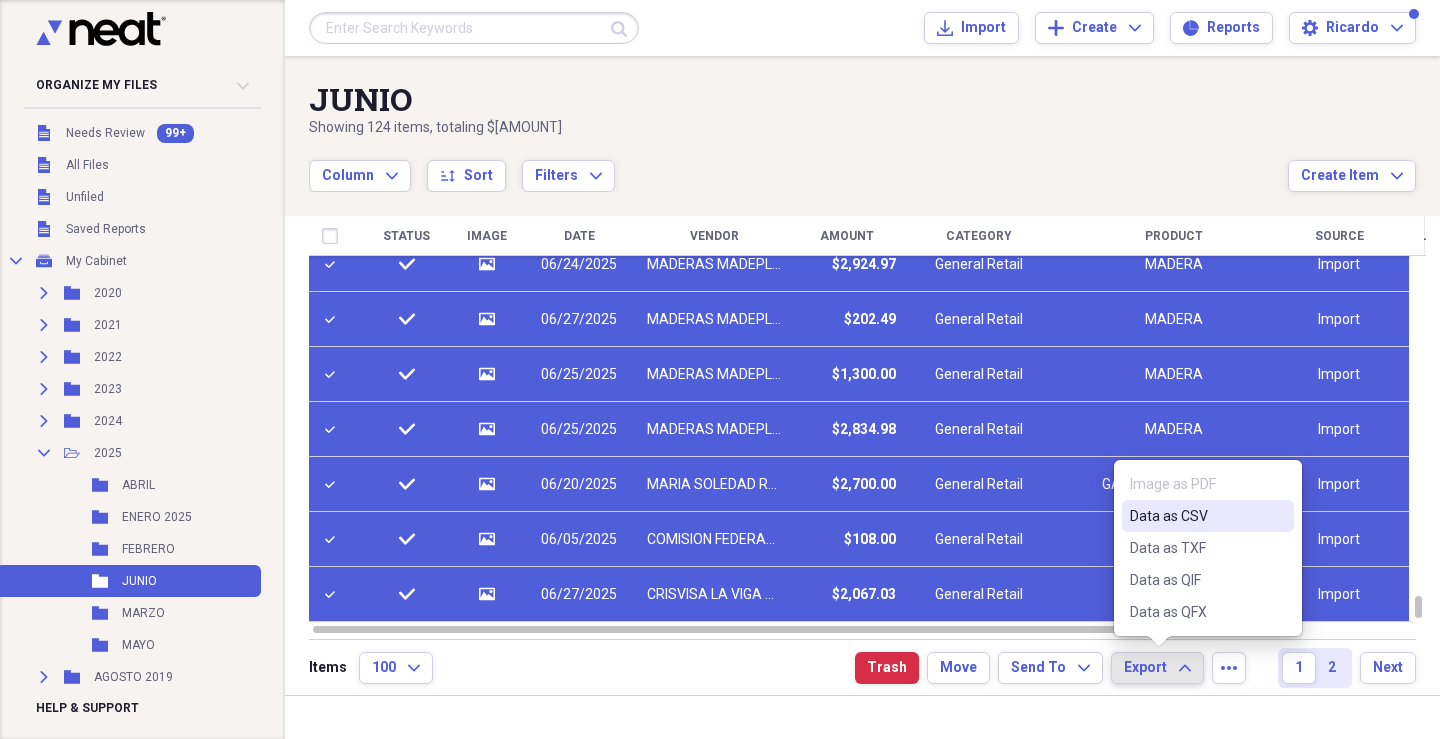click on "Data as CSV" at bounding box center [1196, 516] 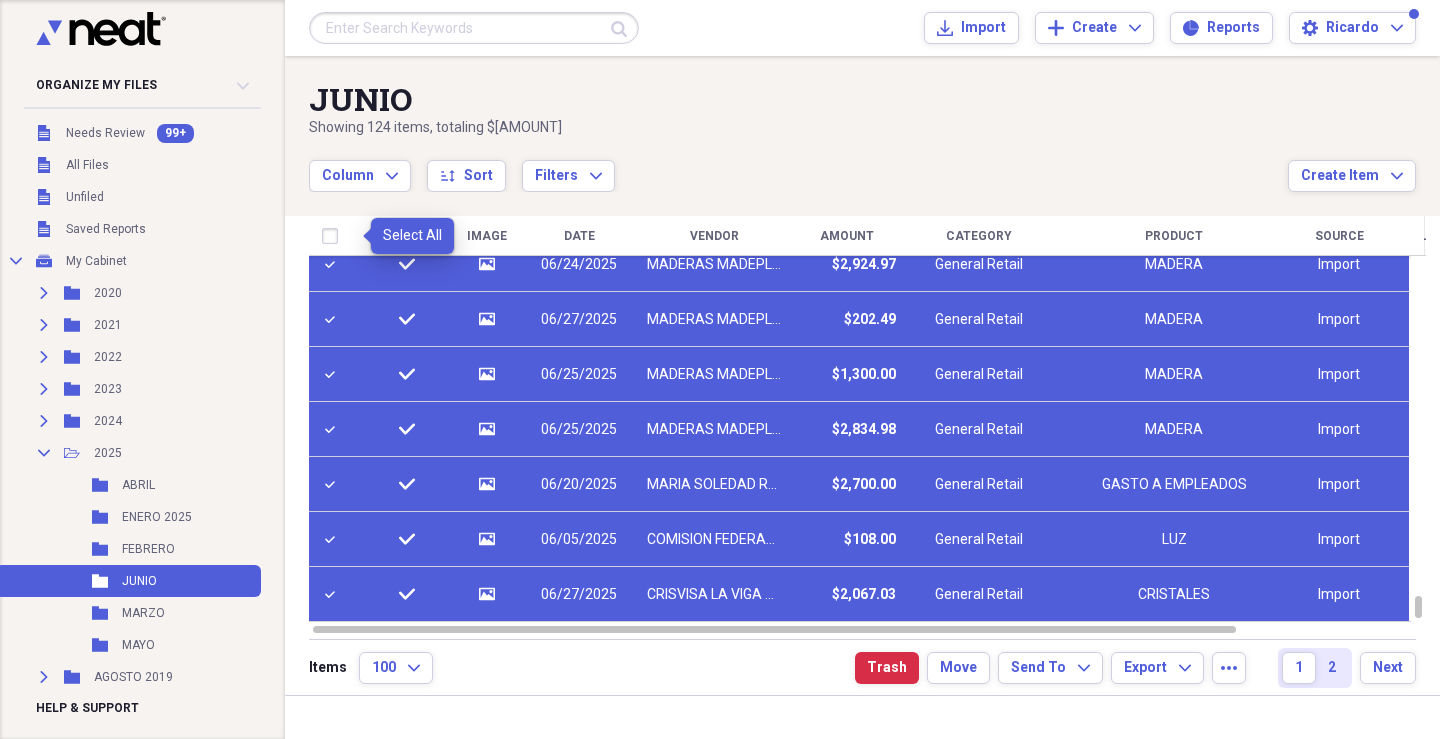 click at bounding box center [334, 236] 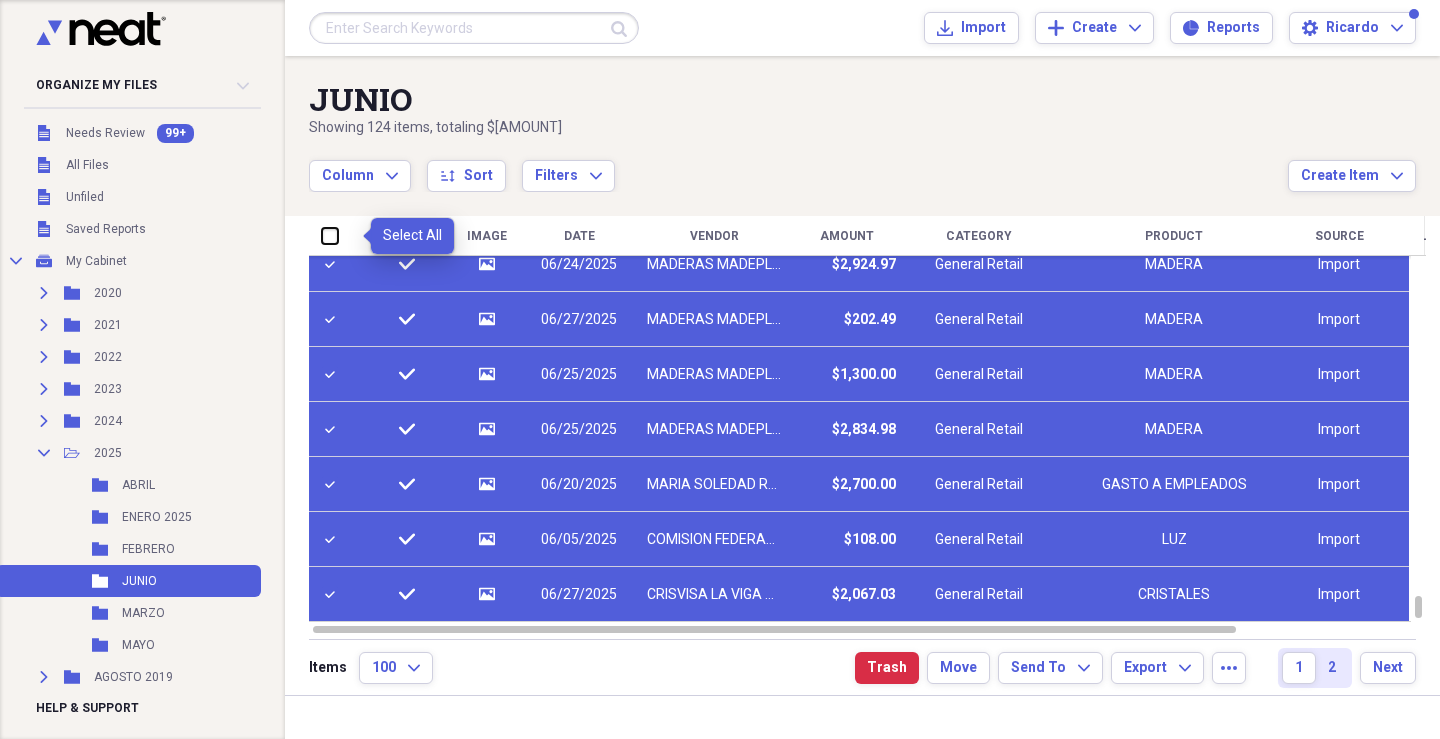 click at bounding box center [322, 235] 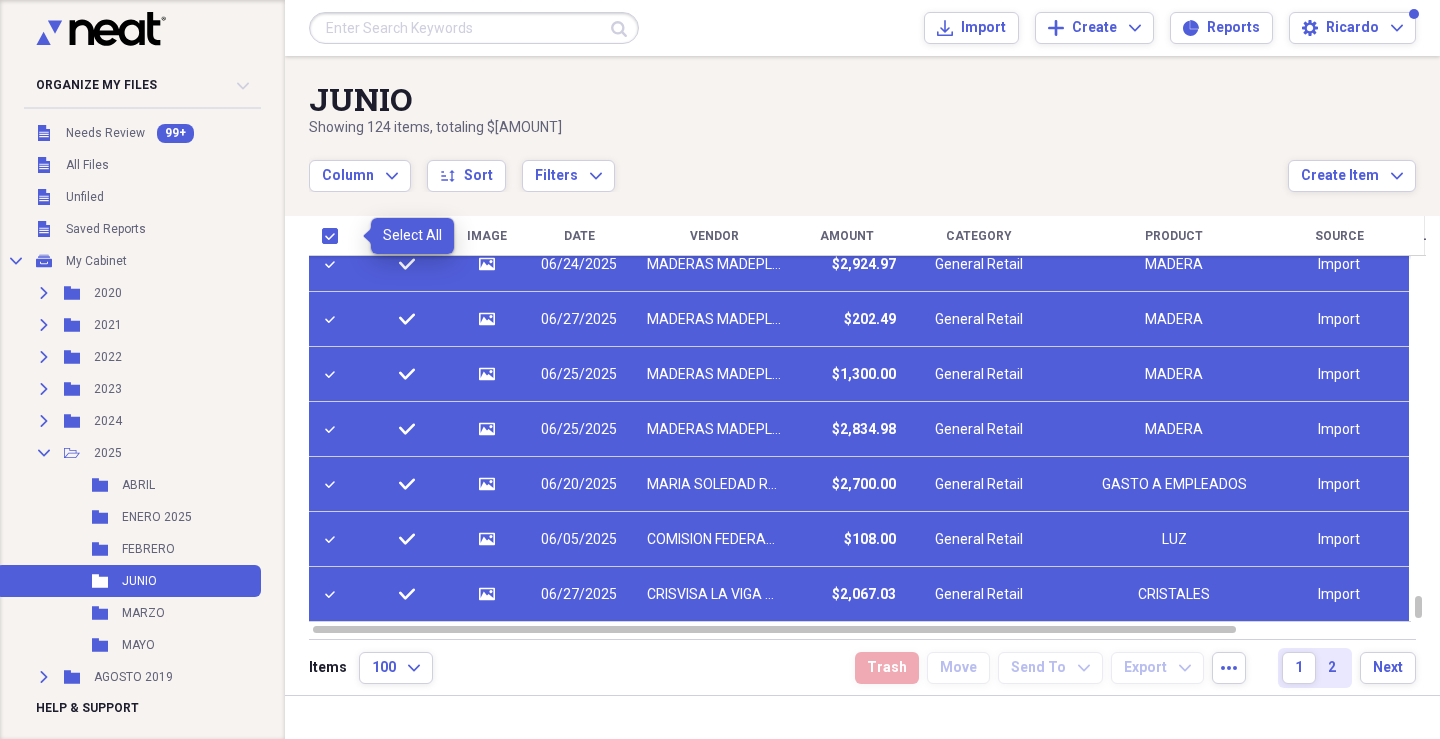 click at bounding box center [334, 236] 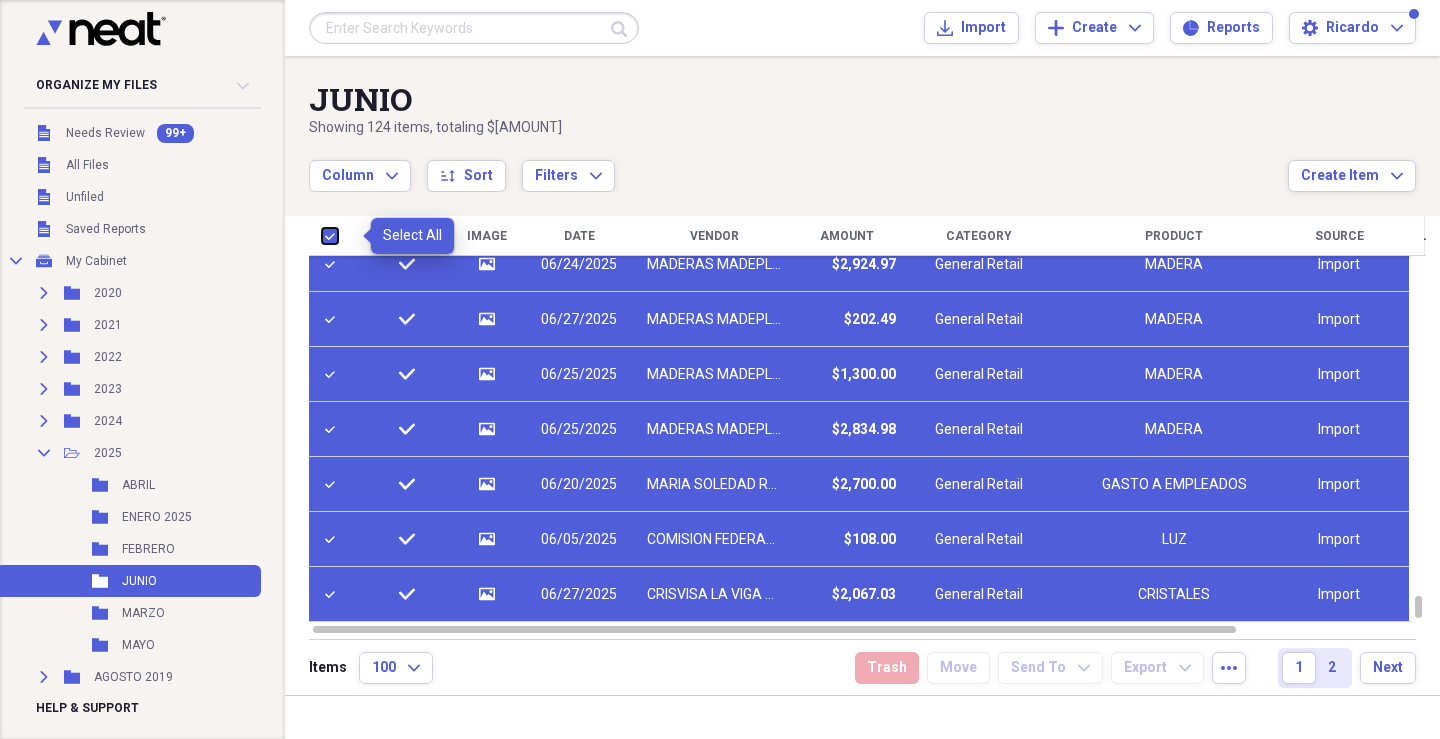 click at bounding box center (322, 235) 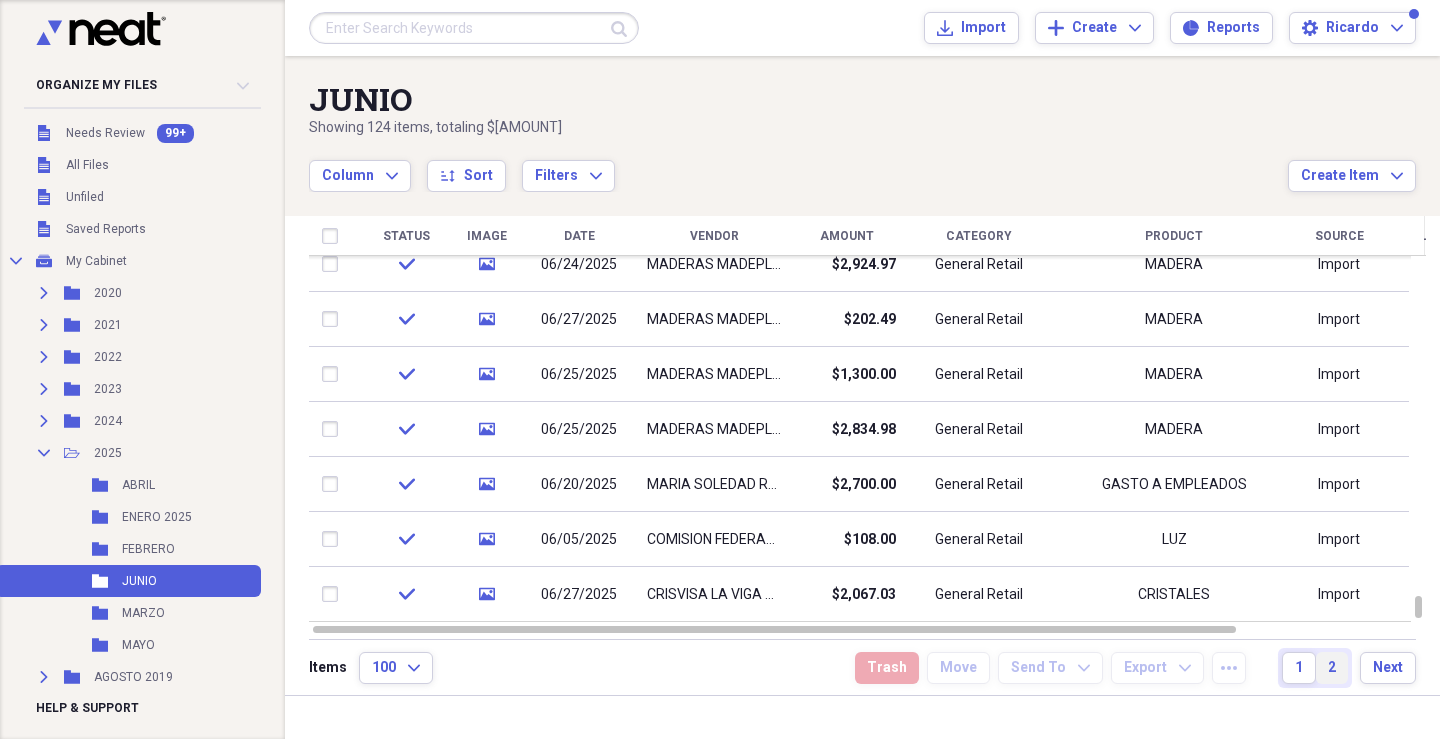 click on "2" at bounding box center (1332, 668) 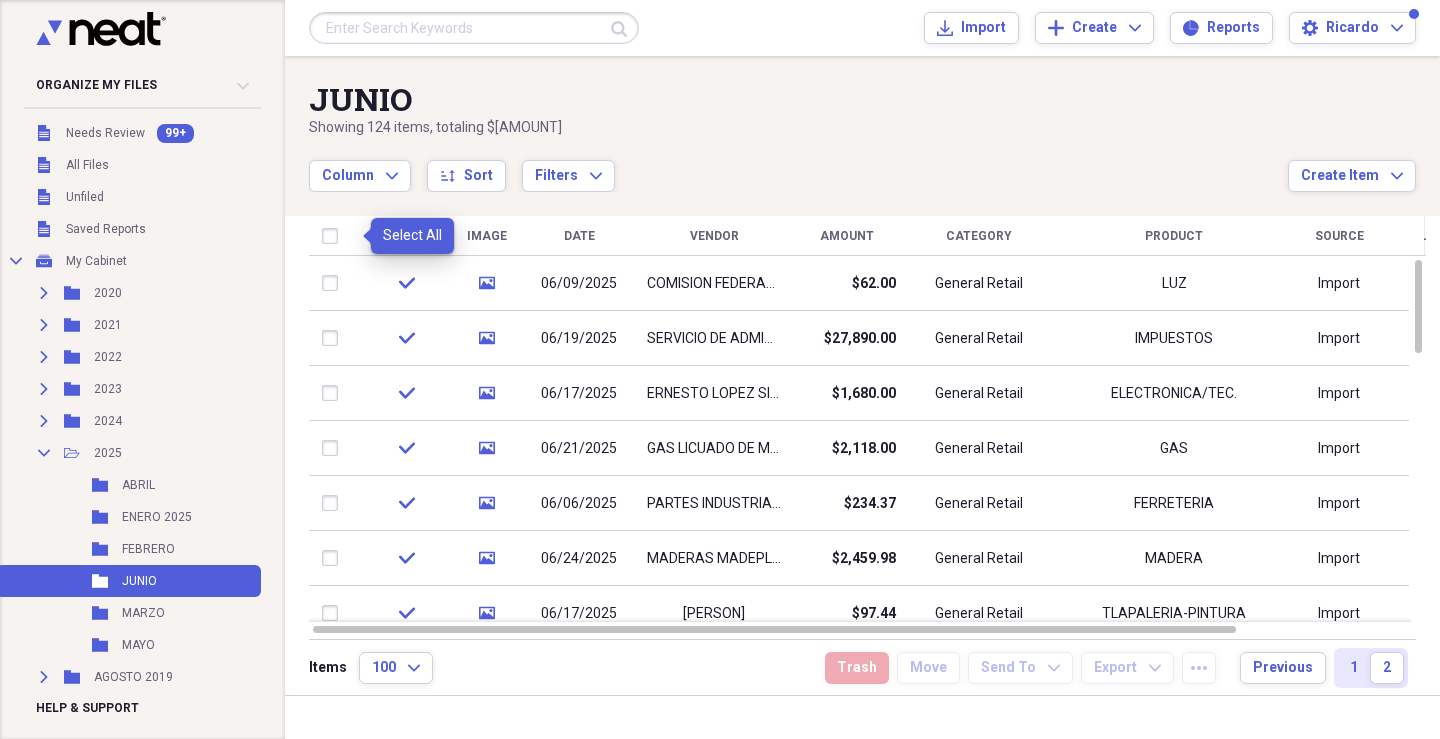 click at bounding box center [334, 236] 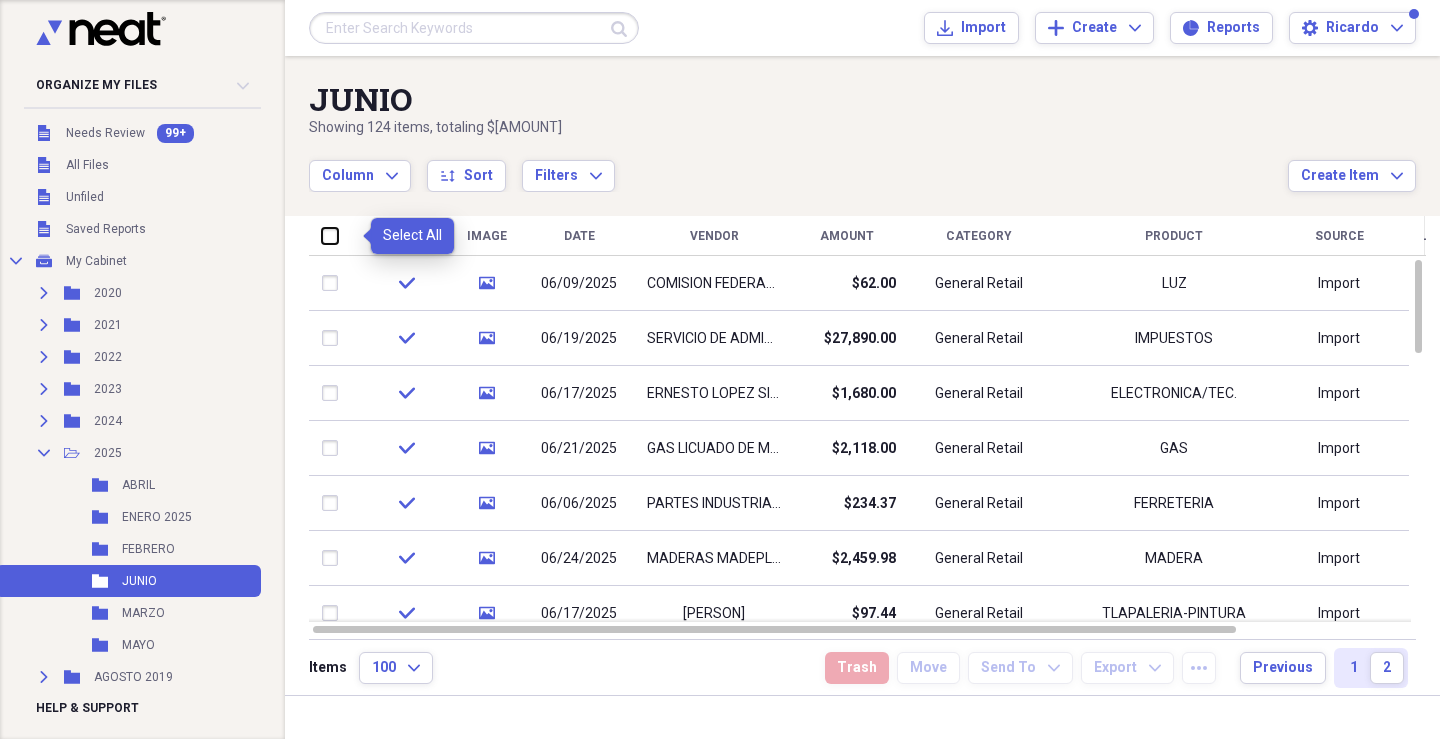 click at bounding box center [322, 235] 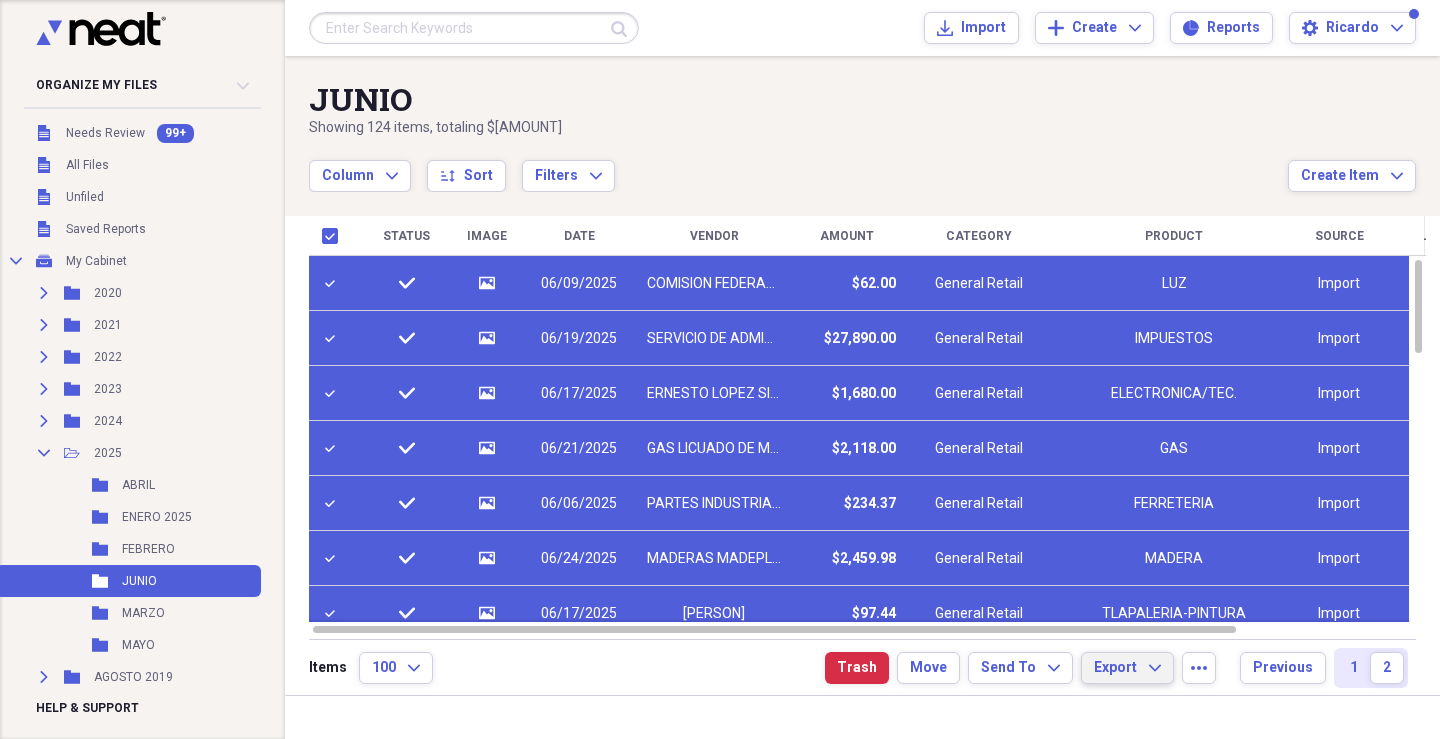 click on "Export Expand" at bounding box center [1127, 668] 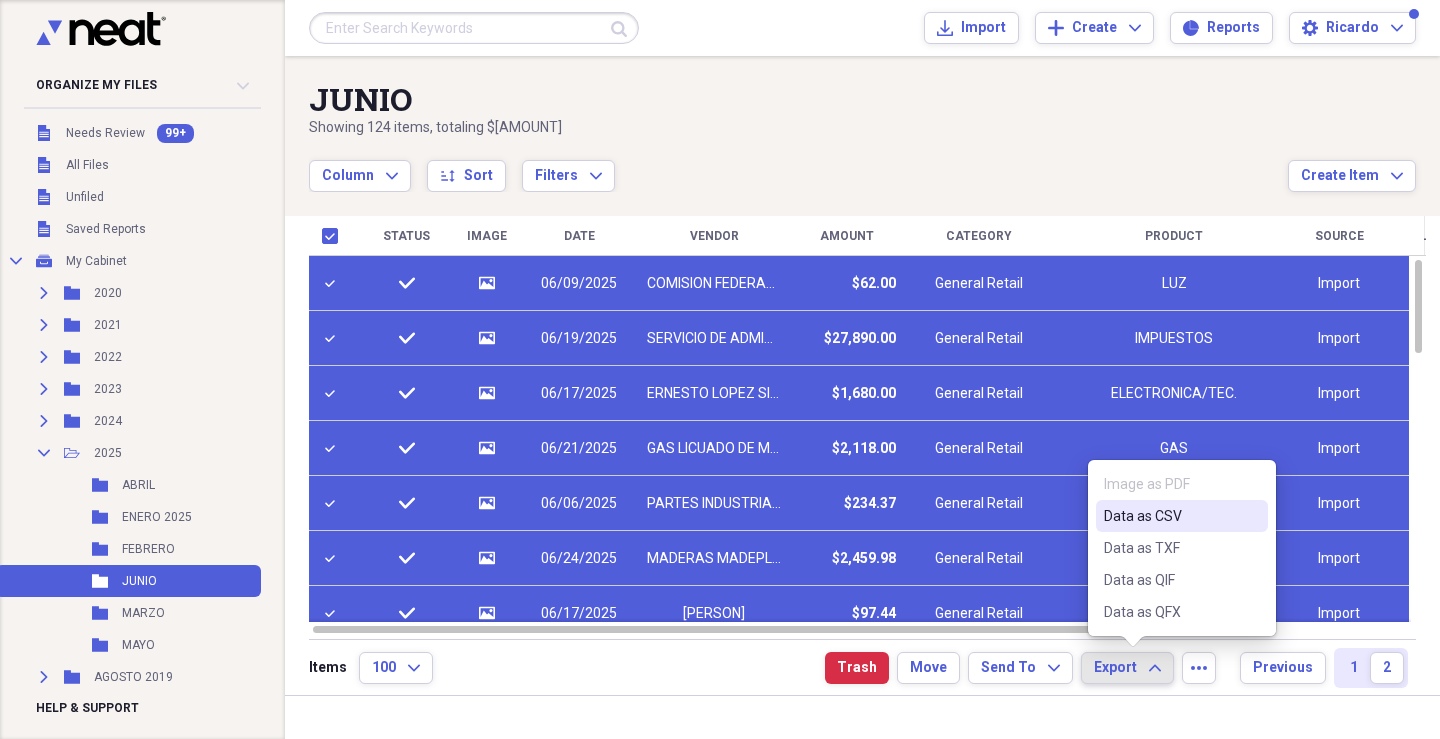 click on "Data as CSV" at bounding box center [1170, 516] 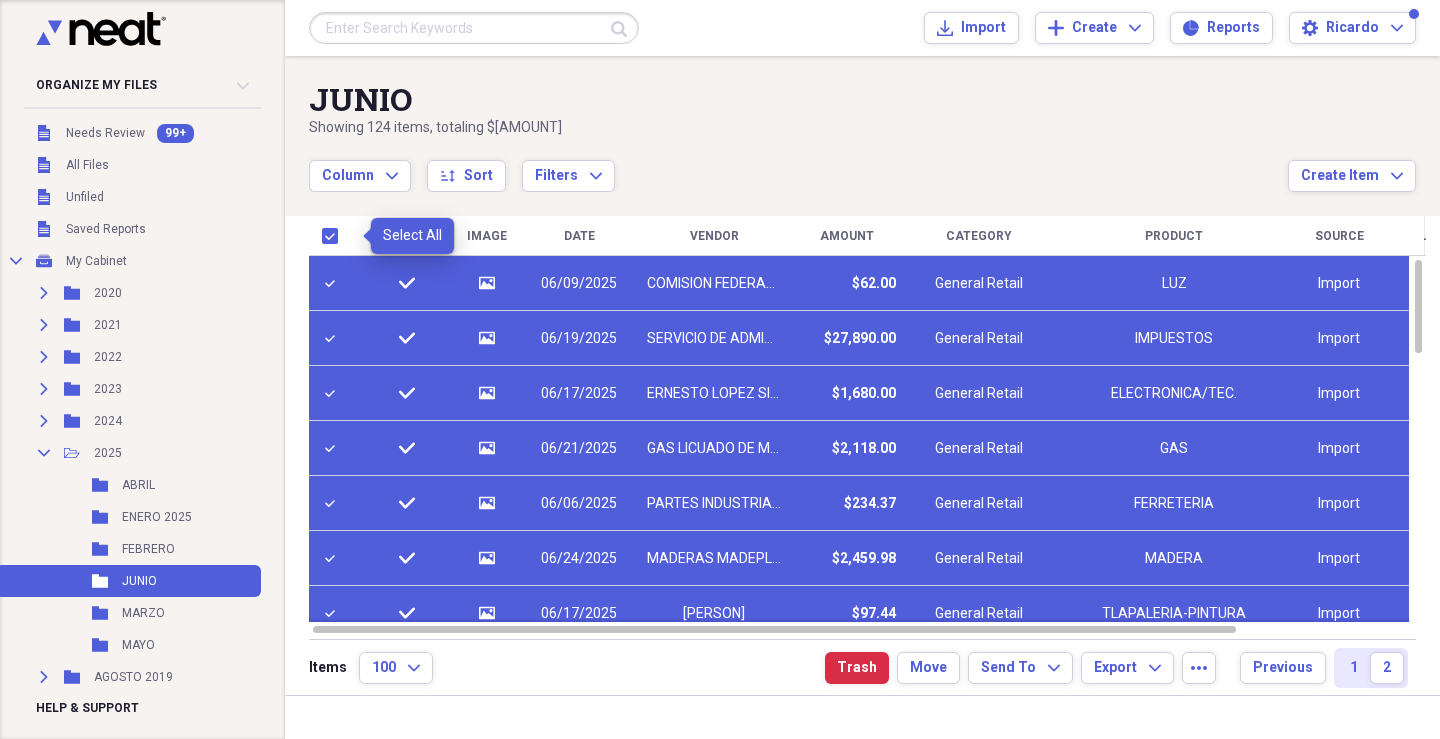 click at bounding box center [334, 236] 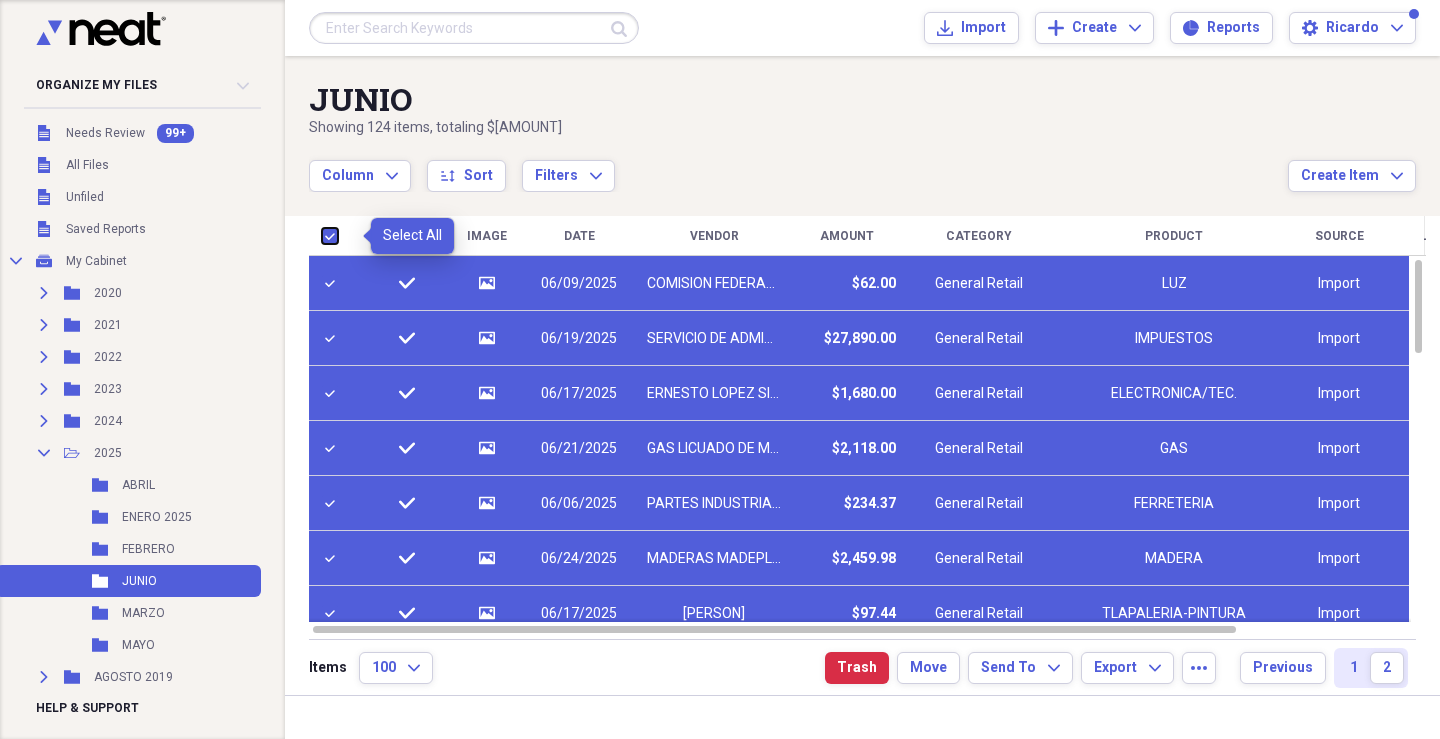 click at bounding box center (322, 235) 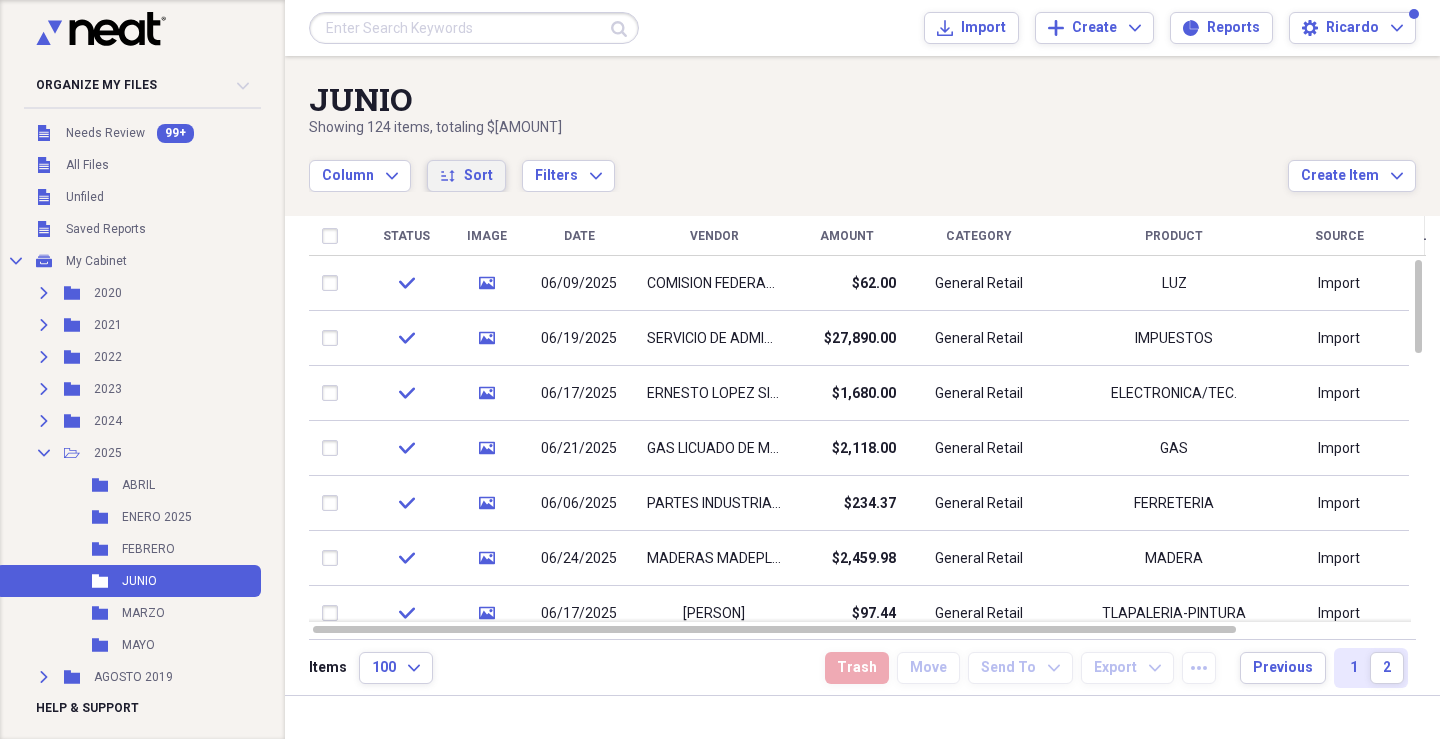 click on "sort Sort" at bounding box center (466, 176) 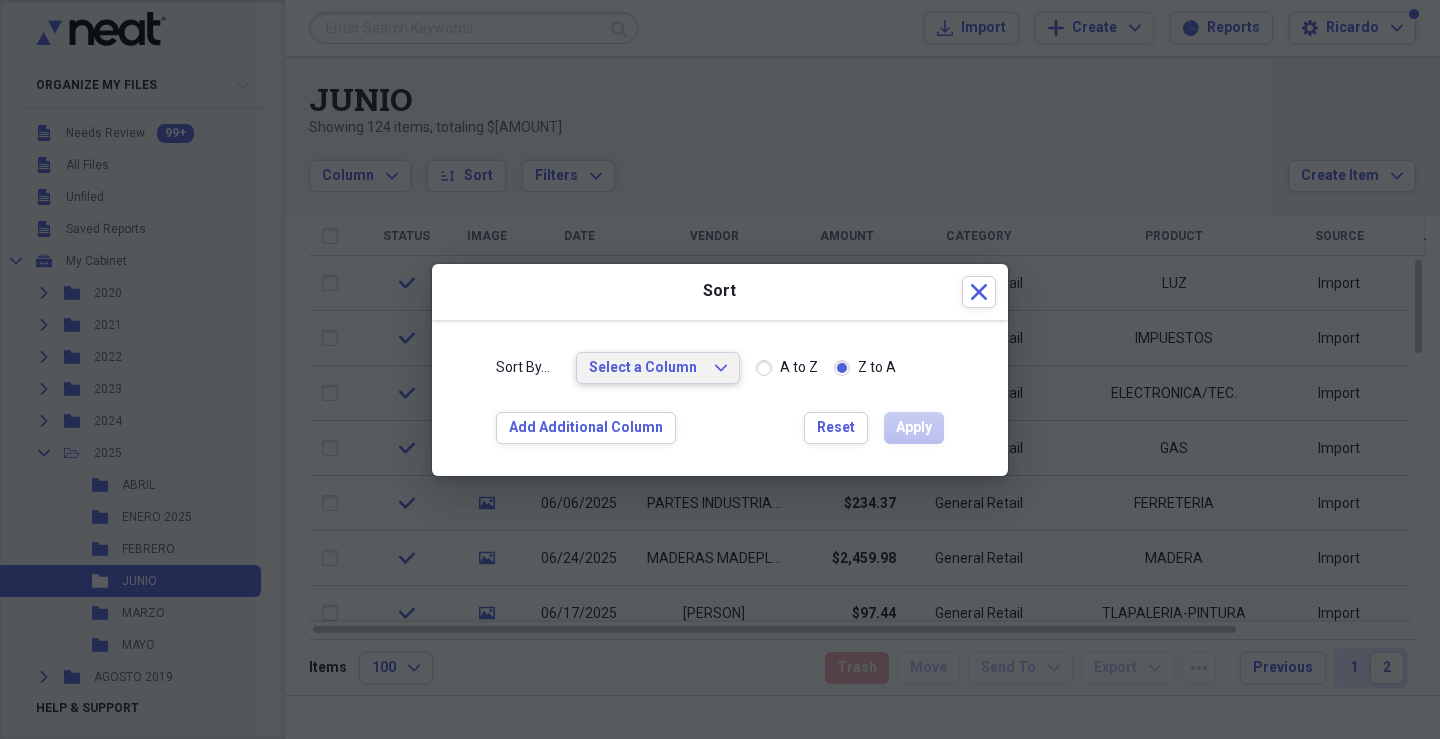 click on "Select a Column Expand" at bounding box center (658, 368) 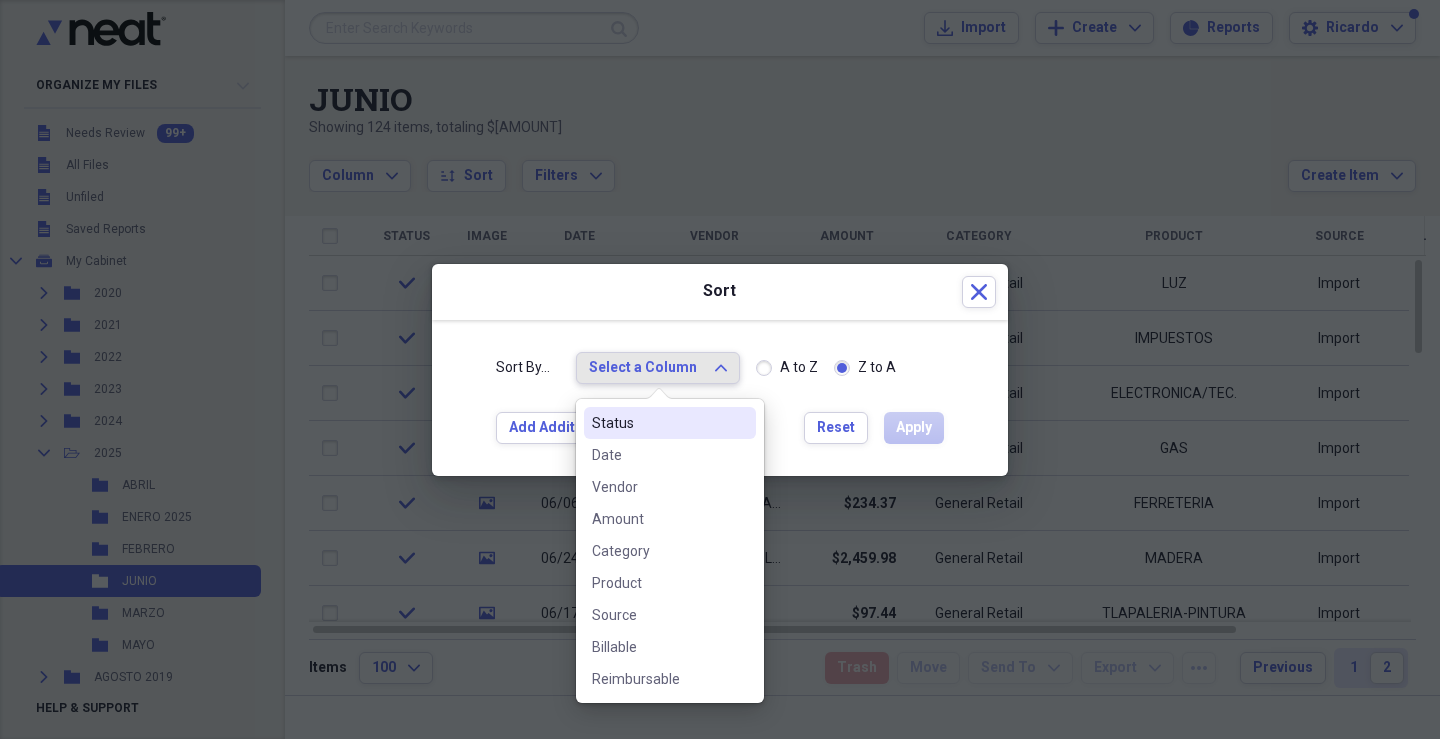 click on "Sort By... Select a Column Expand A to Z Z to A Add Additional Column Reset Apply" at bounding box center [720, 398] 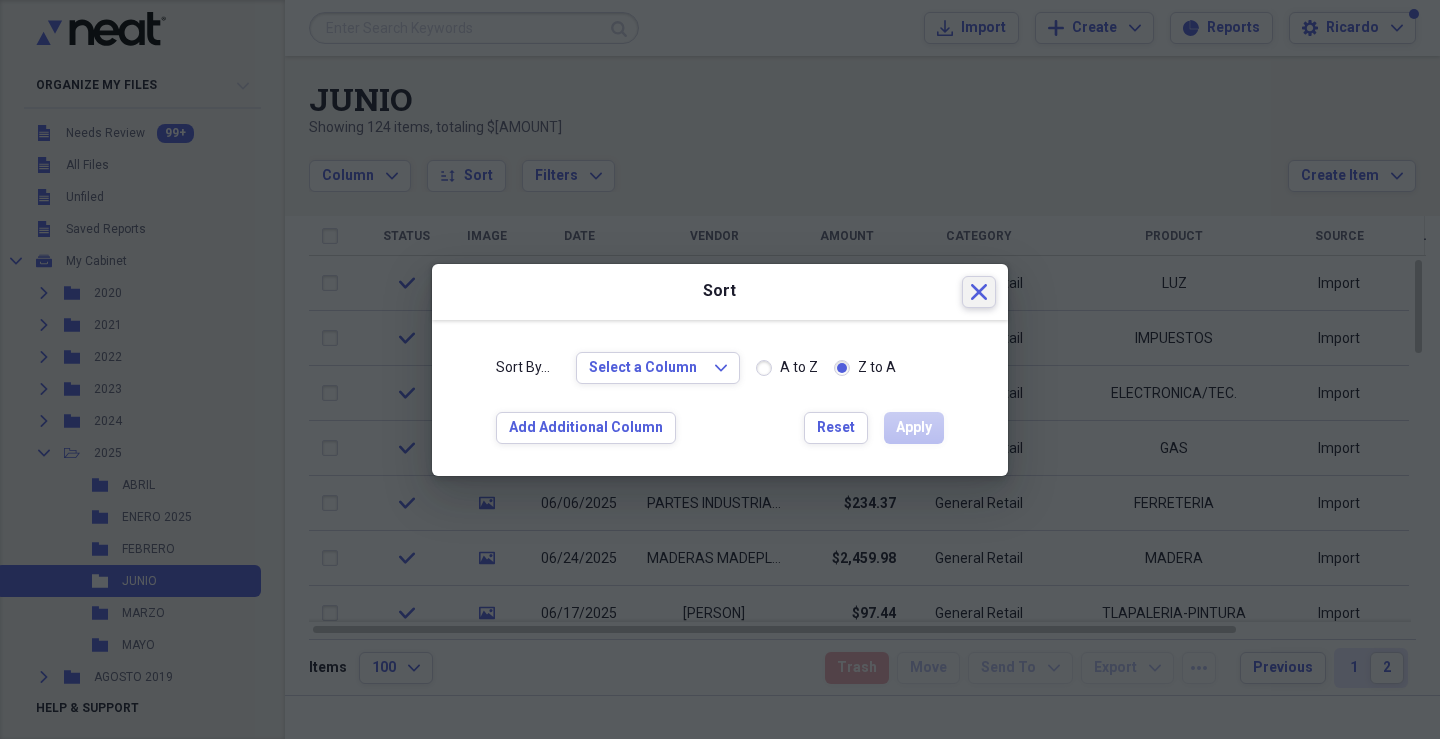 click on "Close" 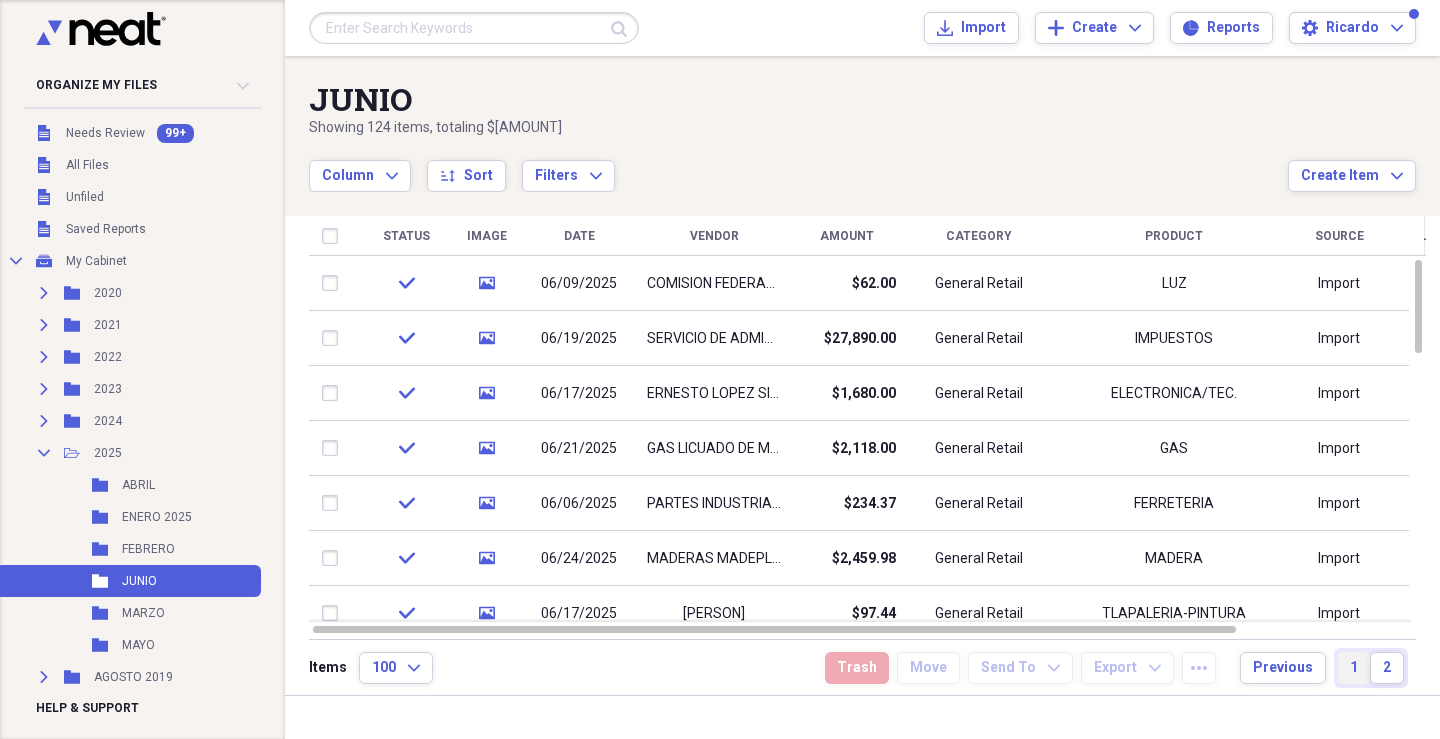 click on "1" at bounding box center (1354, 668) 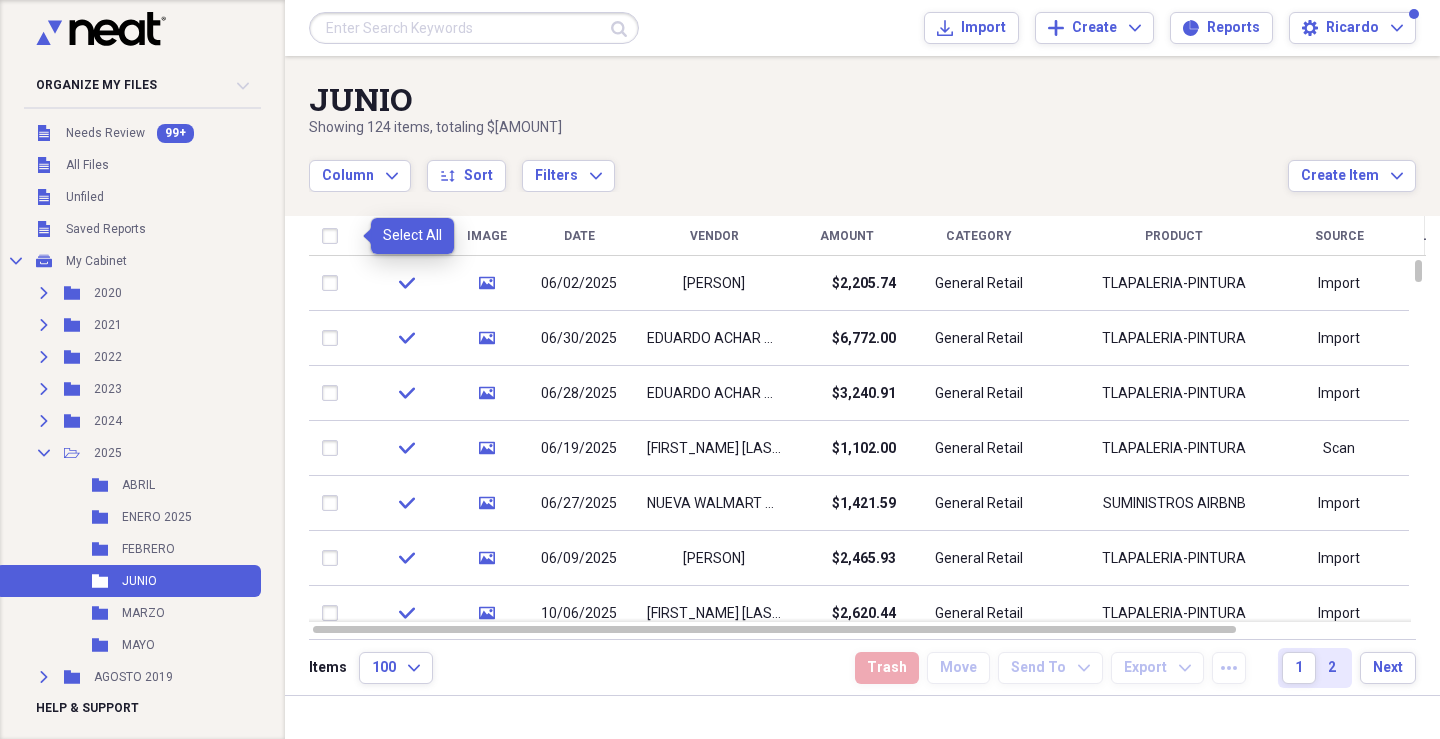 click at bounding box center (334, 236) 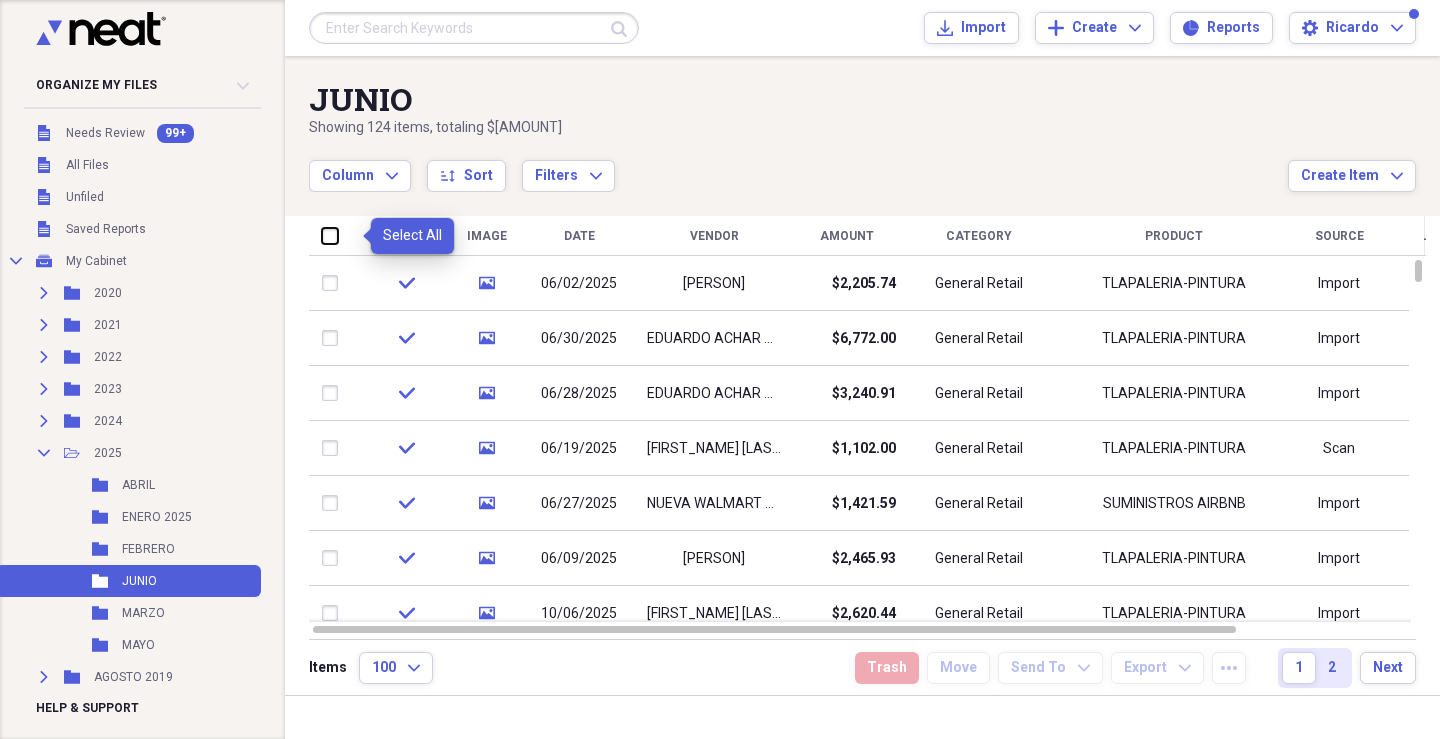 click at bounding box center (322, 235) 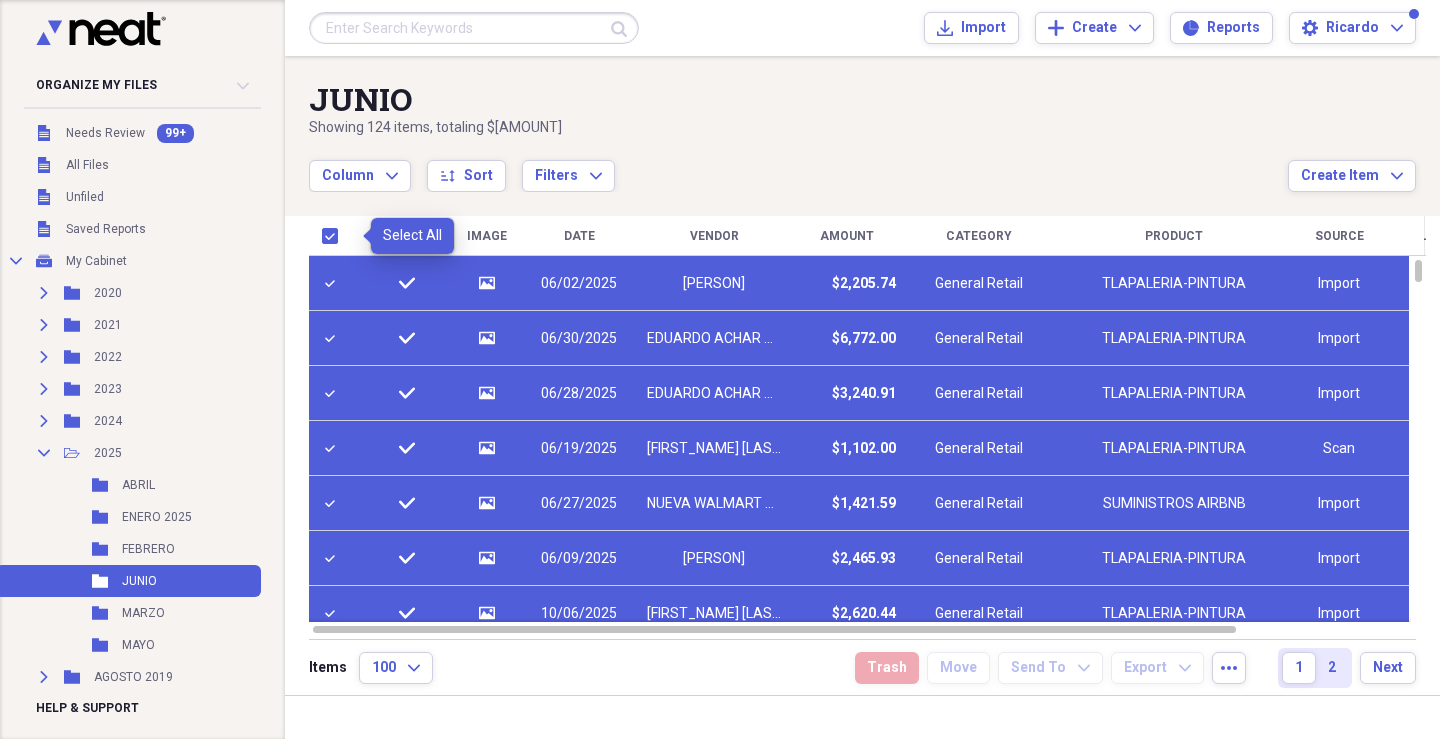 click at bounding box center (334, 236) 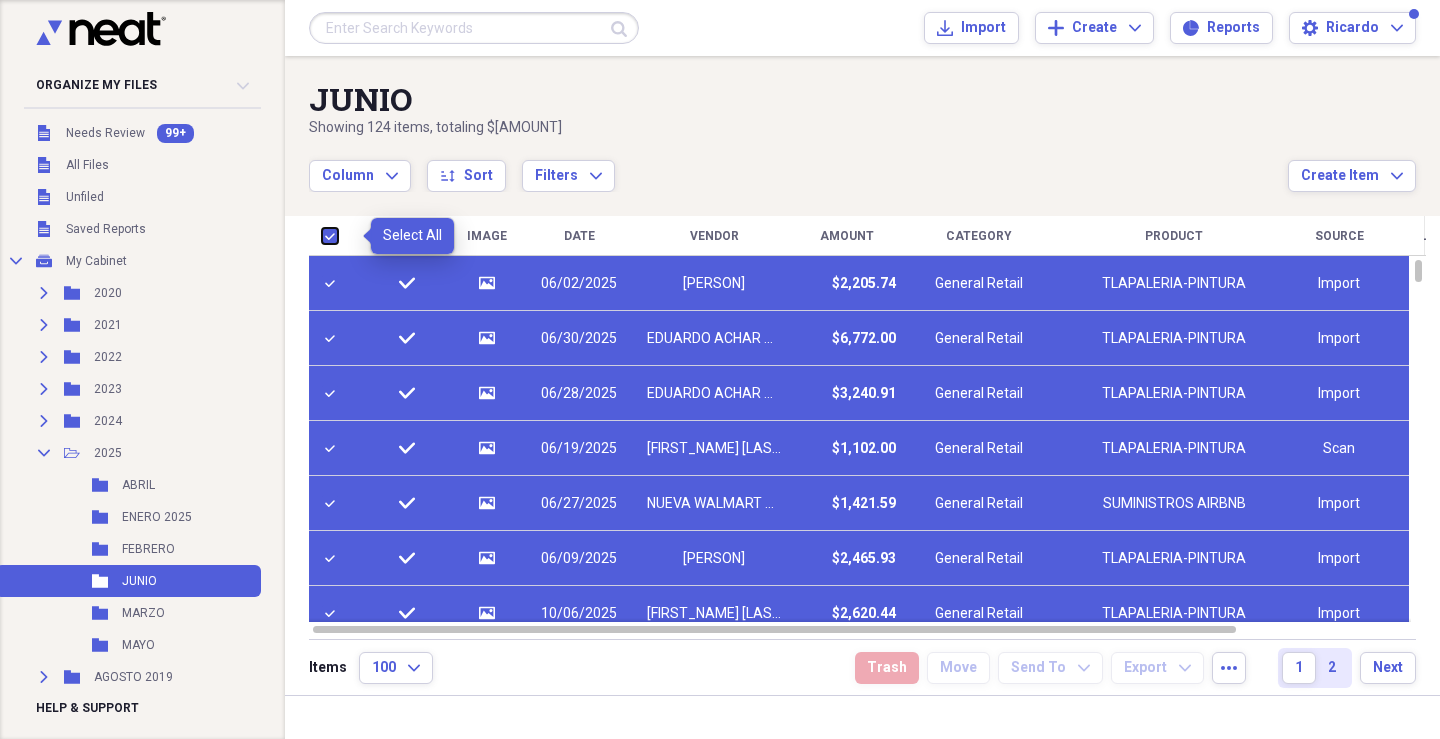 click at bounding box center [322, 235] 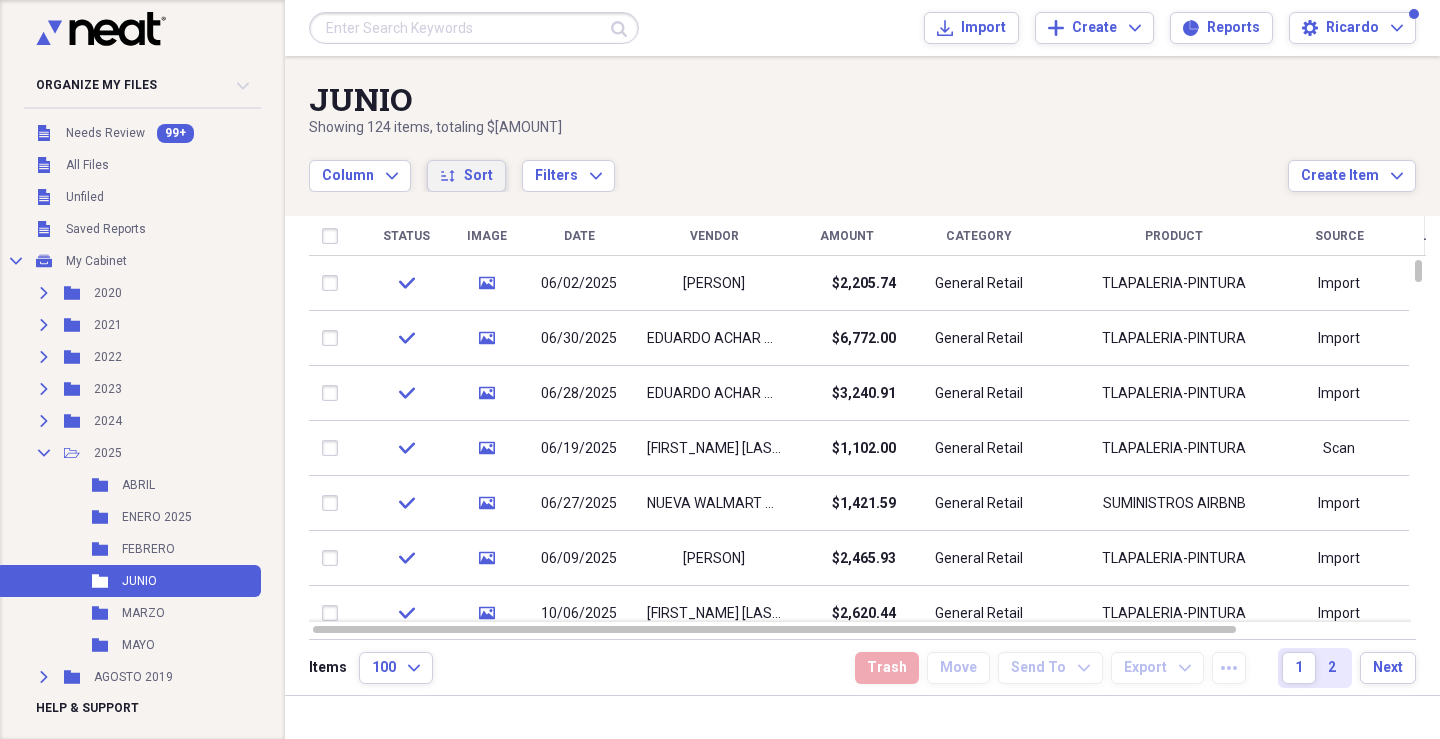 click on "Sort" at bounding box center (478, 176) 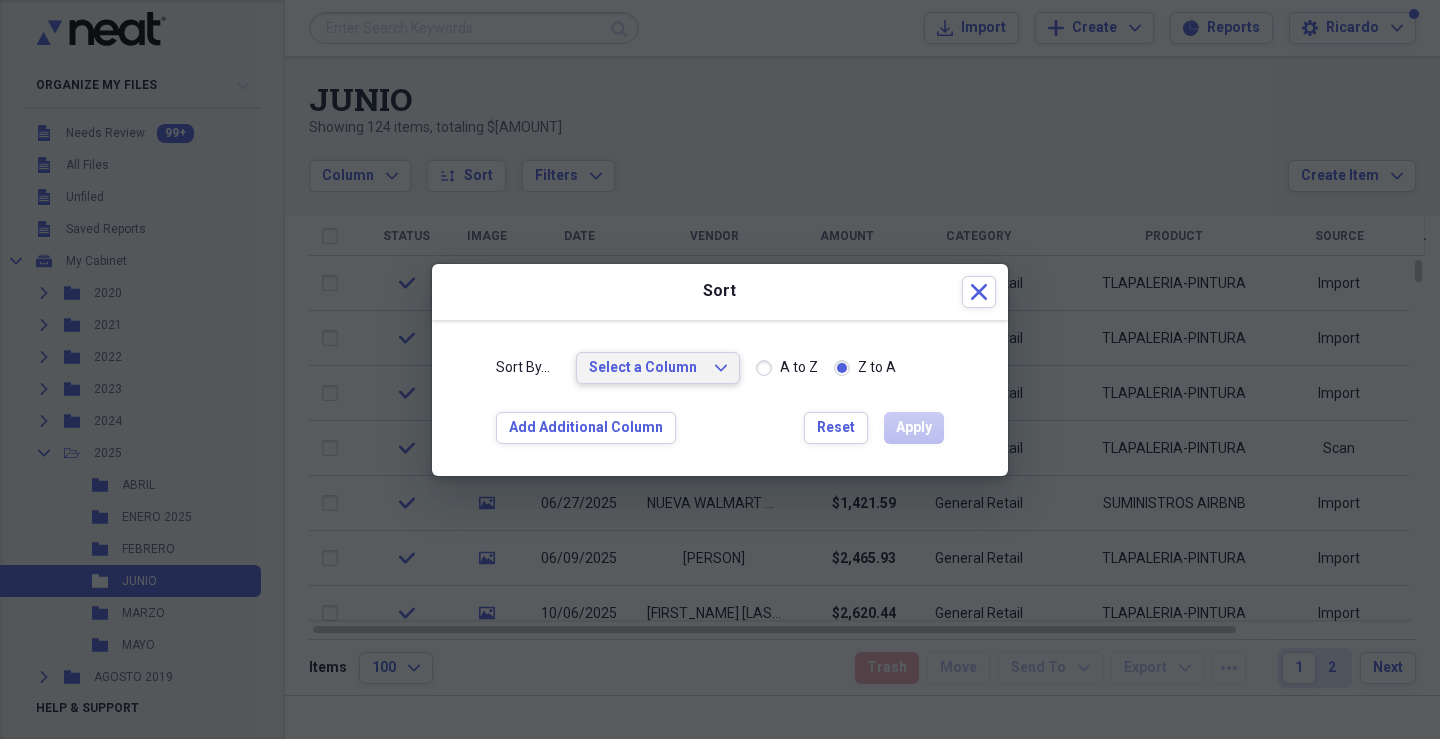 click on "Expand" 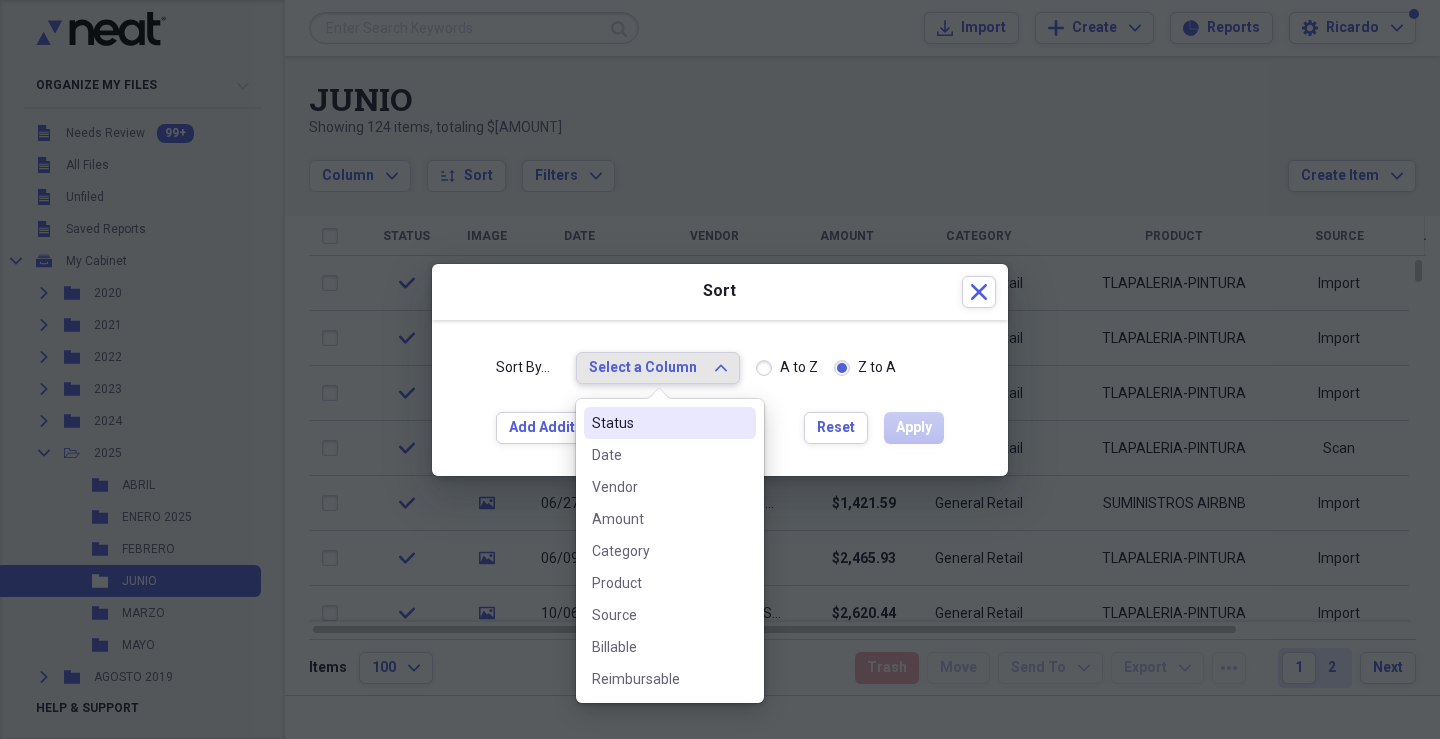 click on "A to Z" at bounding box center [787, 368] 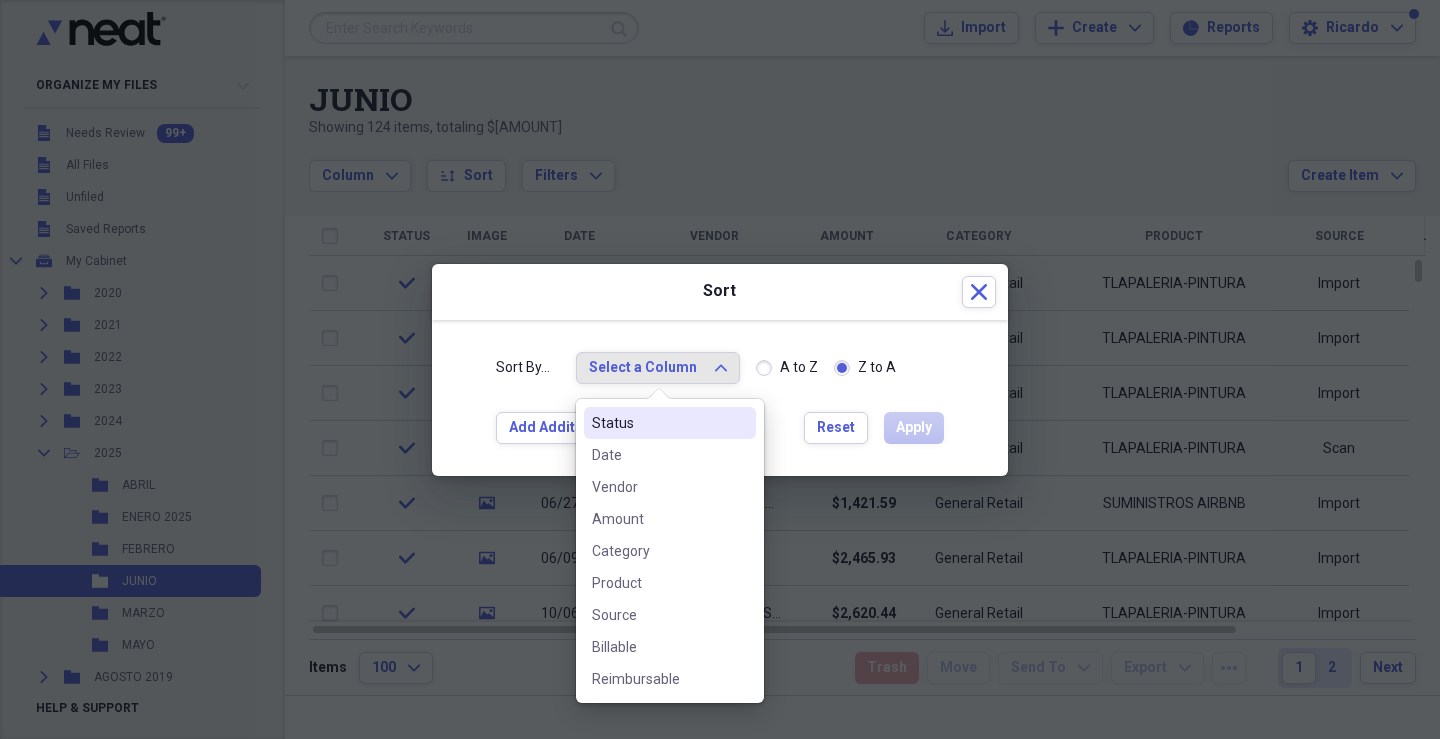 click on "A to Z" at bounding box center [756, 367] 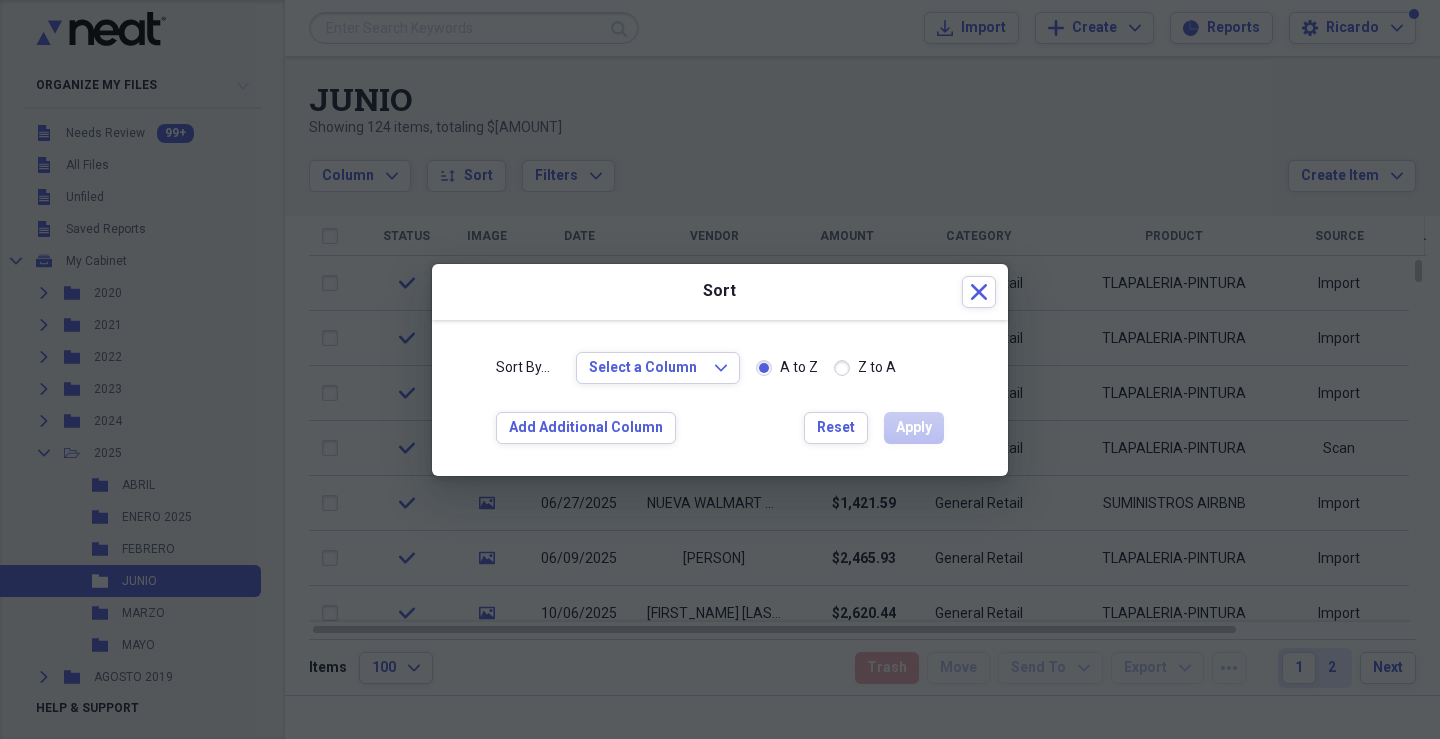 click on "A to Z" at bounding box center (787, 368) 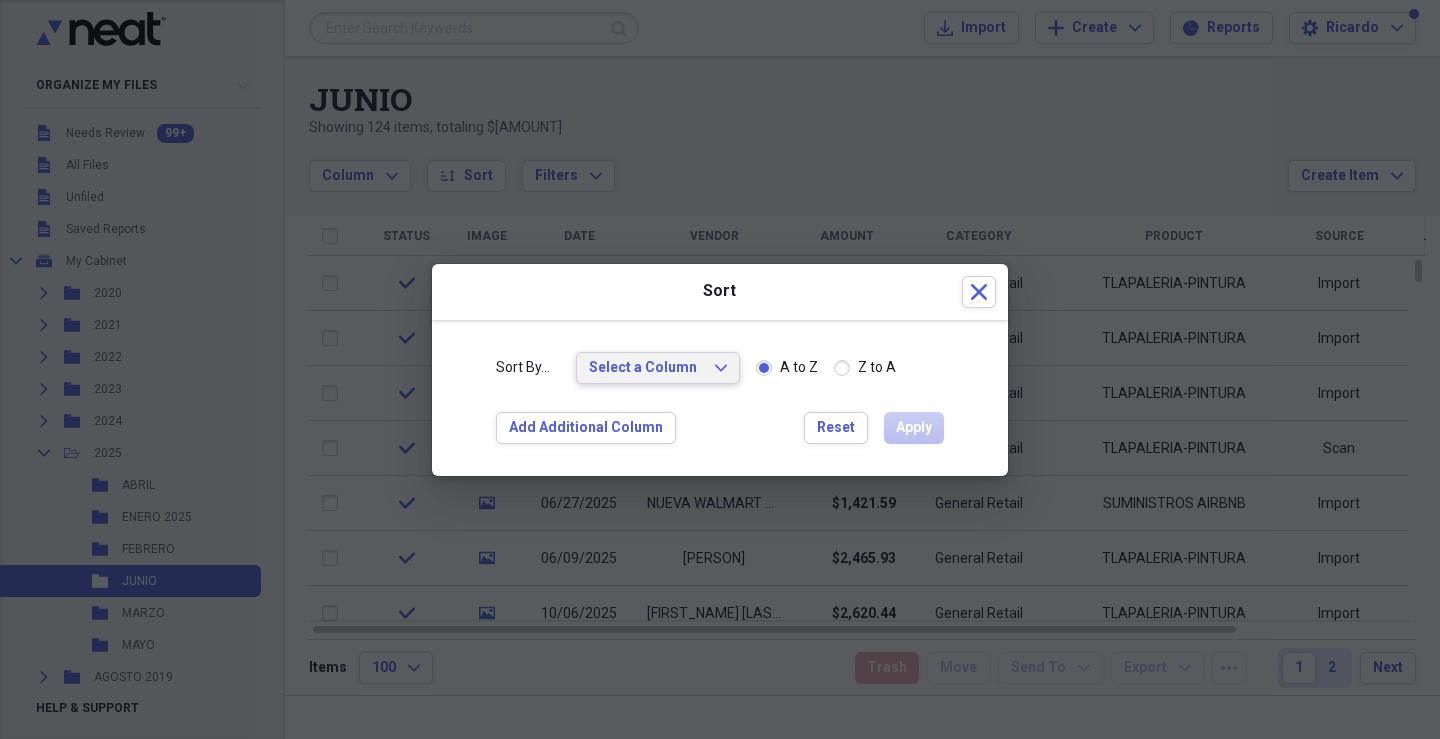 click on "Select a Column Expand" at bounding box center (658, 368) 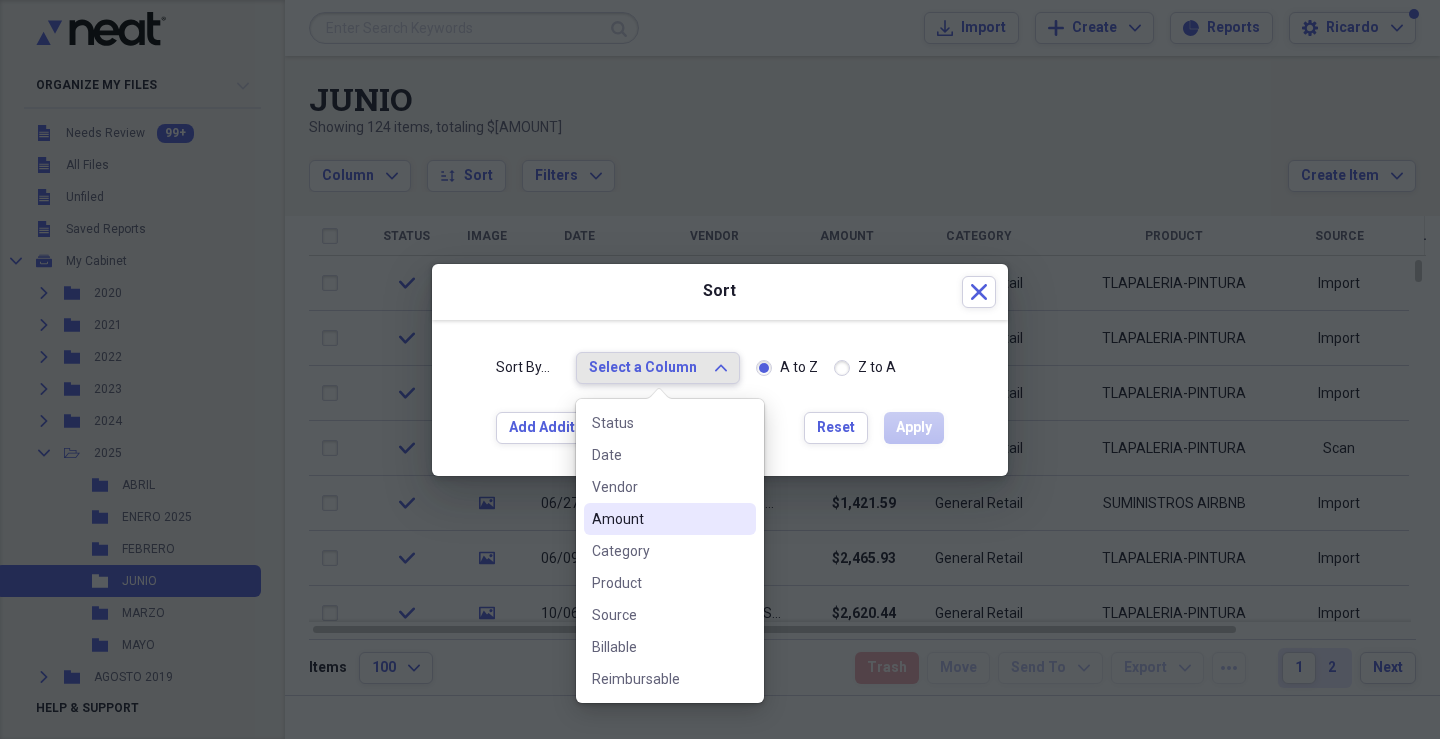 click on "Amount" at bounding box center (658, 519) 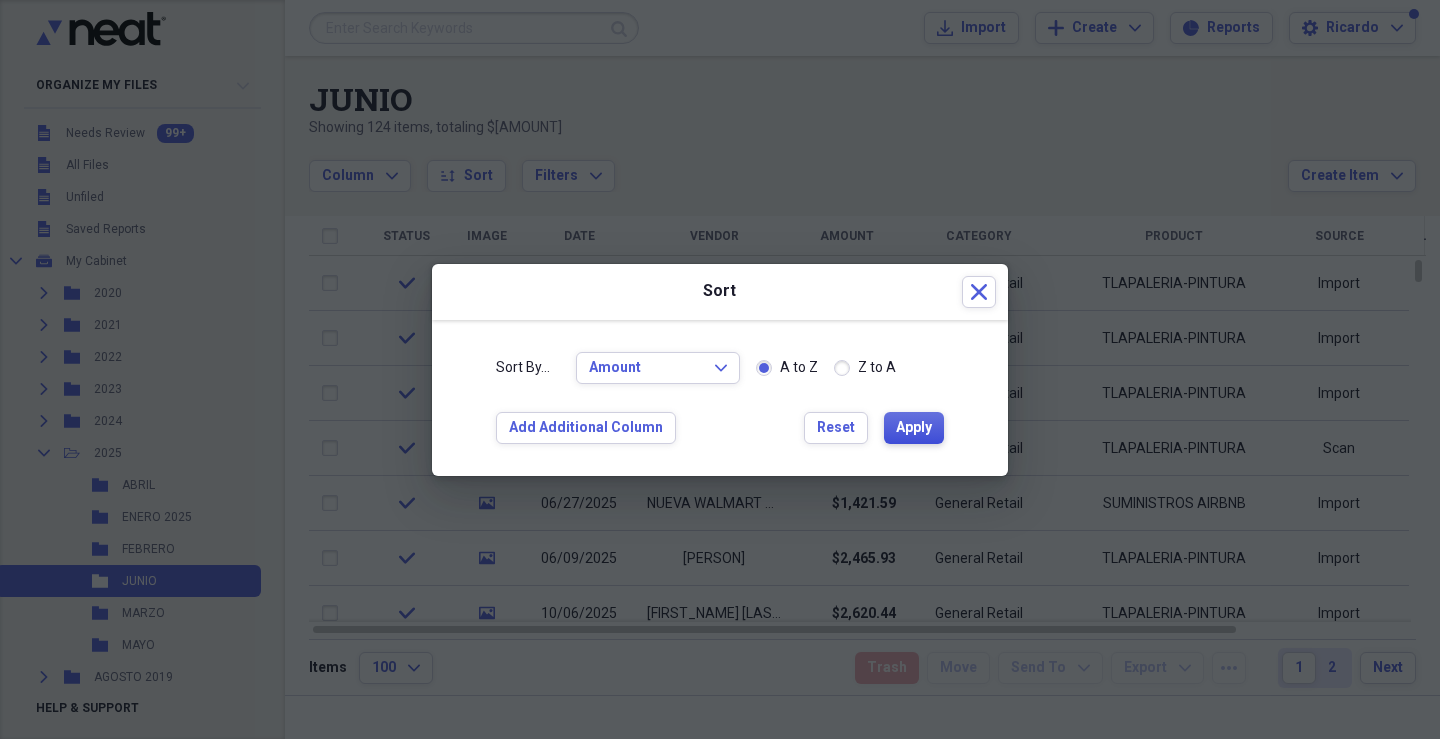 click on "Apply" at bounding box center (914, 428) 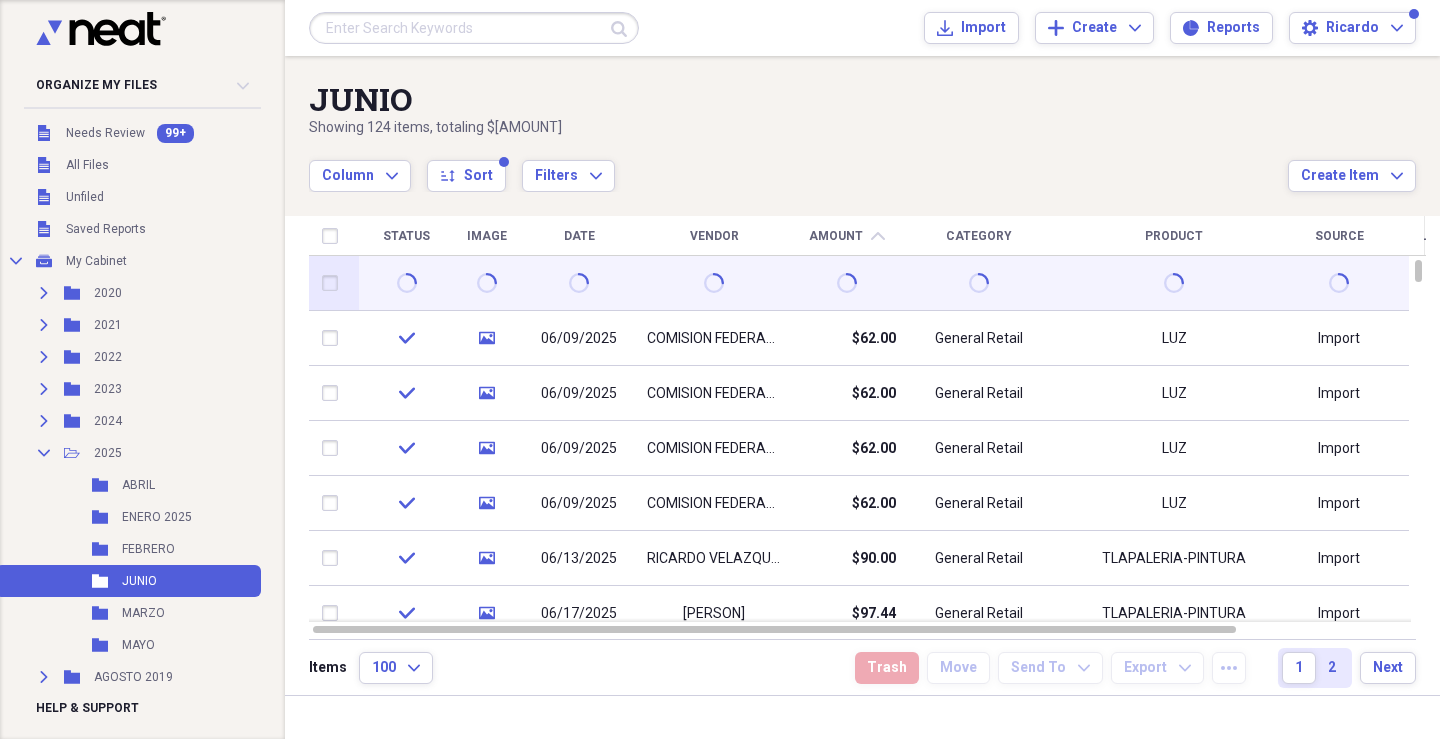 click at bounding box center (579, 283) 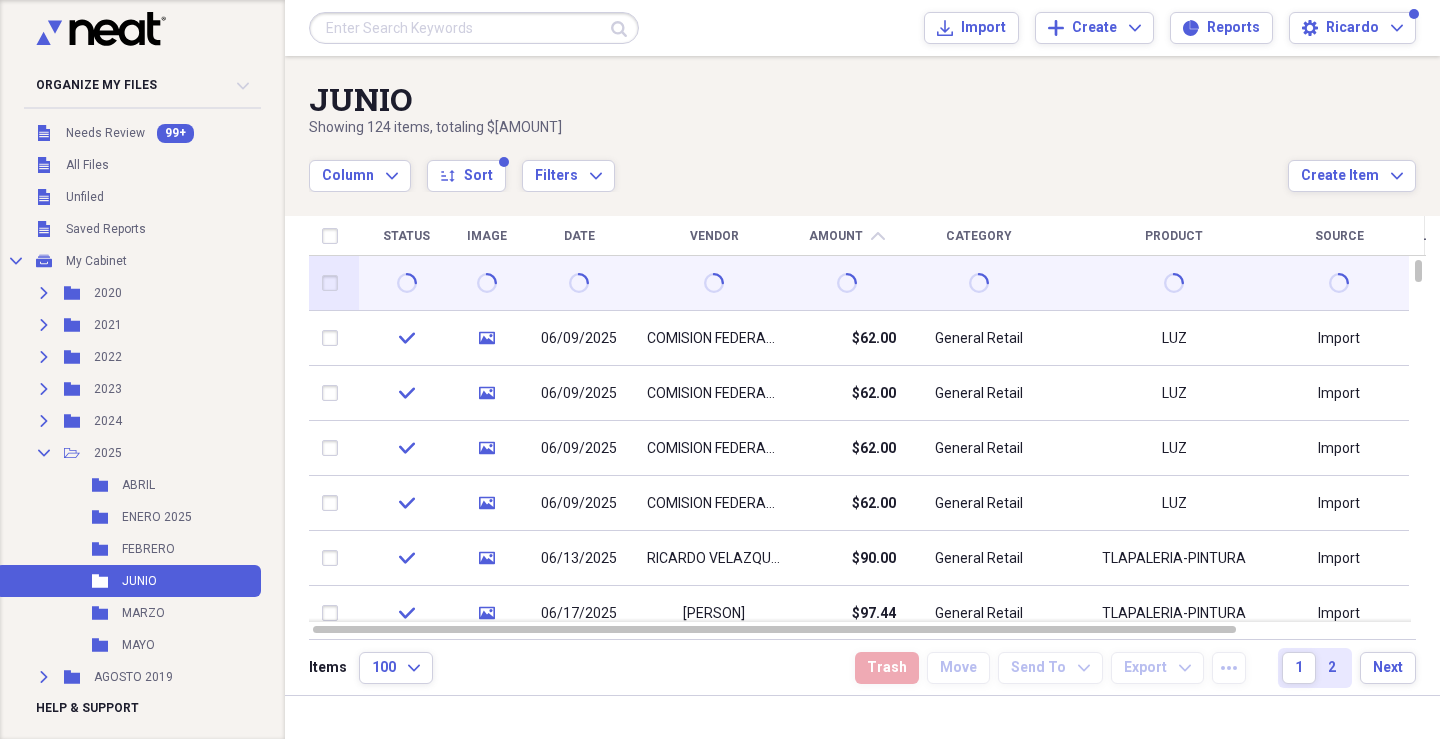 click at bounding box center [334, 283] 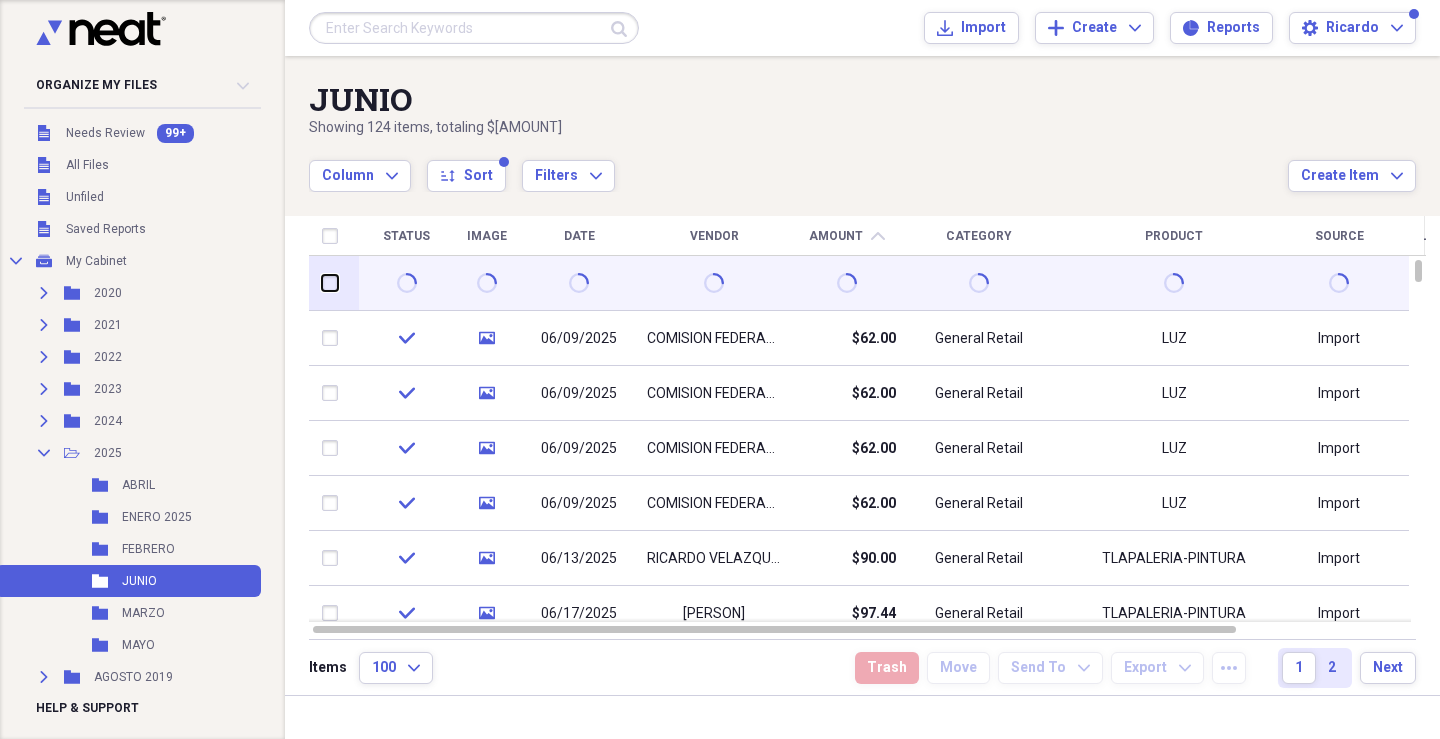 click at bounding box center (322, 283) 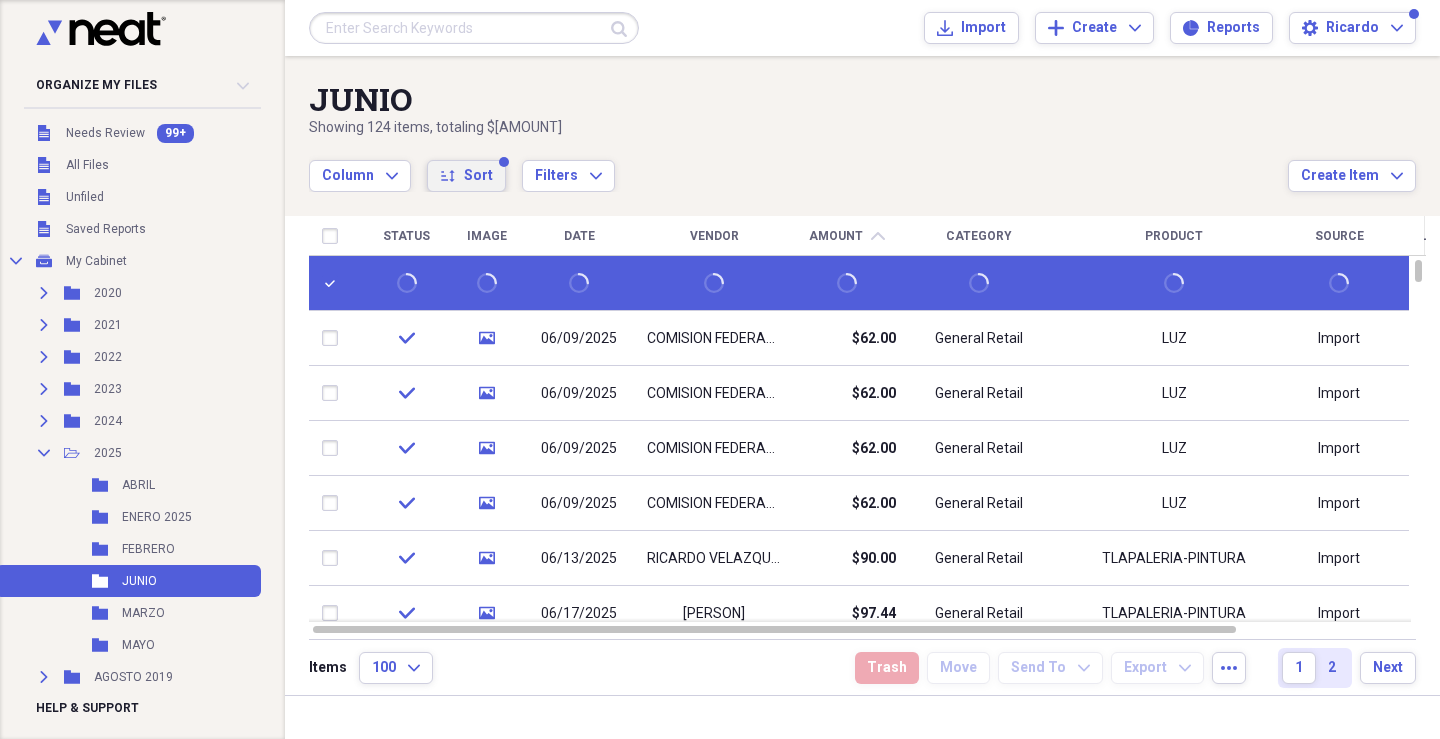 click on "Sort" at bounding box center [478, 176] 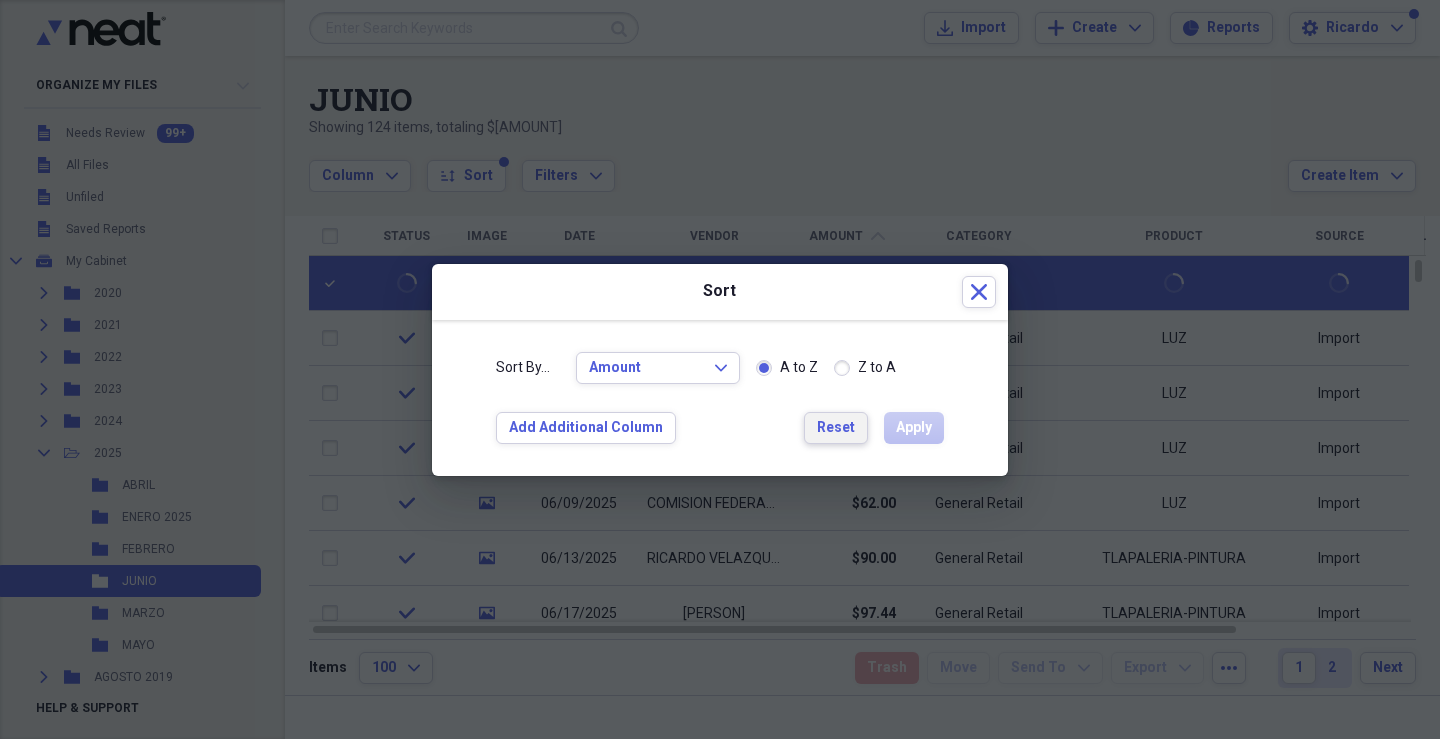 click on "Reset" at bounding box center (836, 428) 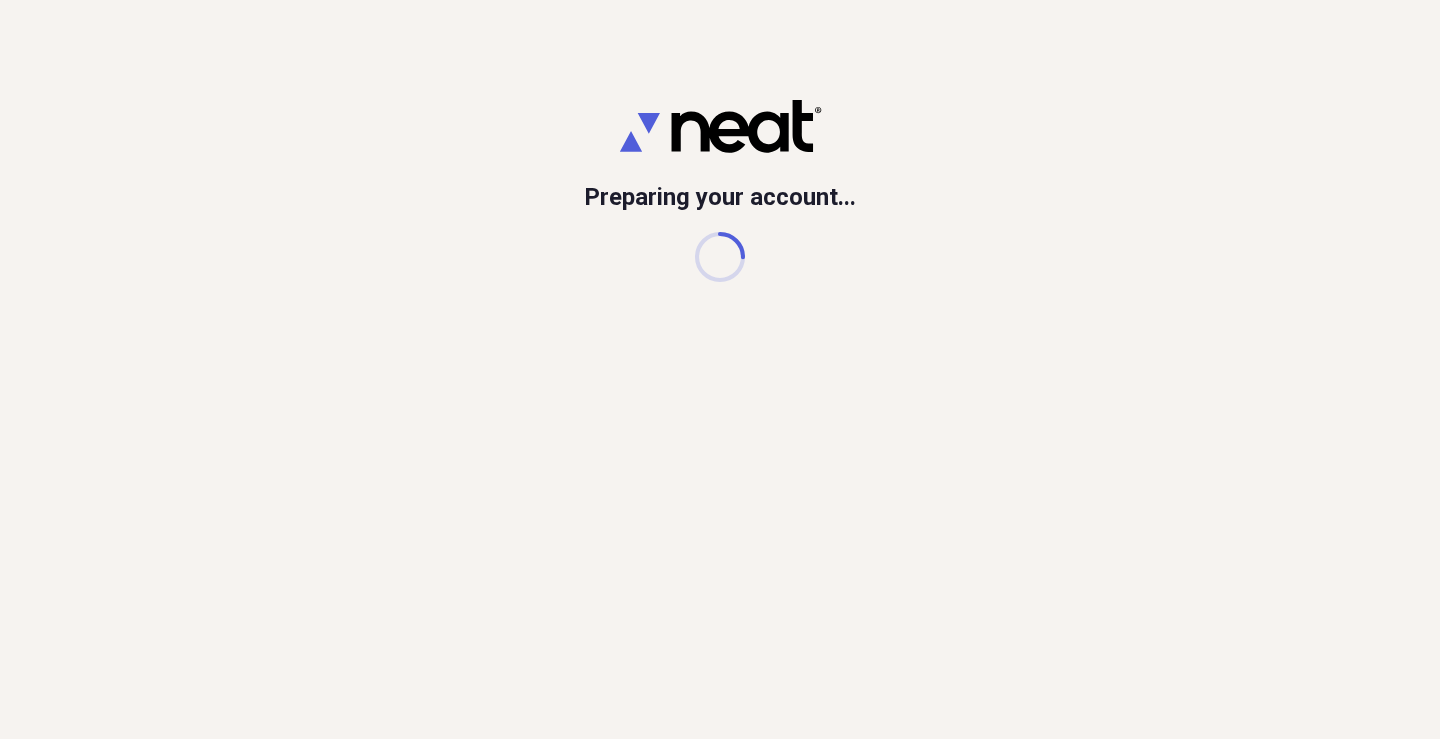 scroll, scrollTop: 0, scrollLeft: 0, axis: both 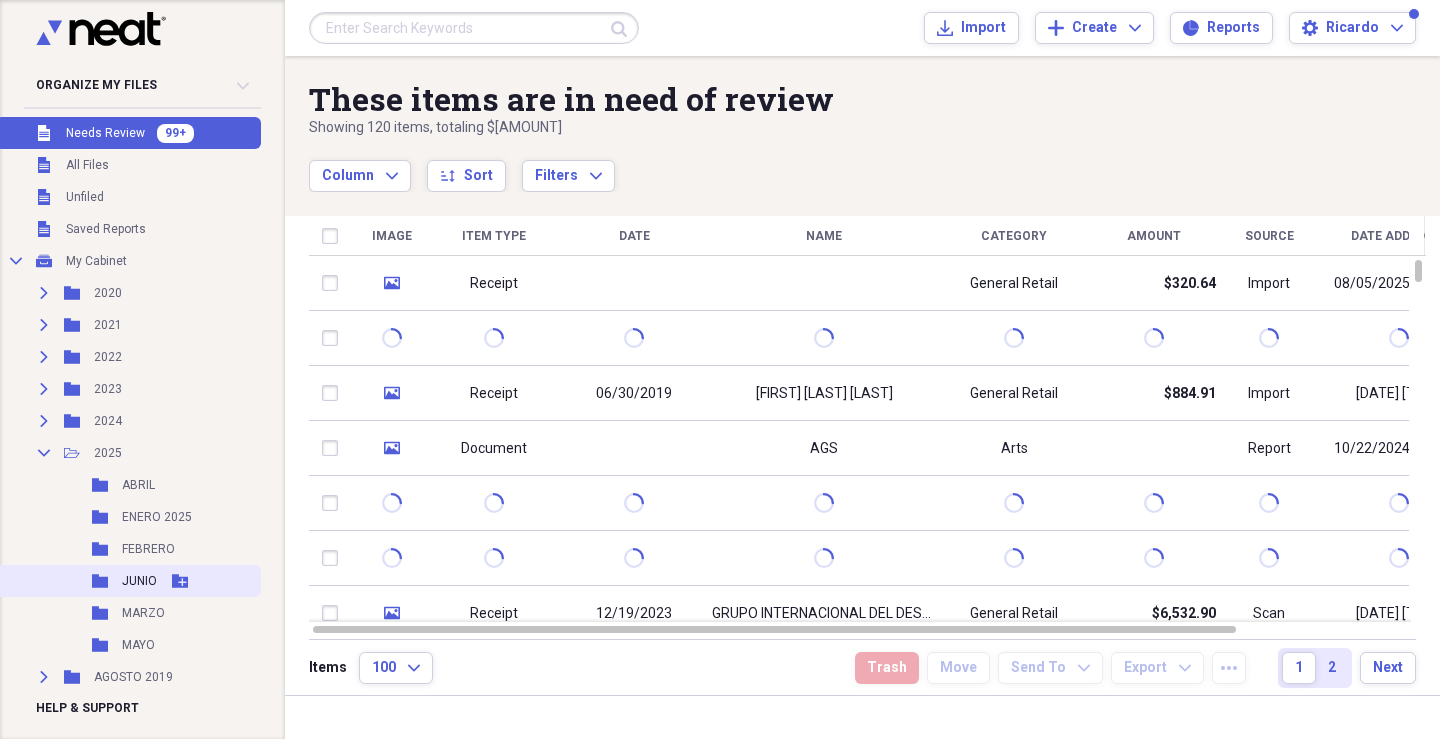 click on "Folder JUNIO Add Folder" at bounding box center (128, 581) 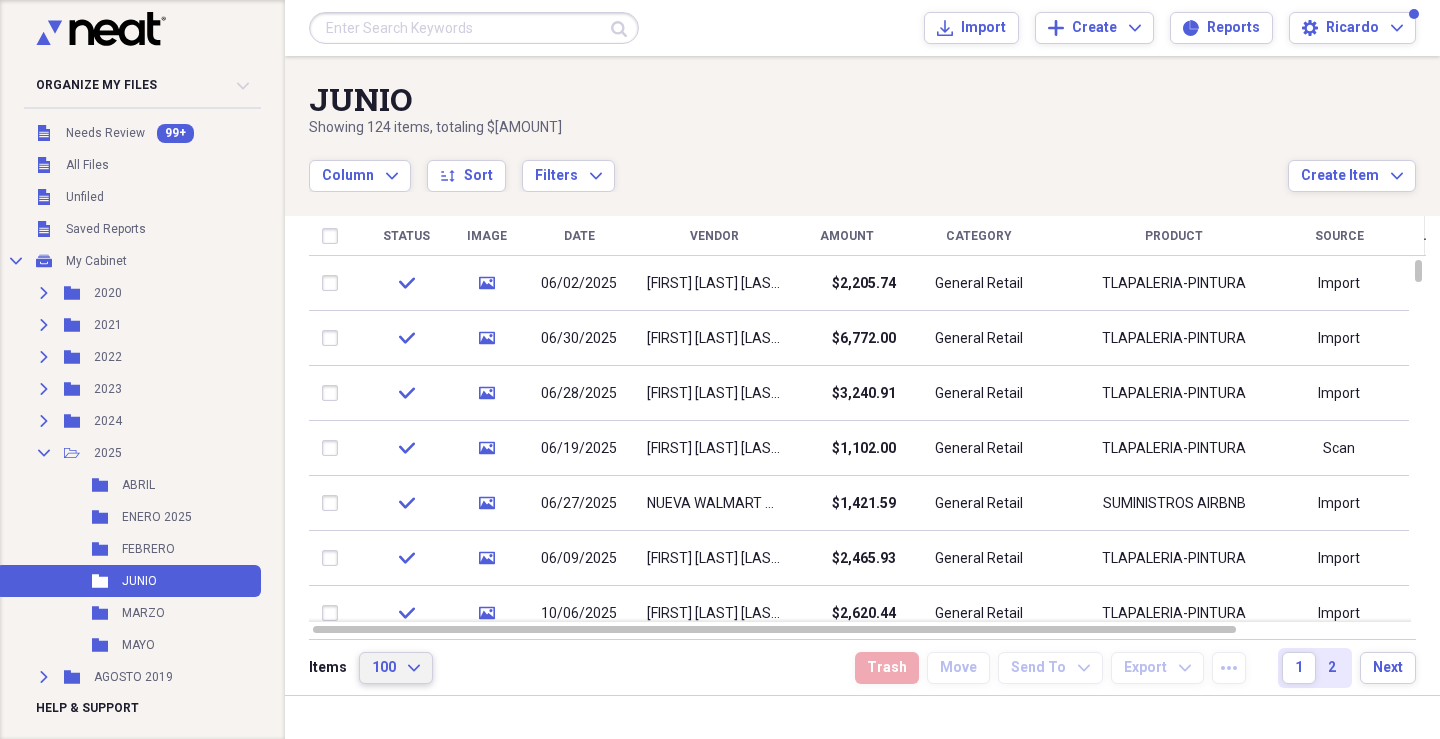 click on "Expand" 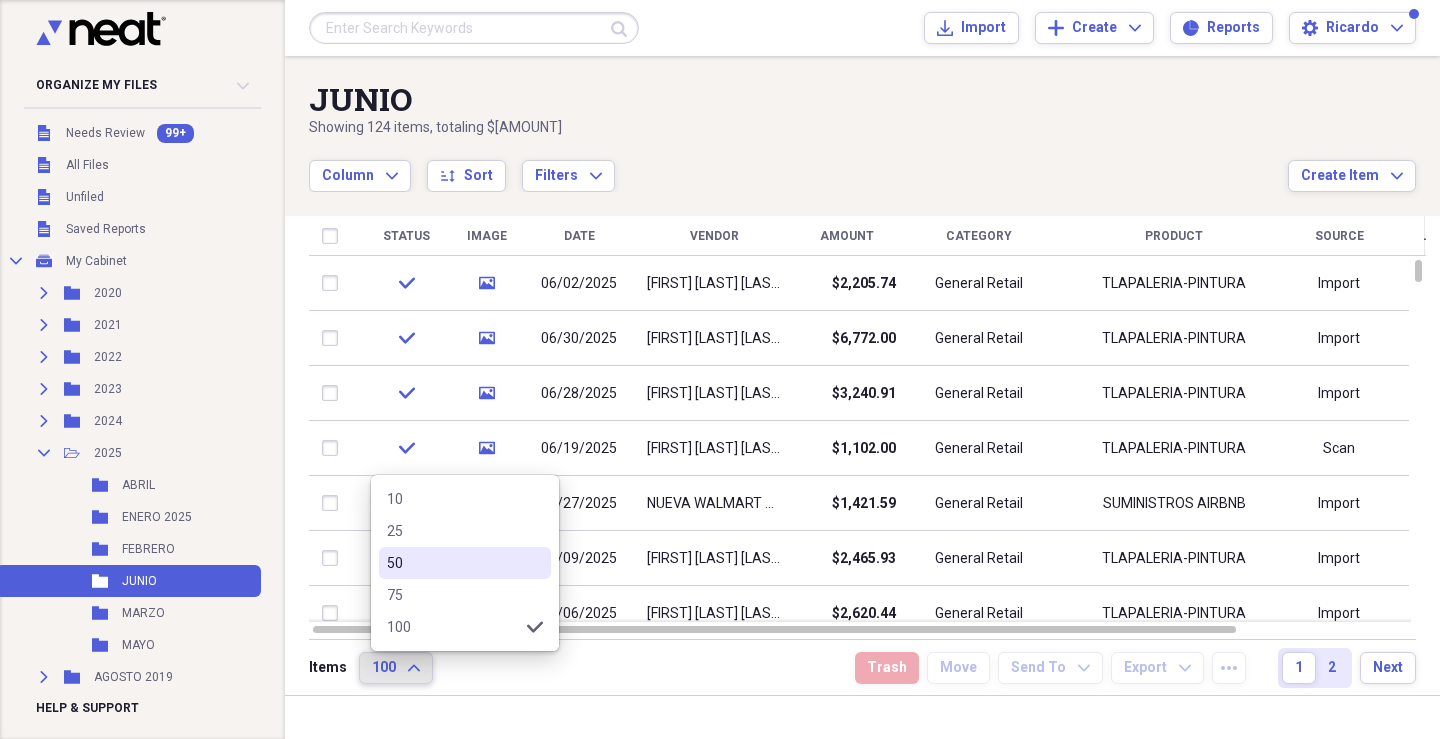click on "50" at bounding box center (453, 563) 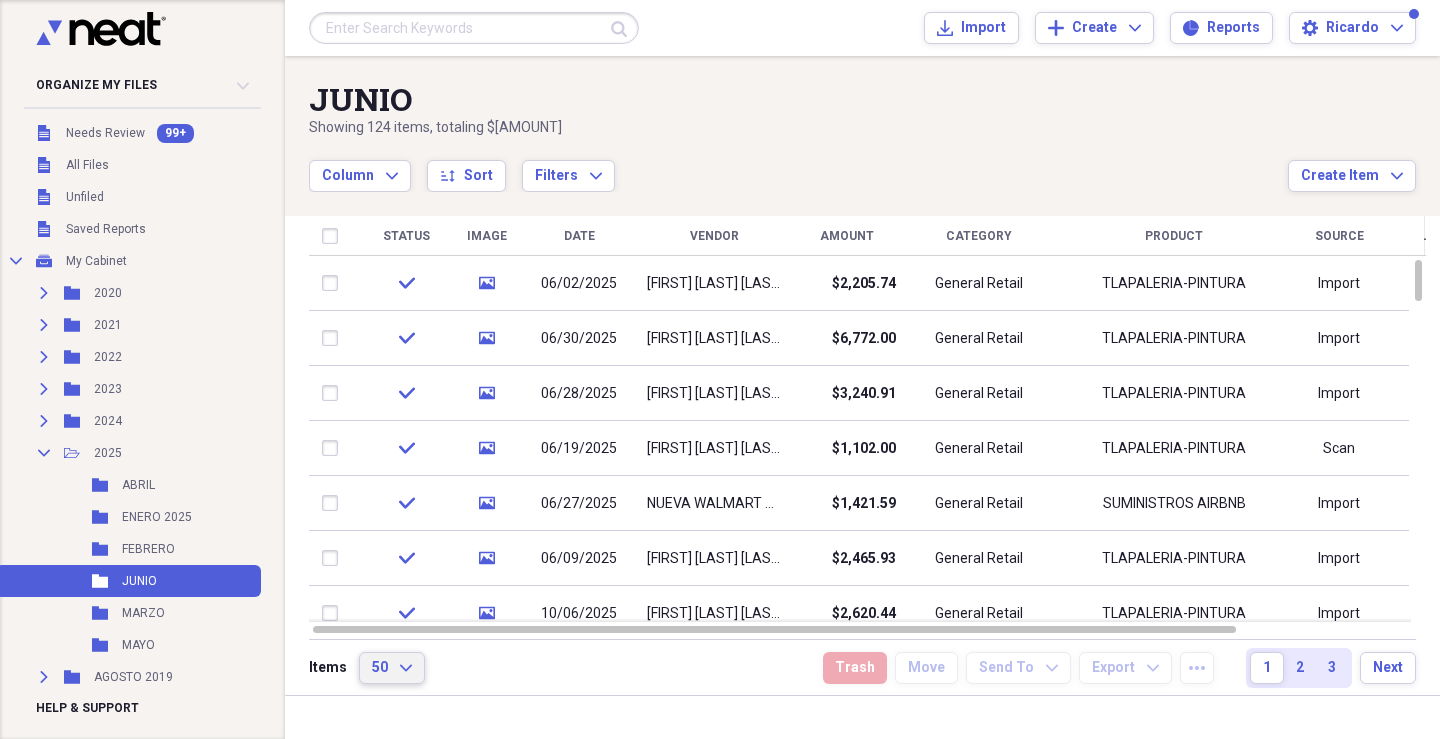 click on "50 Expand" at bounding box center (392, 668) 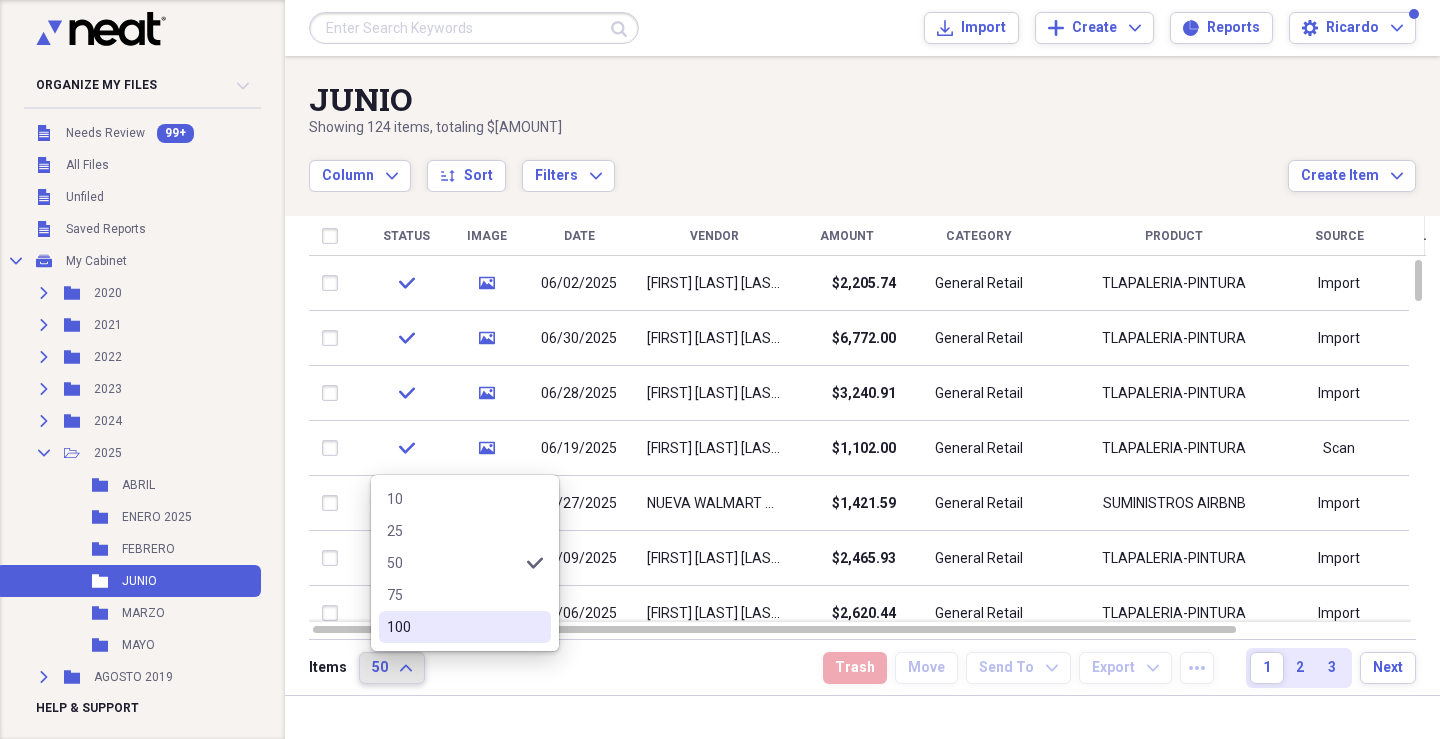 click on "100" at bounding box center (453, 627) 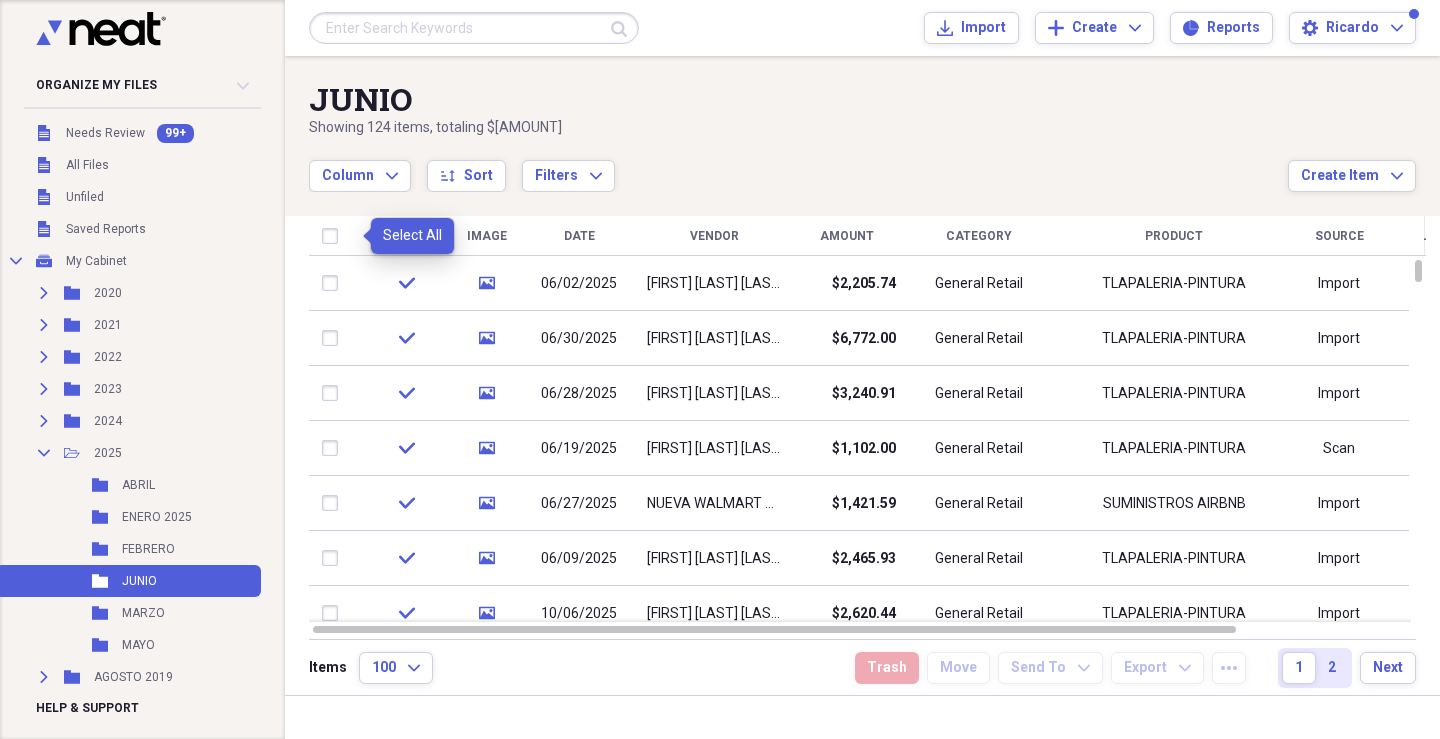 click at bounding box center [334, 236] 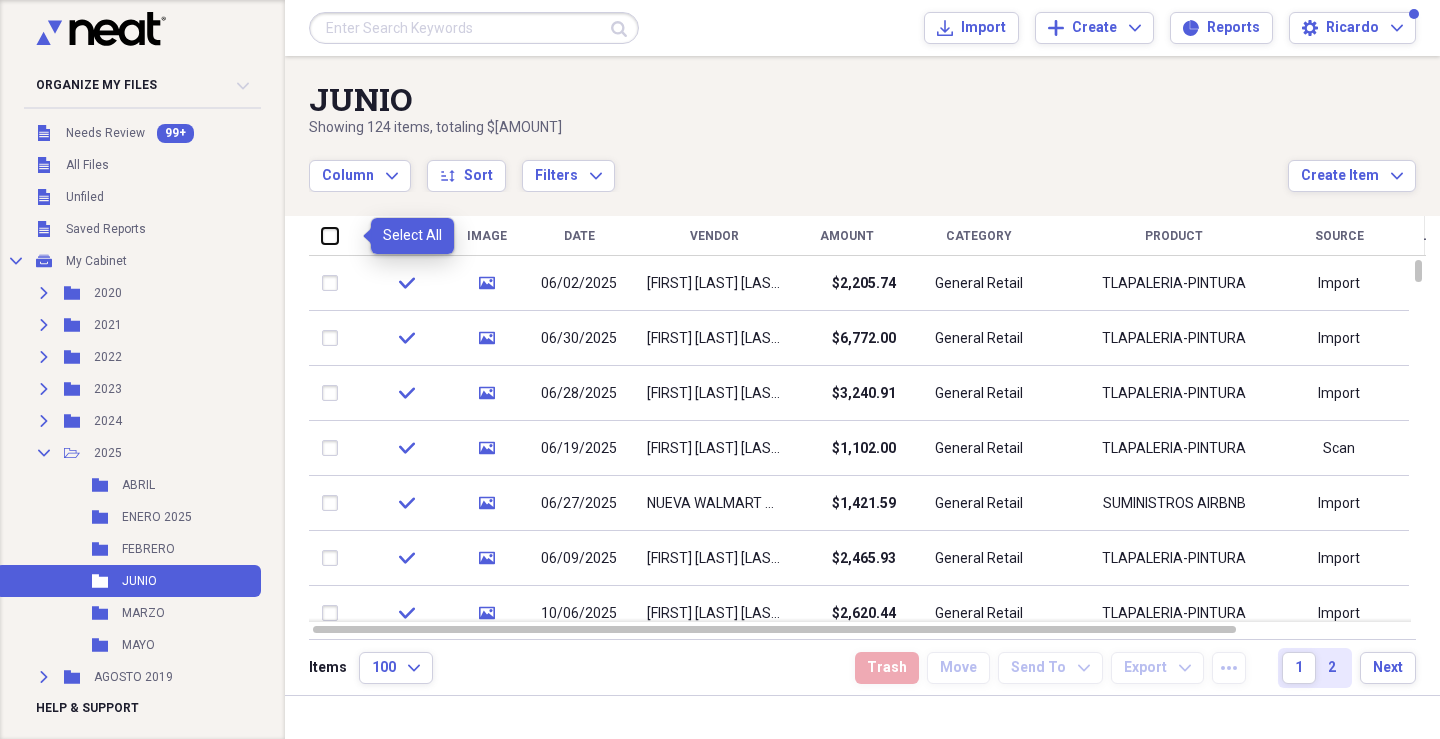 click at bounding box center [322, 235] 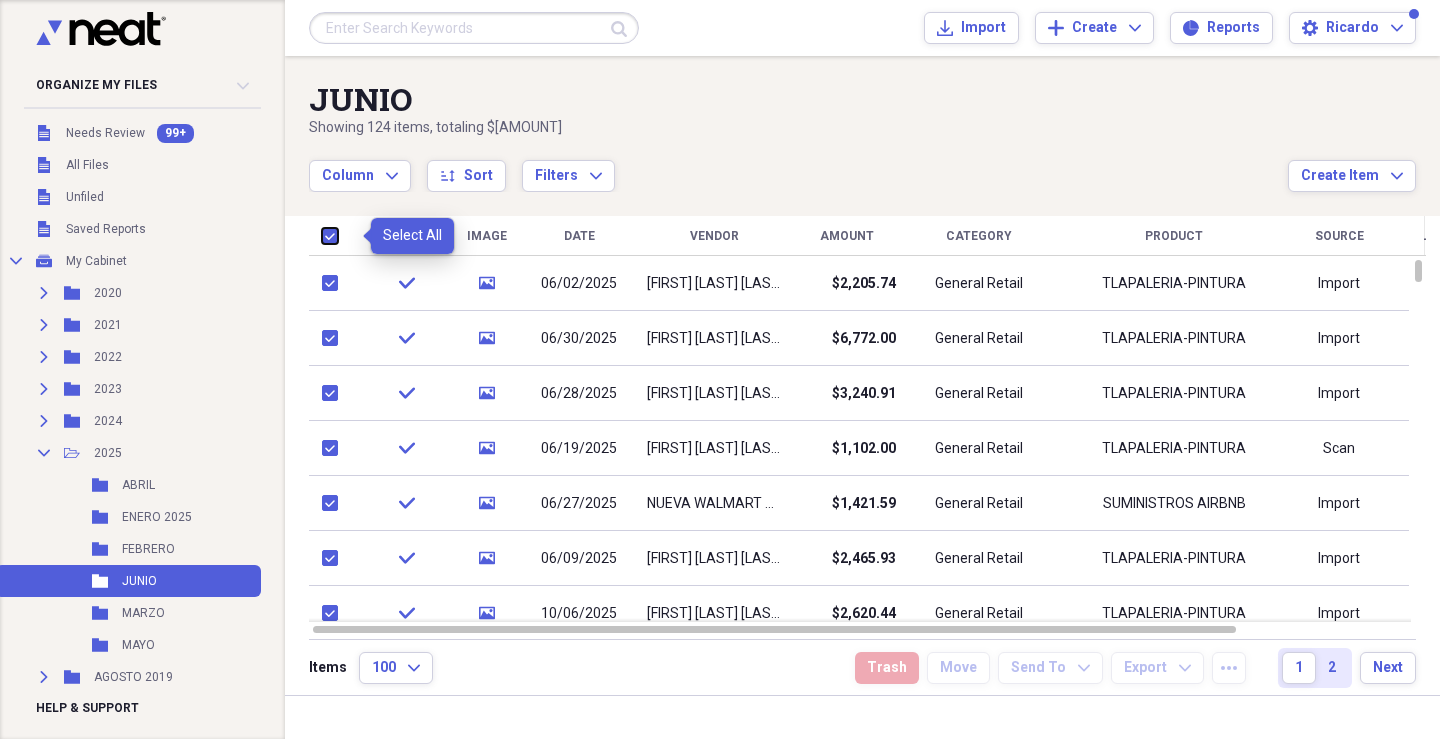 checkbox on "true" 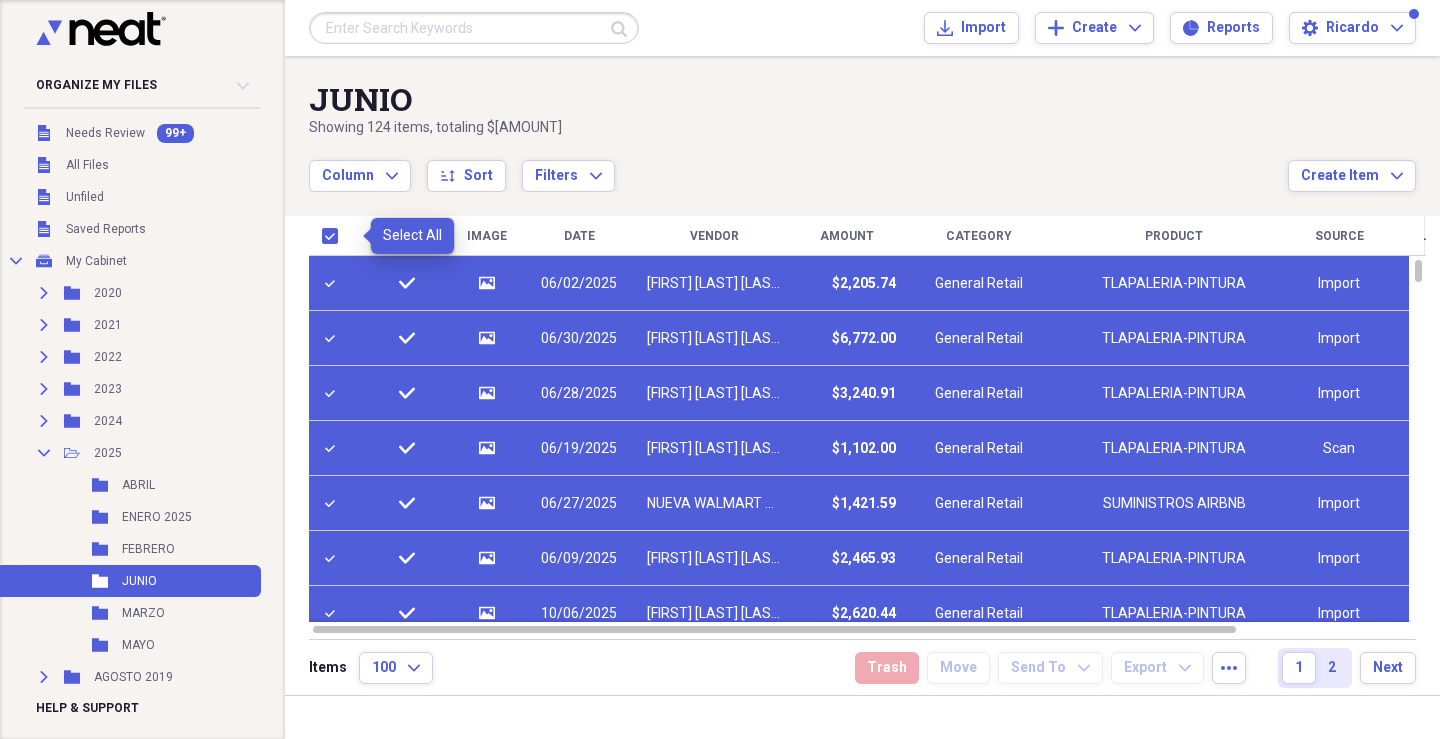 click at bounding box center [334, 236] 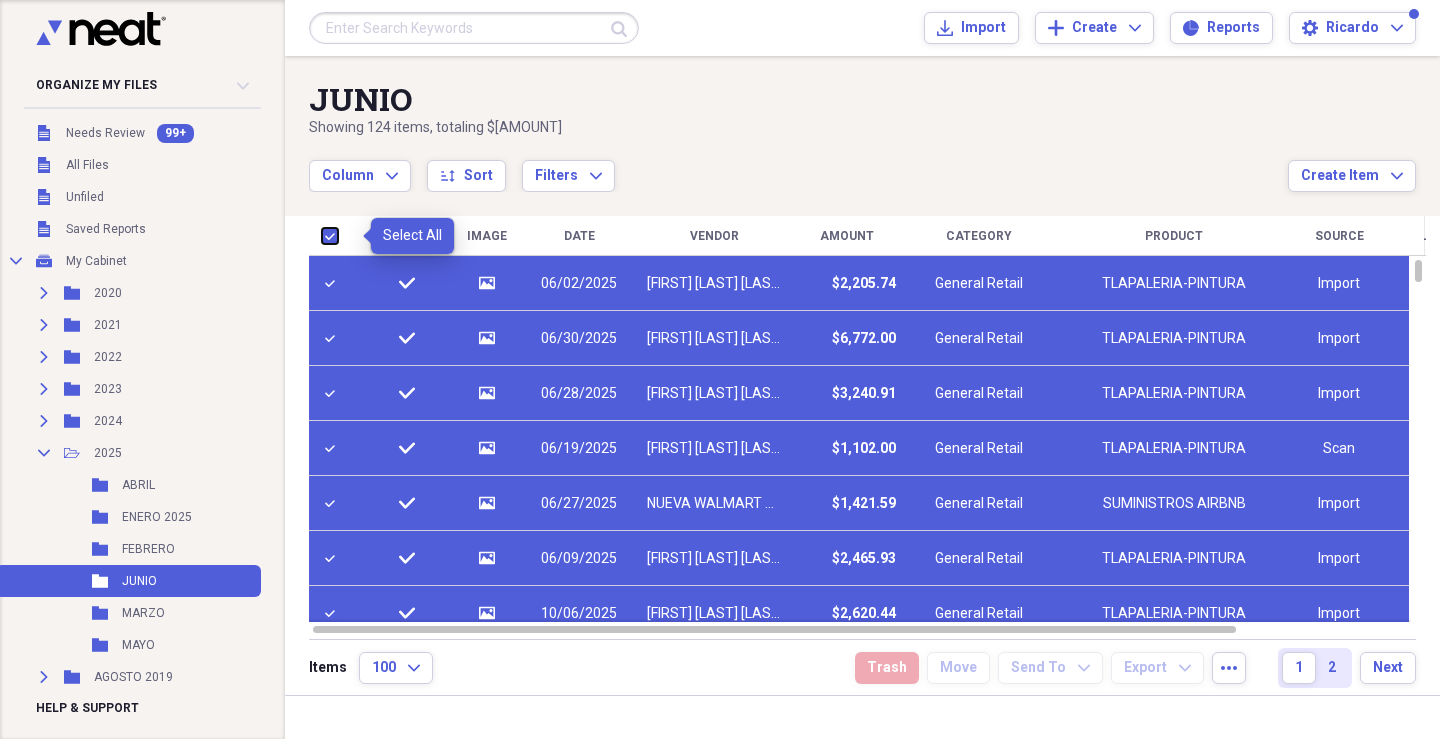 click at bounding box center [322, 235] 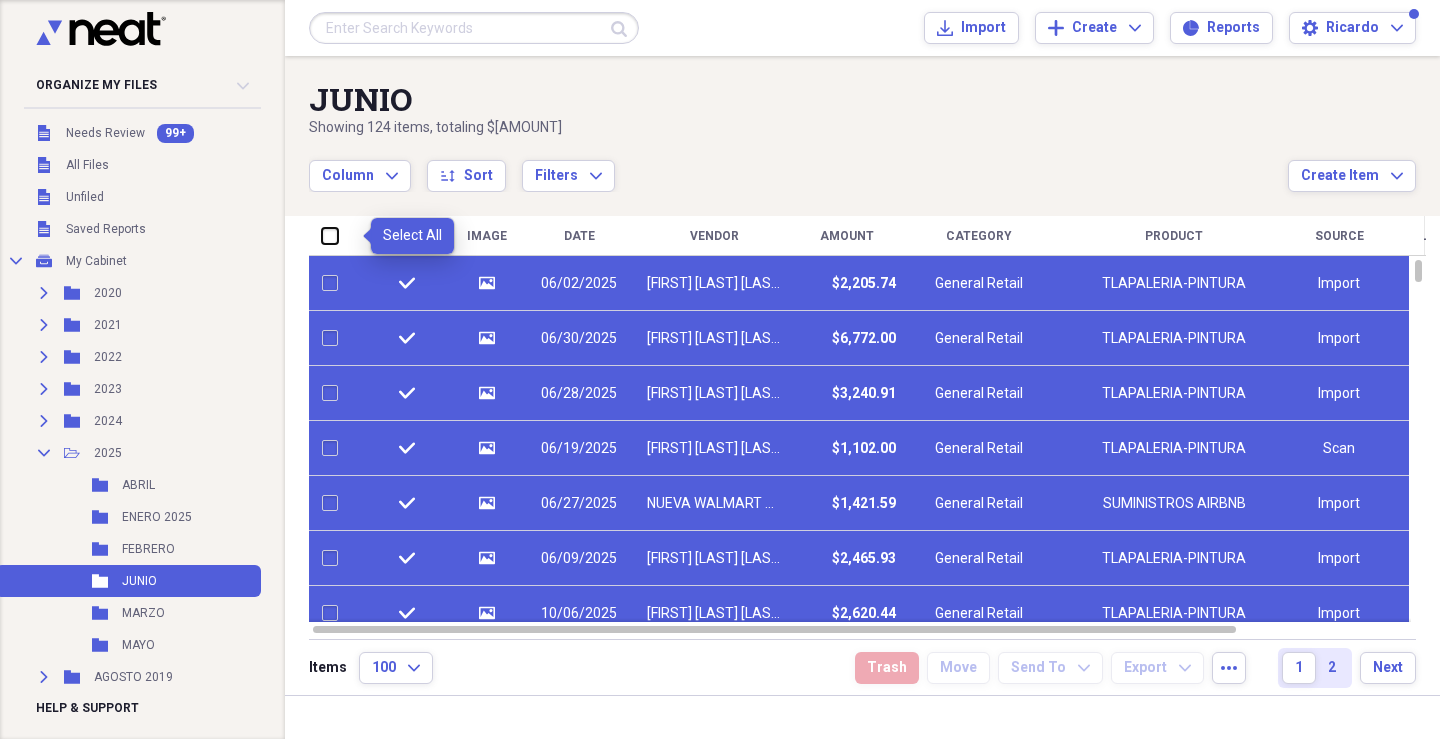 checkbox on "false" 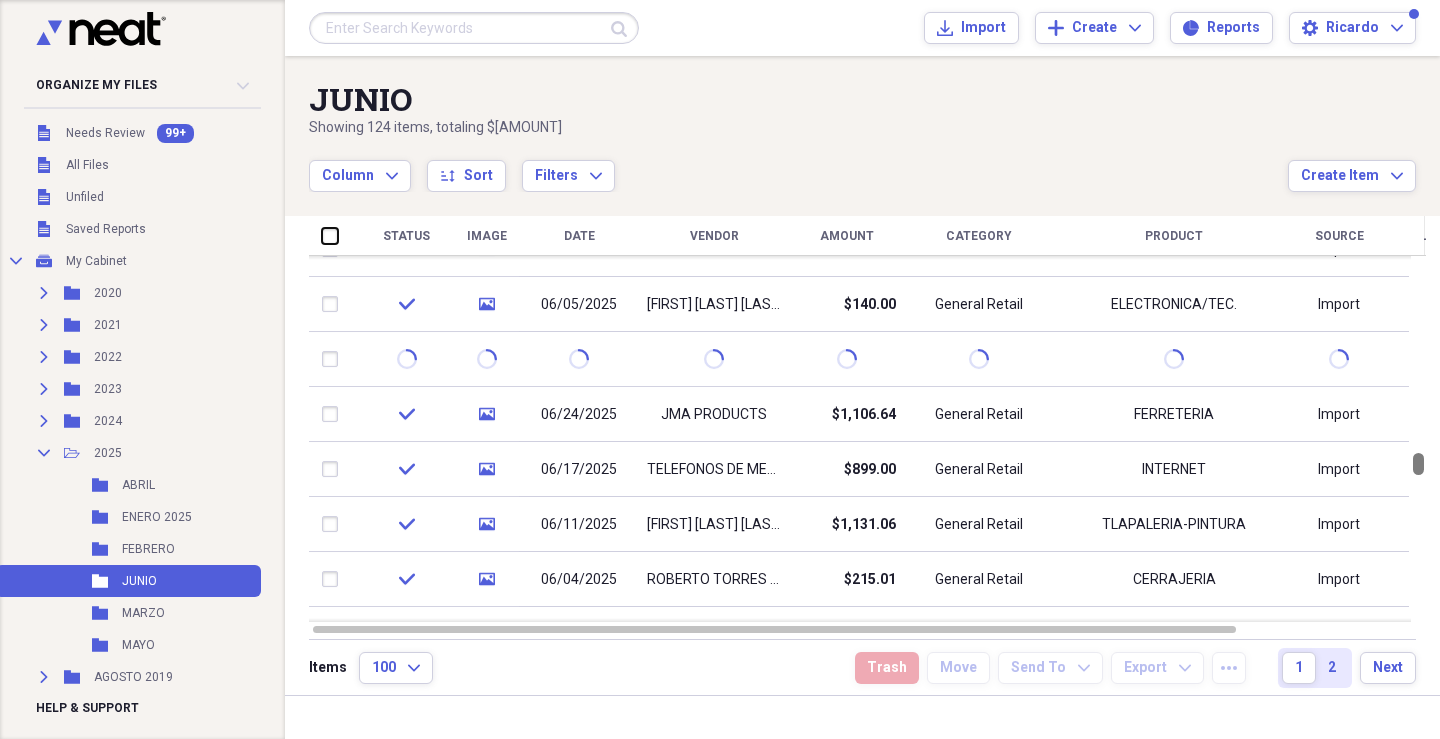 drag, startPoint x: 1430, startPoint y: 266, endPoint x: 1435, endPoint y: 459, distance: 193.06476 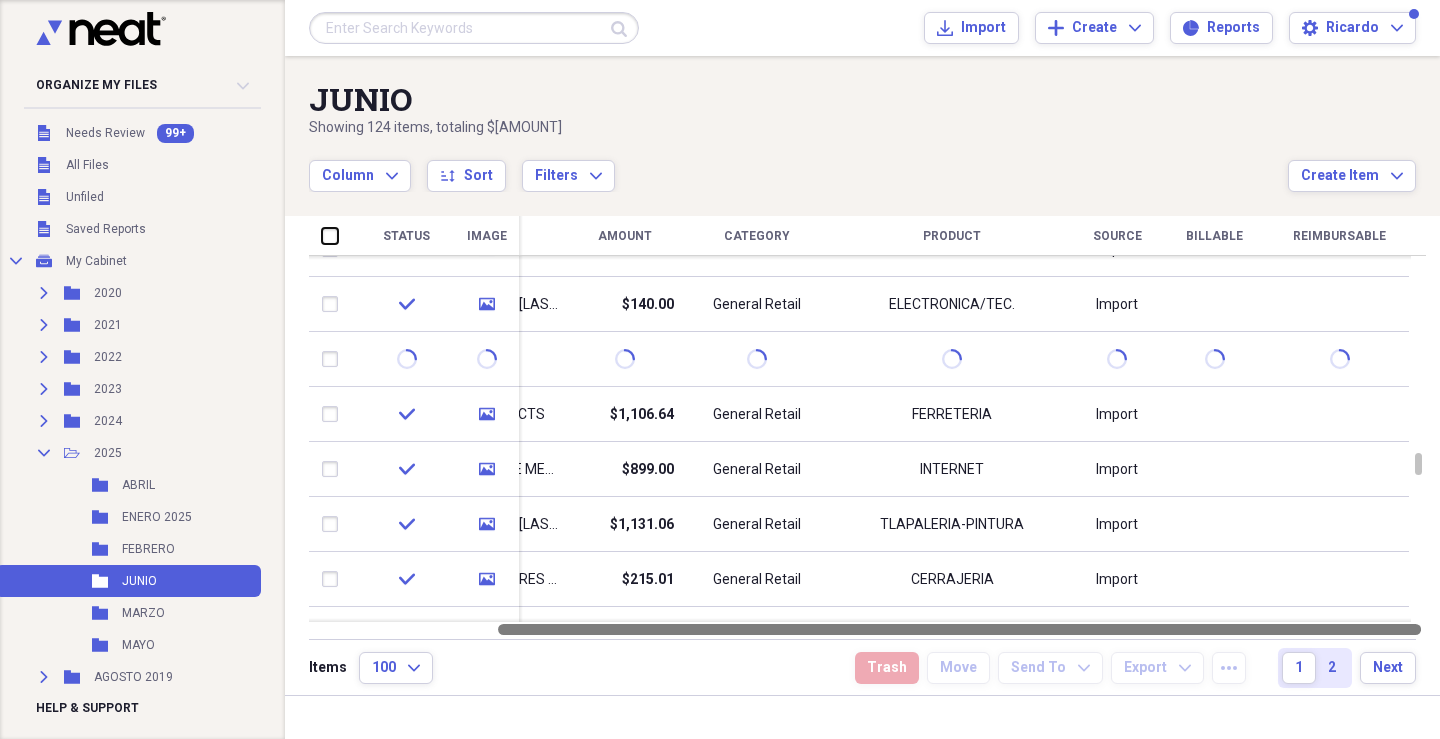 drag, startPoint x: 1182, startPoint y: 628, endPoint x: 1439, endPoint y: 635, distance: 257.0953 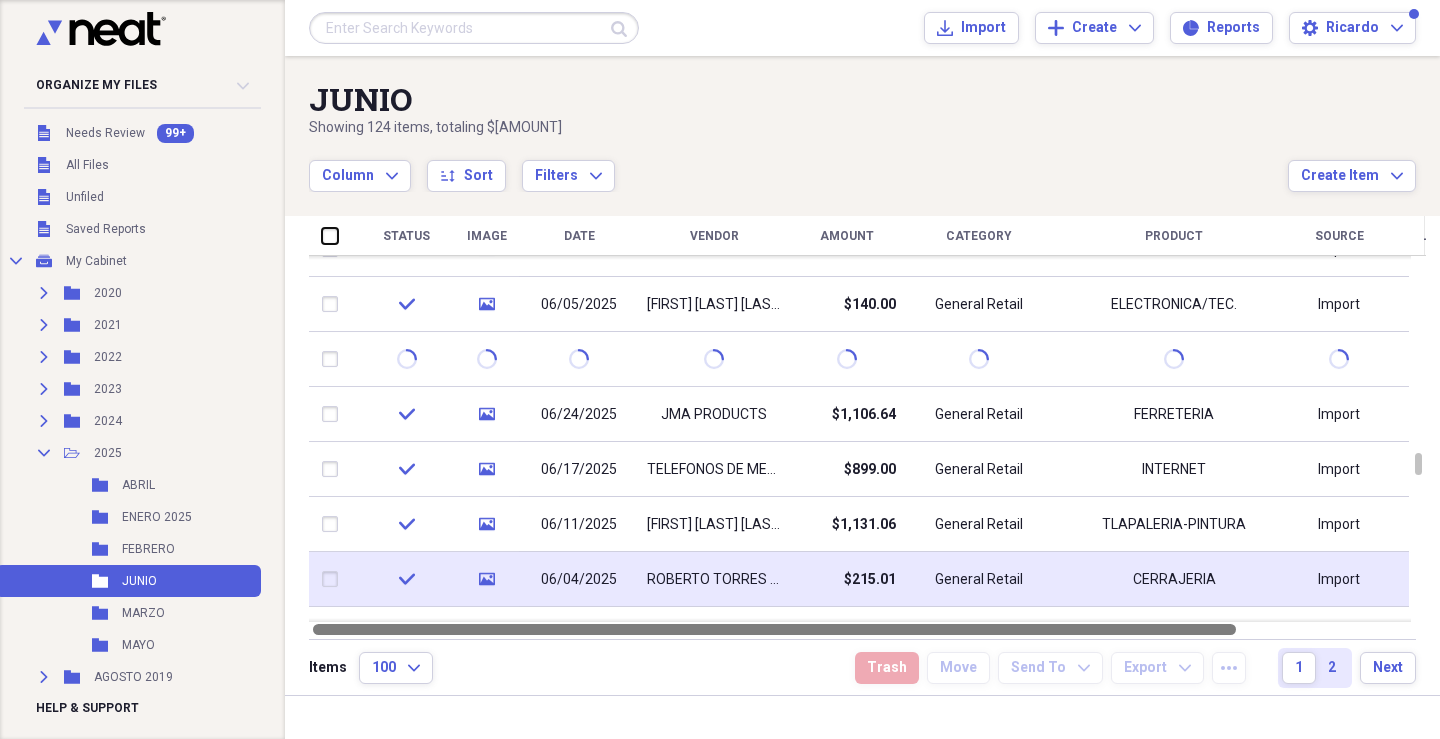 drag, startPoint x: 950, startPoint y: 631, endPoint x: 459, endPoint y: 579, distance: 493.74588 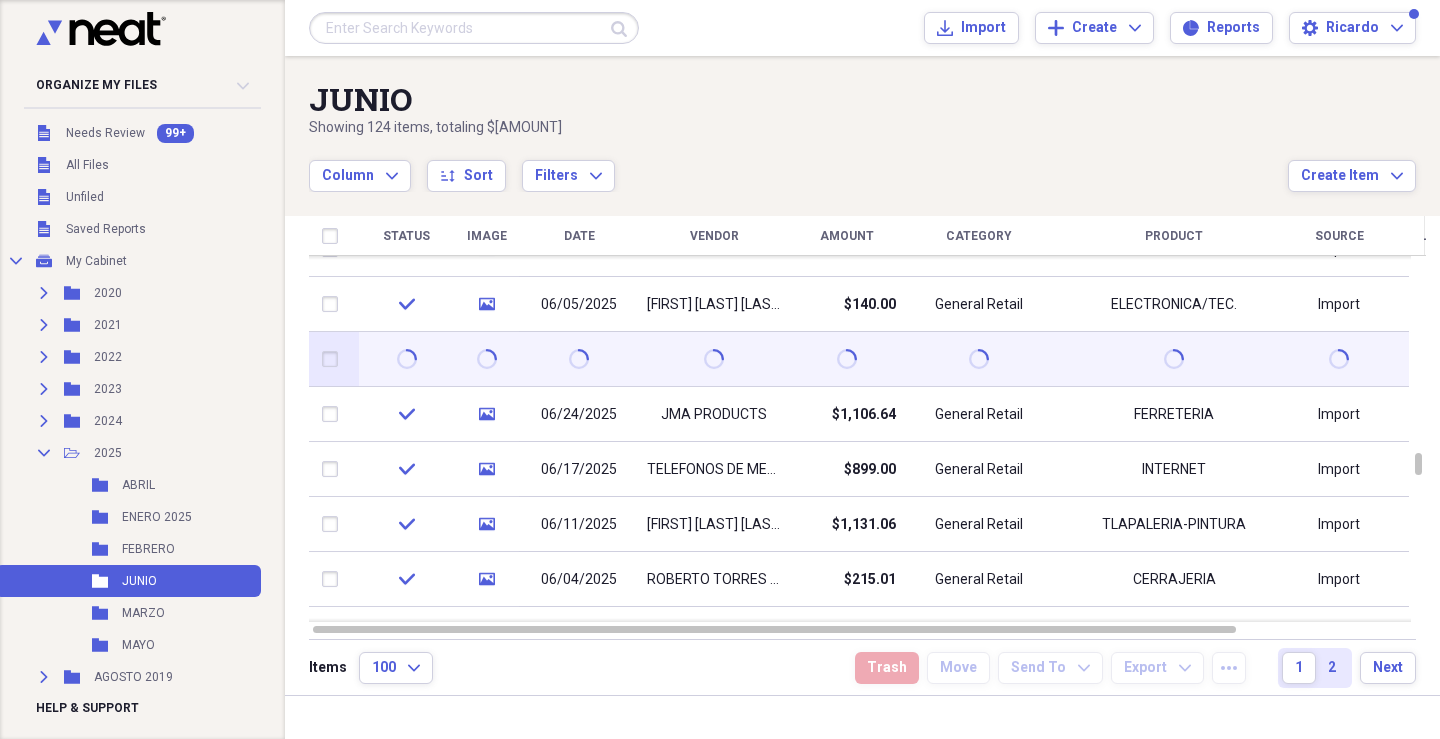 click at bounding box center [334, 359] 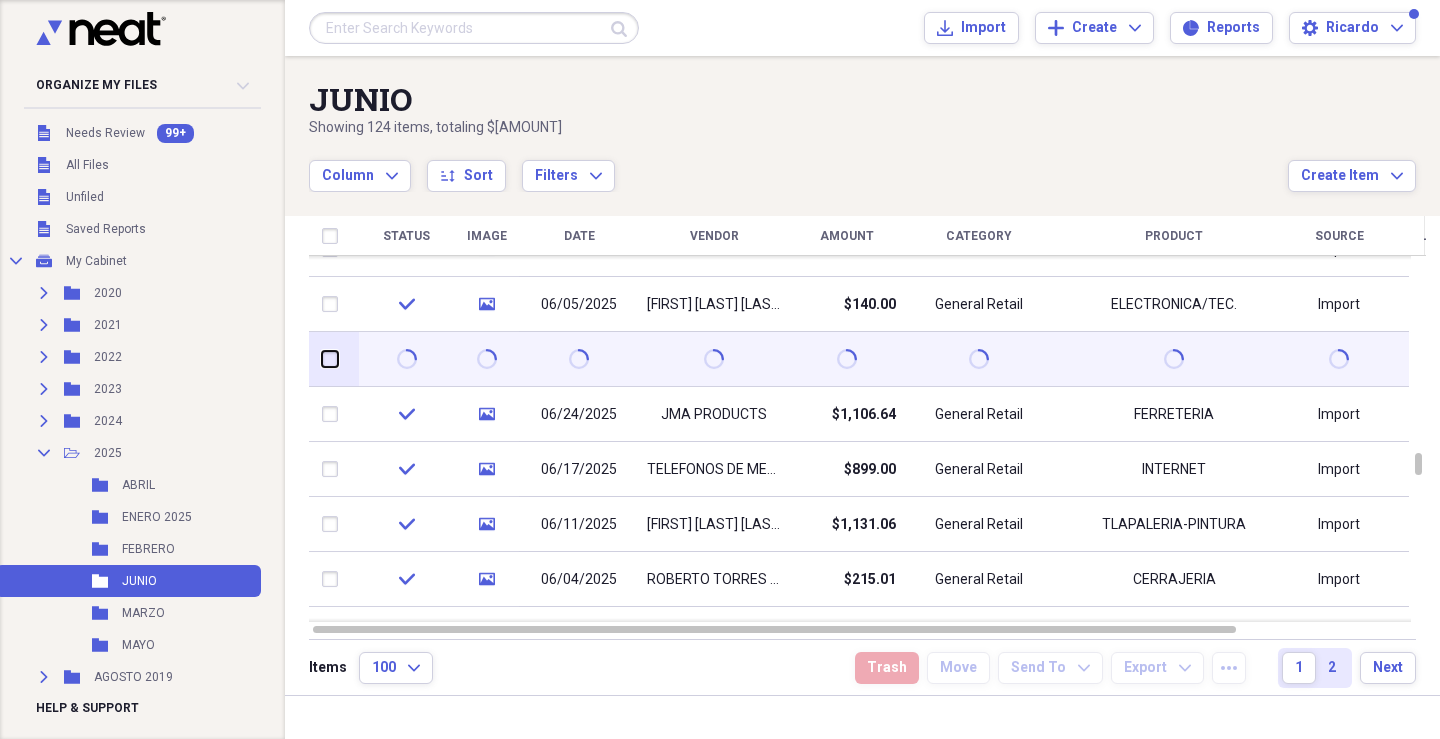 click at bounding box center [322, 359] 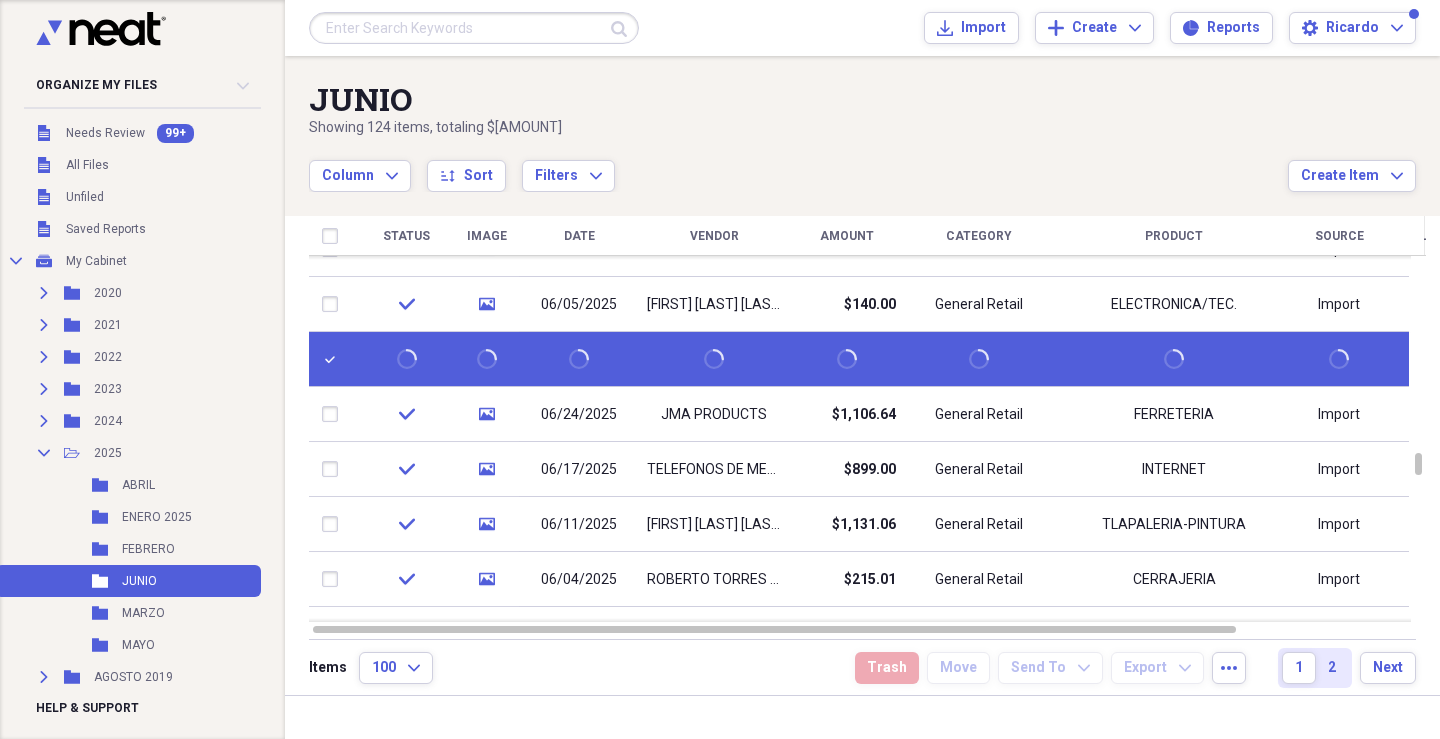 click at bounding box center (334, 359) 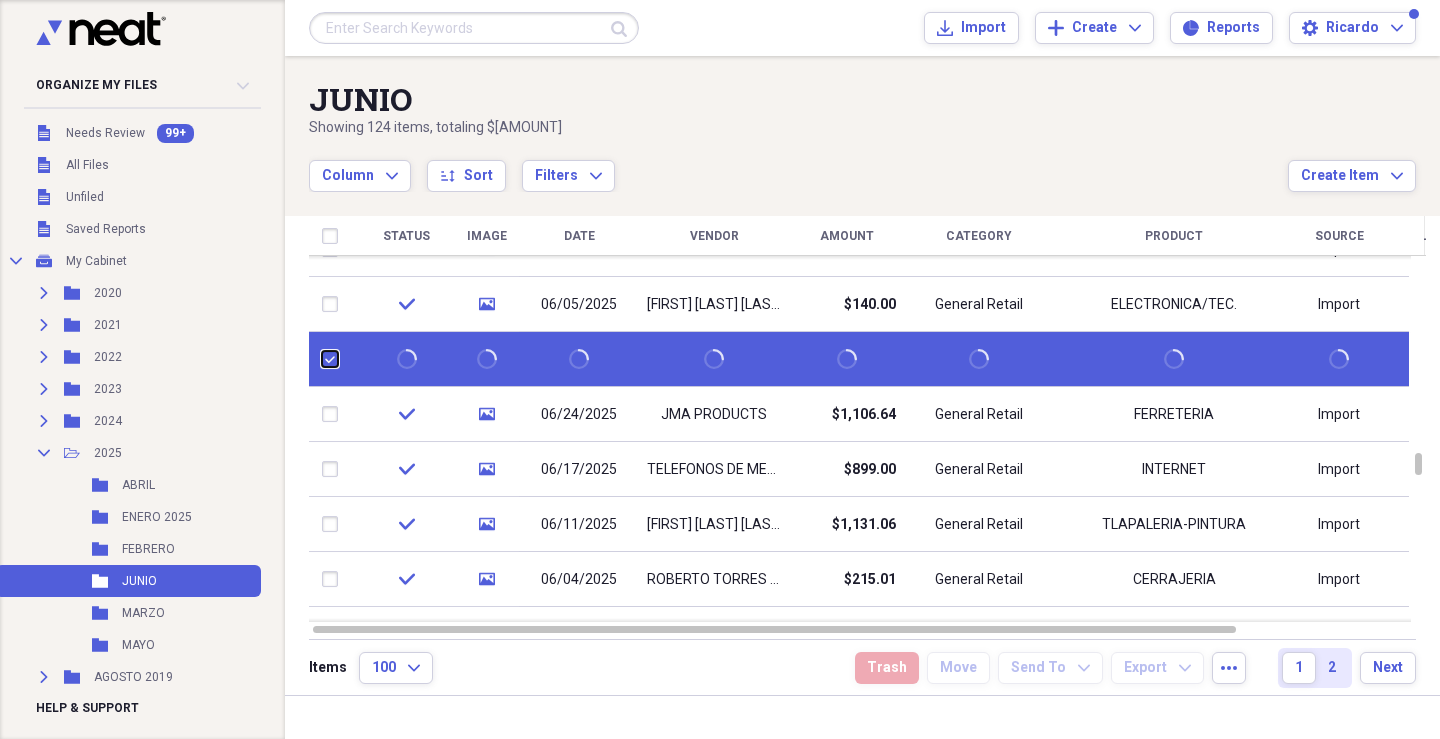 click at bounding box center [322, 359] 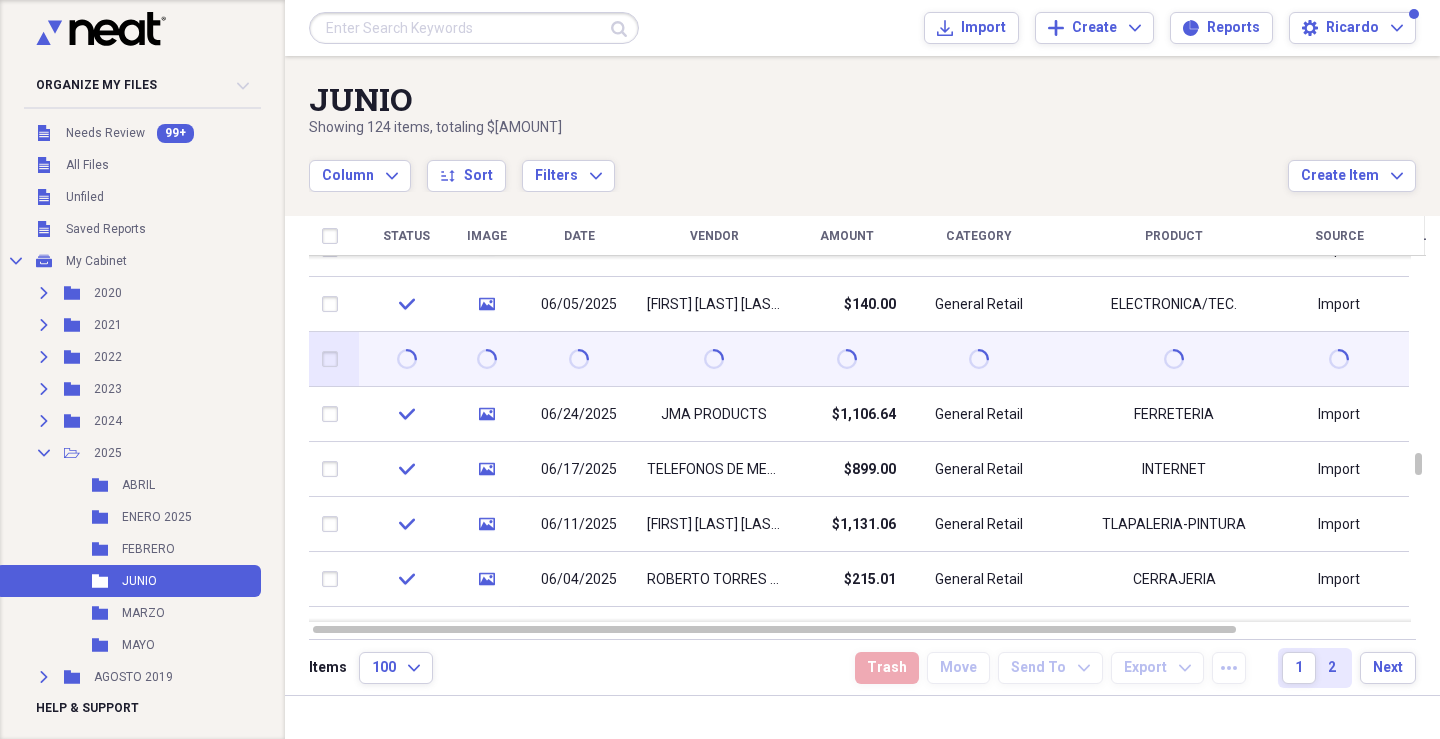 click at bounding box center (334, 359) 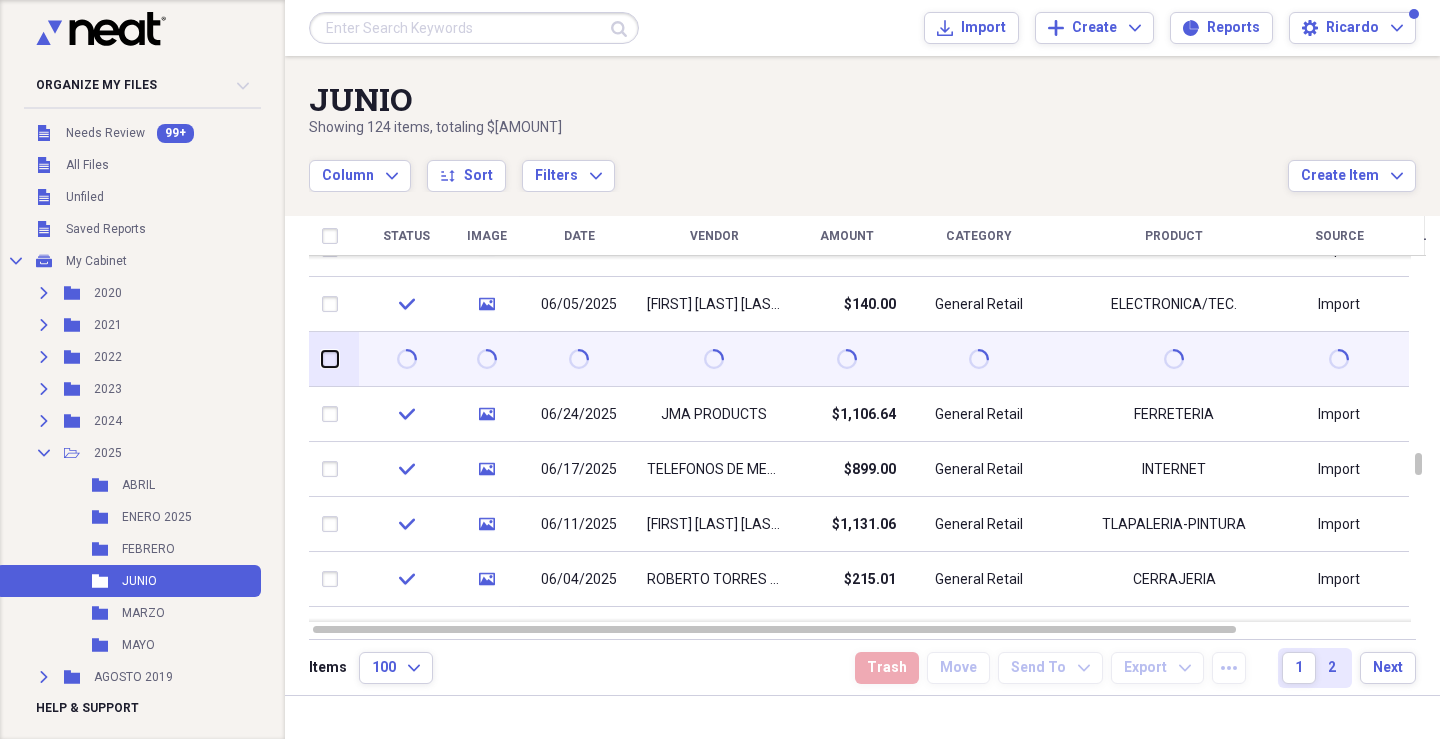 click at bounding box center [322, 359] 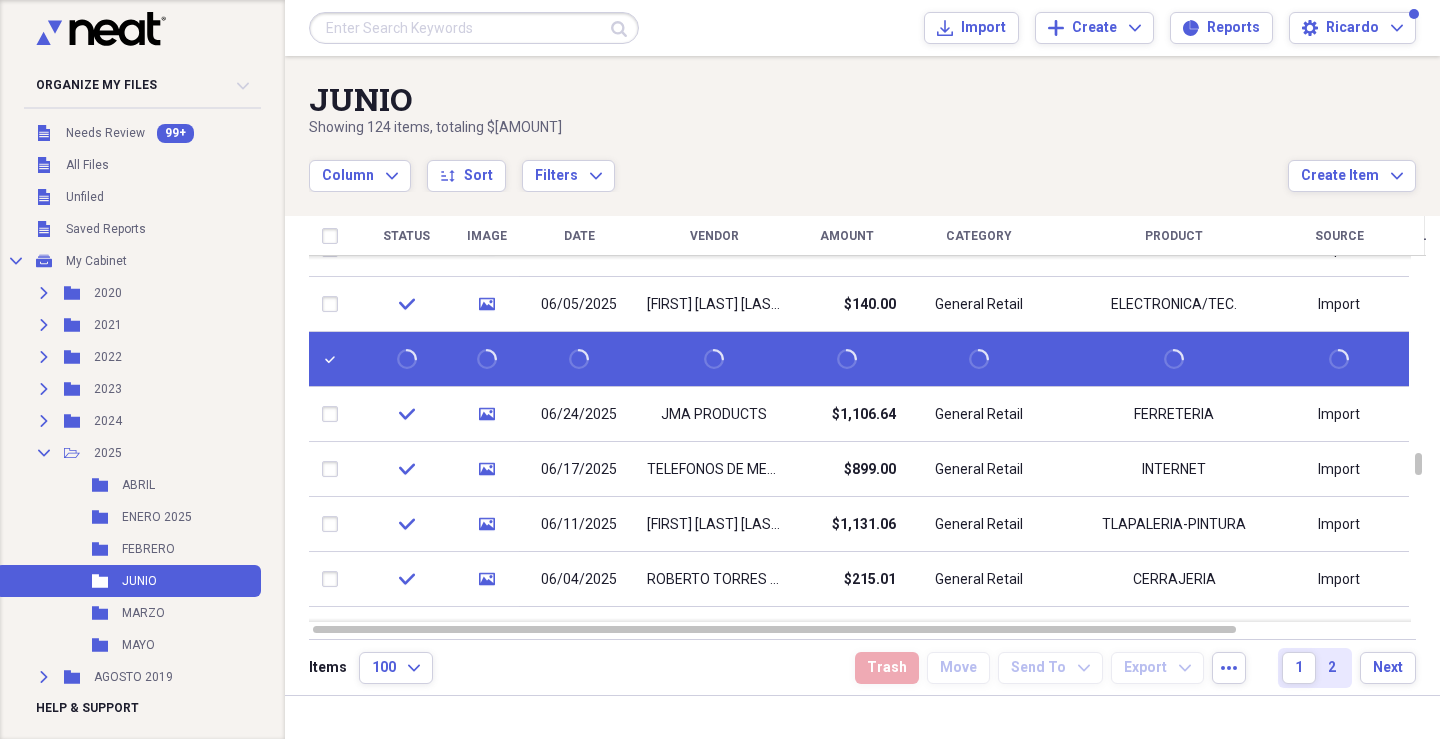 click at bounding box center [714, 359] 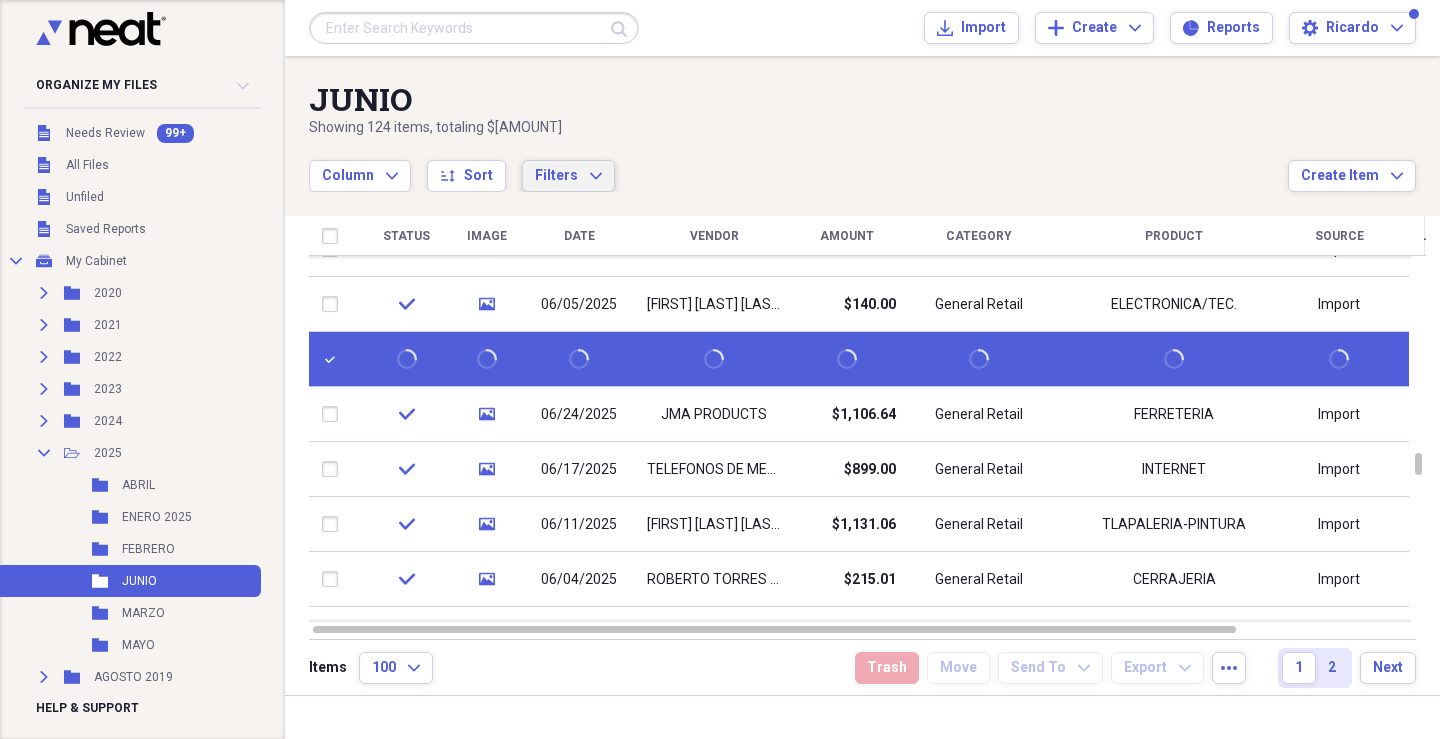 click on "Filters" at bounding box center [556, 175] 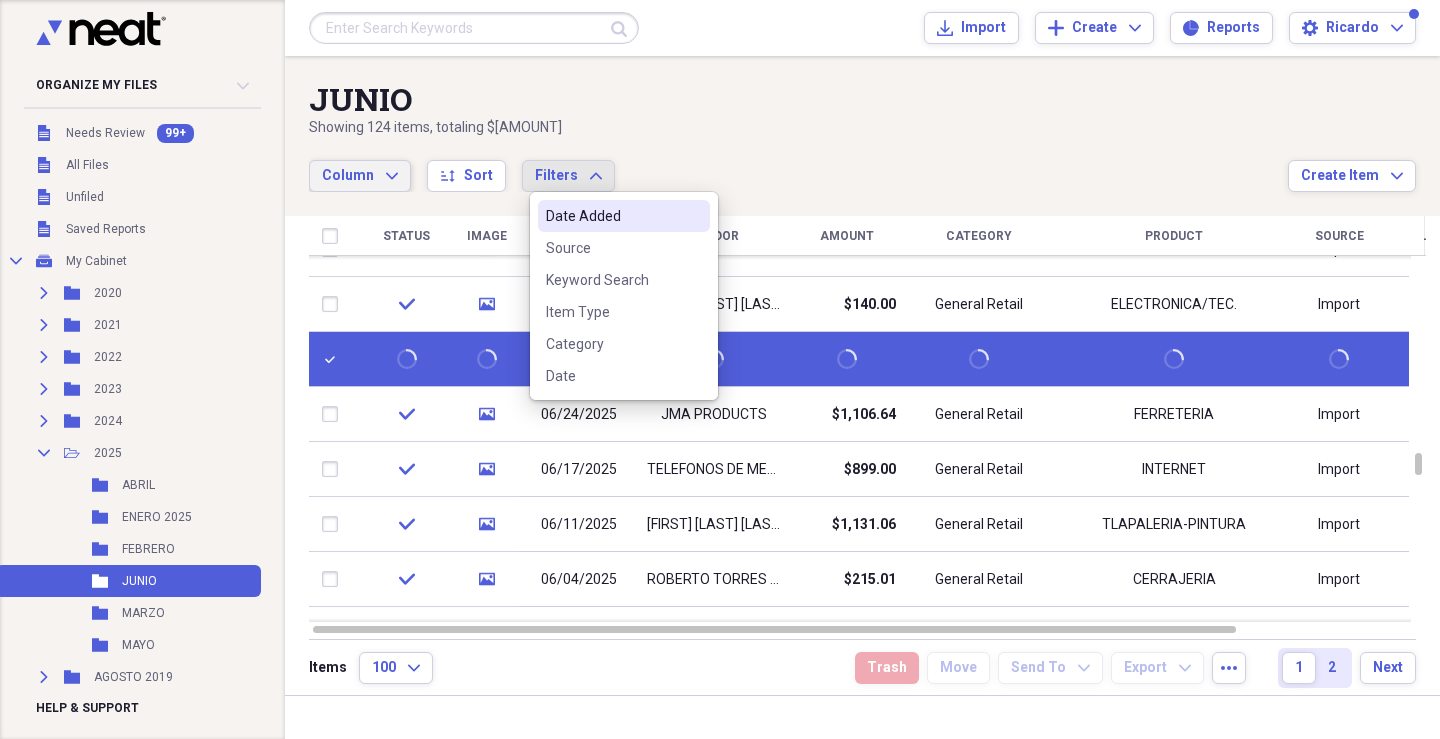 click on "Column" at bounding box center [348, 175] 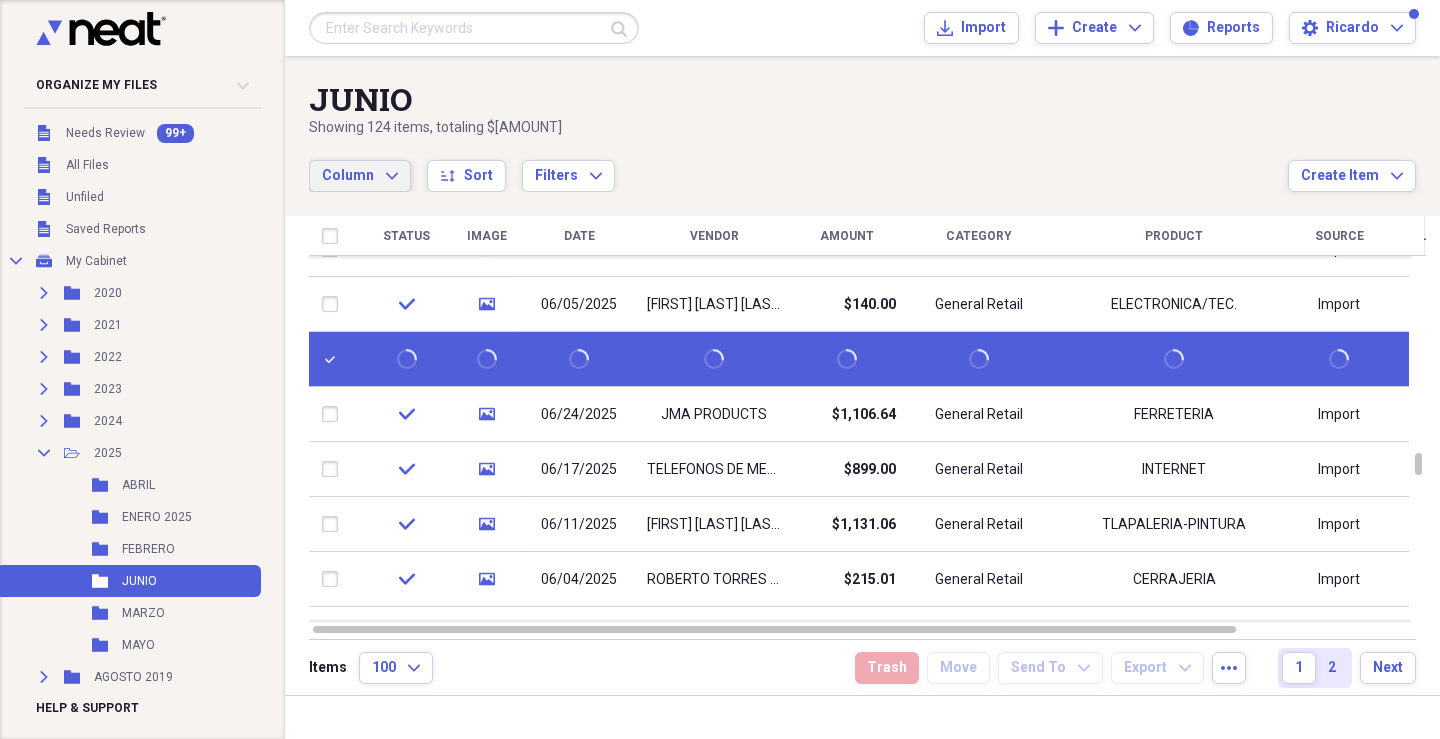 click on "Column Expand sort Sort Filters  Expand" at bounding box center (798, 165) 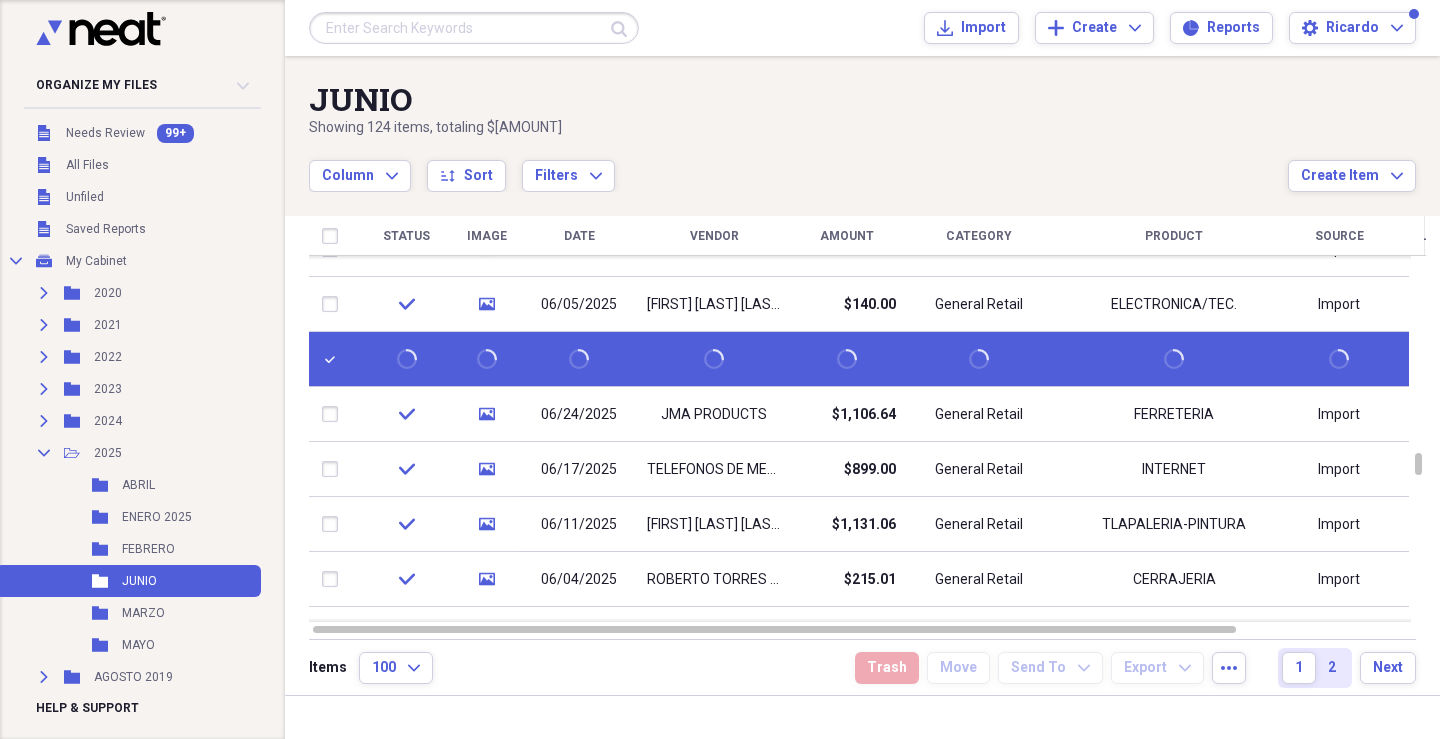 click at bounding box center [334, 359] 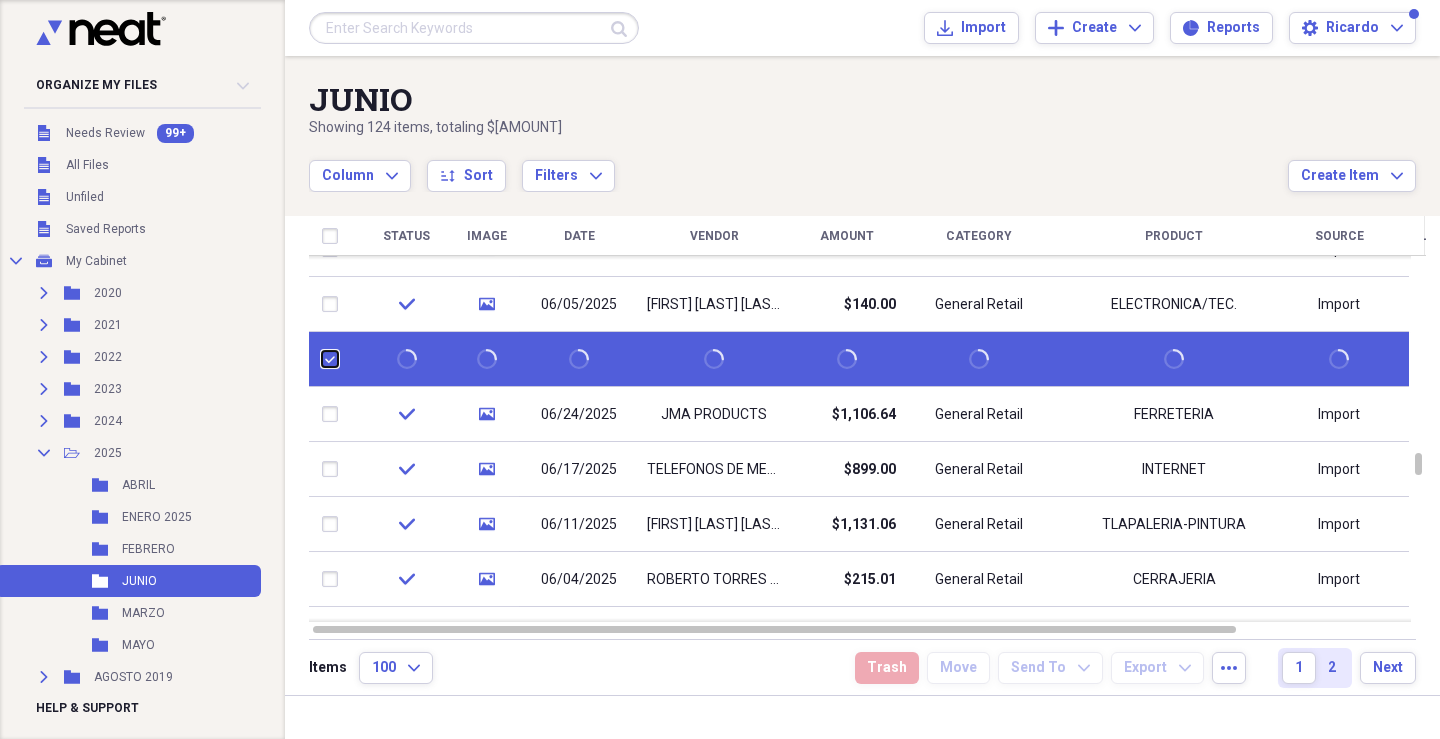 click at bounding box center (322, 359) 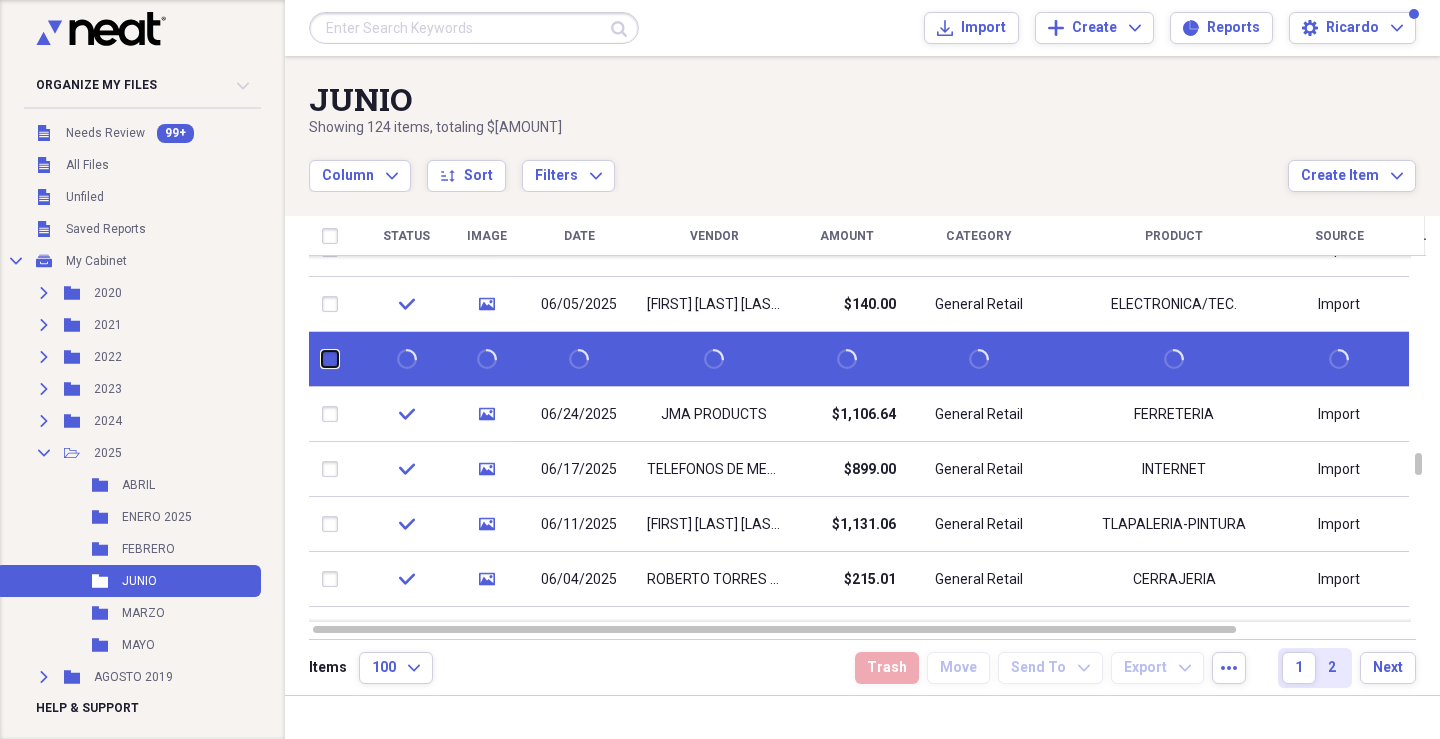 checkbox on "false" 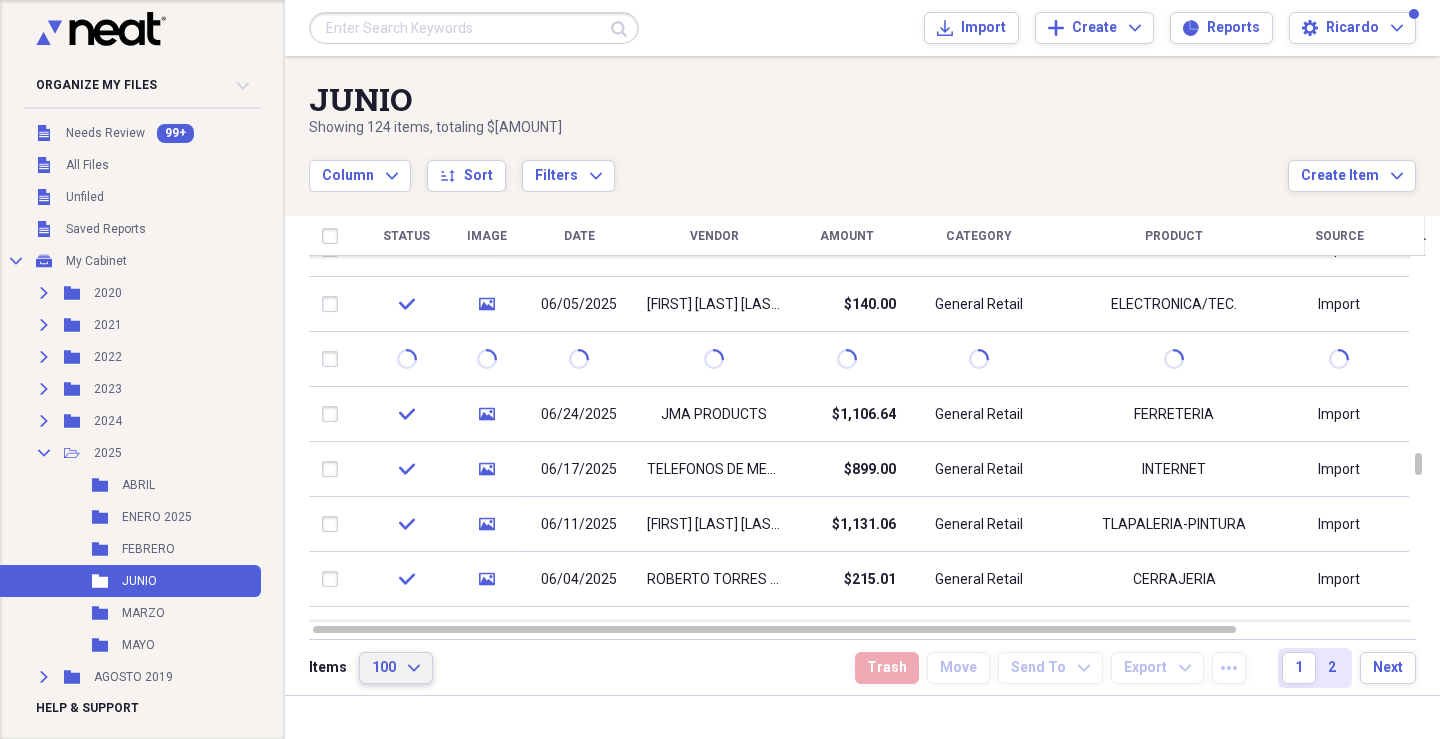 click on "100 Expand" at bounding box center [396, 668] 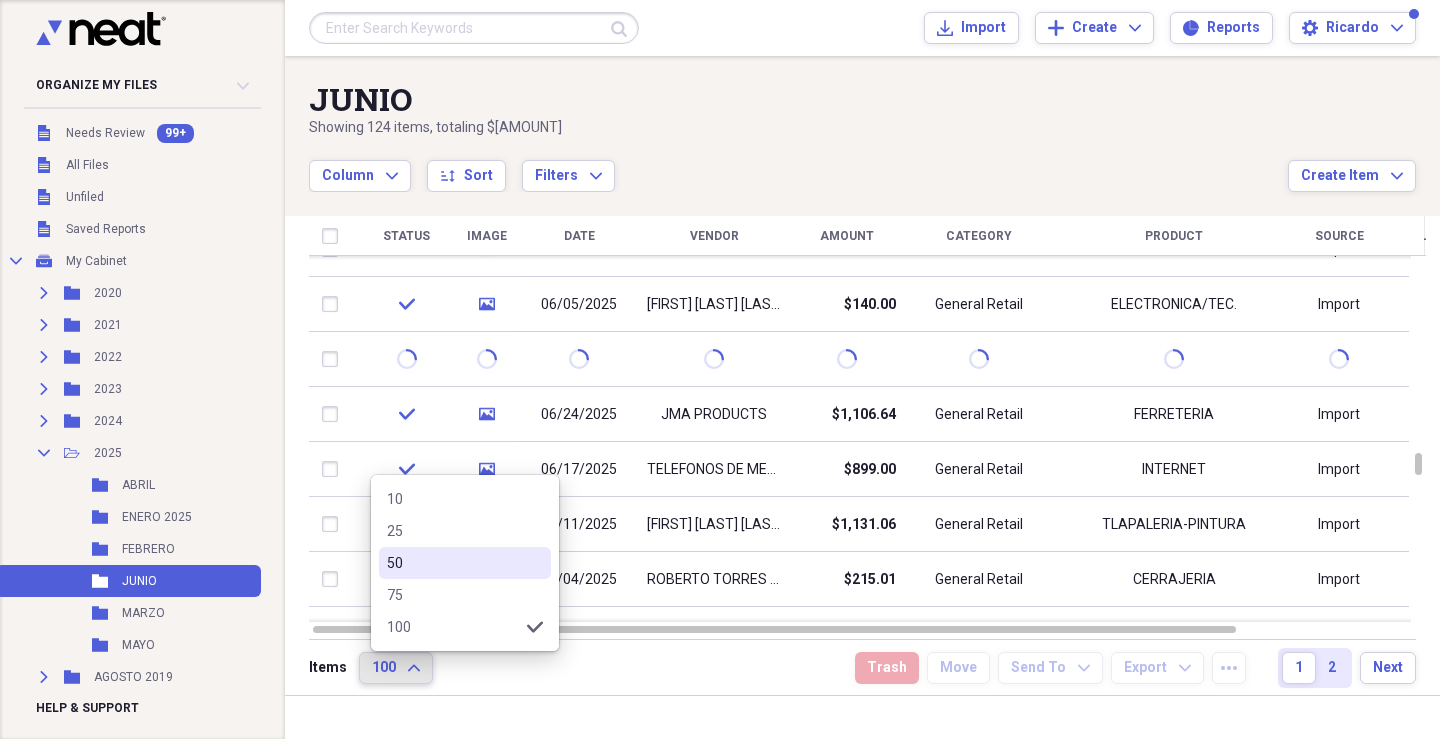 click on "50" at bounding box center [453, 563] 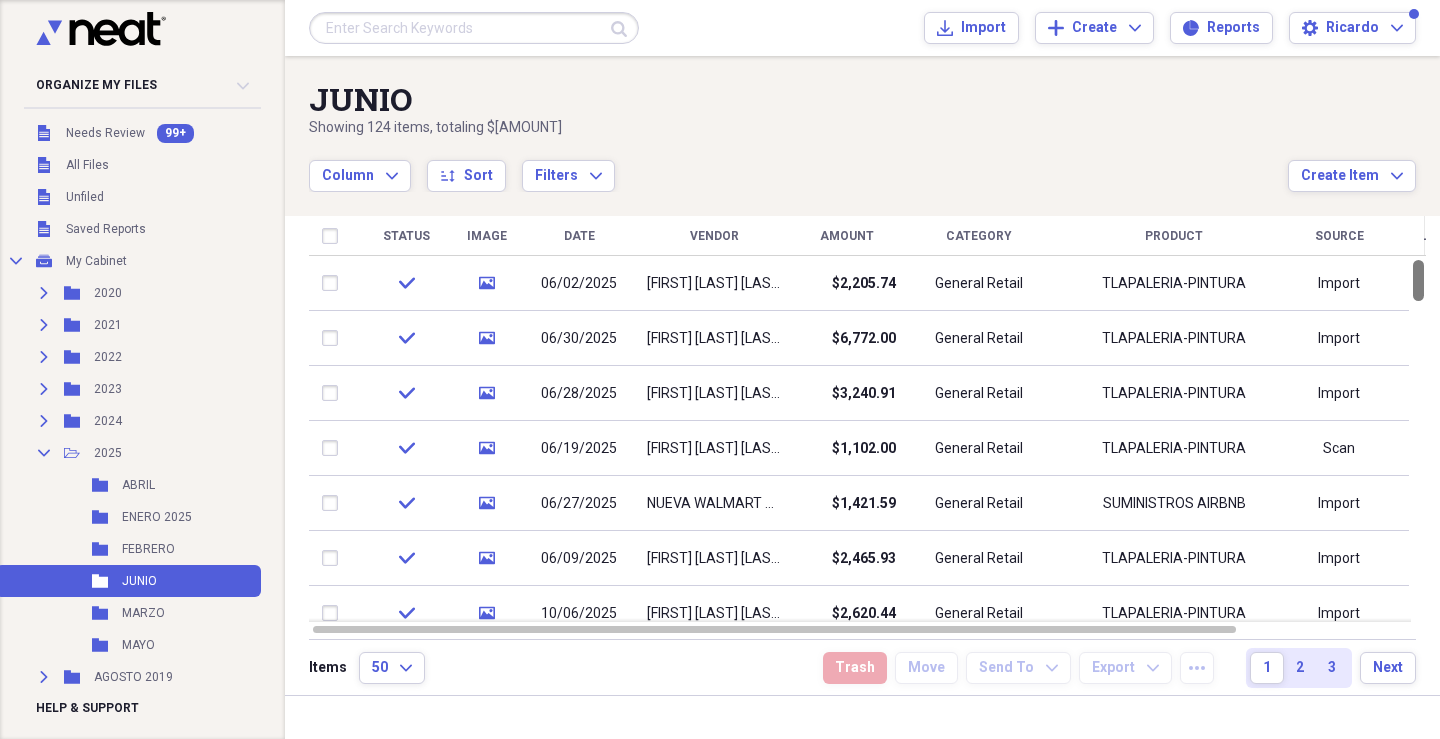 drag, startPoint x: 1434, startPoint y: 286, endPoint x: 1433, endPoint y: 260, distance: 26.019224 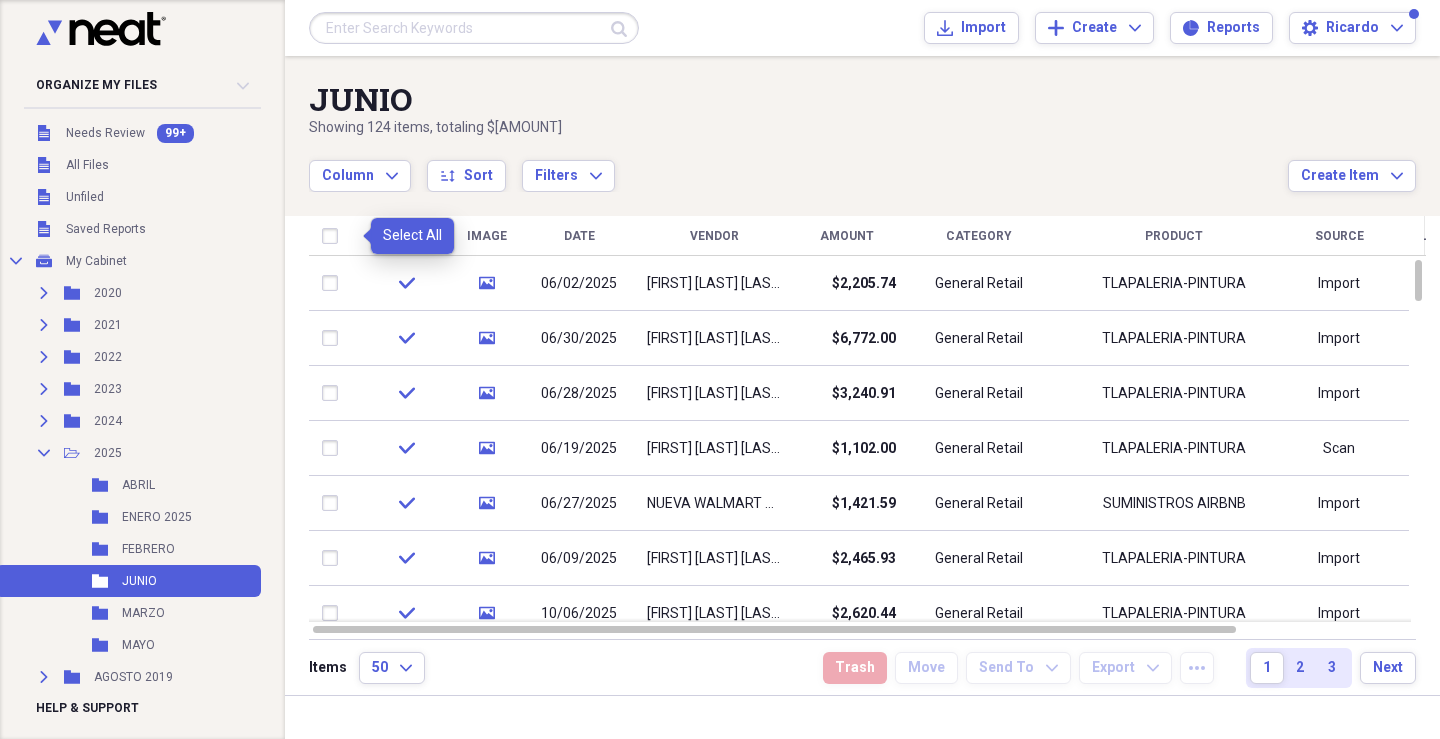 click at bounding box center [334, 236] 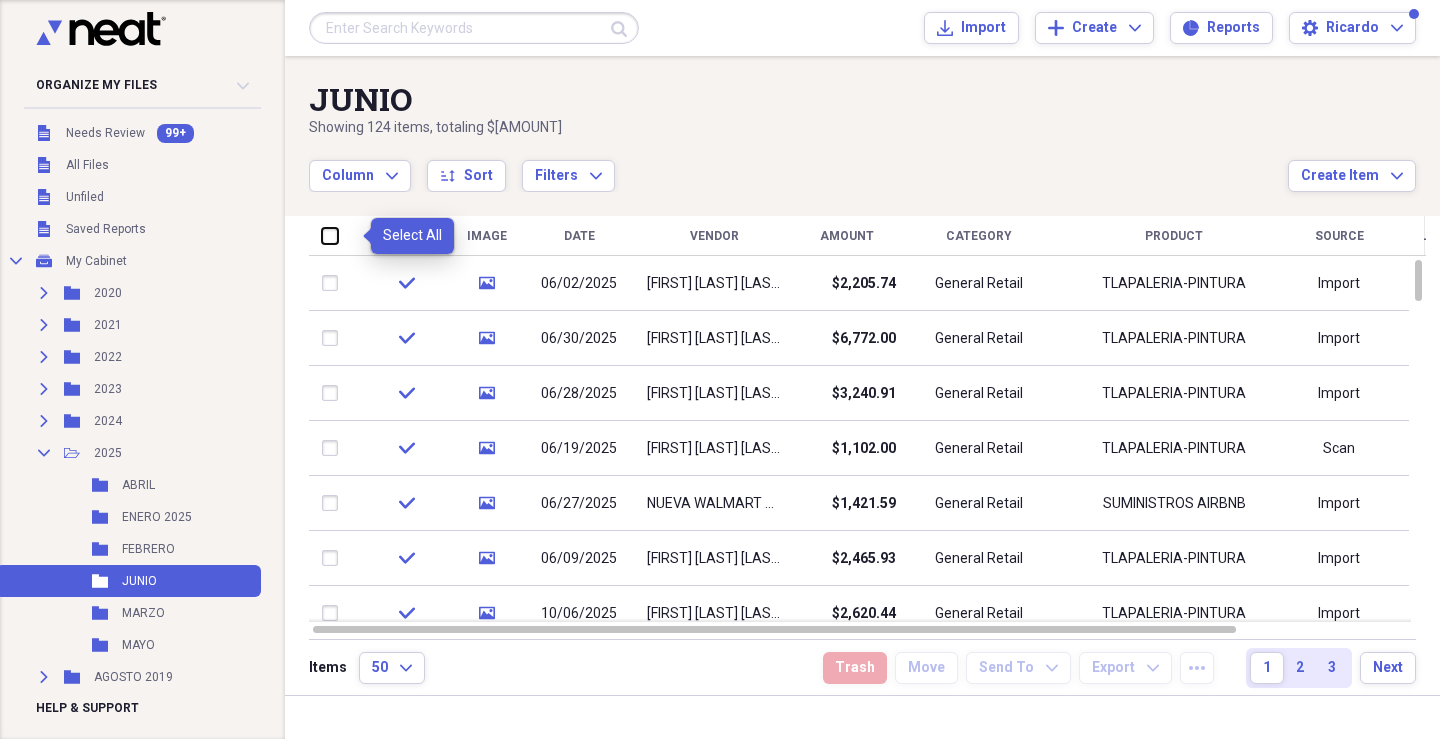 click at bounding box center (322, 235) 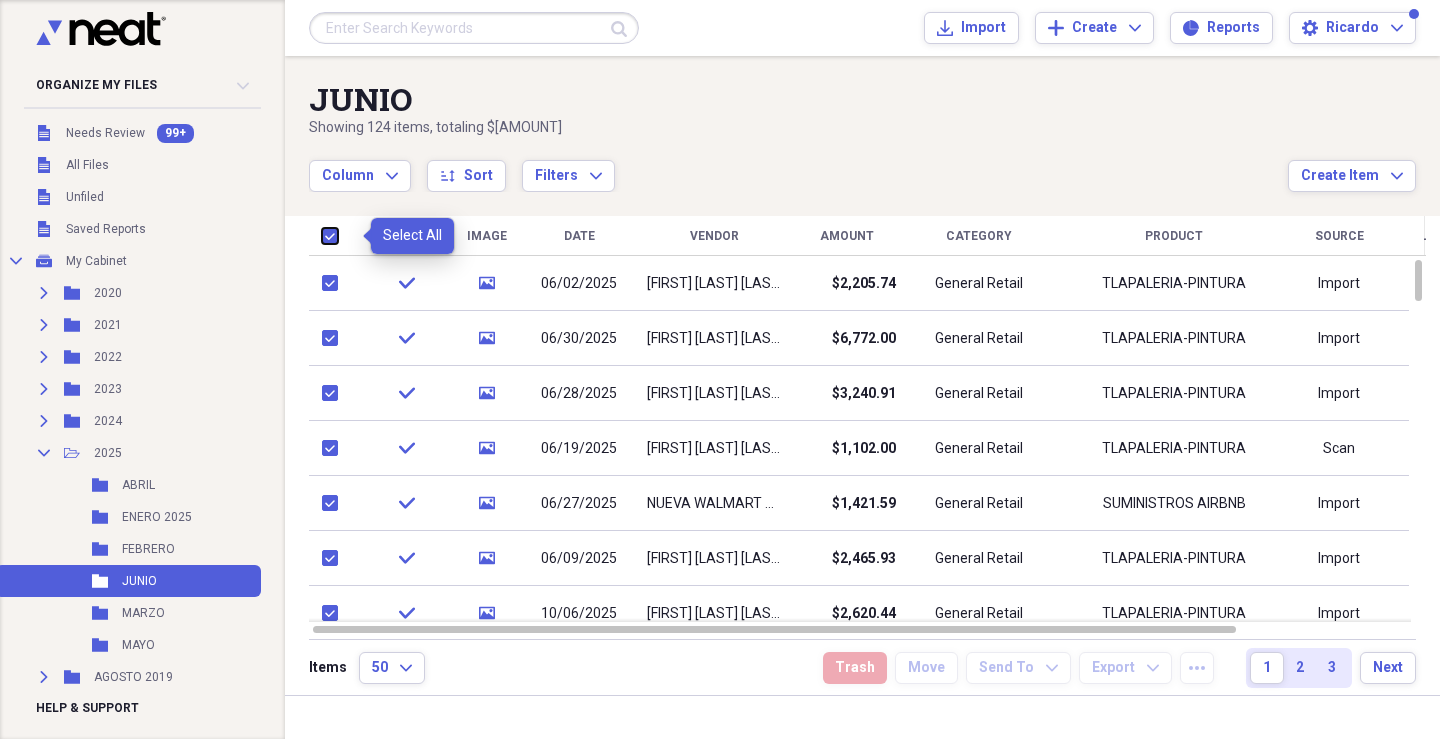 checkbox on "true" 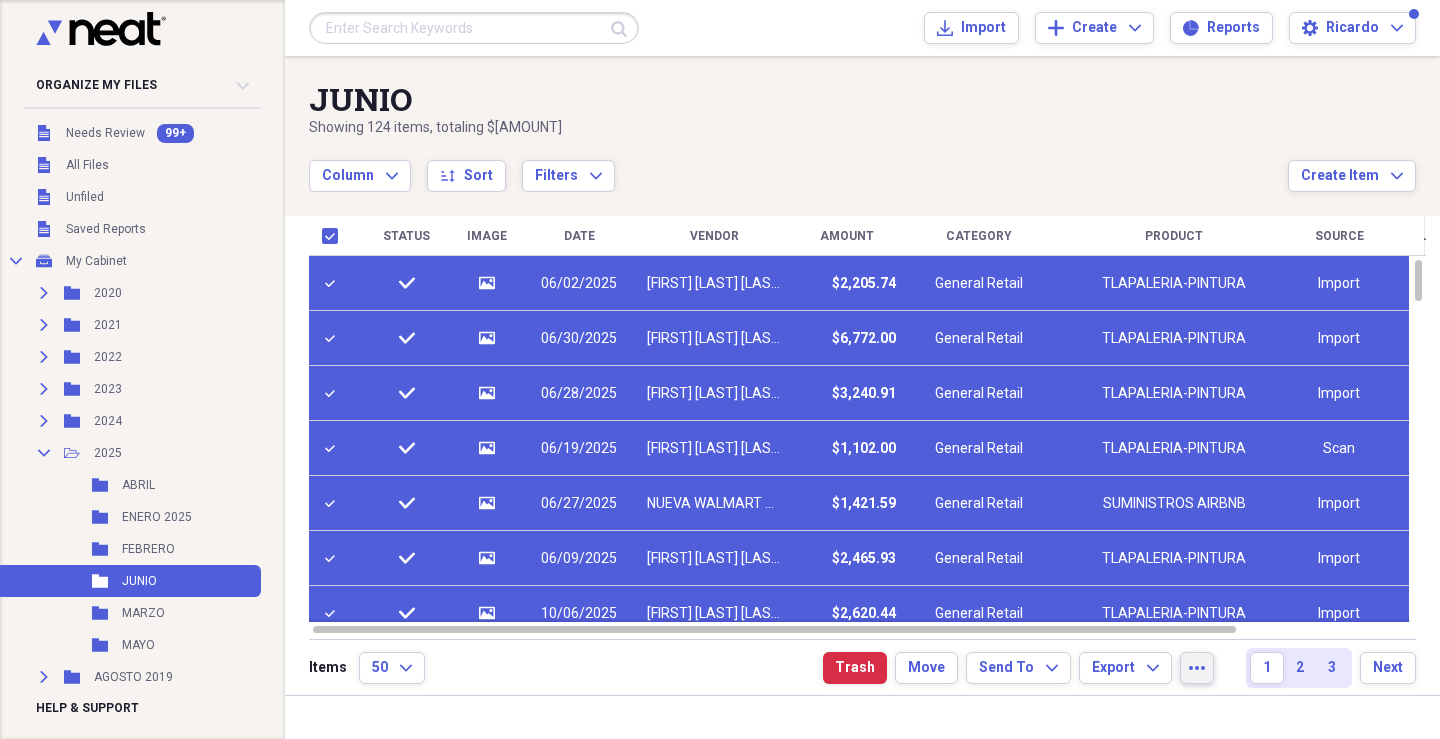 click on "more" 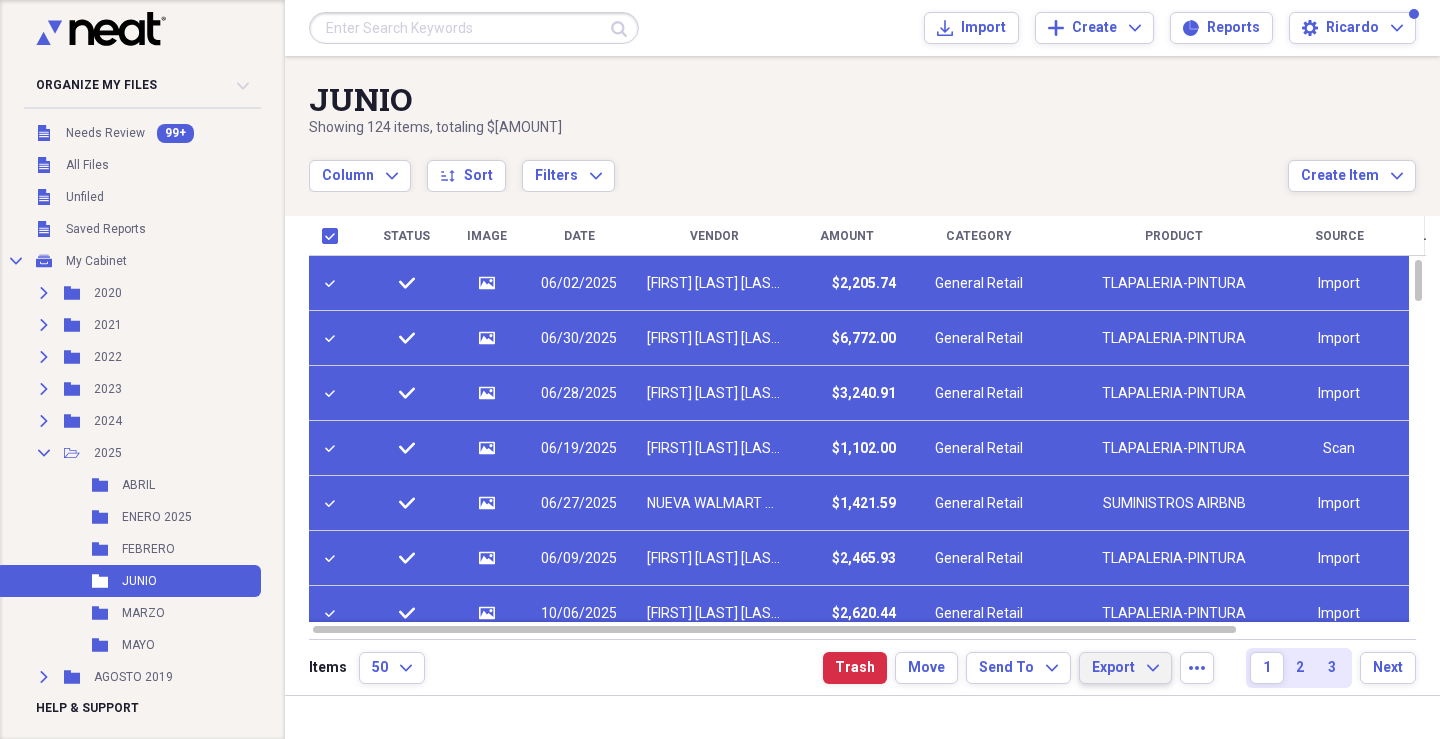 click on "Export Expand" at bounding box center [1125, 668] 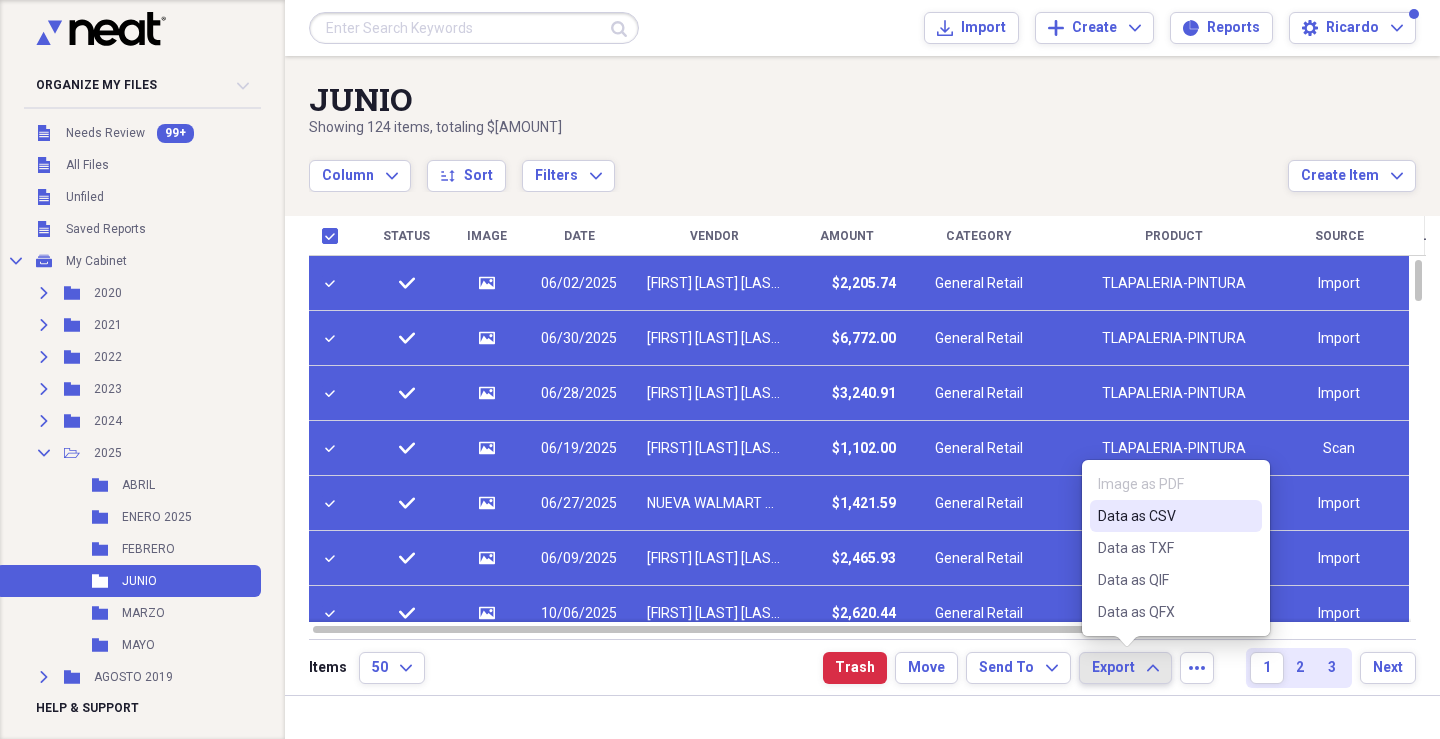click on "Data as CSV" at bounding box center [1164, 516] 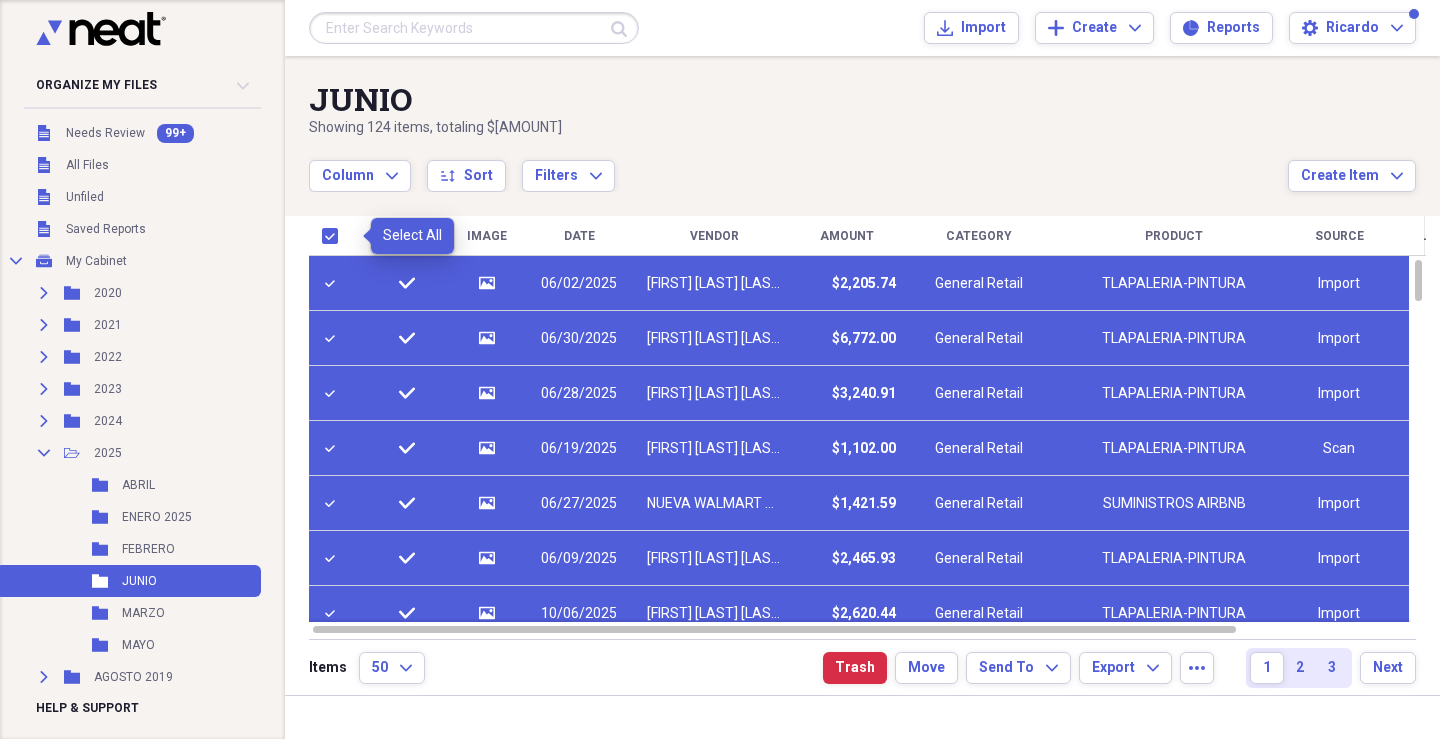 click at bounding box center (334, 236) 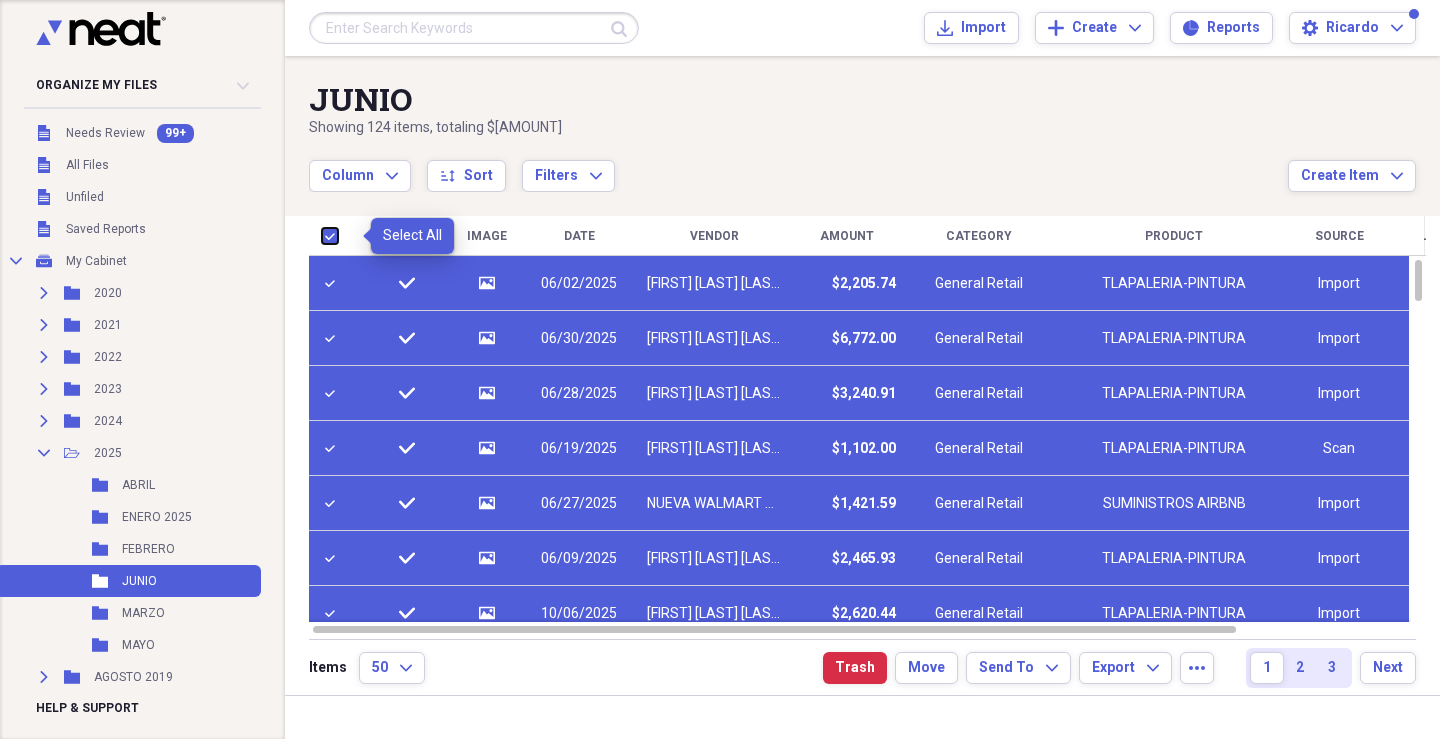 click at bounding box center (322, 235) 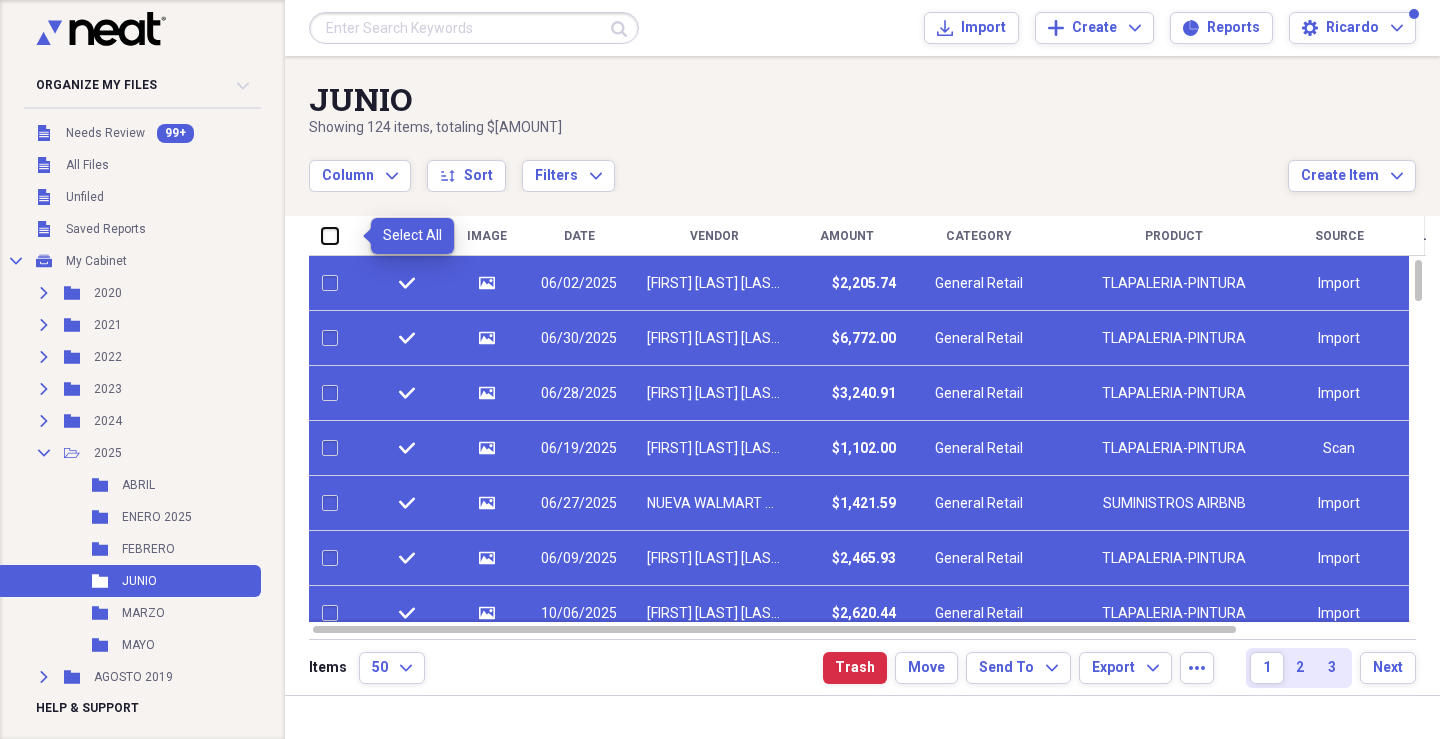 checkbox on "false" 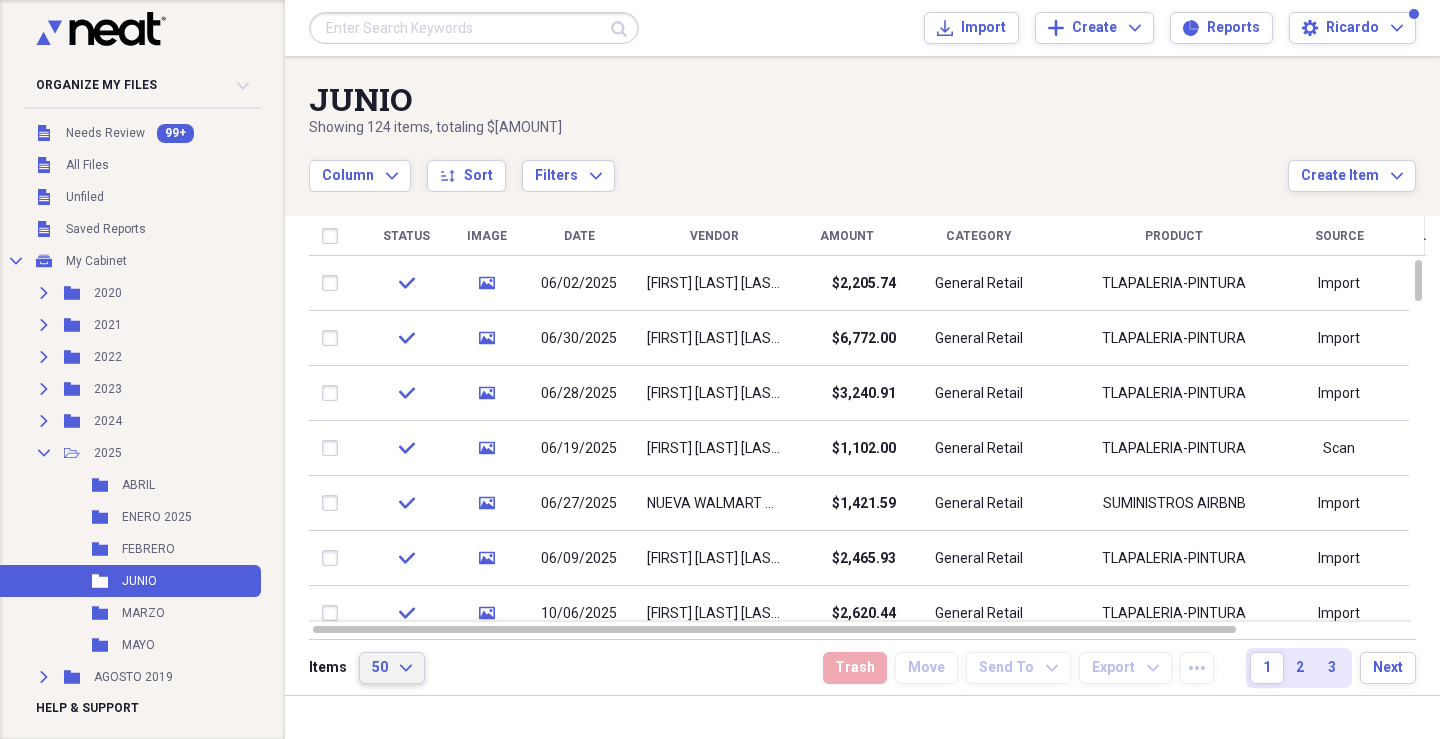 click on "Expand" 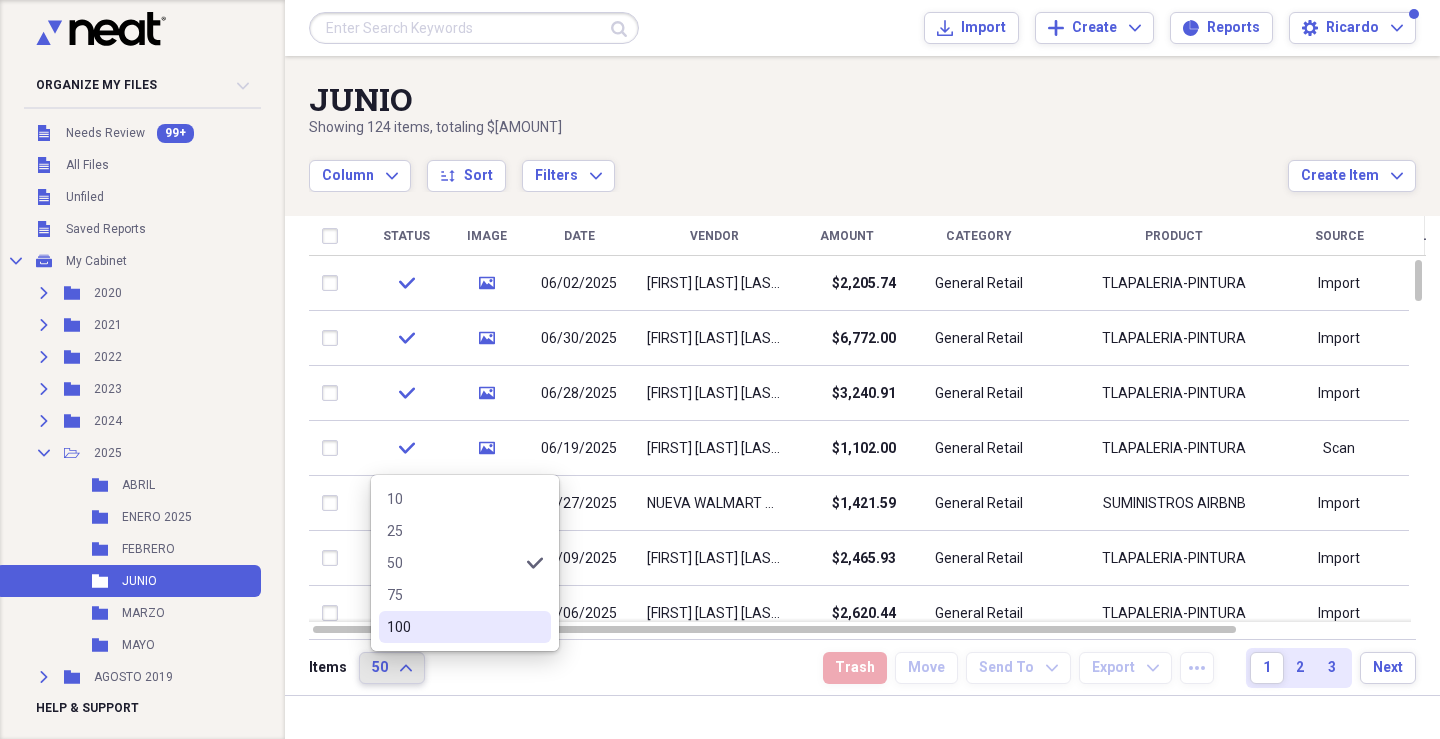 click on "100" at bounding box center [465, 627] 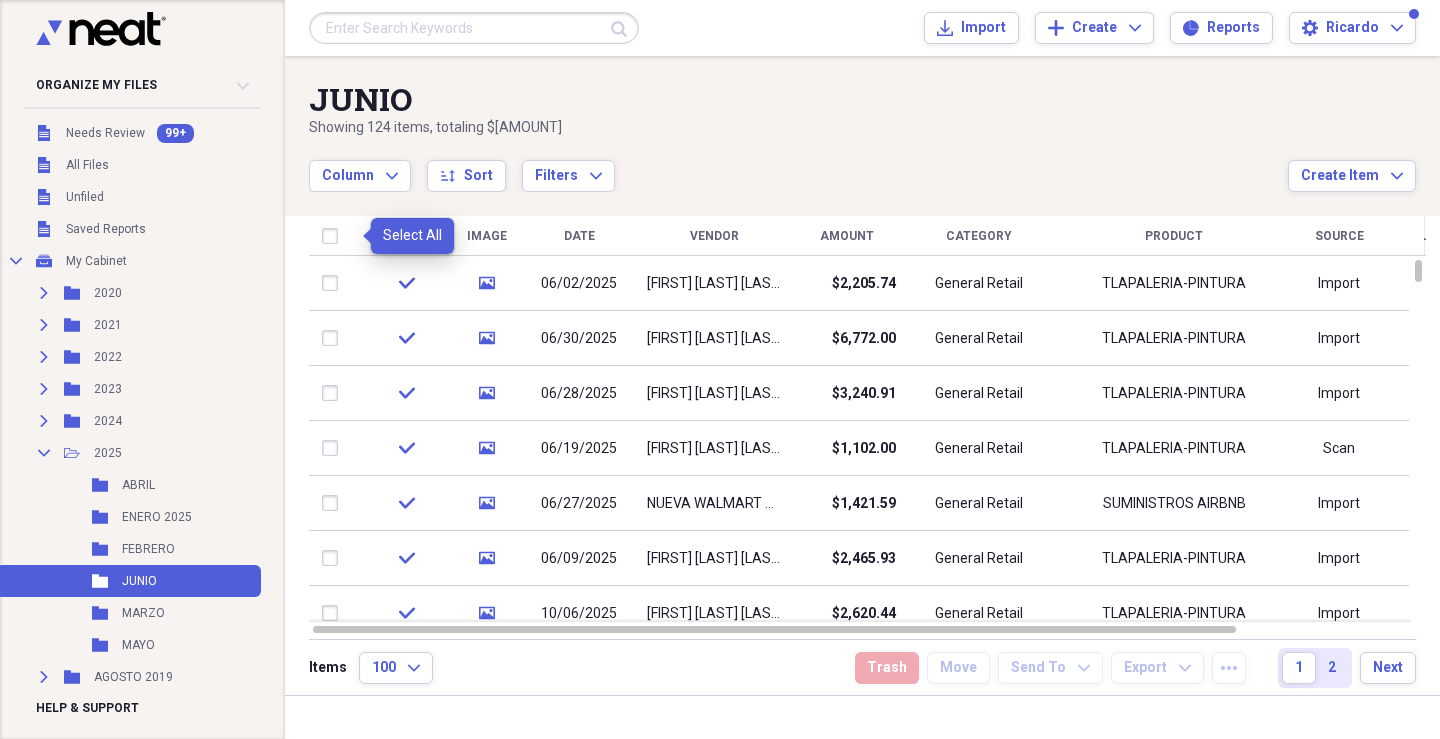 click at bounding box center (334, 236) 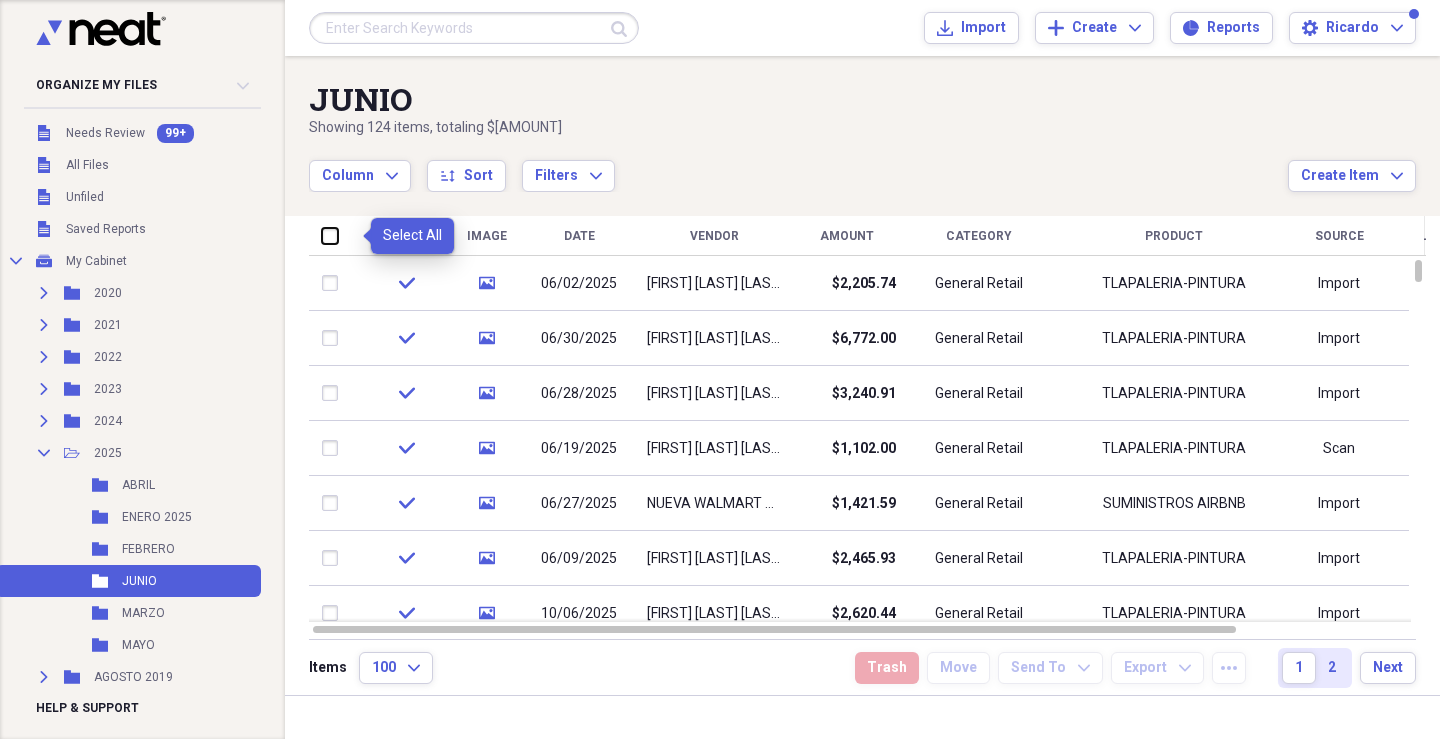 click at bounding box center (322, 235) 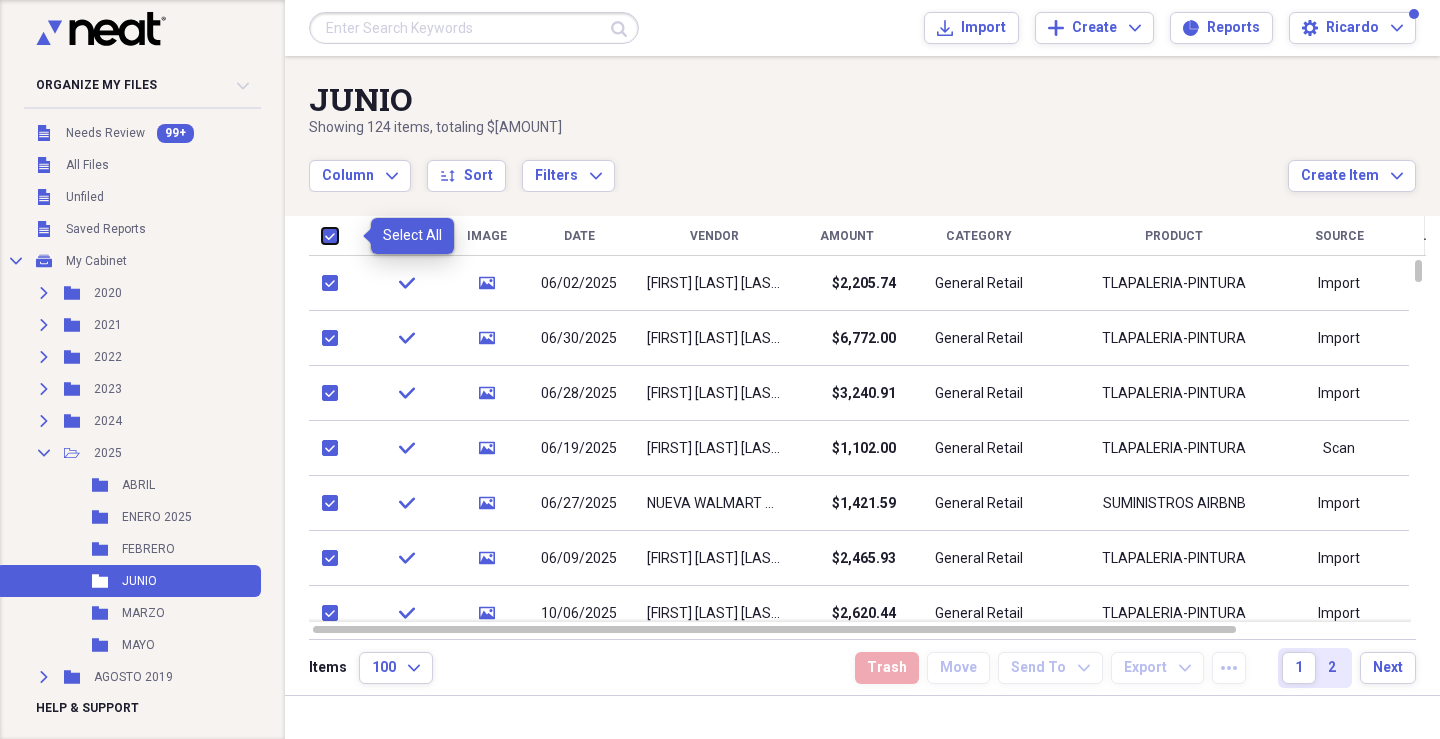 checkbox on "true" 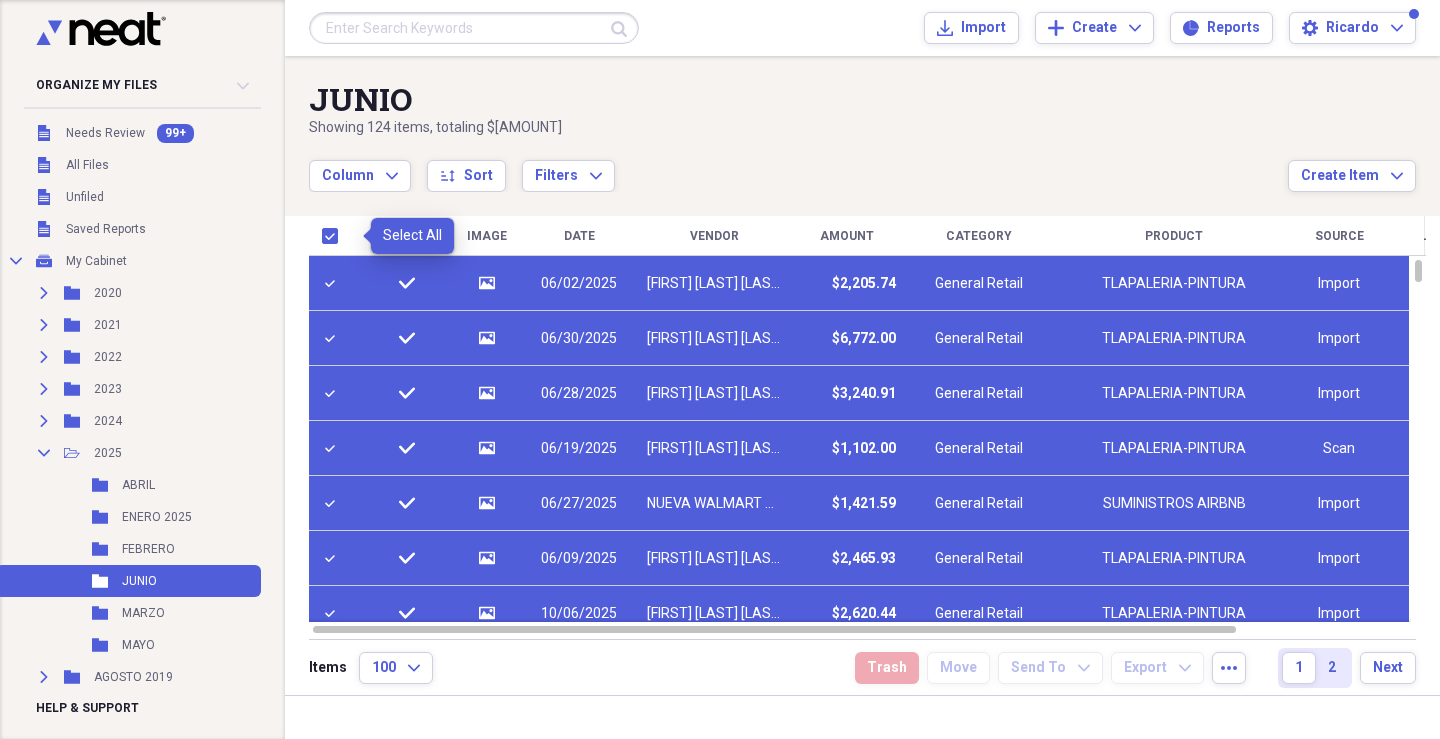 click at bounding box center [334, 236] 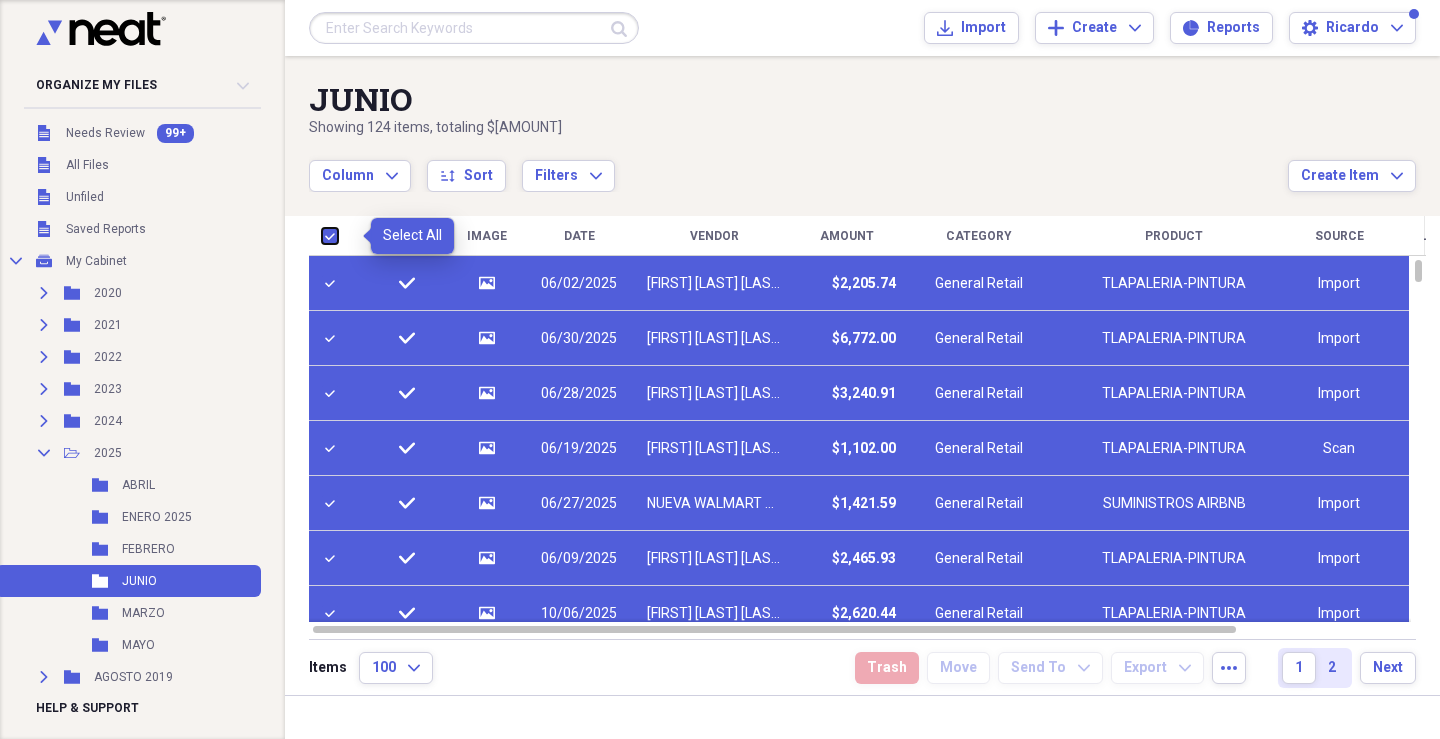 click at bounding box center [322, 235] 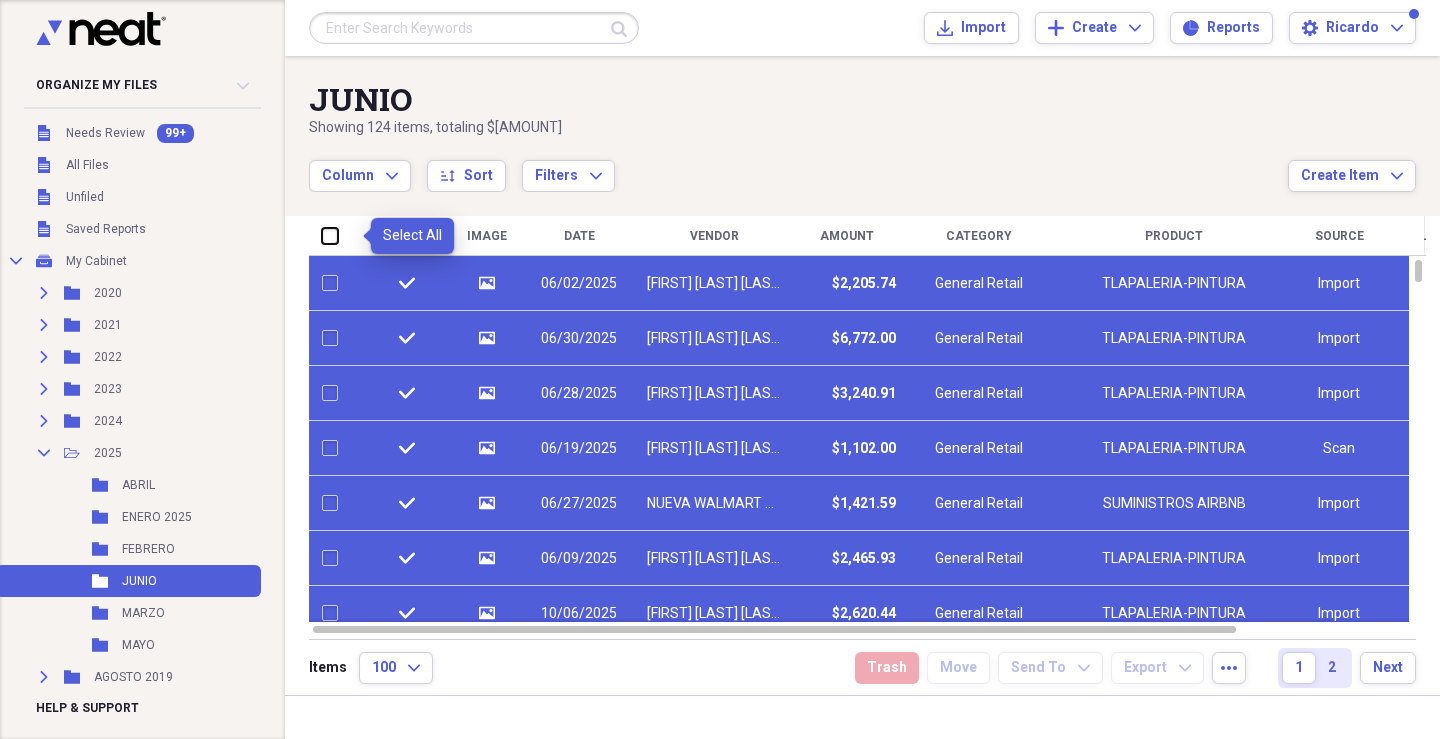 checkbox on "false" 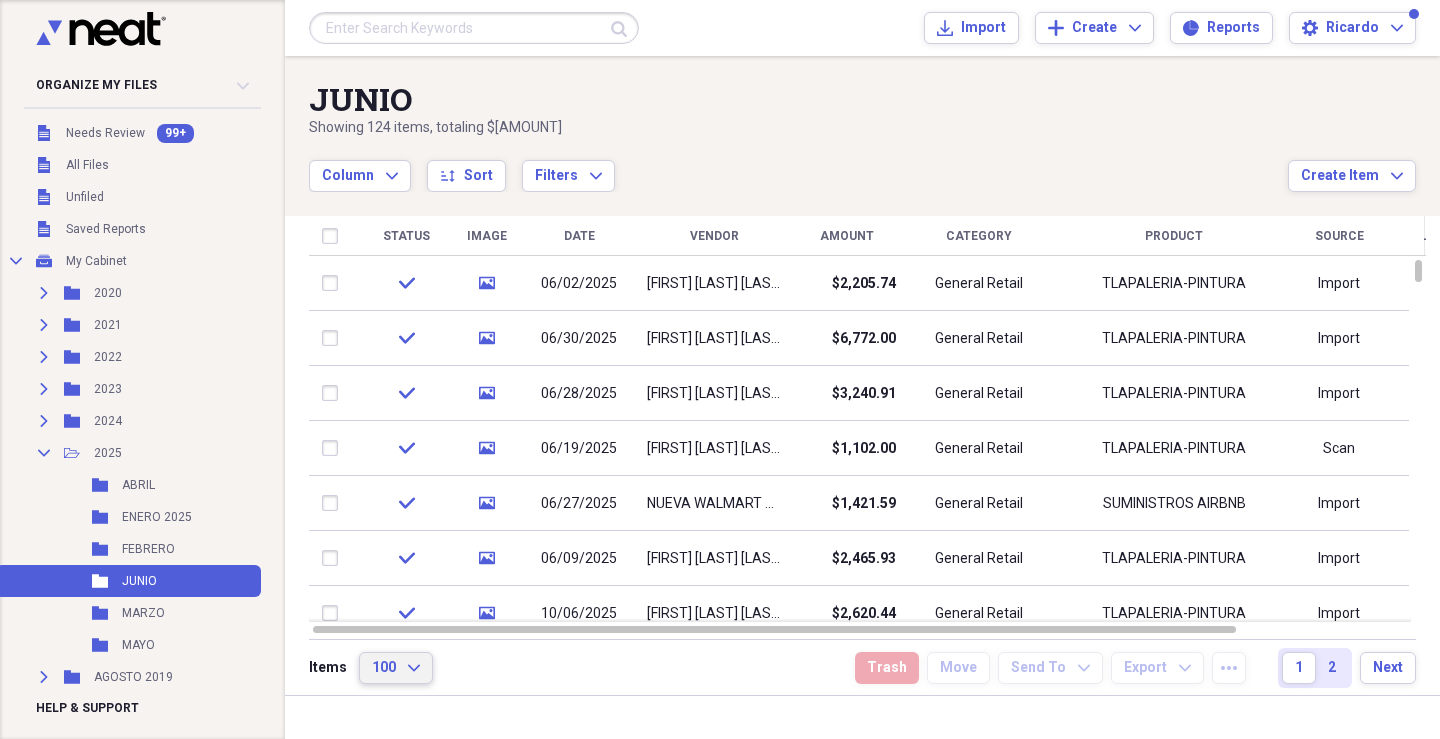 click on "Expand" 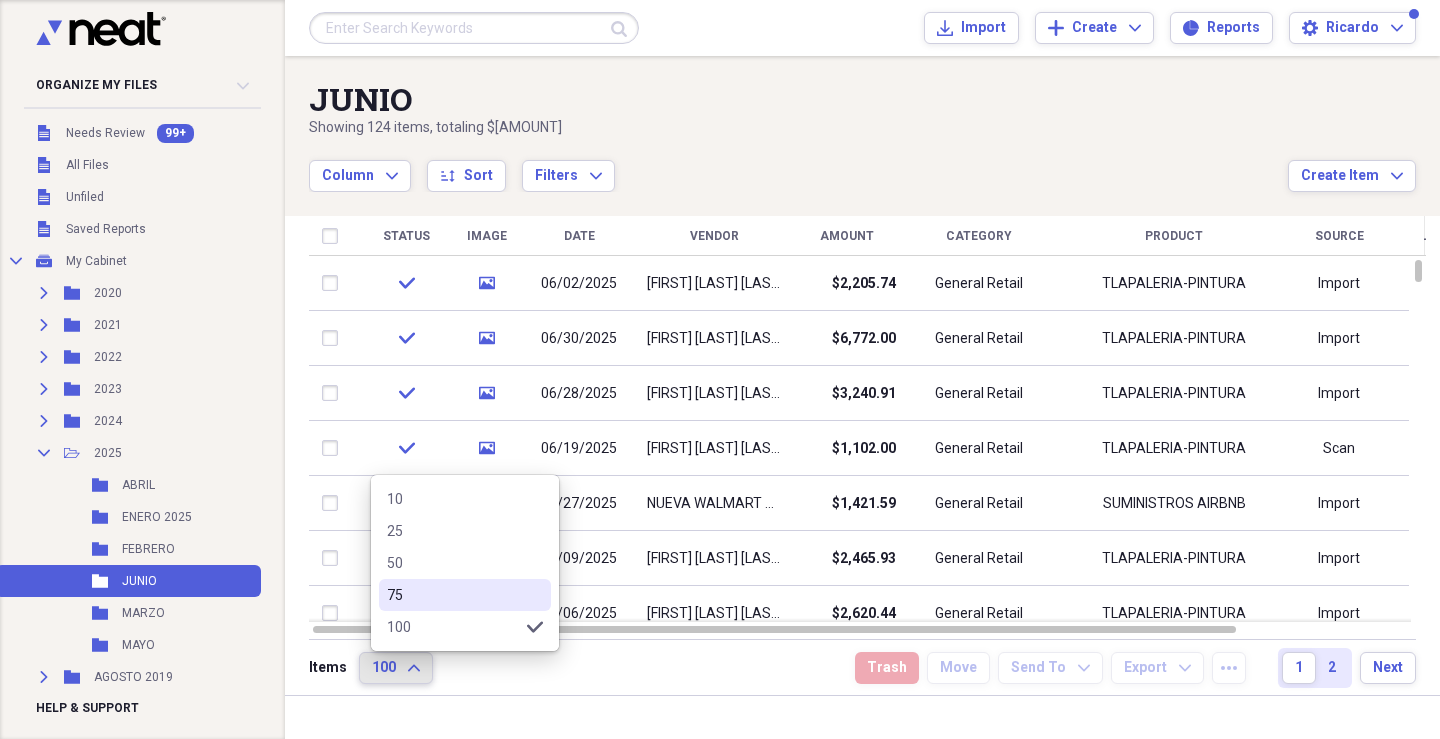 click on "75" at bounding box center [465, 595] 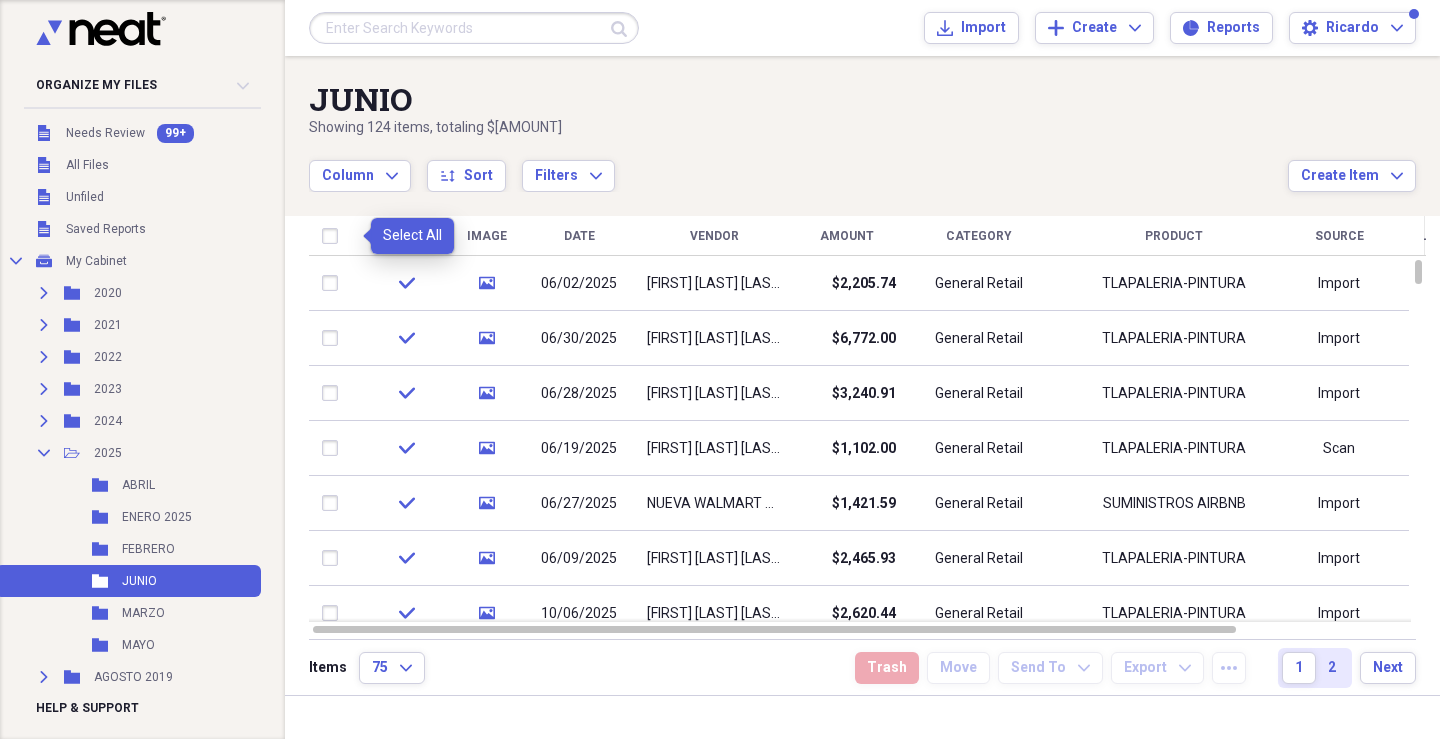 click at bounding box center (334, 236) 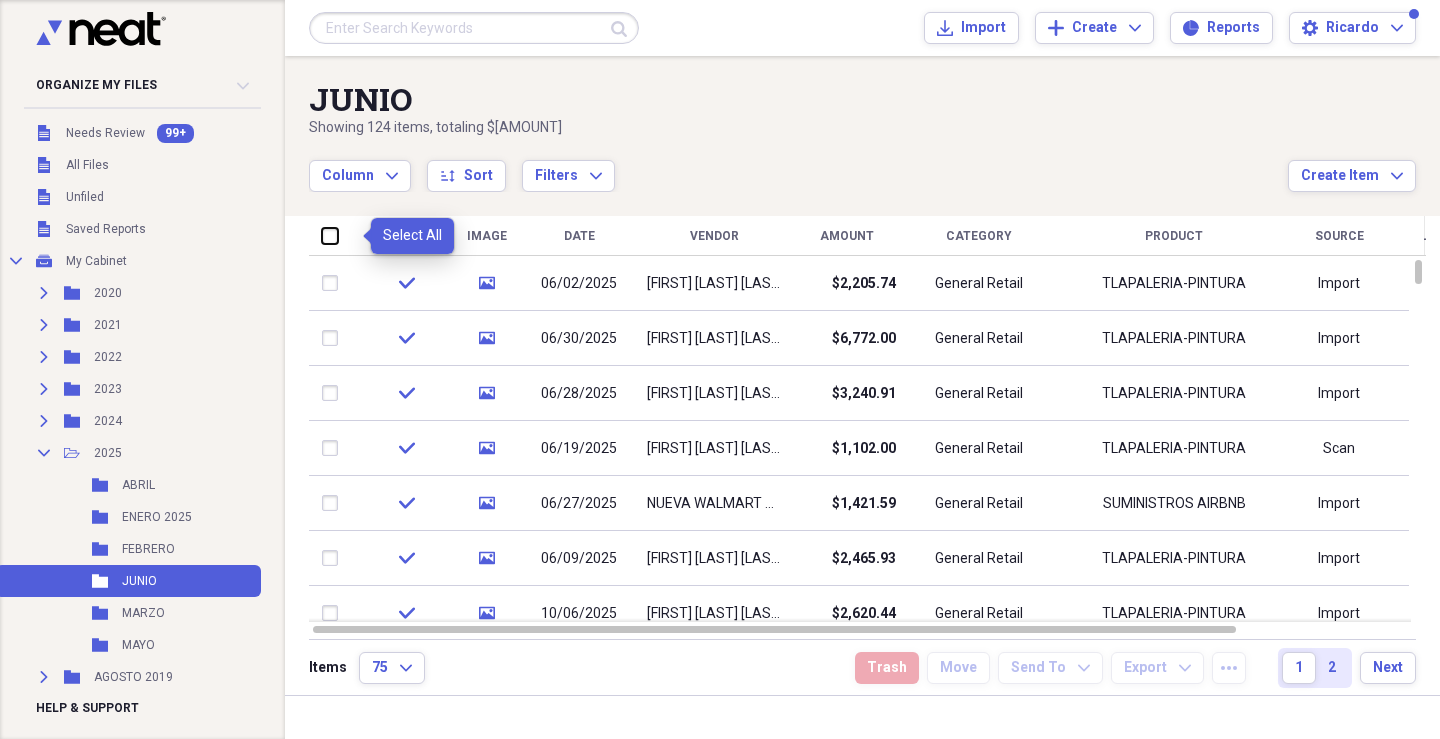 click at bounding box center (322, 235) 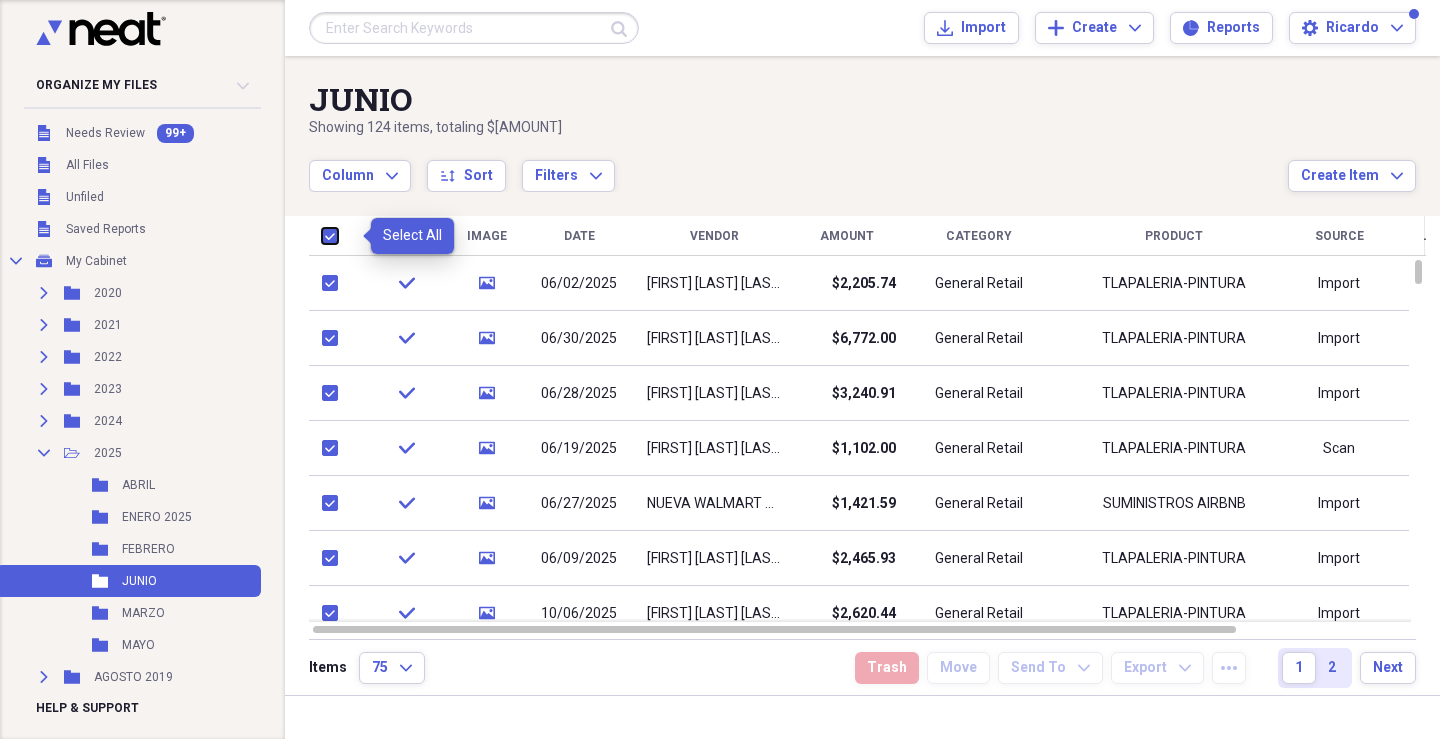 checkbox on "true" 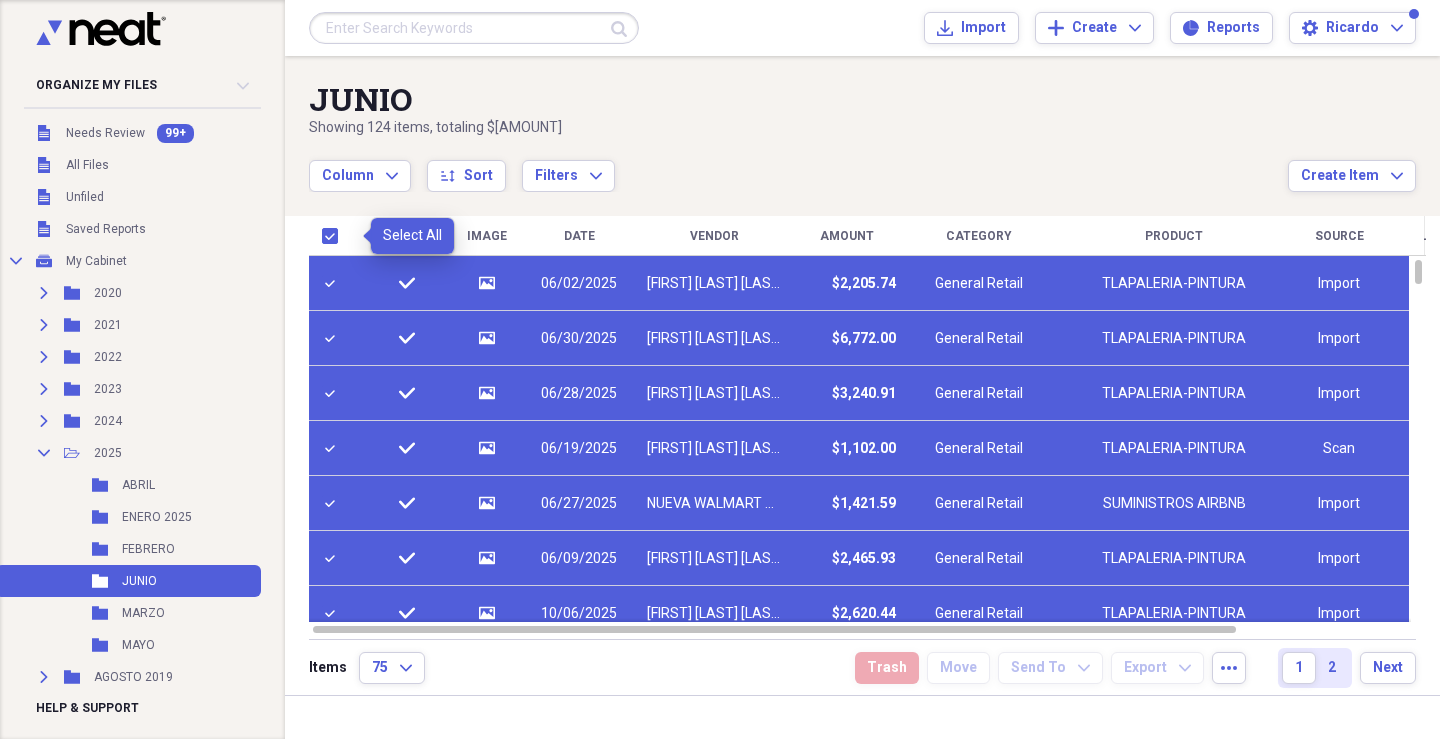 click at bounding box center (334, 236) 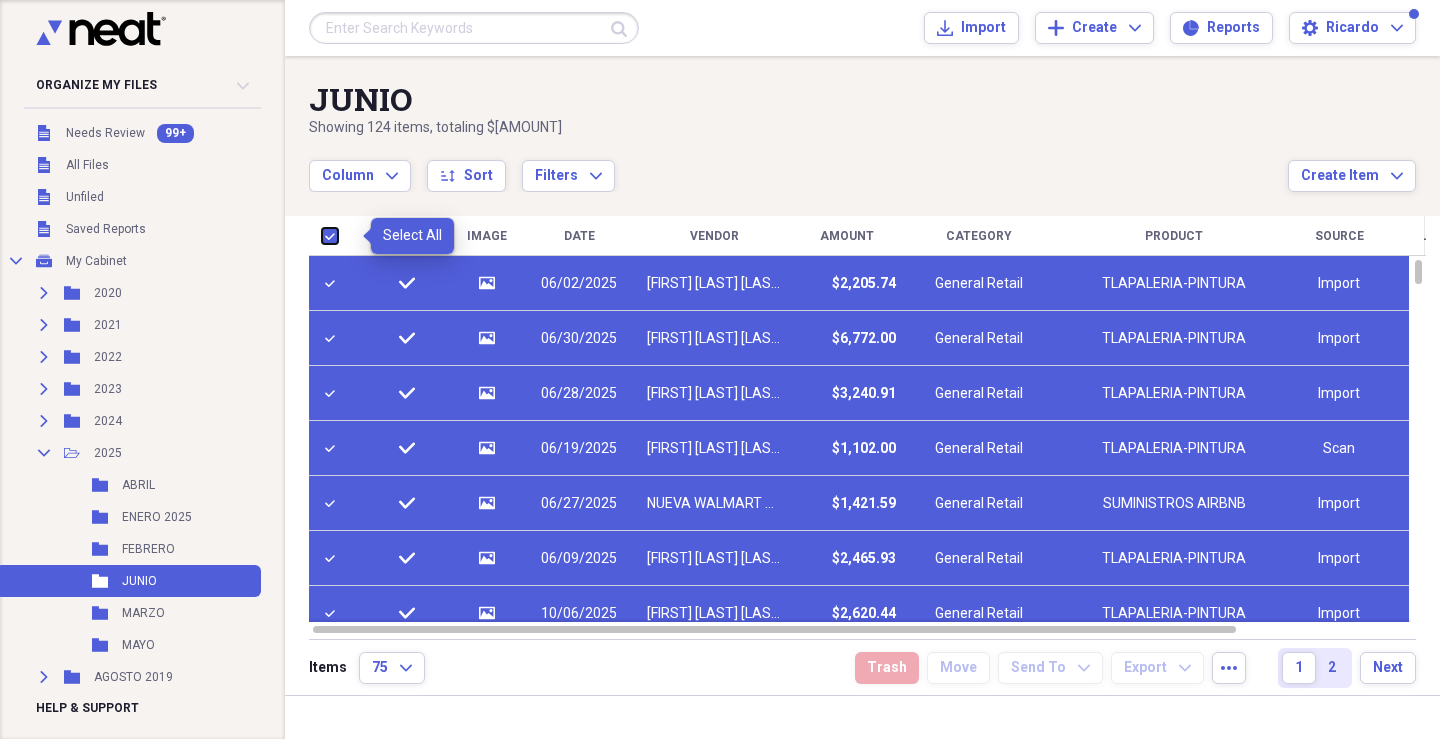 click at bounding box center [322, 235] 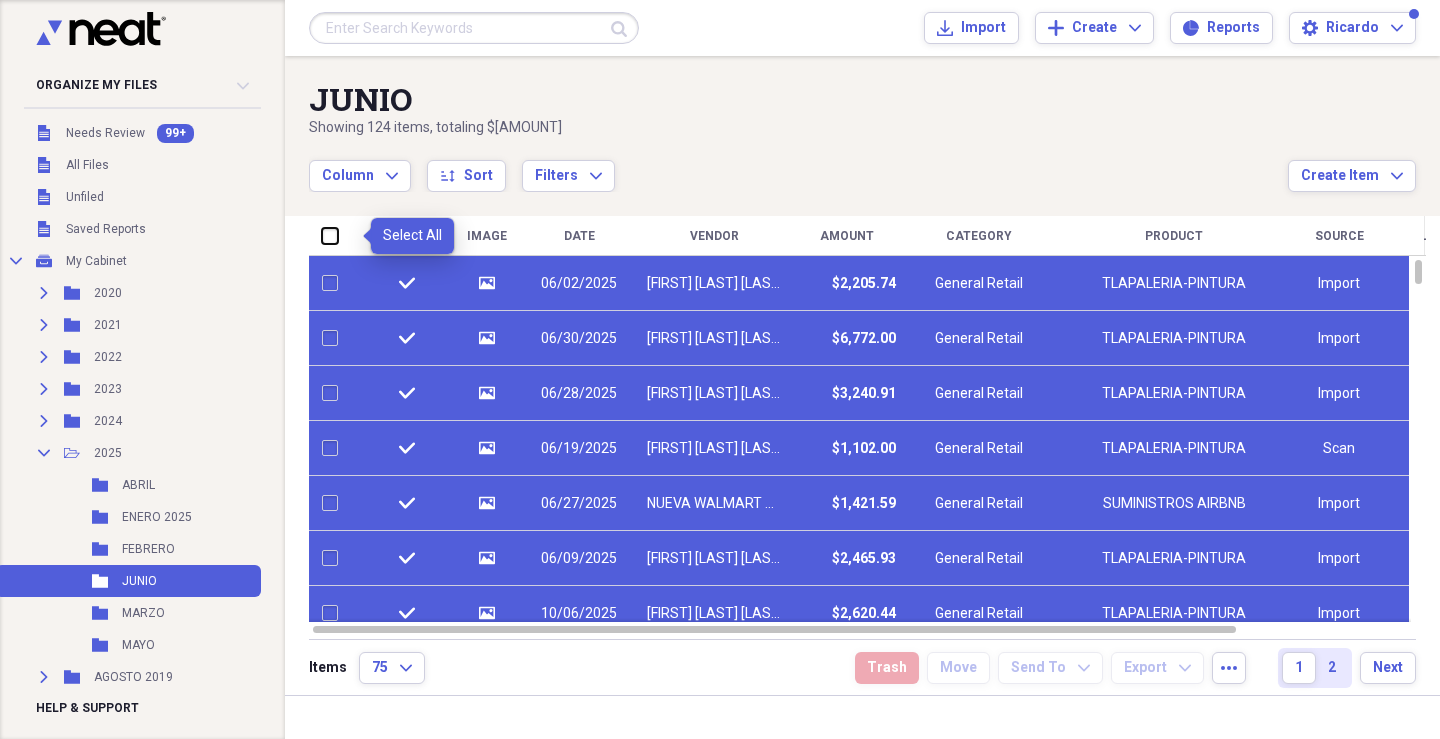 checkbox on "false" 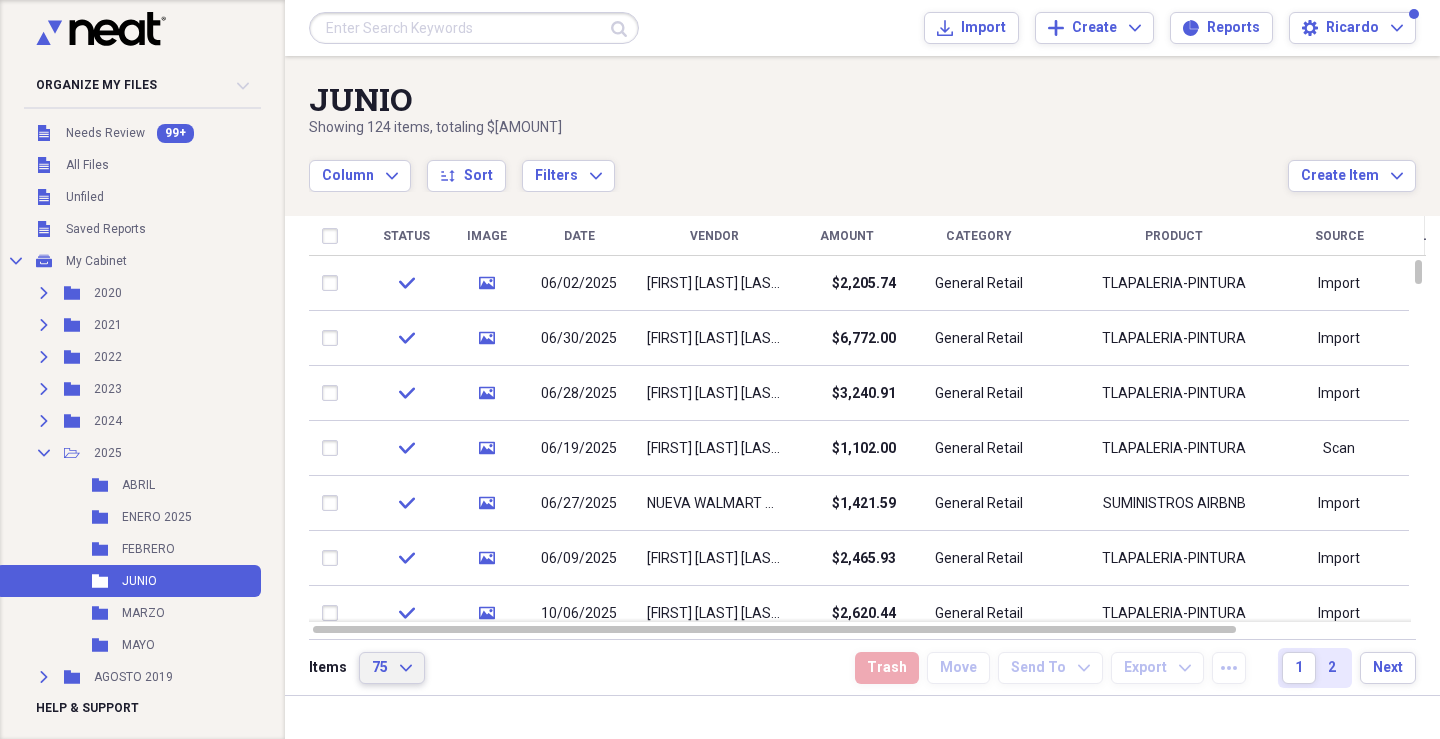 click on "Expand" 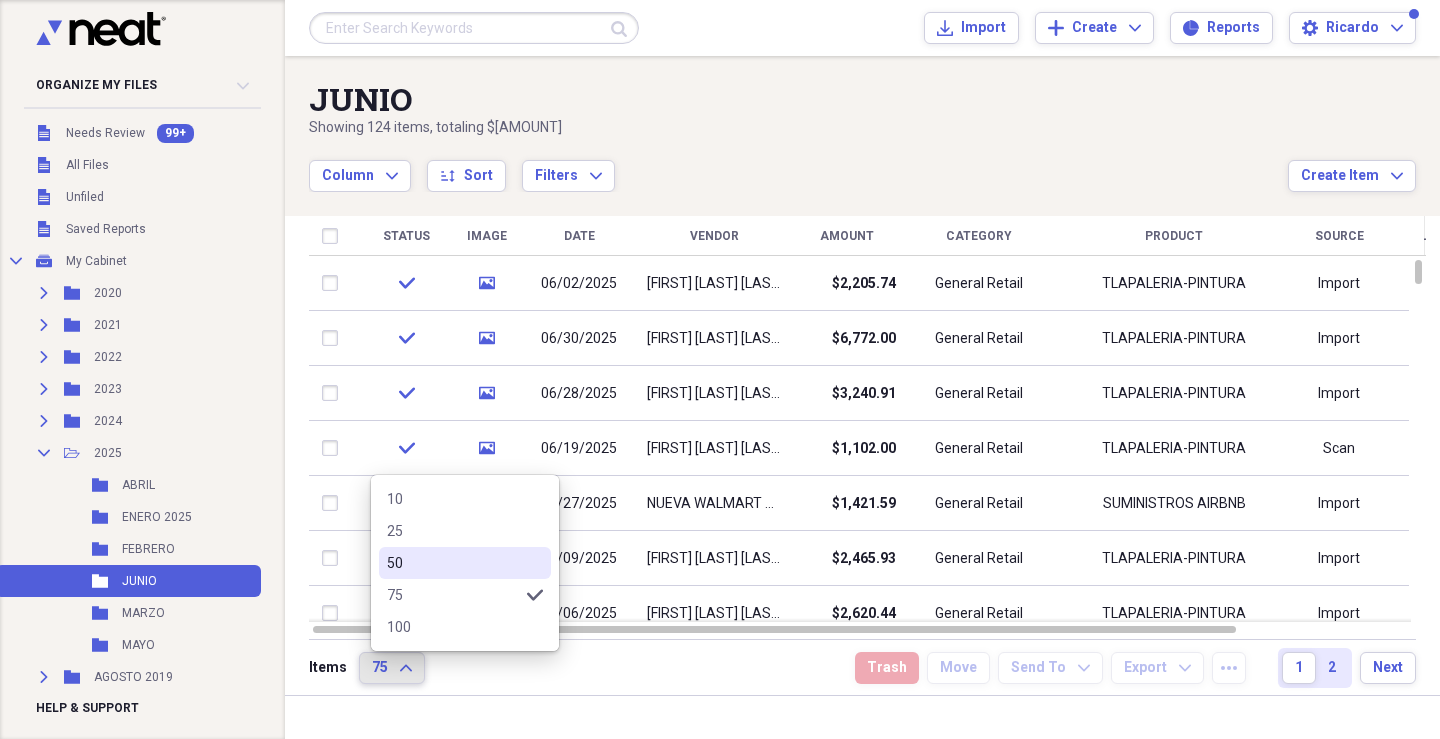 click on "50" at bounding box center [453, 563] 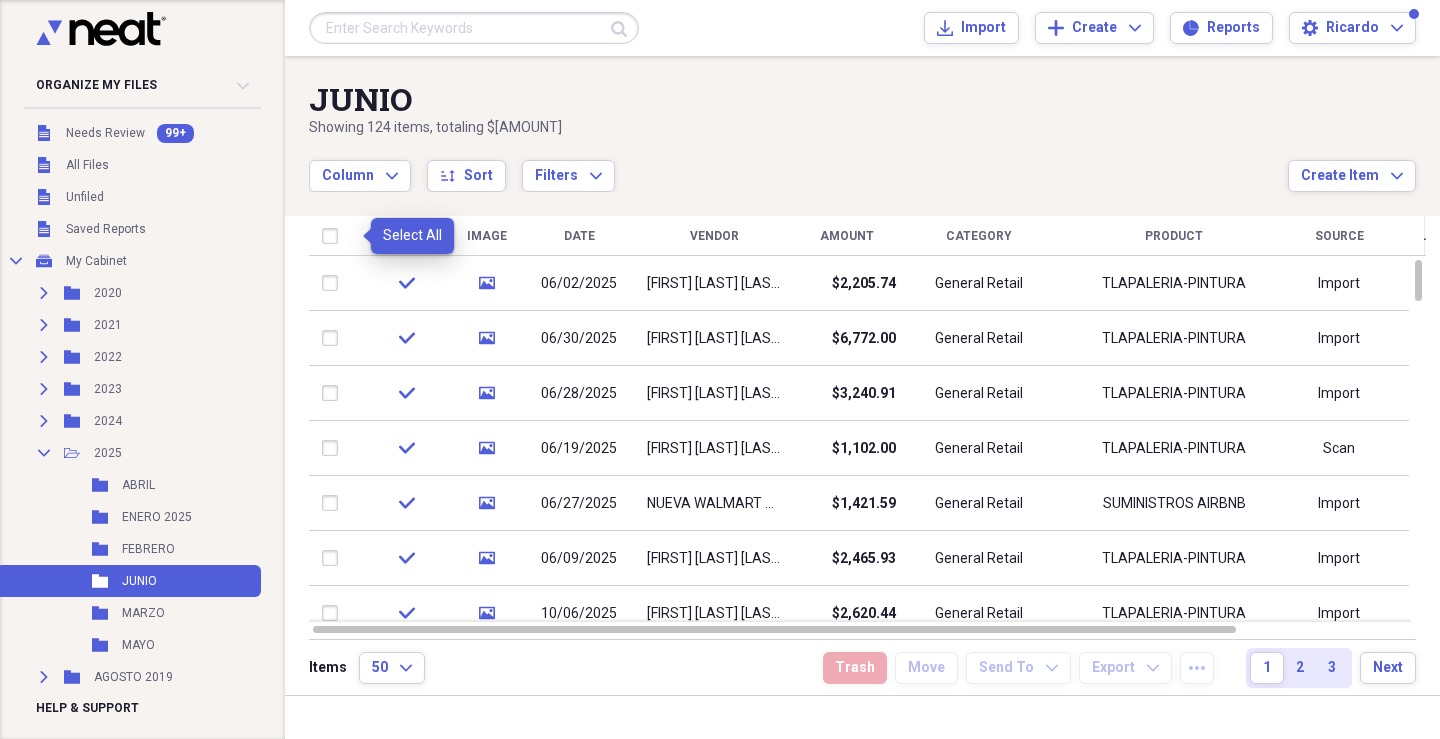 click at bounding box center (334, 236) 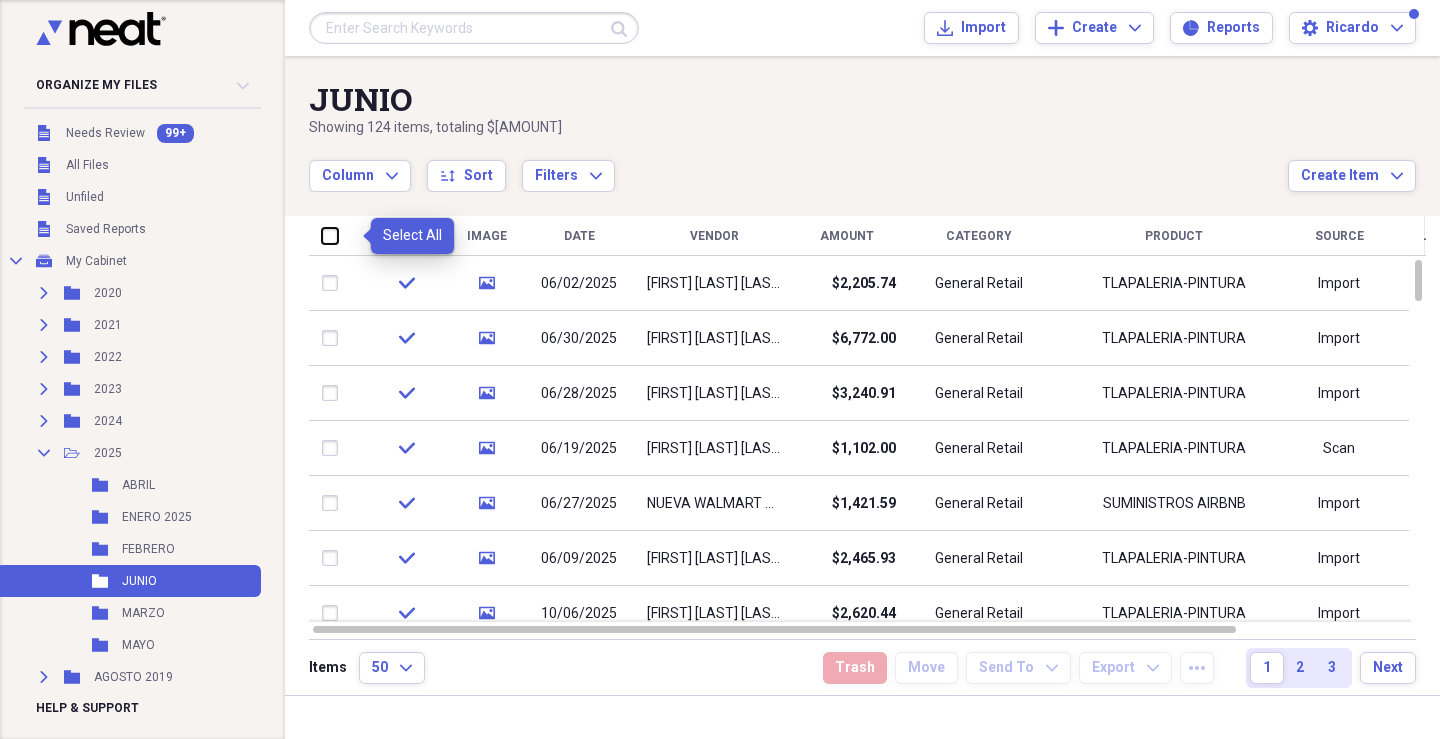 click at bounding box center (322, 235) 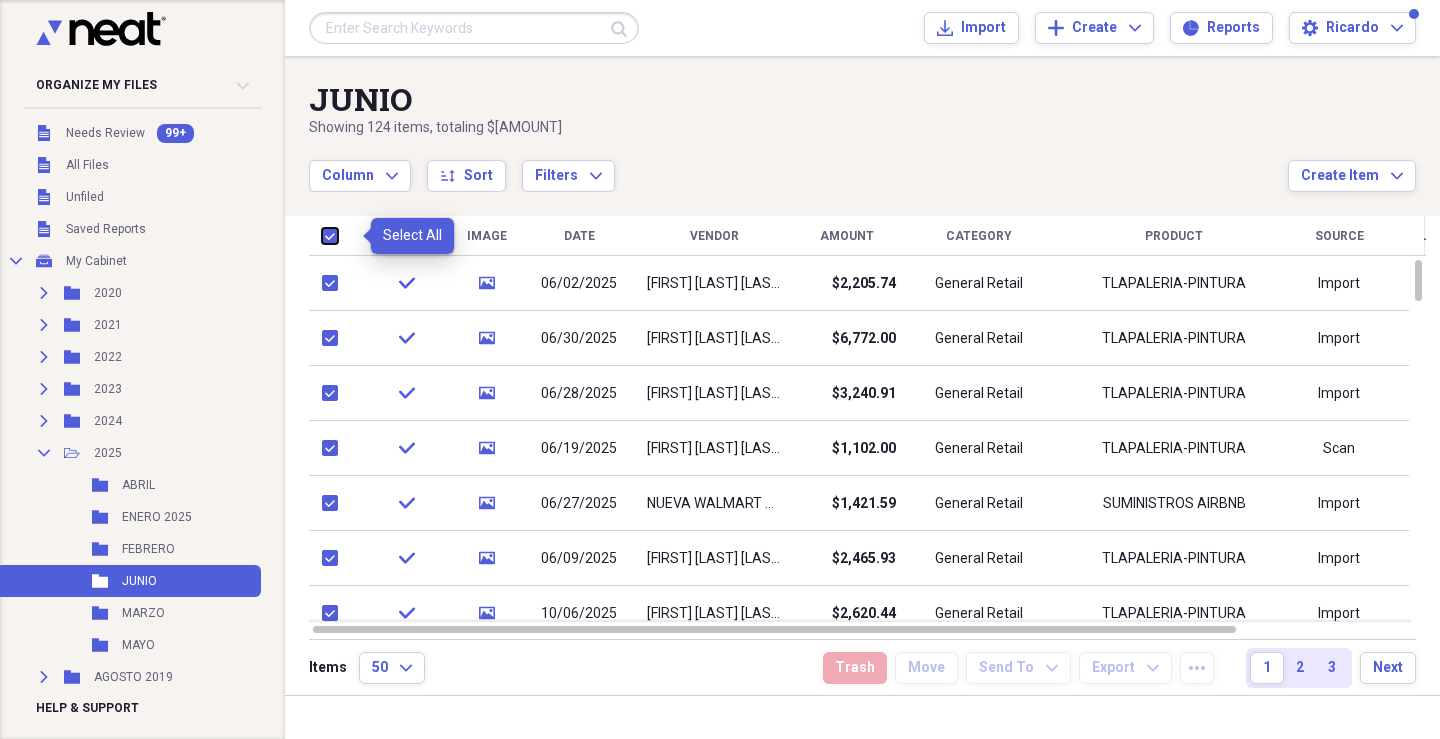 checkbox on "true" 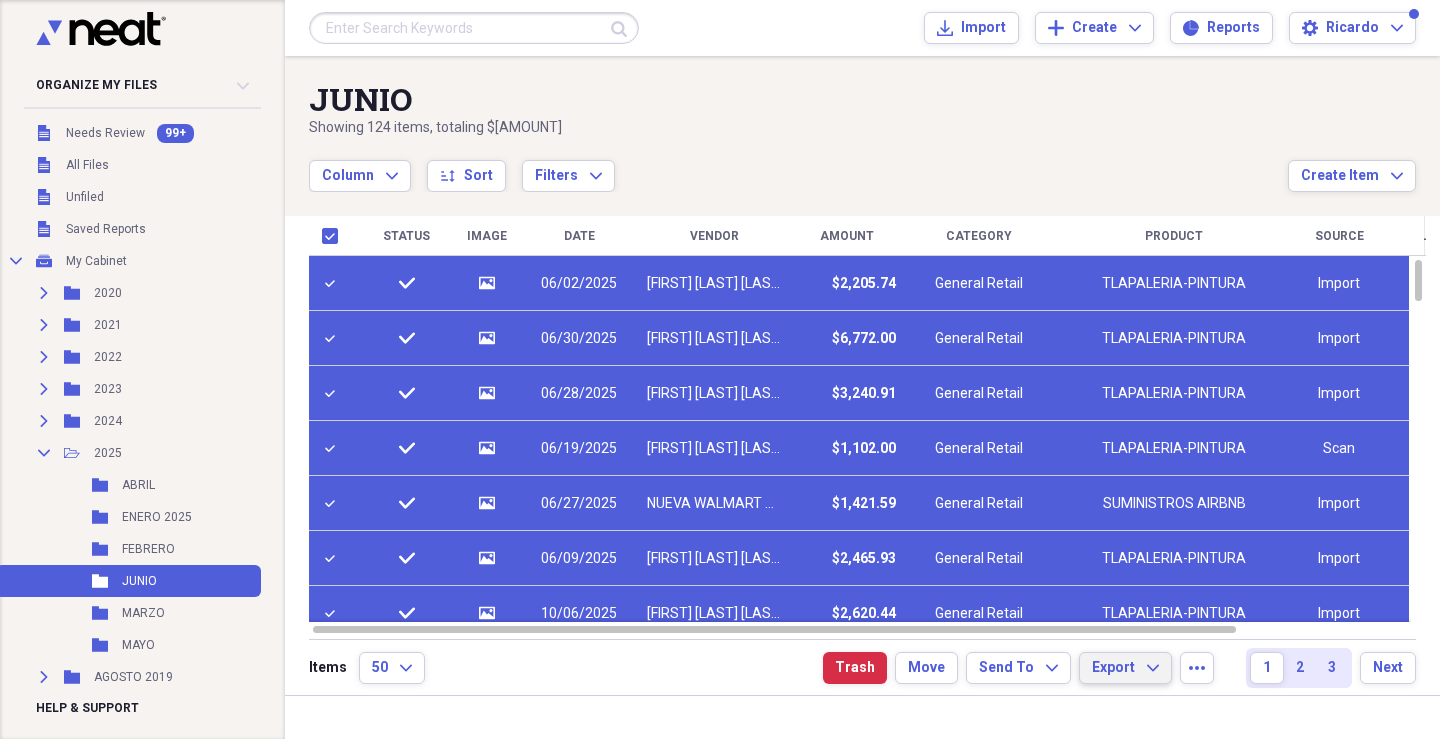 click on "Export" at bounding box center [1113, 668] 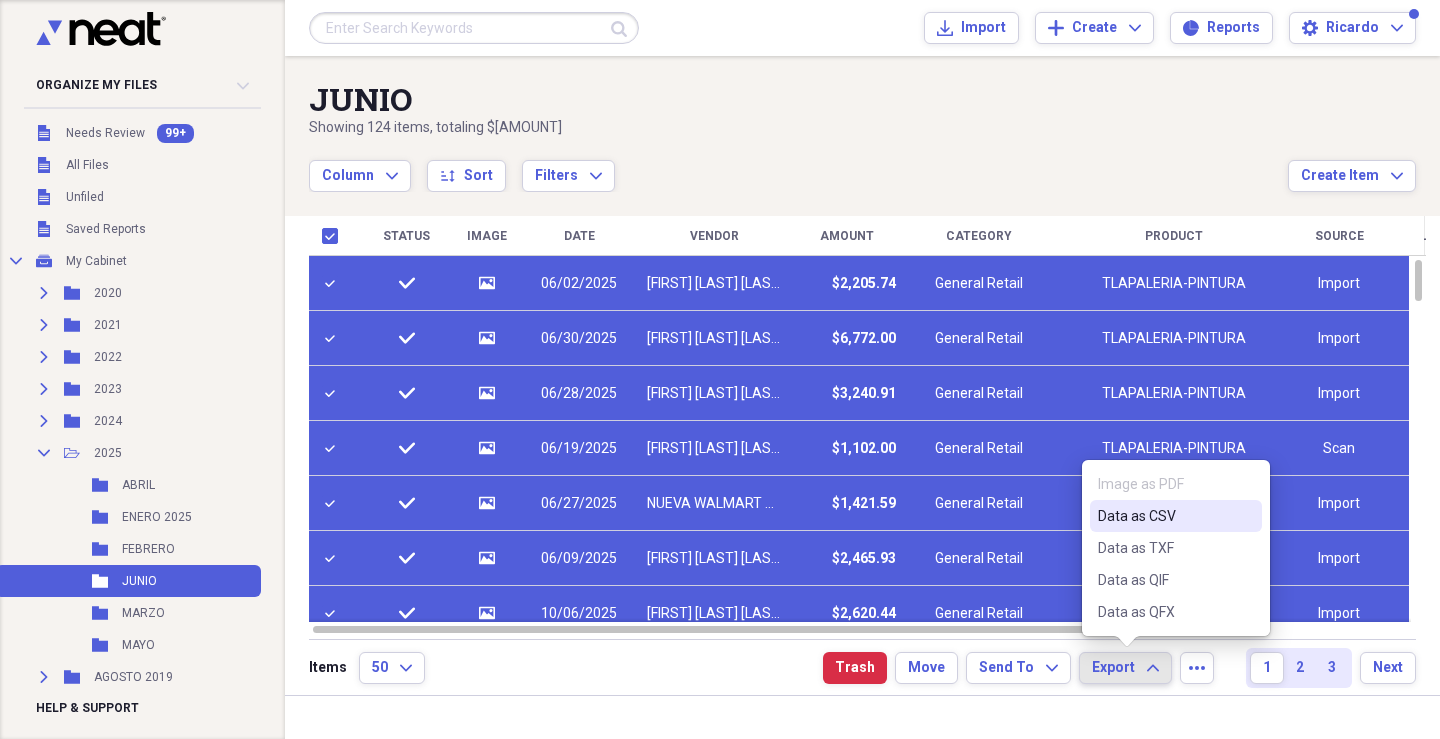 click on "Data as CSV" at bounding box center (1164, 516) 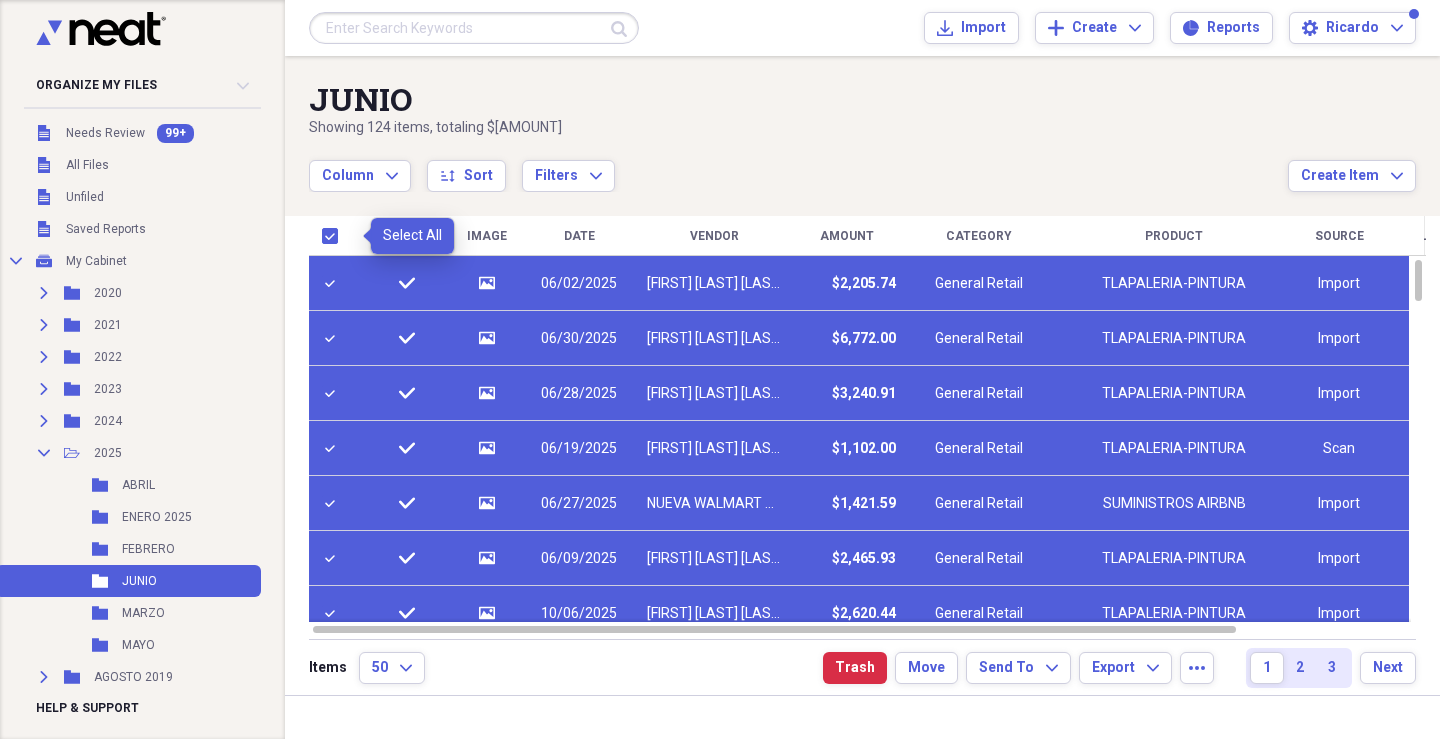 click at bounding box center [334, 236] 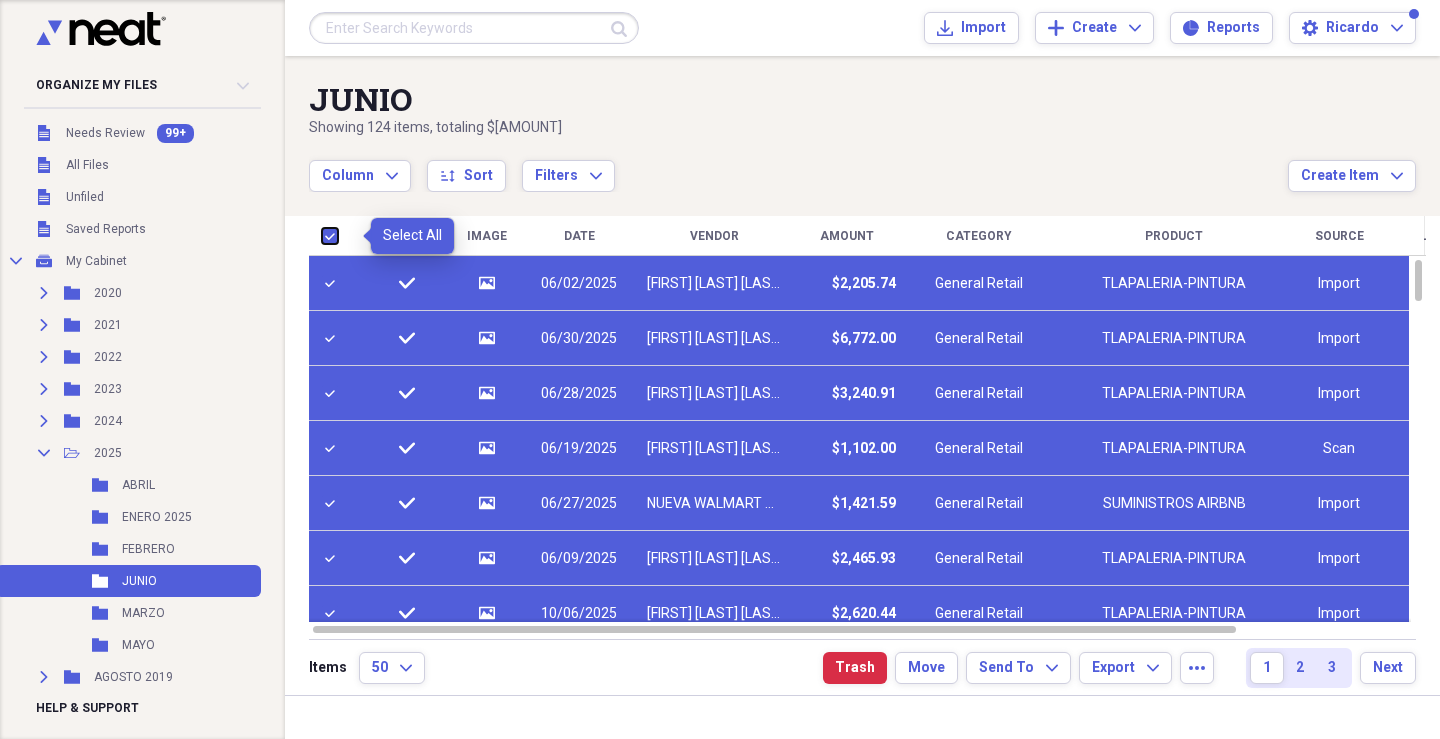 click at bounding box center [322, 235] 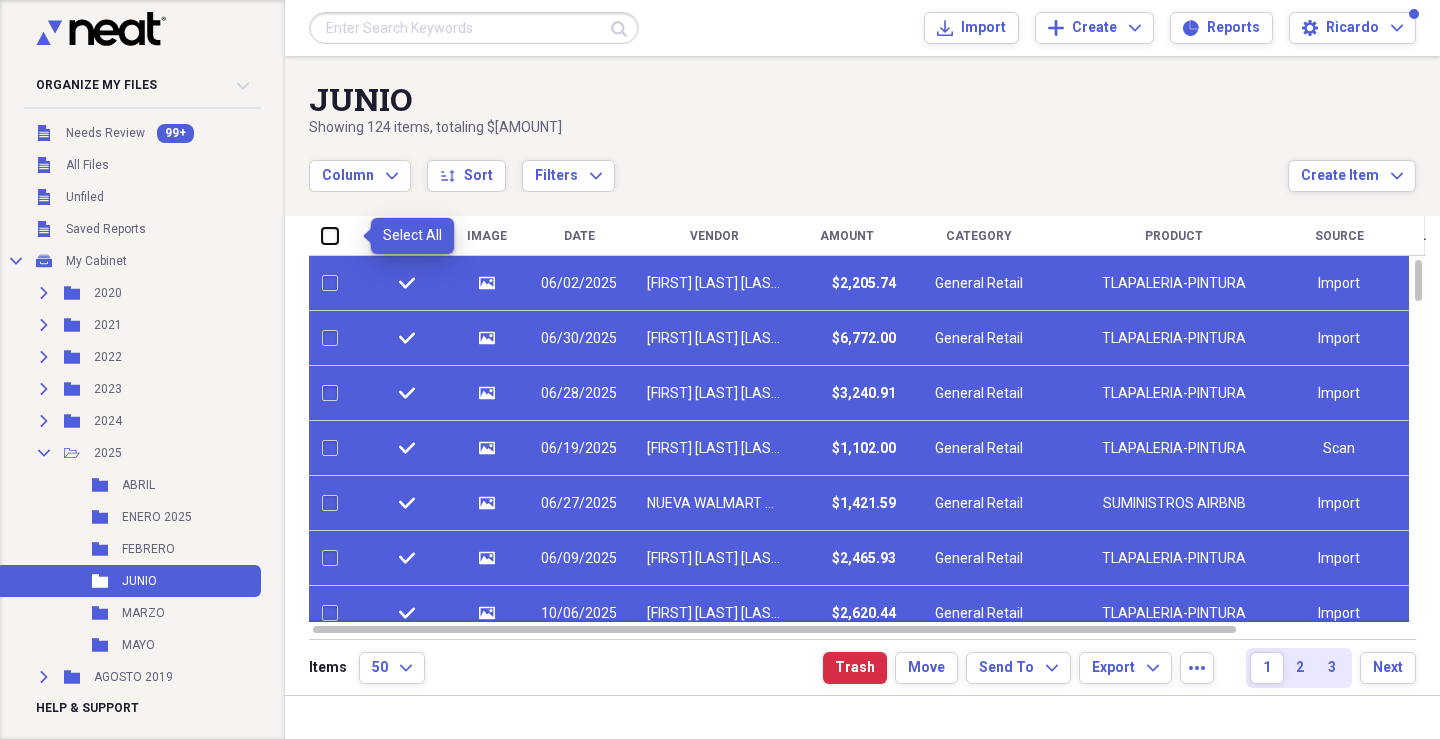 checkbox on "false" 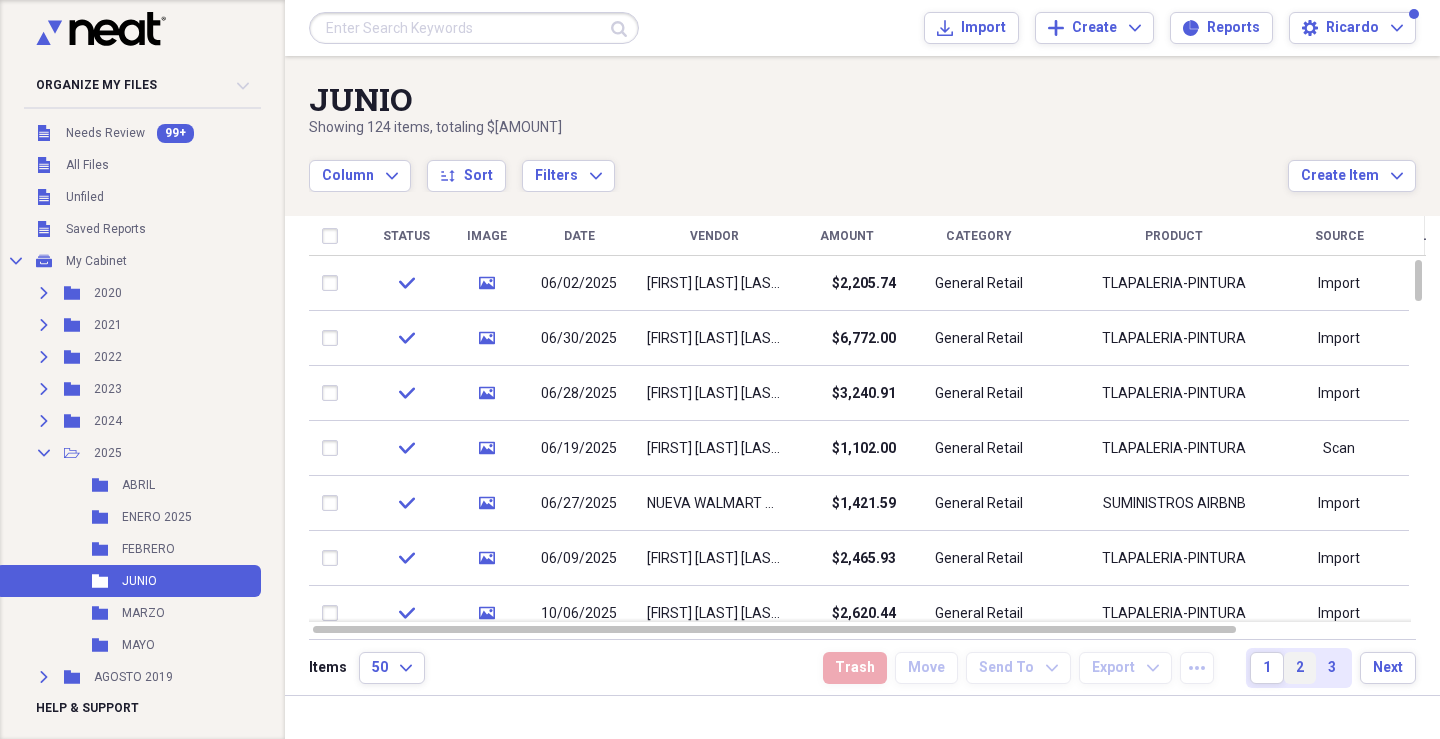 click on "2" at bounding box center (1300, 668) 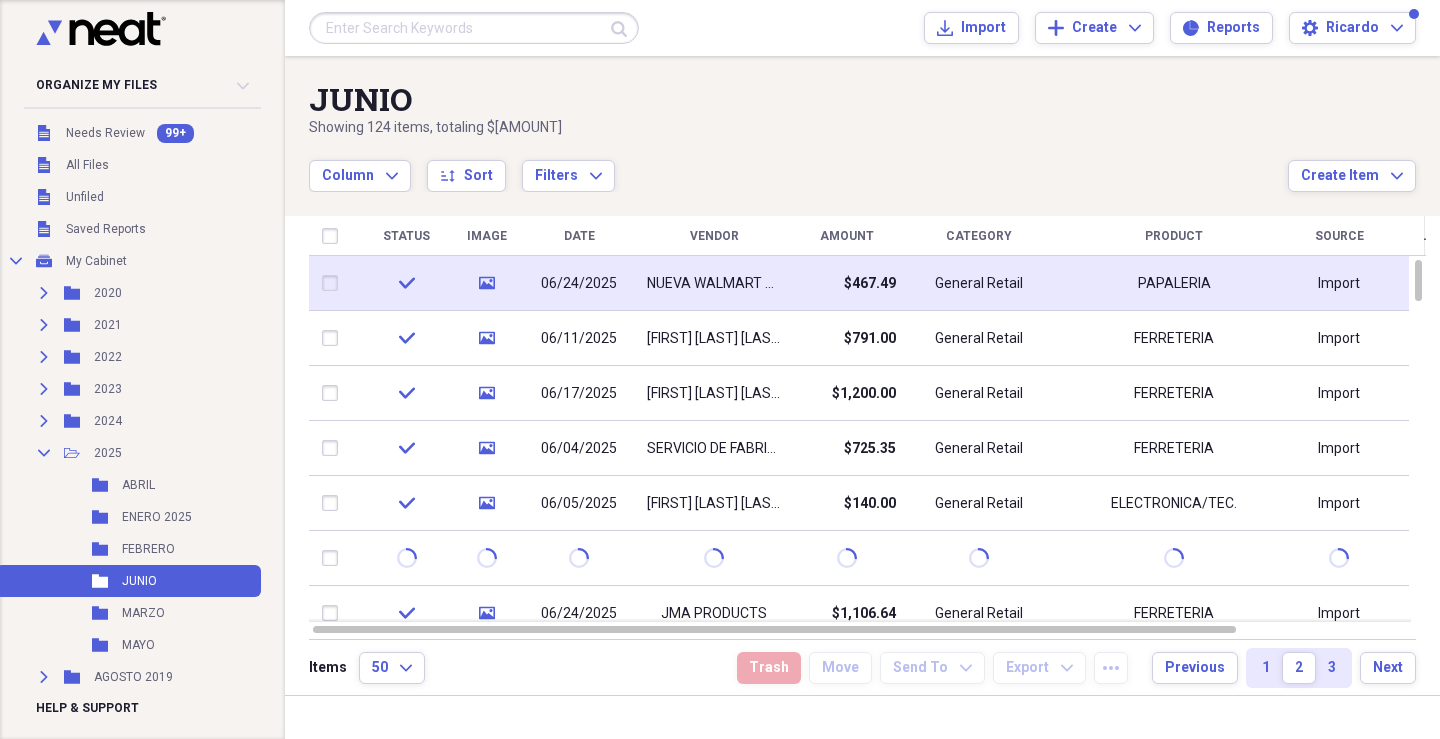 click at bounding box center (334, 283) 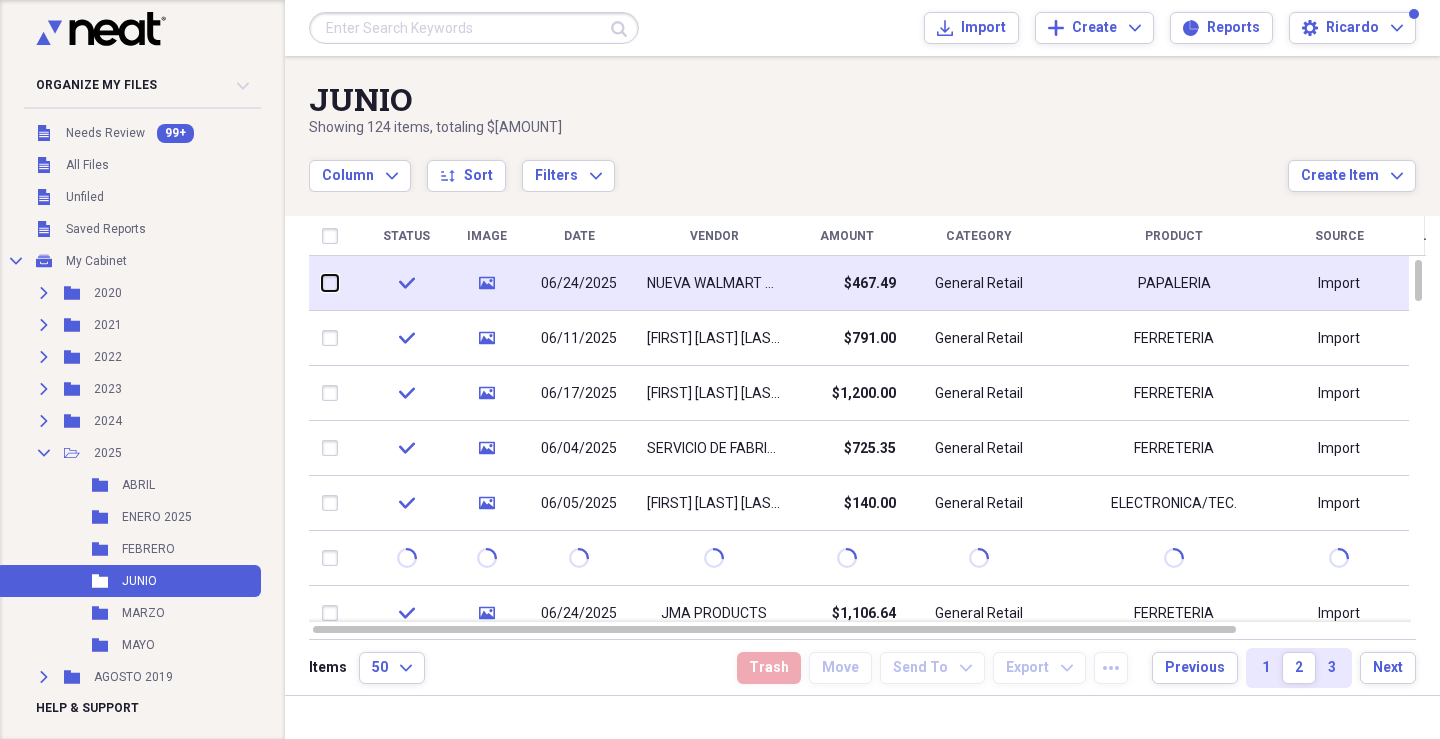 click at bounding box center (322, 283) 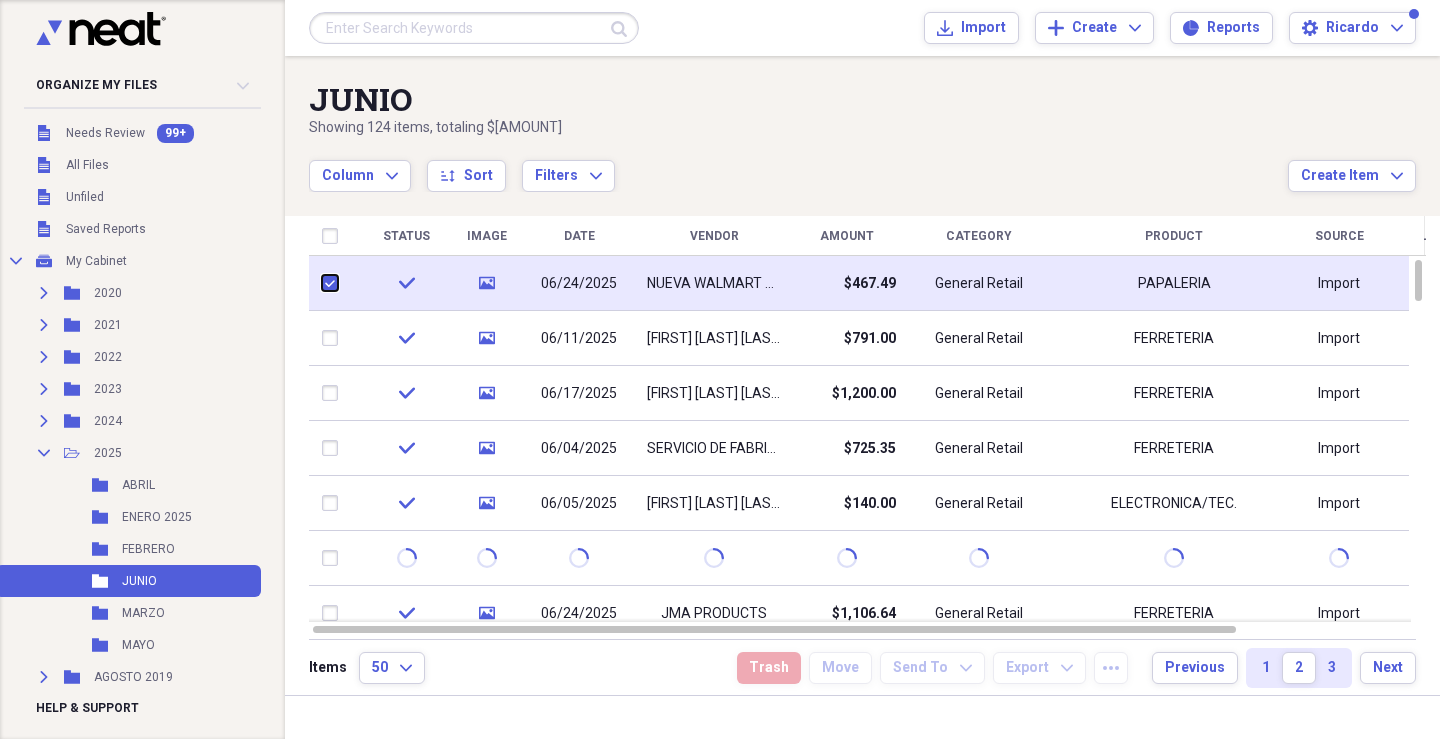 checkbox on "true" 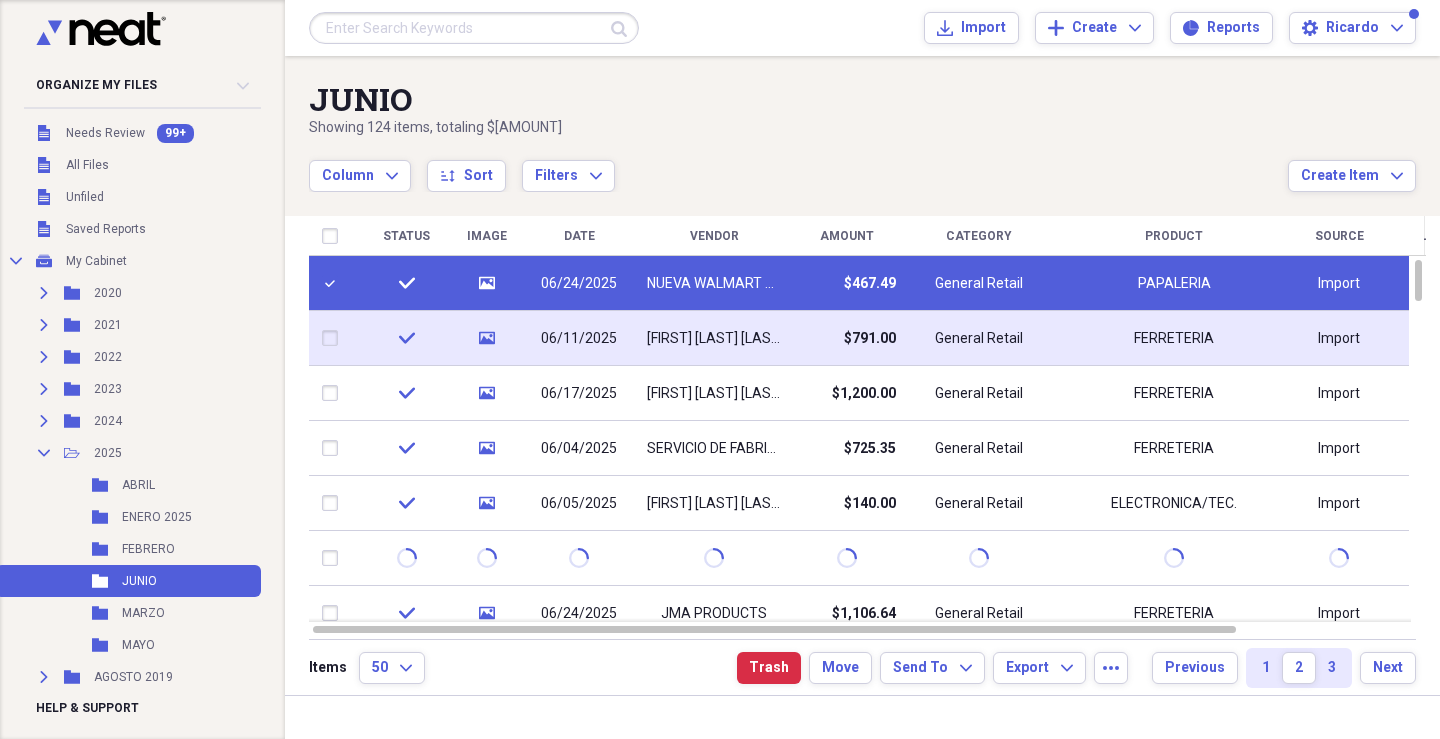 click at bounding box center (334, 338) 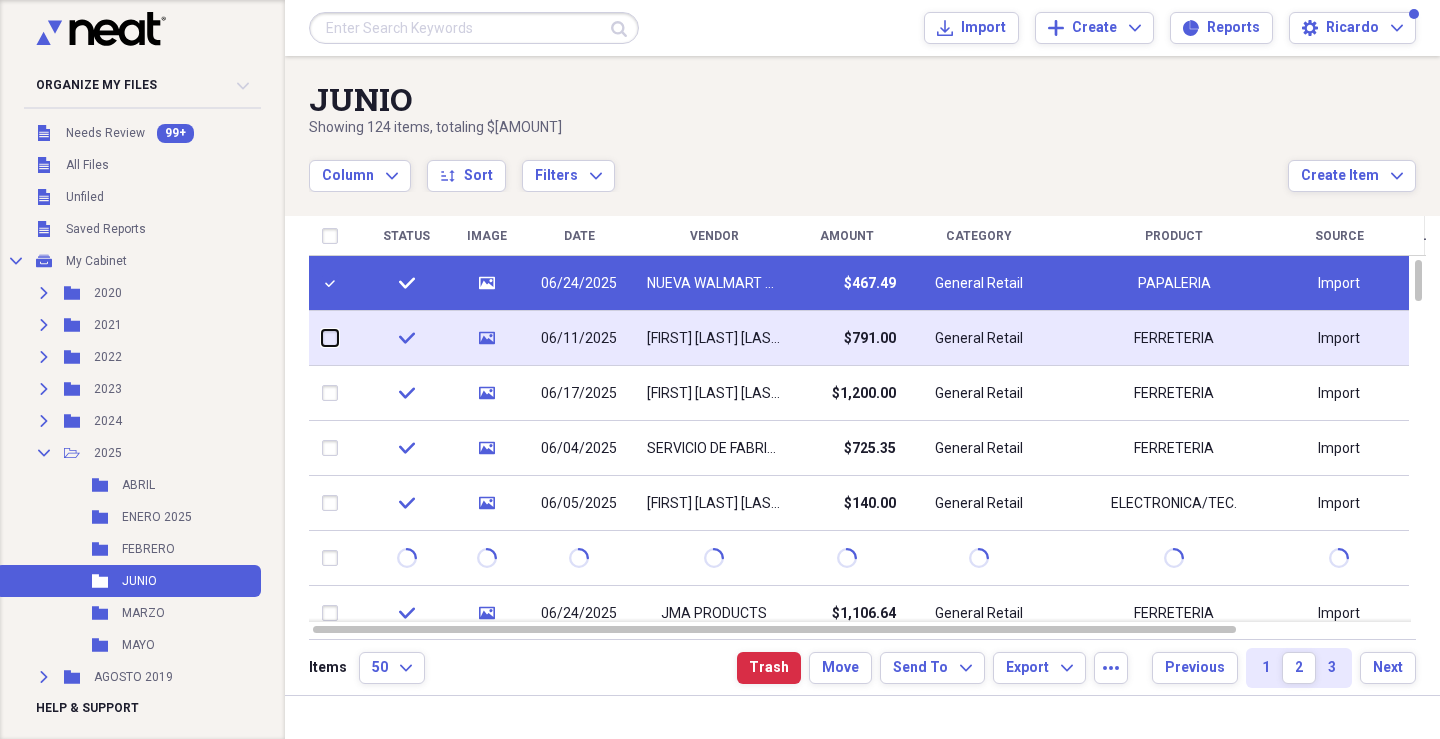 click at bounding box center [322, 338] 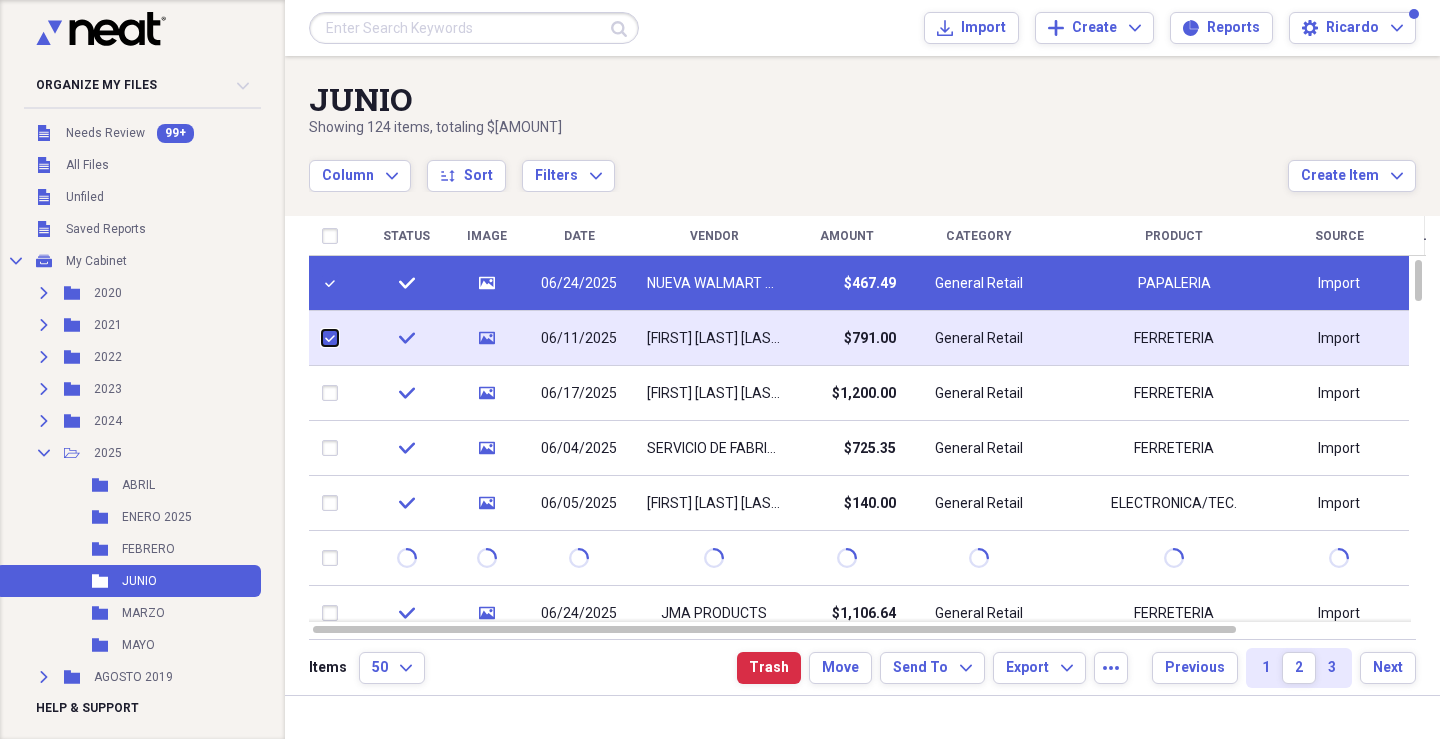 checkbox on "true" 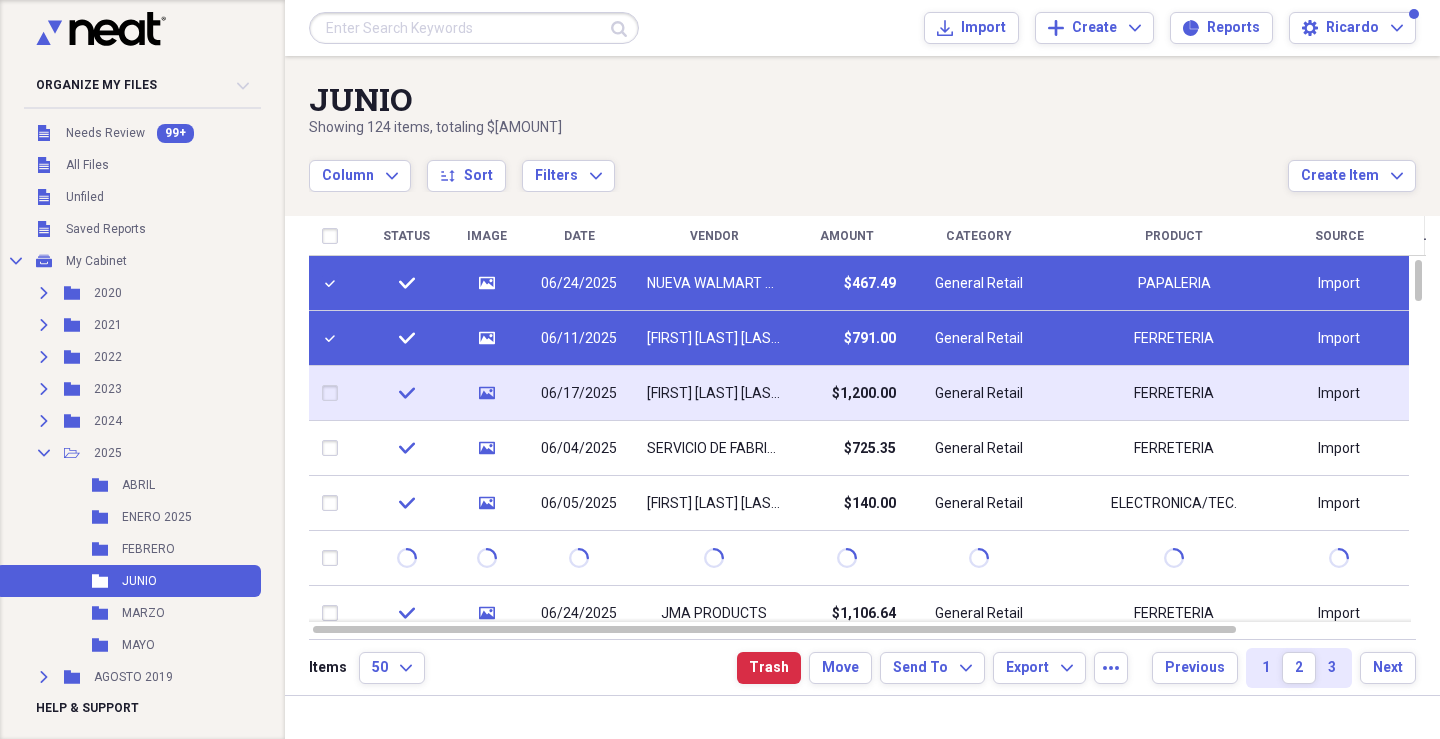 click at bounding box center [334, 393] 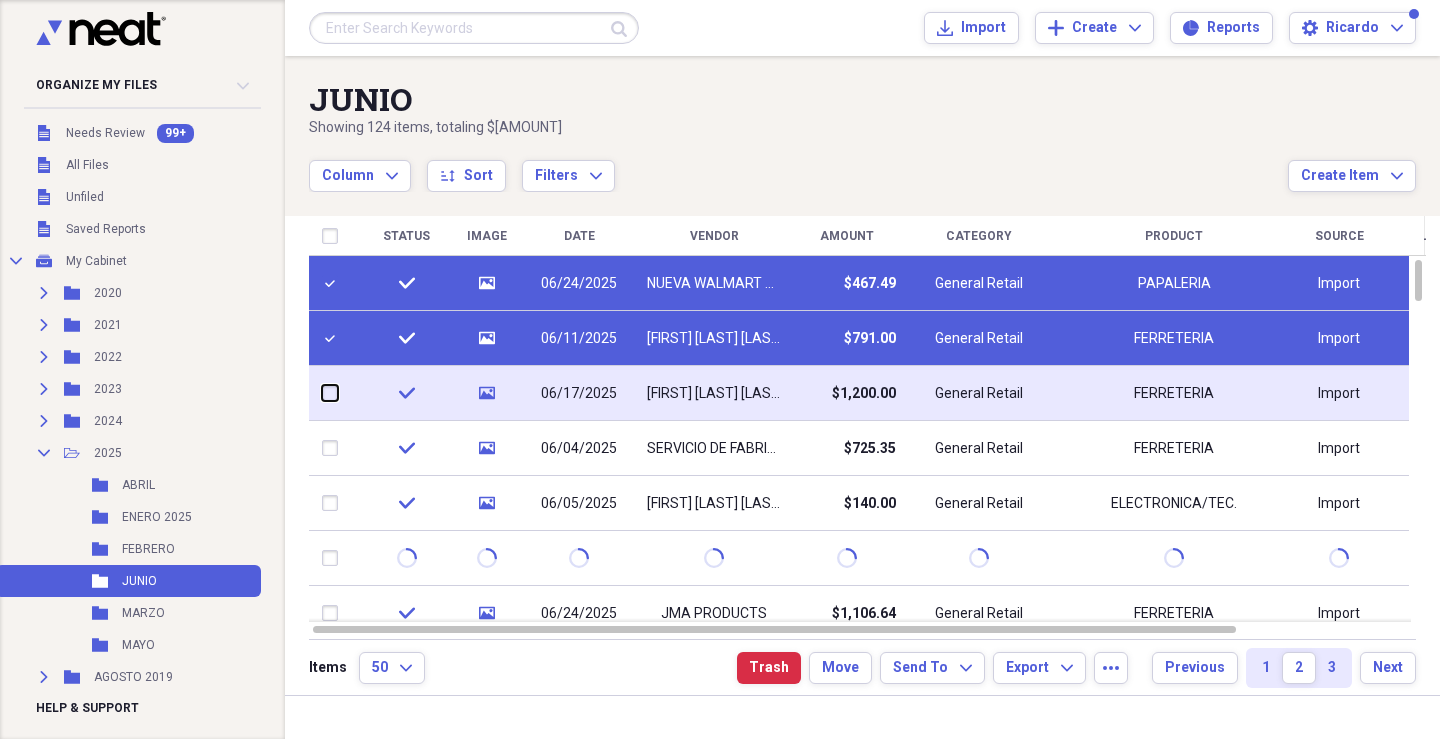 click at bounding box center [322, 393] 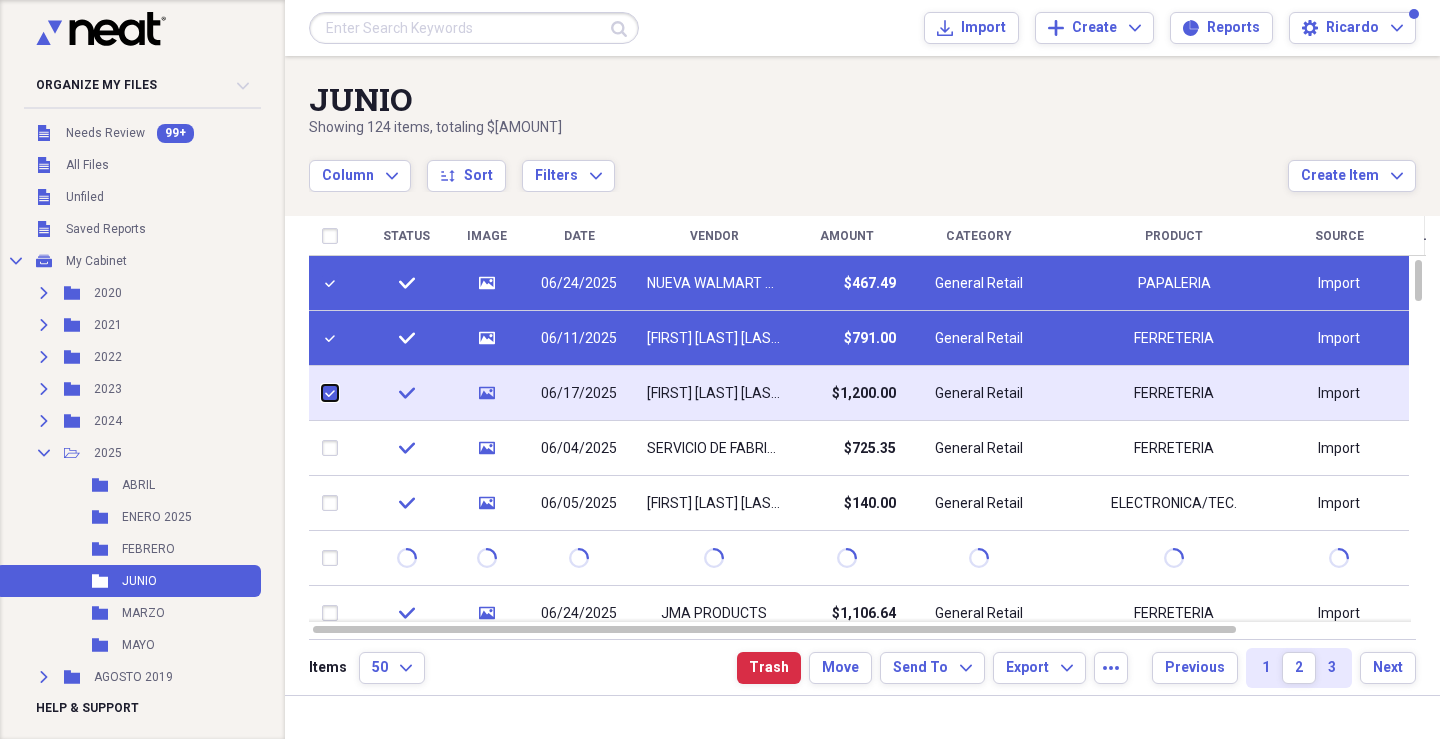 checkbox on "true" 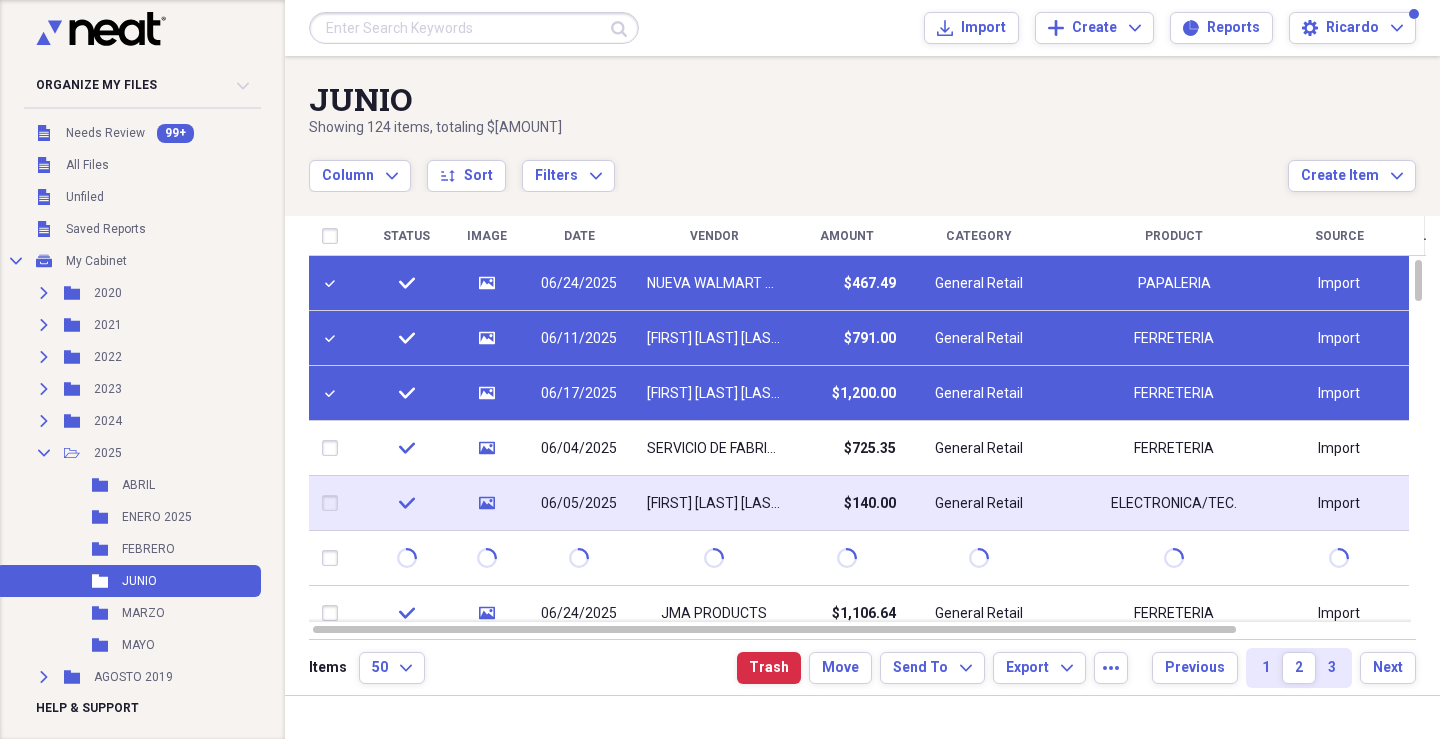 drag, startPoint x: 345, startPoint y: 437, endPoint x: 351, endPoint y: 477, distance: 40.4475 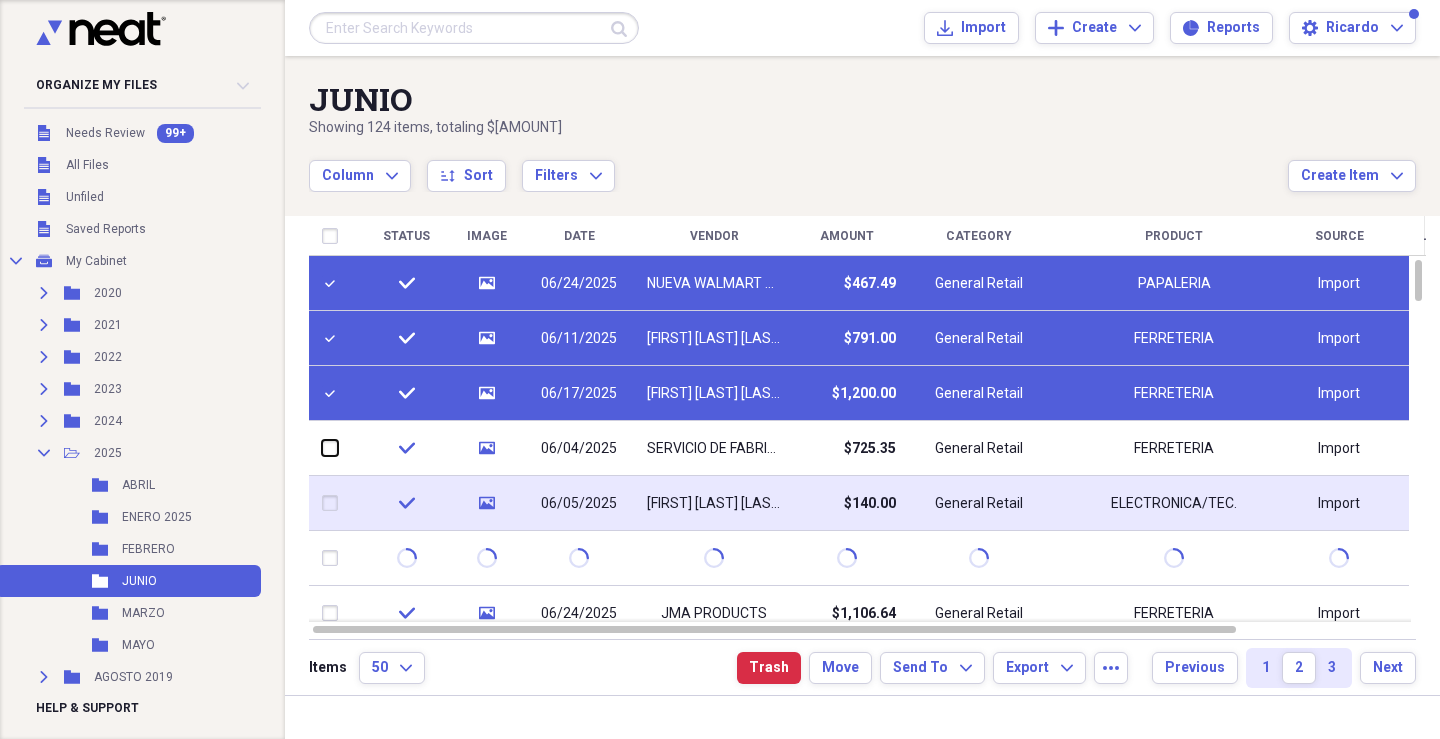 click at bounding box center (322, 448) 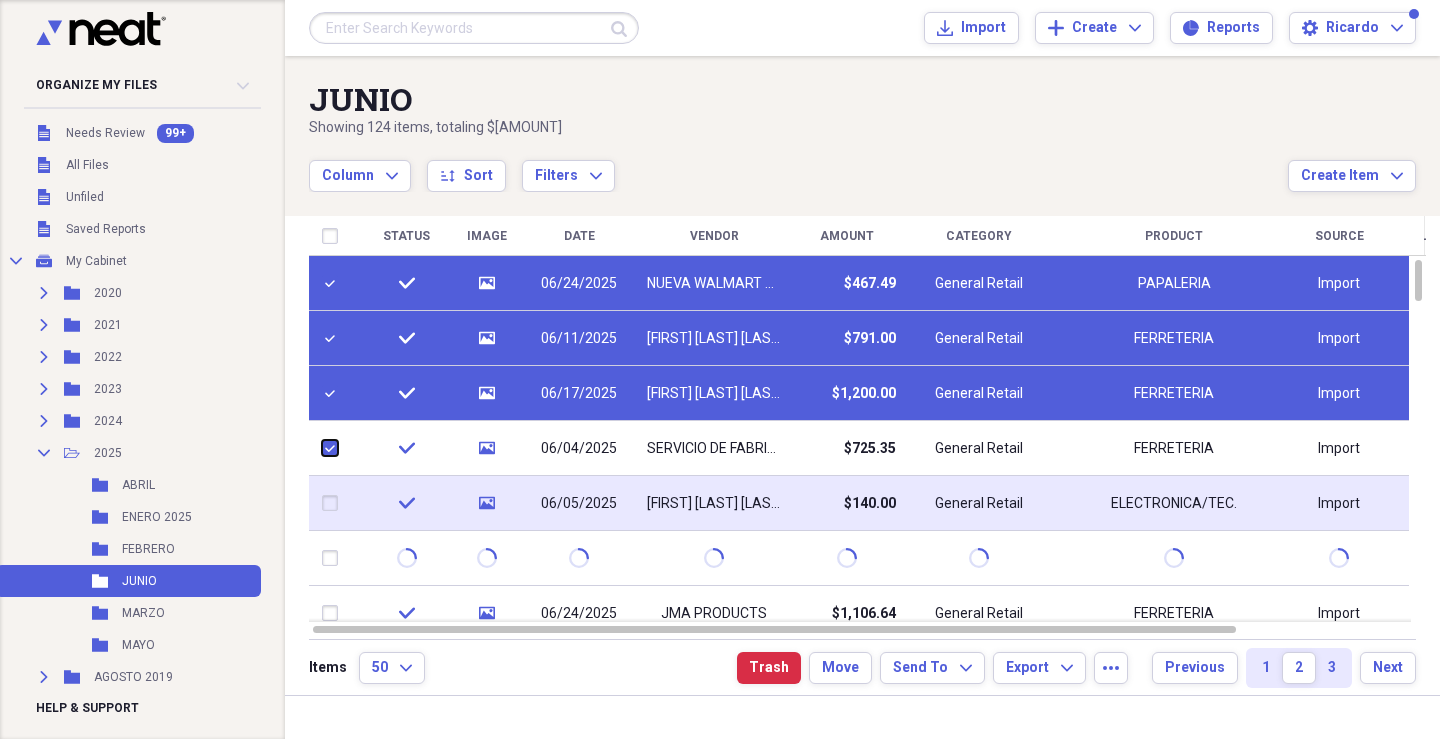 checkbox on "true" 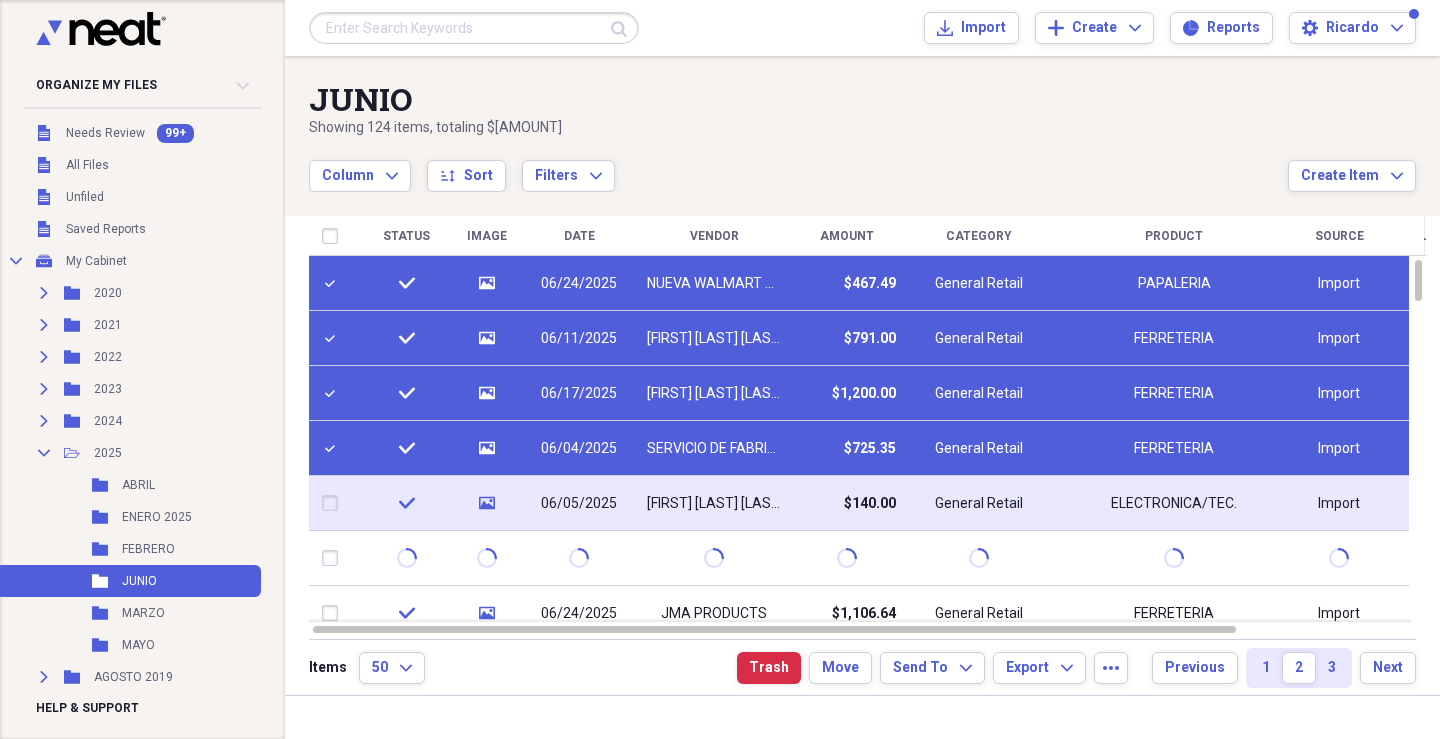 click at bounding box center [334, 503] 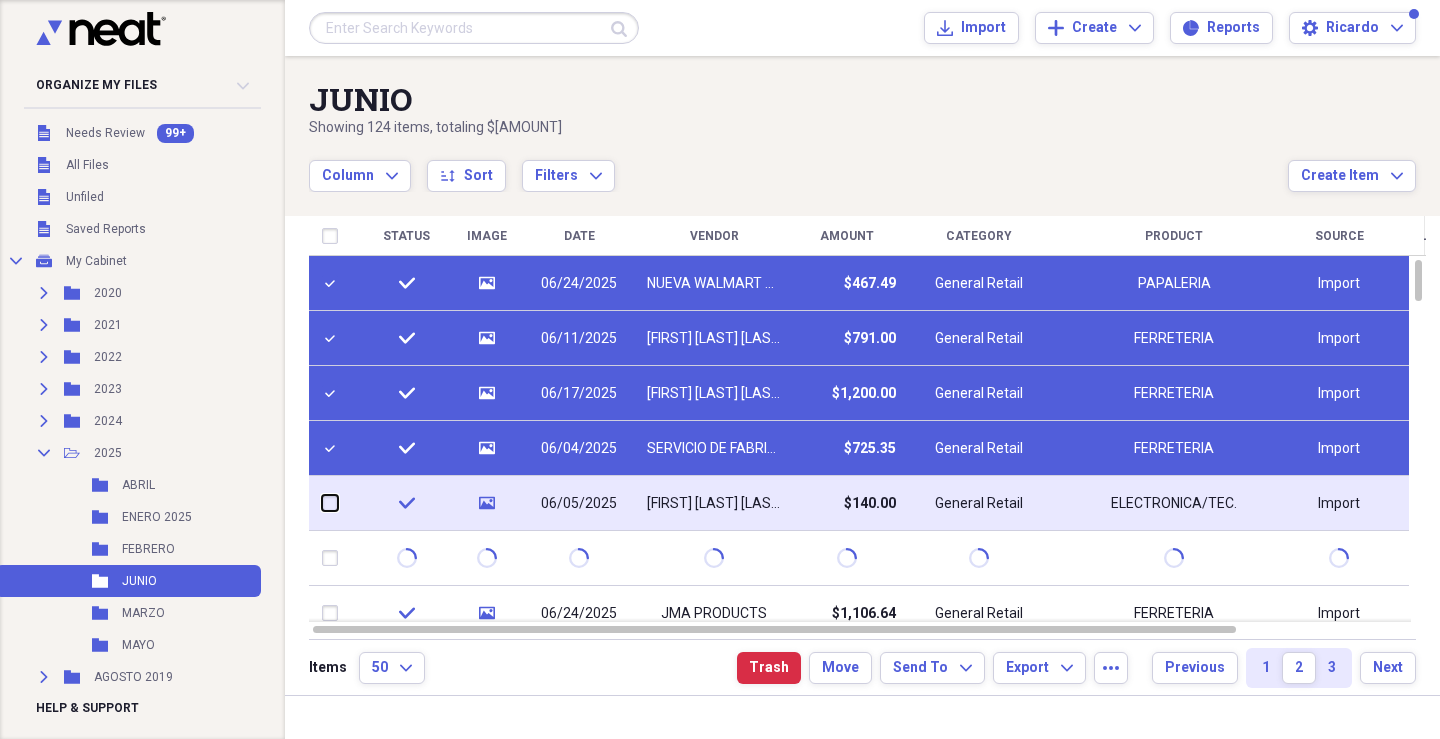 click at bounding box center [322, 503] 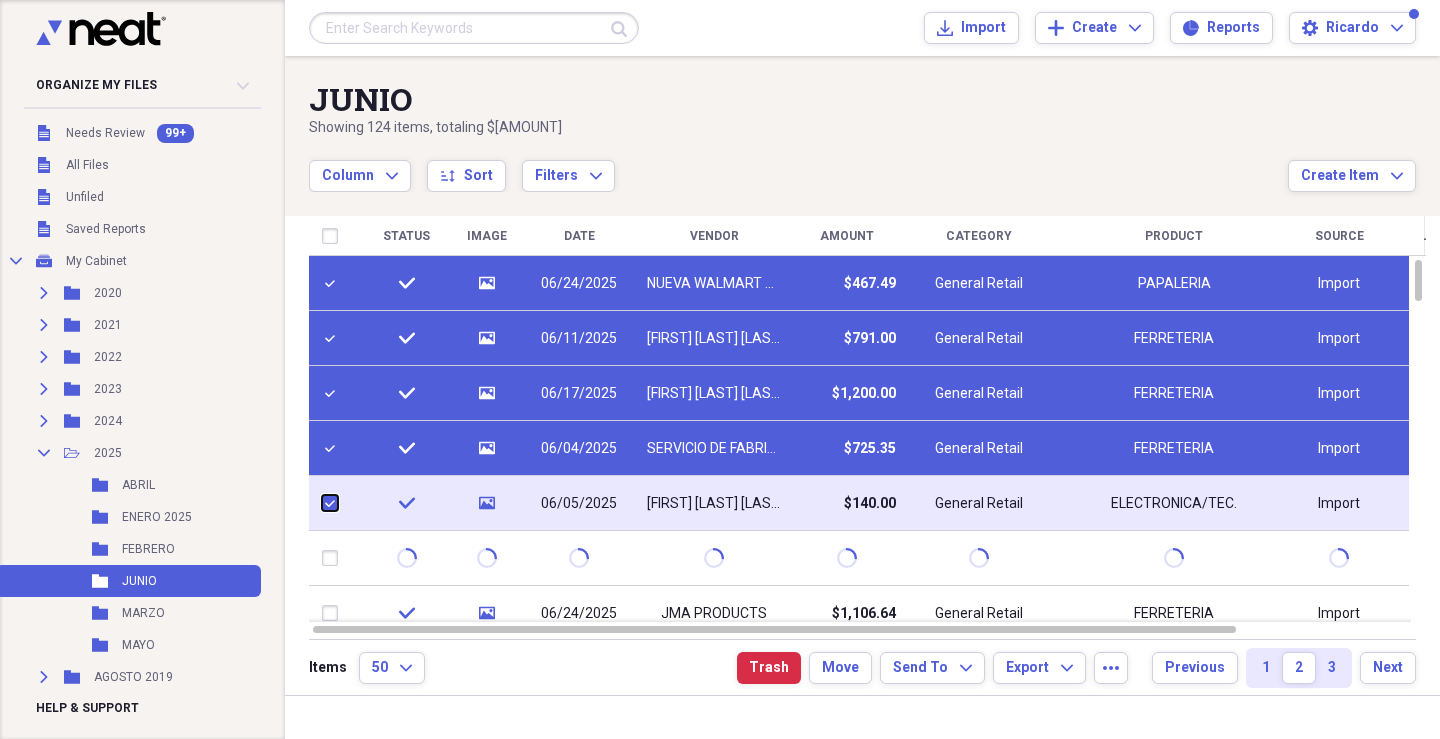 checkbox on "true" 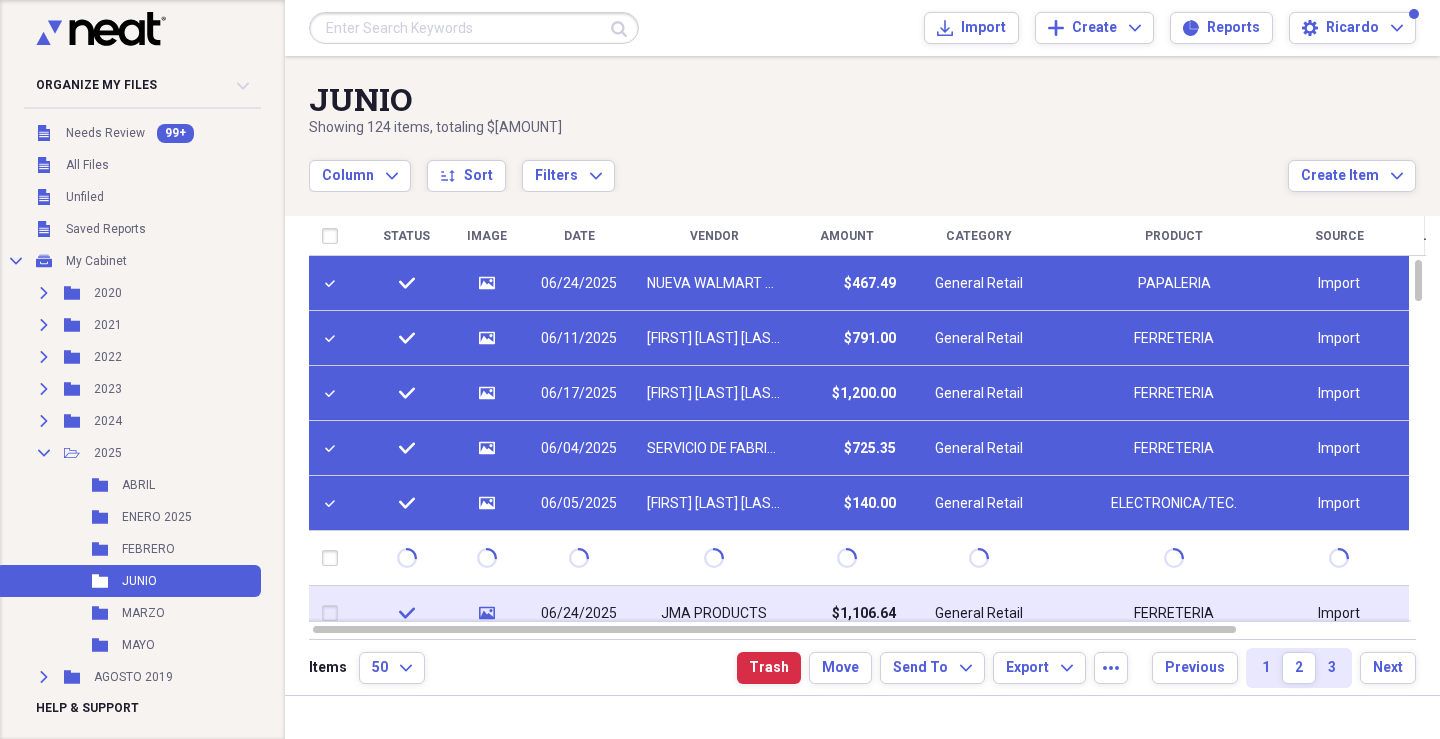 click at bounding box center [334, 613] 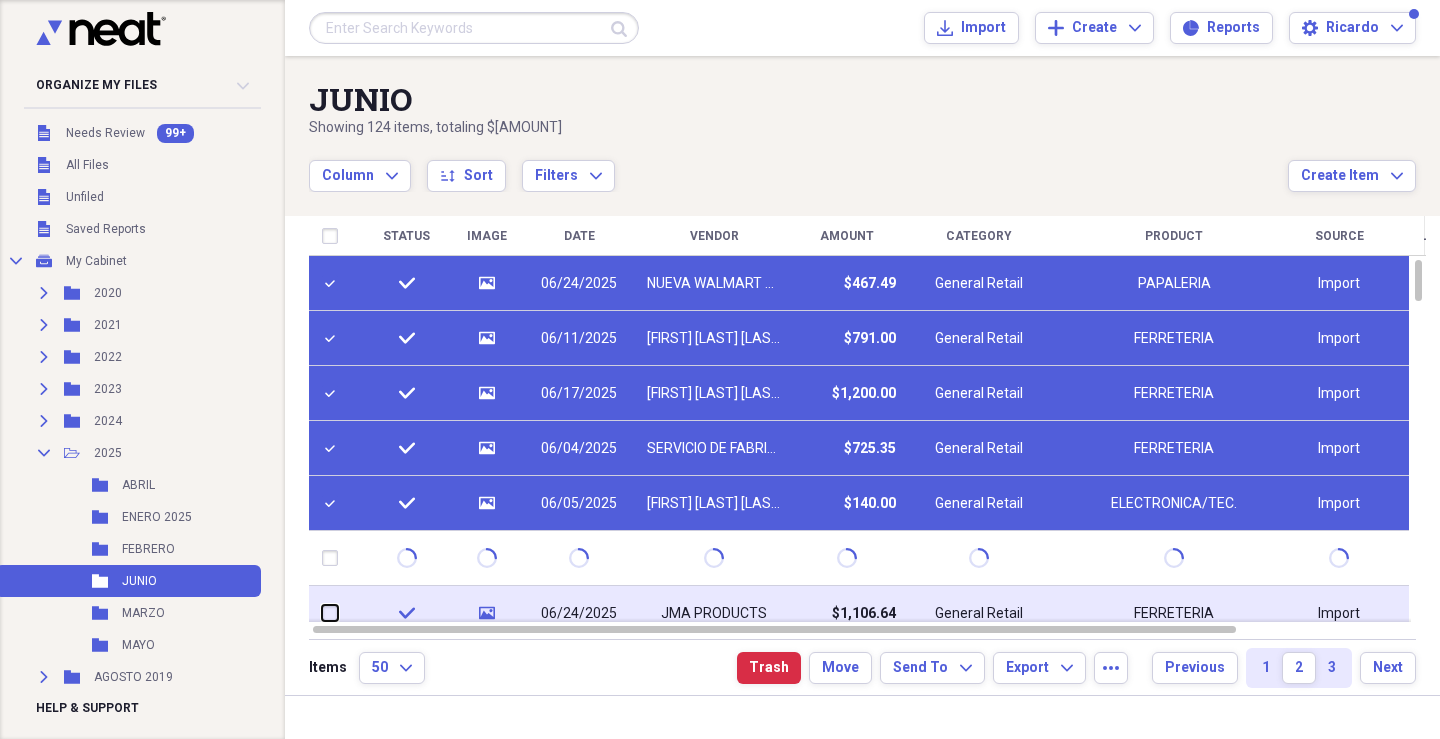 click at bounding box center [322, 613] 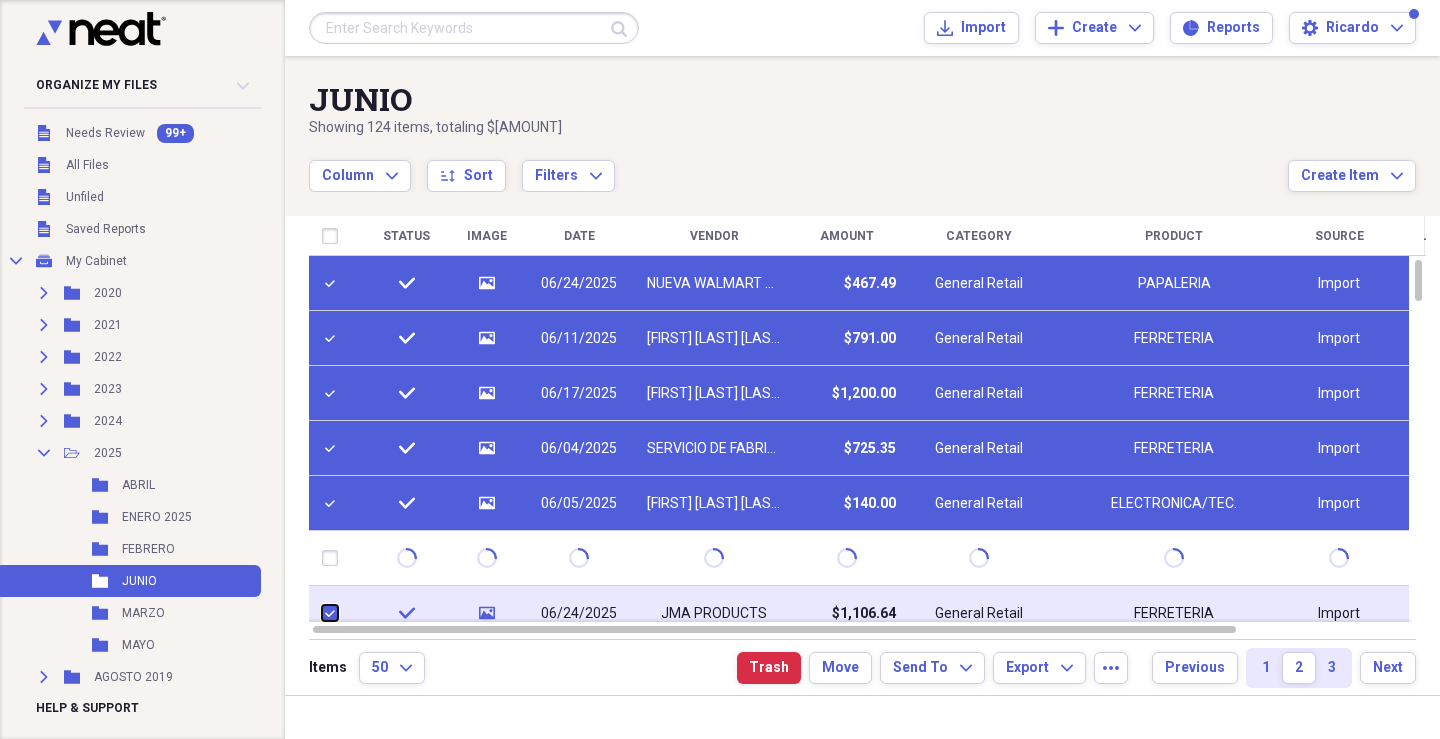 checkbox on "true" 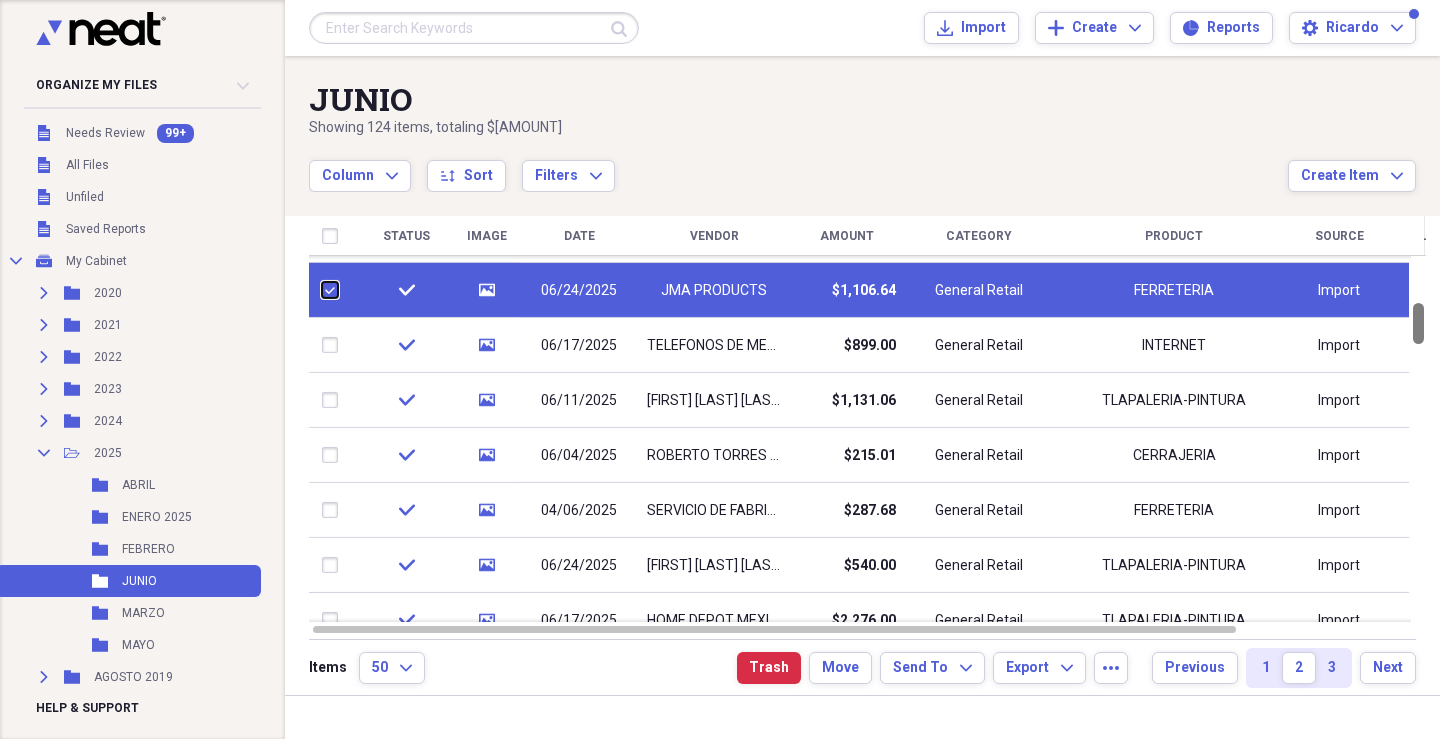 drag, startPoint x: 1431, startPoint y: 289, endPoint x: 1311, endPoint y: 351, distance: 135.07036 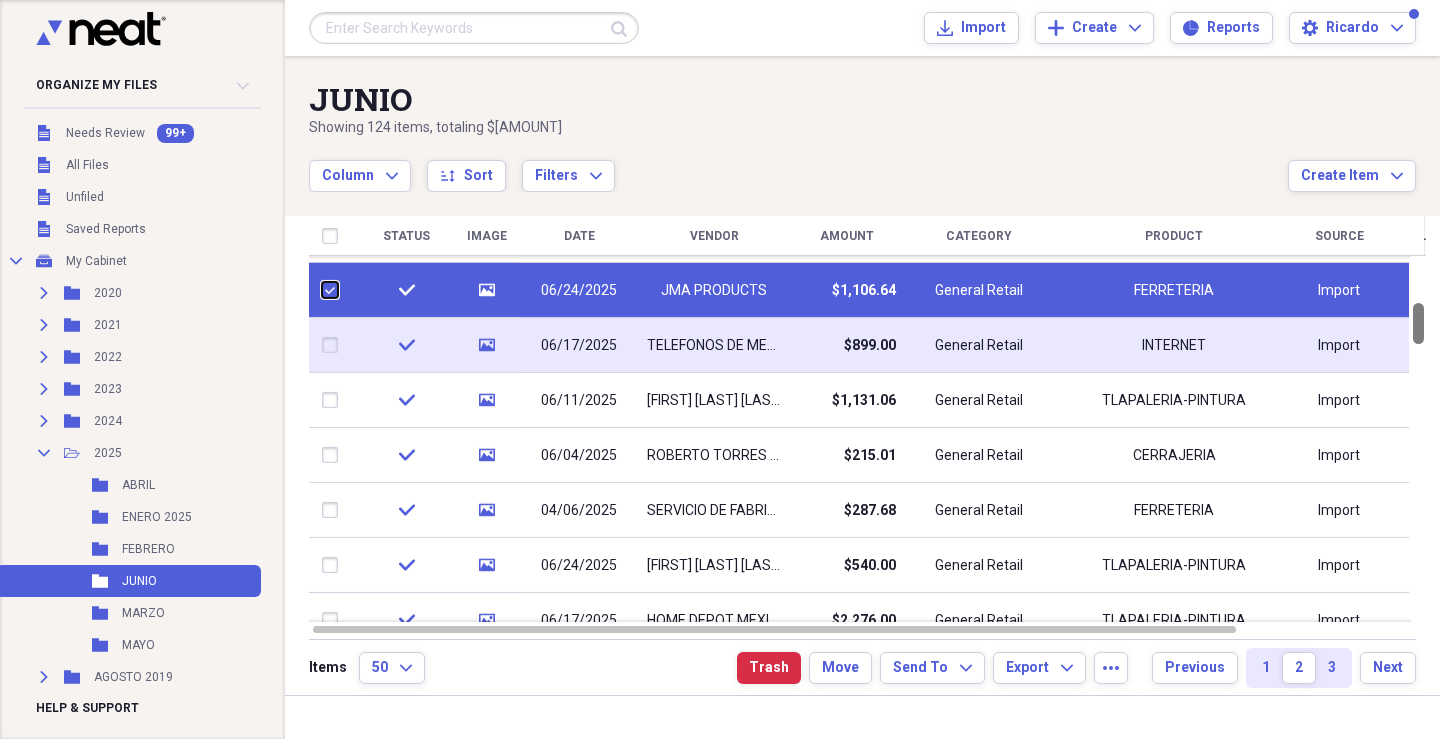 click at bounding box center [1418, 323] 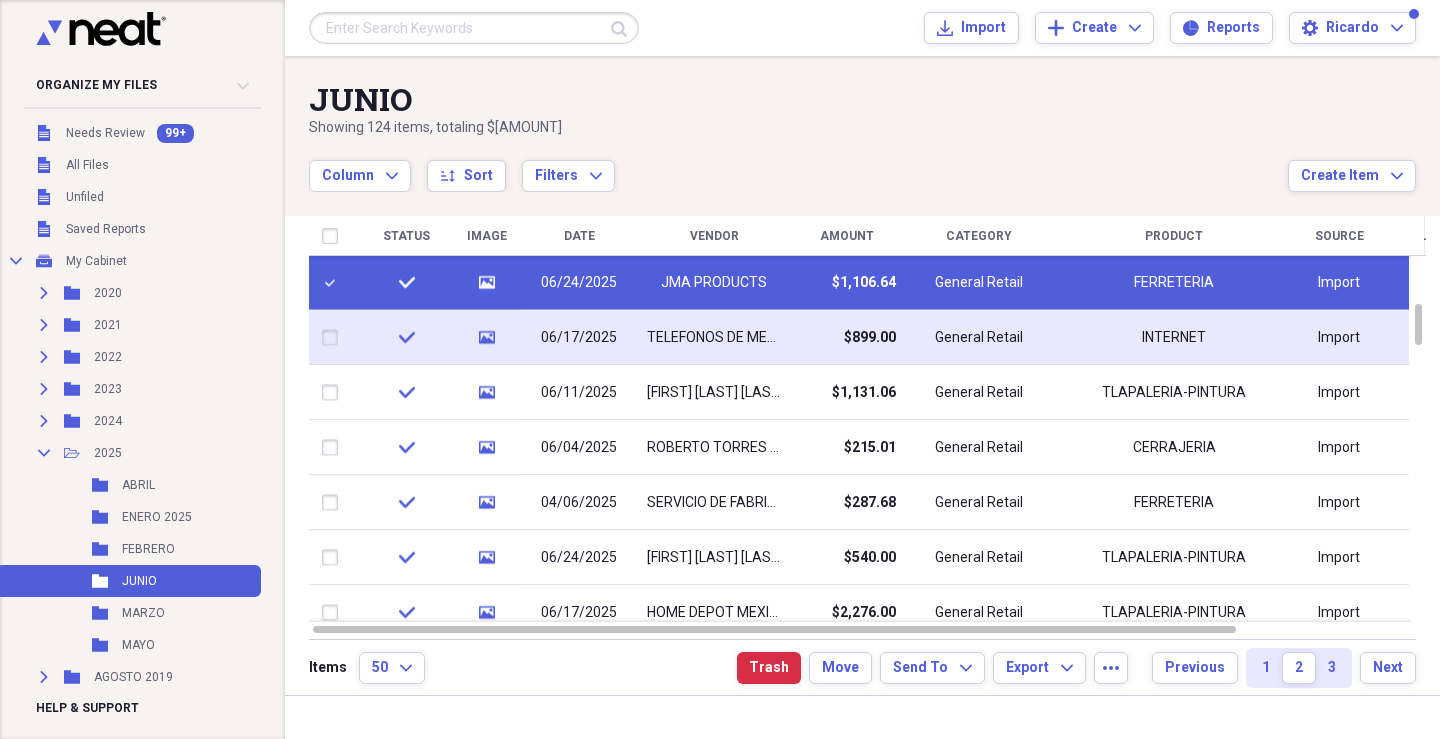 click at bounding box center (334, 338) 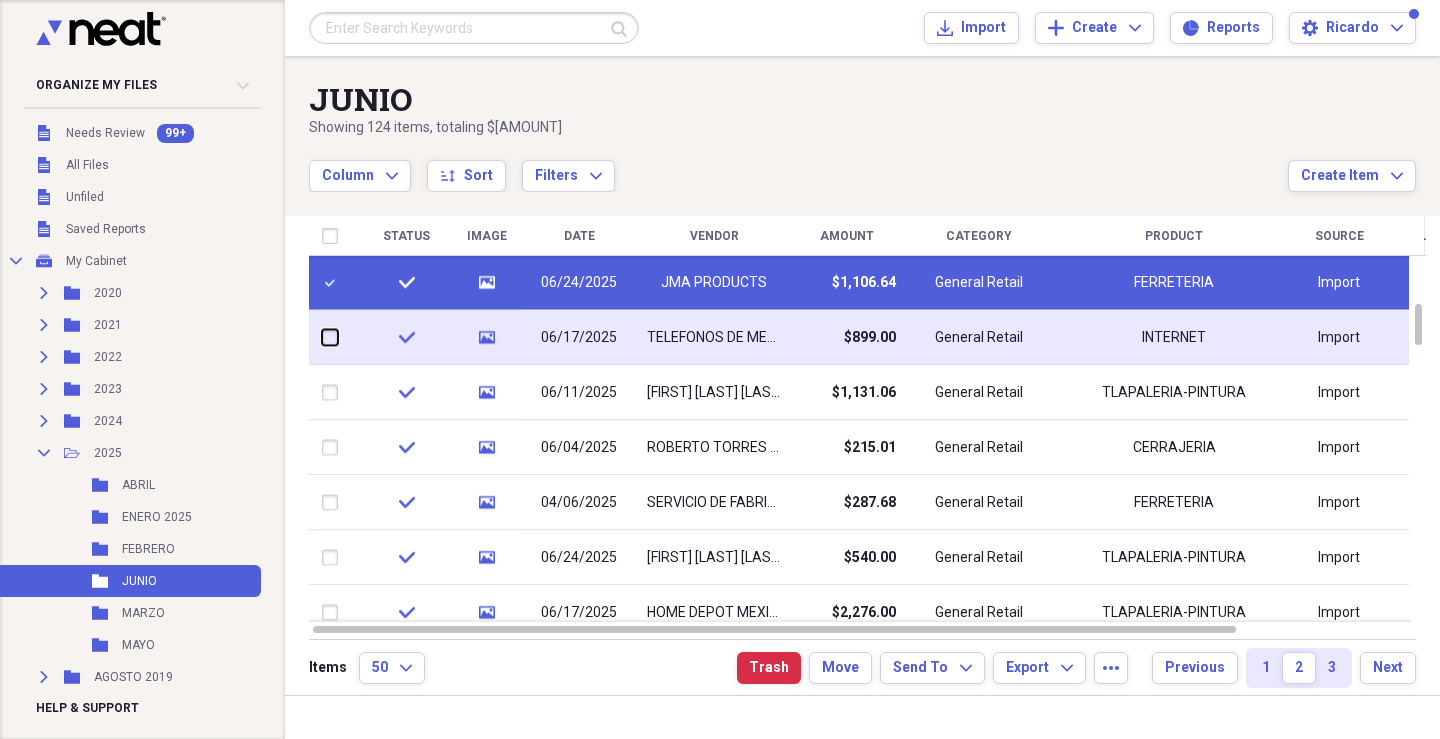 click at bounding box center (322, 337) 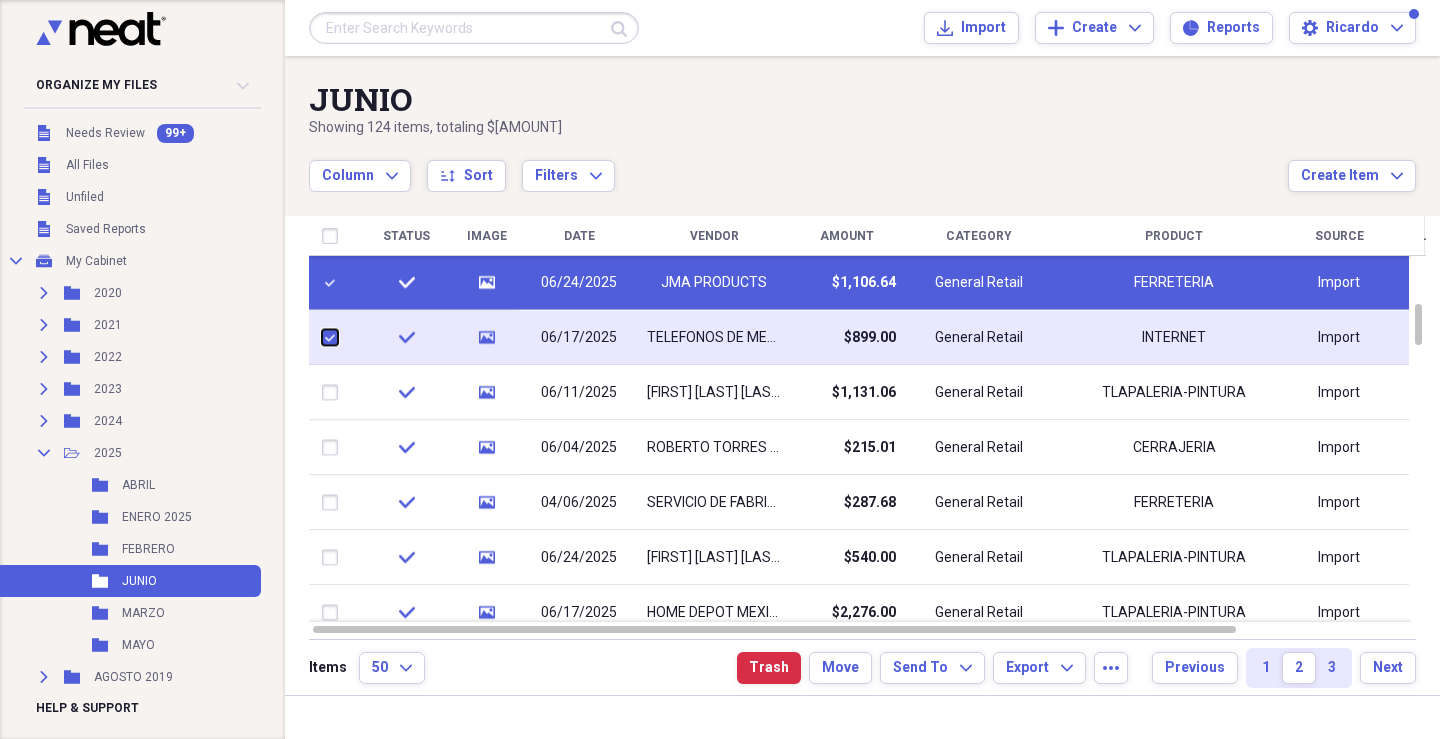 checkbox on "true" 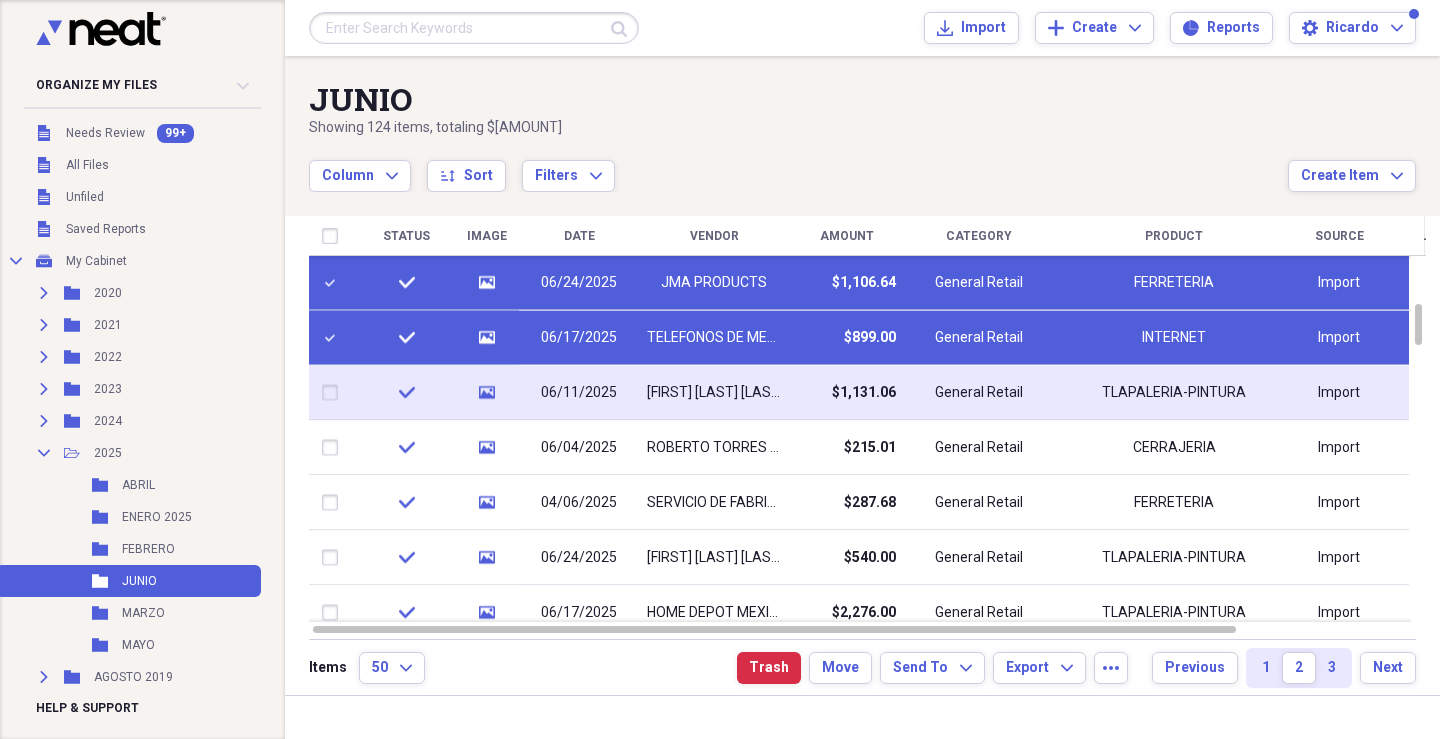 click at bounding box center [334, 393] 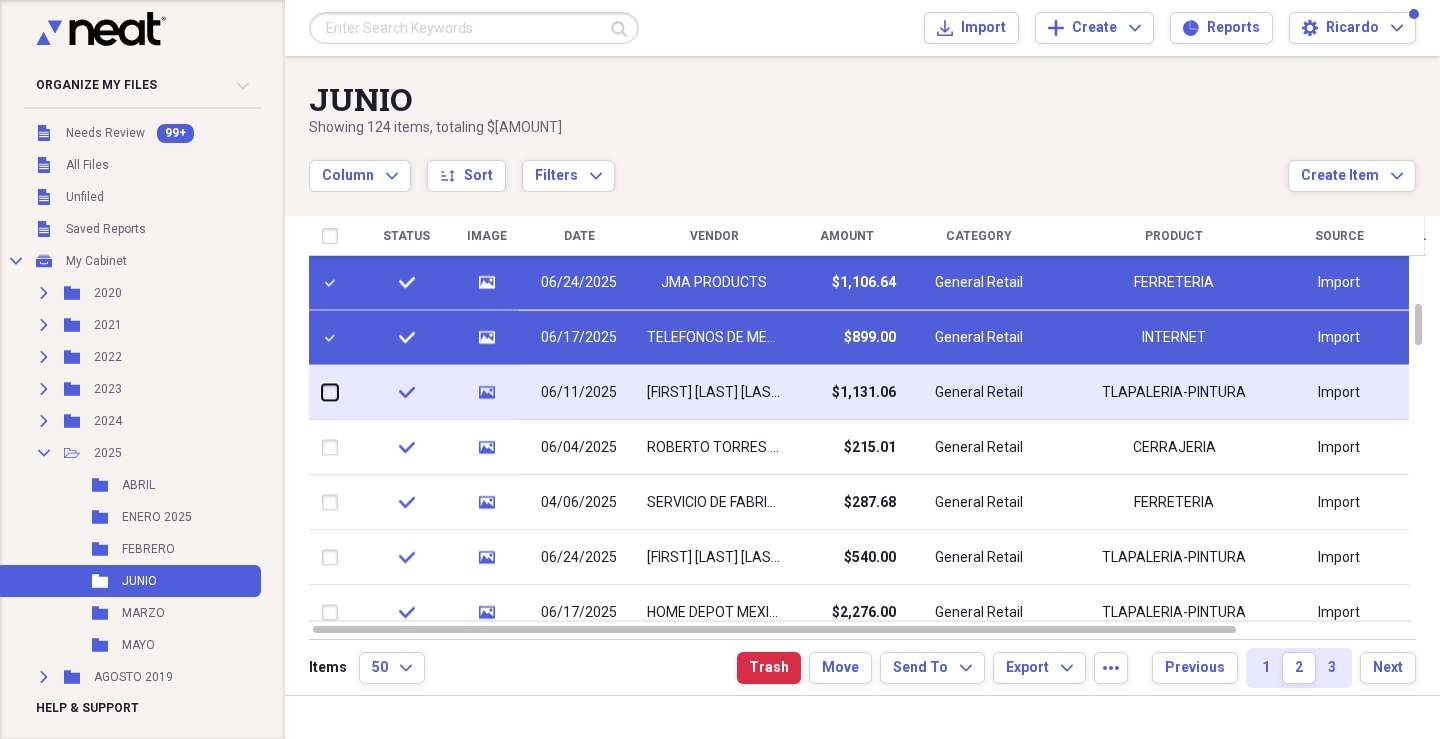 click at bounding box center [322, 392] 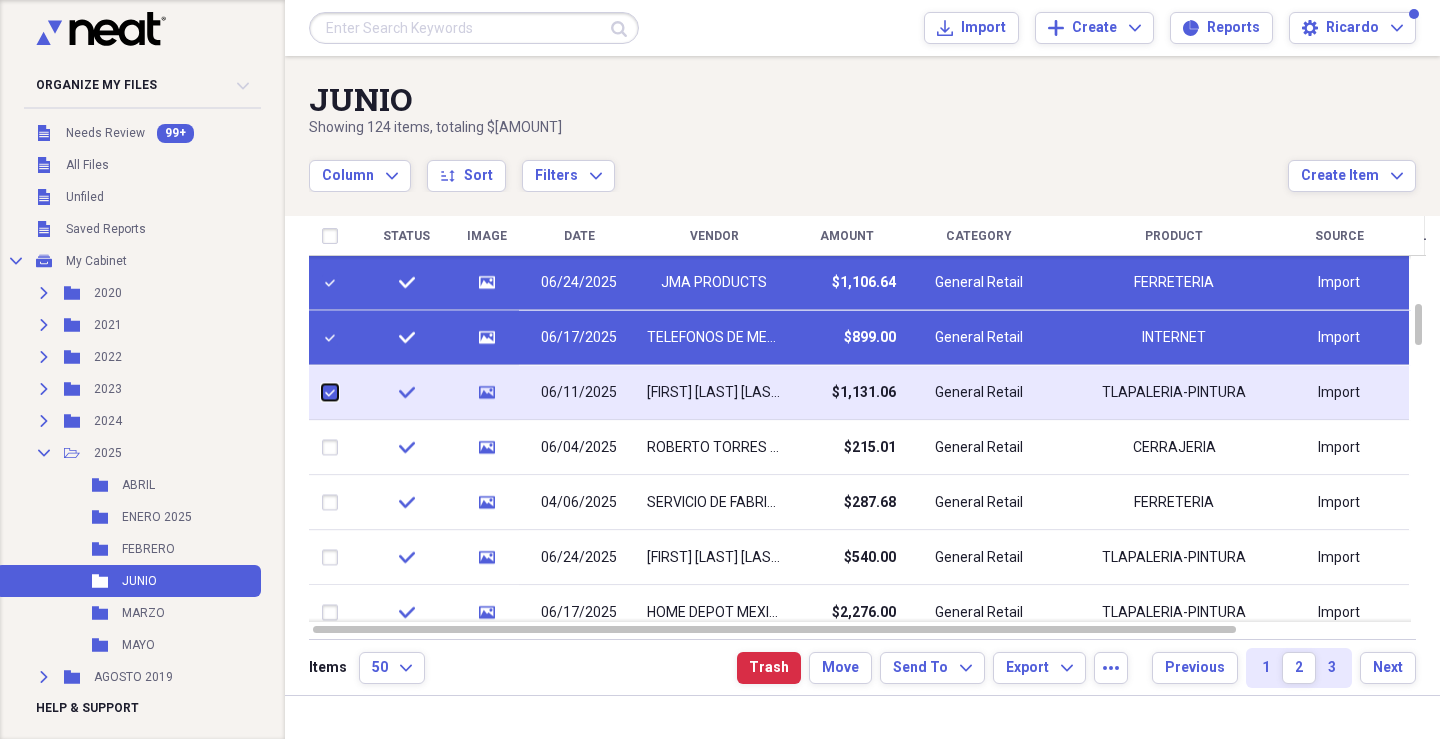 checkbox on "true" 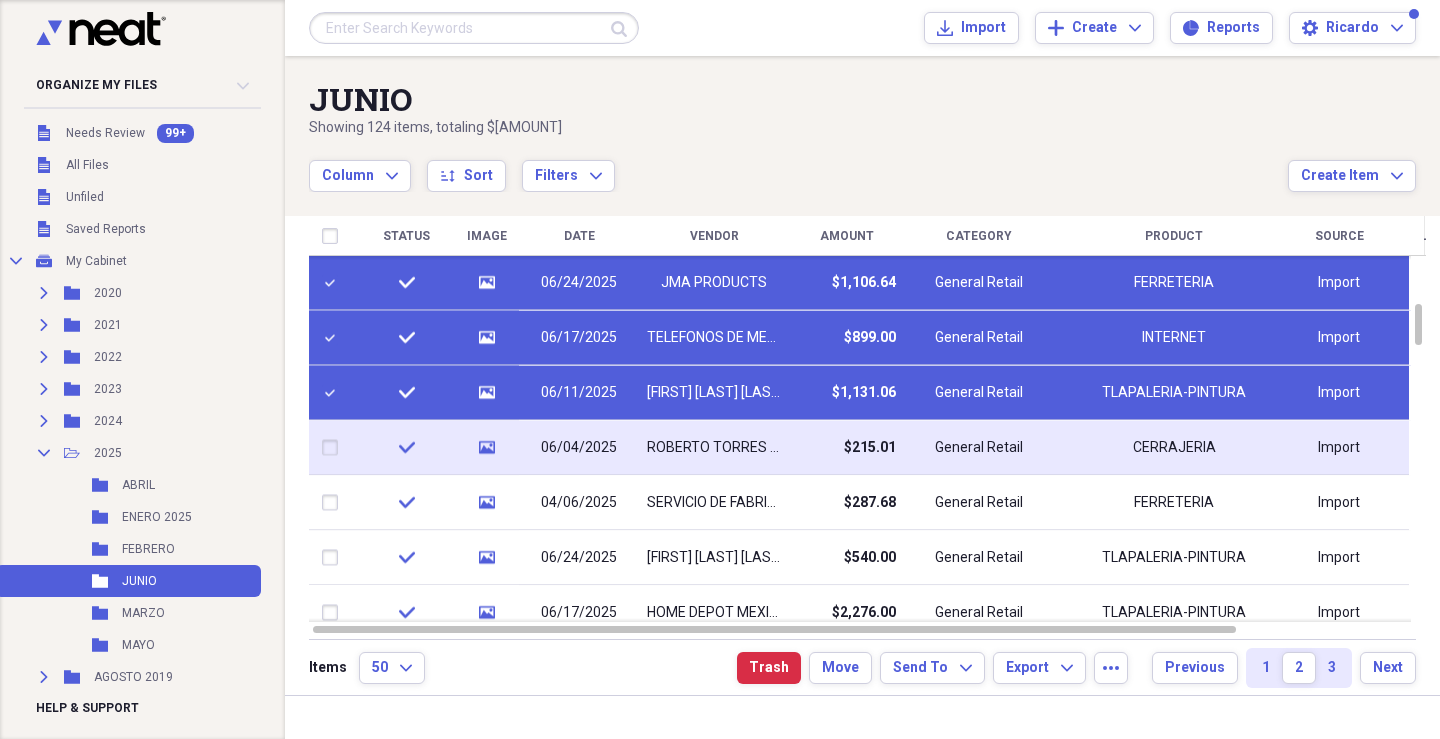 click at bounding box center [334, 448] 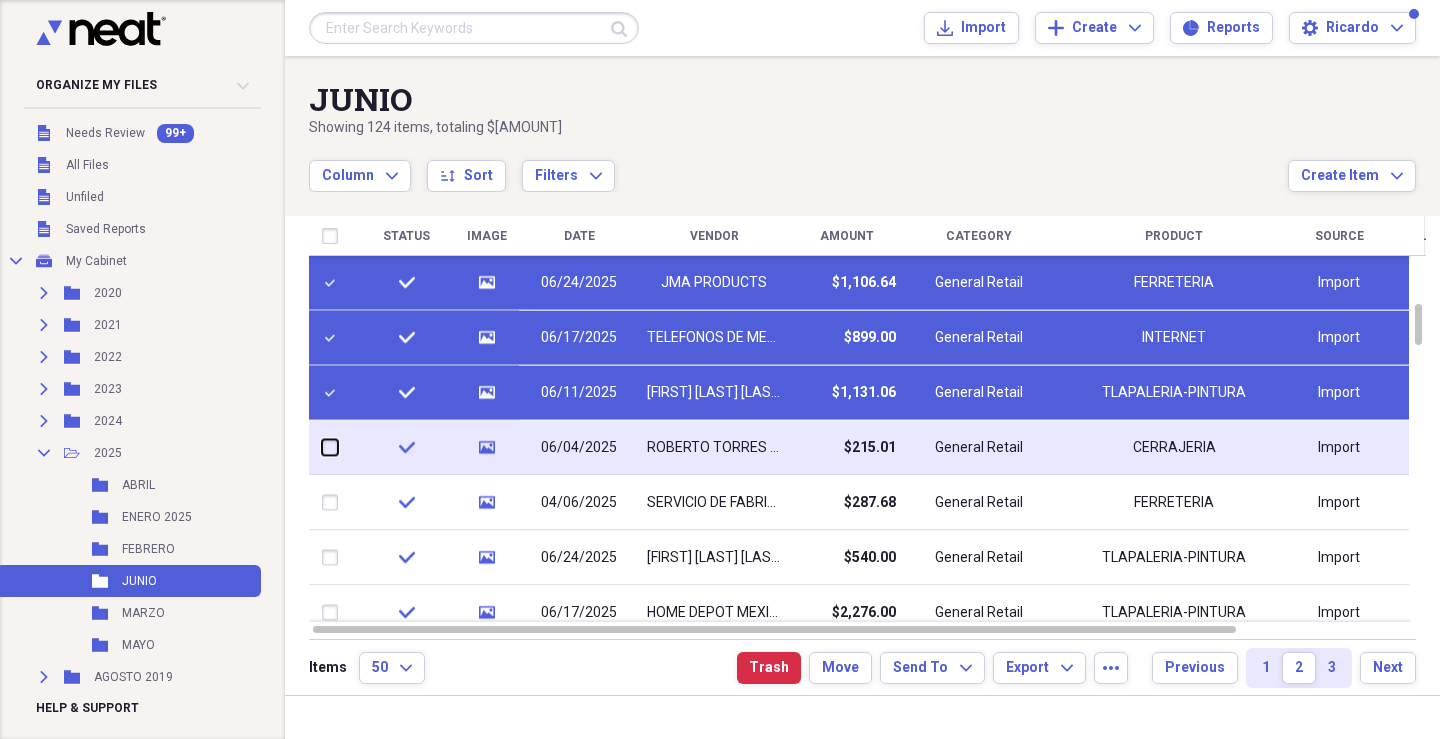 click at bounding box center (322, 447) 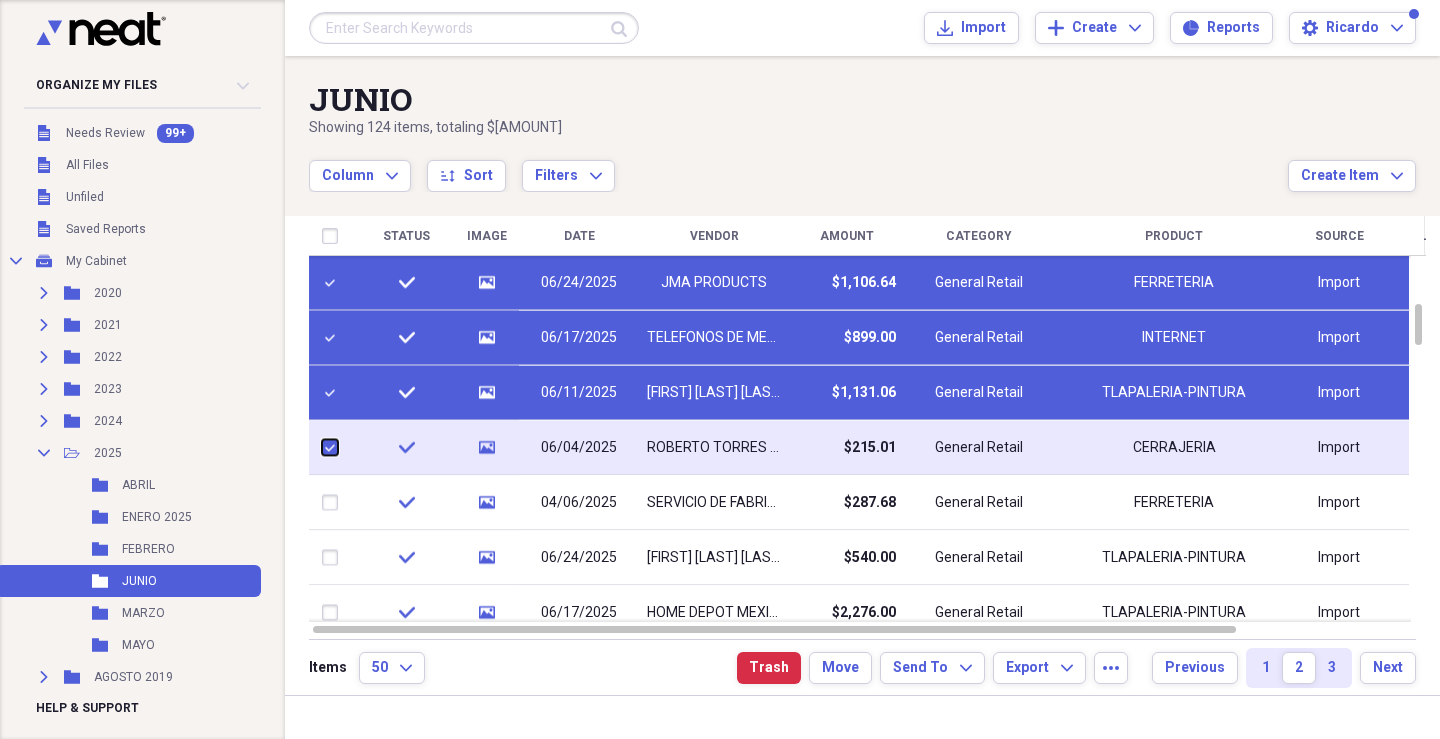 checkbox on "true" 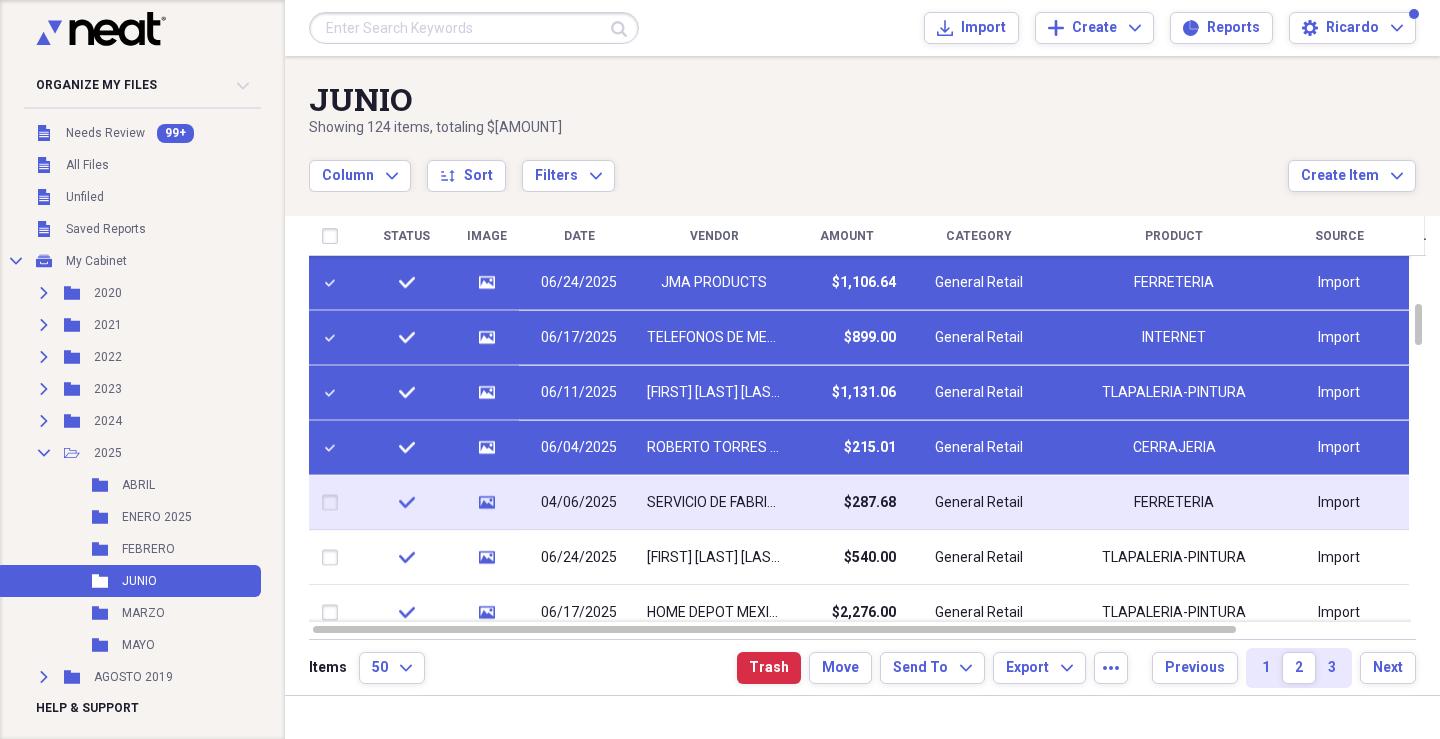 click at bounding box center [334, 503] 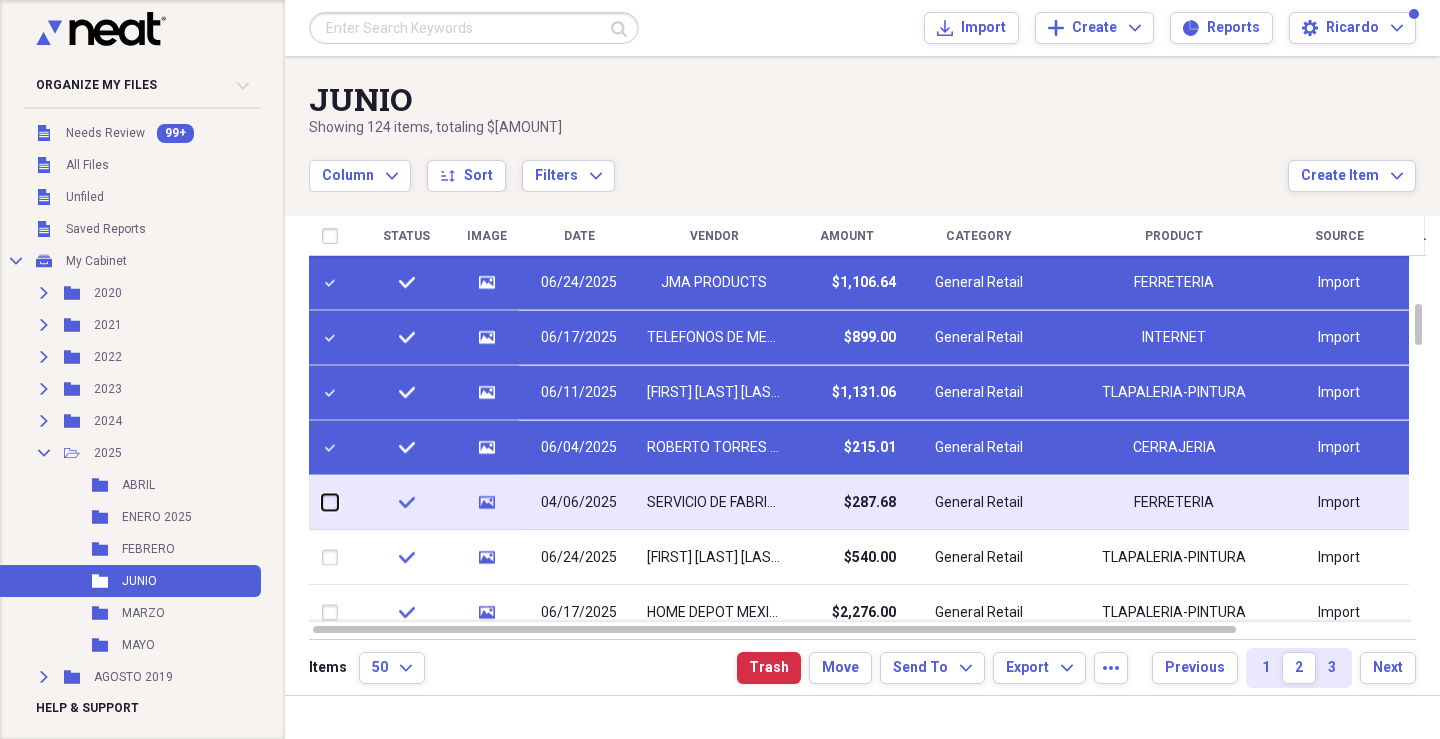 click at bounding box center [322, 502] 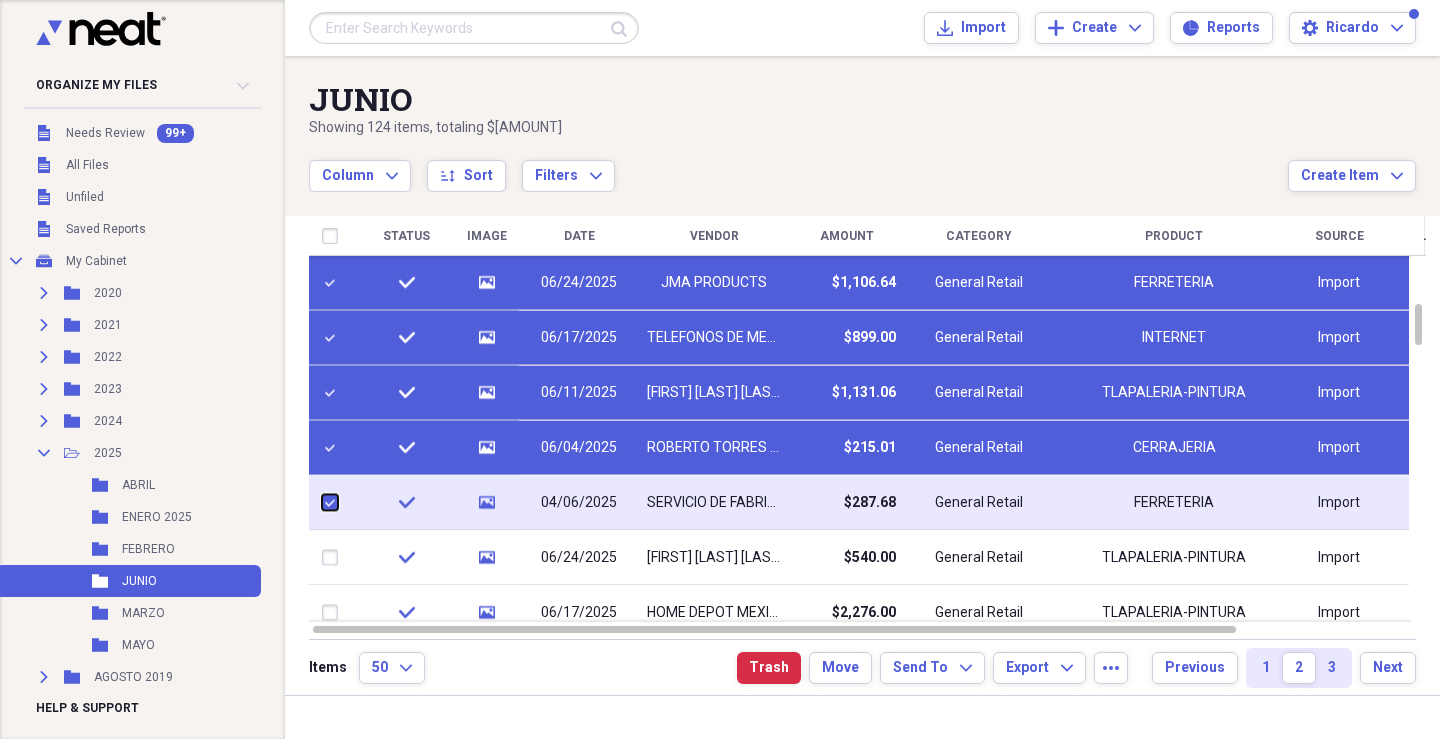 checkbox on "true" 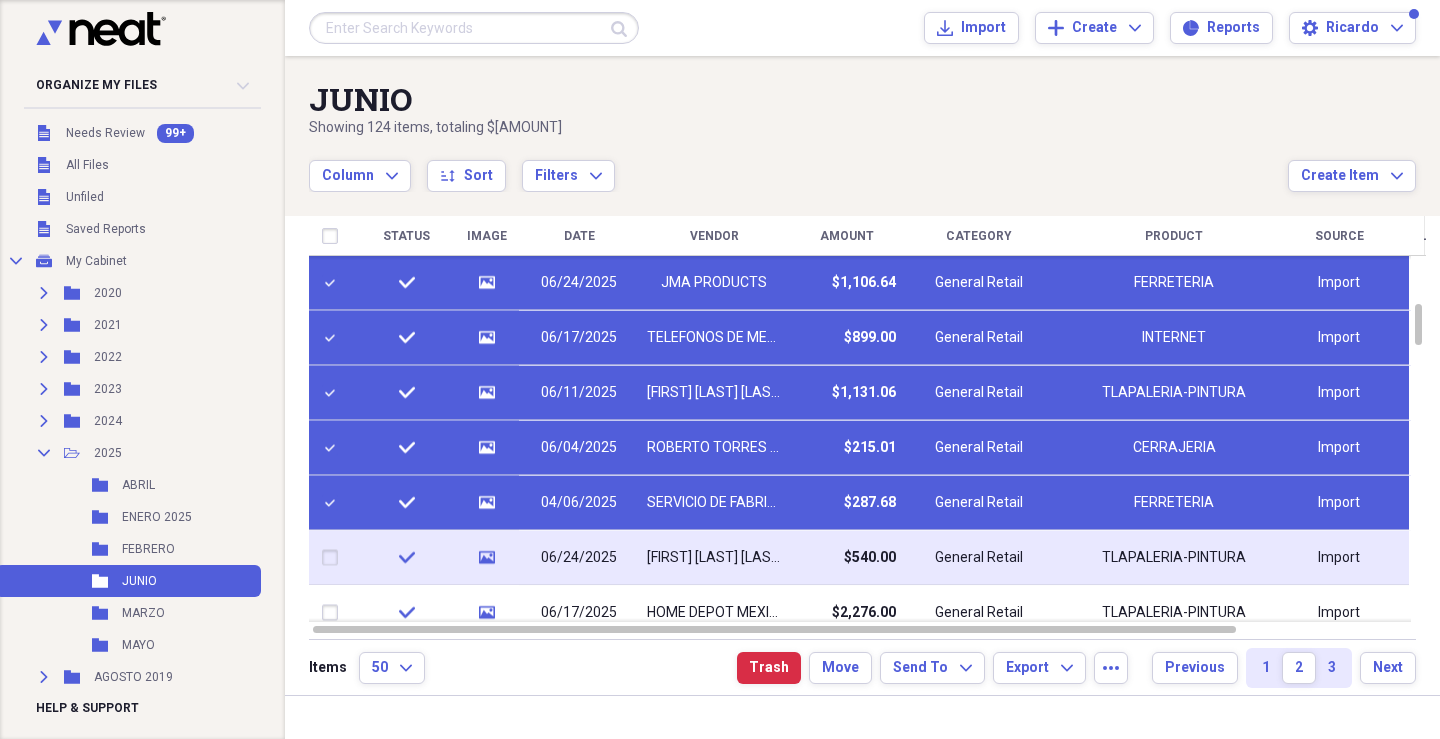click at bounding box center [334, 558] 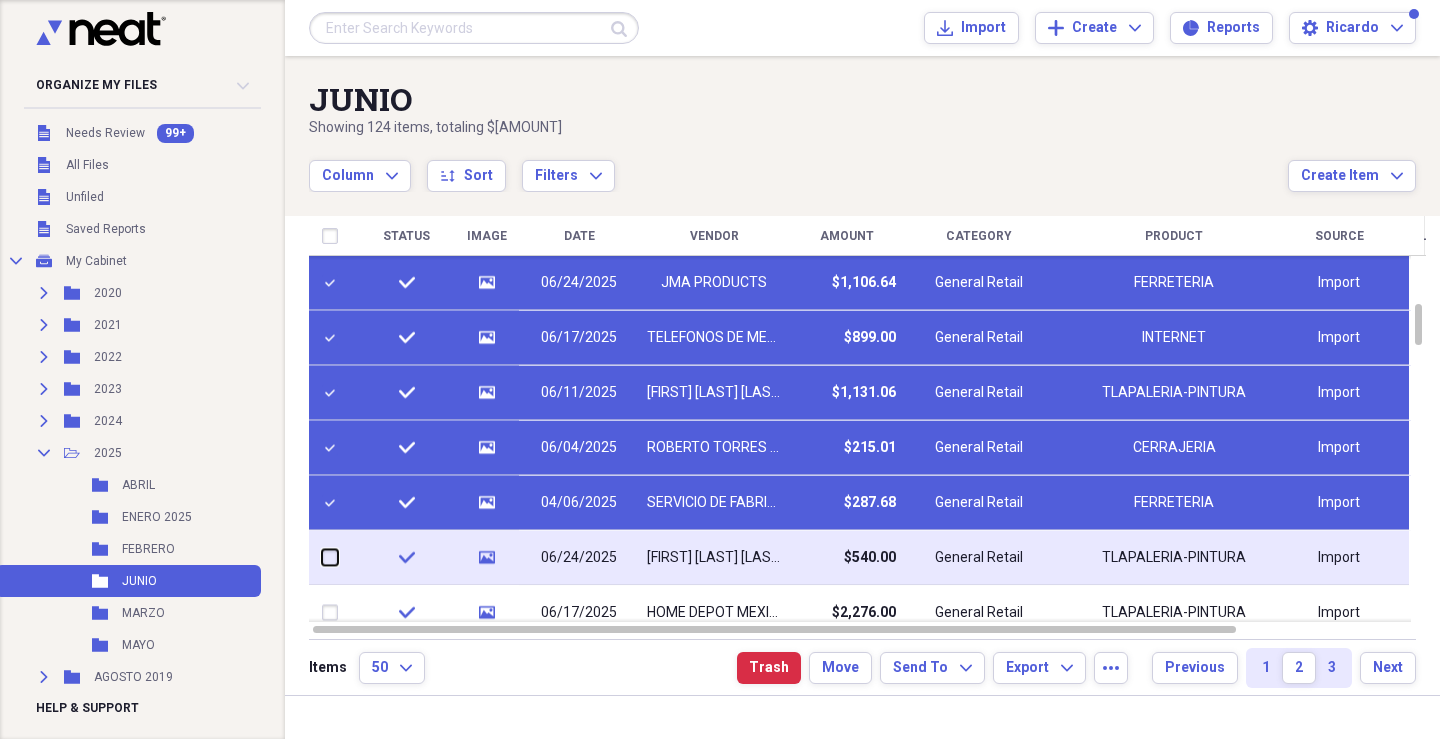 click at bounding box center [322, 557] 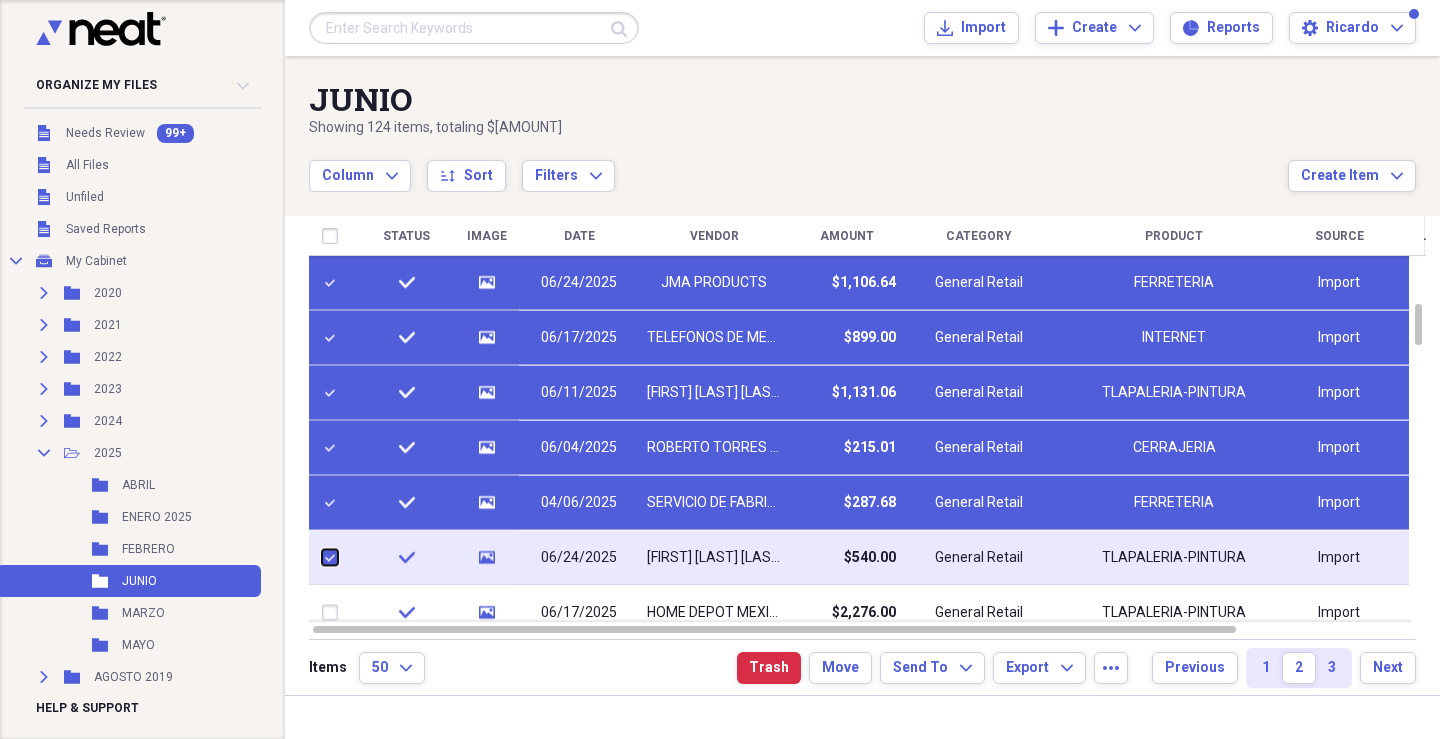 checkbox on "true" 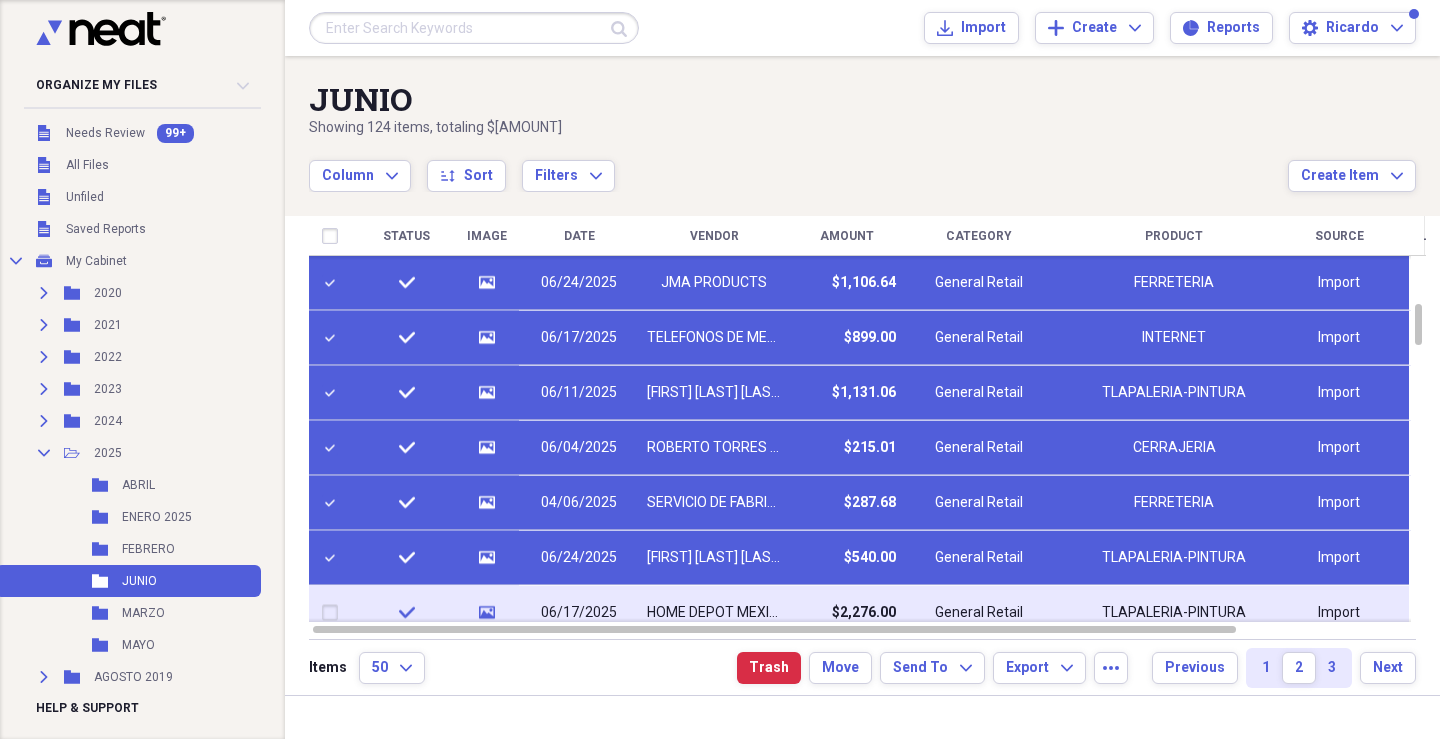 click at bounding box center [334, 613] 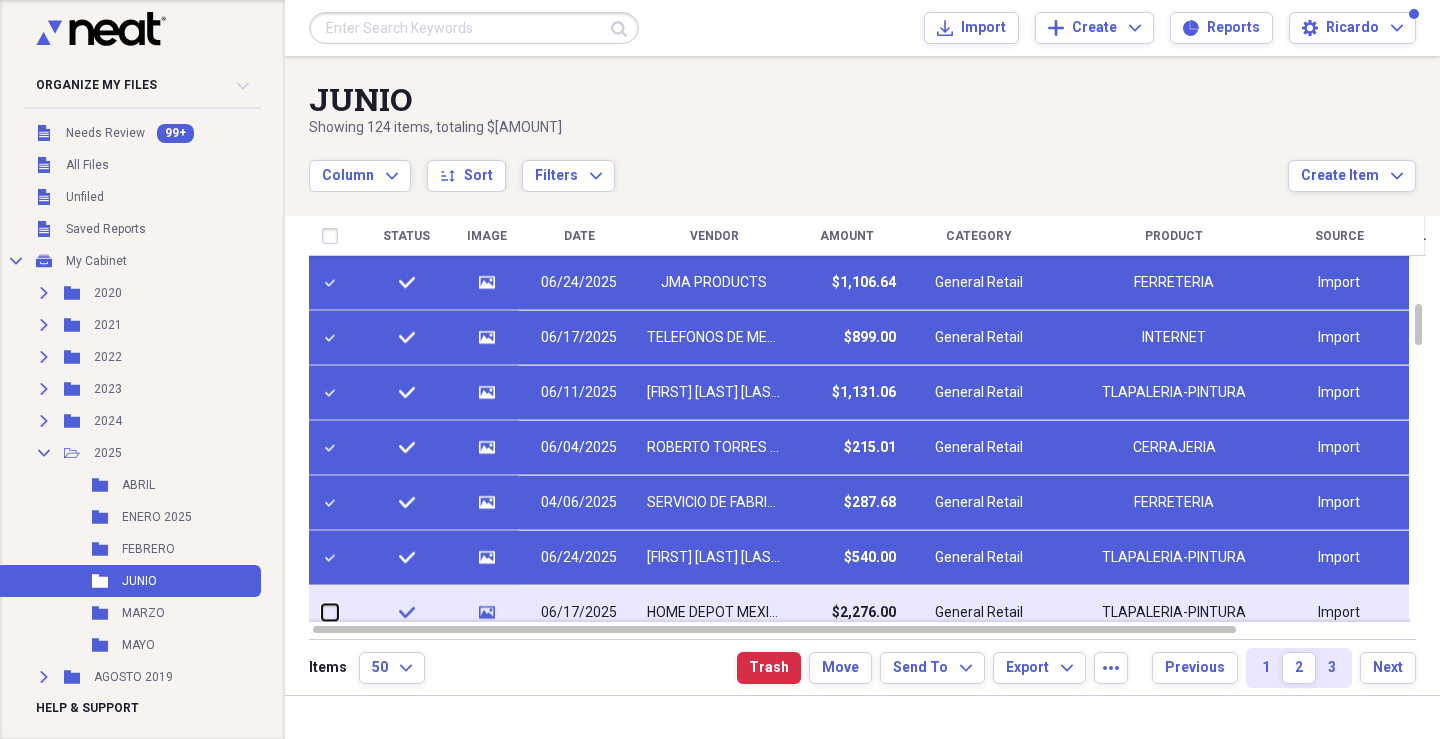 click at bounding box center [322, 612] 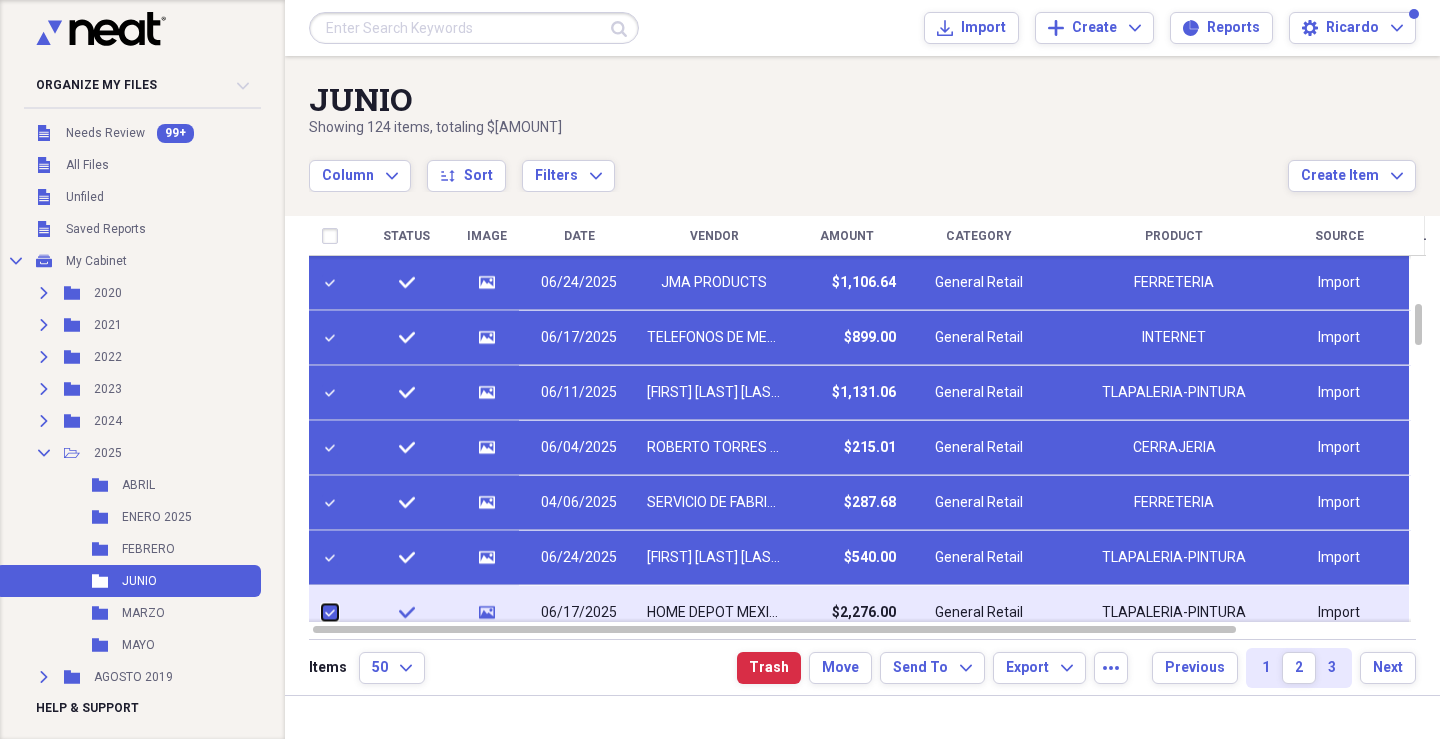 checkbox on "true" 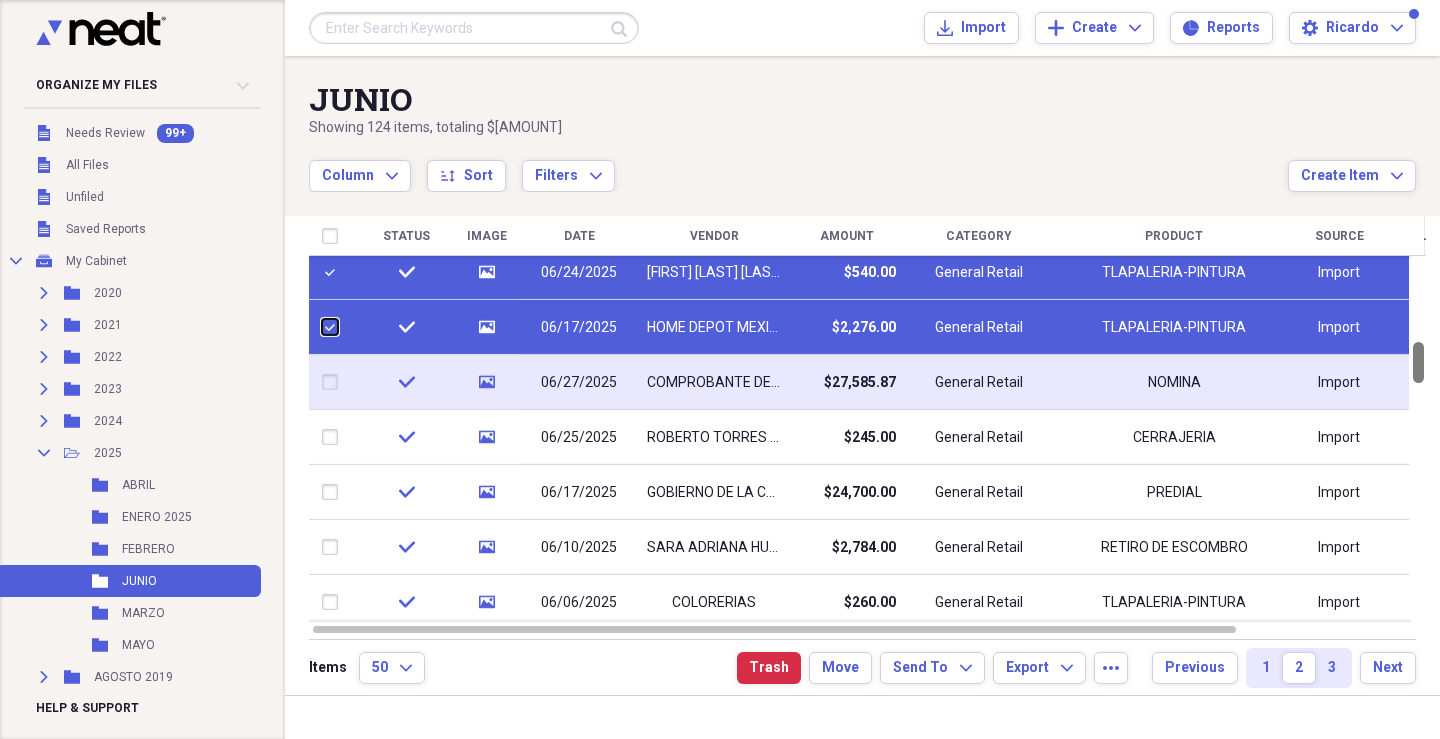 checkbox on "false" 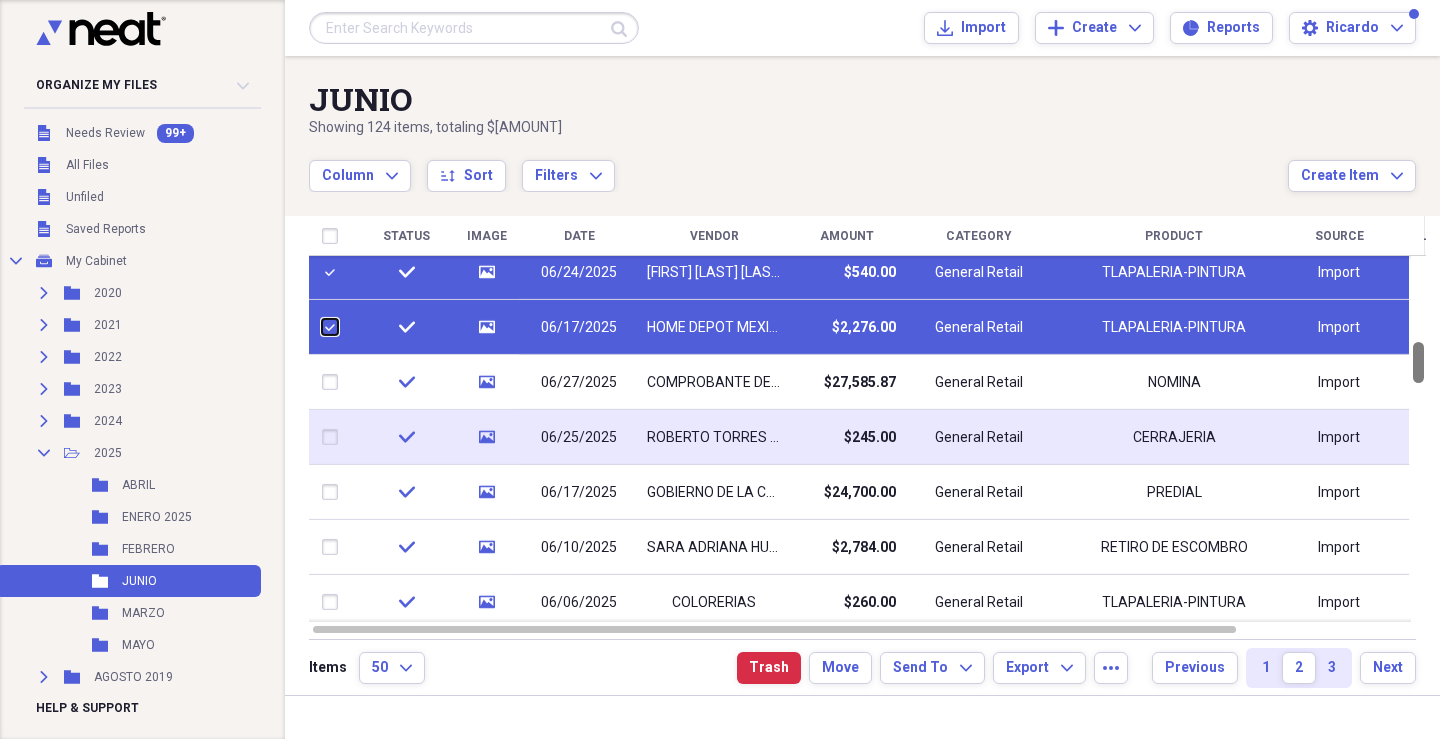 checkbox on "false" 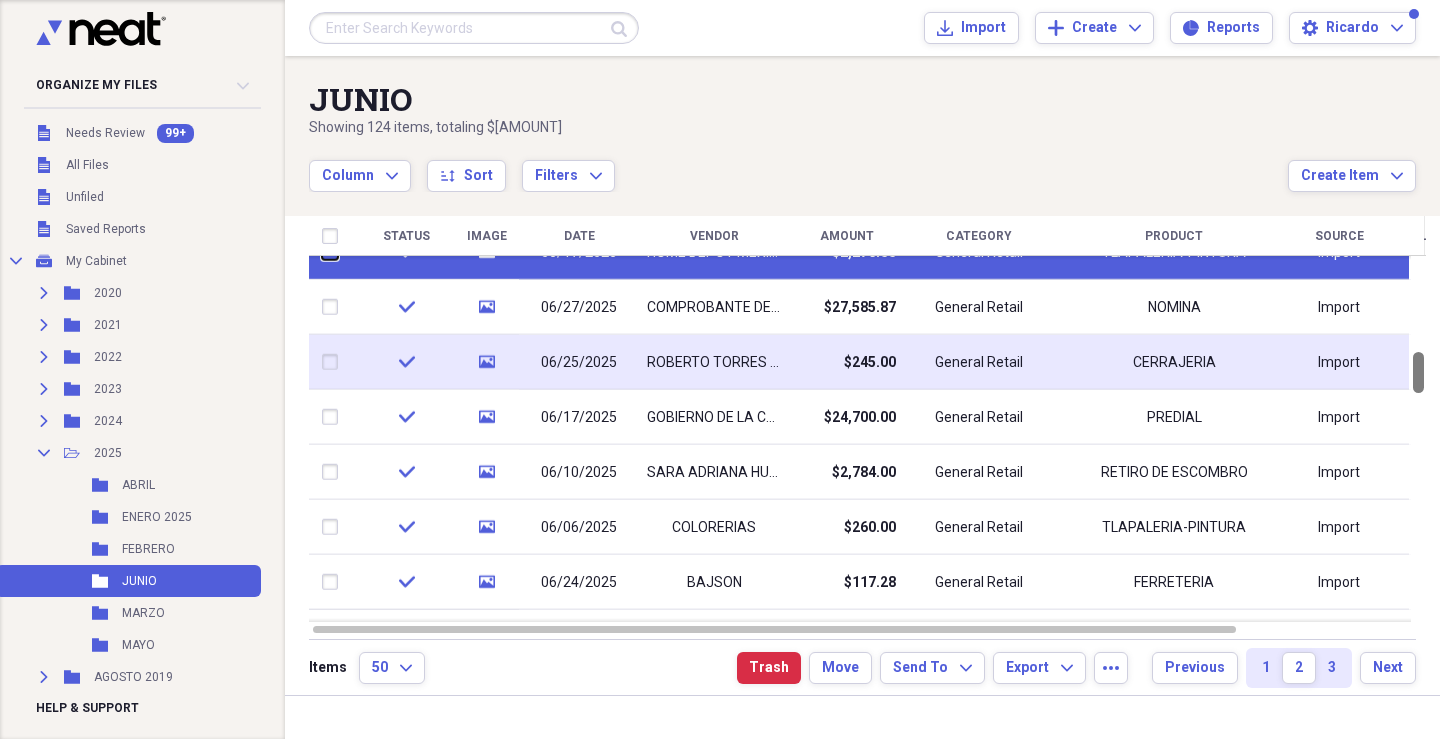 drag, startPoint x: 1429, startPoint y: 326, endPoint x: 1421, endPoint y: 374, distance: 48.6621 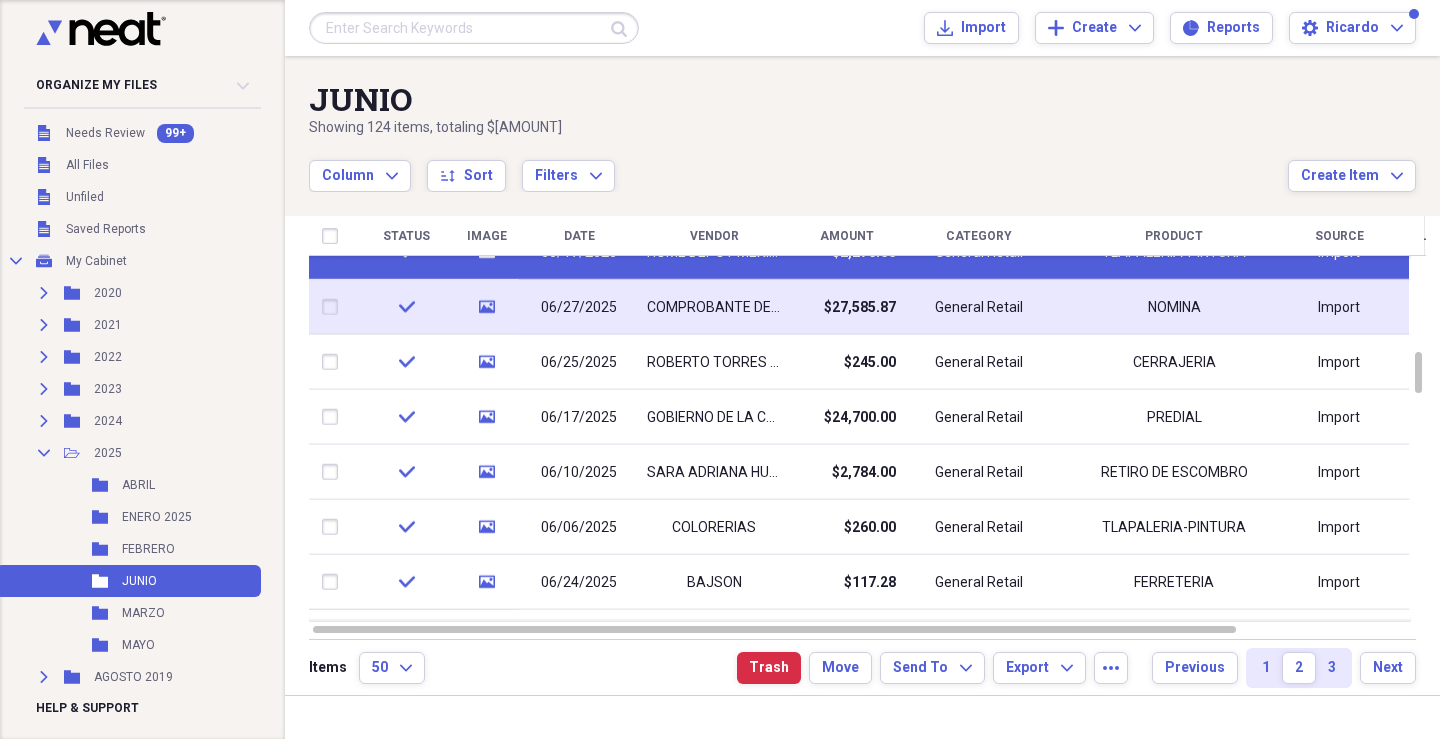 click at bounding box center [334, 307] 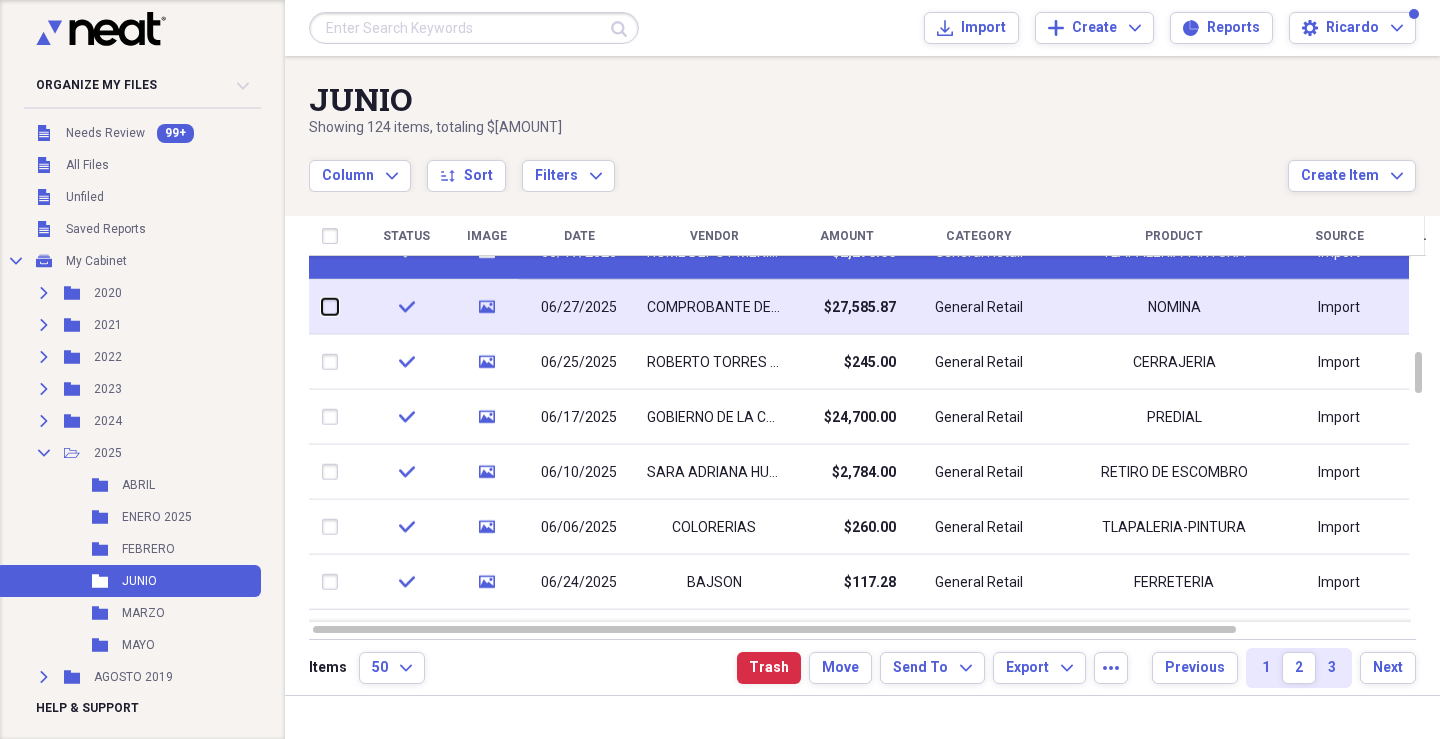 click at bounding box center (322, 307) 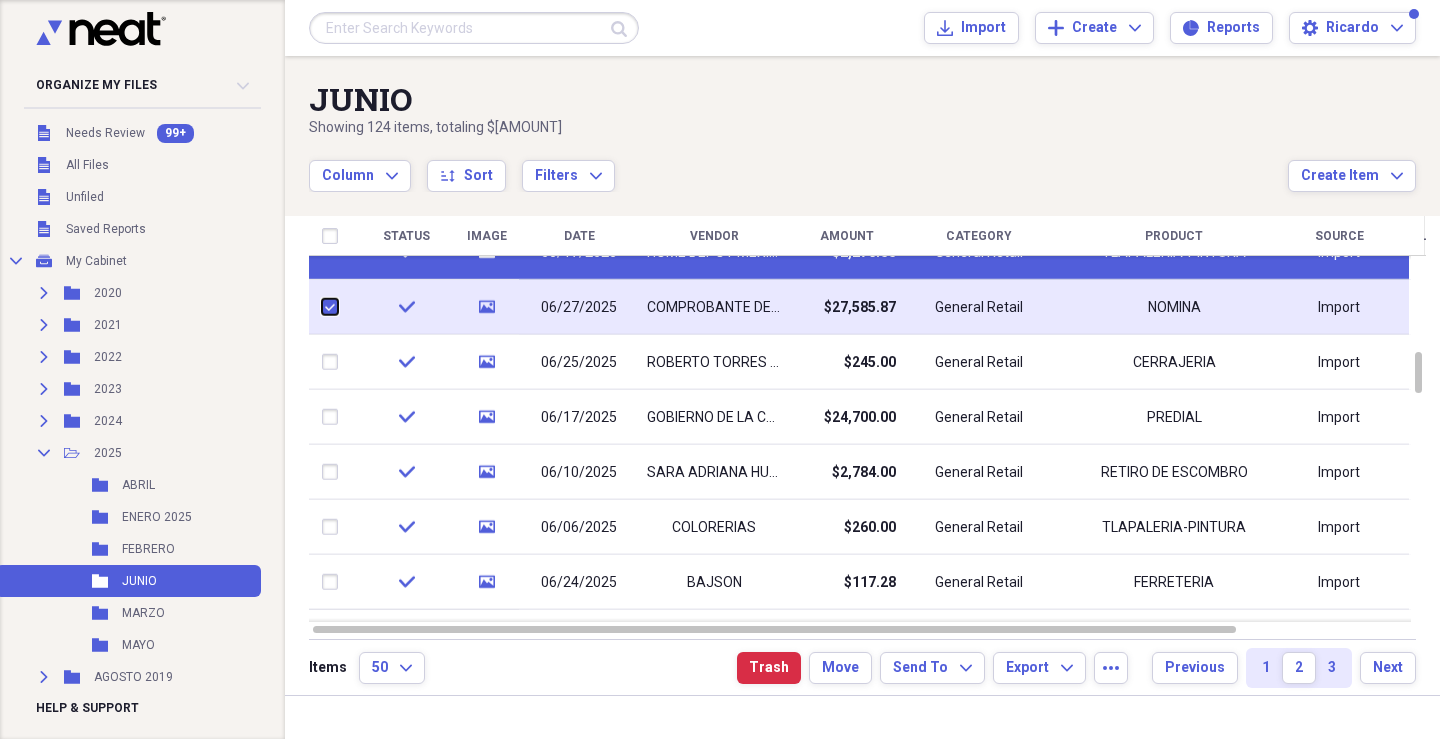 checkbox on "true" 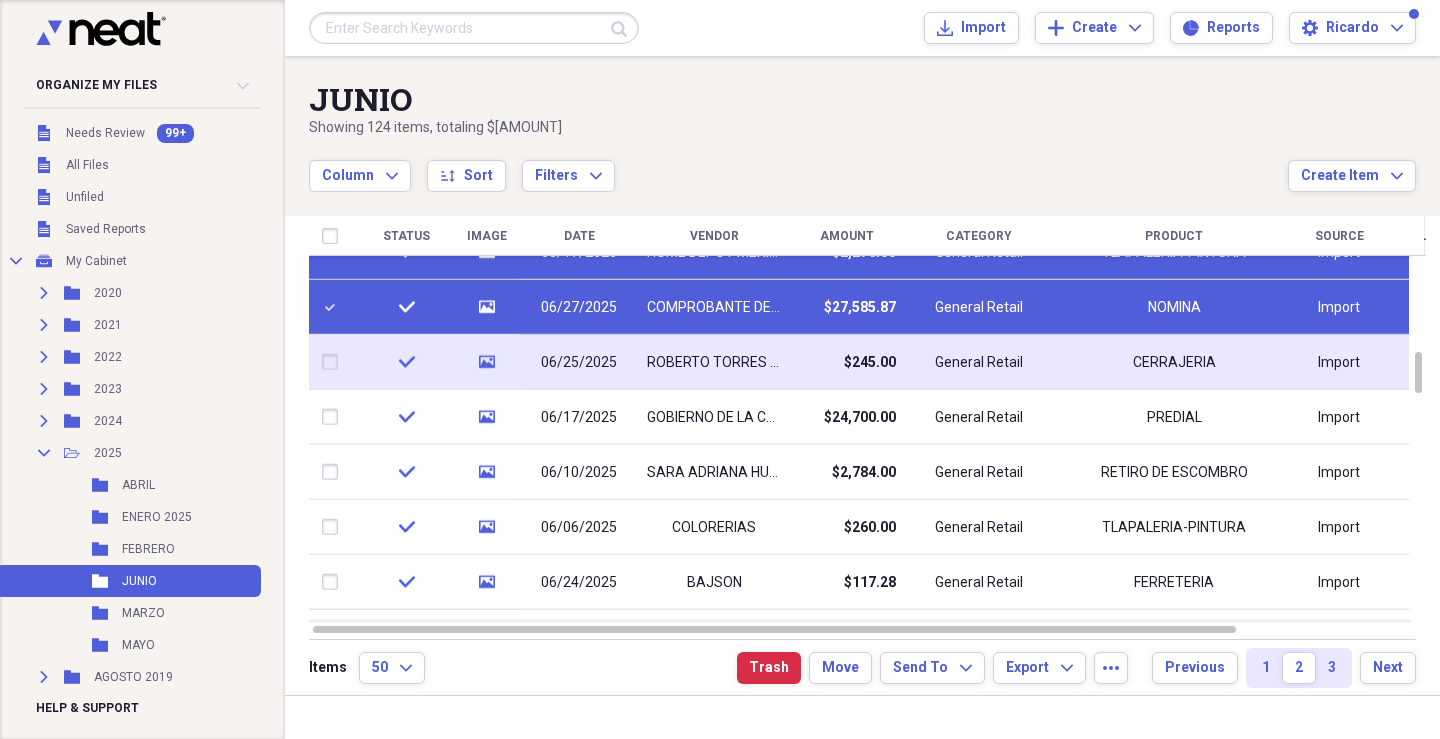 click at bounding box center (334, 362) 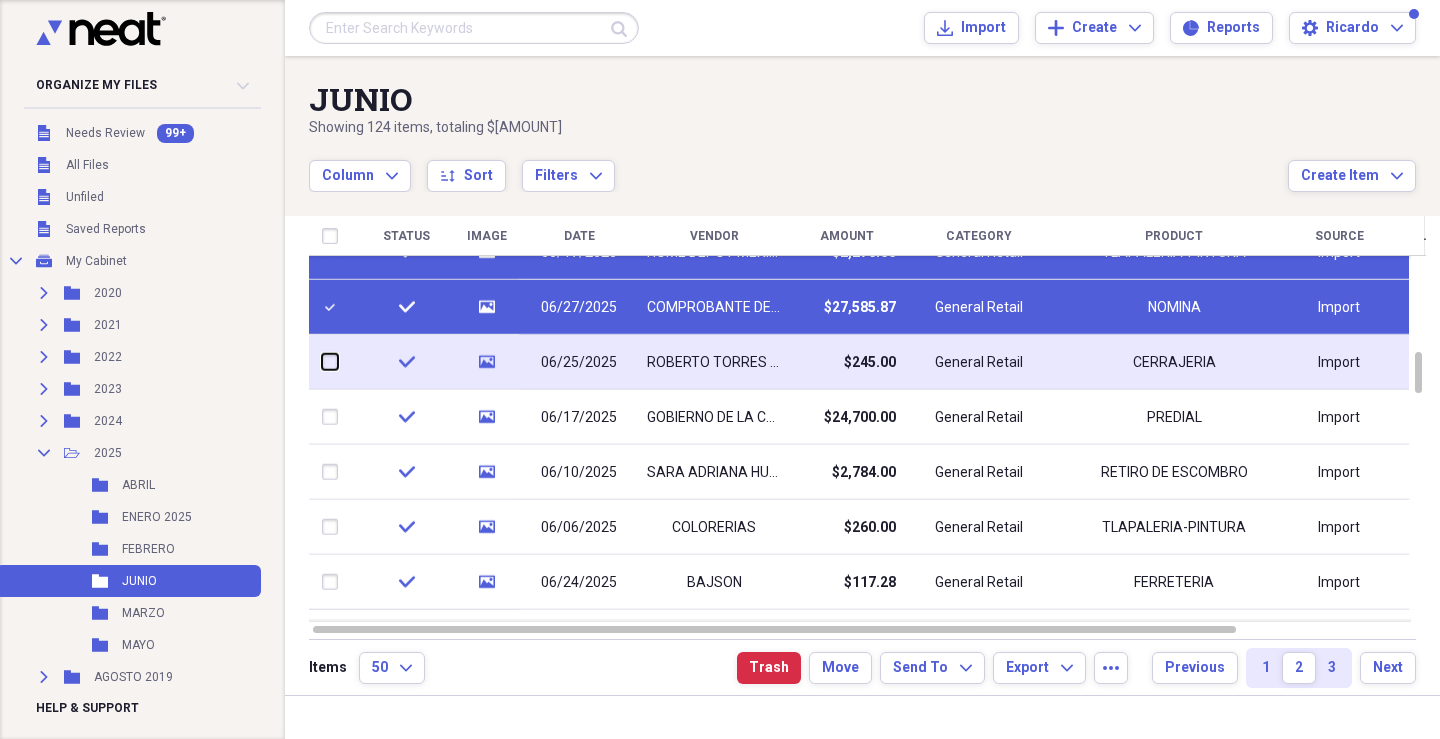click at bounding box center (322, 362) 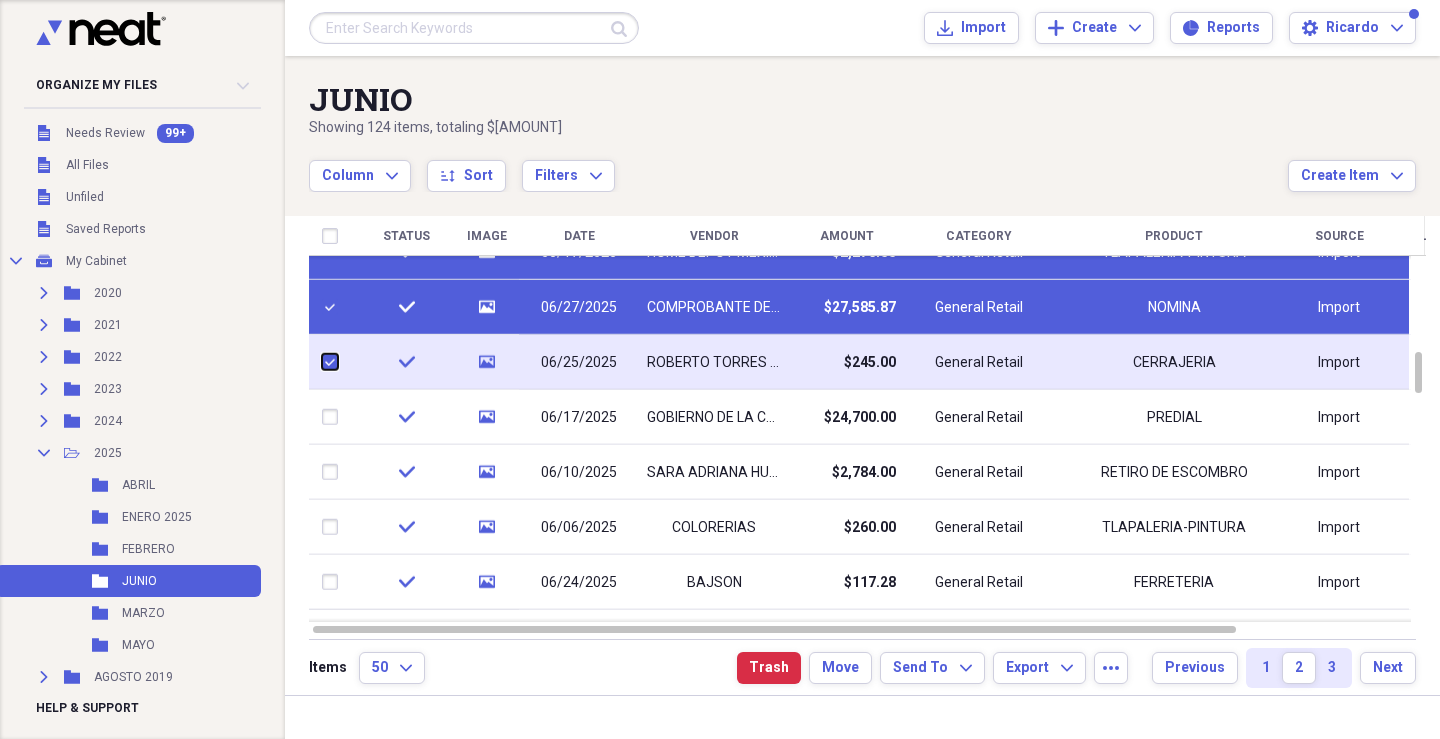 checkbox on "true" 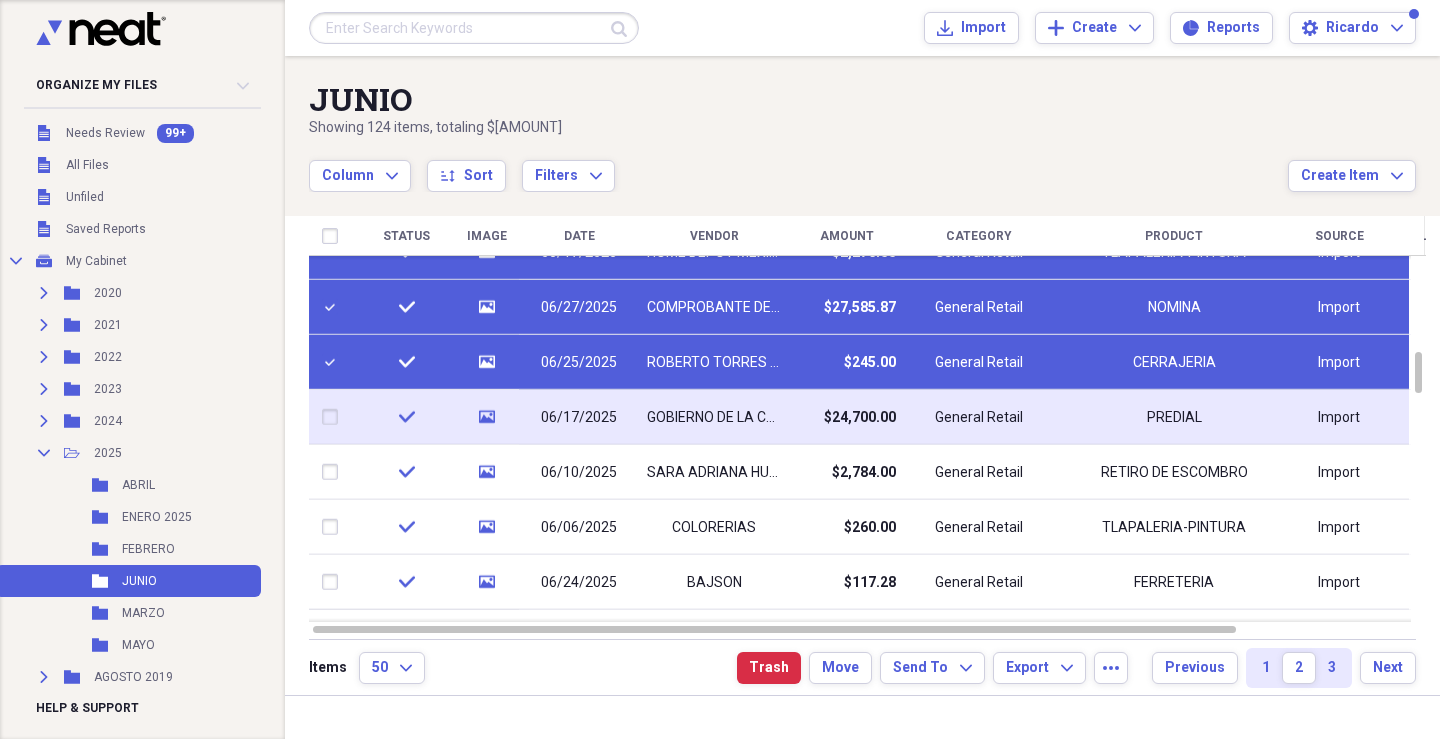 click at bounding box center (334, 417) 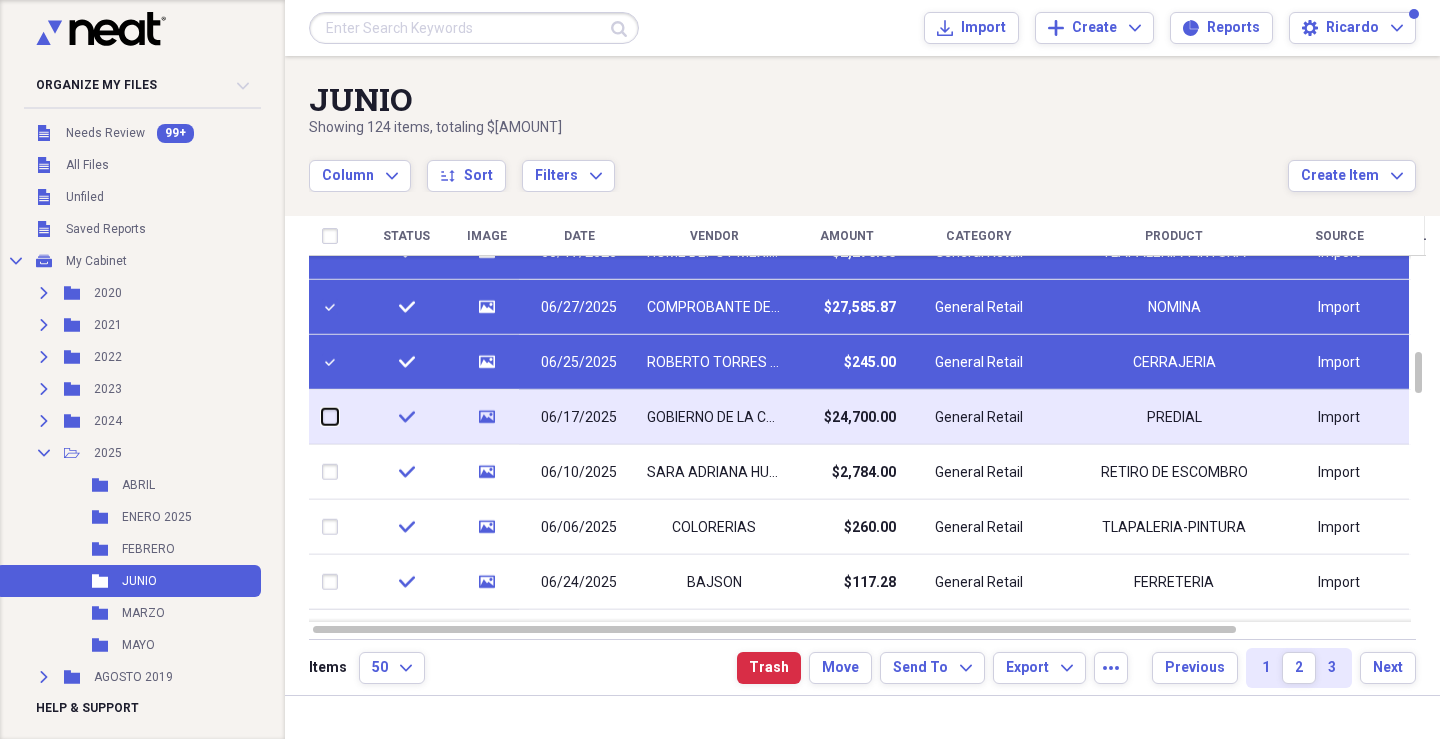 click at bounding box center [322, 417] 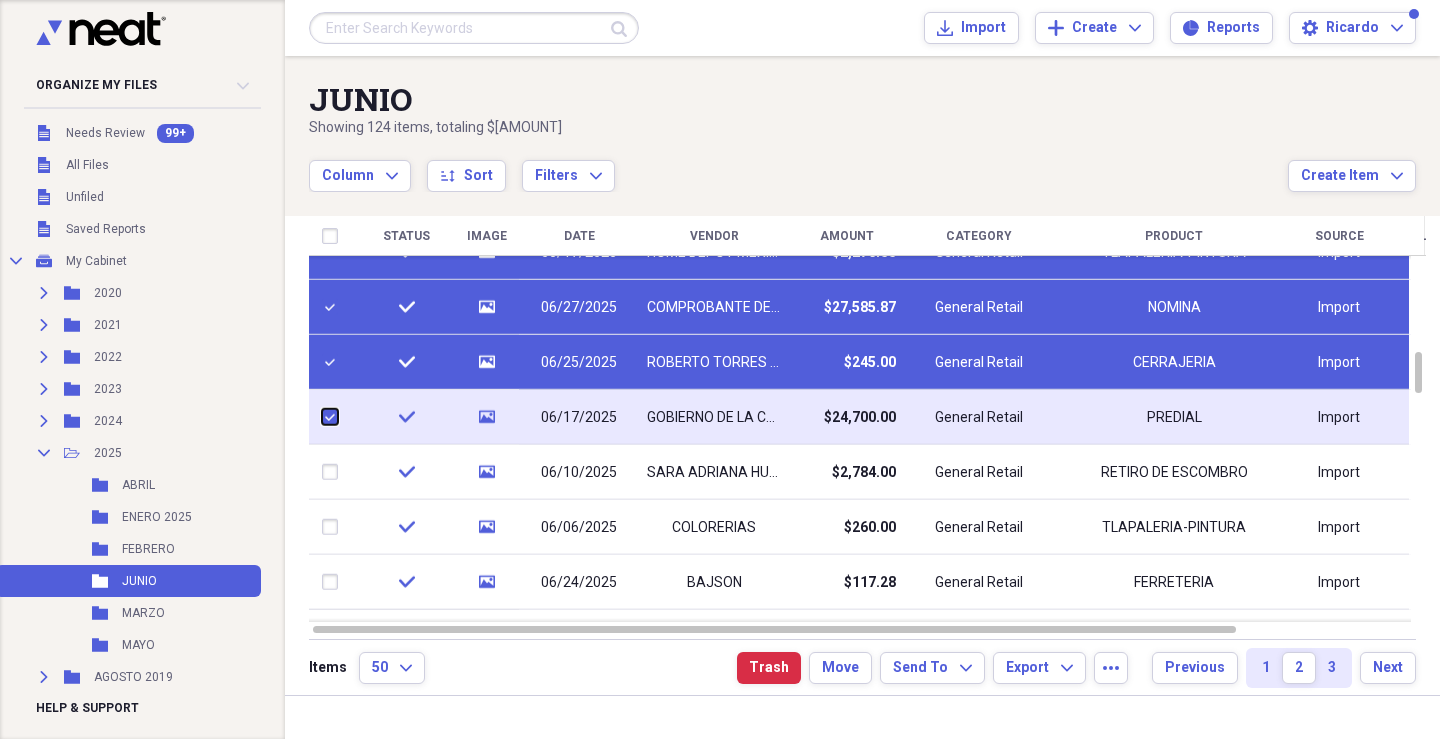 checkbox on "true" 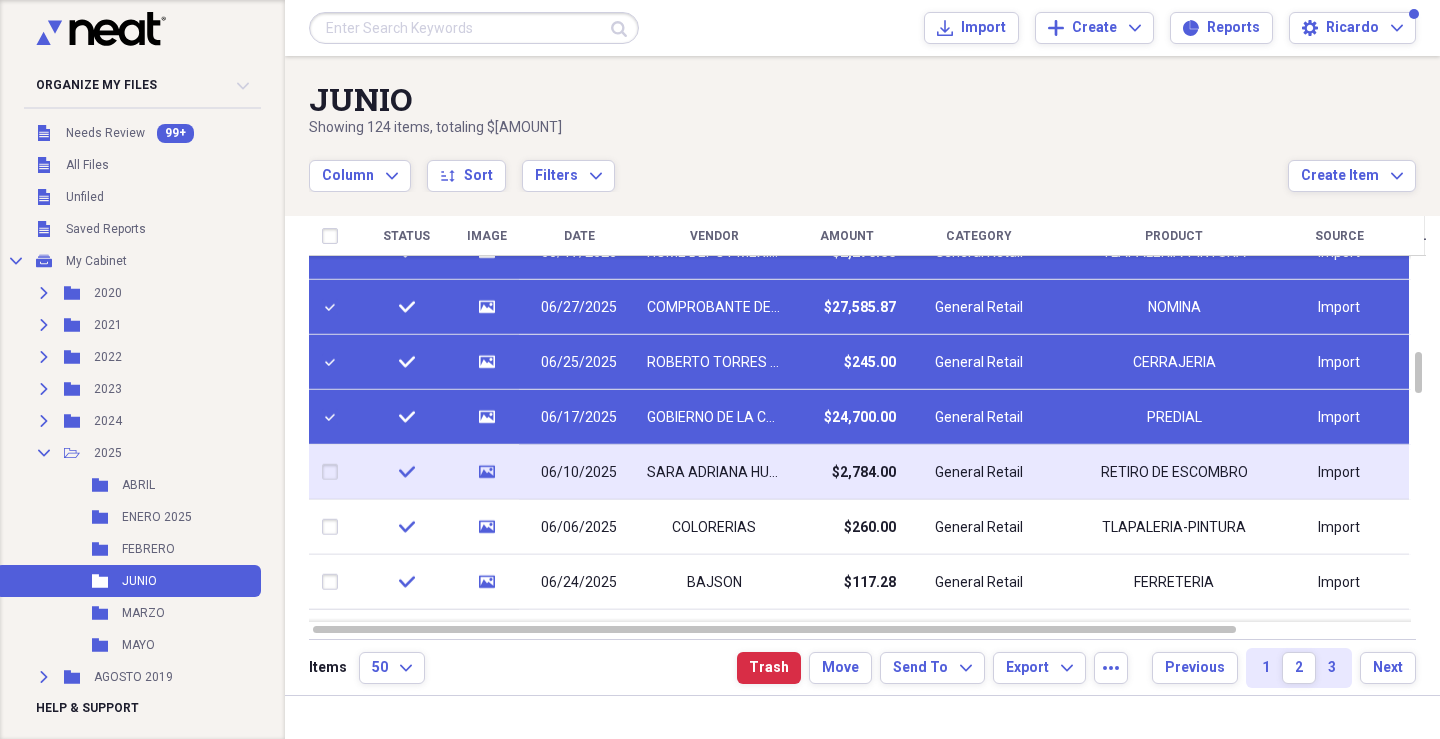 click at bounding box center (334, 472) 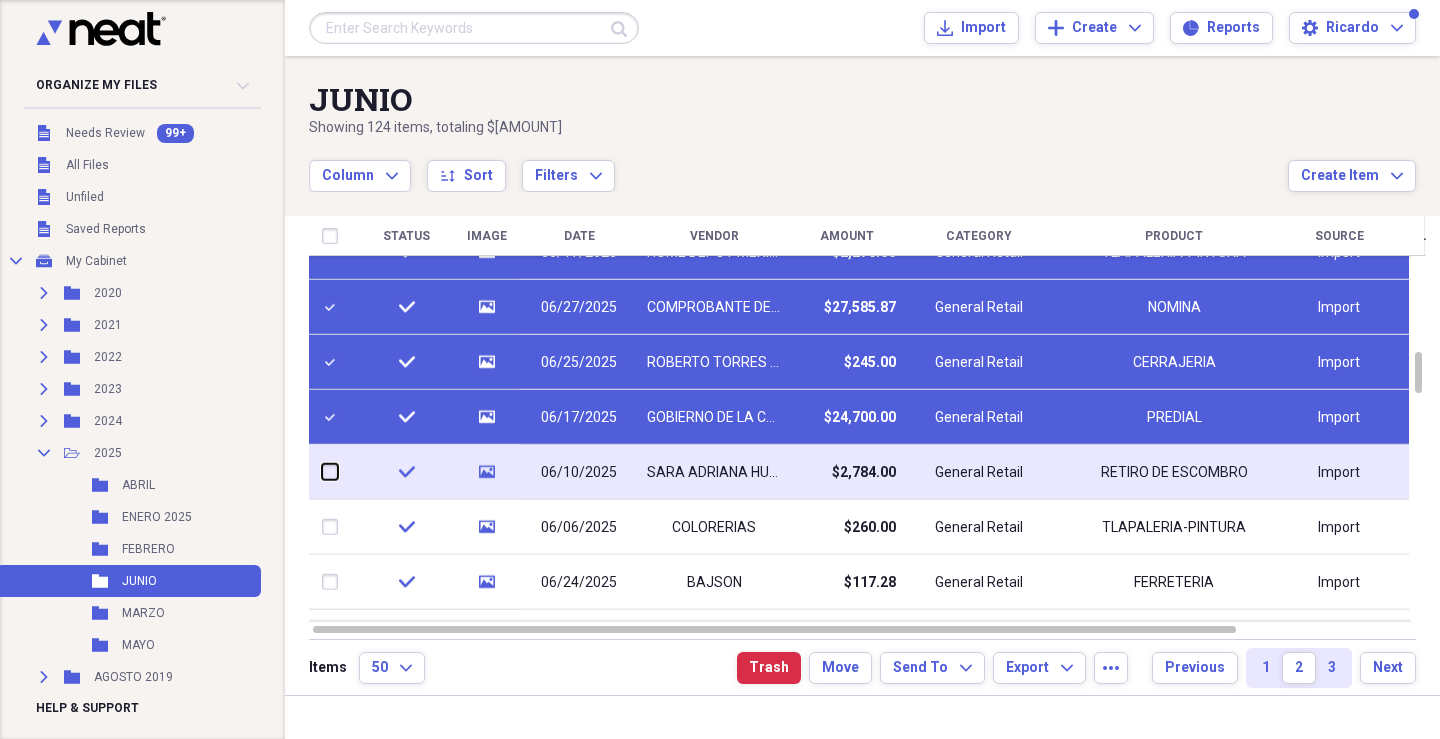 click at bounding box center [322, 472] 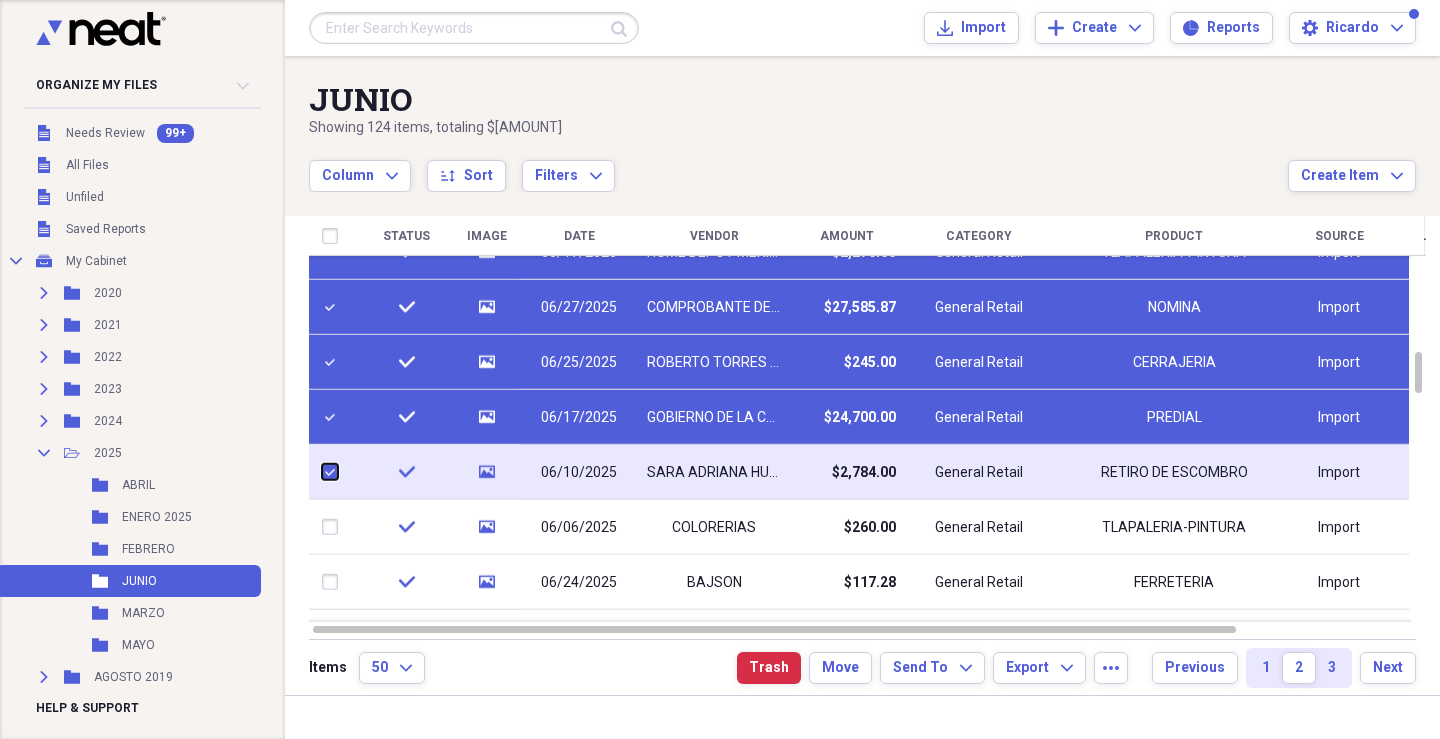 checkbox on "true" 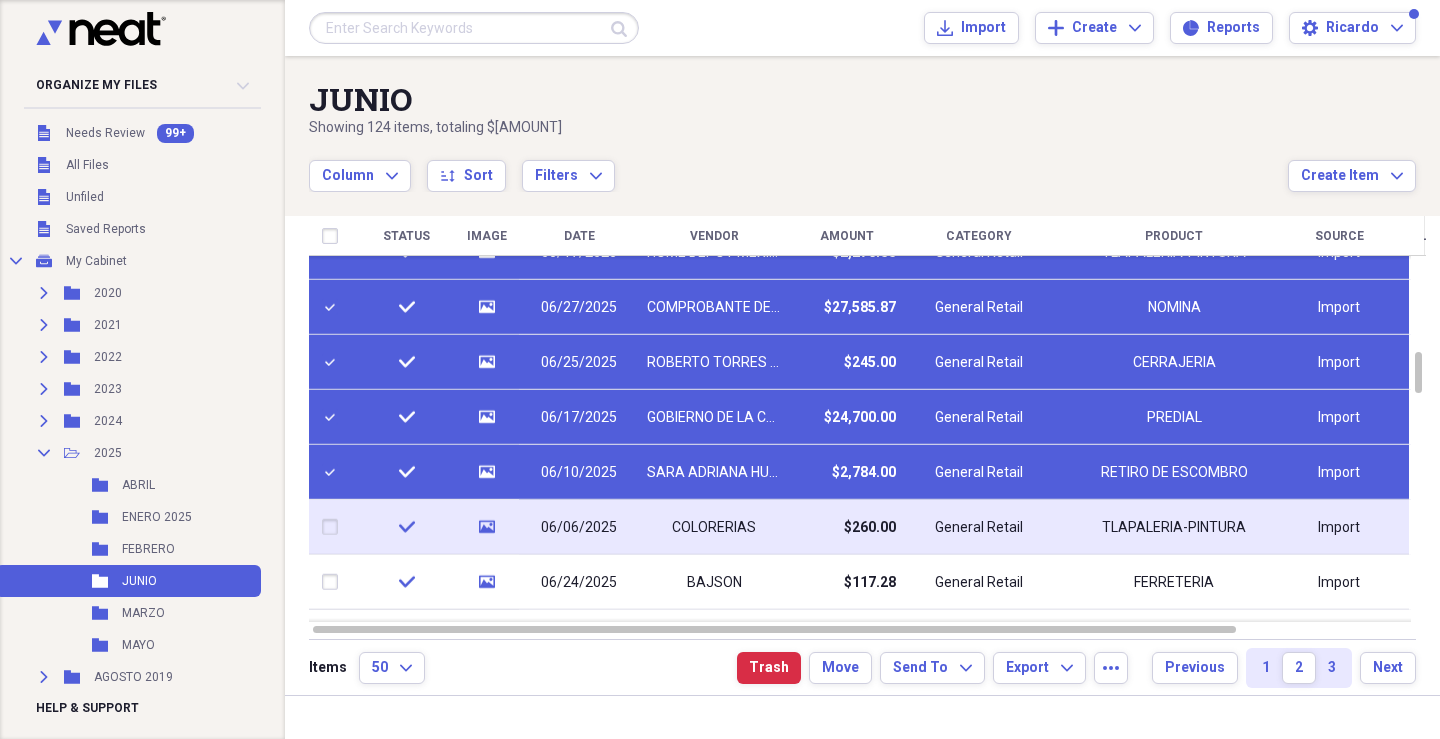 drag, startPoint x: 342, startPoint y: 530, endPoint x: 341, endPoint y: 575, distance: 45.01111 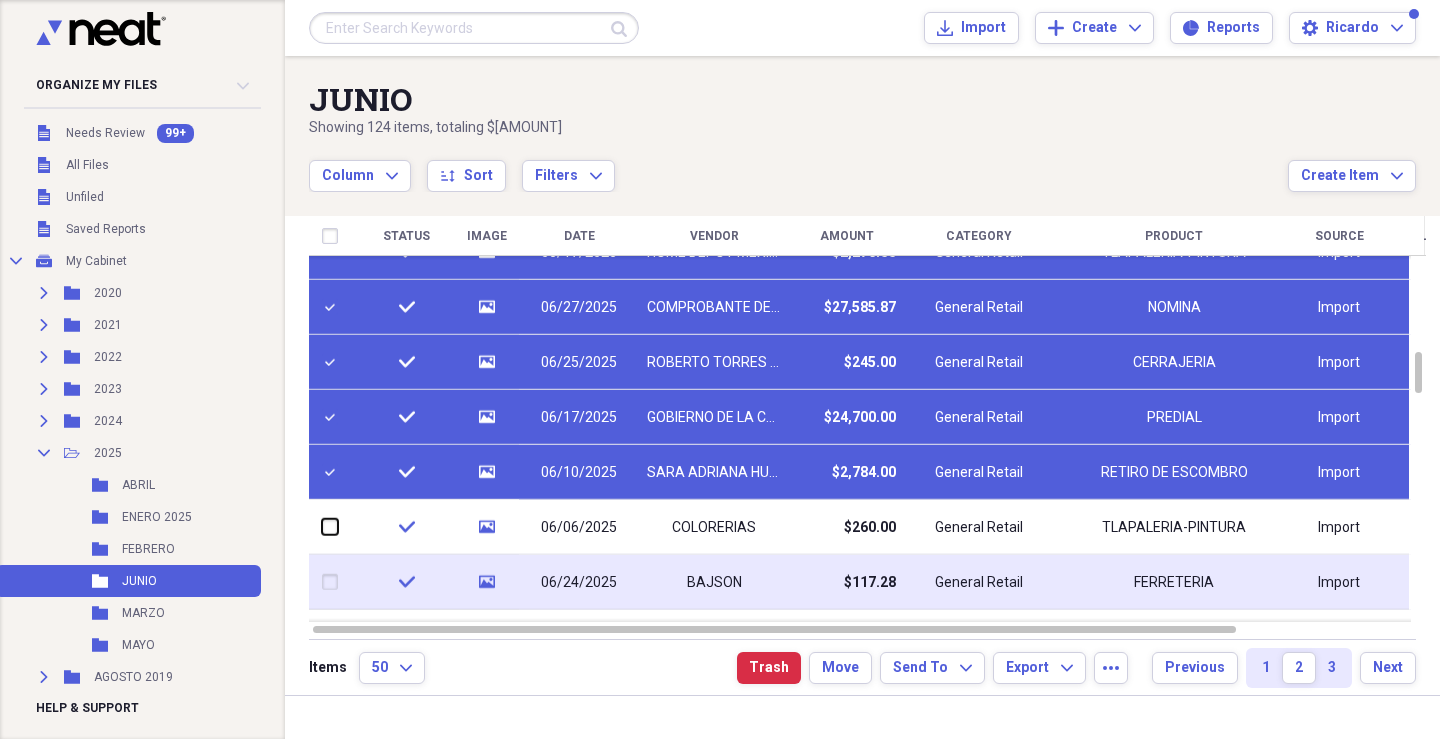 click at bounding box center (322, 527) 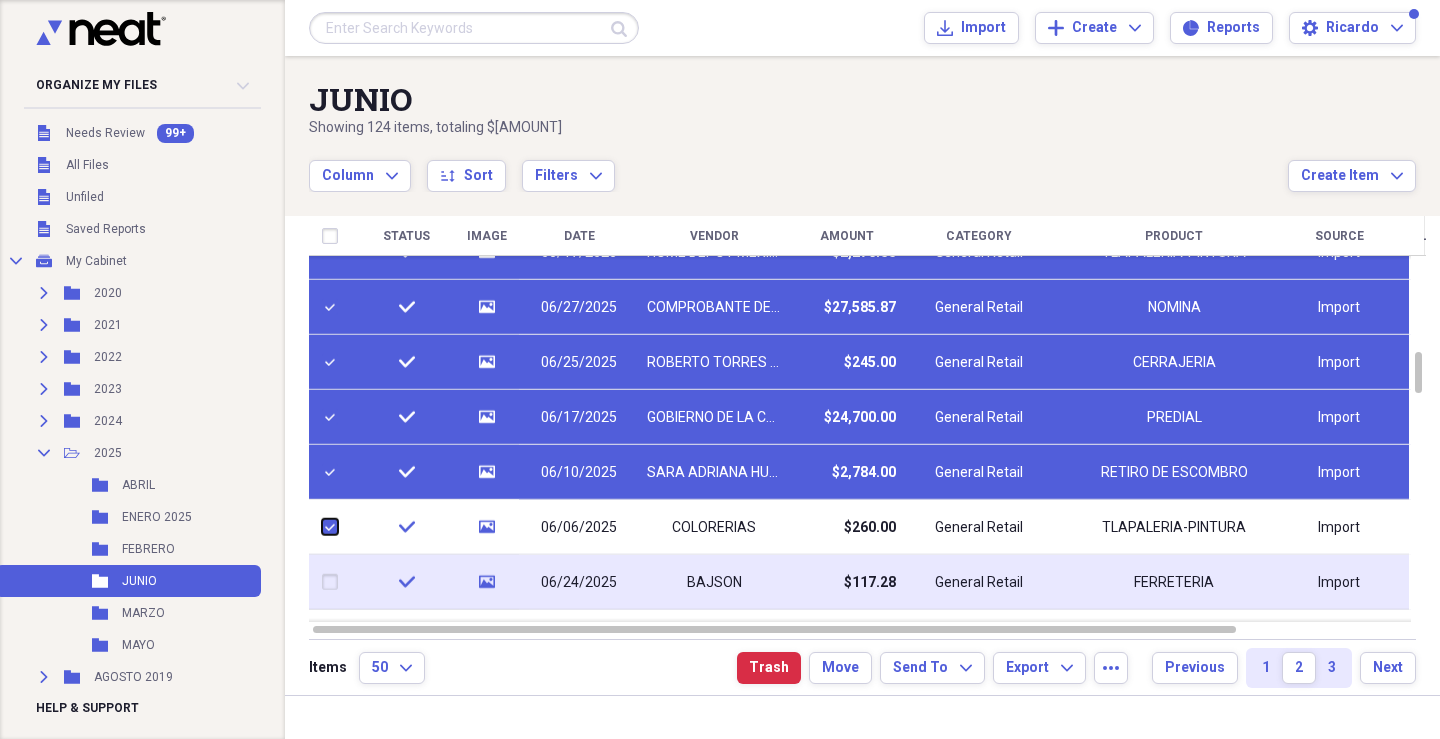 checkbox on "true" 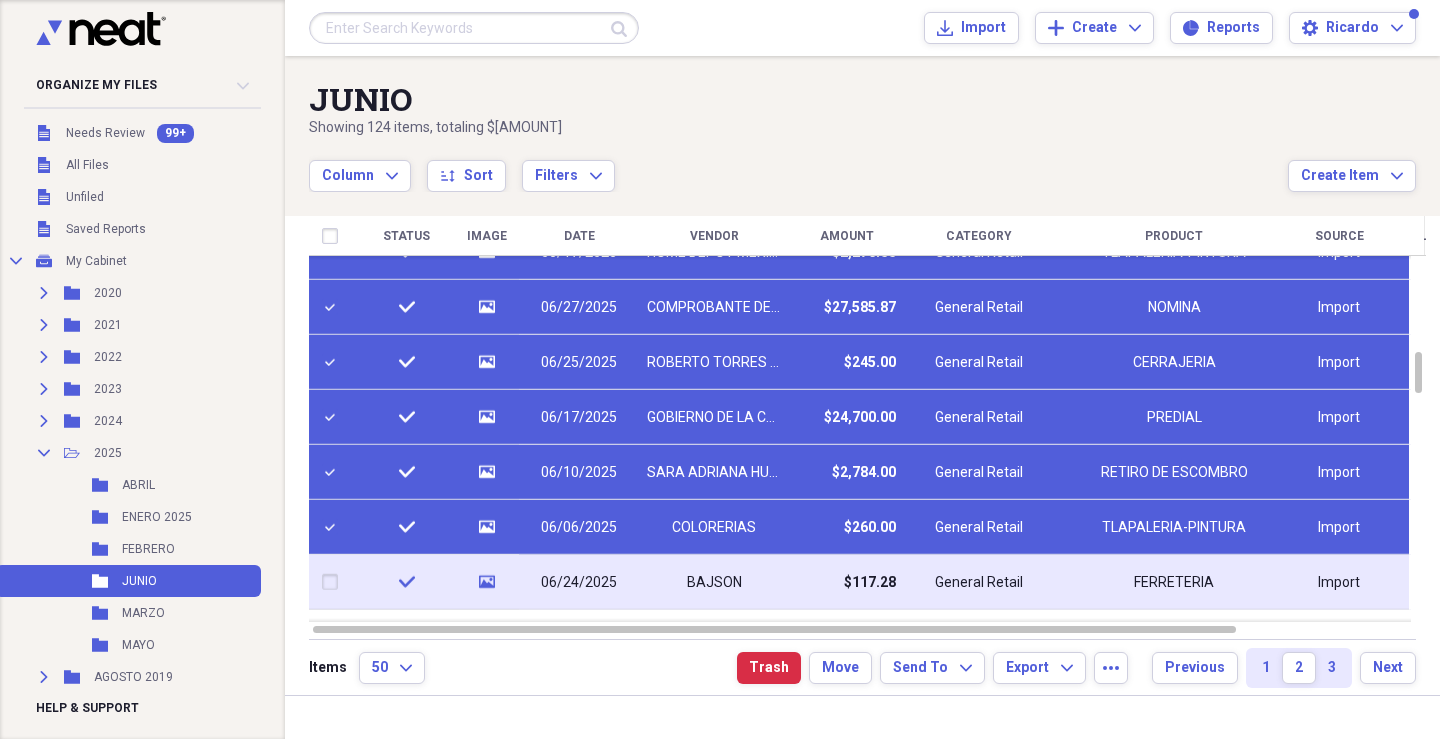 click at bounding box center [334, 582] 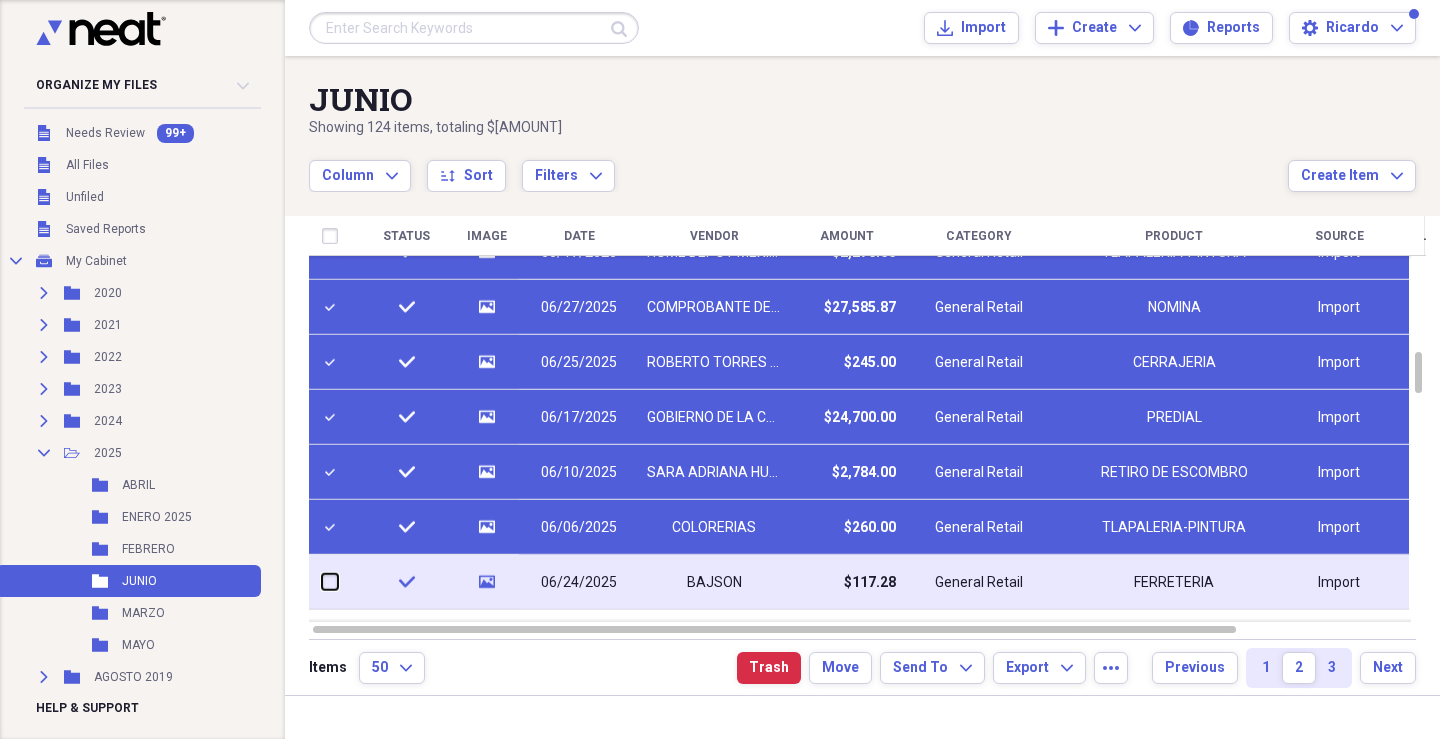 click at bounding box center [322, 582] 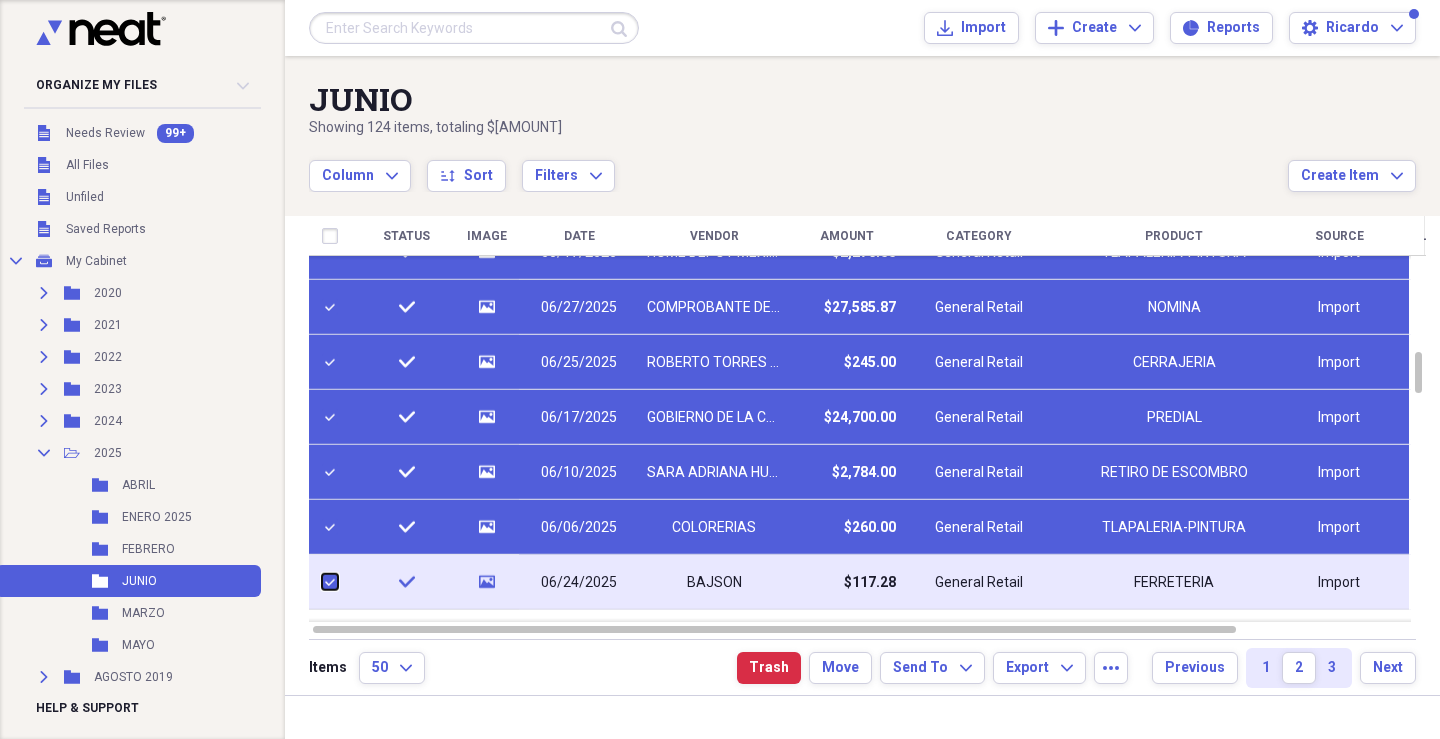 checkbox on "true" 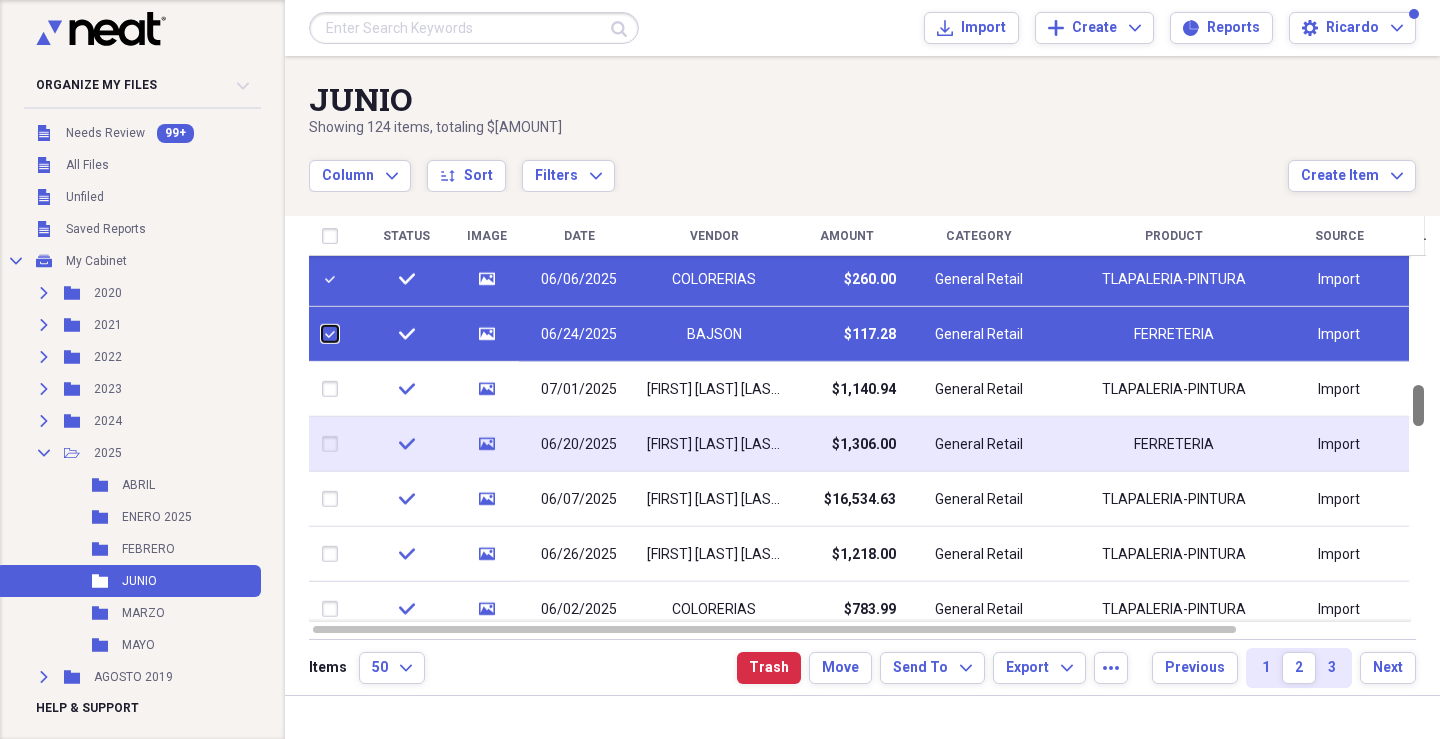 checkbox on "false" 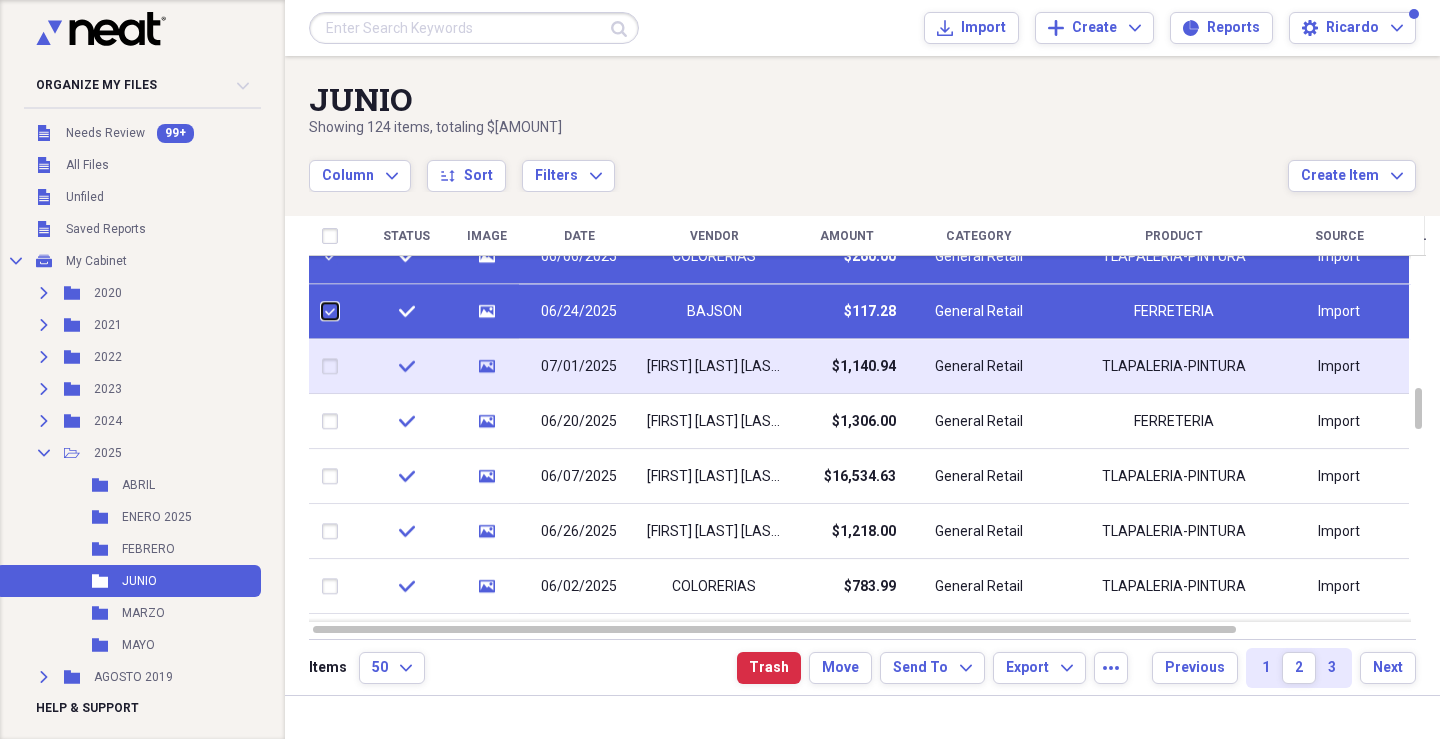 checkbox on "false" 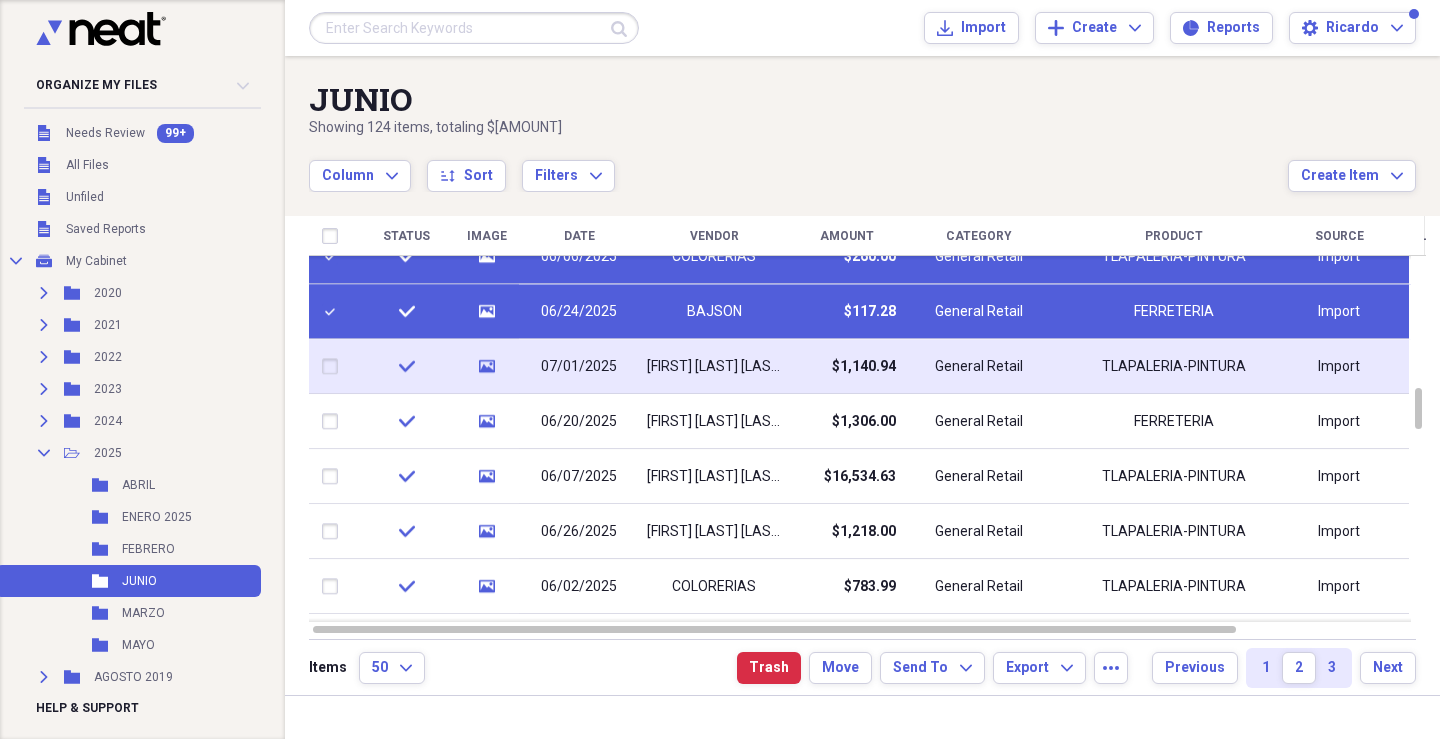click at bounding box center (334, 367) 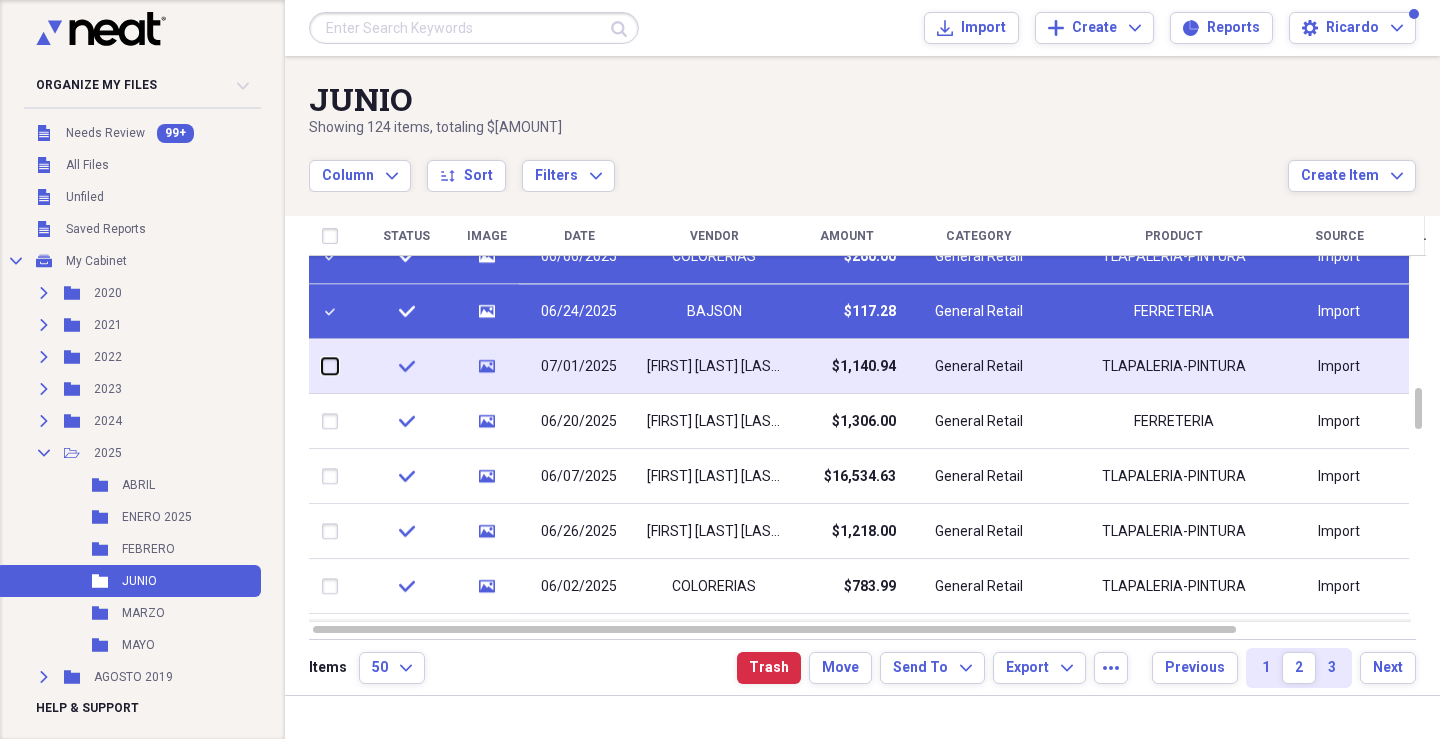 click at bounding box center (322, 366) 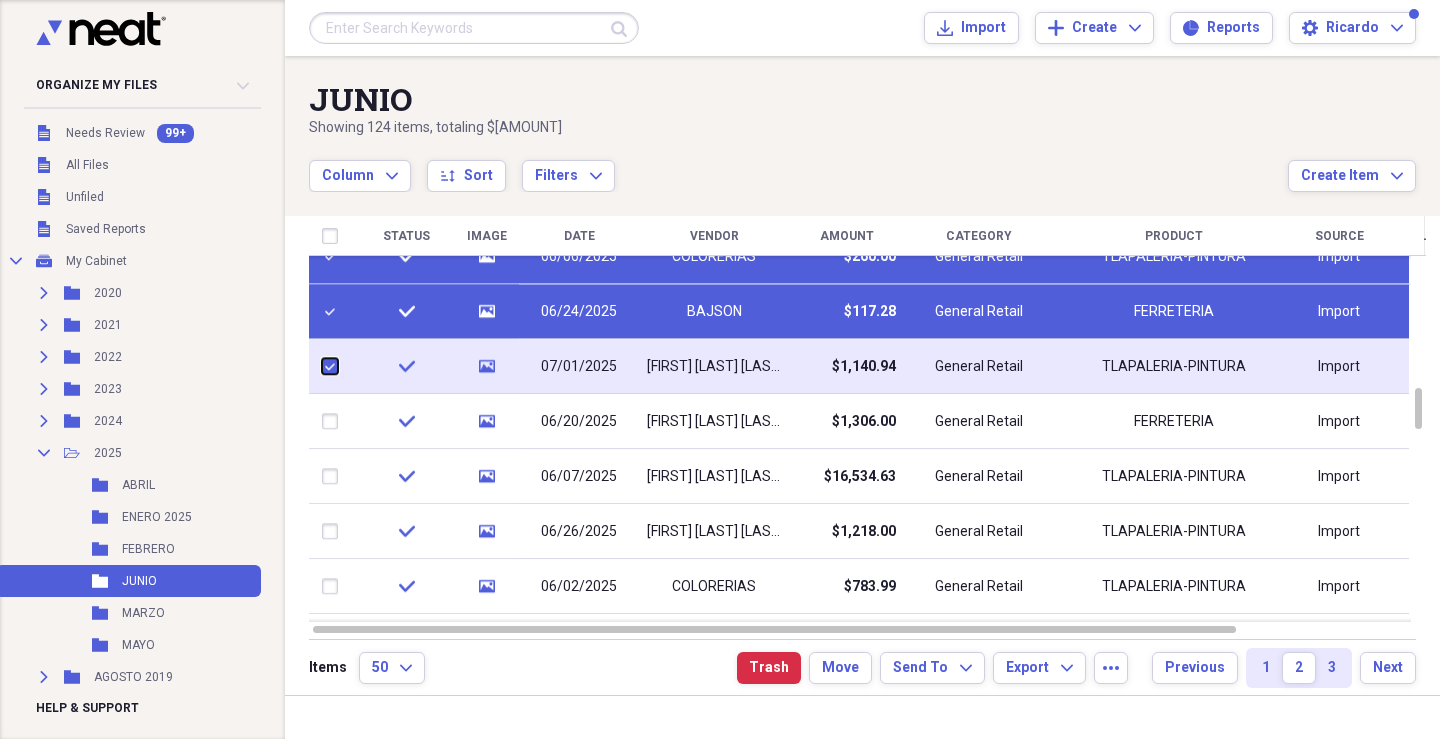 checkbox on "true" 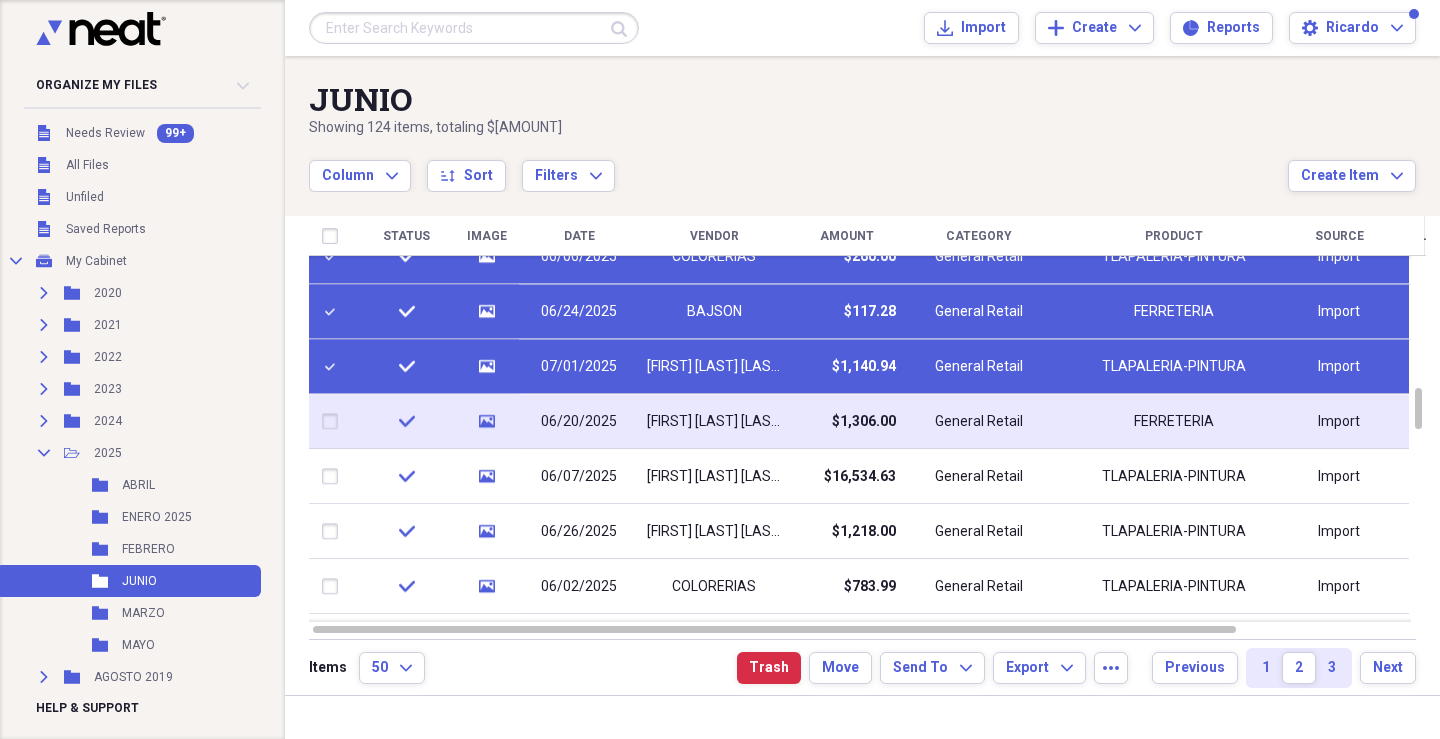 drag, startPoint x: 343, startPoint y: 416, endPoint x: 348, endPoint y: 442, distance: 26.476404 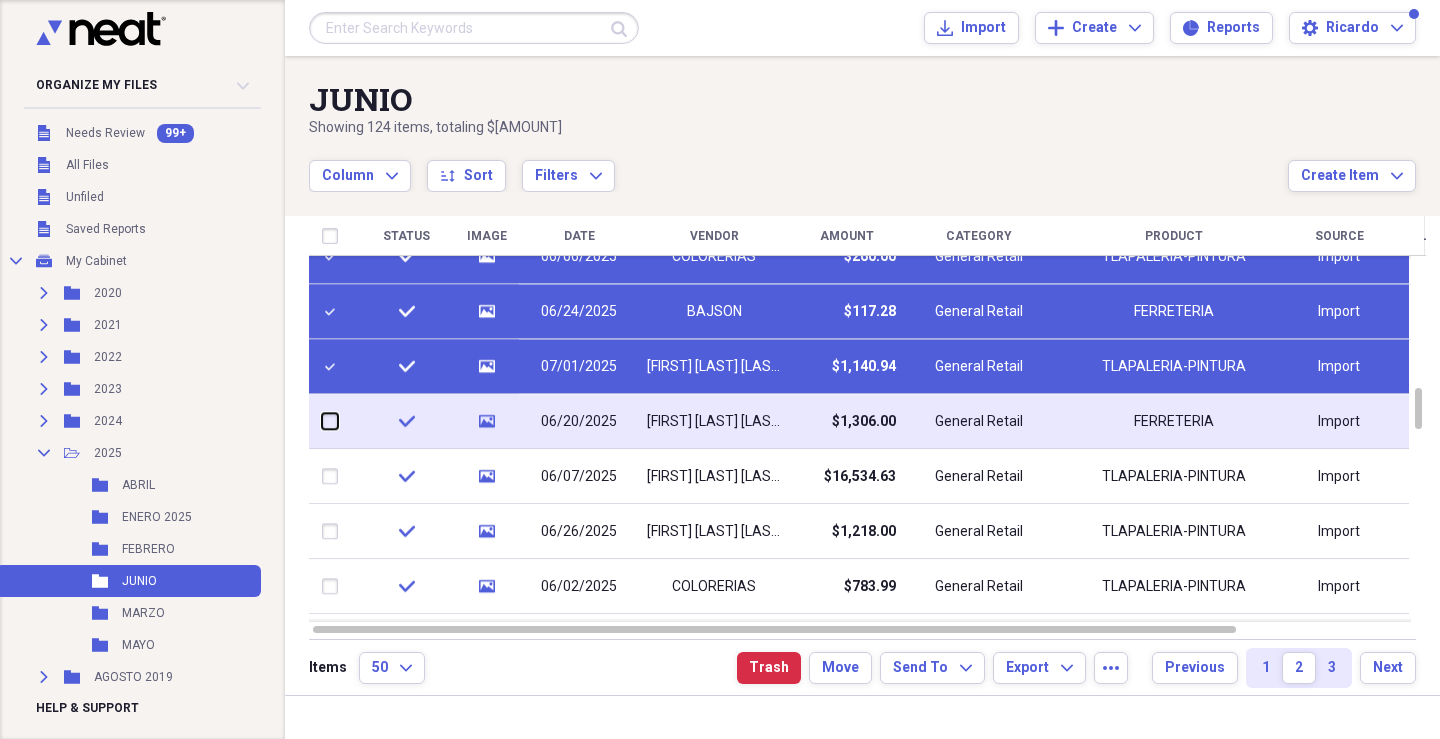 click at bounding box center (322, 421) 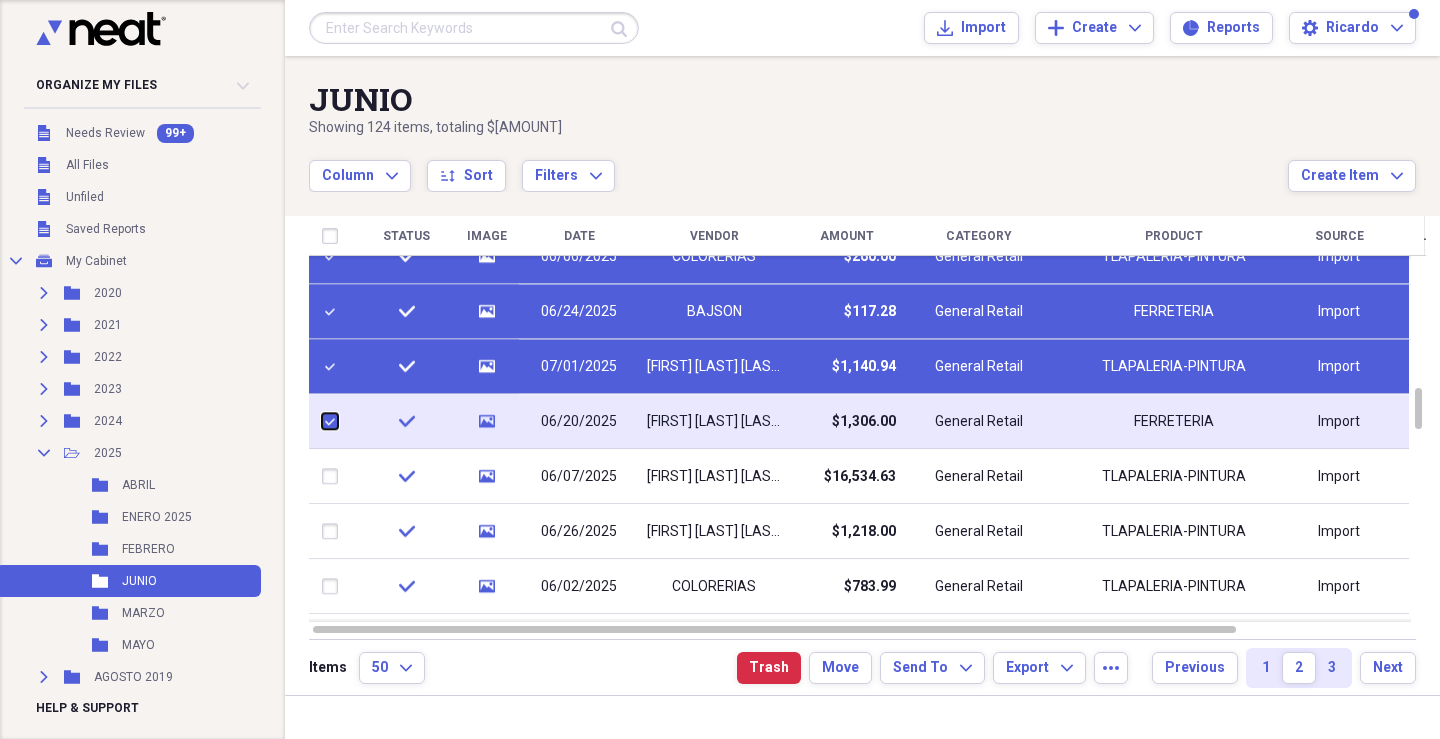 checkbox on "true" 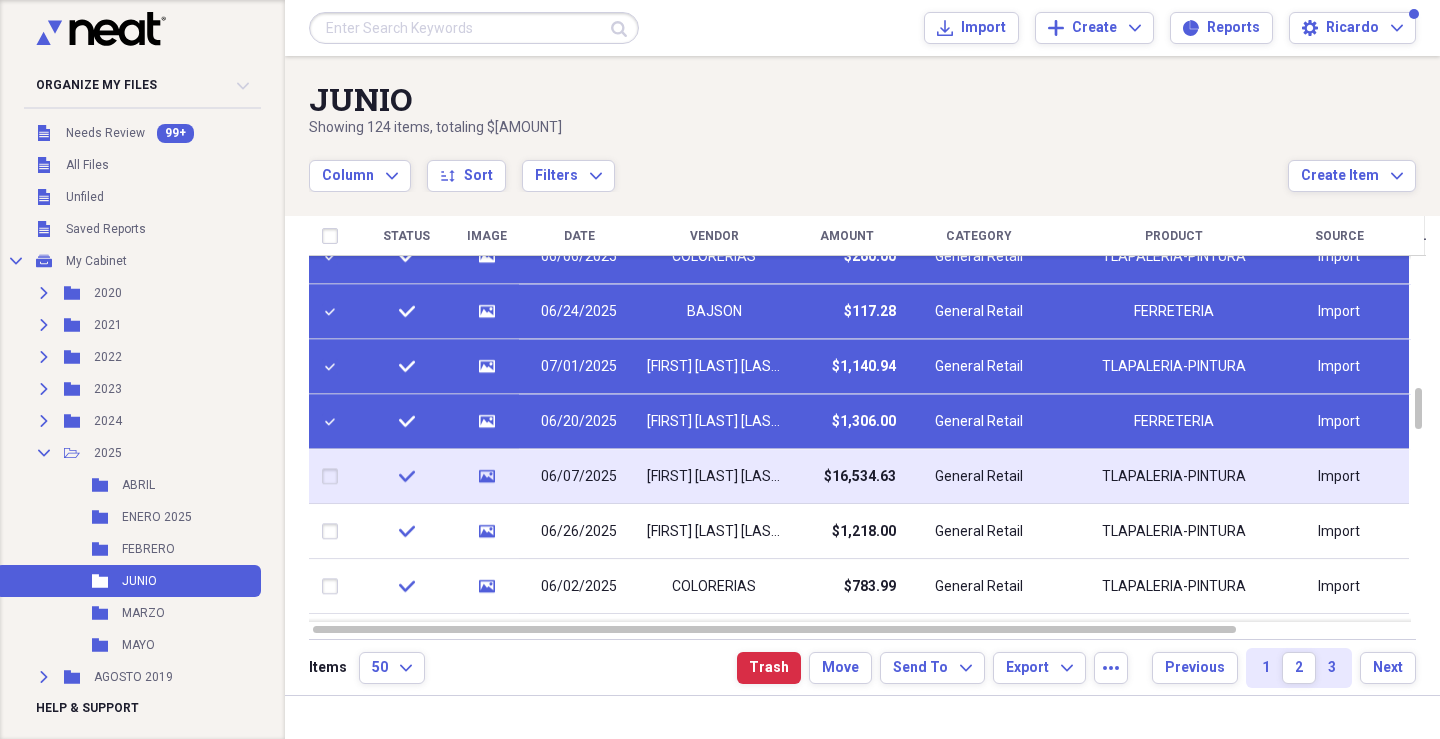 click at bounding box center [334, 477] 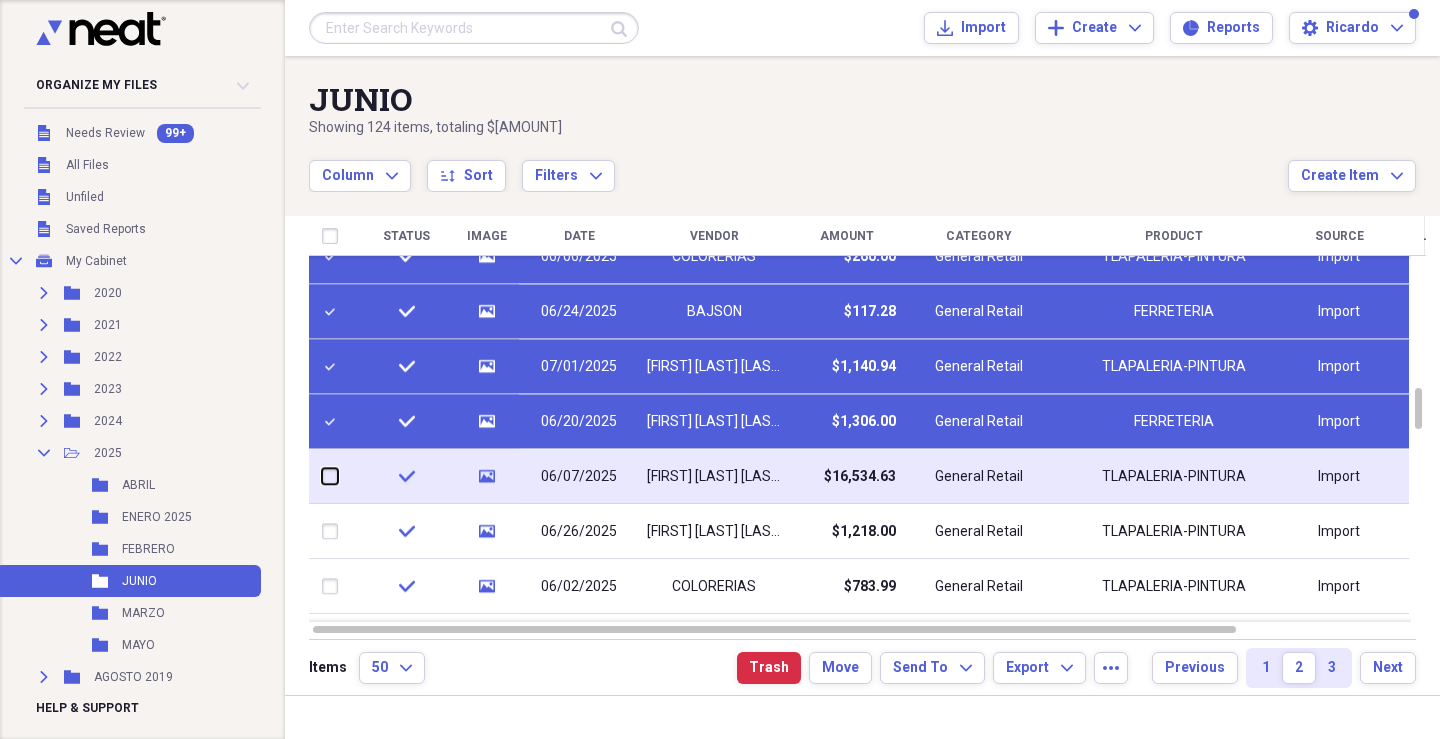 click at bounding box center (322, 476) 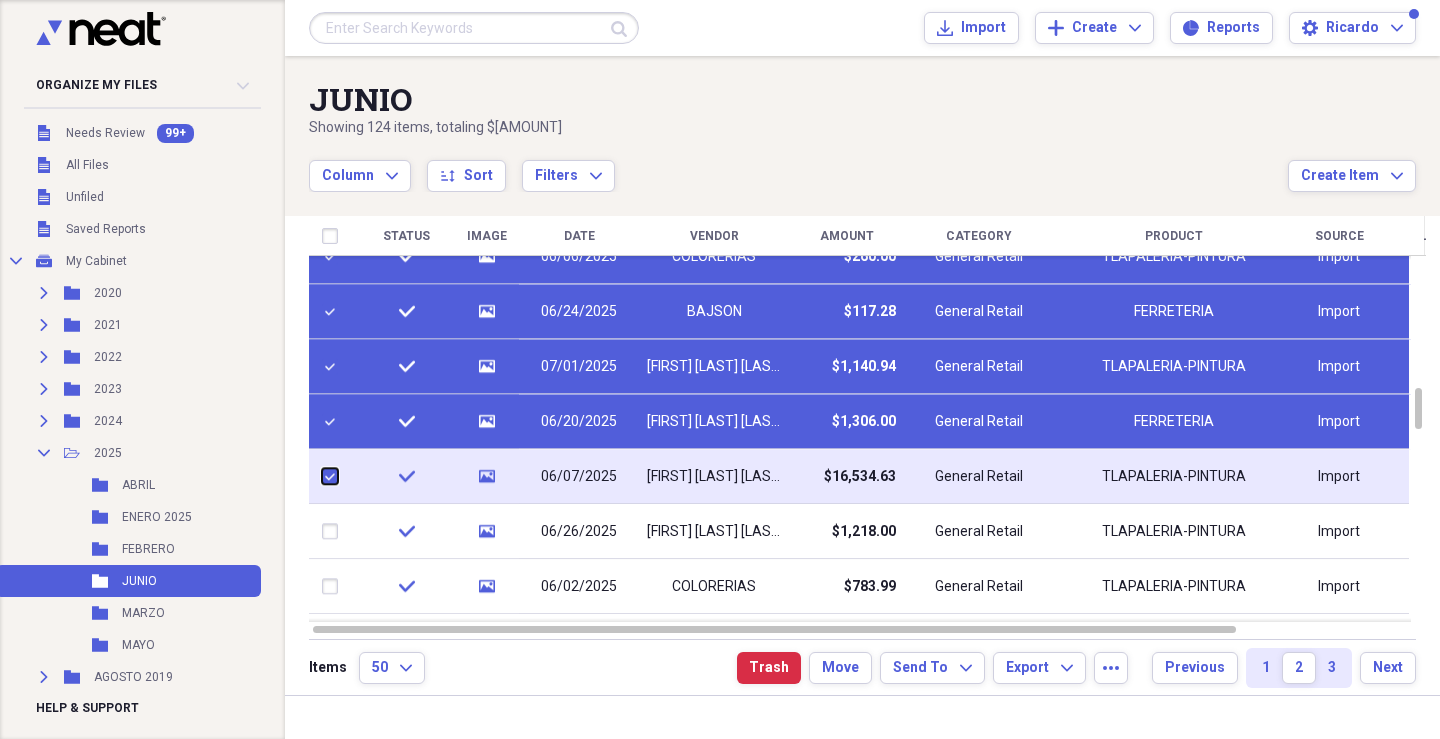 checkbox on "true" 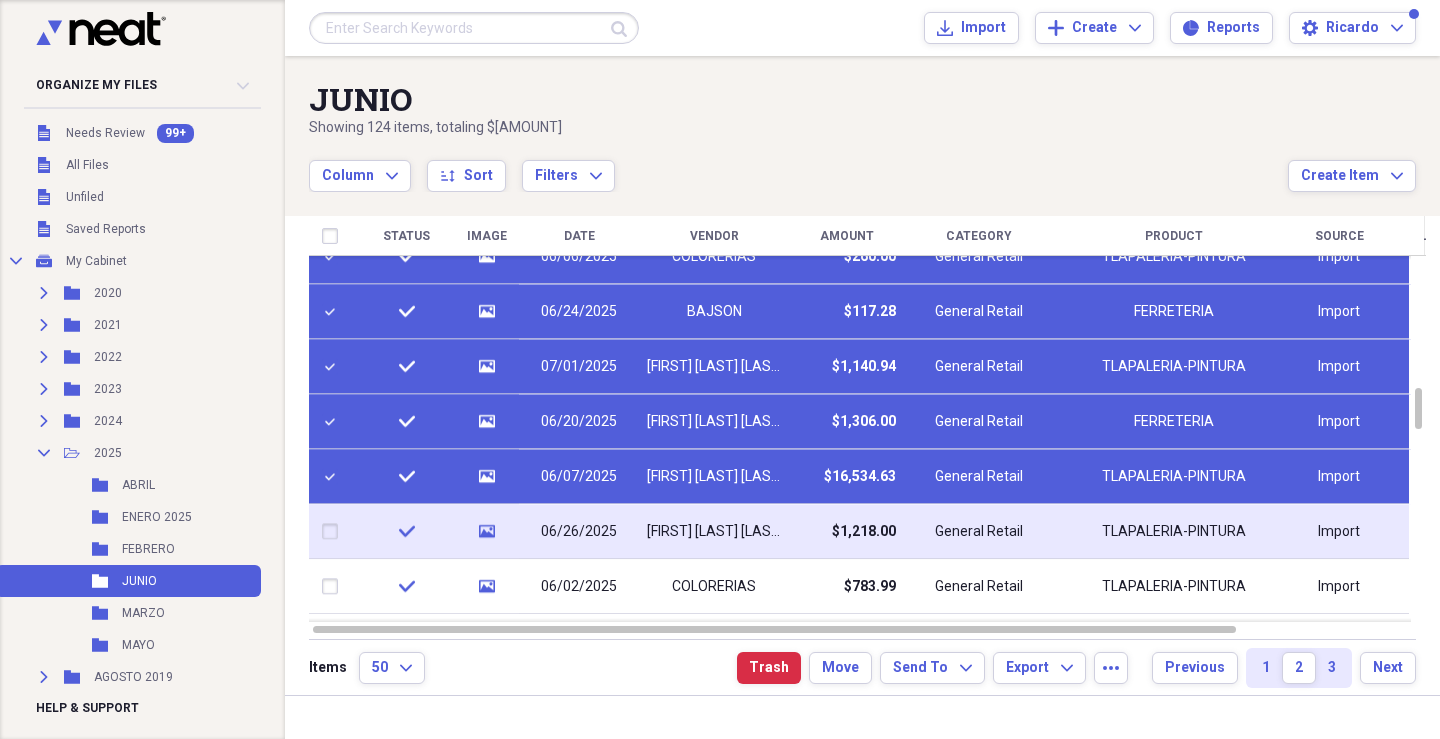 drag, startPoint x: 342, startPoint y: 525, endPoint x: 344, endPoint y: 544, distance: 19.104973 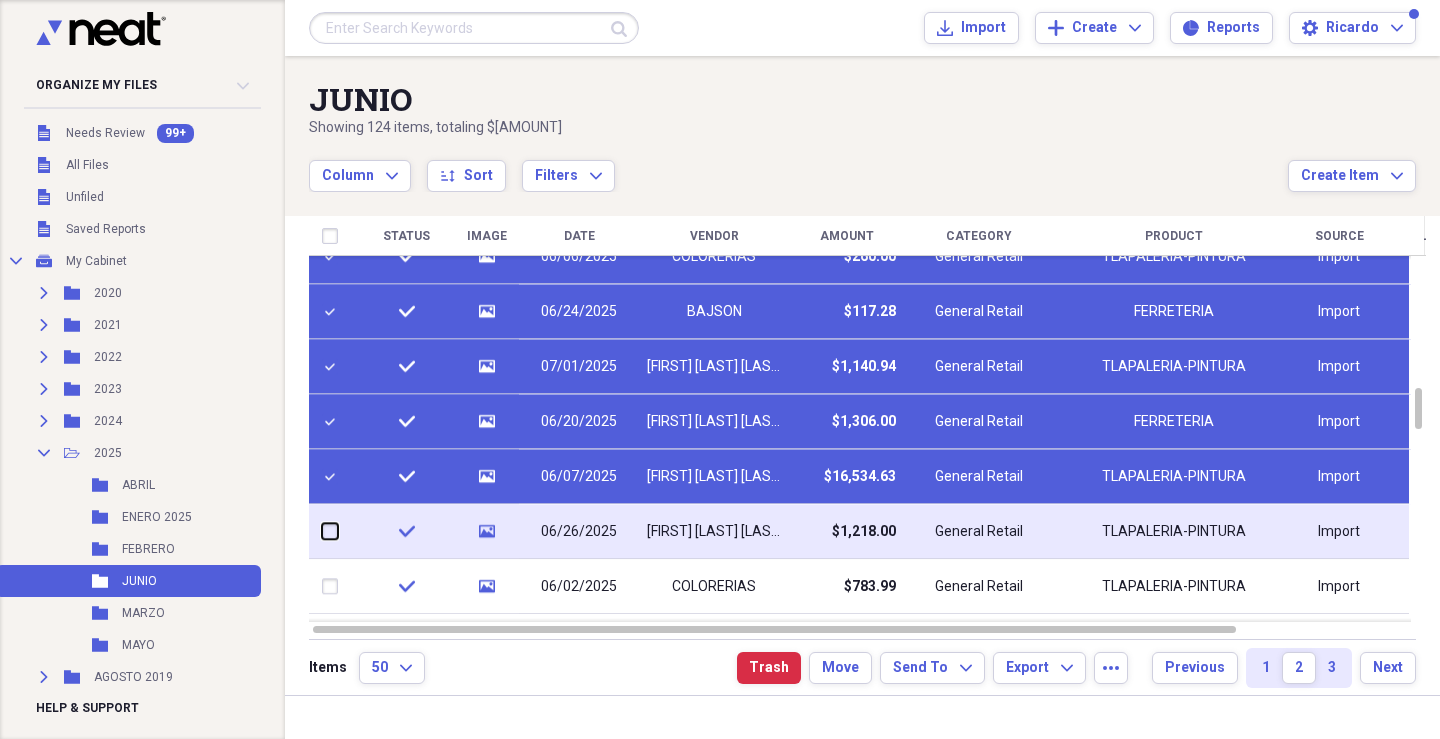 click at bounding box center [322, 531] 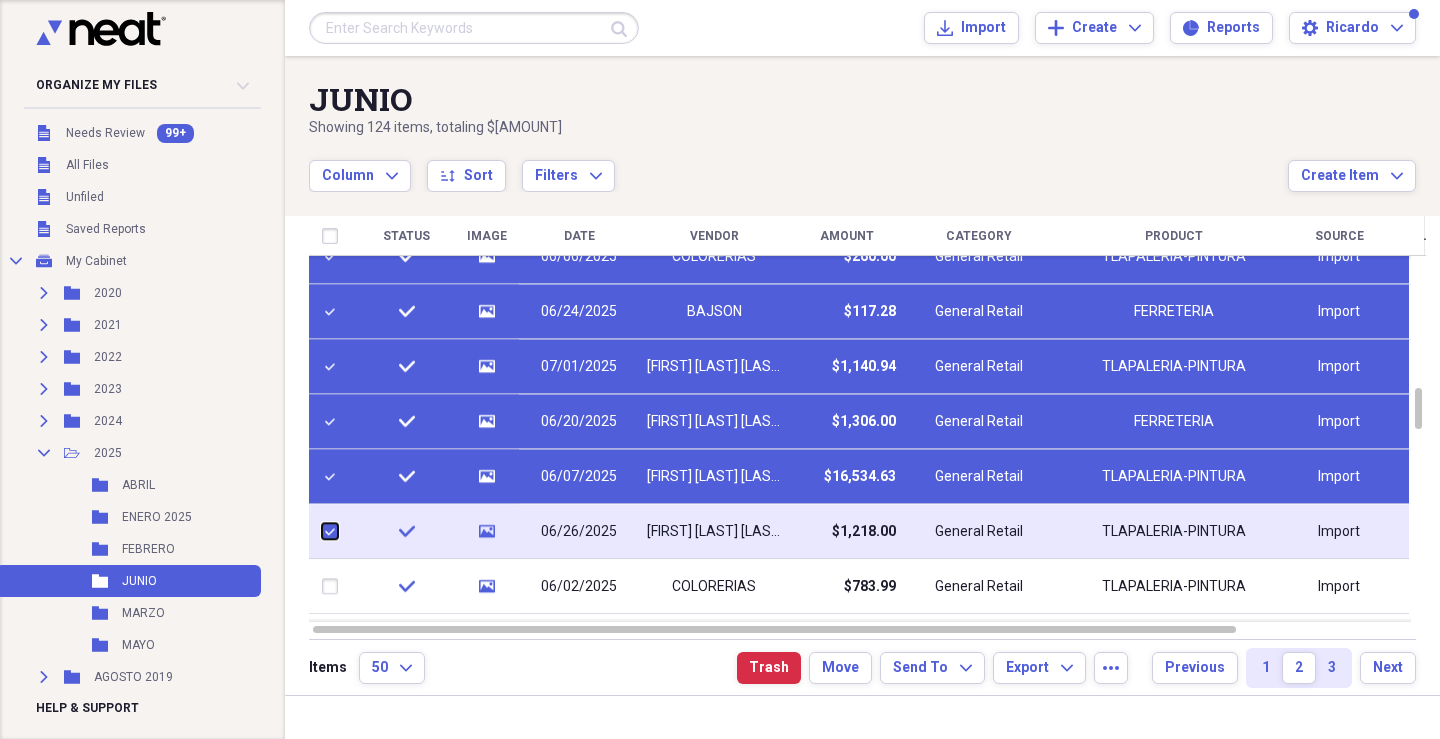 checkbox on "true" 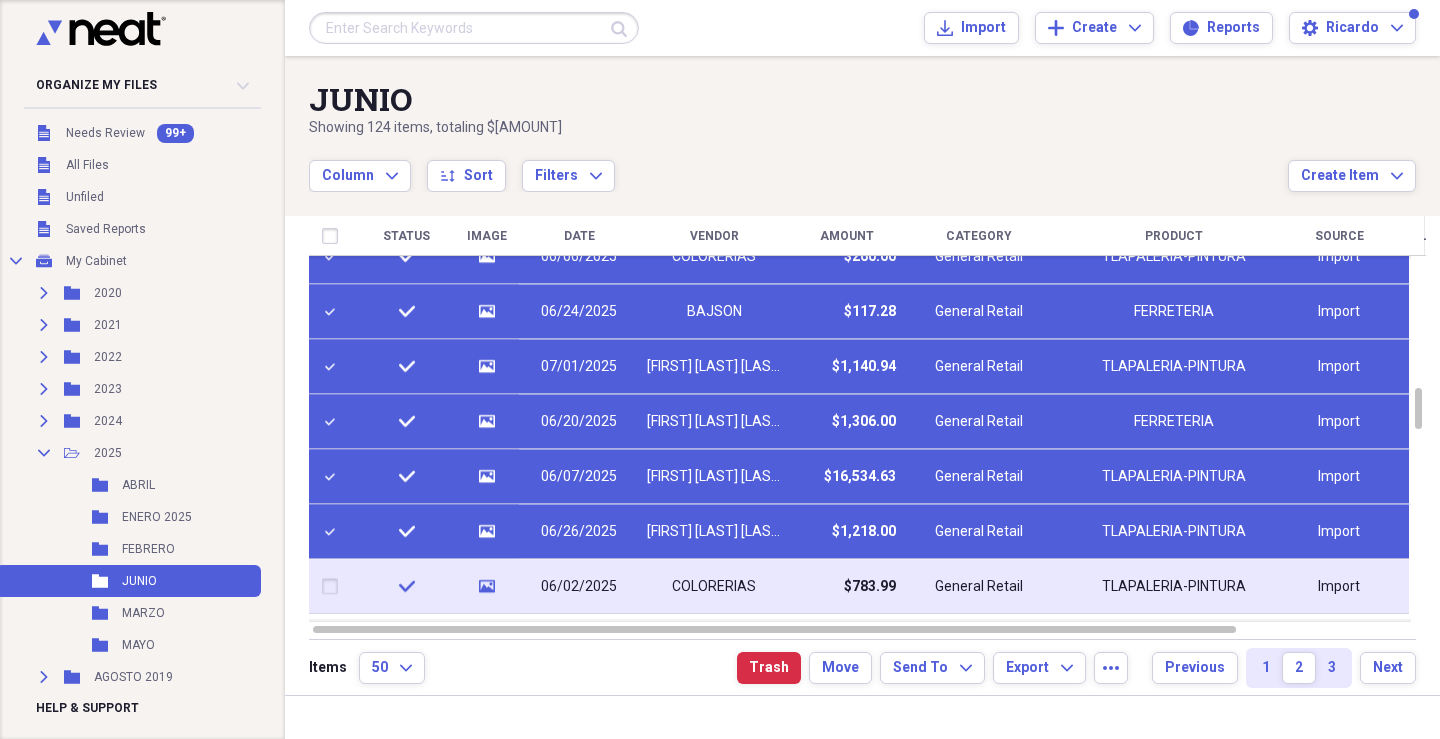click at bounding box center [334, 587] 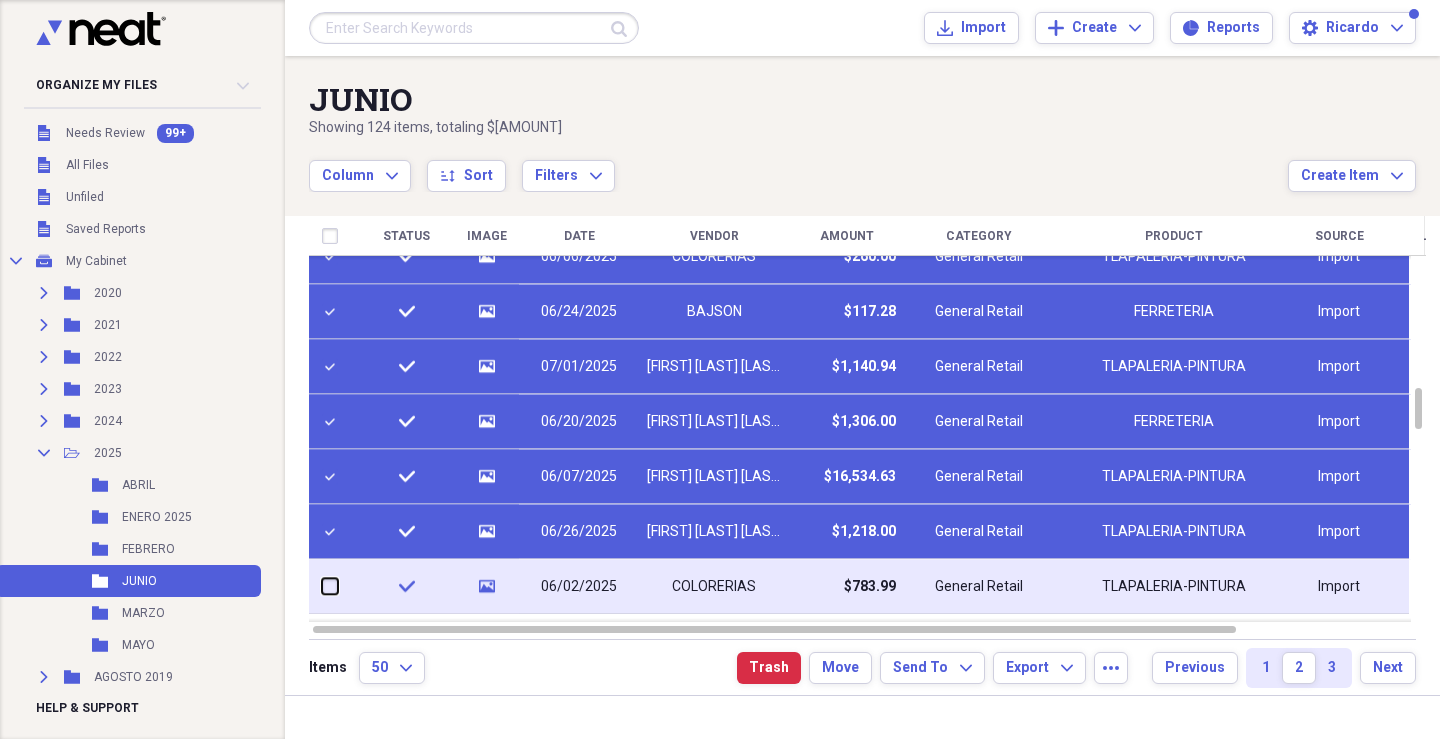click at bounding box center (322, 586) 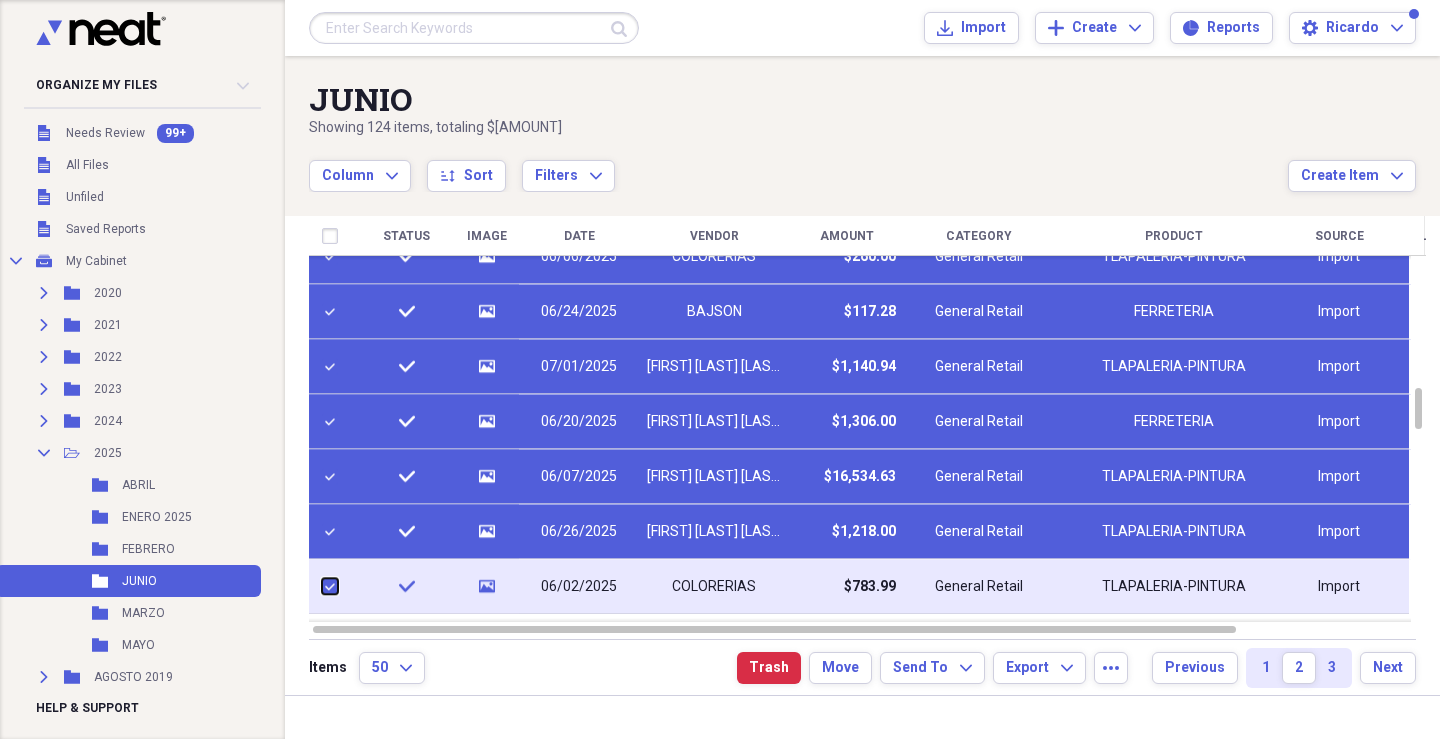 checkbox on "true" 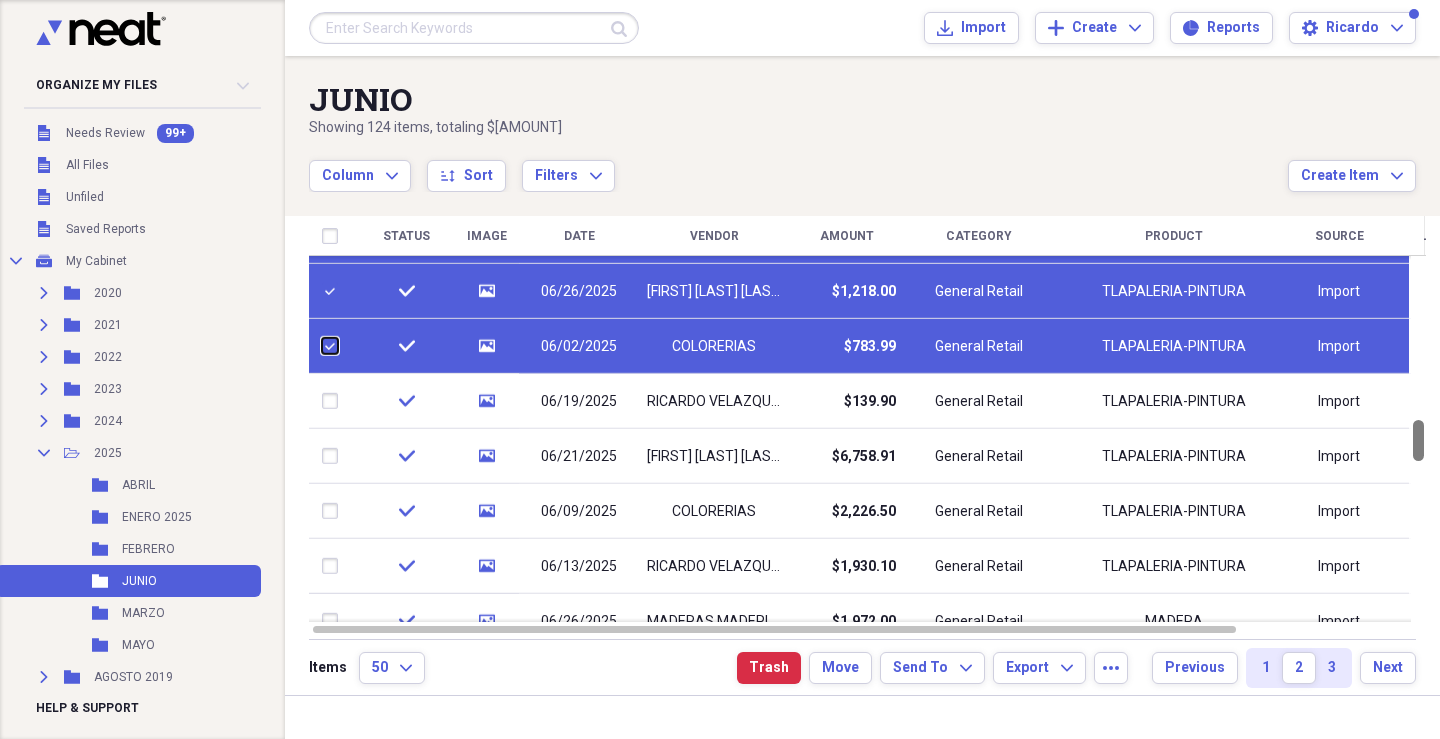 checkbox on "false" 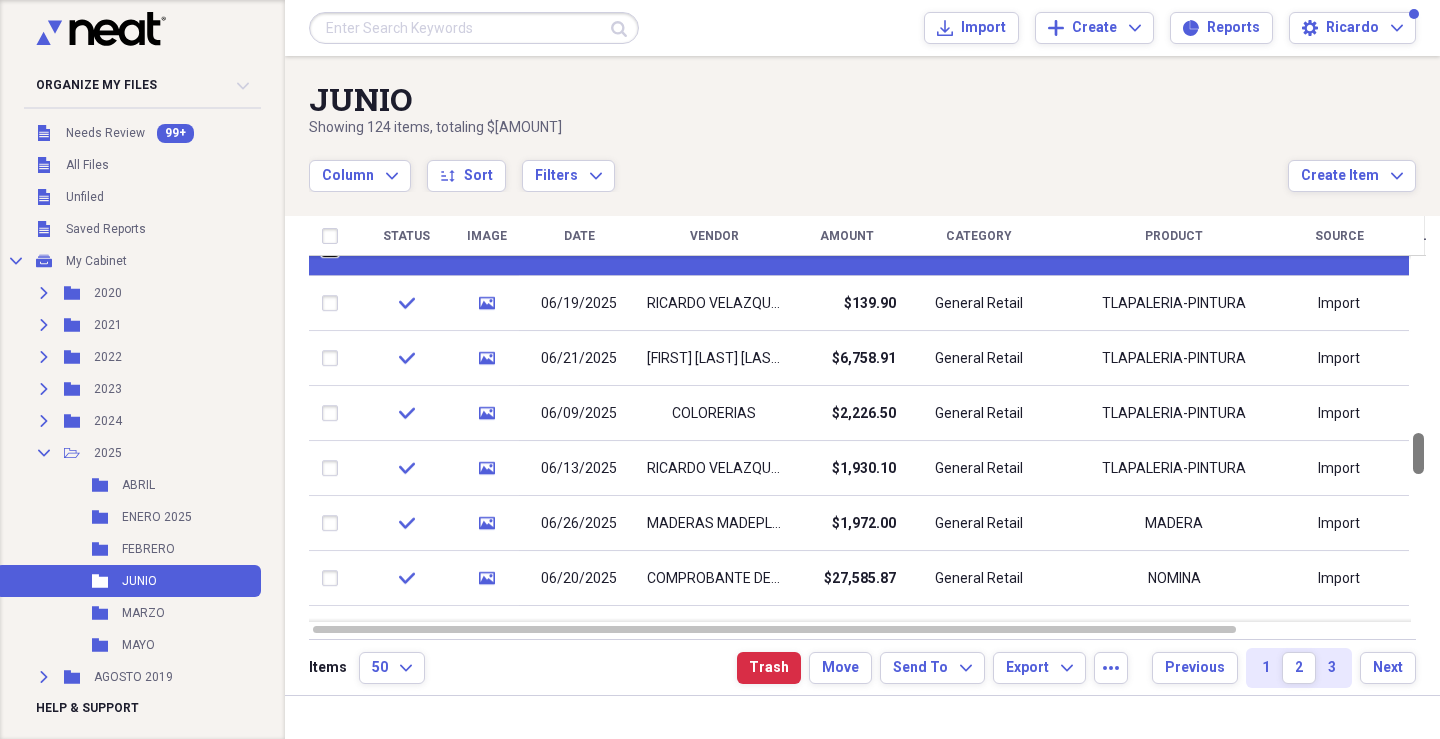 drag, startPoint x: 1430, startPoint y: 411, endPoint x: 1415, endPoint y: 460, distance: 51.24451 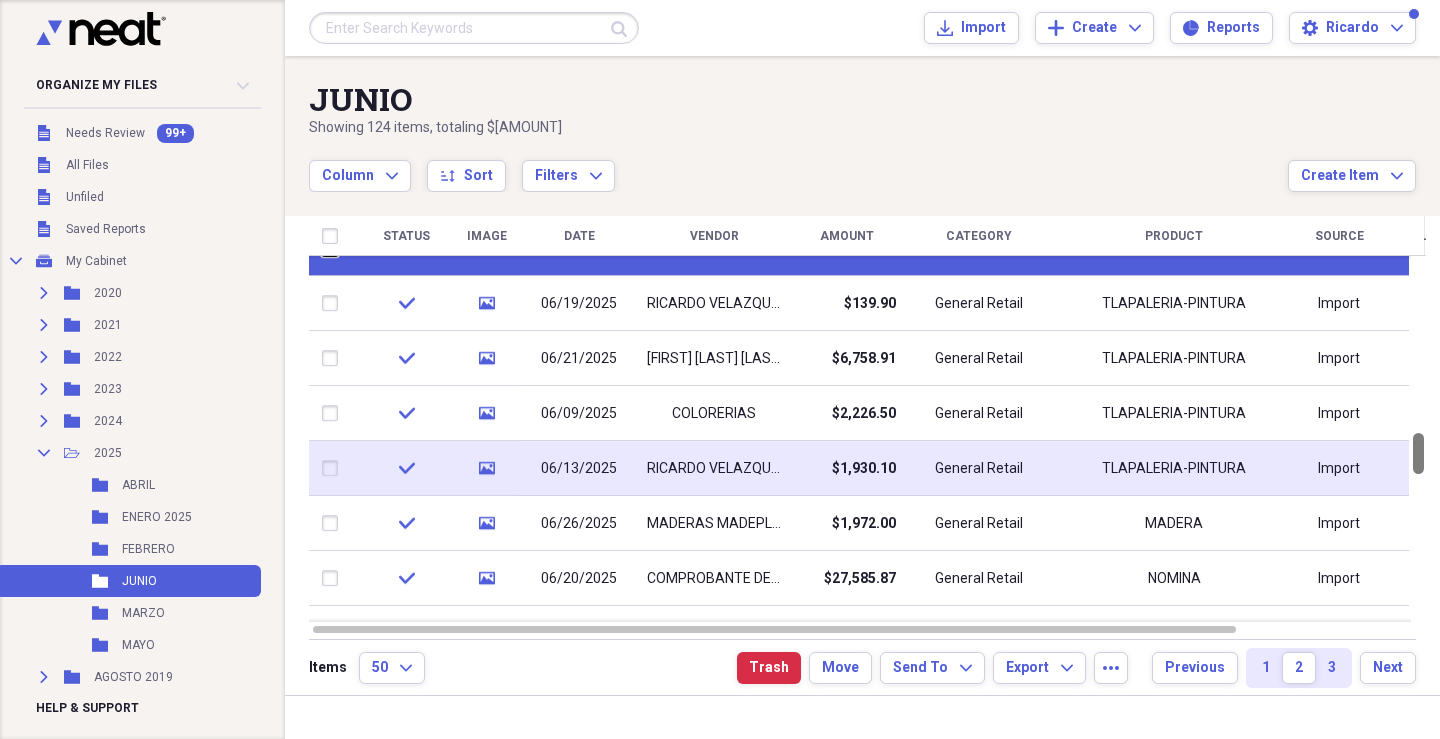 click at bounding box center [1418, 453] 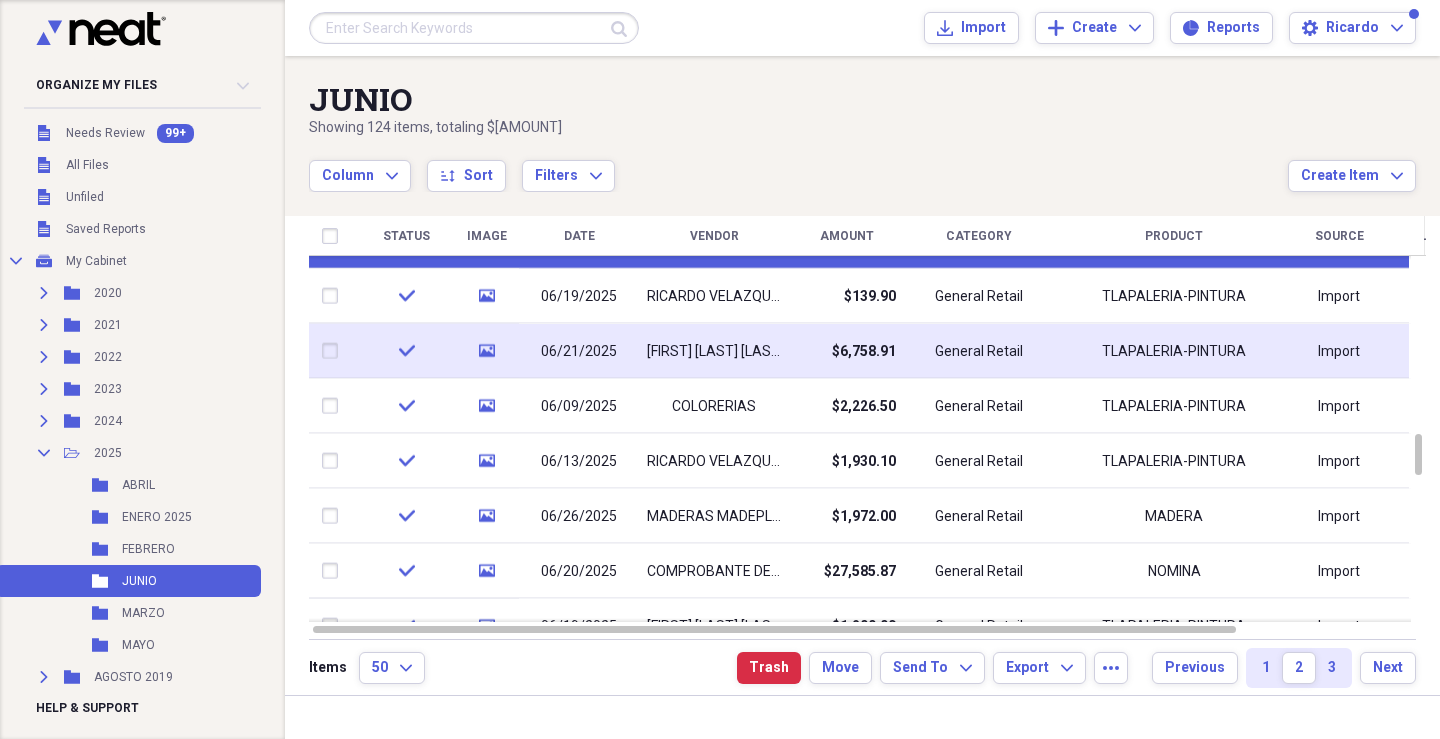 checkbox on "false" 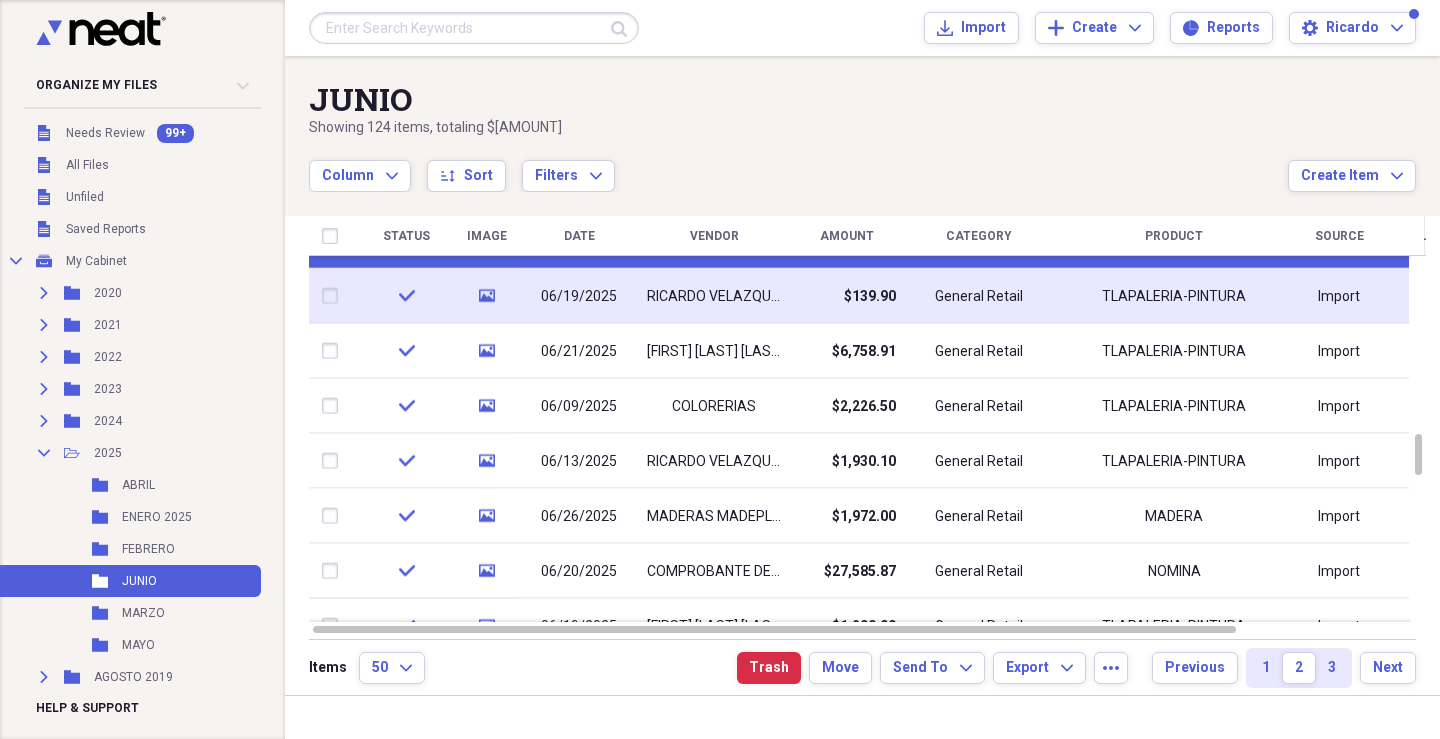 click at bounding box center (334, 296) 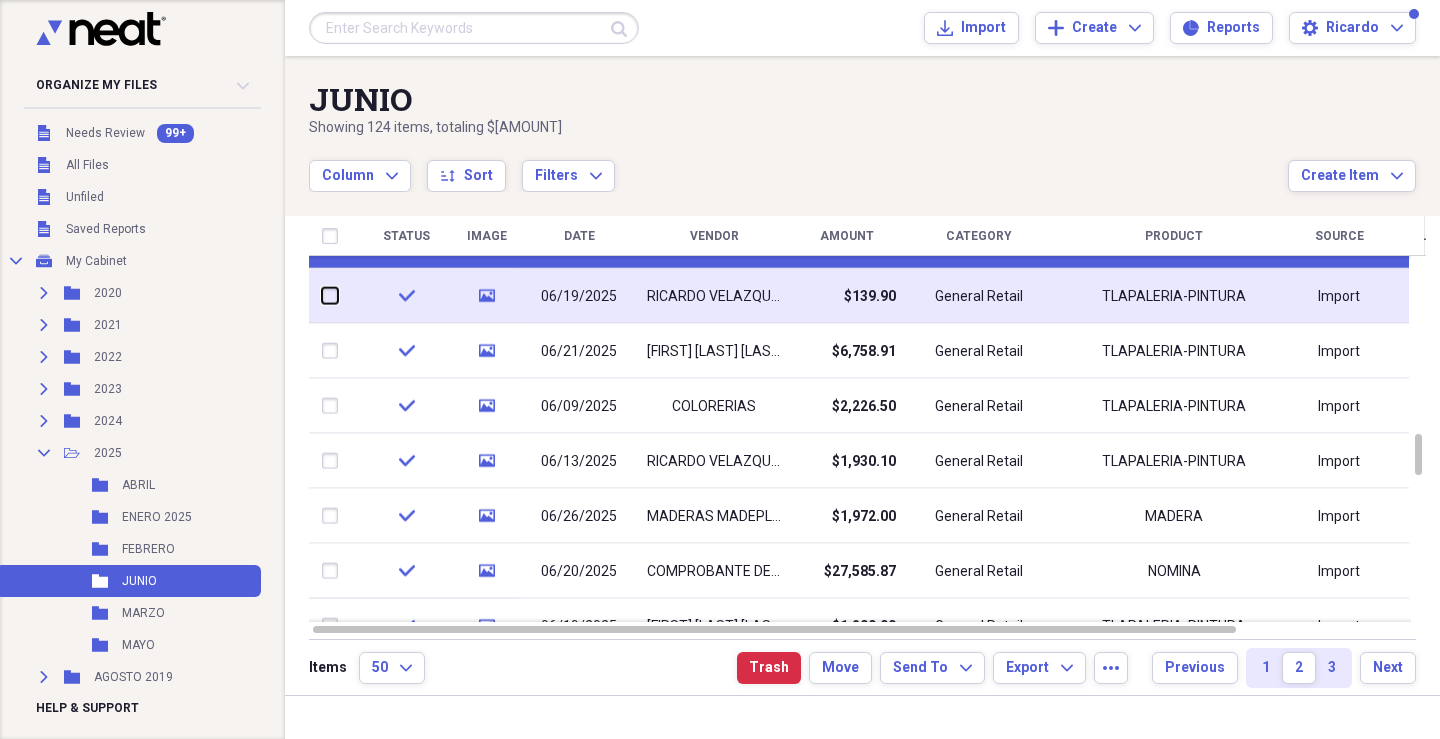 click at bounding box center (322, 296) 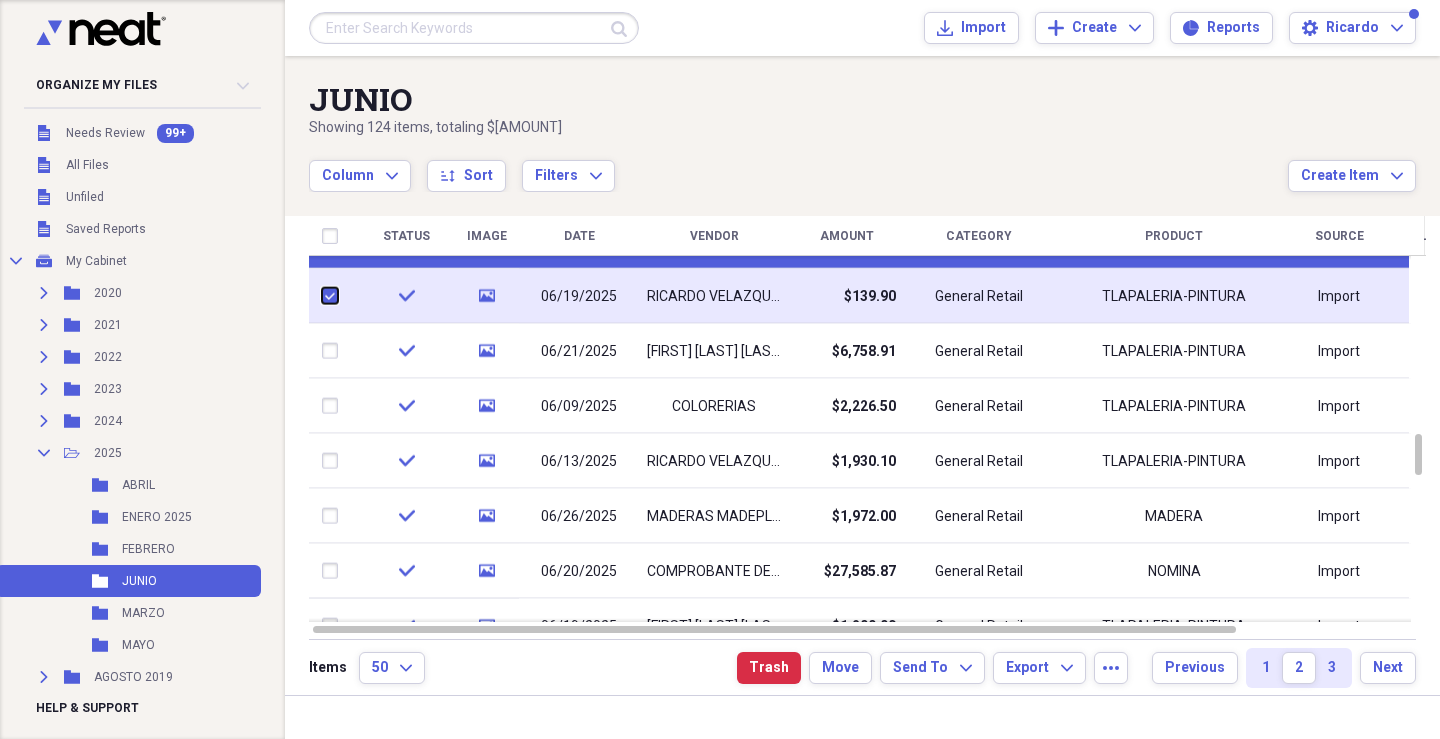 checkbox on "true" 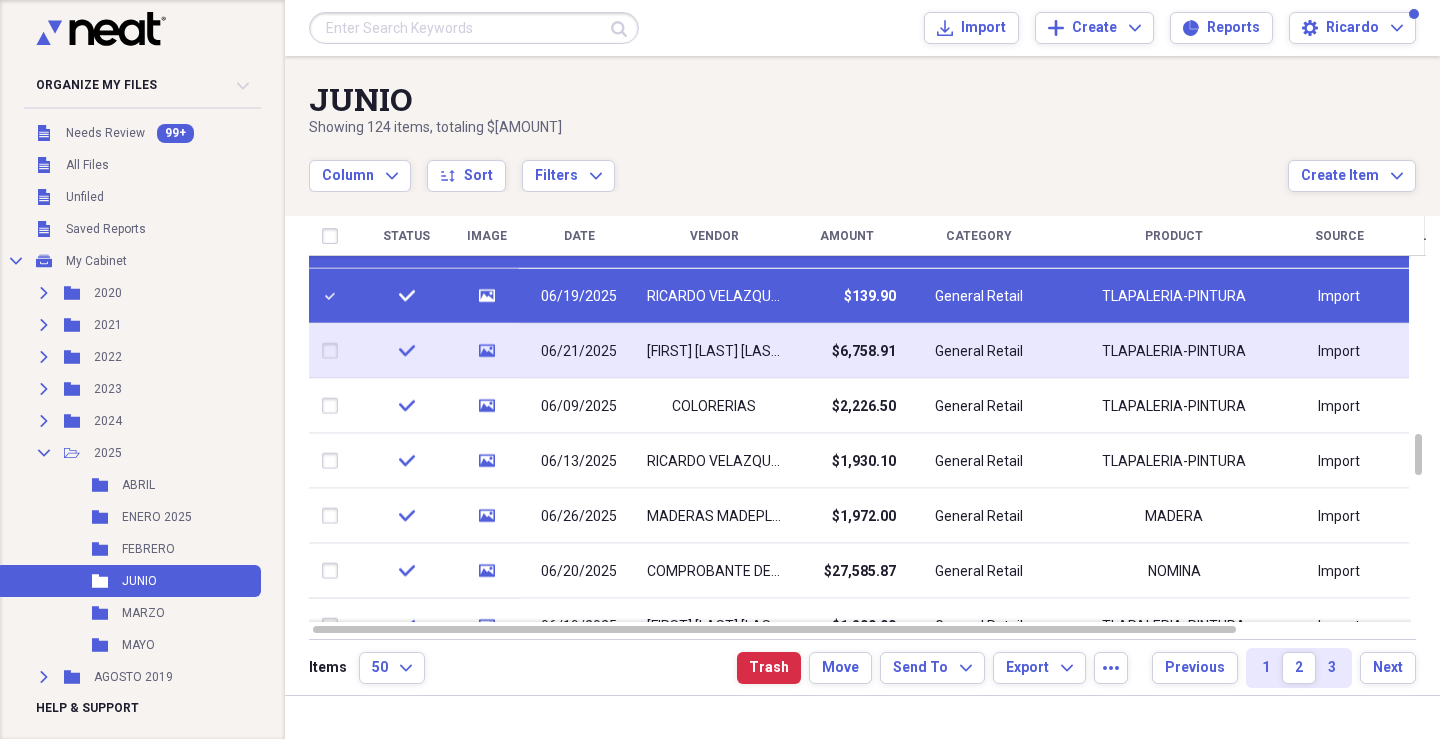 click at bounding box center [334, 351] 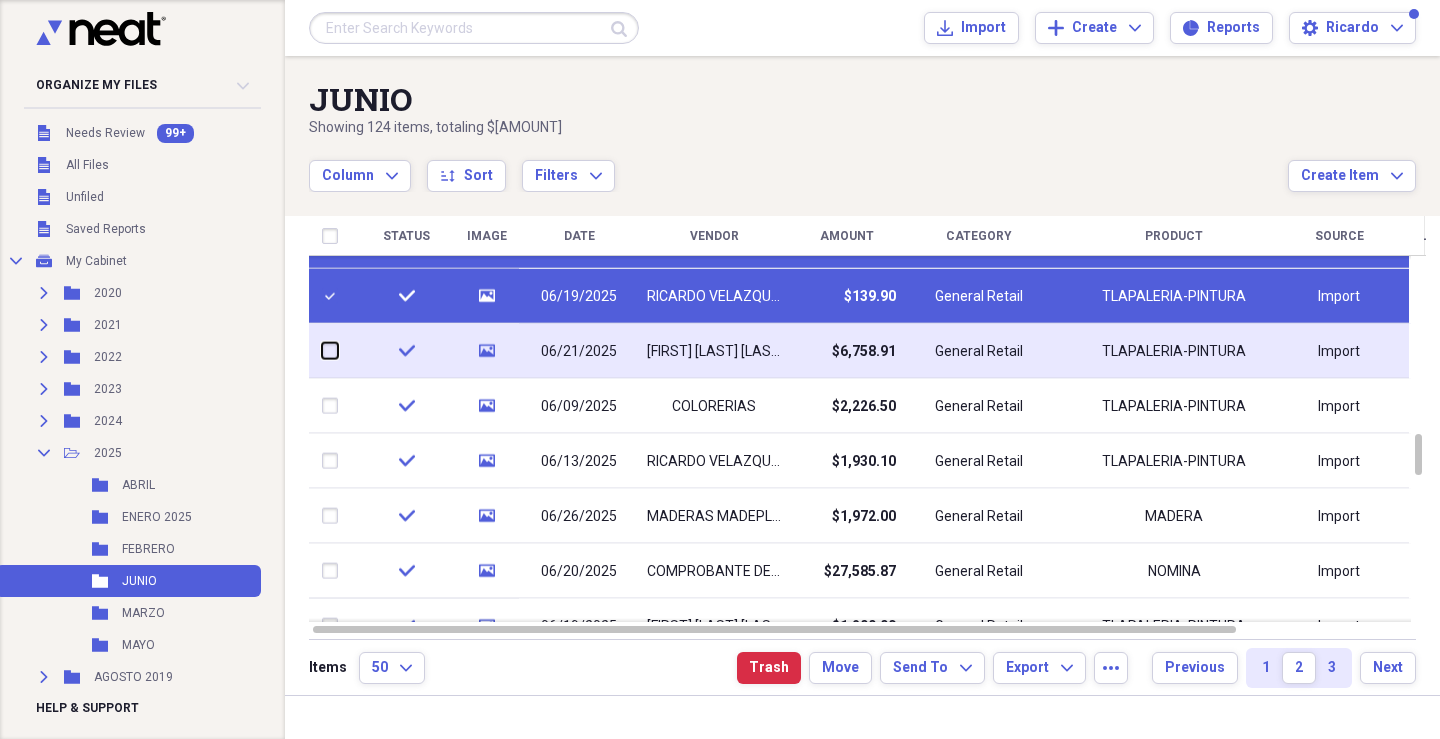 click at bounding box center (322, 351) 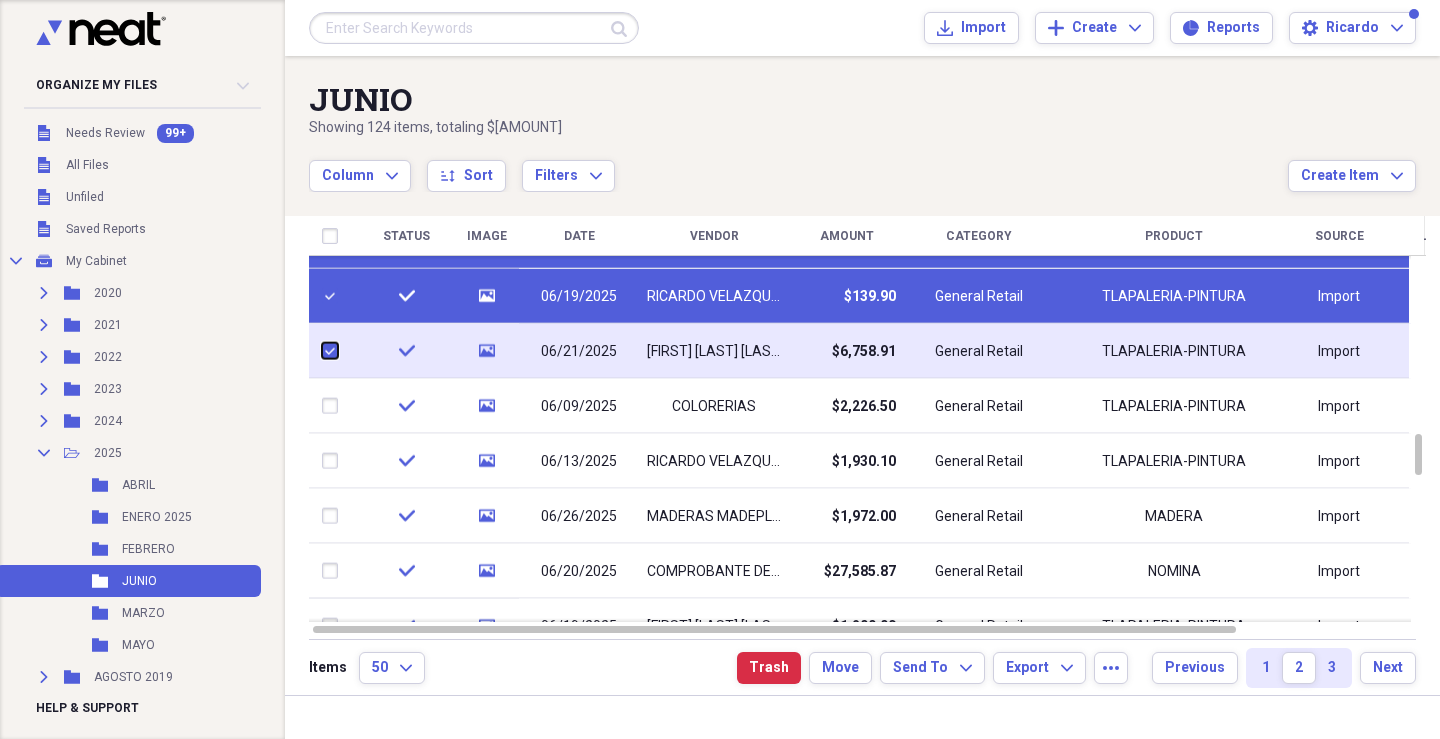 checkbox on "true" 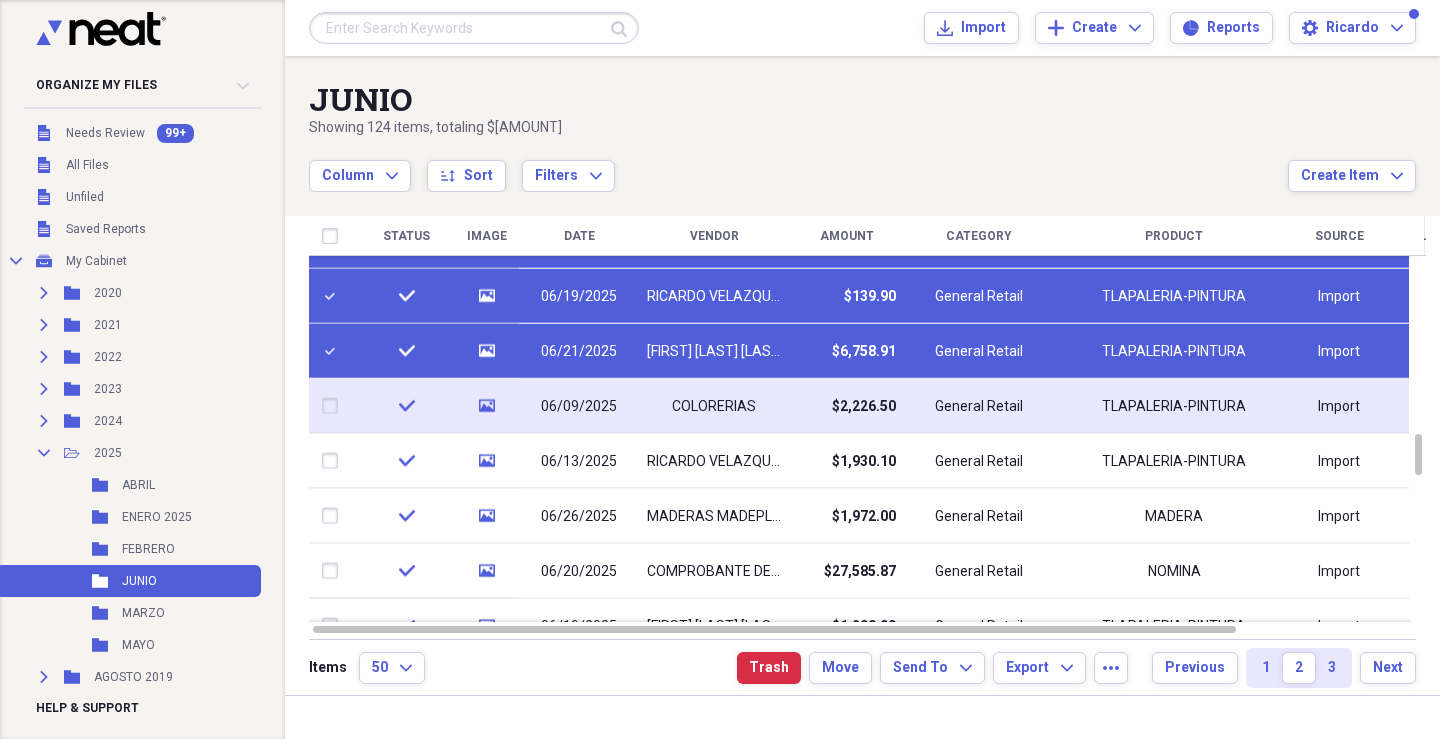click at bounding box center (334, 406) 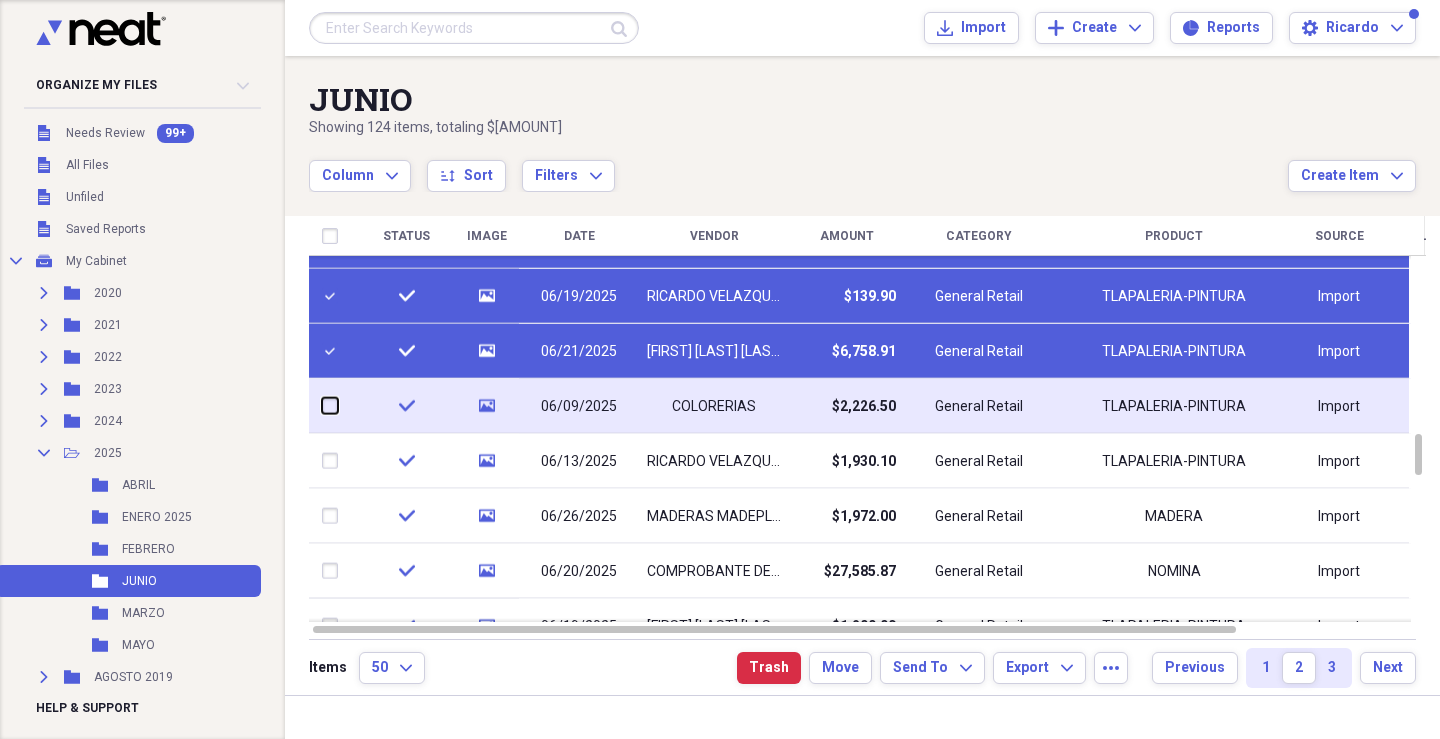 click at bounding box center [322, 406] 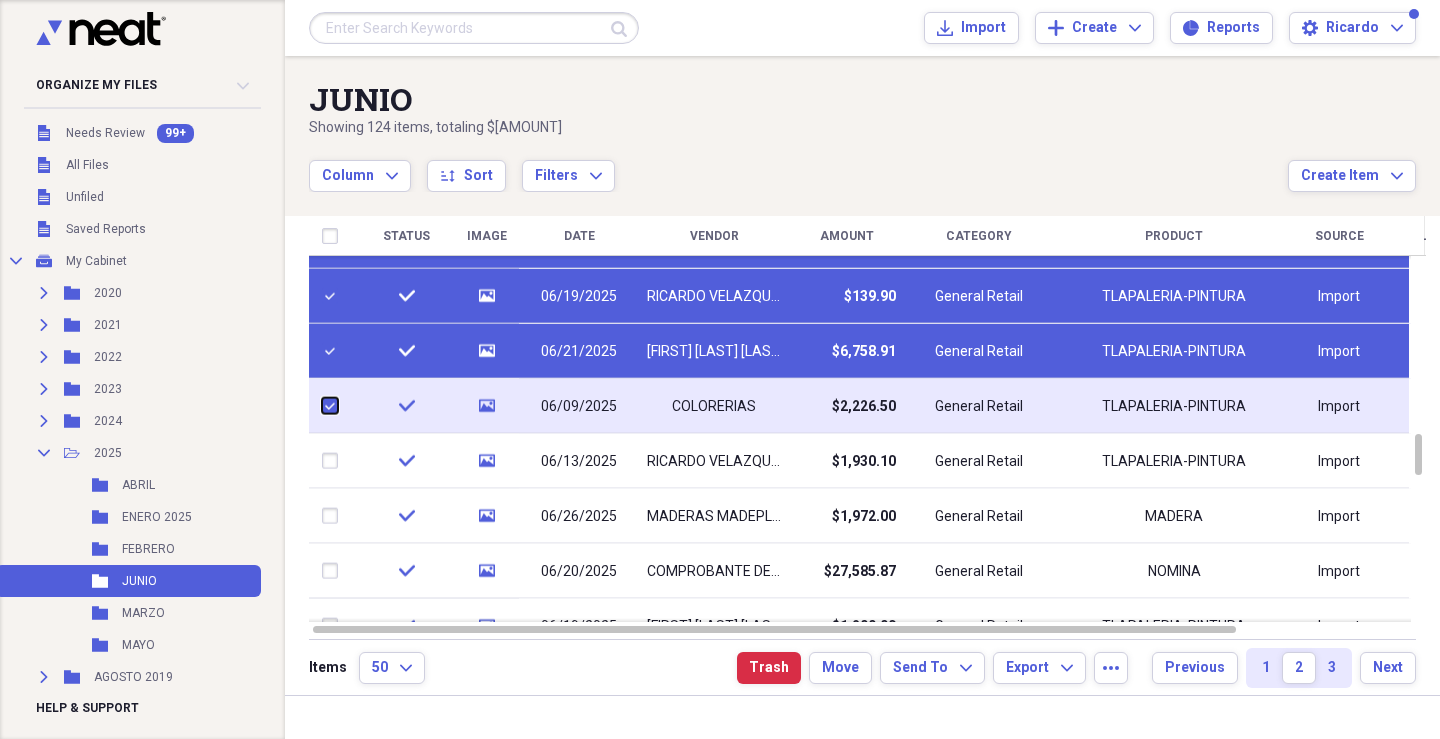 checkbox on "true" 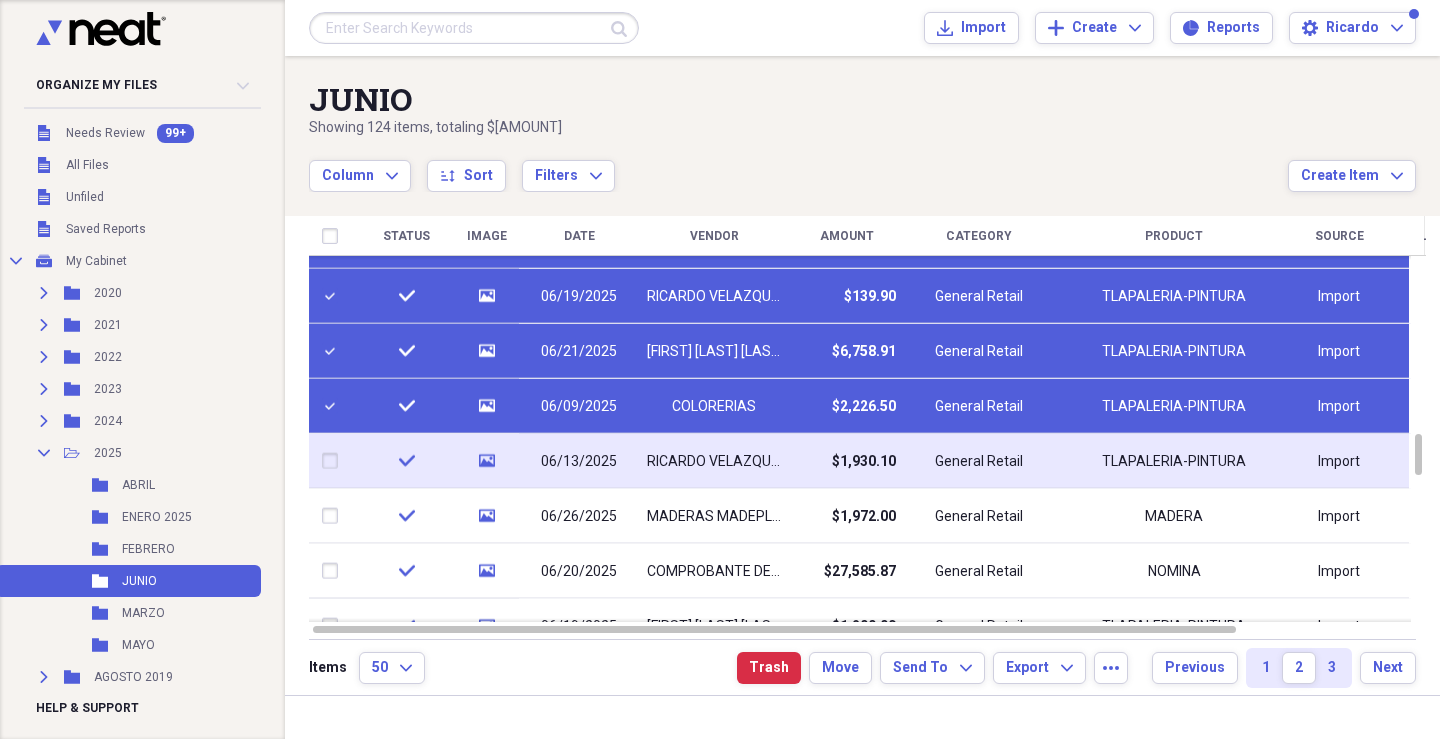 click at bounding box center [334, 461] 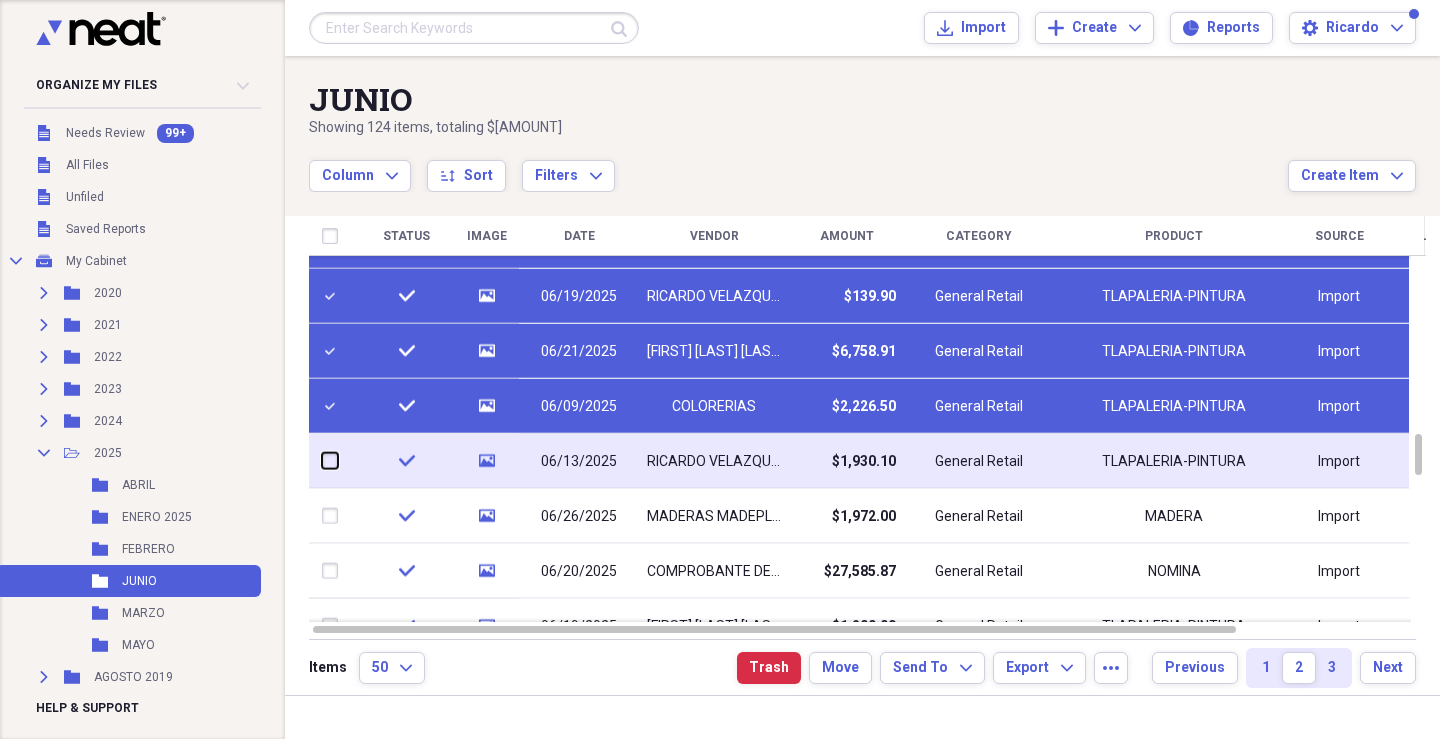 click at bounding box center (322, 461) 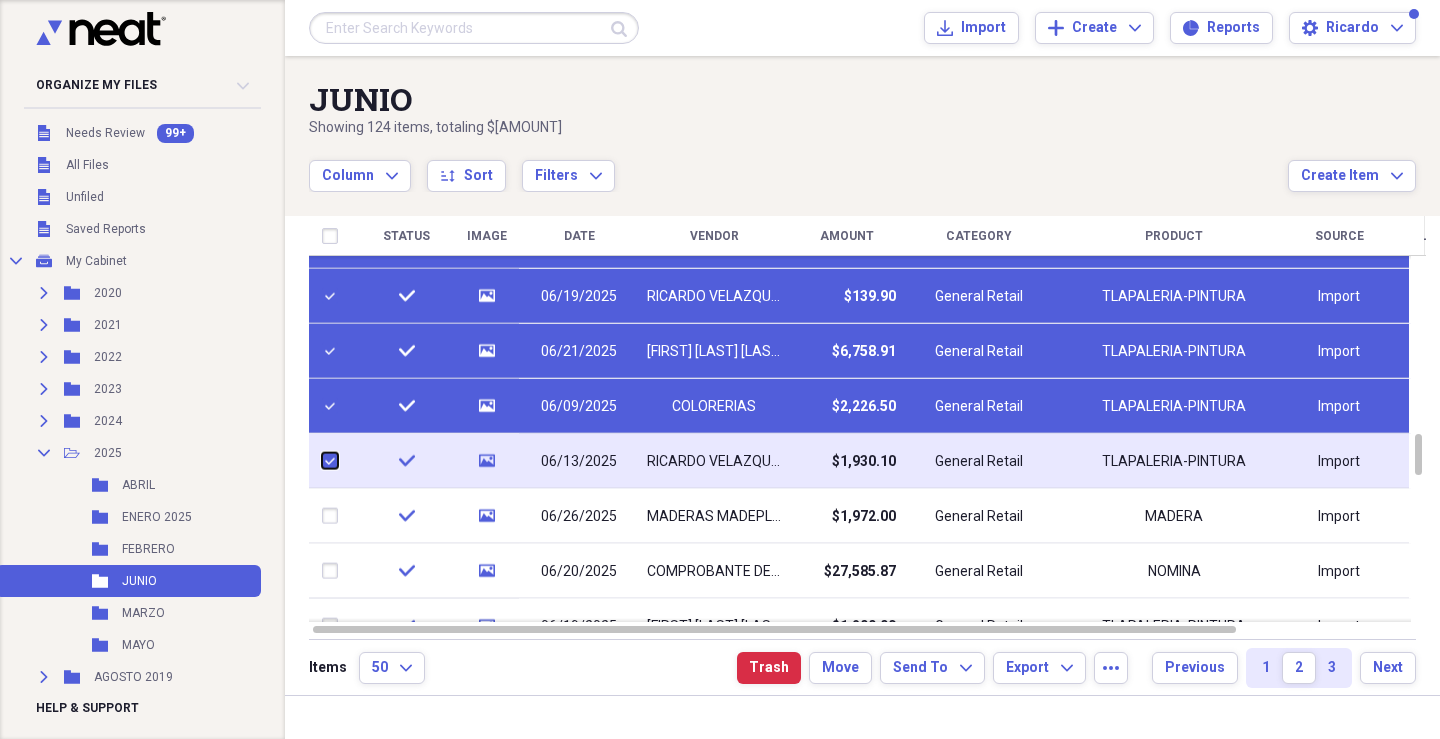 checkbox on "true" 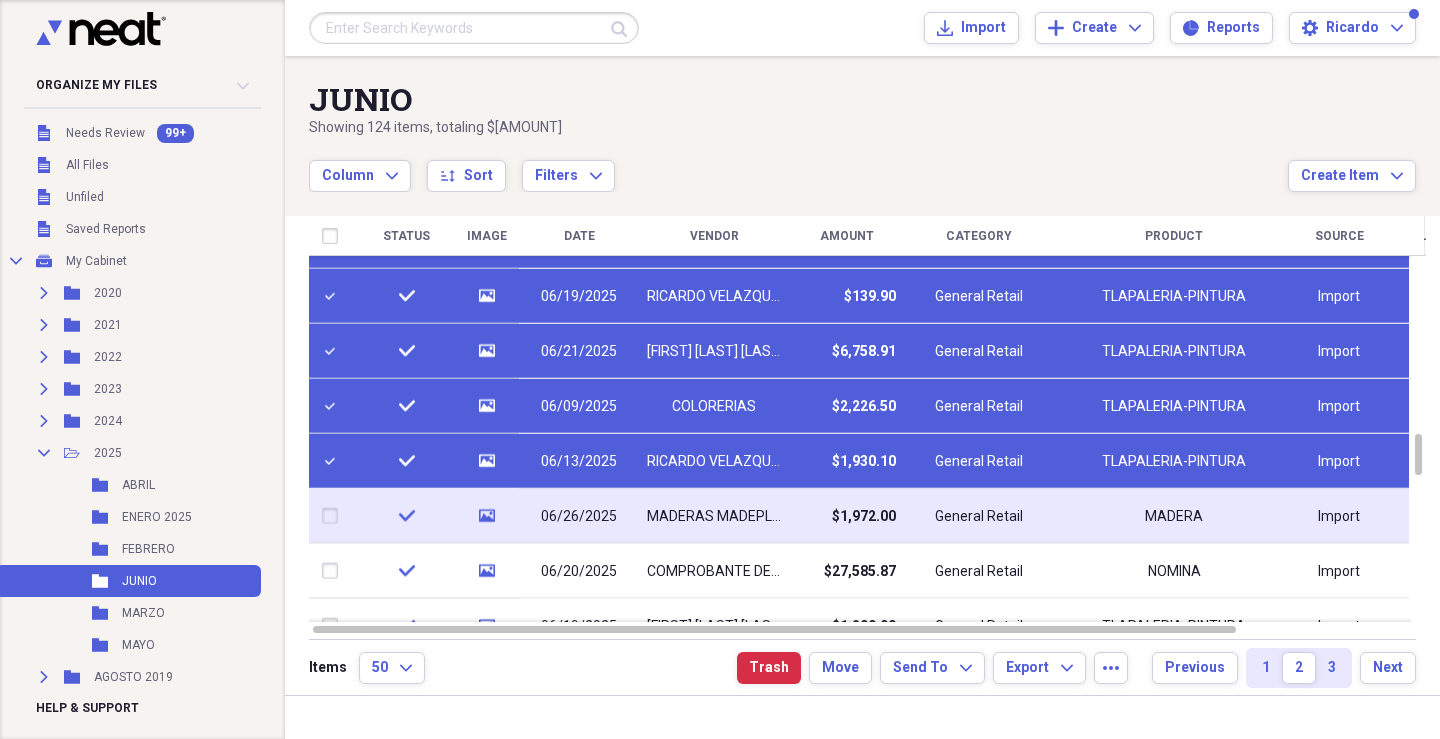 click at bounding box center (334, 516) 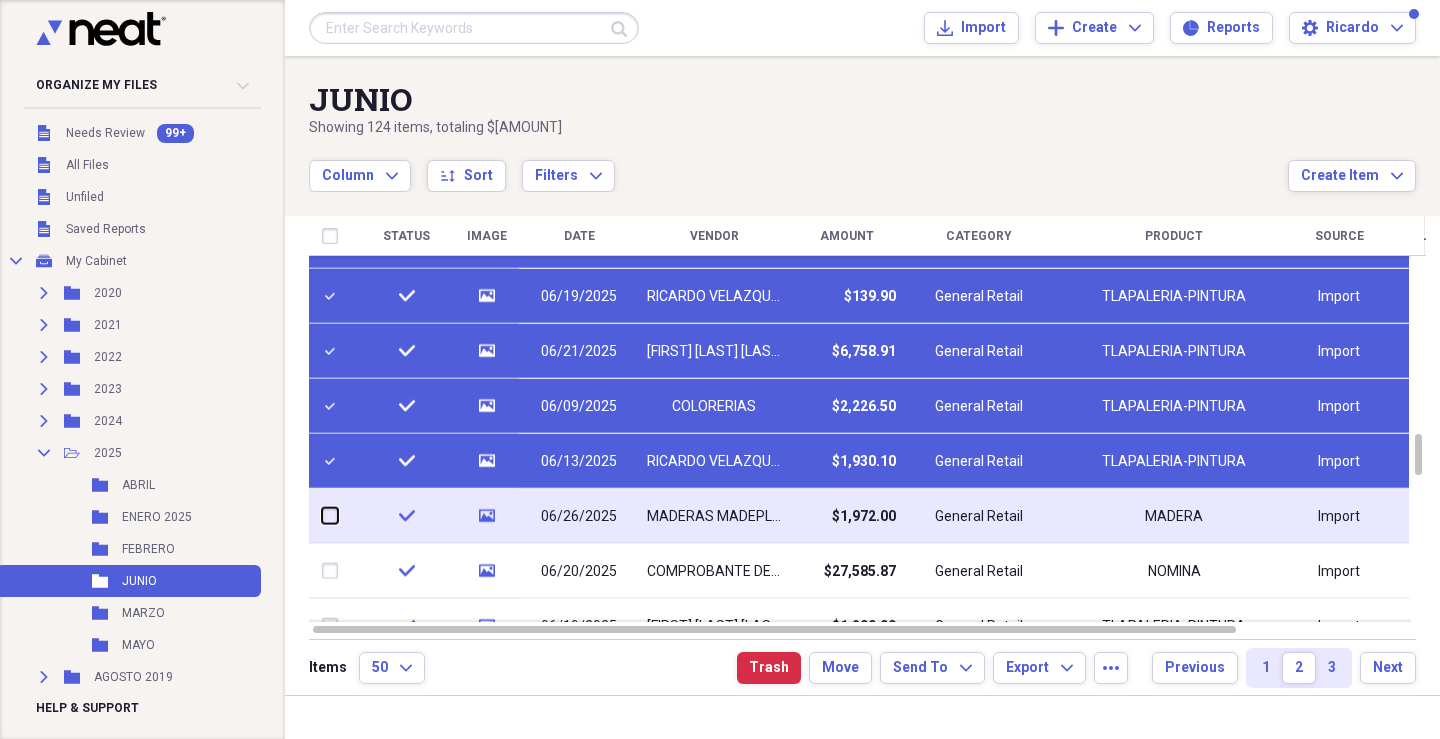 click at bounding box center (322, 516) 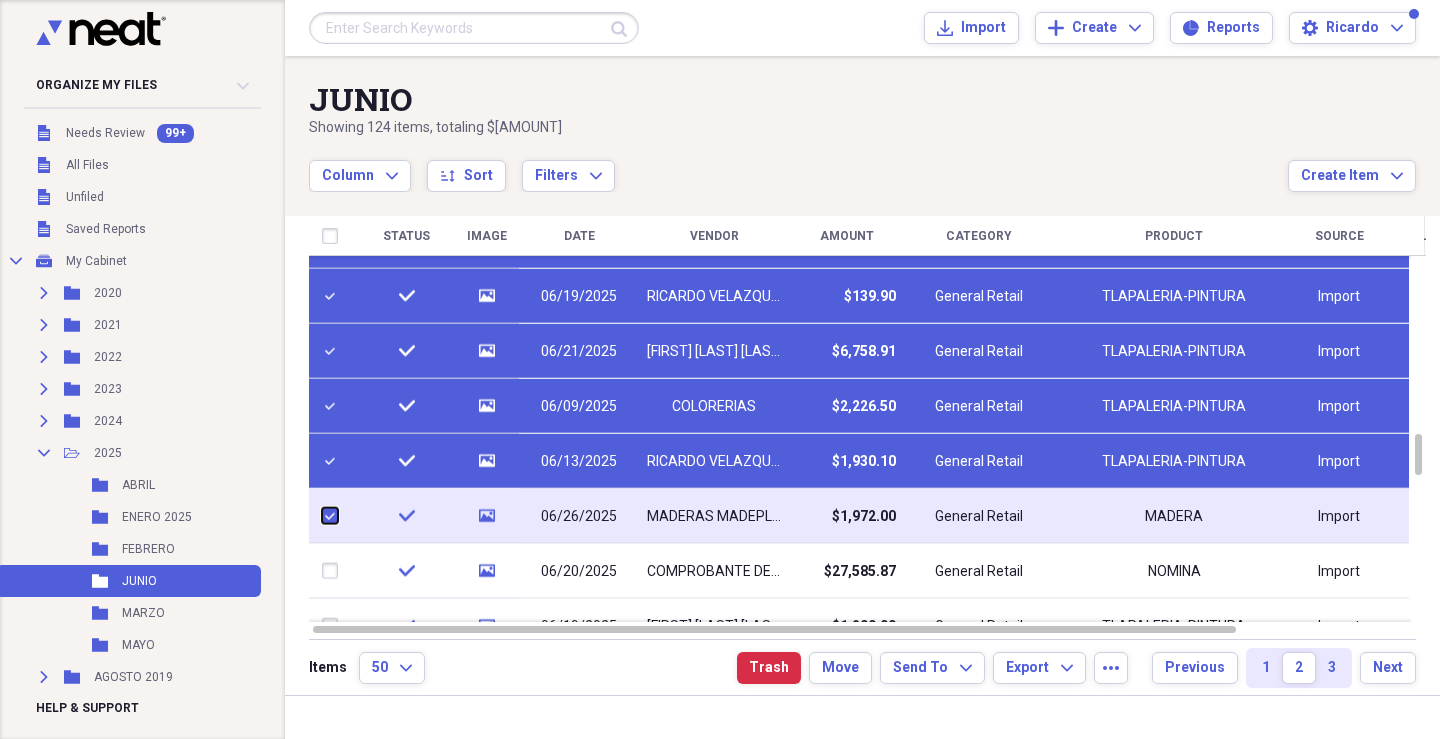 checkbox on "true" 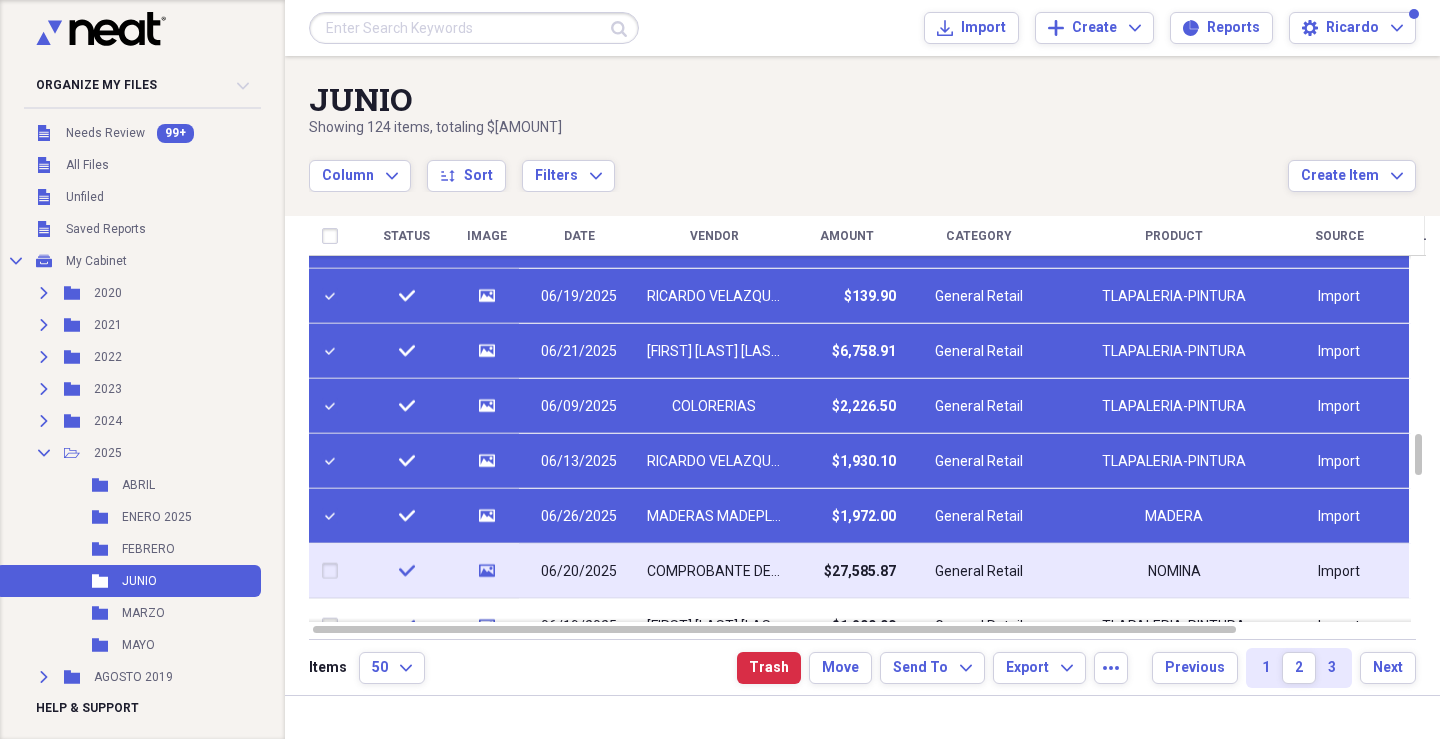 click at bounding box center [334, 571] 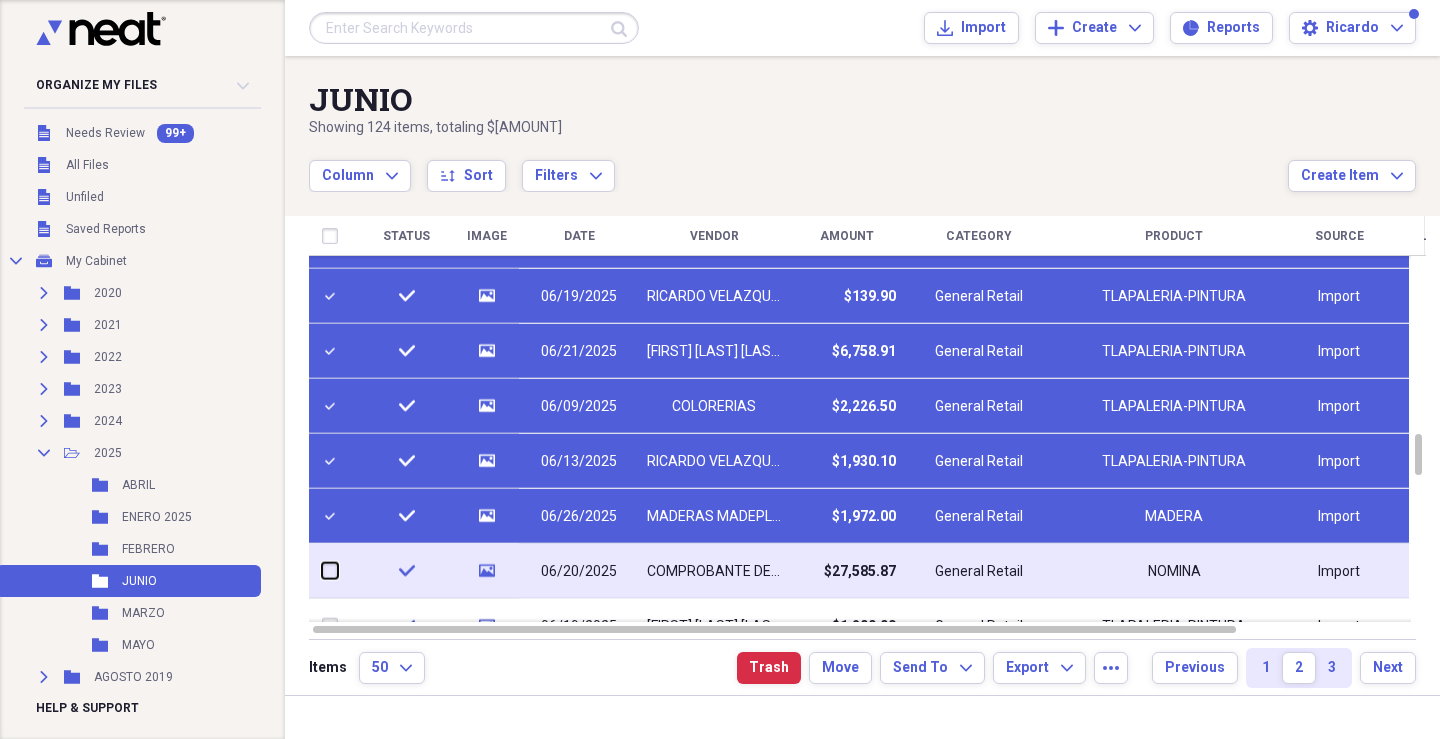 click at bounding box center [322, 571] 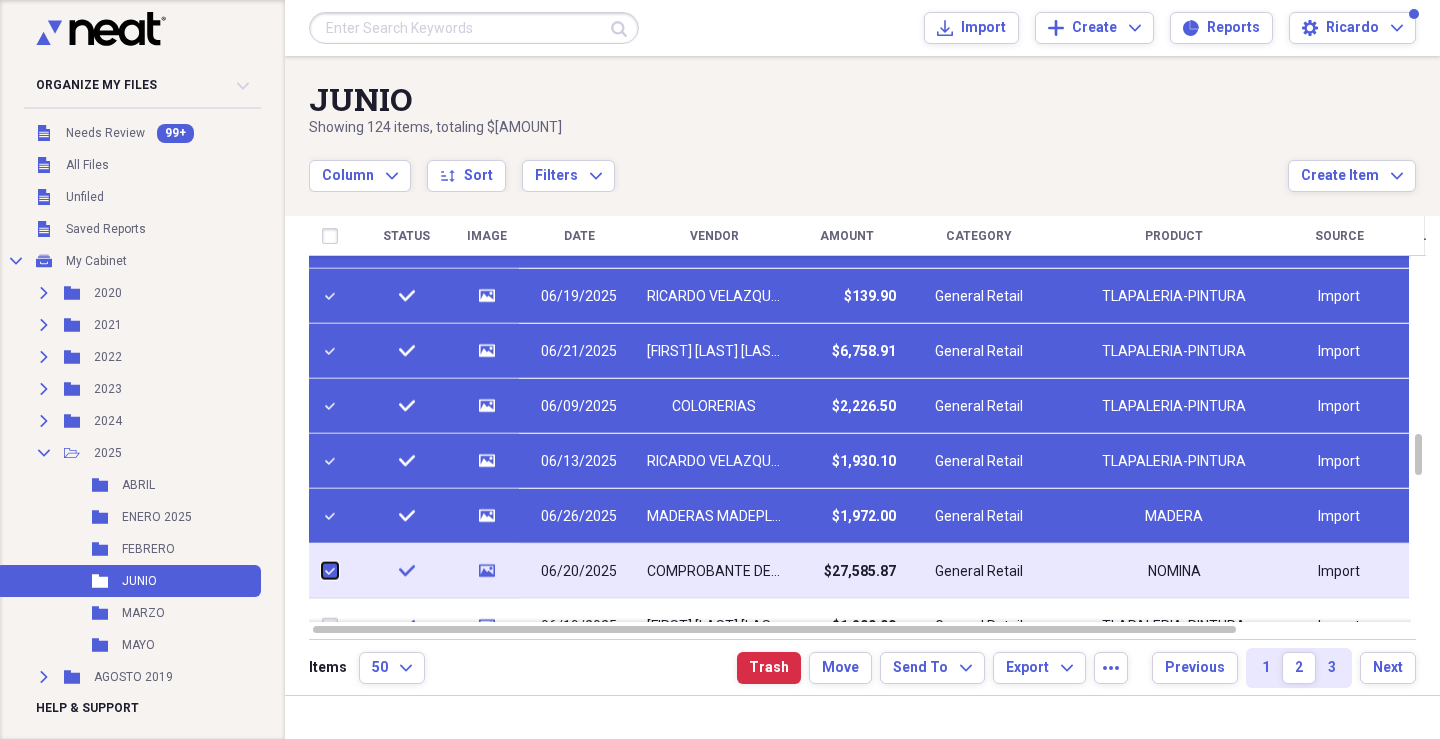 checkbox on "true" 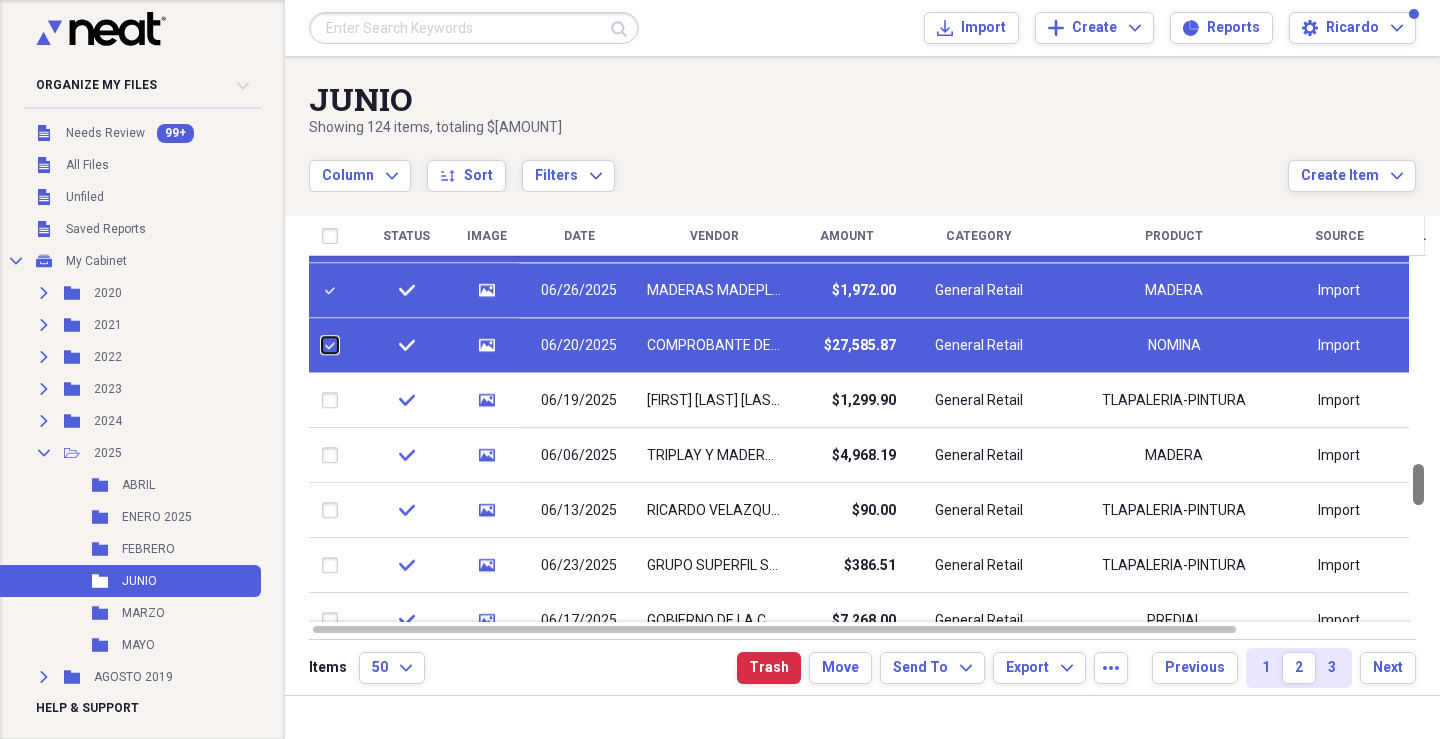 drag, startPoint x: 1431, startPoint y: 470, endPoint x: 1431, endPoint y: 491, distance: 21 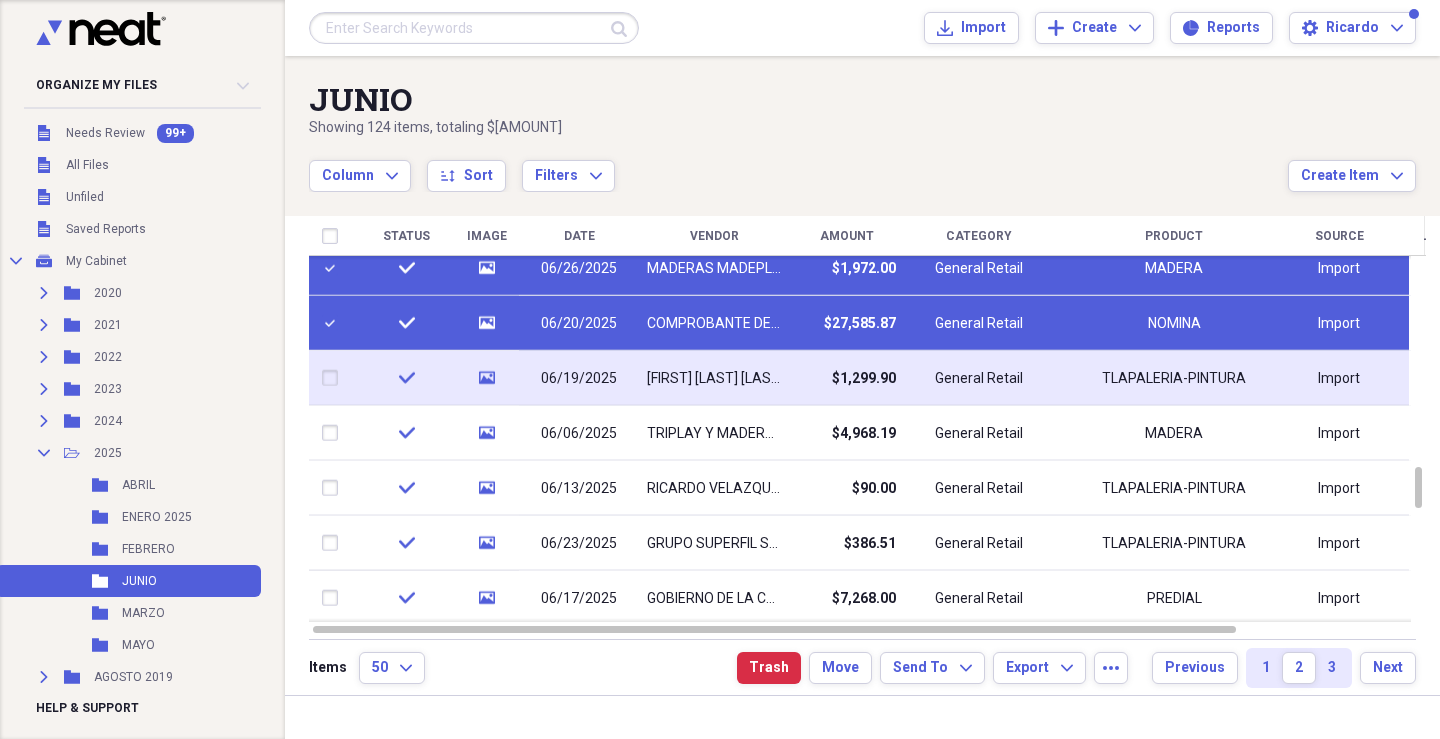 click at bounding box center [334, 378] 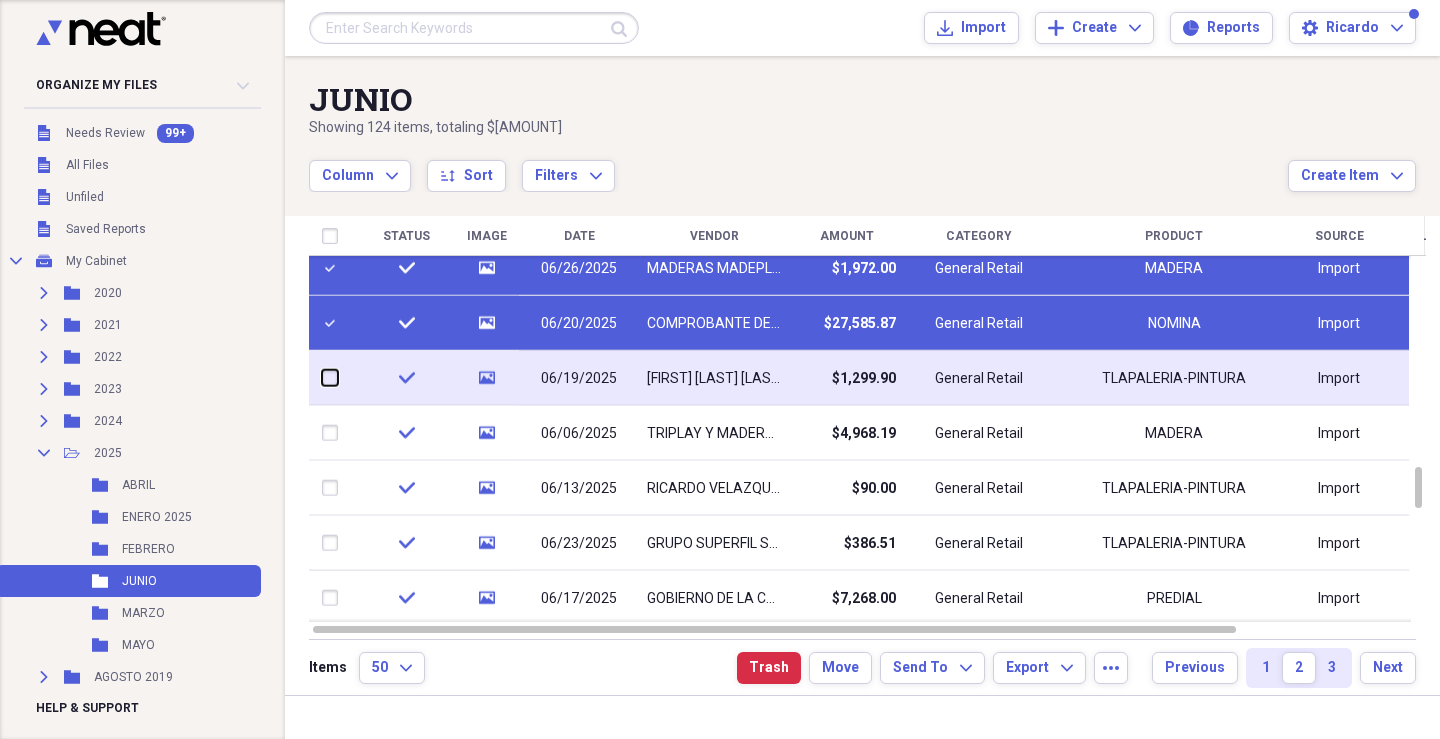 click at bounding box center (322, 378) 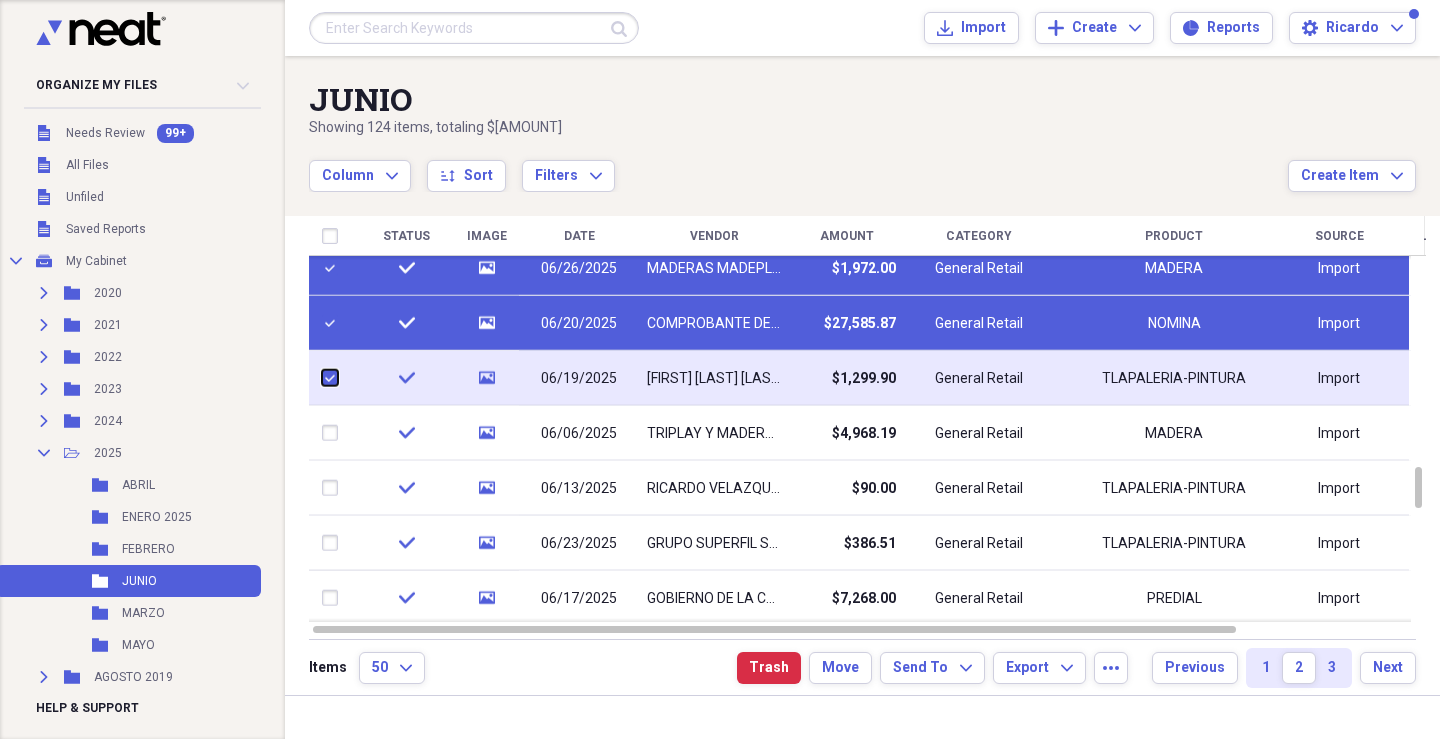 checkbox on "true" 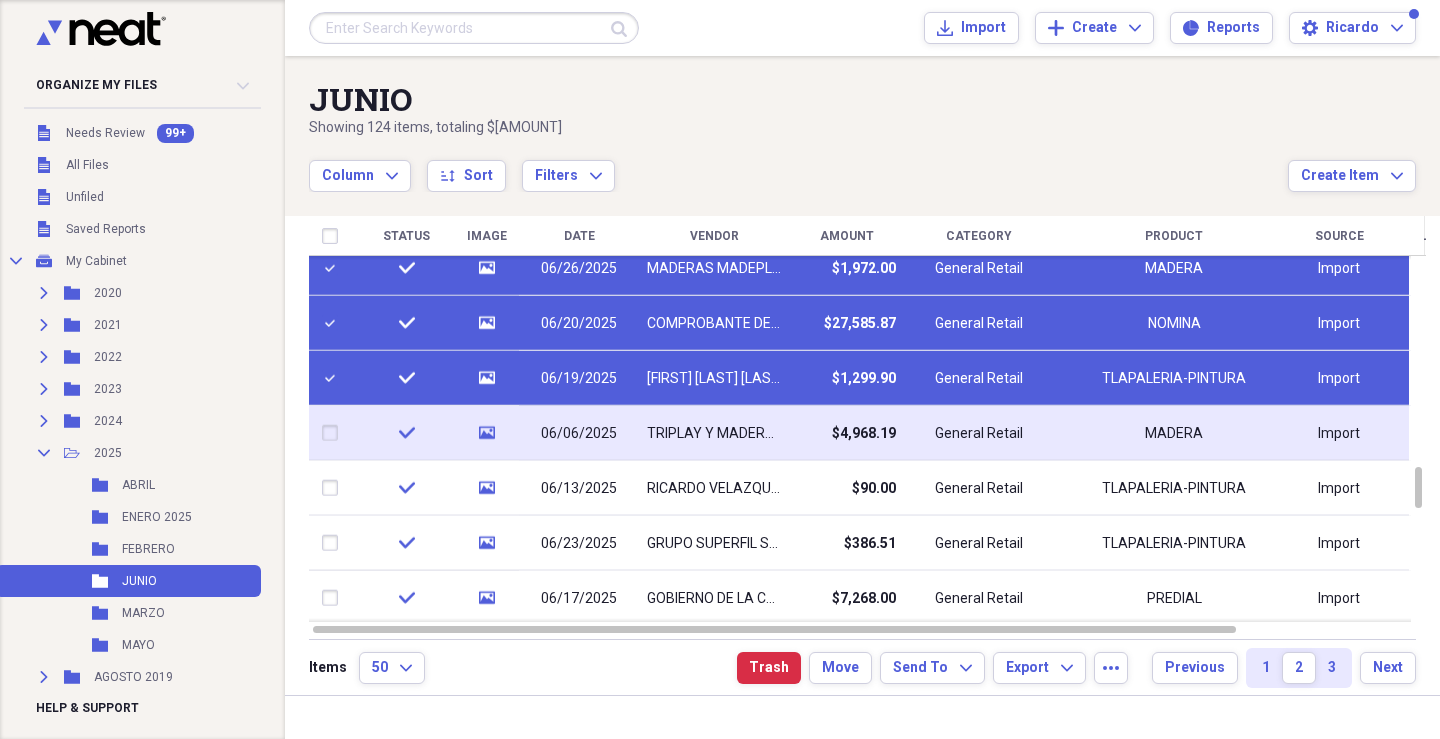 click at bounding box center (334, 433) 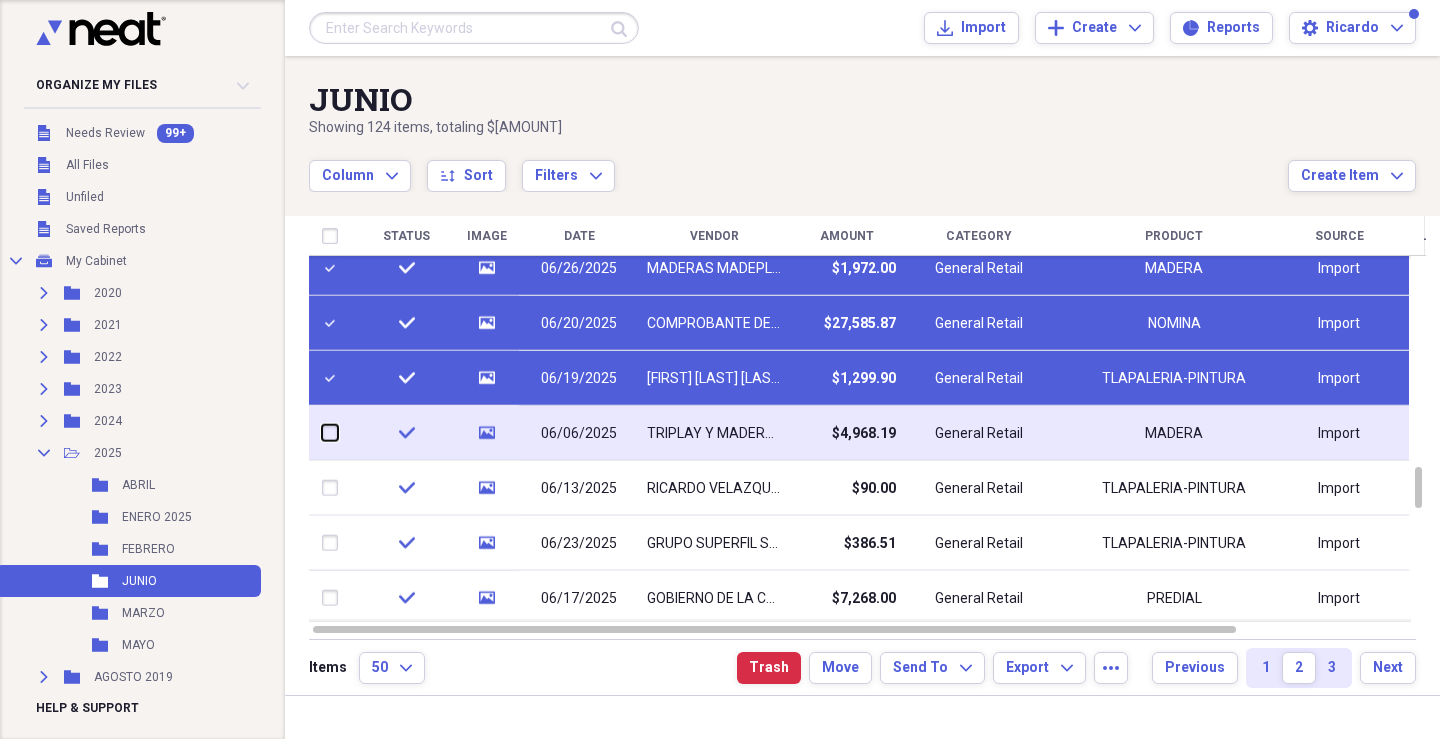 click at bounding box center (322, 433) 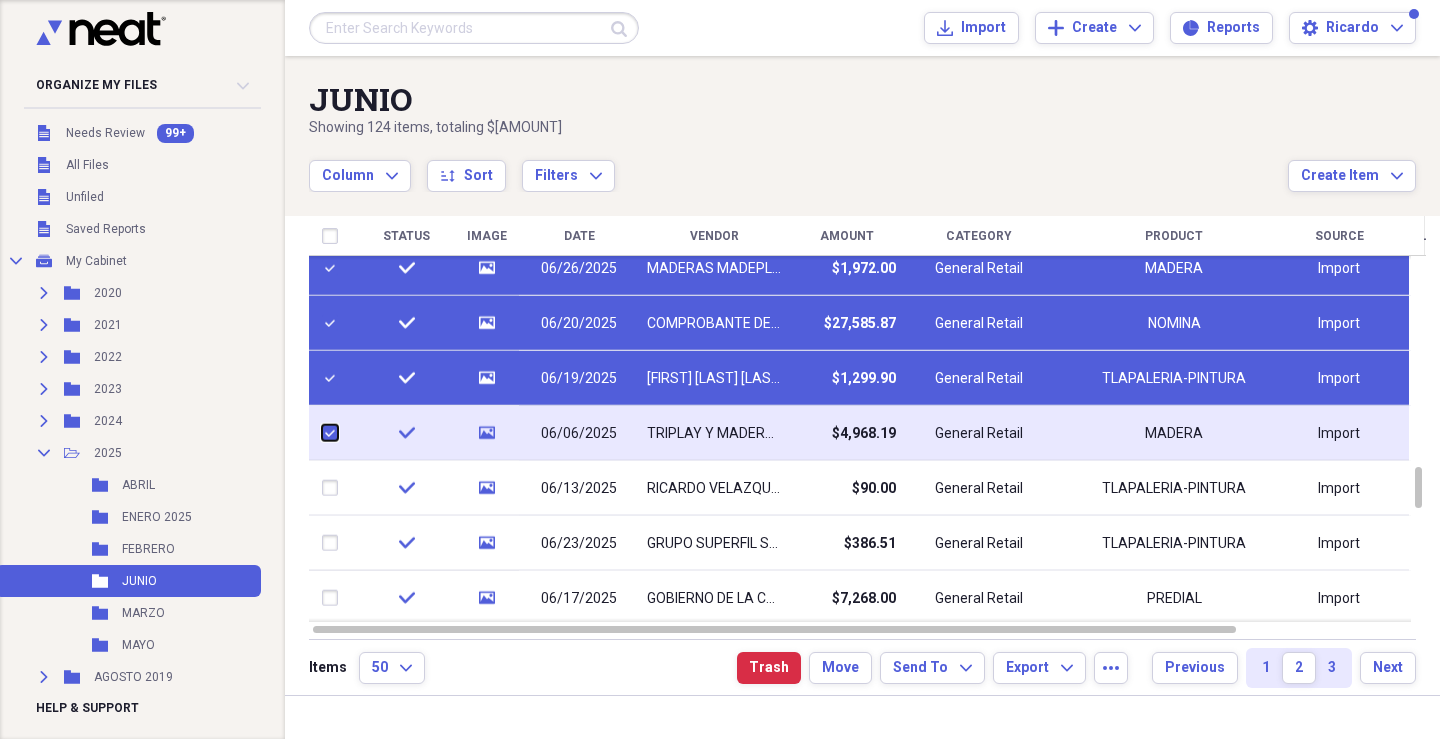 checkbox on "true" 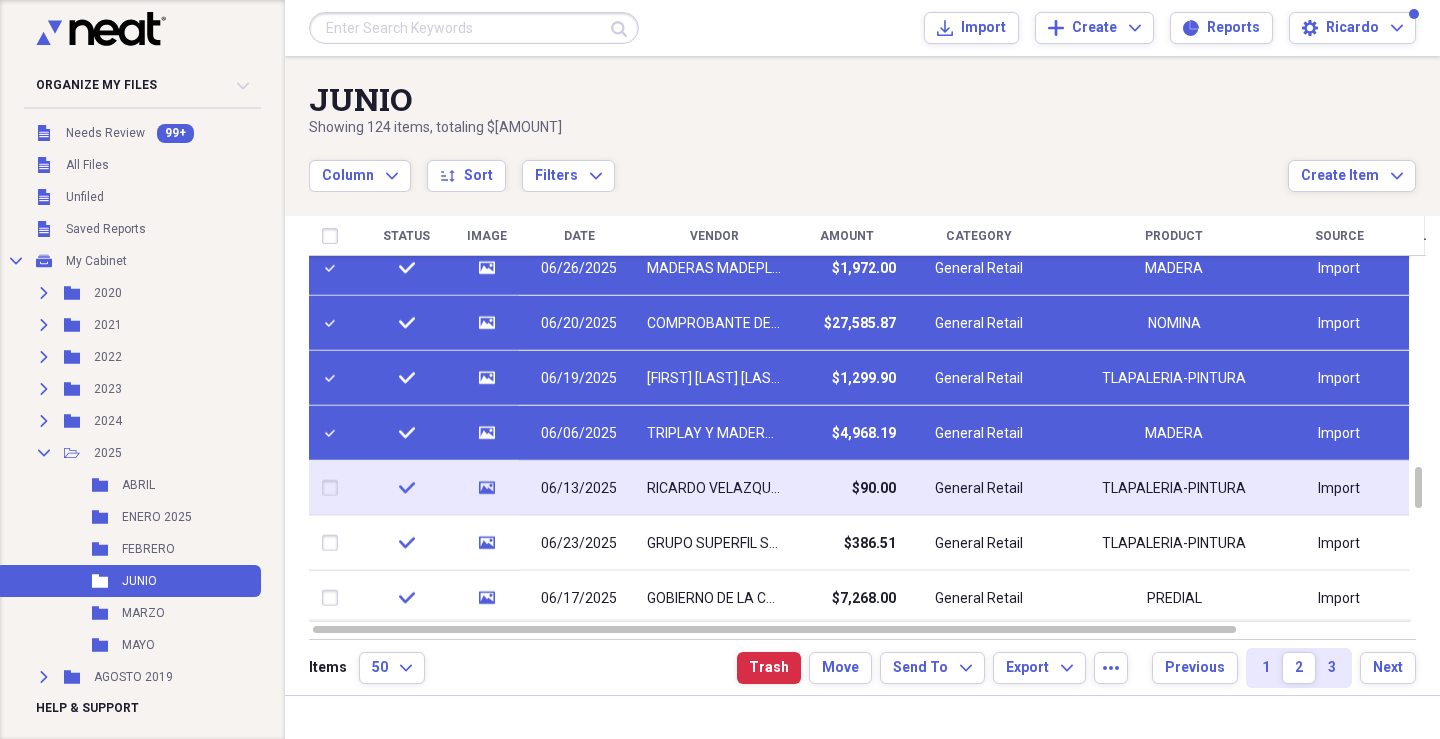 click at bounding box center (334, 488) 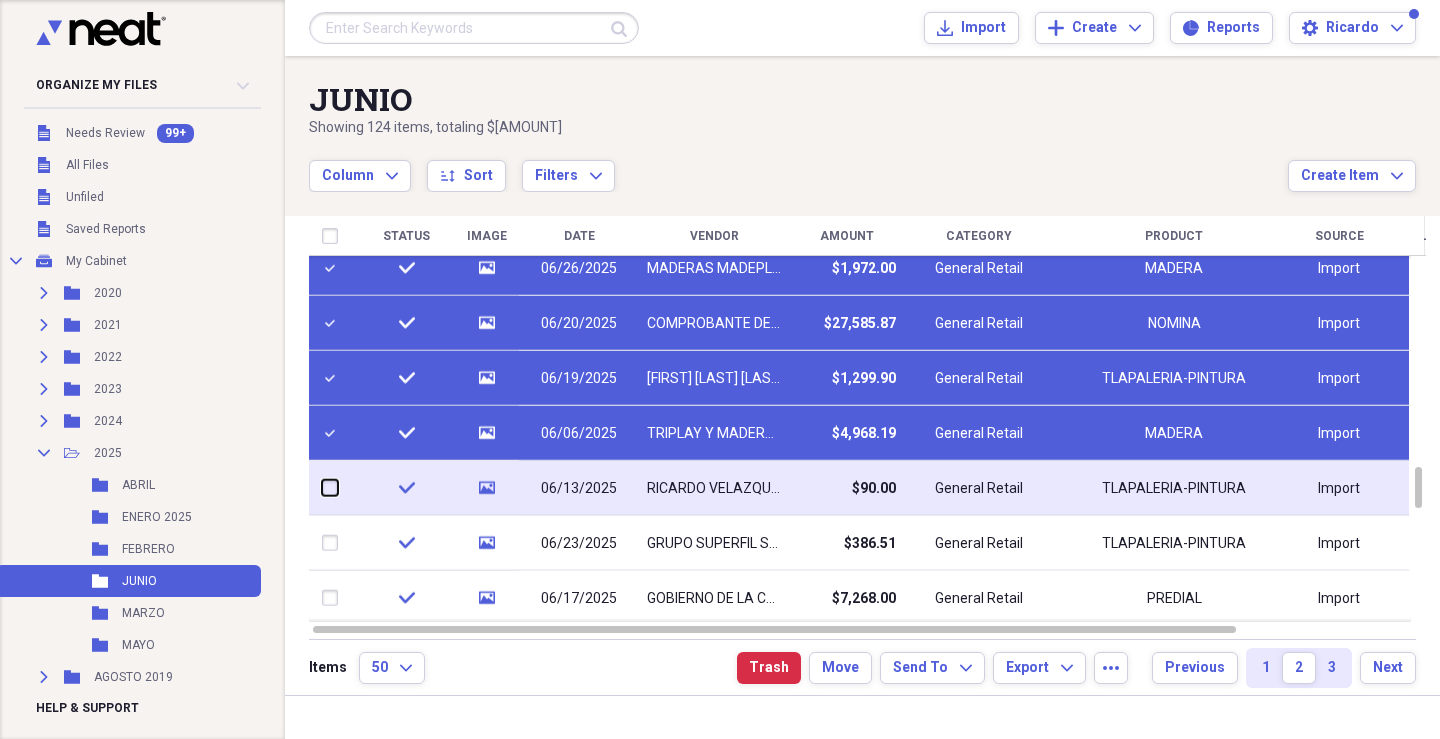 click at bounding box center [322, 488] 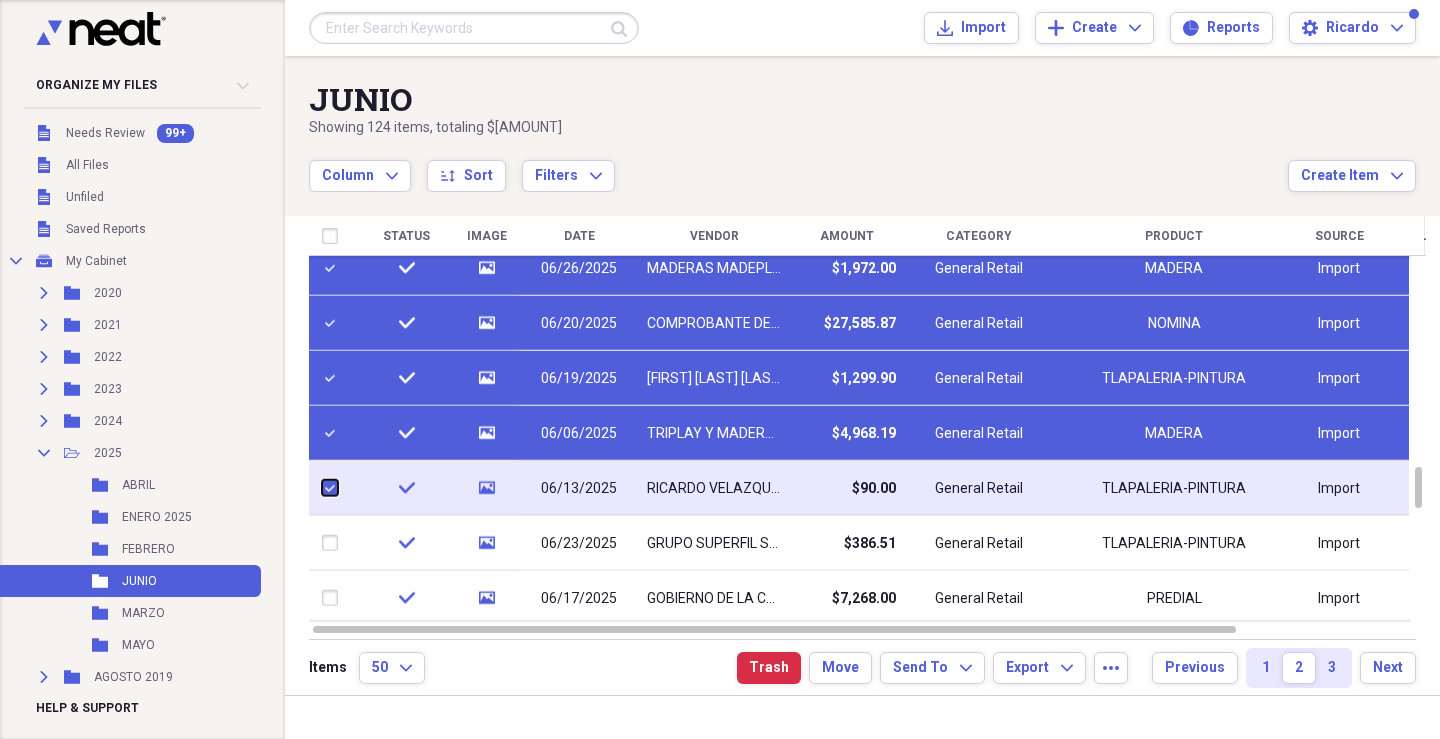 checkbox on "true" 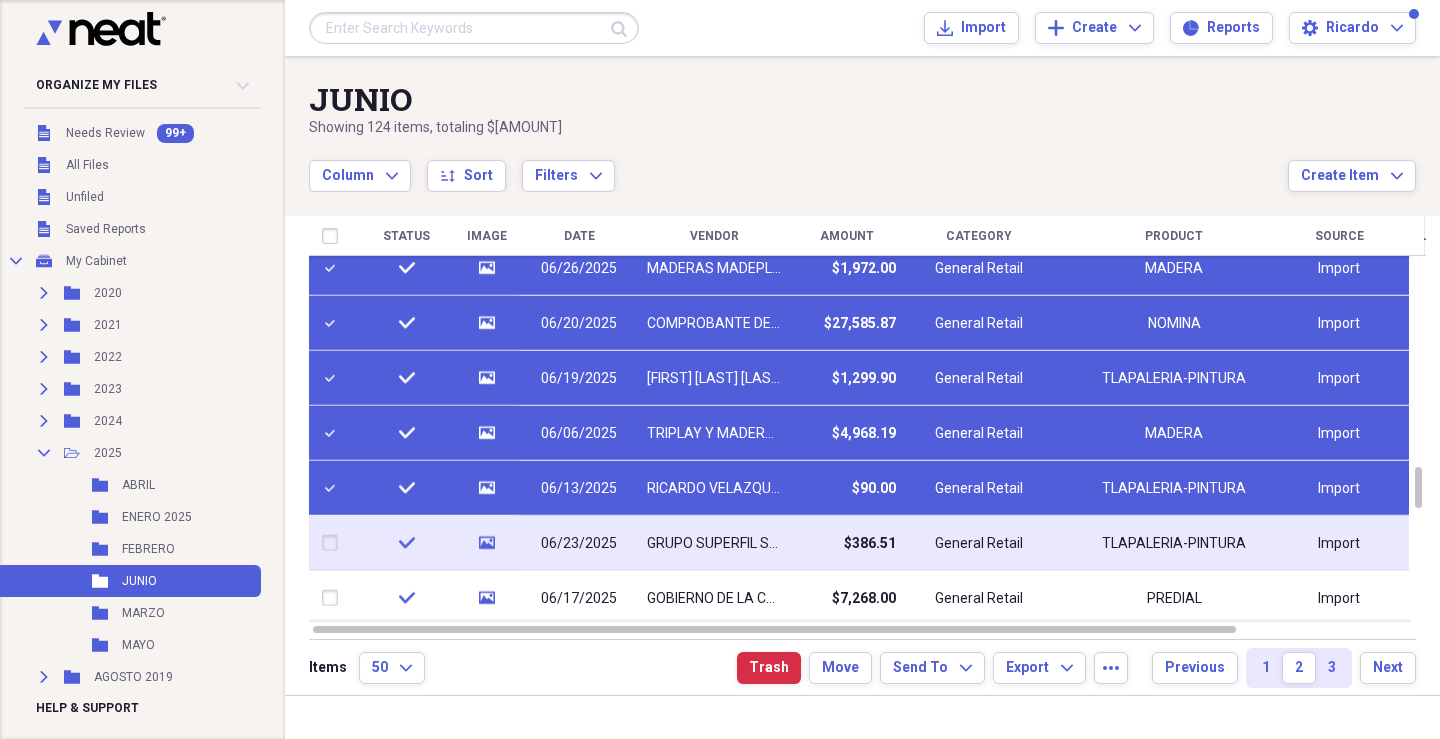 click at bounding box center (334, 543) 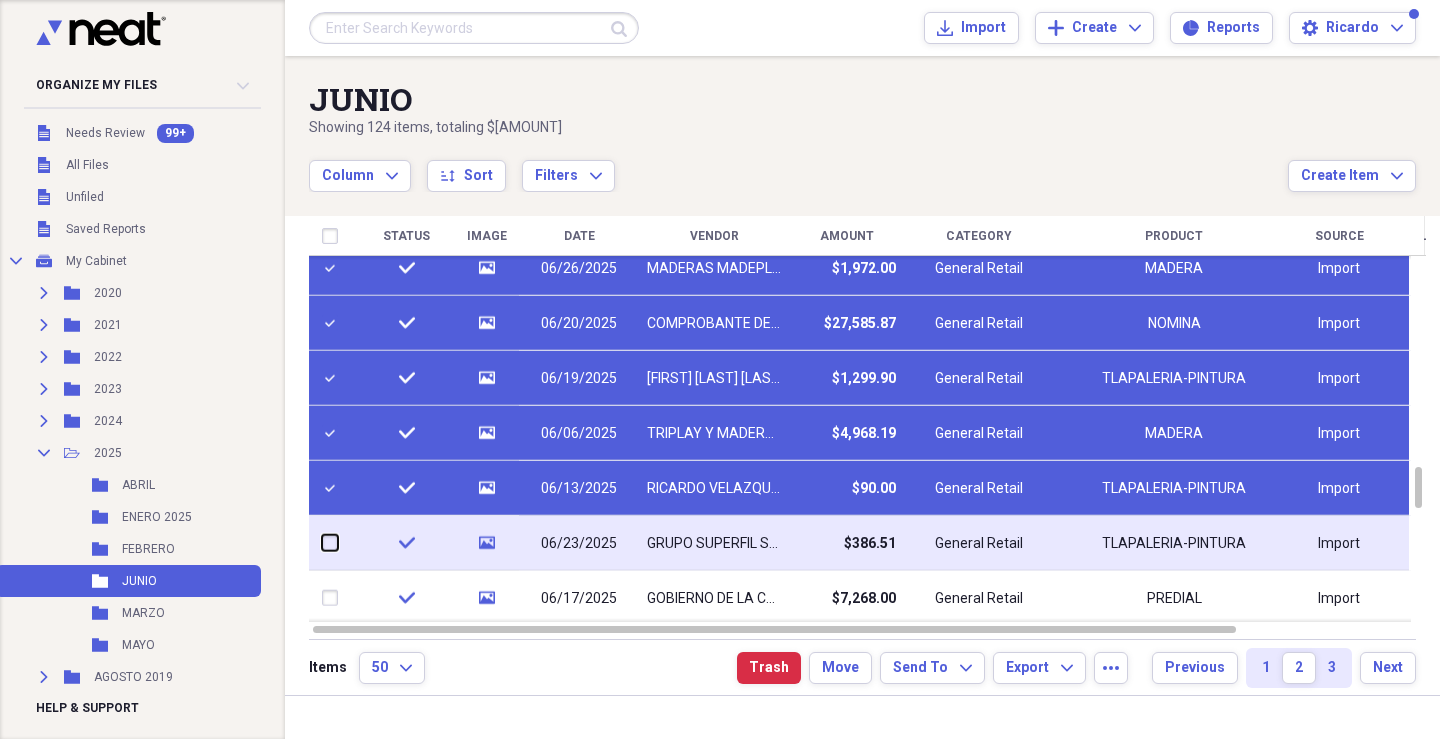 click at bounding box center [322, 543] 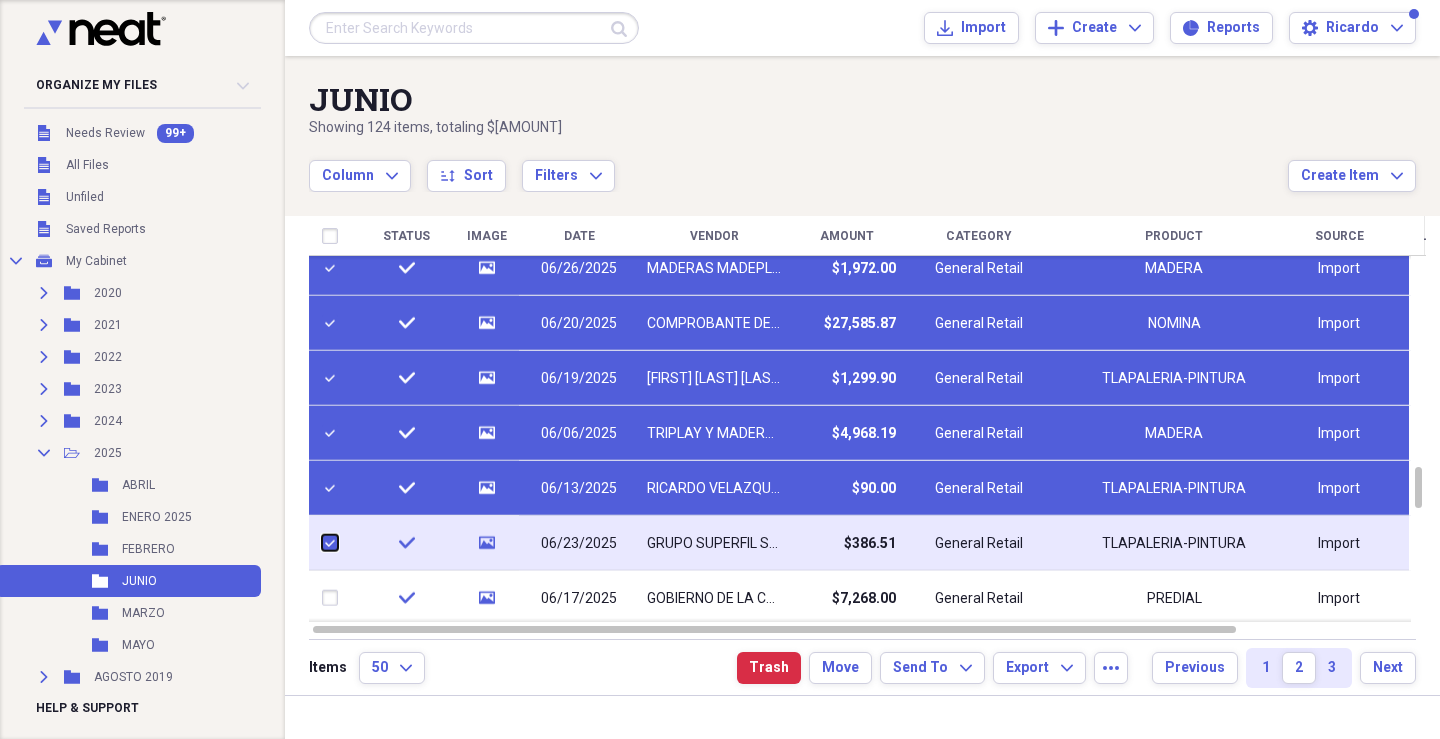 checkbox on "true" 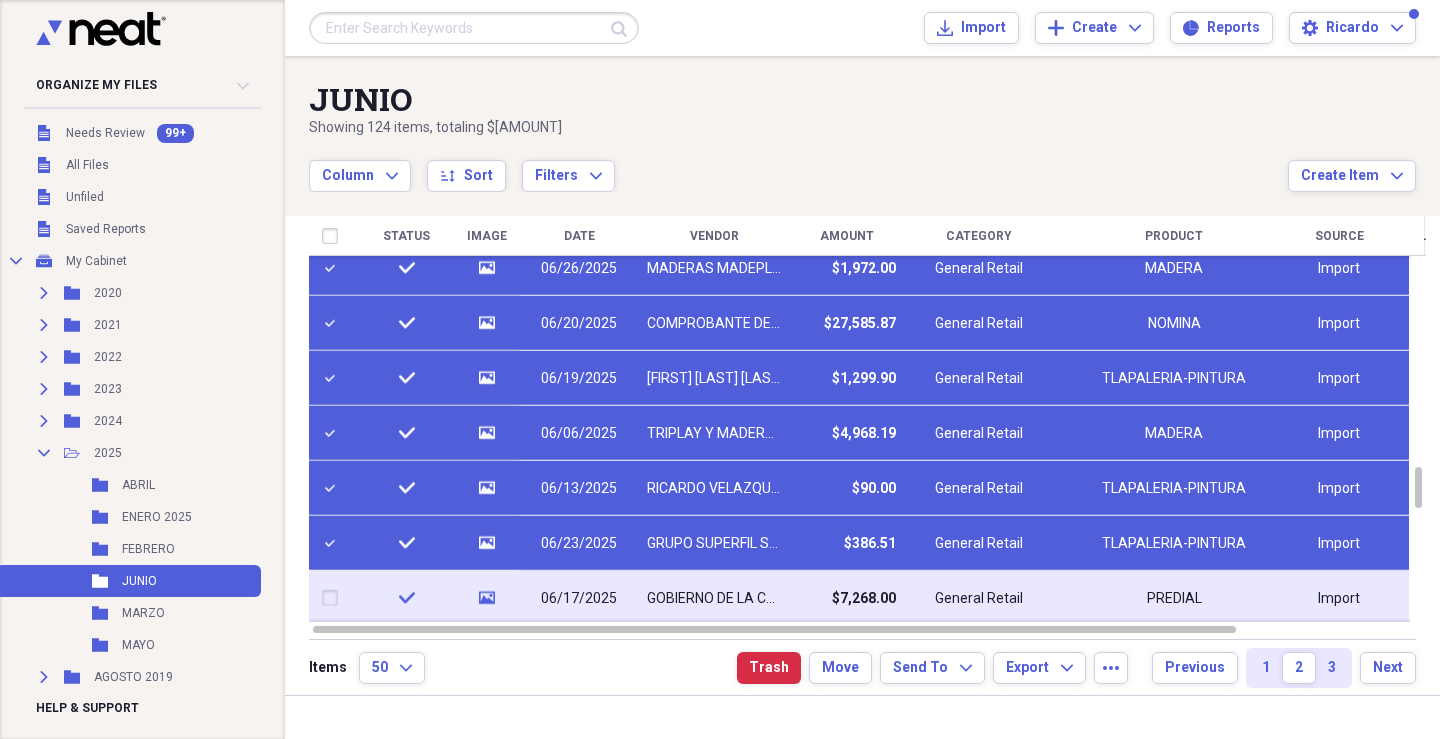drag, startPoint x: 343, startPoint y: 590, endPoint x: 422, endPoint y: 606, distance: 80.60397 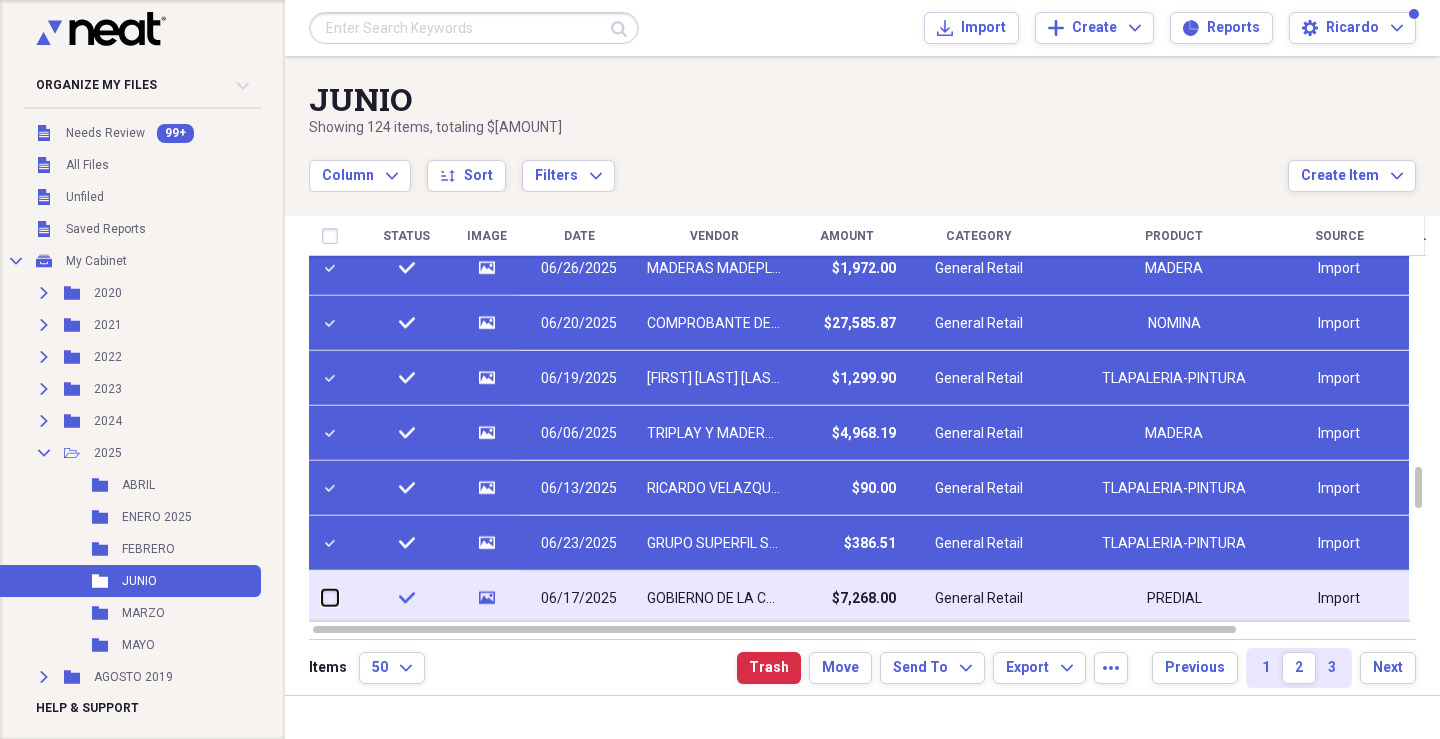 click at bounding box center (322, 598) 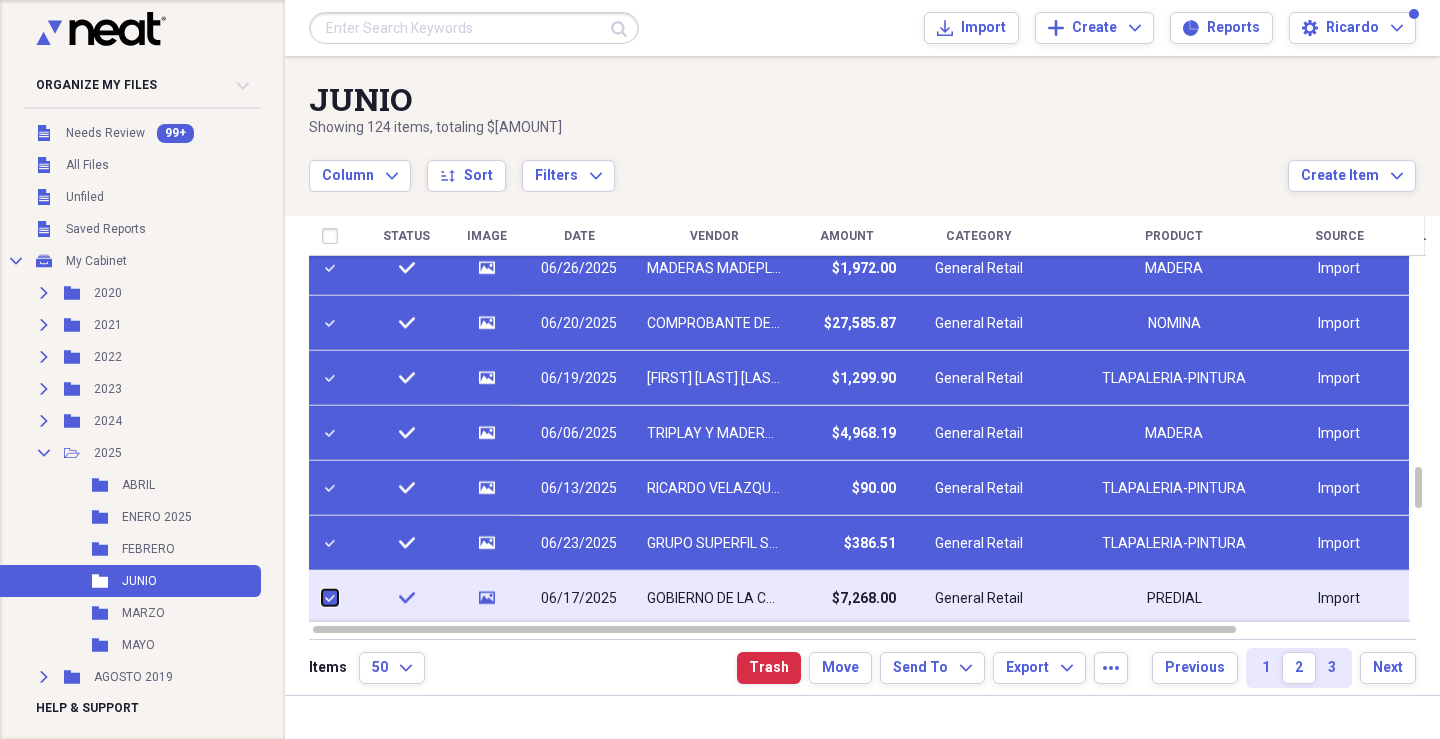 checkbox on "true" 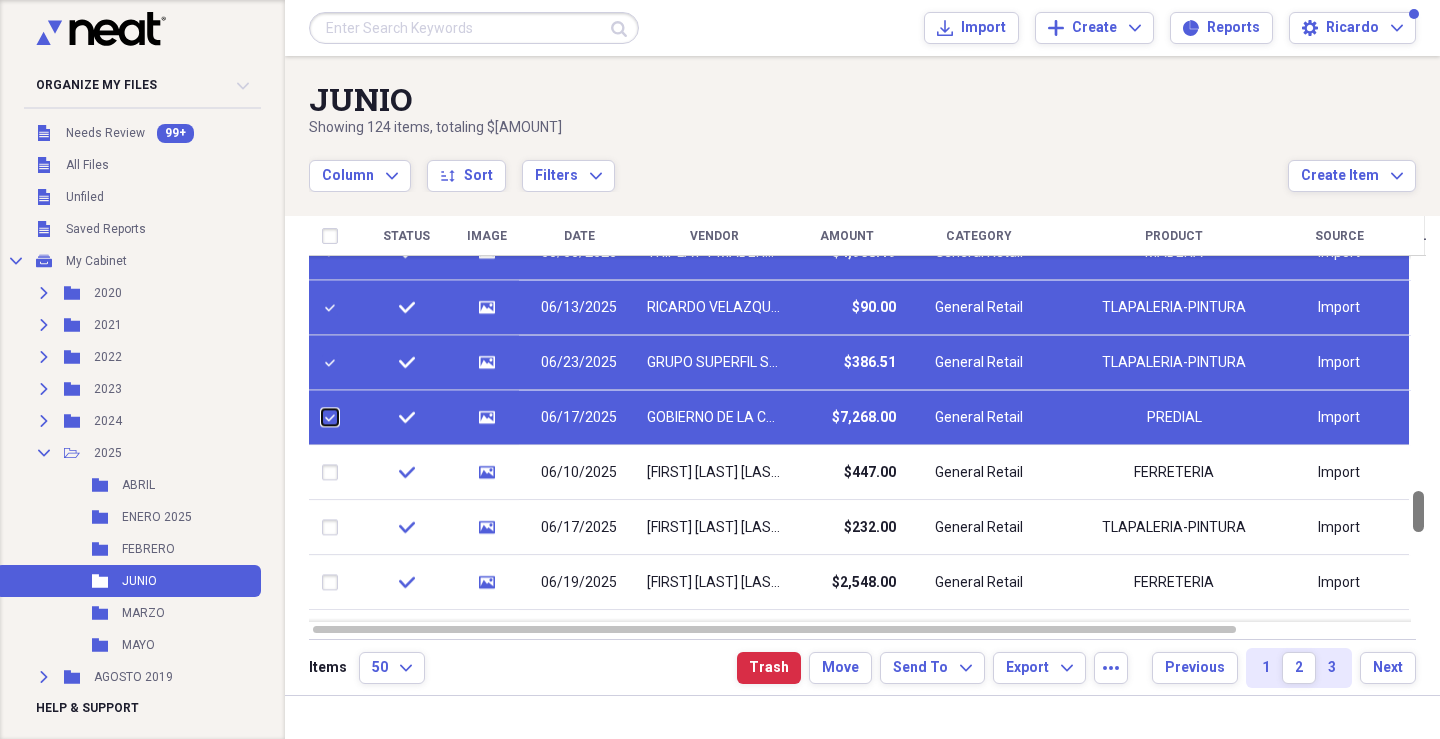 checkbox on "false" 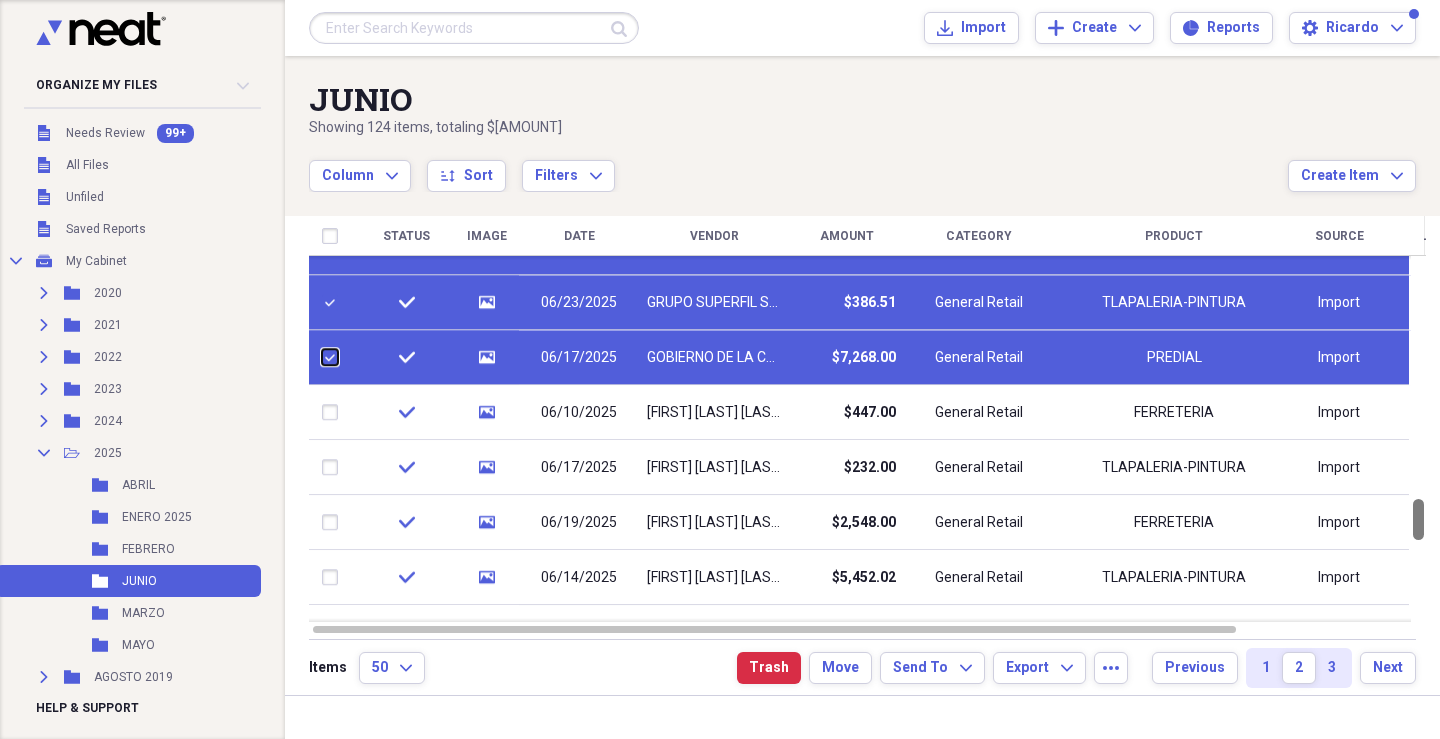checkbox on "false" 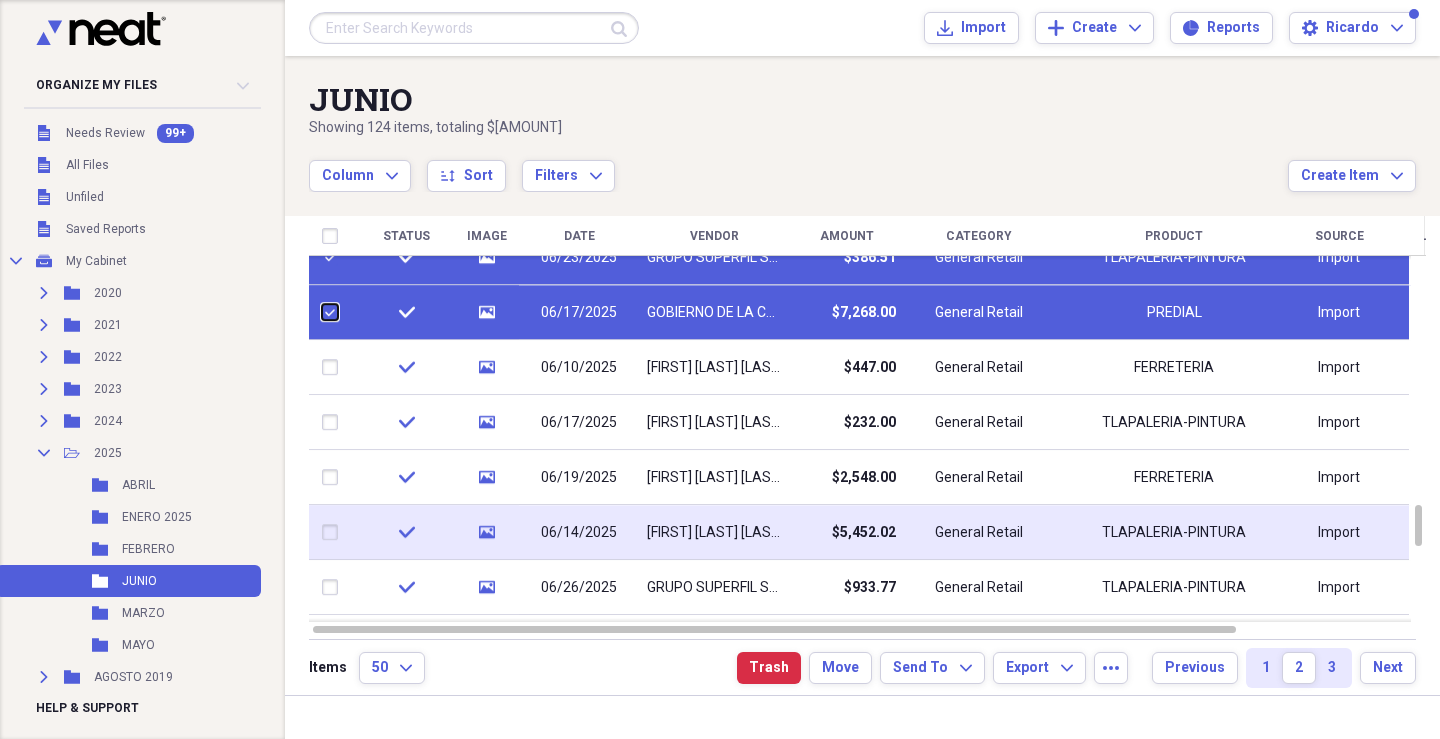 checkbox on "false" 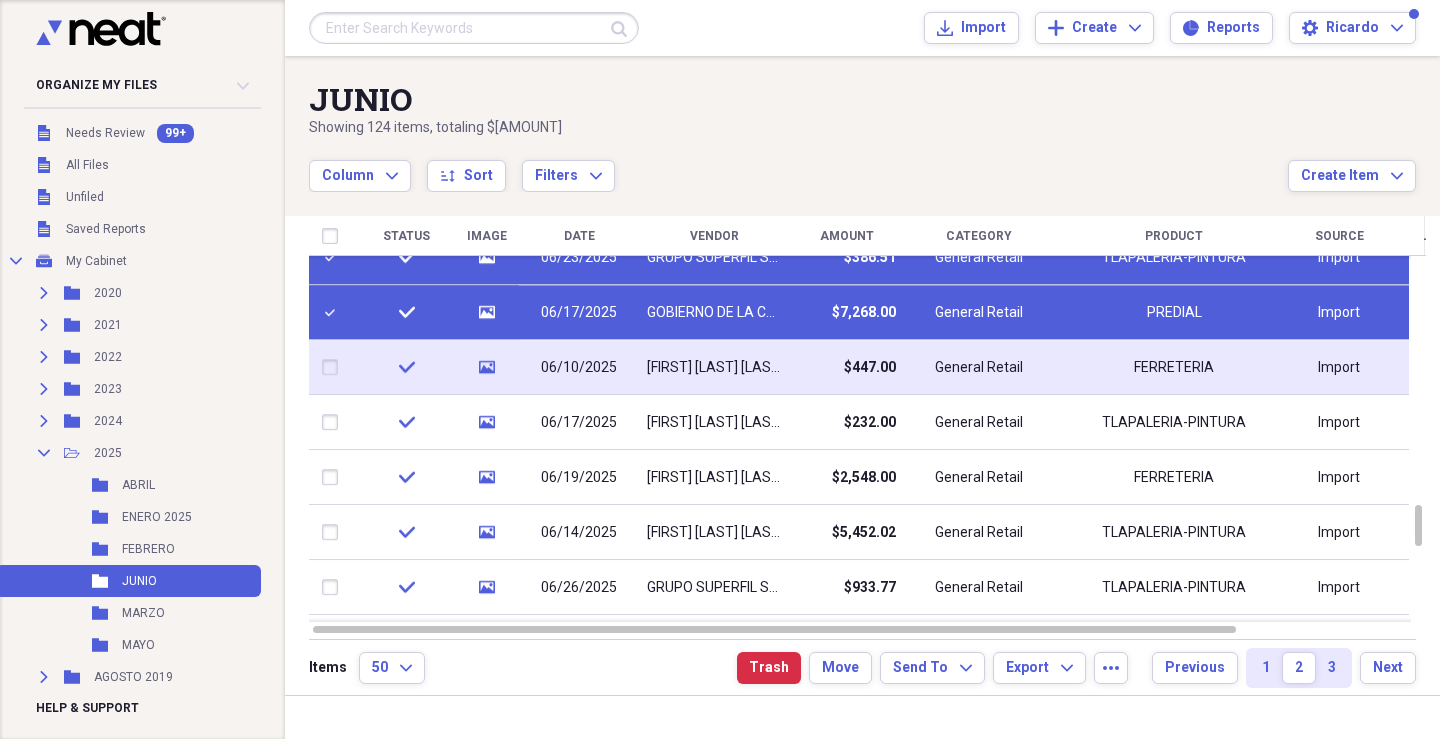 click at bounding box center (334, 368) 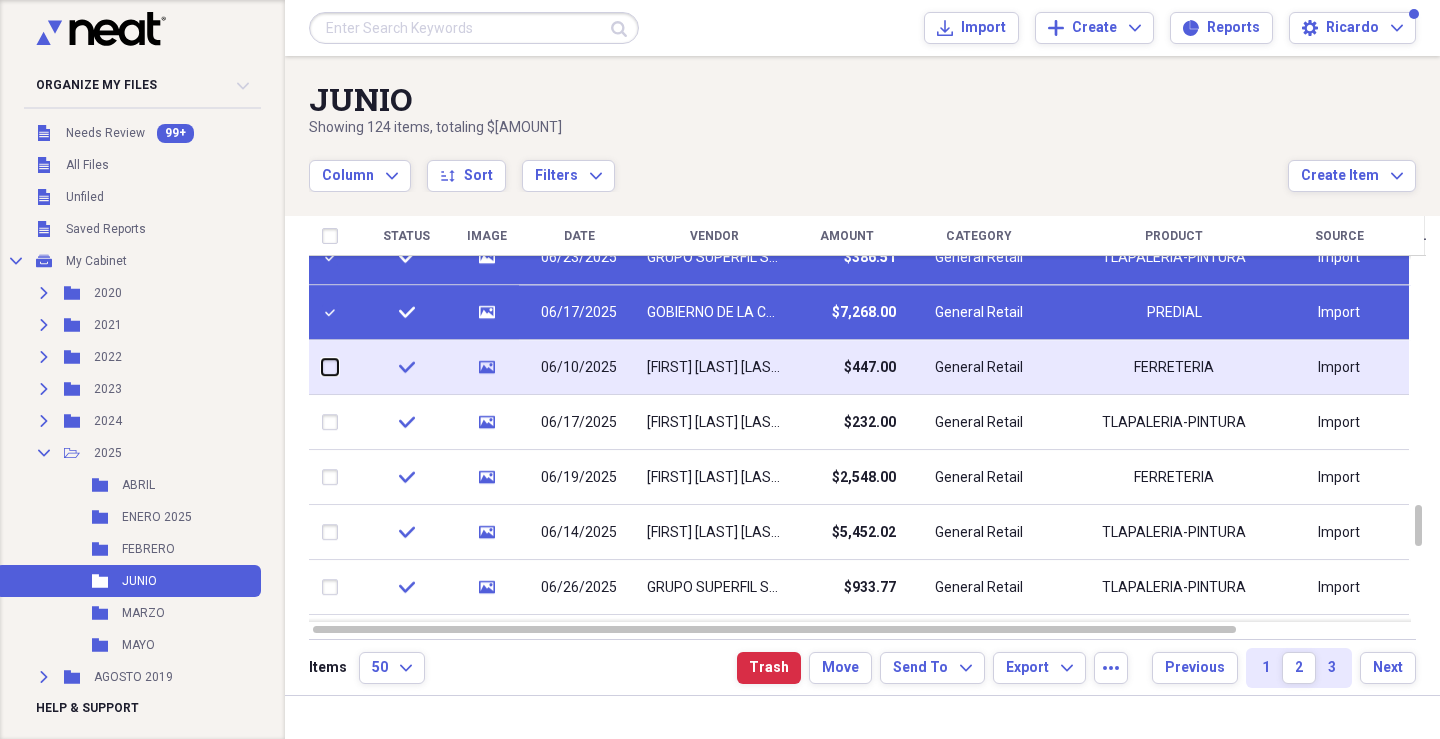 click at bounding box center [322, 367] 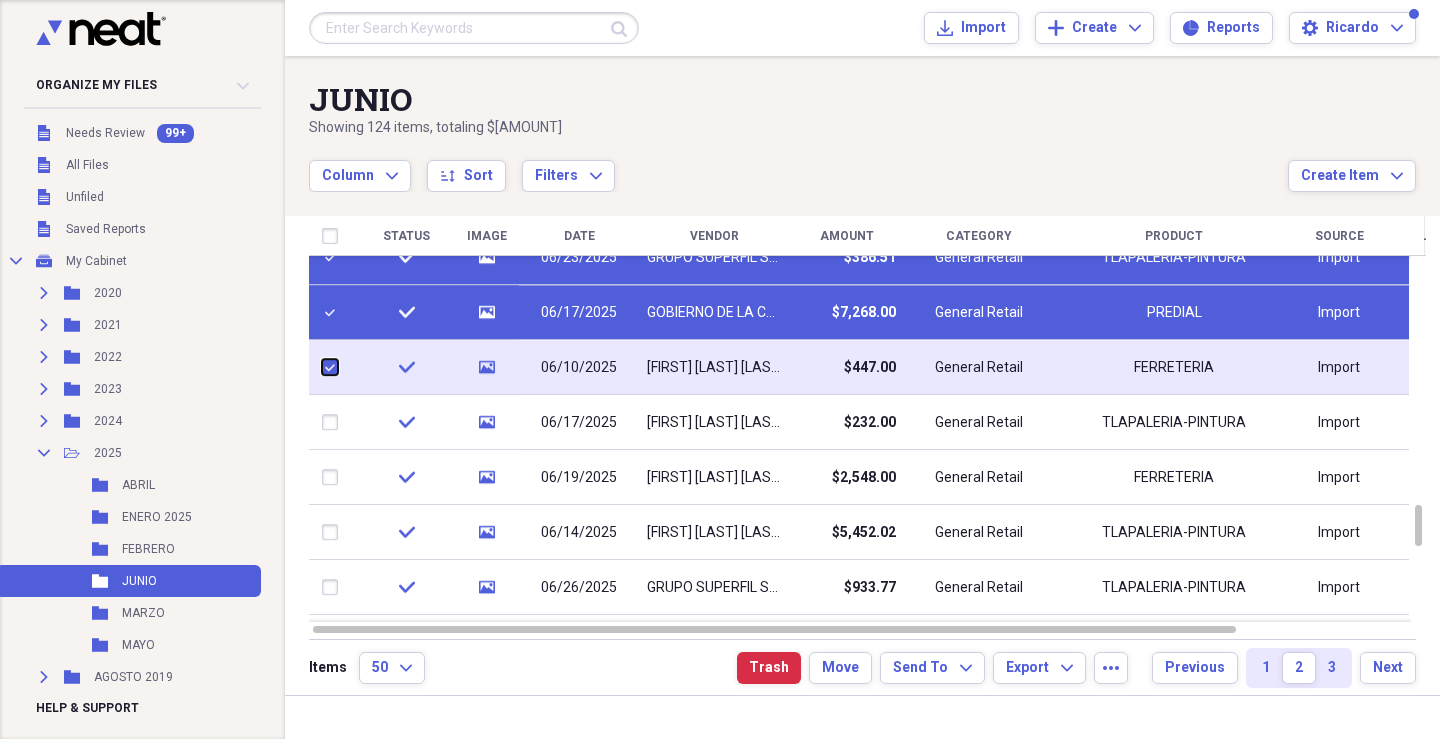 checkbox on "true" 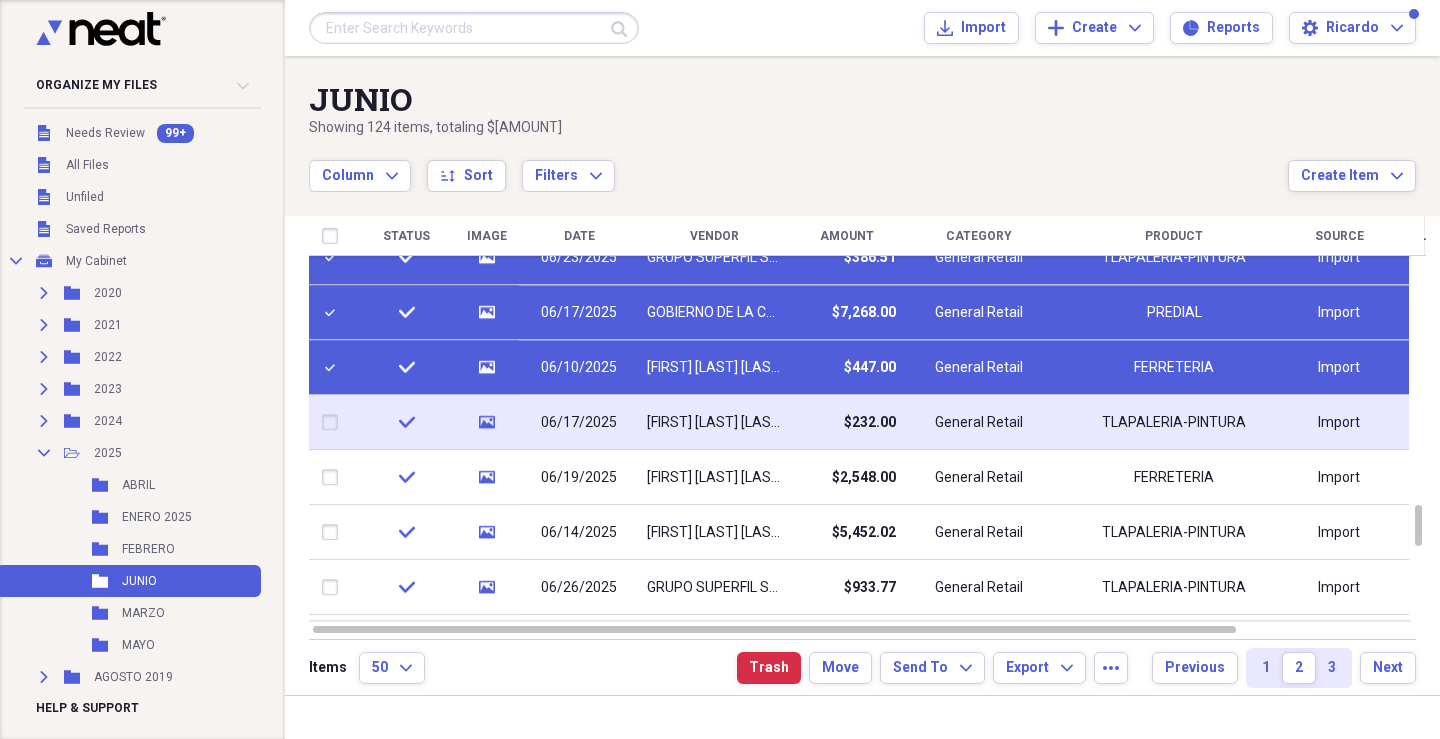 click at bounding box center (334, 423) 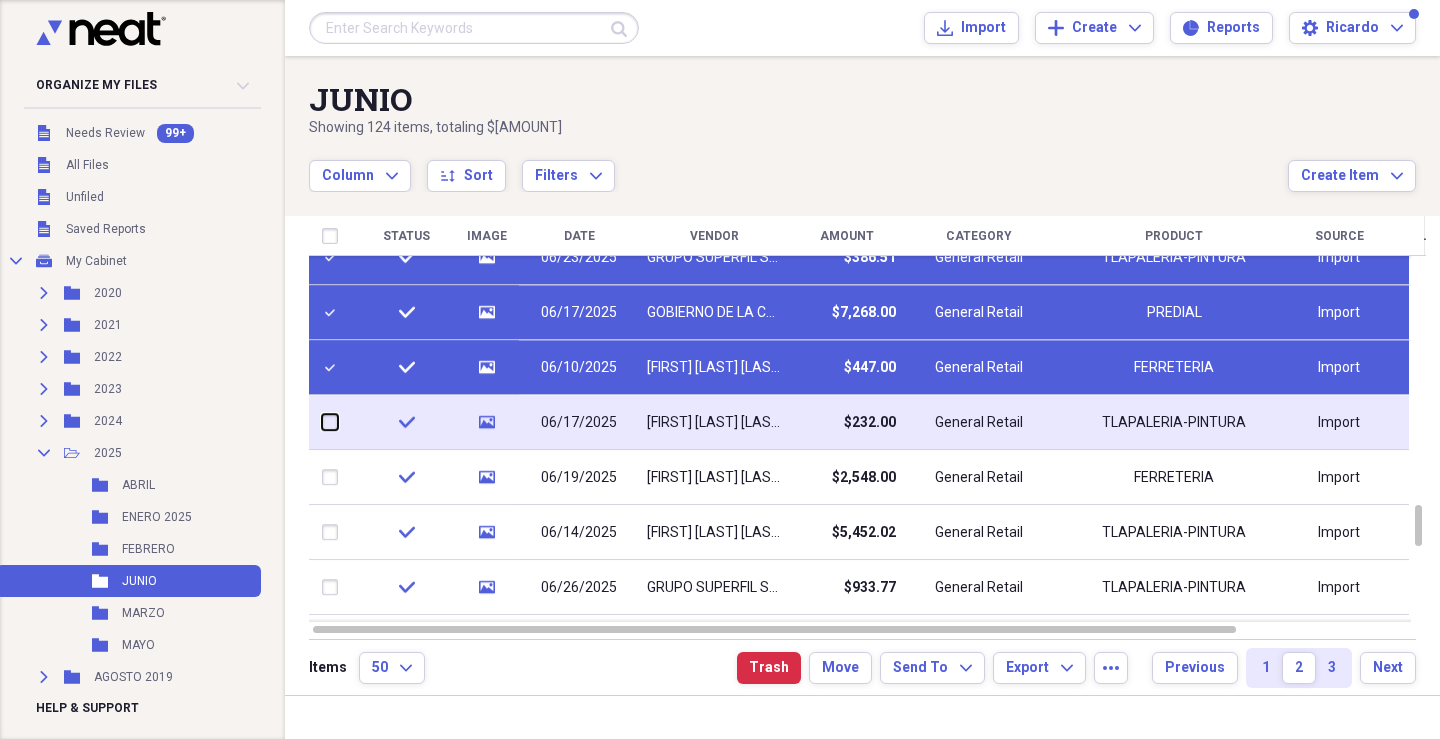 click at bounding box center [322, 422] 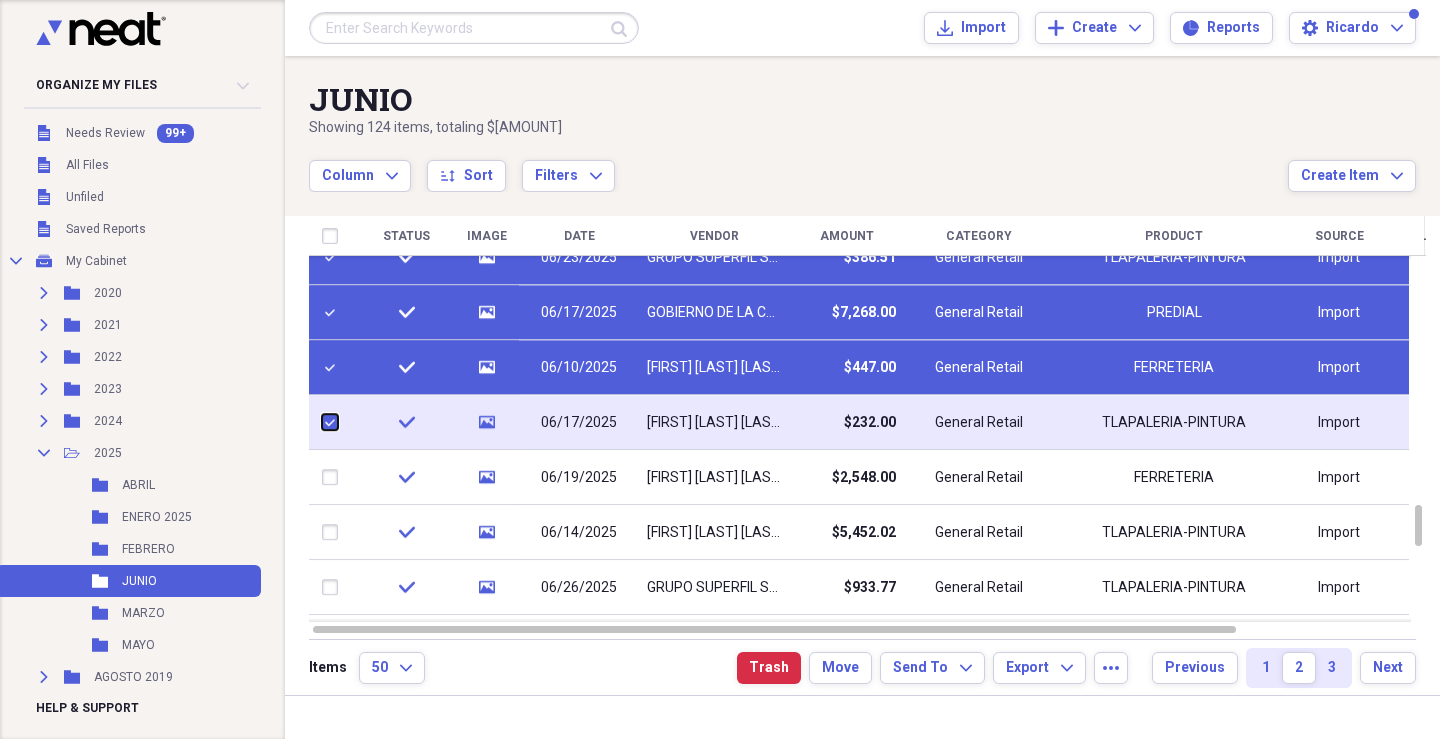 checkbox on "true" 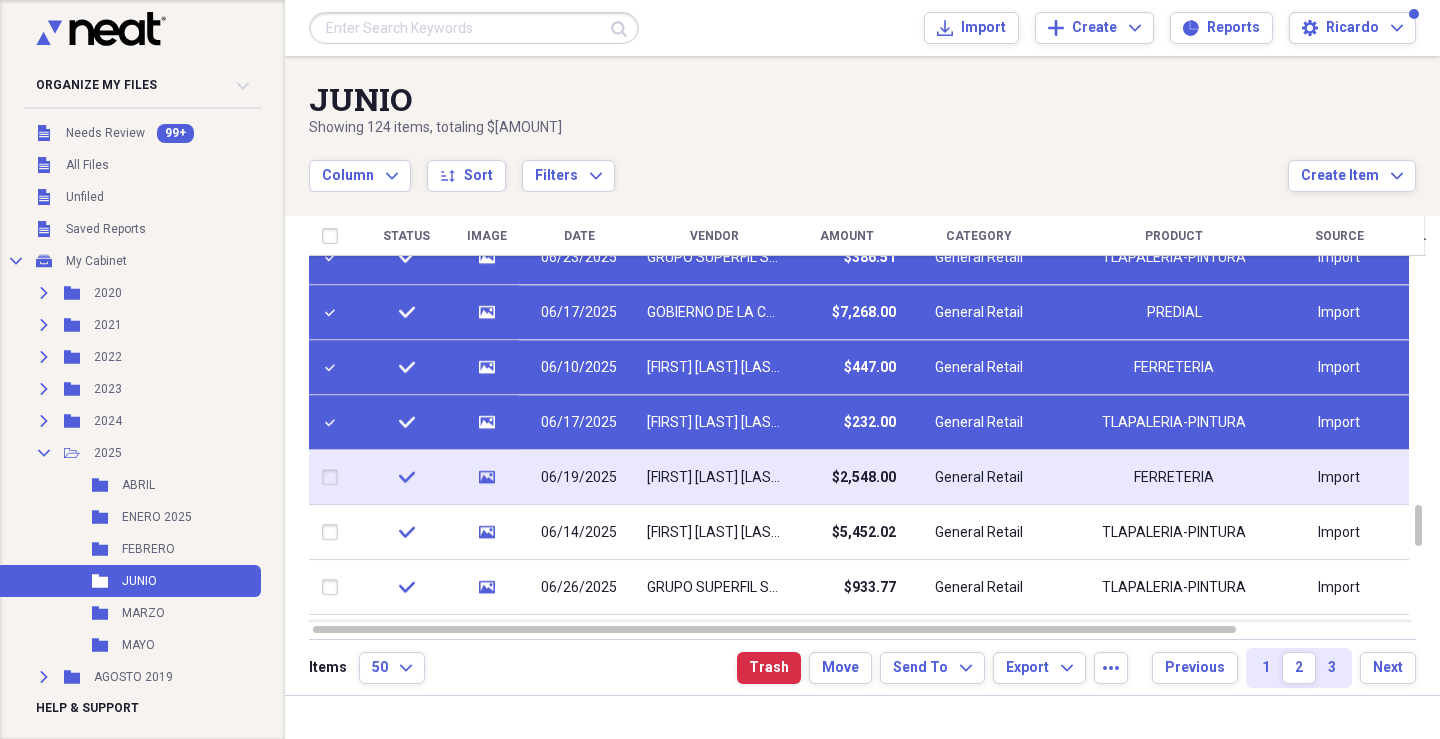 click at bounding box center (334, 478) 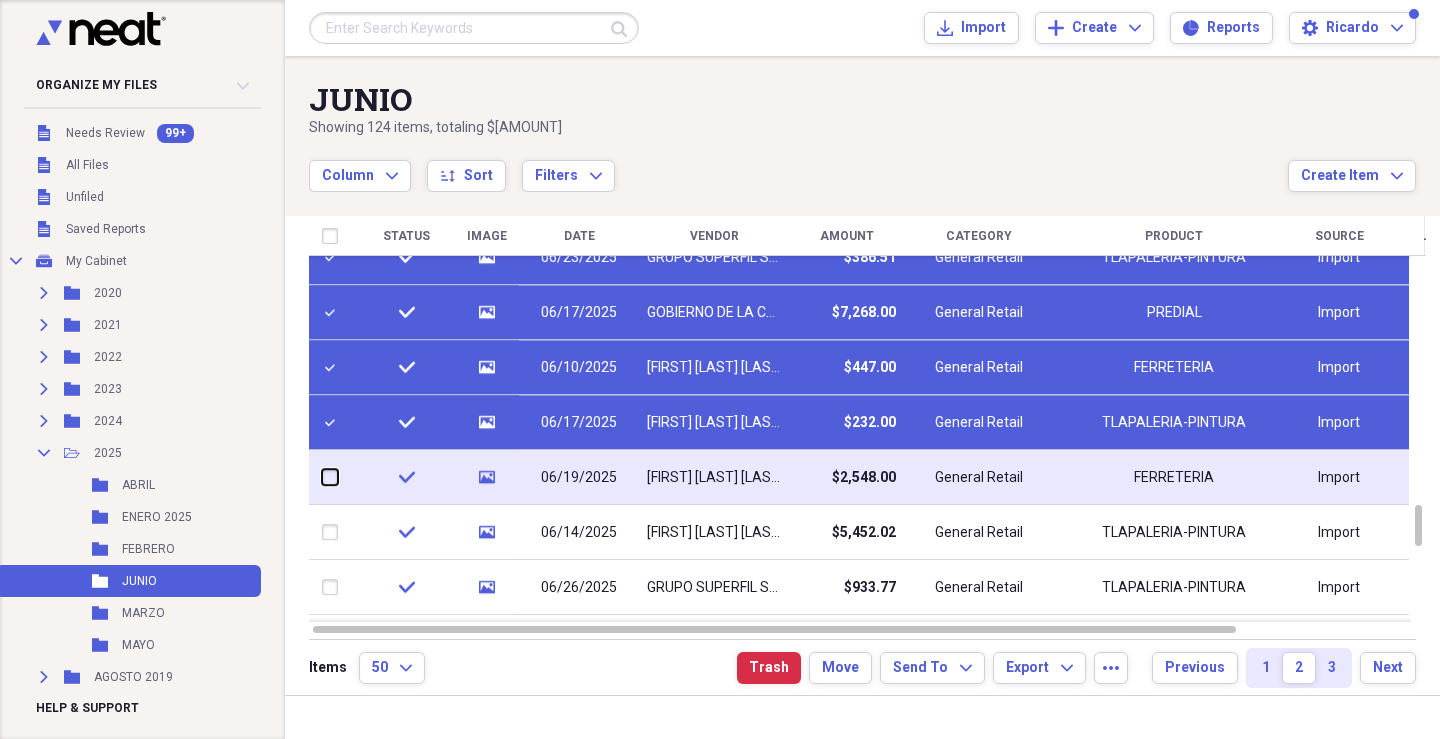 click at bounding box center [322, 477] 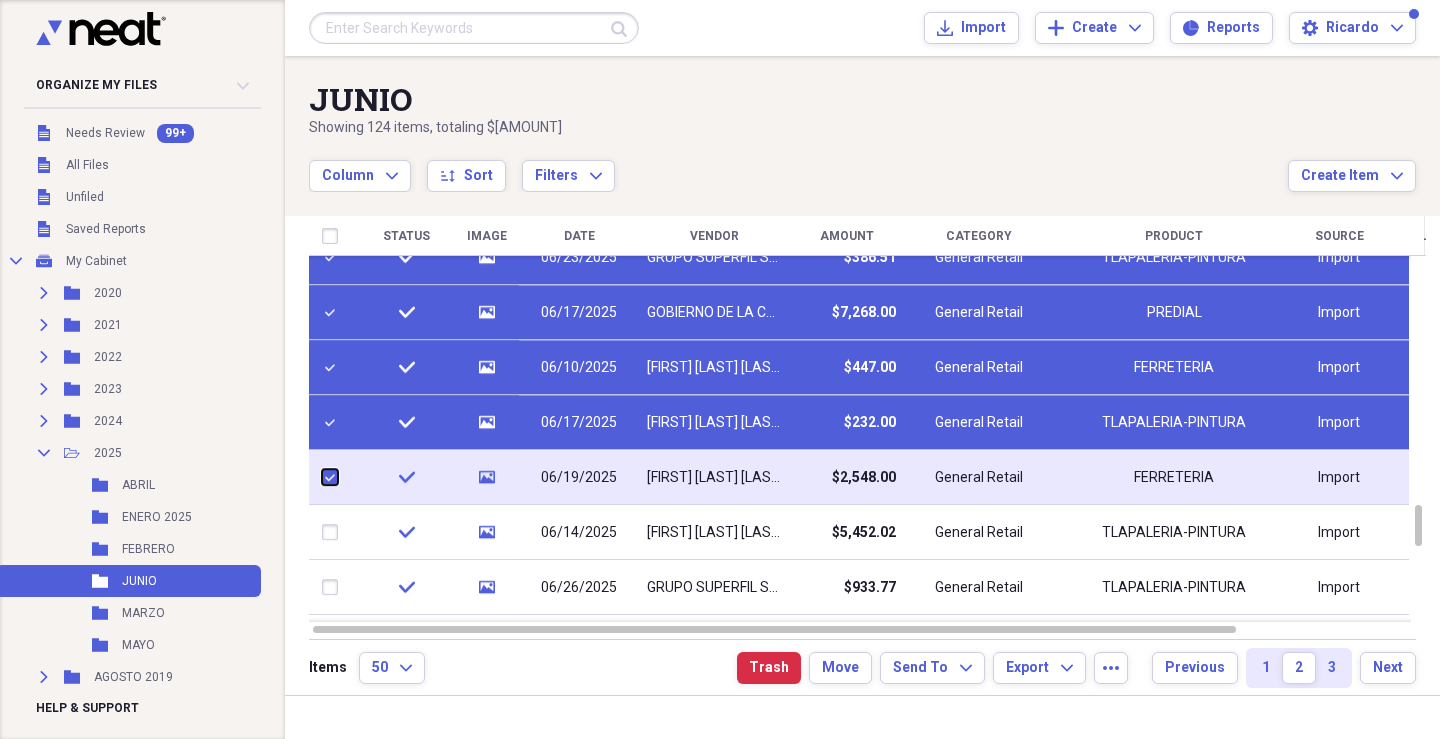 checkbox on "true" 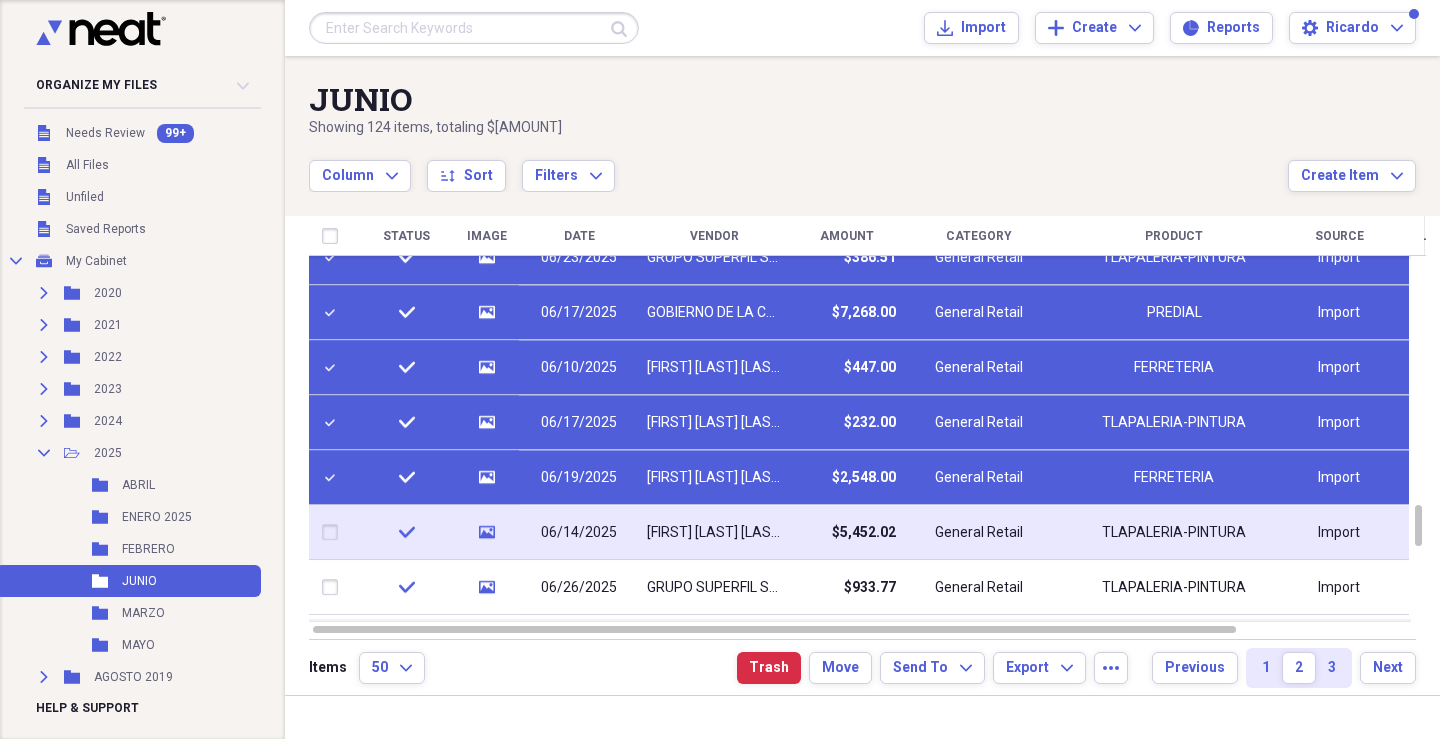 drag, startPoint x: 343, startPoint y: 515, endPoint x: 346, endPoint y: 536, distance: 21.213203 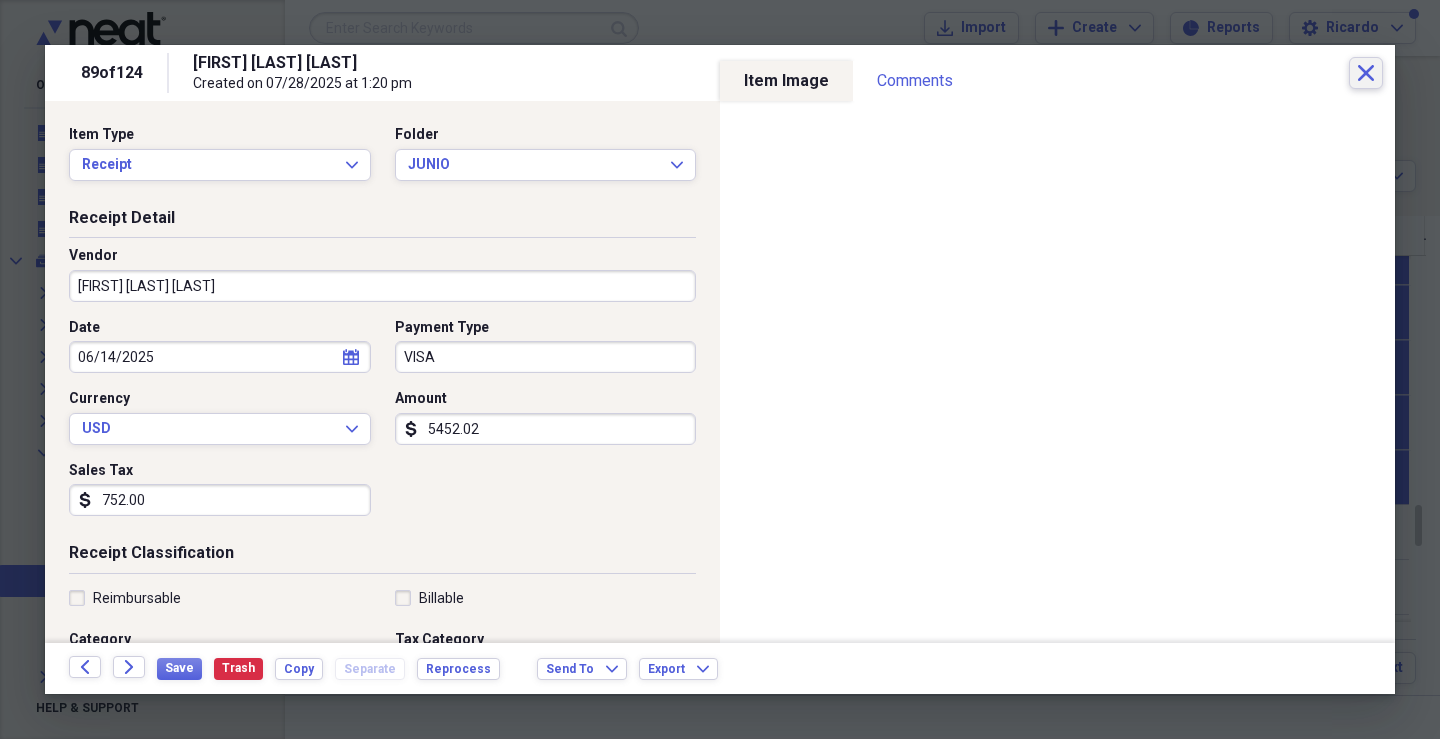 click on "Close" 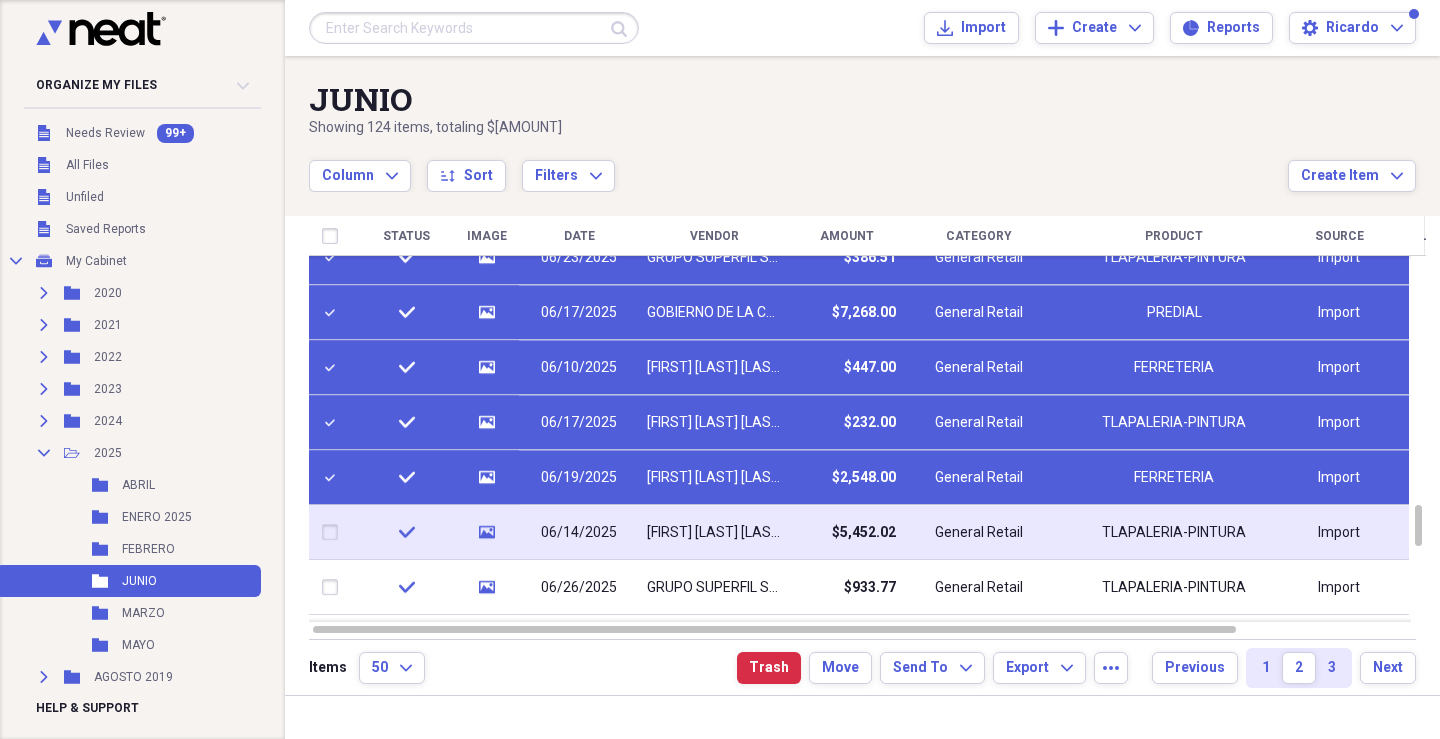 drag, startPoint x: 344, startPoint y: 530, endPoint x: 344, endPoint y: 552, distance: 22 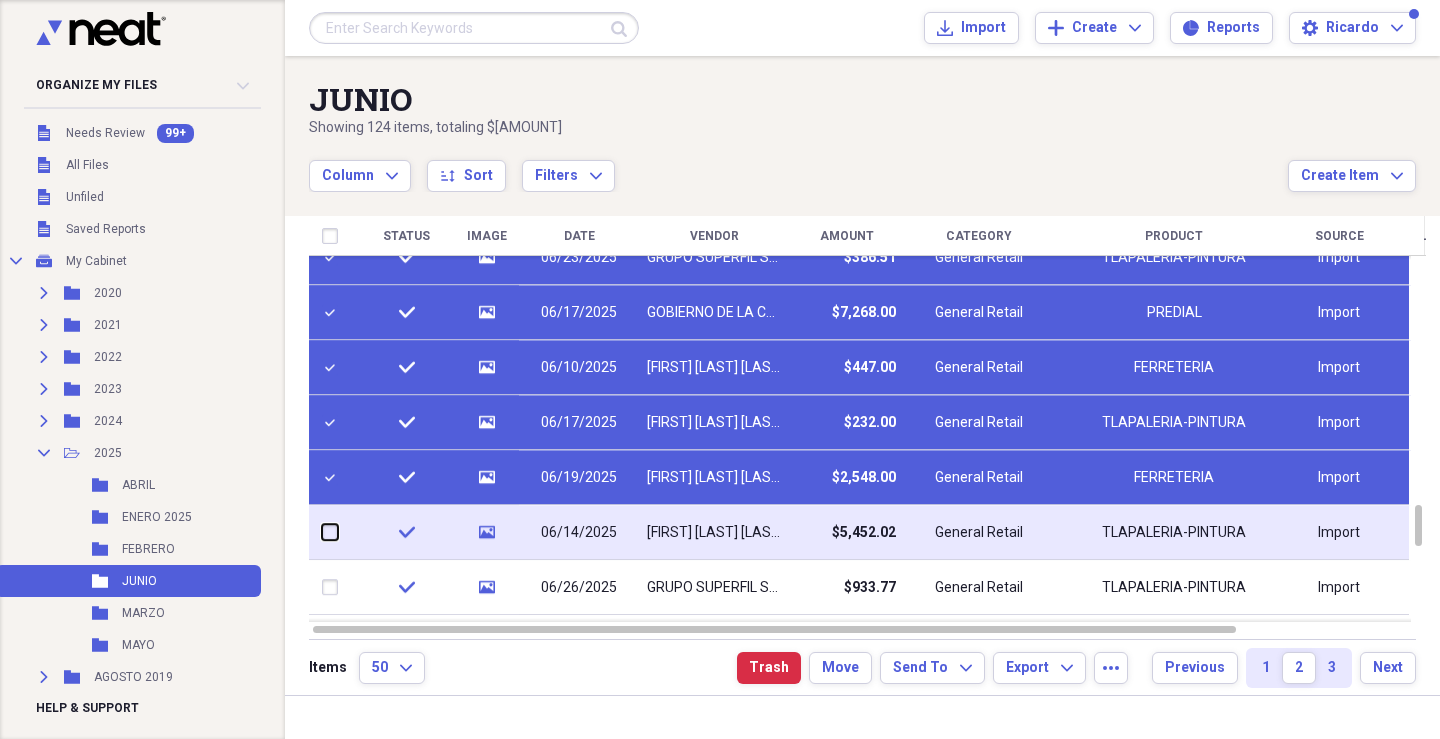 click at bounding box center (322, 532) 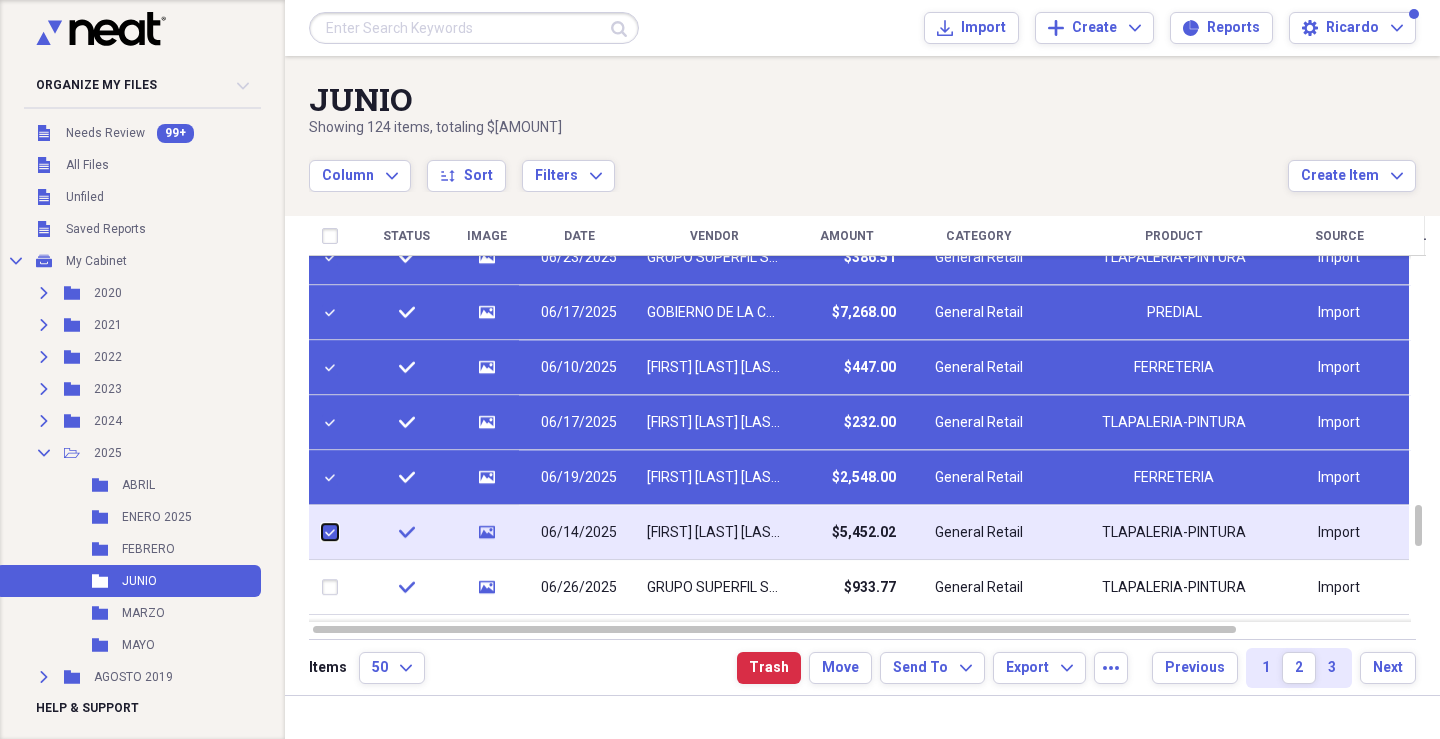 checkbox on "true" 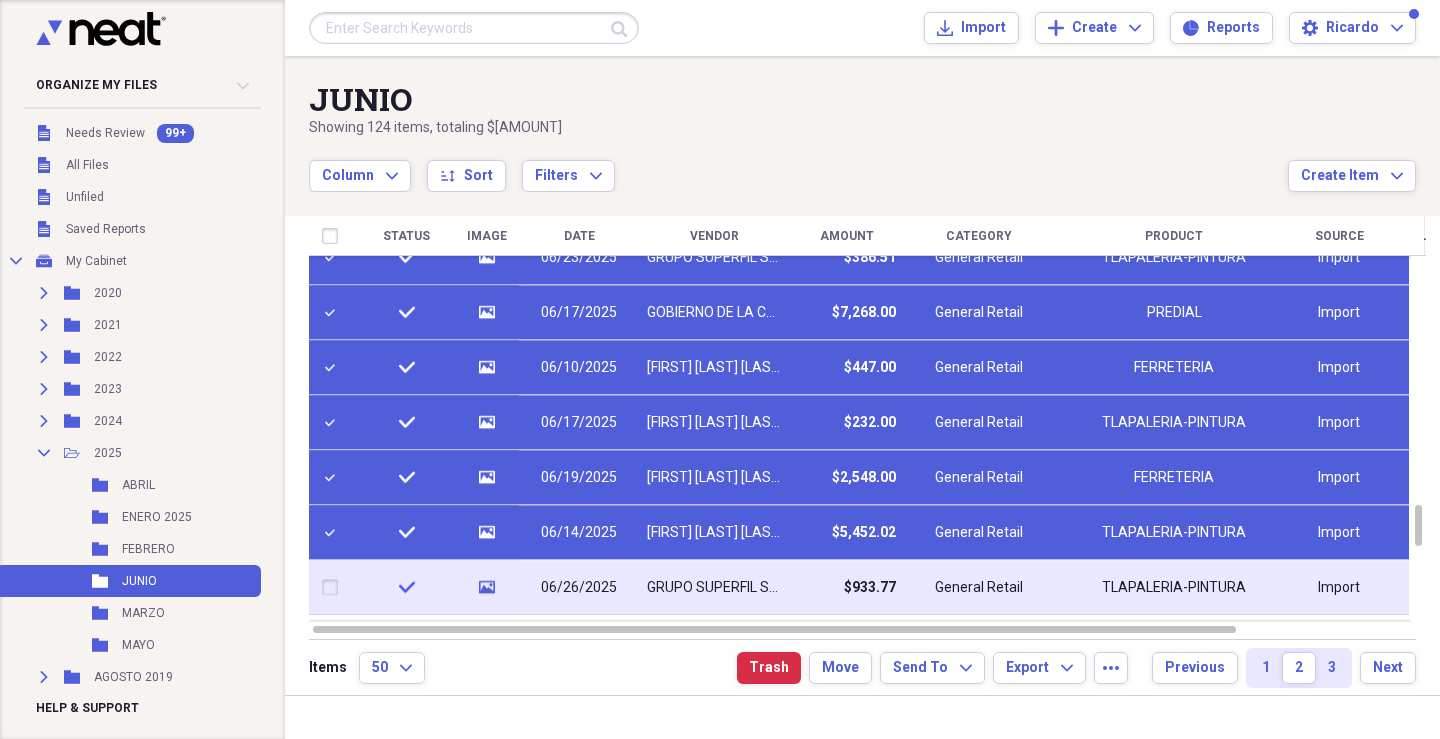 click at bounding box center [334, 588] 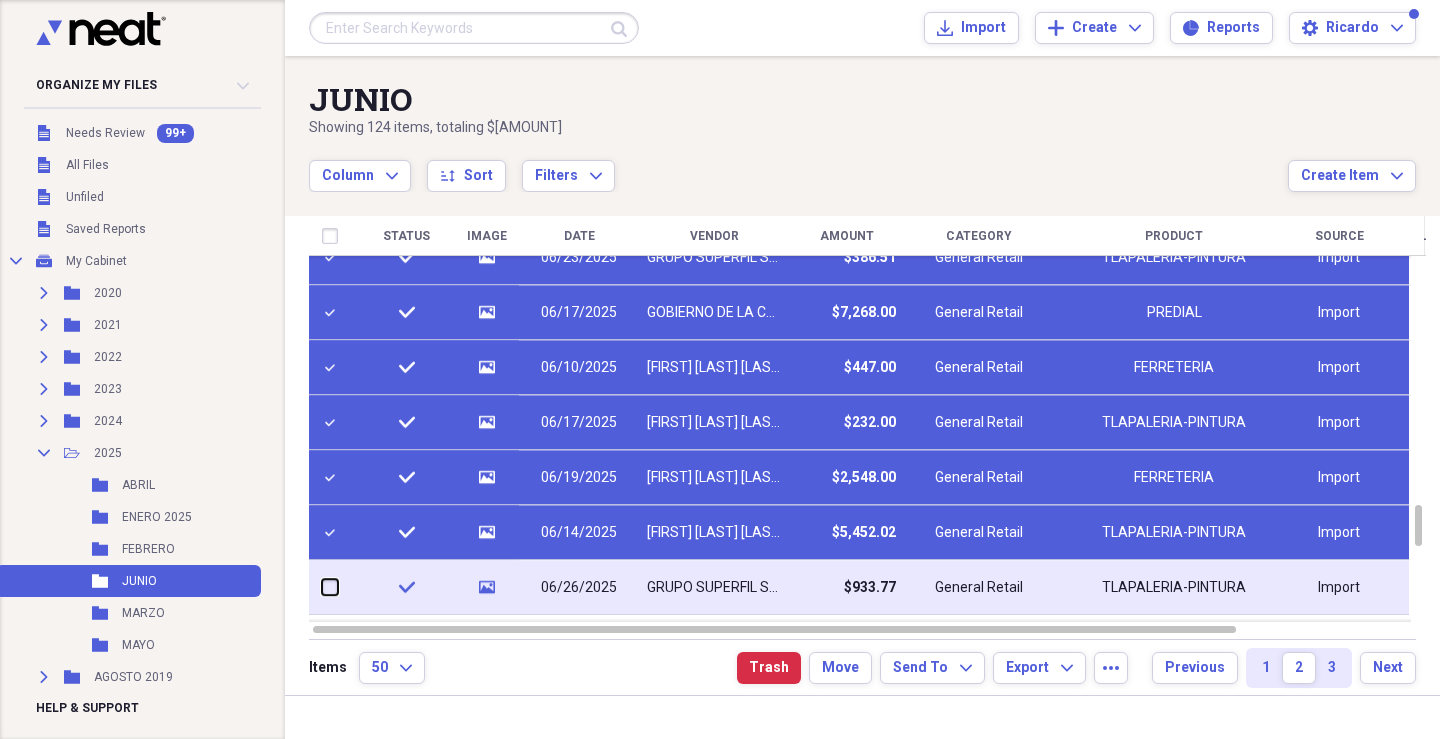 click at bounding box center [322, 587] 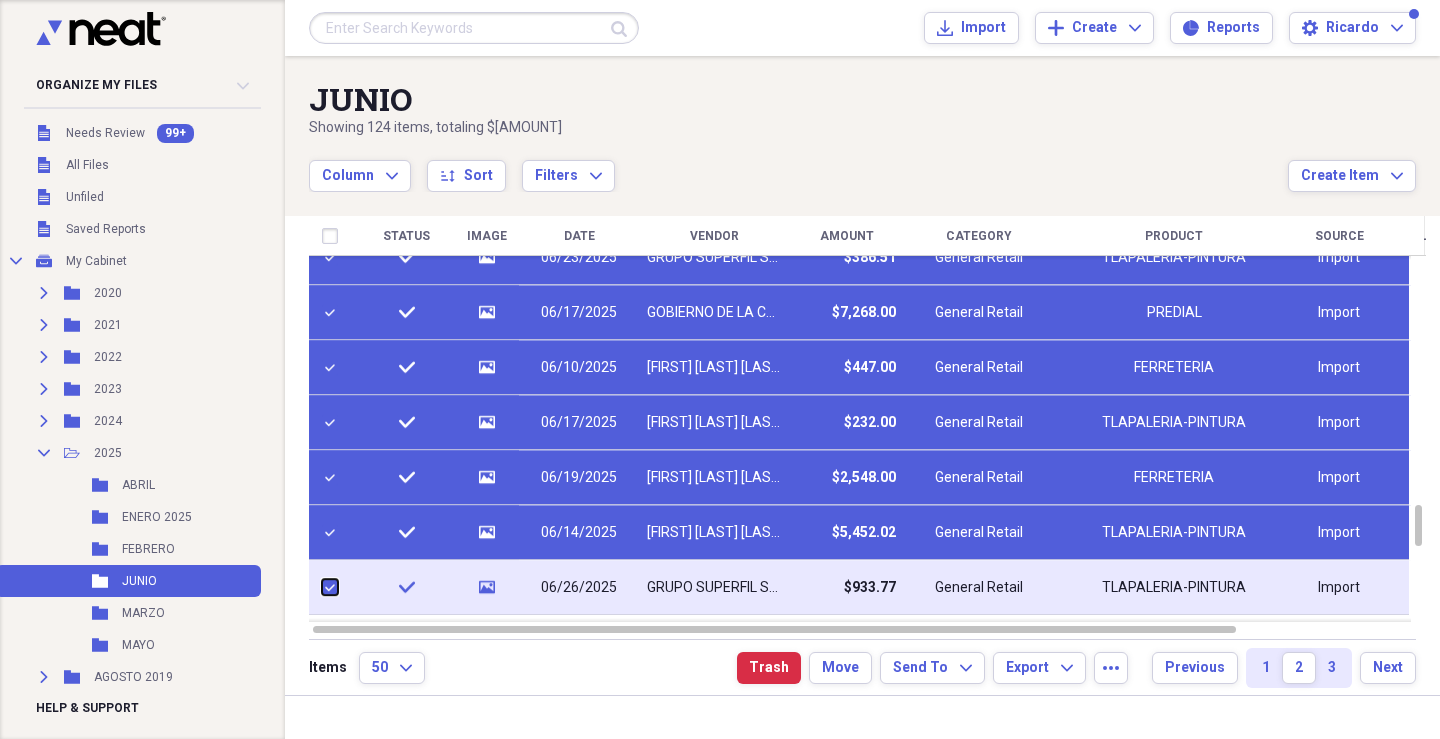 checkbox on "true" 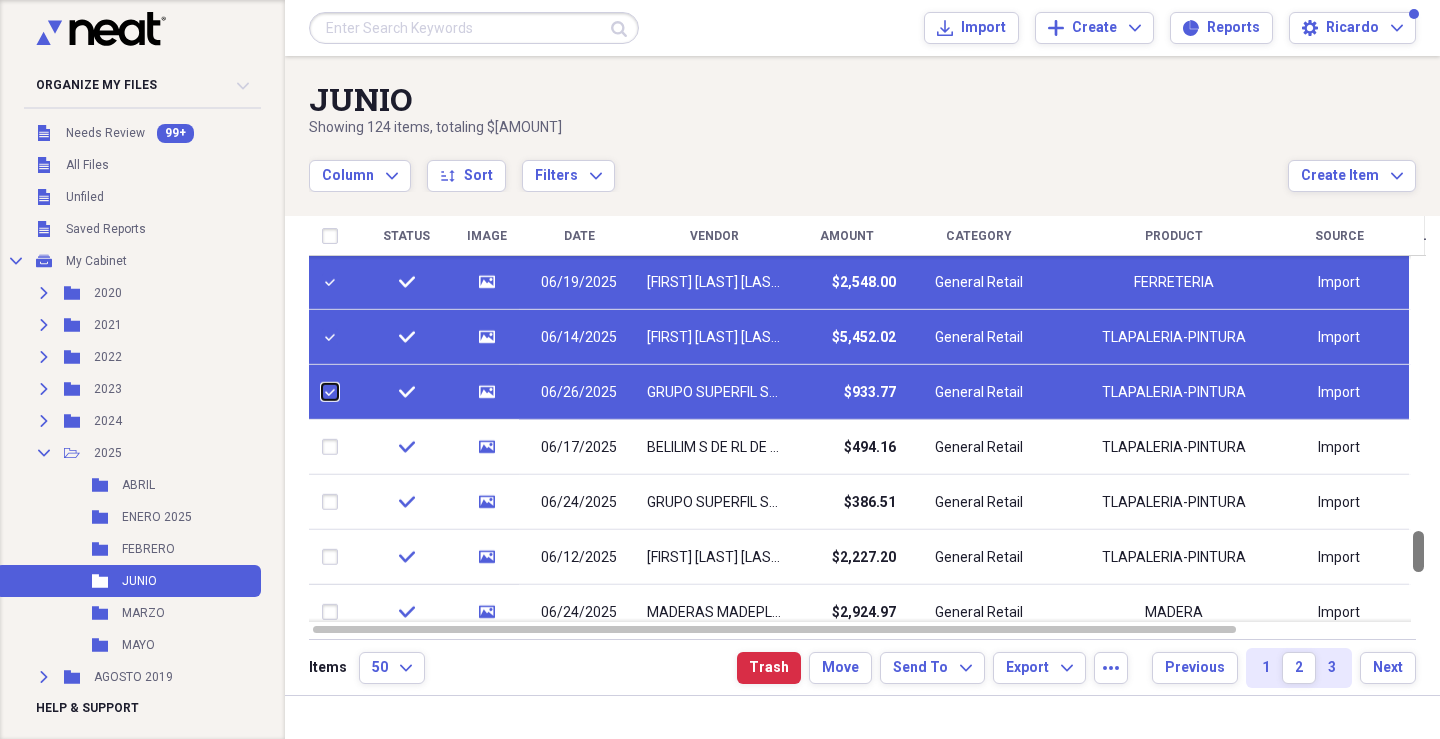 checkbox on "false" 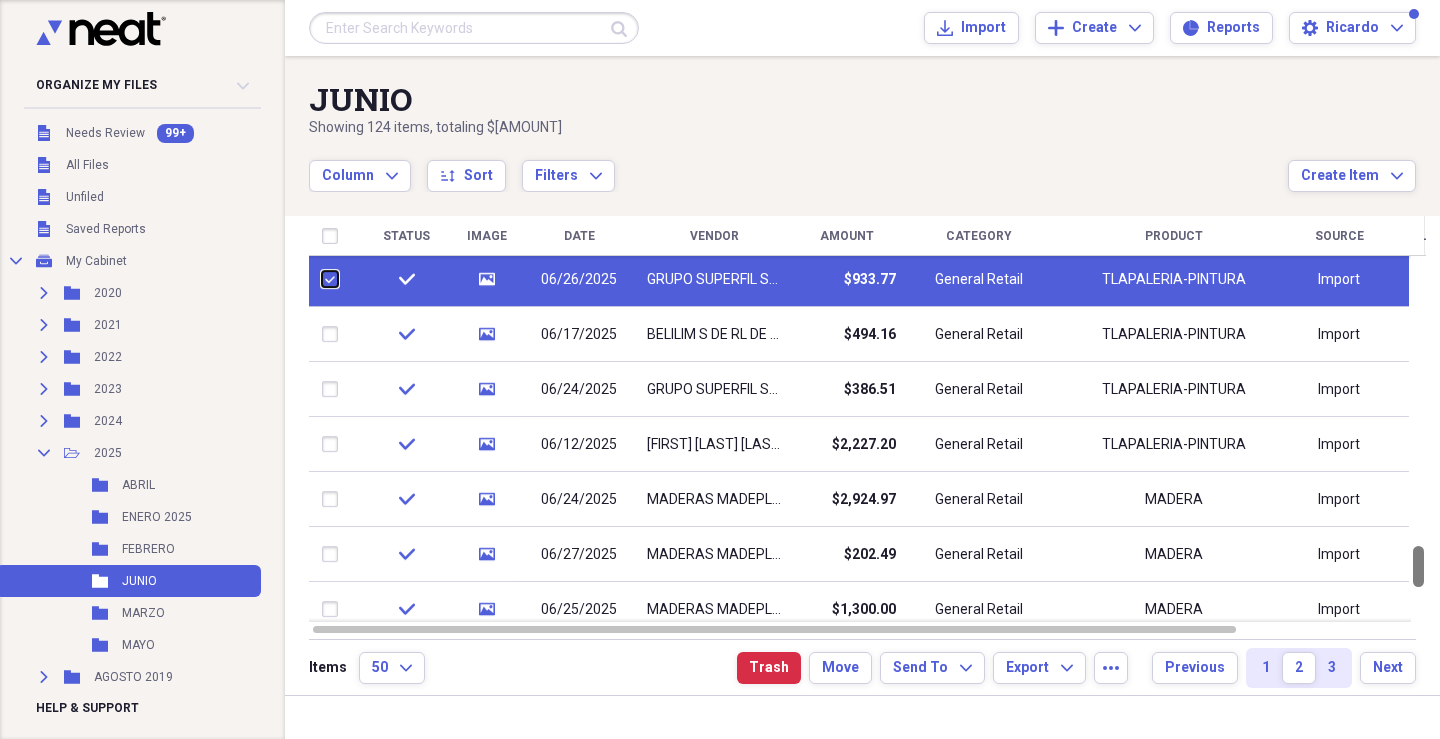checkbox on "false" 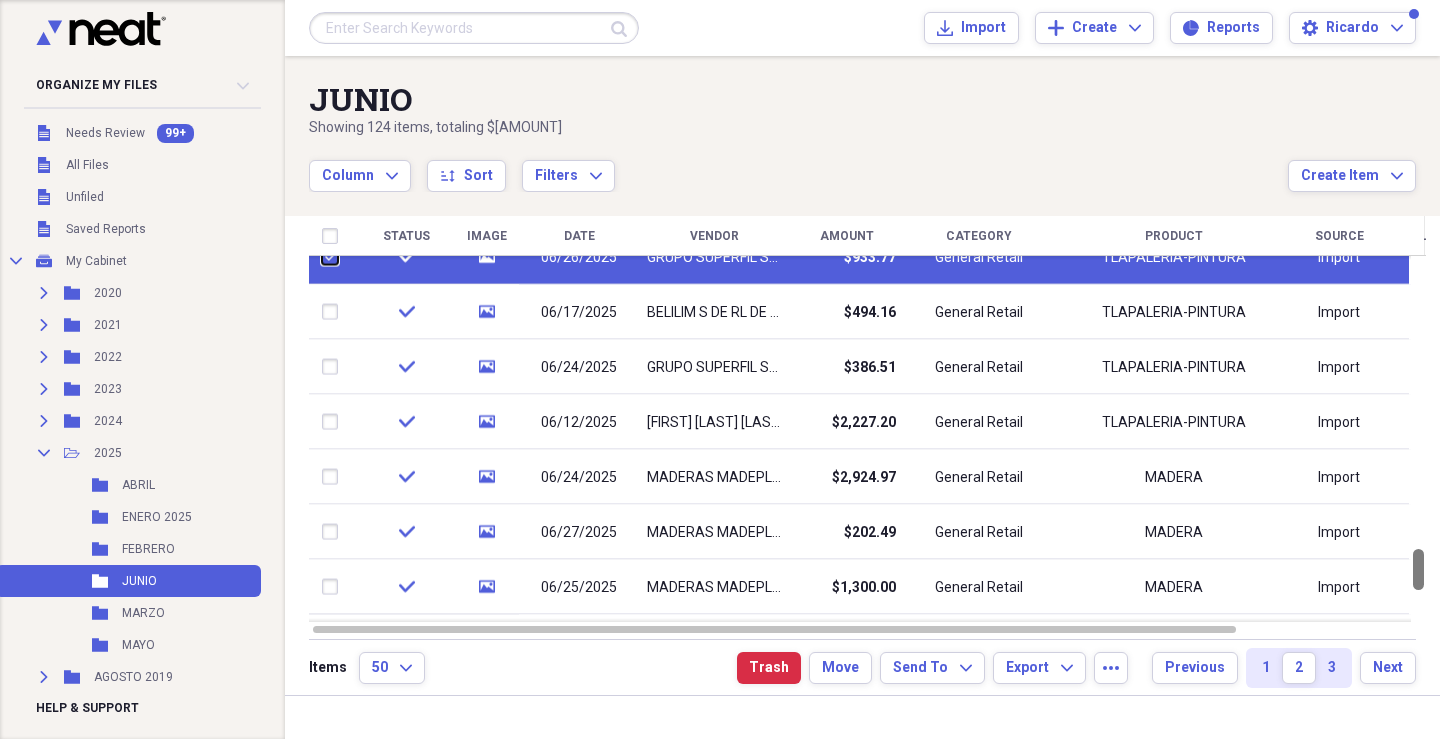 checkbox on "false" 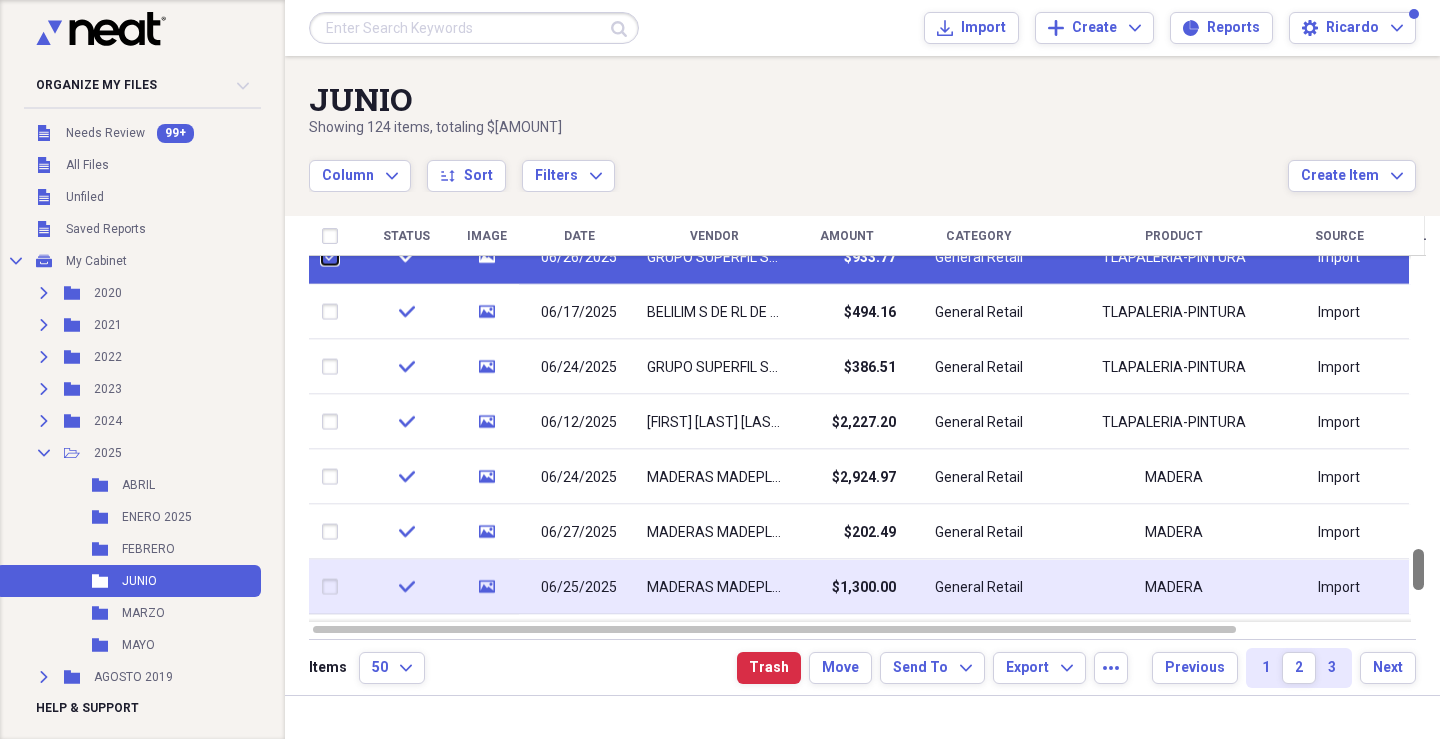 drag, startPoint x: 1430, startPoint y: 529, endPoint x: 1366, endPoint y: 563, distance: 72.47068 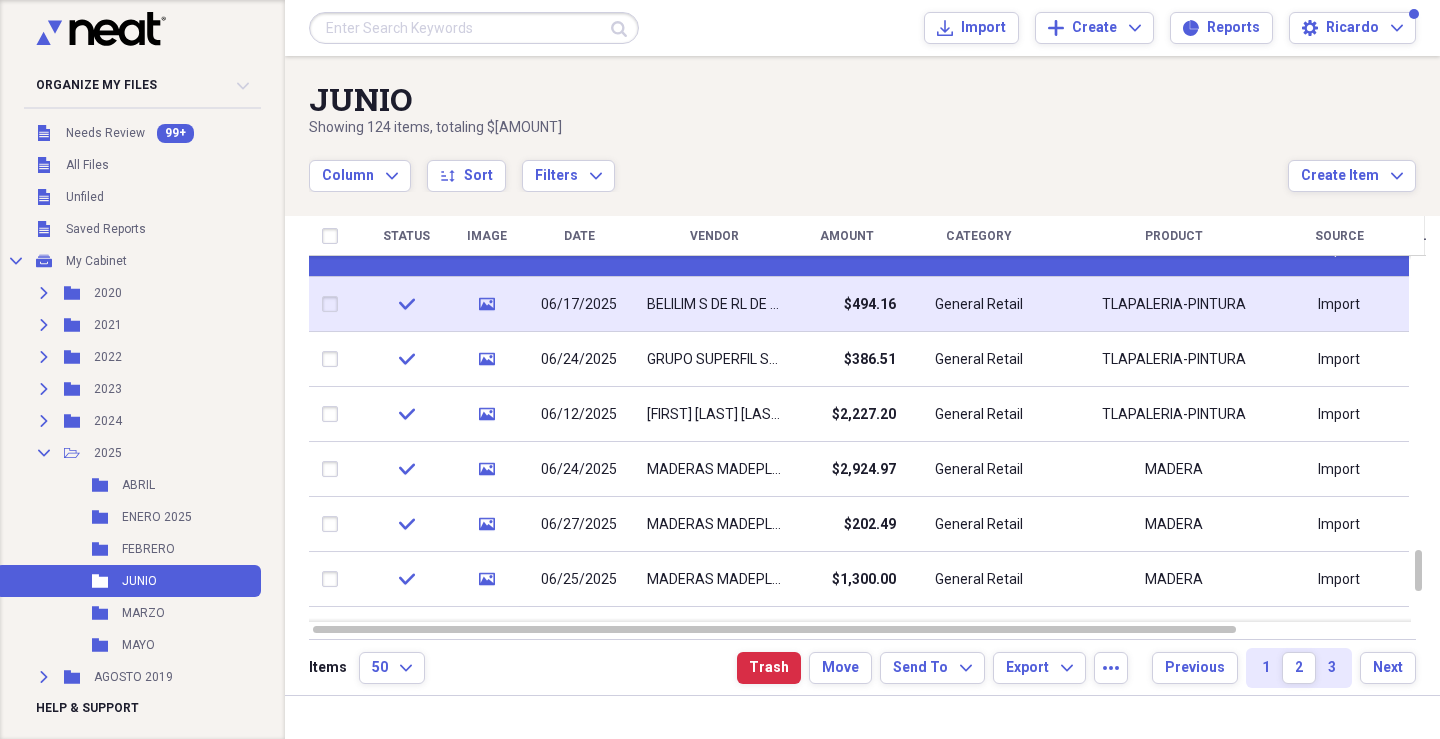 click at bounding box center (334, 305) 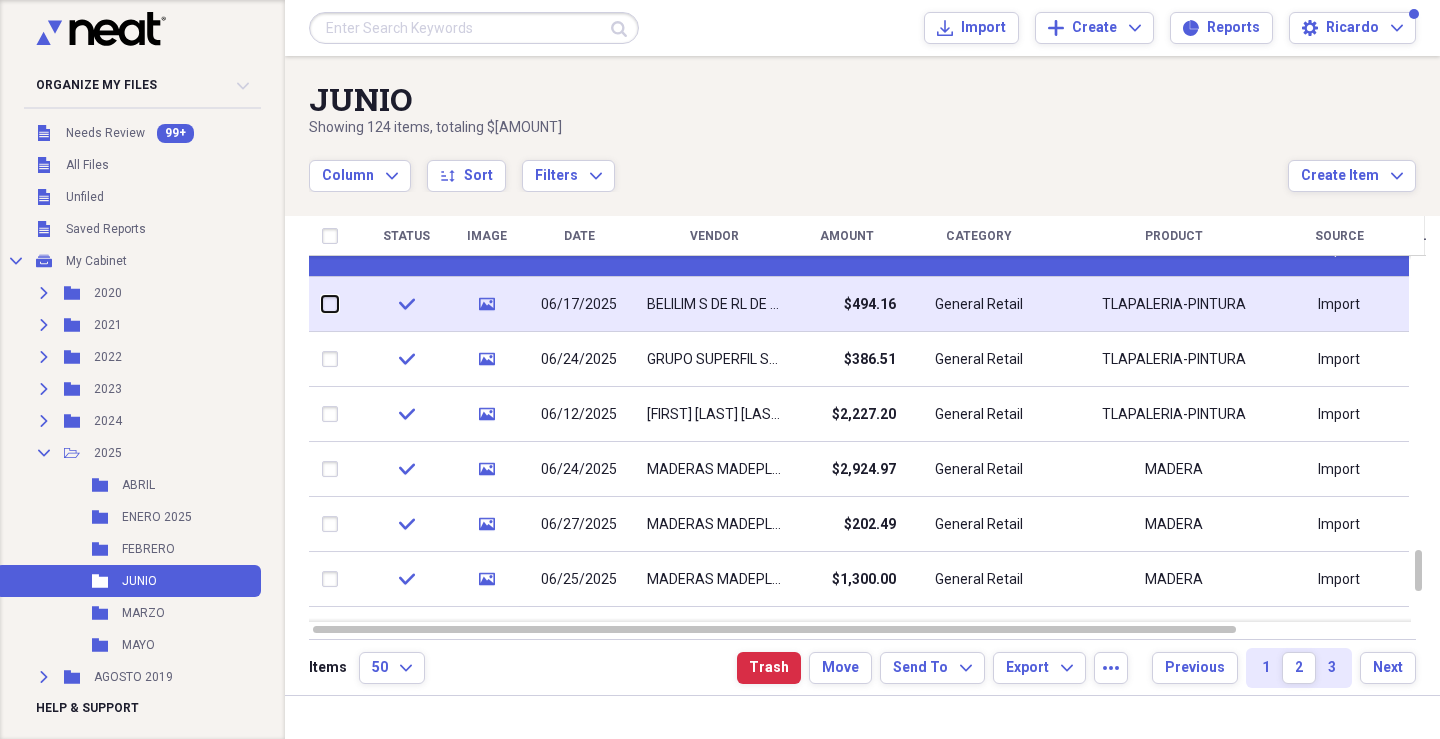 click at bounding box center [322, 304] 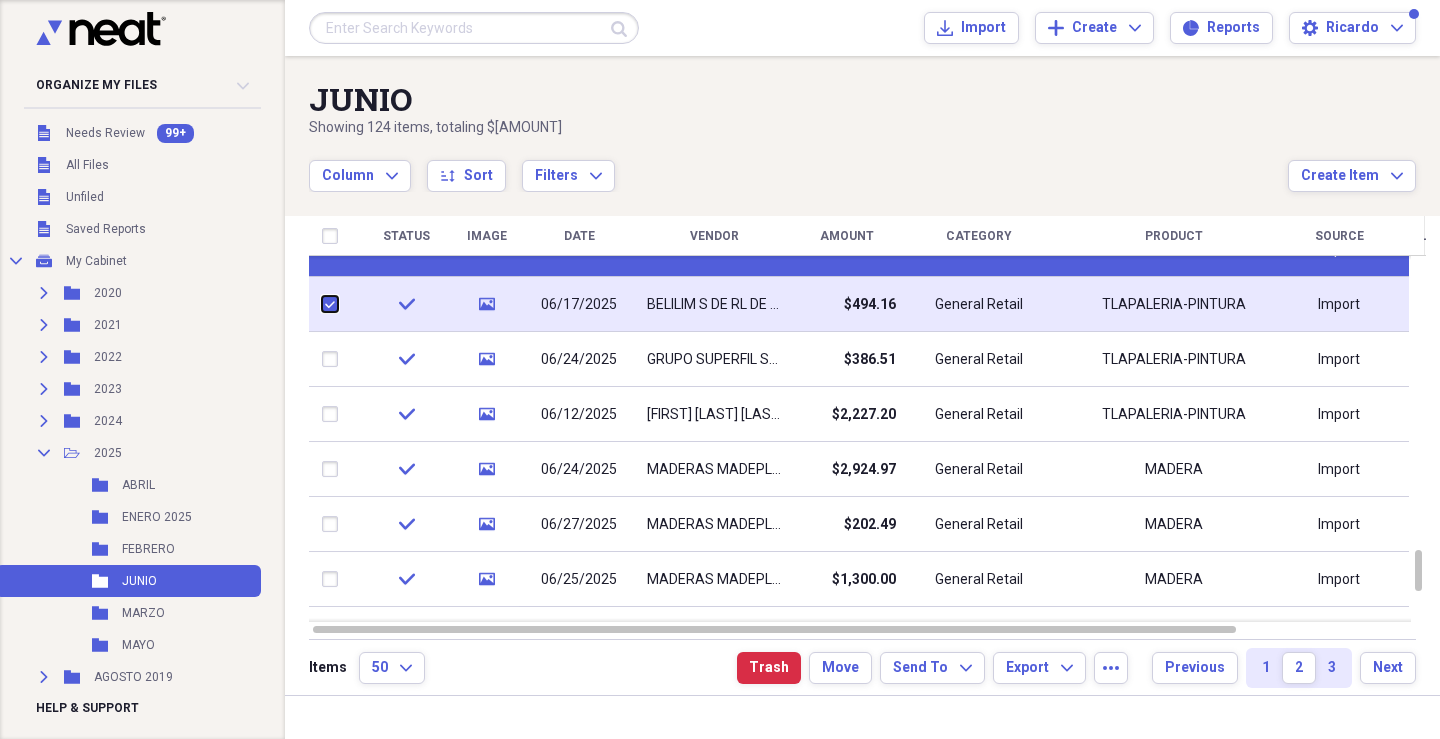checkbox on "true" 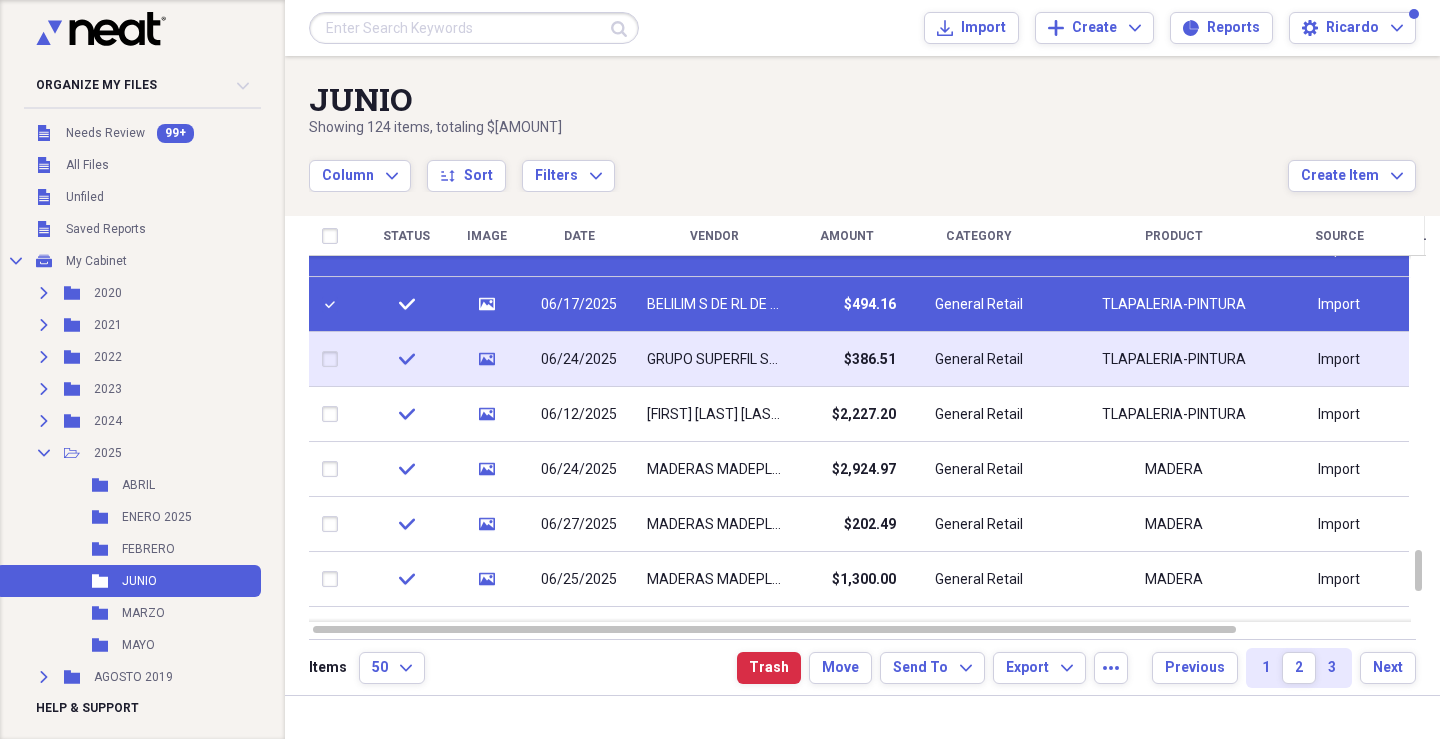 click at bounding box center [334, 360] 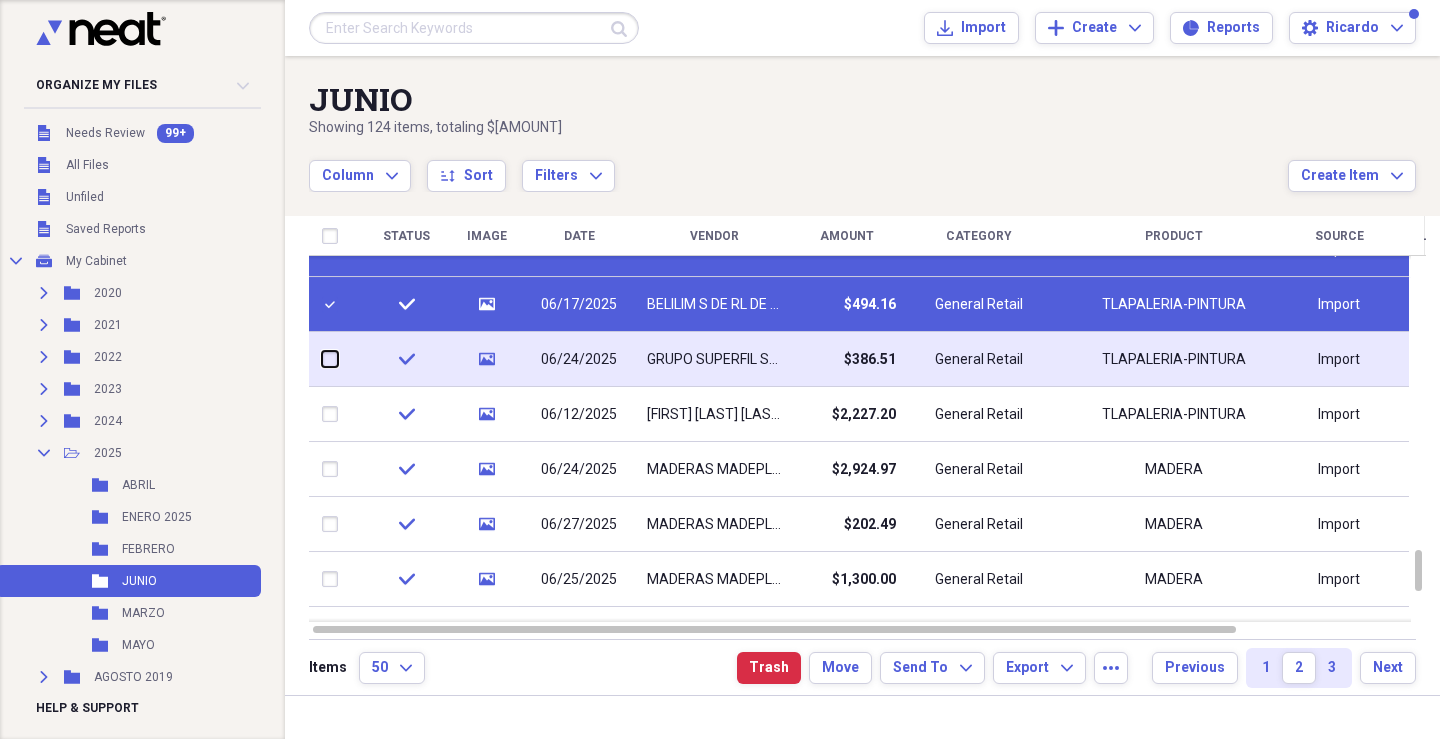 click at bounding box center (322, 359) 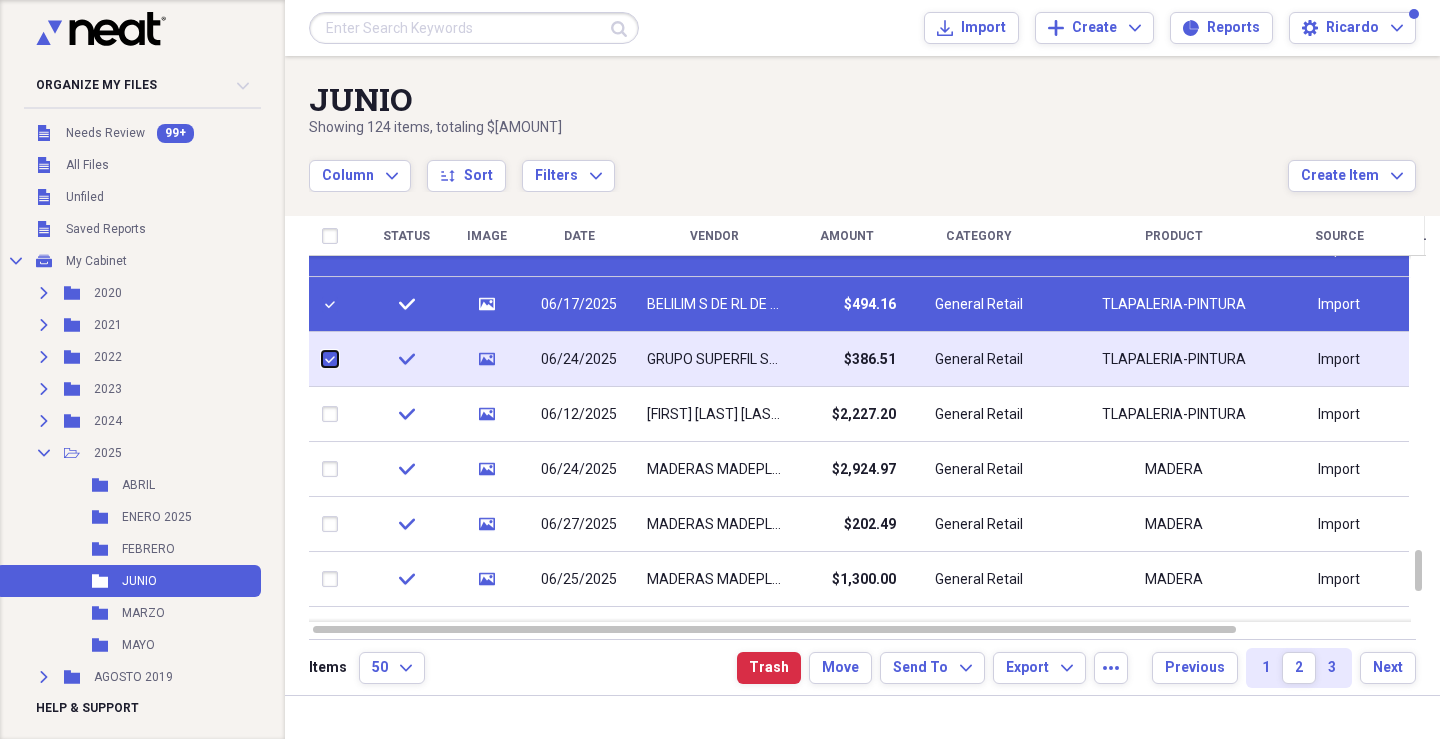 checkbox on "true" 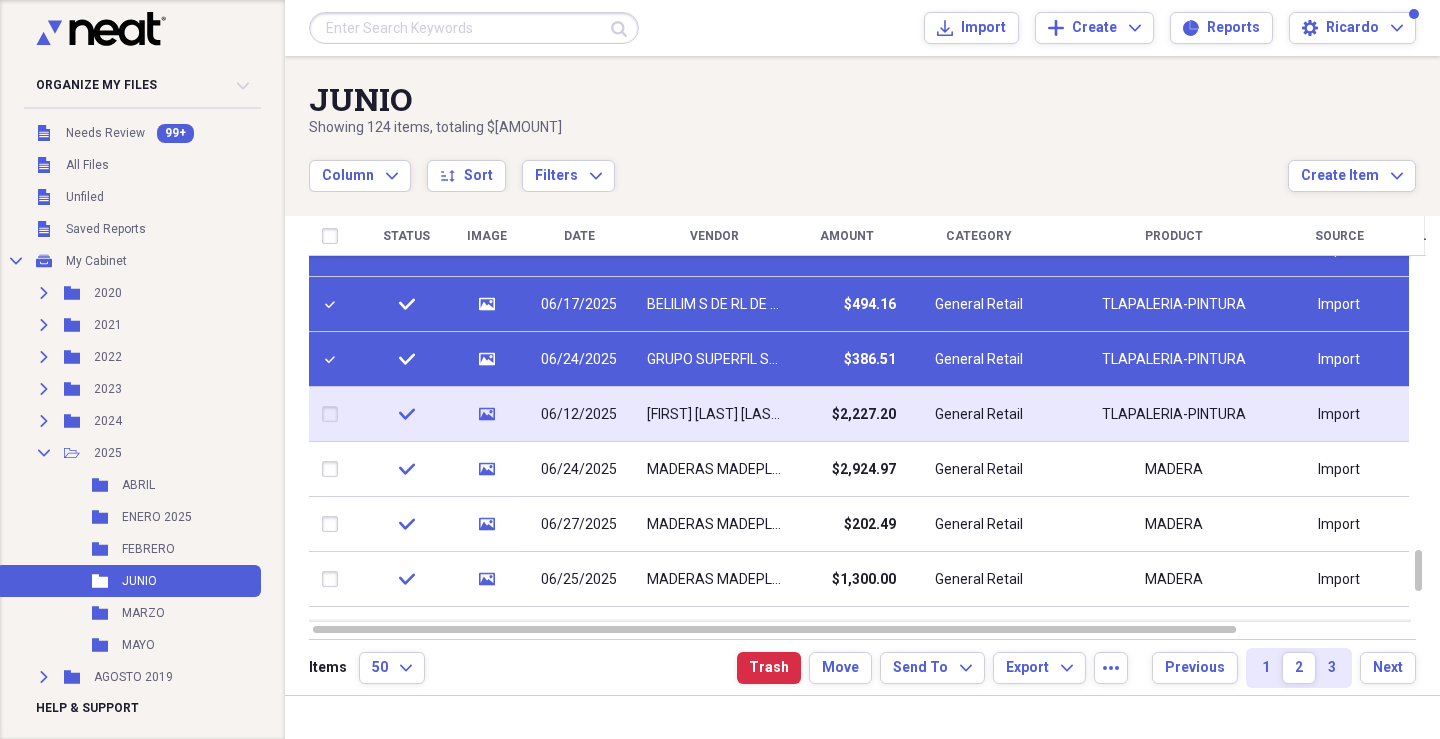click at bounding box center [334, 415] 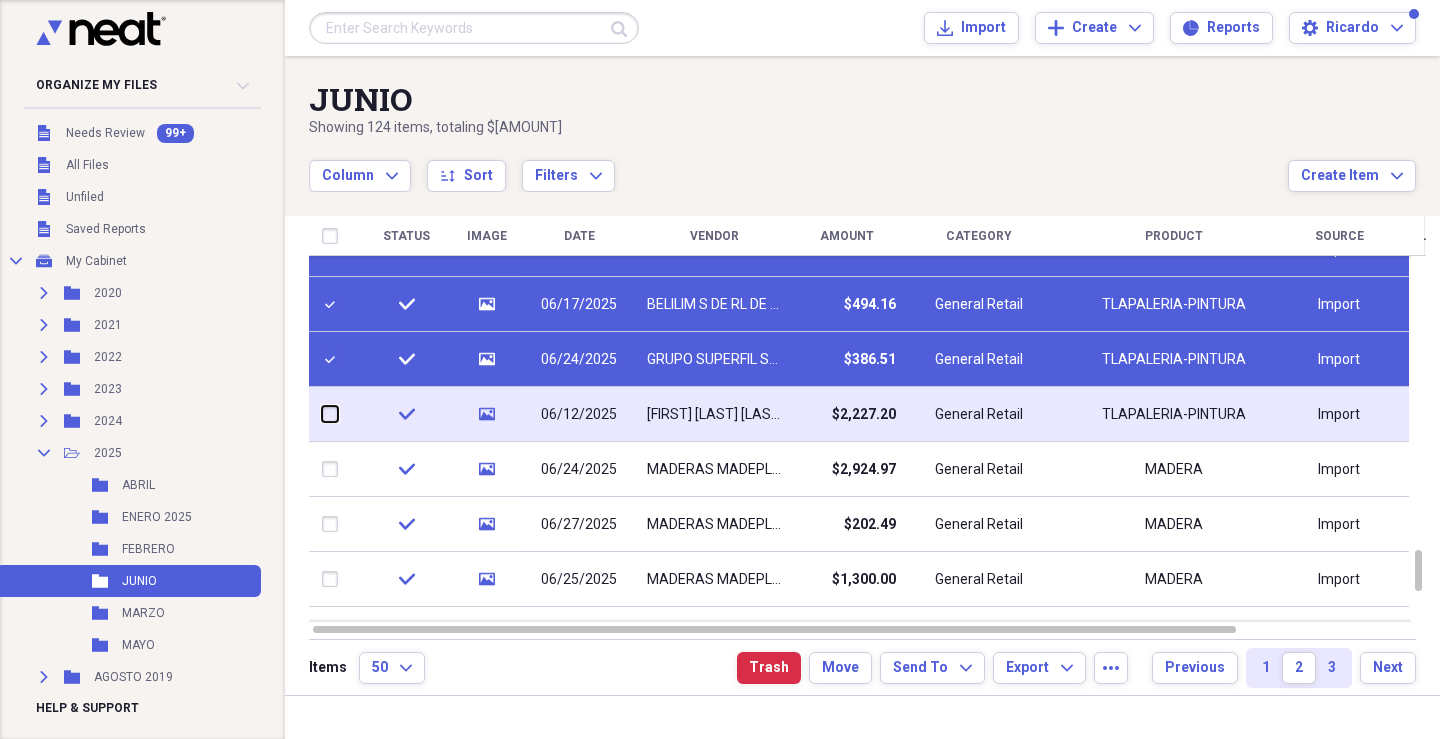 click at bounding box center (322, 414) 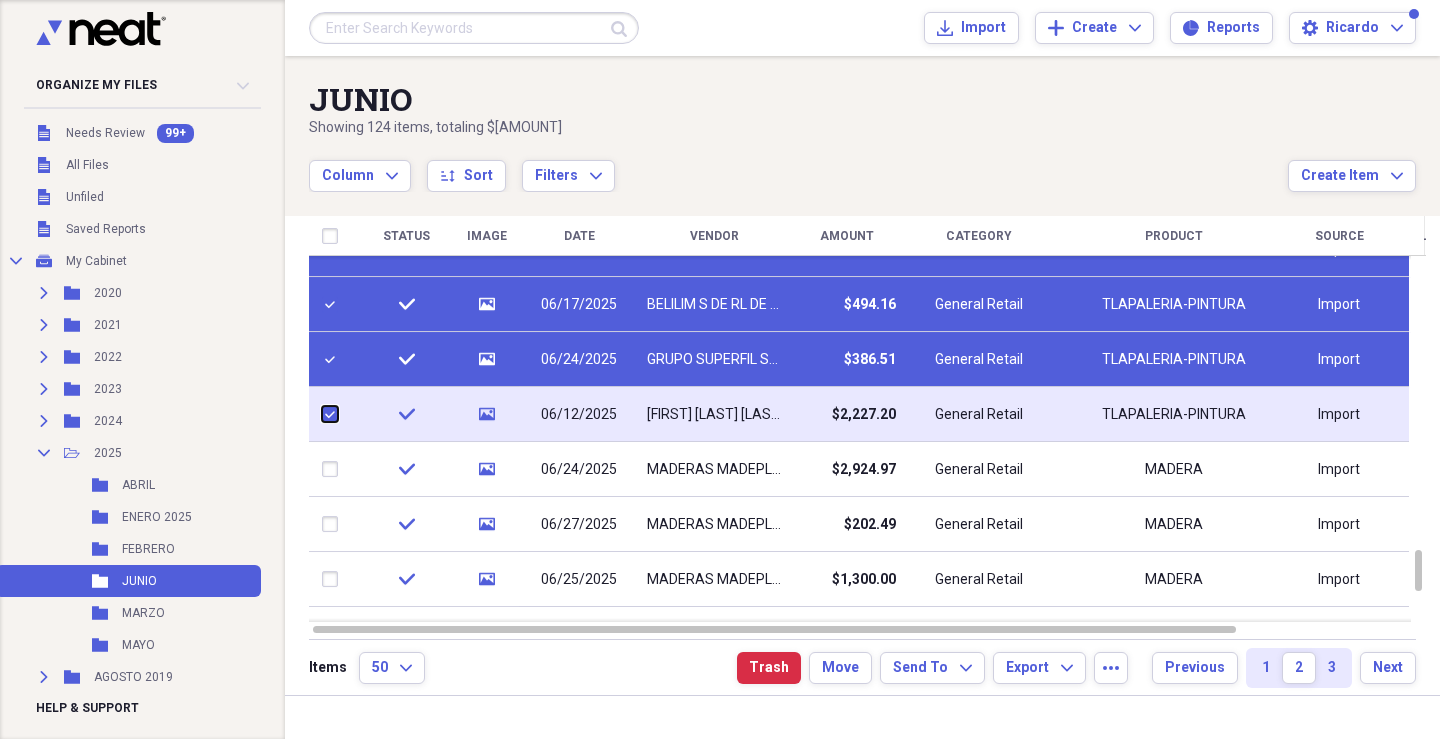checkbox on "true" 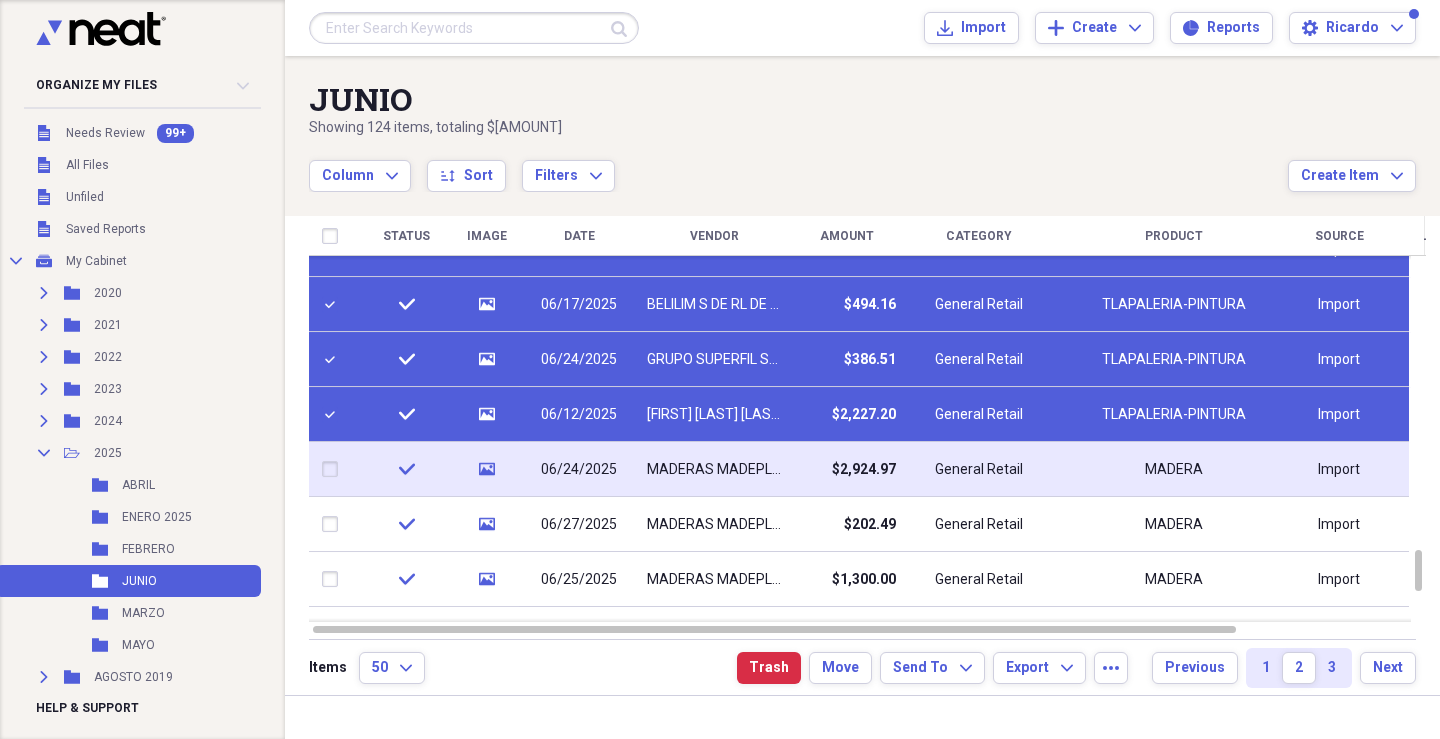 click at bounding box center [334, 470] 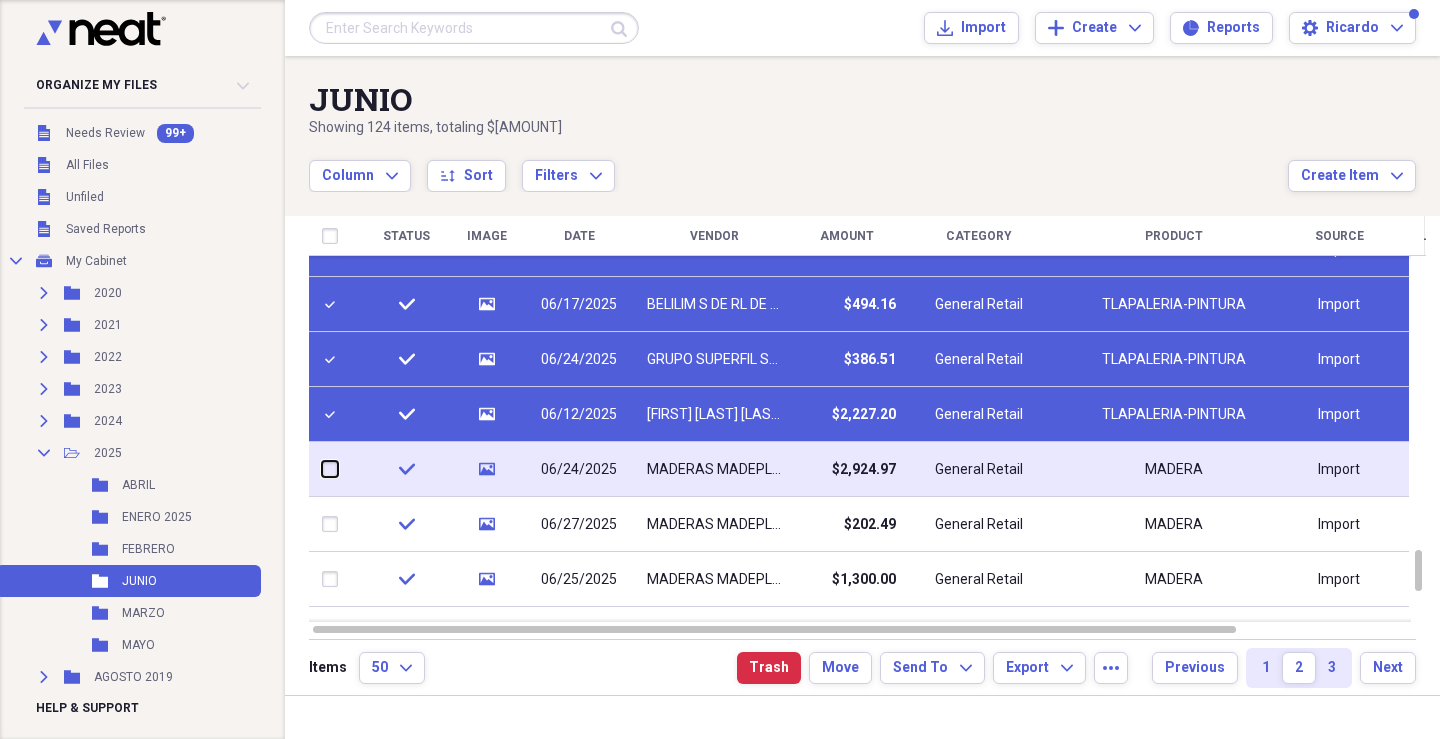 click at bounding box center (322, 469) 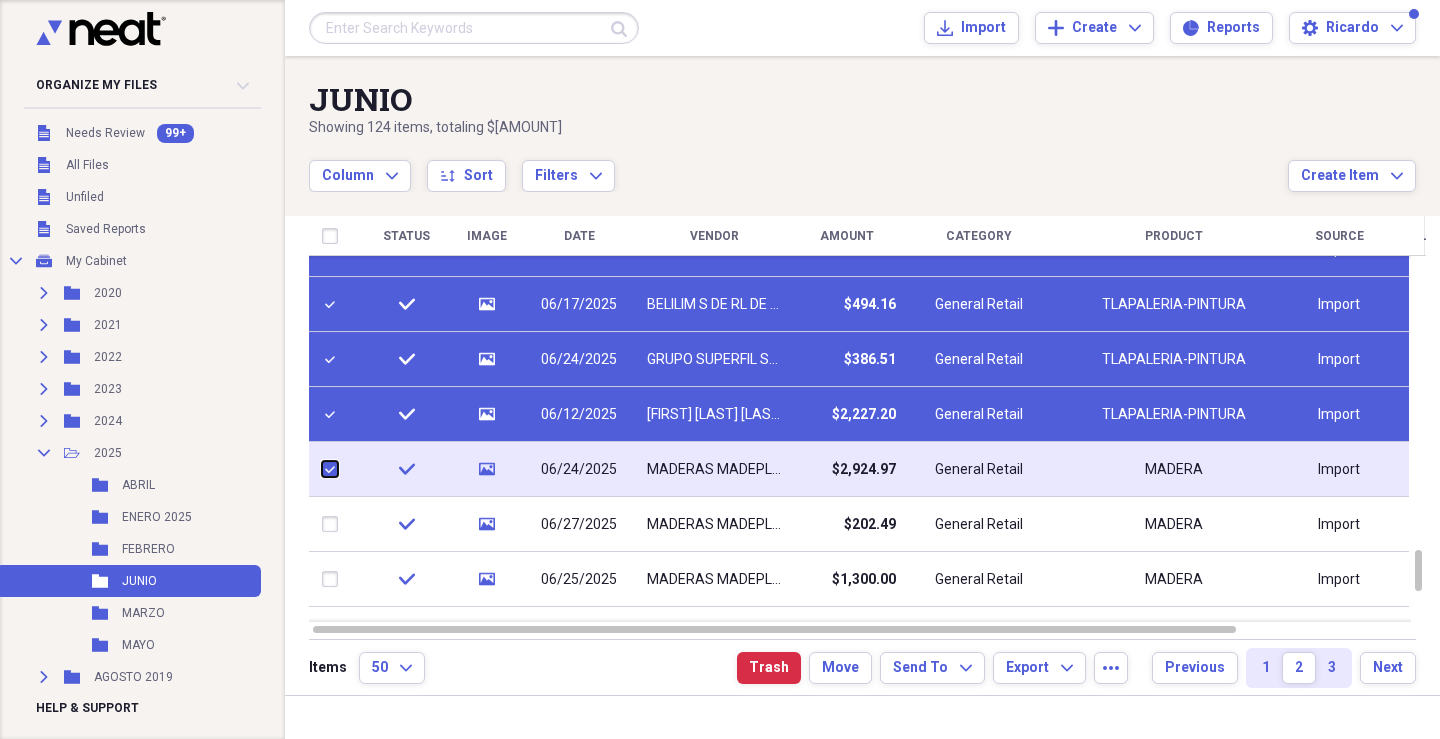 checkbox on "true" 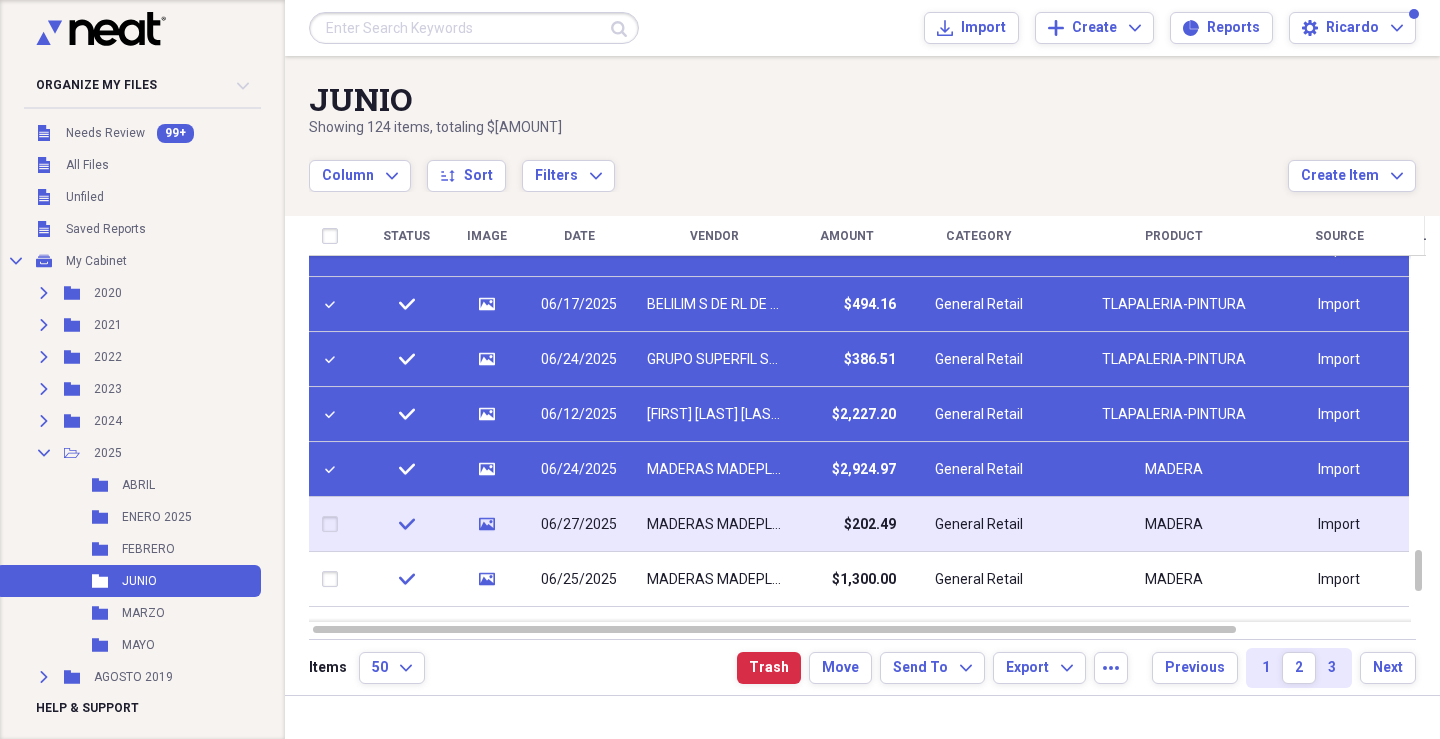 click at bounding box center (334, 525) 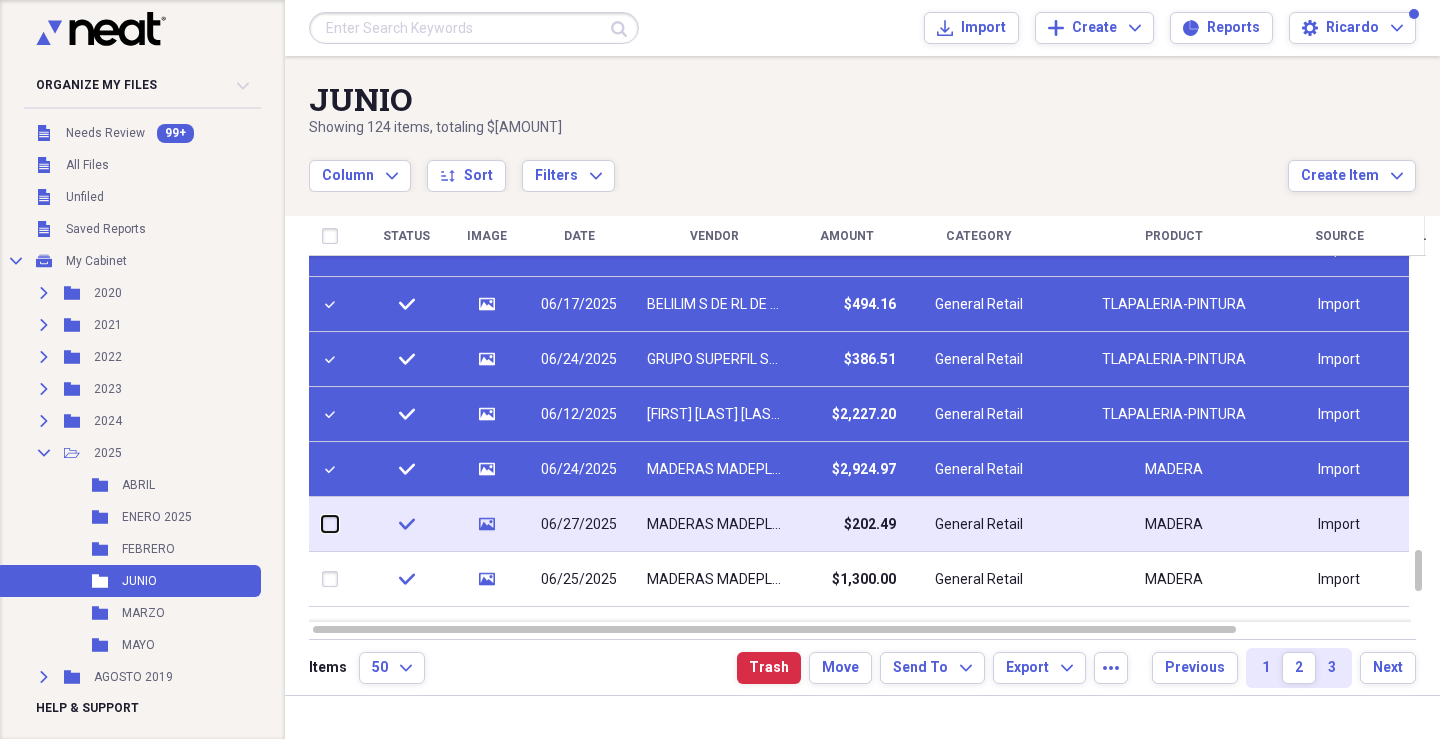 click at bounding box center [322, 524] 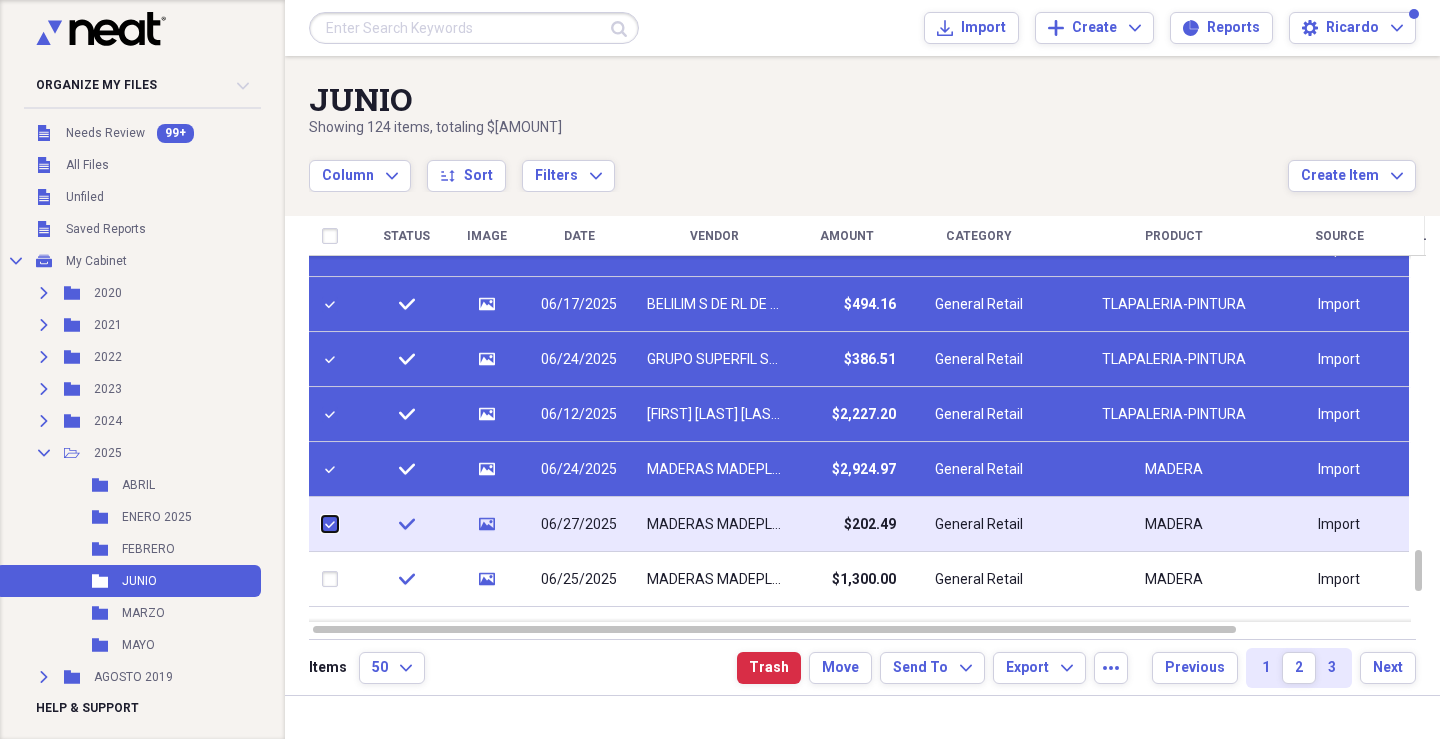 checkbox on "true" 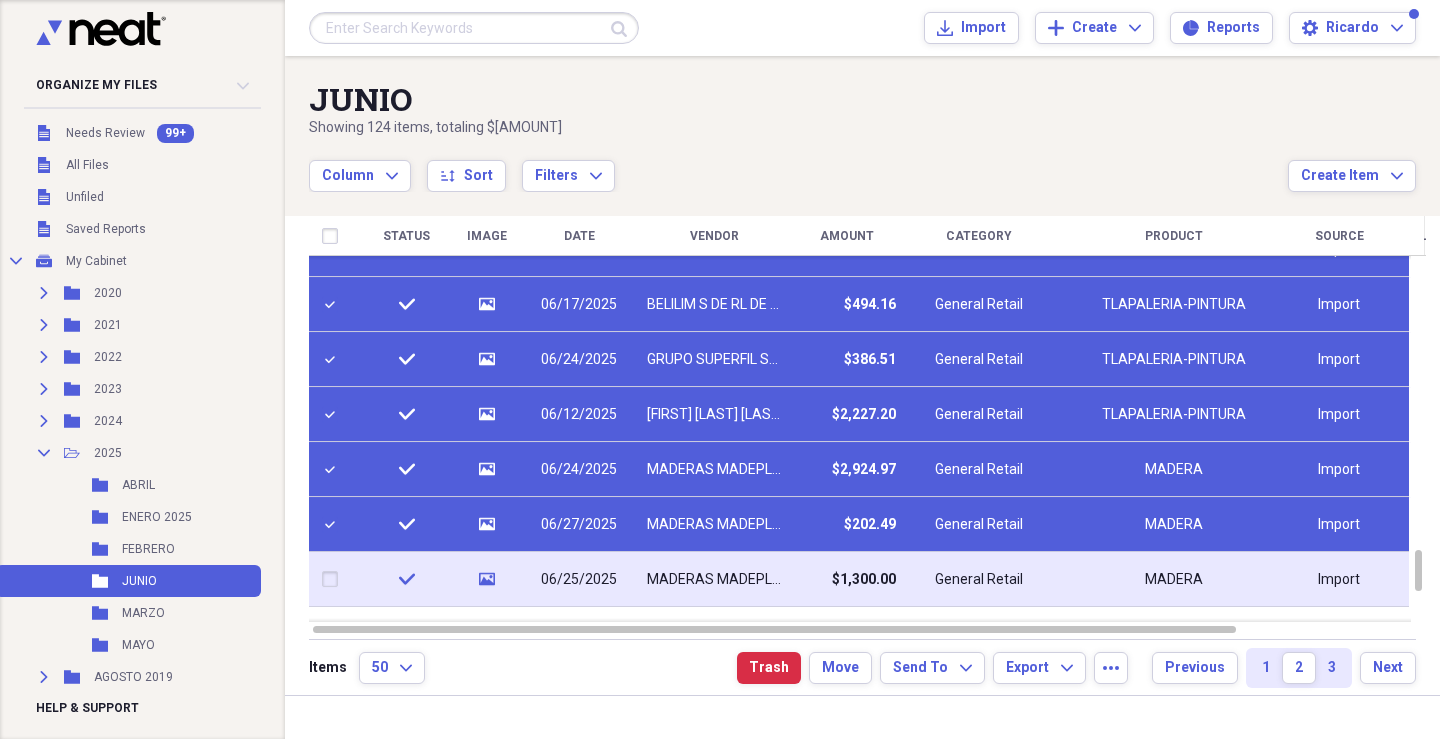 click at bounding box center (334, 580) 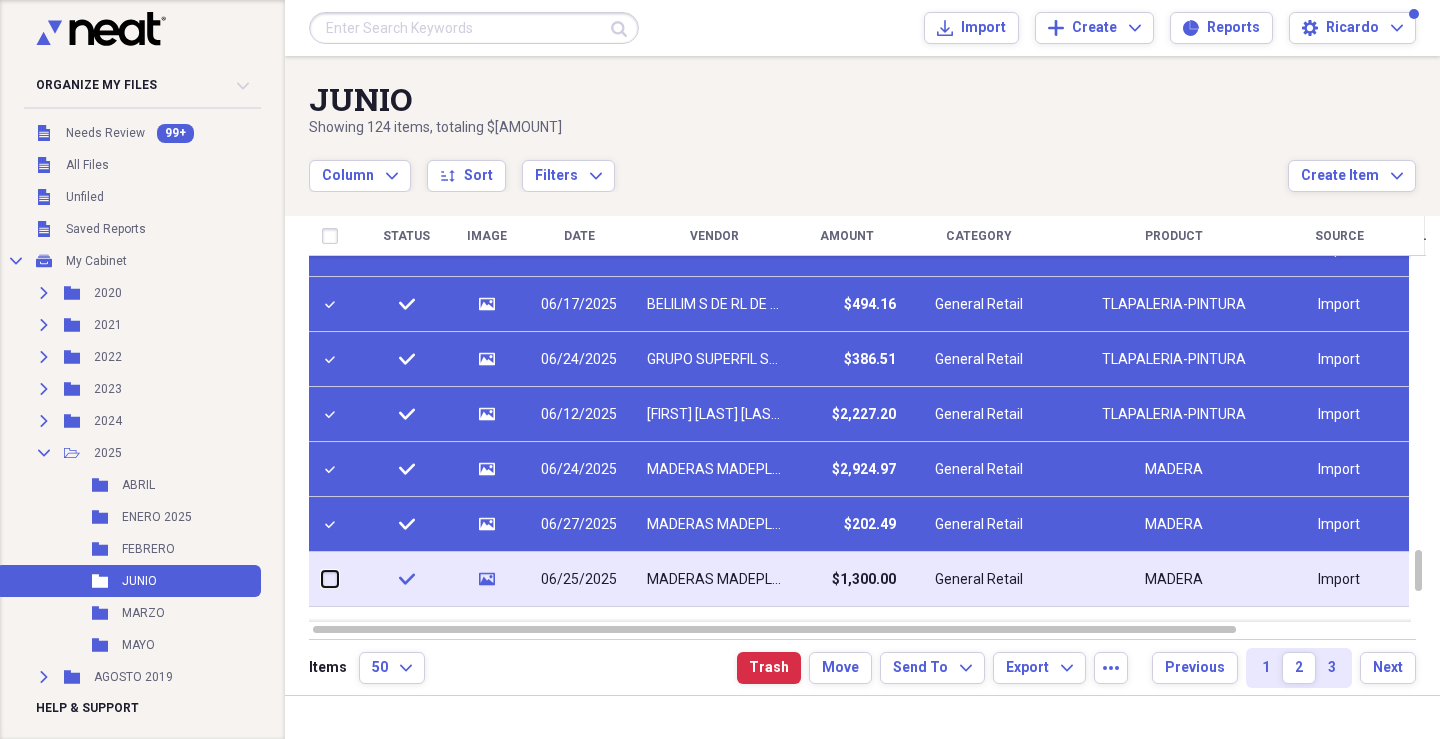 click at bounding box center [322, 579] 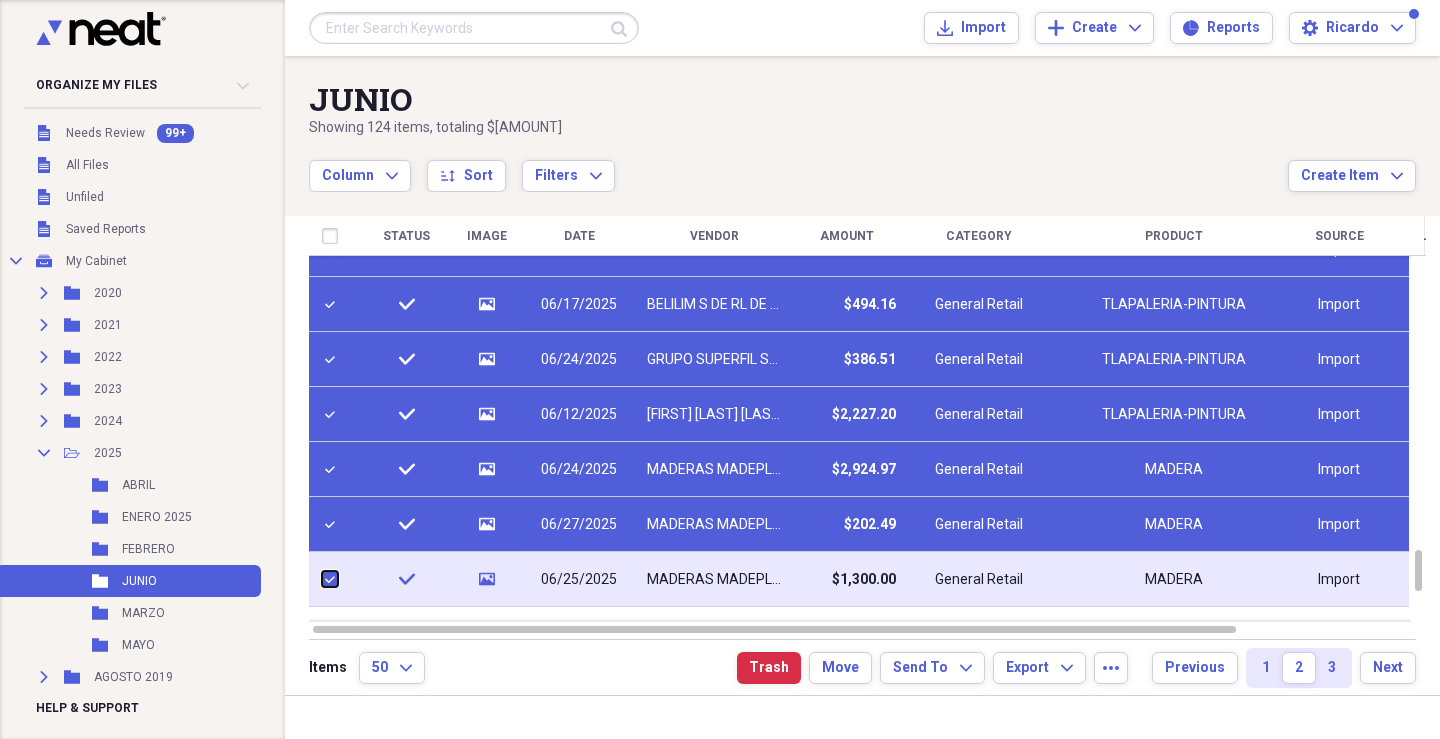checkbox on "true" 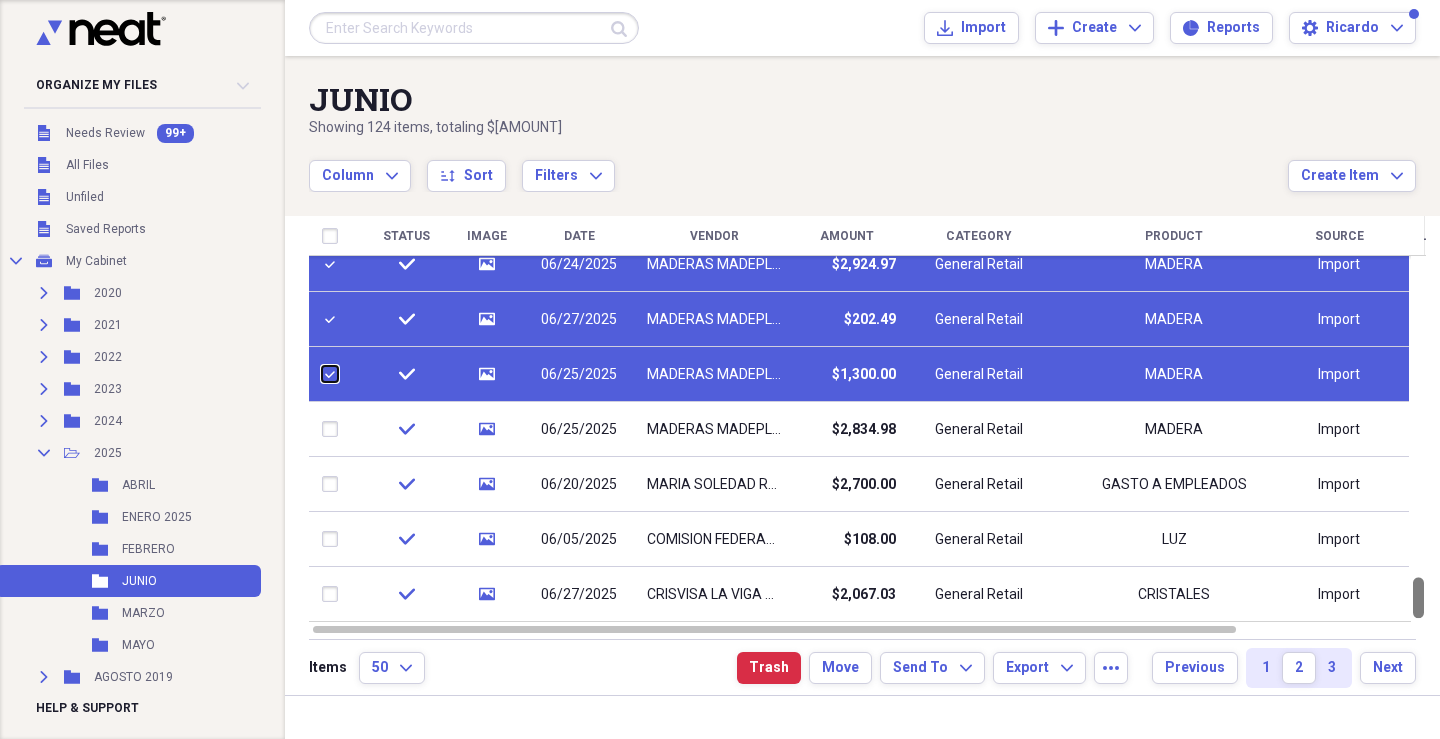drag, startPoint x: 1435, startPoint y: 575, endPoint x: 1431, endPoint y: 616, distance: 41.19466 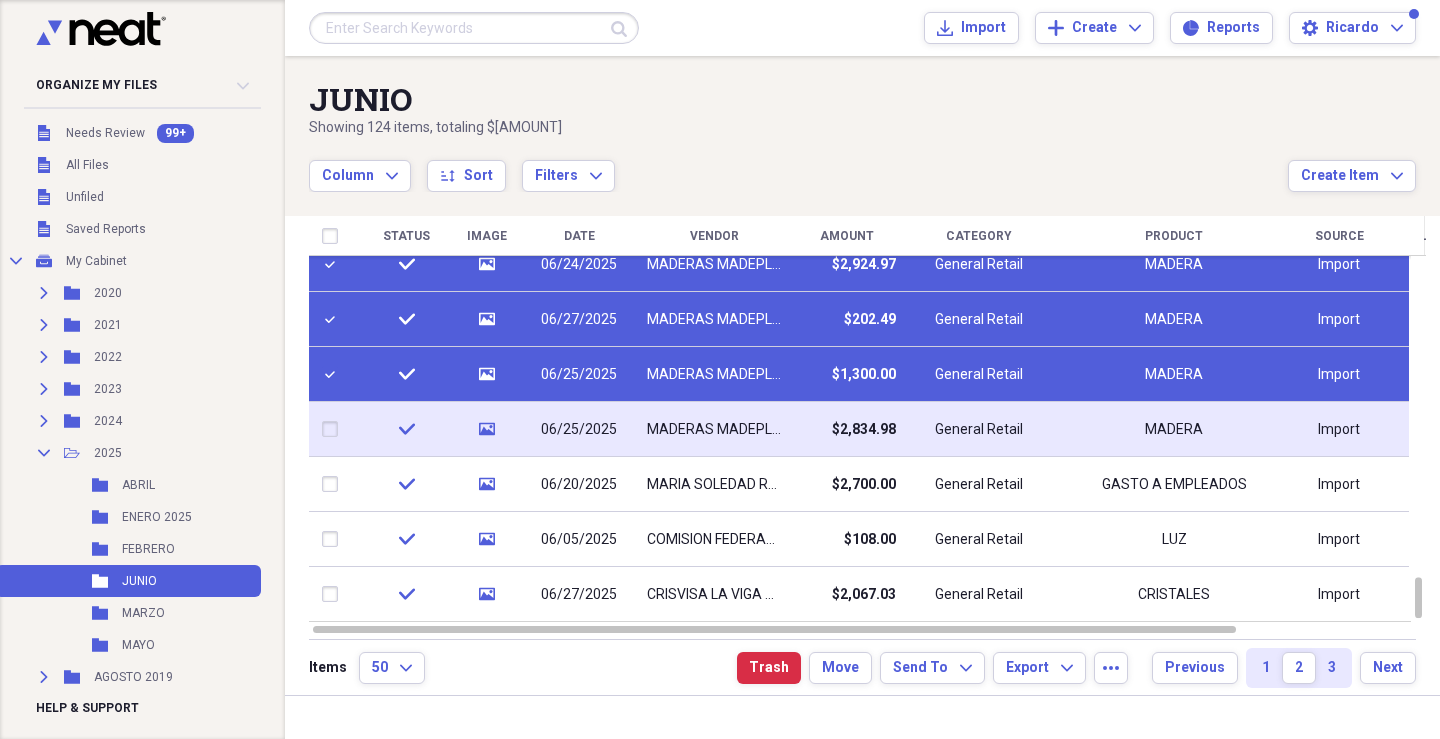 click at bounding box center [334, 429] 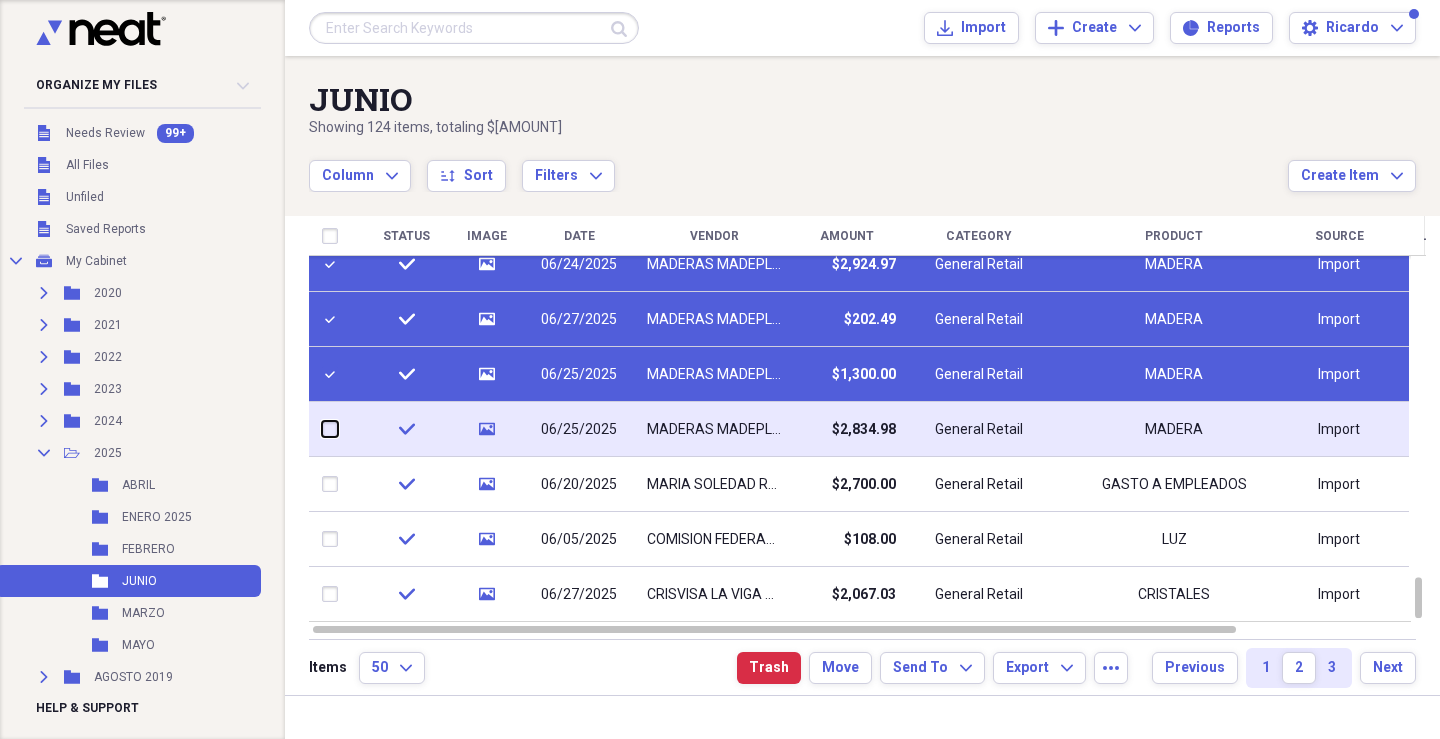 click at bounding box center [322, 429] 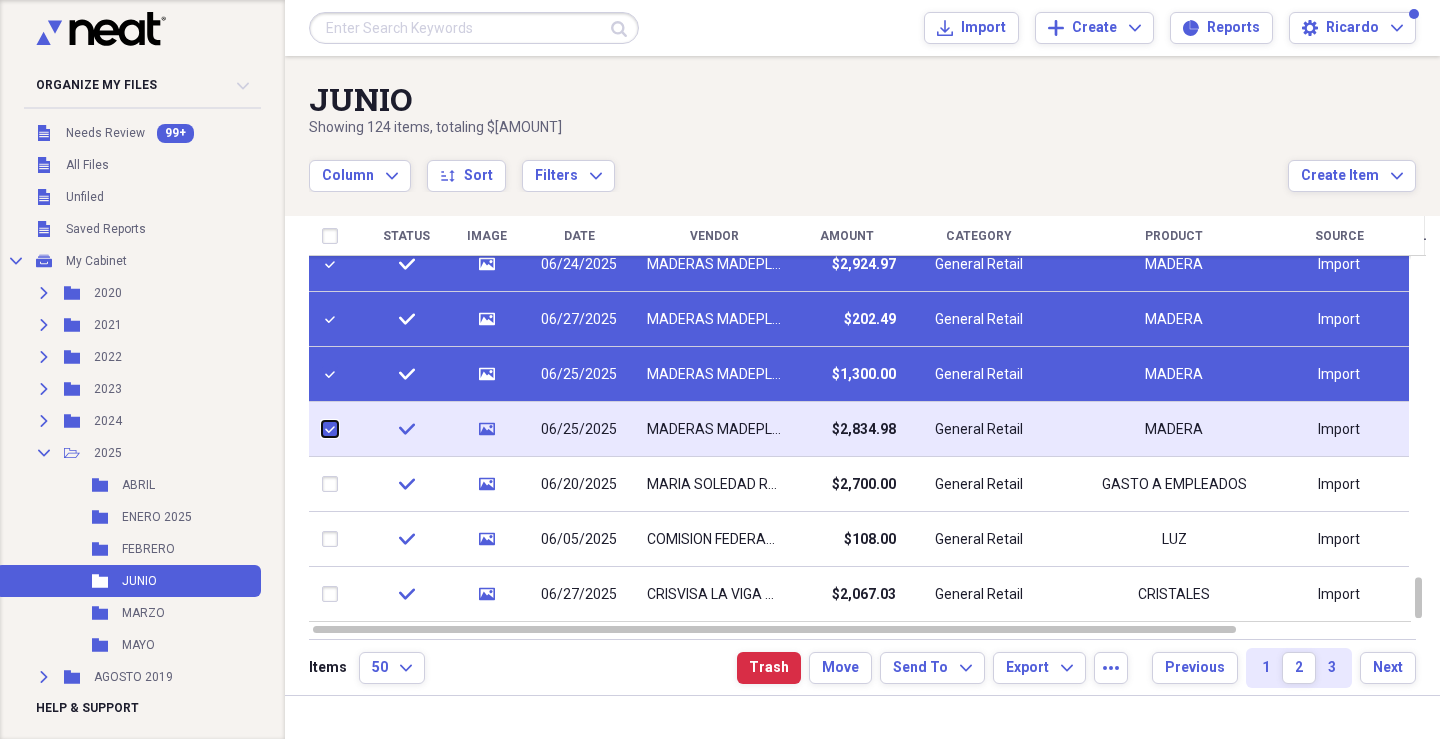 checkbox on "true" 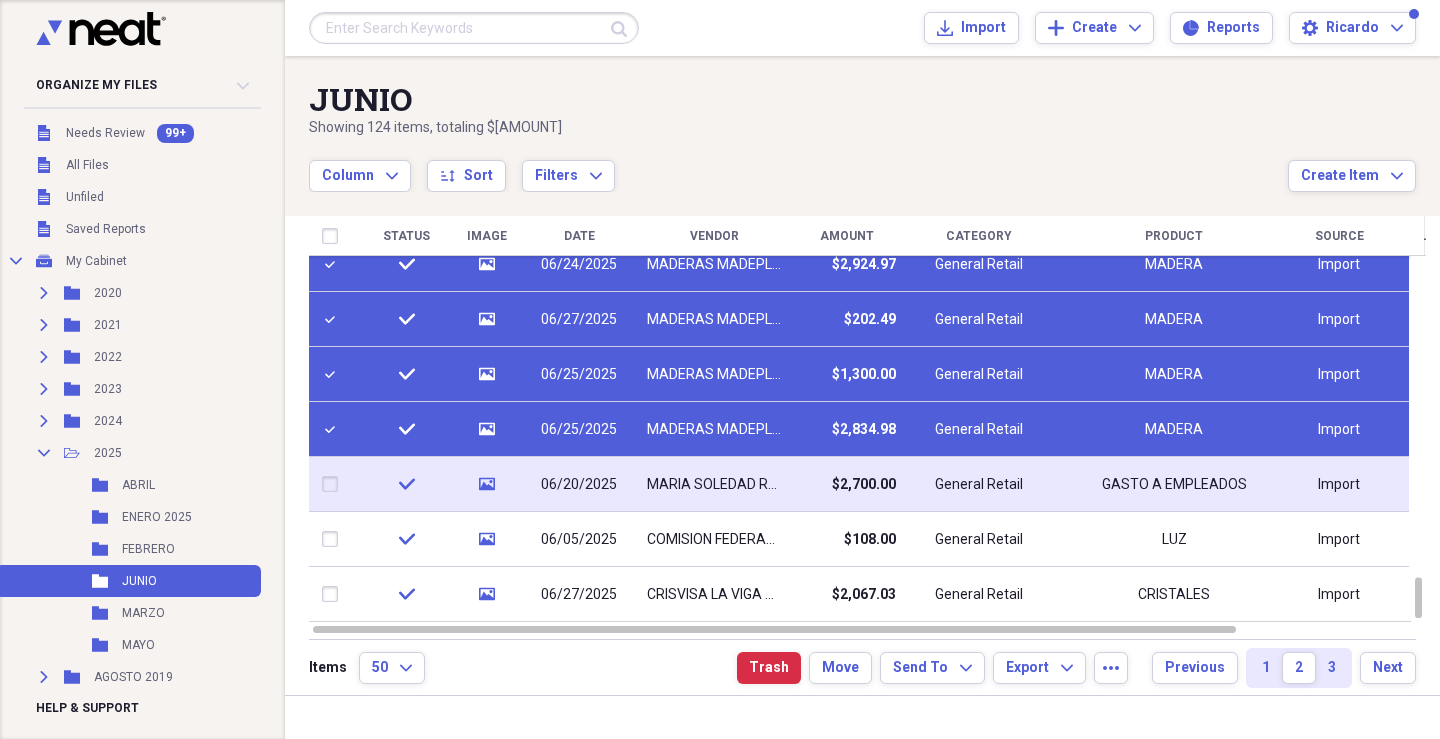 click at bounding box center [334, 484] 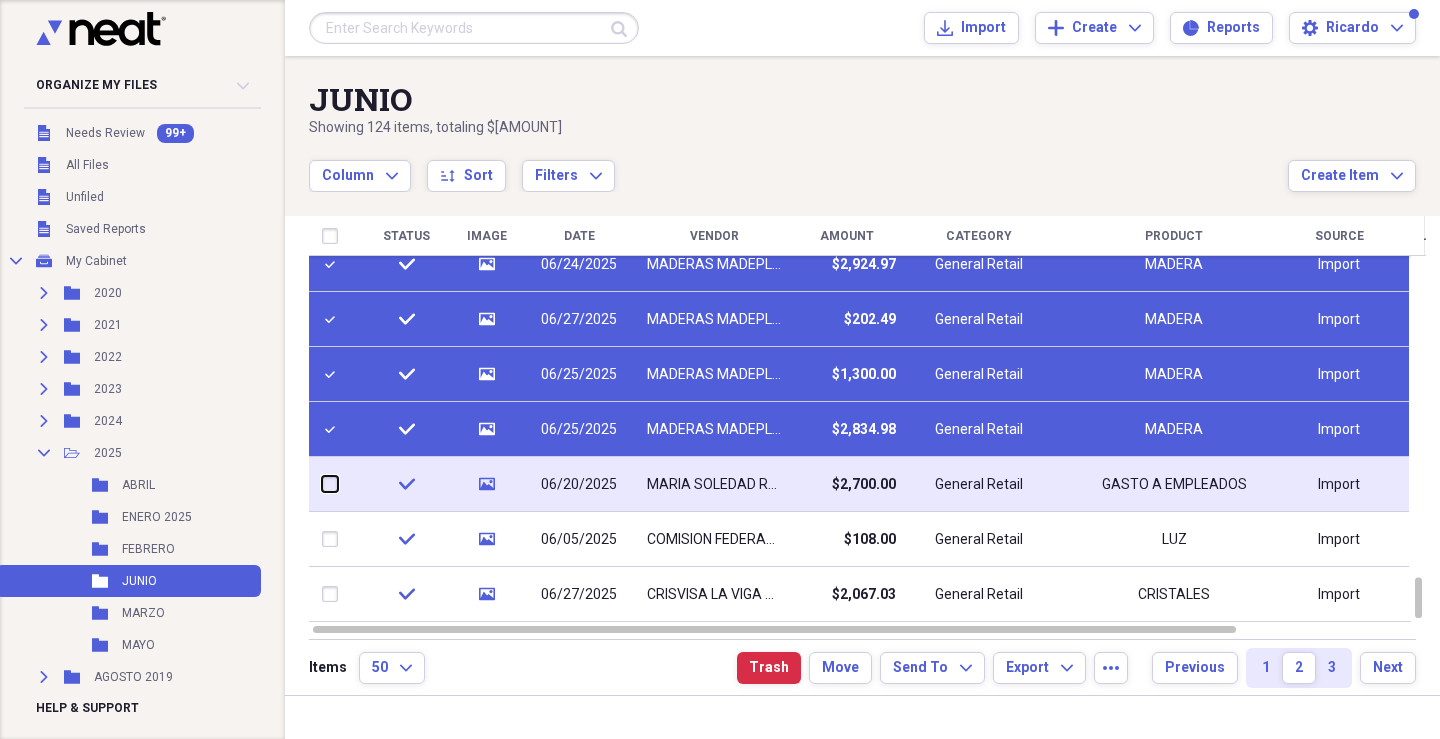 click at bounding box center [322, 484] 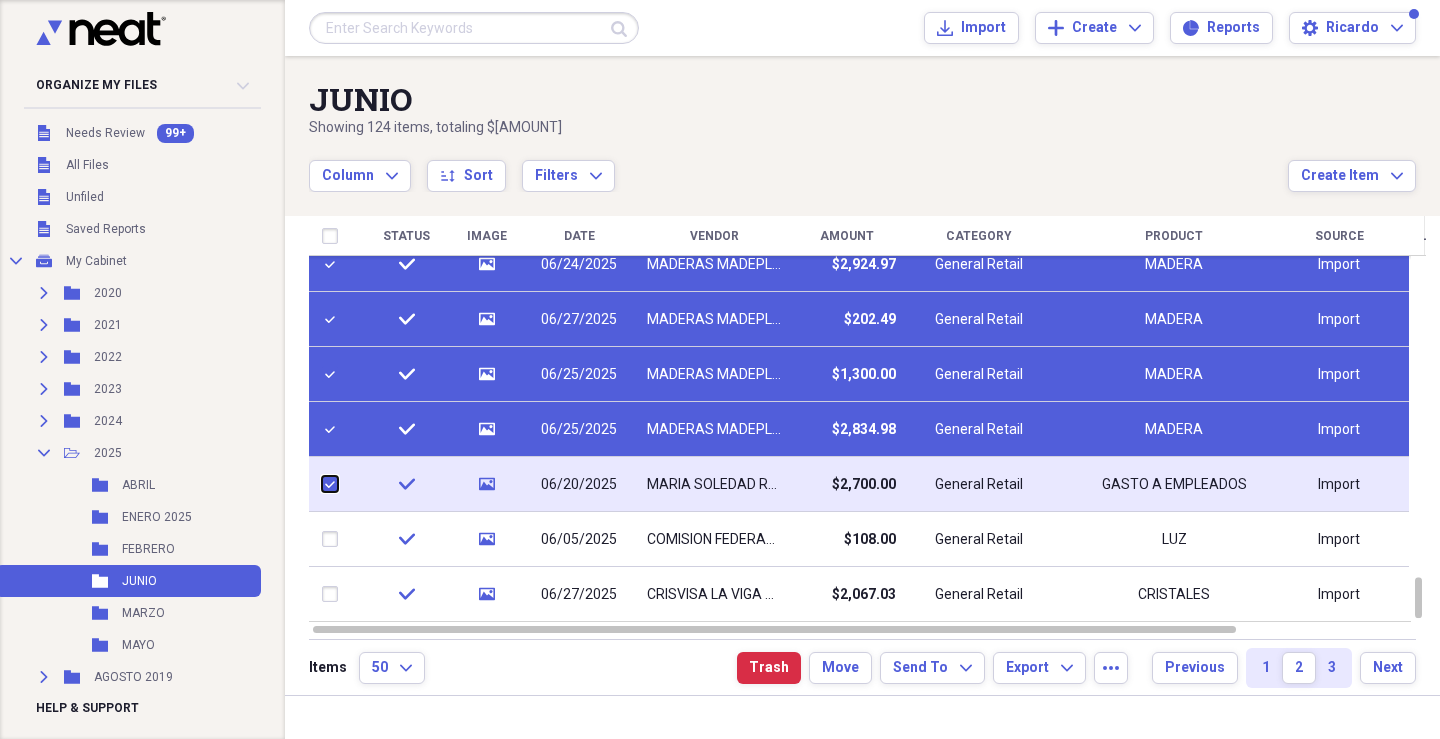 type 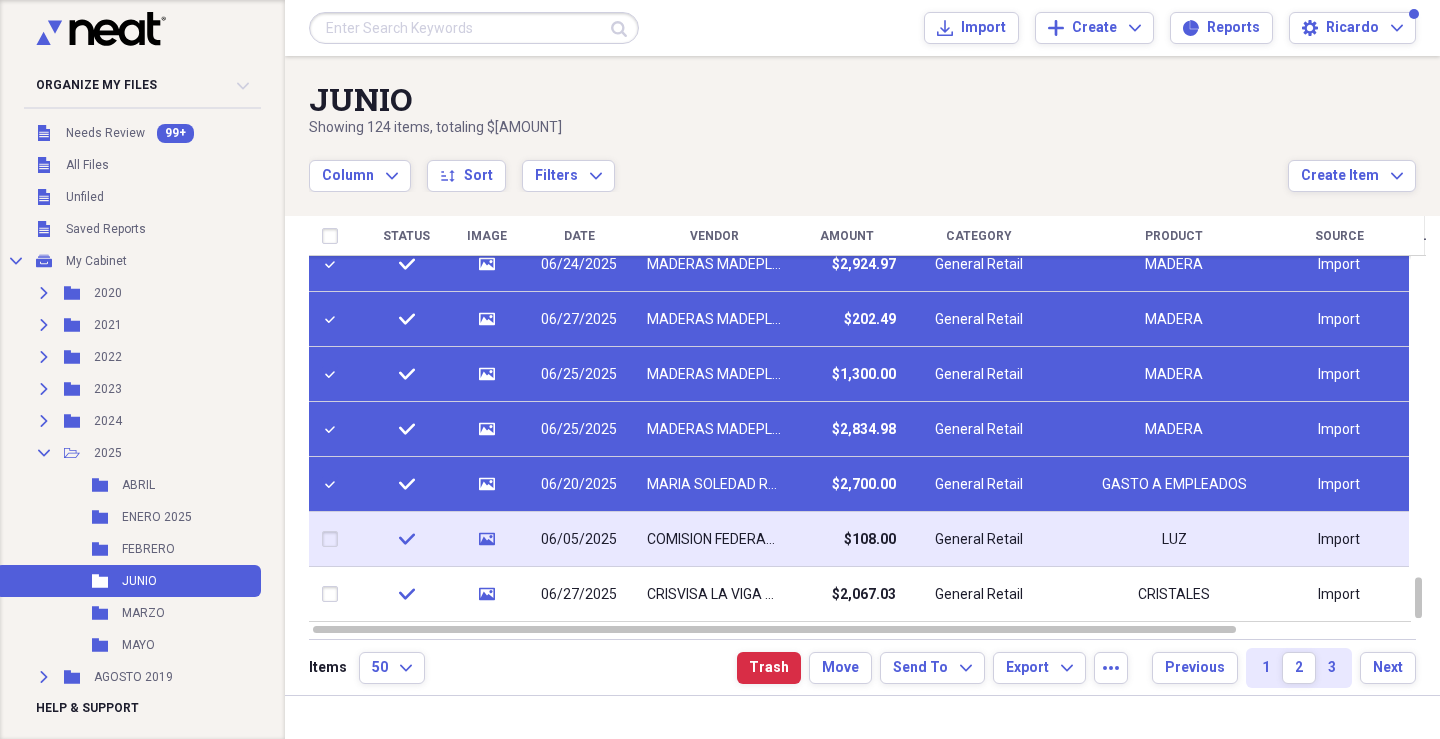 drag, startPoint x: 347, startPoint y: 527, endPoint x: 350, endPoint y: 554, distance: 27.166155 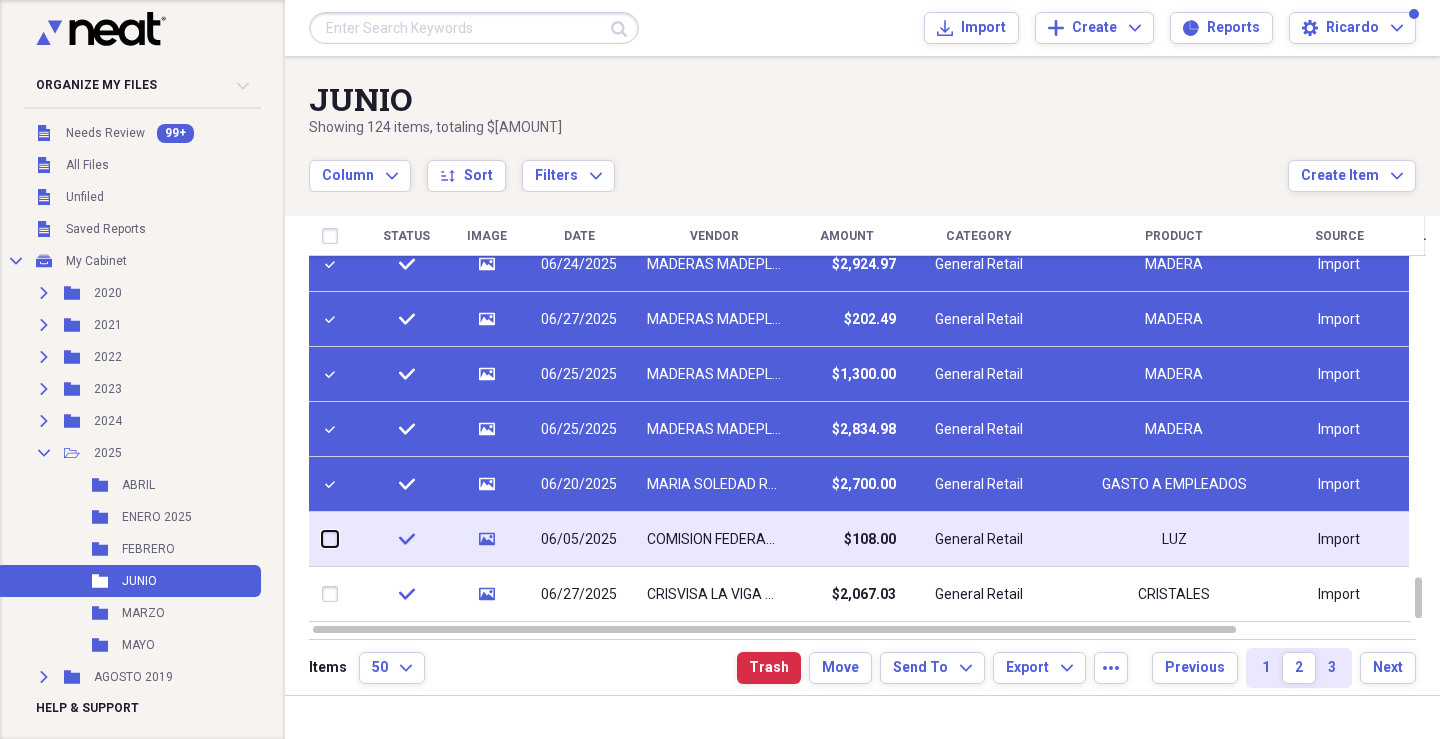 click at bounding box center (322, 539) 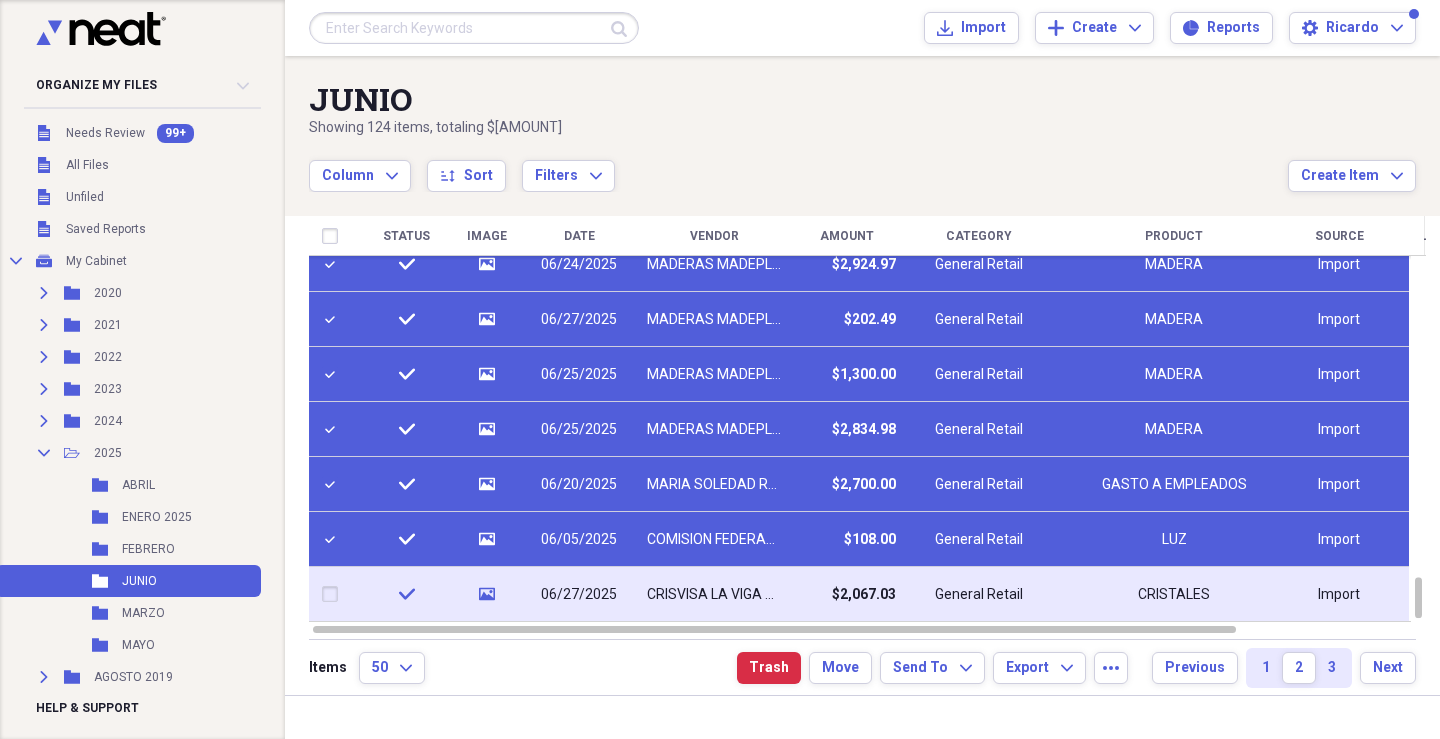 click at bounding box center [334, 594] 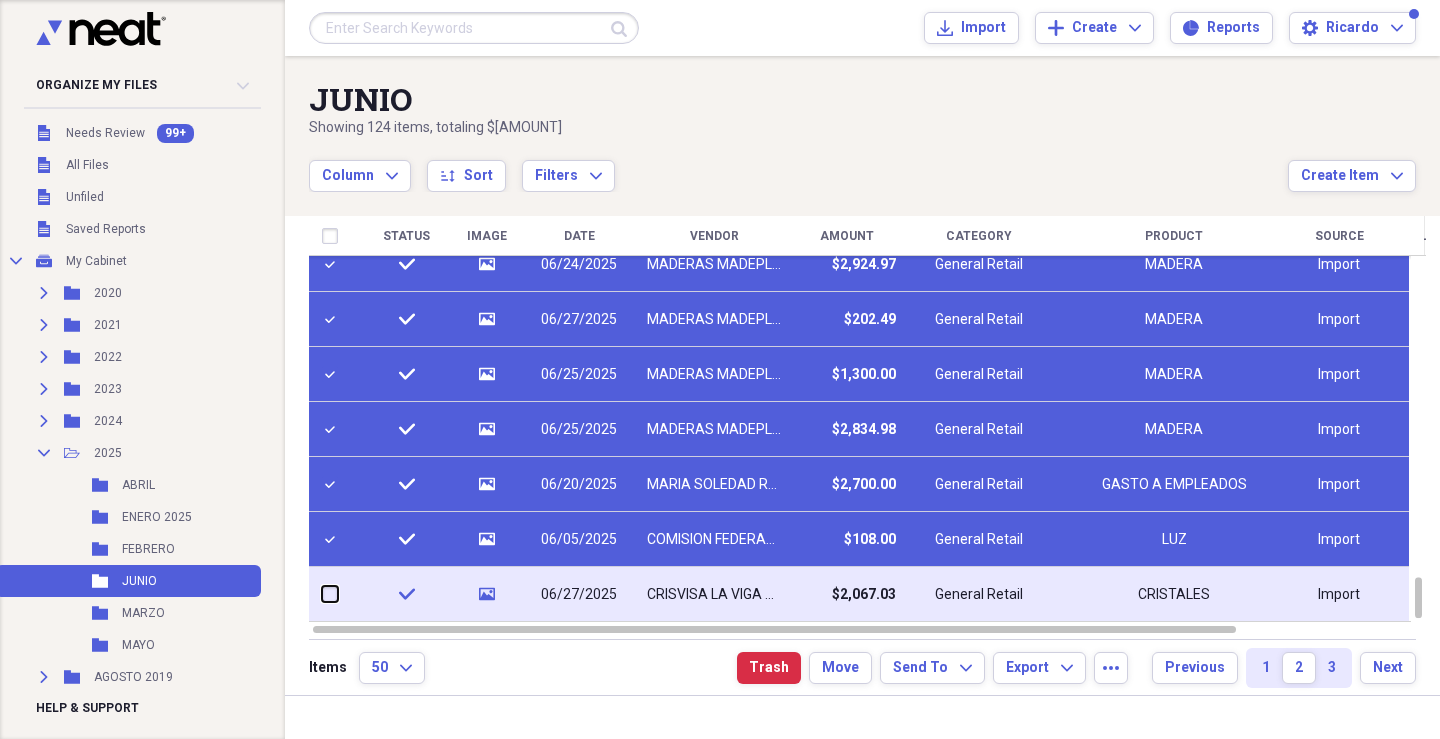 click at bounding box center [322, 594] 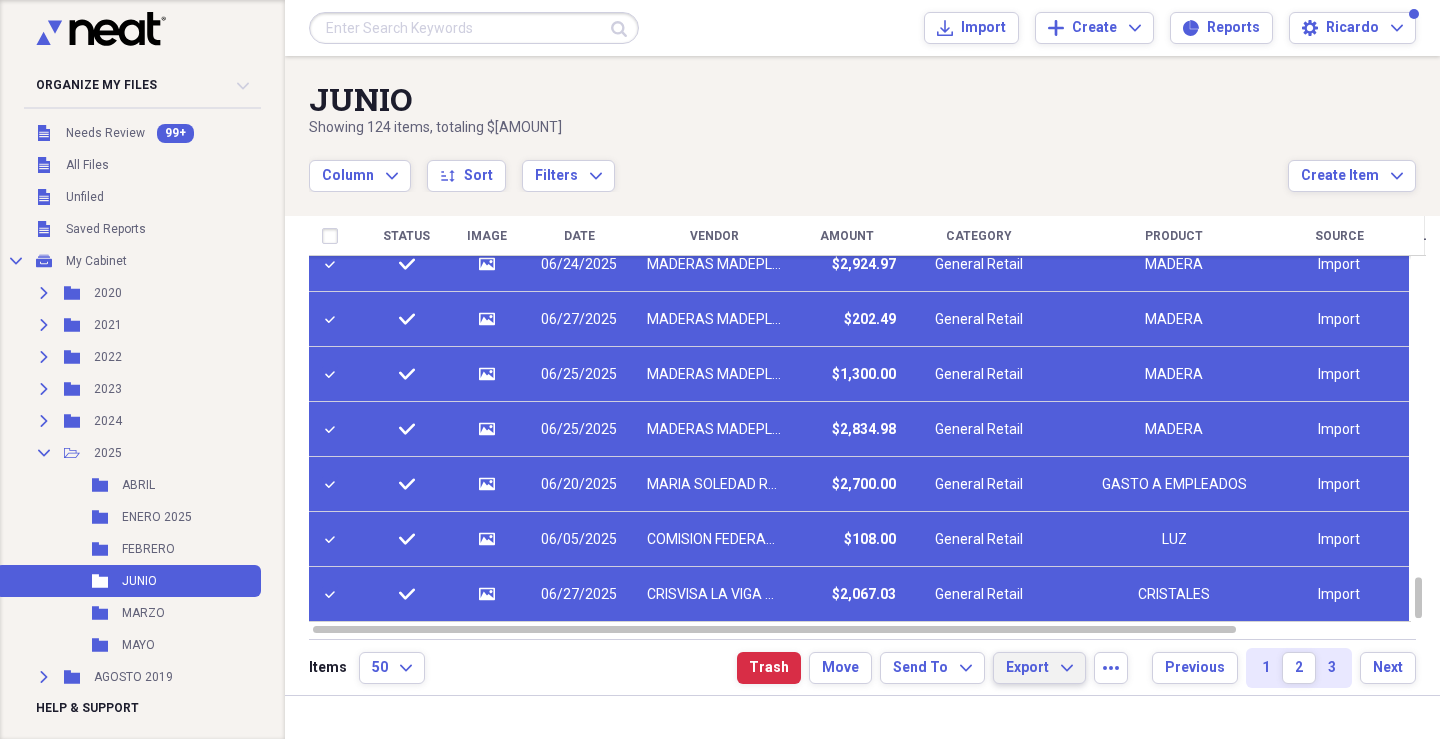 click on "Export" at bounding box center (1027, 668) 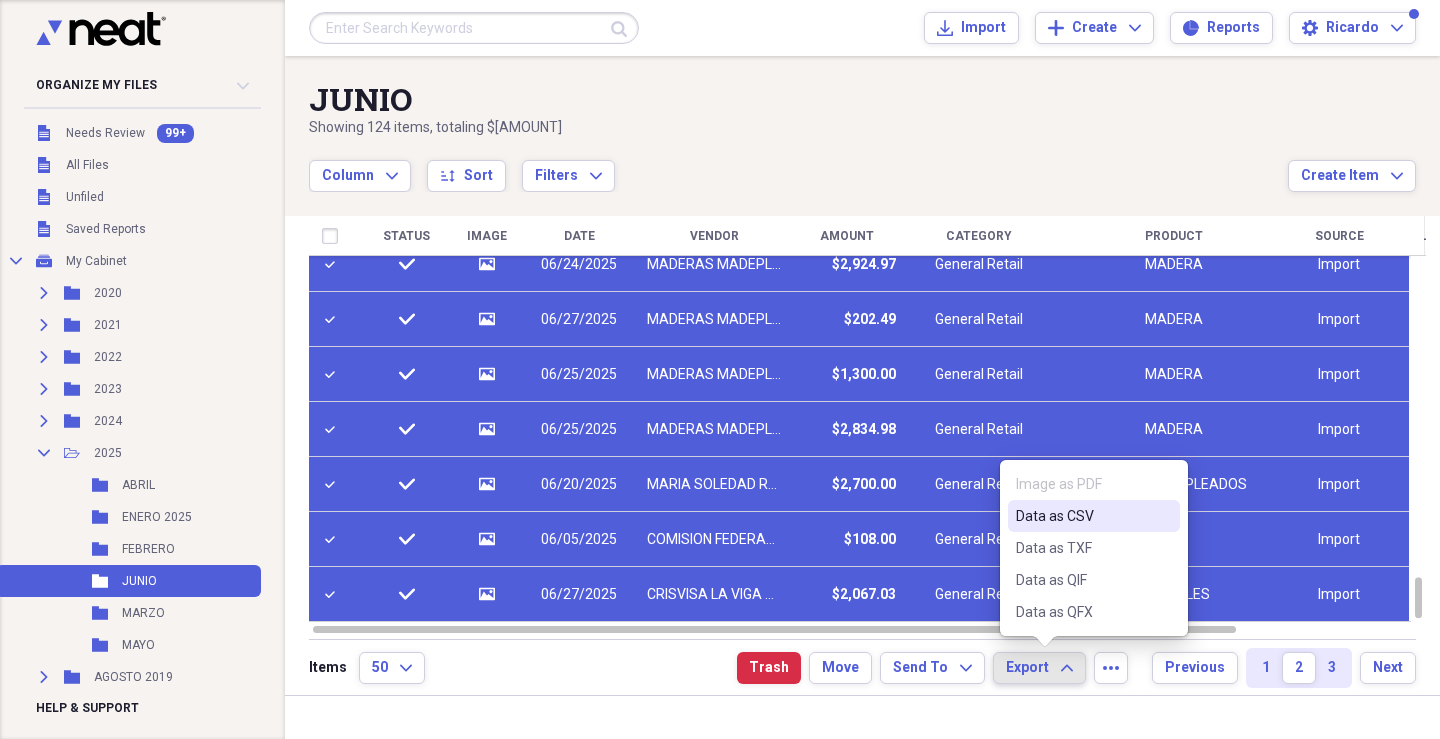 click on "Data as CSV" at bounding box center [1082, 516] 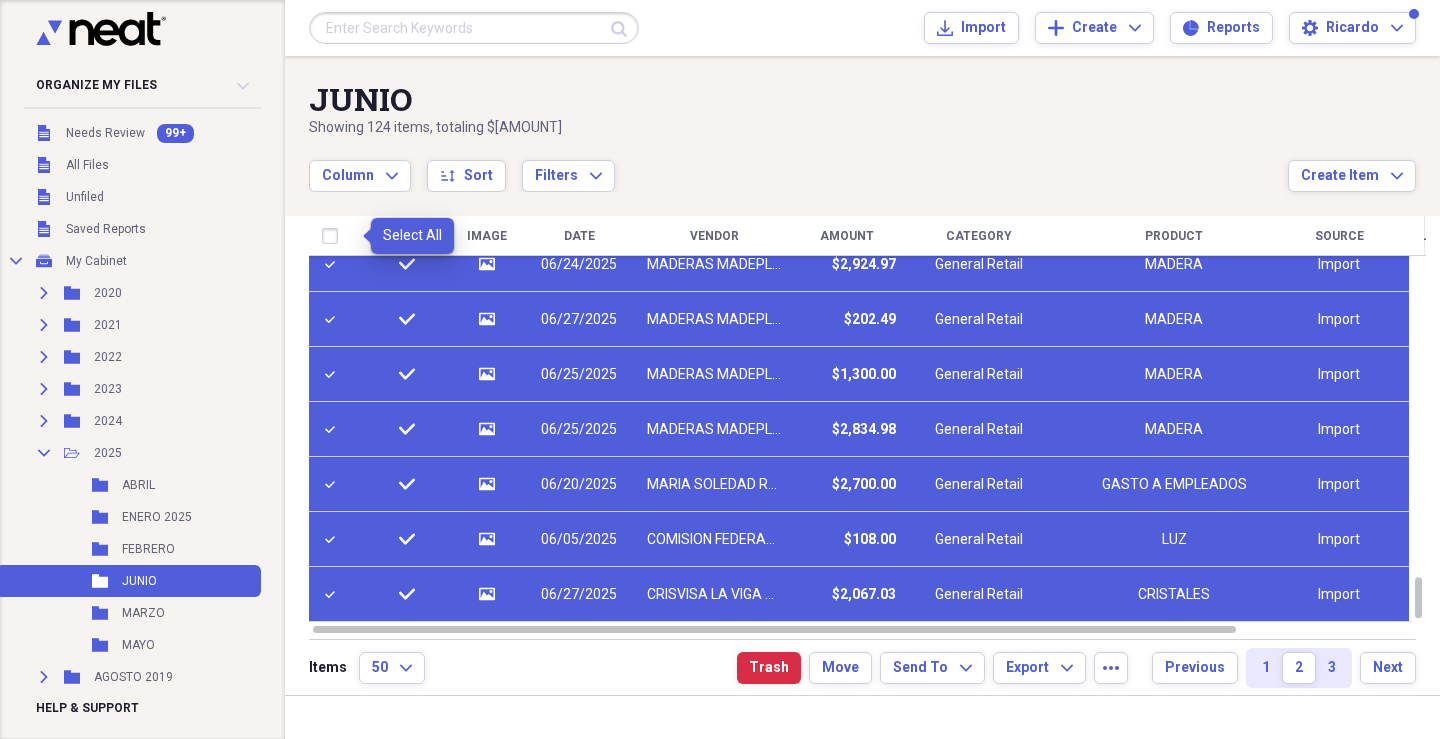 click at bounding box center [334, 236] 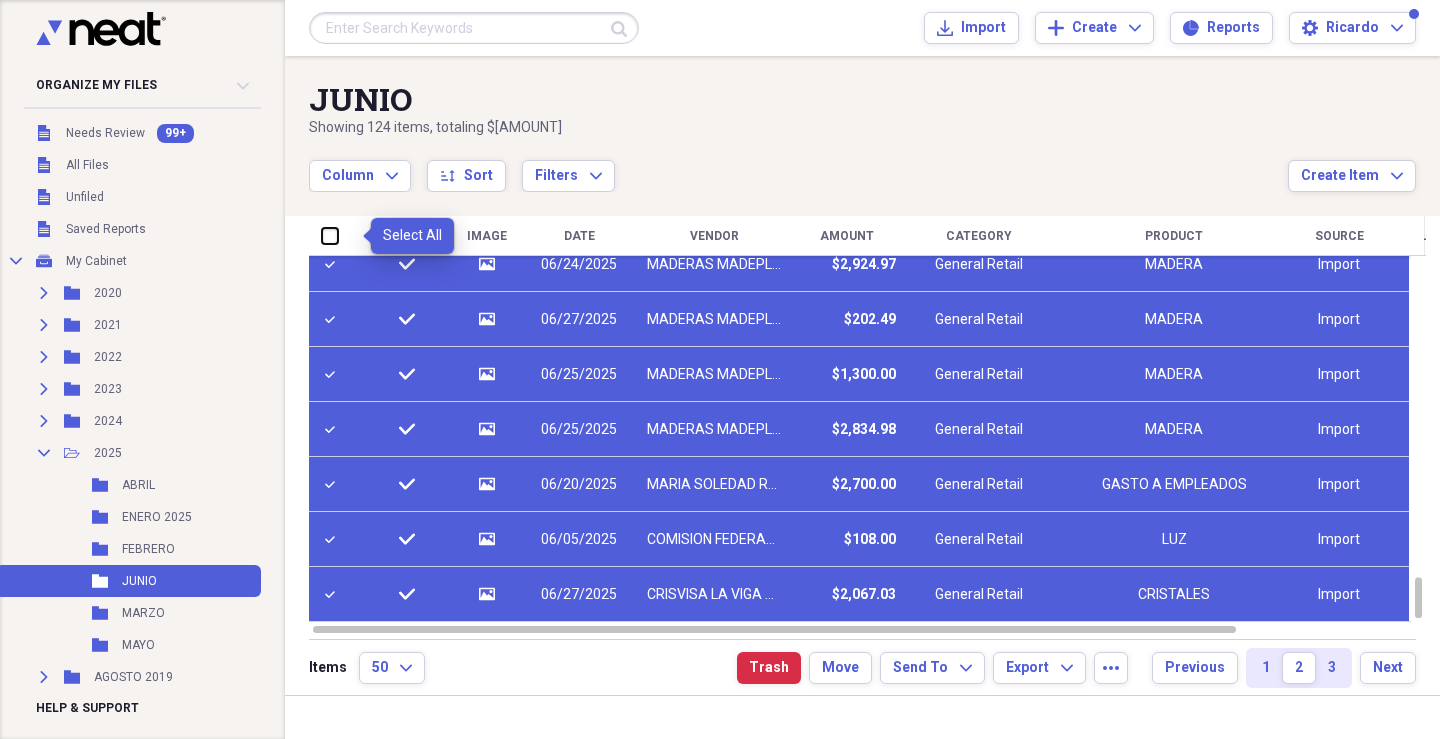 click at bounding box center [322, 235] 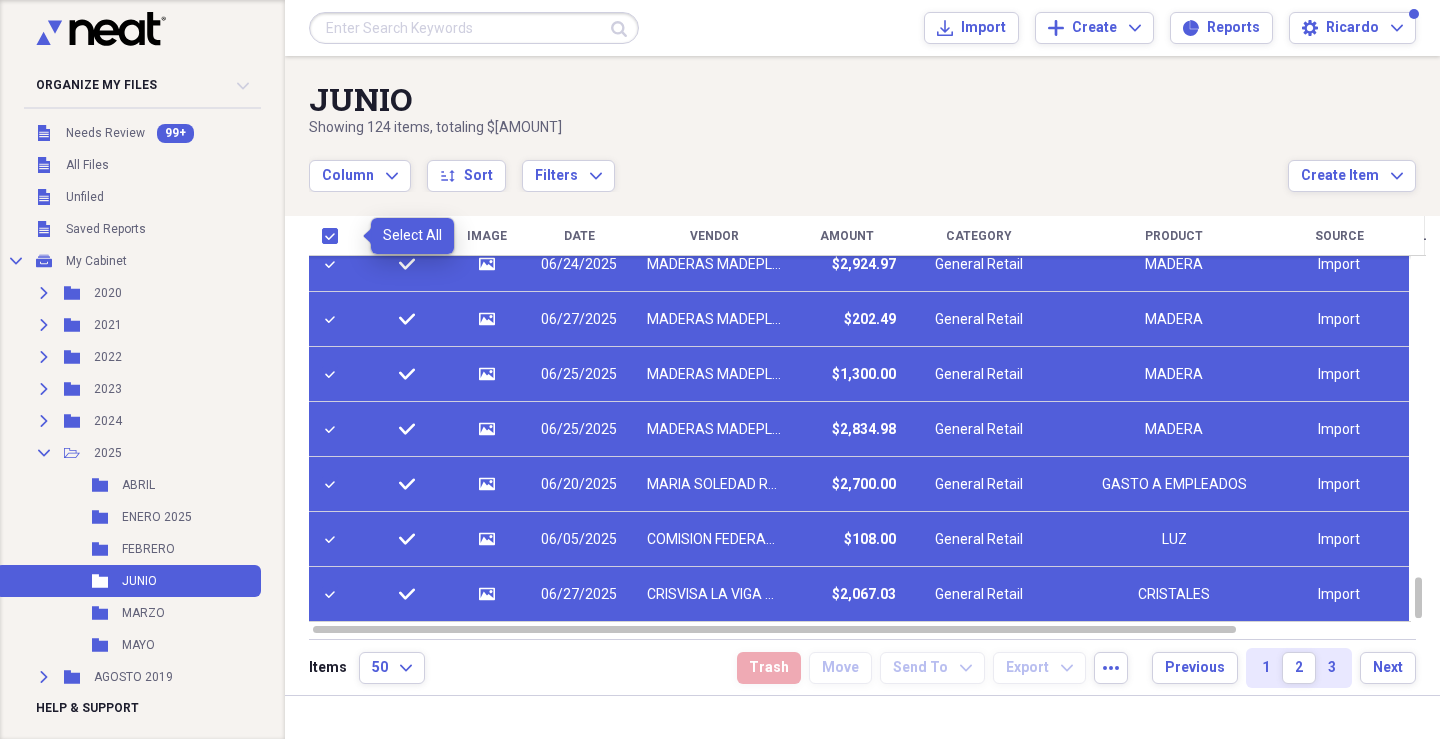 click at bounding box center [334, 236] 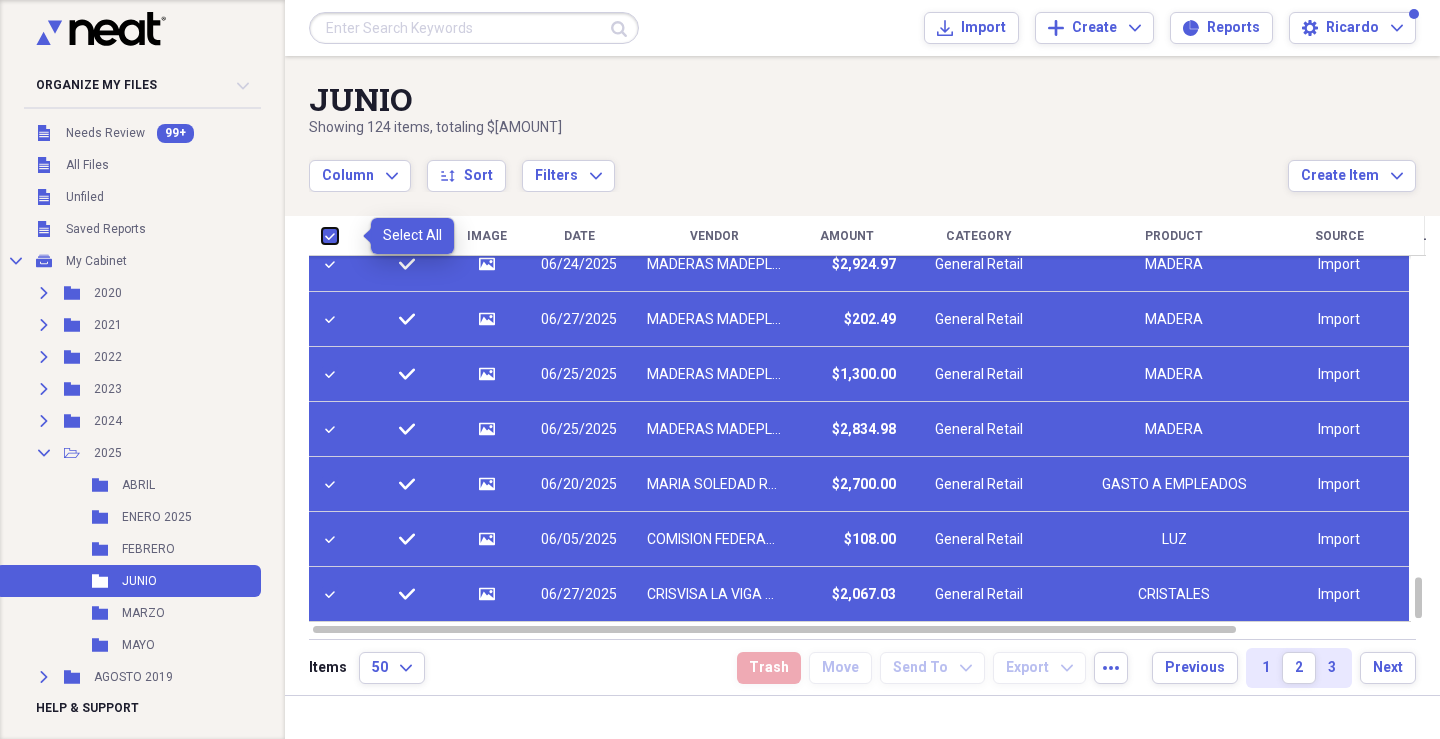 click at bounding box center (322, 235) 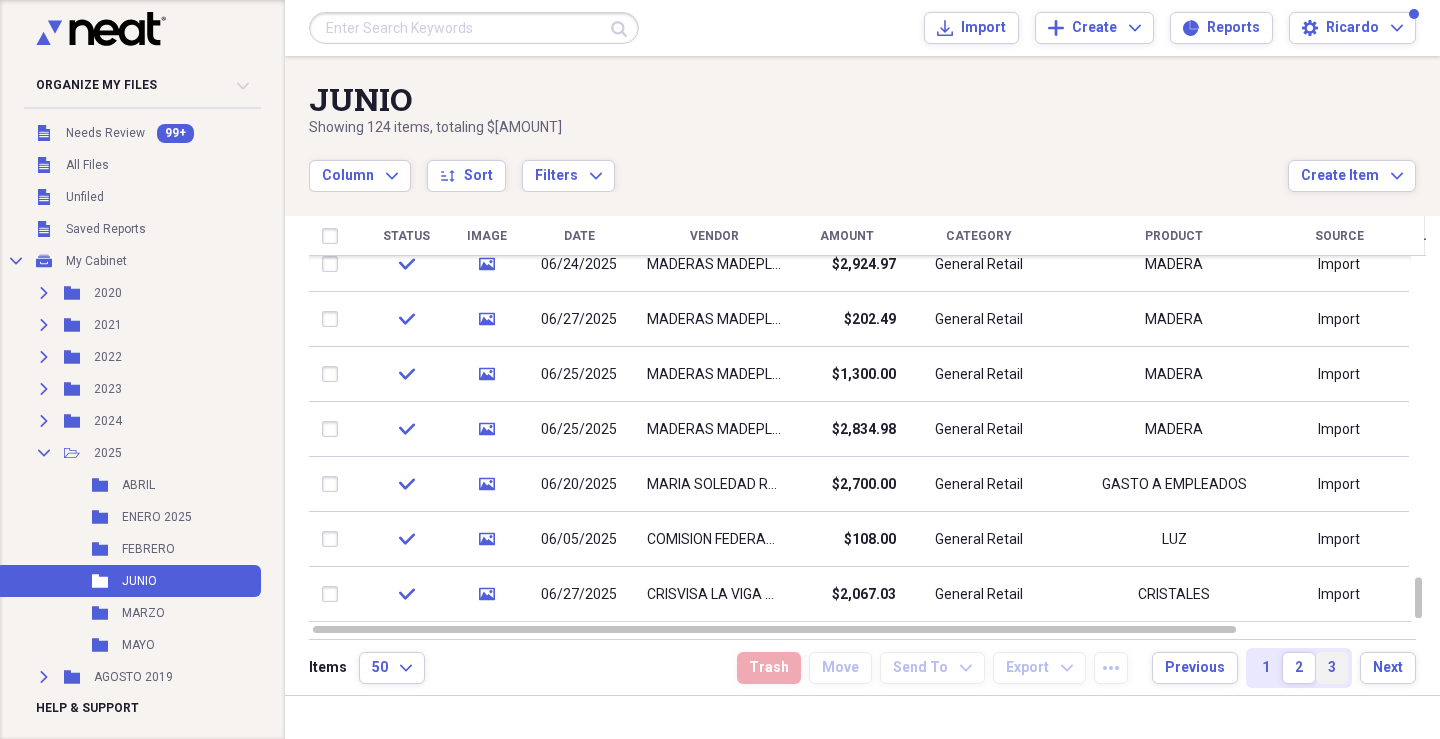 click on "3" at bounding box center (1332, 668) 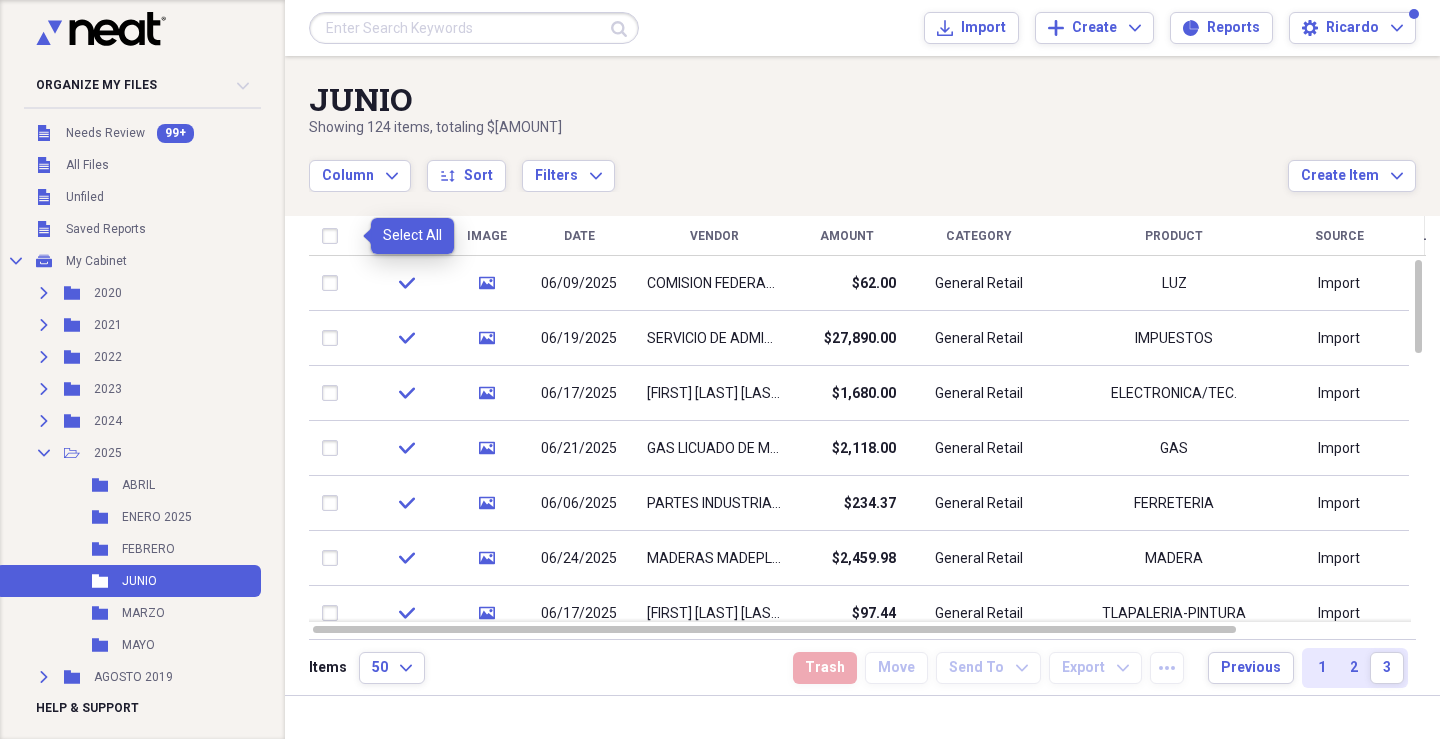 click at bounding box center (334, 236) 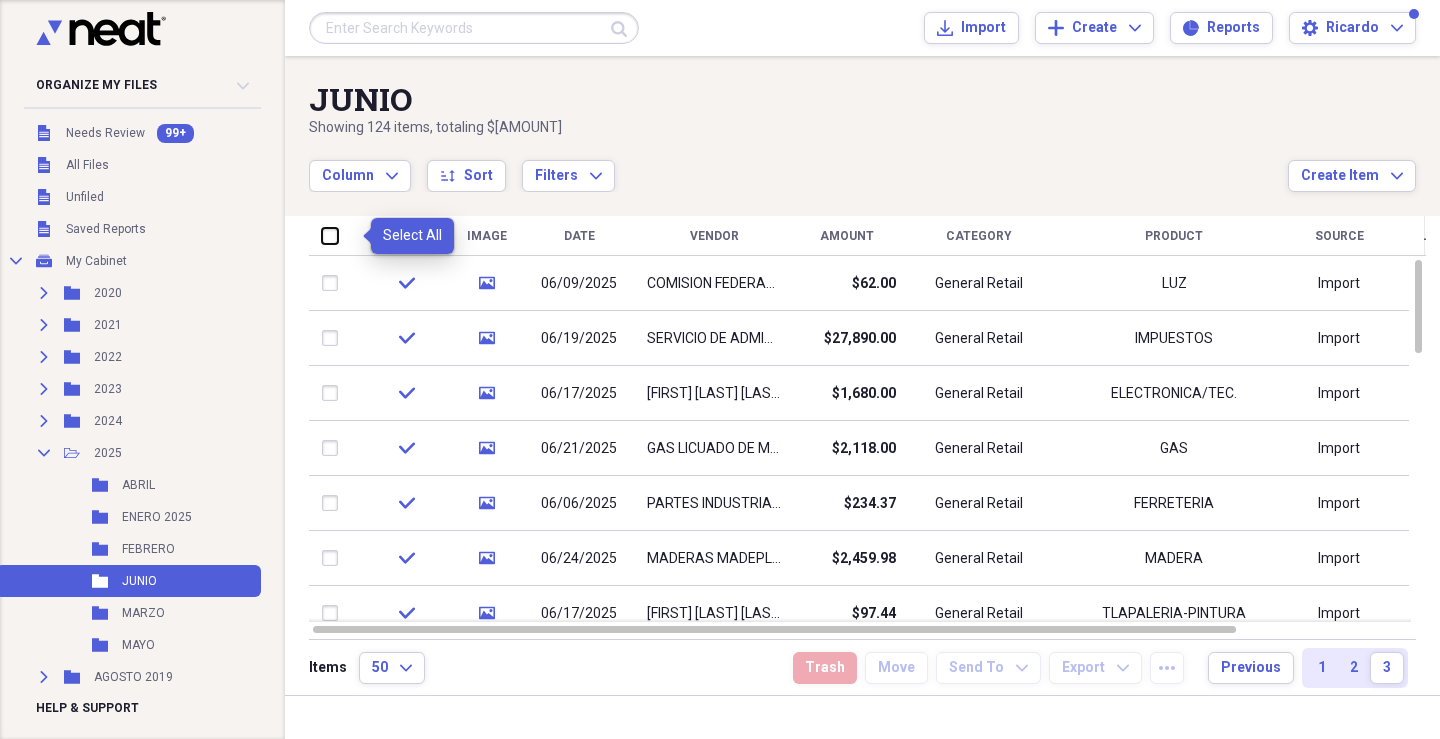 click at bounding box center [322, 235] 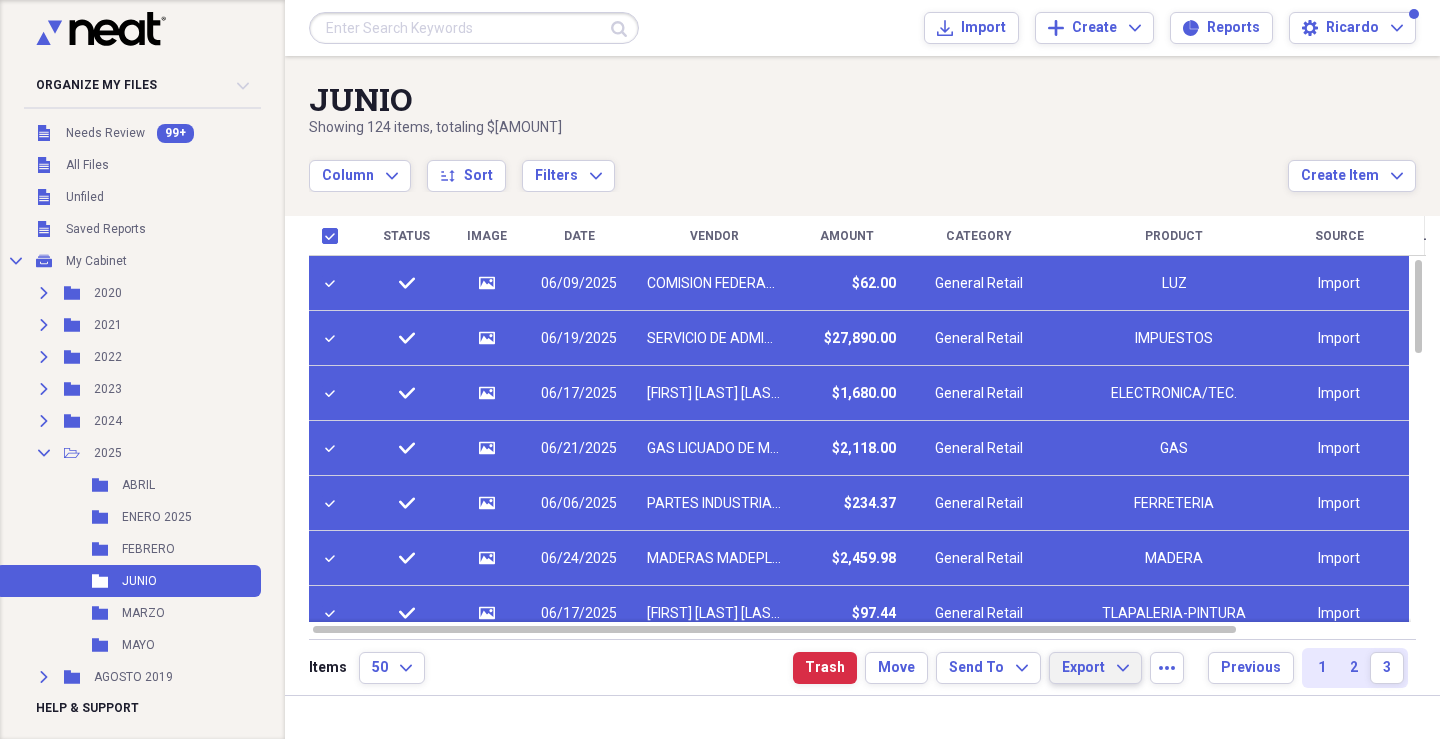 click on "Export Expand" at bounding box center [1095, 668] 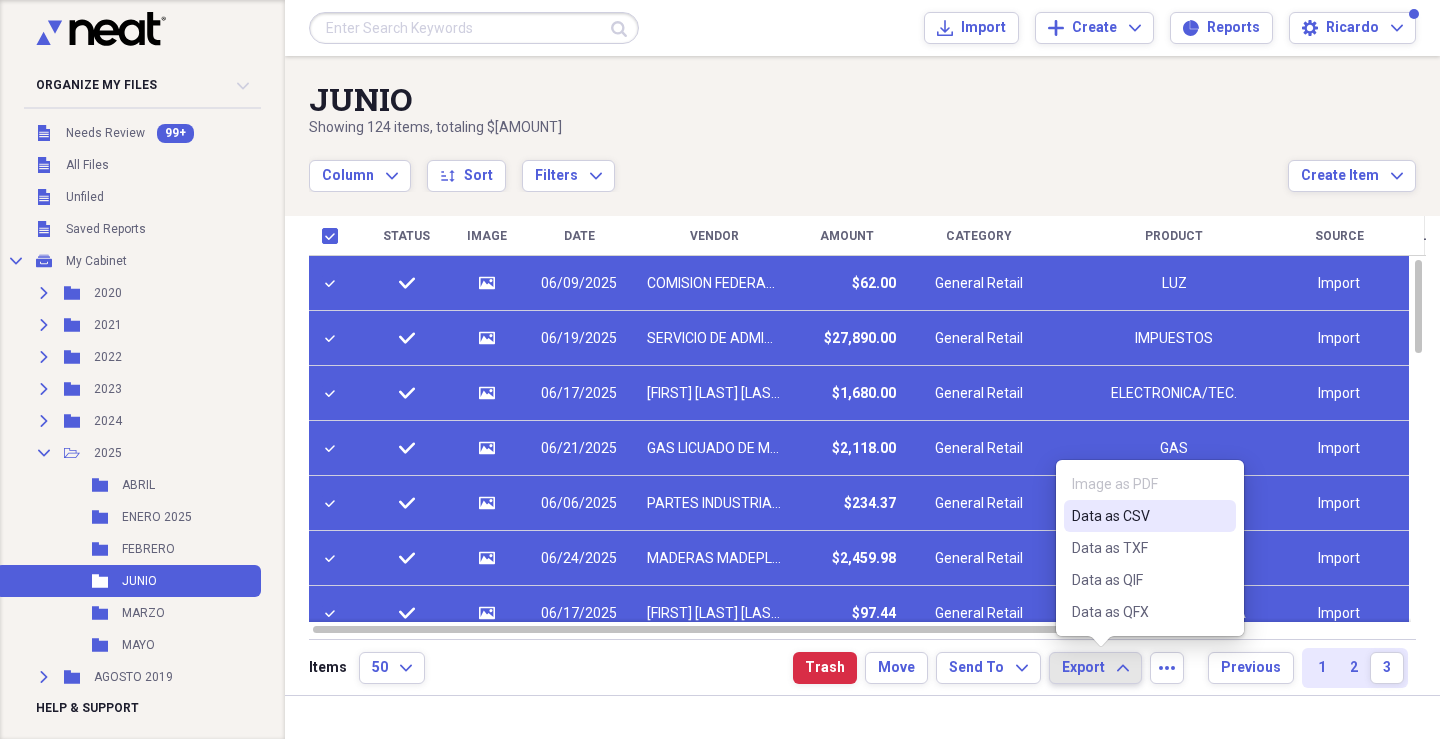 click on "Data as CSV" at bounding box center (1138, 516) 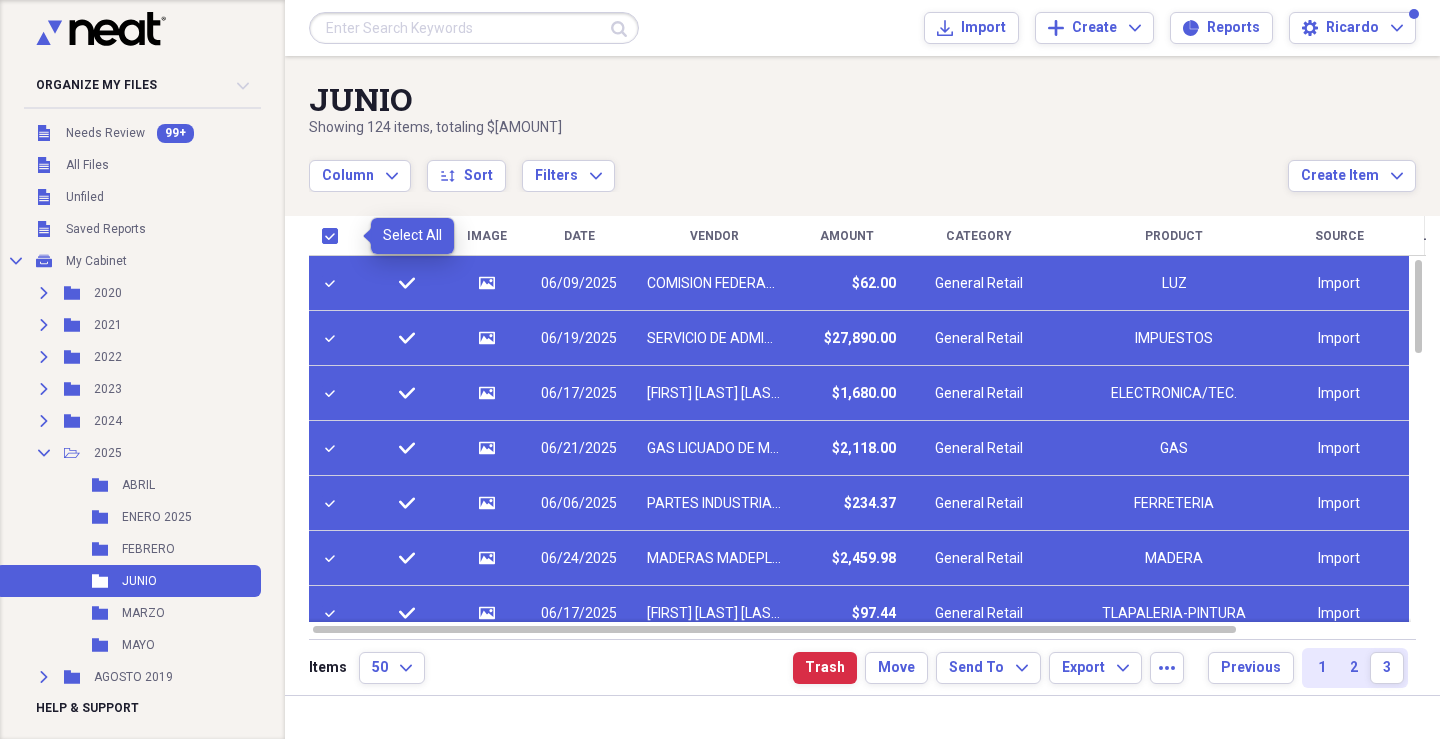click at bounding box center [334, 236] 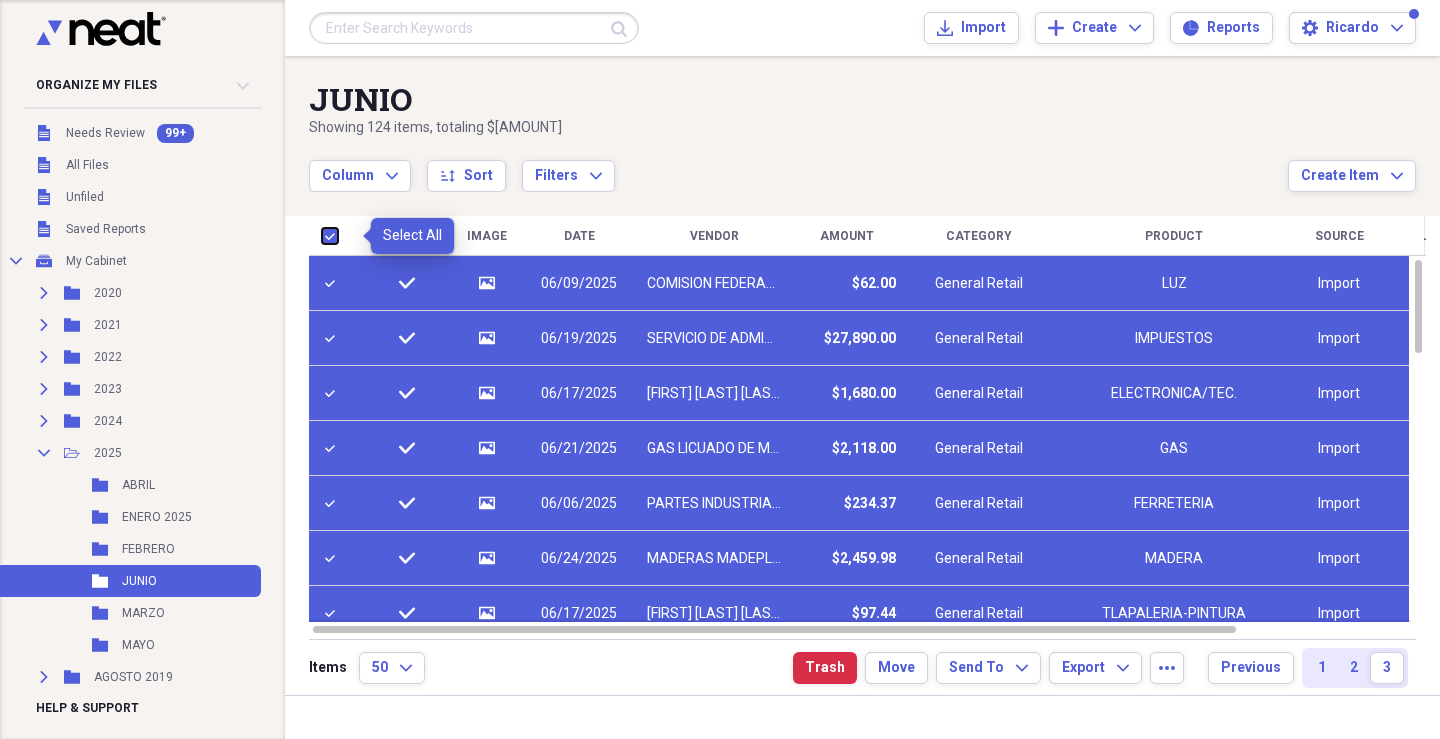click at bounding box center [322, 235] 